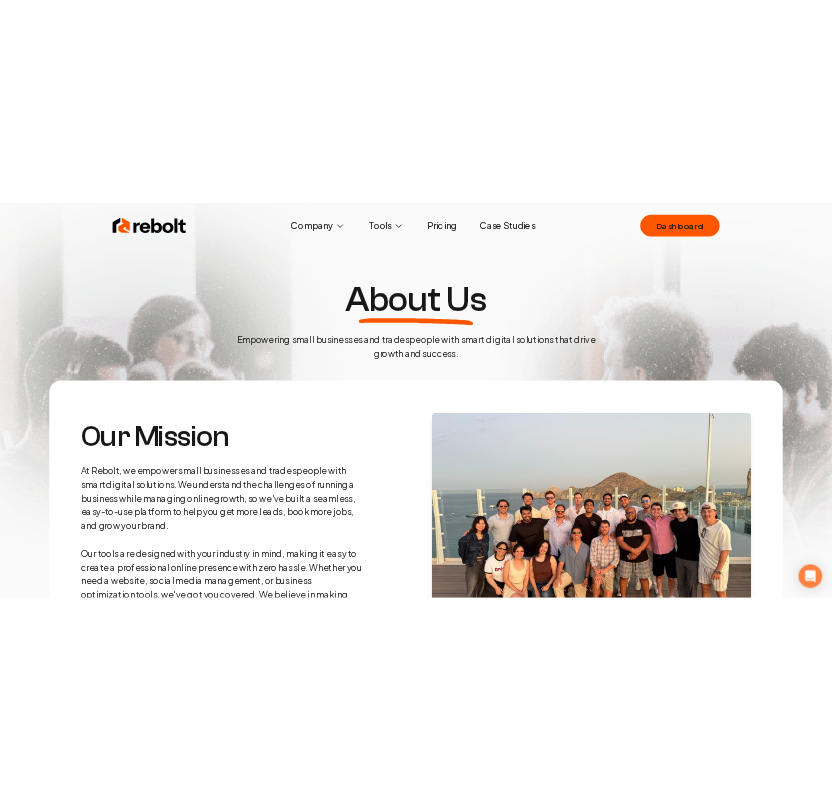 scroll, scrollTop: 0, scrollLeft: 0, axis: both 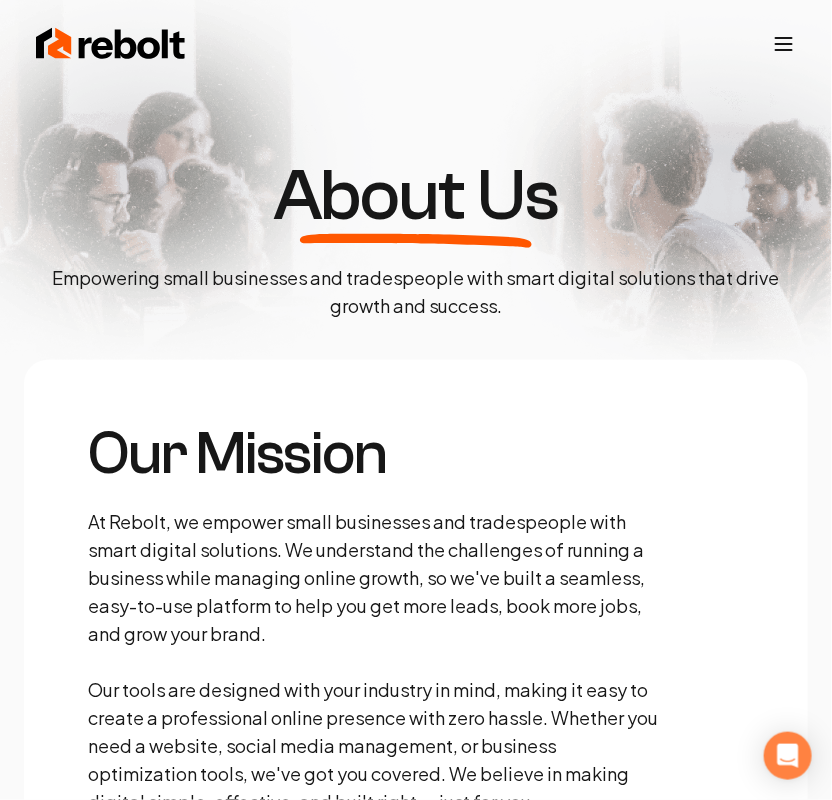 click 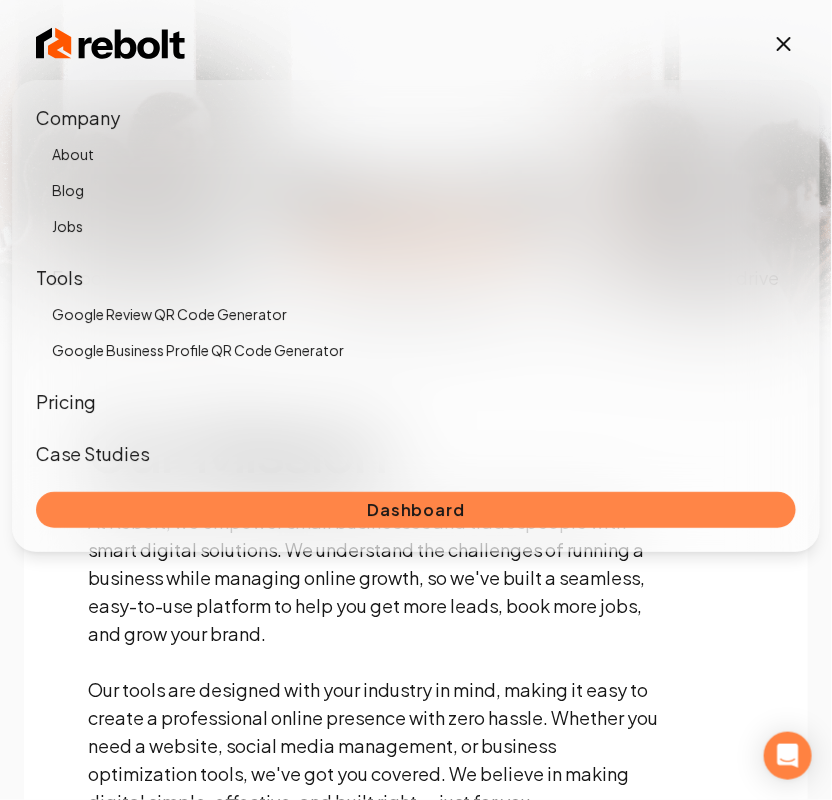 click on "Dashboard" at bounding box center [416, 510] 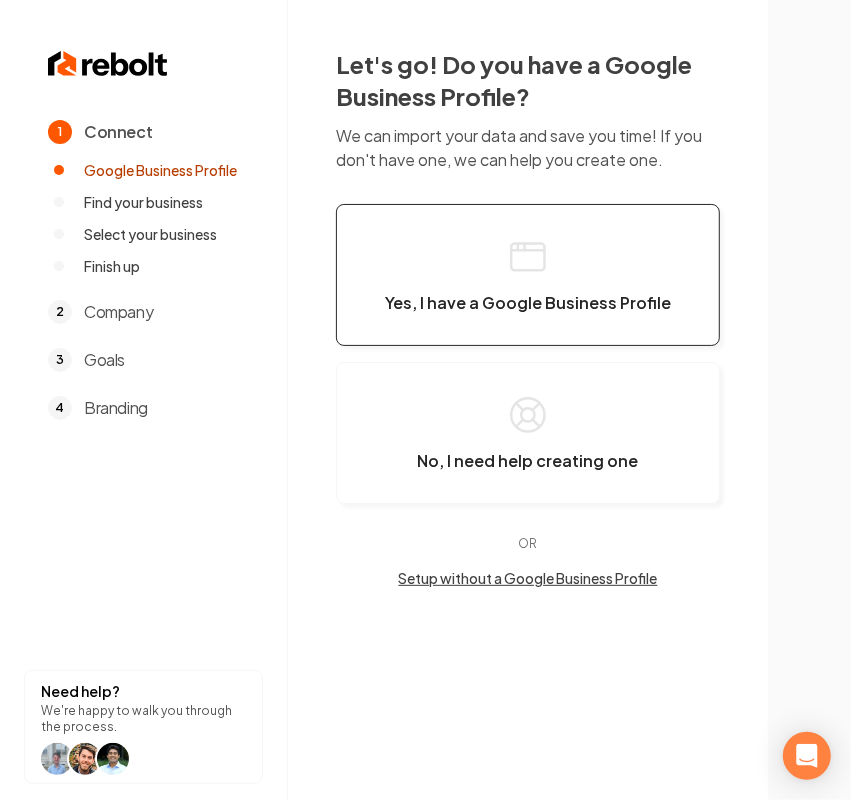 click on "Yes, I have a Google Business Profile" at bounding box center [528, 275] 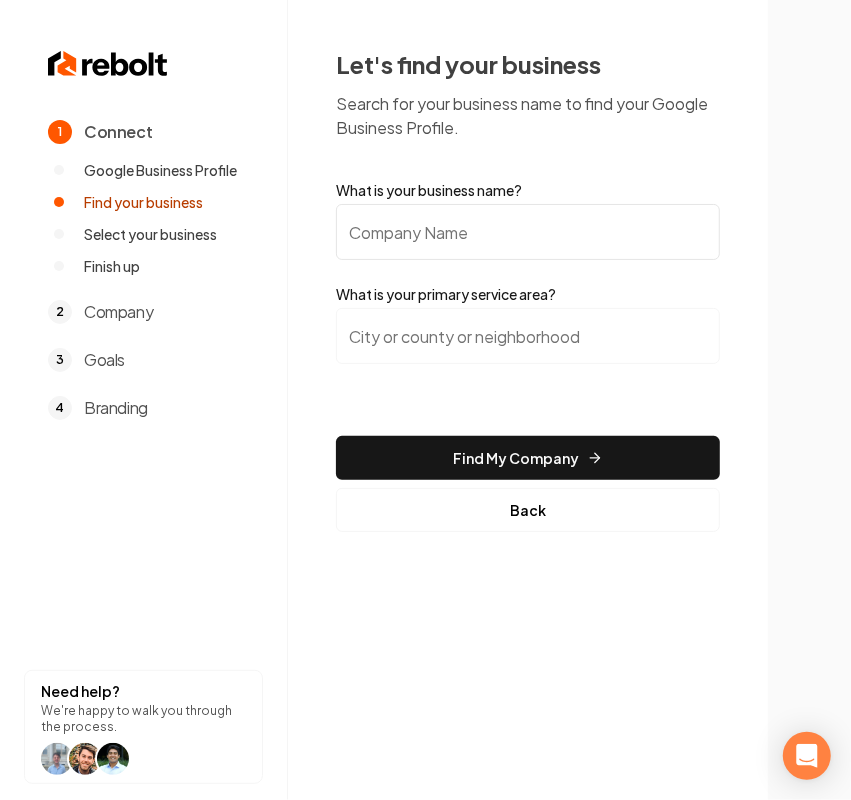 click on "What is your business name?" at bounding box center [528, 232] 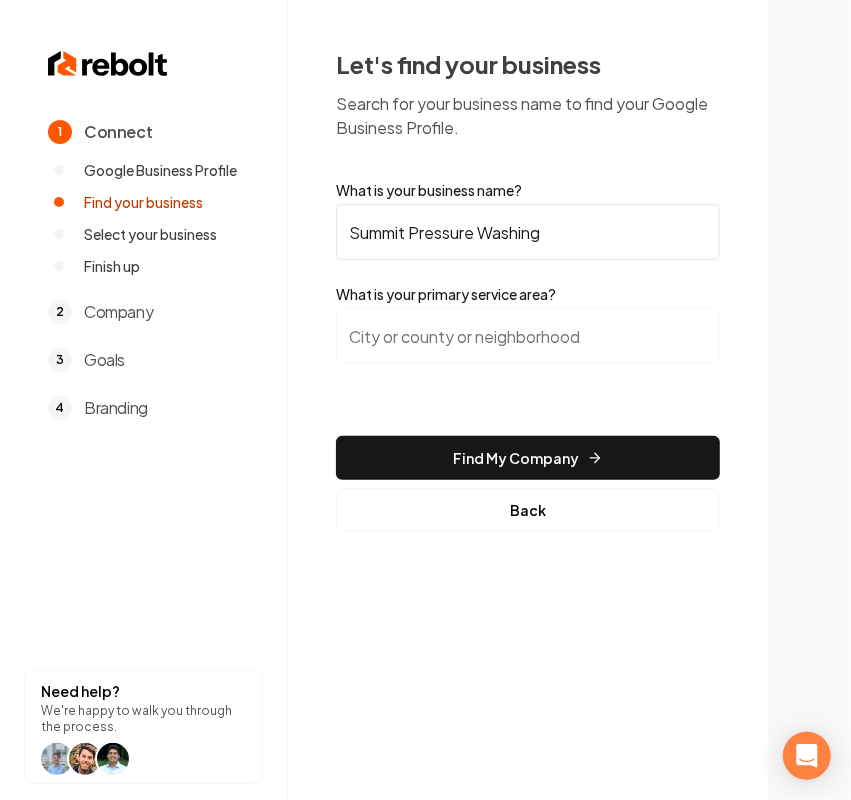 type on "Summit Pressure Washing" 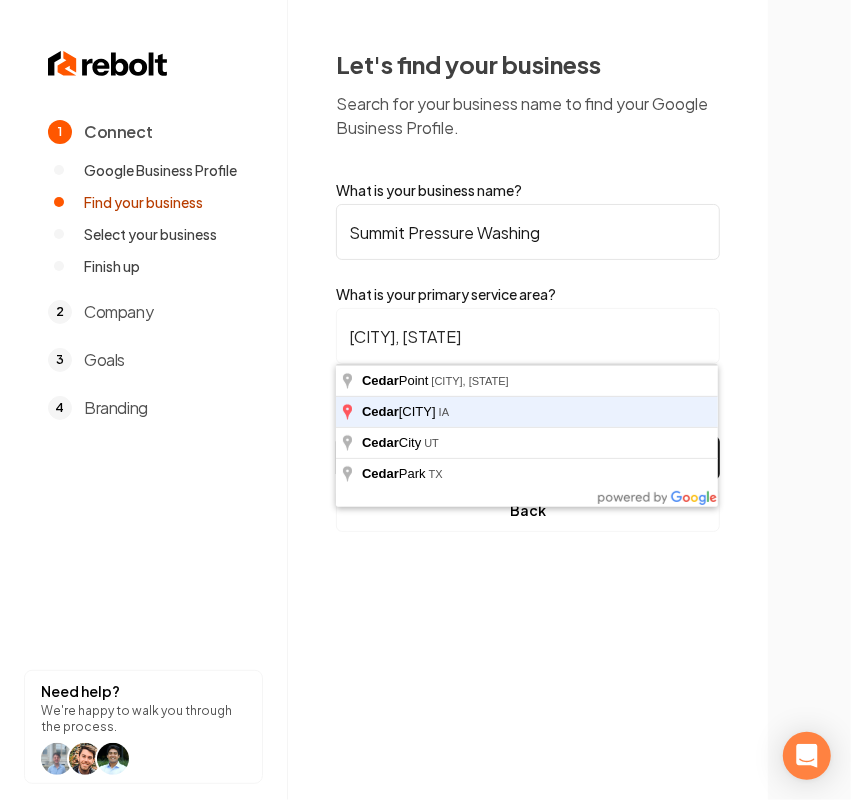 type on "Cedar Rapids, IA" 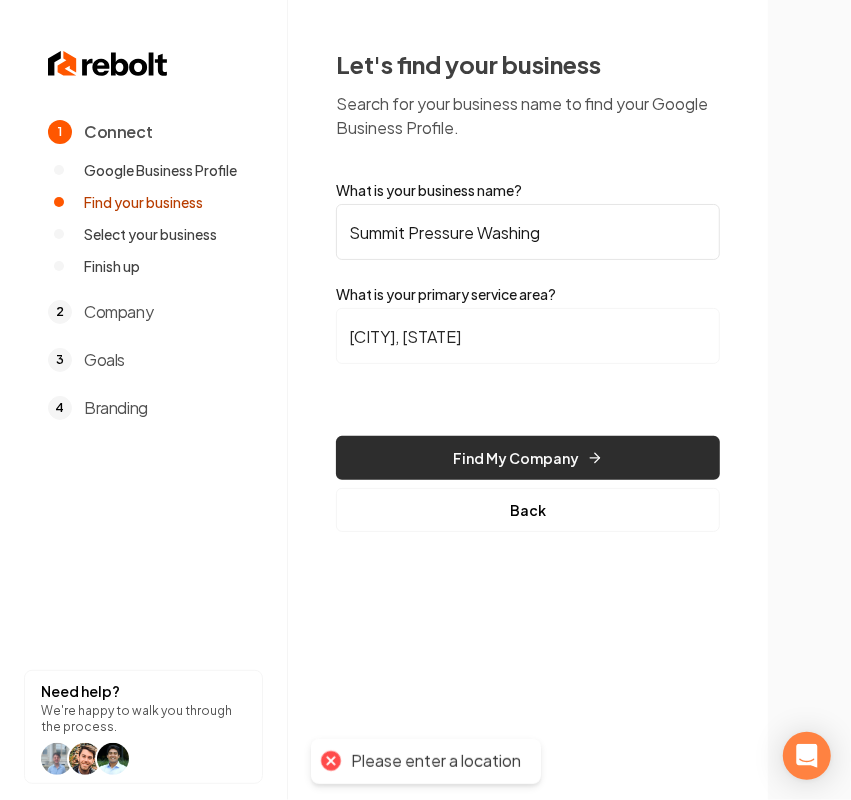 click on "Find My Company" at bounding box center [528, 458] 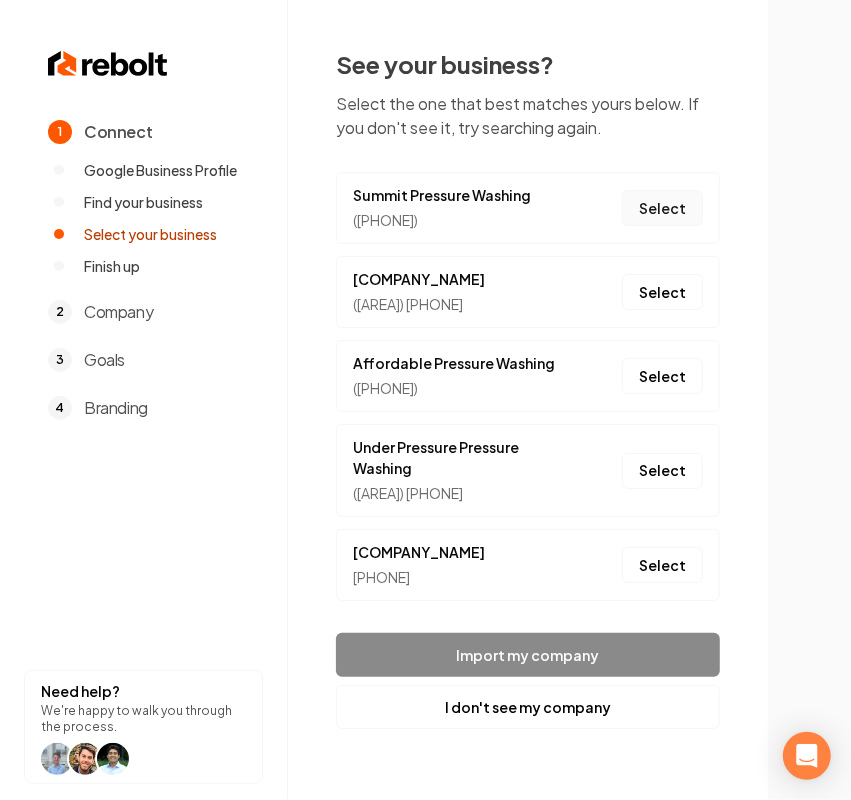 click on "Select" at bounding box center [662, 208] 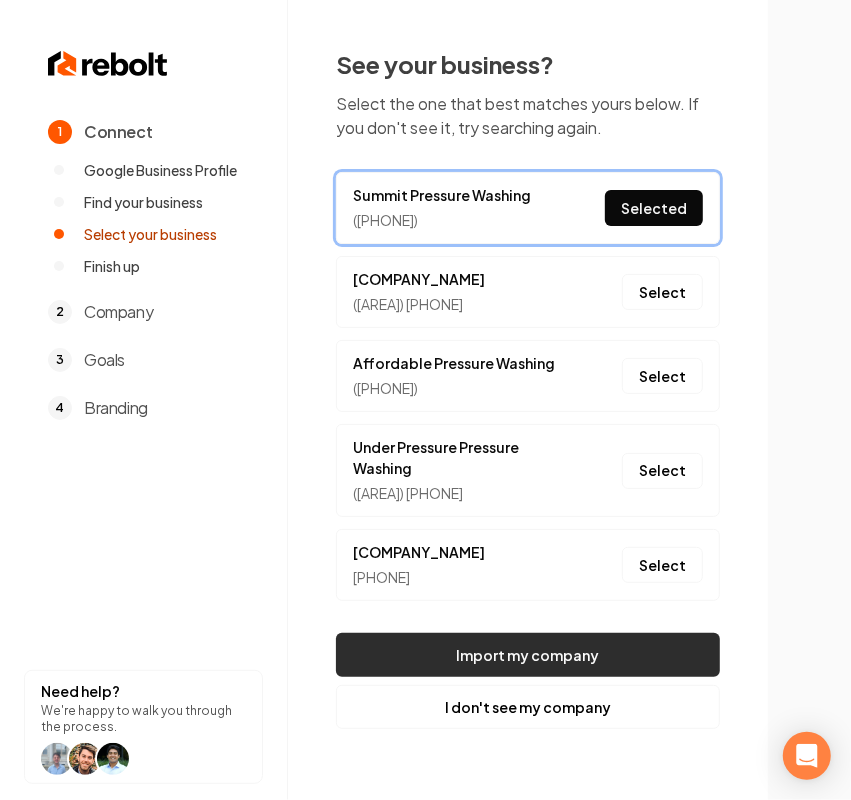 click on "Import my company" at bounding box center [528, 655] 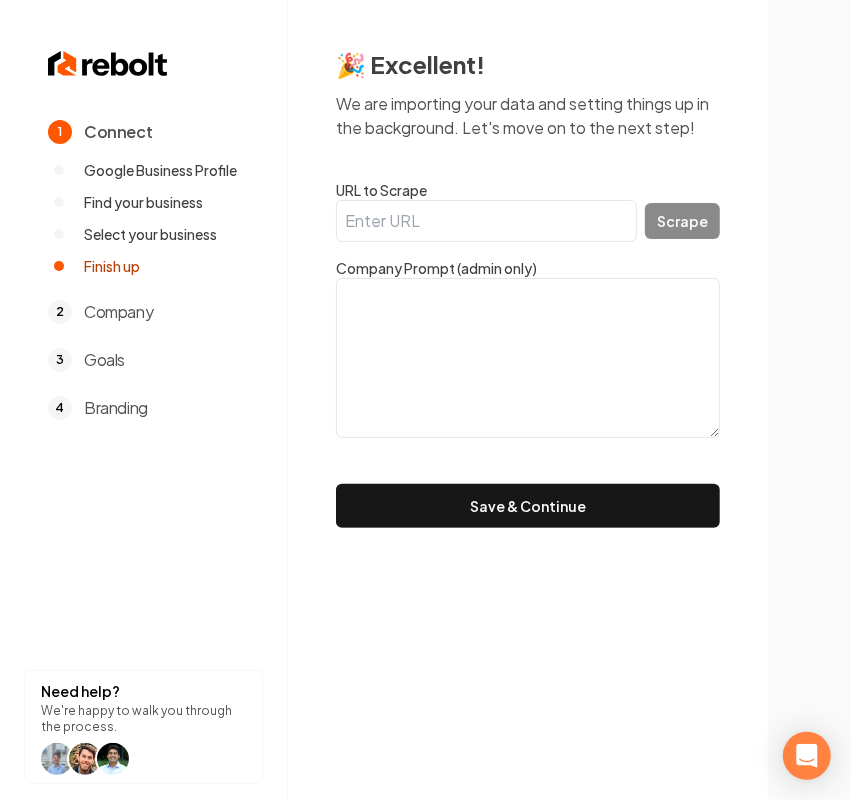 click at bounding box center (528, 358) 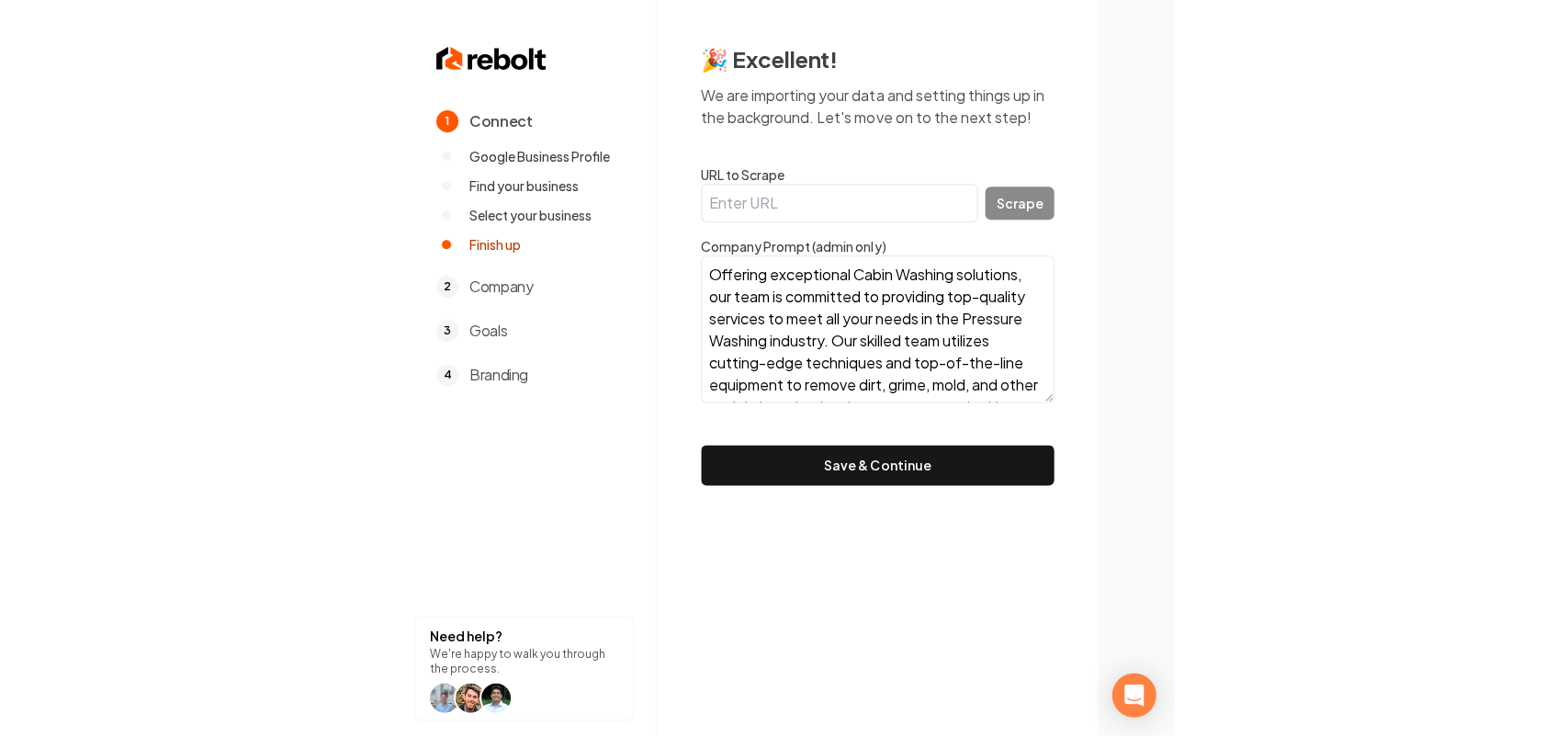 scroll, scrollTop: 235, scrollLeft: 0, axis: vertical 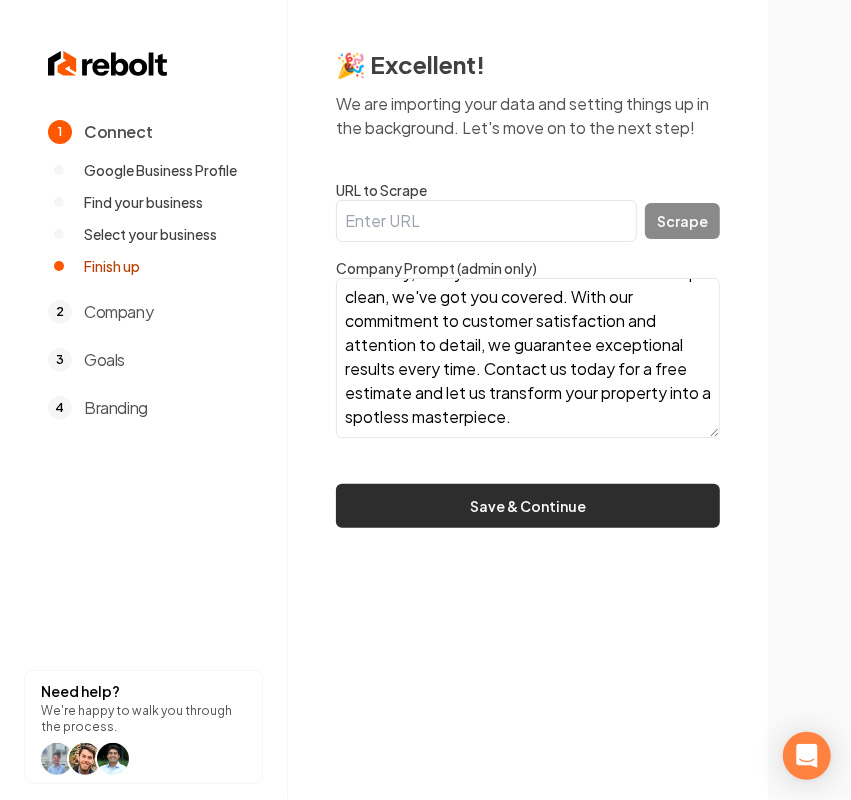 type on "Make Summit Pressure Washing your go-to destination for professional soft washing and pressure washing services. We specialize in revitalizing and restoring the exterior surfaces of your home or business. Our skilled team utilizes cutting-edge techniques and top-of-the-line equipment to remove dirt, grime, mold, and other unsightly stains, leaving your property looking pristine. Whether it's your roof, siding, deck, driveway, or any other surface in need of a deep clean, we've got you covered. With our commitment to customer satisfaction and attention to detail, we guarantee exceptional results every time. Contact us today for a free estimate and let us transform your property into a spotless masterpiece." 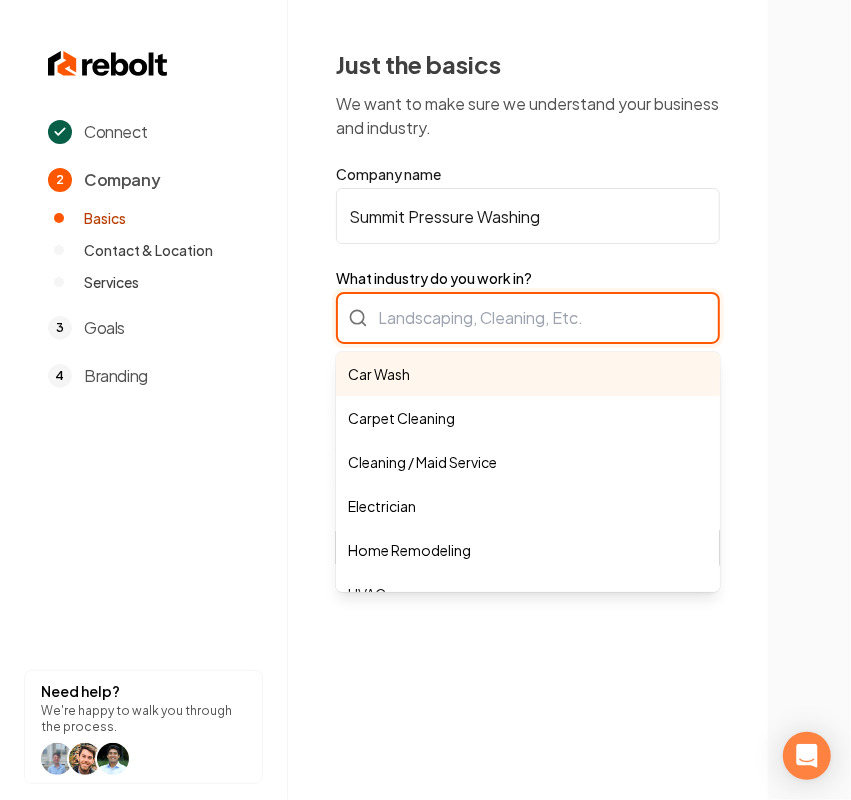 click on "Car Wash Carpet Cleaning Cleaning / Maid Service Electrician Home Remodeling HVAC Junk Removal Landscaping Moving Painting Personal Trainer Pest Control Plumbing Pool Cleaning Pressure Washing Roofing Tree Services Window Cleaning" at bounding box center (528, 318) 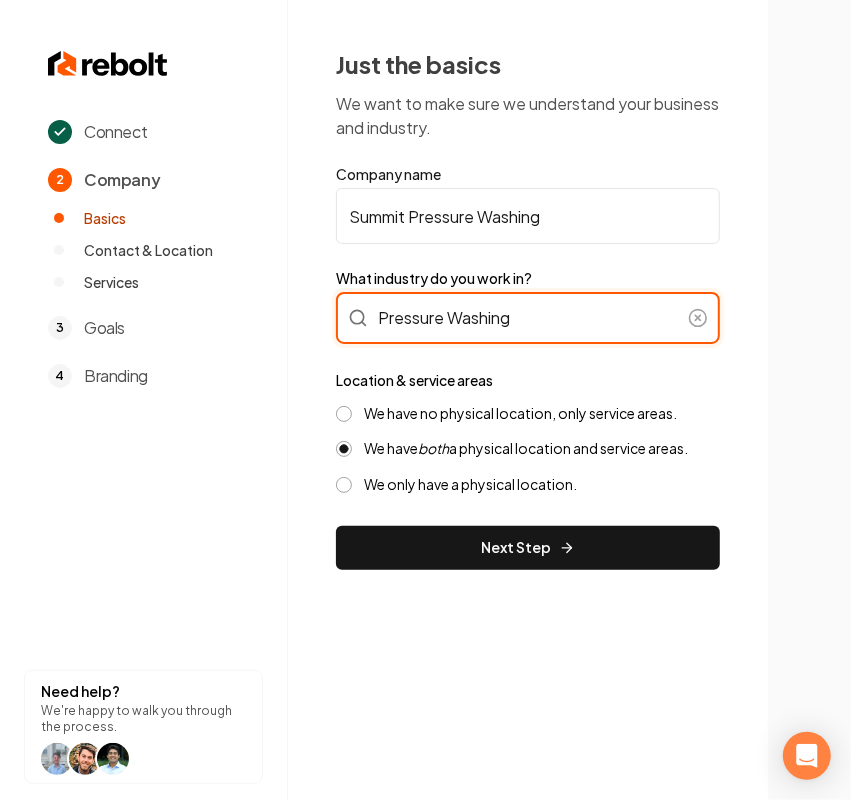 type on "Pressure Washing" 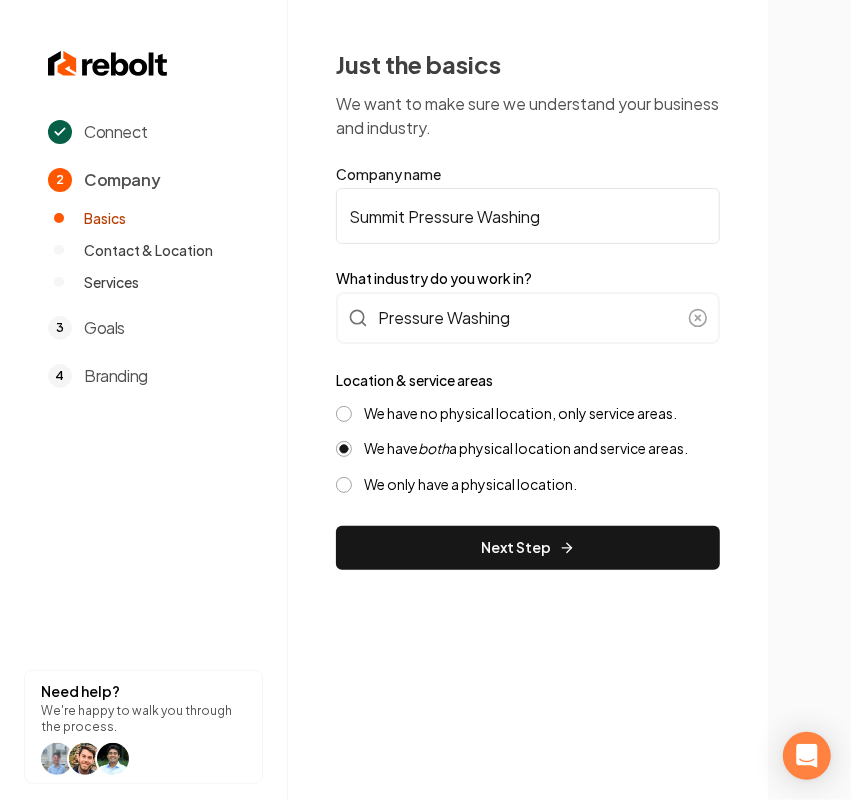 click on "We have no physical location, only service areas." at bounding box center (520, 413) 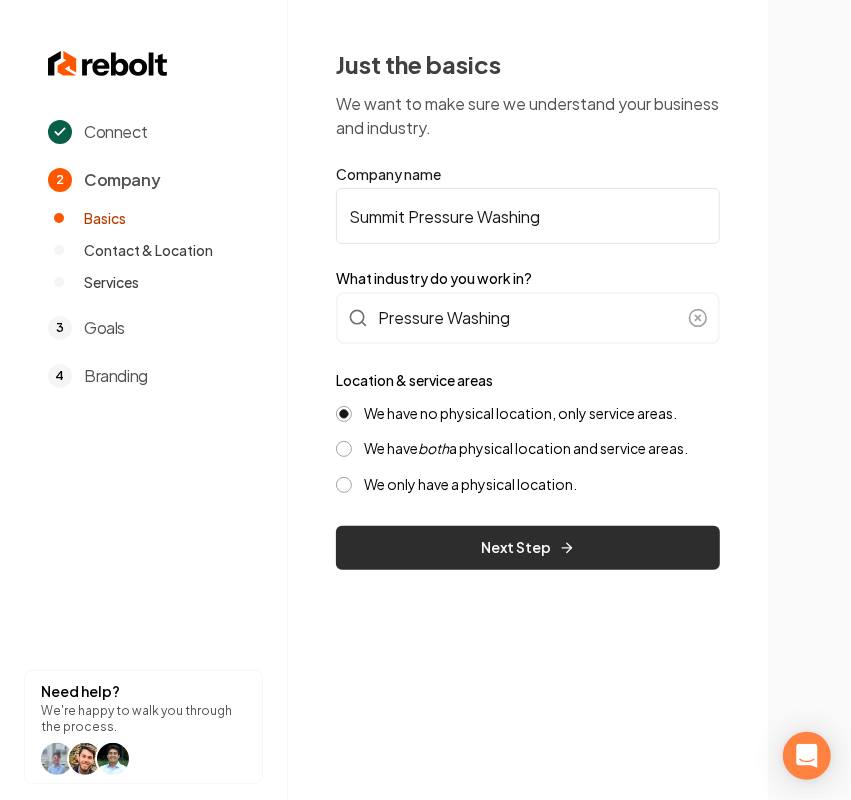 click on "Next Step" at bounding box center (528, 548) 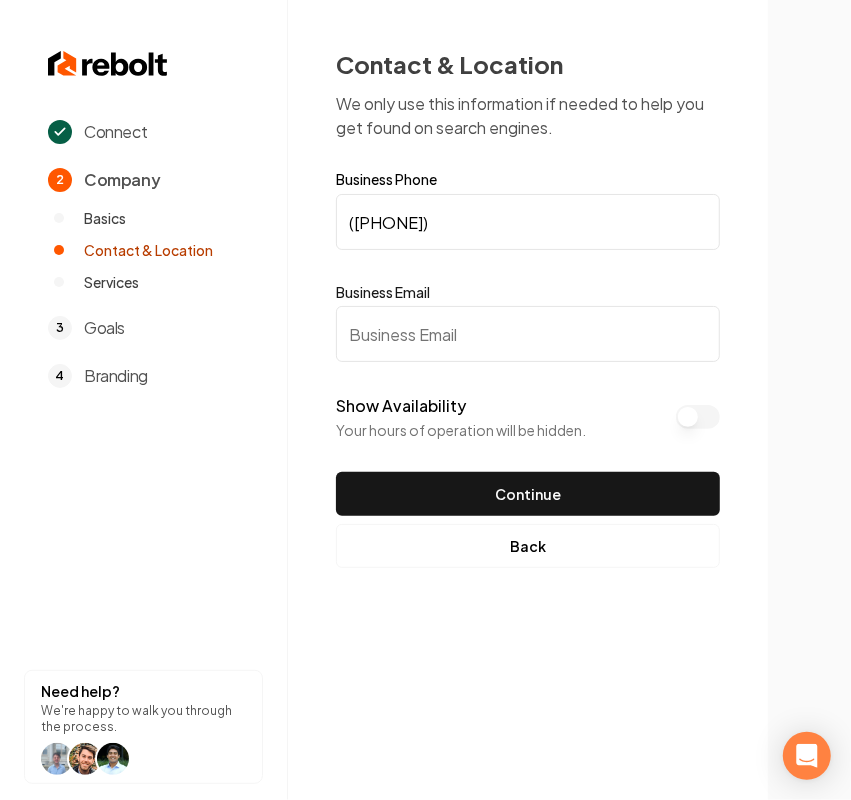 click on "Business Email" at bounding box center [528, 334] 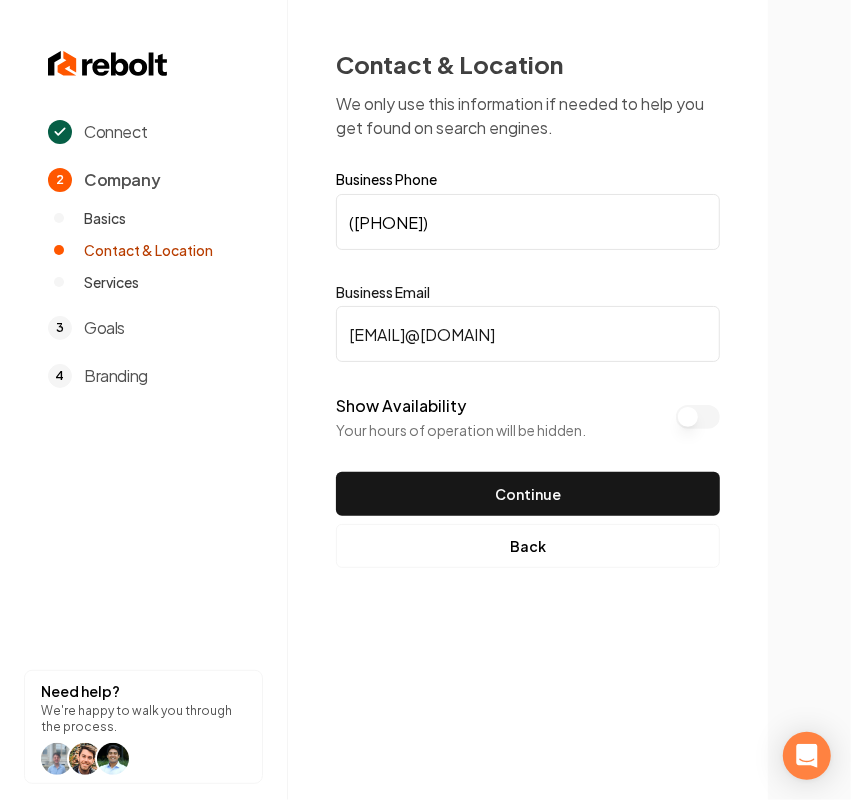 type on "ross@summitpressurewashing.com" 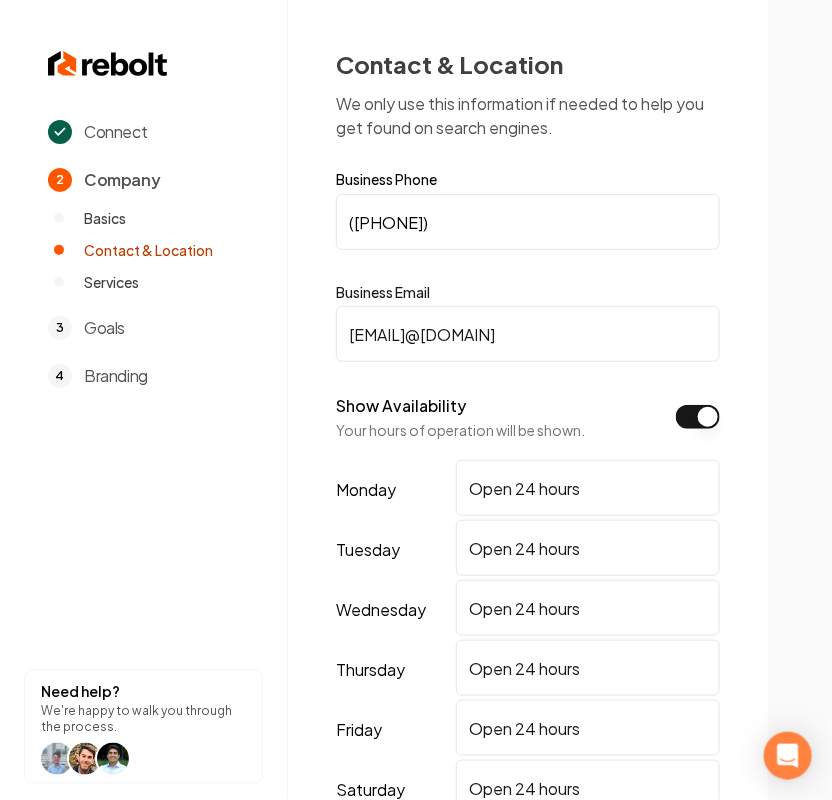 click on "Show Availability" at bounding box center [698, 417] 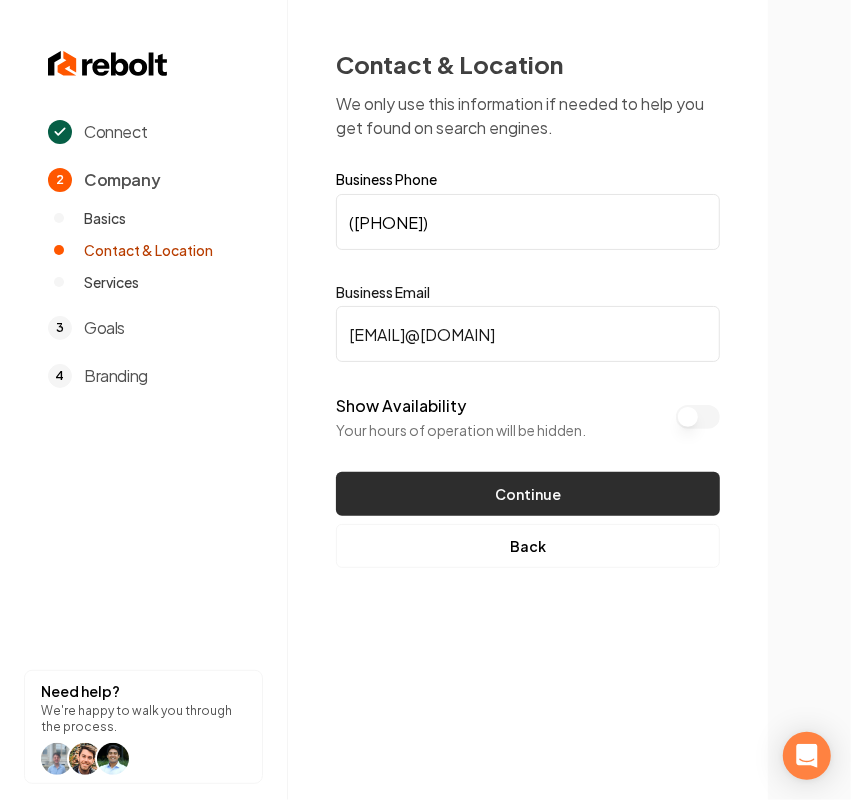 click on "Continue" at bounding box center (528, 494) 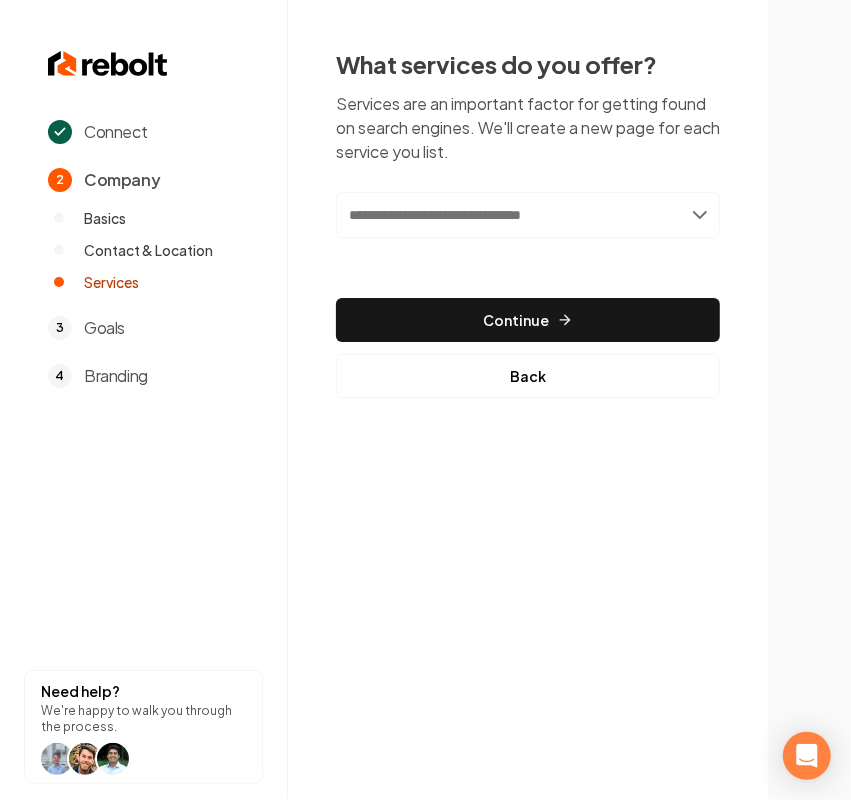 drag, startPoint x: 493, startPoint y: 185, endPoint x: 480, endPoint y: 208, distance: 26.41969 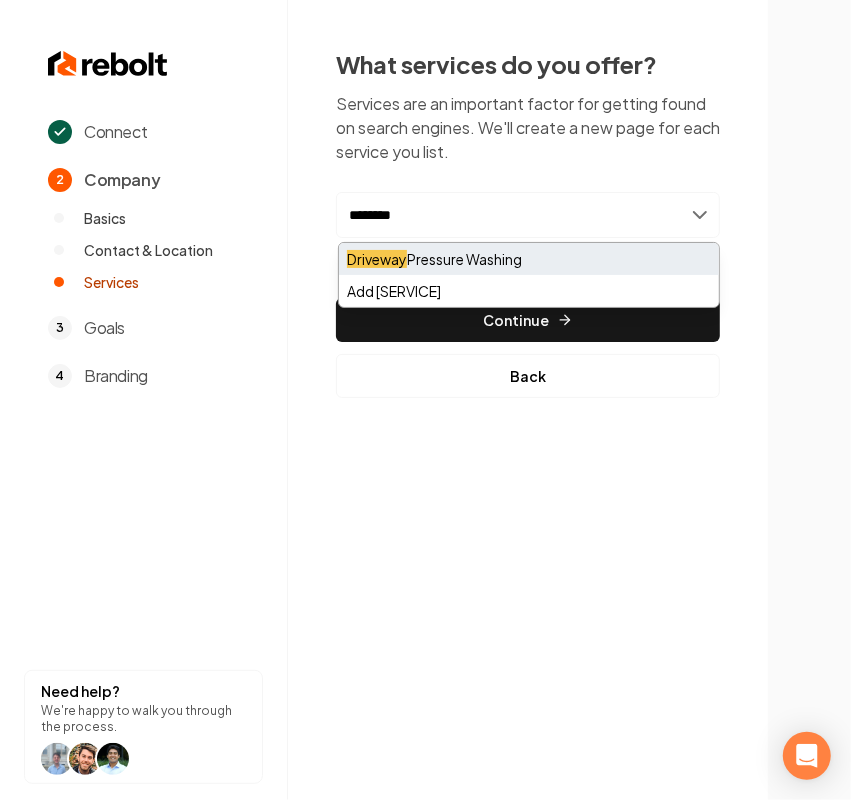 type on "********" 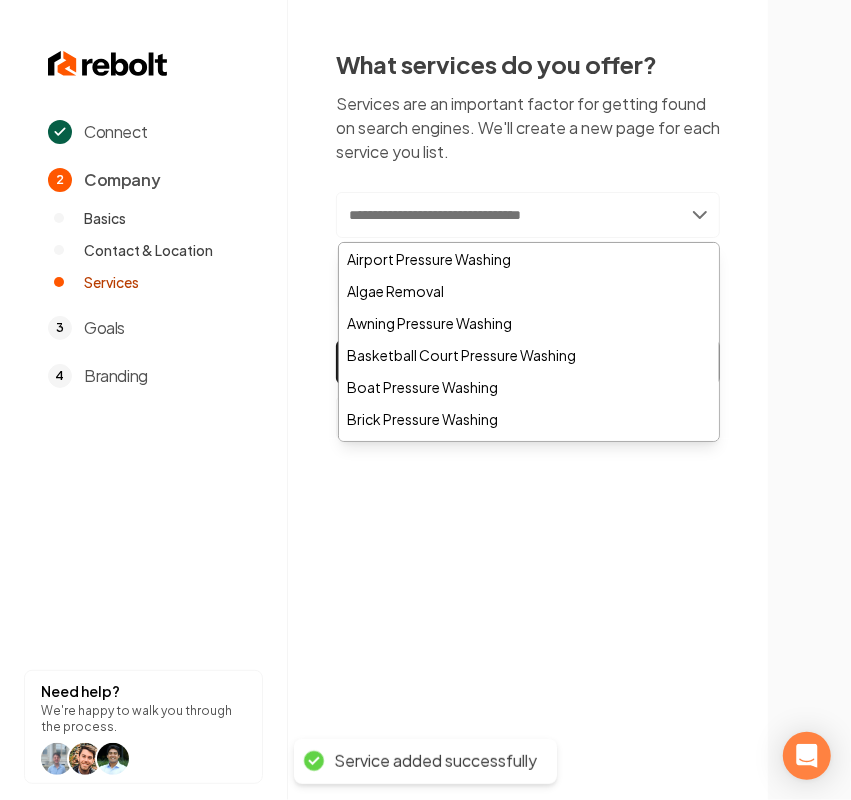 click at bounding box center (528, 215) 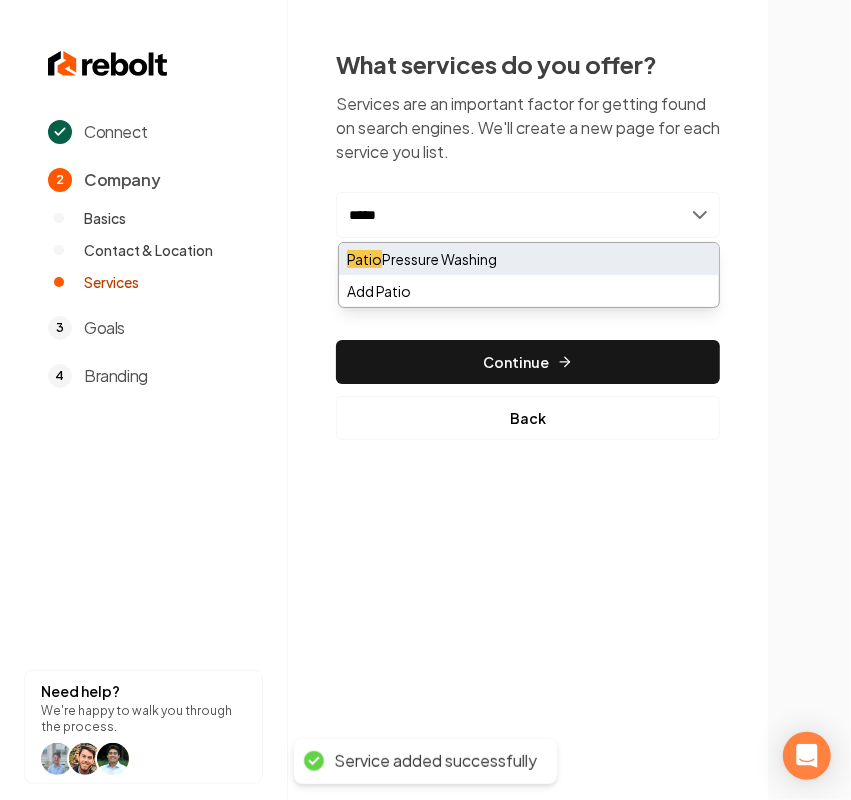 type on "*****" 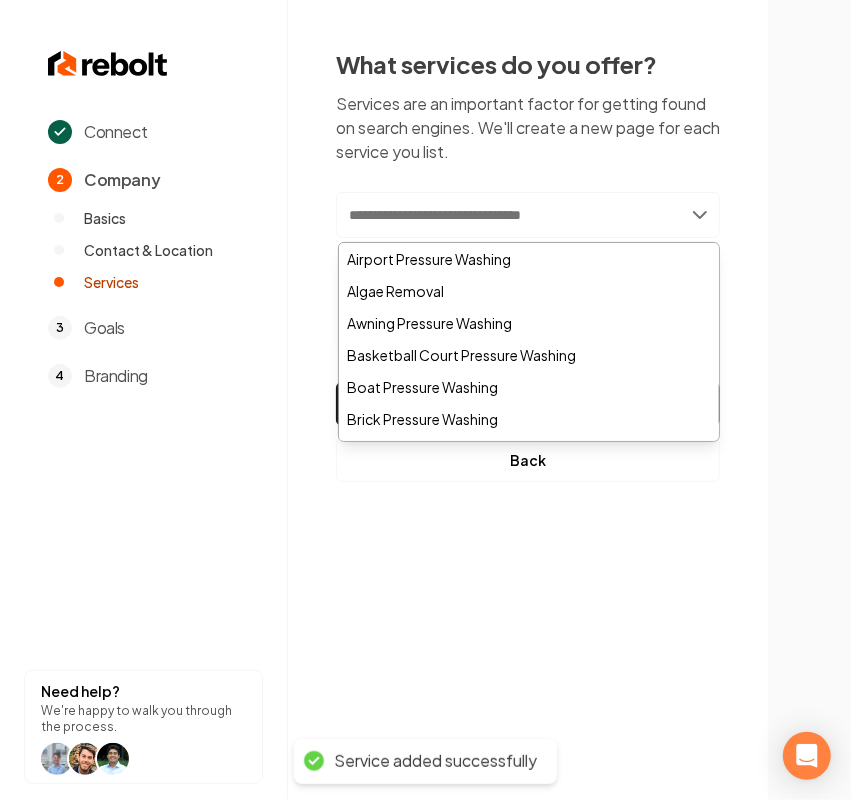 click at bounding box center (528, 215) 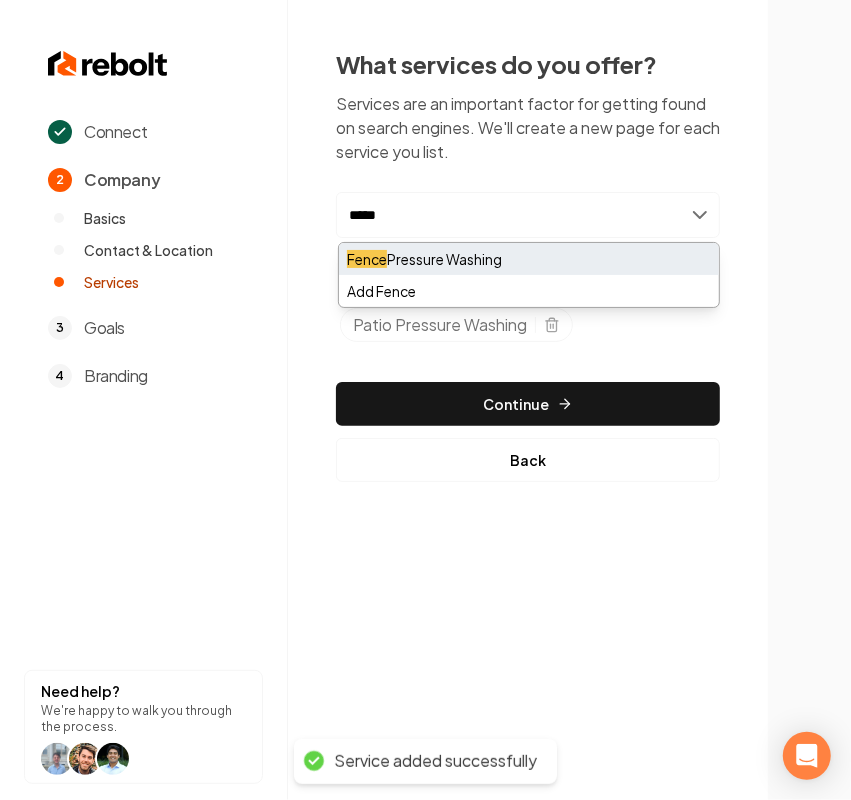 type on "*****" 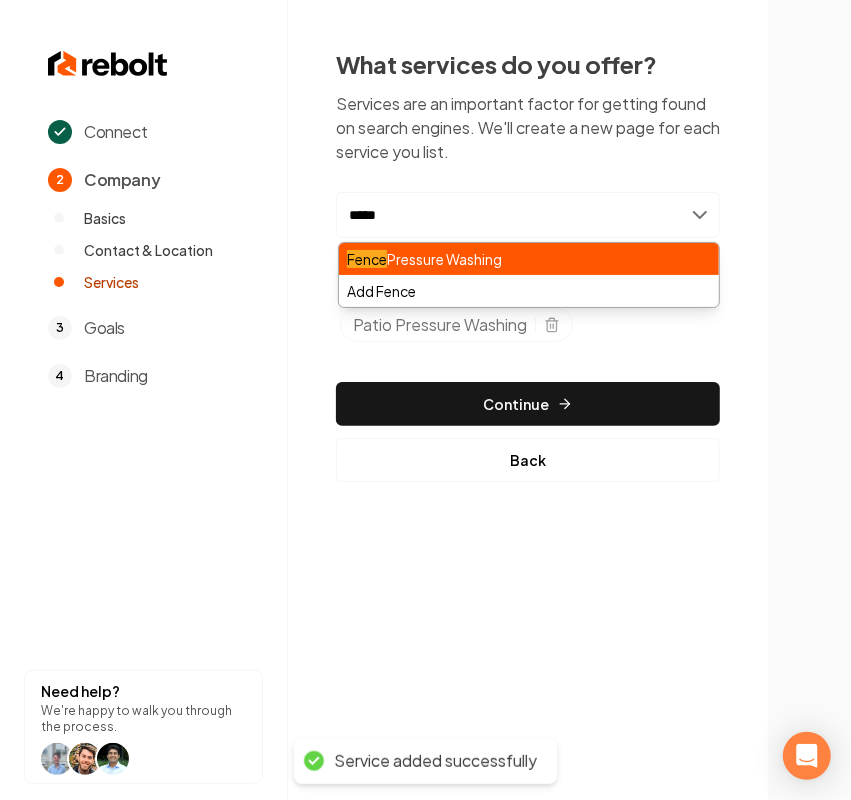 click on "Fence  Pressure Washing" at bounding box center [529, 259] 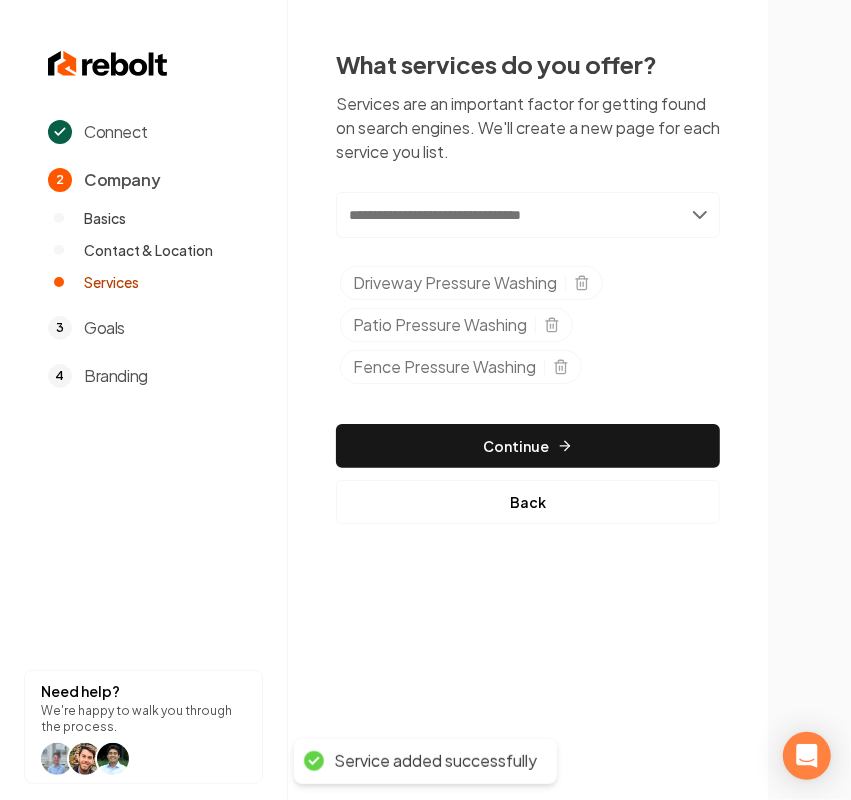 click at bounding box center [528, 215] 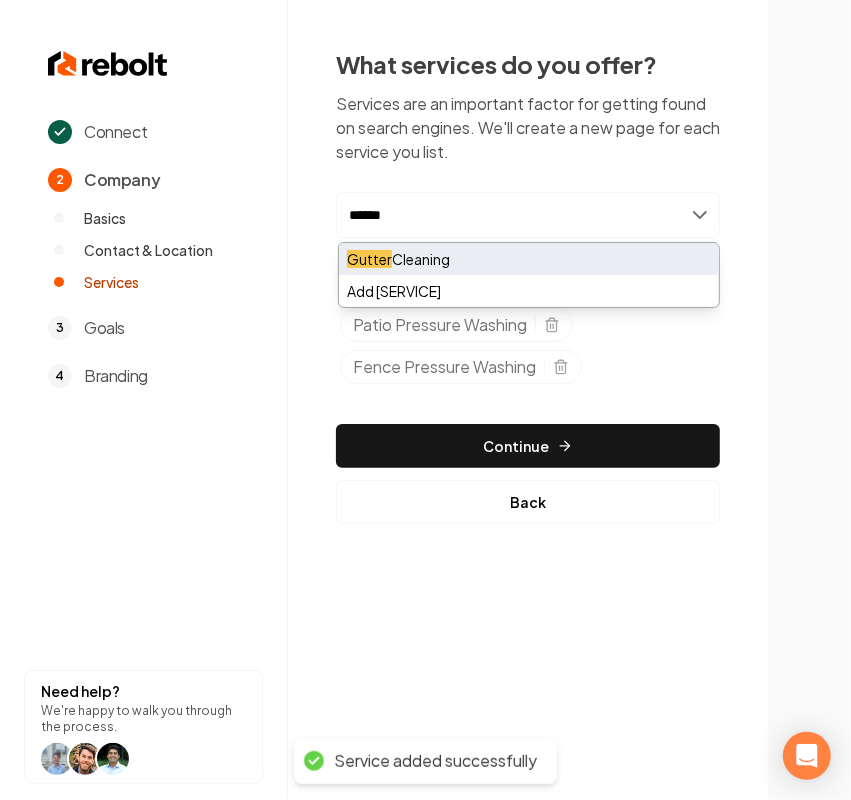 type on "******" 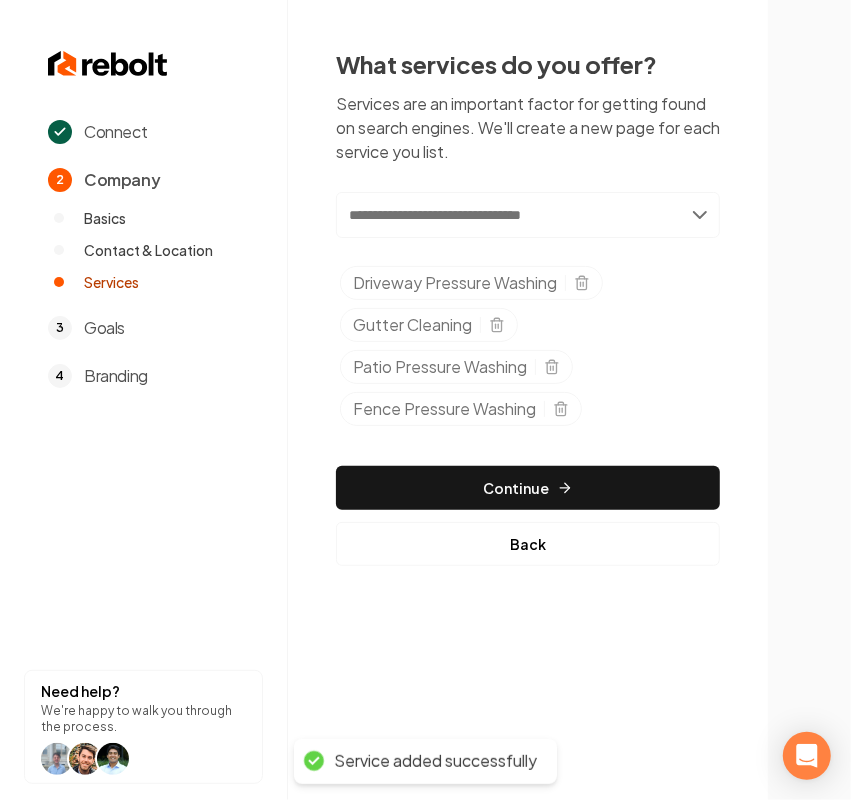 click at bounding box center [528, 215] 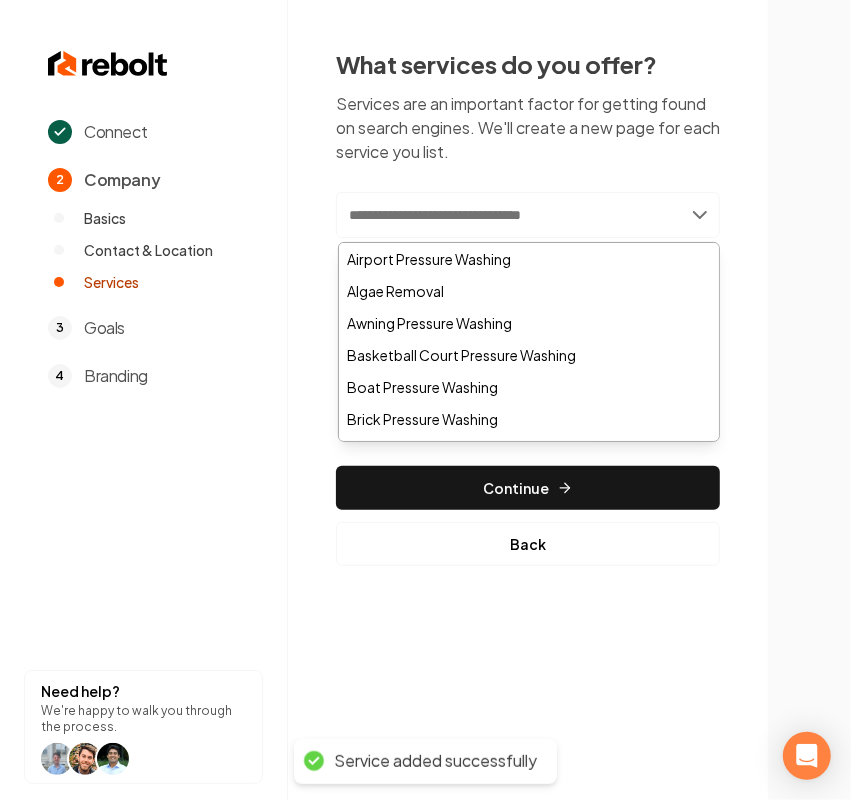 paste on "*********" 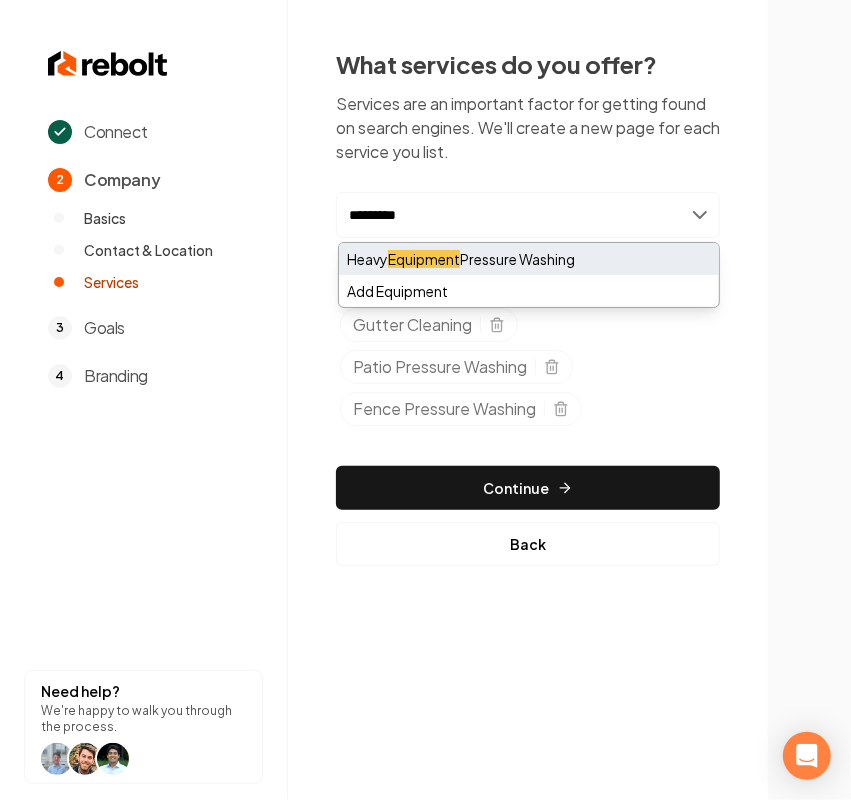 type on "*********" 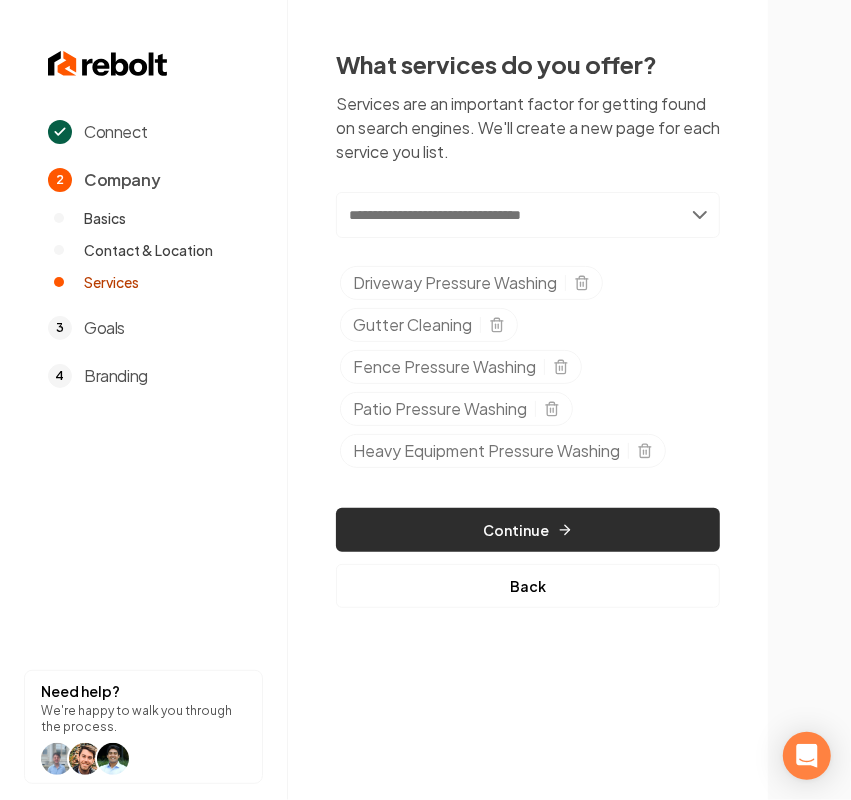 drag, startPoint x: 510, startPoint y: 527, endPoint x: 528, endPoint y: 523, distance: 18.439089 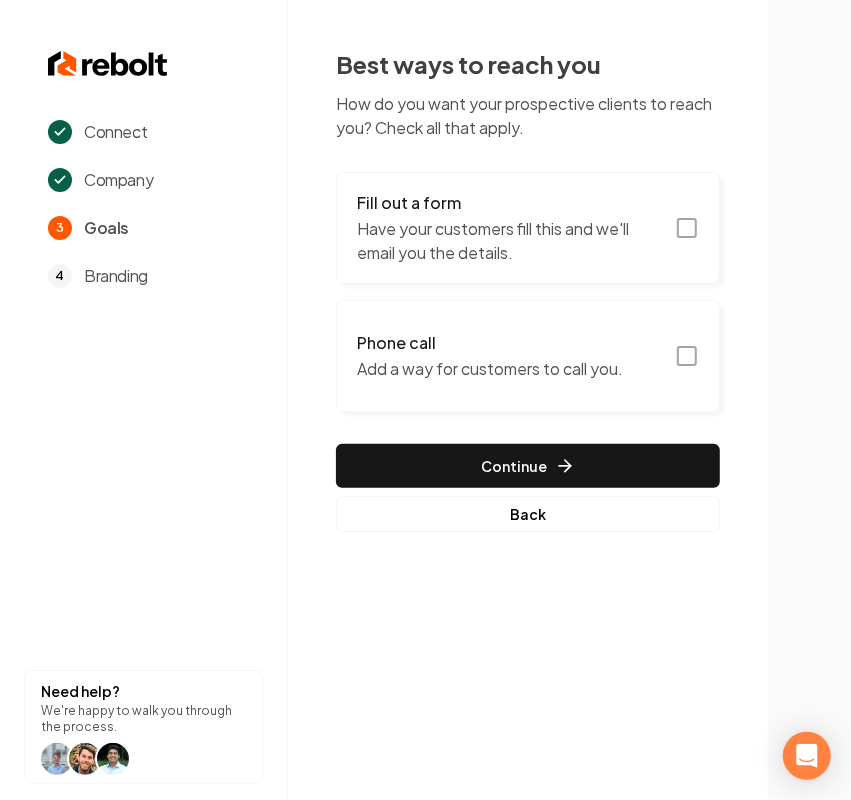 click on "Have your customers fill this and we'll email you the details." at bounding box center [510, 241] 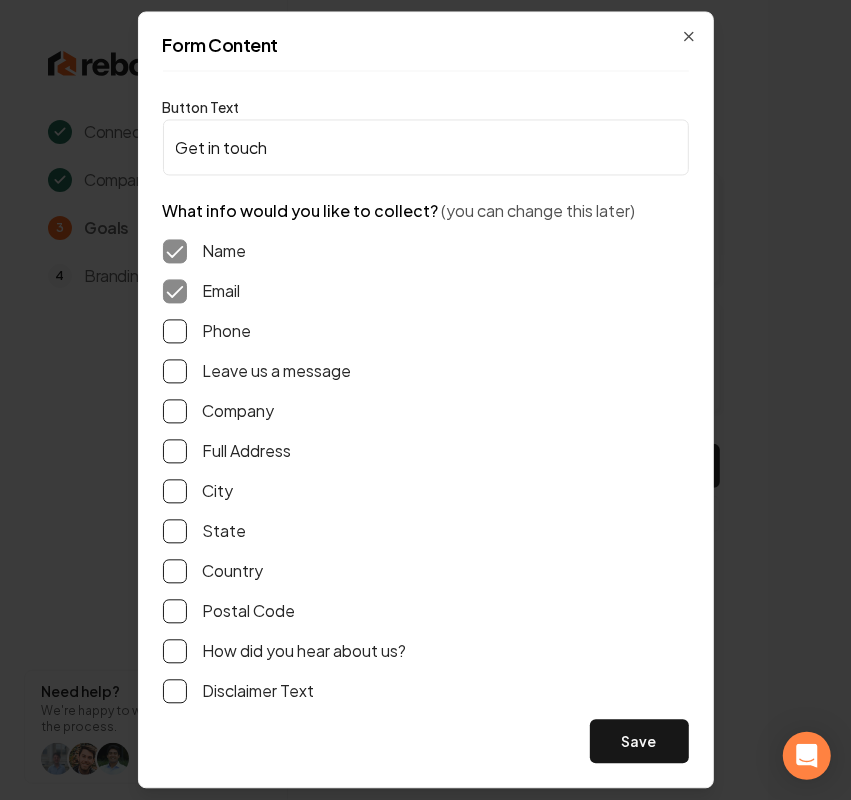 click on "Name Email Phone Leave us a message Company Full Address City State Country Postal Code How did you hear about us? Disclaimer Text" at bounding box center (426, 472) 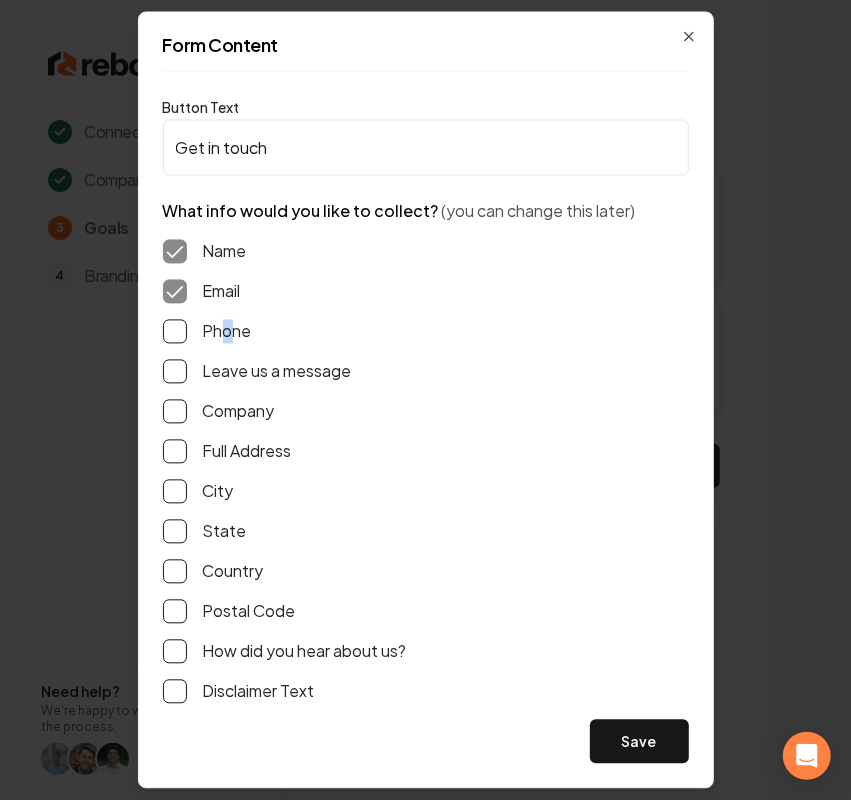 click on "Phone" at bounding box center (227, 332) 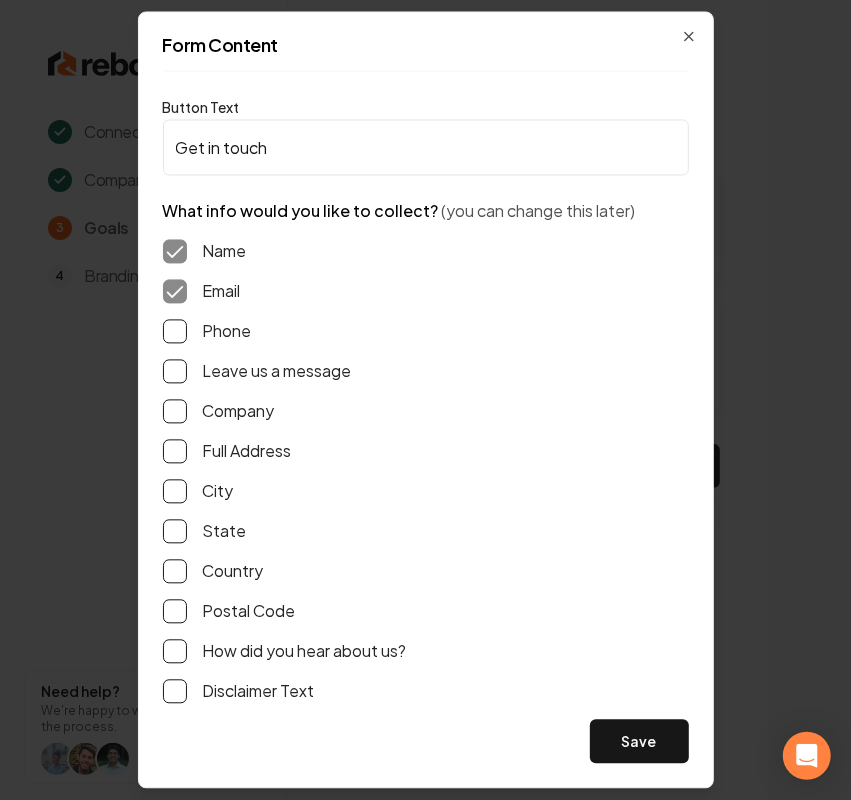 drag, startPoint x: 213, startPoint y: 378, endPoint x: 222, endPoint y: 356, distance: 23.769728 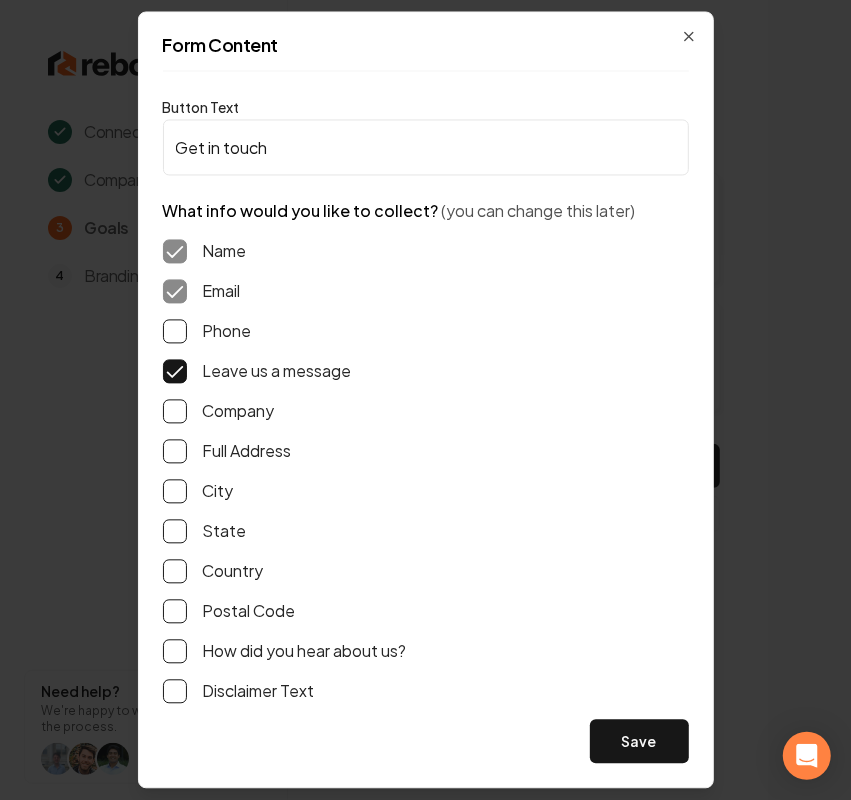 click on "Phone" at bounding box center [227, 332] 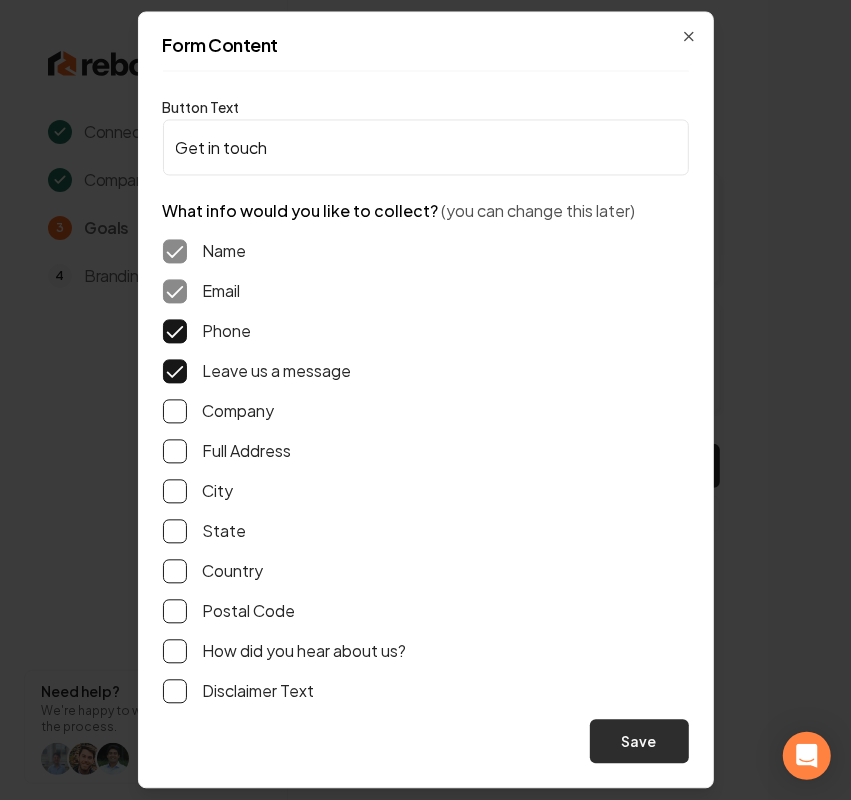 click on "Save" at bounding box center (639, 742) 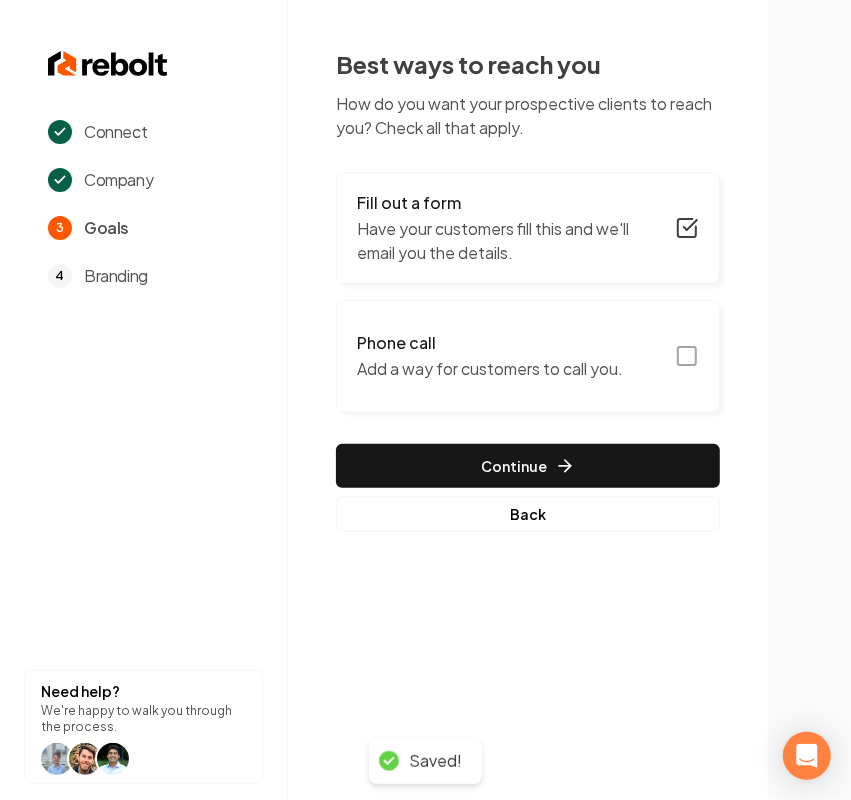 click on "Phone call Add a way for customers to call you." at bounding box center (528, 356) 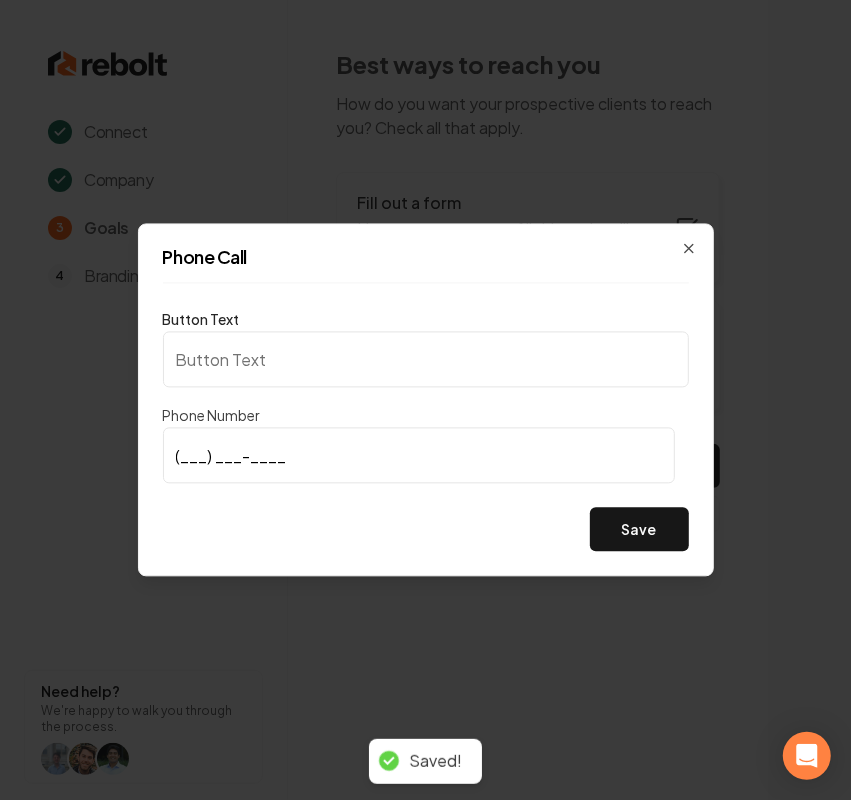 type on "Call us" 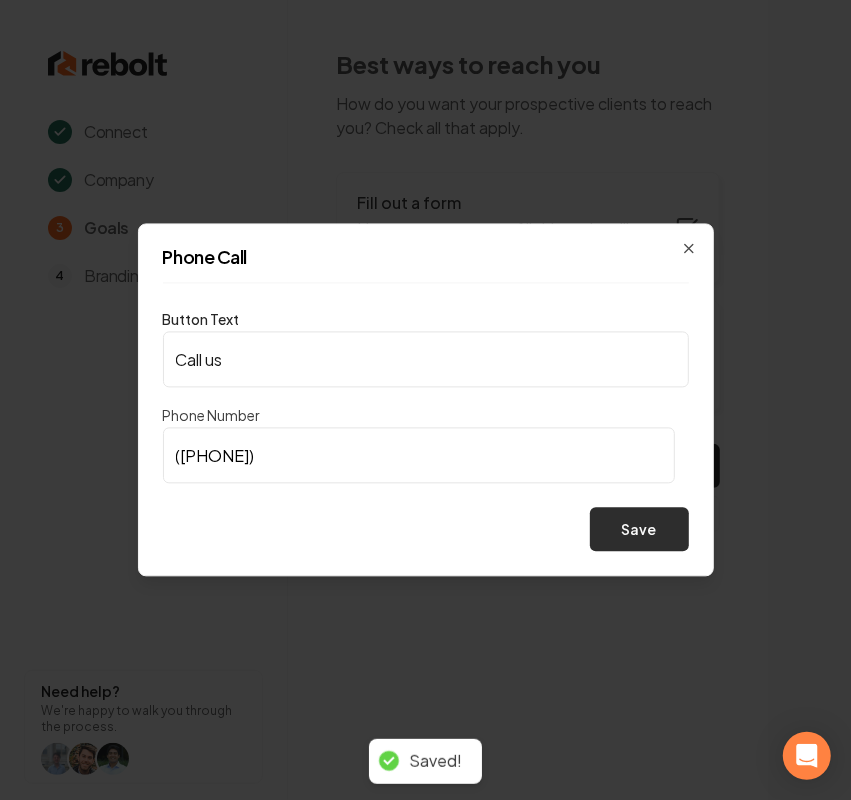 click on "Save" at bounding box center (639, 530) 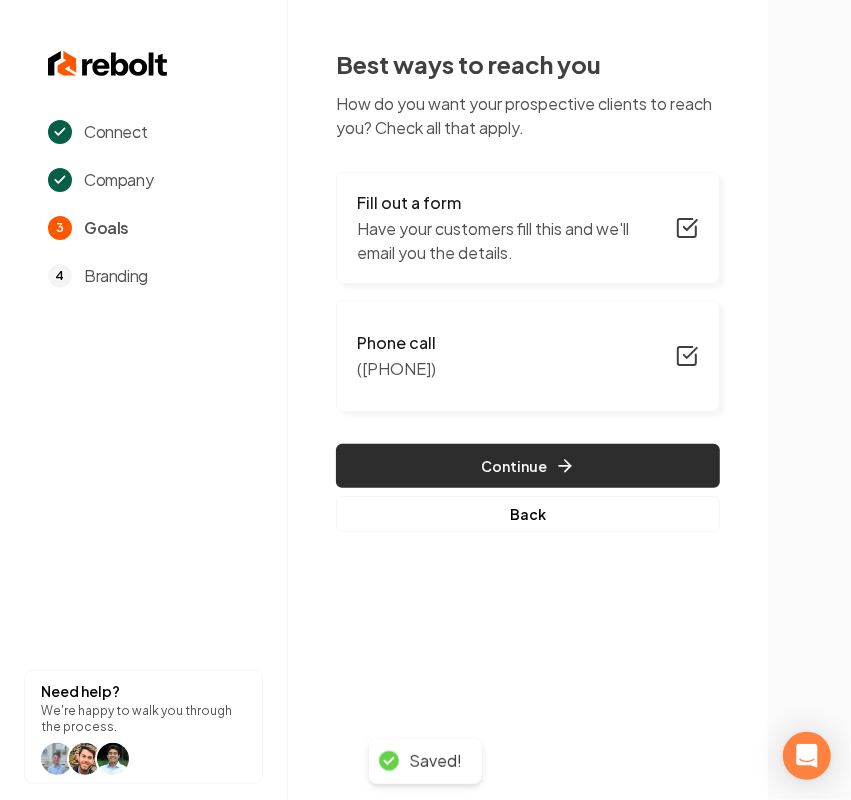 click on "Continue" at bounding box center [528, 466] 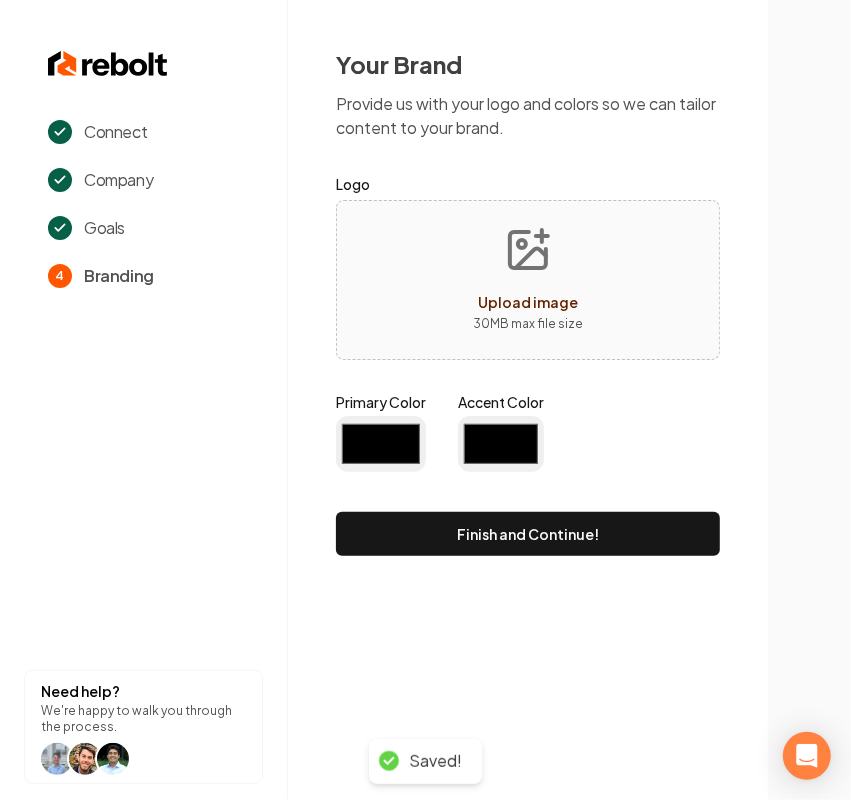 click on "Upload image 30  MB max file size" at bounding box center (528, 280) 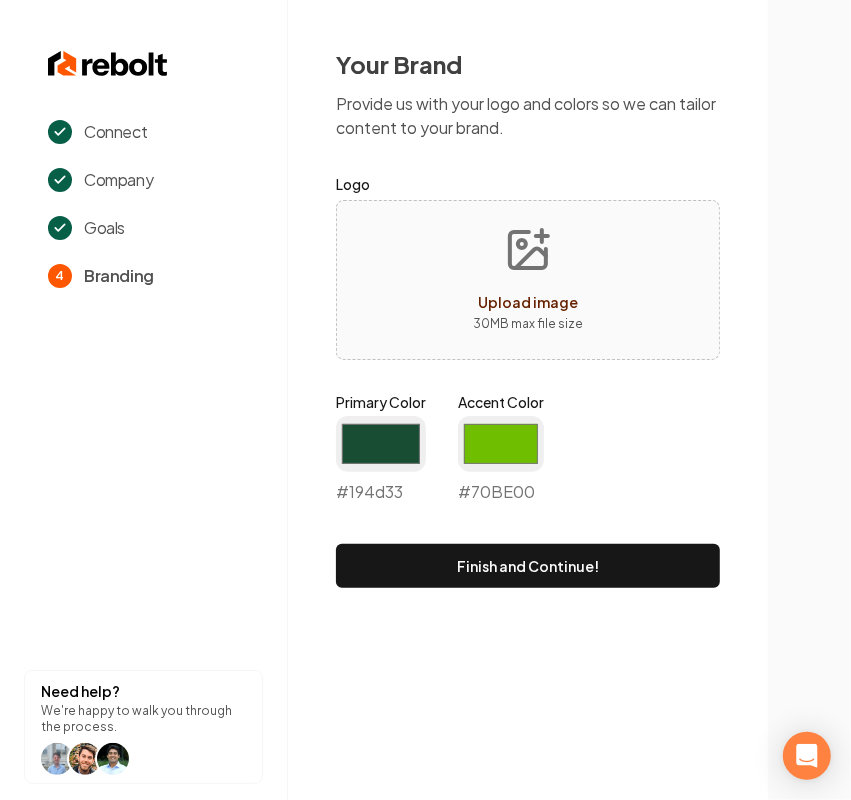 type on "**********" 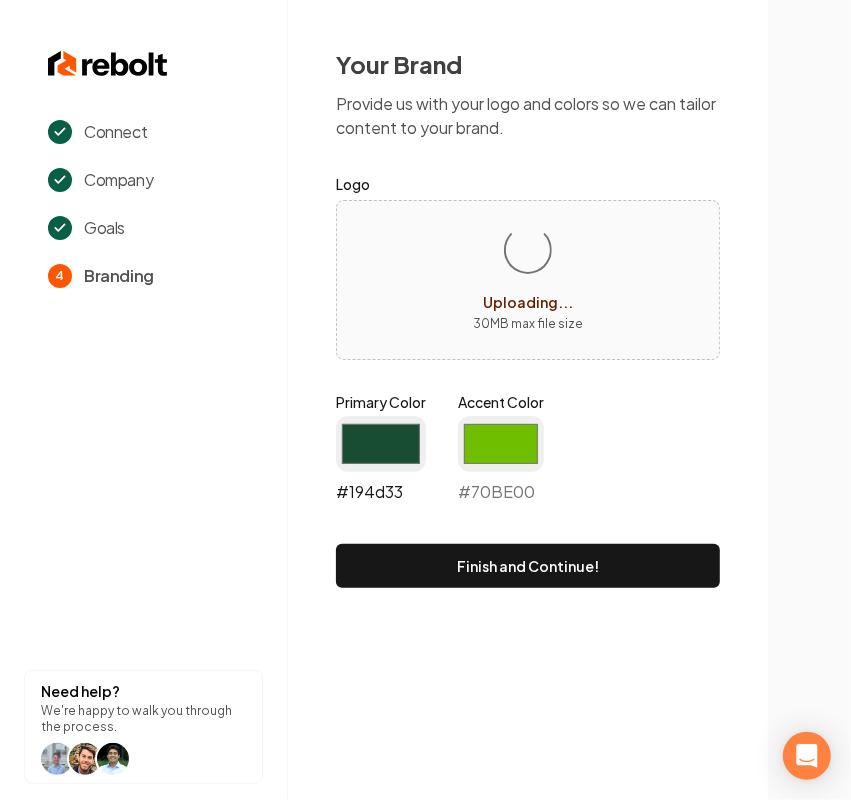 drag, startPoint x: 378, startPoint y: 433, endPoint x: 361, endPoint y: 468, distance: 38.910152 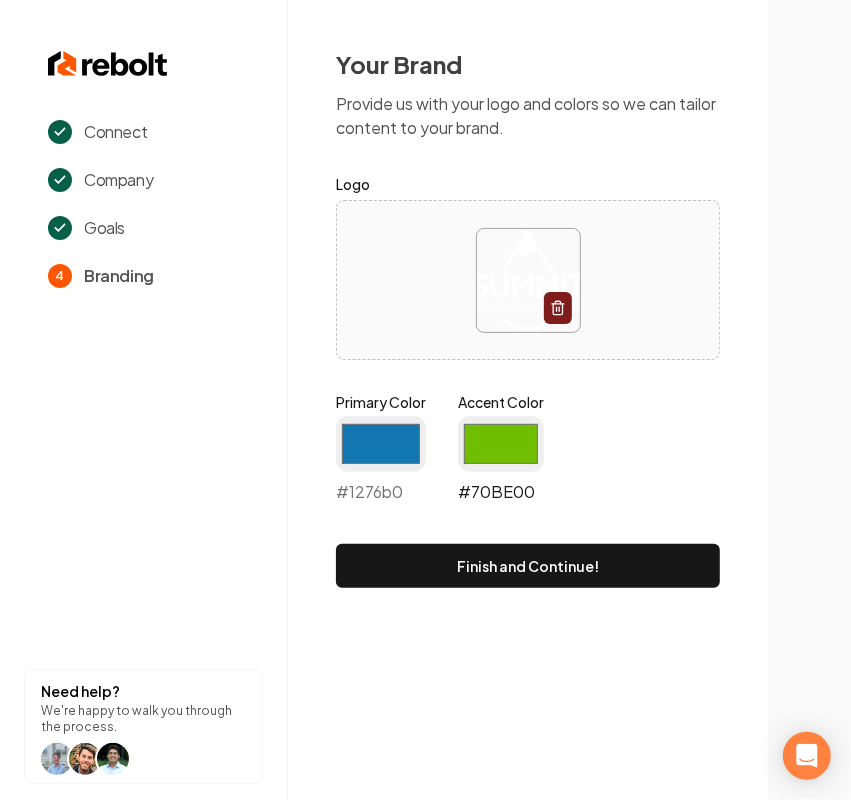 type on "#1276b0" 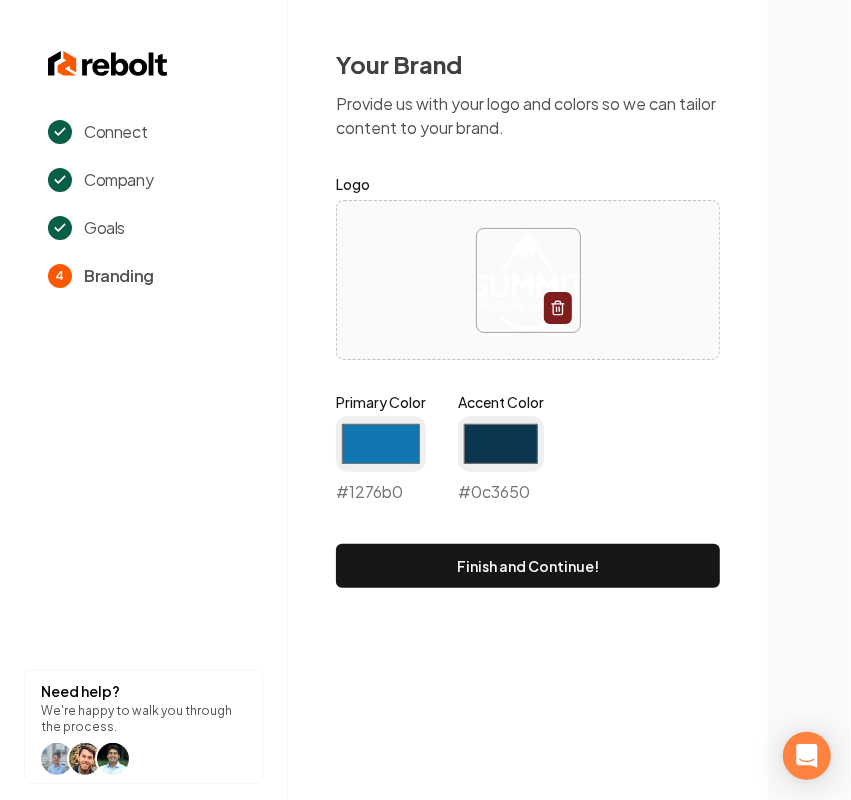 type on "#0c3650" 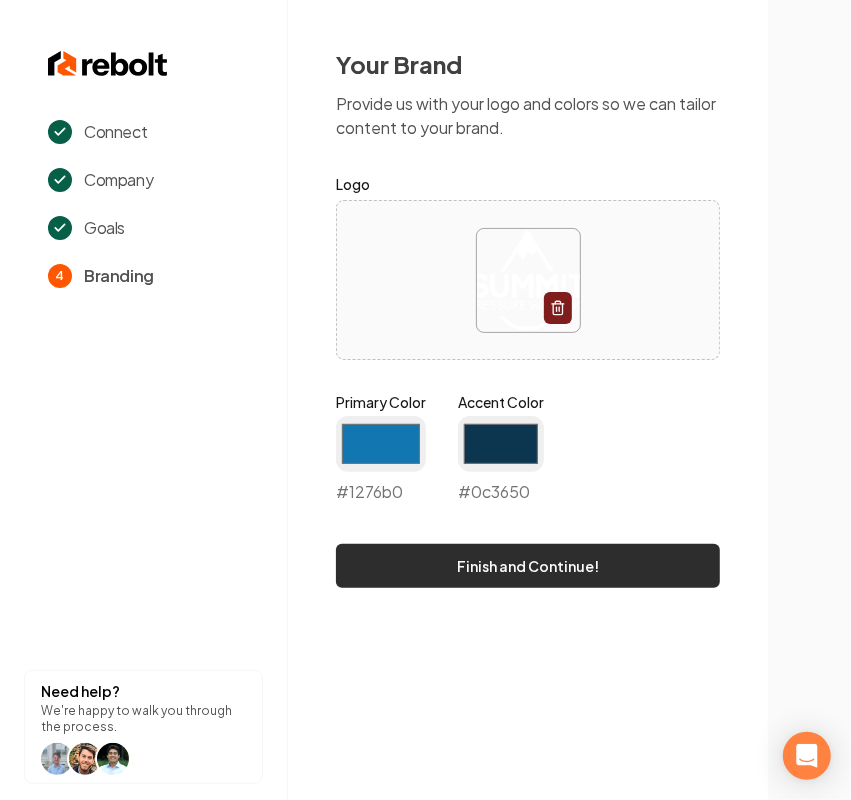 click on "Finish and Continue!" at bounding box center [528, 566] 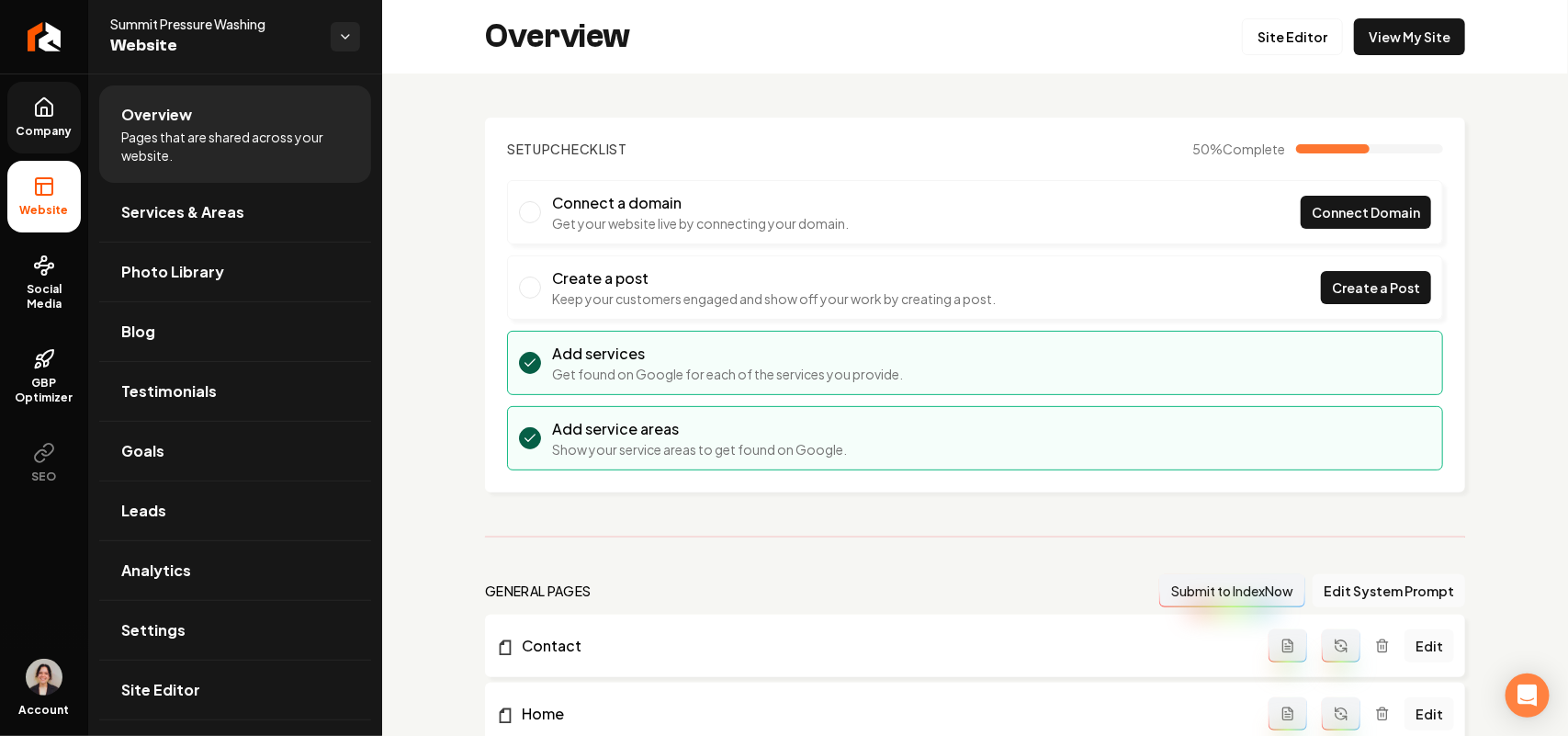 click on "Company" at bounding box center (44, 118) 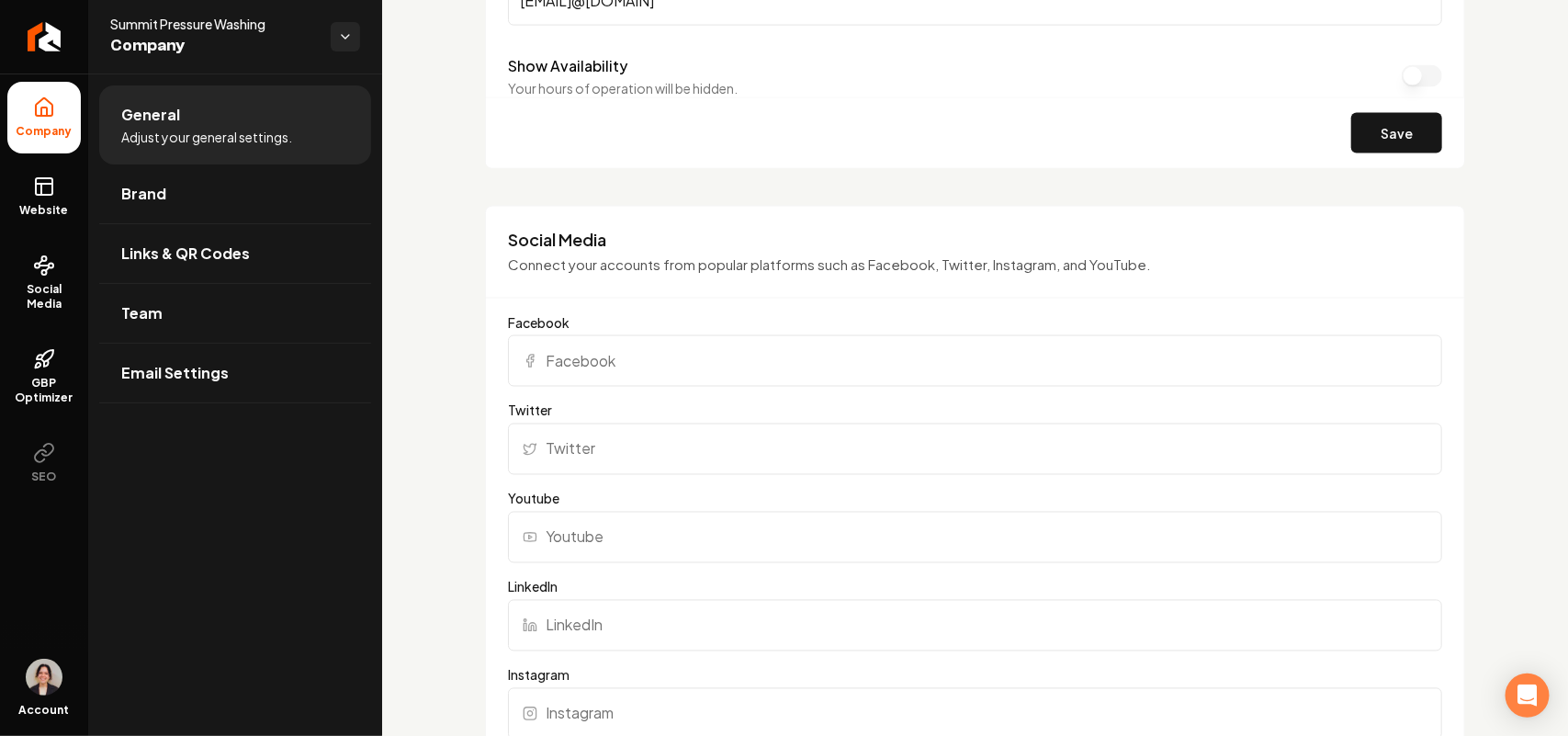 scroll, scrollTop: 1378, scrollLeft: 0, axis: vertical 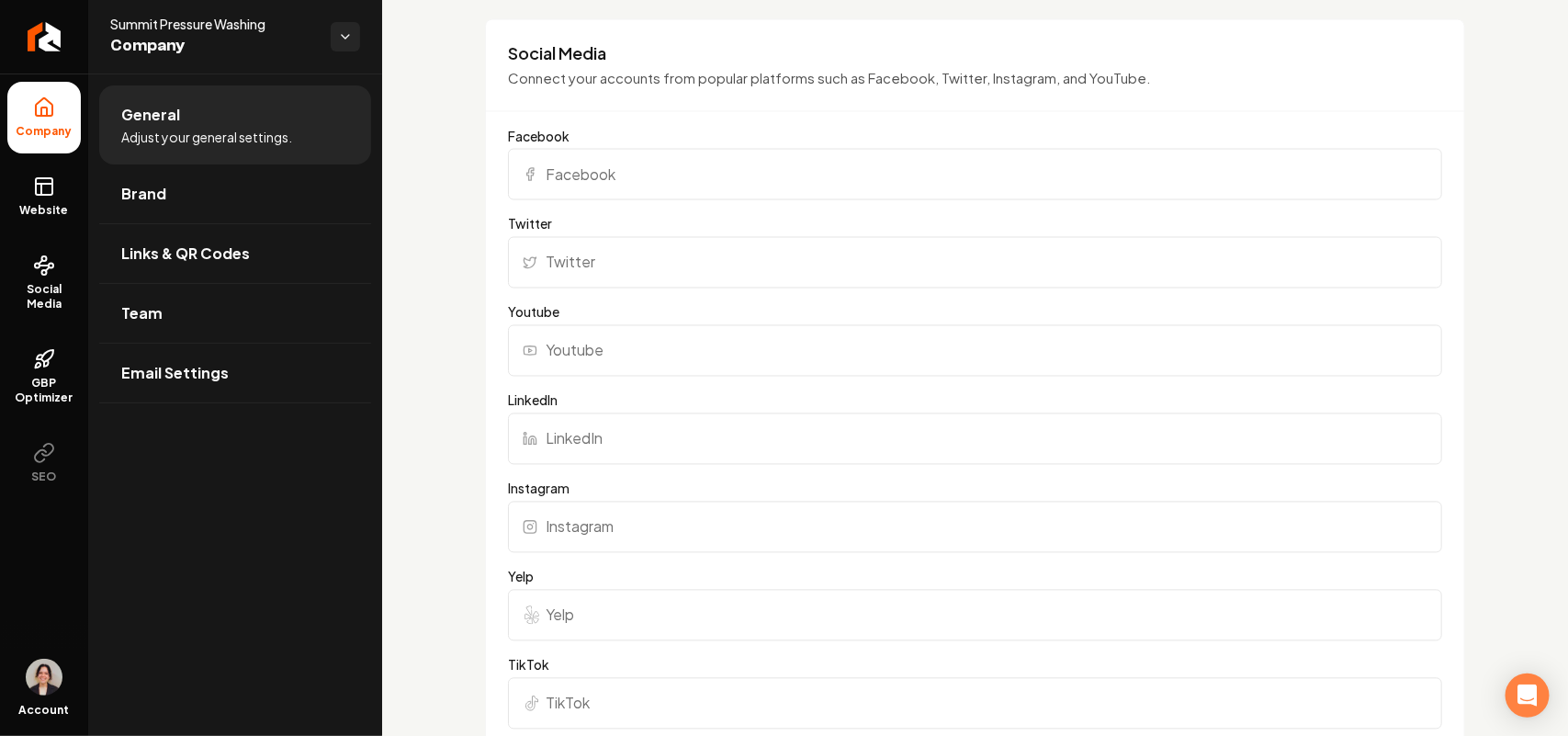 click on "Facebook" at bounding box center (975, 175) 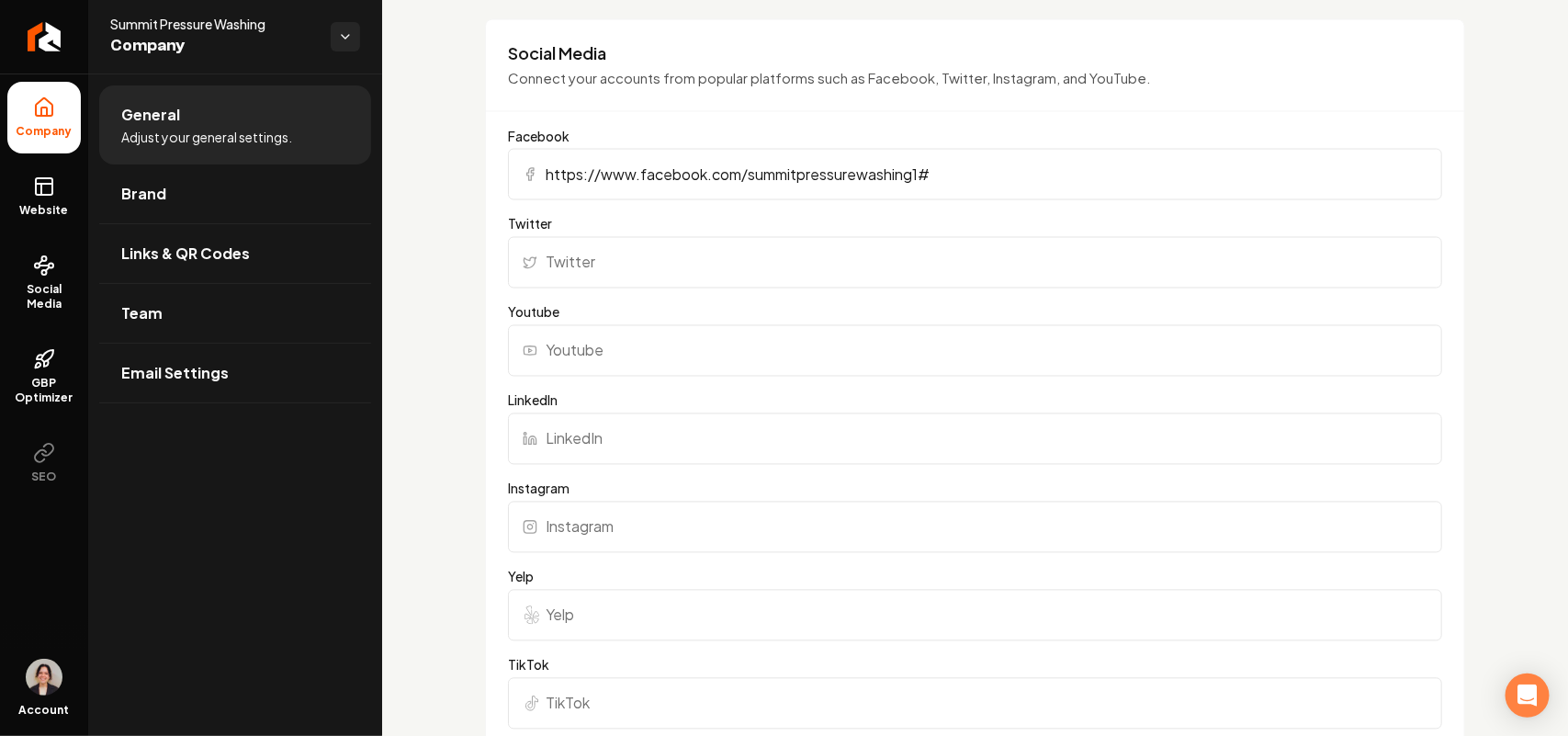 type on "https://www.facebook.com/summitpressurewashing1#" 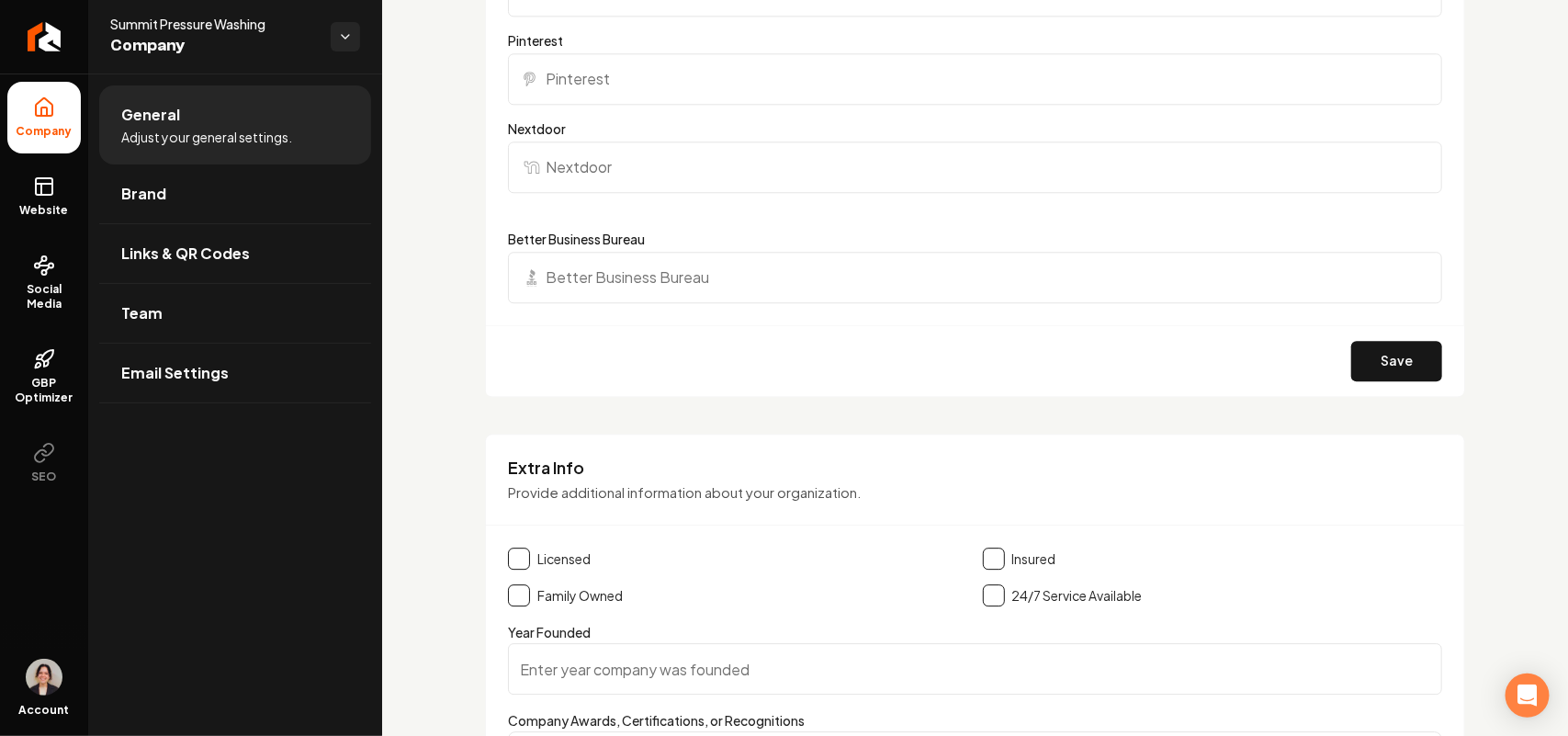 scroll, scrollTop: 2412, scrollLeft: 0, axis: vertical 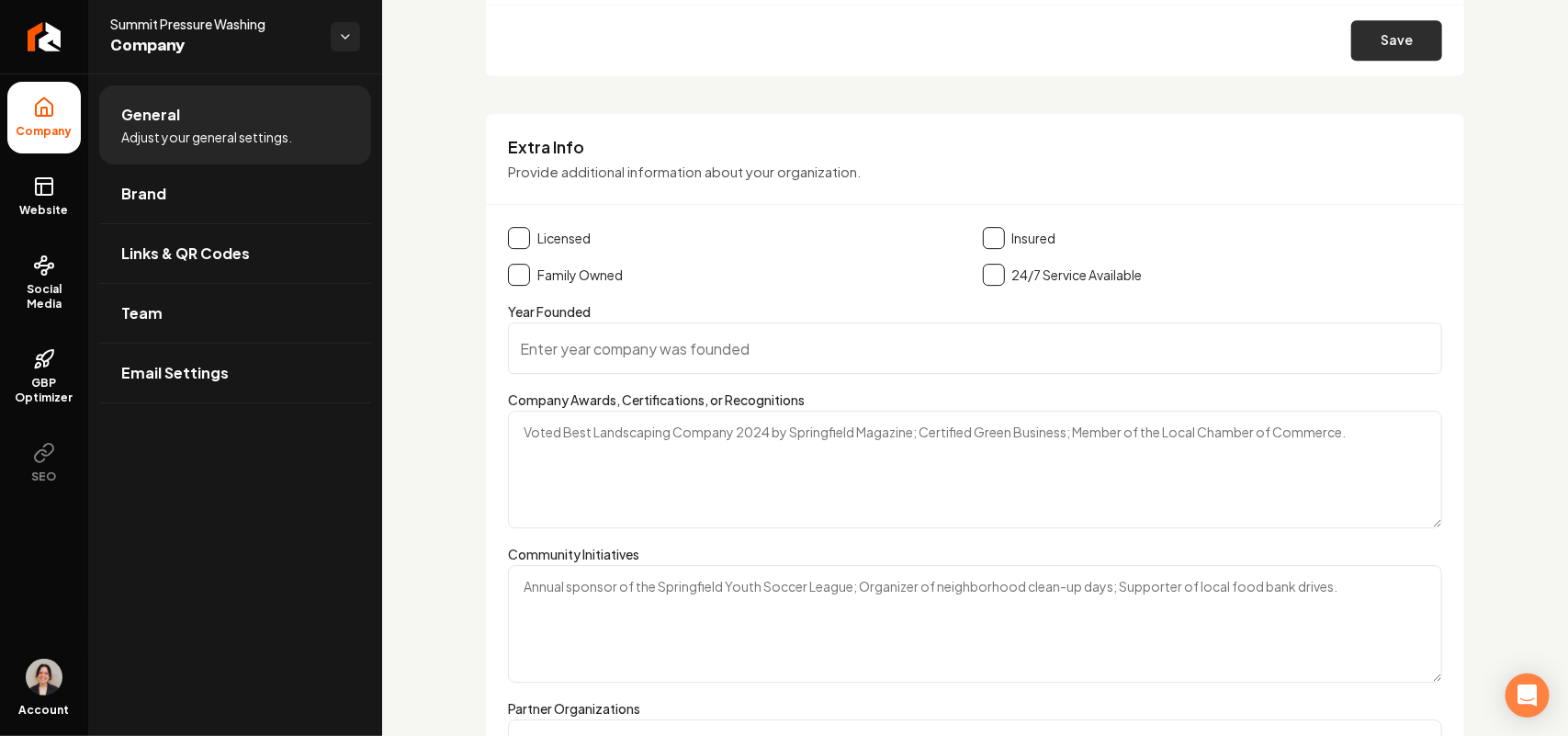 click on "Save" at bounding box center [1396, 40] 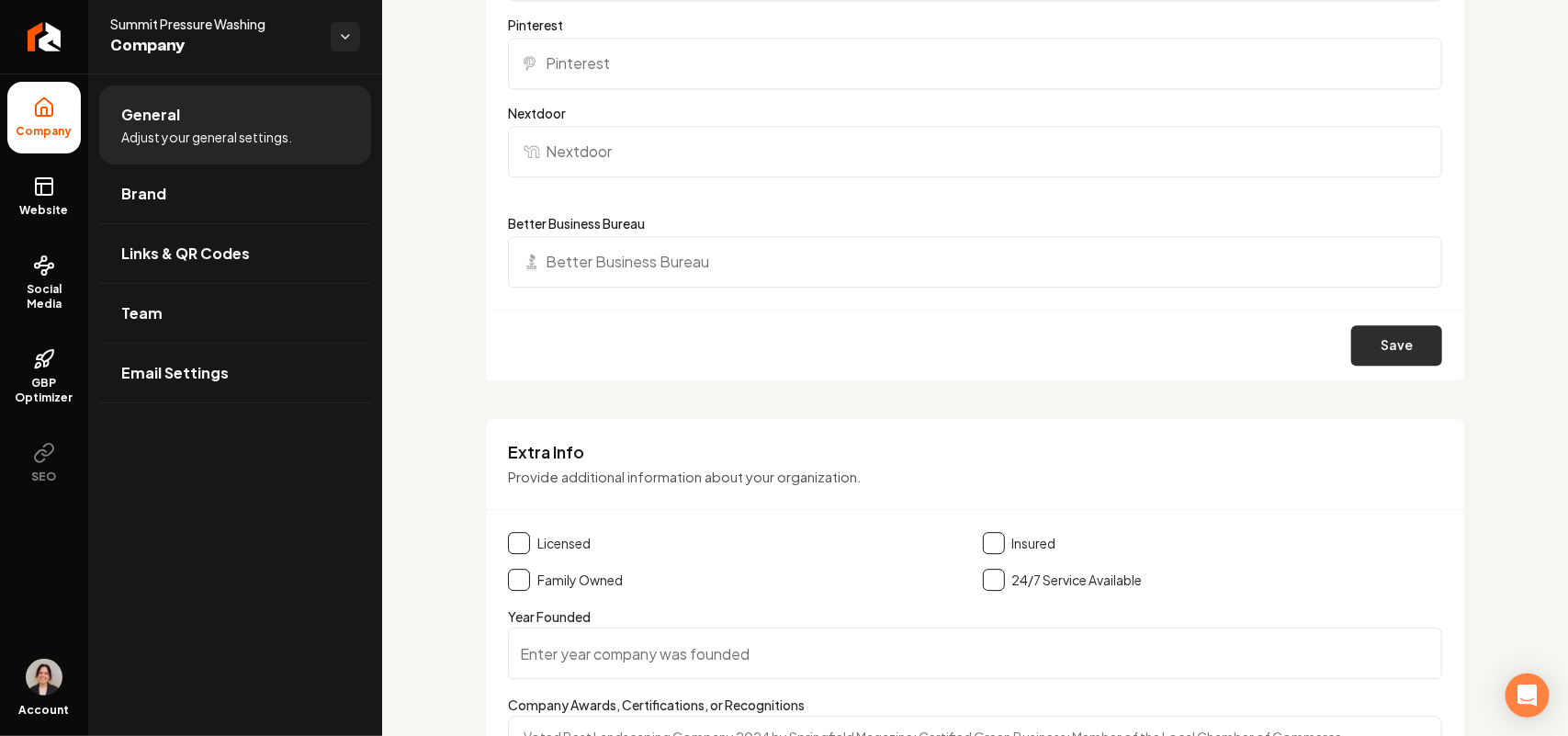 click on "Save" at bounding box center [1396, 345] 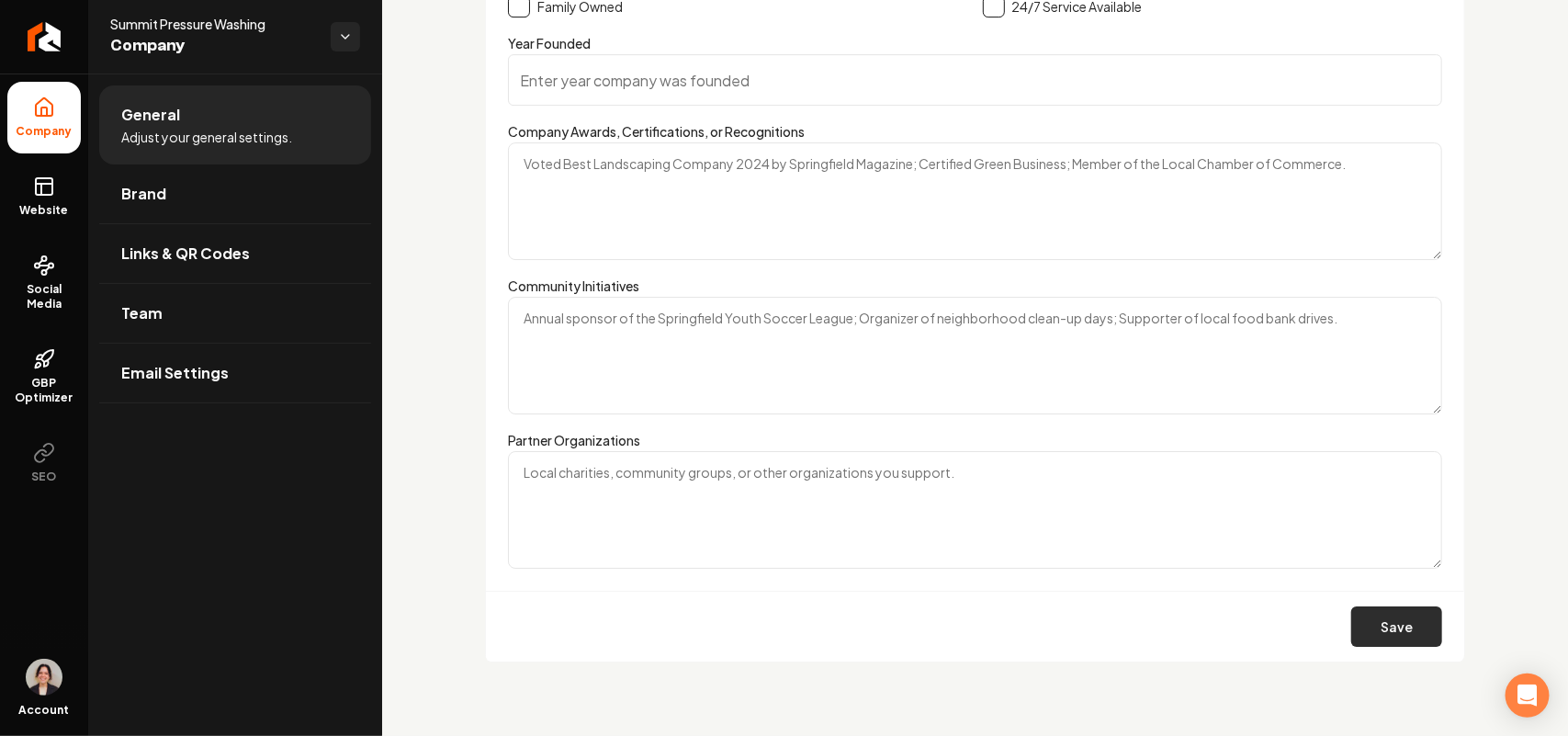 click on "Save" at bounding box center [1396, 627] 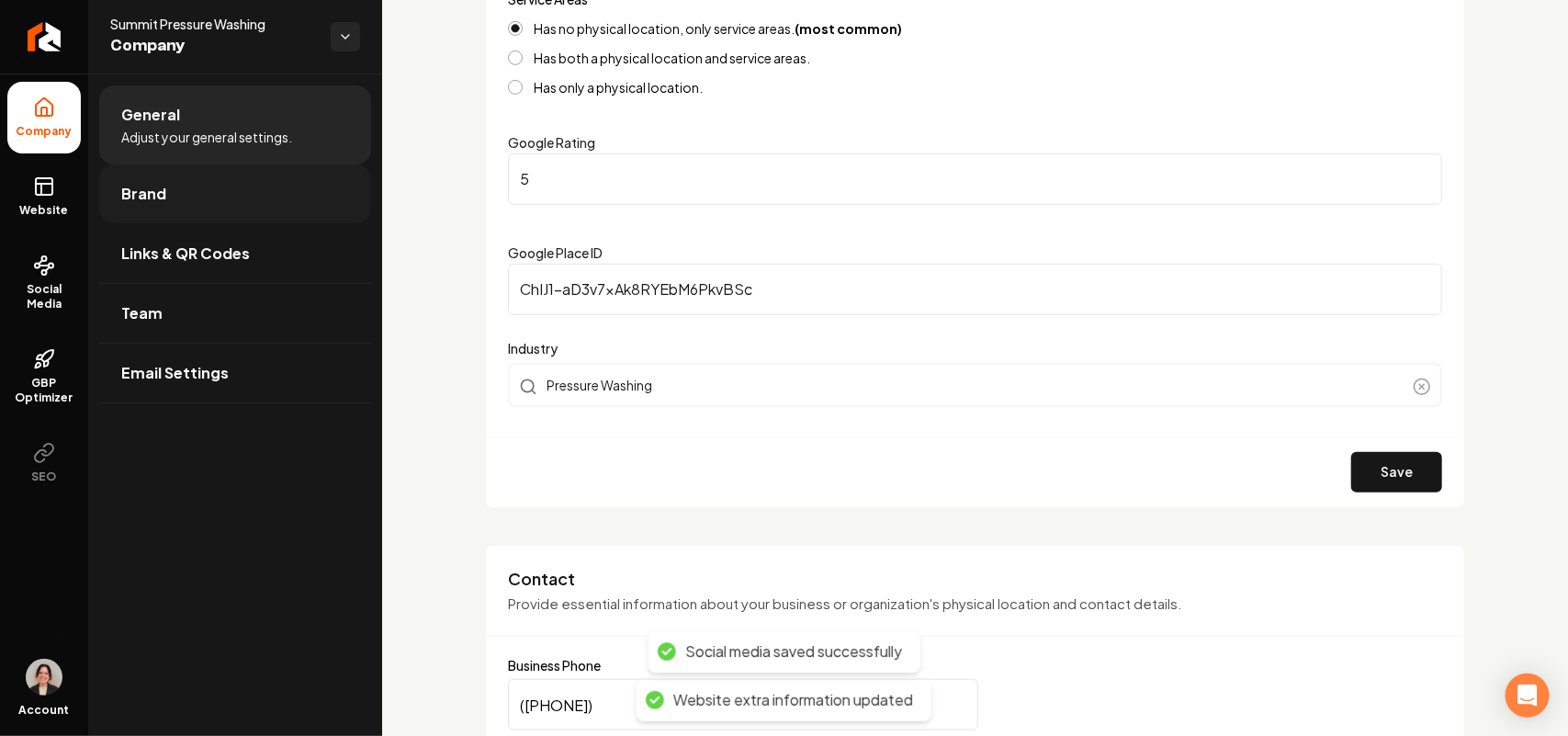 click on "Brand" at bounding box center (235, 194) 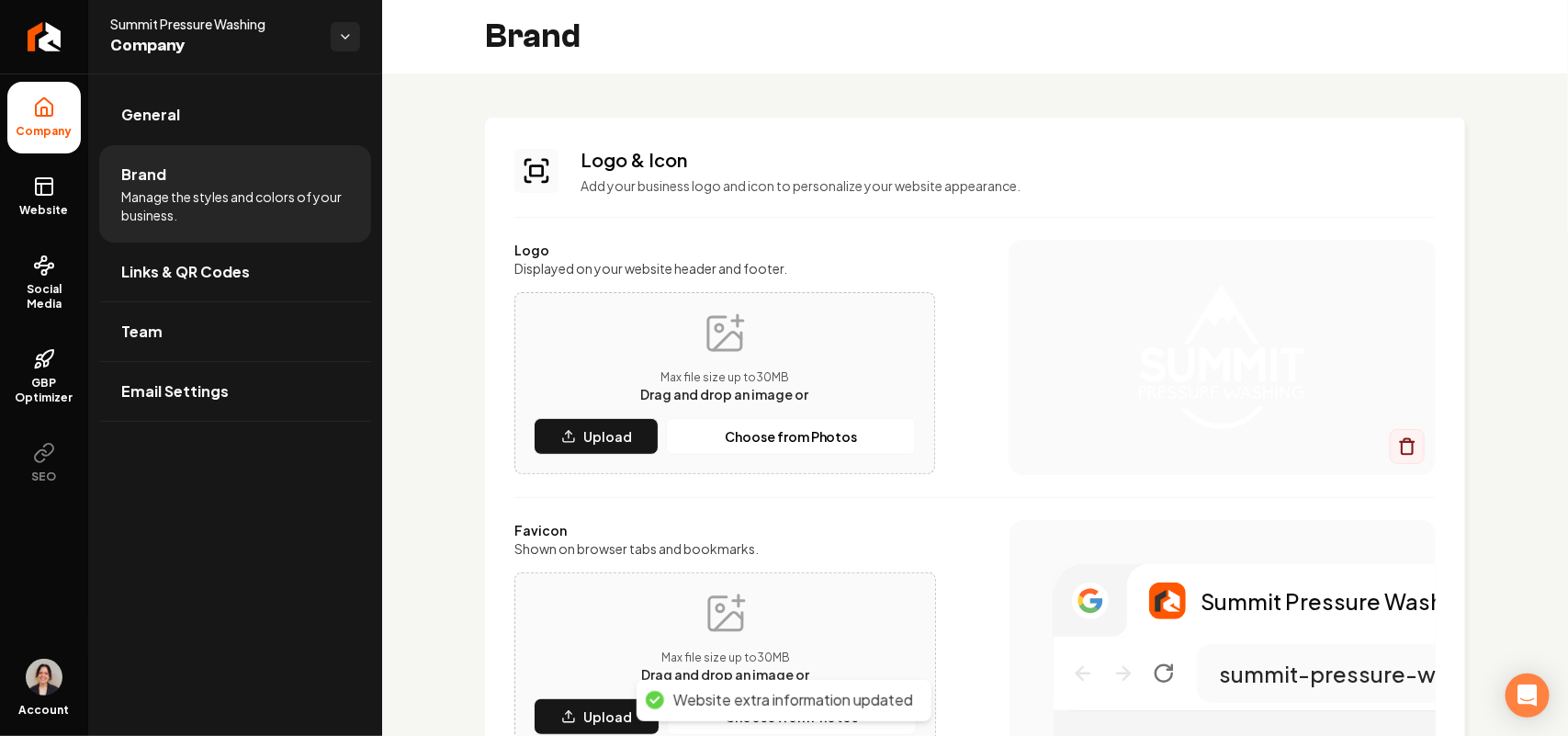 scroll, scrollTop: 459, scrollLeft: 0, axis: vertical 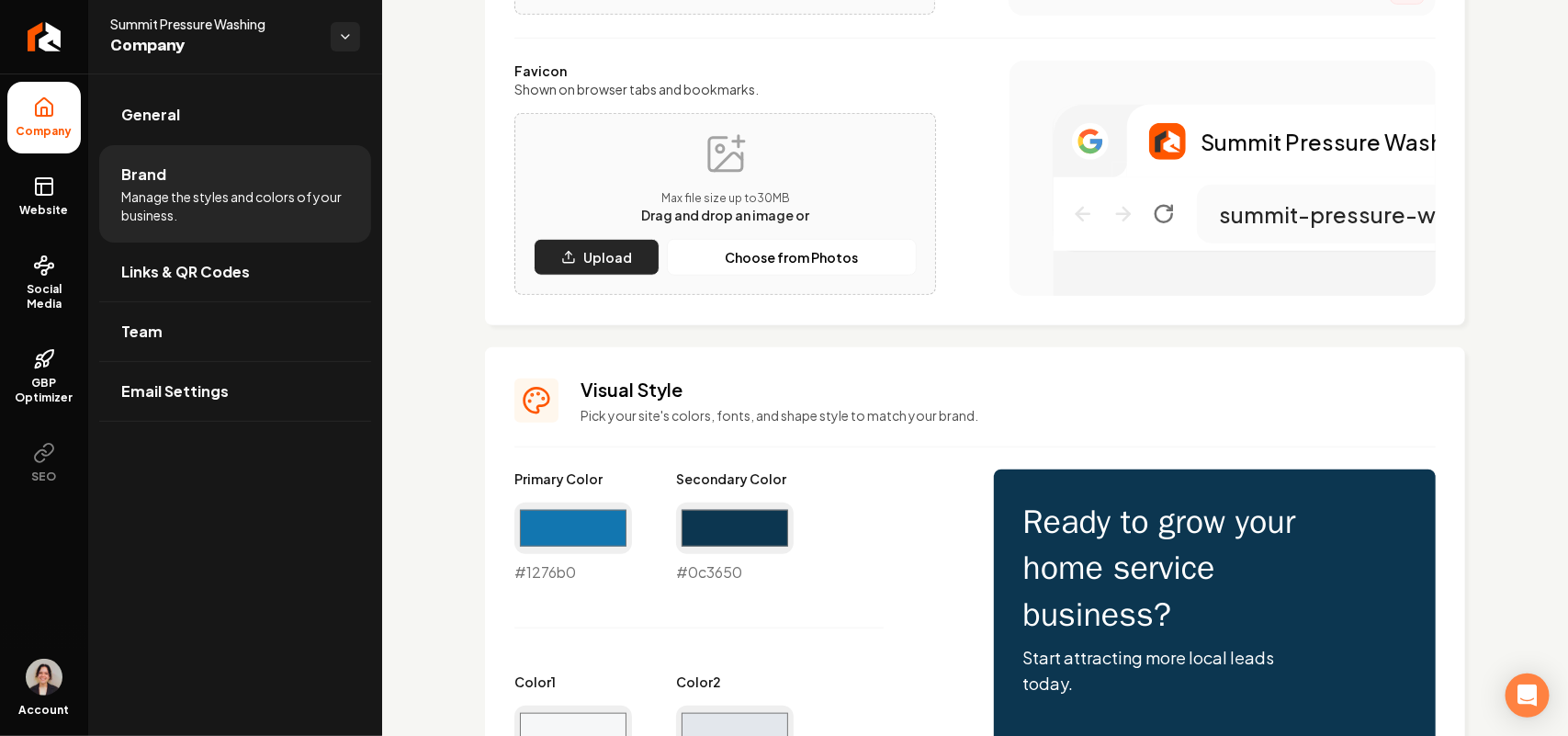 click on "Upload" at bounding box center [607, 257] 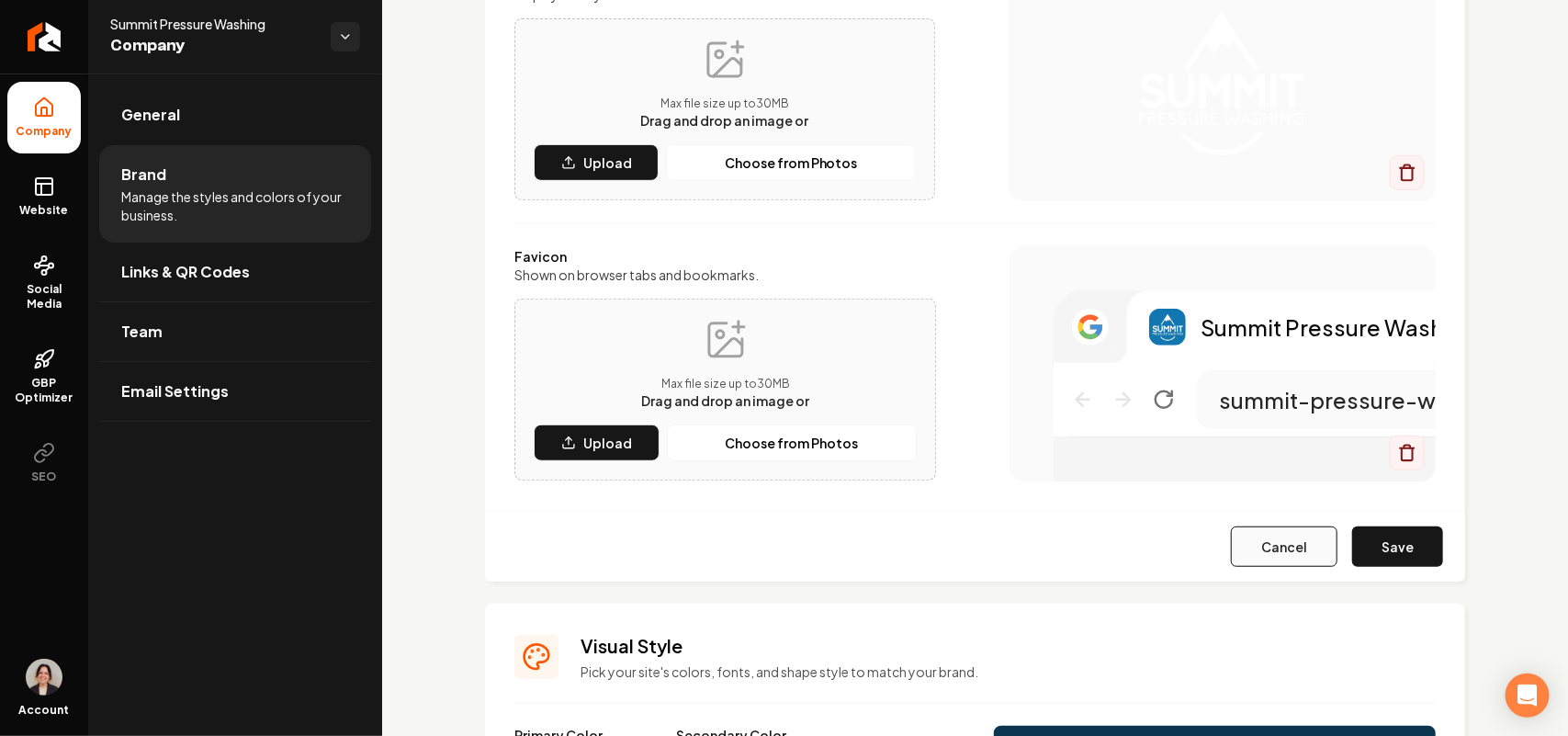 scroll, scrollTop: 283, scrollLeft: 0, axis: vertical 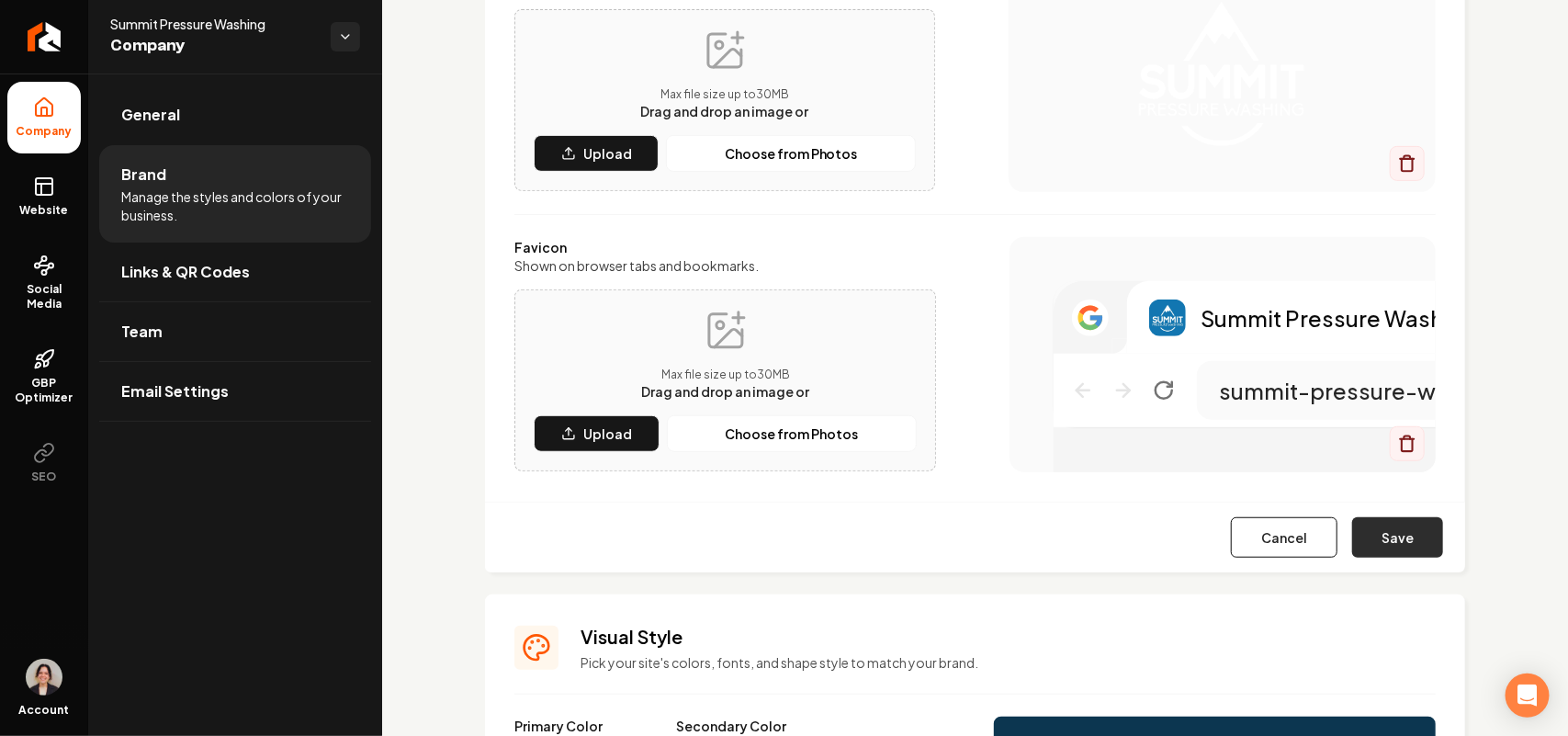 click on "Save" at bounding box center (1397, 538) 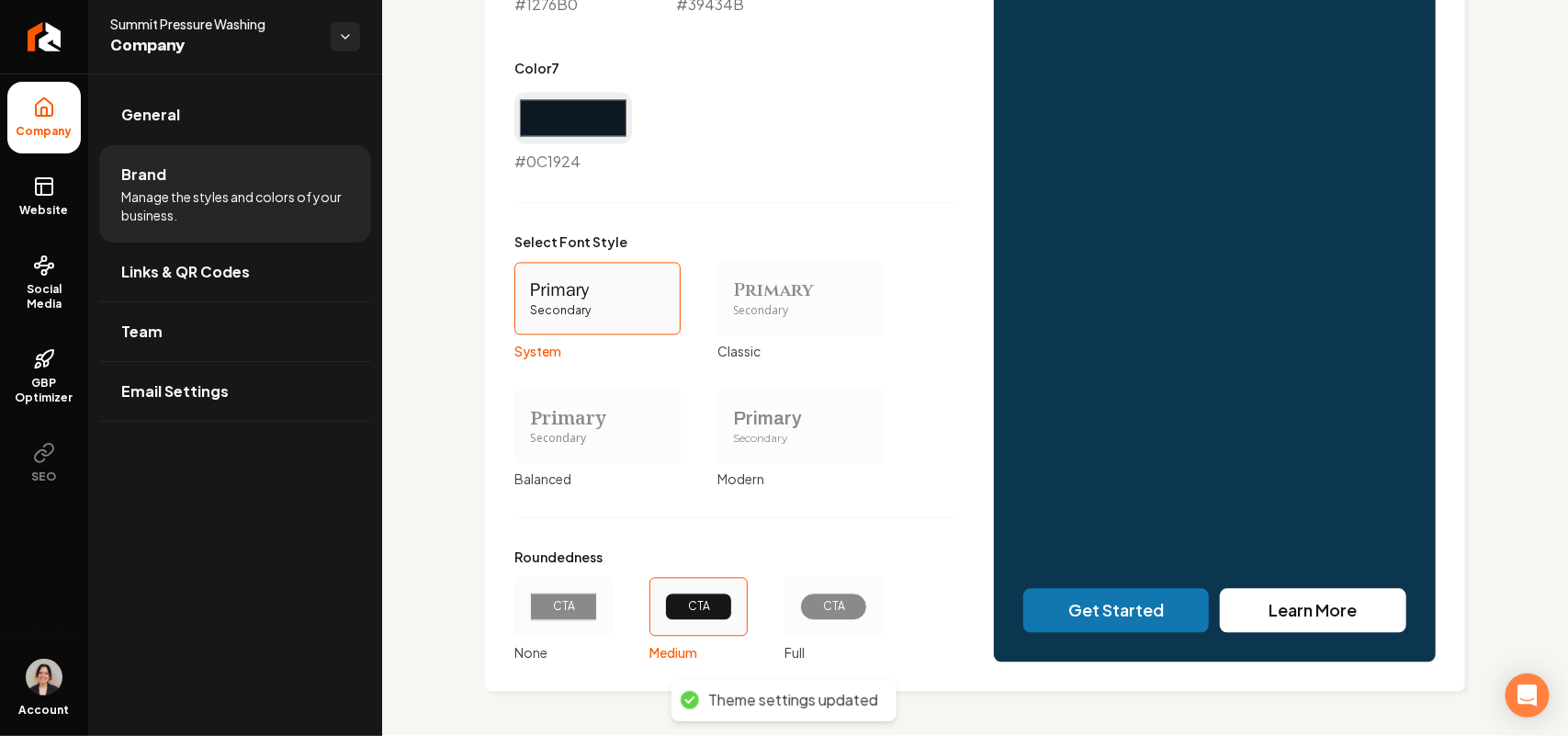 click on "Secondary" at bounding box center (800, 439) 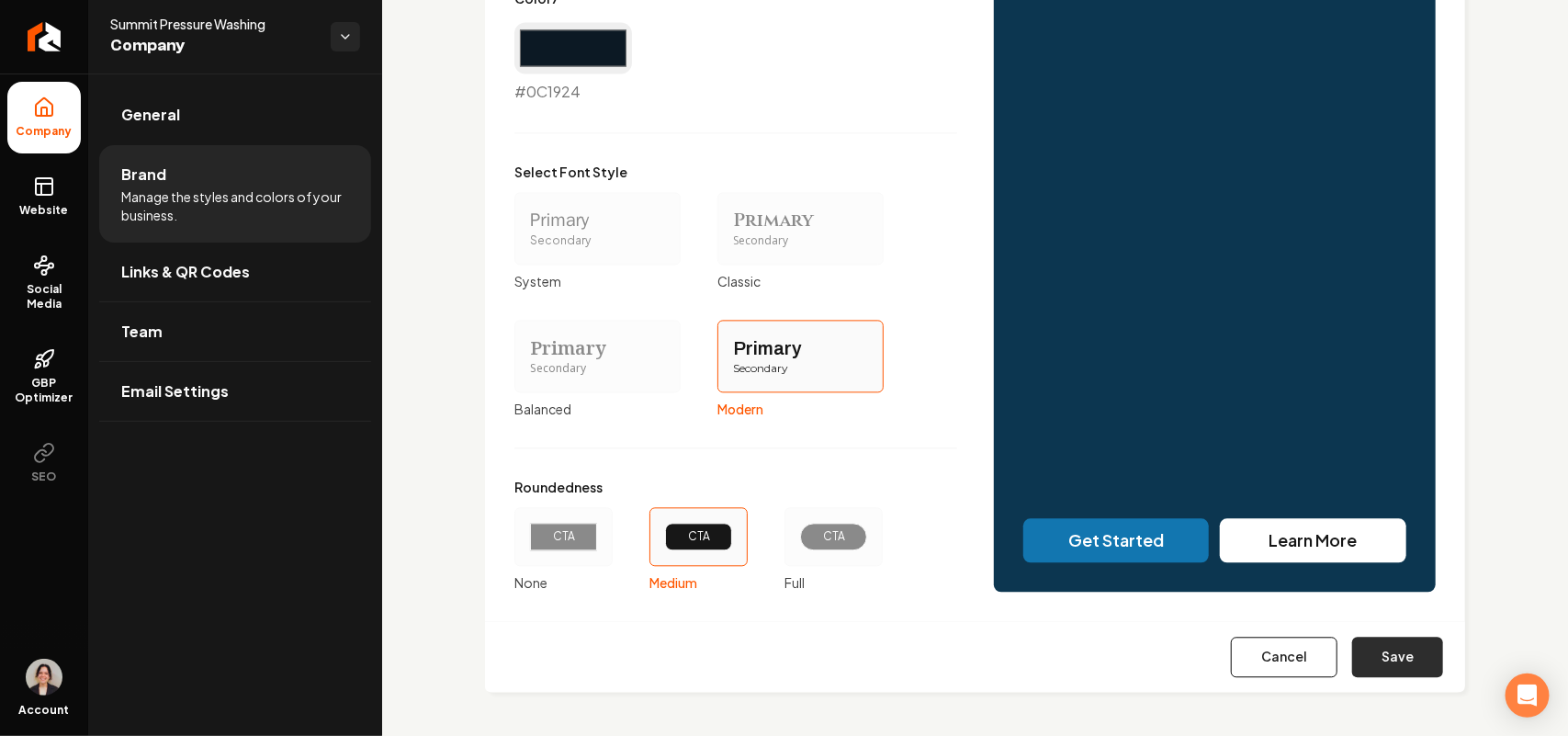 click on "Save" at bounding box center [1397, 657] 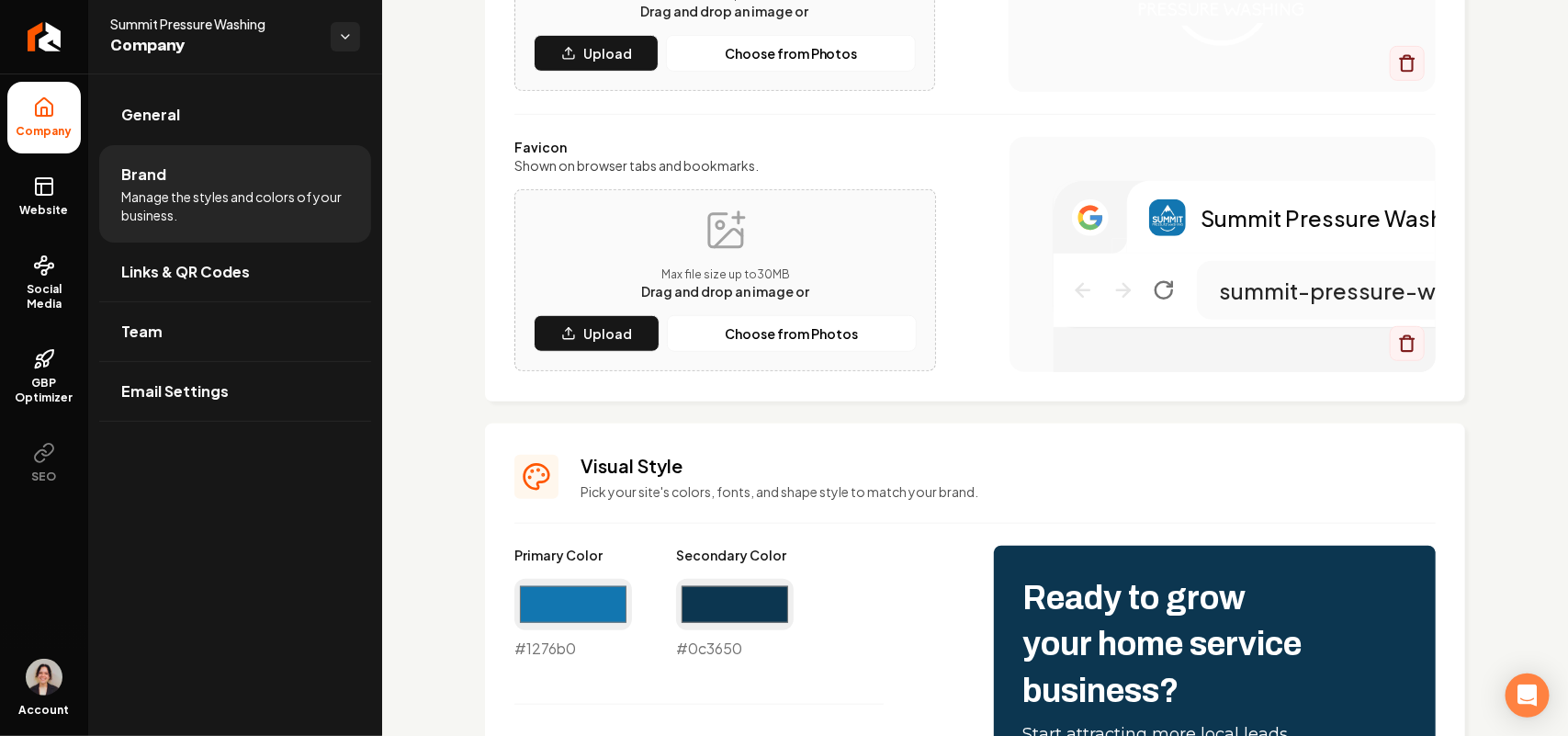 type on "#f6f7f8" 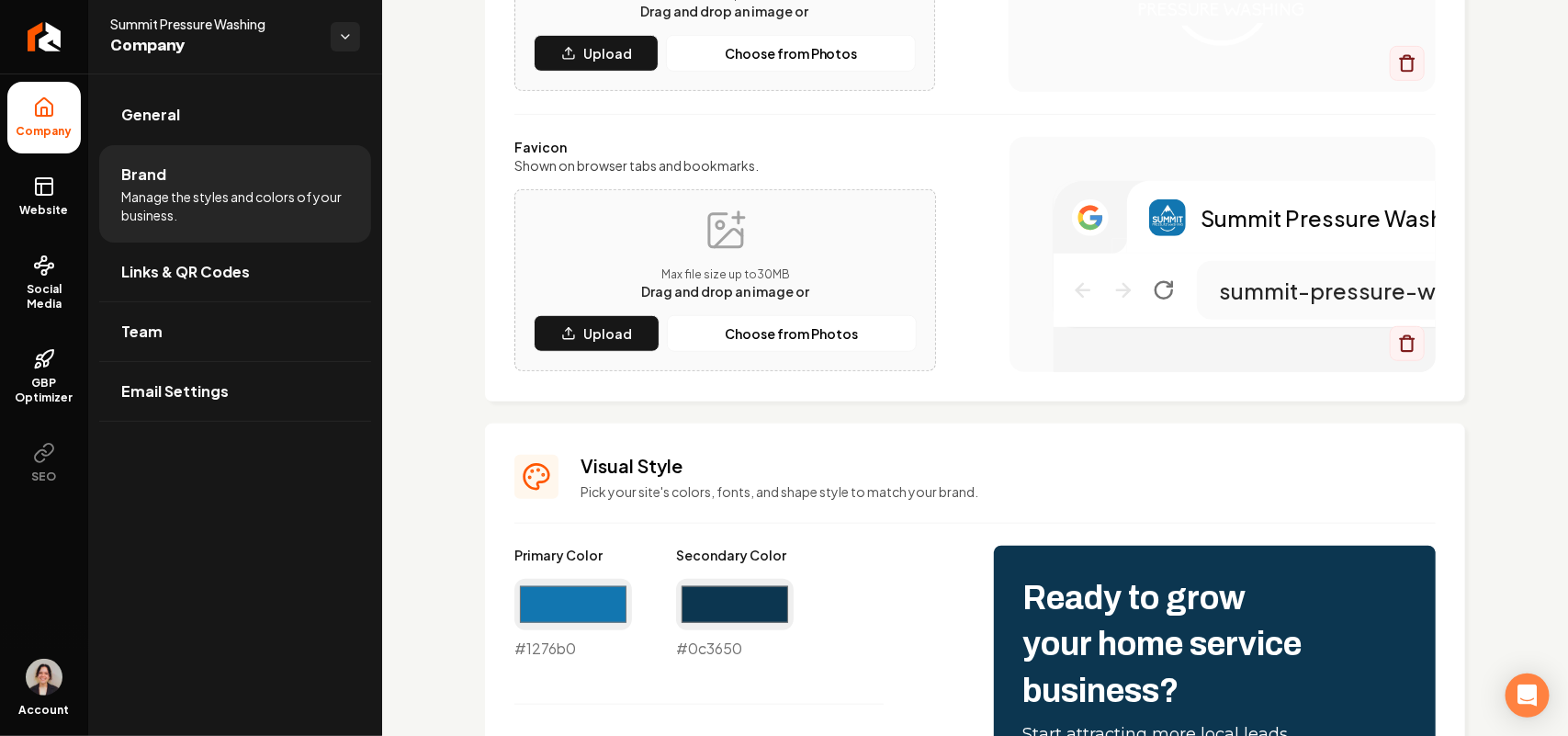 type on "#e3e7ec" 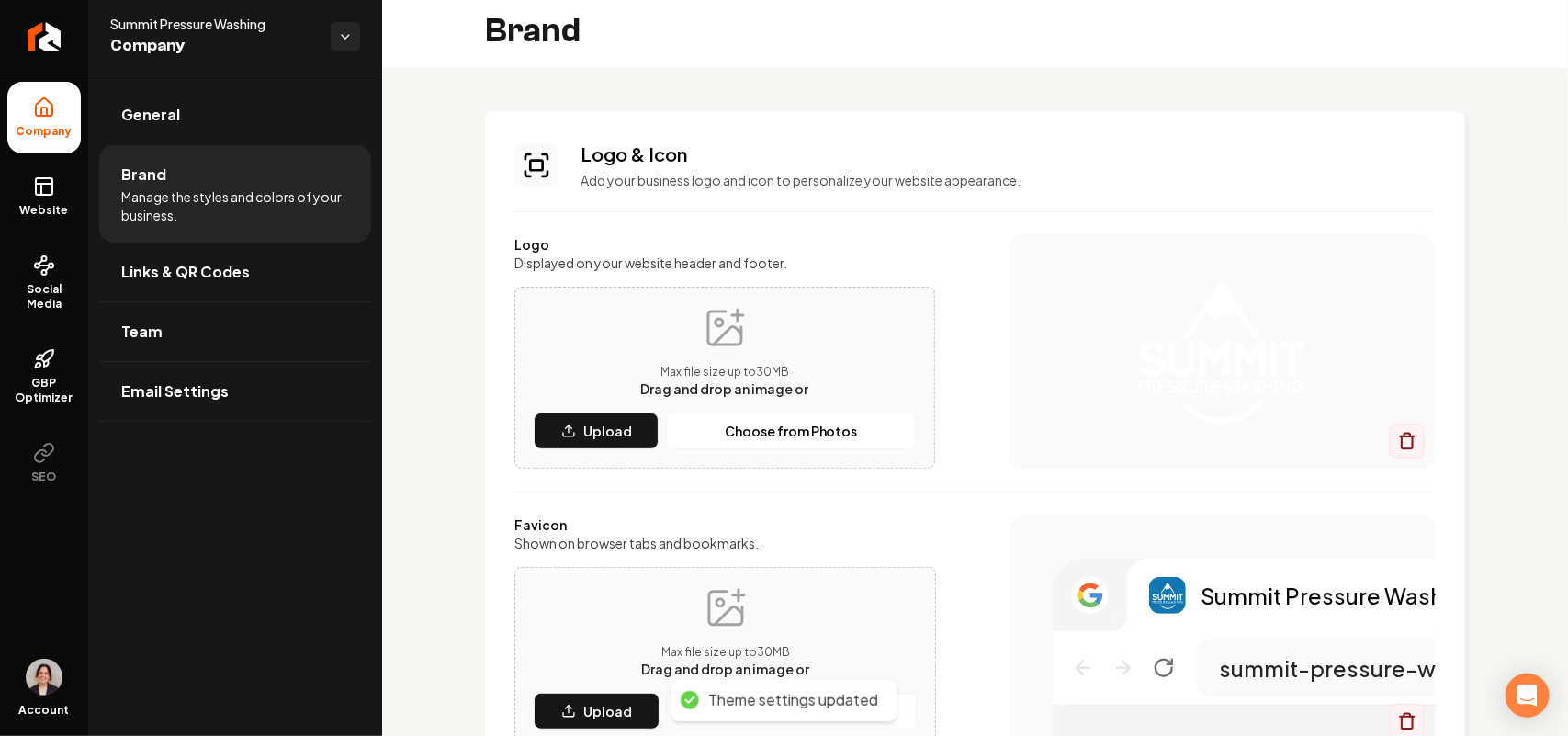 scroll, scrollTop: 0, scrollLeft: 0, axis: both 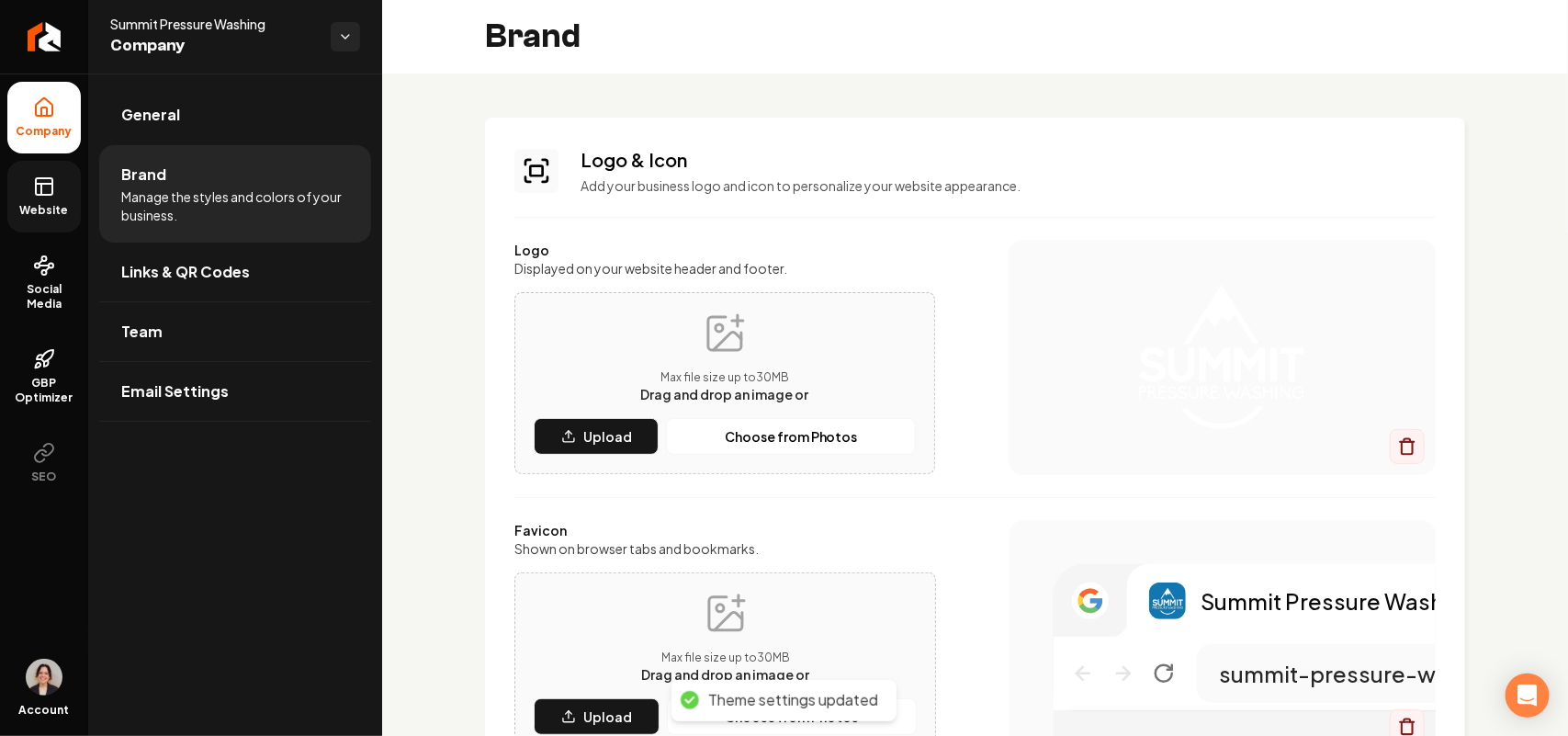 click on "Website" at bounding box center [44, 197] 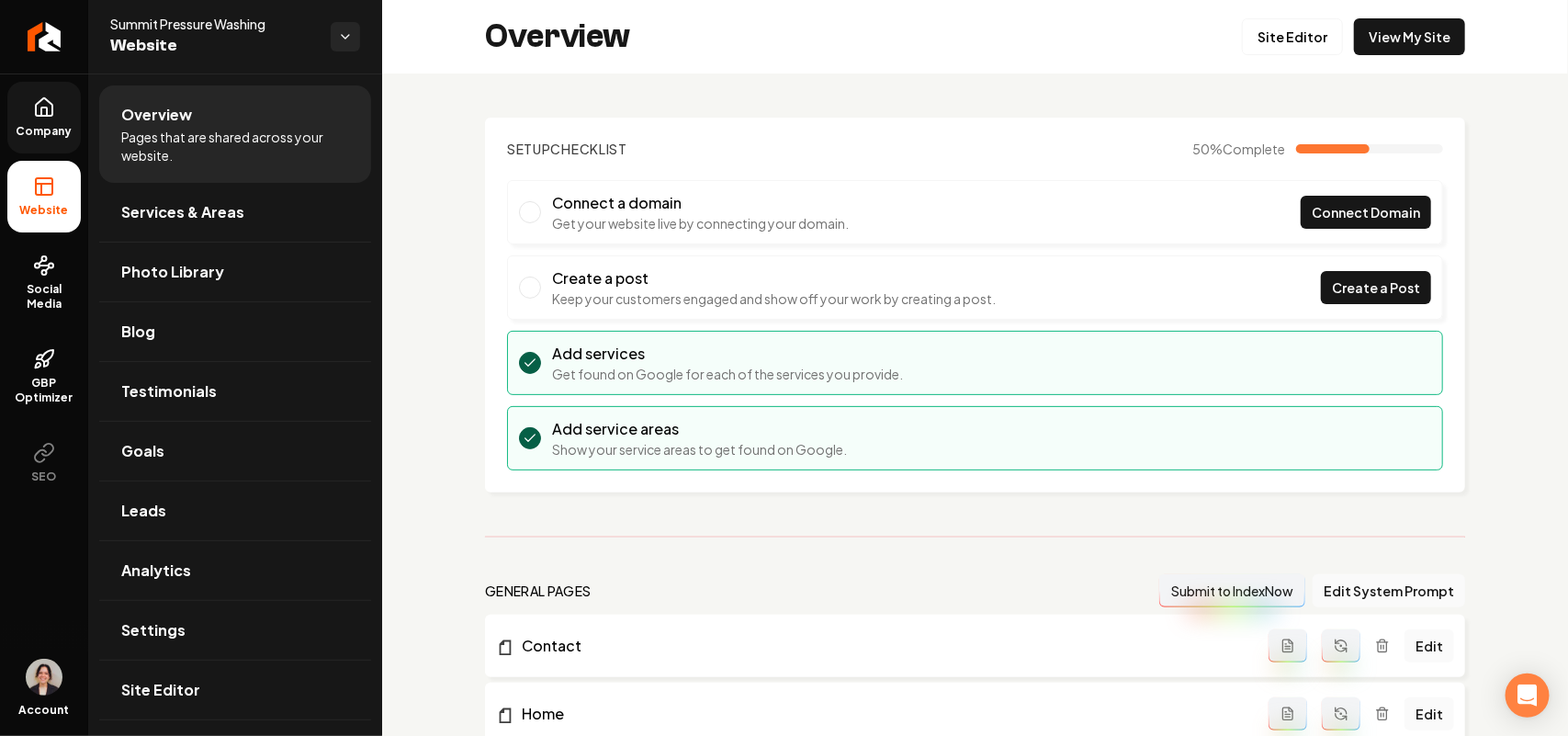 scroll, scrollTop: 459, scrollLeft: 0, axis: vertical 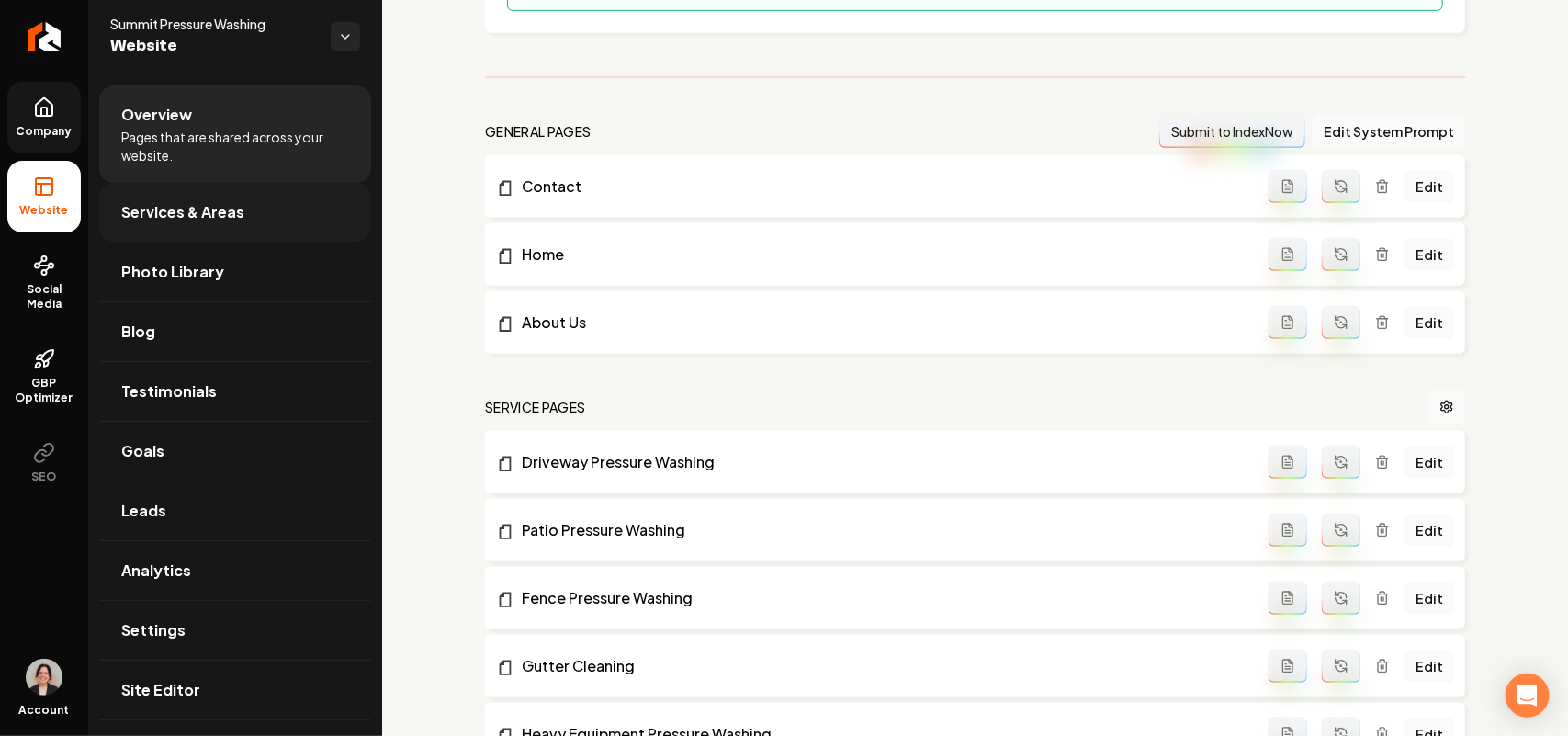 click on "Services & Areas" at bounding box center [183, 212] 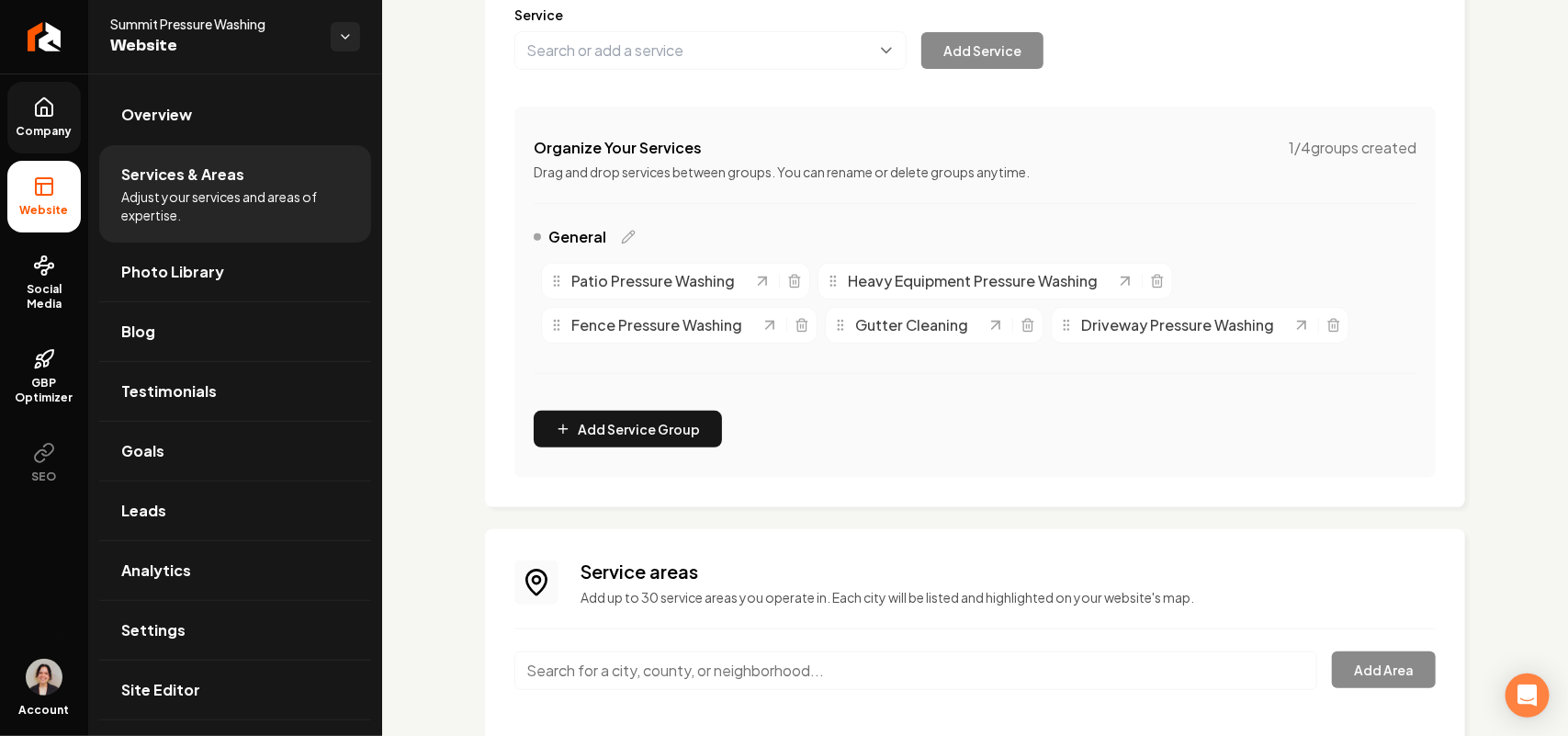 scroll, scrollTop: 368, scrollLeft: 0, axis: vertical 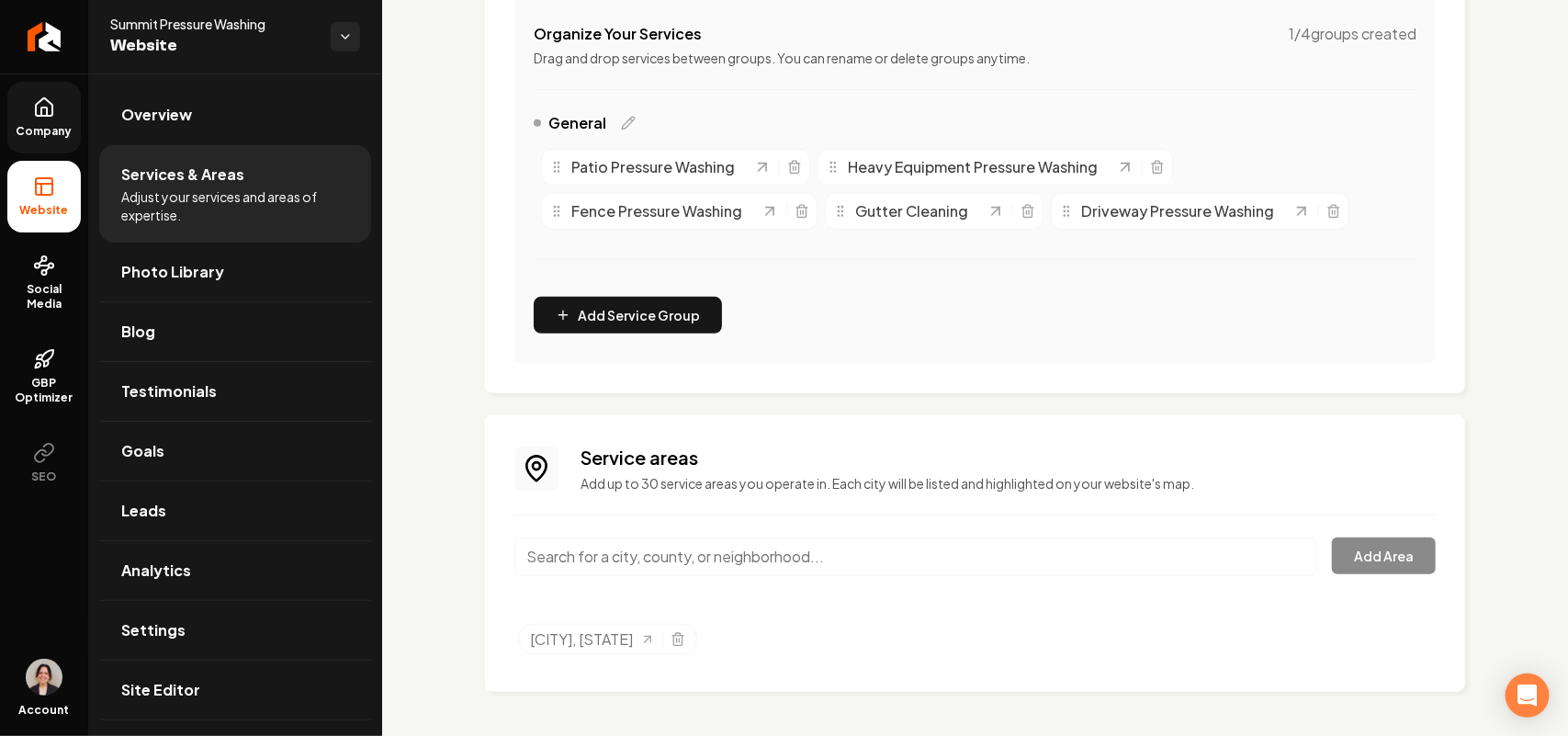 click at bounding box center (916, 557) 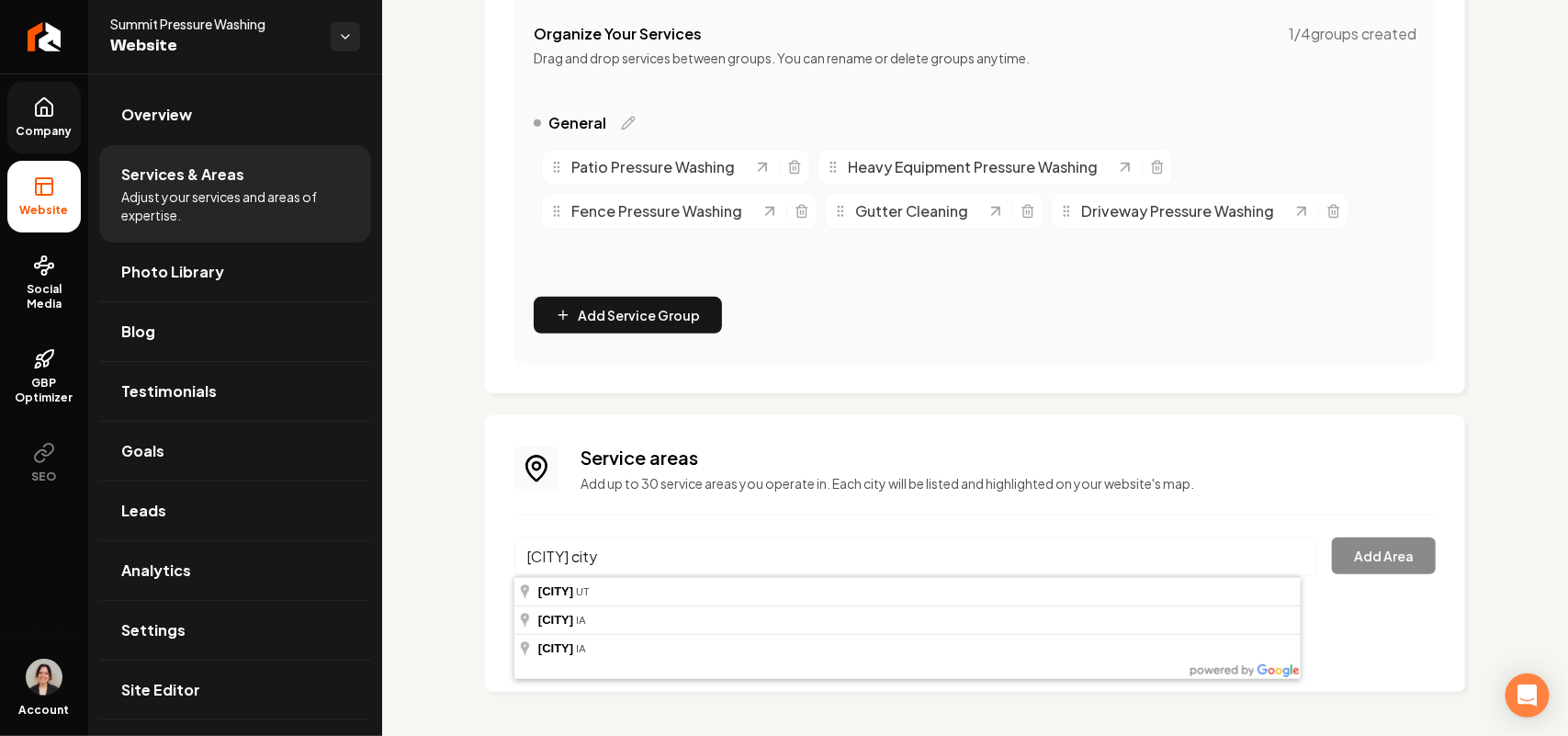 type on "cedaqr city" 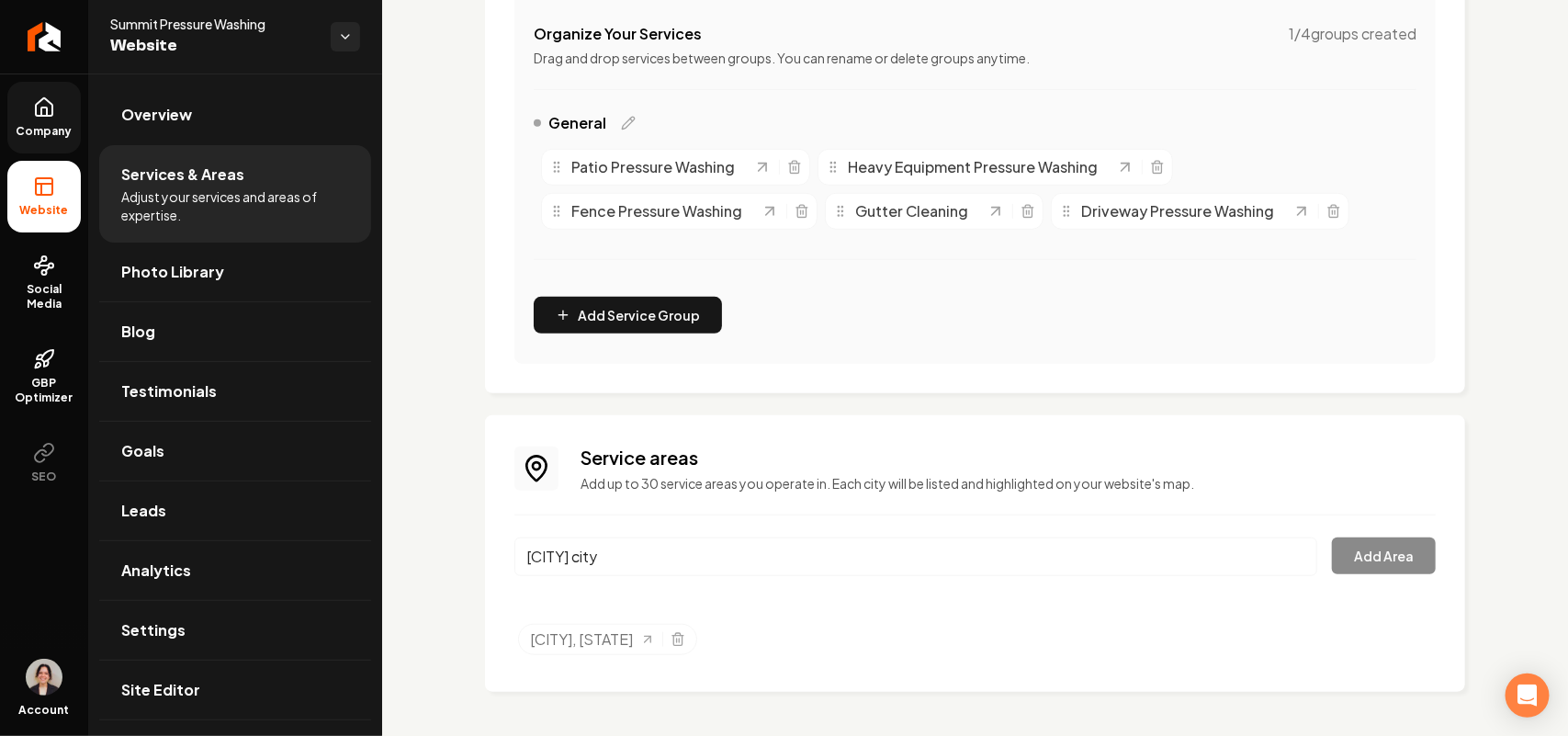 drag, startPoint x: 479, startPoint y: 528, endPoint x: 447, endPoint y: 531, distance: 32.140317 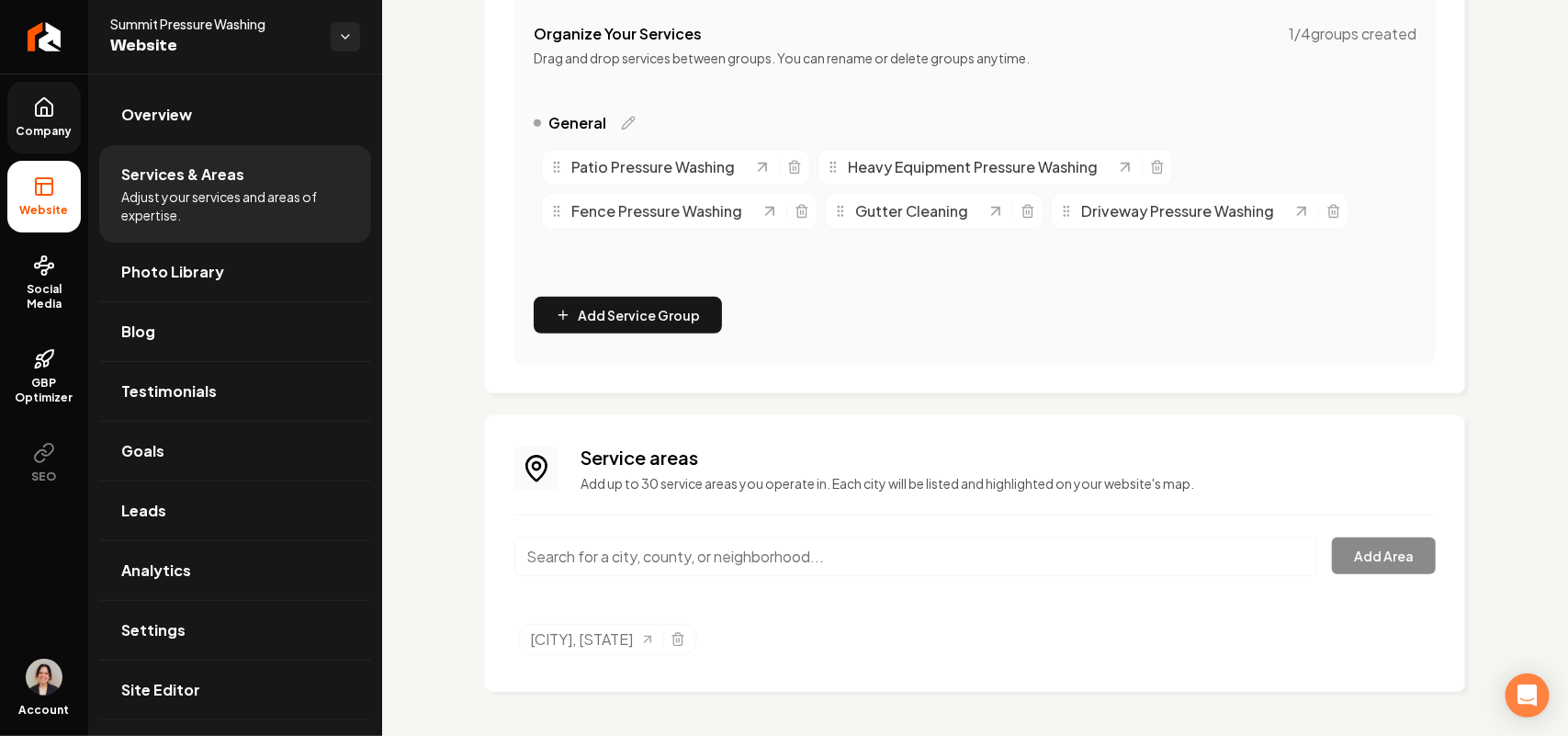 type 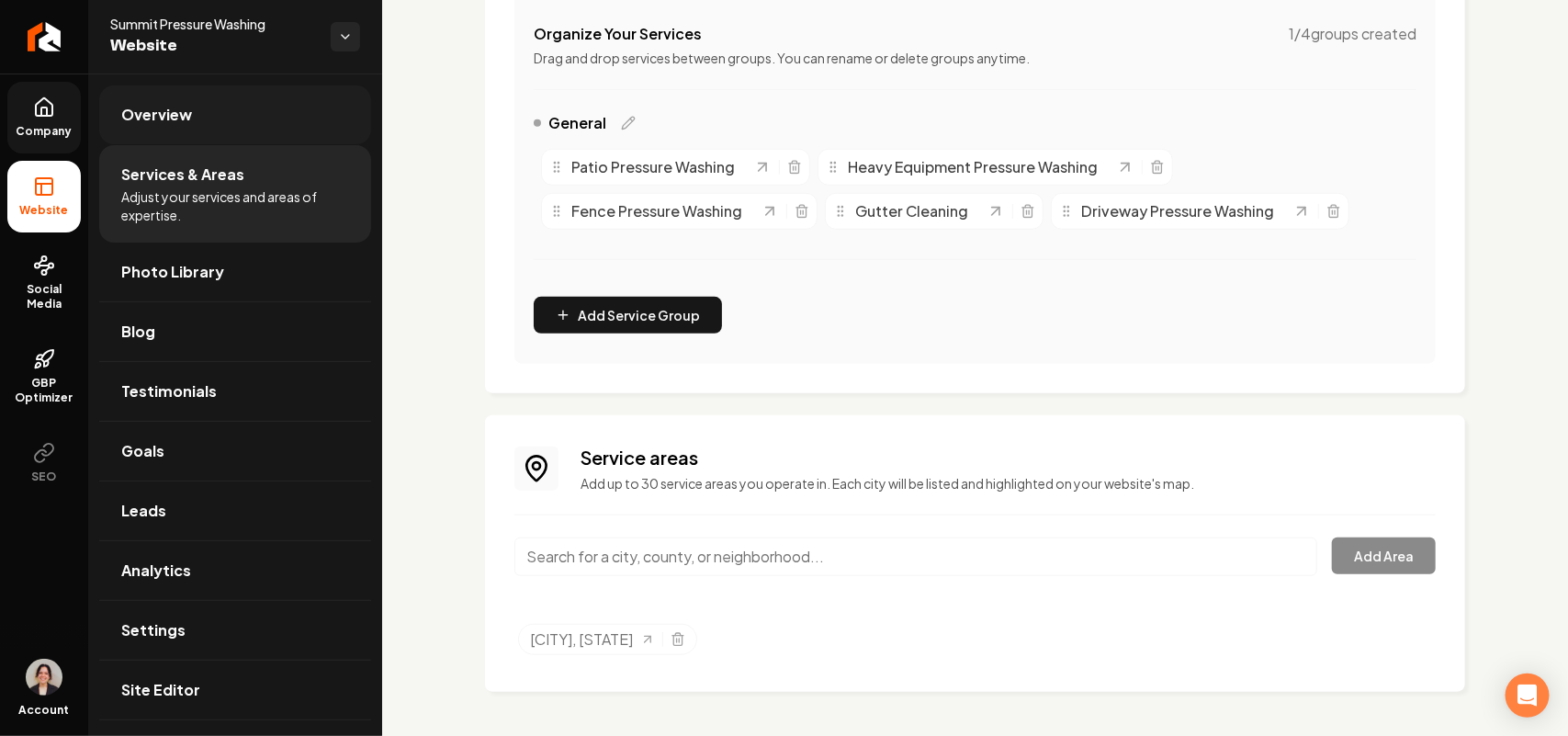 click on "Overview" at bounding box center (156, 115) 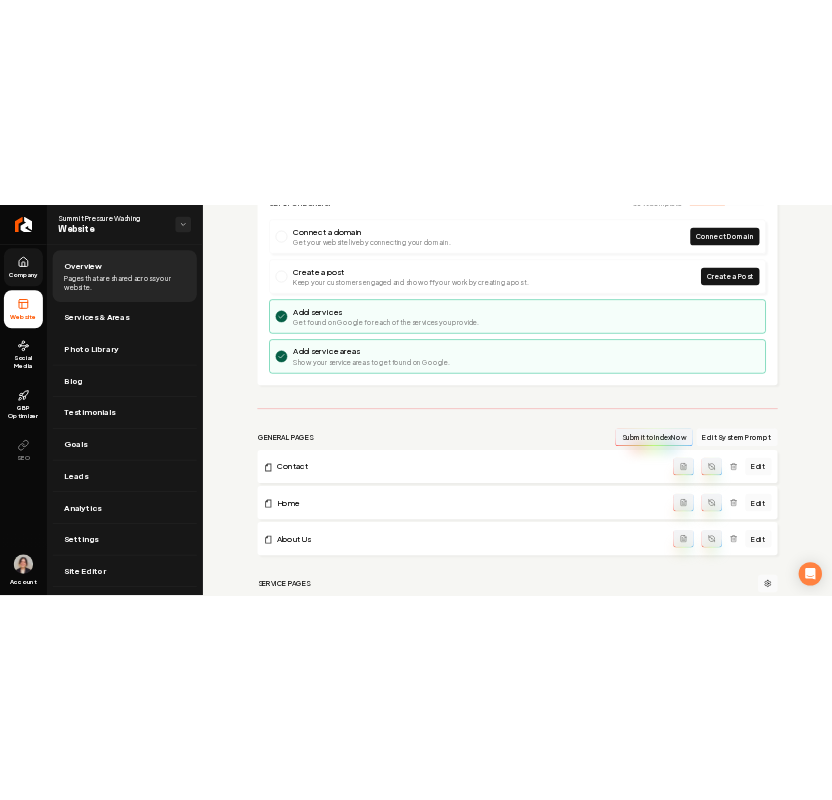 scroll, scrollTop: 0, scrollLeft: 0, axis: both 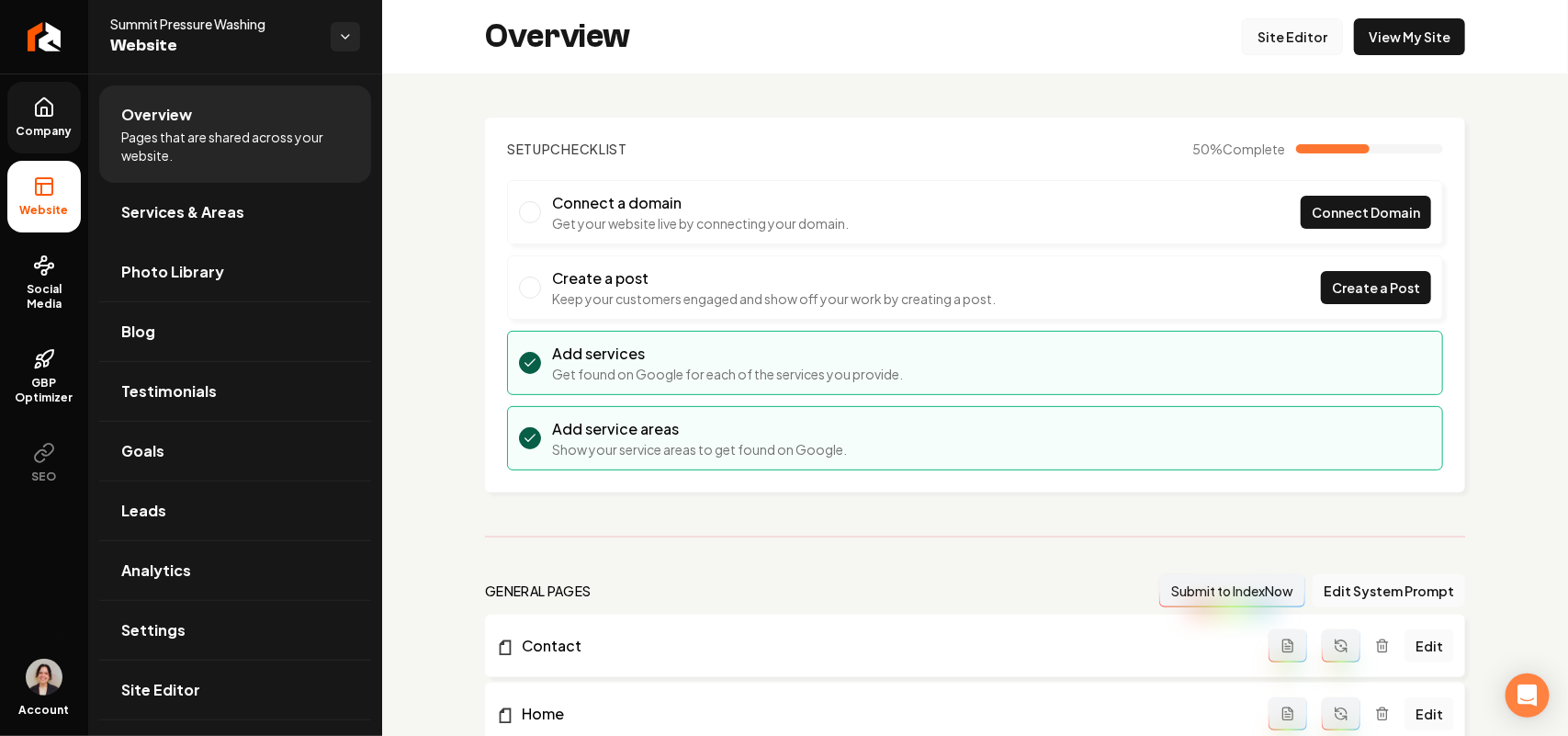 click on "Site Editor" at bounding box center (1292, 37) 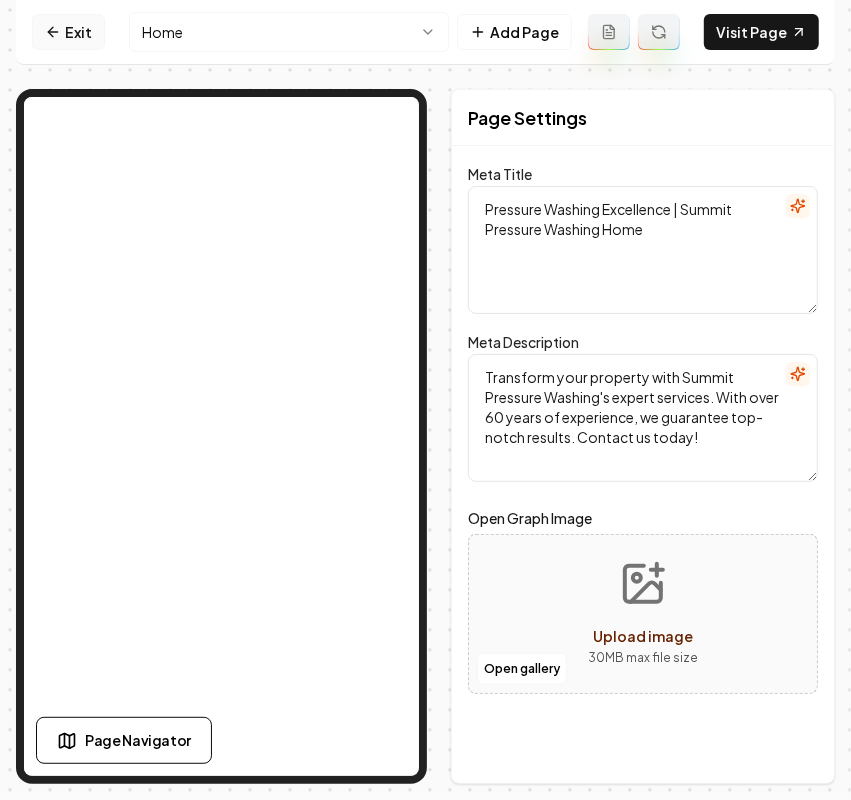 click on "Exit" at bounding box center (68, 32) 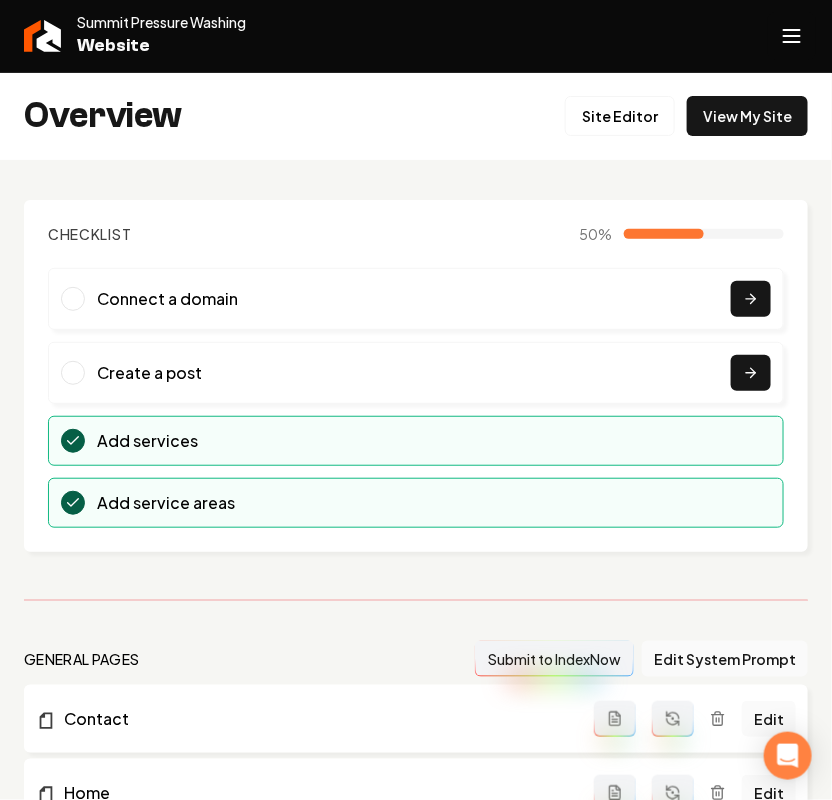 click at bounding box center (792, 36) 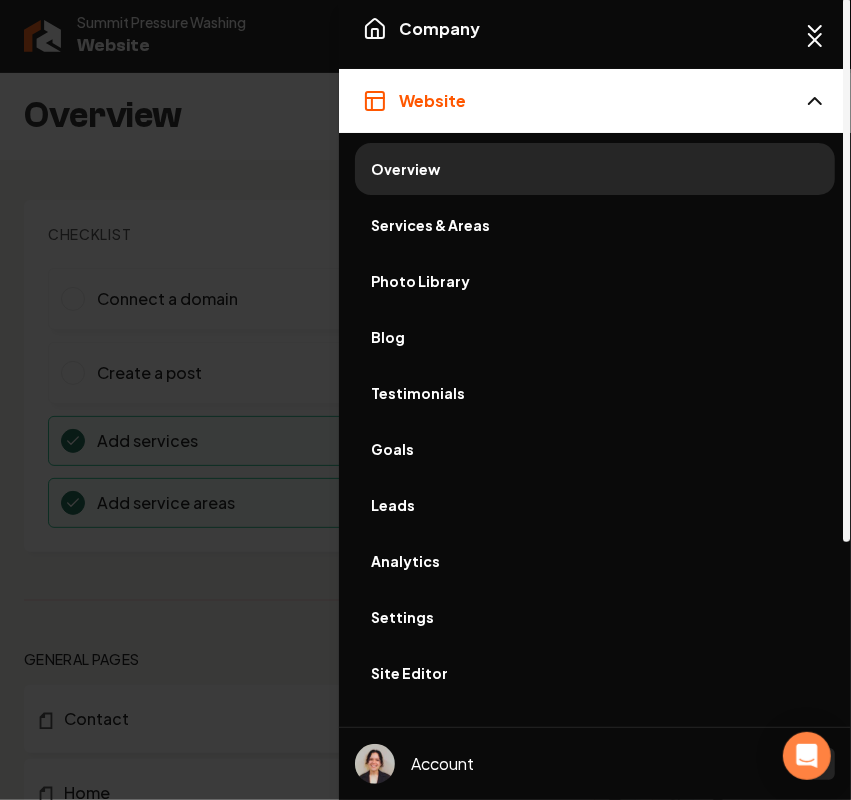 click on "Services & Areas" at bounding box center [595, 225] 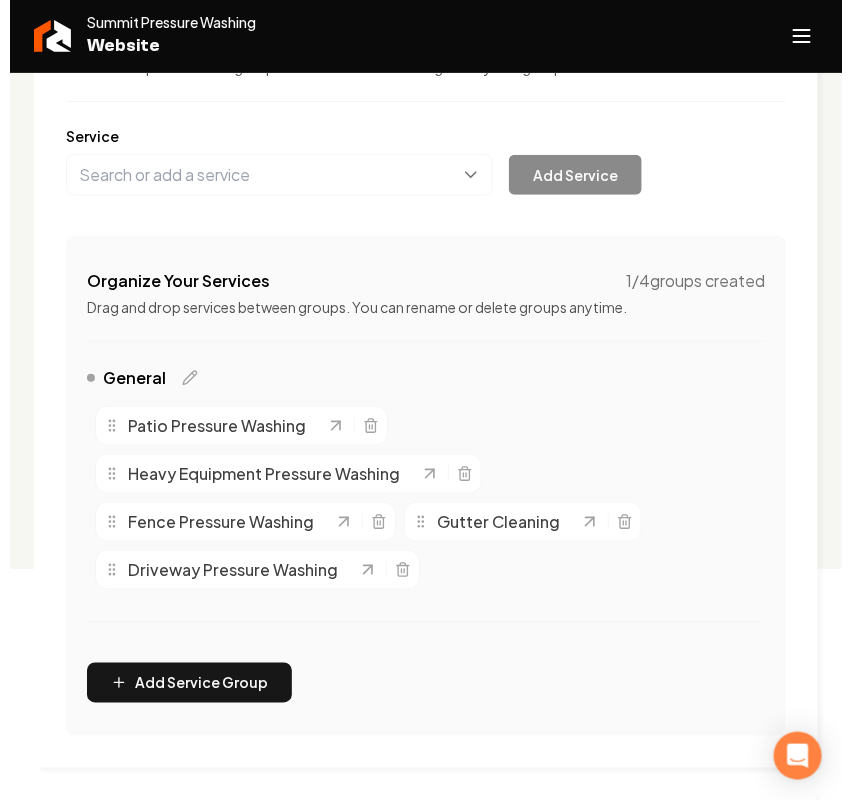 scroll, scrollTop: 125, scrollLeft: 0, axis: vertical 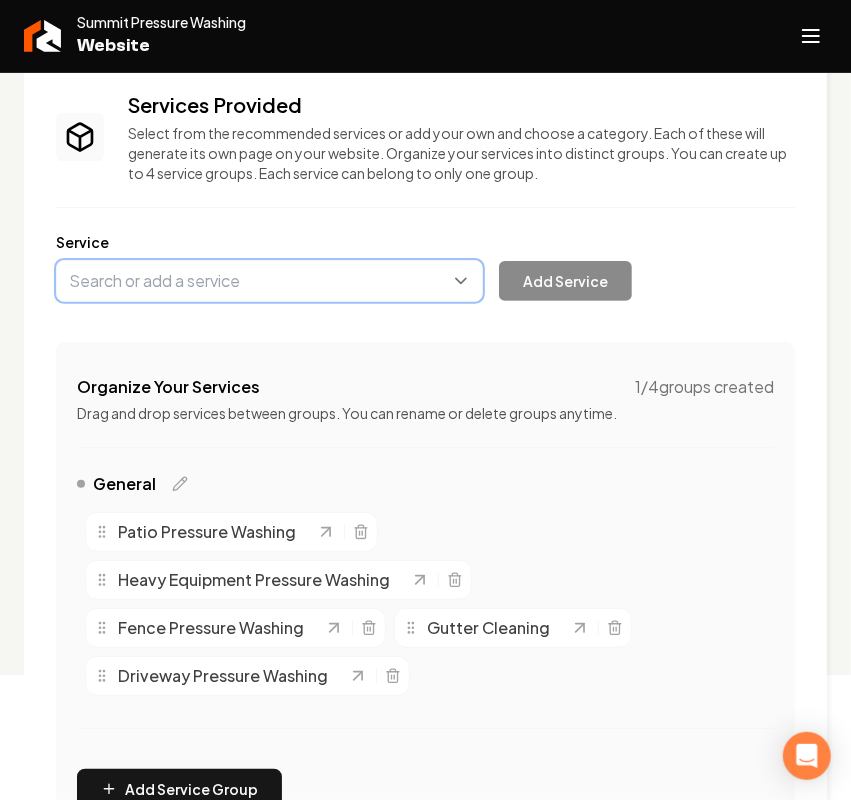 click at bounding box center [269, 281] 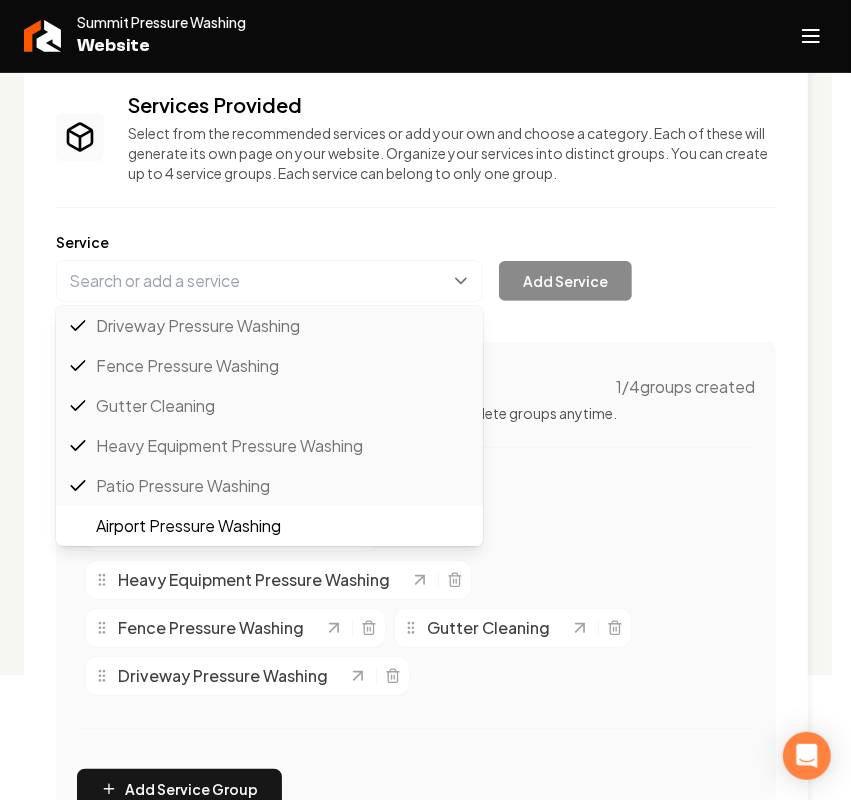 click on "Services Provided Select from the recommended services or add your own and choose a category. Each of these will generate its own page on your website. Organize your services into distinct groups. You can create up to 4 service groups. Each service can belong to only one group. Service Driveway Pressure Washing Fence Pressure Washing Gutter Cleaning Heavy Equipment Pressure Washing Patio Pressure Washing Airport Pressure Washing Algae Removal Awning Pressure Washing Basketball Court Pressure Washing Boat Pressure Washing Brick Pressure Washing Commercial Pressure Washing Concrete Pressure Washing Construction Site Pressure Washing Deck Pressure Washing Disinfection Pressure Washing Dumpster Pad Pressure Washing Exterior House Cleaning Exterior Window Cleaning Garage Floor Pressure Washing Gas Station Pressure Washing Gazebo Pressure Washing Graffiti Removal Gum Removal Industrial Pressure Washing Loading Dock Pressure Washing Mildew Removal Mold Removal Oil Stain Removal Outdoor Furniture Pressure Washing 1 /" at bounding box center [416, 466] 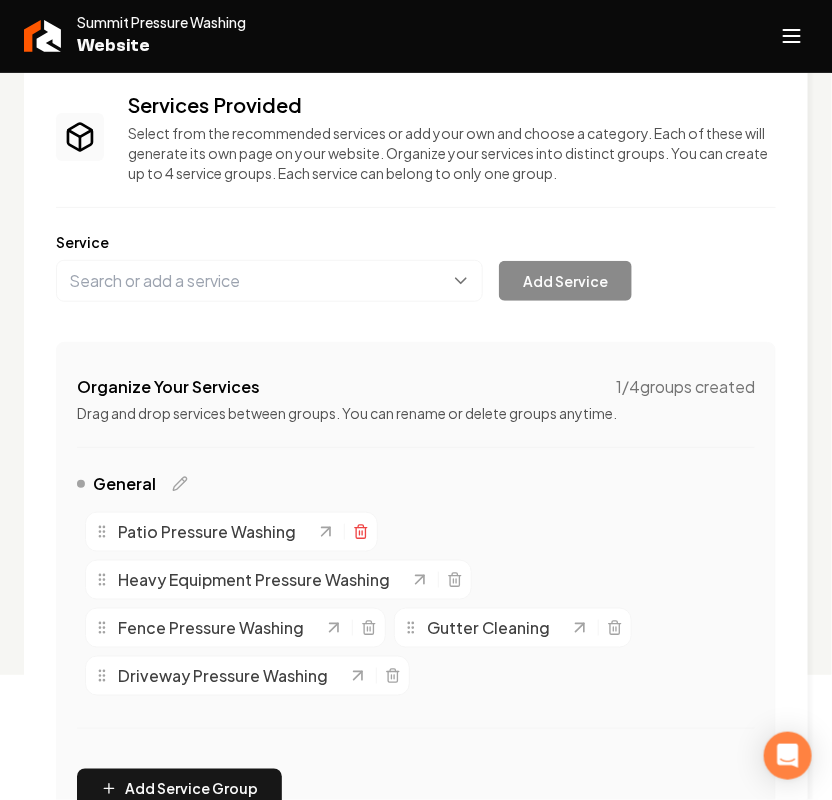 click 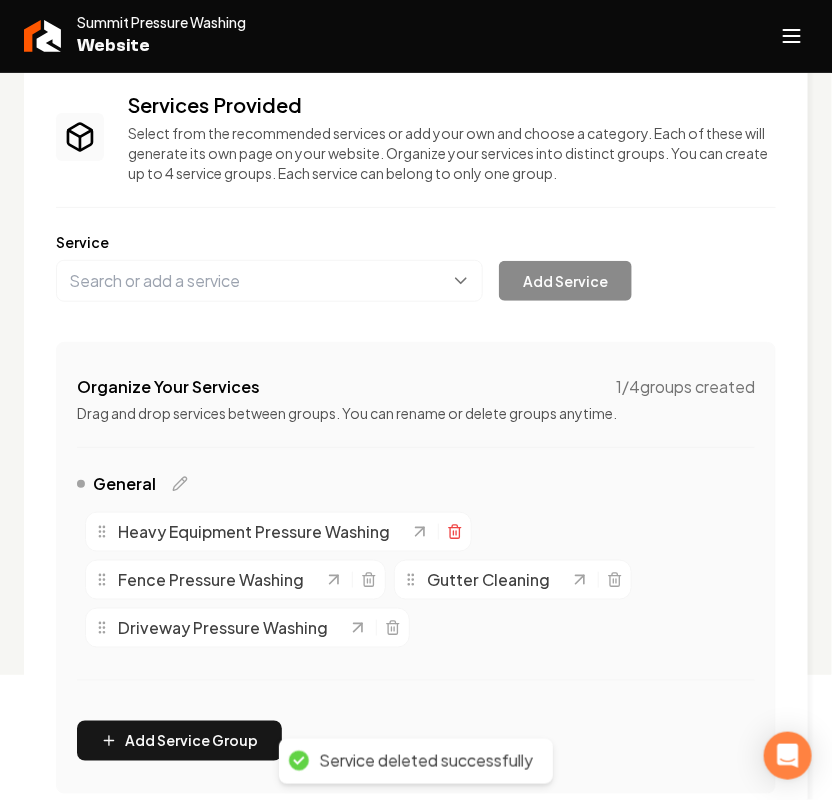 click 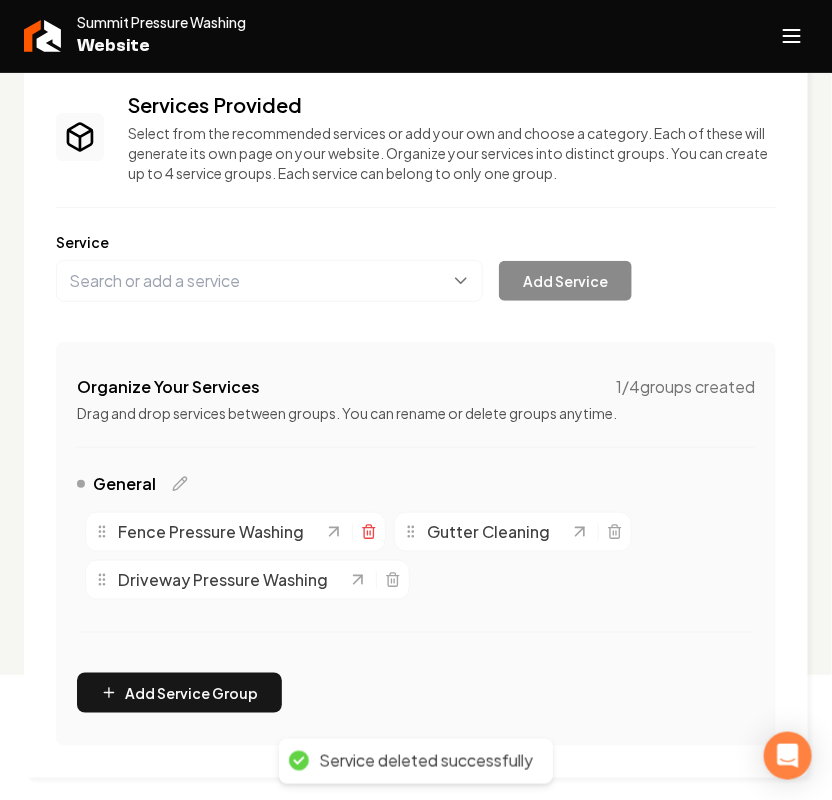 click 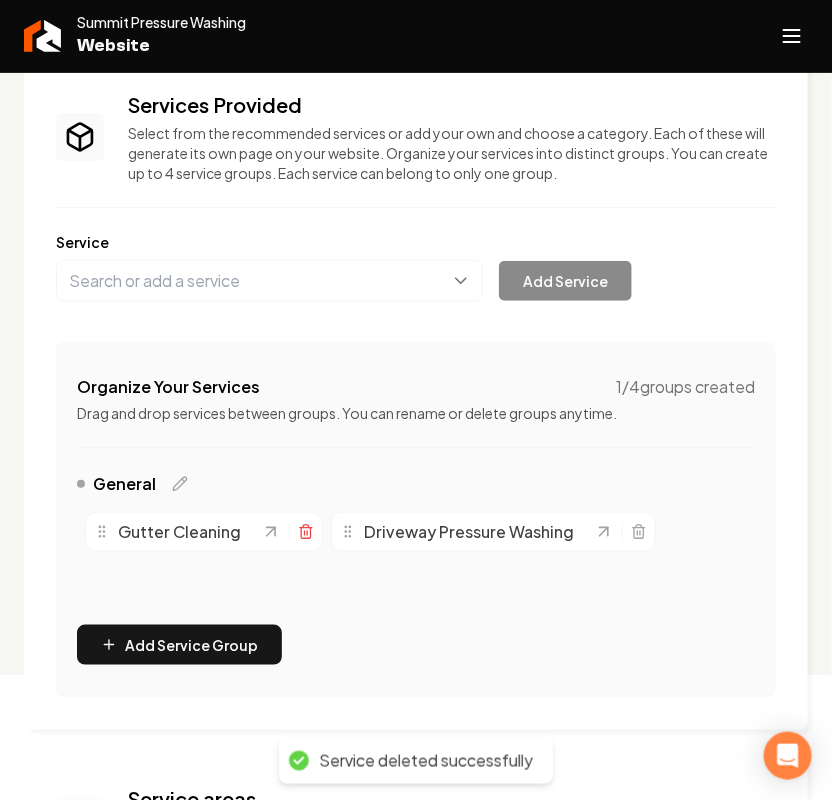 click 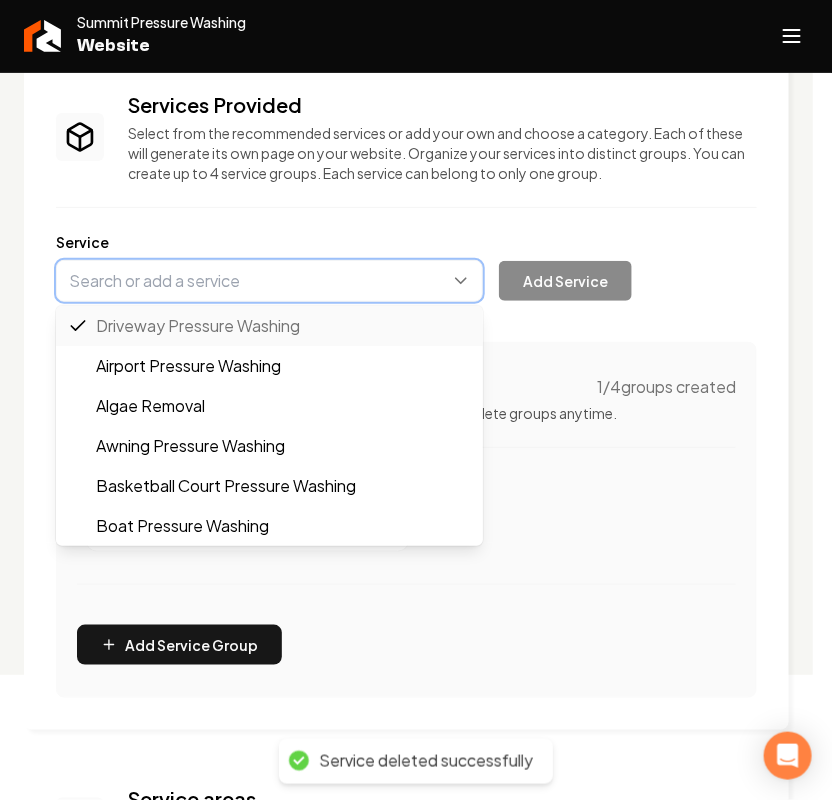 click at bounding box center (269, 281) 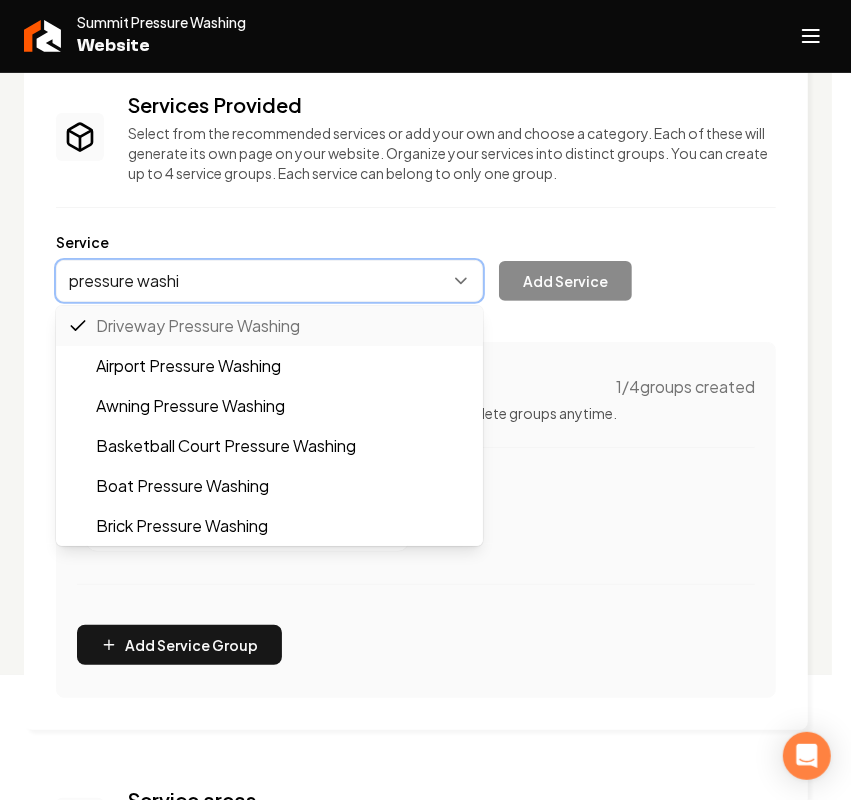 type on "pressure washin" 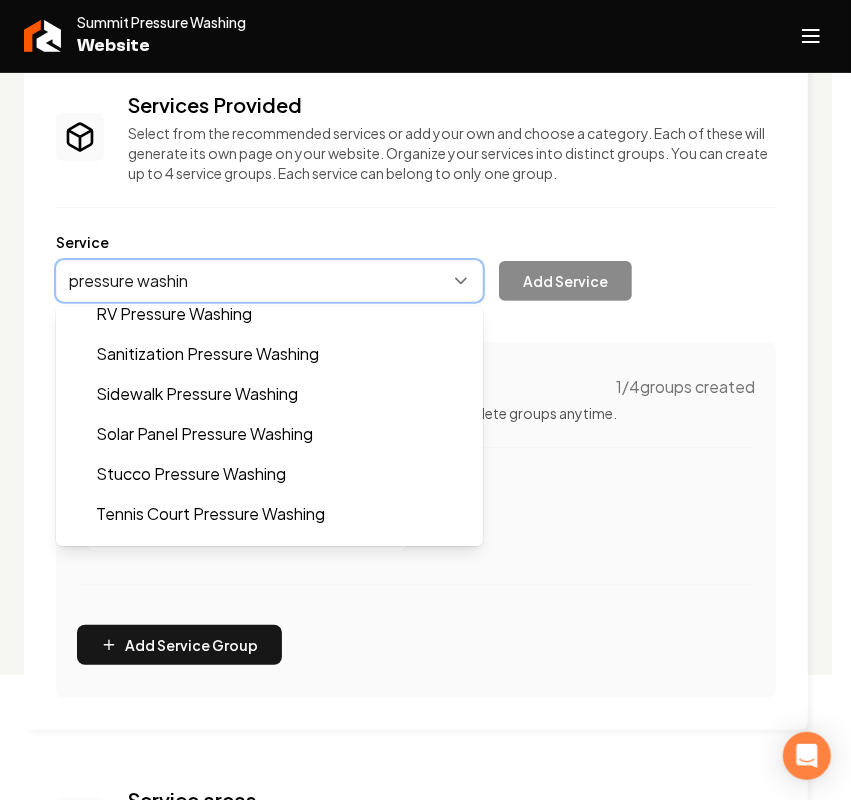 scroll, scrollTop: 1400, scrollLeft: 0, axis: vertical 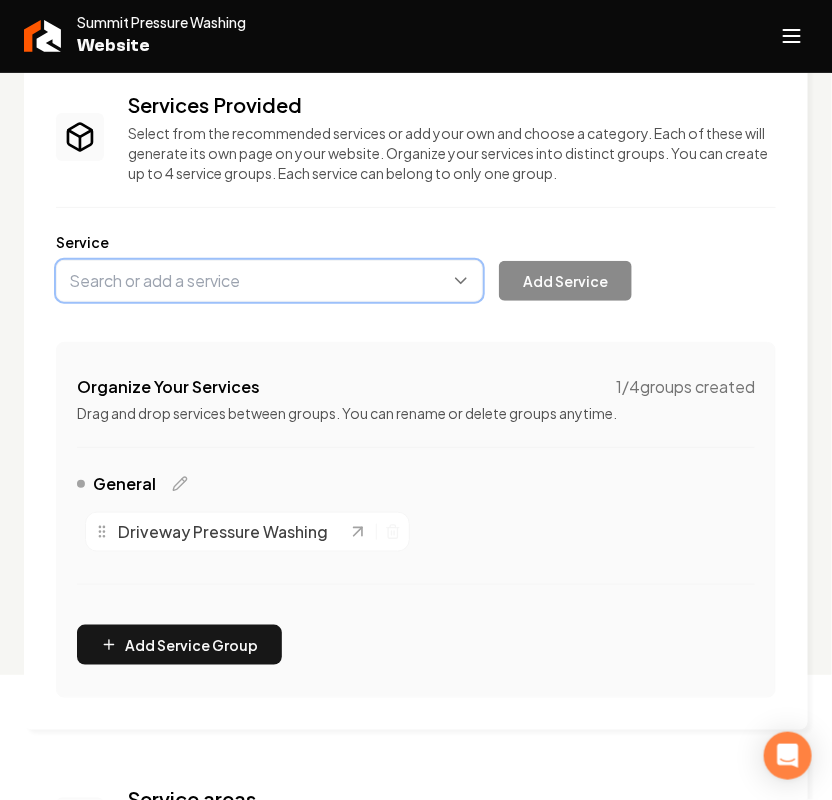 drag, startPoint x: 255, startPoint y: 265, endPoint x: -543, endPoint y: 236, distance: 798.5268 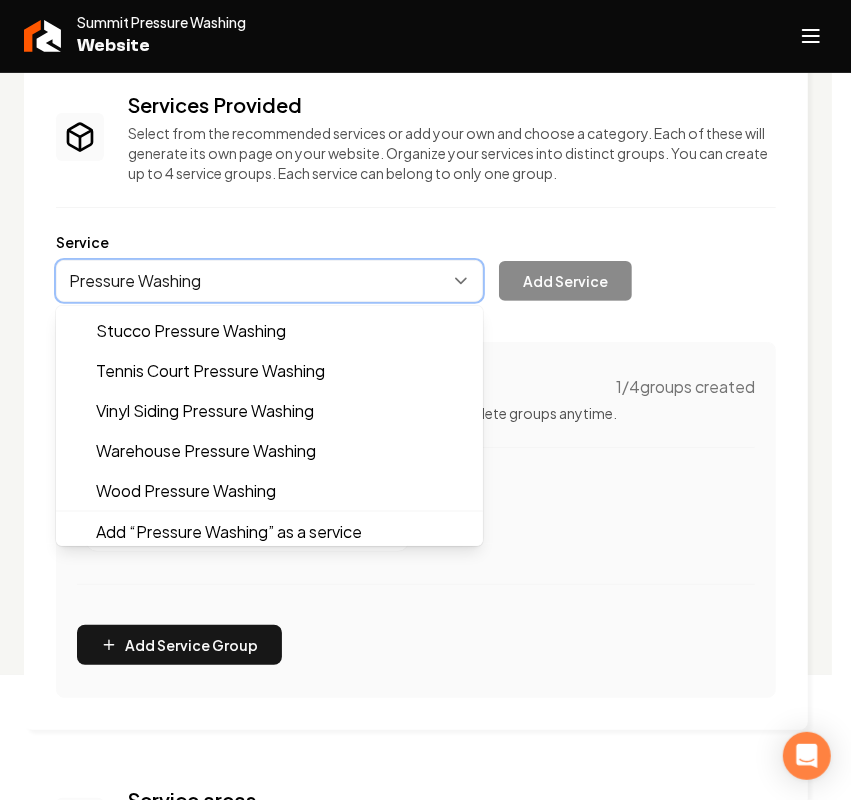 scroll, scrollTop: 1400, scrollLeft: 0, axis: vertical 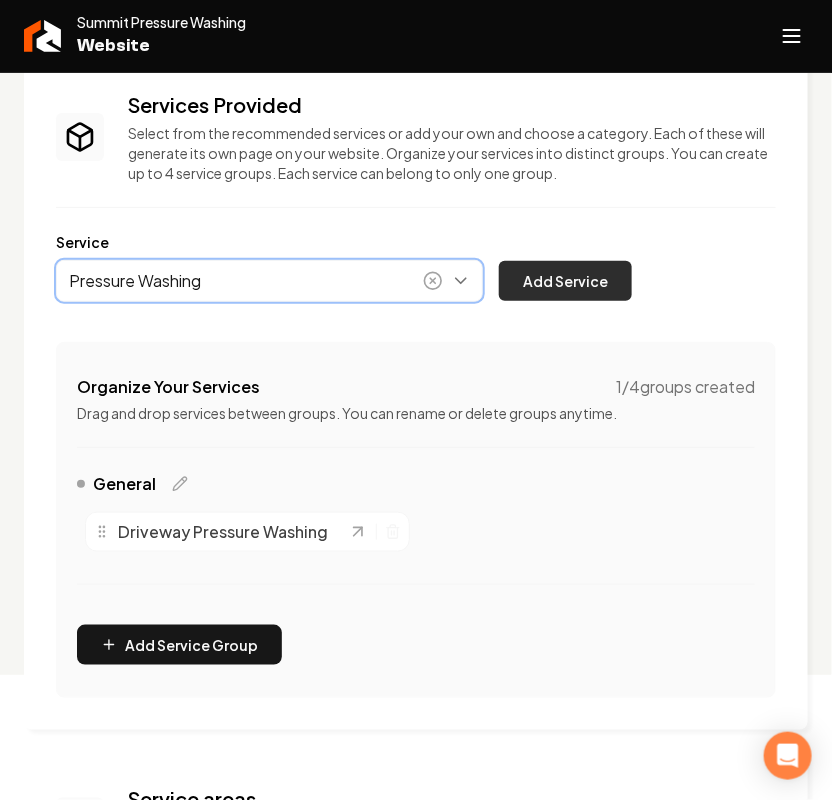 type on "Pressure Washing" 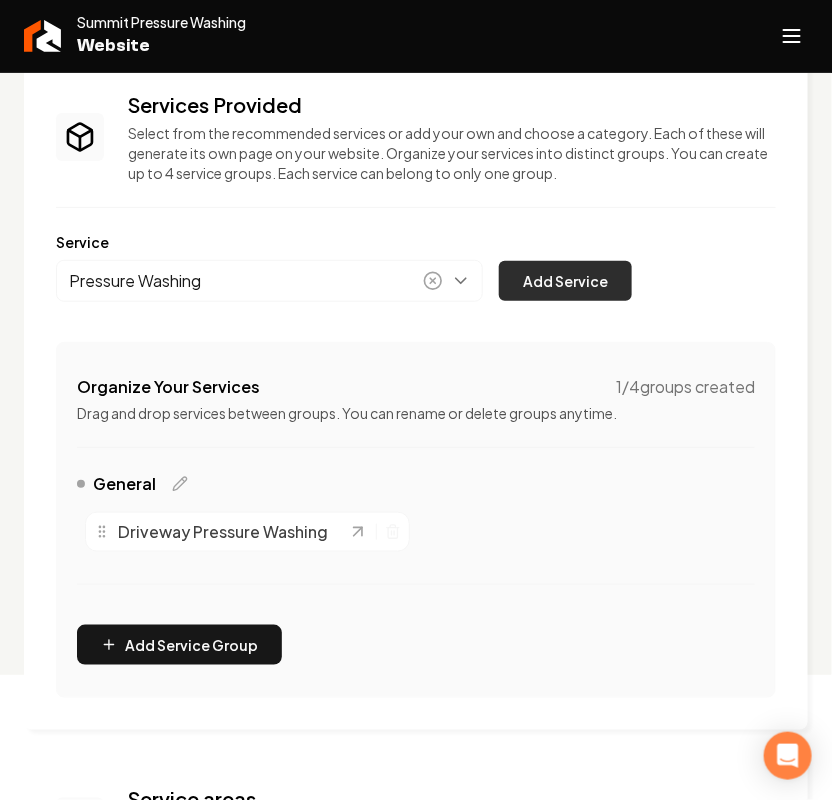click on "Add Service" at bounding box center (565, 281) 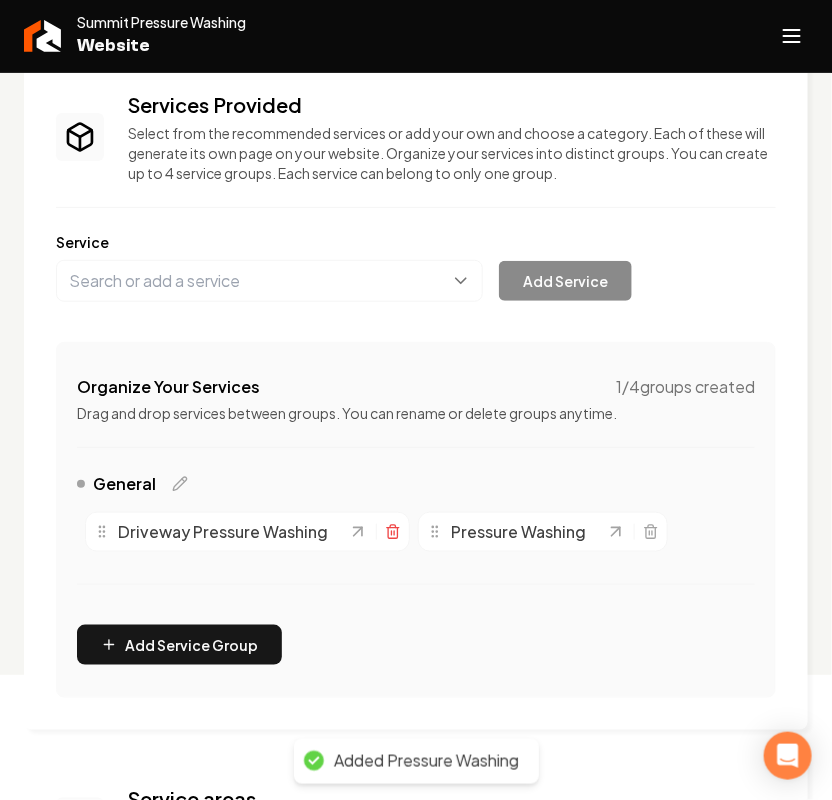 click 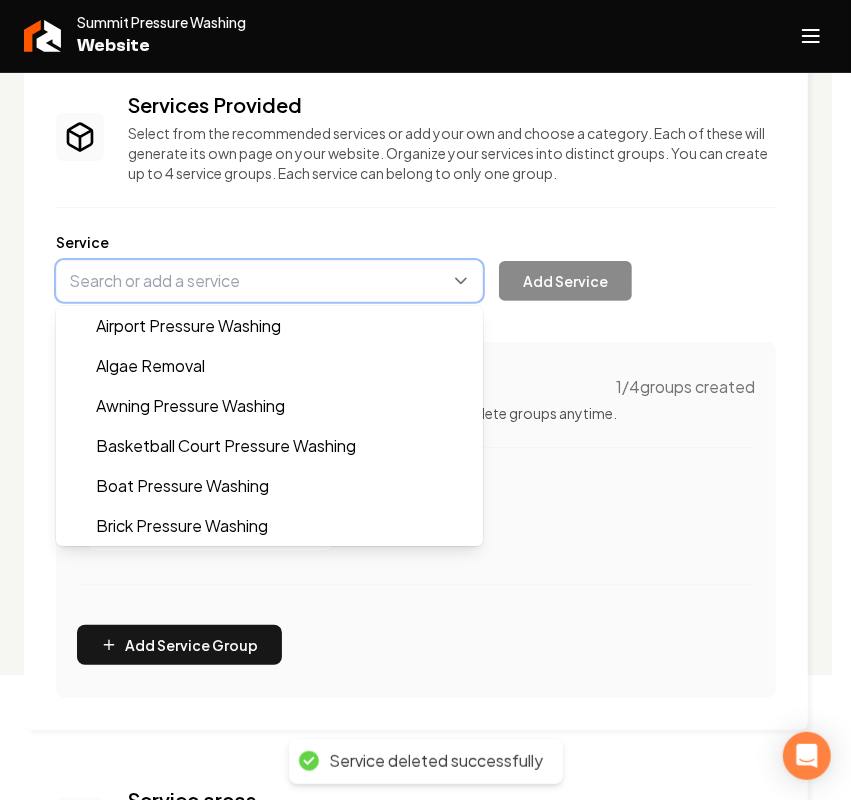 click at bounding box center [269, 281] 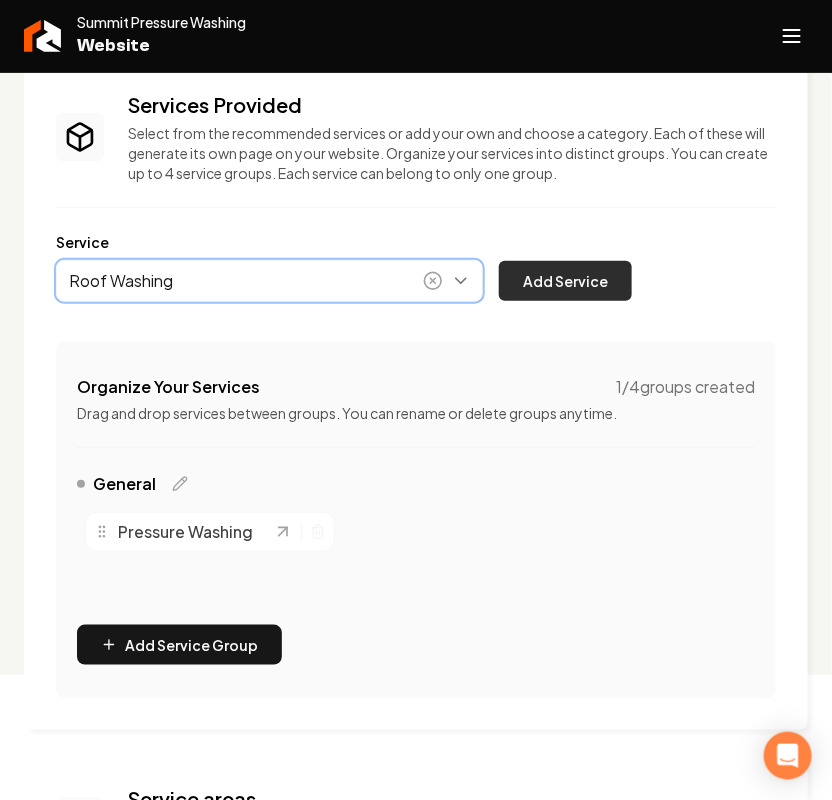 type on "Roof Washing" 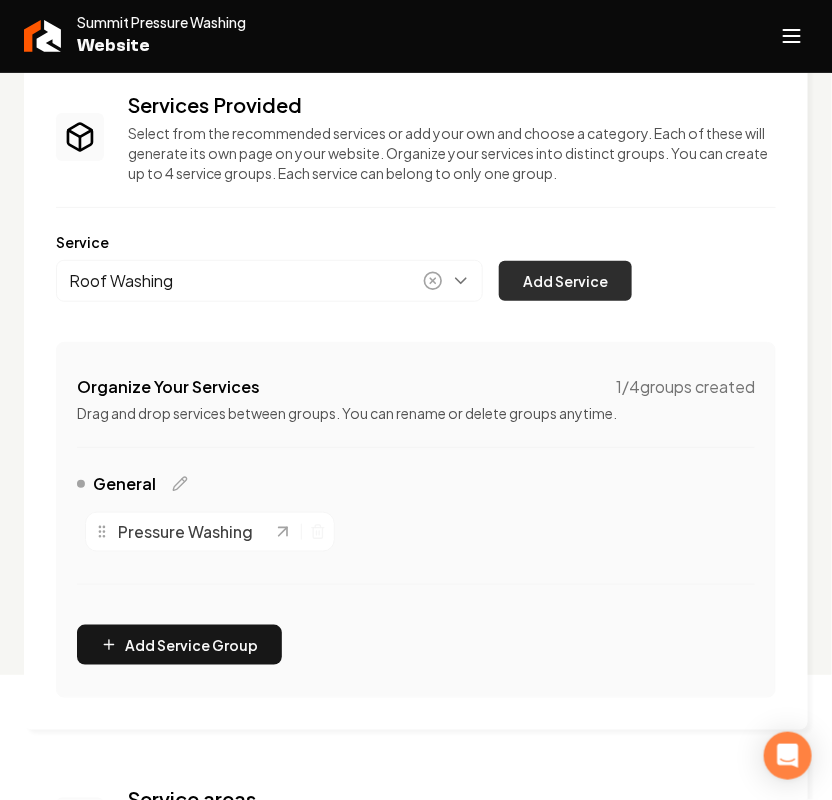 click on "Add Service" at bounding box center (565, 281) 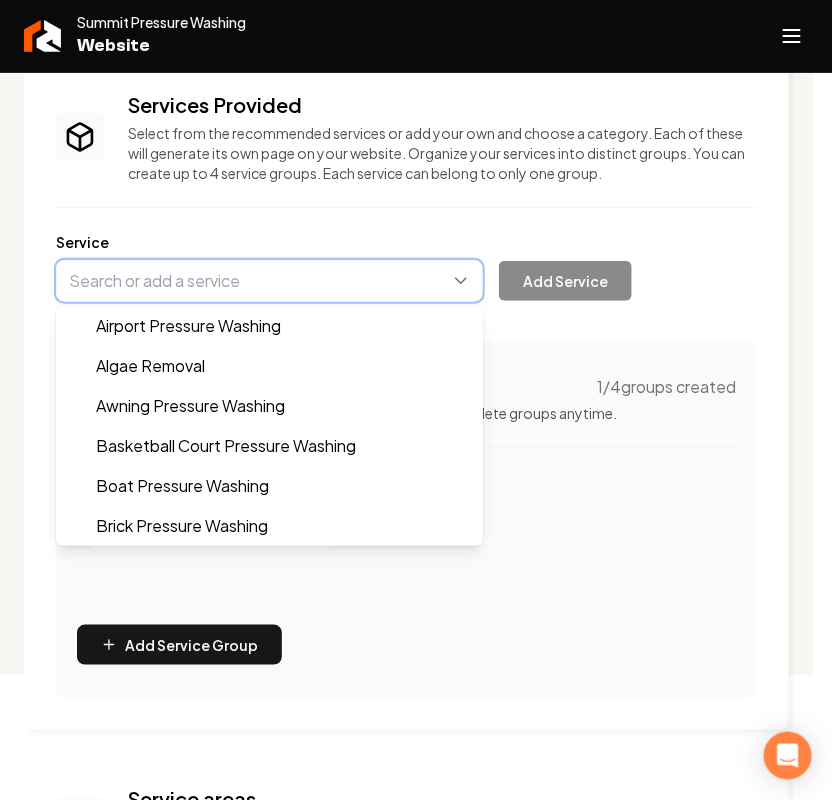 click at bounding box center (269, 281) 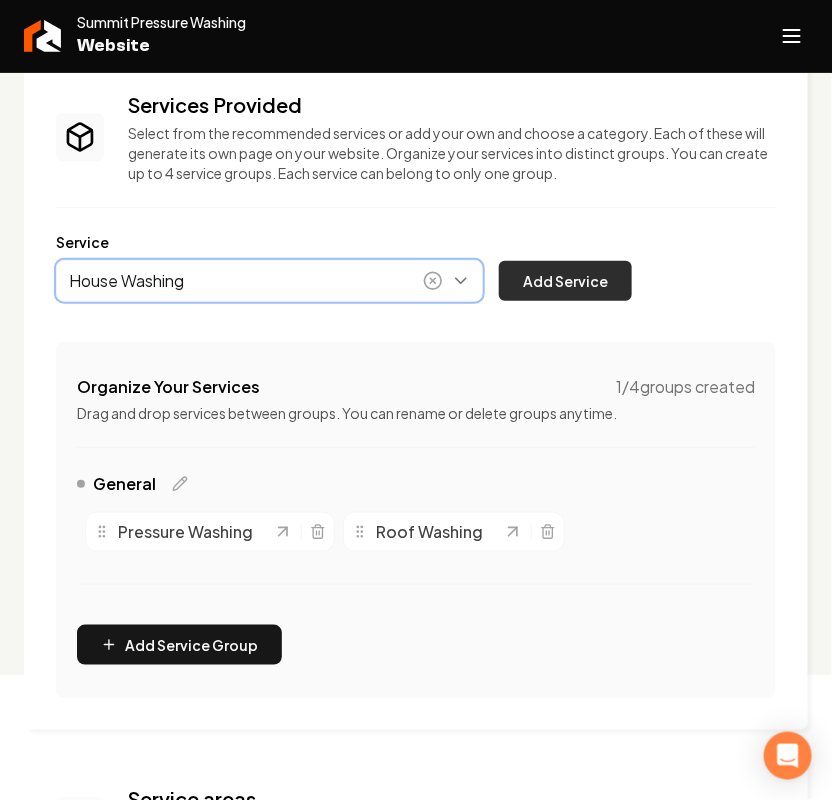 type on "House Washing" 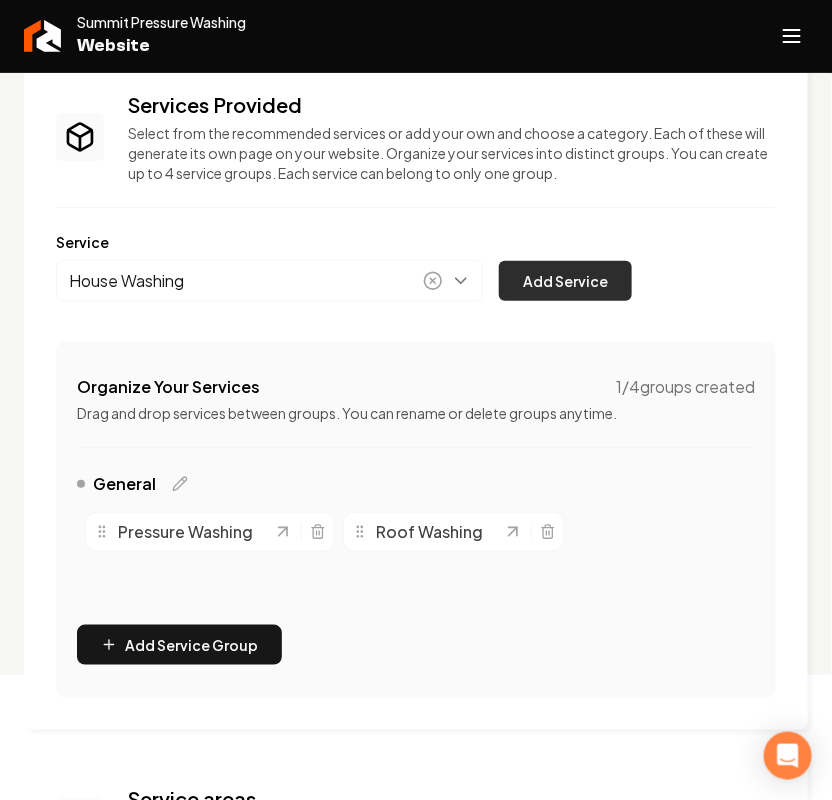 click on "Add Service" at bounding box center [565, 281] 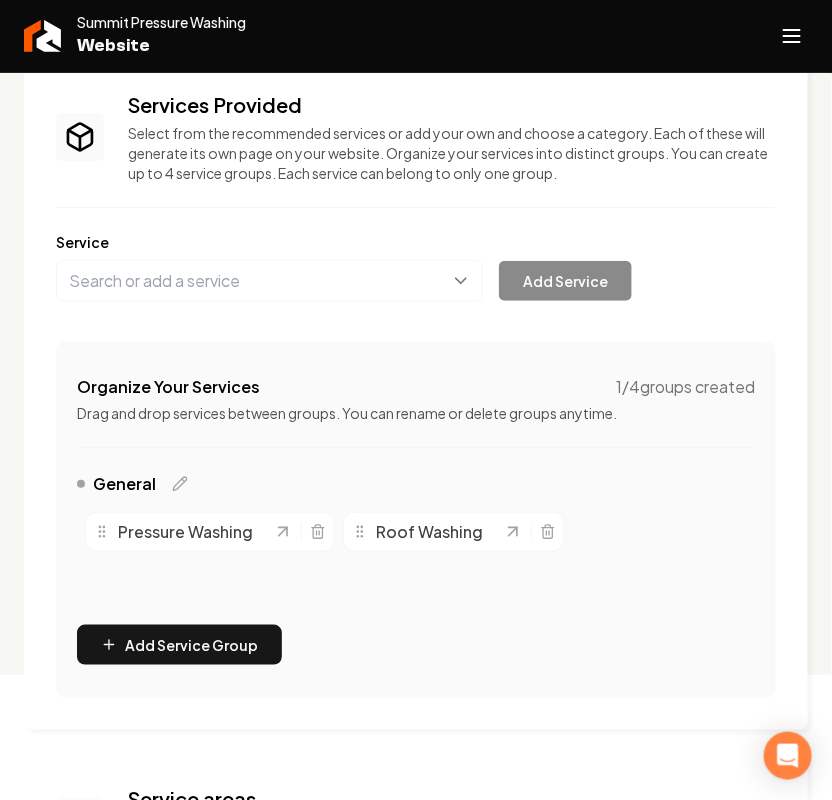 click on "Services Provided Select from the recommended services or add your own and choose a category. Each of these will generate its own page on your website. Organize your services into distinct groups. You can create up to 4 service groups. Each service can belong to only one group. Service Add Service Organize Your Services 1 / 4  groups created Drag and drop services between groups. You can rename or delete groups anytime. General Pressure Washing Roof Washing
To pick up a draggable item, press the space bar.
While dragging, use the arrow keys to move the item.
Press space again to drop the item in its new position, or press escape to cancel.
Add Service Group" at bounding box center (416, 394) 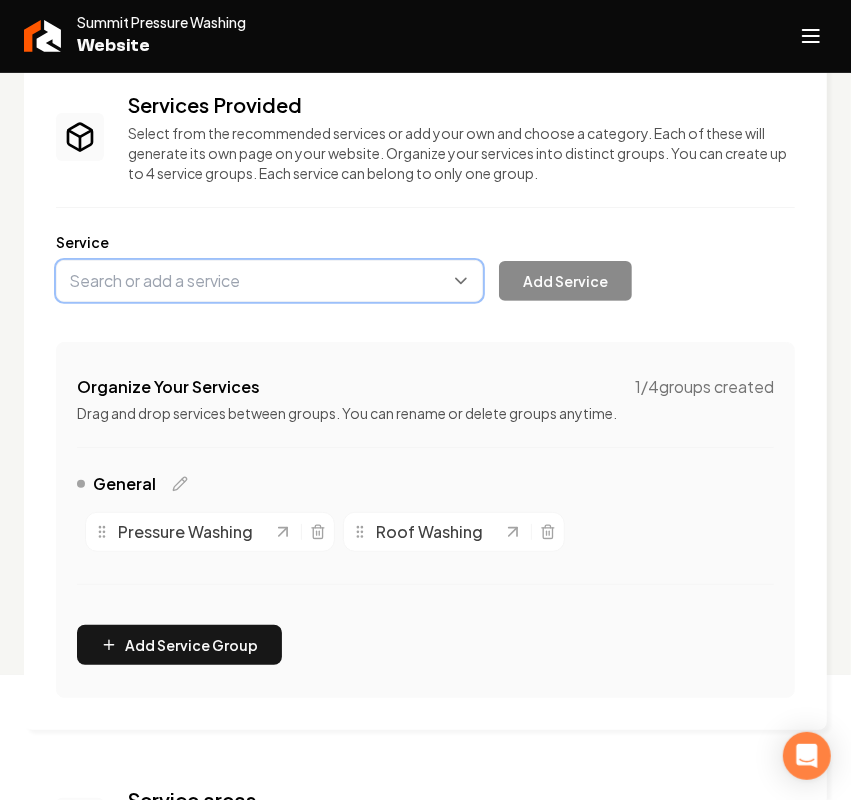 click at bounding box center (269, 281) 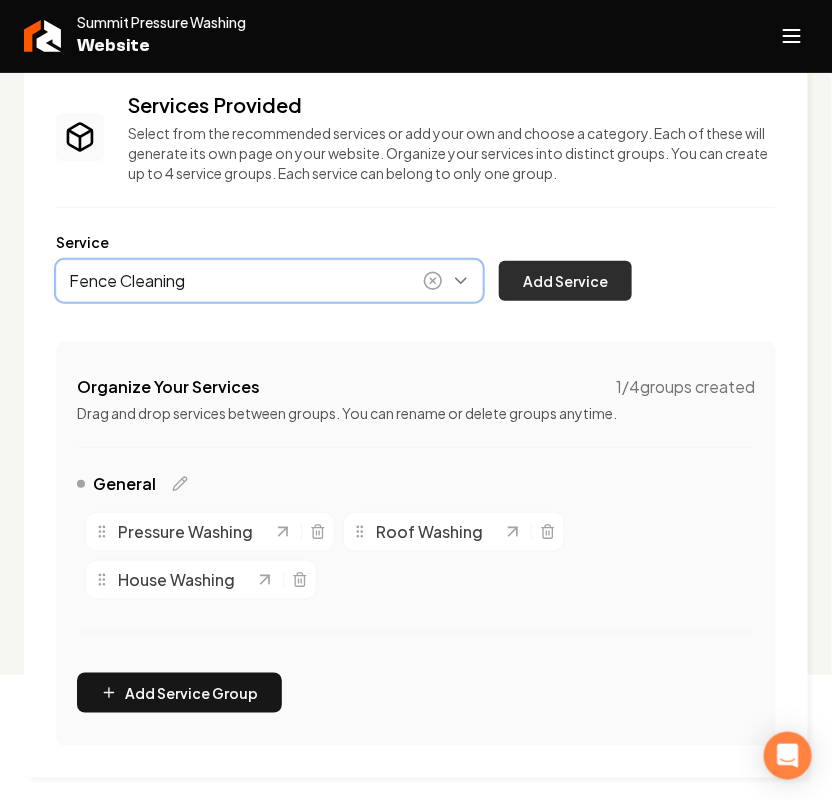 type on "Fence Cleaning" 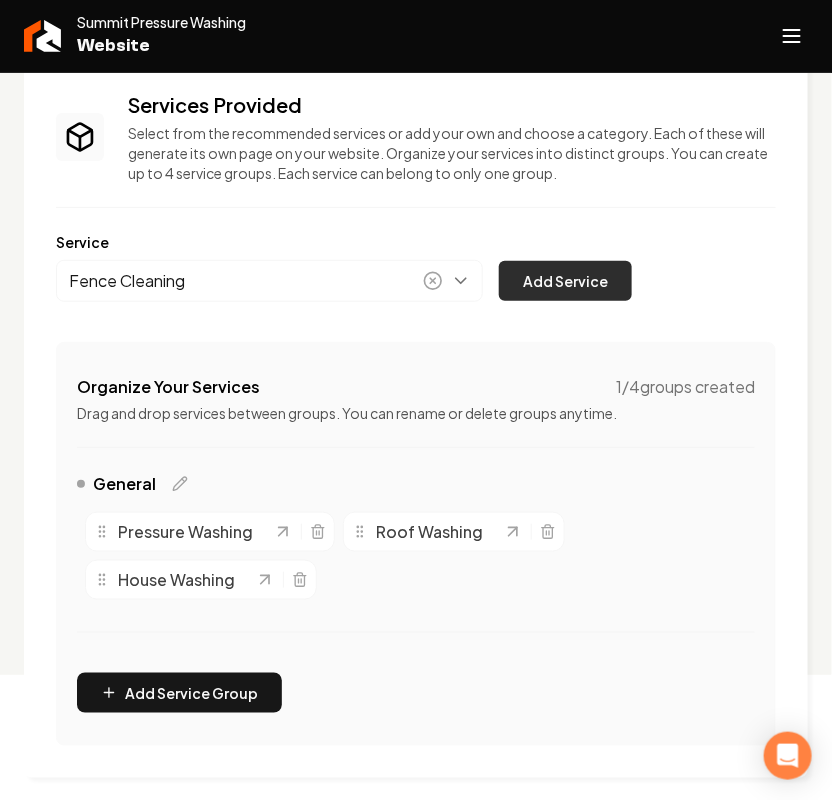 click on "Add Service" at bounding box center (565, 281) 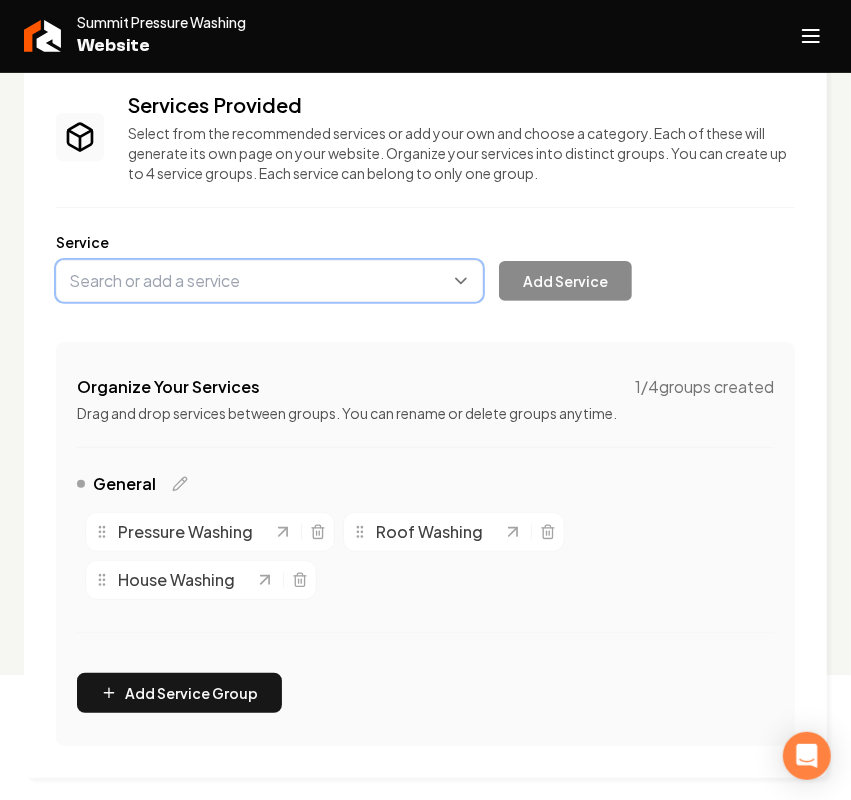click at bounding box center (269, 281) 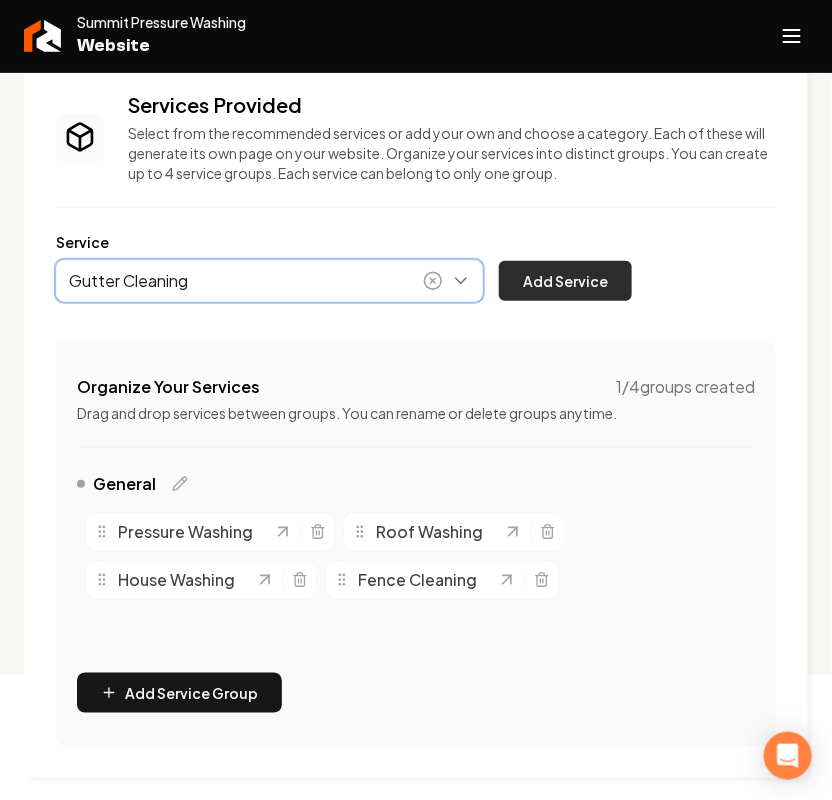 type on "Gutter Cleaning" 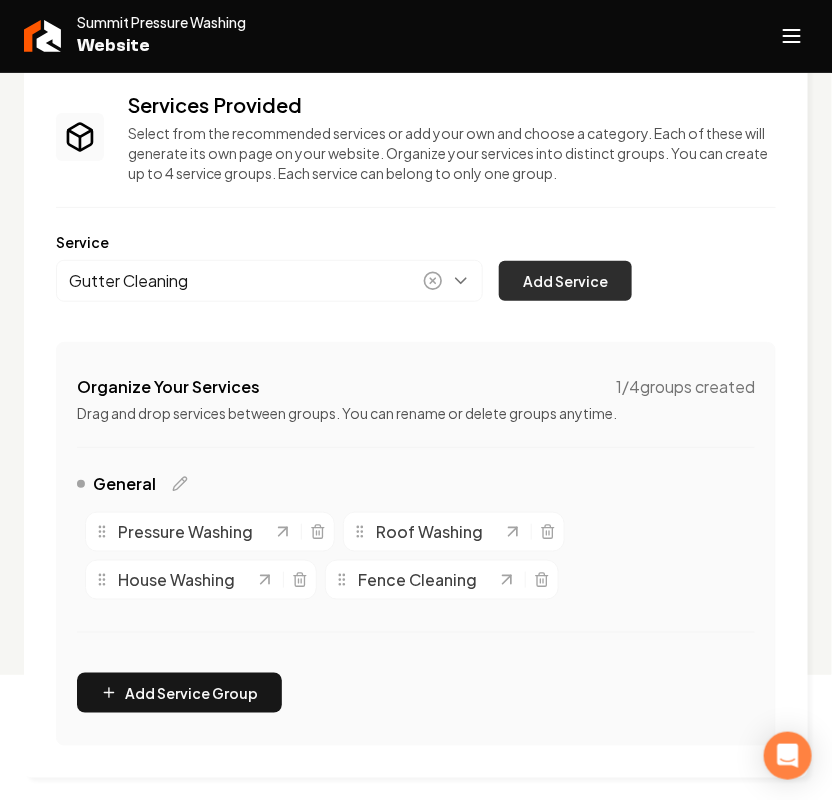 click on "Add Service" at bounding box center (565, 281) 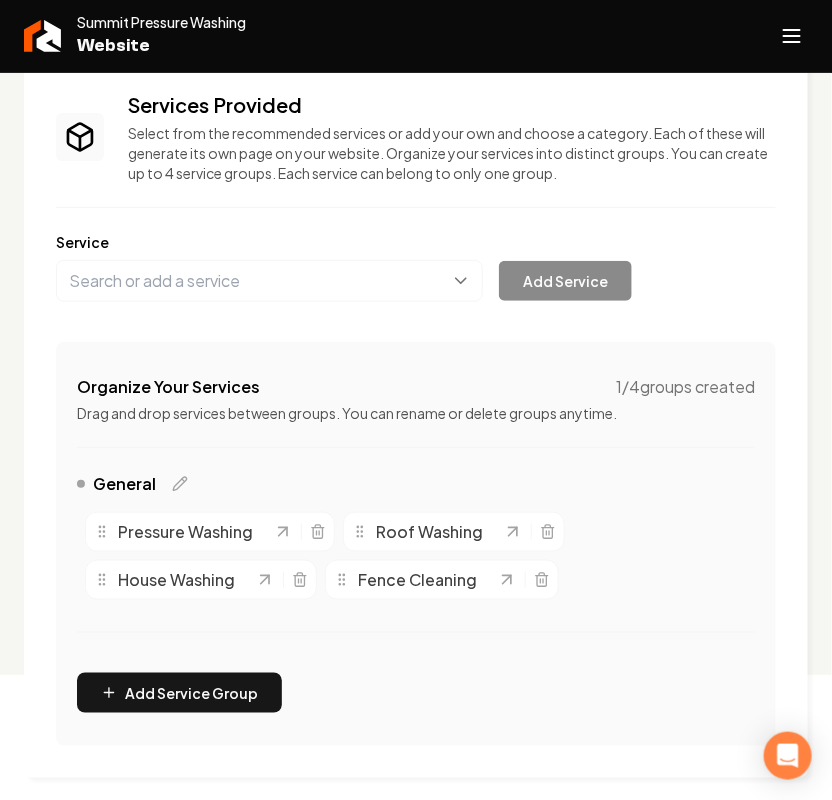 click on "Service Add Service" at bounding box center (416, 267) 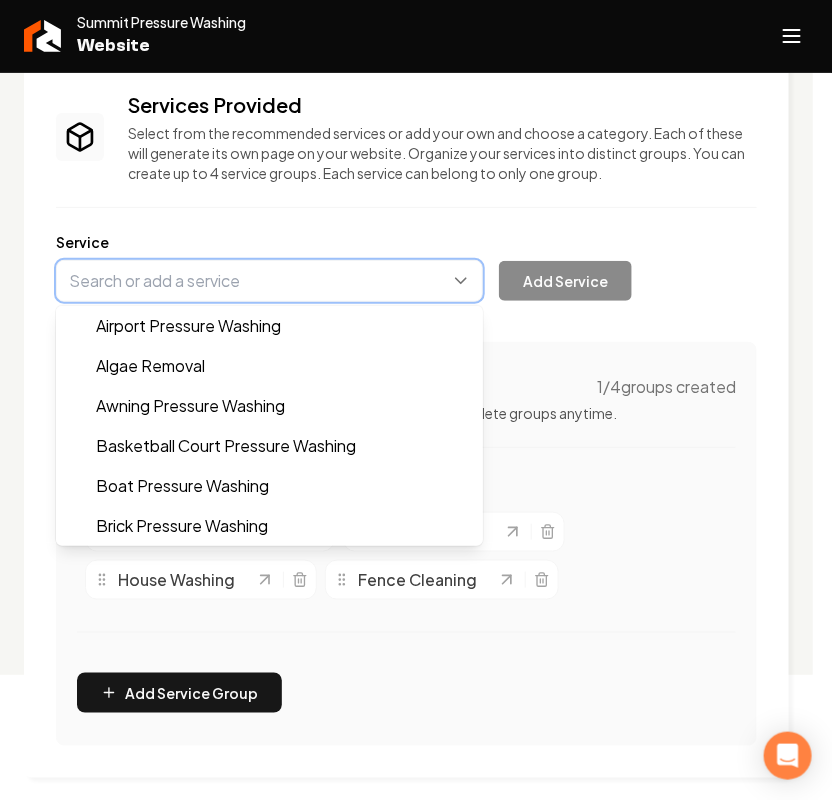click at bounding box center (269, 281) 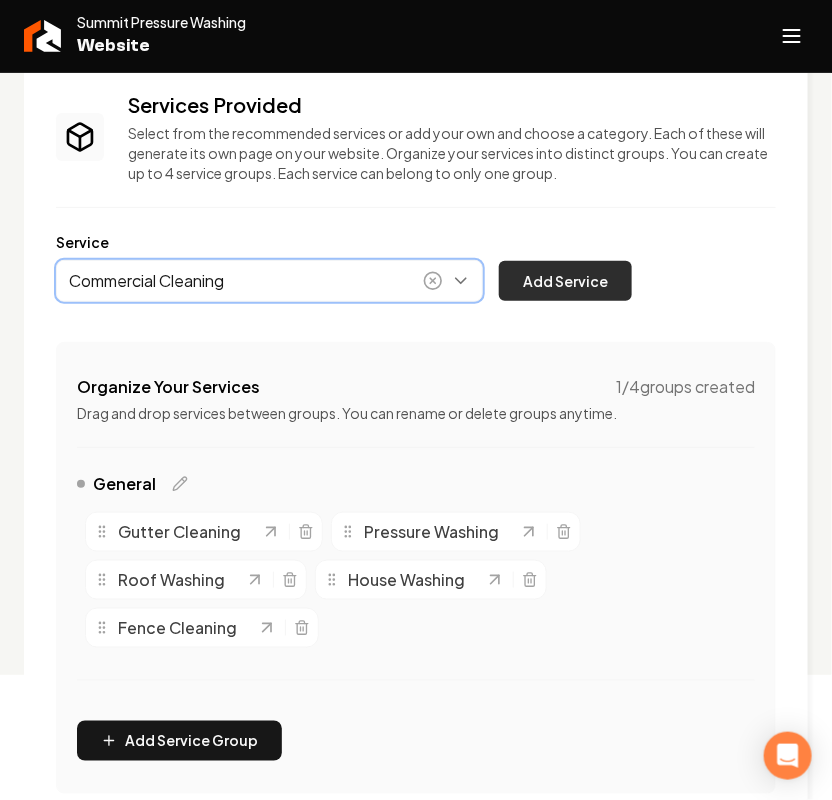 type on "Commercial Cleaning" 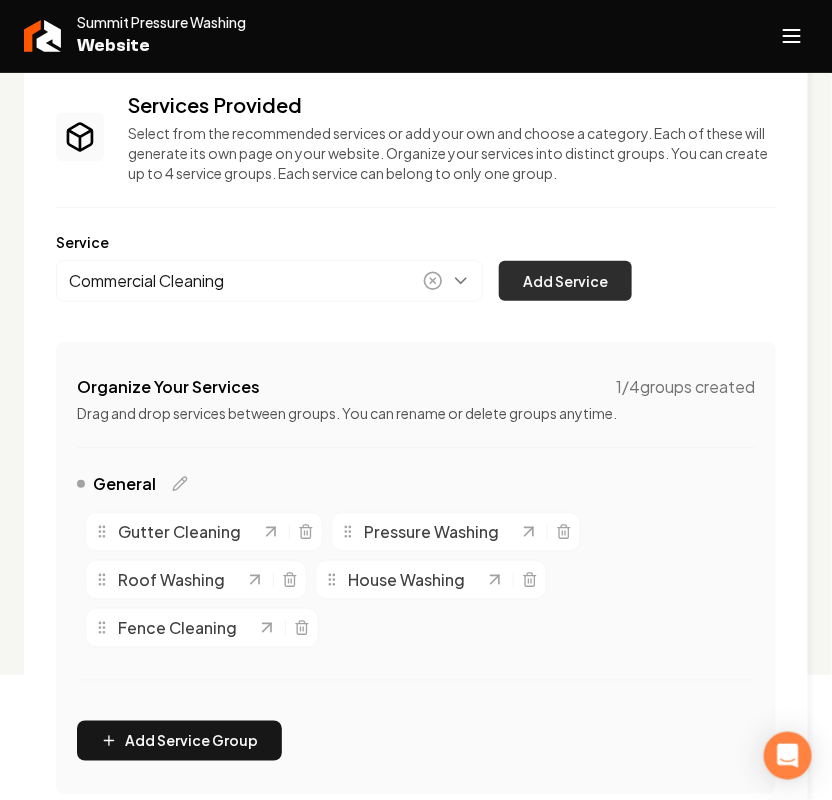 click on "Add Service" at bounding box center [565, 281] 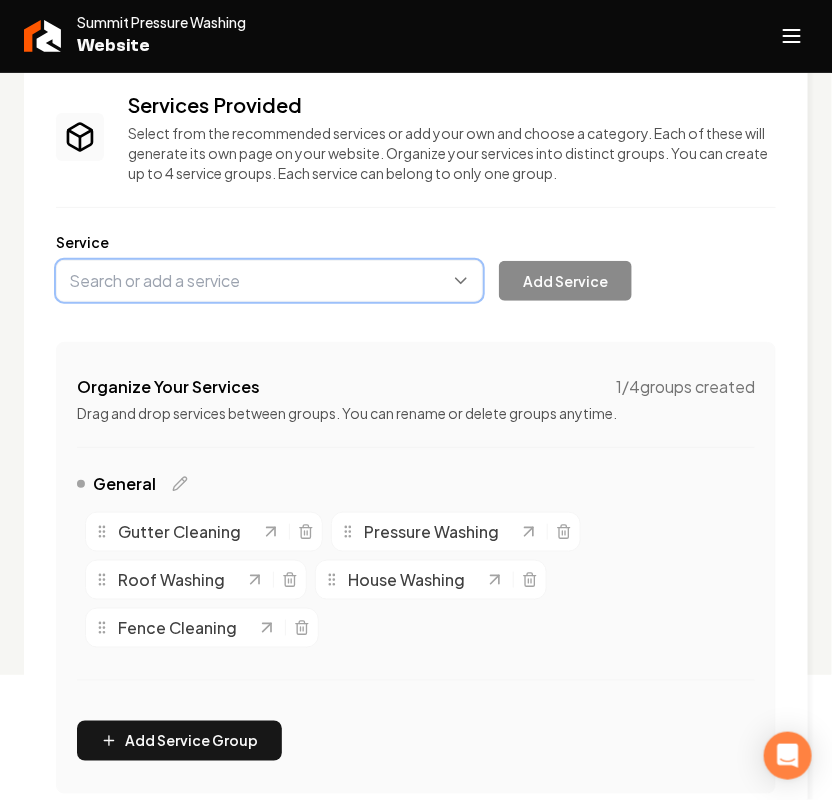 click at bounding box center (269, 281) 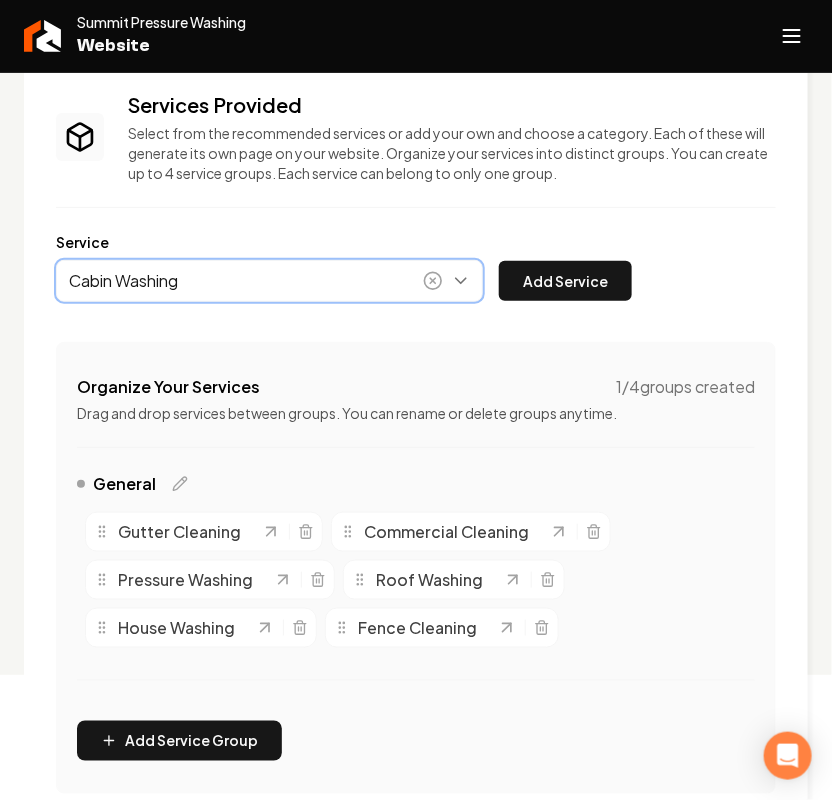 type on "Cabin Washing" 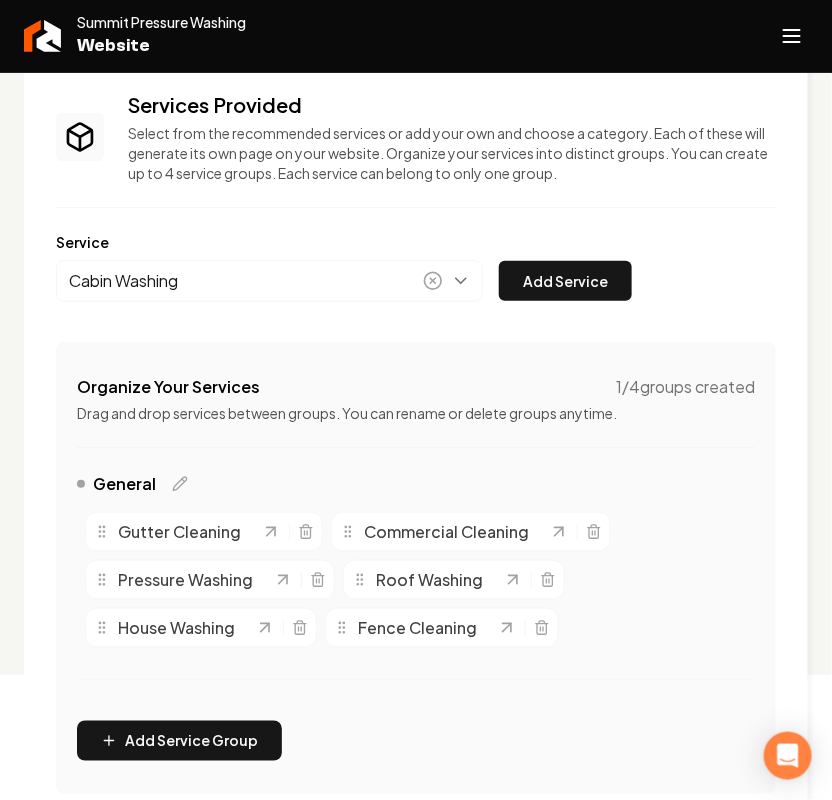 click on "Add Service" at bounding box center [565, 281] 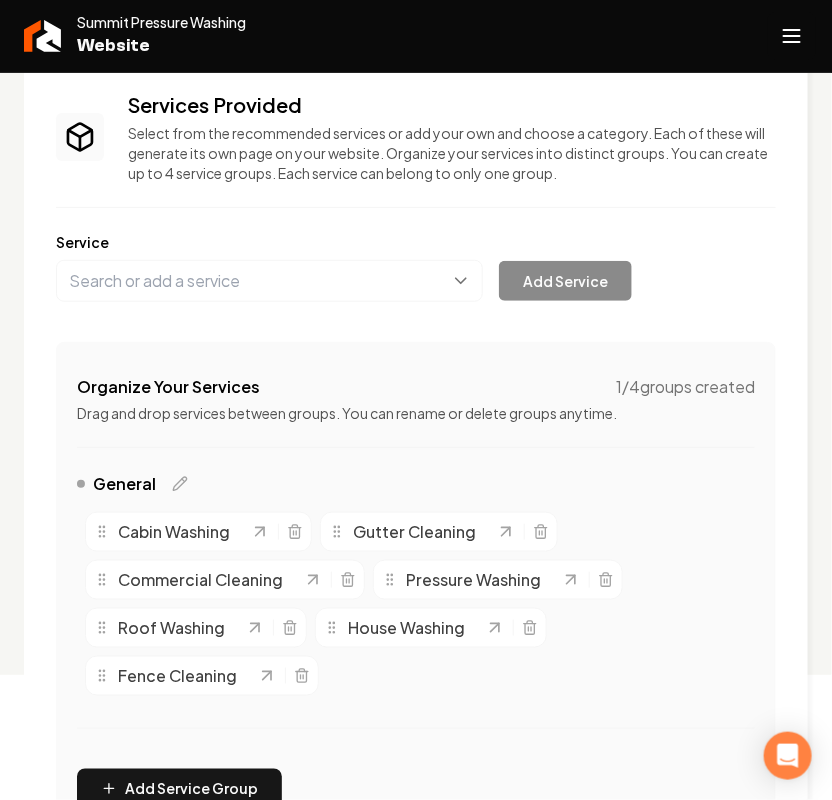 click 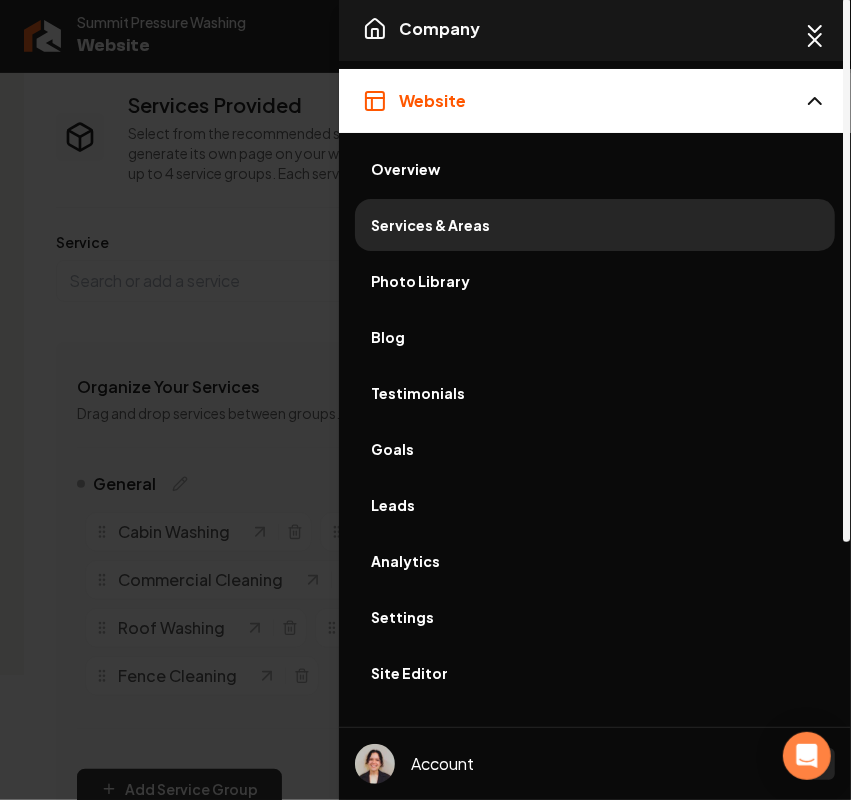 click on "Company" at bounding box center (439, 29) 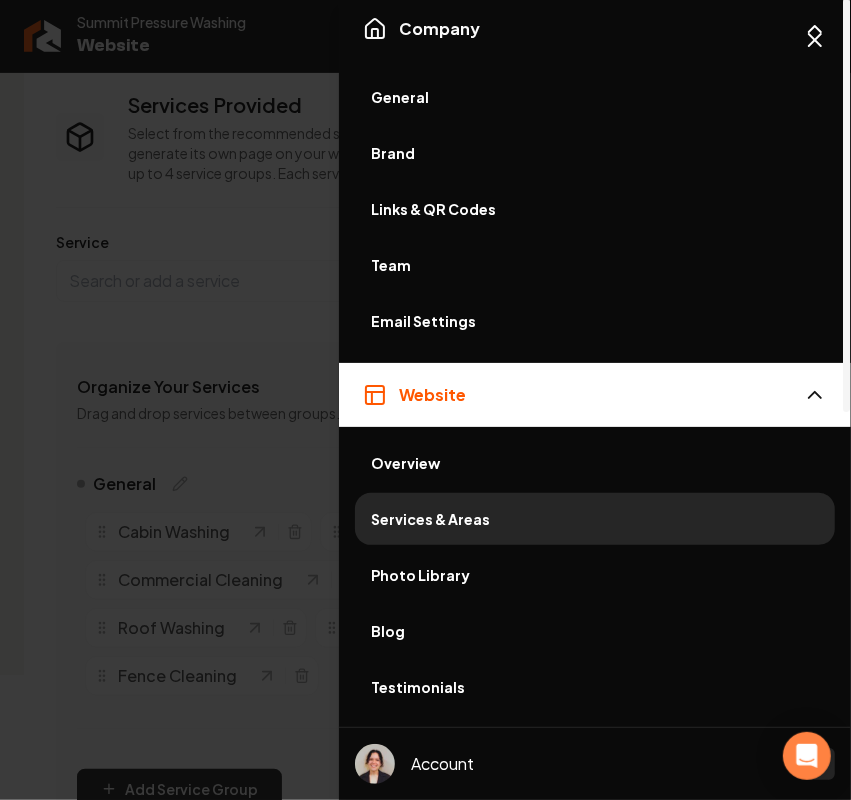 click on "General" at bounding box center (595, 97) 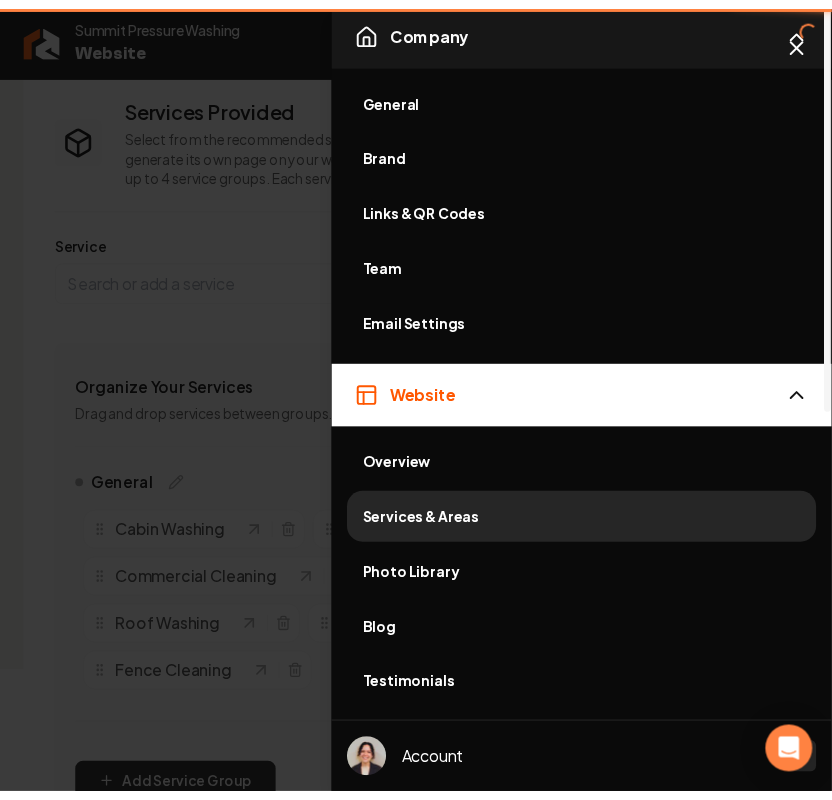 scroll, scrollTop: 0, scrollLeft: 0, axis: both 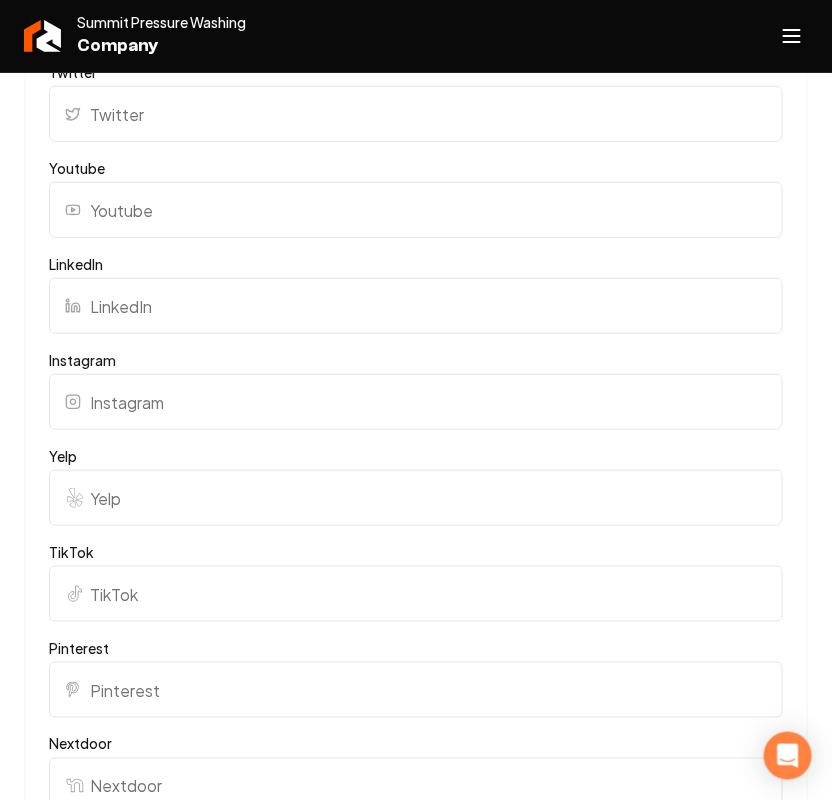 click on "Instagram" at bounding box center [416, 402] 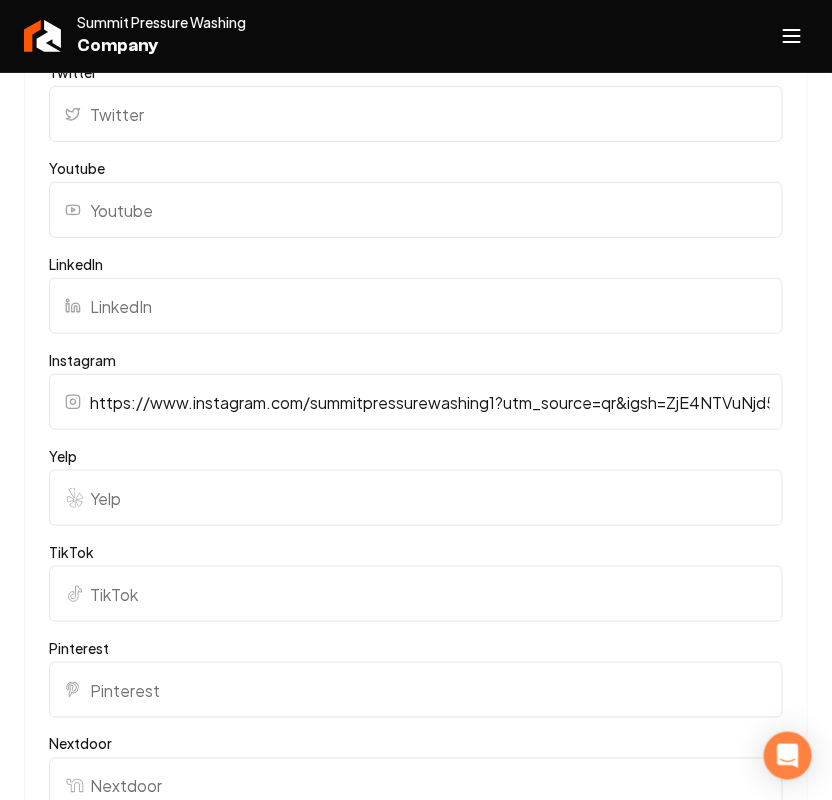 scroll, scrollTop: 0, scrollLeft: 65, axis: horizontal 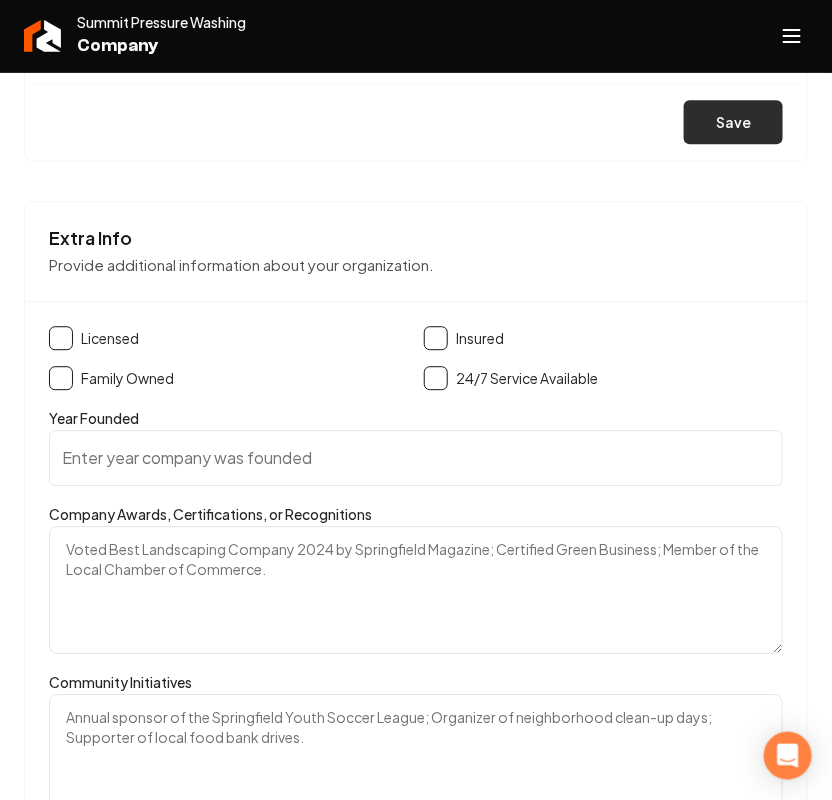 type on "https://www.instagram.com/summitpressurewashing1?utm_source=qr&igsh=ZjE4NTVuNjd5dGNn" 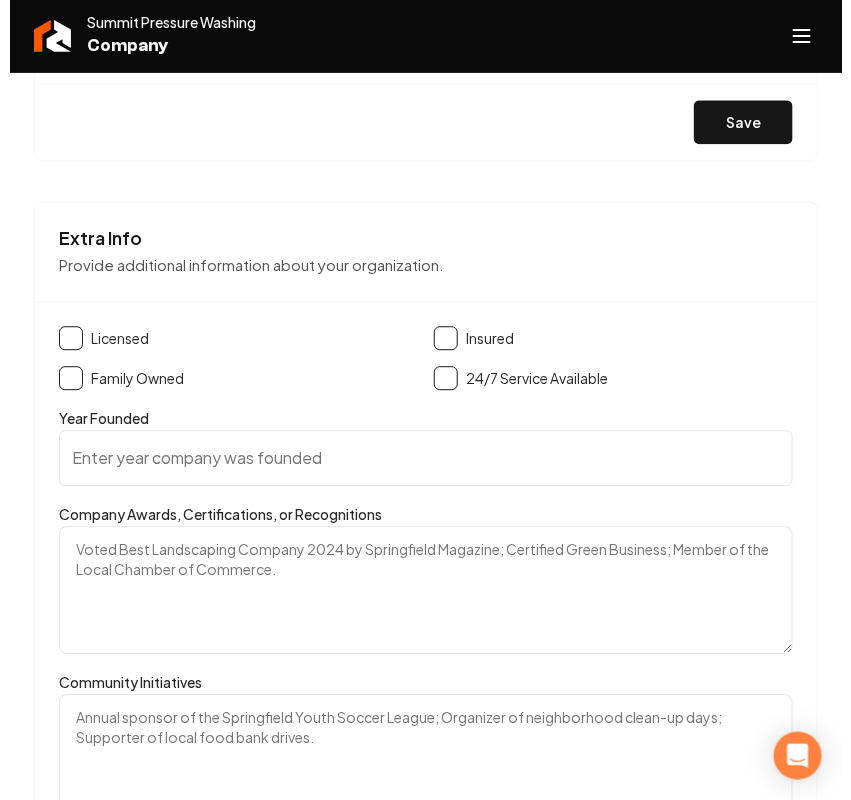 scroll, scrollTop: 0, scrollLeft: 0, axis: both 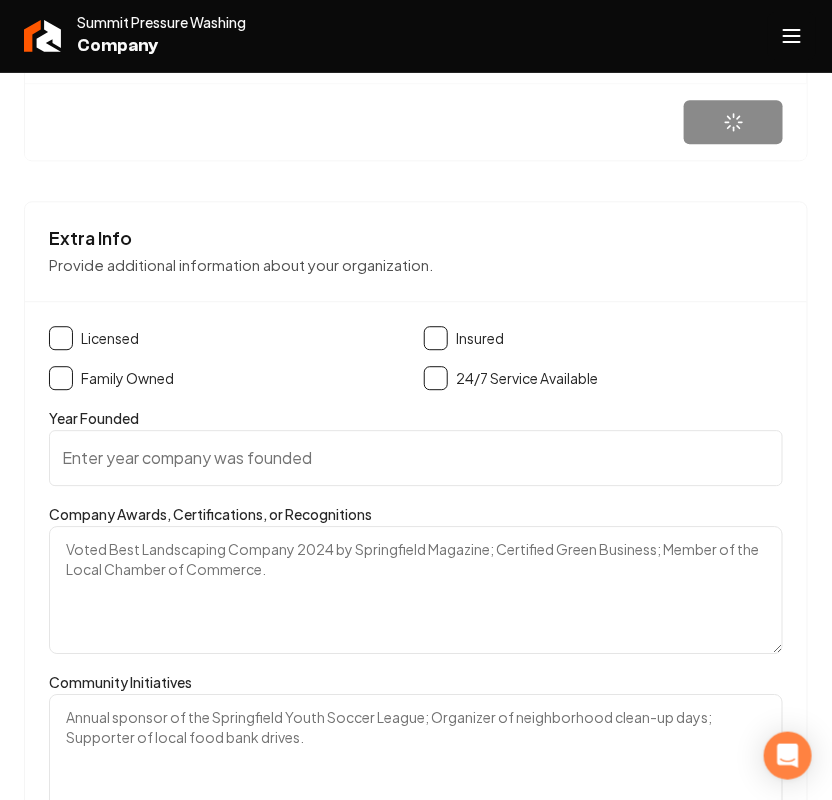 click 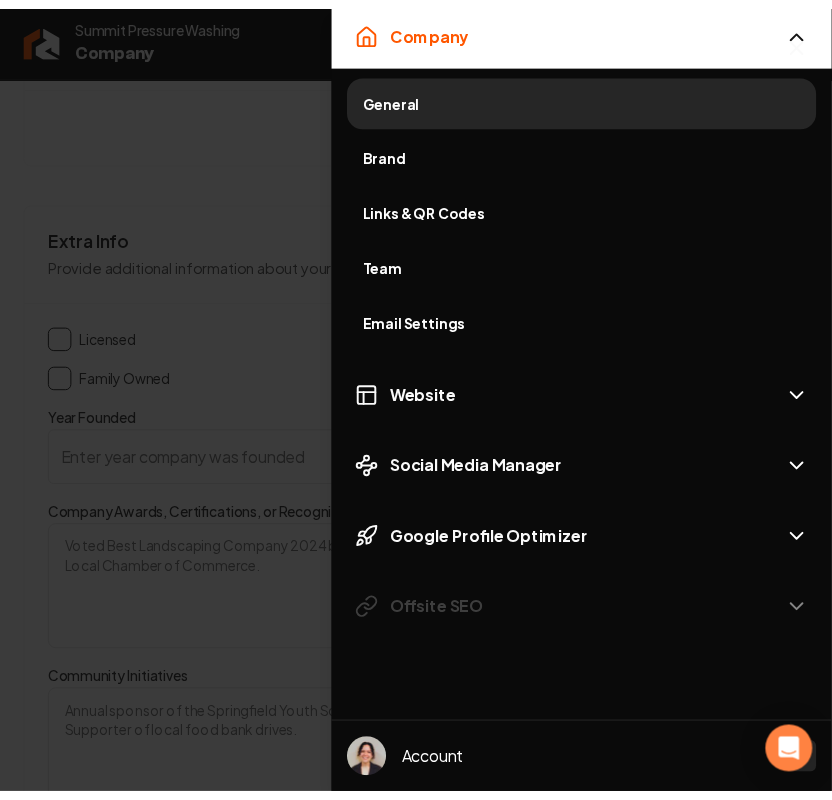 scroll, scrollTop: 0, scrollLeft: 0, axis: both 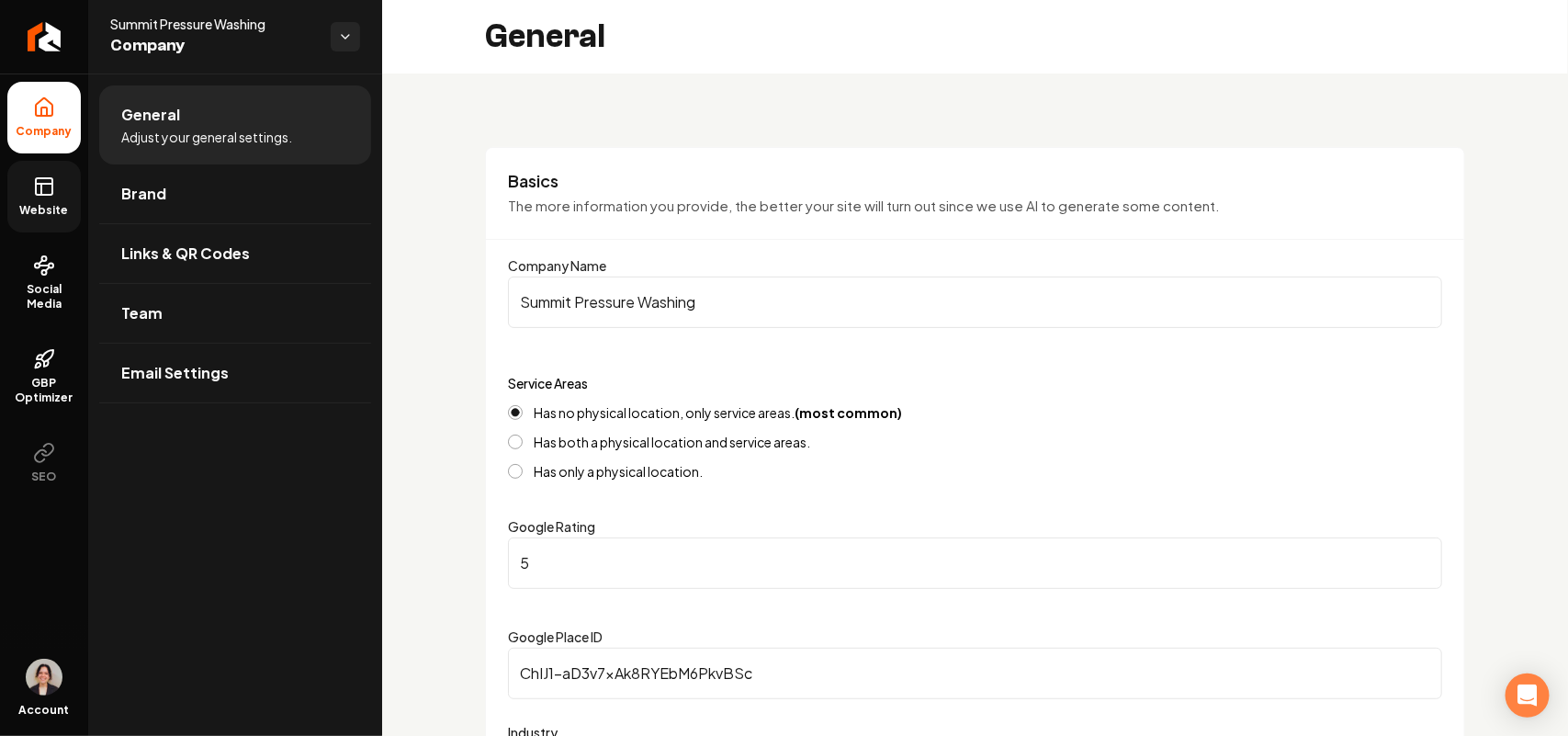 click on "Company Website Social Media GBP Optimizer SEO Account Summit Pressure Washing Company General Adjust your general settings. Brand Links & QR Codes Team Email Settings Summit Pressure Washing Company General Basics The more information you provide, the better your site will turn out since we use AI to generate some content. Company Name Summit Pressure Washing Service Areas Has no physical location, only service areas.  (most common) Has both a physical location and service areas.  Has only a physical location. Google Rating 5 Google Place ID ChIJ1-aD3v7xAk8RYEbM6PkvBSc Industry Pressure Washing Save Contact Provide essential information about your business or organization's physical location and contact details. Business Phone (435) 278-8851 Business Email ross@summitpressurewashing.com Show Availability Your hours of operation will be hidden.   Save Social Media Connect your accounts from popular platforms such as Facebook, Twitter, Instagram, and YouTube. Facebook Twitter Youtube LinkedIn Instagram Yelp" at bounding box center [784, 368] 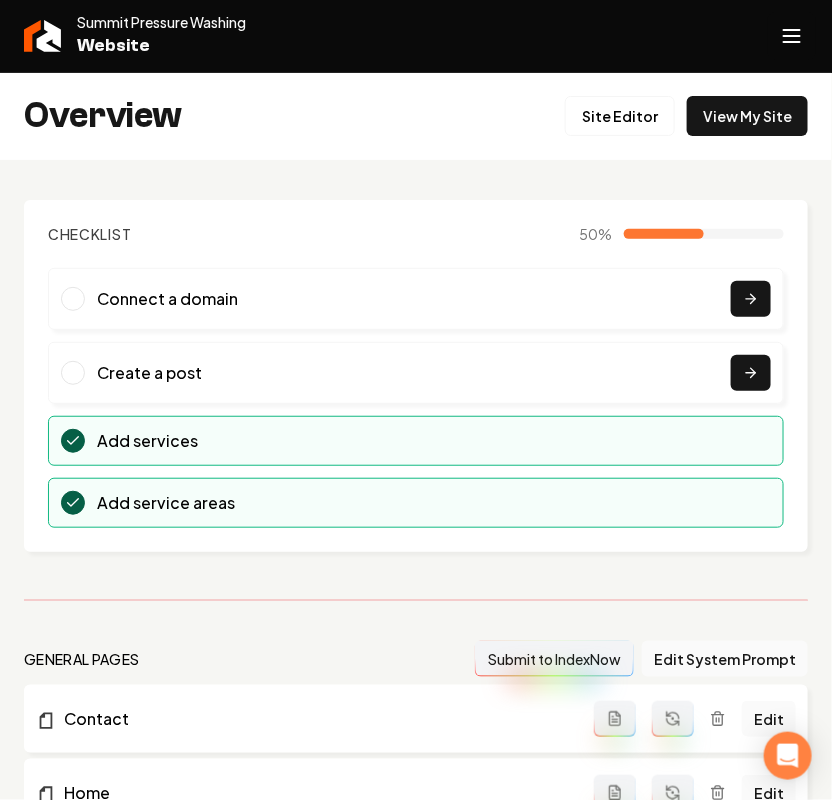 click 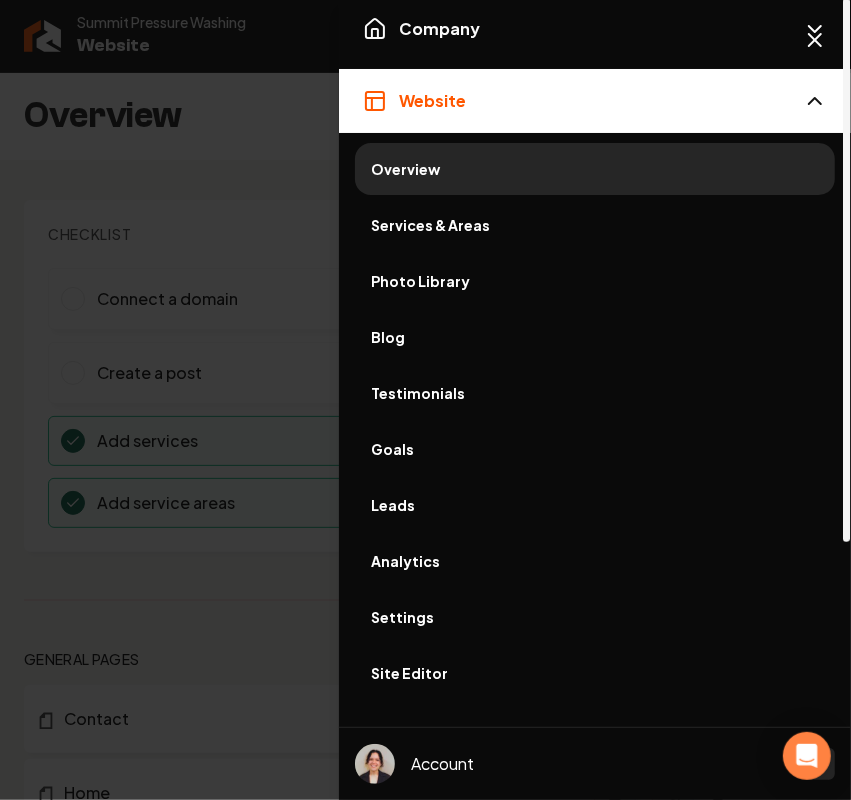 click on "Services & Areas" at bounding box center (595, 225) 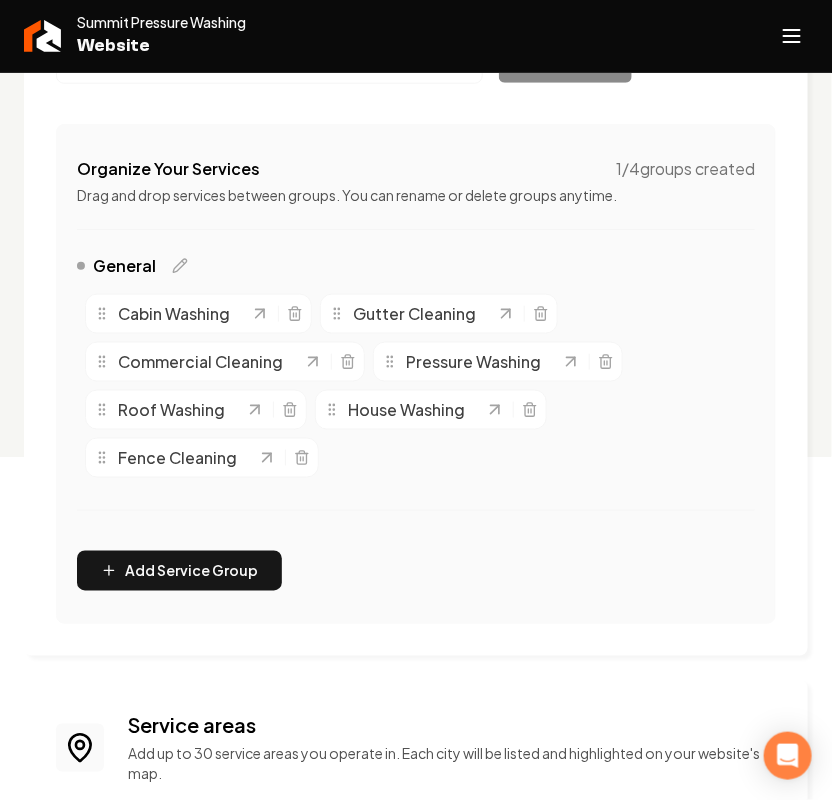scroll, scrollTop: 570, scrollLeft: 0, axis: vertical 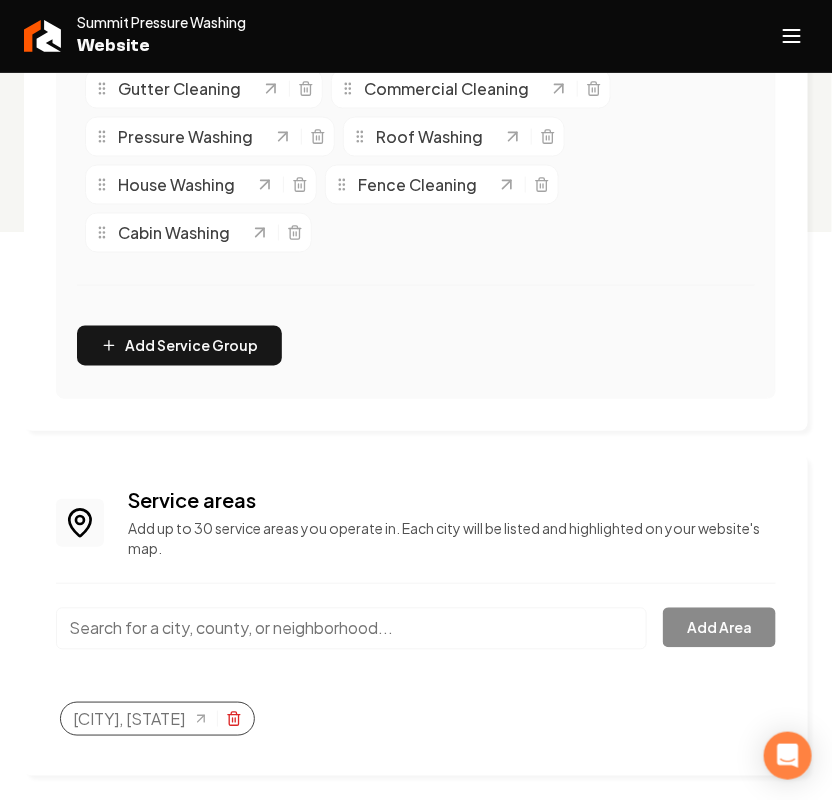 click 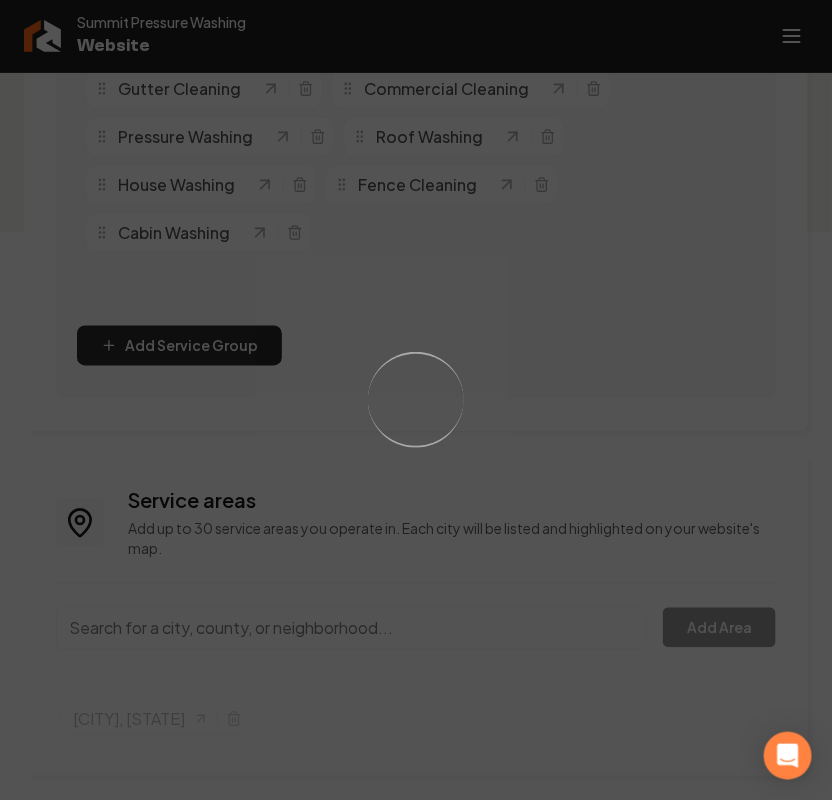 scroll, scrollTop: 527, scrollLeft: 0, axis: vertical 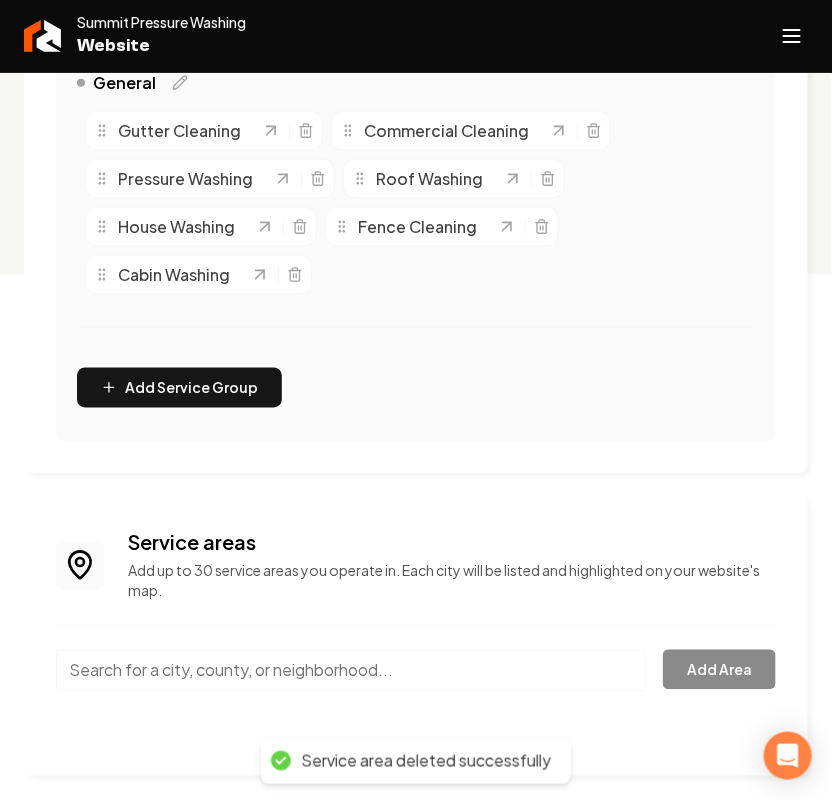 click at bounding box center [416, 625] 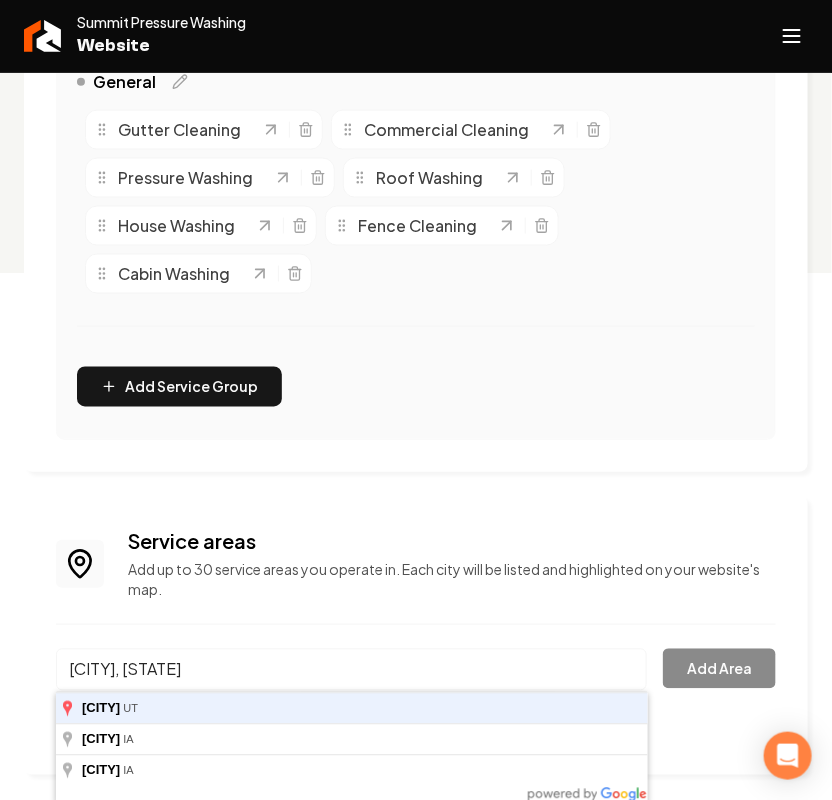 type on "Cedar City, UT" 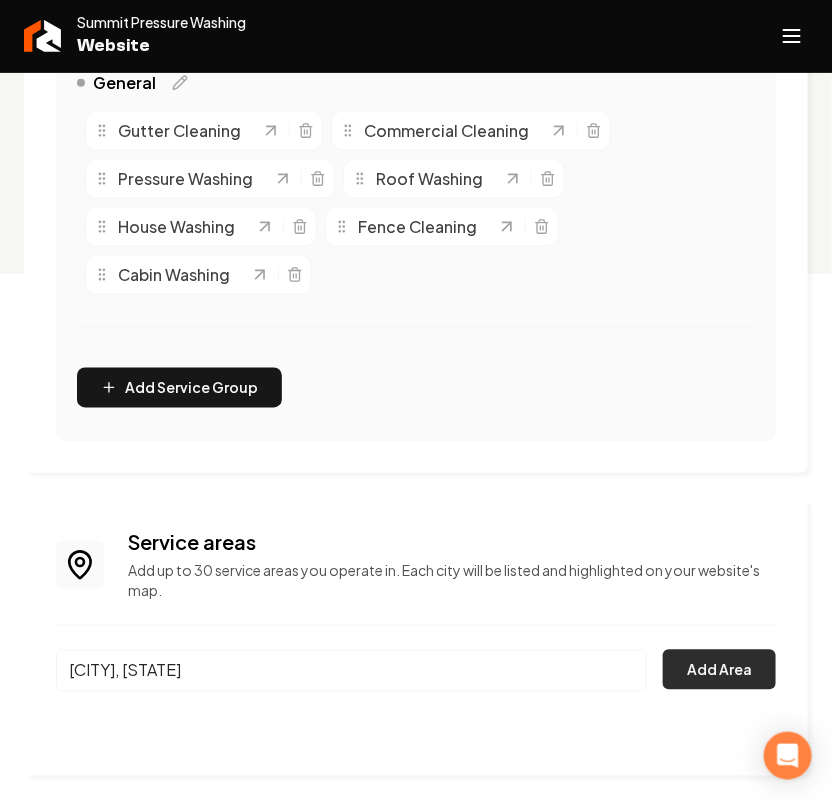 click on "Add Area" at bounding box center (719, 670) 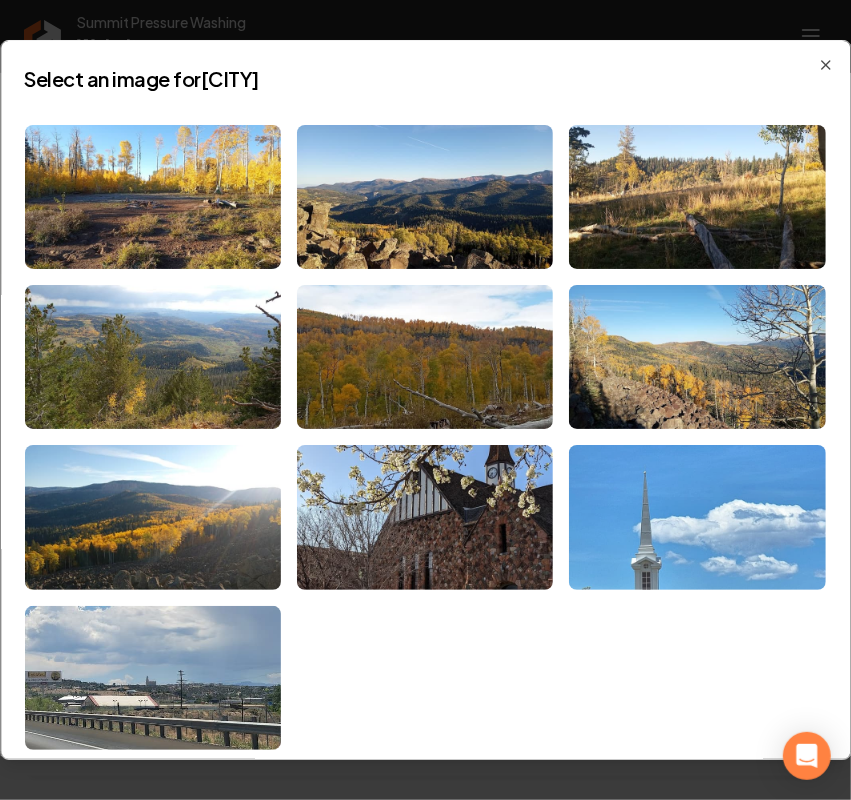 click at bounding box center [698, 517] 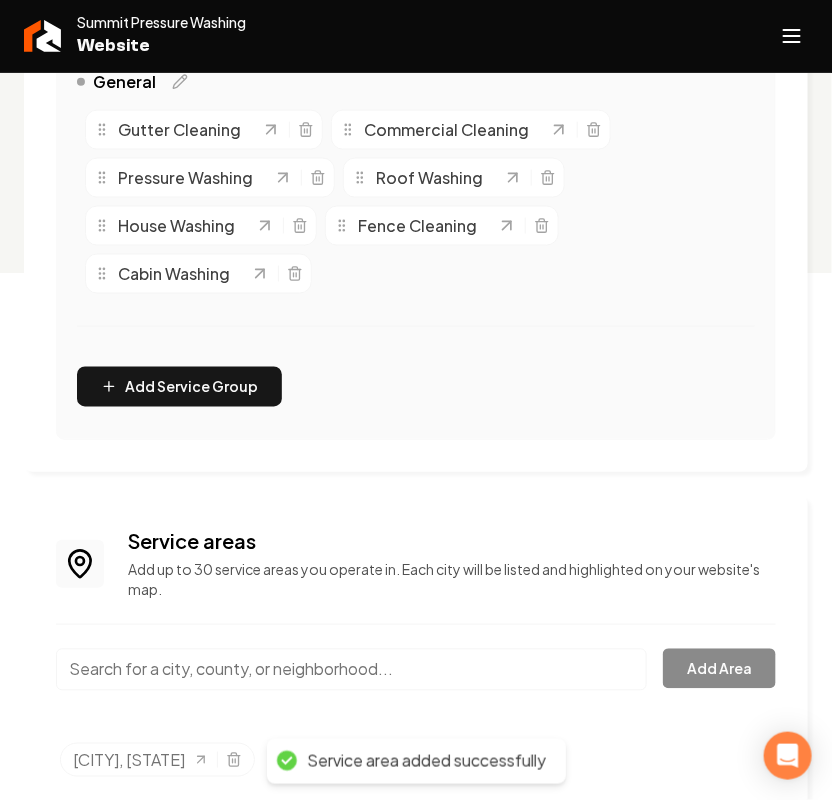 click at bounding box center (351, 670) 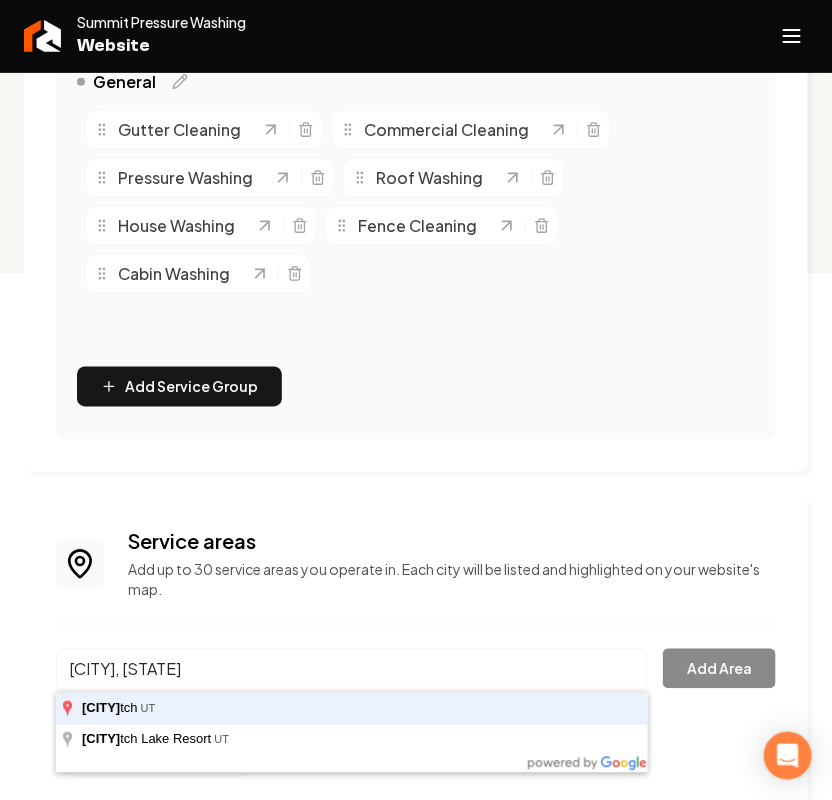 type on "Panguitch, UT" 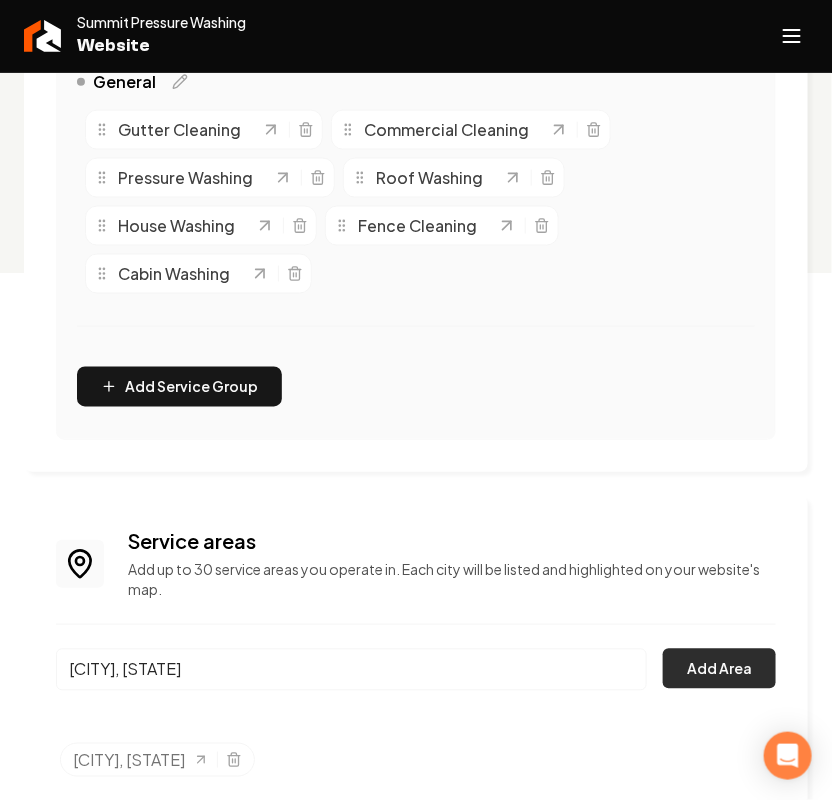 click on "Add Area" at bounding box center (719, 669) 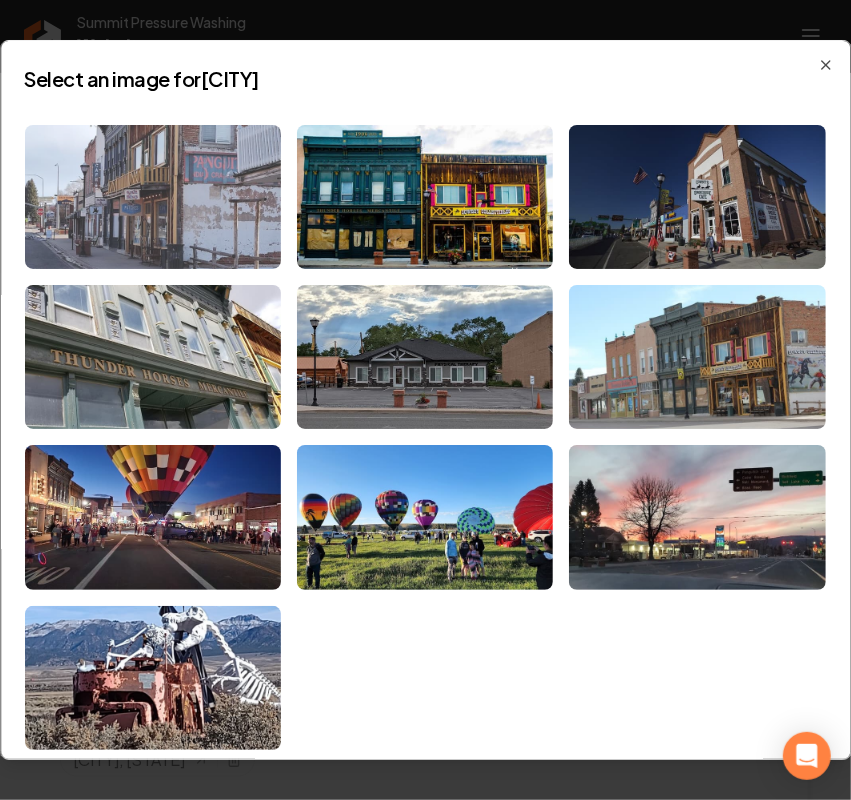 click at bounding box center [153, 197] 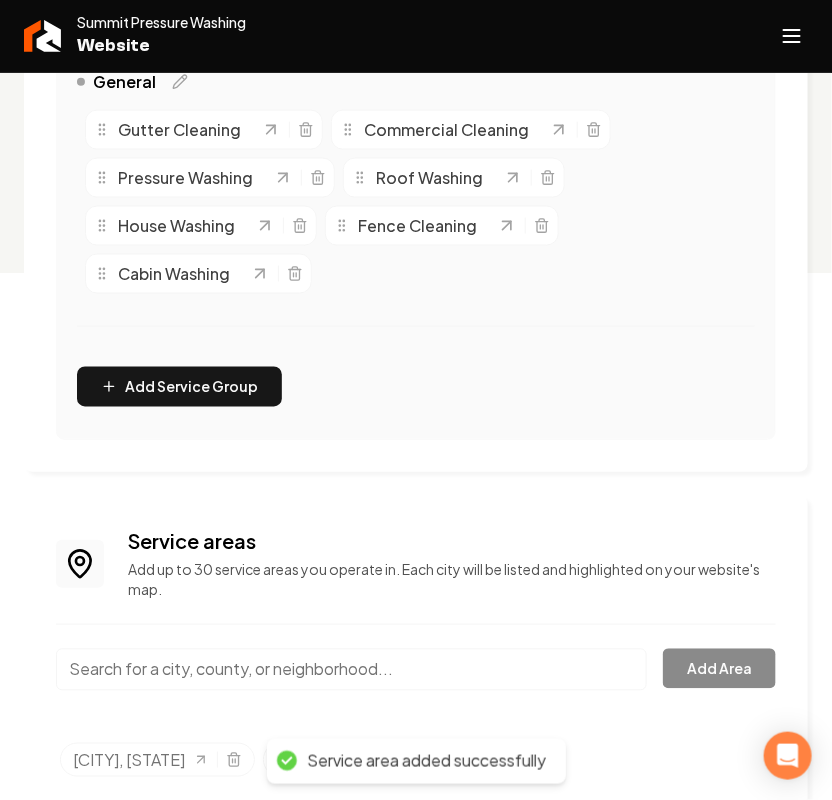 click at bounding box center [351, 670] 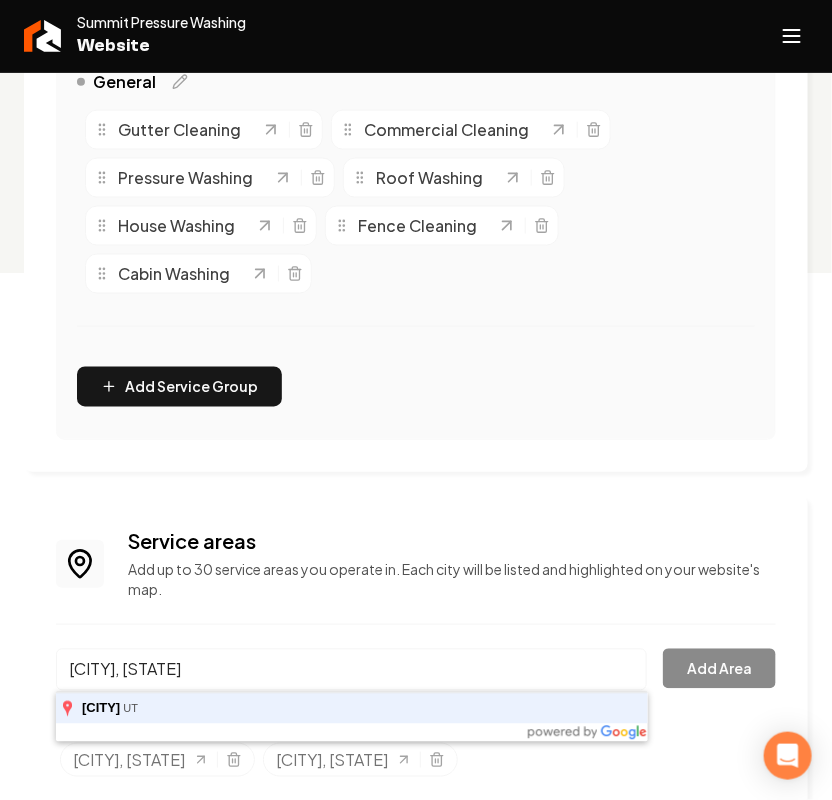 type on "Parowan, UT" 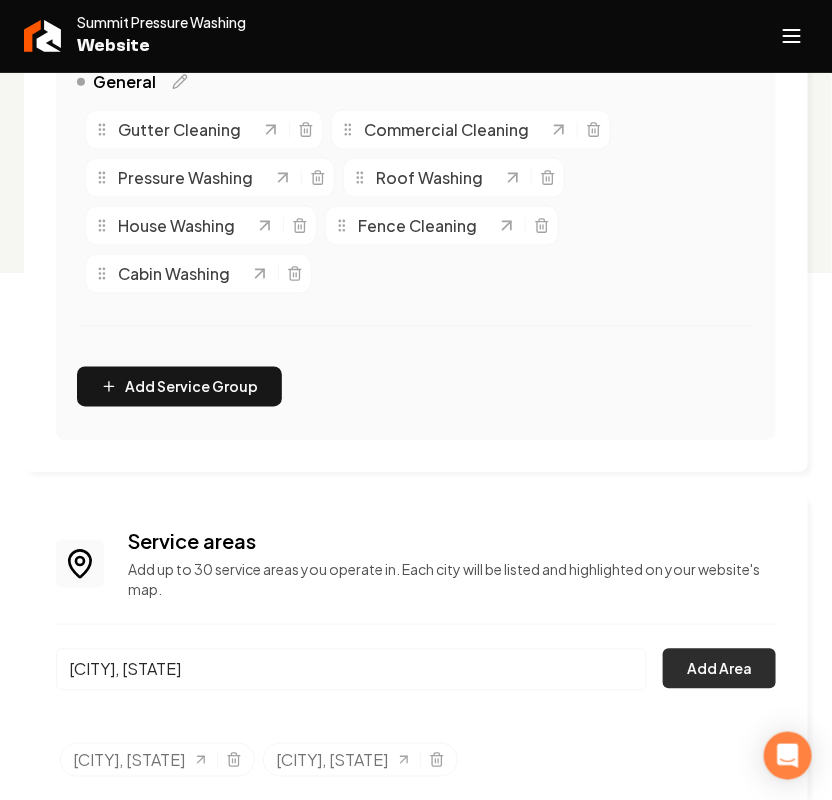 click on "Add Area" at bounding box center (719, 669) 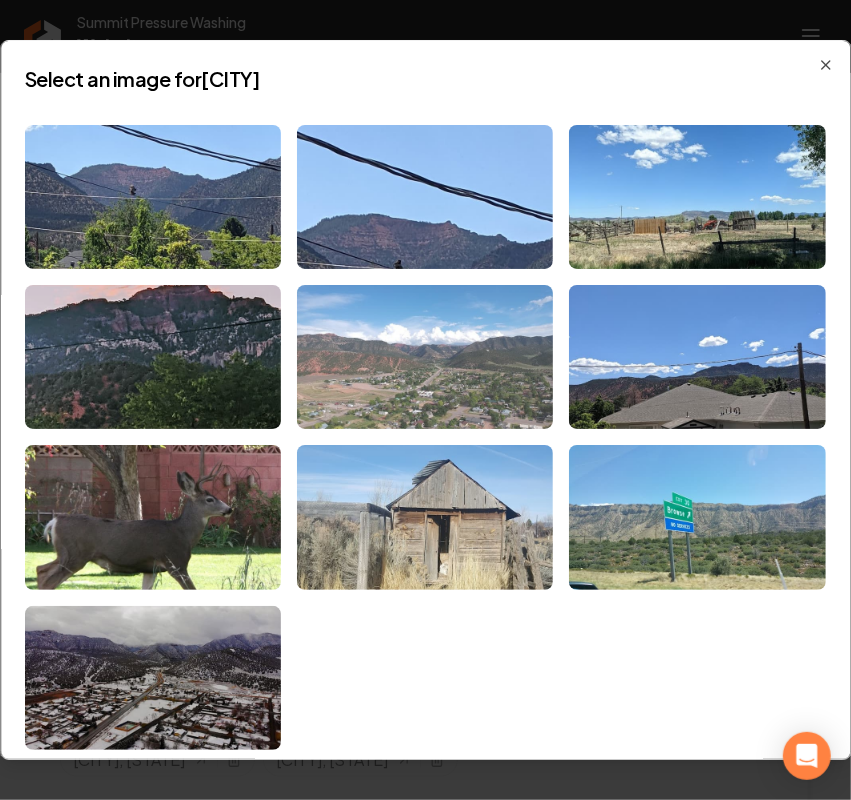 click at bounding box center (425, 357) 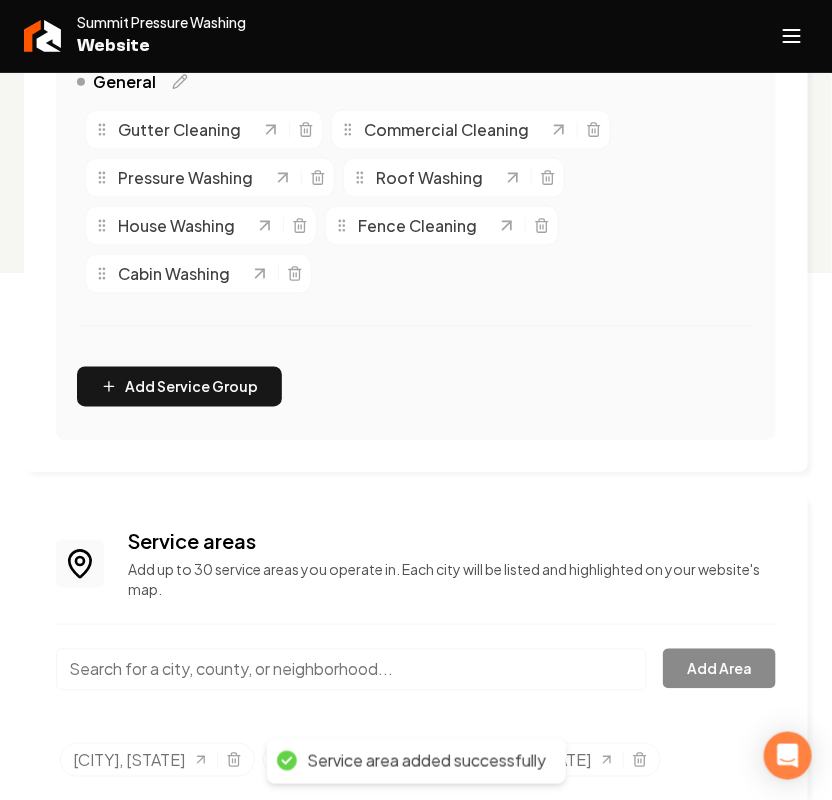 click at bounding box center [351, 670] 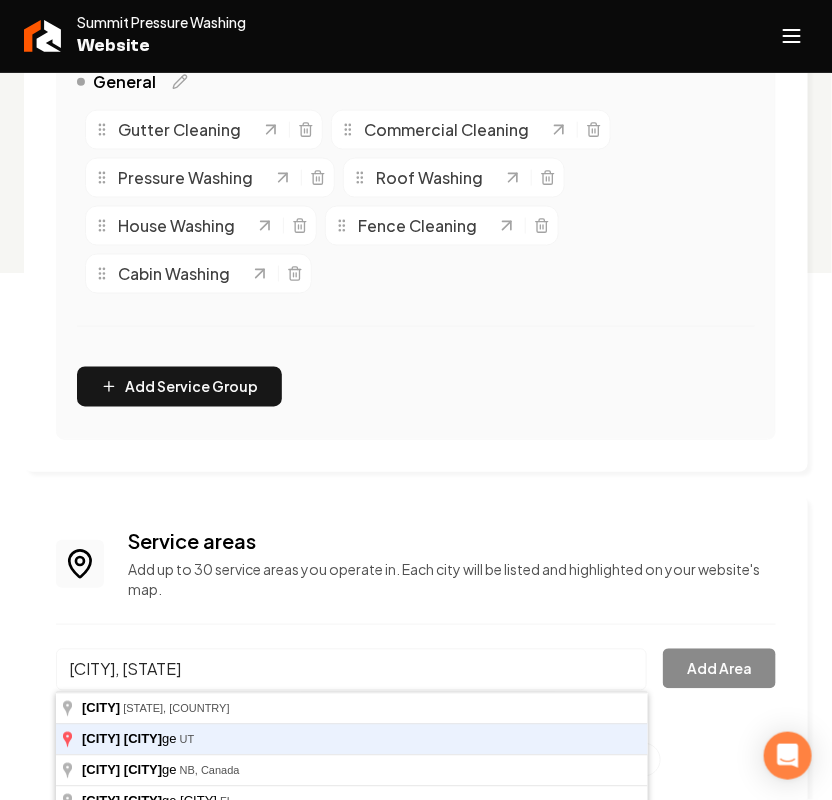 type on "Saint George, UT" 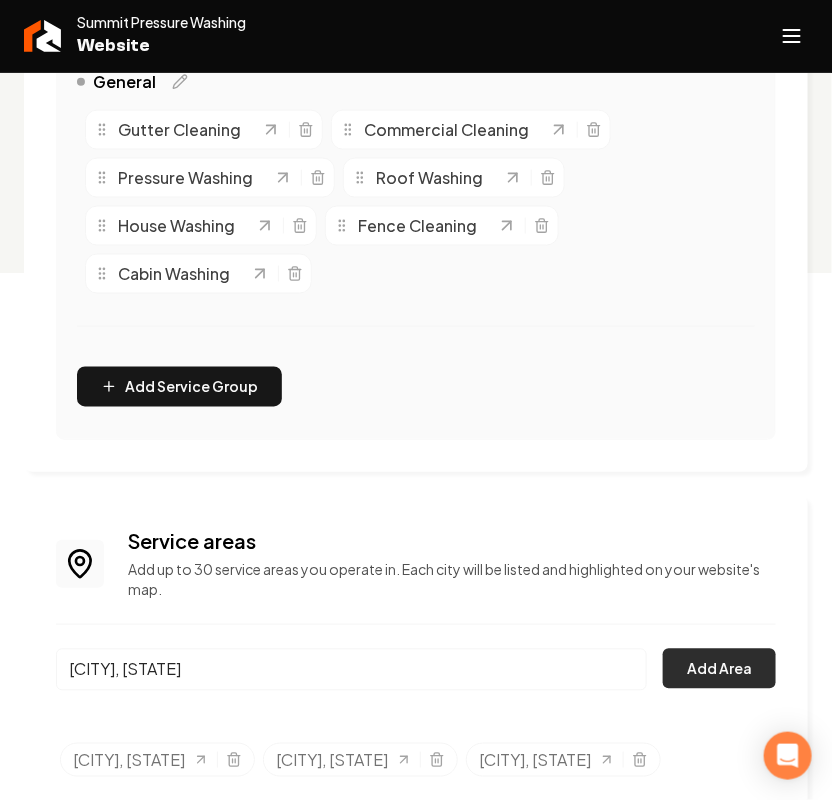 click on "Add Area" at bounding box center (719, 669) 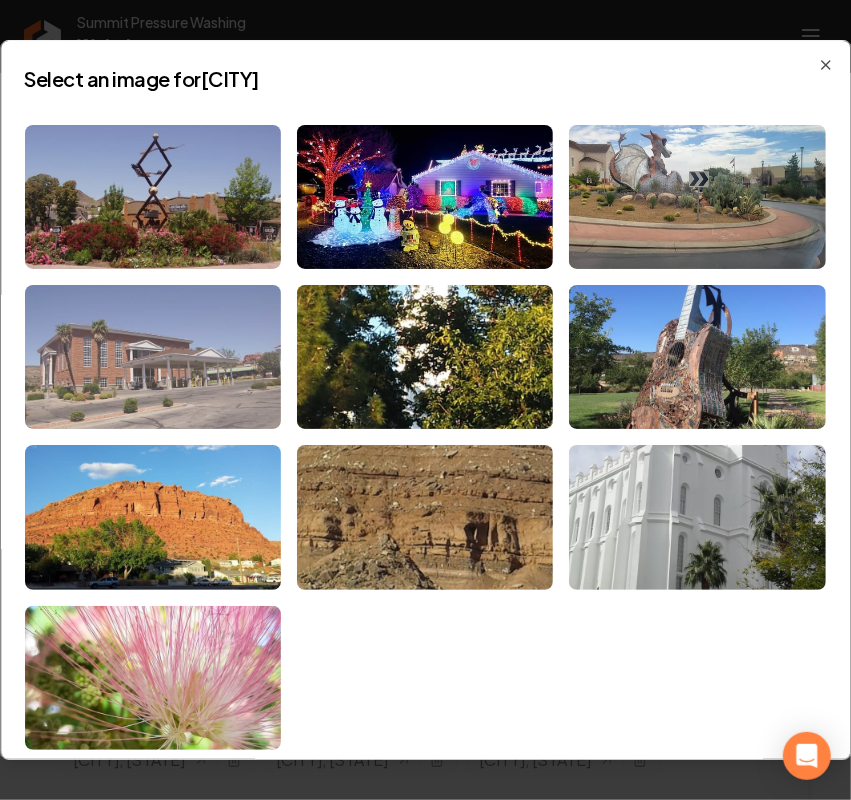 click at bounding box center (153, 357) 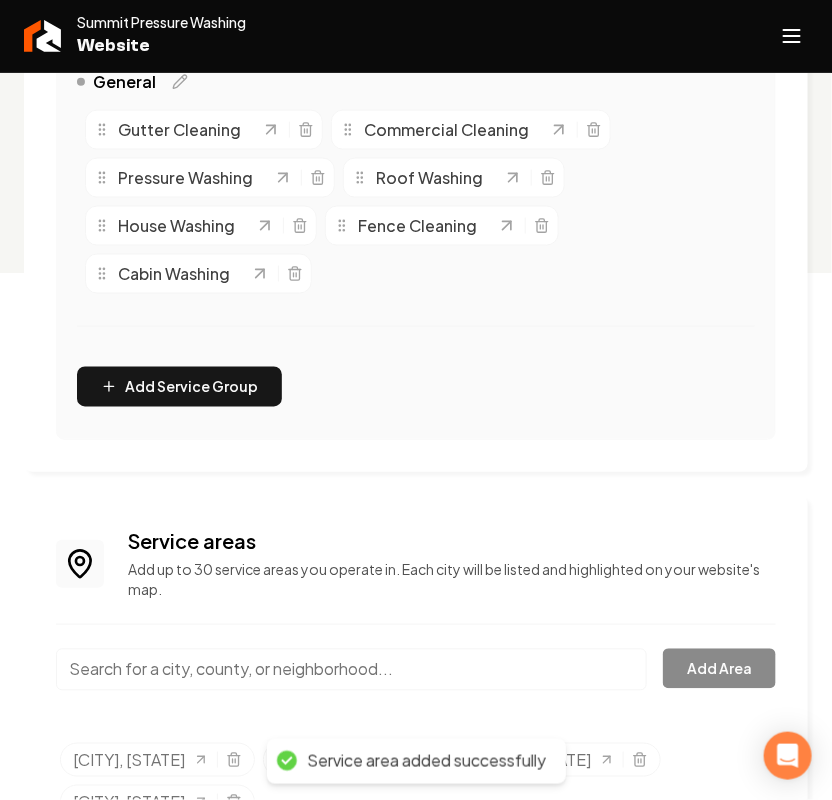 click at bounding box center [351, 670] 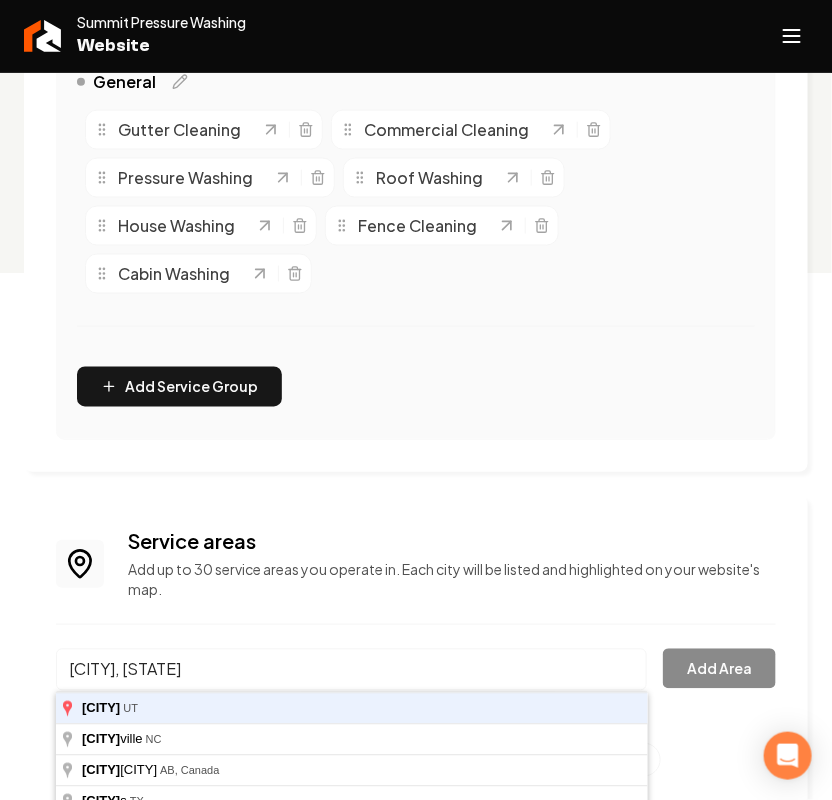 type on "Enoch, UT" 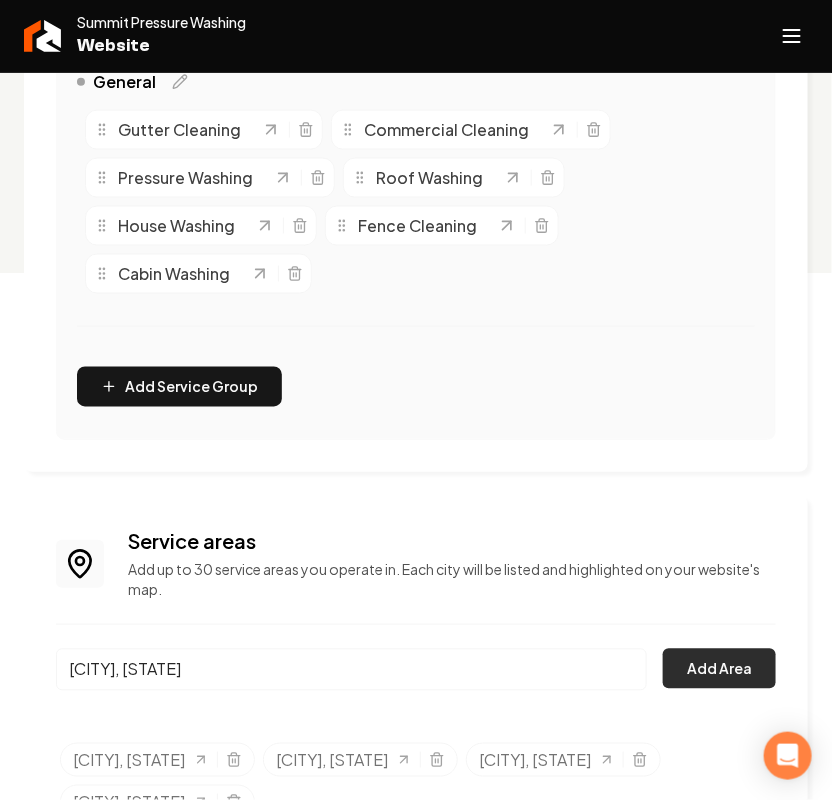 click on "Add Area" at bounding box center [719, 669] 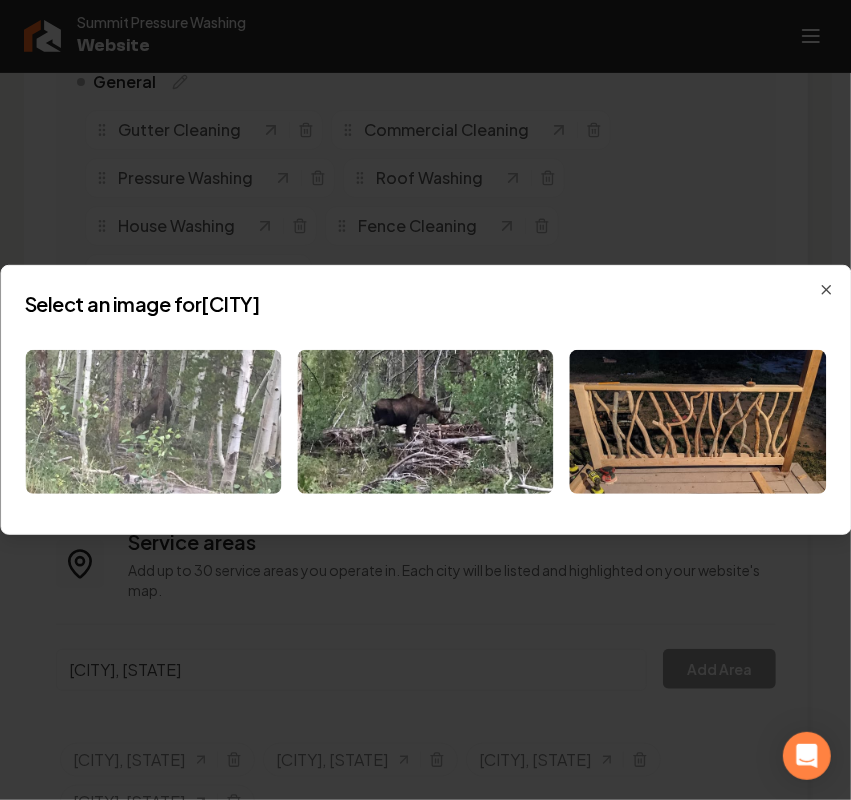 click at bounding box center [153, 422] 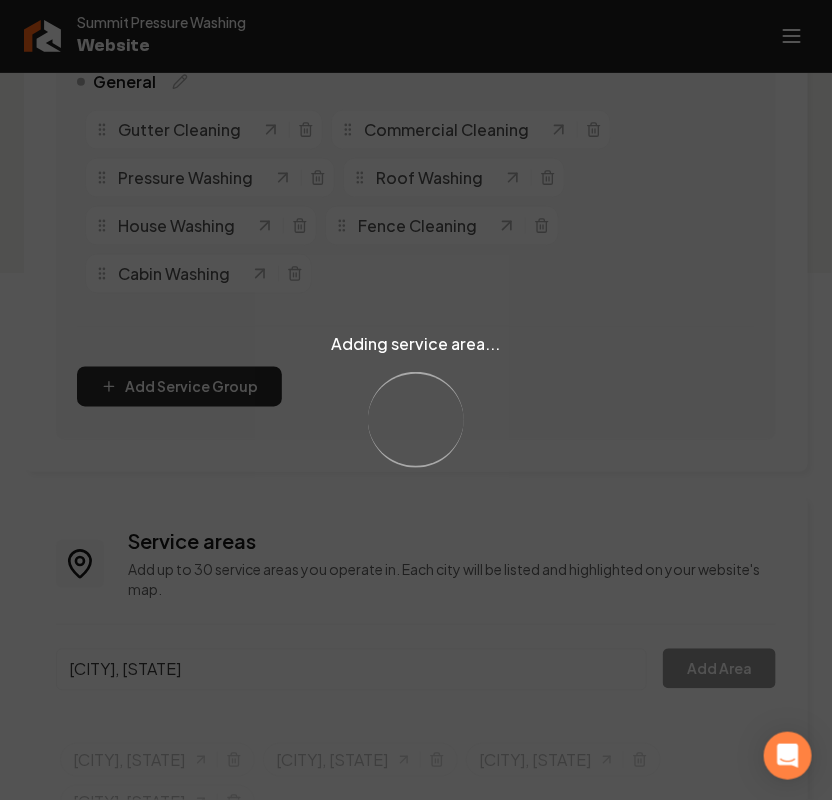 click on "Adding service area... Loading..." at bounding box center (416, 400) 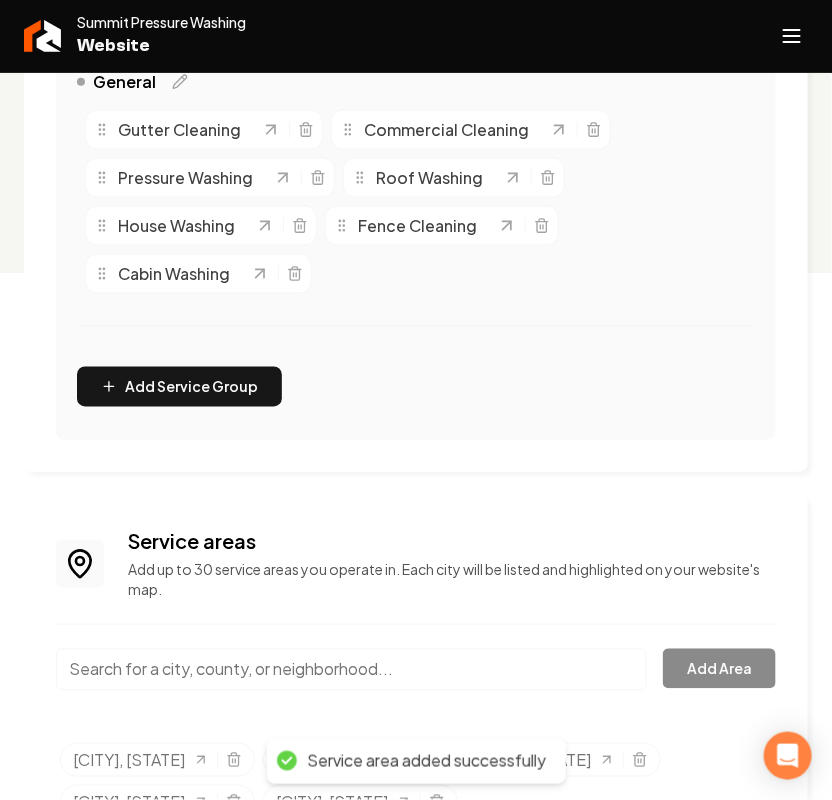 click at bounding box center [351, 670] 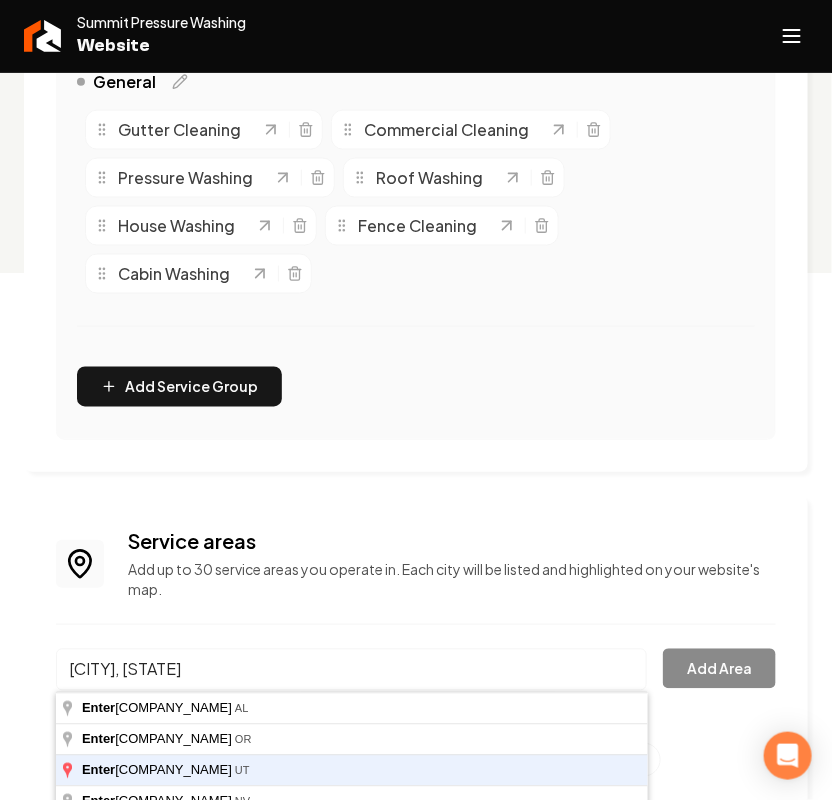 type on "Enterprise, UT" 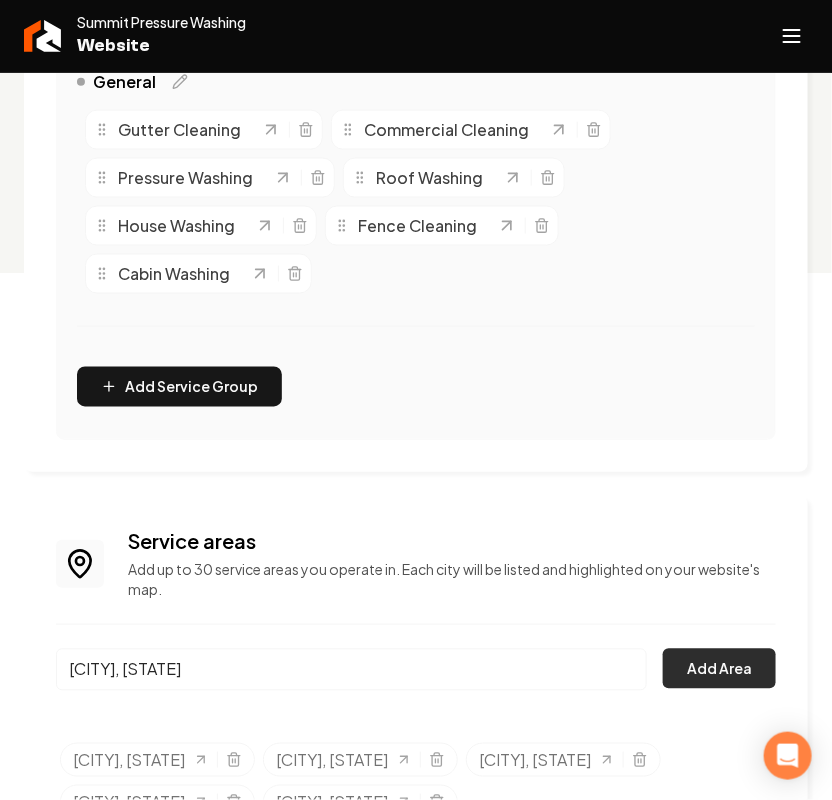 click on "Add Area" at bounding box center (719, 669) 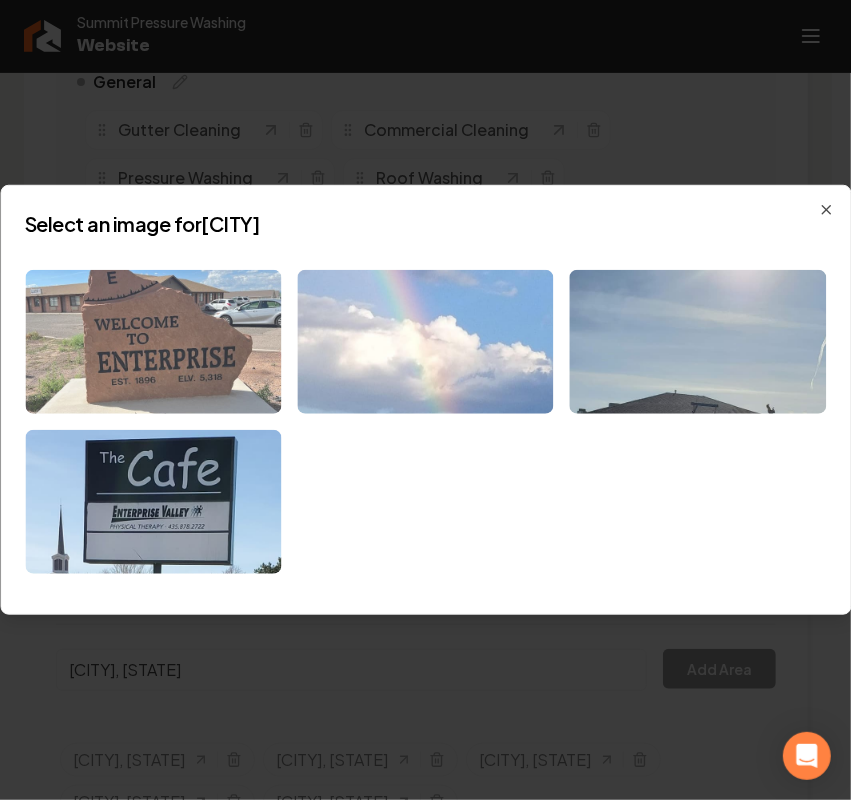 click at bounding box center (153, 342) 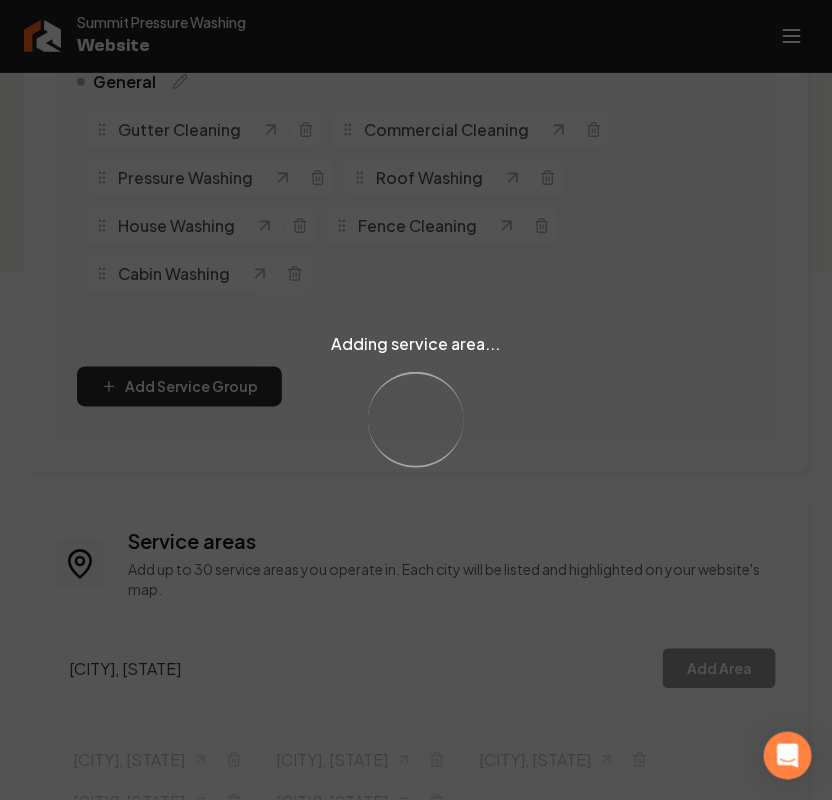 type 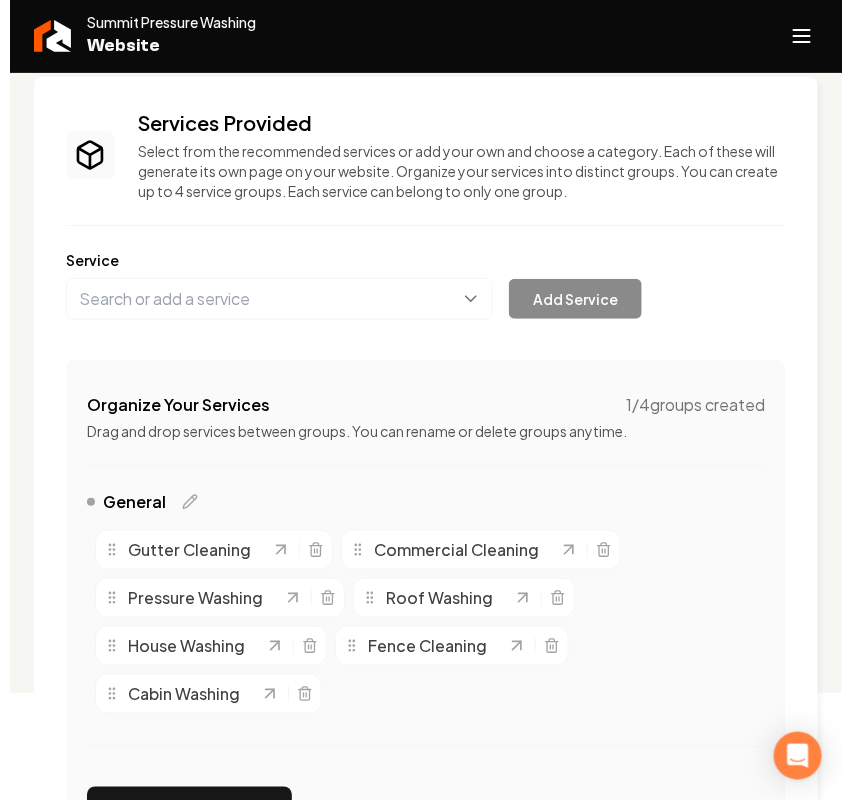 scroll, scrollTop: 0, scrollLeft: 0, axis: both 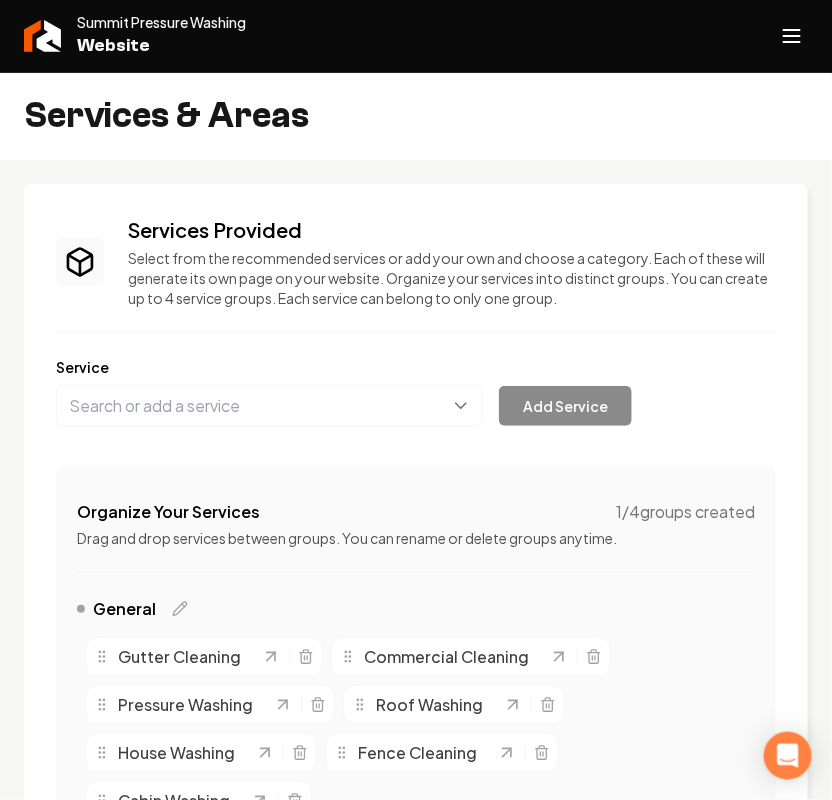 click on "Summit Pressure Washing Website" at bounding box center [416, 36] 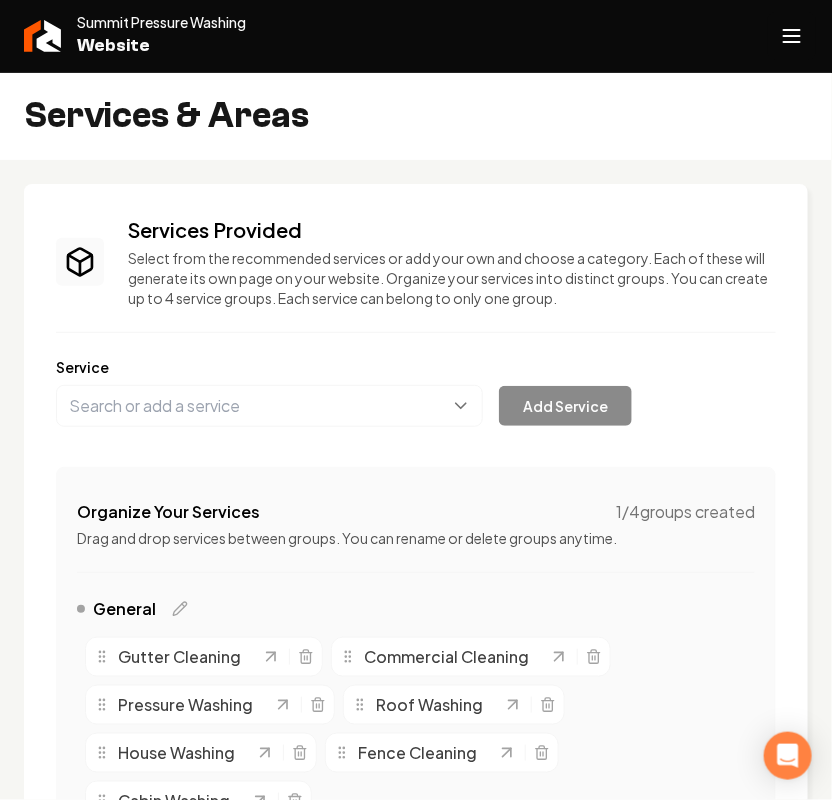 click 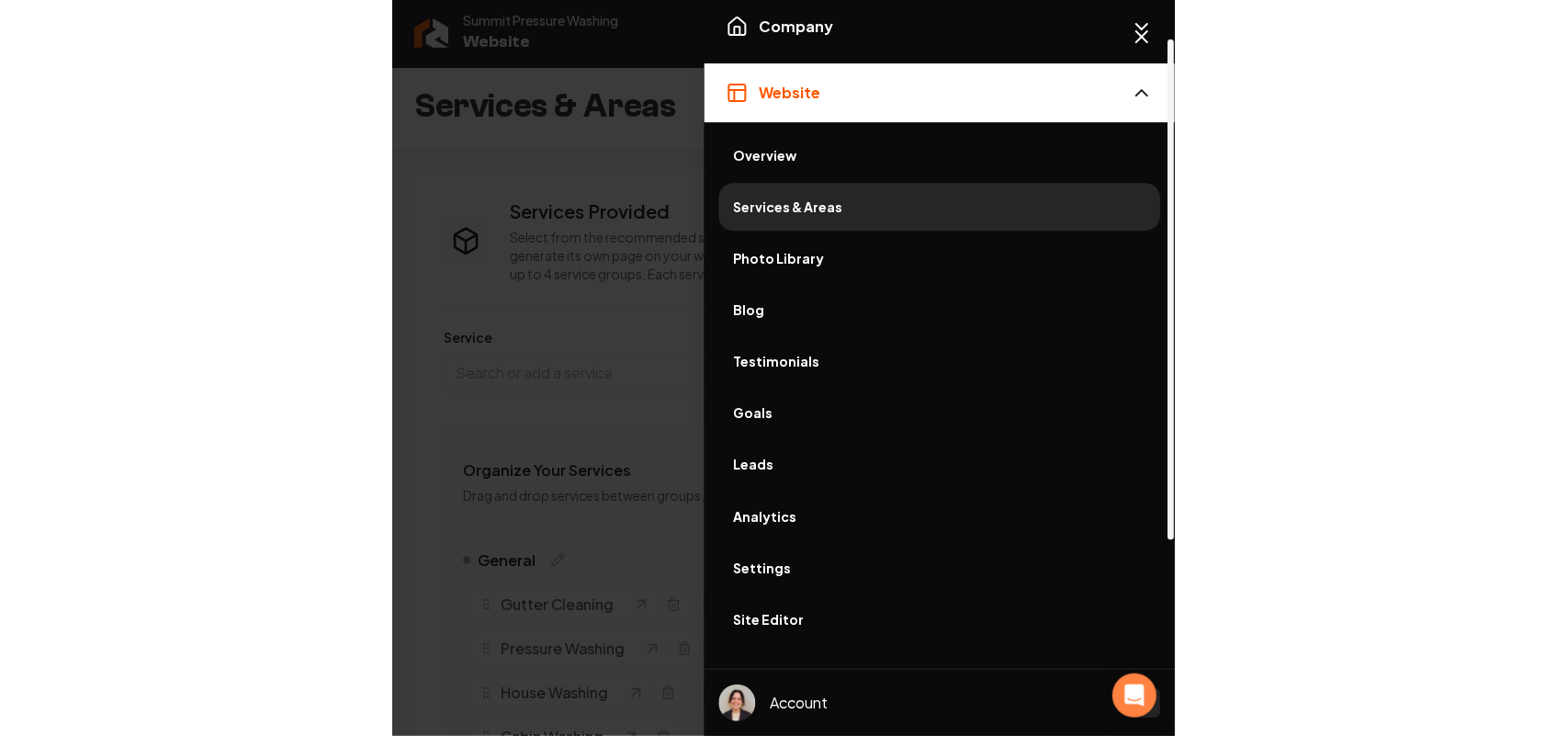 scroll, scrollTop: 202, scrollLeft: 0, axis: vertical 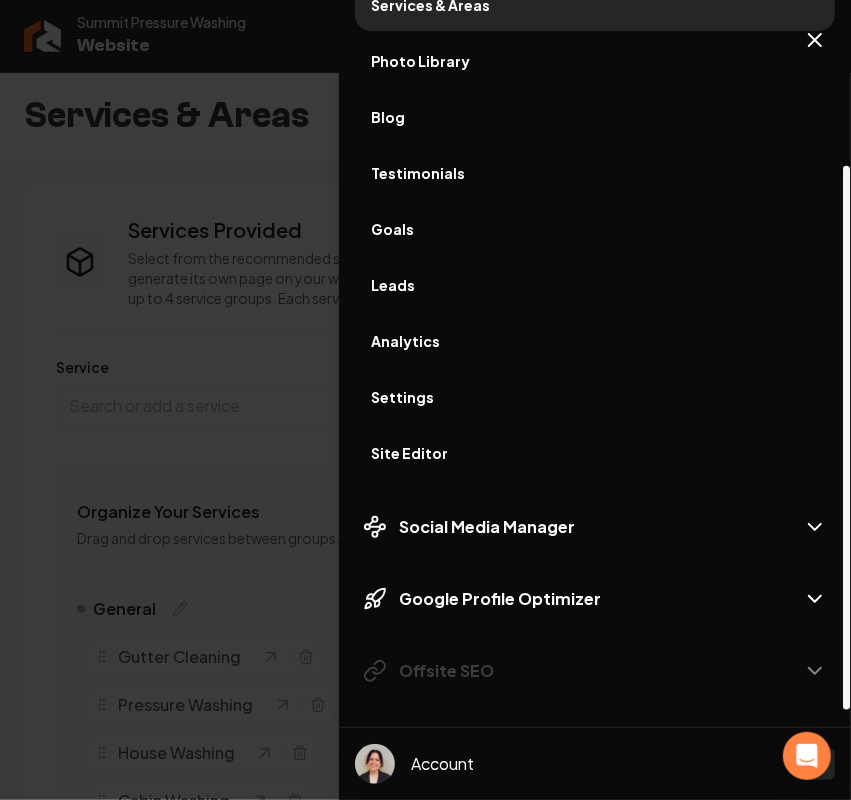 click on "Site Editor" at bounding box center (595, 453) 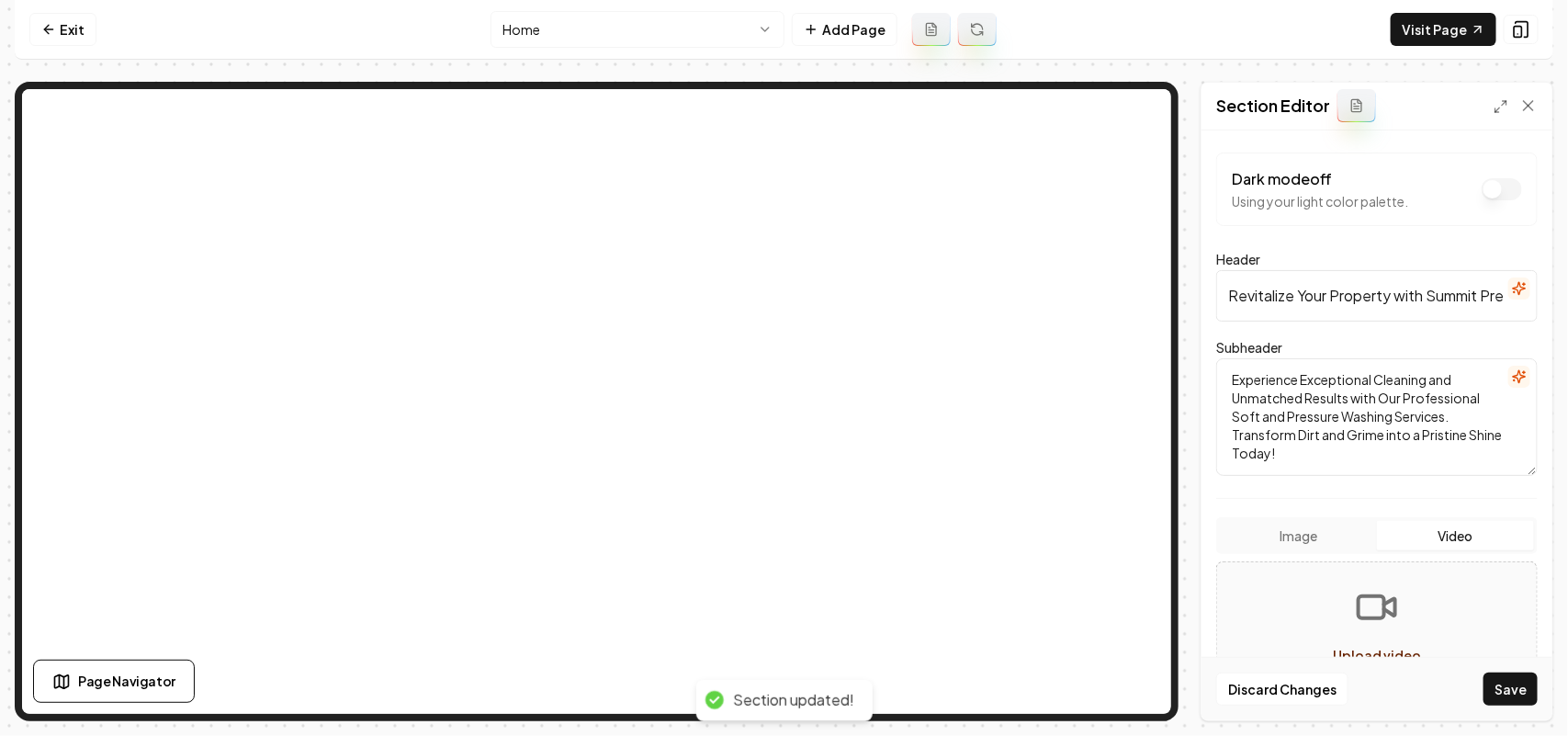 click on "Video" at bounding box center [1455, 536] 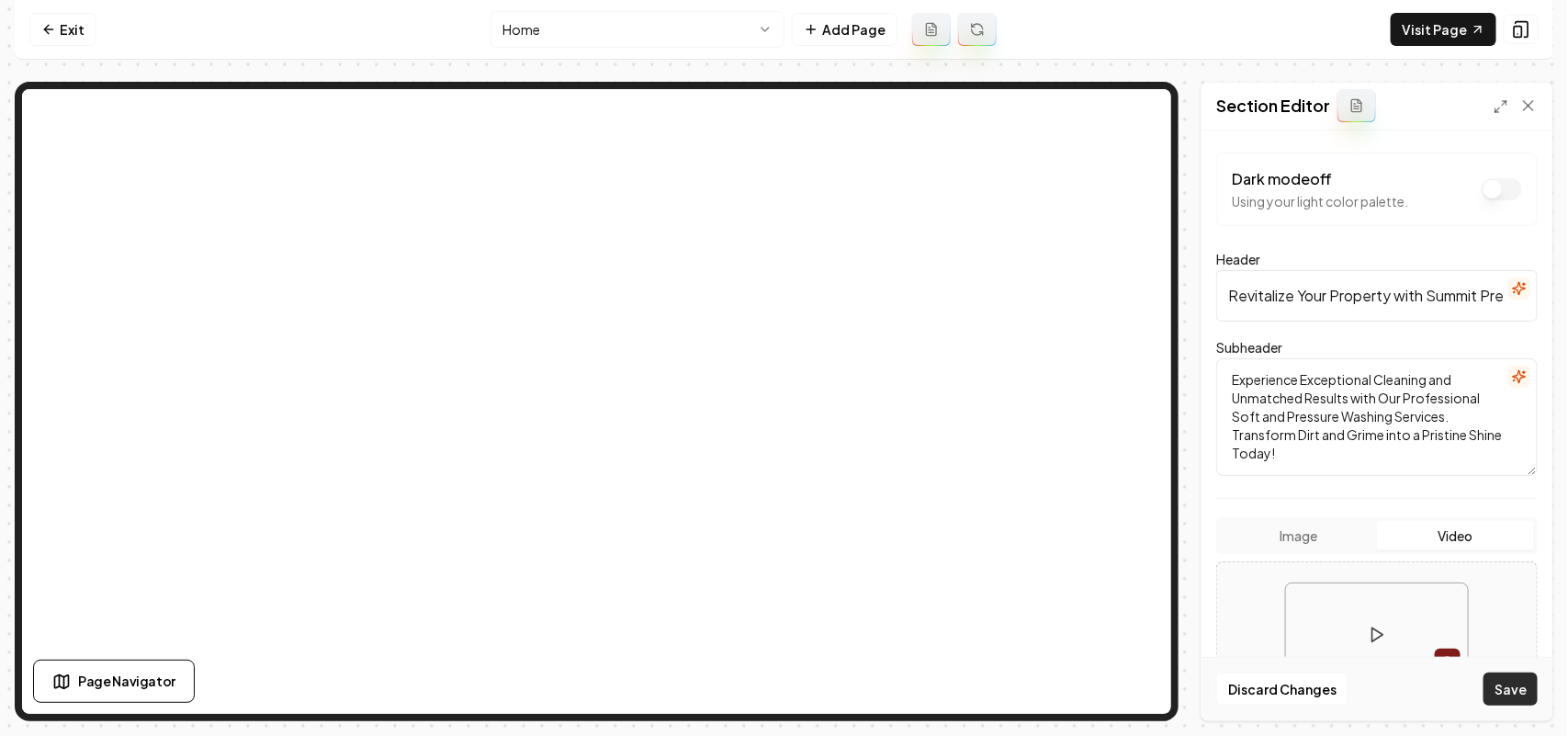 click on "Save" at bounding box center [1510, 689] 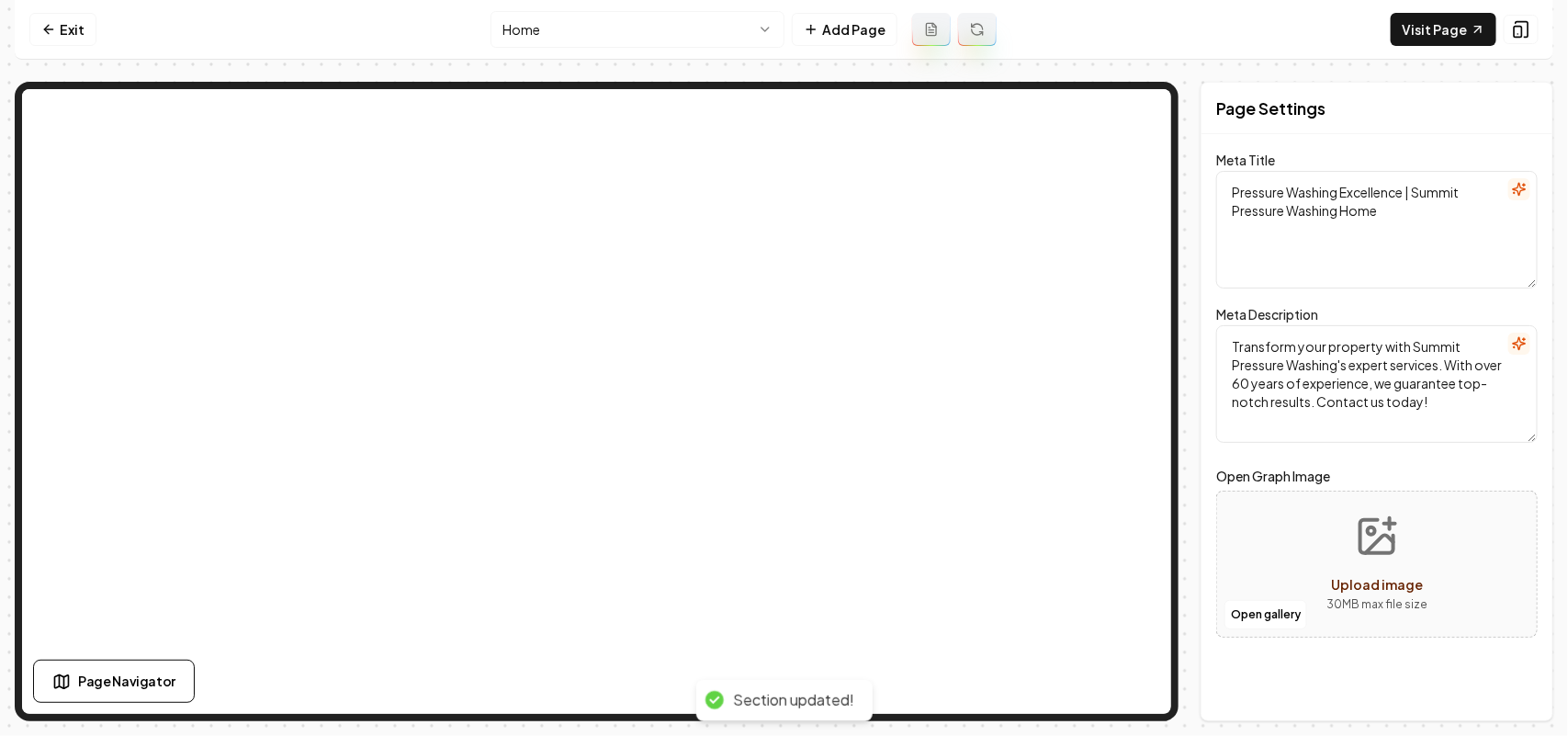 scroll, scrollTop: 0, scrollLeft: 0, axis: both 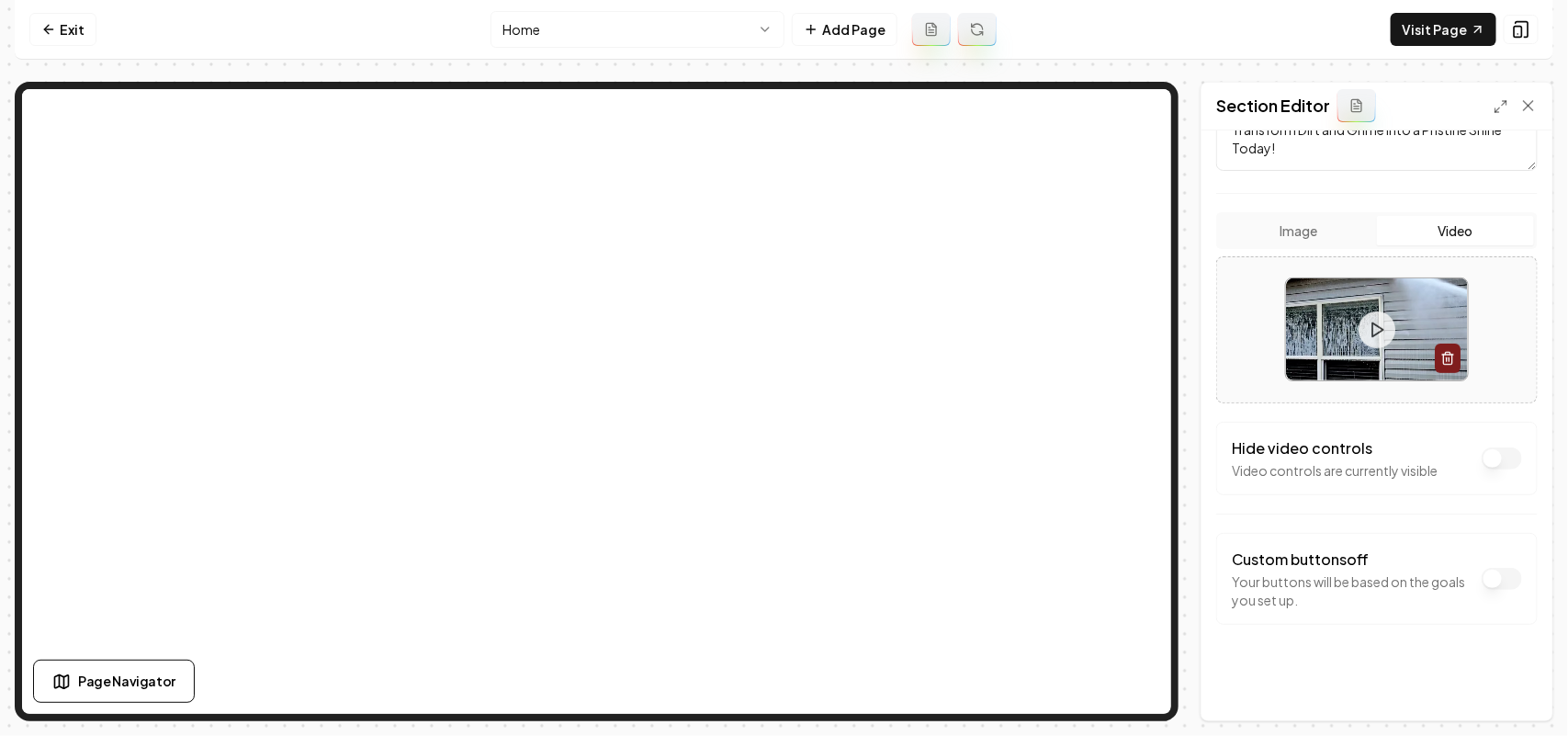 click on "Dark mode  off" at bounding box center (1502, 459) 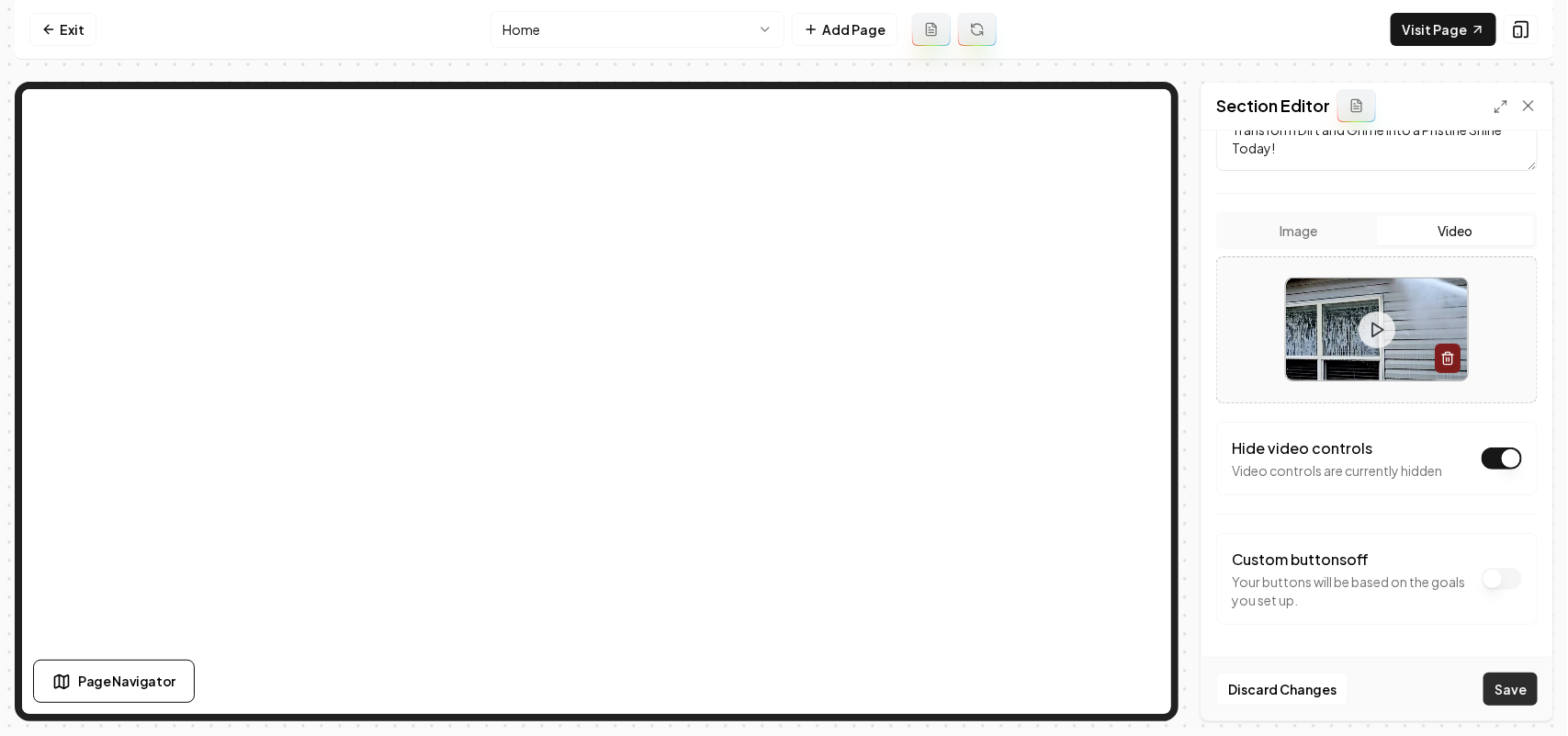 click on "Save" at bounding box center (1510, 689) 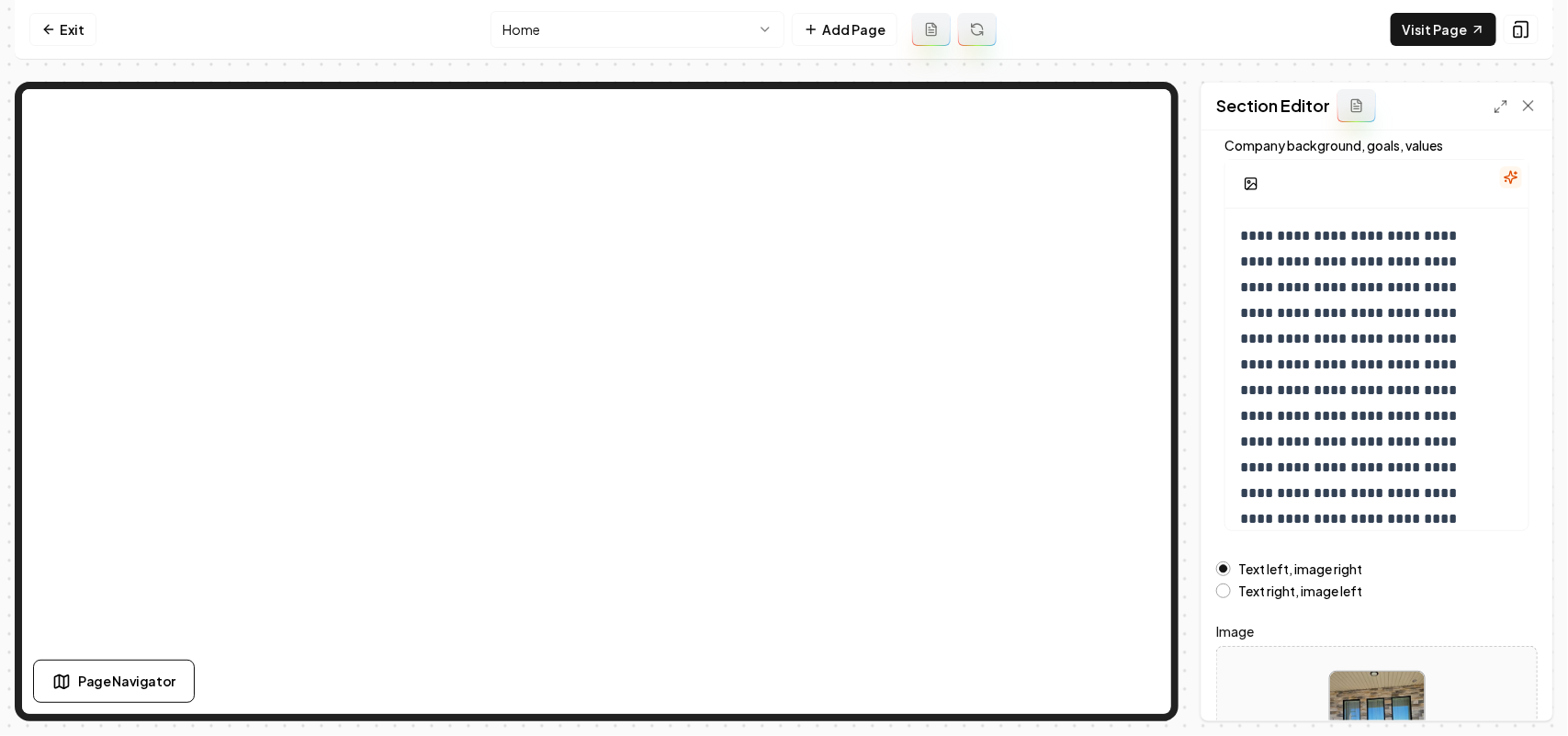 scroll, scrollTop: 257, scrollLeft: 0, axis: vertical 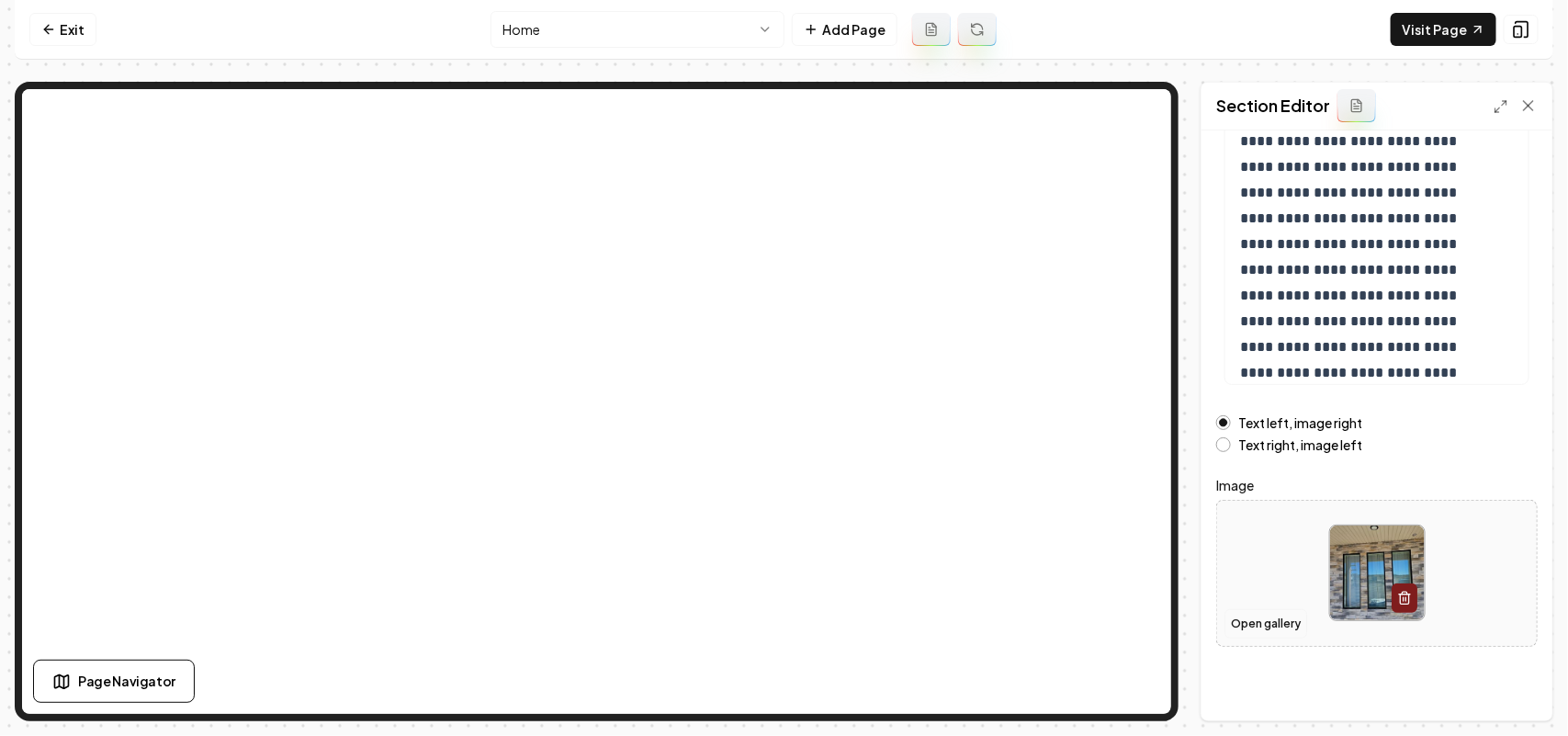click on "Open gallery" at bounding box center (1266, 624) 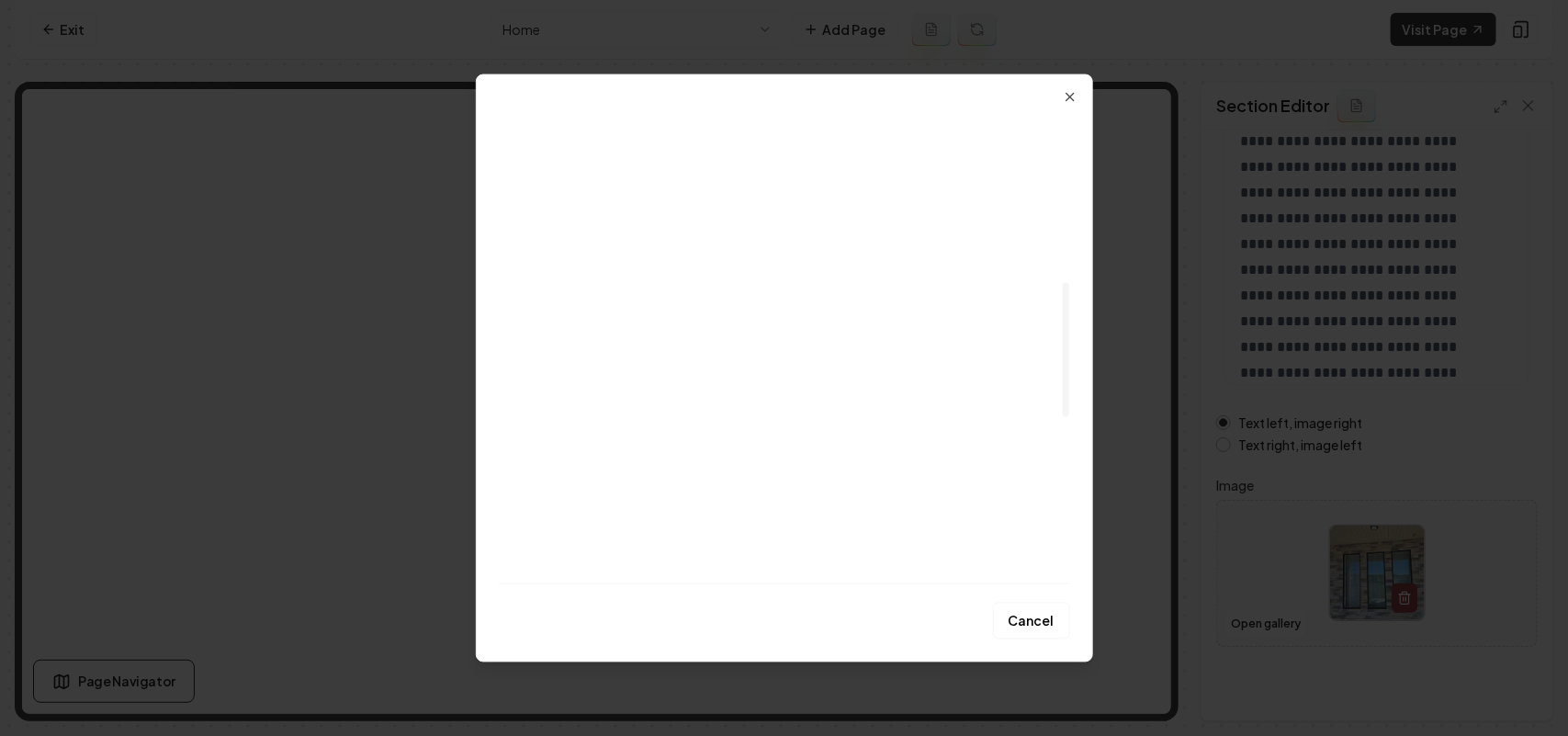 scroll, scrollTop: 593, scrollLeft: 0, axis: vertical 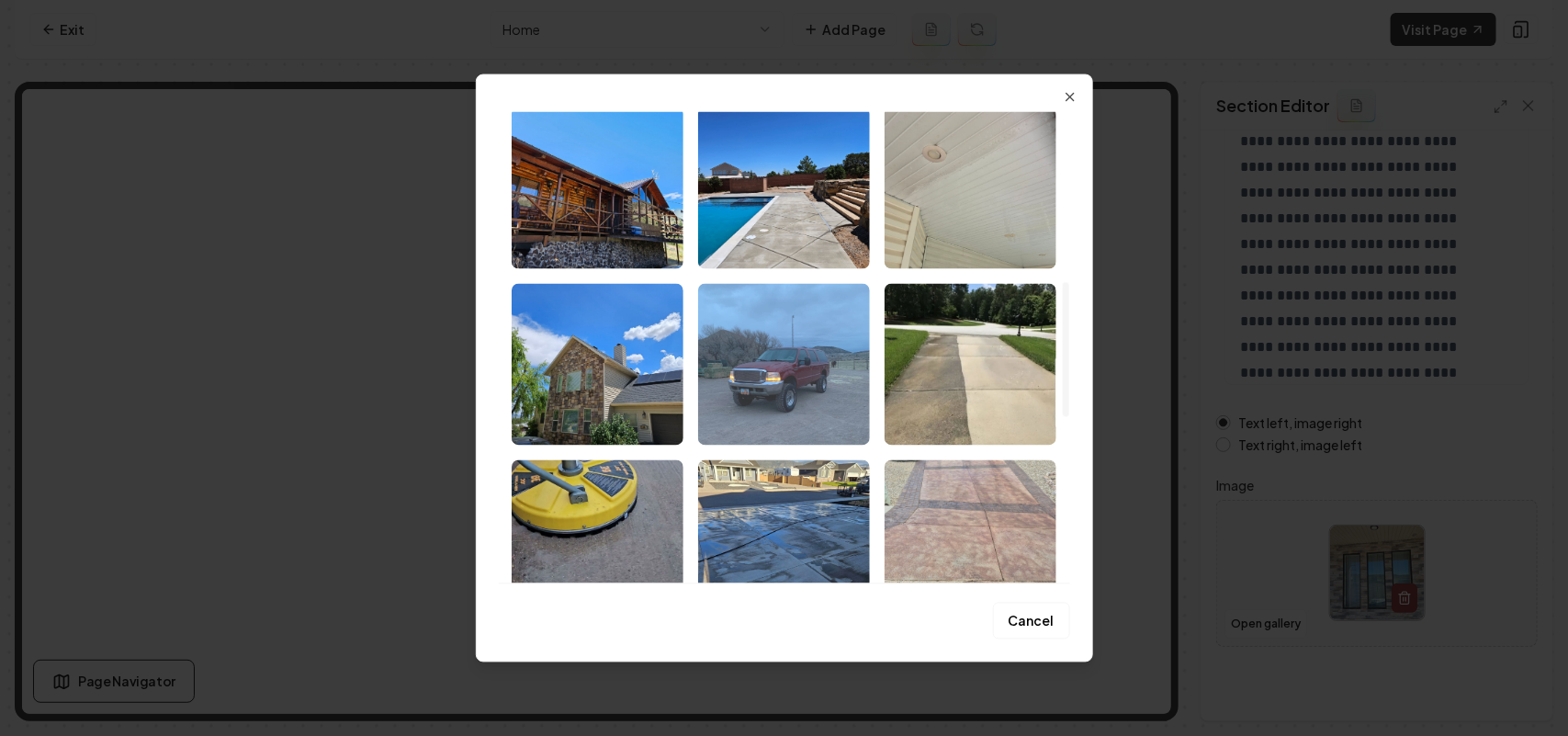 click at bounding box center (784, 364) 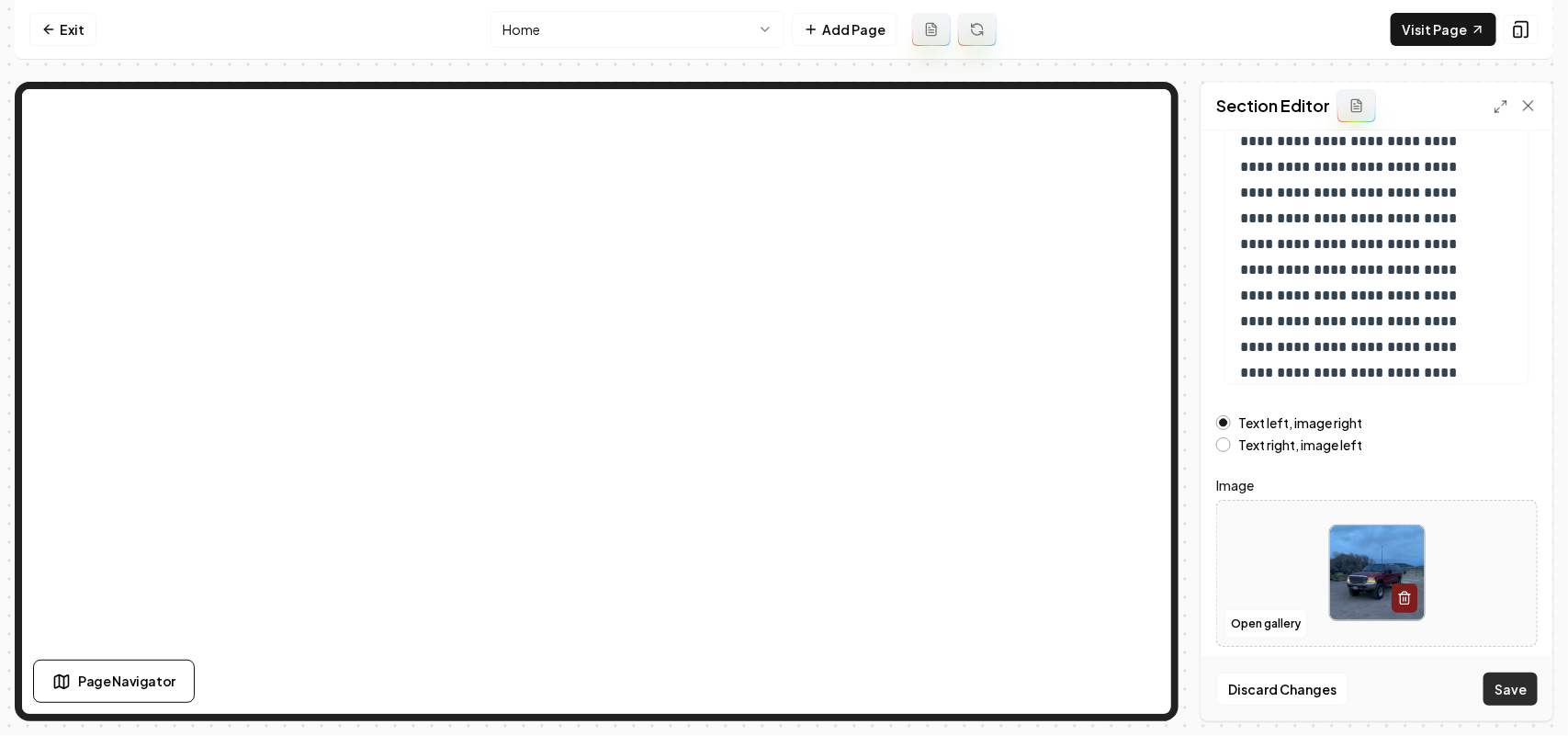 click on "Save" at bounding box center (1510, 689) 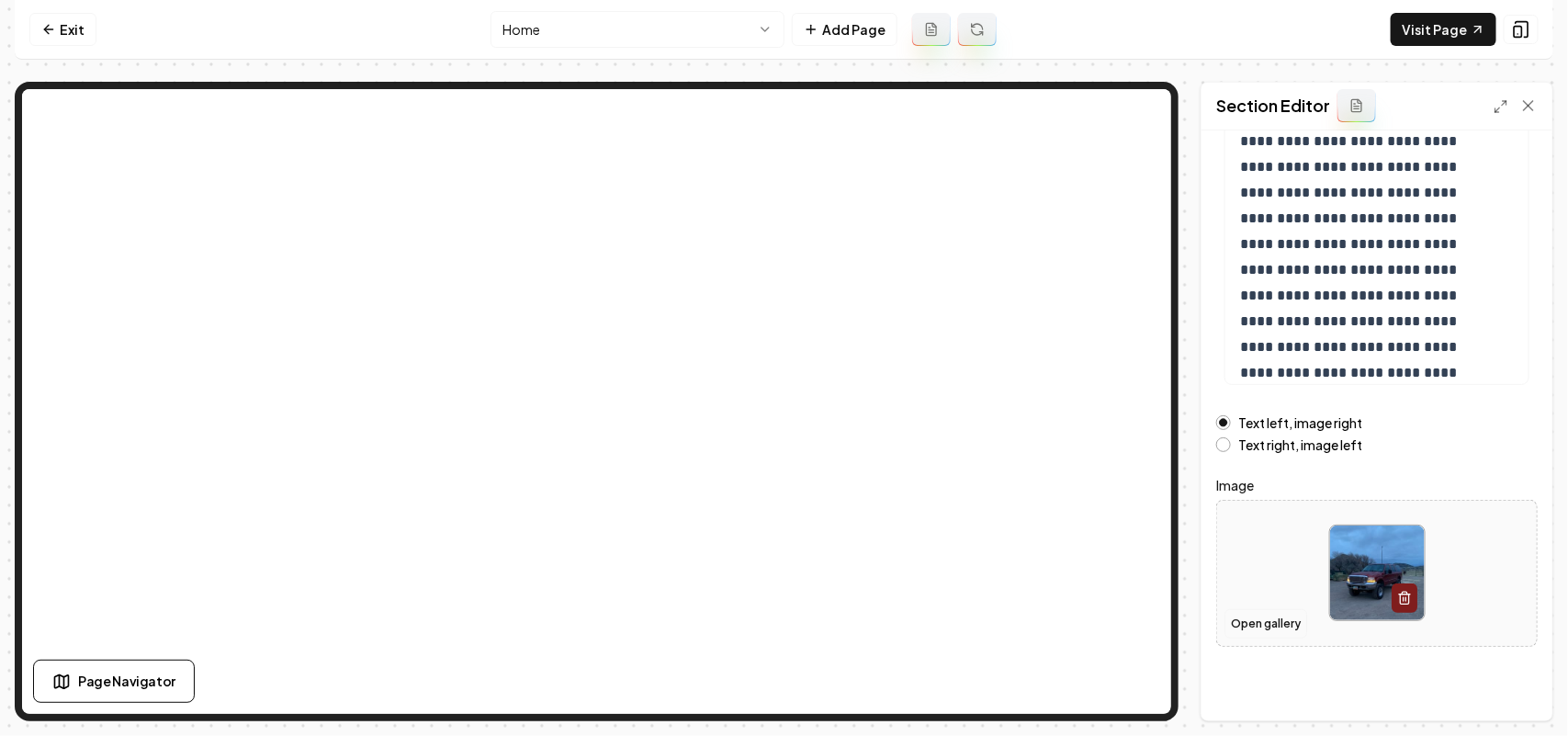 click on "Open gallery" at bounding box center [1266, 624] 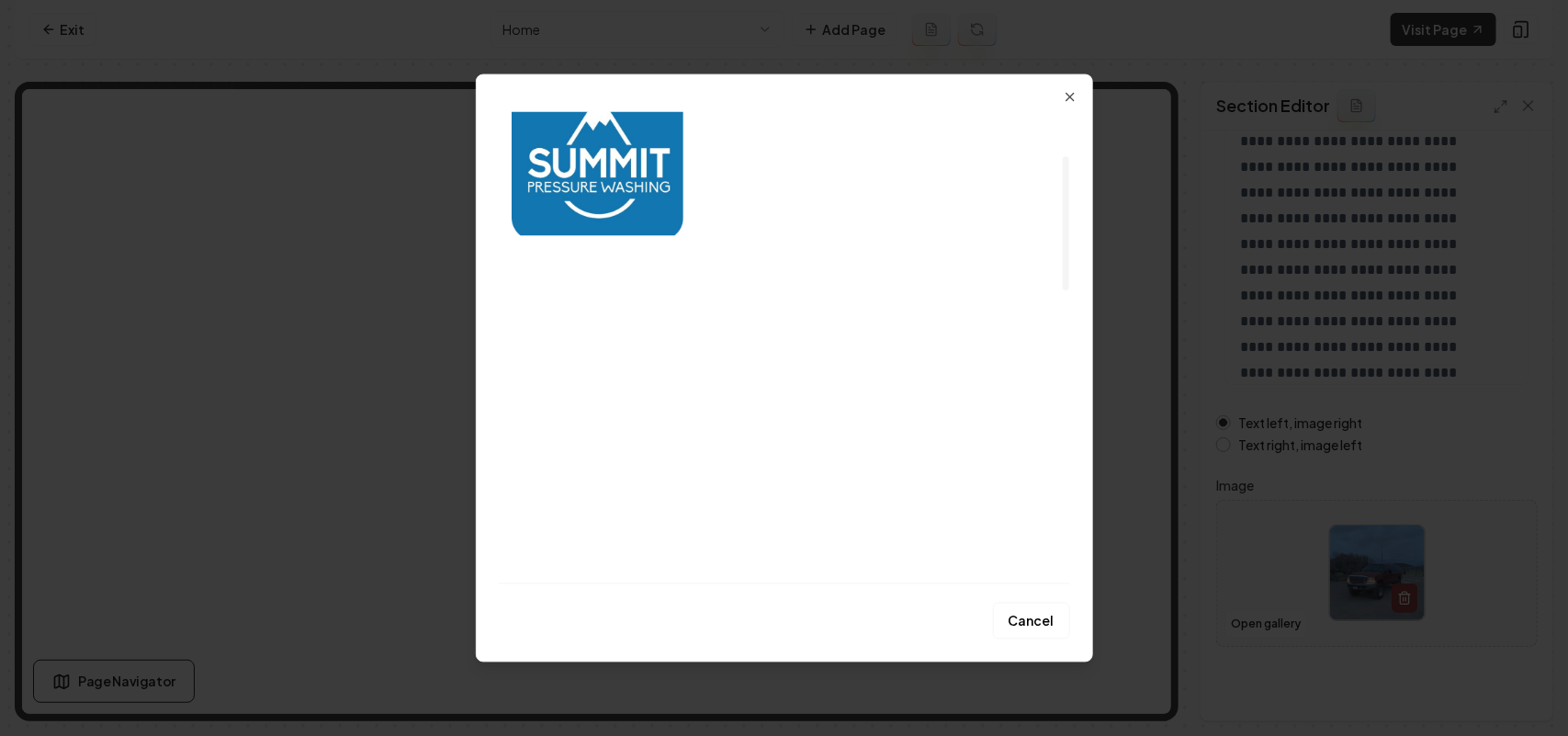 scroll, scrollTop: 0, scrollLeft: 0, axis: both 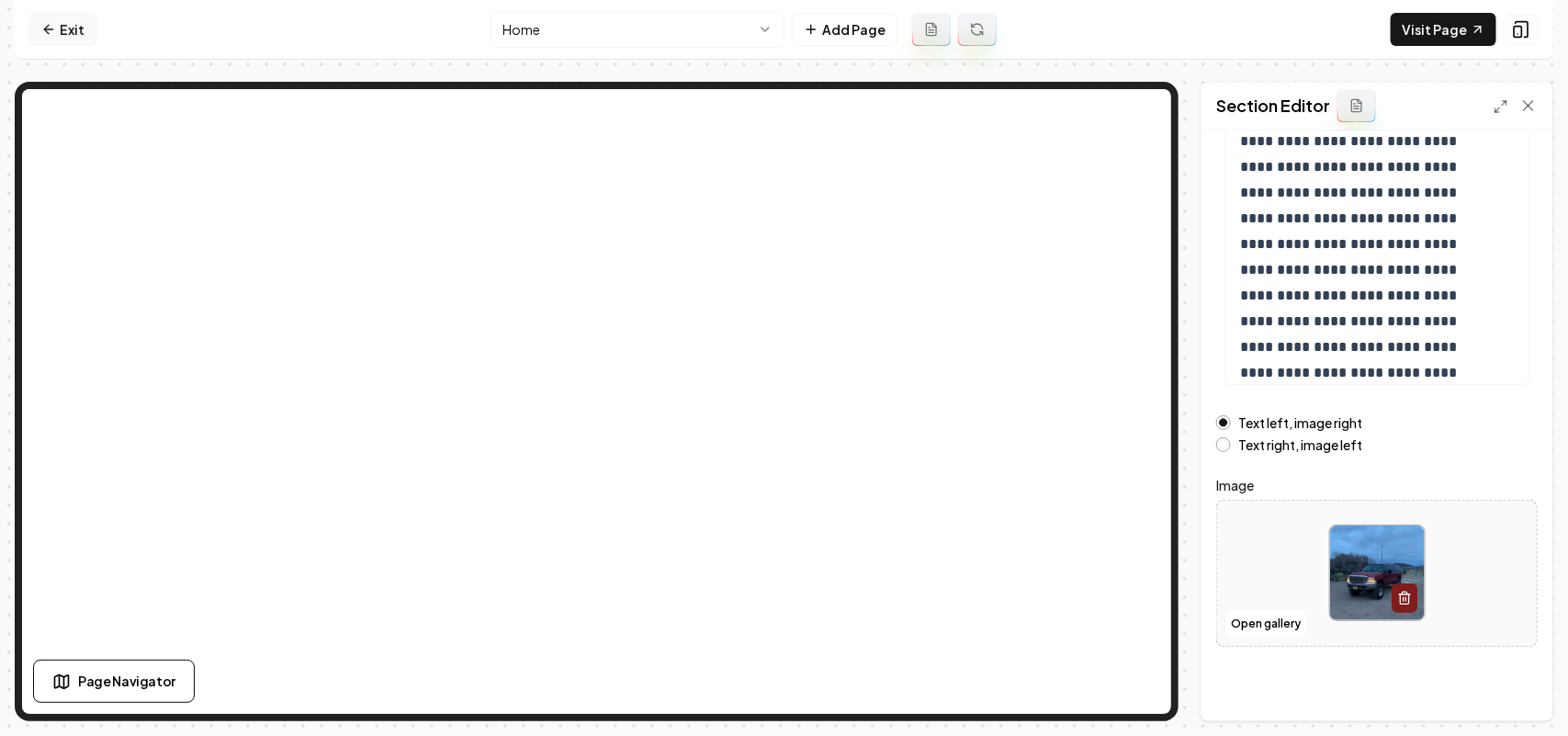 click on "Exit" at bounding box center [62, 29] 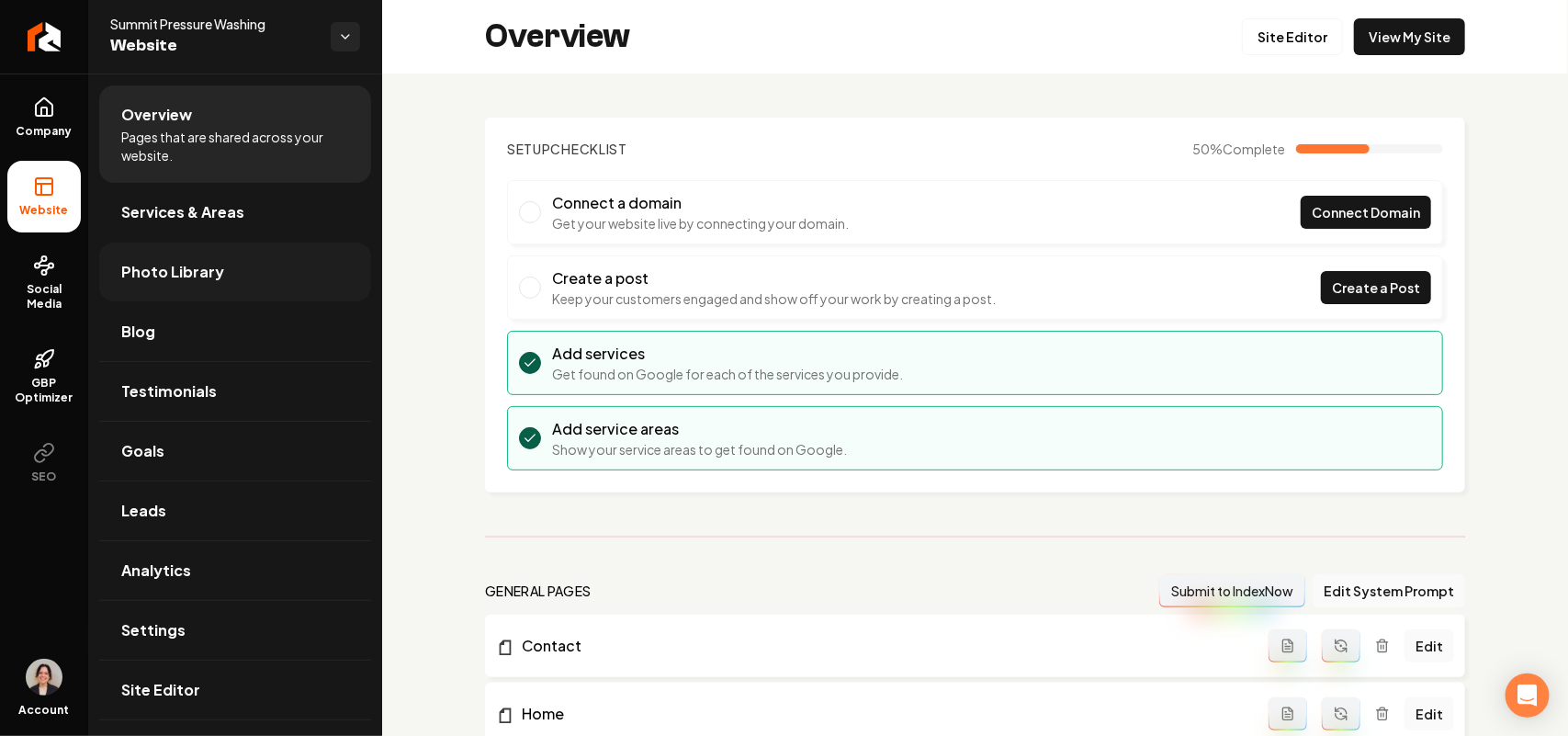 click on "Photo Library" at bounding box center [173, 272] 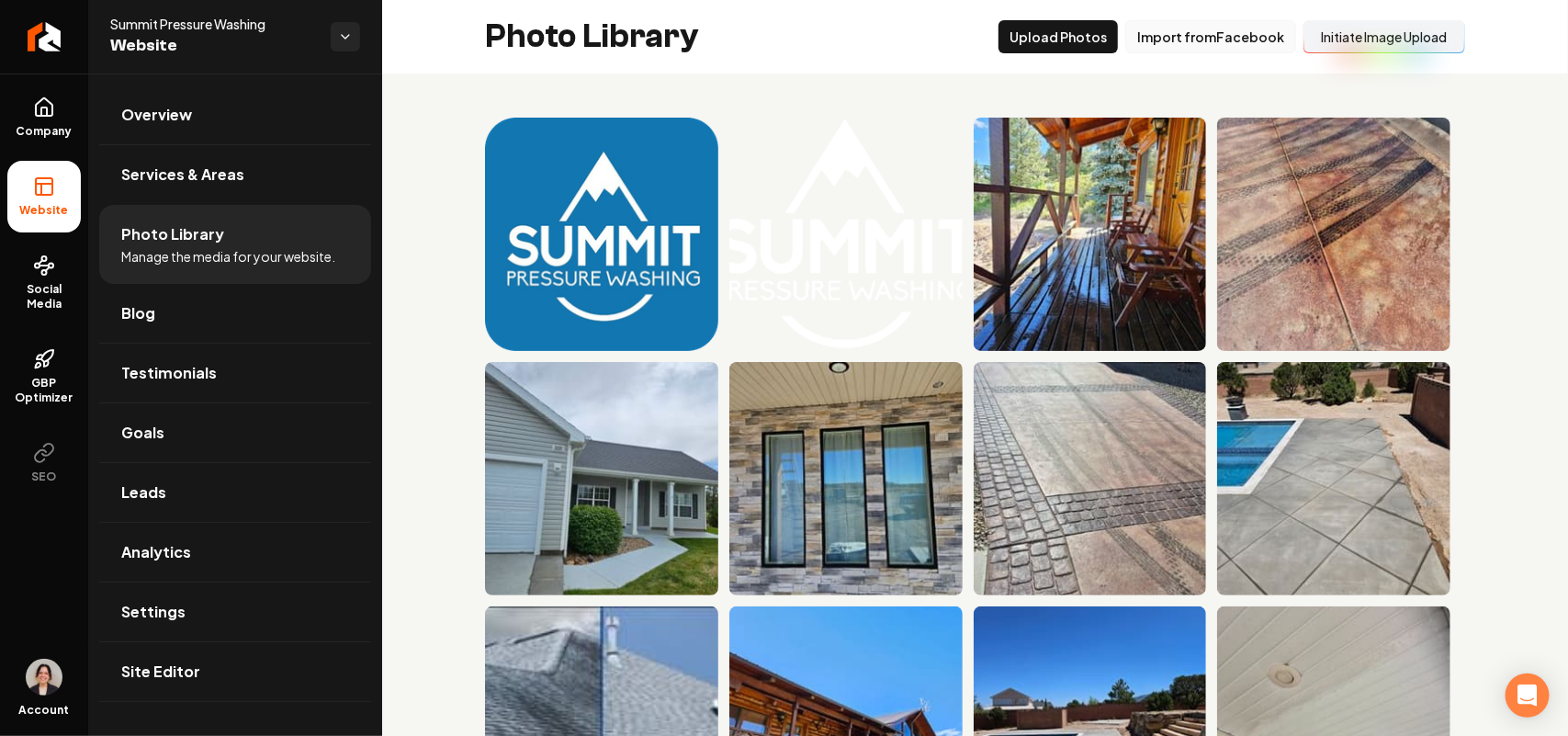 click on "Import from  Facebook" at bounding box center [1211, 37] 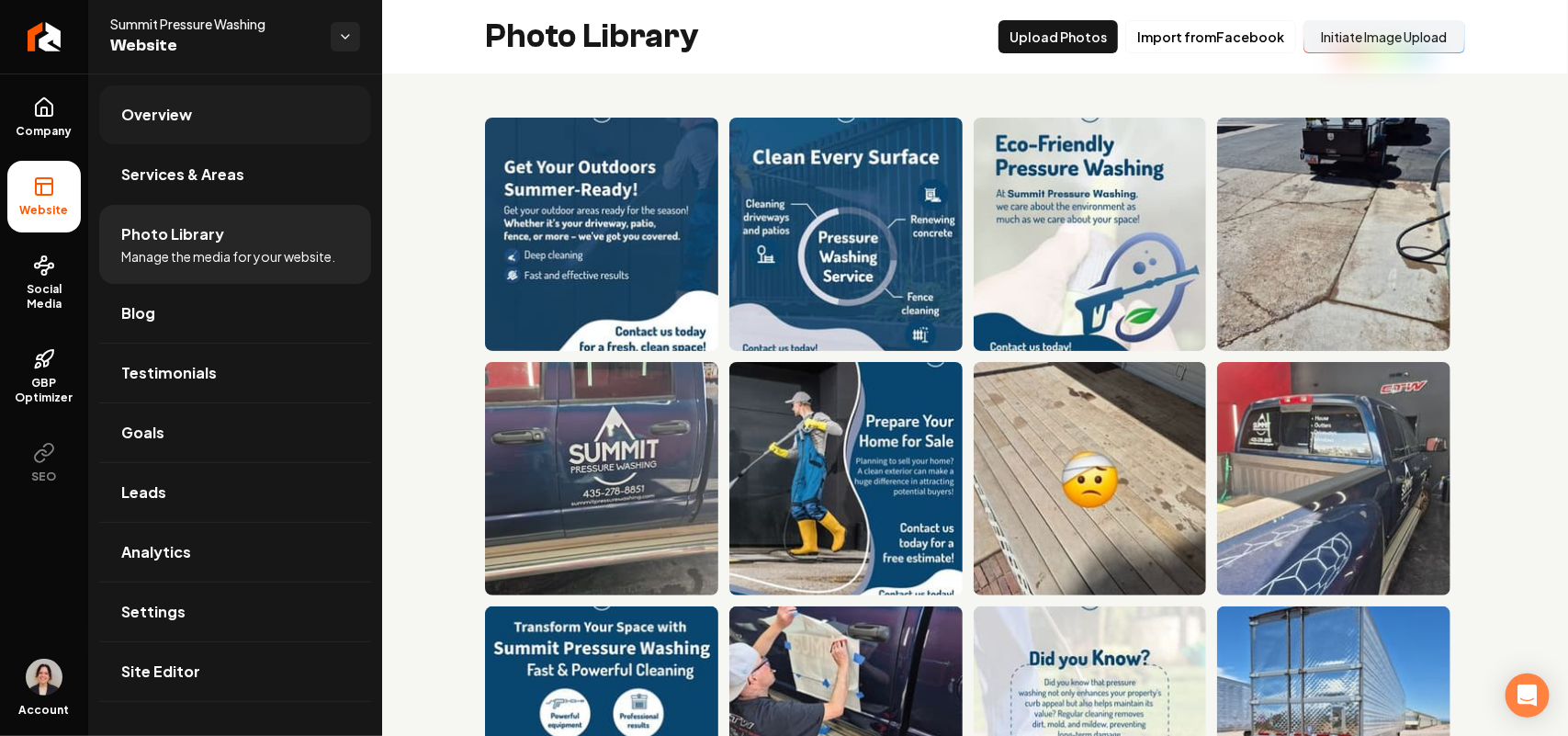 click on "Overview" at bounding box center [235, 115] 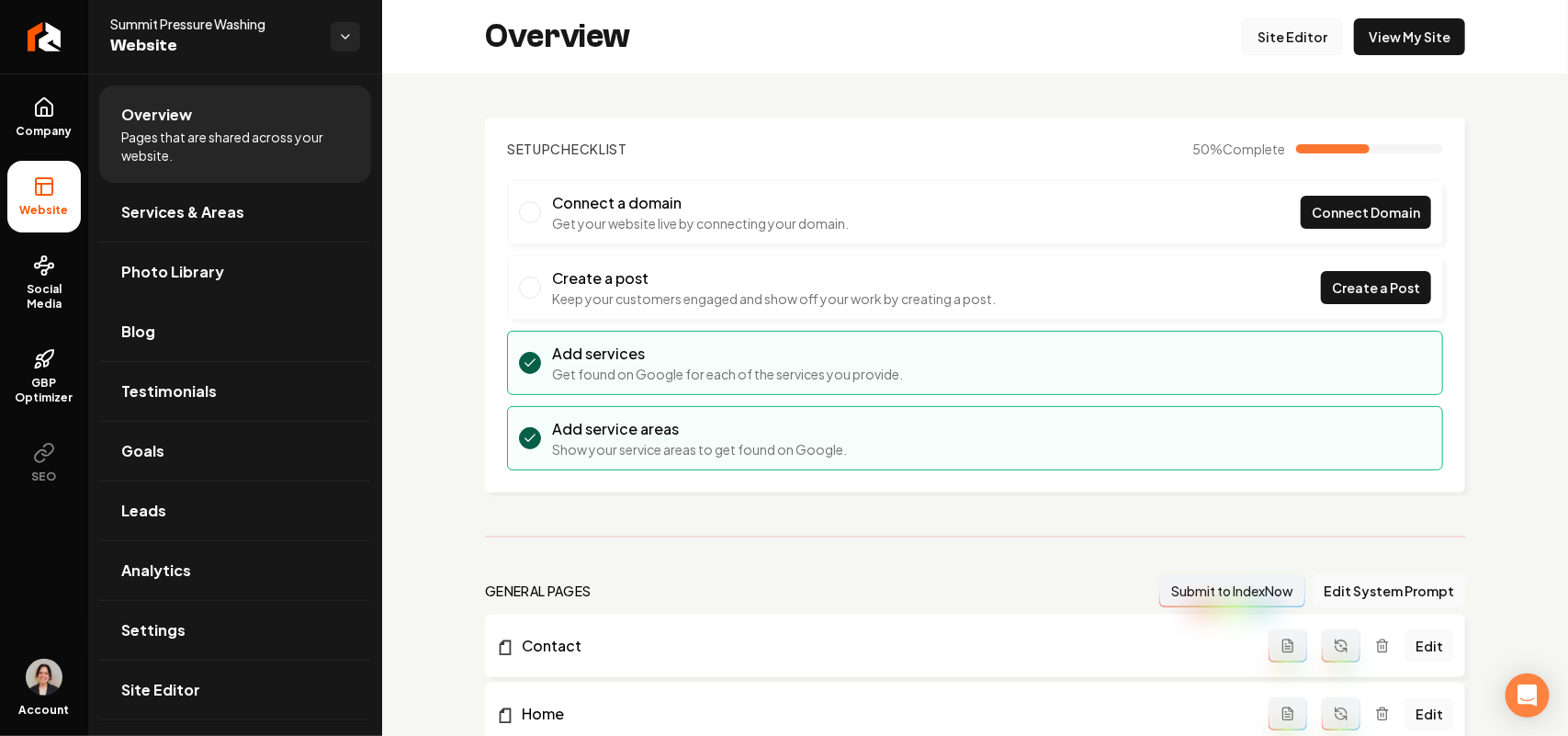 drag, startPoint x: 1233, startPoint y: 34, endPoint x: 1247, endPoint y: 39, distance: 14.866069 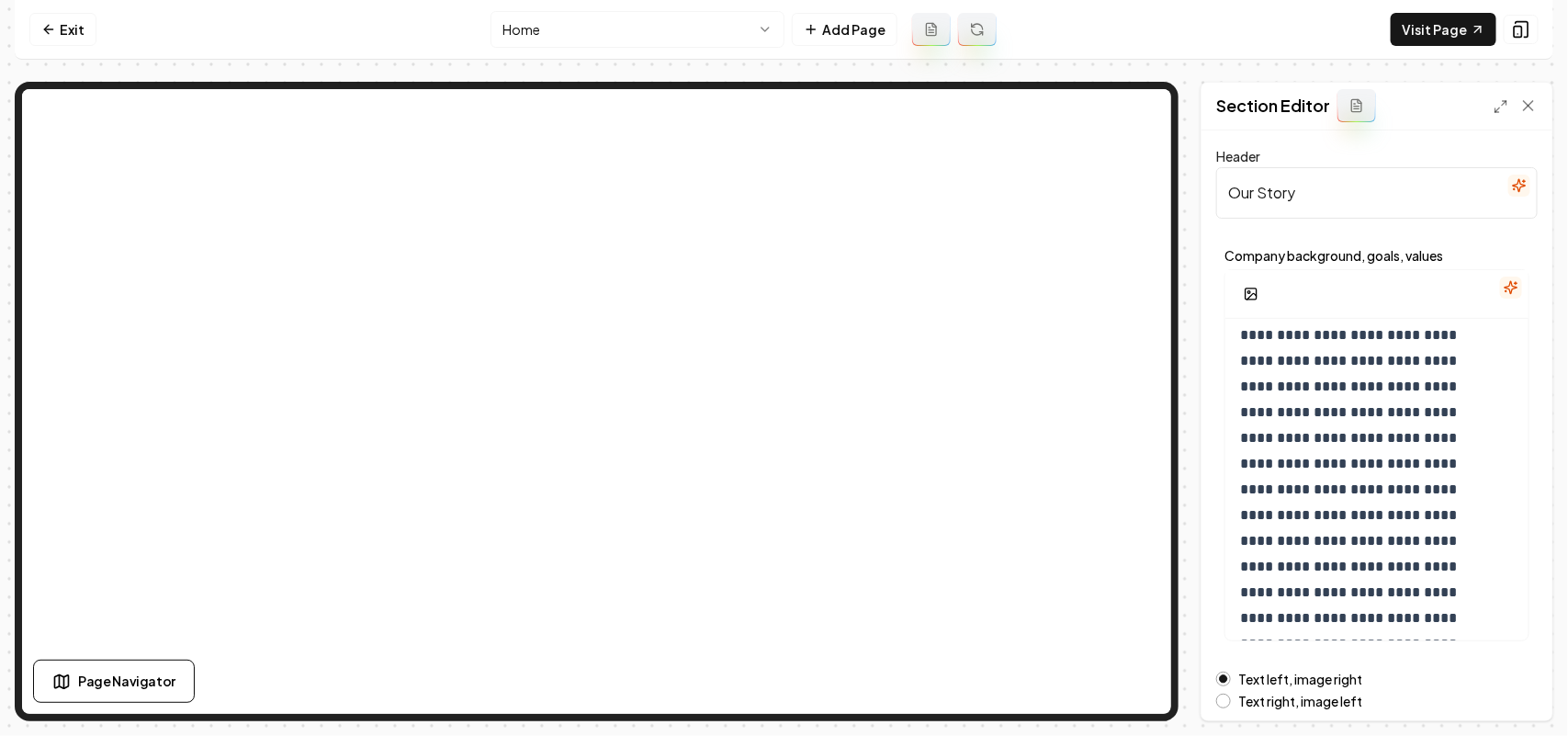 scroll, scrollTop: 171, scrollLeft: 0, axis: vertical 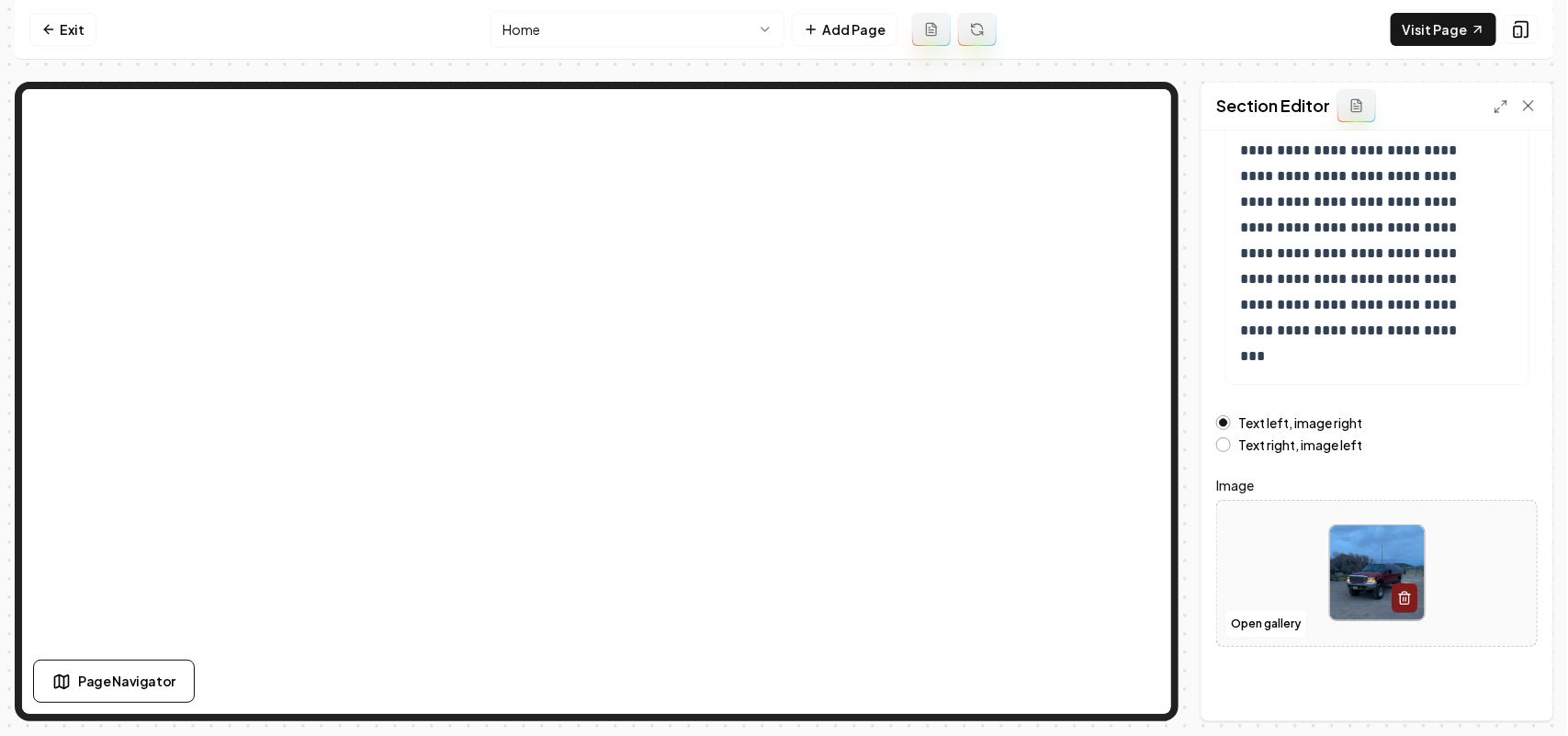 click at bounding box center [1377, 572] 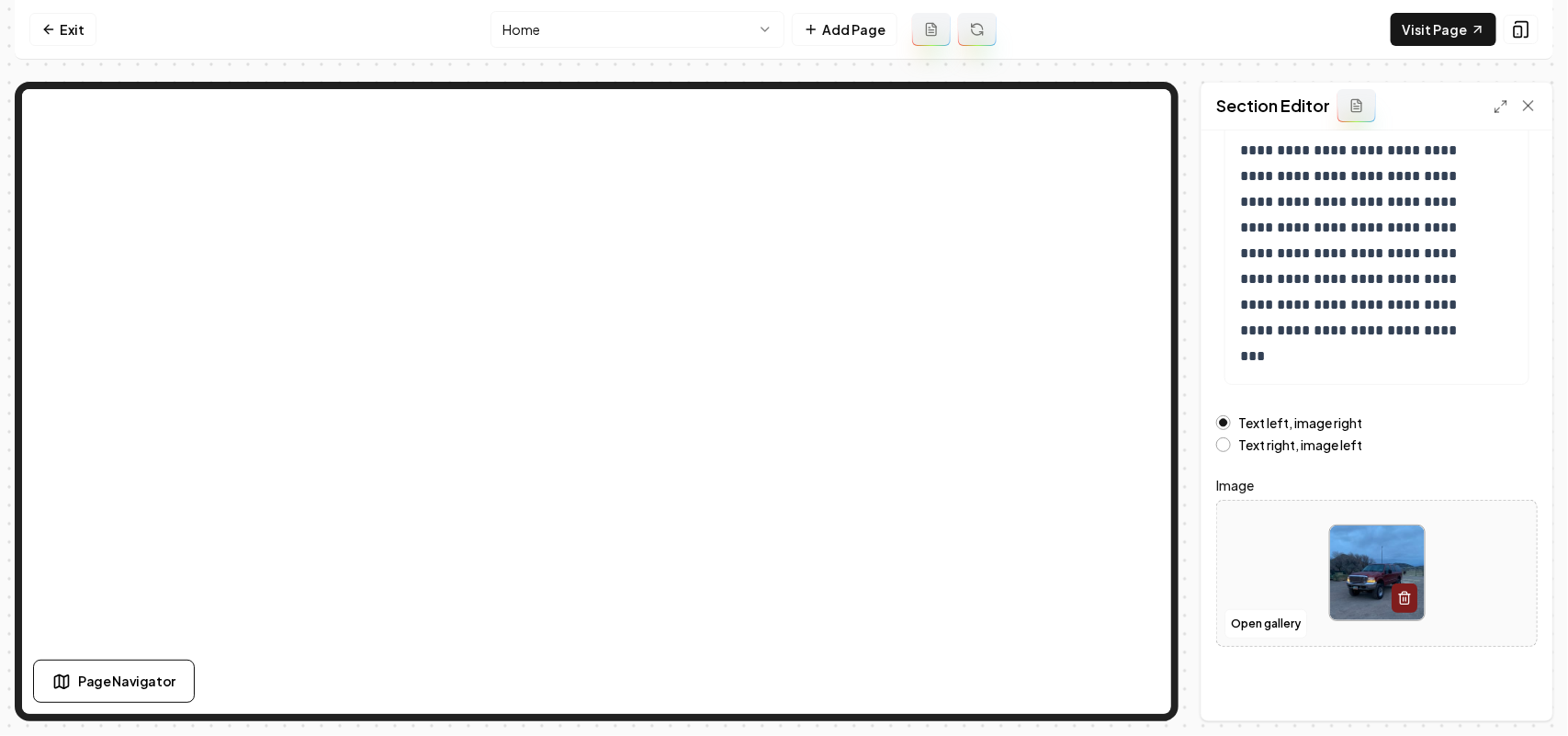type on "**********" 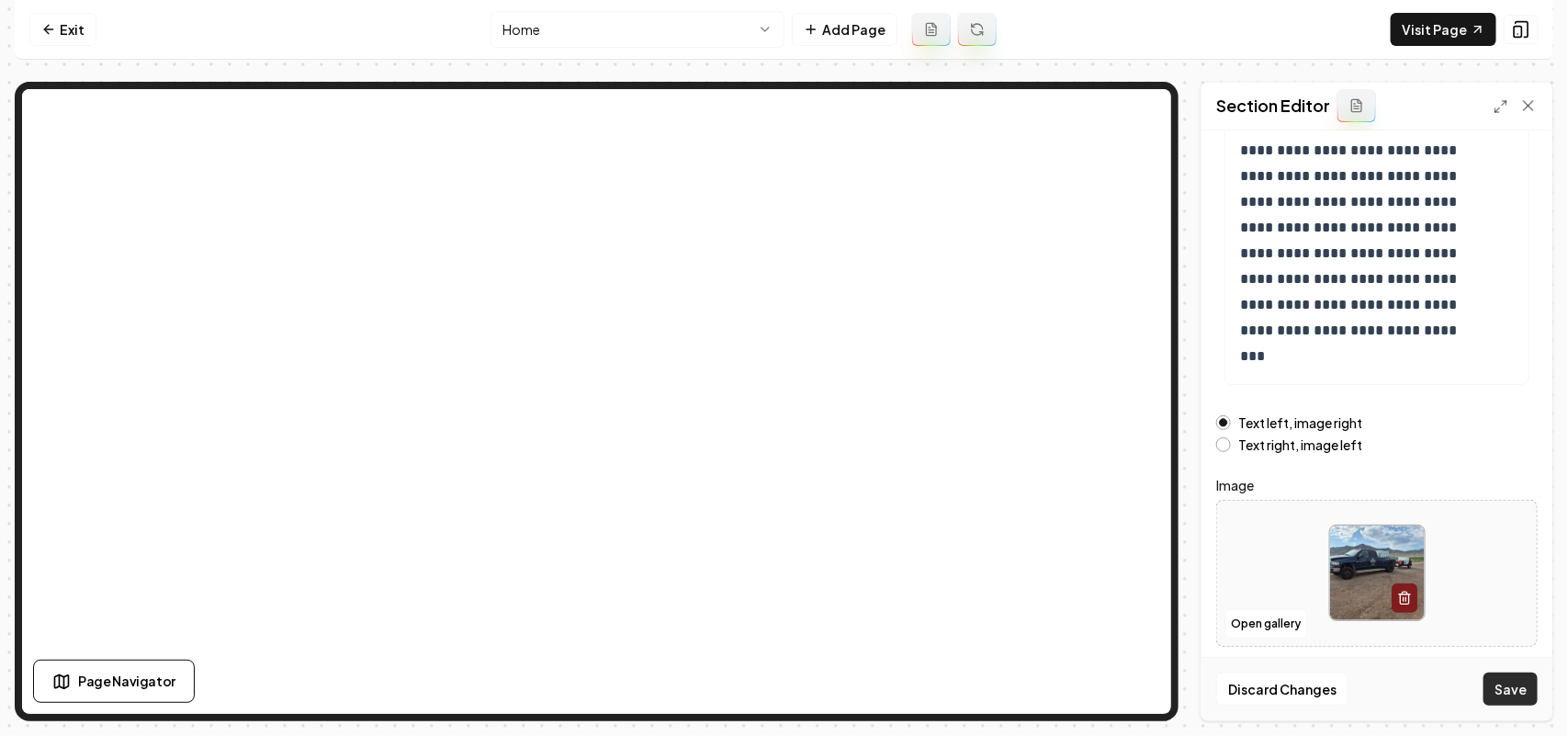 click on "Save" at bounding box center [1510, 689] 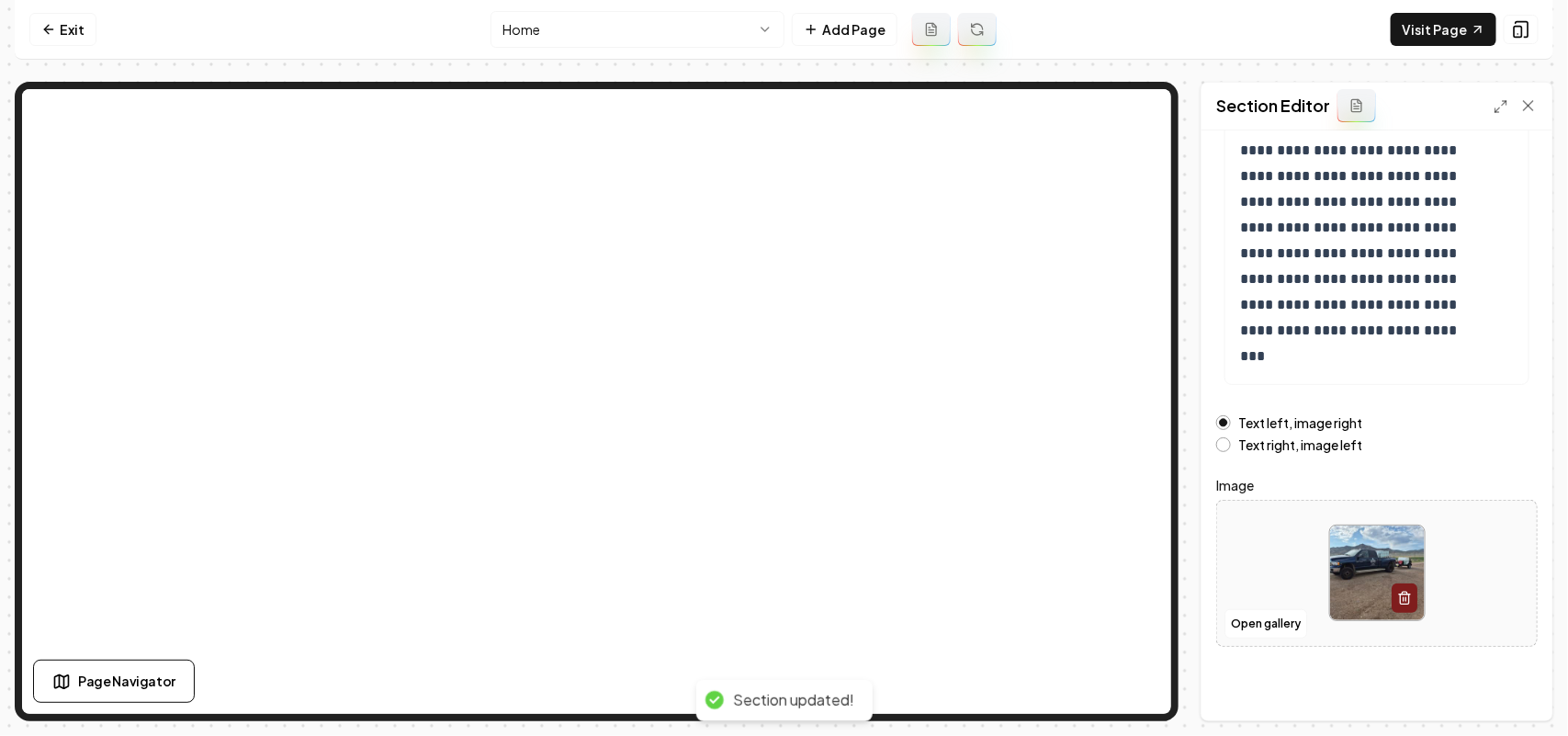 click on "Text right, image left" at bounding box center (1300, 445) 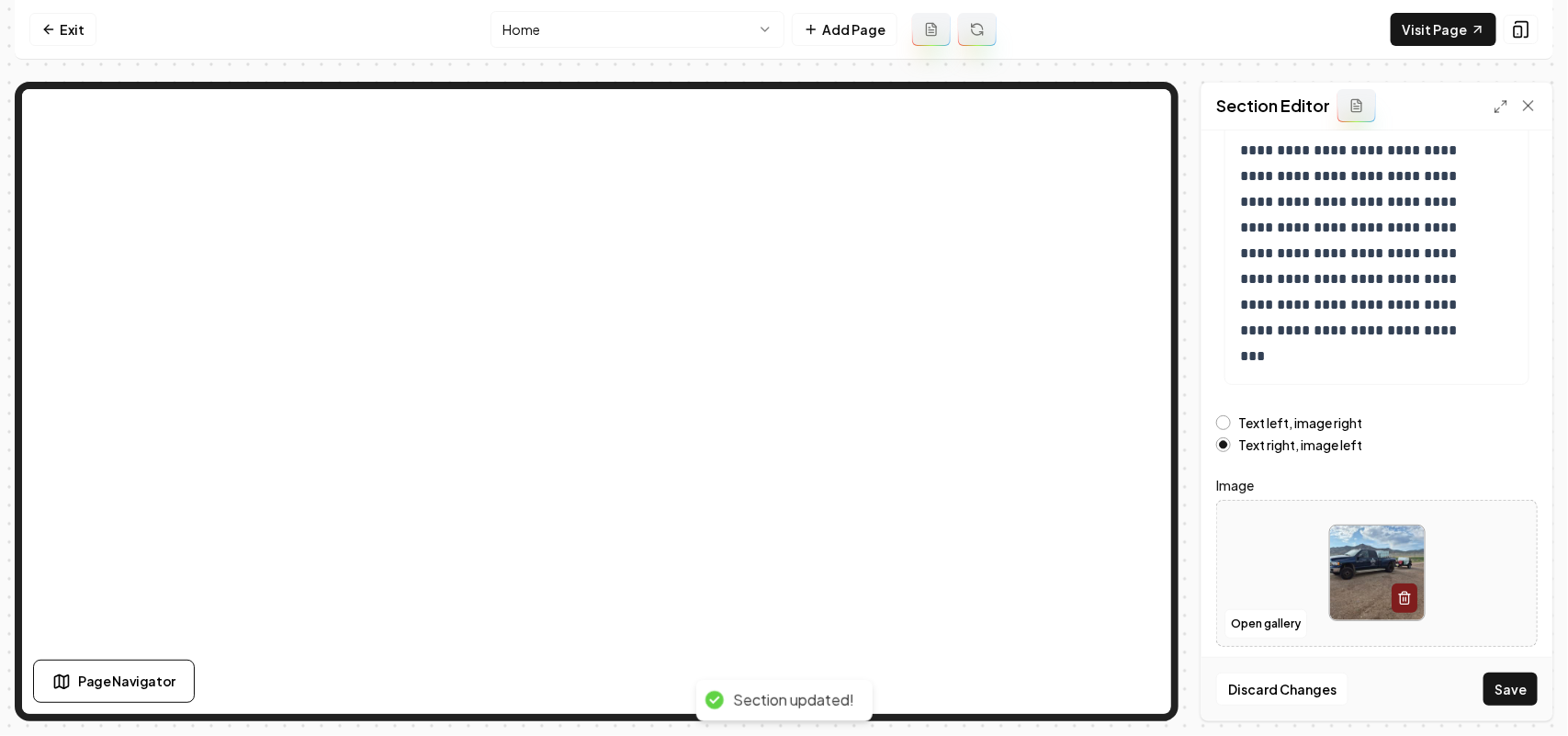 drag, startPoint x: 1507, startPoint y: 695, endPoint x: 1463, endPoint y: 675, distance: 48.332184 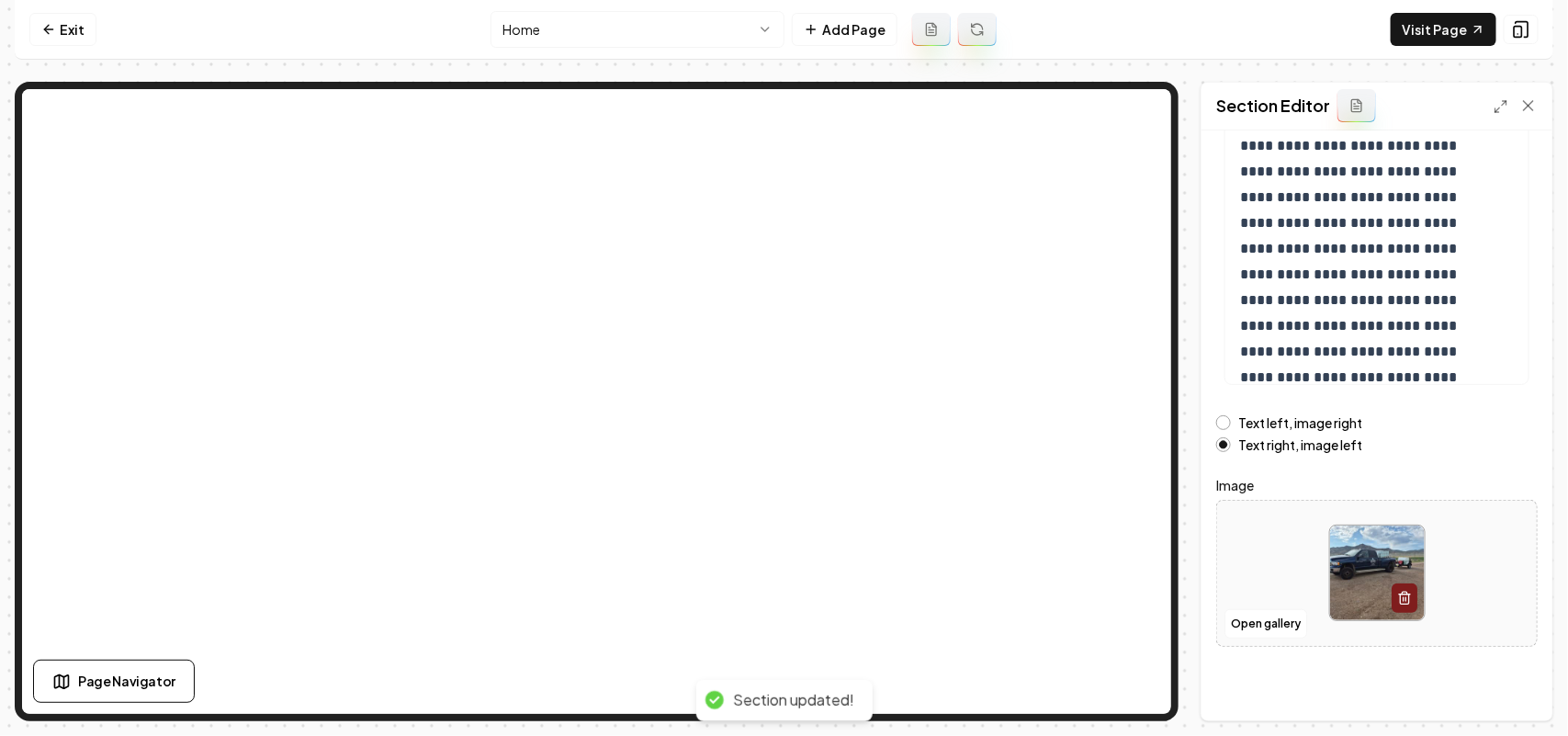 scroll, scrollTop: 0, scrollLeft: 0, axis: both 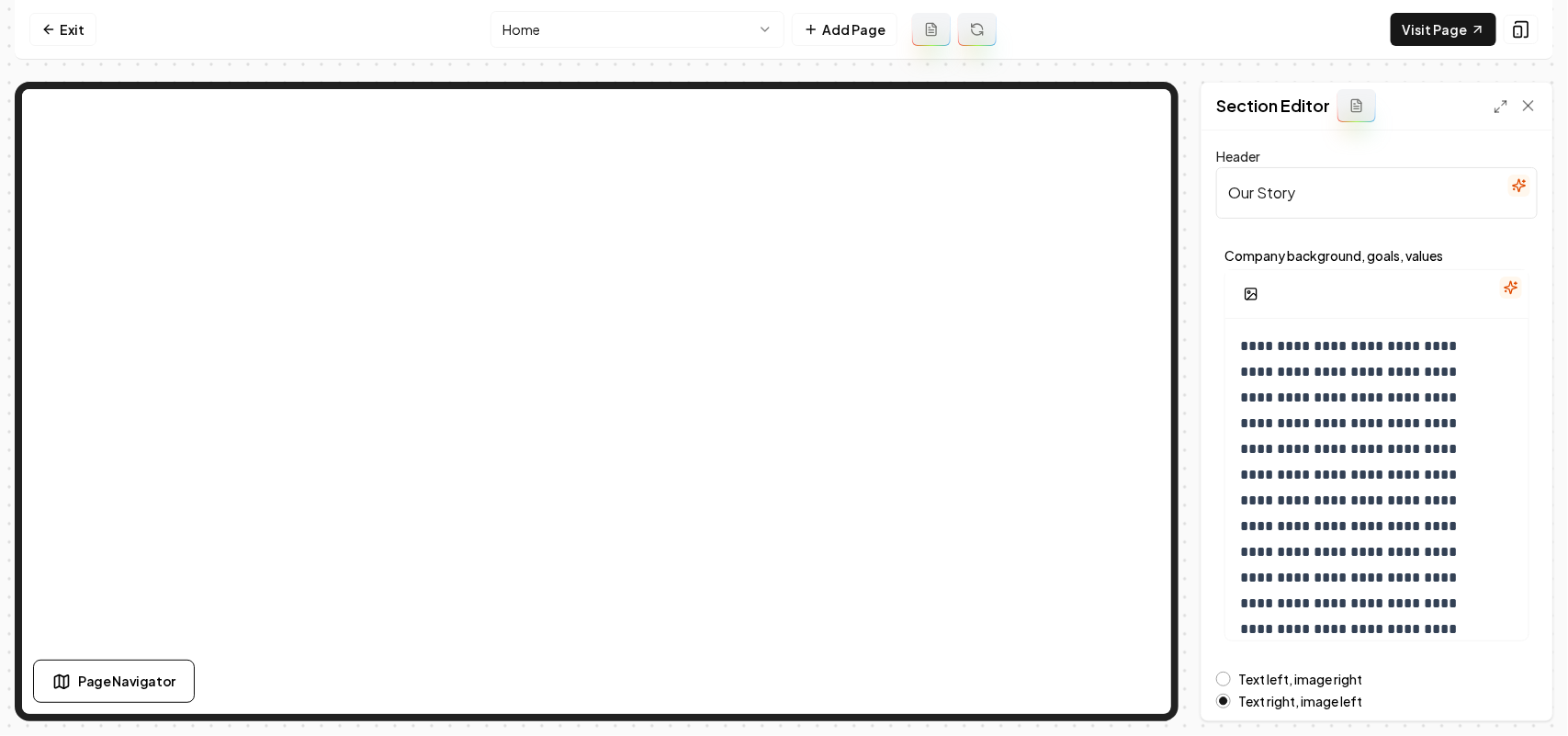 click 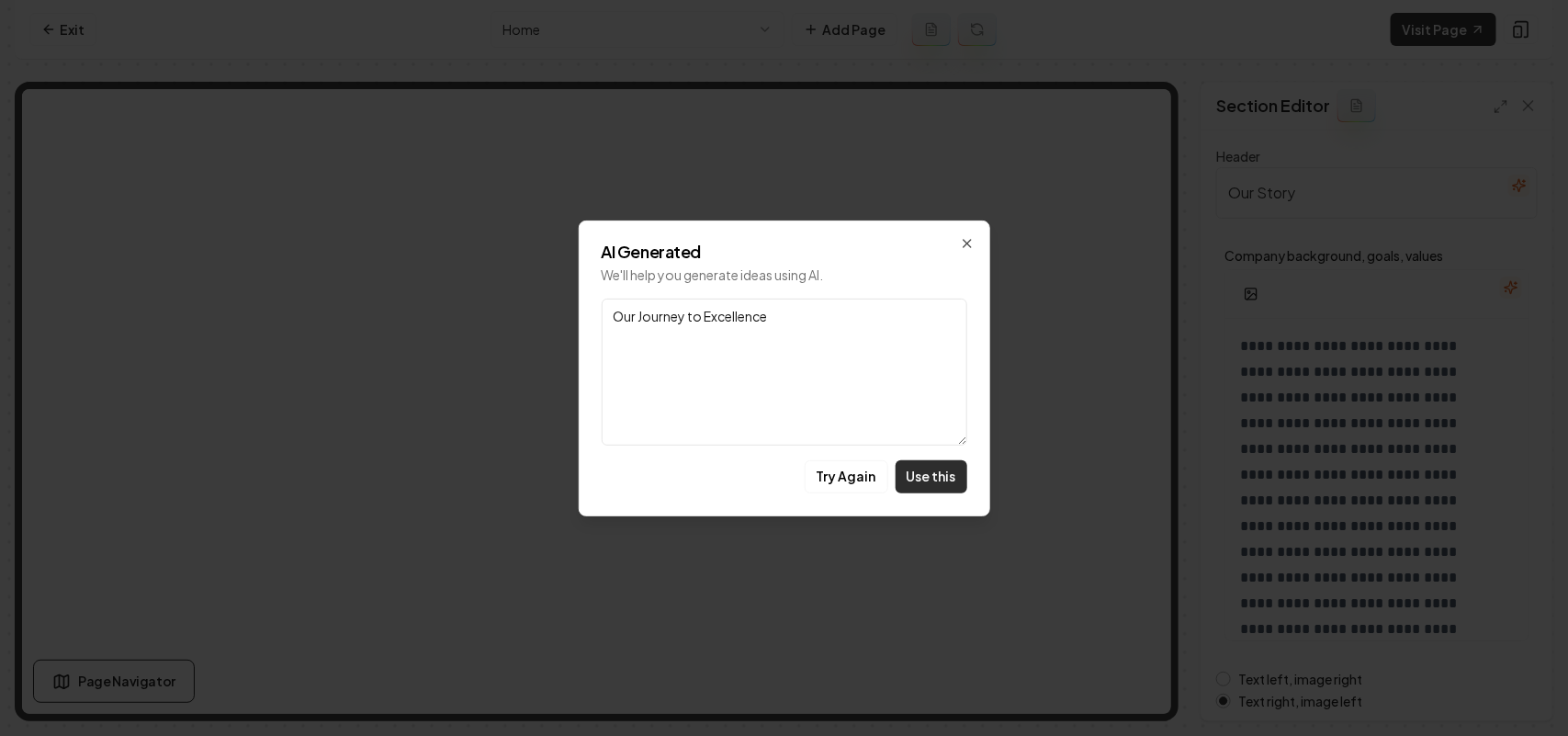 click on "Use this" at bounding box center (931, 477) 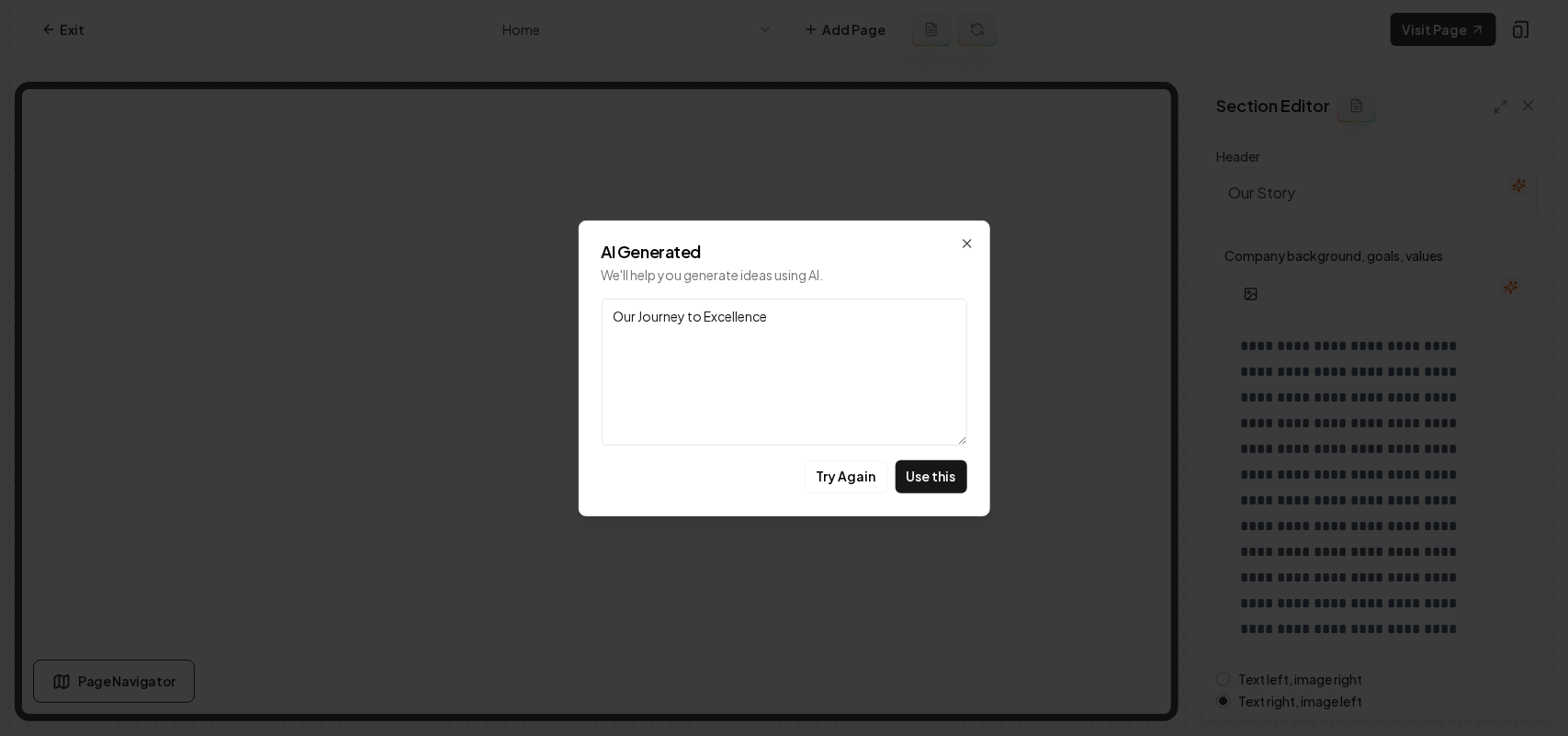 type on "Our Journey to Excellence" 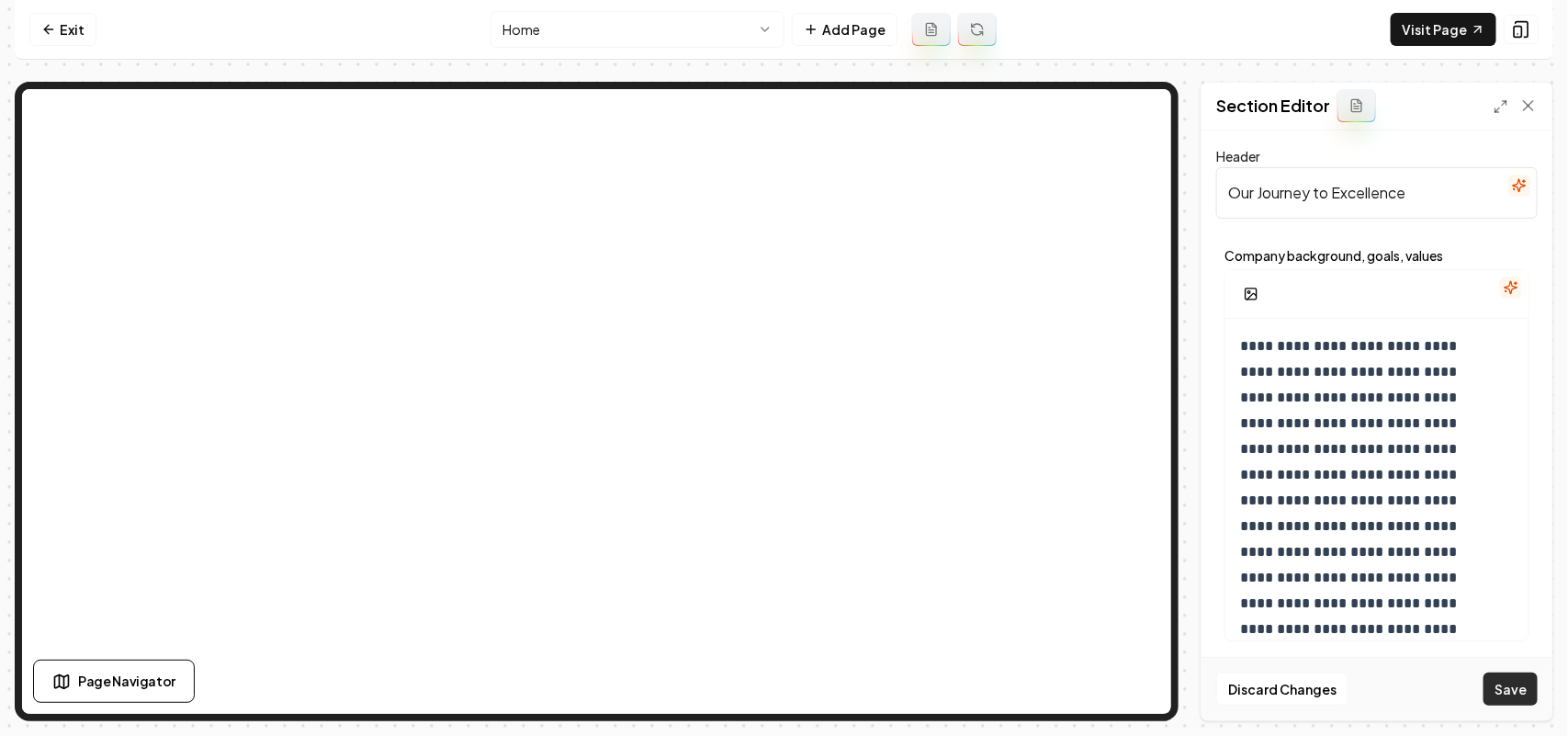 click on "Save" at bounding box center [1510, 689] 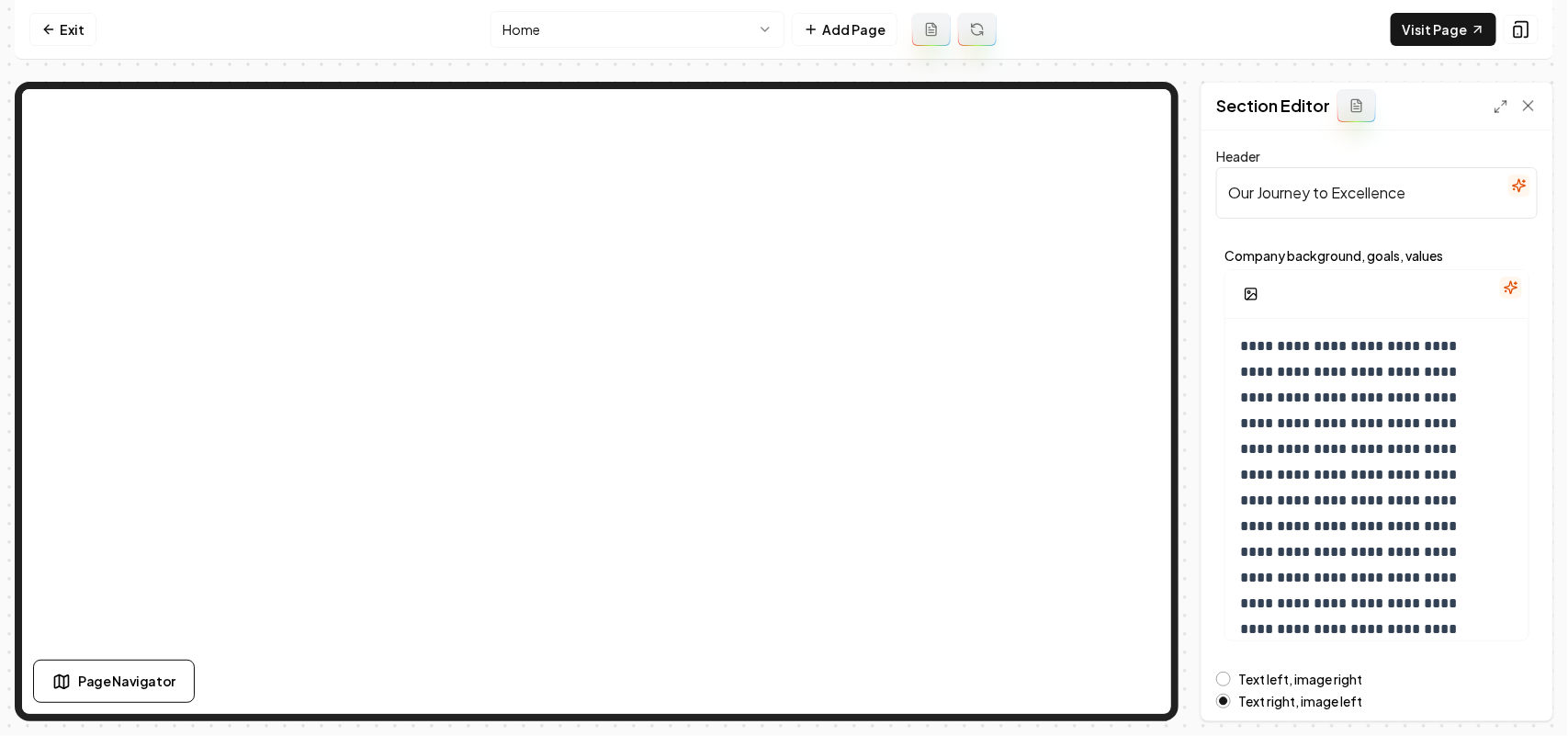 click on "Text left, image right" at bounding box center [1300, 679] 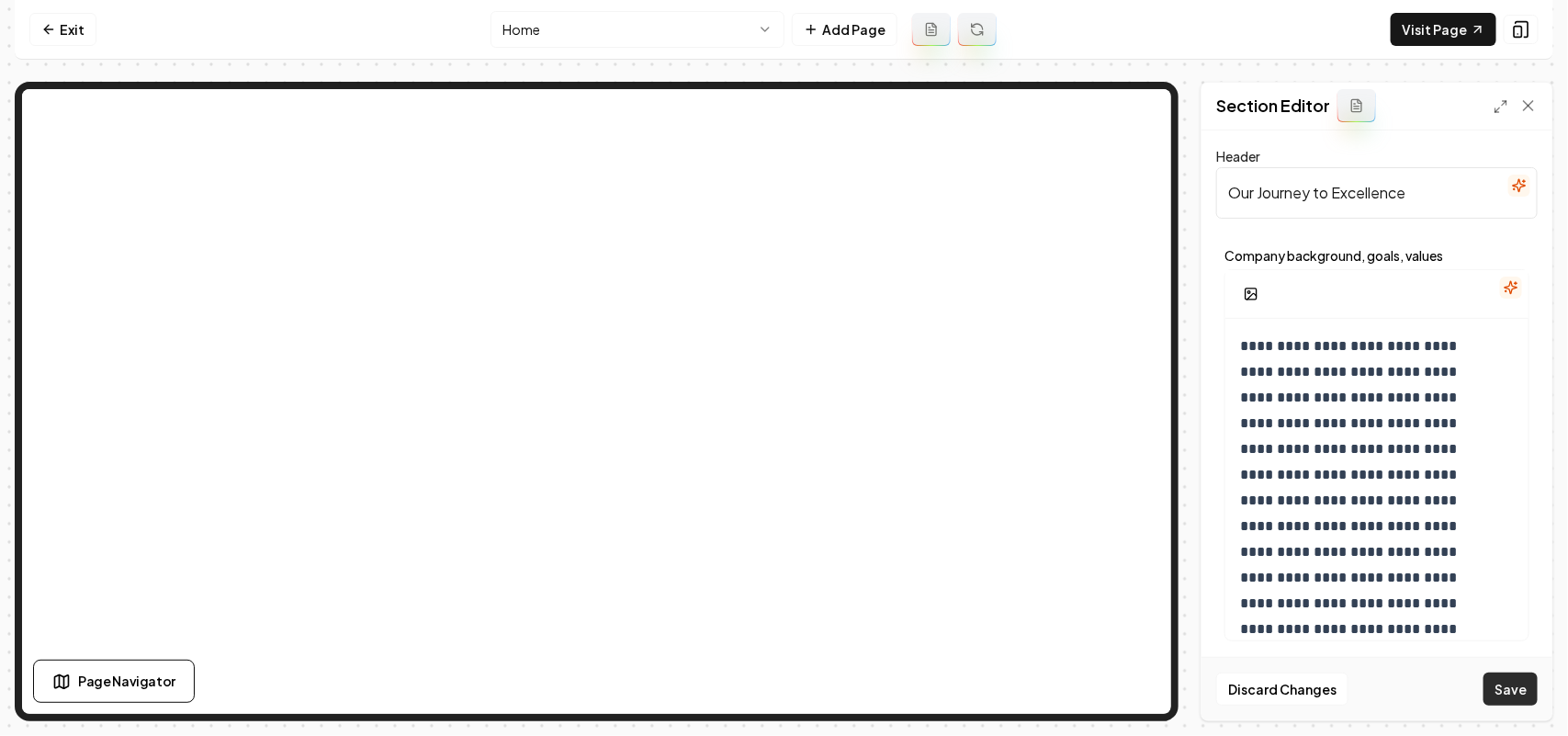 click on "Save" at bounding box center [1510, 689] 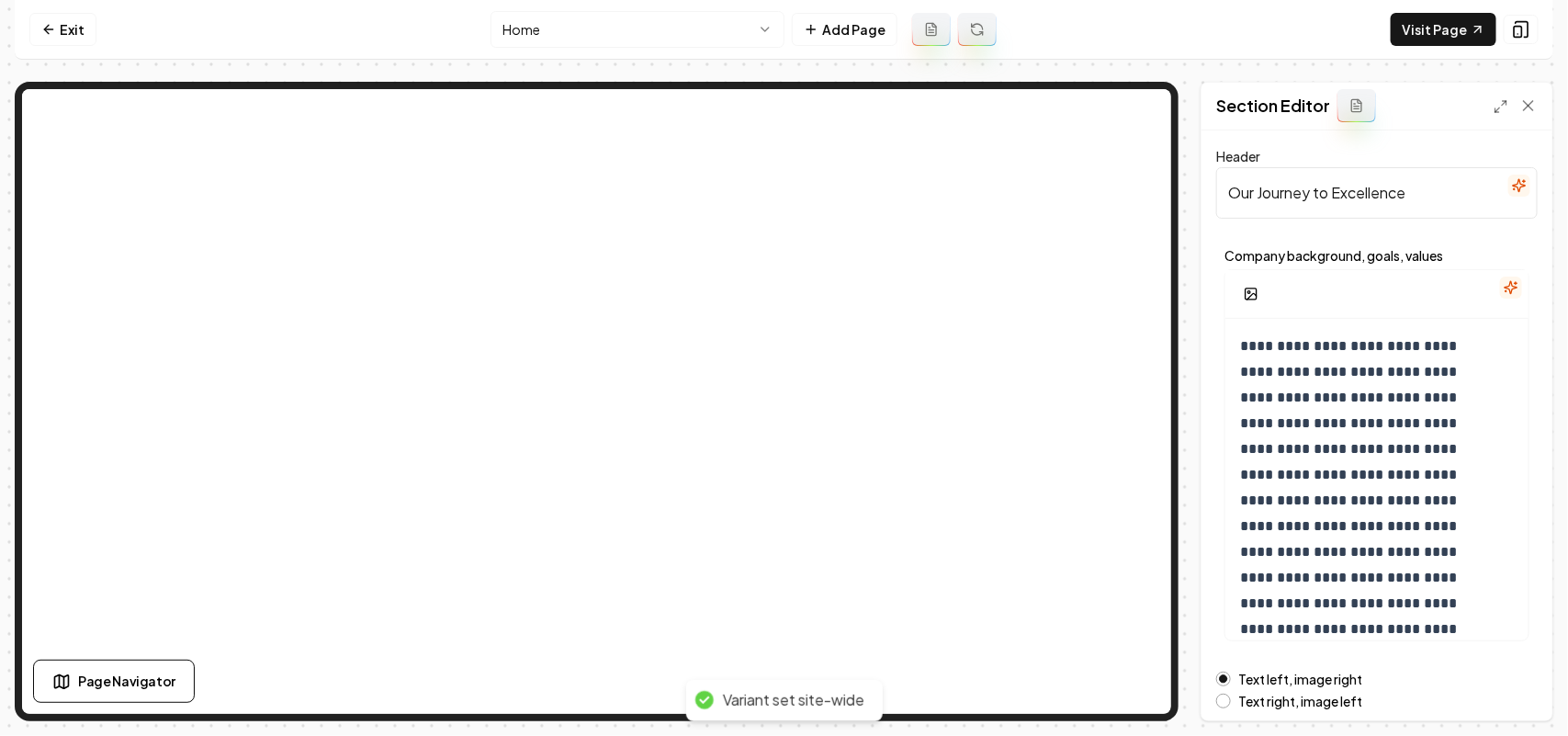 click on "**********" at bounding box center (784, 368) 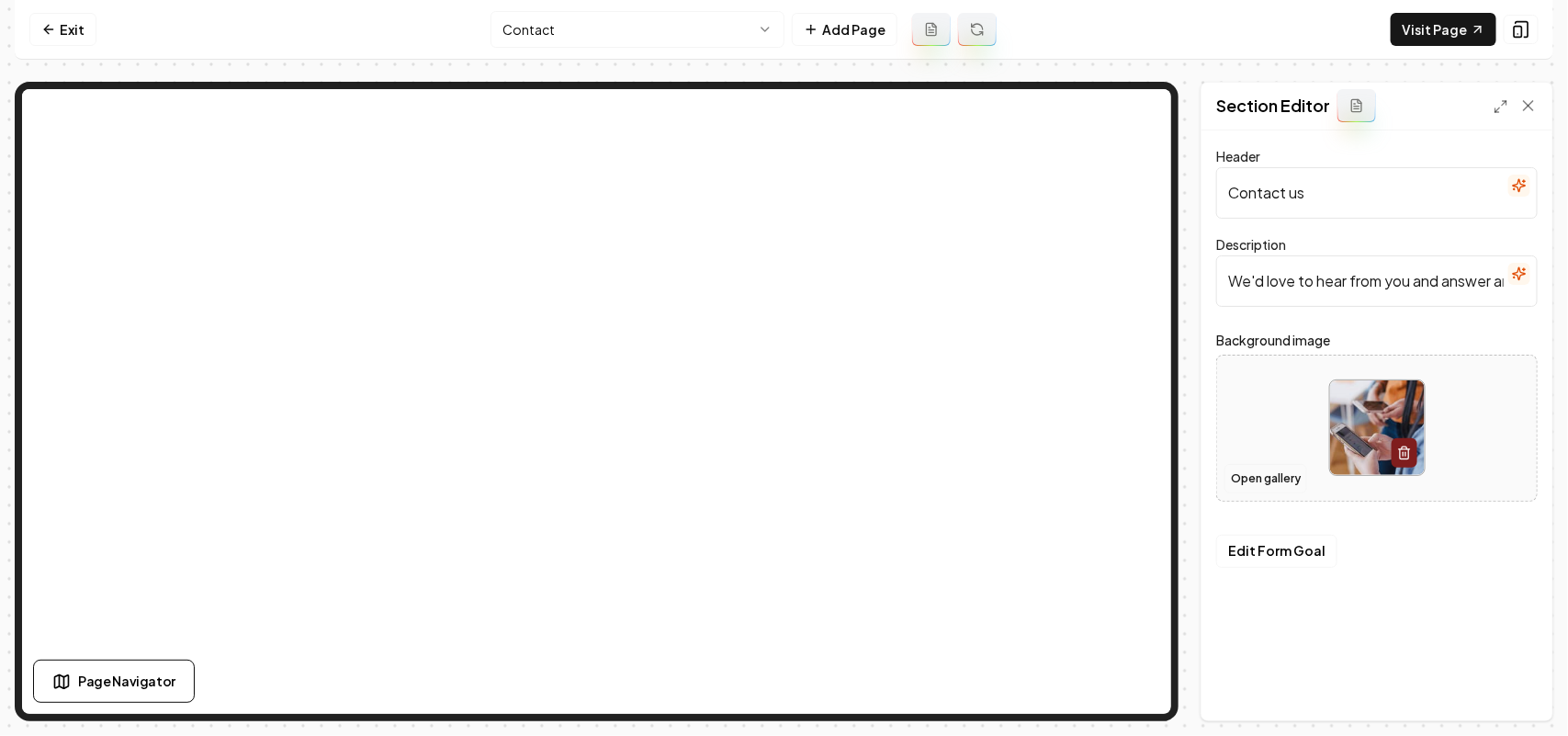 click on "Open gallery" at bounding box center (1266, 479) 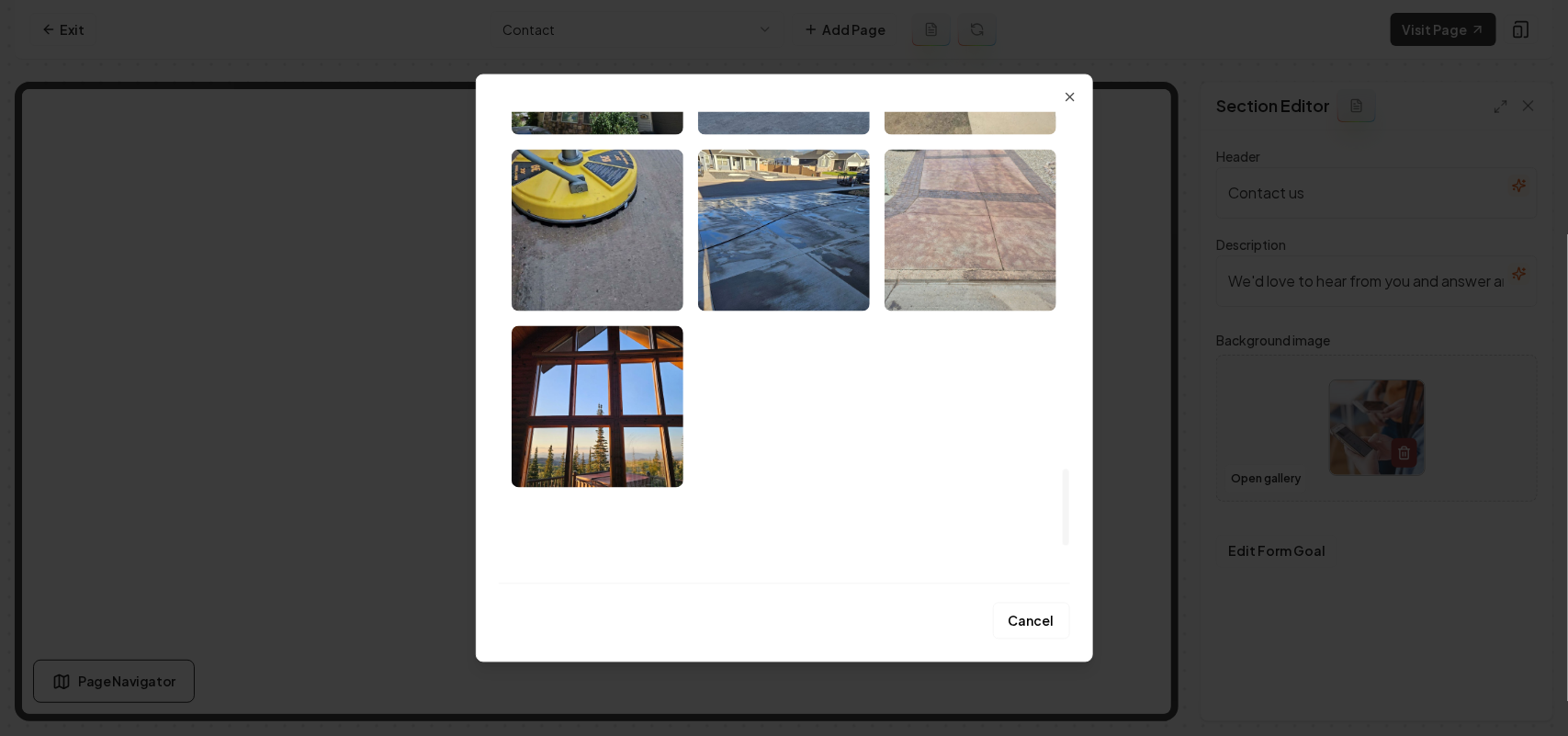 scroll, scrollTop: 2182, scrollLeft: 0, axis: vertical 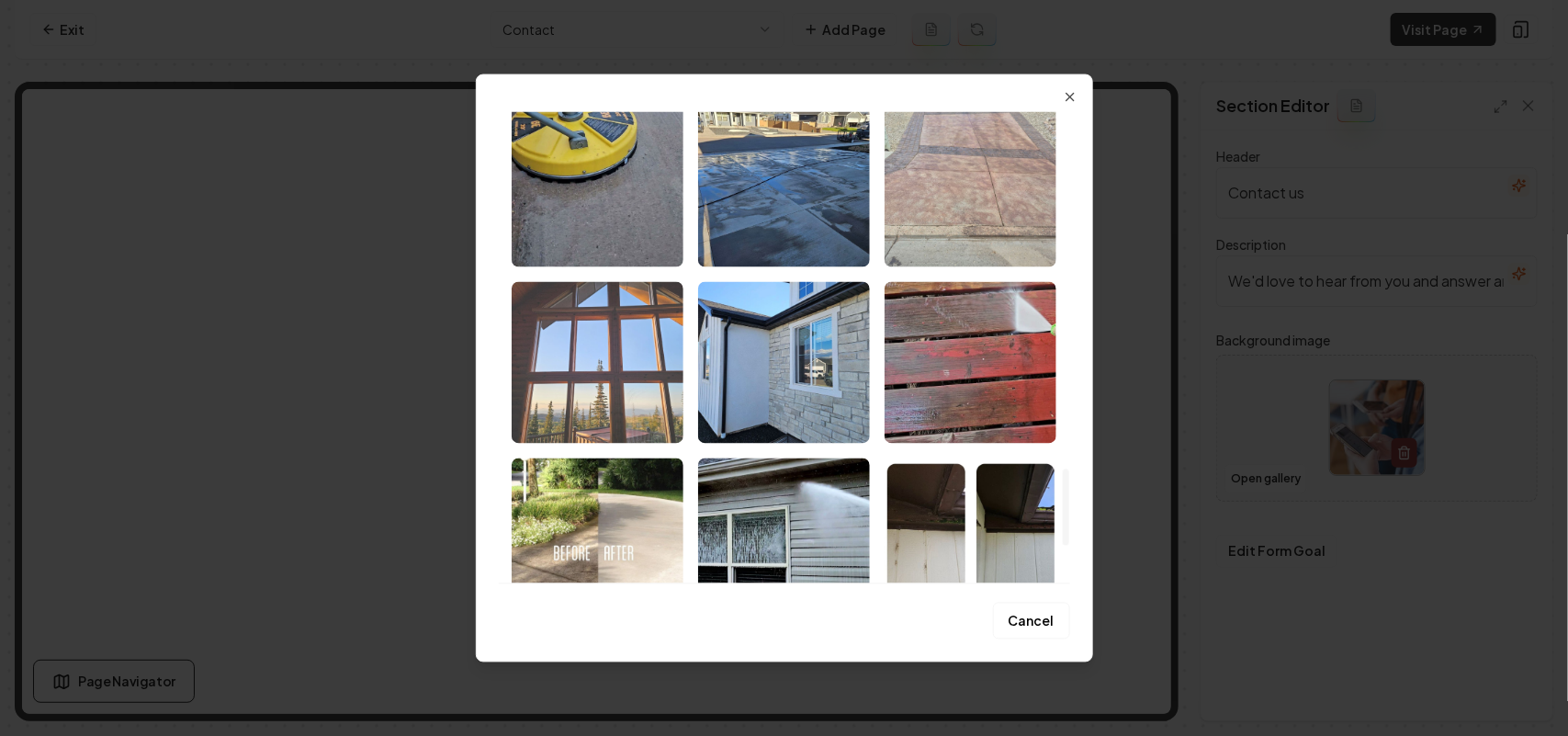 click at bounding box center [597, 362] 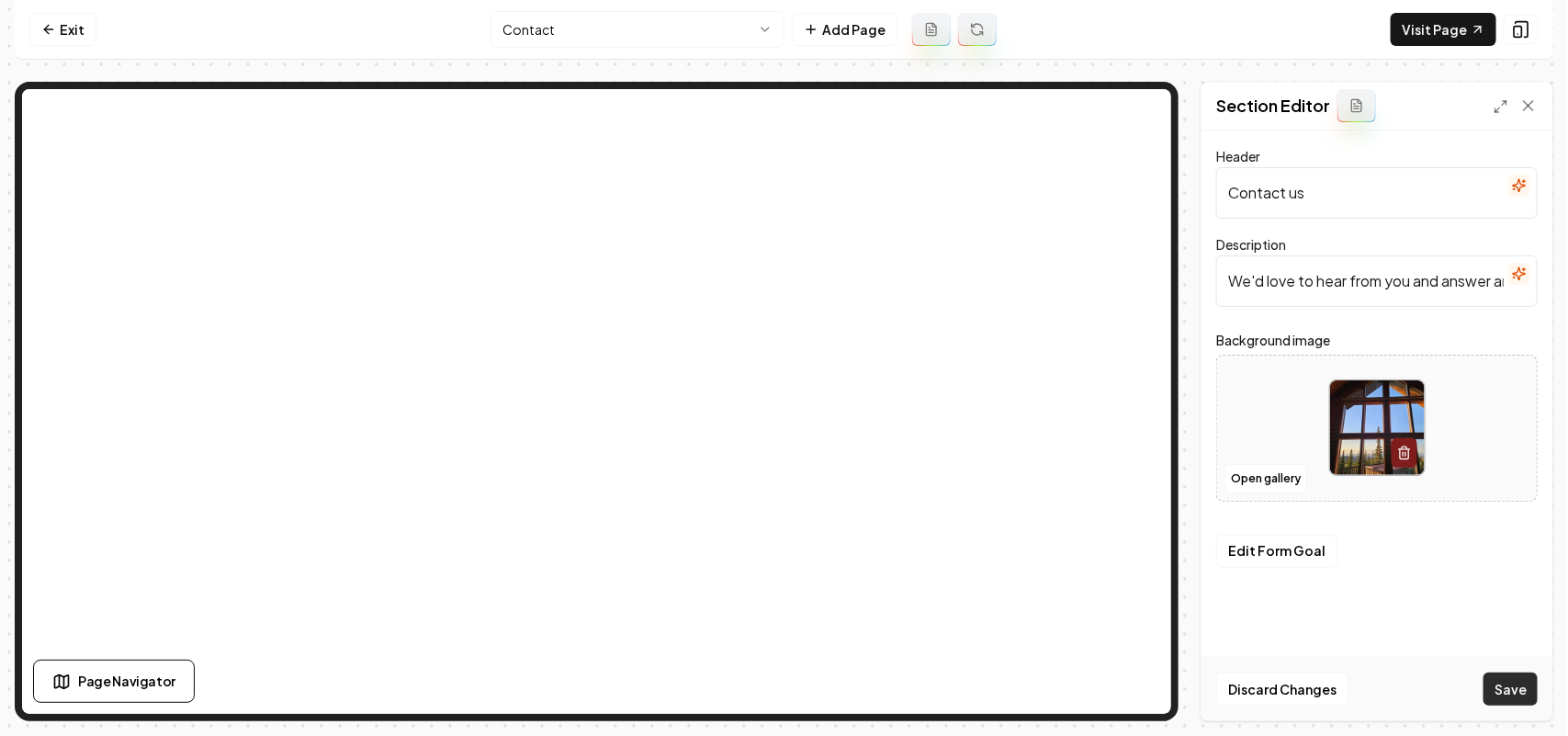 click on "Save" at bounding box center [1510, 689] 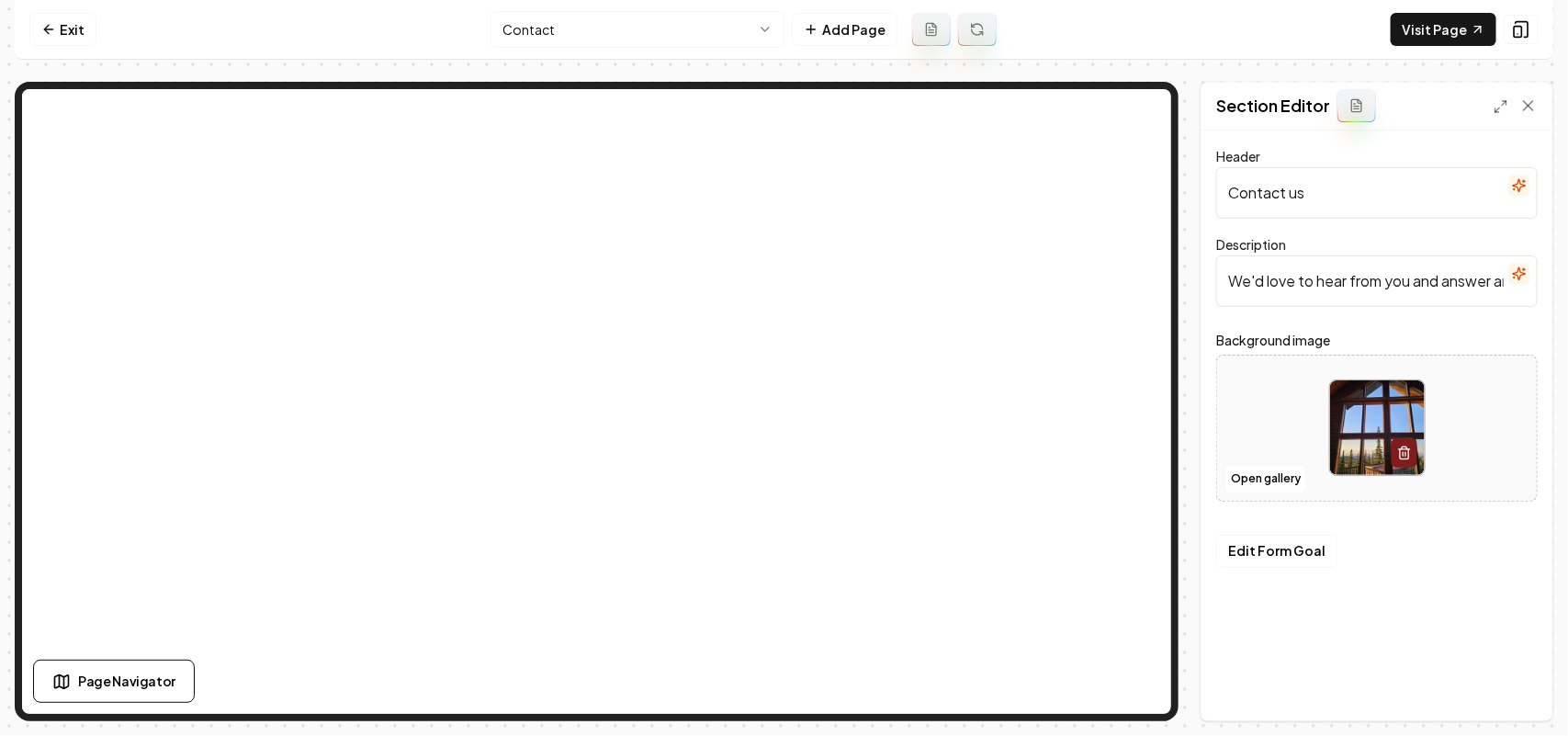 click on "Computer Required This feature is only available on a computer. Please switch to a computer to edit your site. Go back  Exit Contact Add Page Visit Page  Page Navigator Page Settings Section Editor Header Contact us Description We'd love to hear from you and answer any questions you may have. Background image Open gallery Edit Form Goal Discard Changes Save /dashboard/sites/19c0087a-ed67-4081-9443-406af4caf079/pages/569129f7-d56b-45a3-82bc-e2d3ab4b494c" at bounding box center [784, 368] 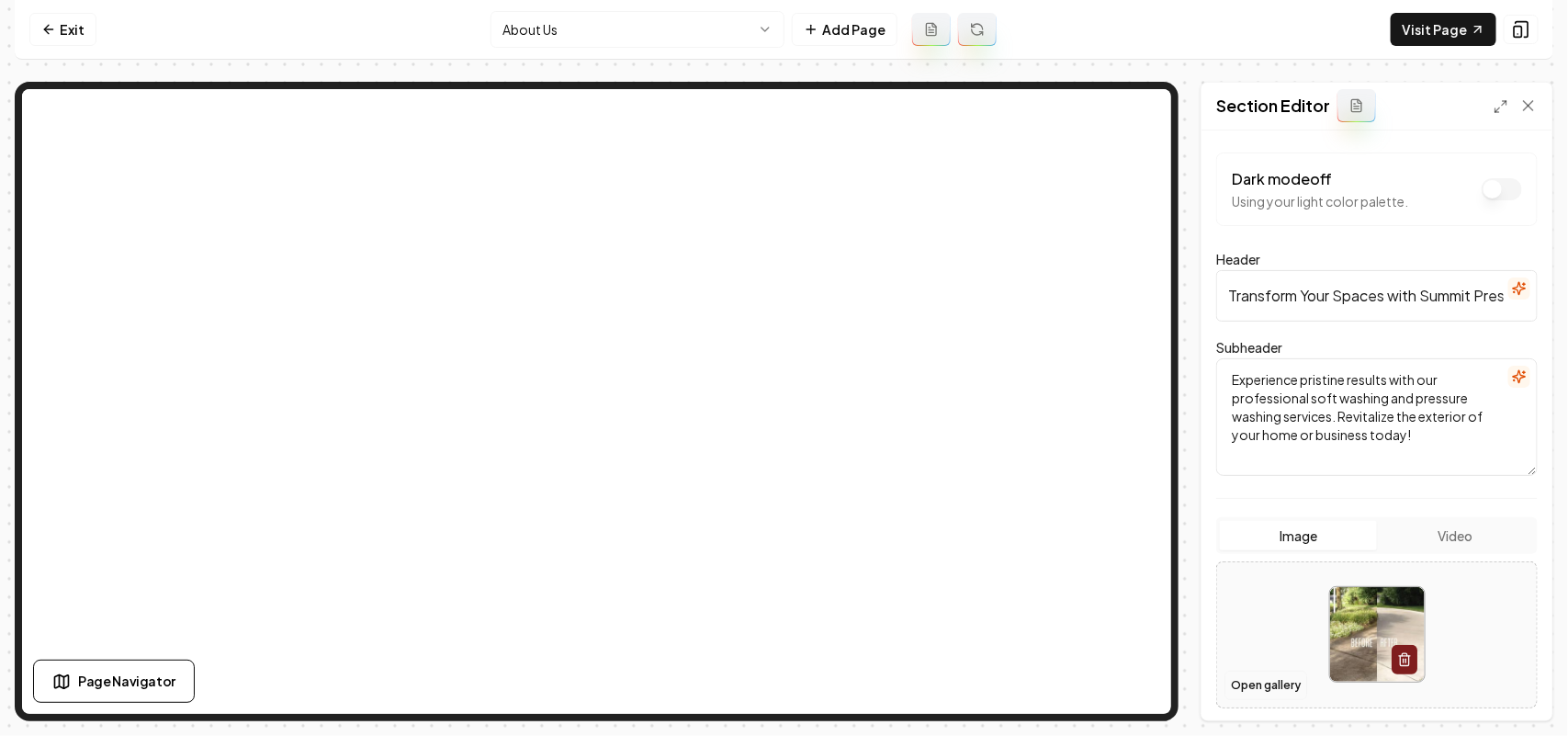 click on "Open gallery" at bounding box center (1266, 685) 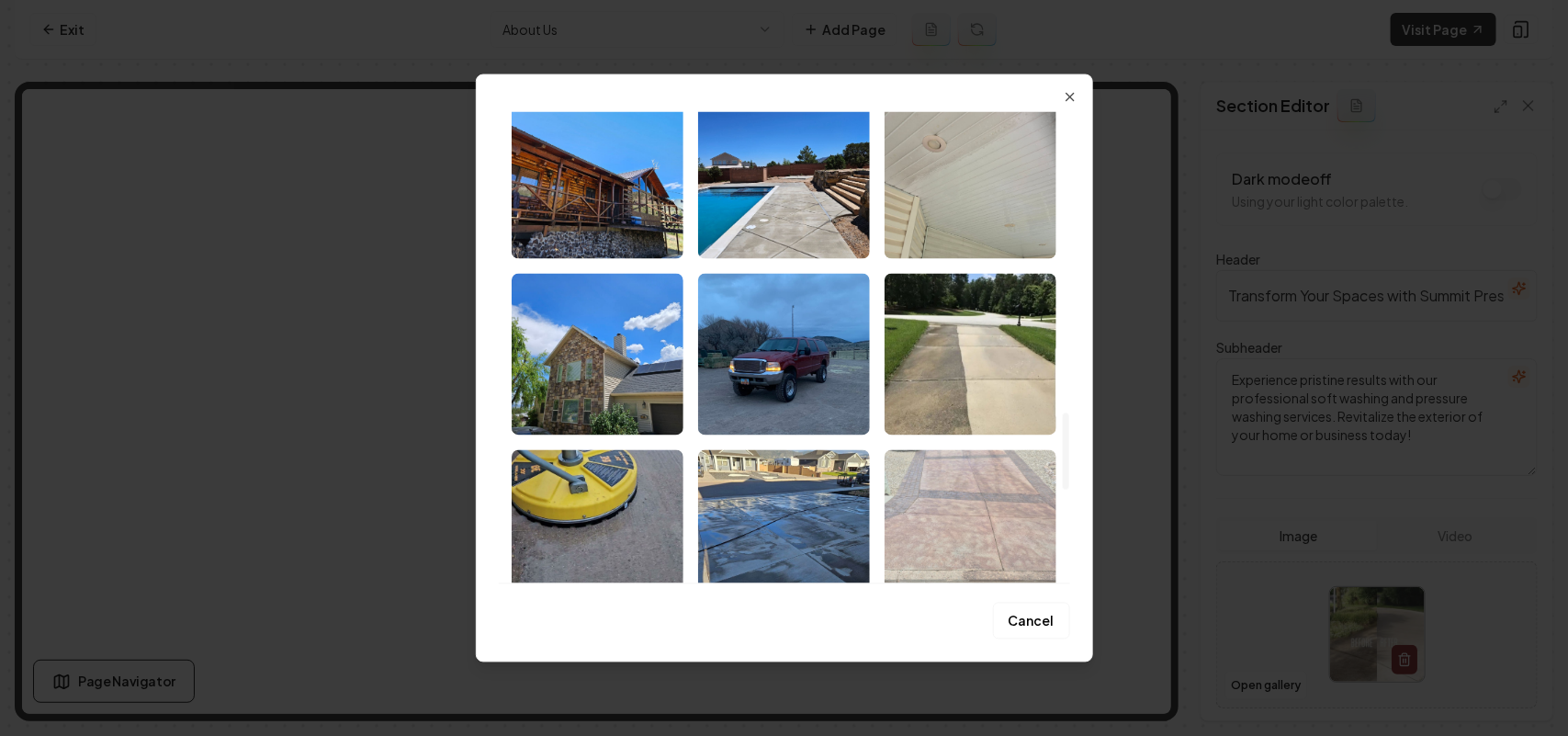 scroll, scrollTop: 2401, scrollLeft: 0, axis: vertical 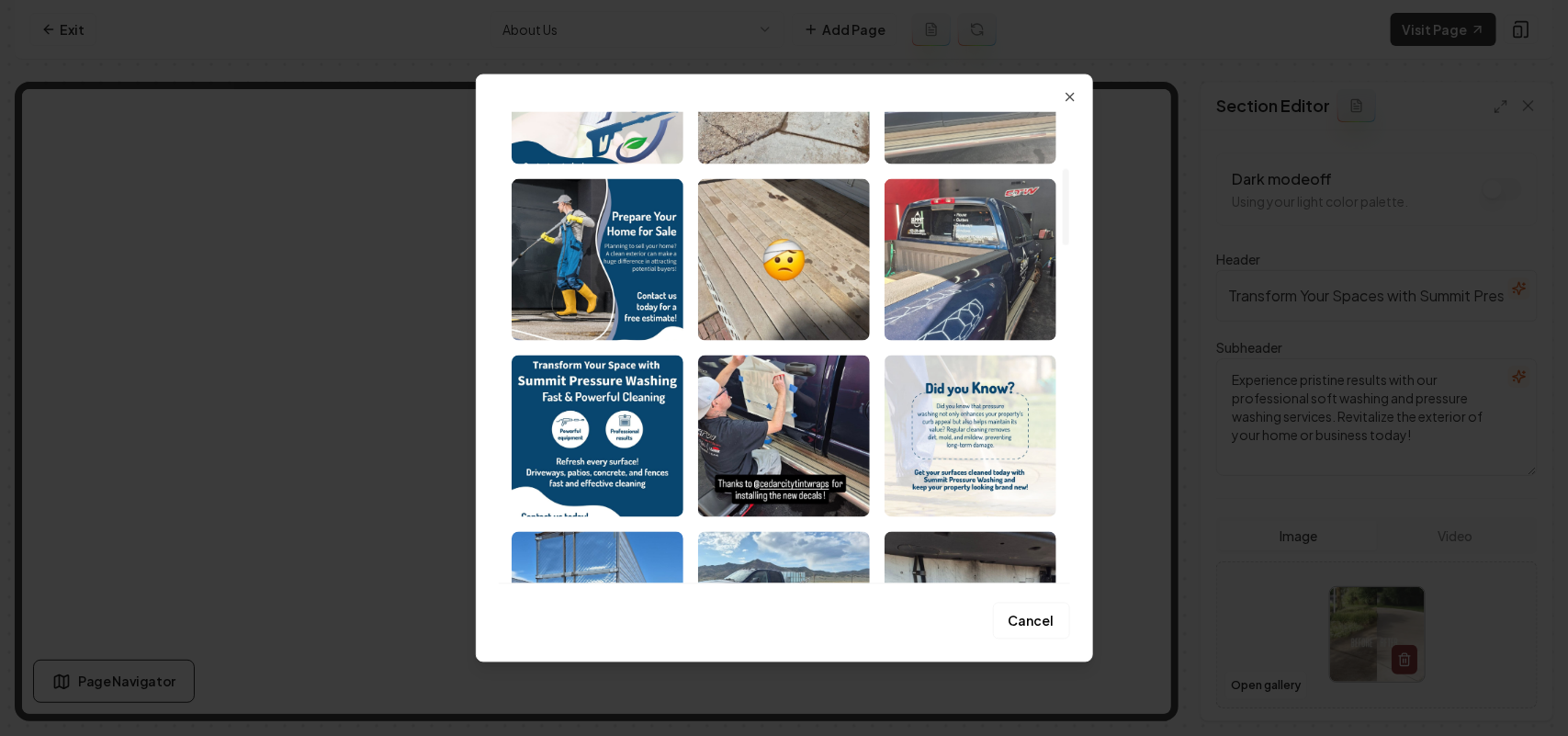 click at bounding box center [970, 83] 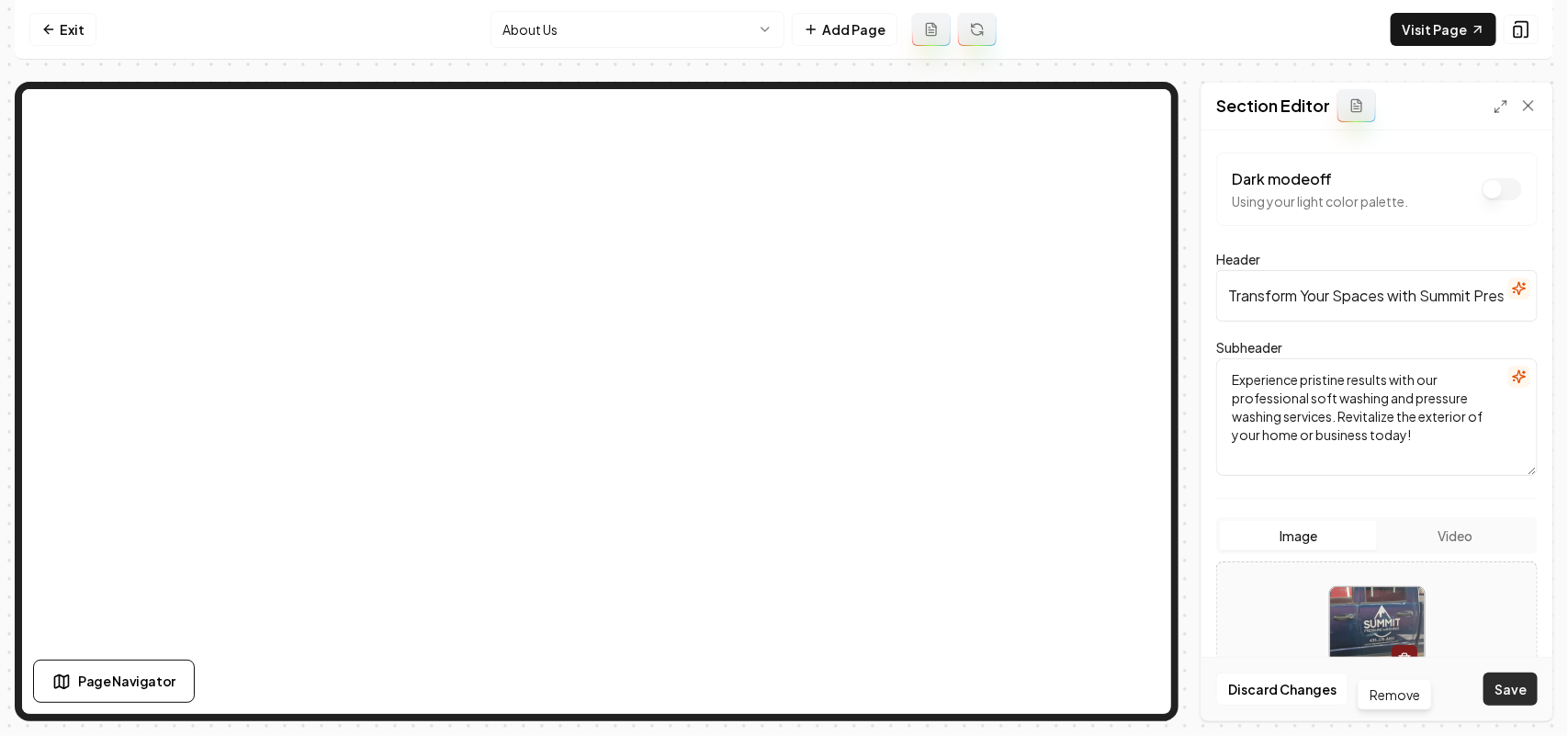 click on "Save" at bounding box center [1510, 689] 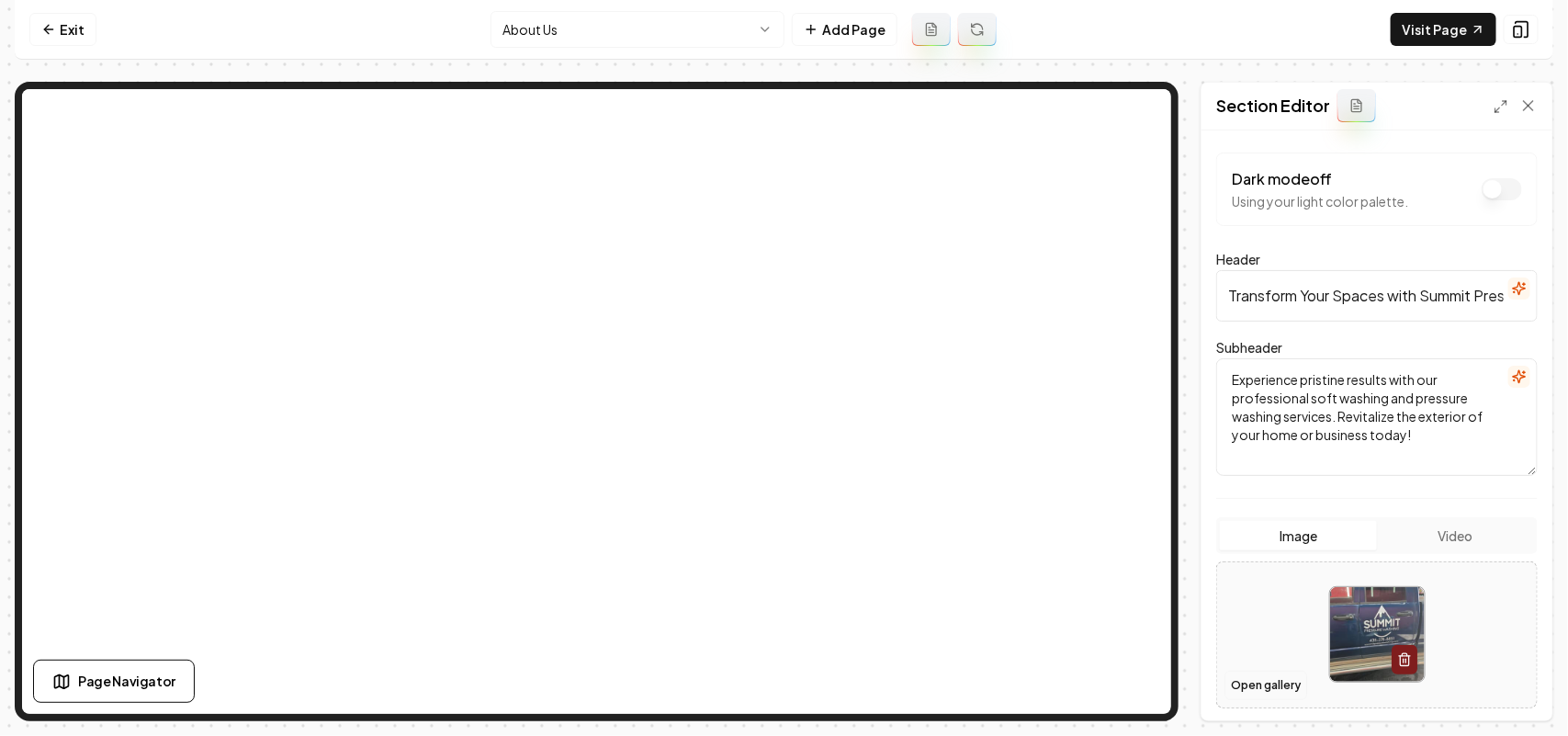 click on "Open gallery" at bounding box center (1266, 685) 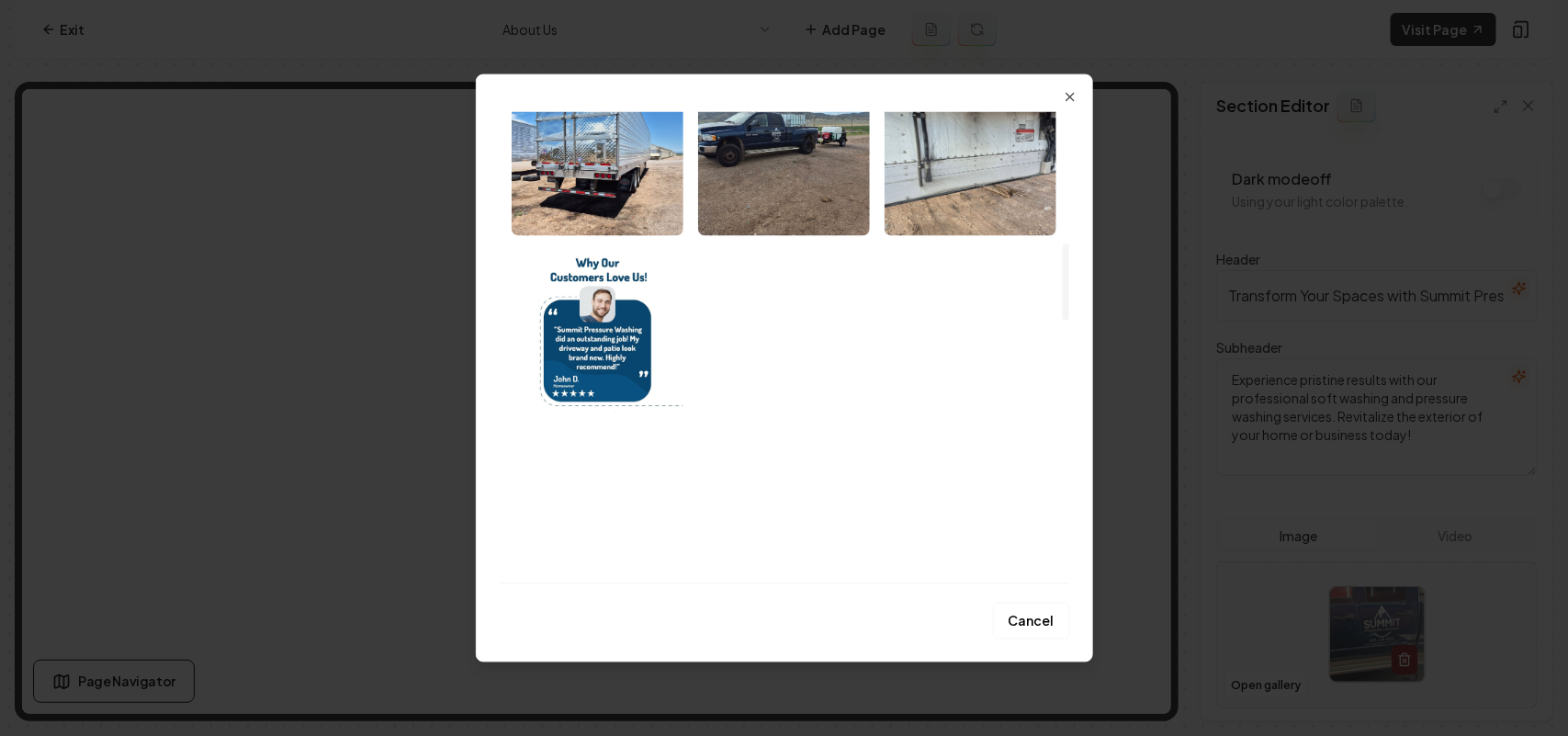 scroll, scrollTop: 804, scrollLeft: 0, axis: vertical 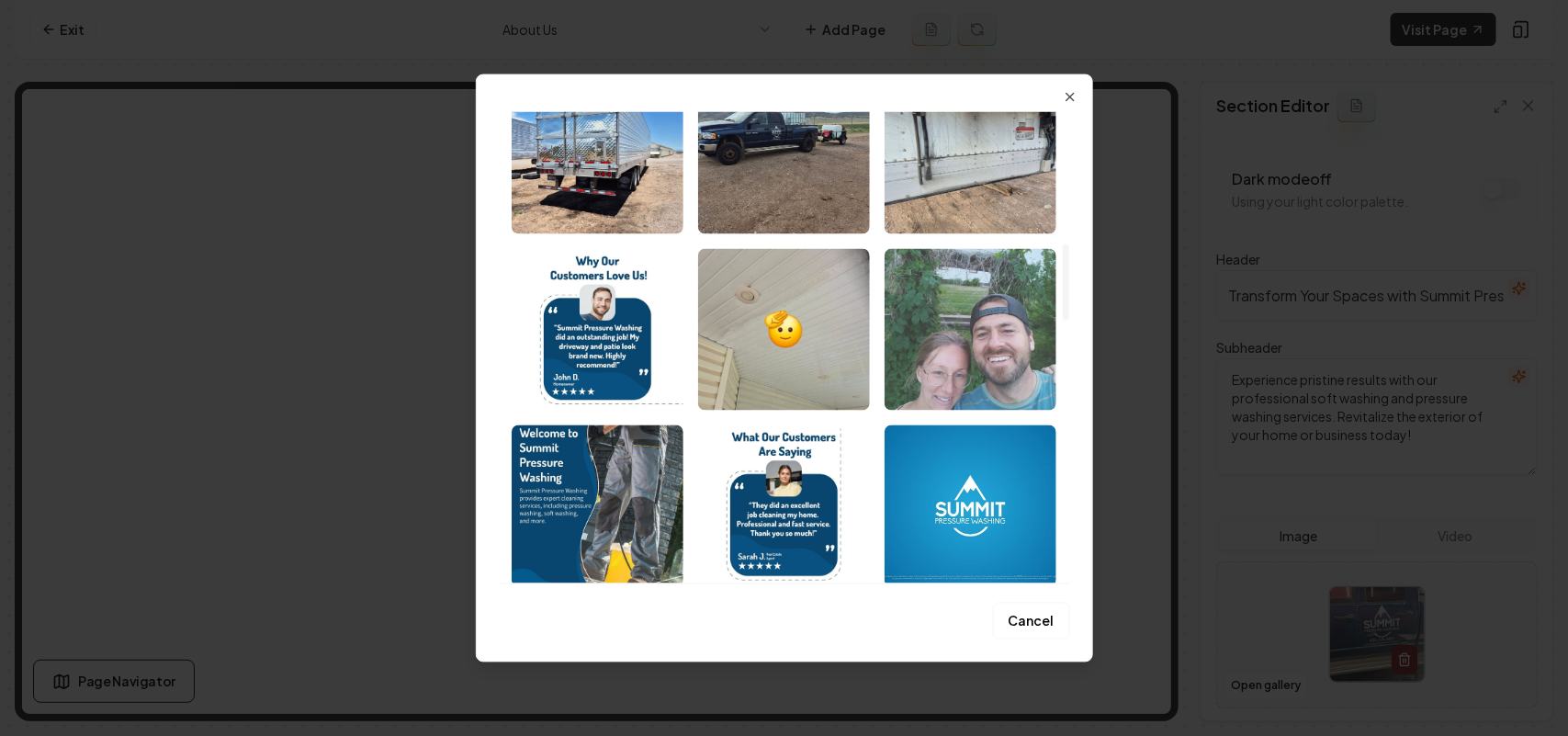 click at bounding box center [970, 329] 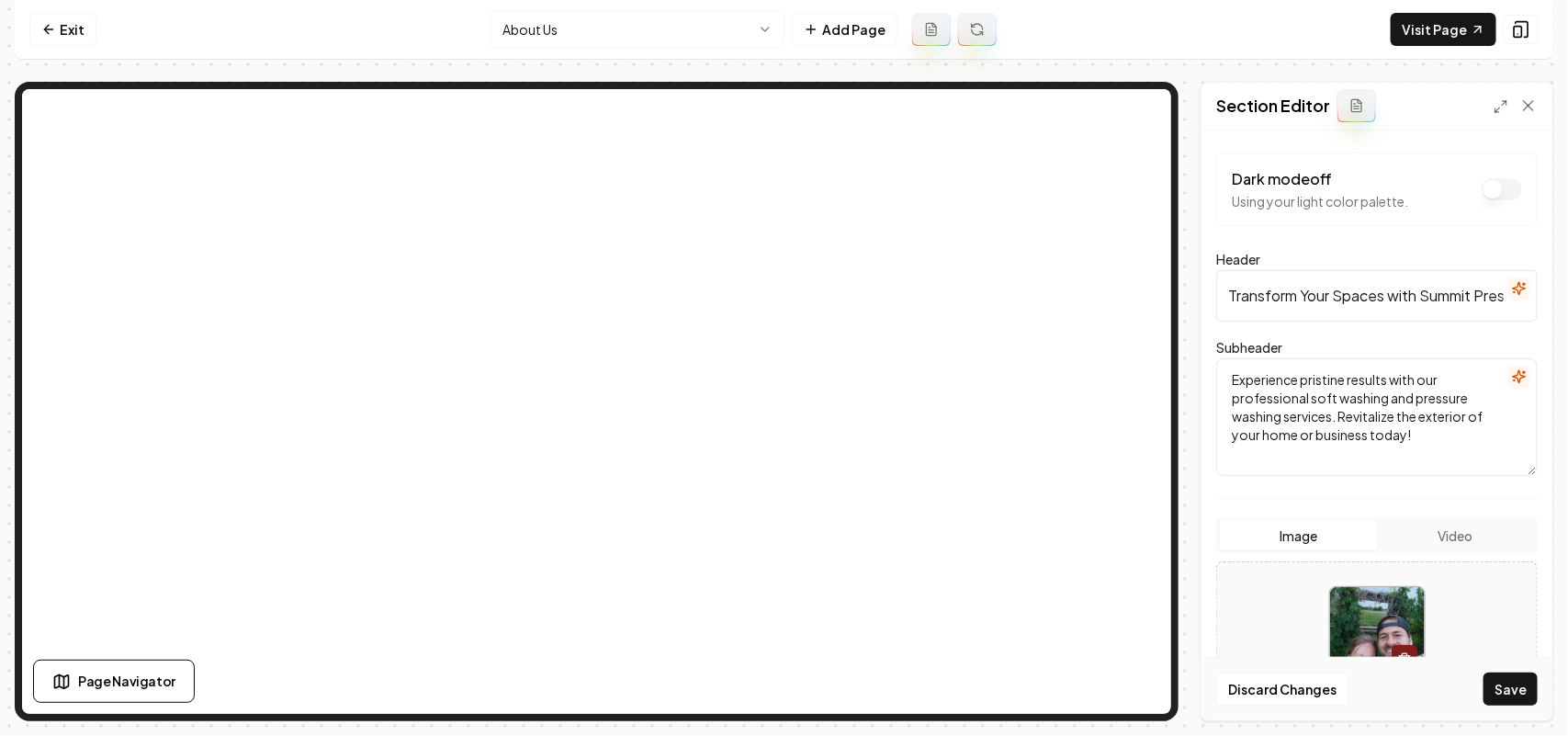 click on "Save" at bounding box center (1510, 689) 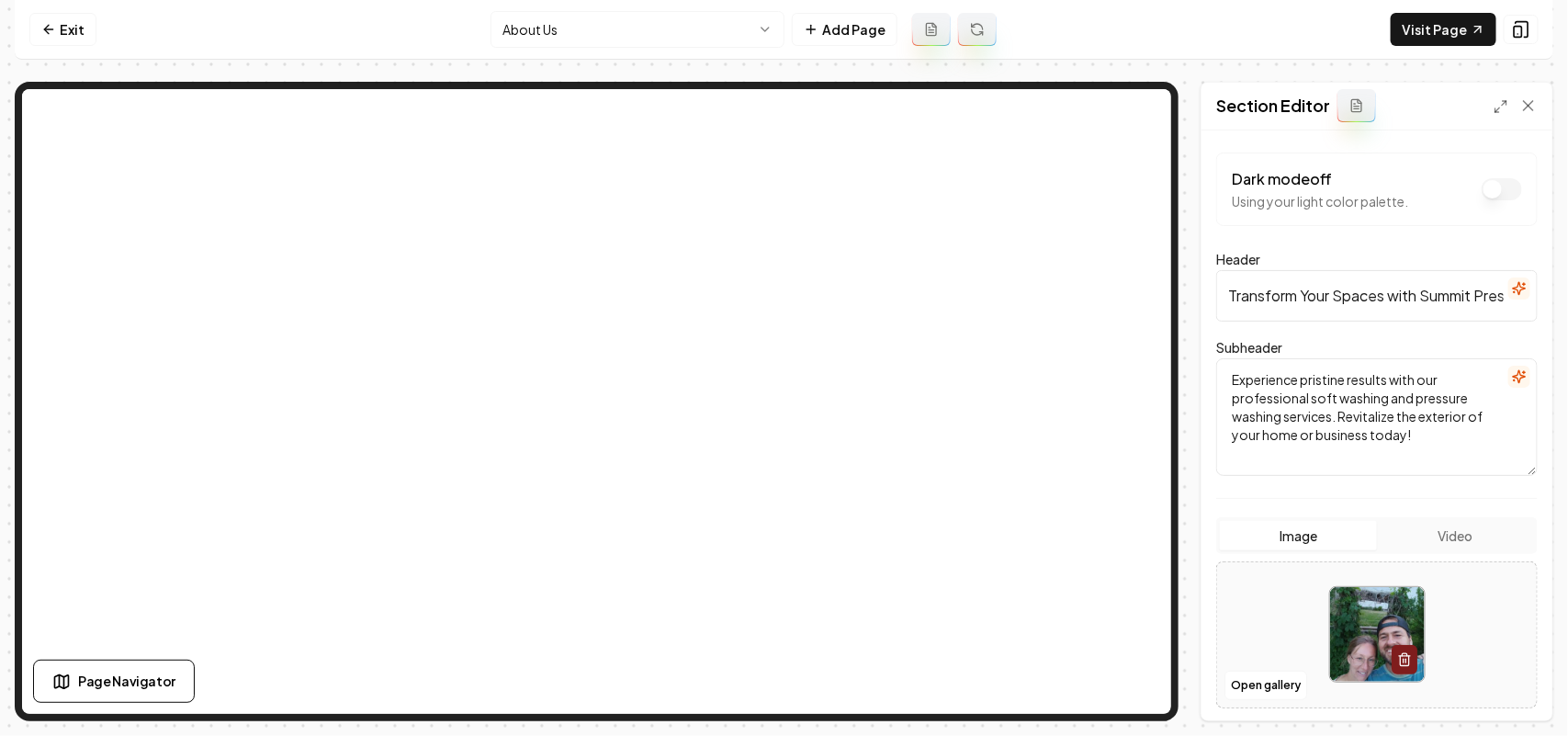click 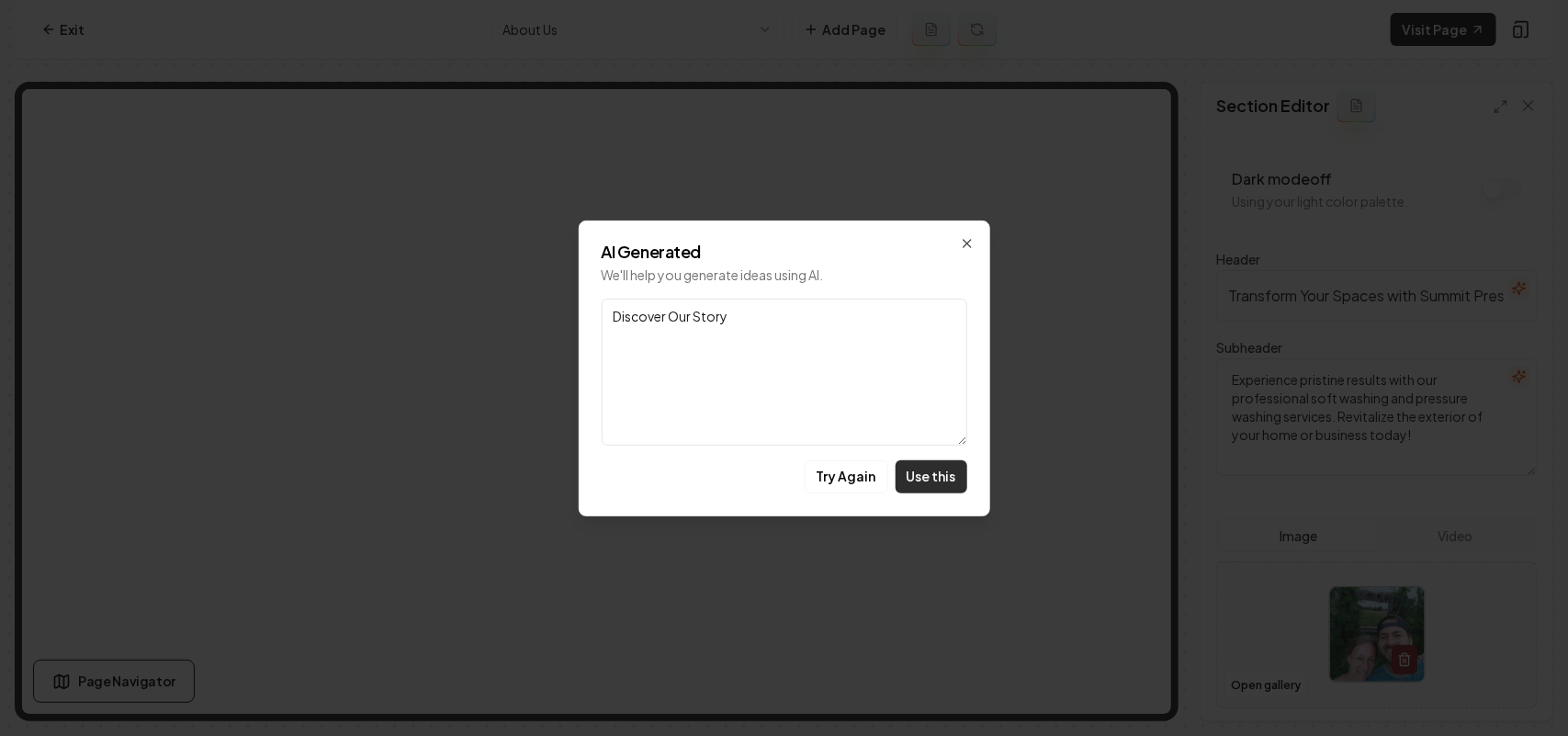 click on "Use this" at bounding box center [931, 477] 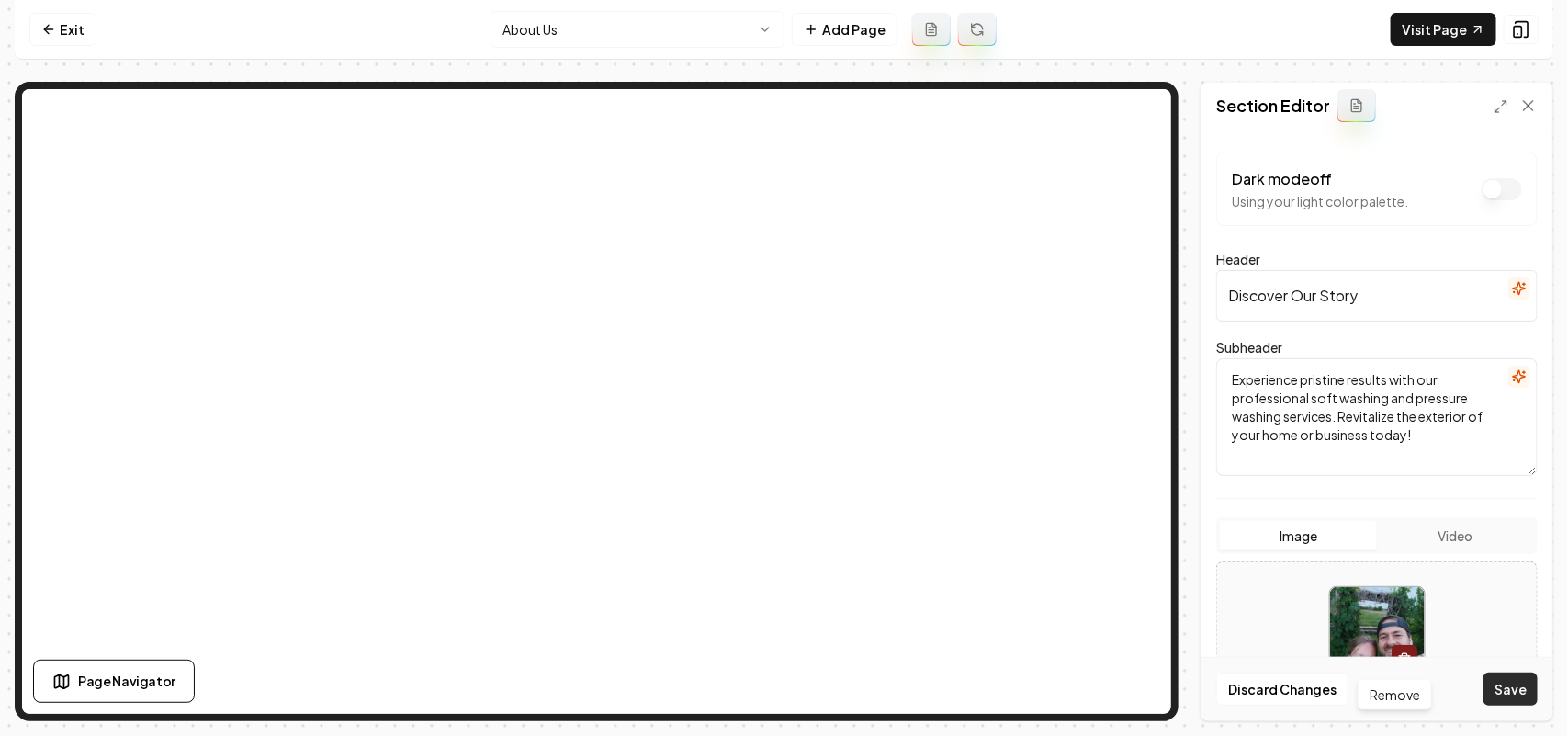 click on "Save" at bounding box center [1510, 689] 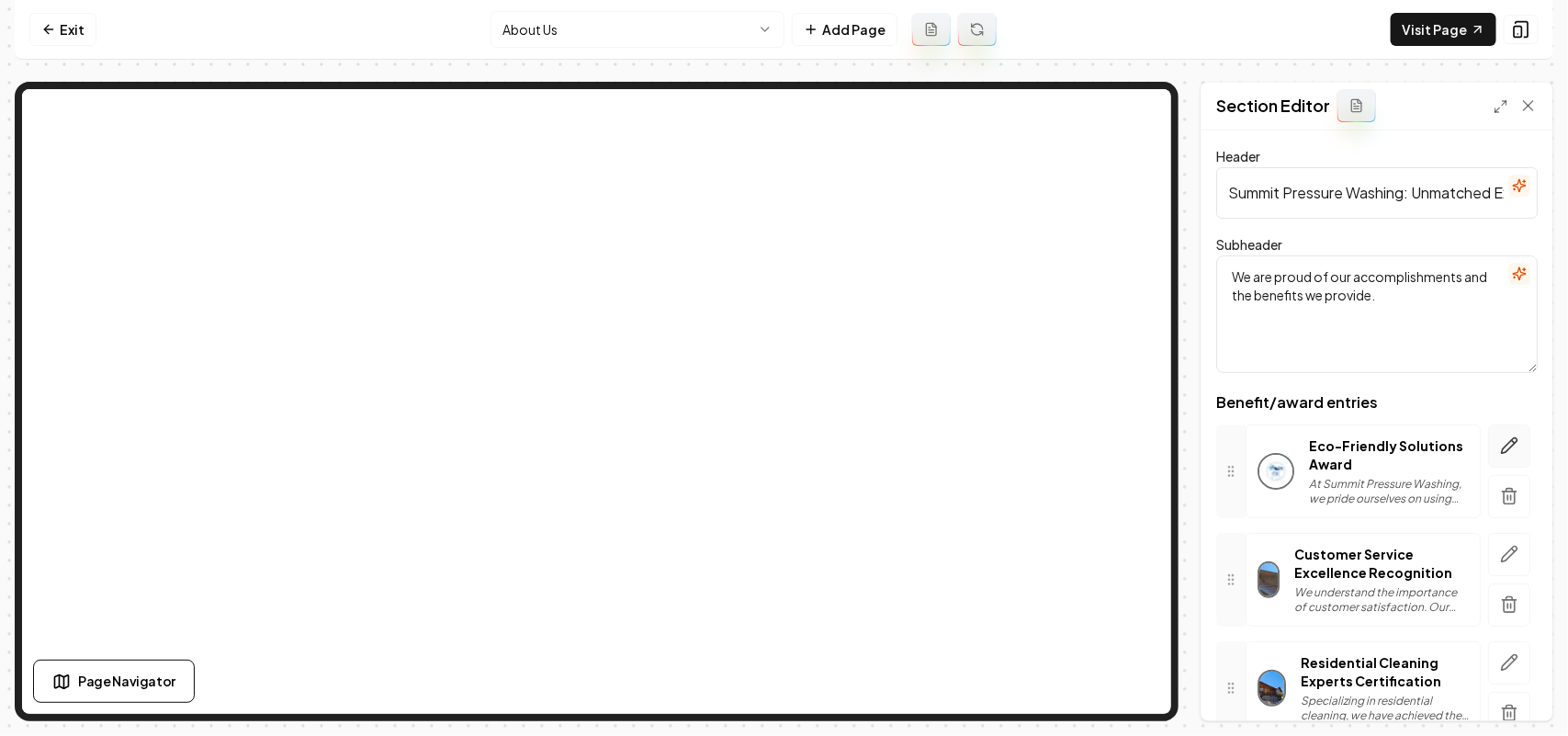 click at bounding box center (1509, 446) 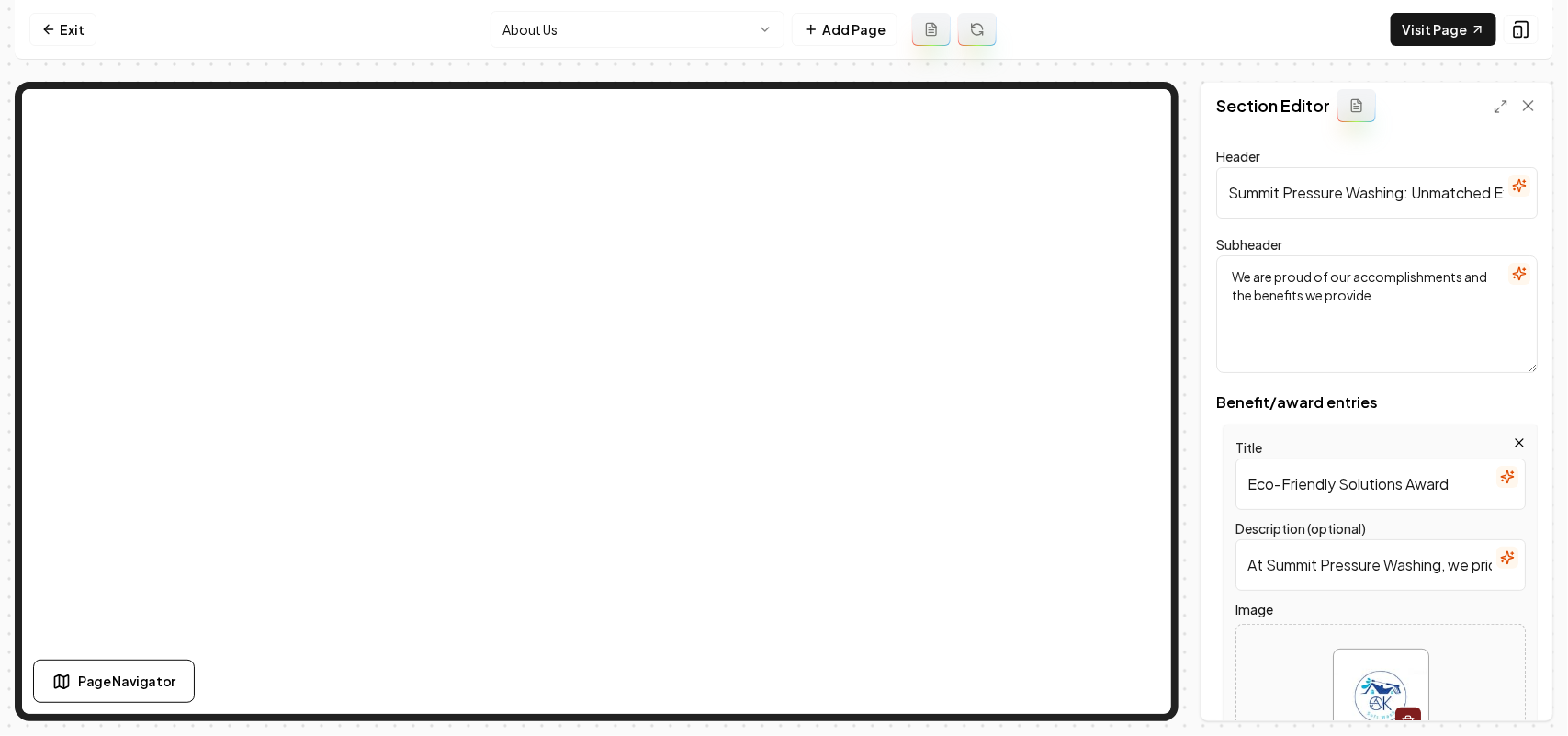 click on "Title Eco-Friendly Solutions Award" at bounding box center (1381, 473) 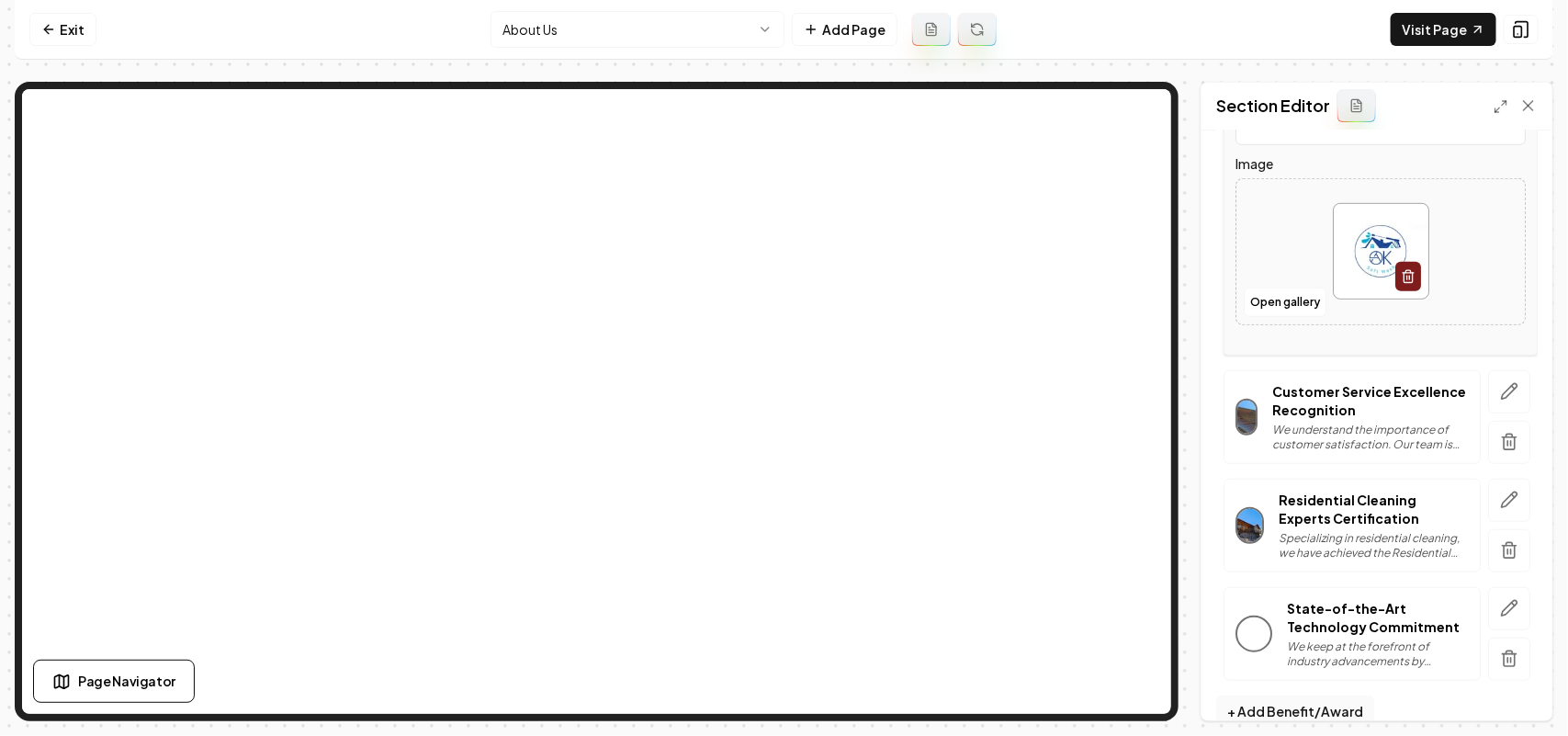scroll, scrollTop: 476, scrollLeft: 0, axis: vertical 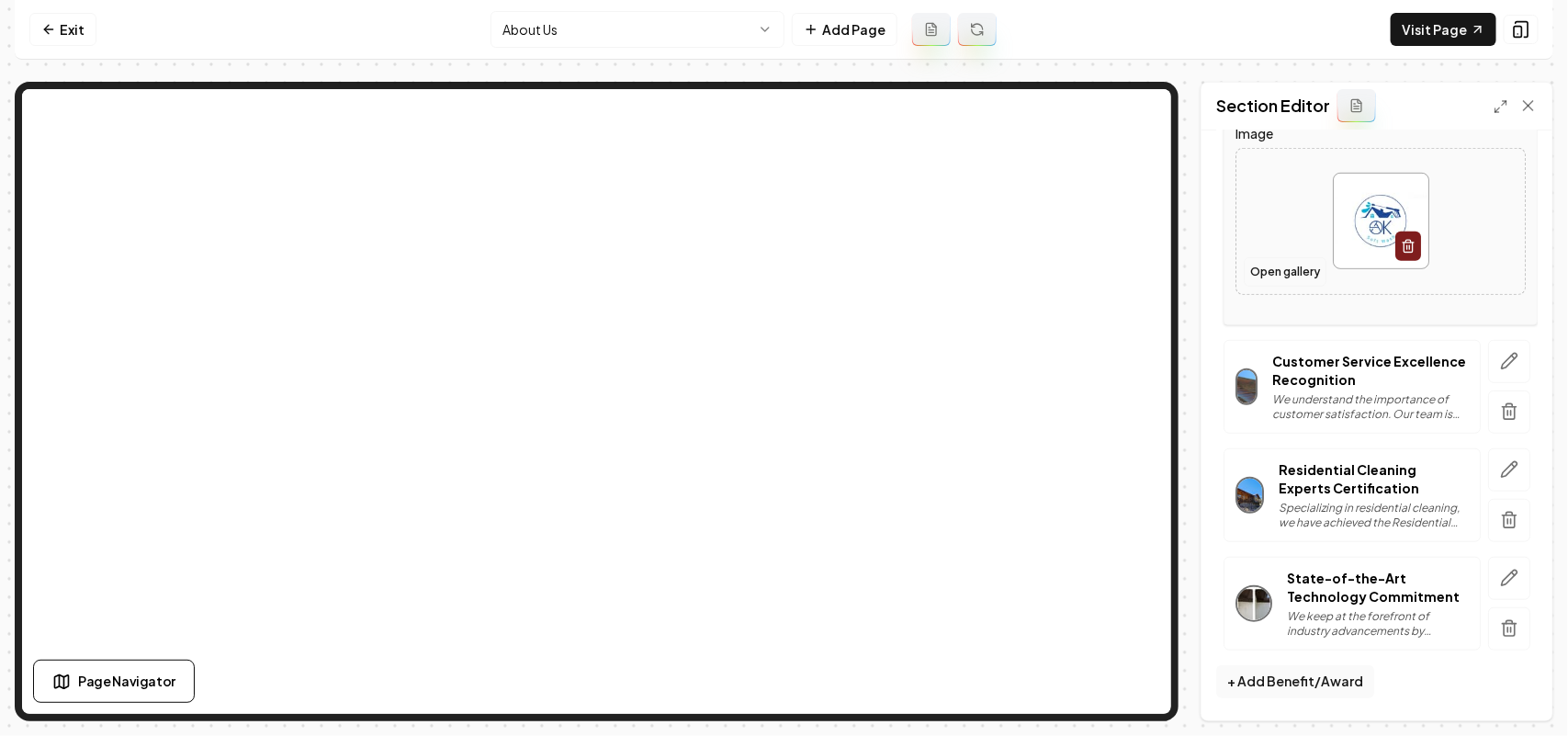 click on "Open gallery" at bounding box center (1285, 272) 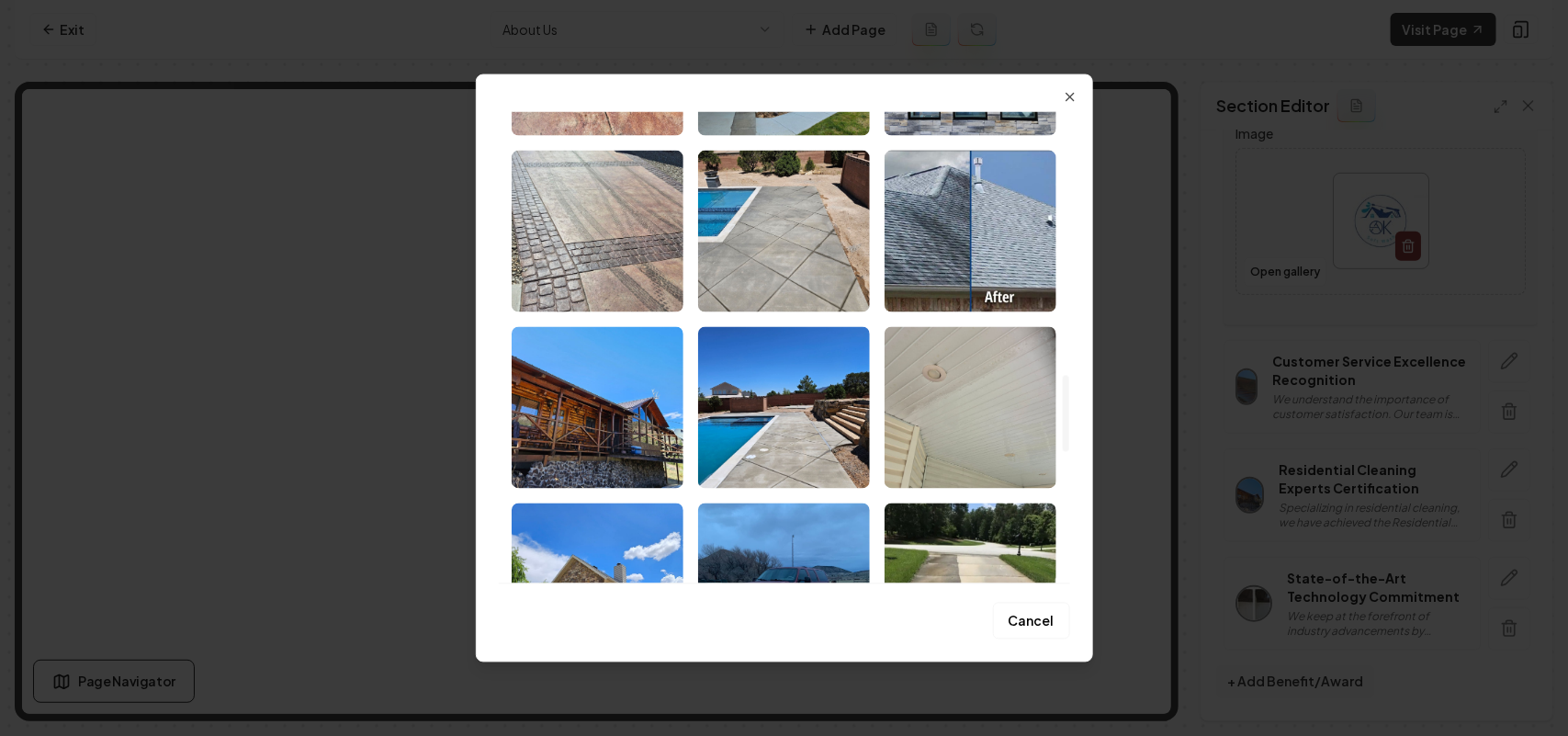 scroll, scrollTop: 1953, scrollLeft: 0, axis: vertical 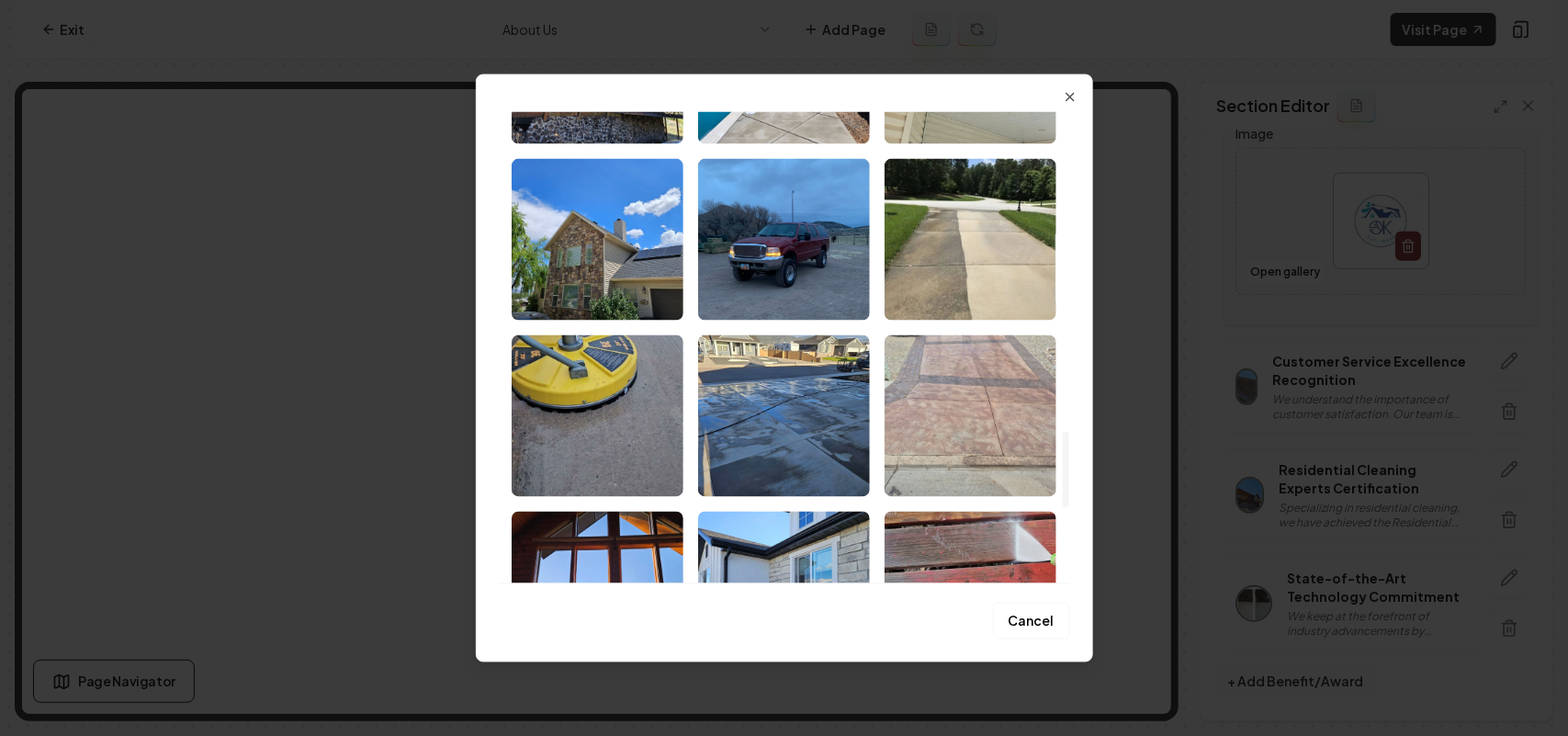 click at bounding box center (597, 239) 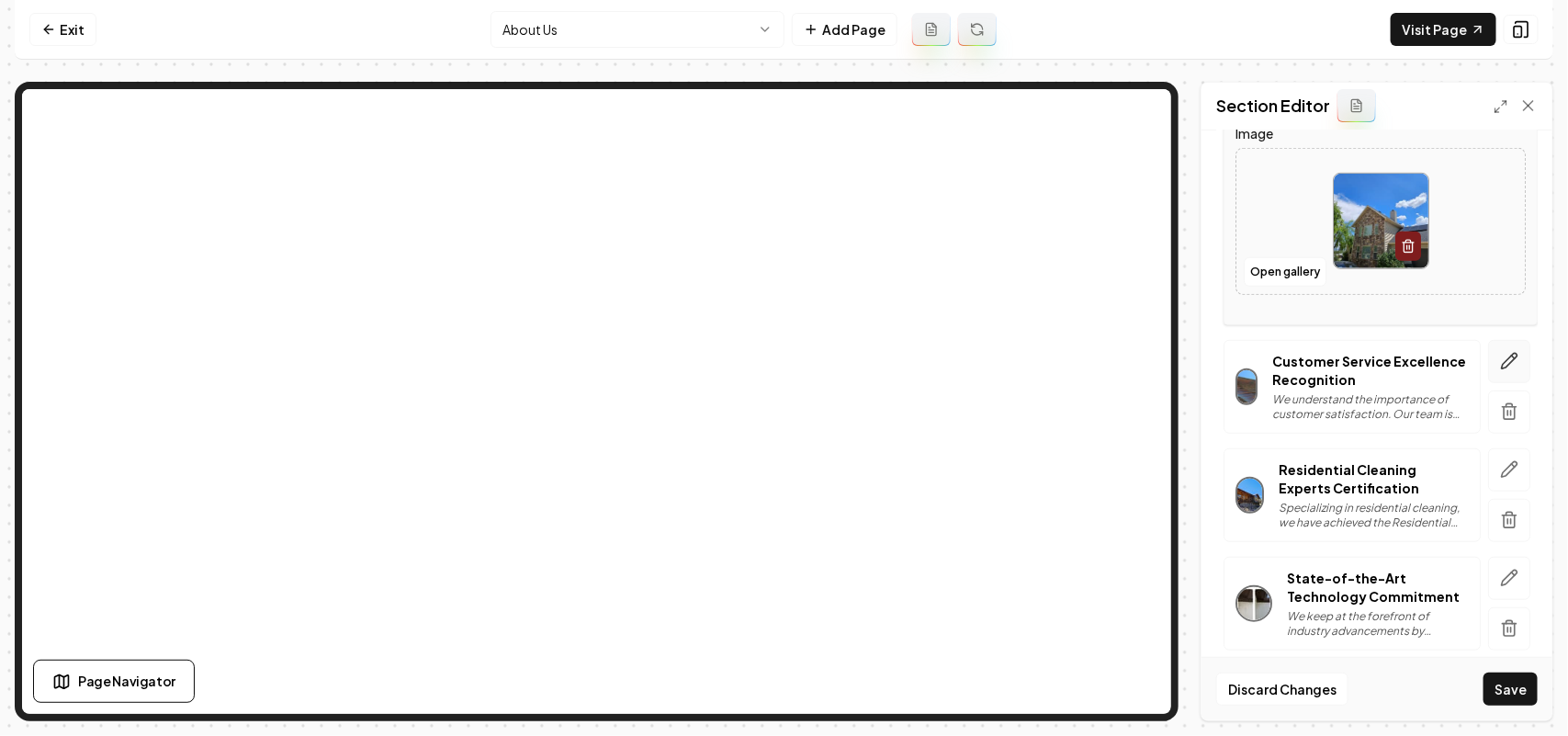 click 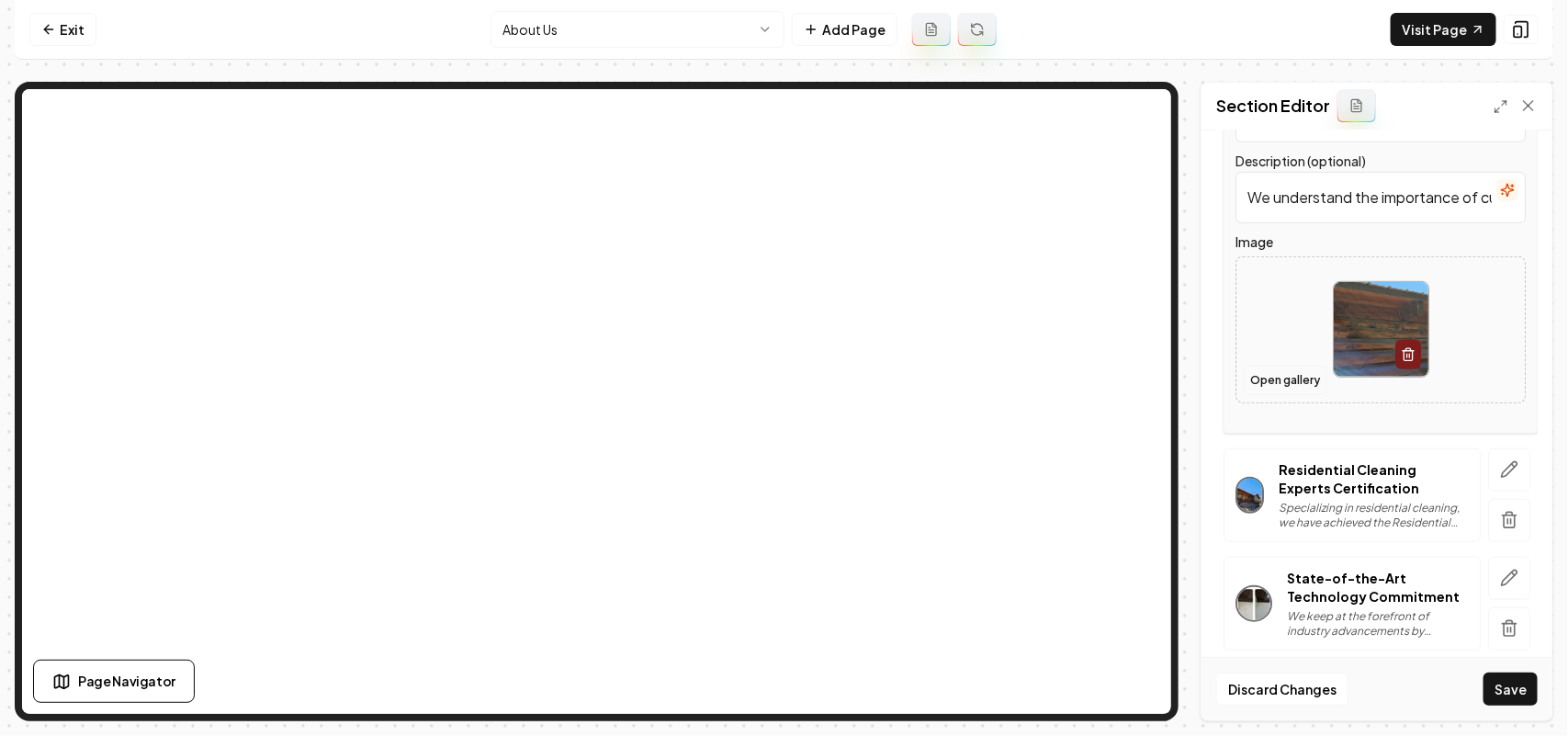 click on "Open gallery" at bounding box center [1285, 380] 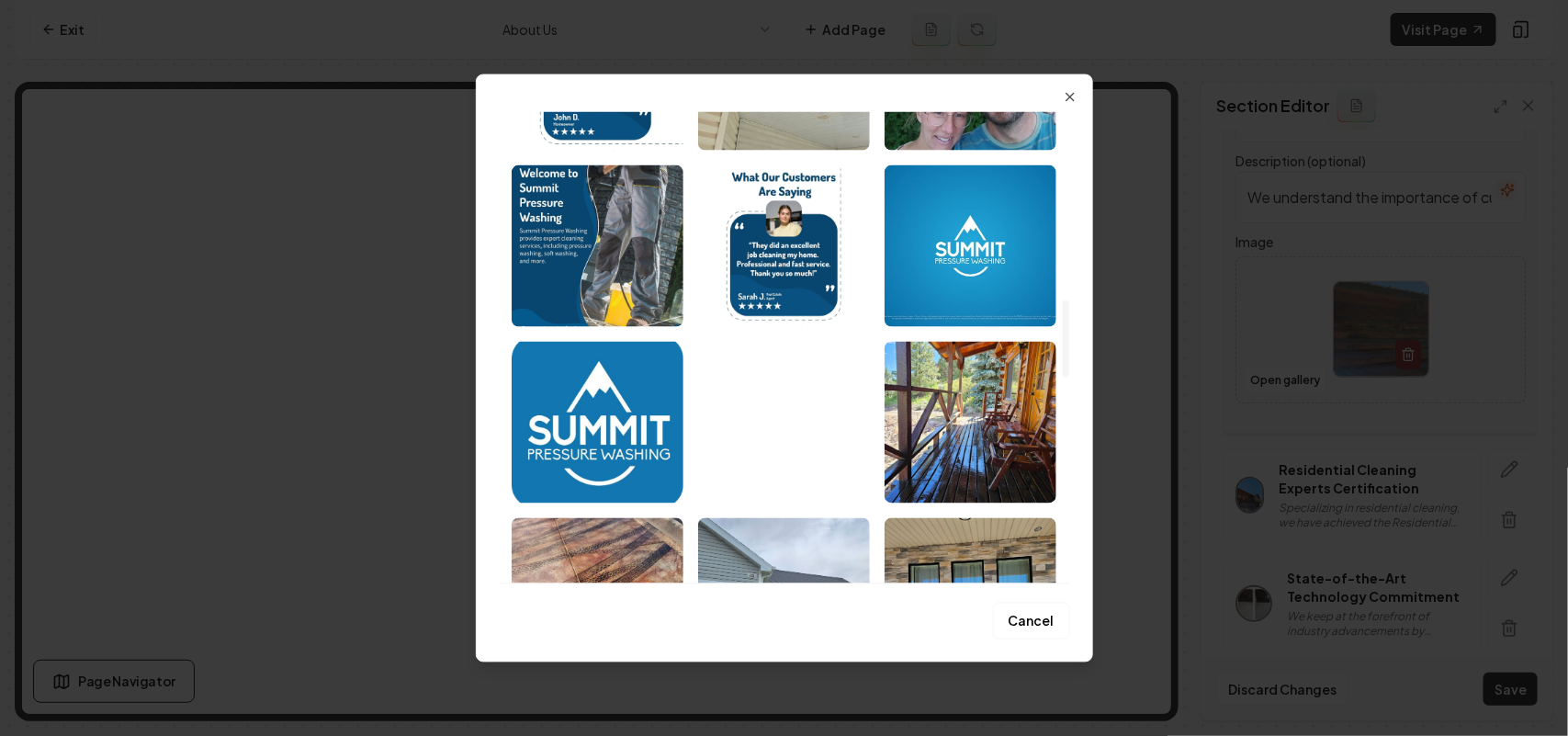 scroll, scrollTop: 1149, scrollLeft: 0, axis: vertical 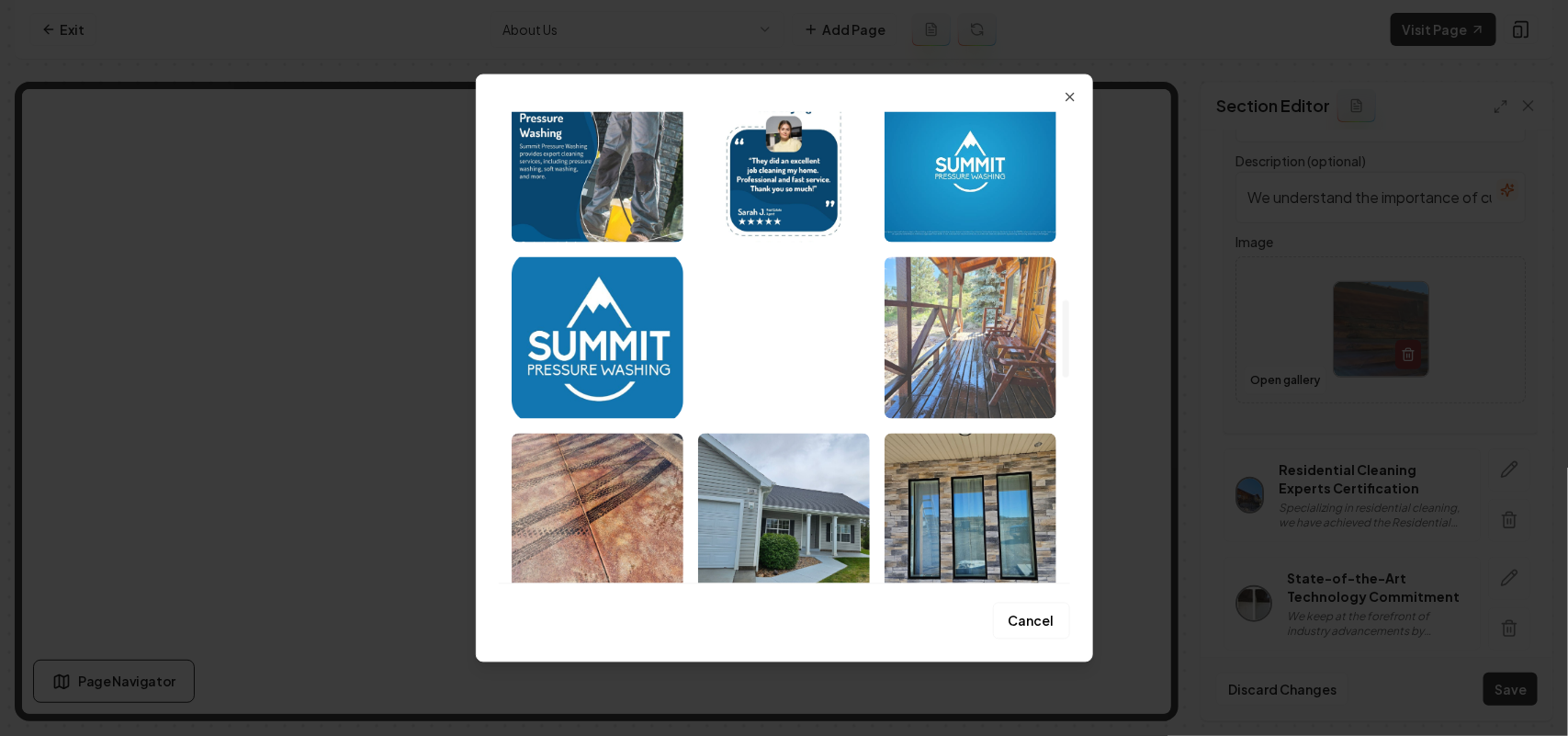 click at bounding box center [970, 337] 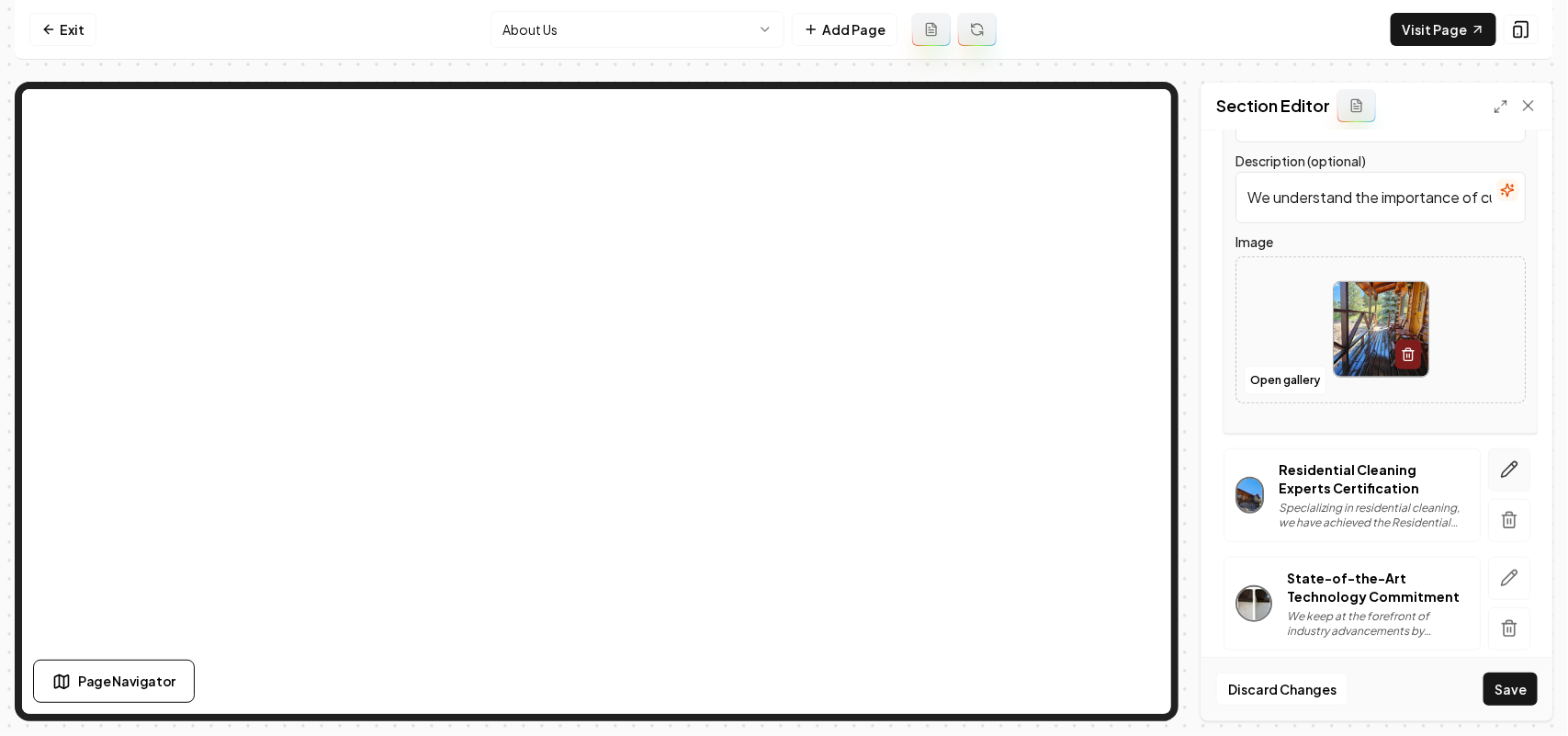click at bounding box center (1509, 470) 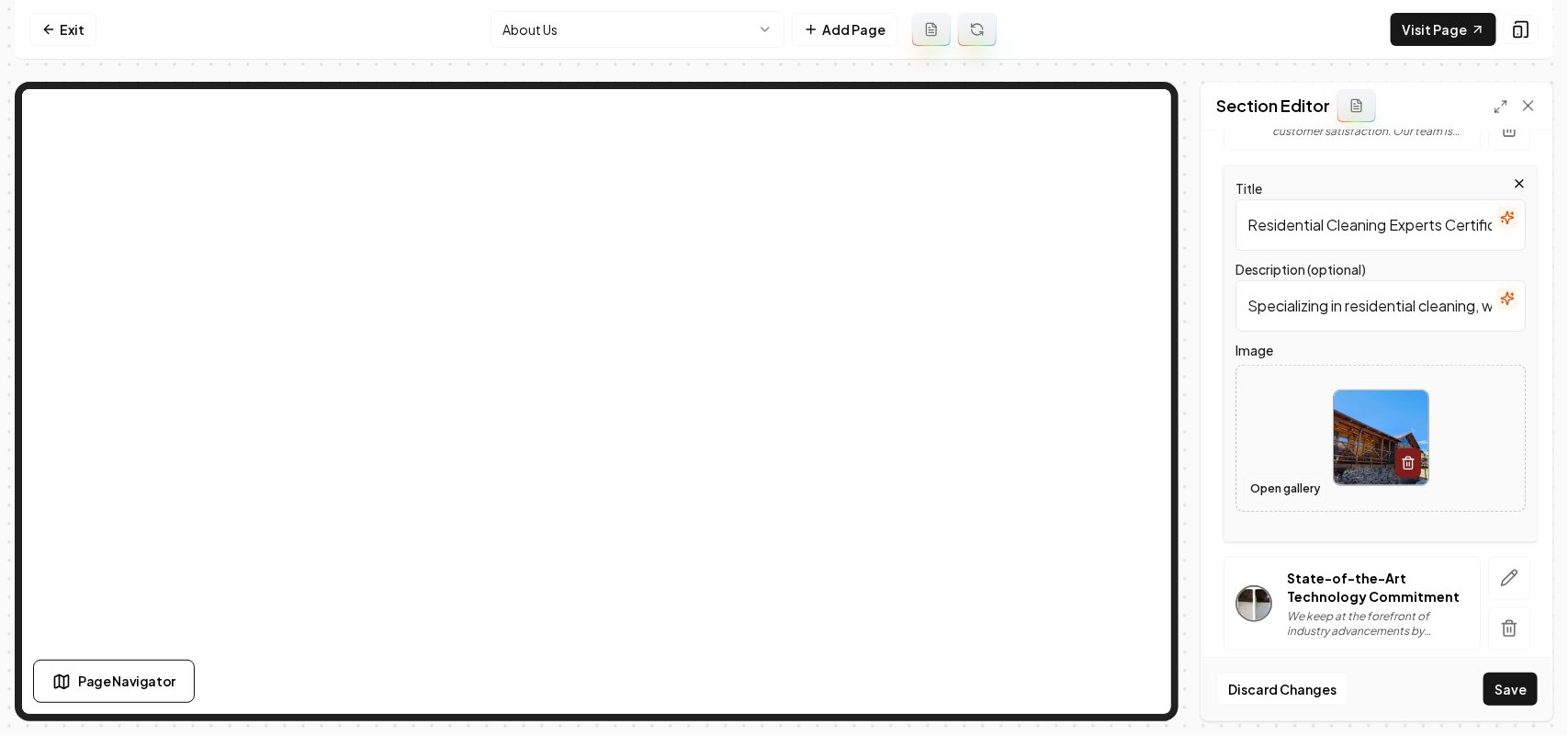 click on "Open gallery" at bounding box center [1285, 489] 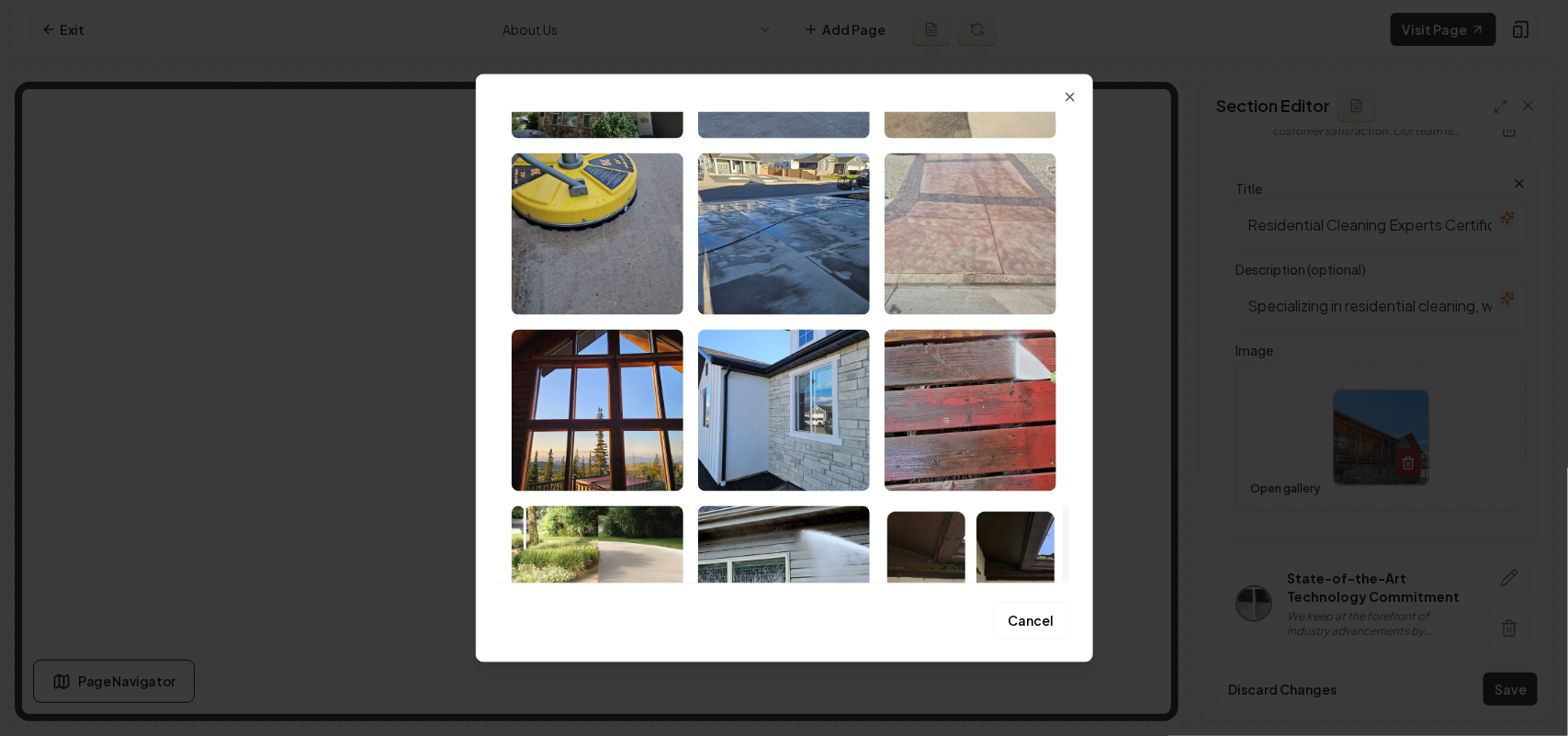 scroll, scrollTop: 2401, scrollLeft: 0, axis: vertical 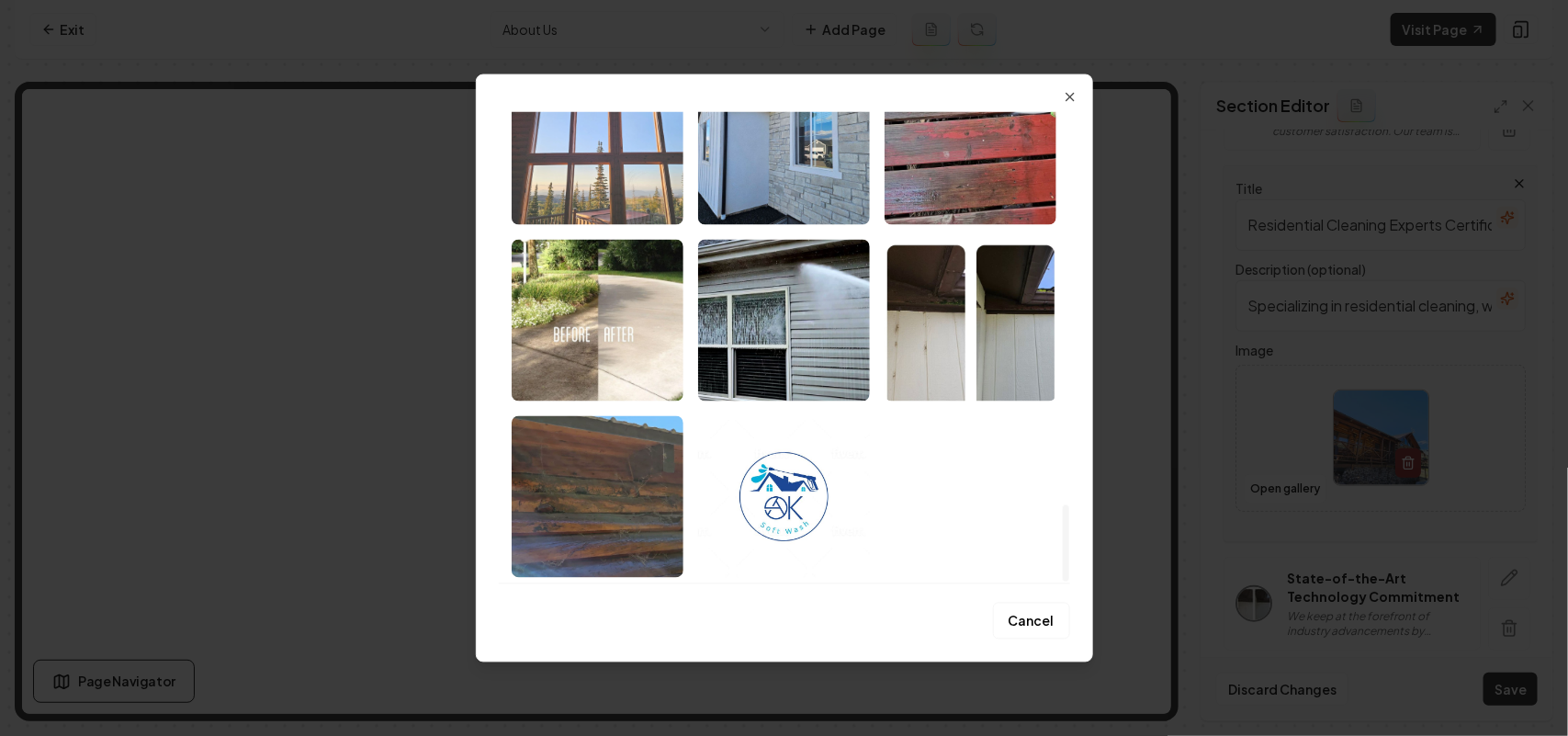 click at bounding box center (597, 143) 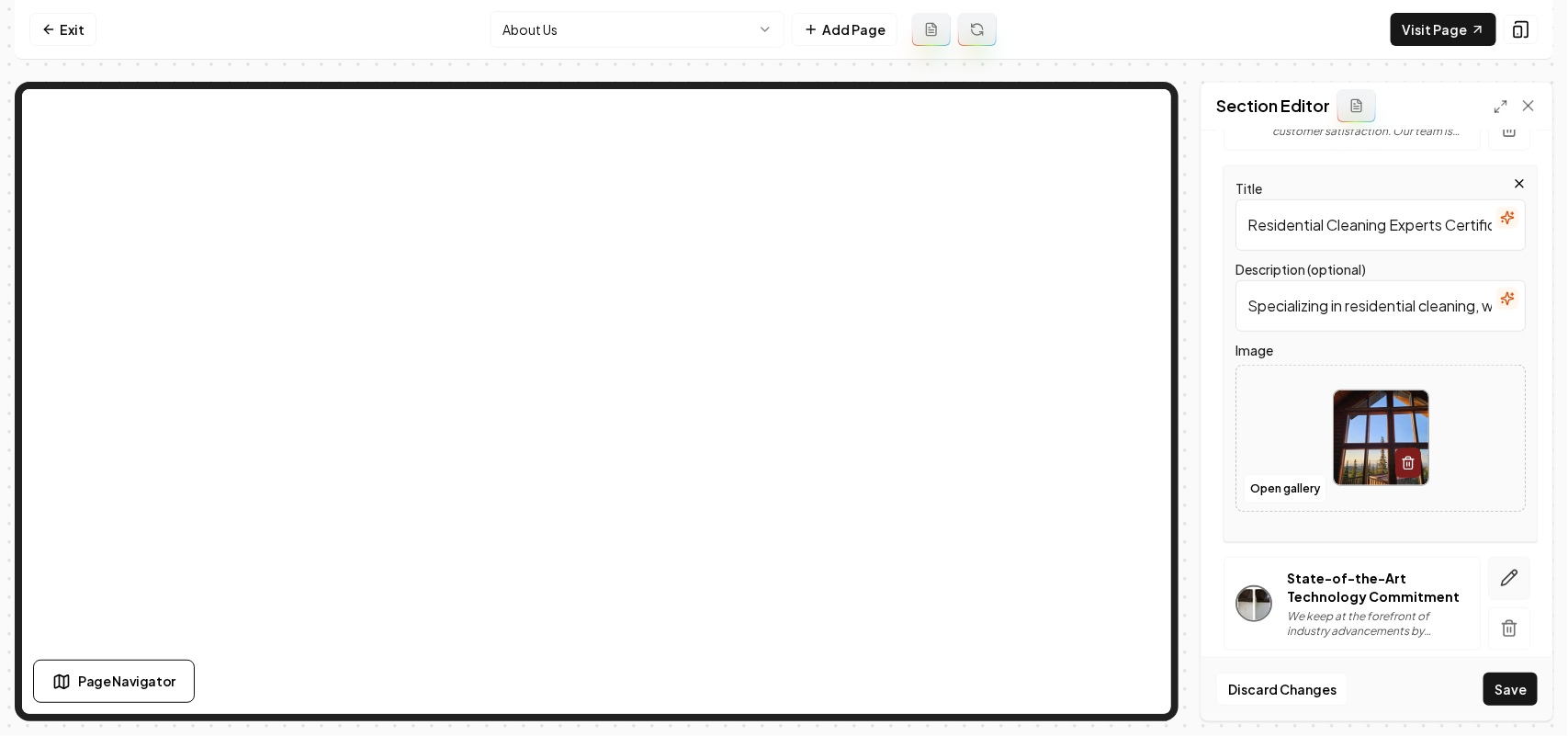 click 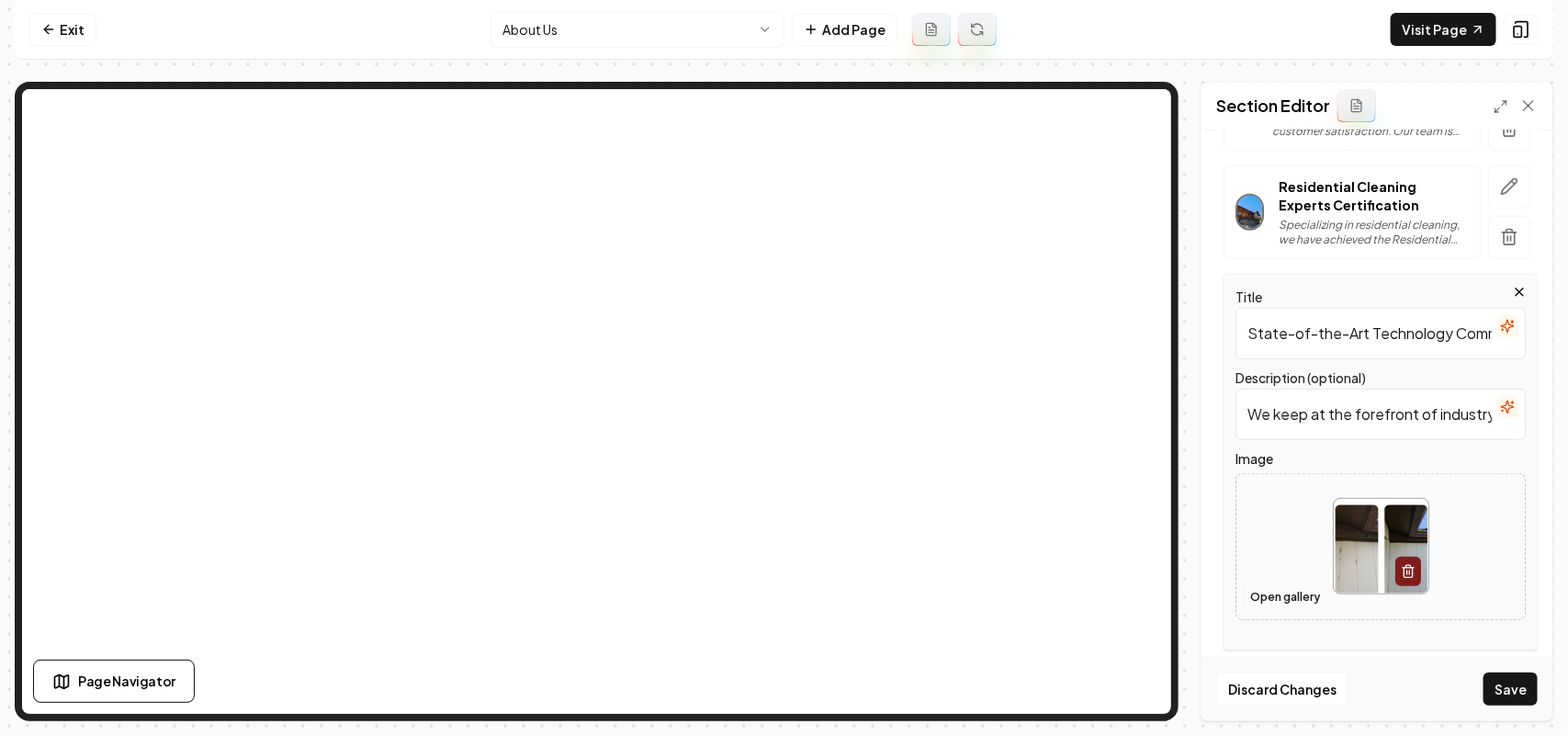 click on "Open gallery" at bounding box center [1285, 597] 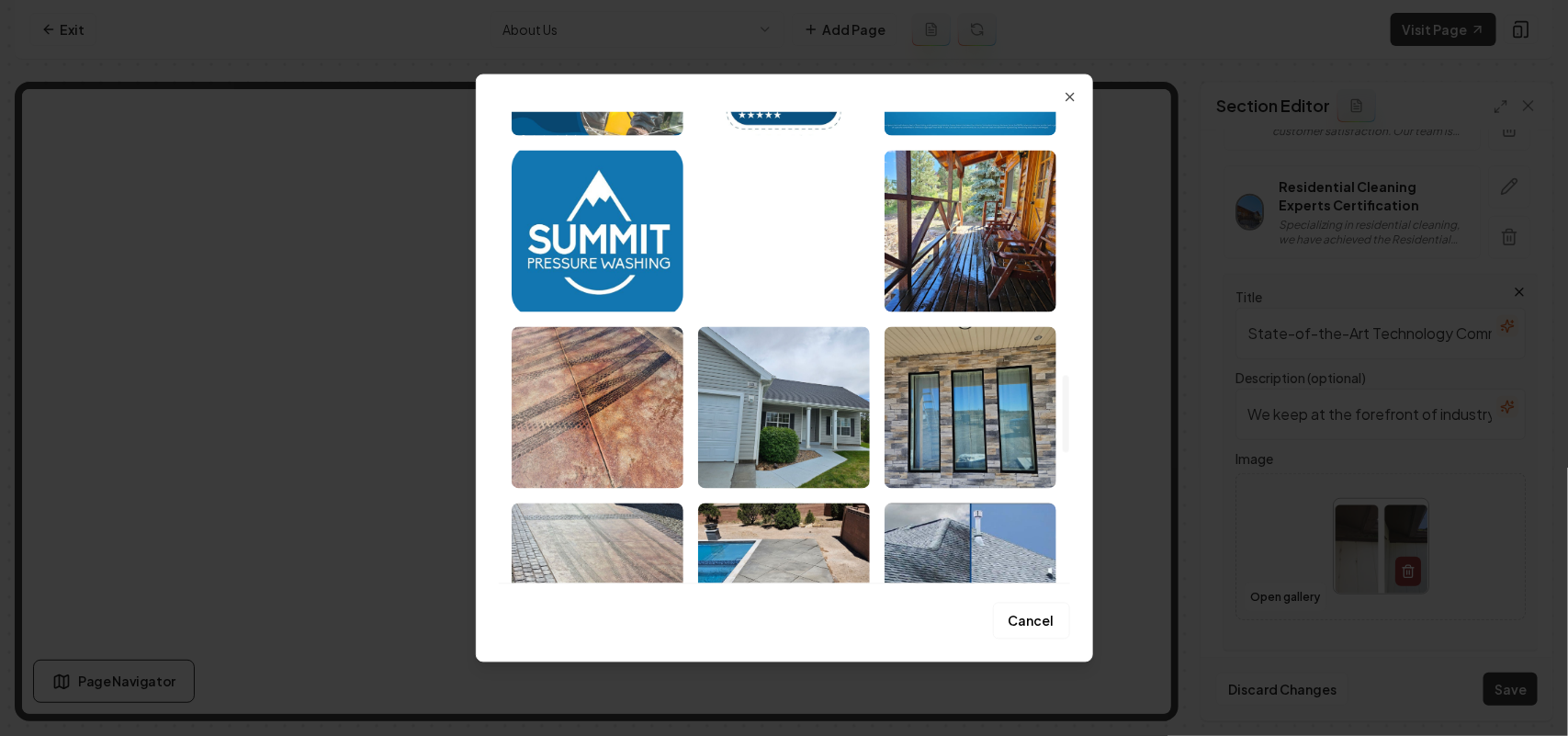 scroll, scrollTop: 1608, scrollLeft: 0, axis: vertical 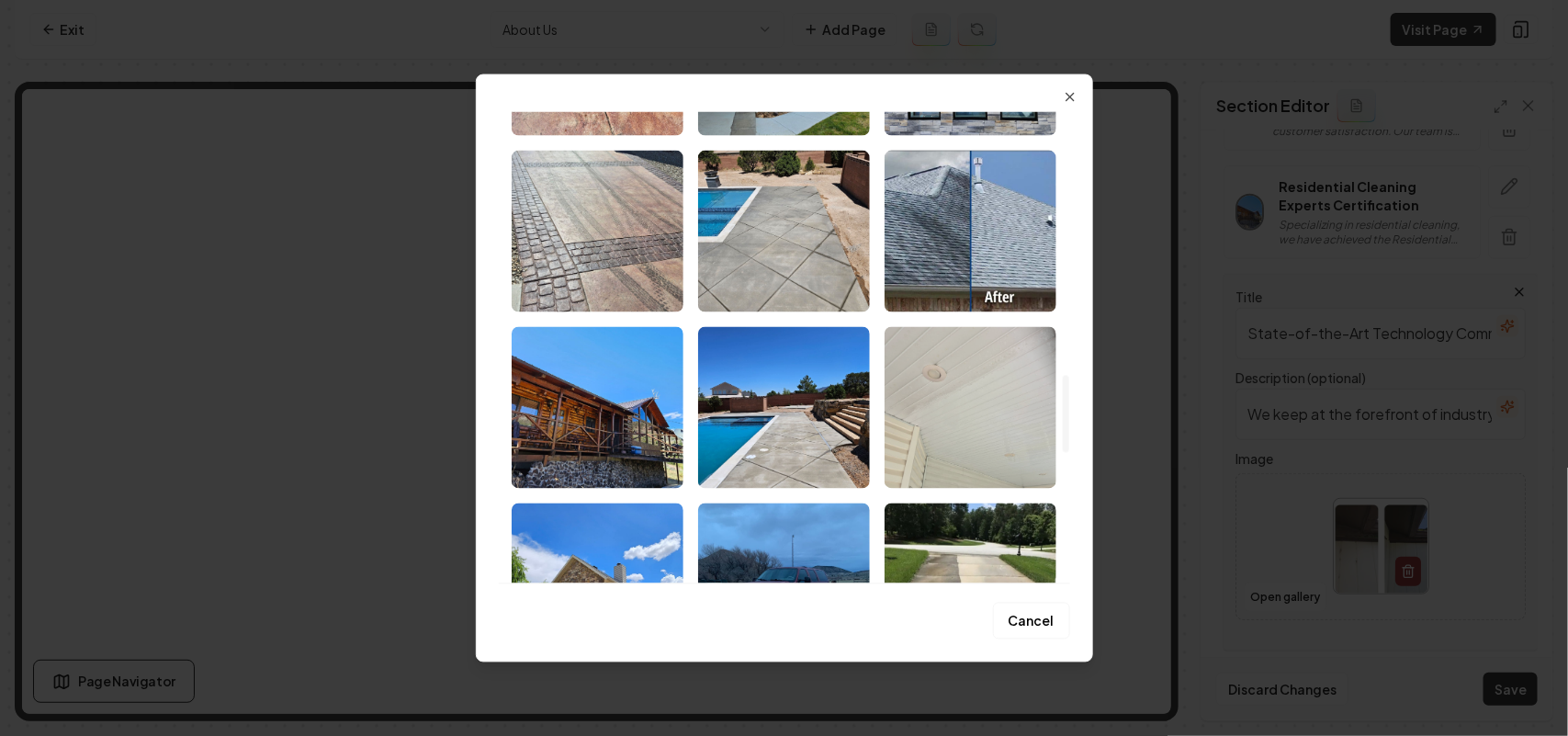 click at bounding box center (970, 407) 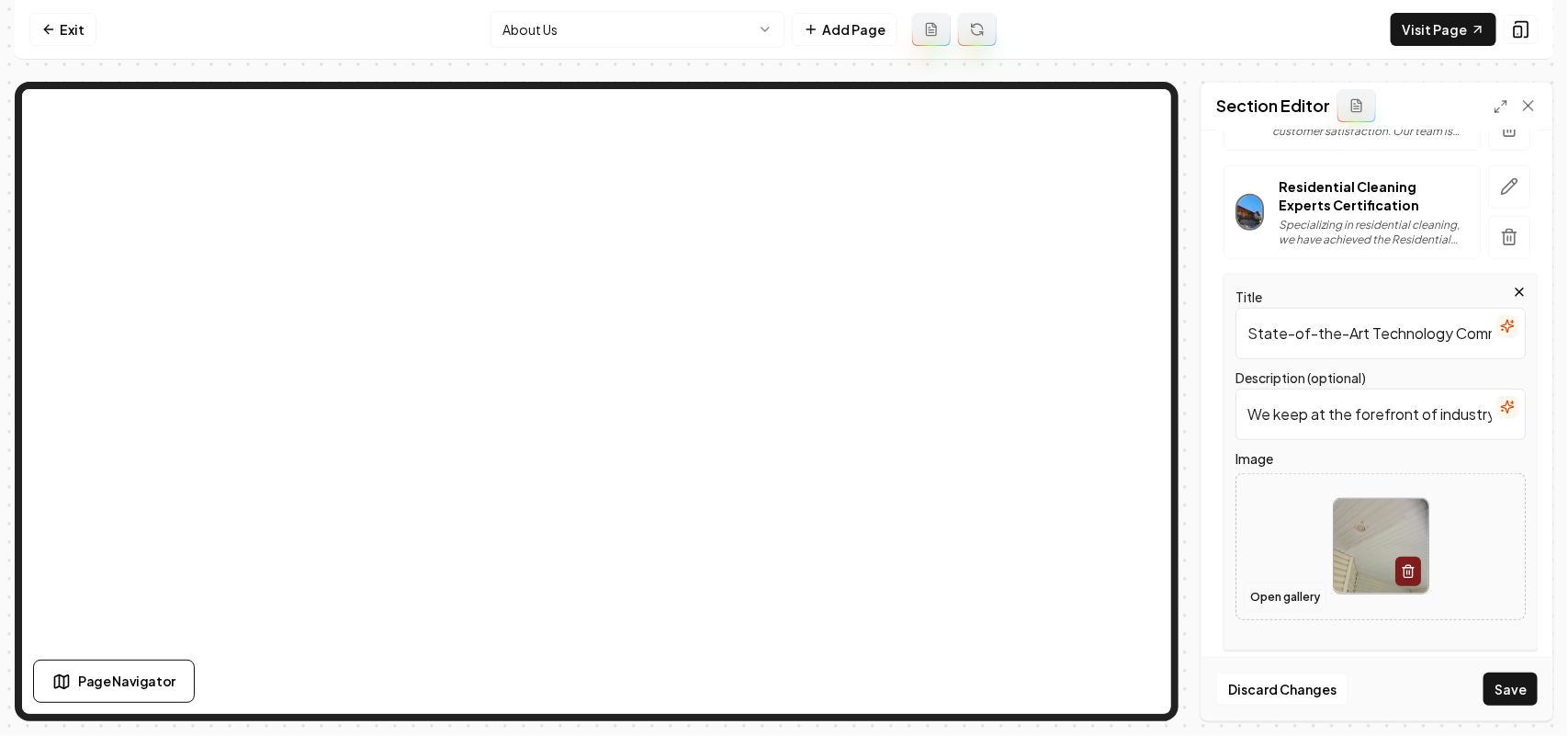 click on "Open gallery" at bounding box center [1285, 597] 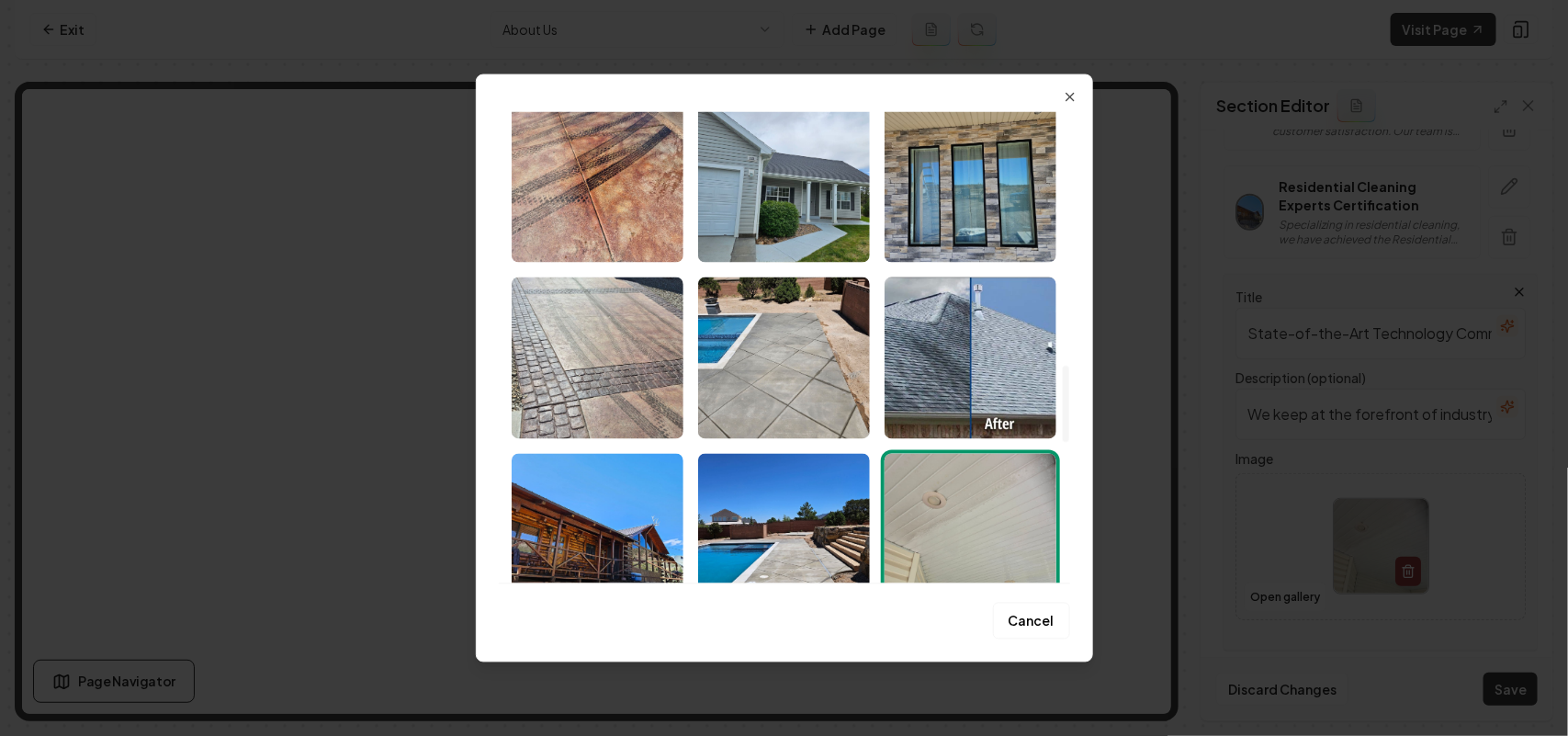 scroll, scrollTop: 1608, scrollLeft: 0, axis: vertical 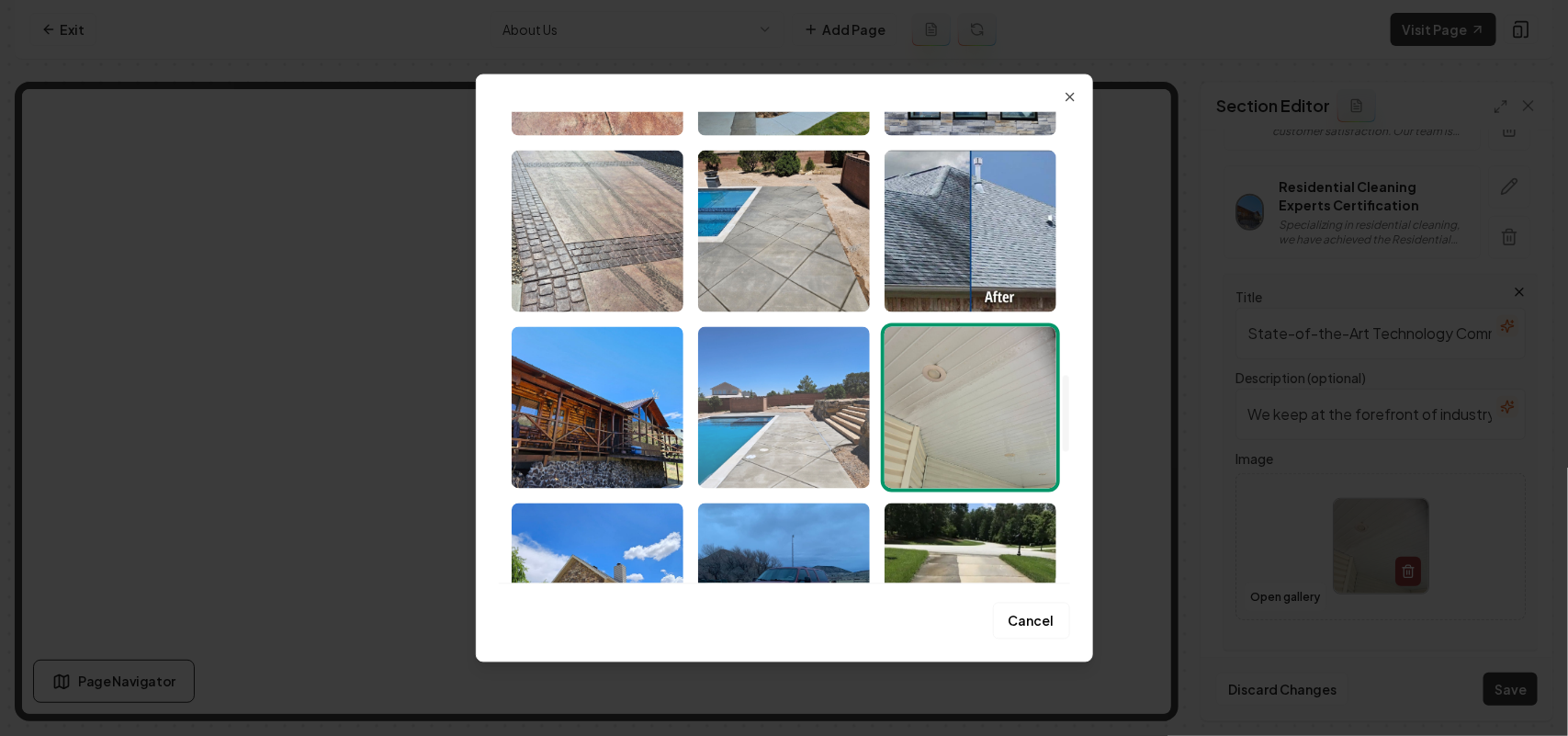 click at bounding box center [784, 407] 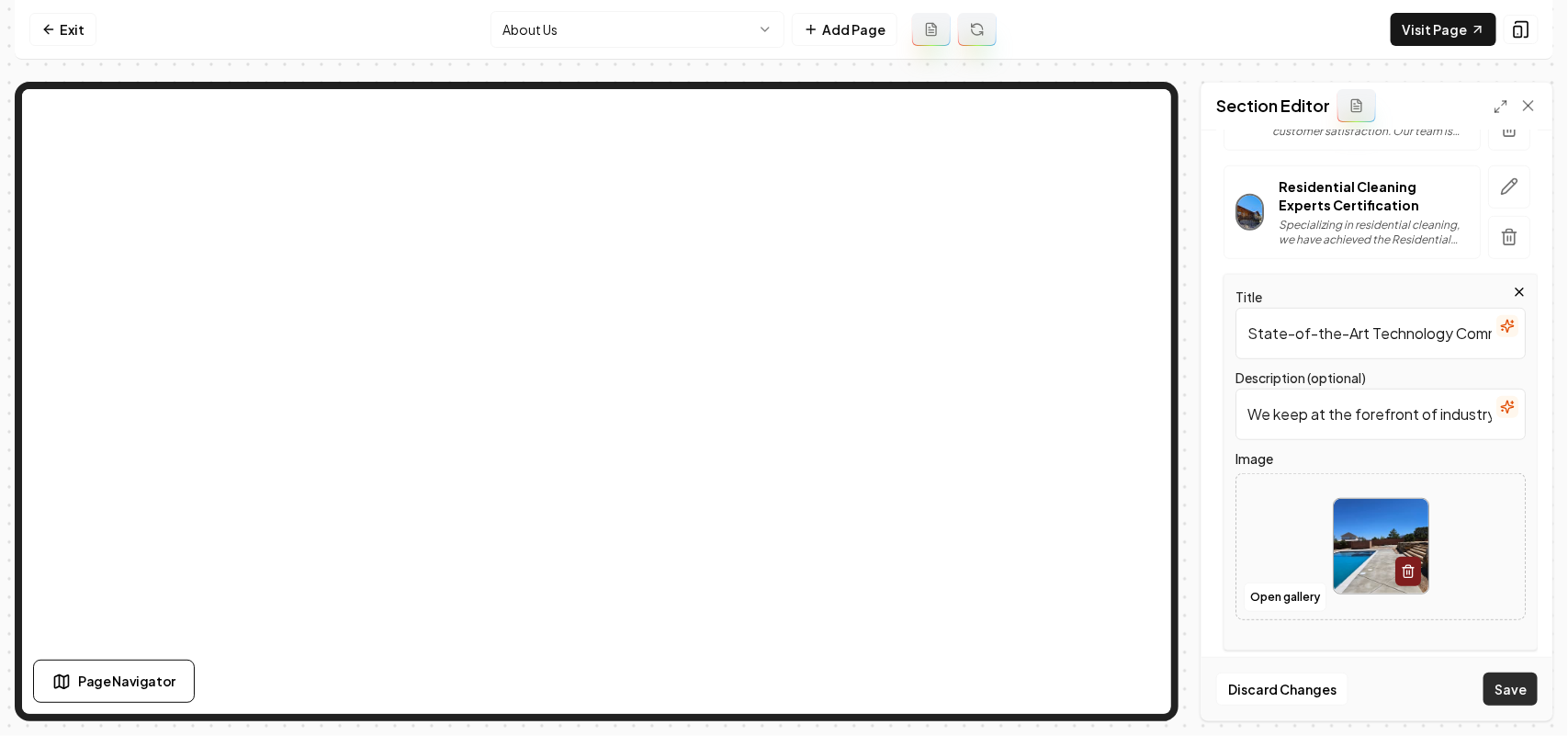 click on "Save" at bounding box center [1510, 689] 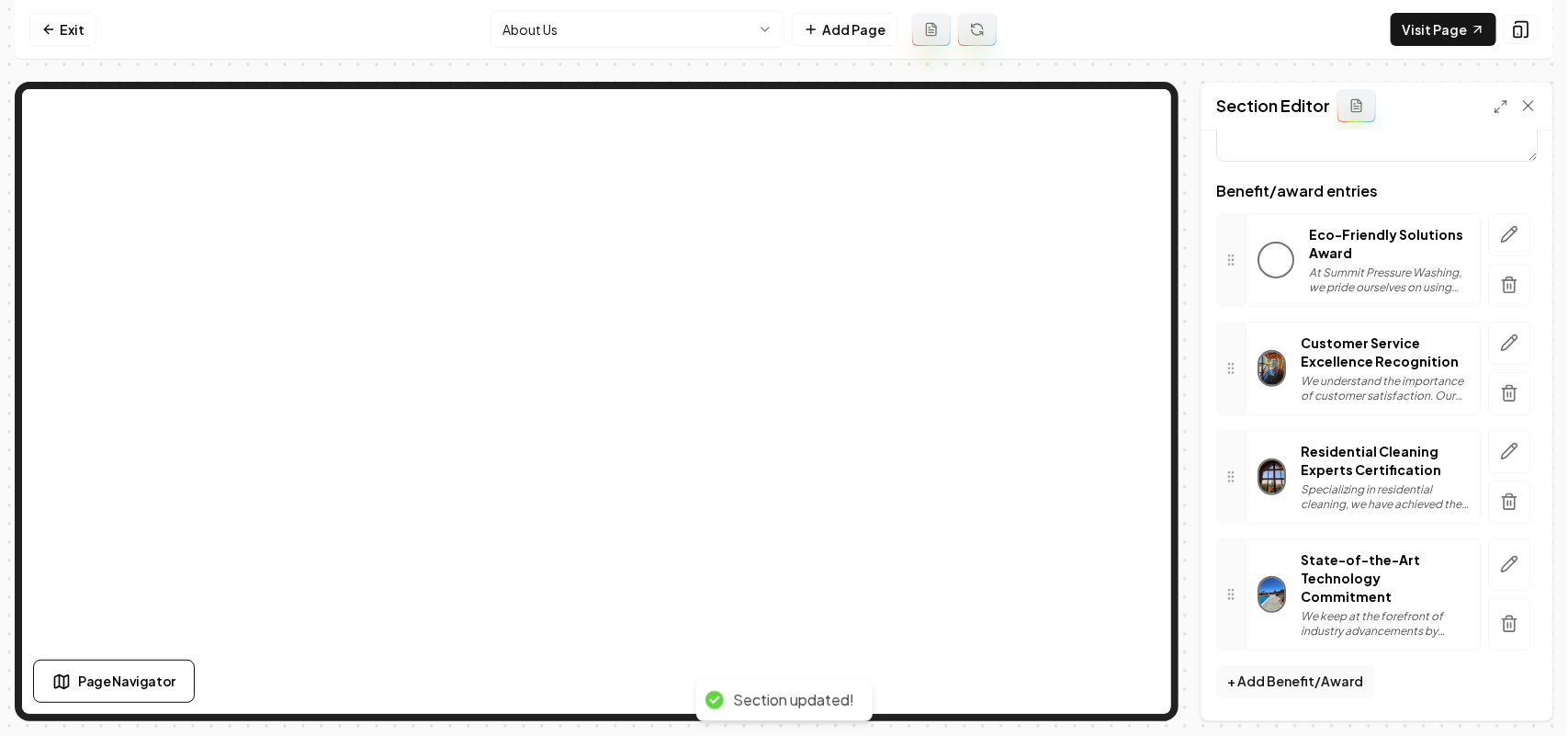 scroll, scrollTop: 212, scrollLeft: 0, axis: vertical 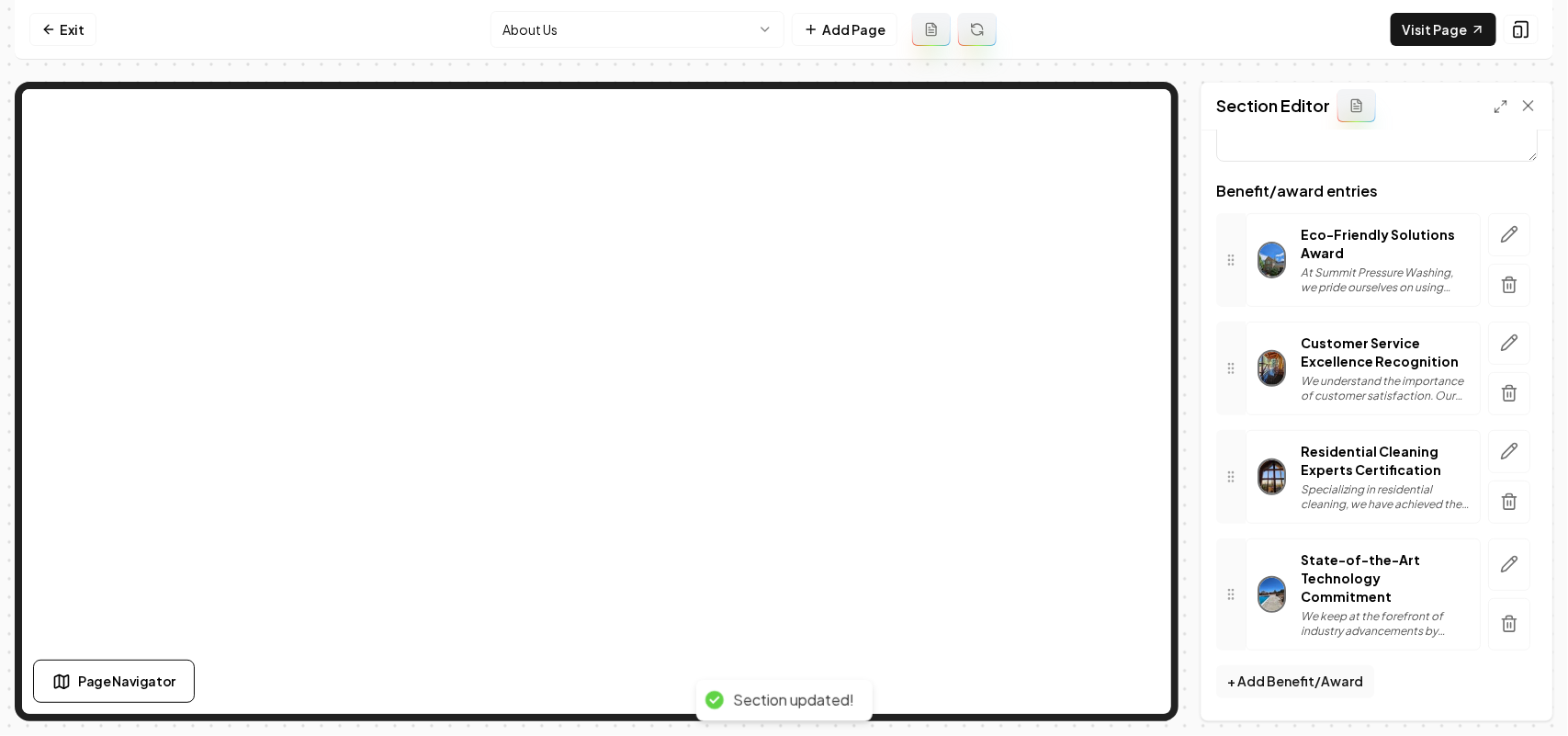 click on "Computer Required This feature is only available on a computer. Please switch to a computer to edit your site. Go back  Exit About Us Add Page Visit Page  Page Navigator Page Settings Section Editor Header Summit Pressure Washing: Unmatched Excellence in Pressure Washing Subheader We are proud of our accomplishments and the benefits we provide. Benefit/award entries Eco-Friendly Solutions Award At Summit Pressure Washing, we pride ourselves on using environmentally-friendly cleaning solutions that are safe for your family and pets. Our commitment to green practices has earned us the coveted Eco-Friendly Solutions Award, solidifying our reputation as a responsible and sustainable choice. Customer Service Excellence Recognition We understand the importance of customer satisfaction. Our team is dedicated to providing courteous, prompt, and reliable service, which has been recognized with the Customer Service Excellence Recognition award. Count on us for a seamless and pleasant experience from start to finish." at bounding box center [784, 368] 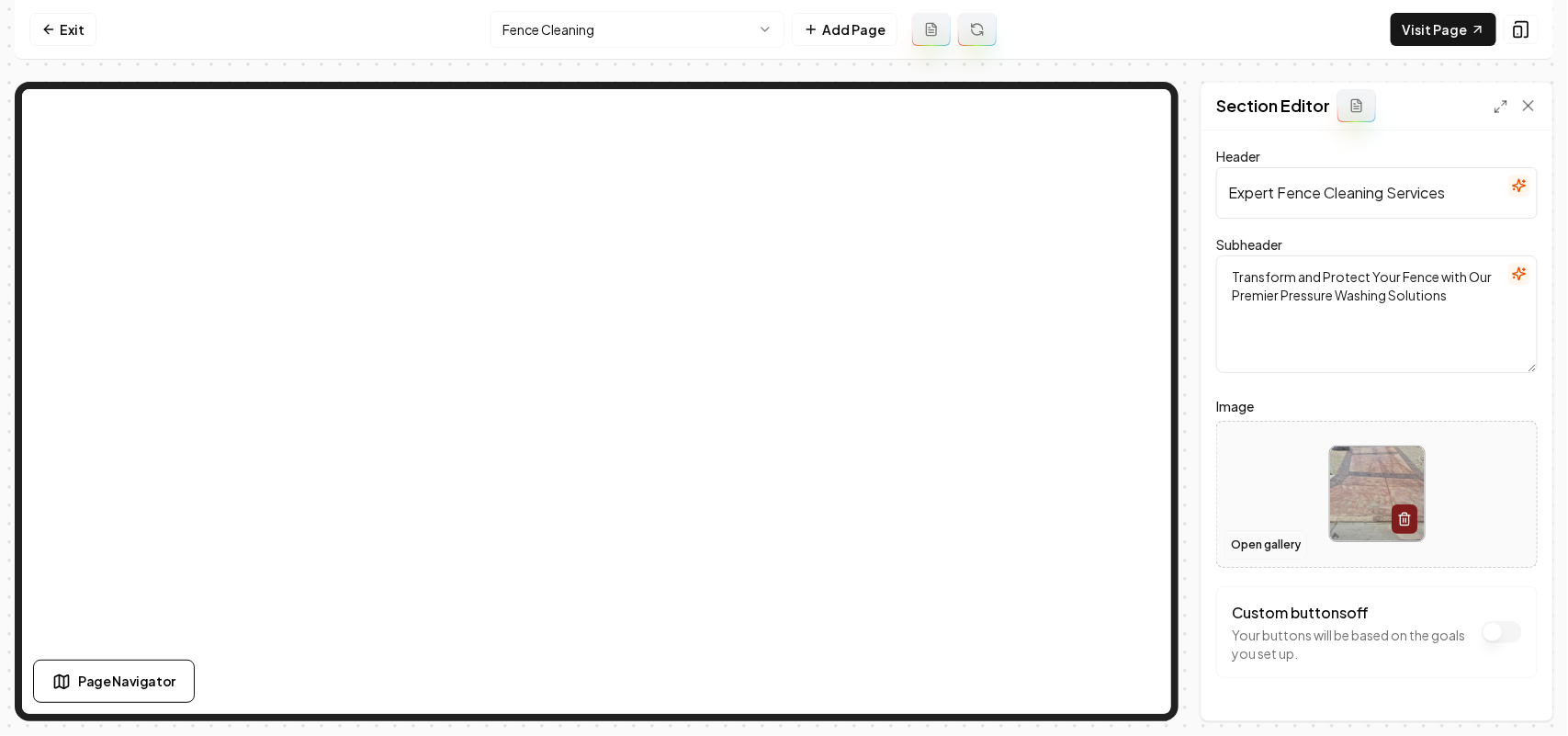 click on "Open gallery" at bounding box center (1266, 545) 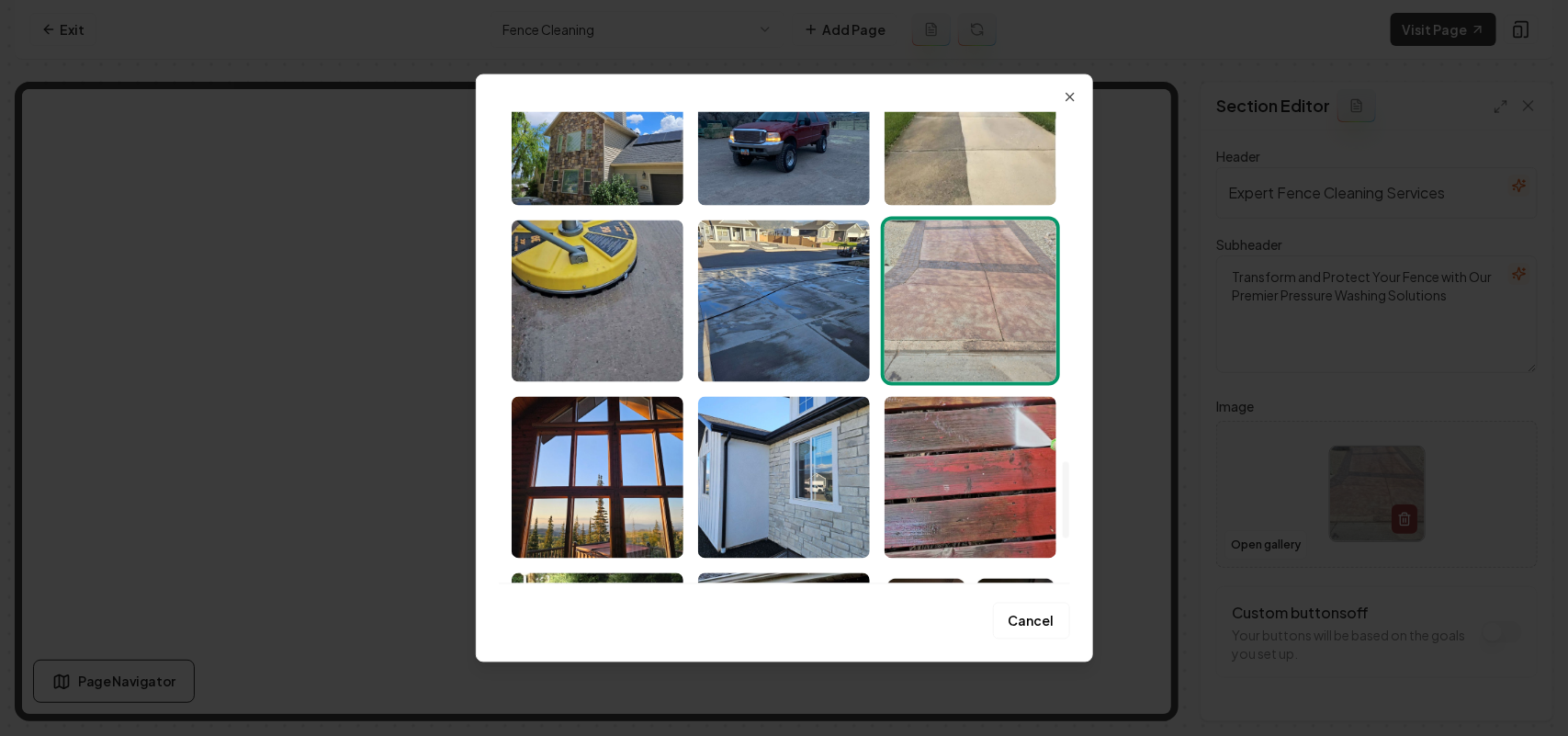 scroll, scrollTop: 2401, scrollLeft: 0, axis: vertical 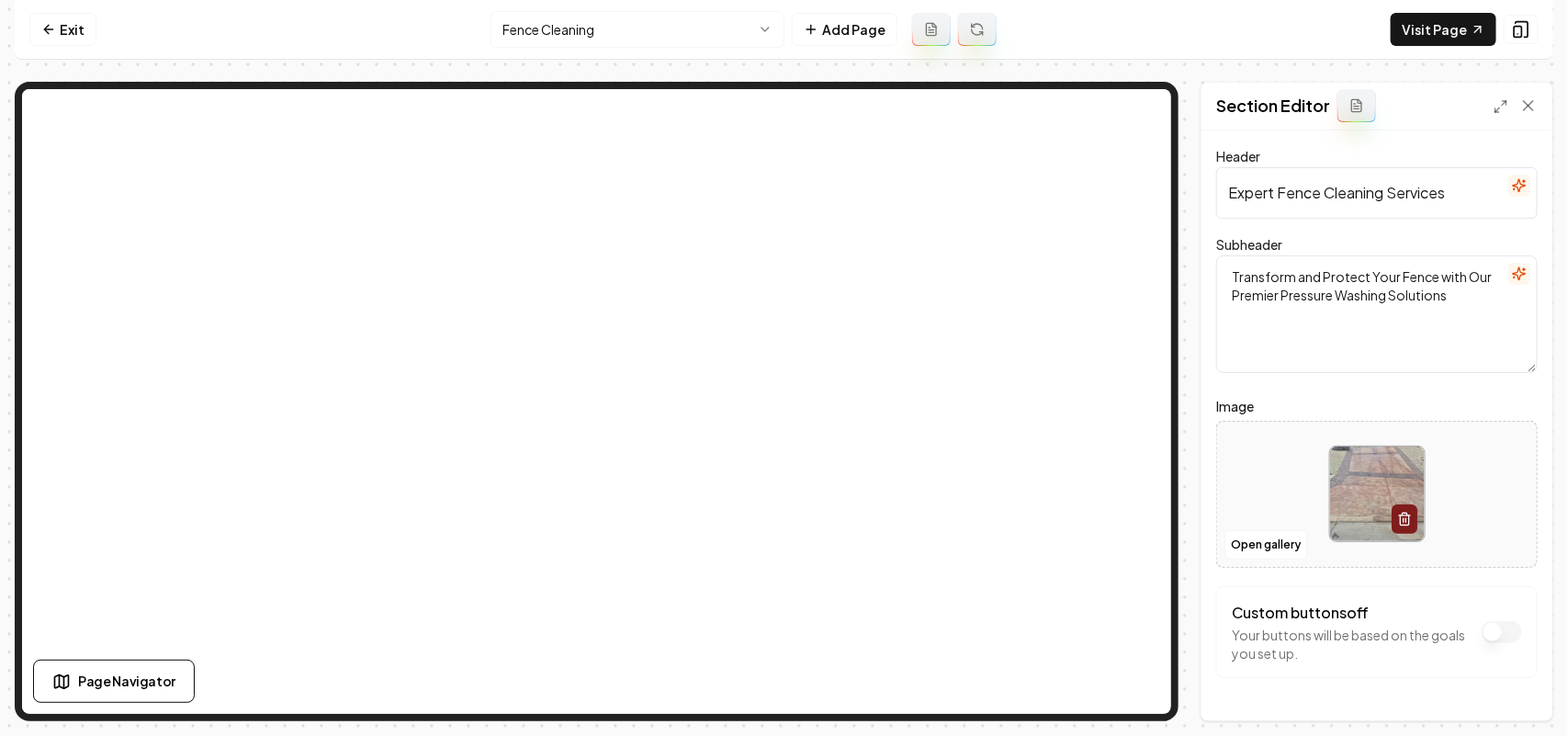 click at bounding box center (1377, 493) 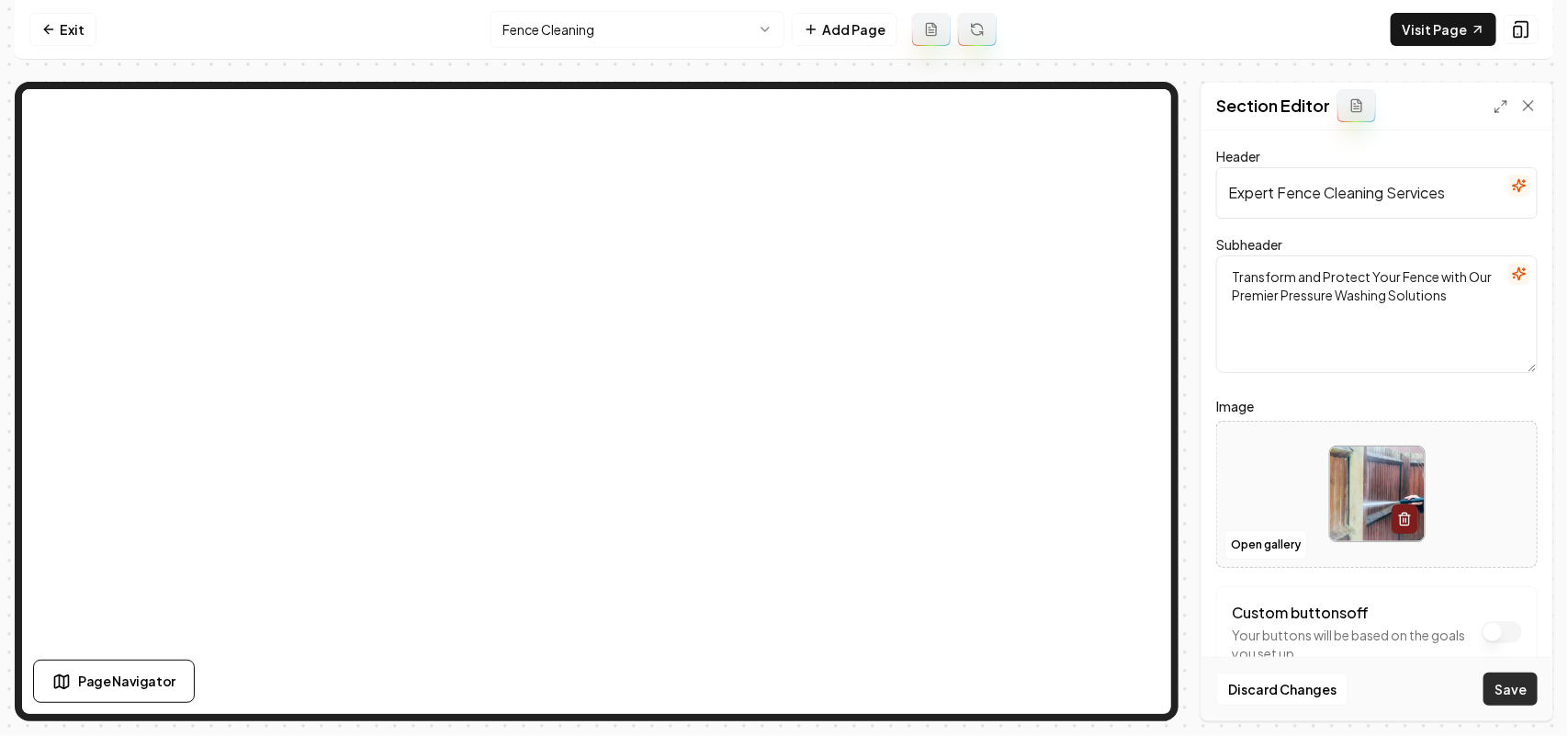 click on "Save" at bounding box center (1510, 689) 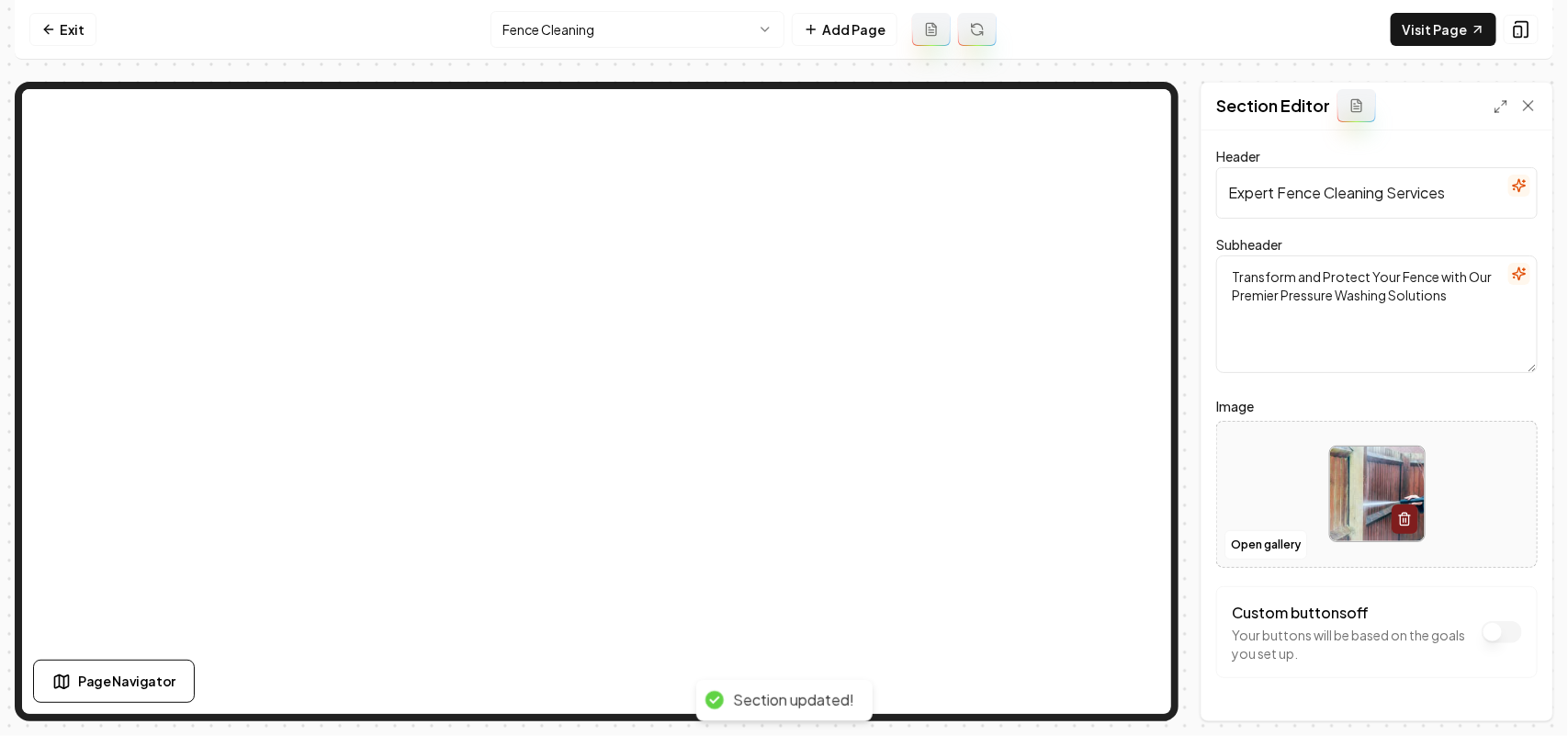 click on "Computer Required This feature is only available on a computer. Please switch to a computer to edit your site. Go back  Exit Fence Cleaning Add Page Visit Page  Page Navigator Page Settings Section Editor Header Expert Fence Cleaning Services Subheader Transform and Protect Your Fence with Our Premier Pressure Washing Solutions Image Open gallery Custom buttons  off Your buttons will be based on the goals you set up. Discard Changes Save Section updated! /dashboard/sites/19c0087a-ed67-4081-9443-406af4caf079/pages/37a07d52-d6ee-4c35-a244-e0c744ef2cd1" at bounding box center (784, 368) 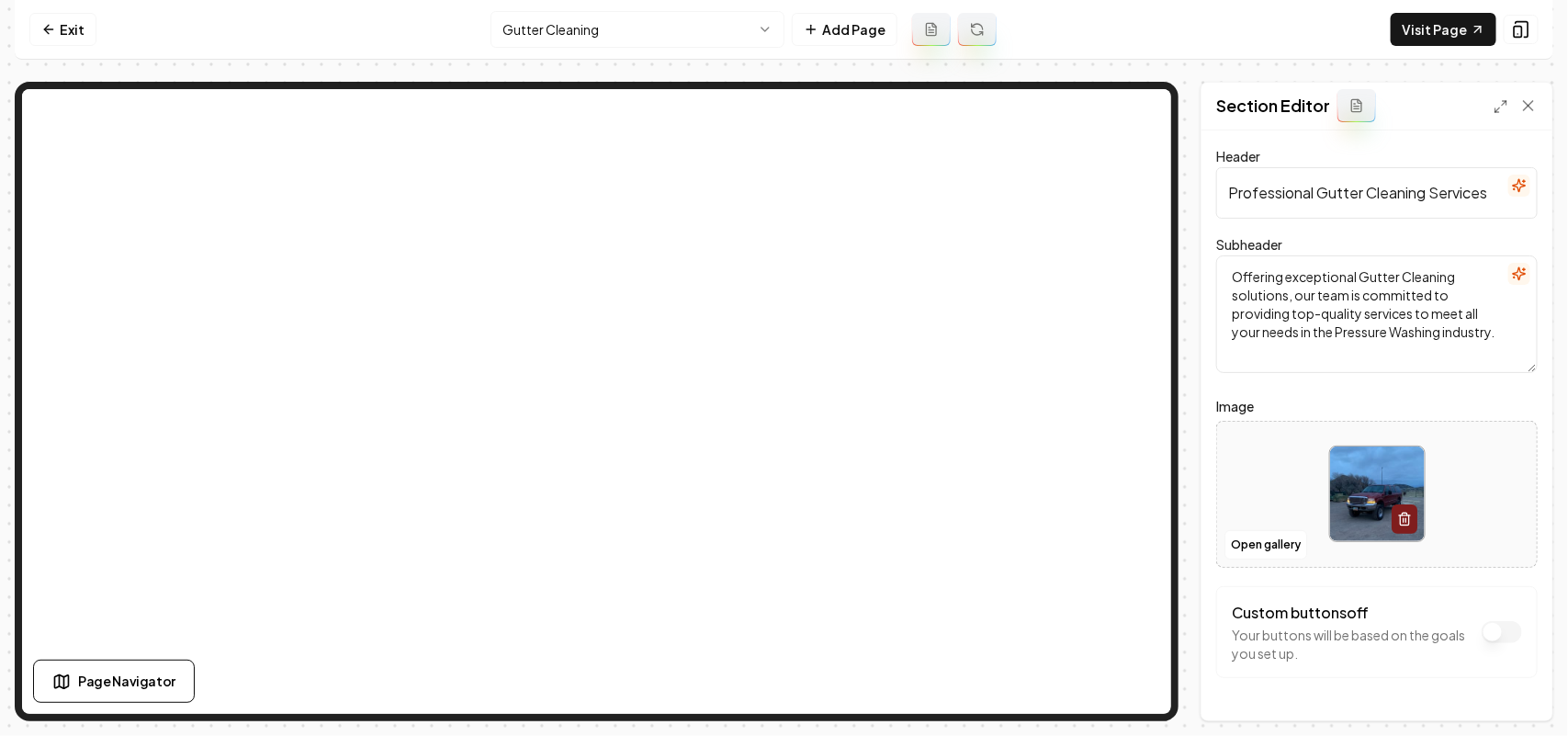 click at bounding box center (1377, 493) 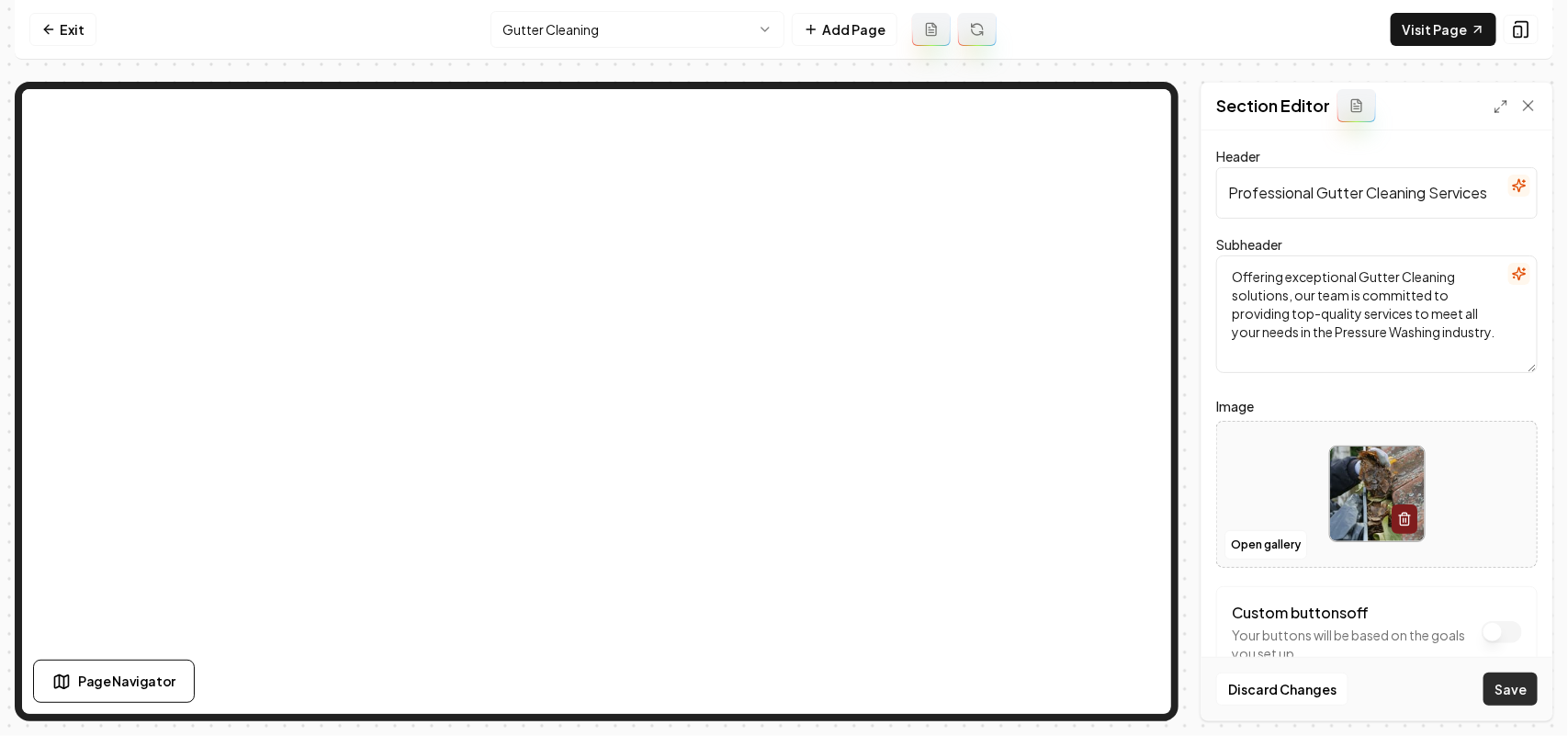 click on "Save" at bounding box center (1510, 689) 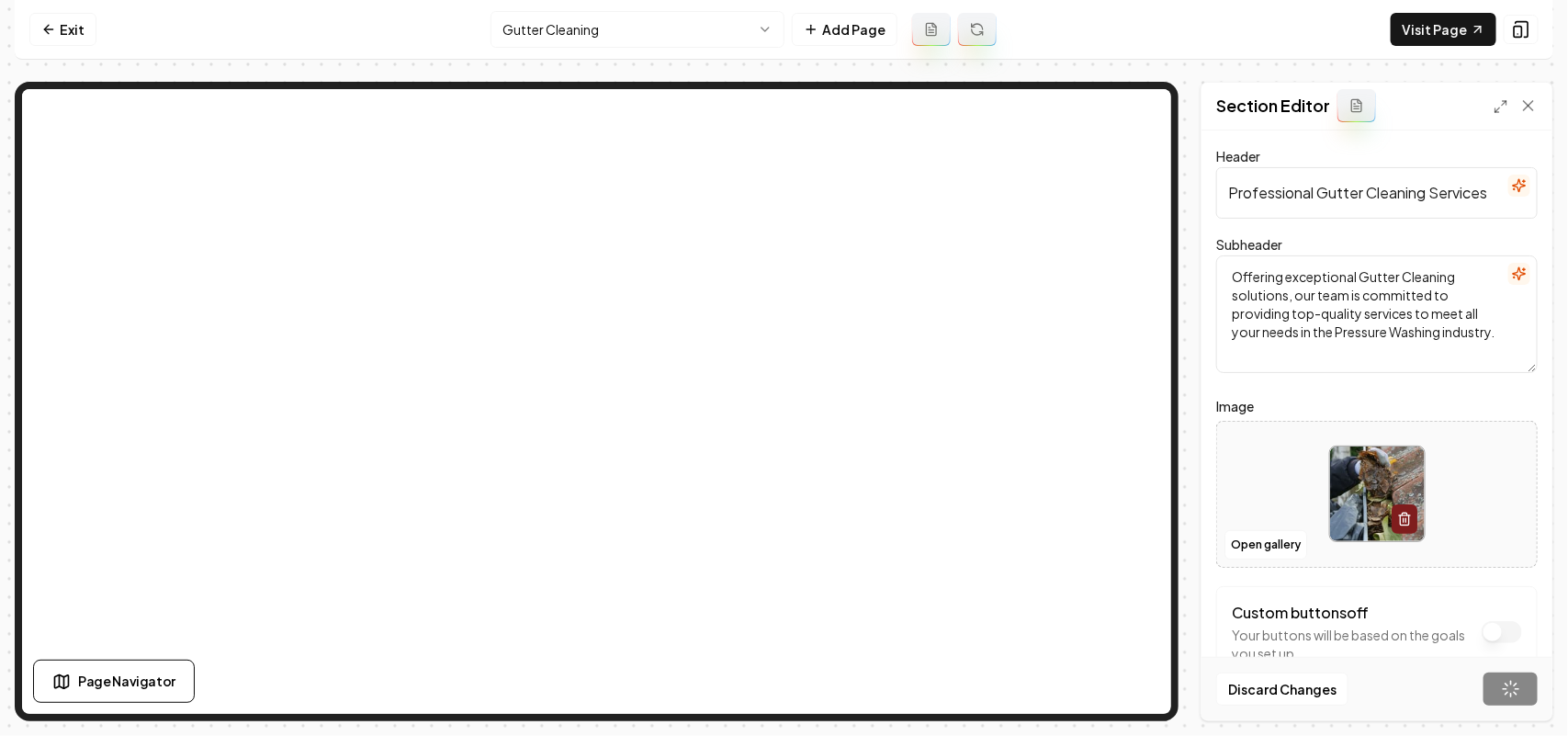 click on "Computer Required This feature is only available on a computer. Please switch to a computer to edit your site. Go back  Exit Gutter Cleaning Add Page Visit Page  Page Navigator Page Settings Section Editor Header Professional Gutter Cleaning Services Subheader Offering exceptional Gutter Cleaning solutions, our team is committed to providing top-quality services to meet all your needs in the Pressure Washing industry. Image Open gallery Custom buttons  off Your buttons will be based on the goals you set up. Discard Changes Save /dashboard/sites/19c0087a-ed67-4081-9443-406af4caf079/pages/e1beca10-e91c-4fea-a109-f912690113c6" at bounding box center [784, 368] 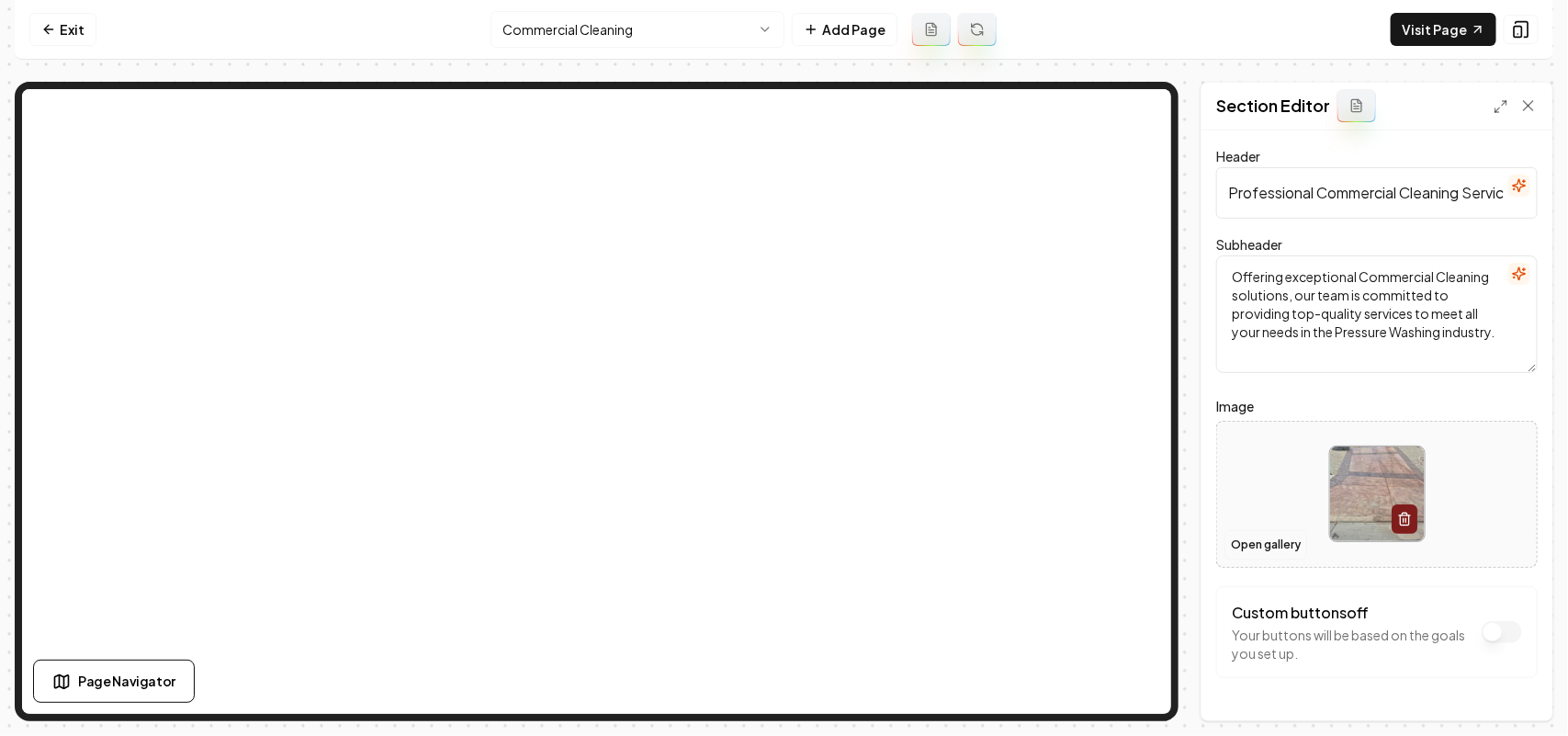click on "Open gallery" at bounding box center [1266, 545] 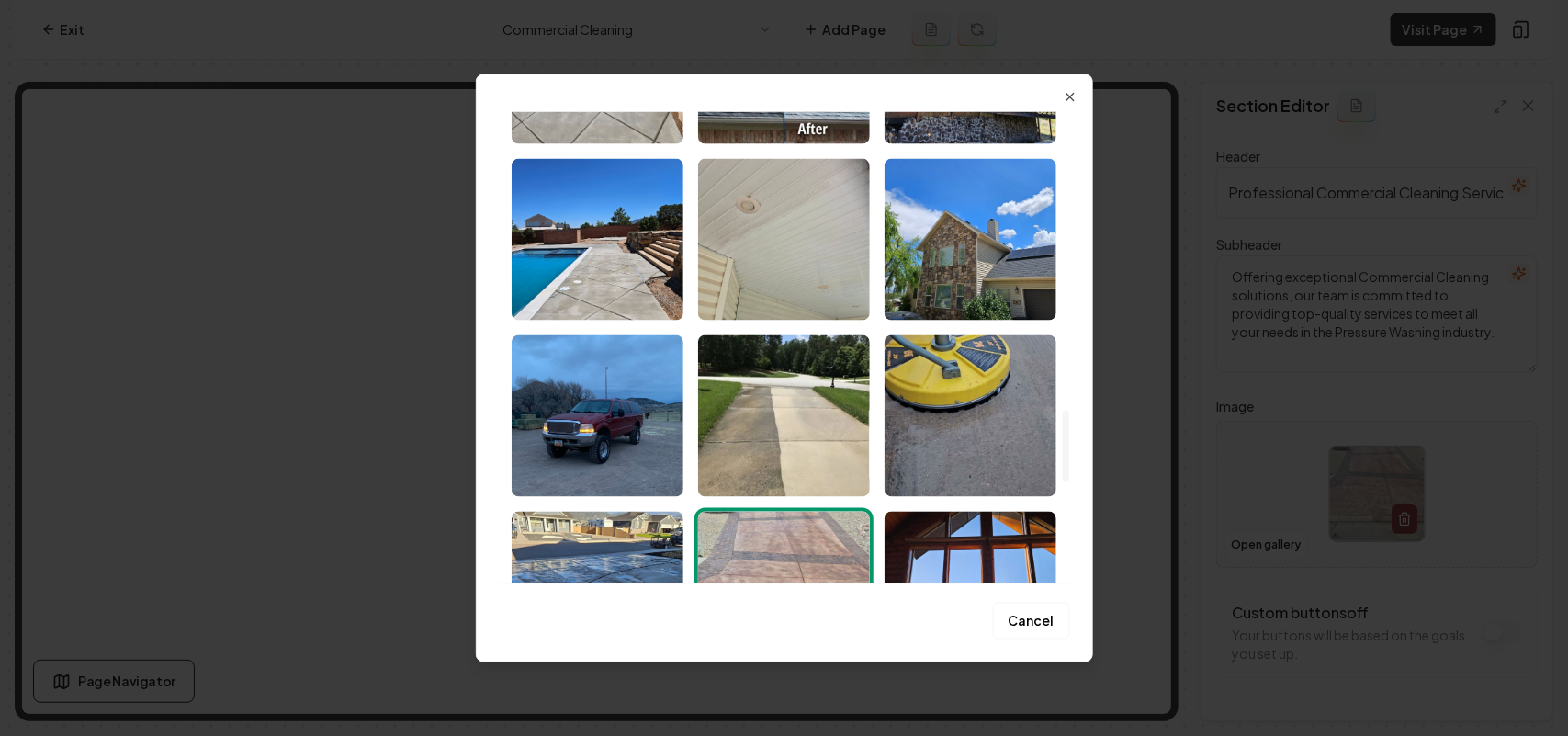scroll, scrollTop: 1723, scrollLeft: 0, axis: vertical 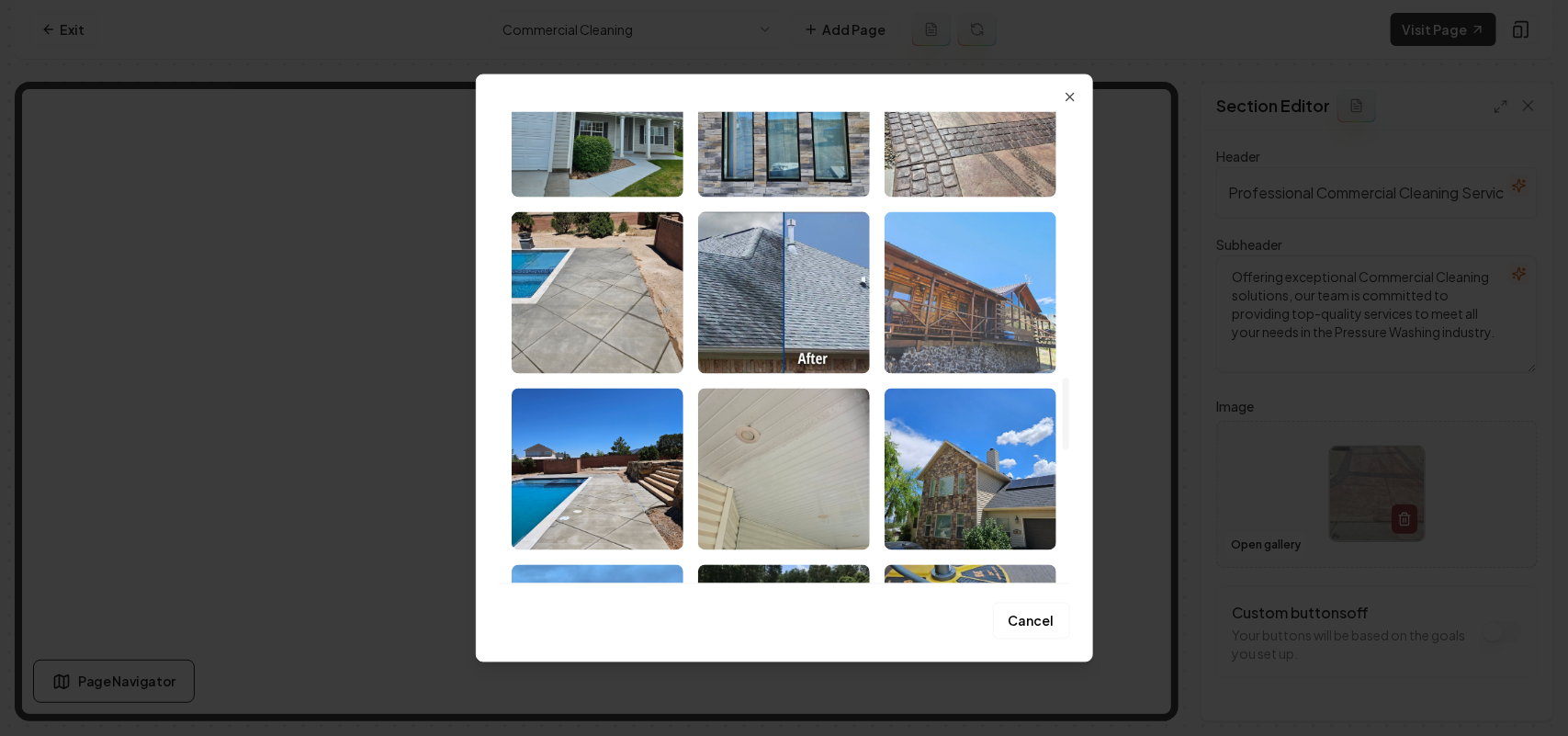 click at bounding box center (970, 292) 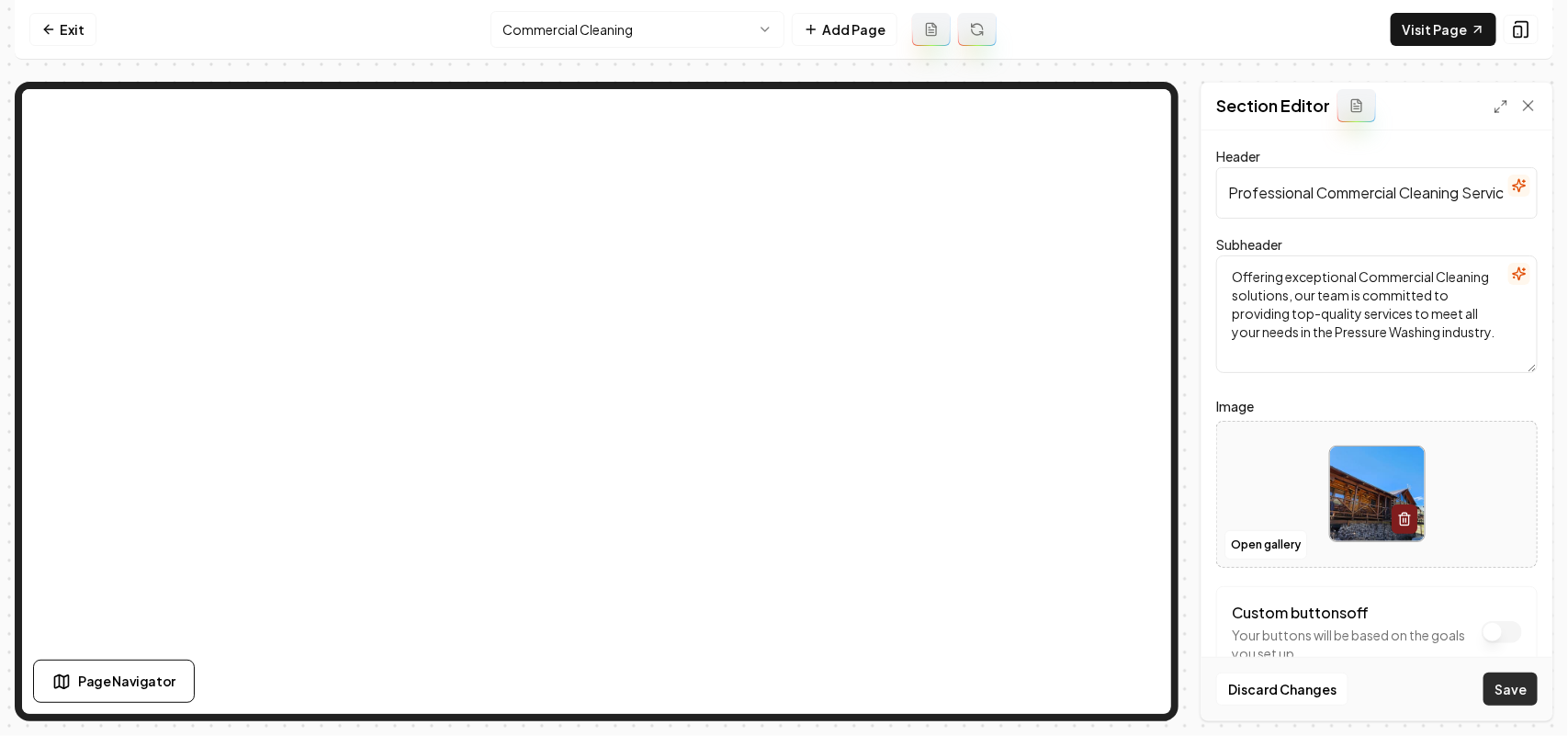 click on "Save" at bounding box center (1510, 689) 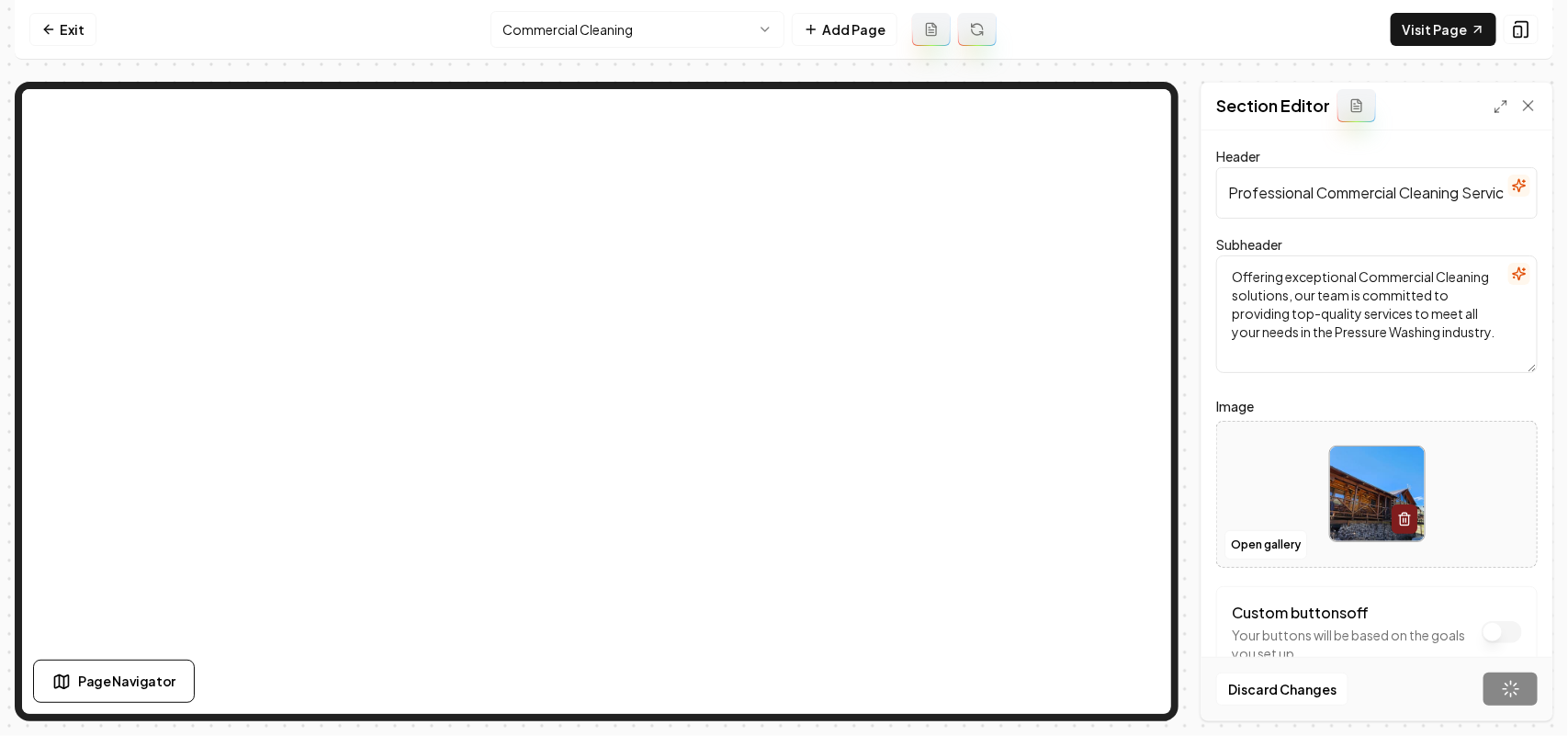 click on "Computer Required This feature is only available on a computer. Please switch to a computer to edit your site. Go back  Exit Commercial Cleaning Add Page Visit Page  Page Navigator Page Settings Section Editor Header Professional Commercial Cleaning Services Subheader Offering exceptional Commercial Cleaning solutions, our team is committed to providing top-quality services to meet all your needs in the Pressure Washing industry. Image Open gallery Custom buttons  off Your buttons will be based on the goals you set up. Discard Changes Save /dashboard/sites/19c0087a-ed67-4081-9443-406af4caf079/pages/419892a5-56bf-4b82-8bbc-b2a86d99ef99" at bounding box center [784, 368] 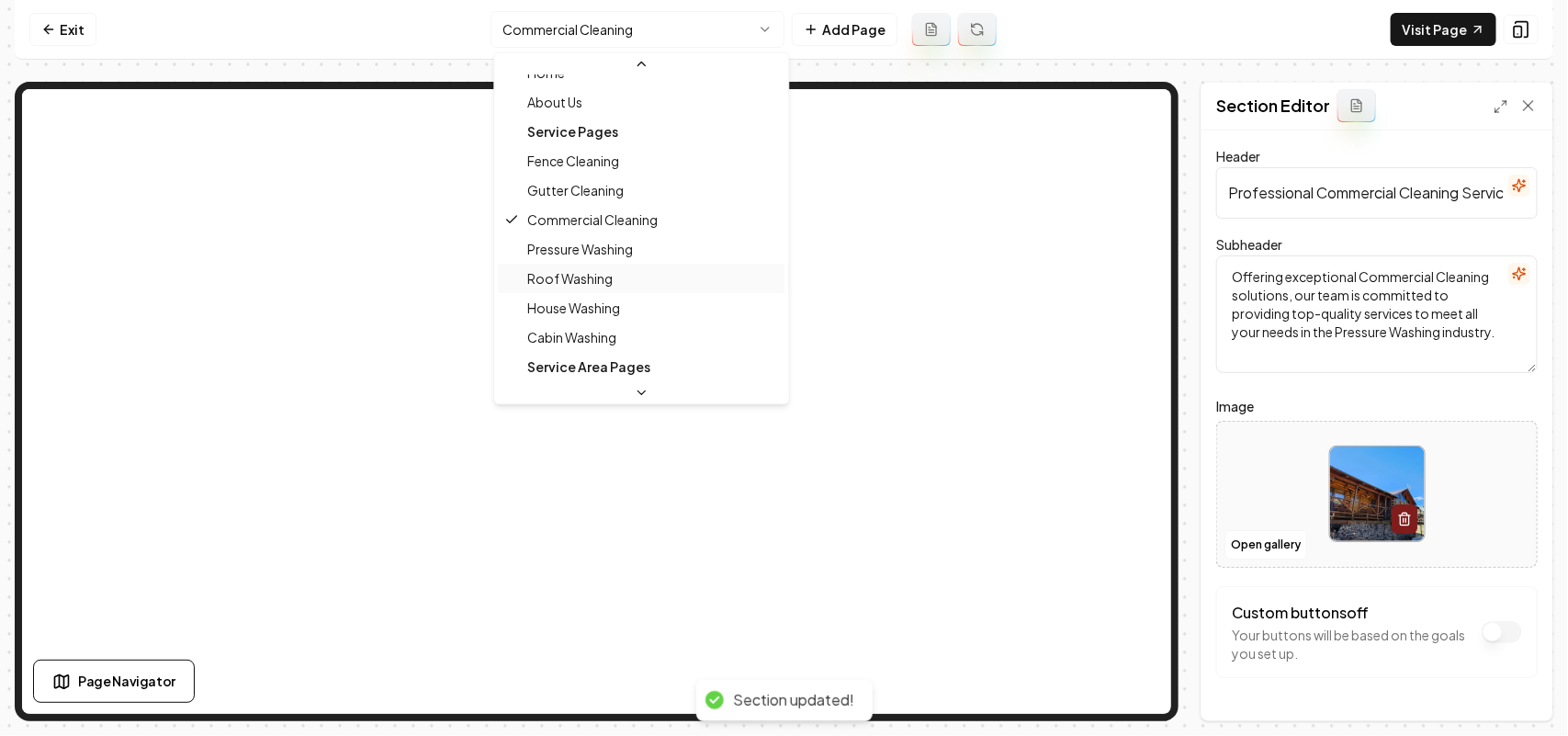 scroll, scrollTop: 115, scrollLeft: 0, axis: vertical 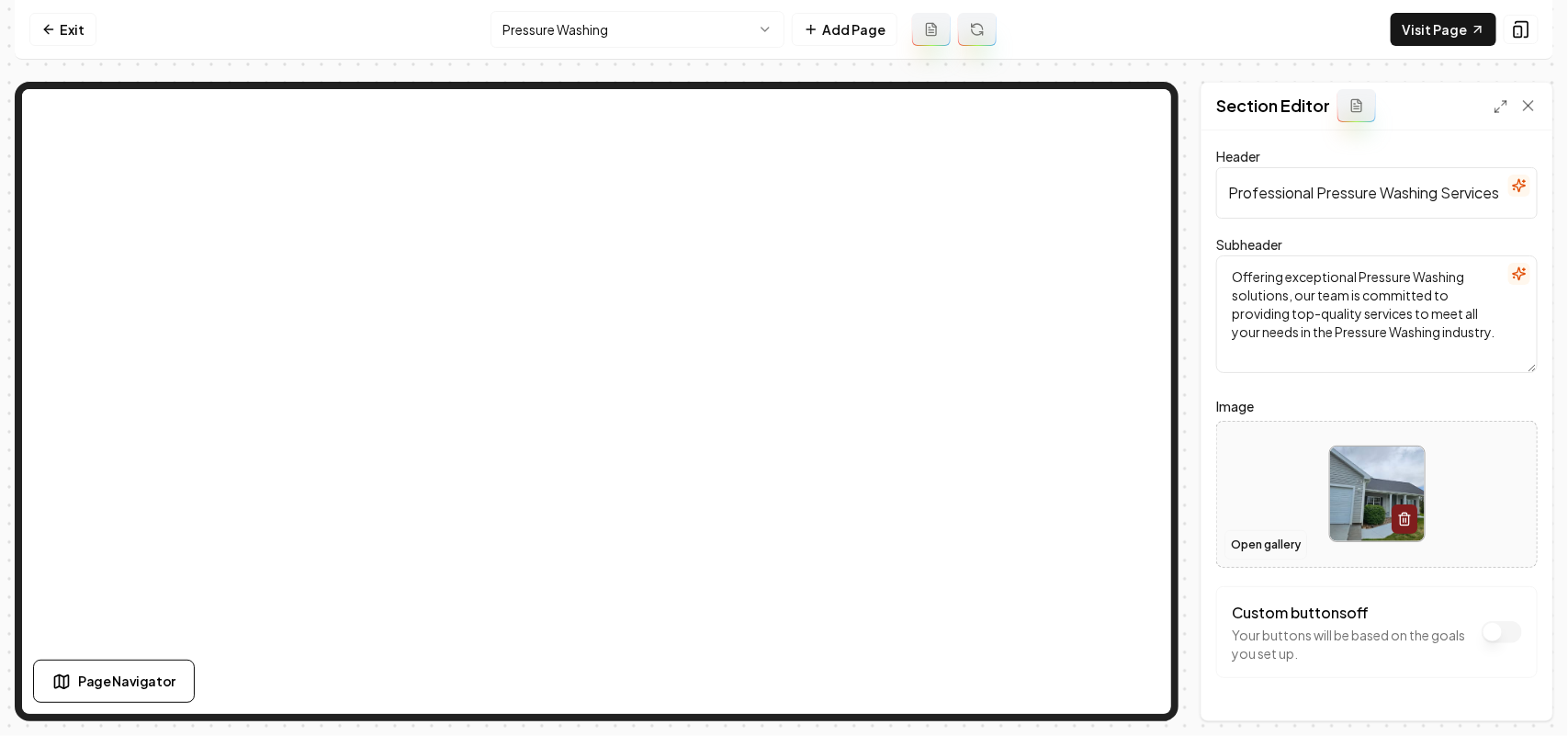 click on "Open gallery" at bounding box center (1266, 545) 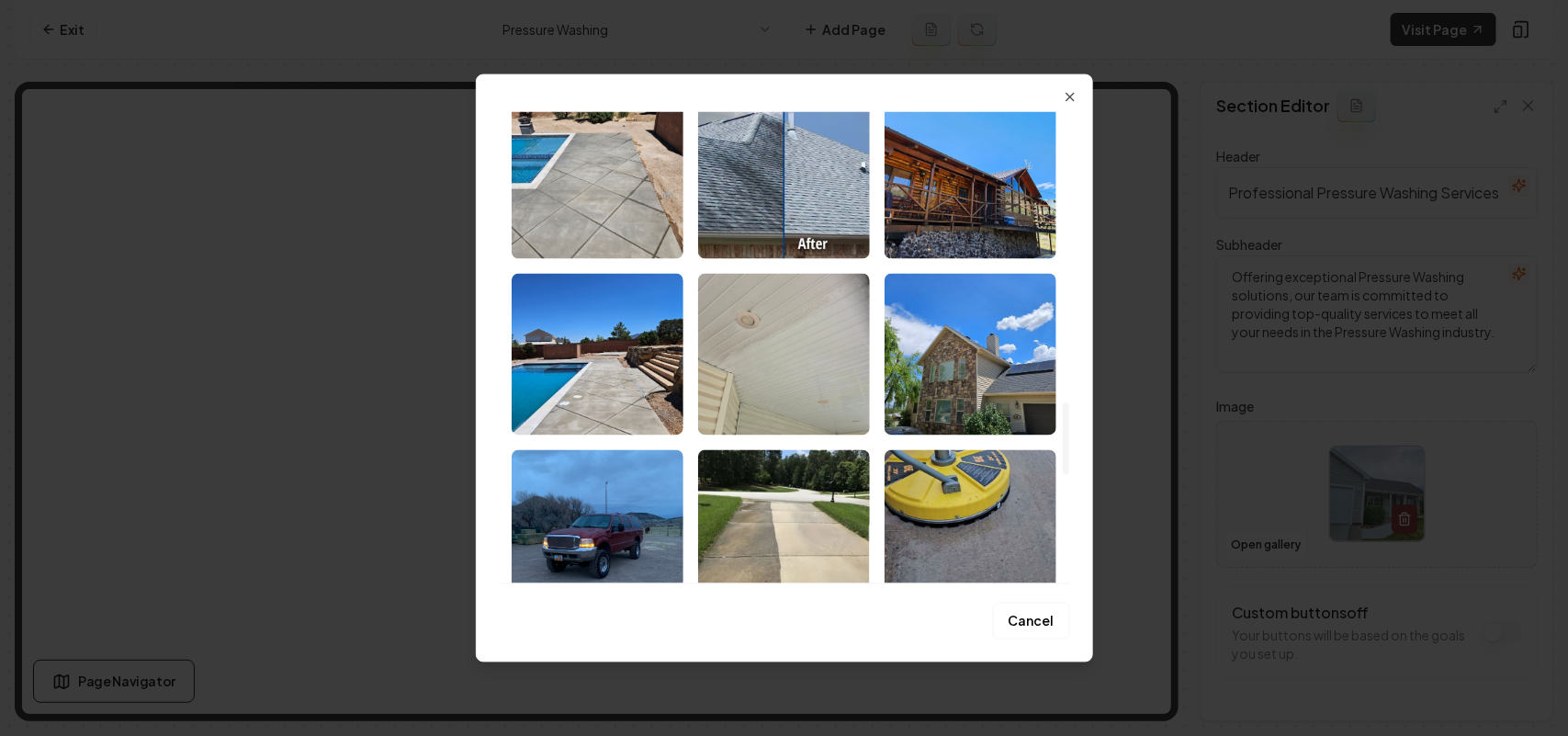 scroll, scrollTop: 1953, scrollLeft: 0, axis: vertical 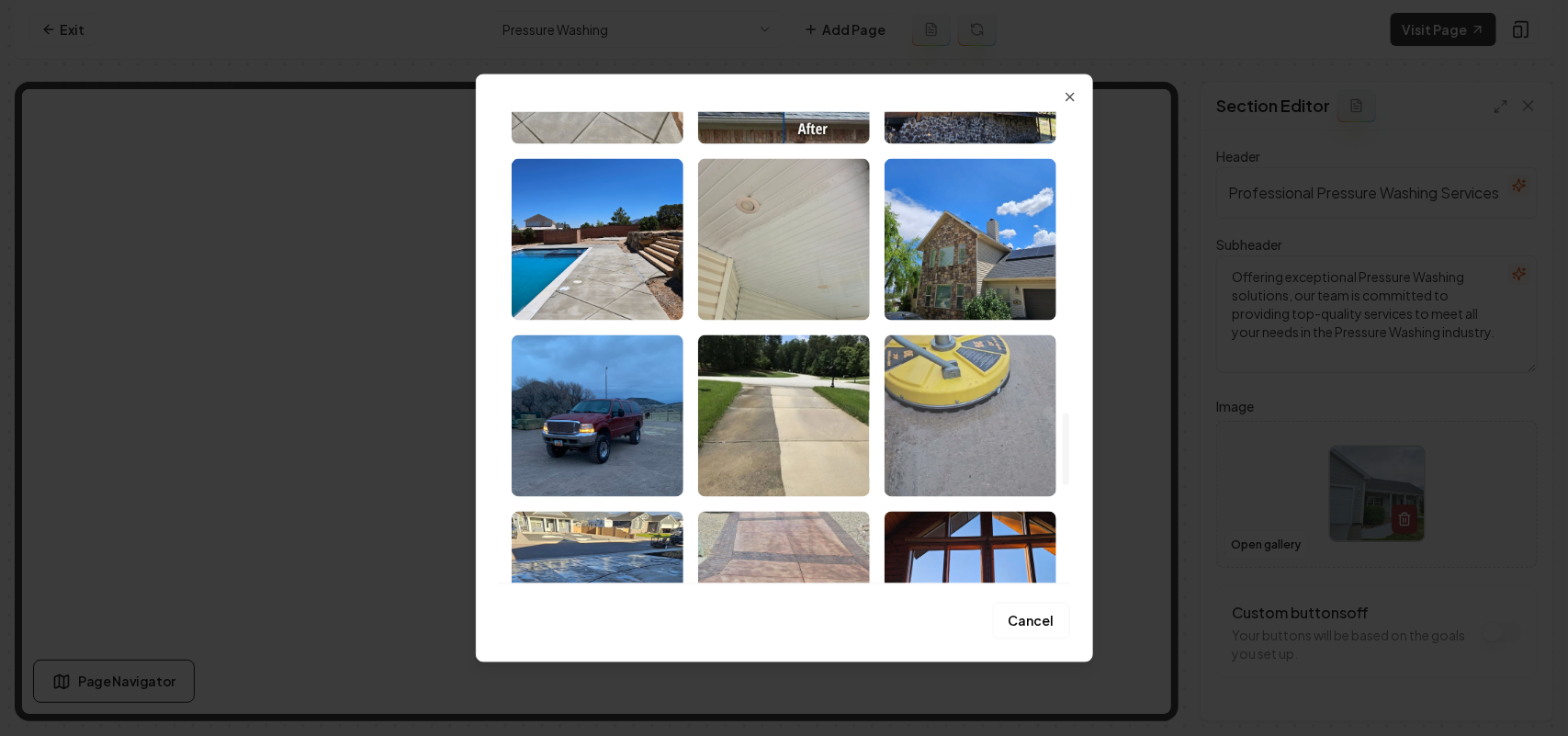 click at bounding box center [970, 415] 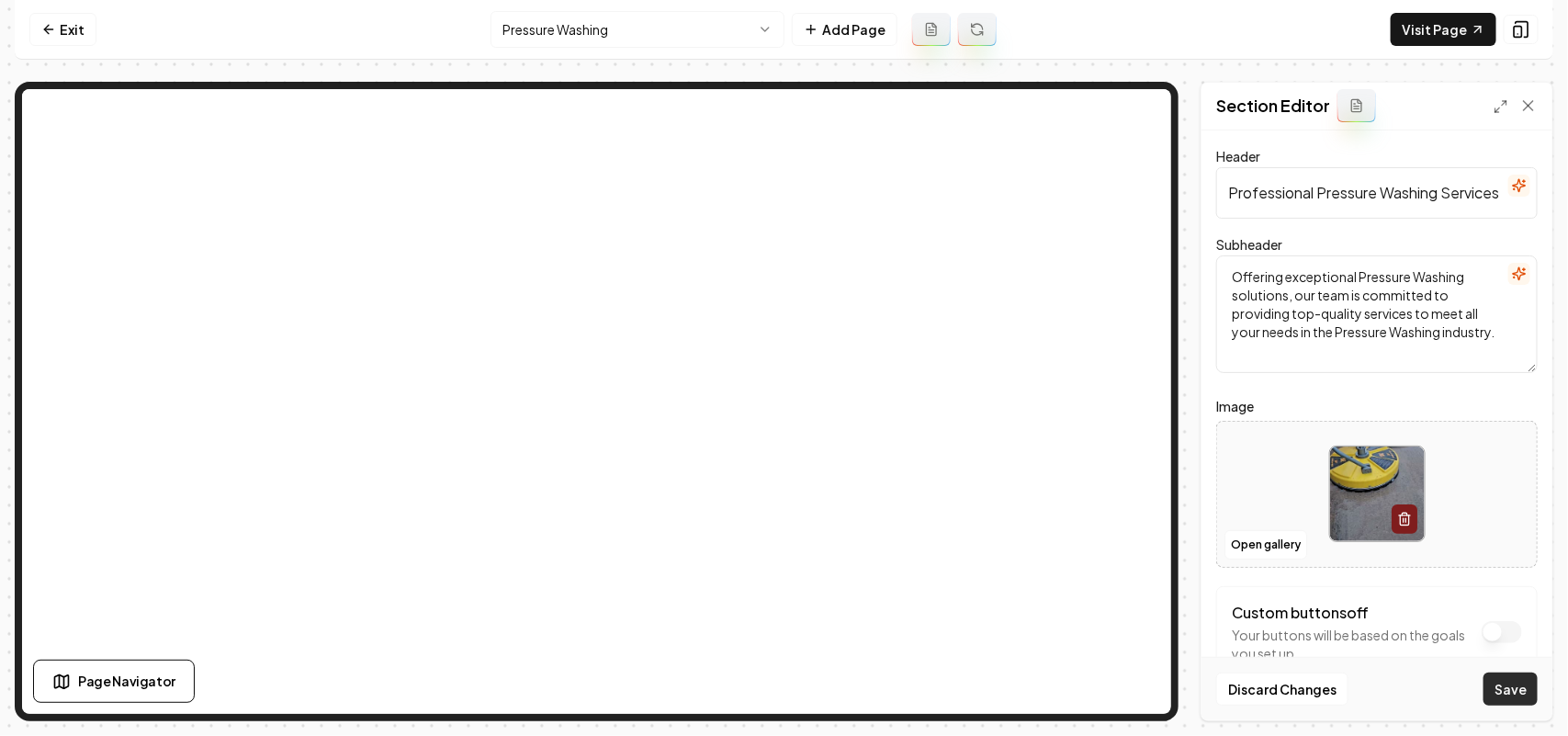 click on "Save" at bounding box center [1510, 689] 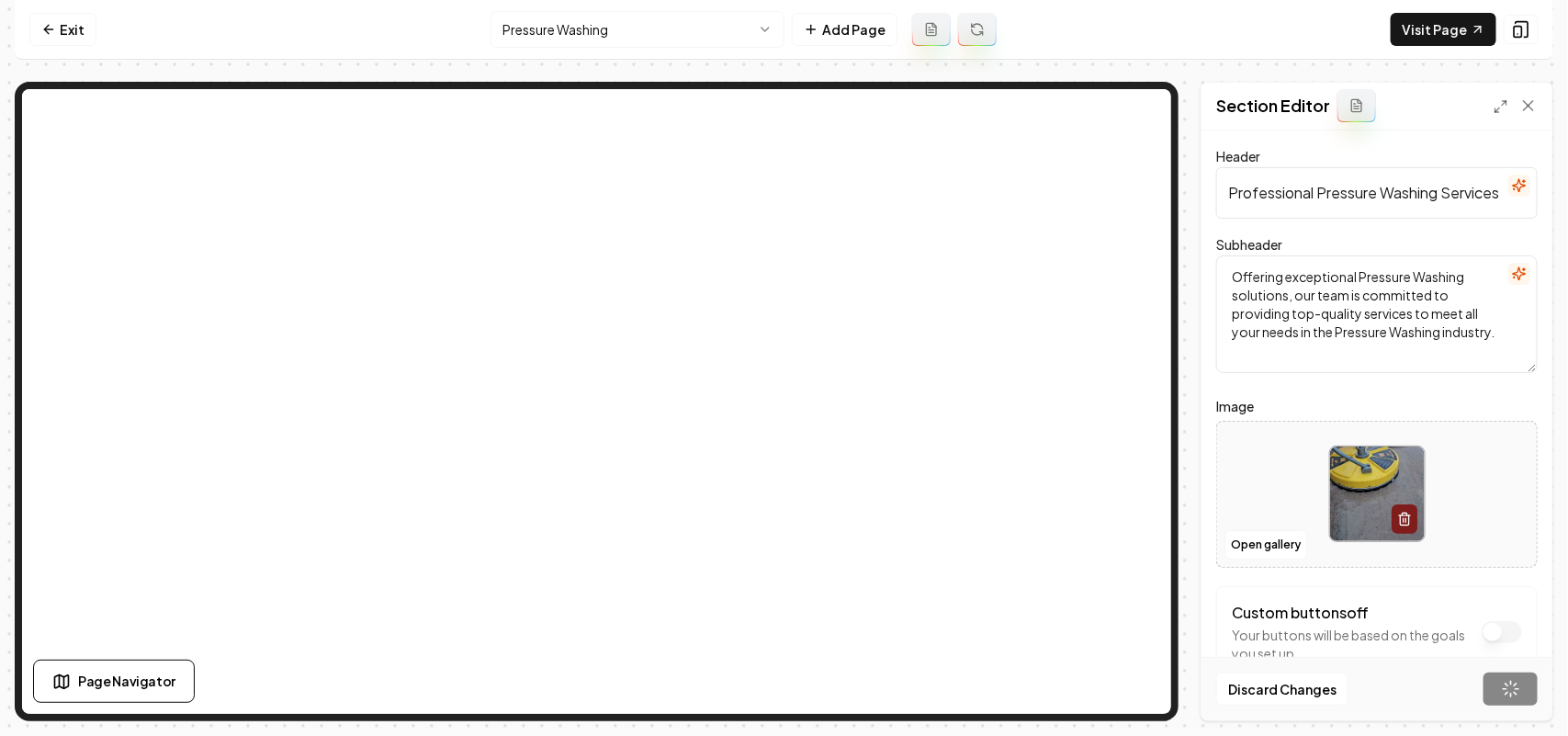 click on "Exit Pressure Washing Add Page Visit Page" at bounding box center (784, 29) 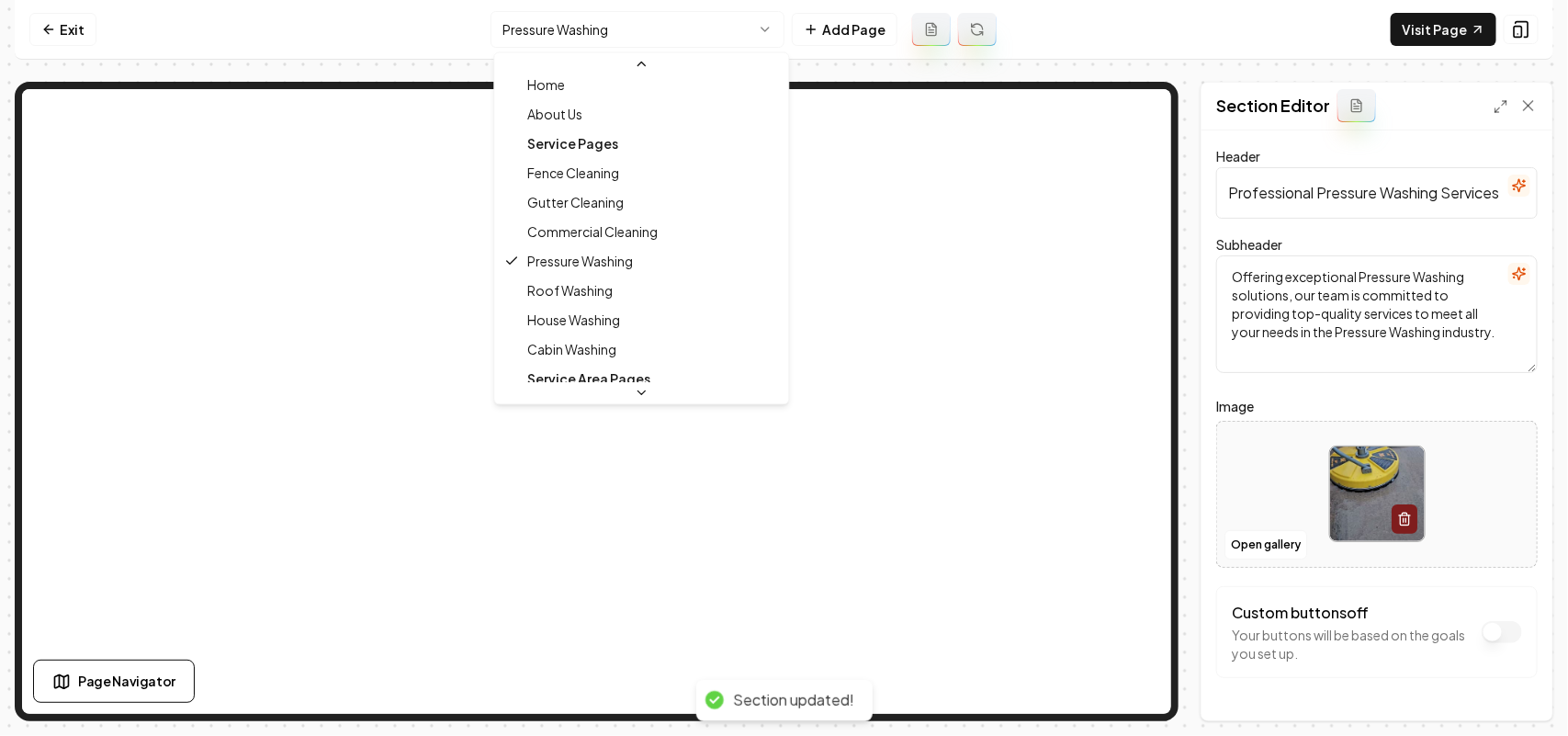 scroll, scrollTop: 115, scrollLeft: 0, axis: vertical 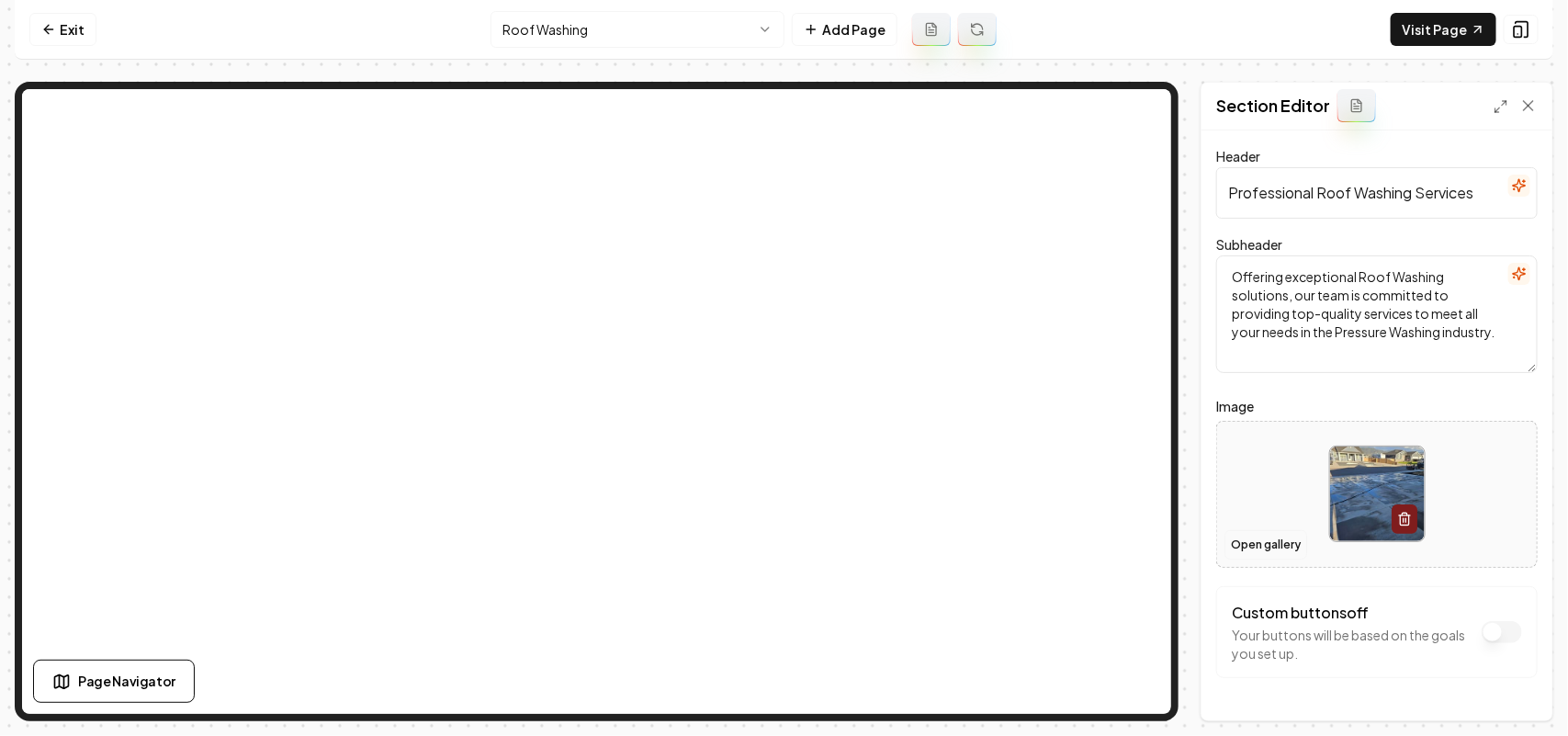 click on "Open gallery" at bounding box center [1266, 545] 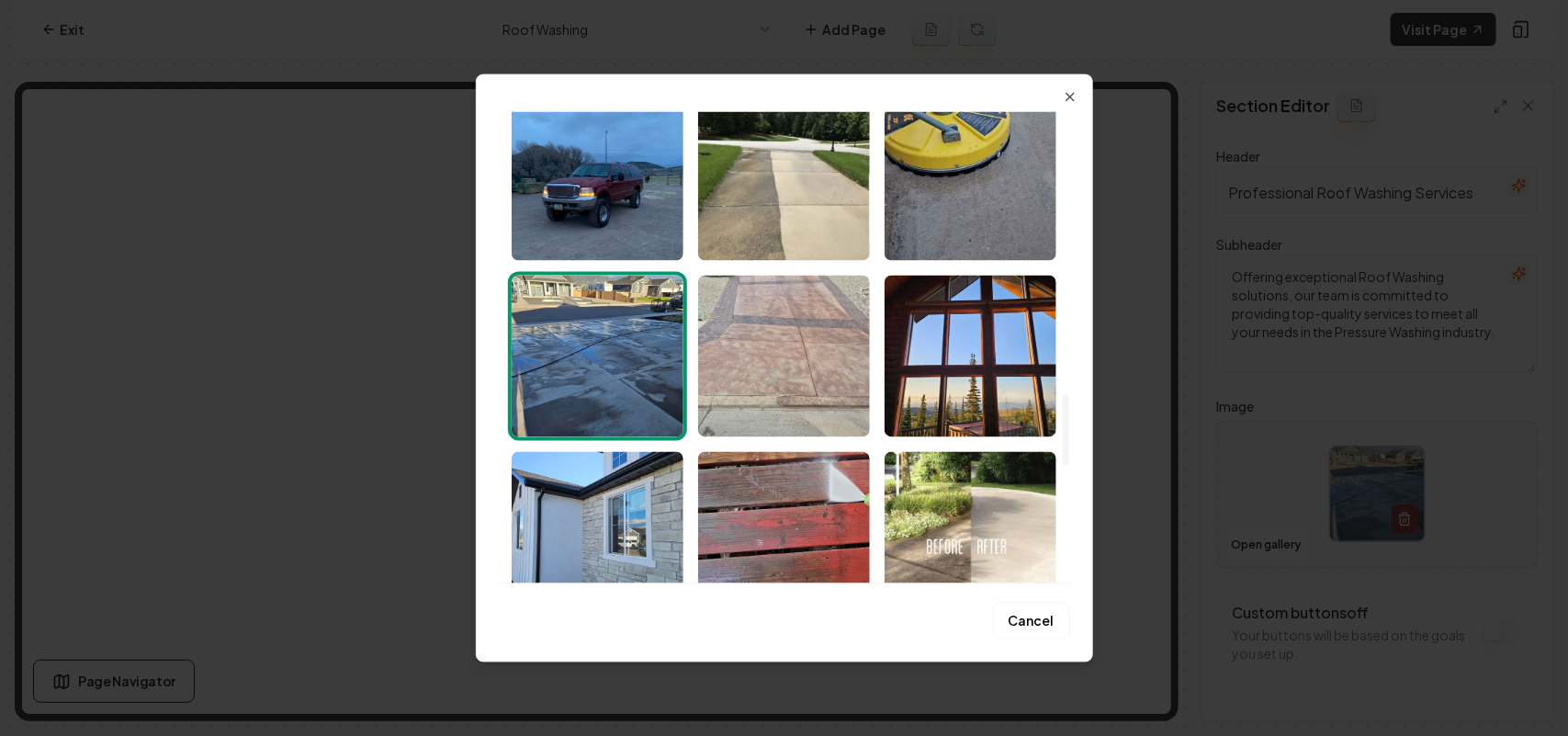 scroll, scrollTop: 1774, scrollLeft: 0, axis: vertical 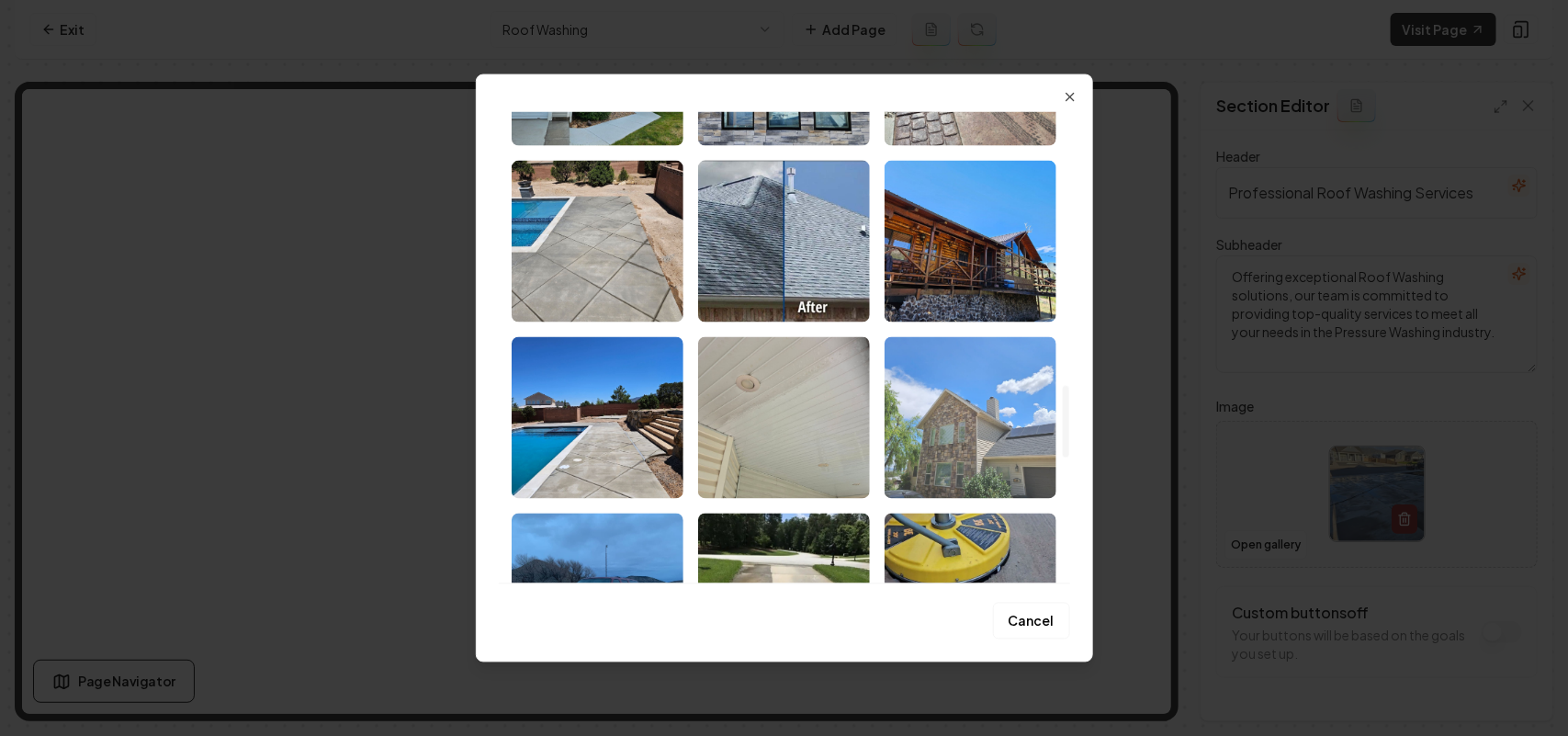 click at bounding box center [970, 417] 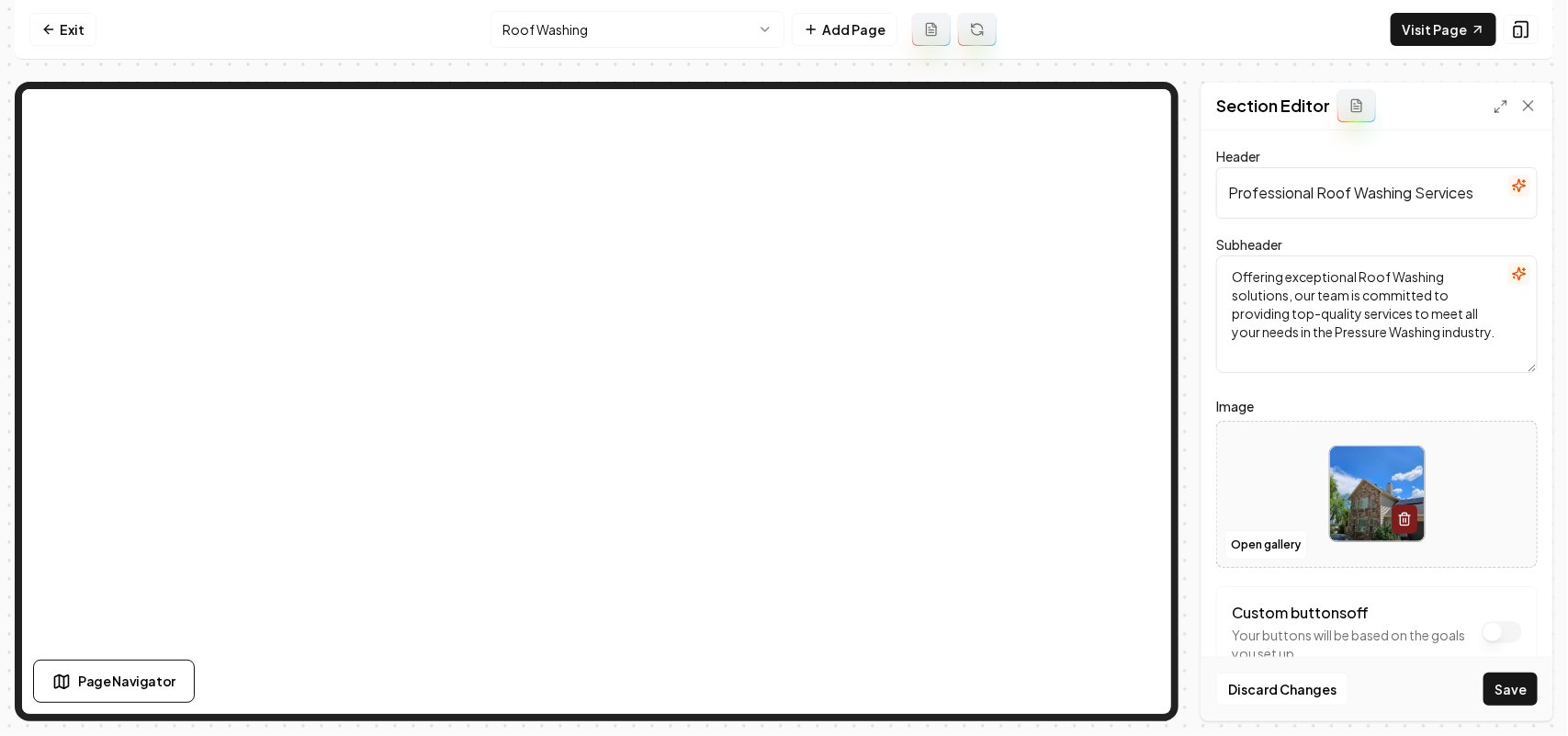 click on "Save" at bounding box center (1510, 689) 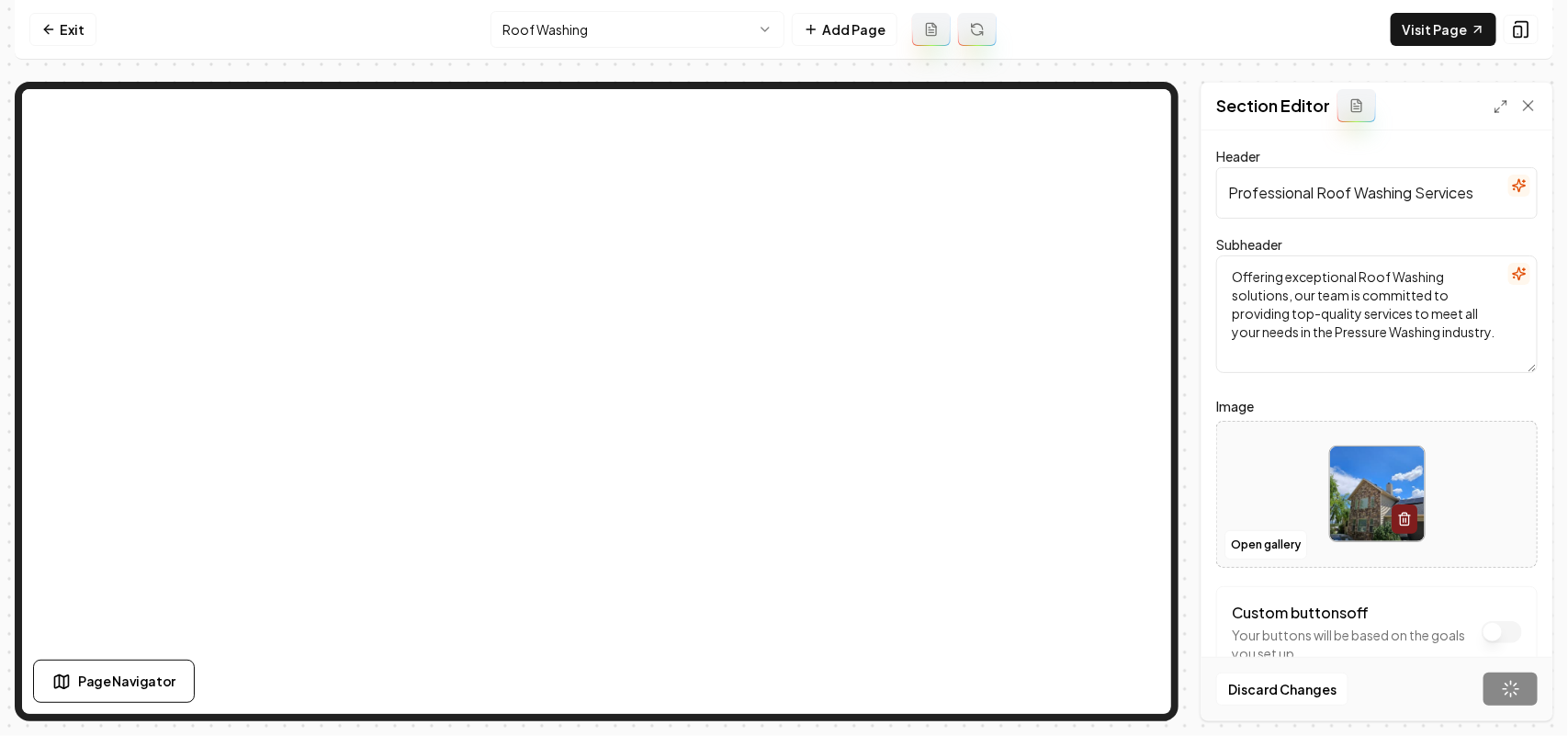 click on "Computer Required This feature is only available on a computer. Please switch to a computer to edit your site. Go back  Exit Roof Washing Add Page Visit Page  Page Navigator Page Settings Section Editor Header Professional Roof Washing Services Subheader Offering exceptional Roof Washing solutions, our team is committed to providing top-quality services to meet all your needs in the Pressure Washing industry. Image Open gallery Custom buttons  off Your buttons will be based on the goals you set up. Discard Changes Save /dashboard/sites/19c0087a-ed67-4081-9443-406af4caf079/pages/5c24b35d-0552-43b6-b209-7b5ec01b10a2" at bounding box center [784, 368] 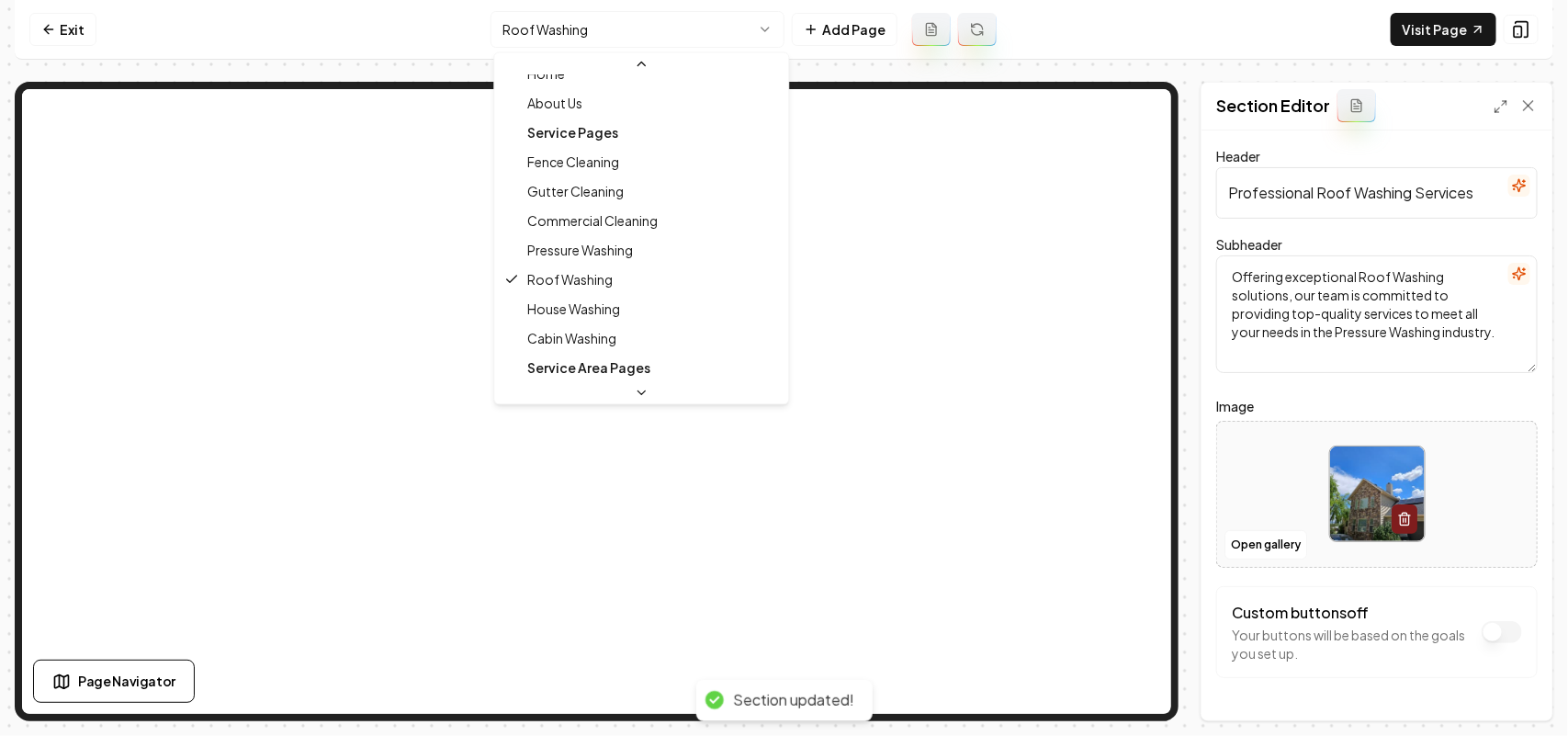 scroll, scrollTop: 115, scrollLeft: 0, axis: vertical 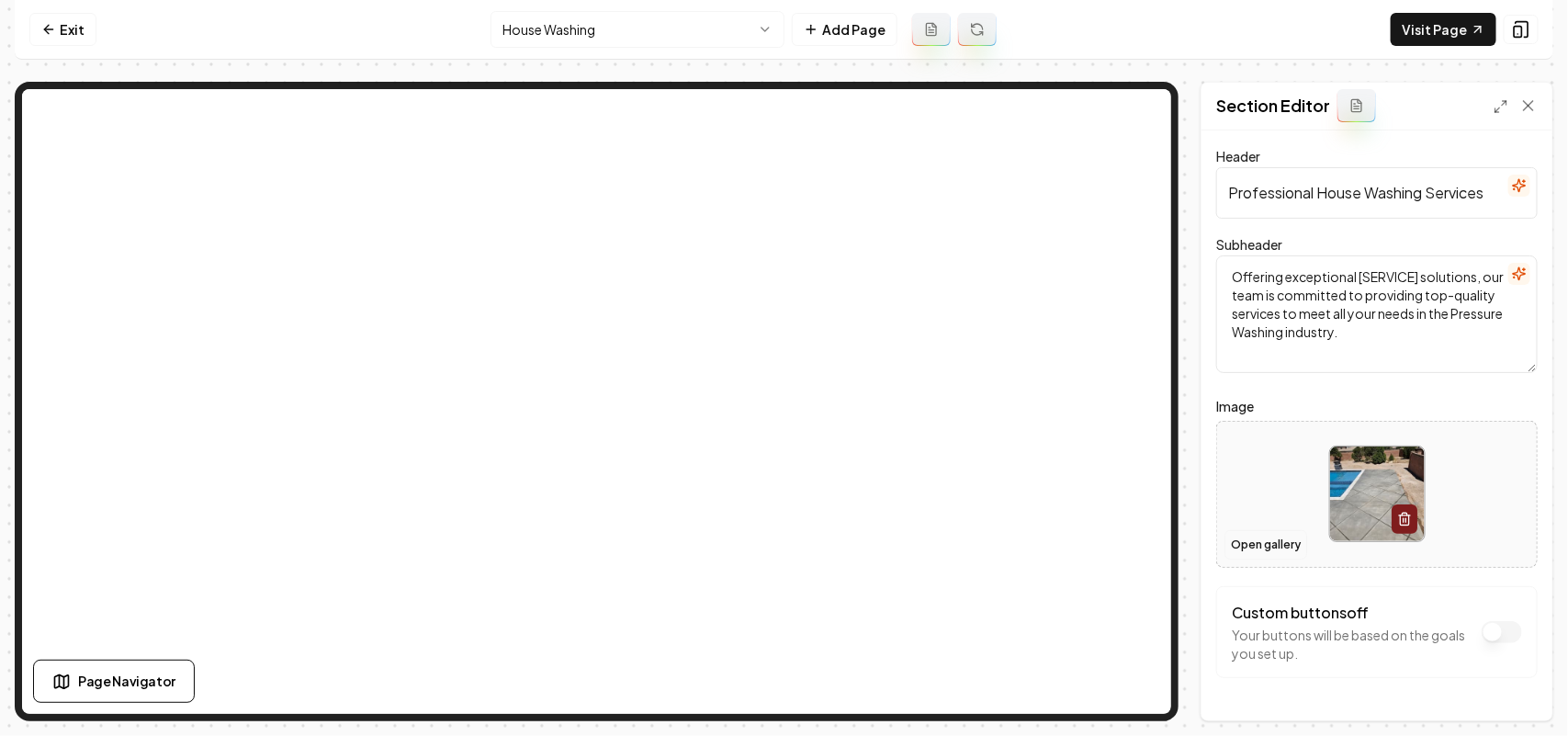 click on "Open gallery" at bounding box center (1266, 545) 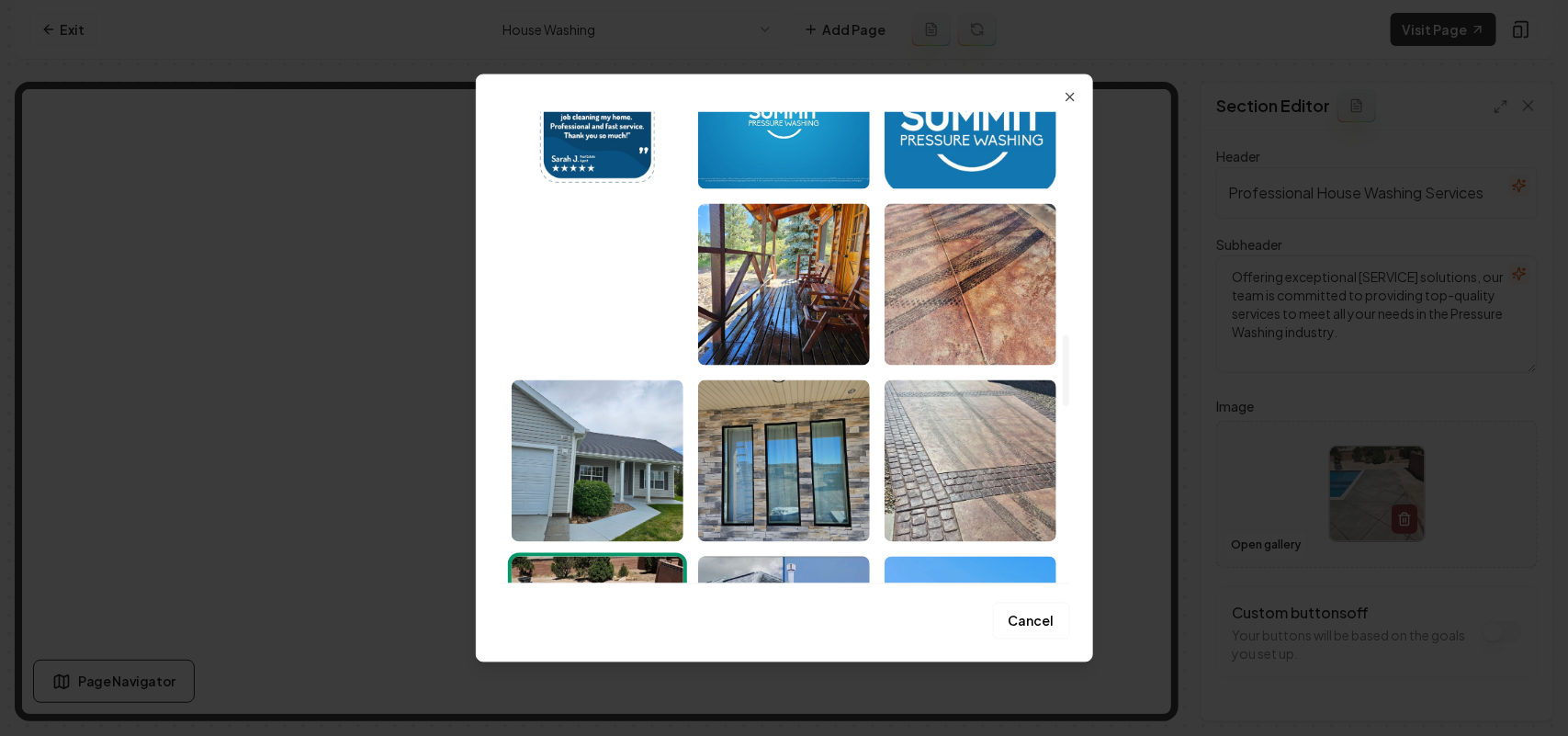 scroll, scrollTop: 1493, scrollLeft: 0, axis: vertical 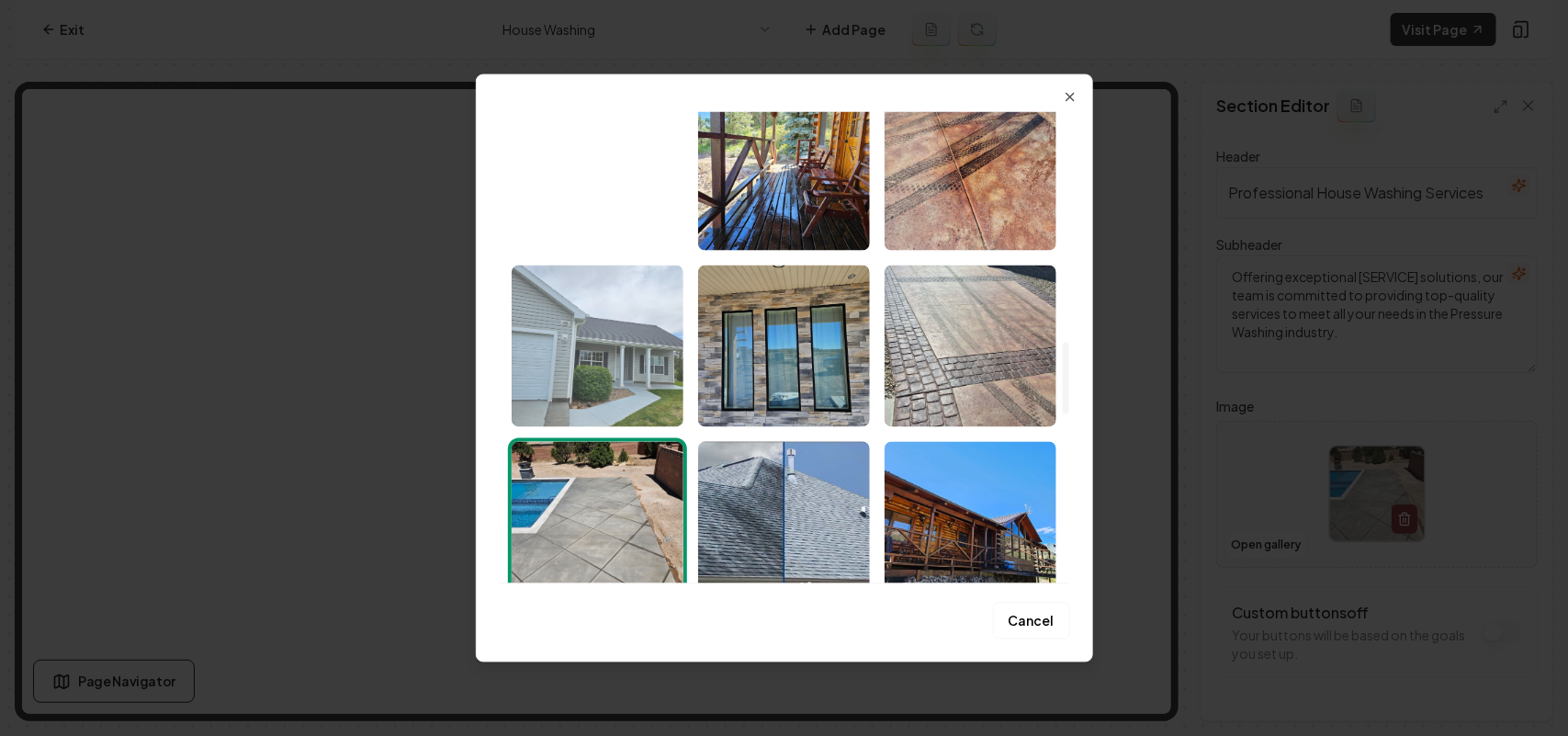 click at bounding box center [597, 345] 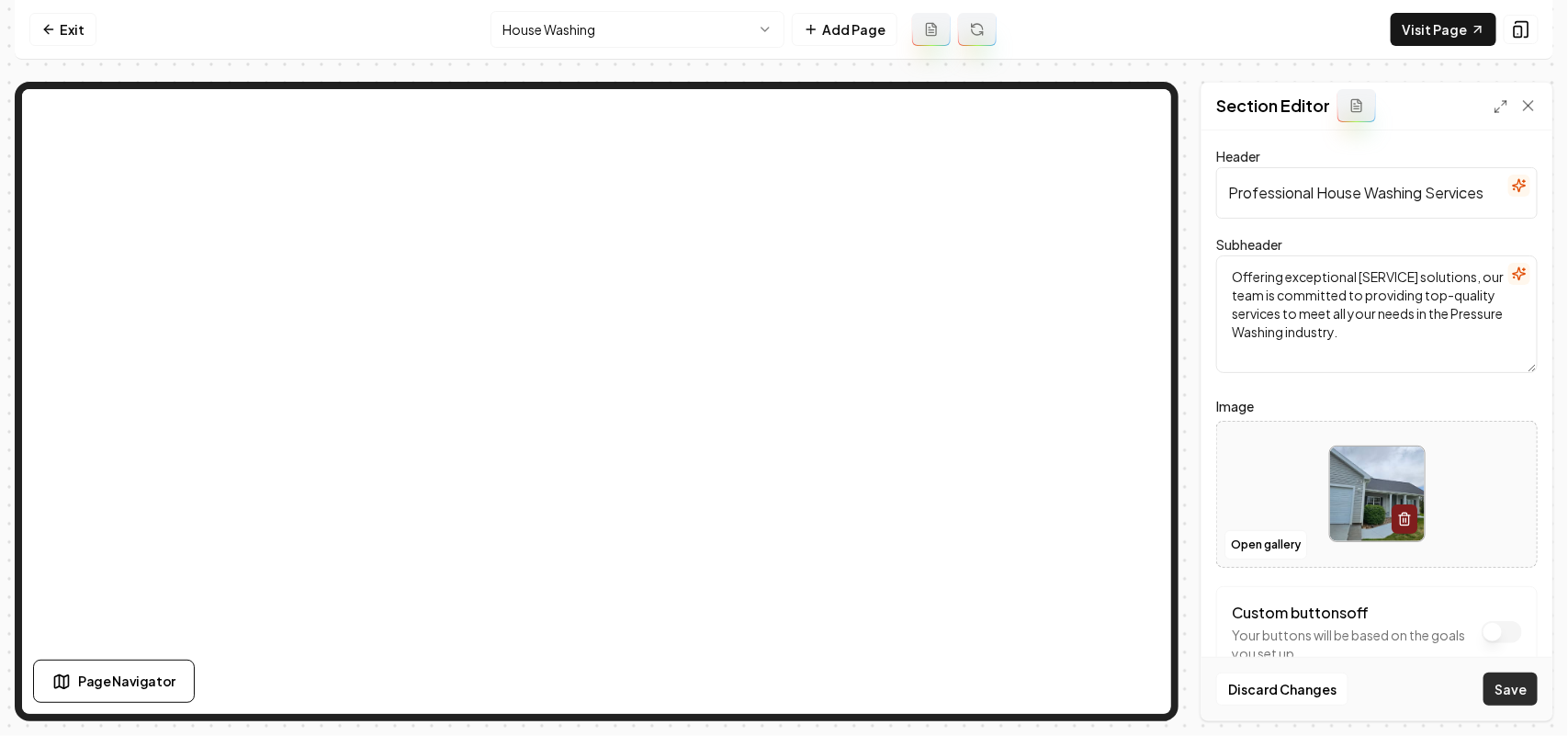 click on "Save" at bounding box center [1510, 689] 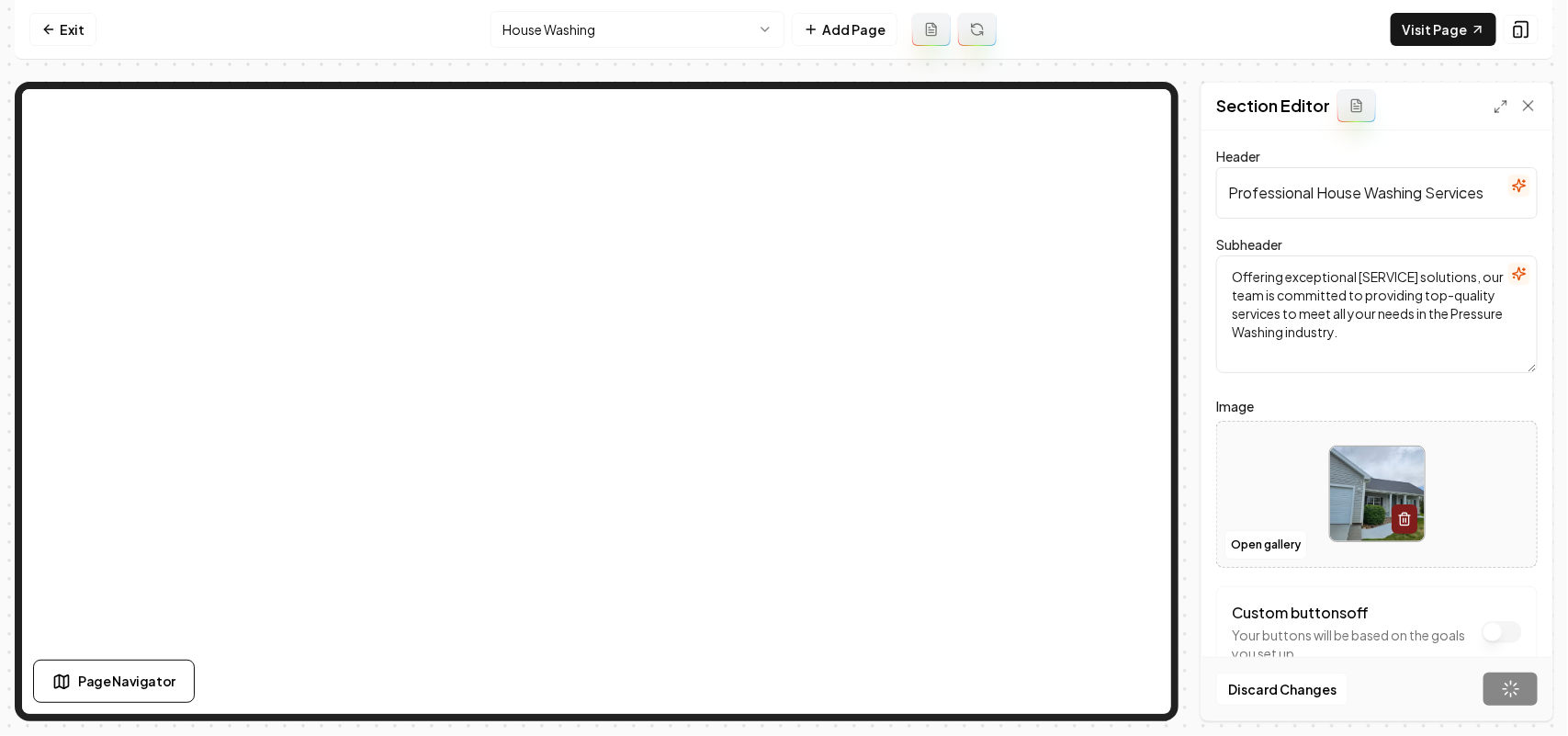 click on "Computer Required This feature is only available on a computer. Please switch to a computer to edit your site. Go back  Exit House Washing Add Page Visit Page  Page Navigator Page Settings Section Editor Header Professional House Washing Services Subheader Offering exceptional House Washing solutions, our team is committed to providing top-quality services to meet all your needs in the Pressure Washing industry. Image Open gallery Custom buttons  off Your buttons will be based on the goals you set up. Discard Changes Save /dashboard/sites/19c0087a-ed67-4081-9443-406af4caf079/pages/70f29bdb-811e-49d6-ab32-958e9339be10" at bounding box center [784, 368] 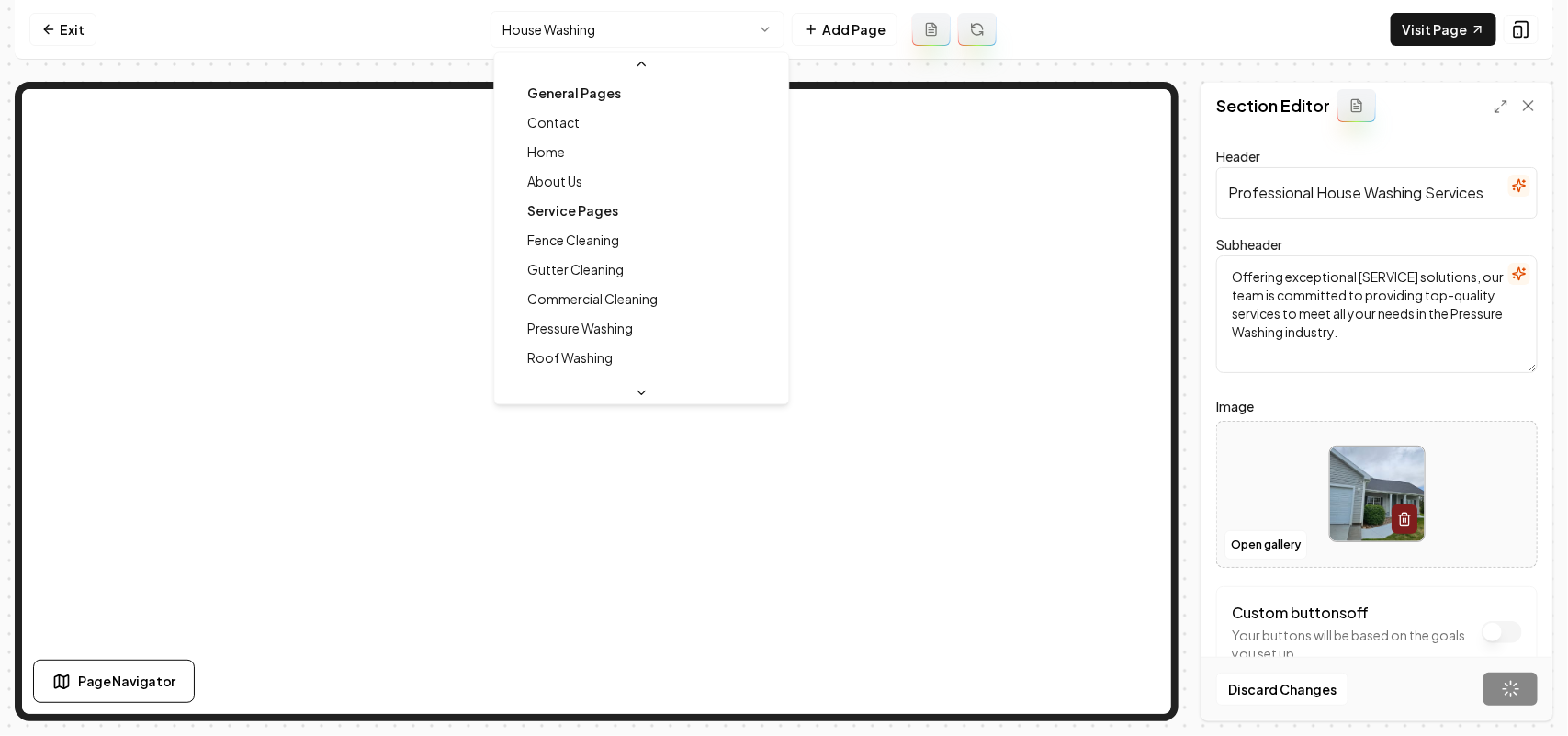 scroll, scrollTop: 230, scrollLeft: 0, axis: vertical 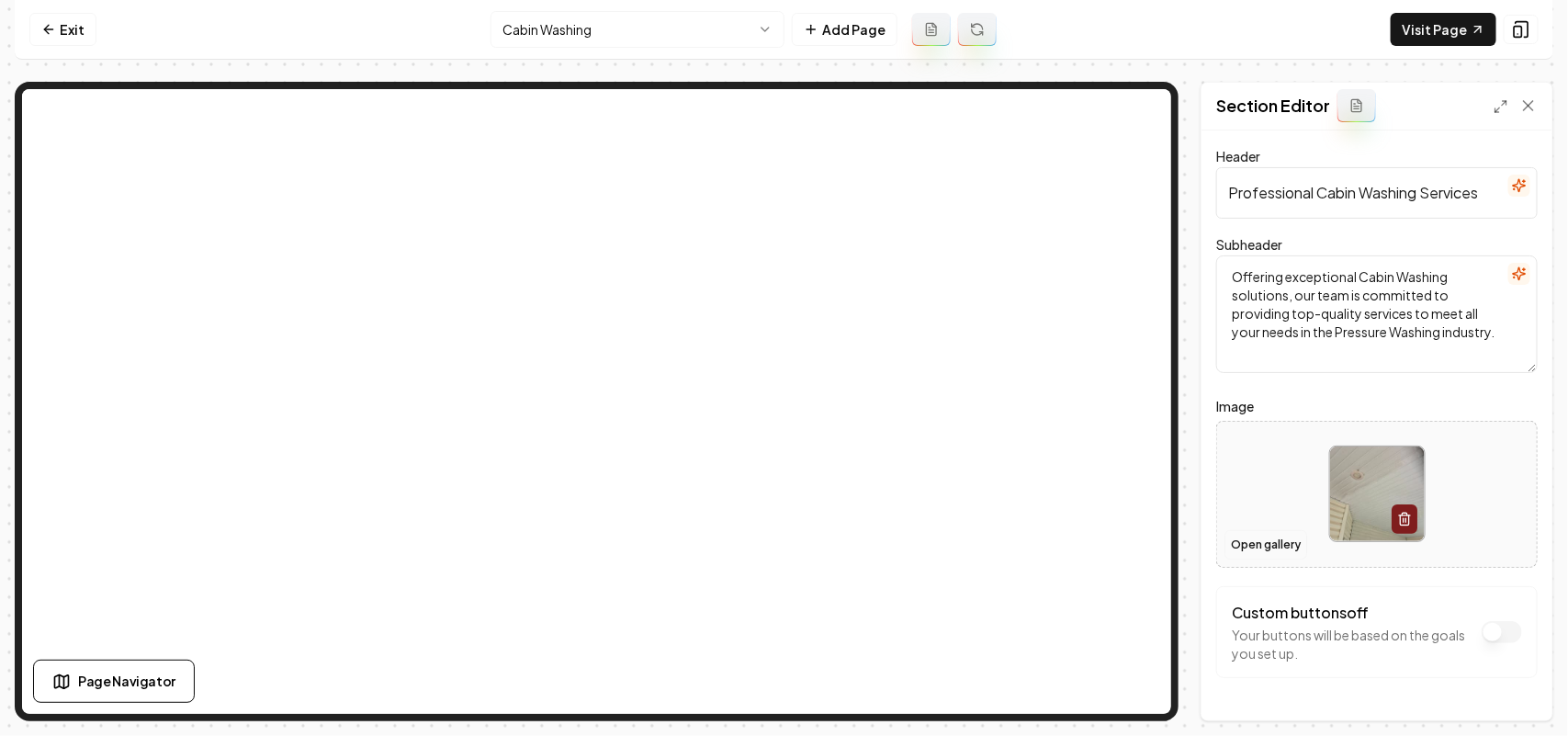 click on "Open gallery" at bounding box center (1266, 545) 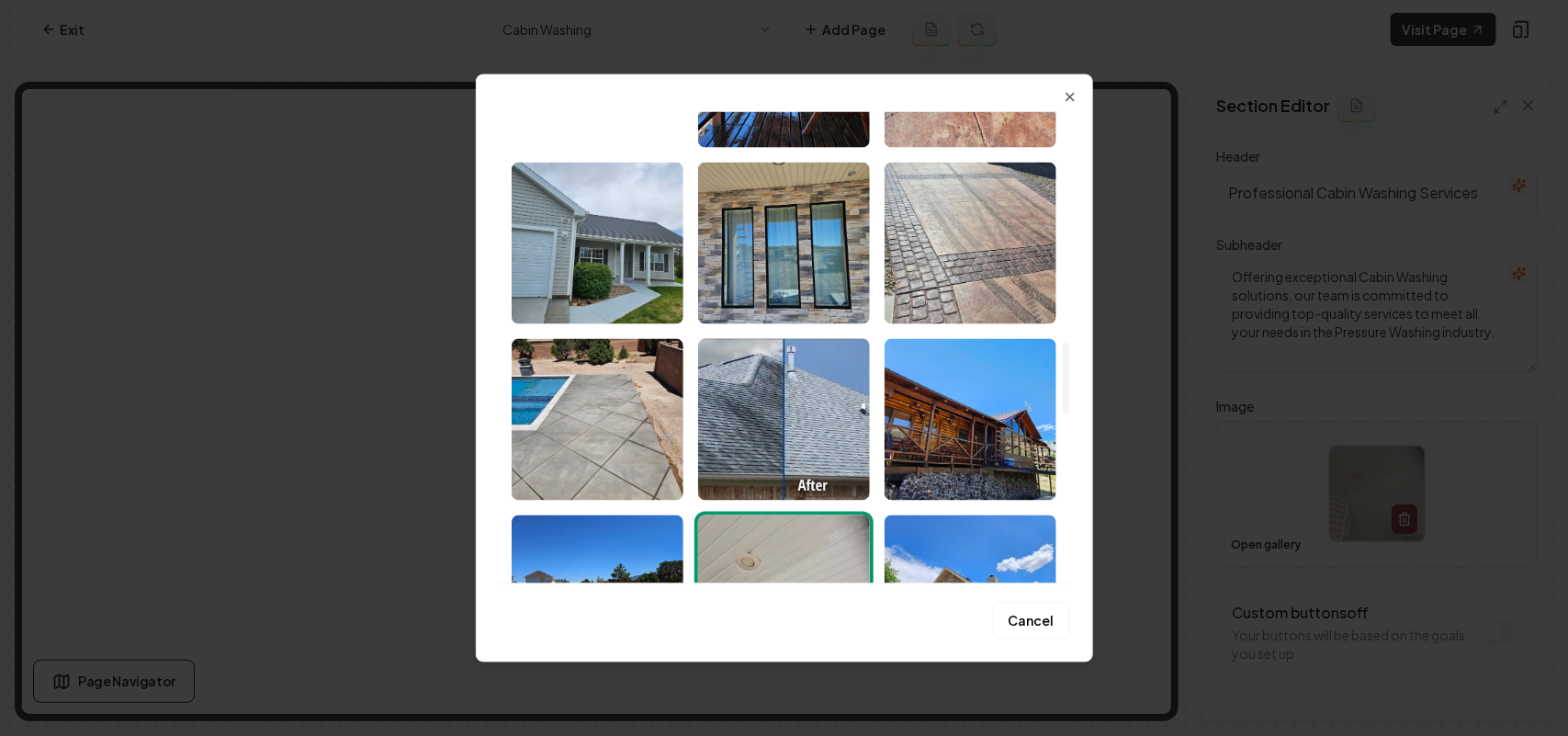 scroll, scrollTop: 1378, scrollLeft: 0, axis: vertical 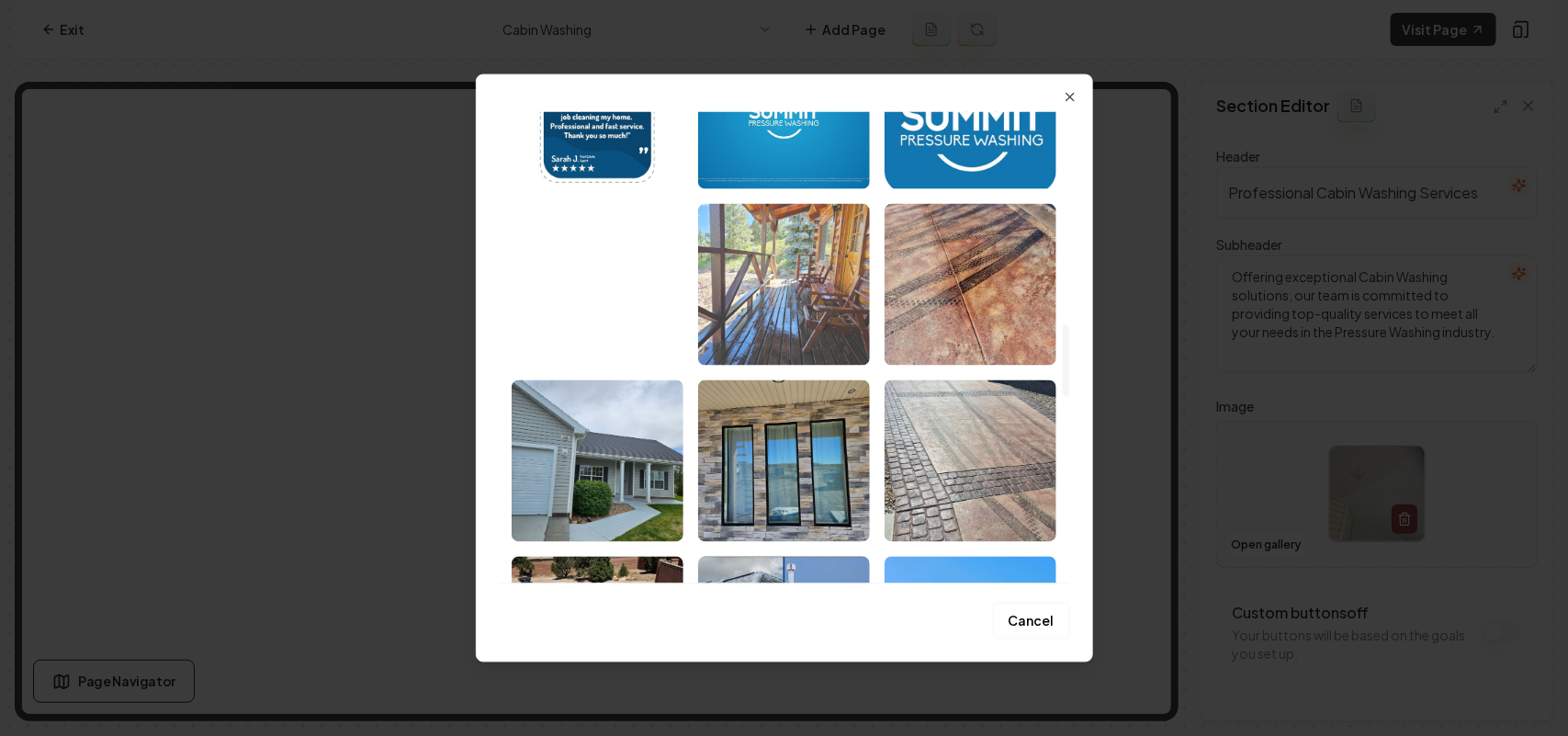click at bounding box center (784, 284) 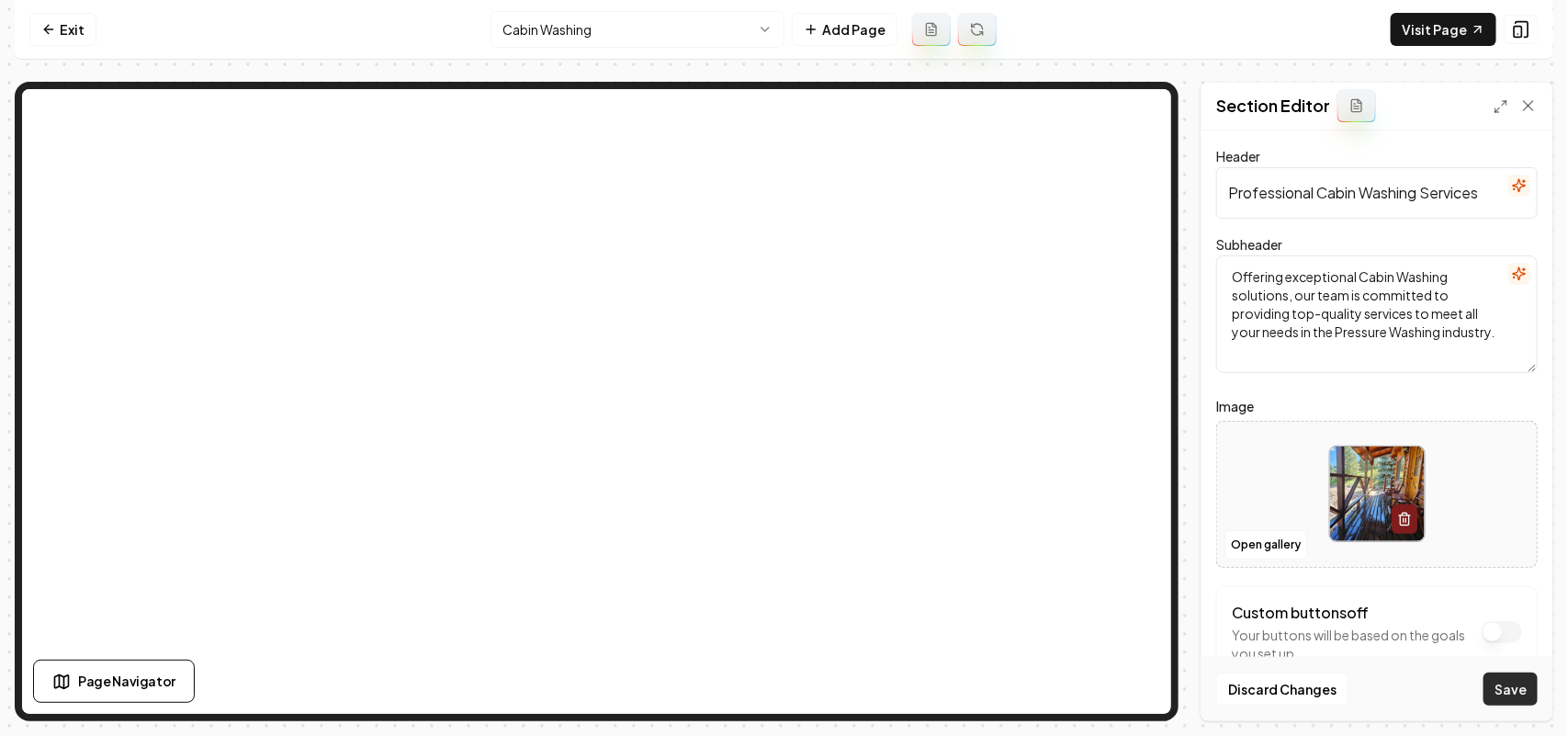 click on "Save" at bounding box center [1510, 689] 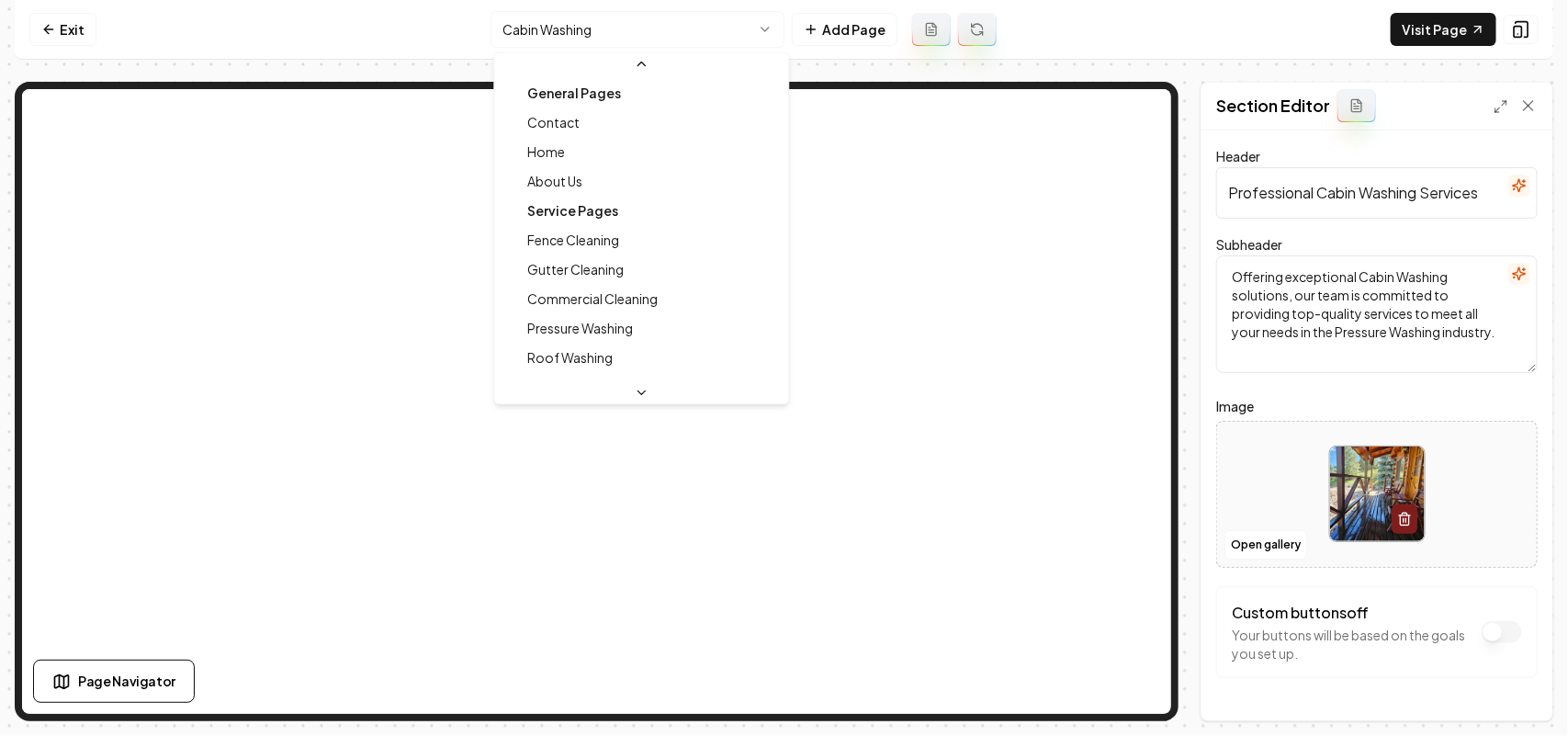 click on "Computer Required This feature is only available on a computer. Please switch to a computer to edit your site. Go back  Exit Cabin Washing Add Page Visit Page  Page Navigator Page Settings Section Editor Header Professional Cabin Washing Services Subheader Offering exceptional Cabin Washing solutions, our team is committed to providing top-quality services to meet all your needs in the Pressure Washing industry. Image Open gallery Custom buttons  off Your buttons will be based on the goals you set up. Discard Changes Save Section updated! /dashboard/sites/19c0087a-ed67-4081-9443-406af4caf079/pages/9c86b020-79e0-4f96-8776-18eac2cf5810 General Pages Contact Home About Us Service Pages Fence Cleaning Gutter Cleaning Commercial Cleaning Pressure Washing Roof Washing House Washing Cabin Washing Service Area Pages Cedar City, UT Panguitch, UT Parowan, UT St. George, UT Enoch, UT Enterprise, UT" at bounding box center [784, 368] 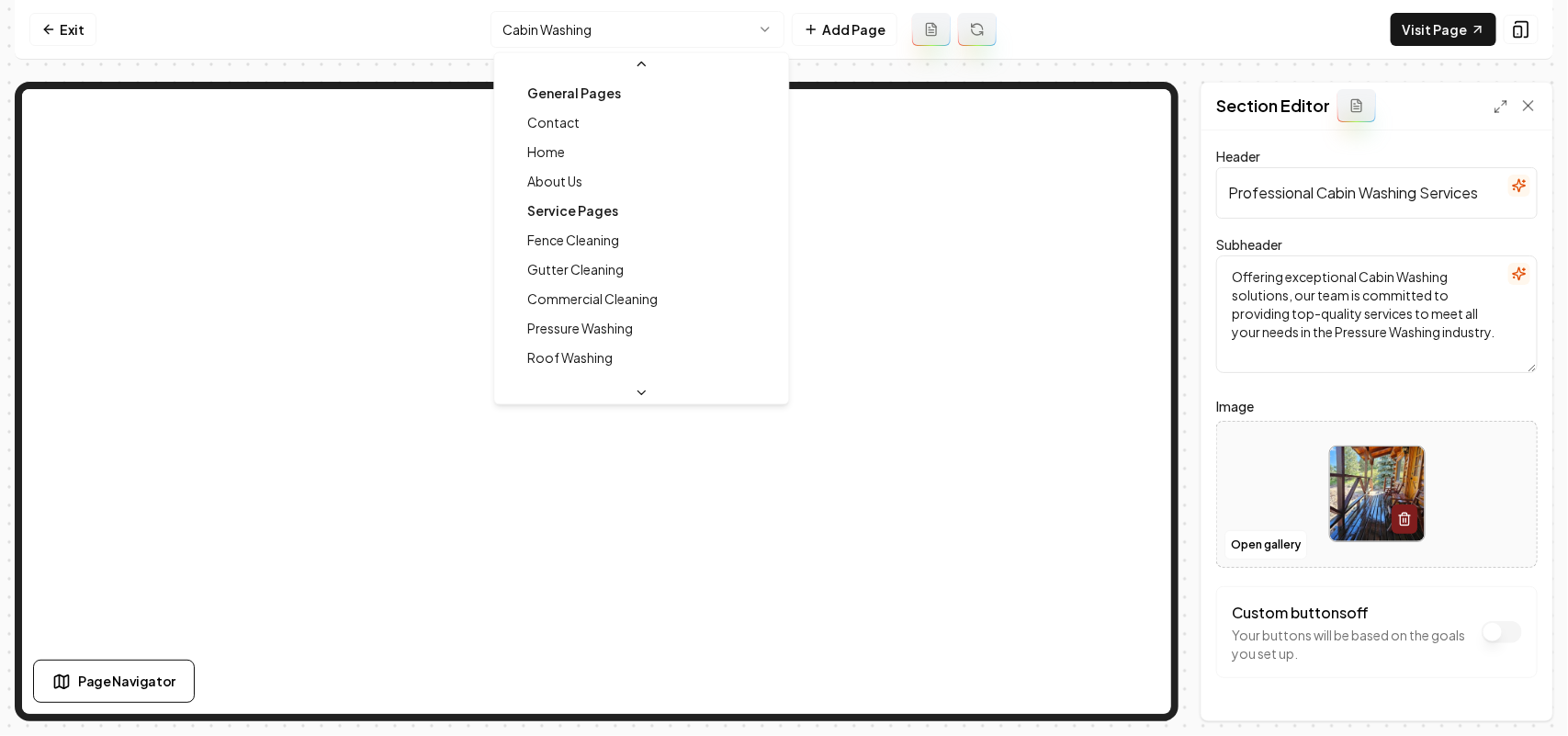 scroll, scrollTop: 49, scrollLeft: 0, axis: vertical 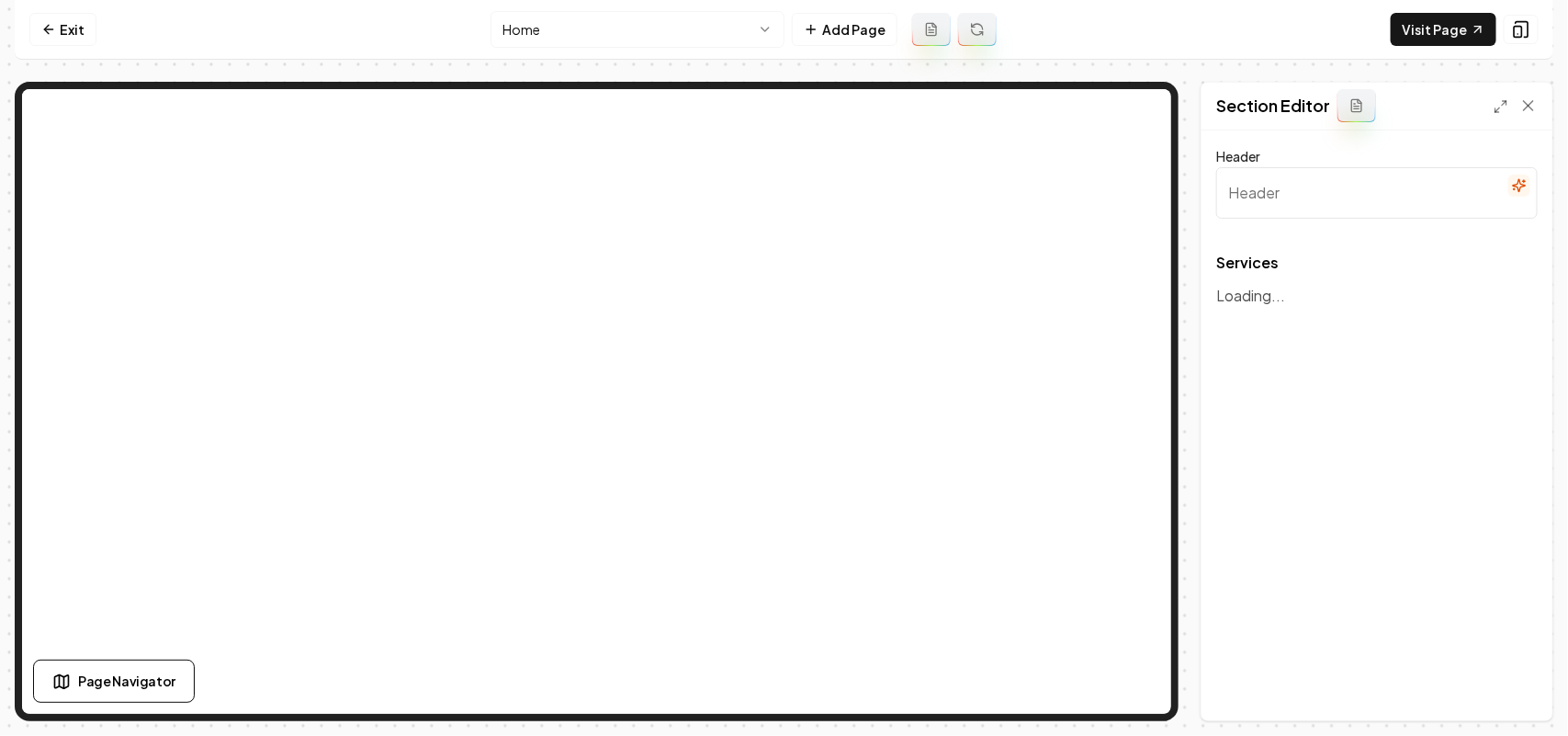 type on "Our Expert Cleaning Services" 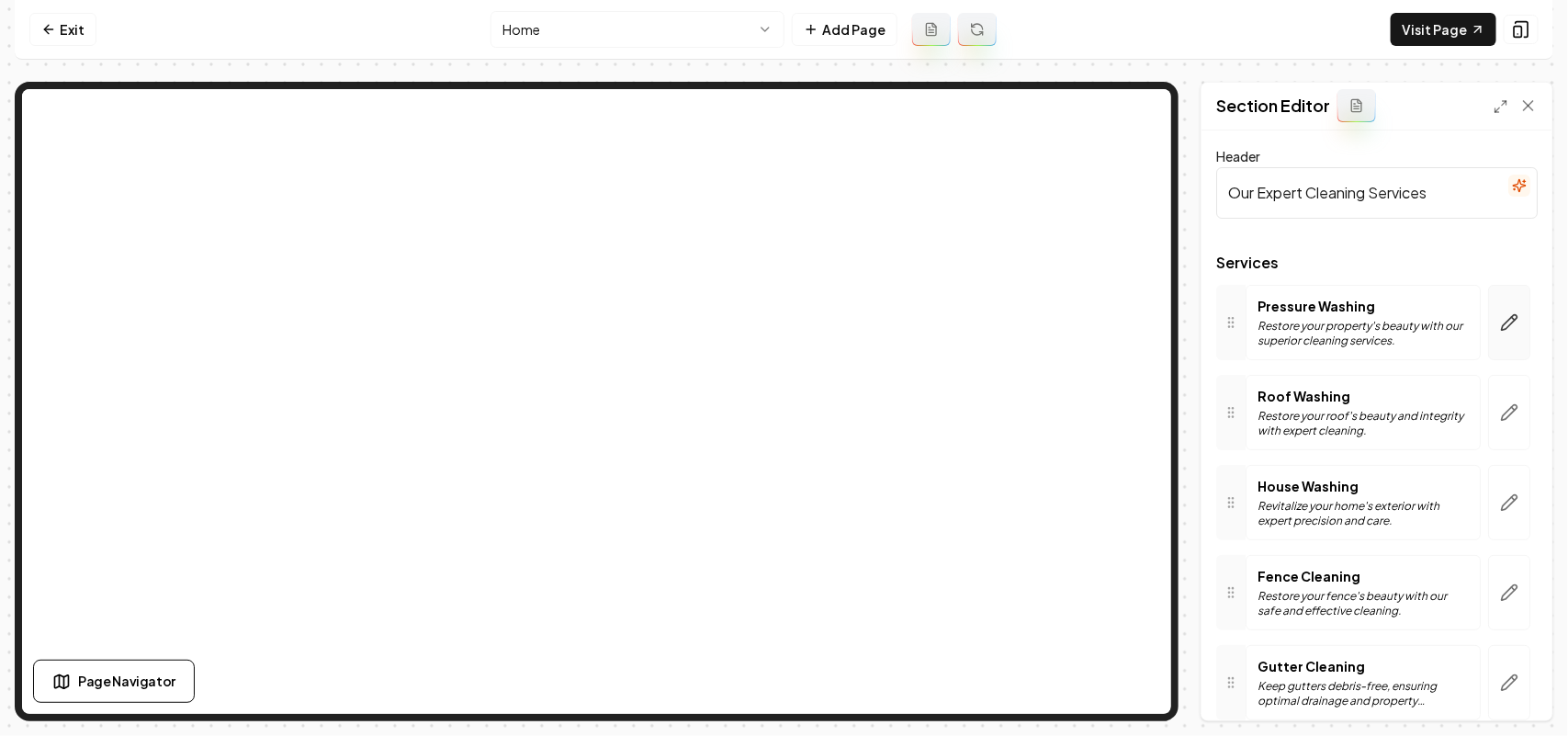 click at bounding box center [1509, 323] 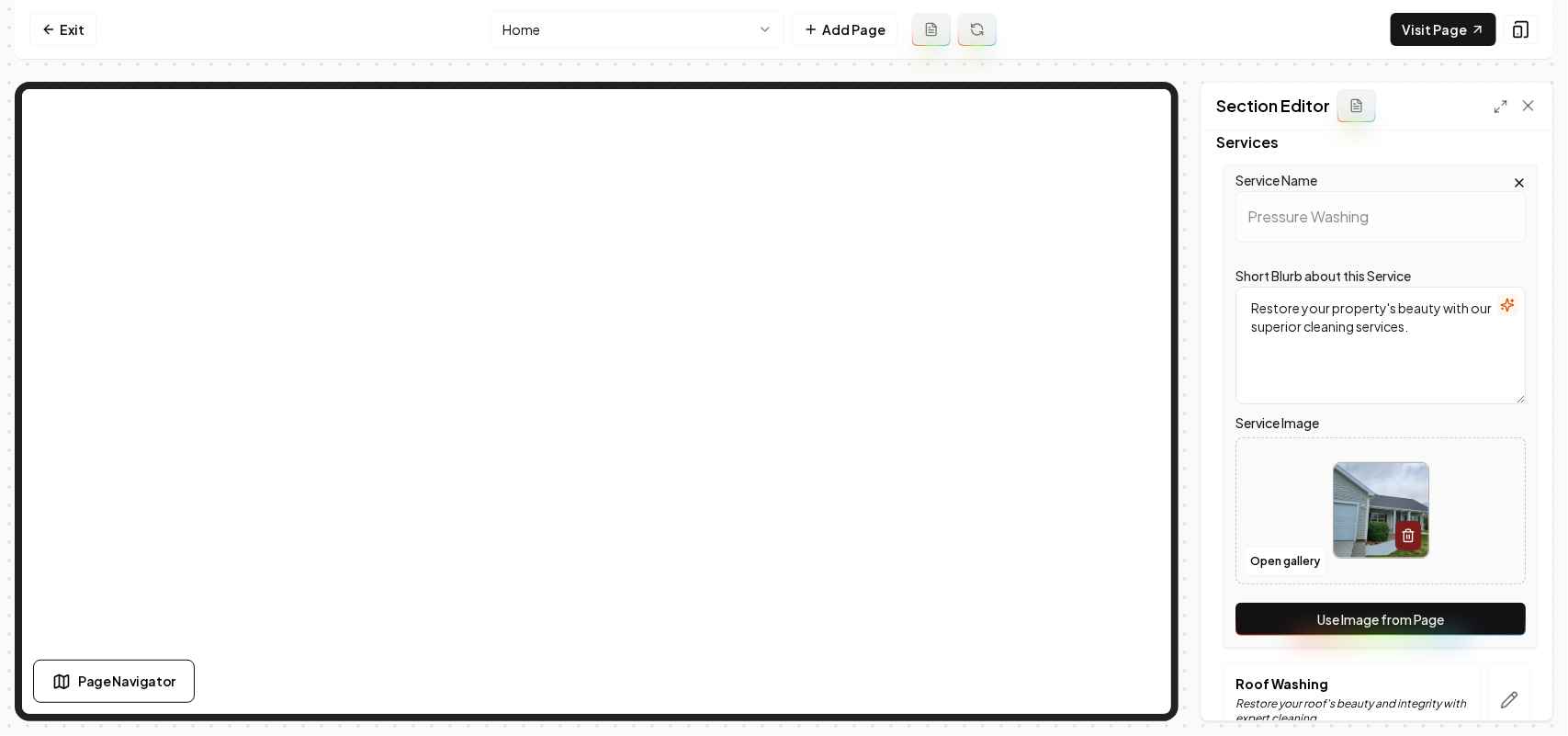 scroll, scrollTop: 345, scrollLeft: 0, axis: vertical 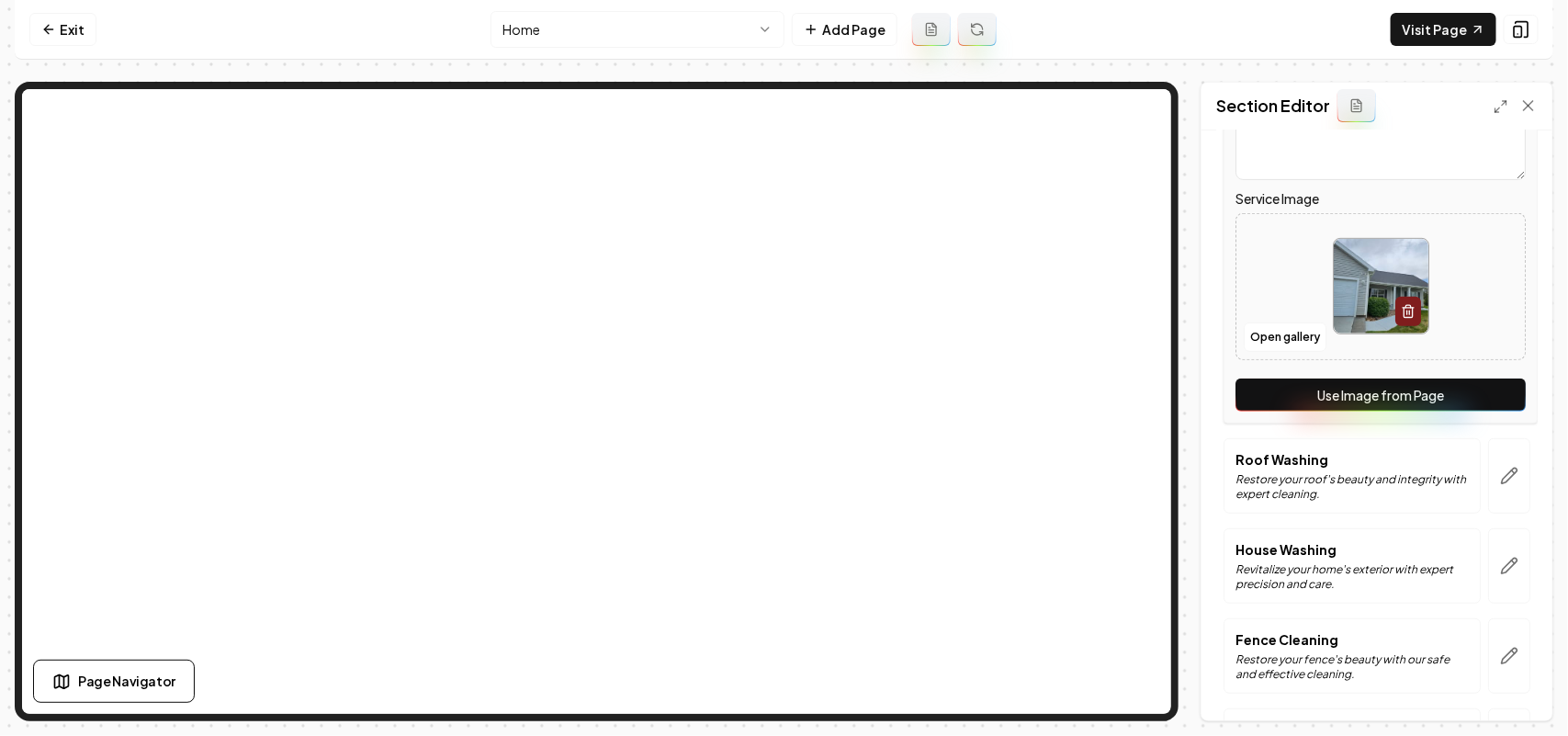 click on "Use Image from Page" at bounding box center (1381, 395) 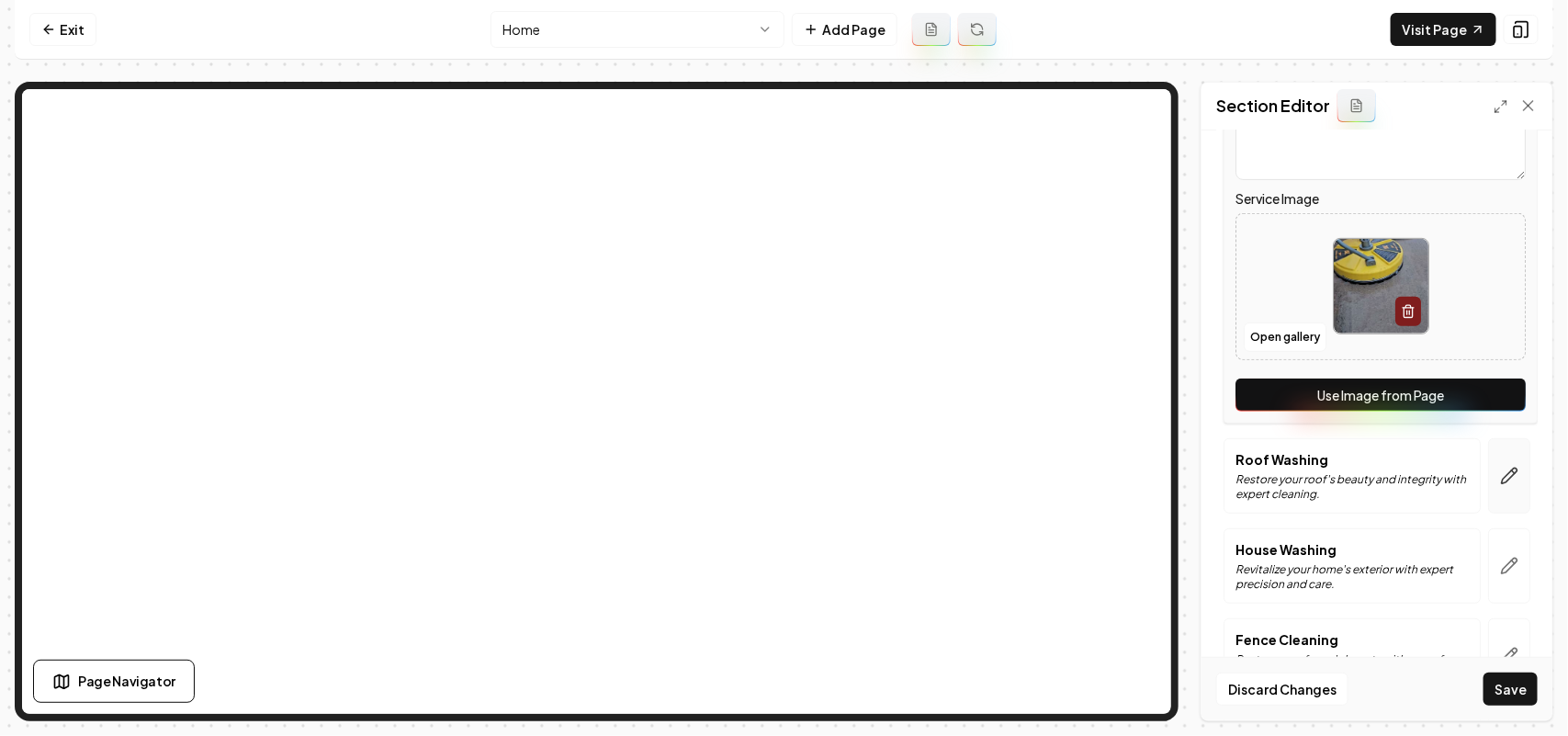 click 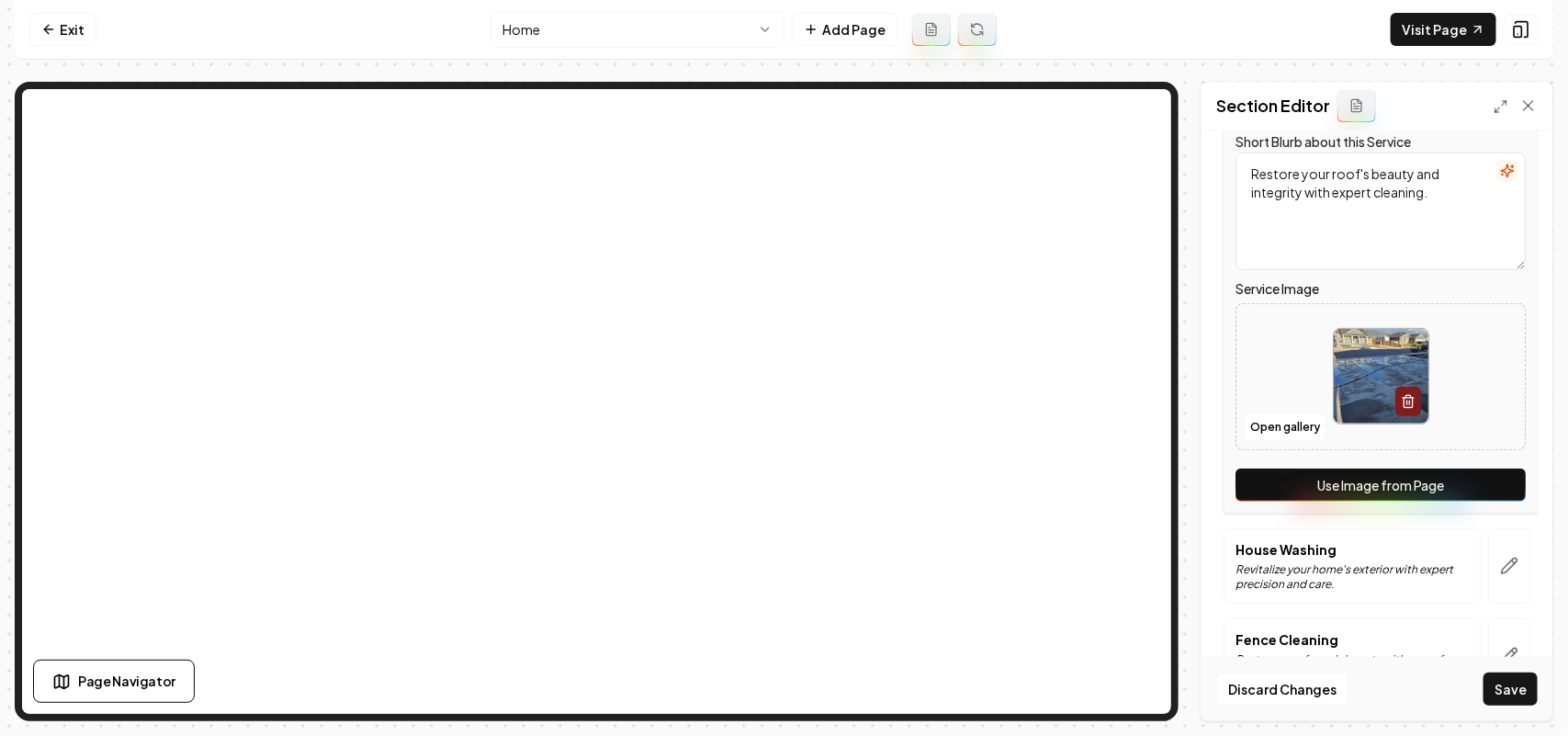 drag, startPoint x: 1494, startPoint y: 476, endPoint x: 1488, endPoint y: 508, distance: 32.557641 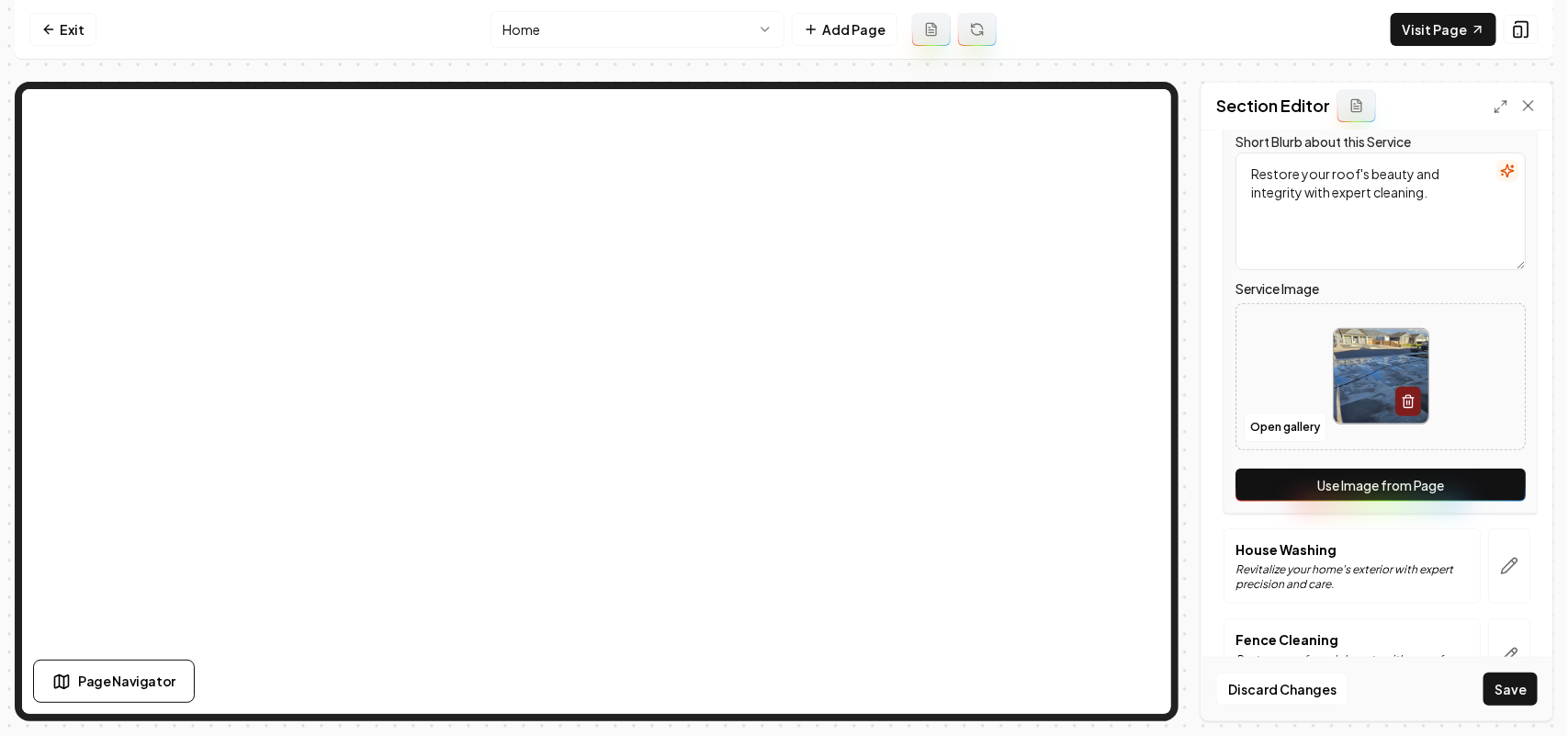 click on "Use Image from Page" at bounding box center [1381, 485] 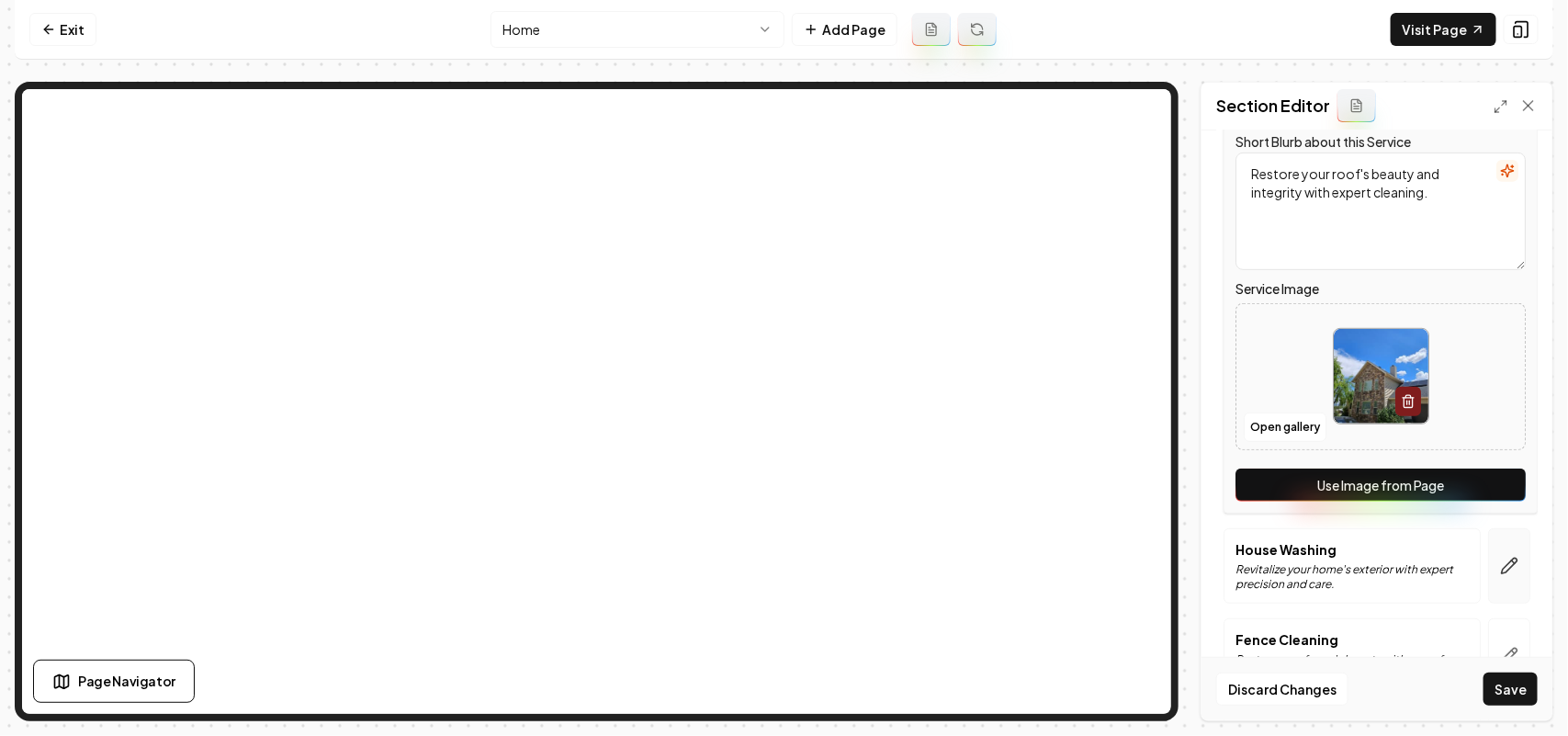 click at bounding box center [1509, 566] 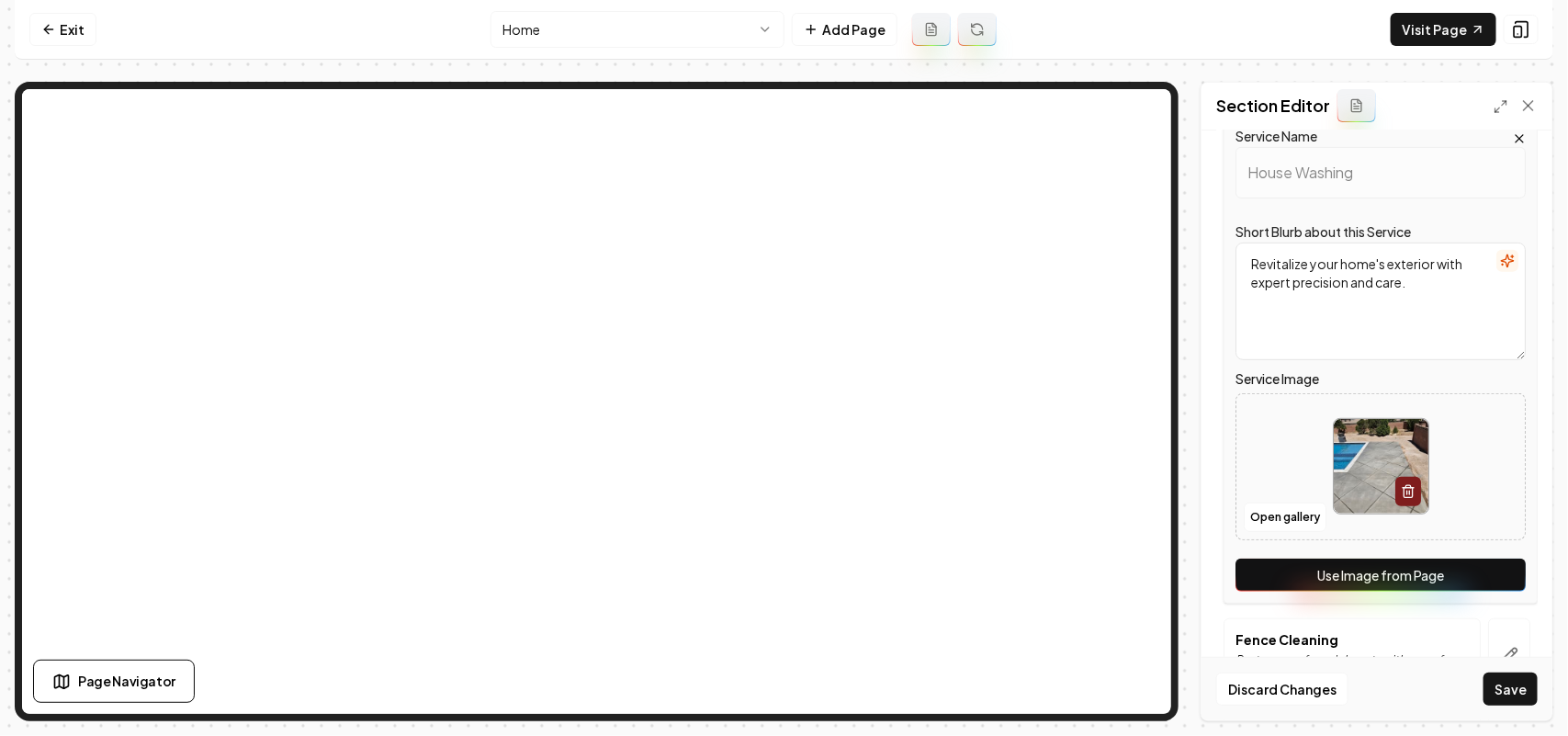 click on "Use Image from Page" at bounding box center [1381, 575] 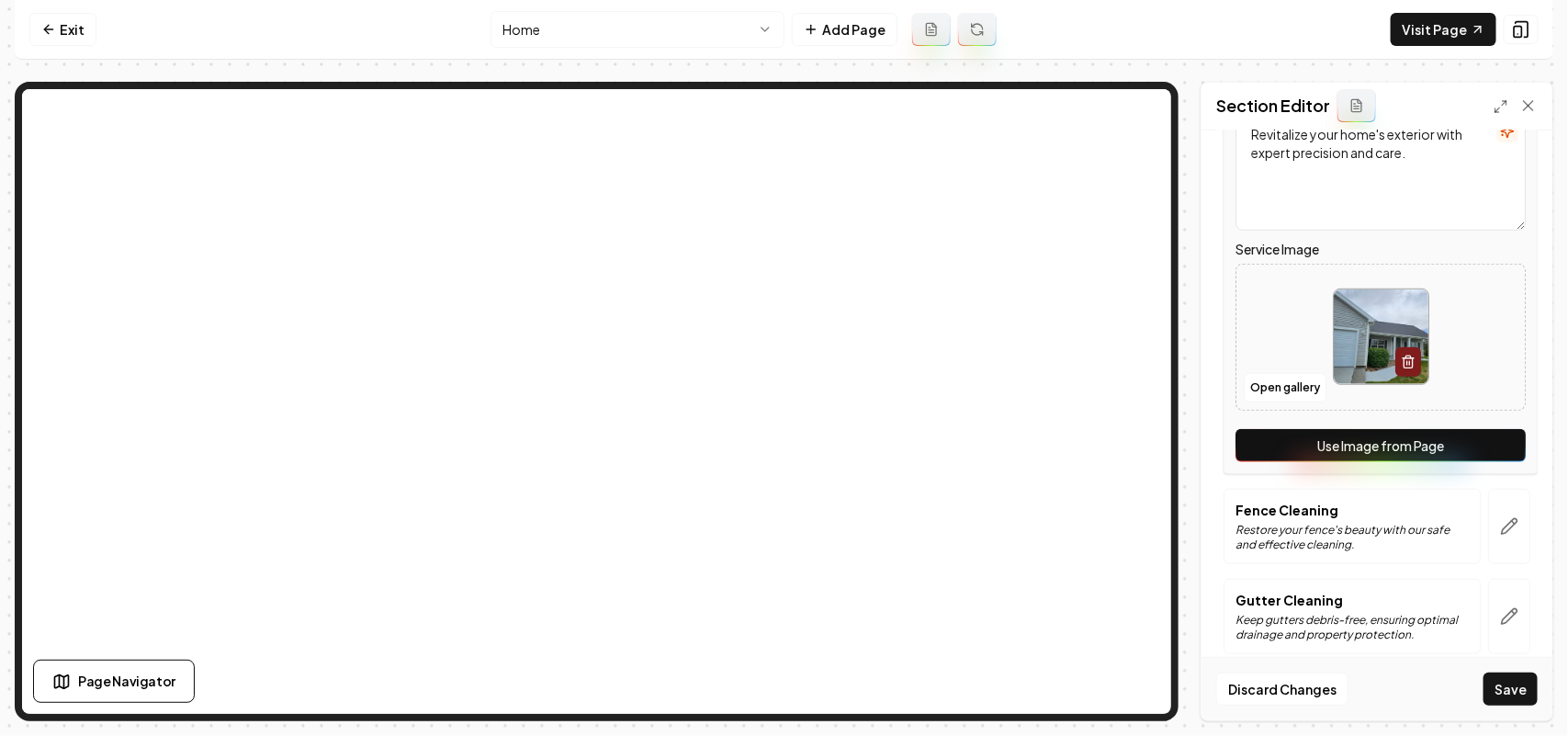 scroll, scrollTop: 675, scrollLeft: 0, axis: vertical 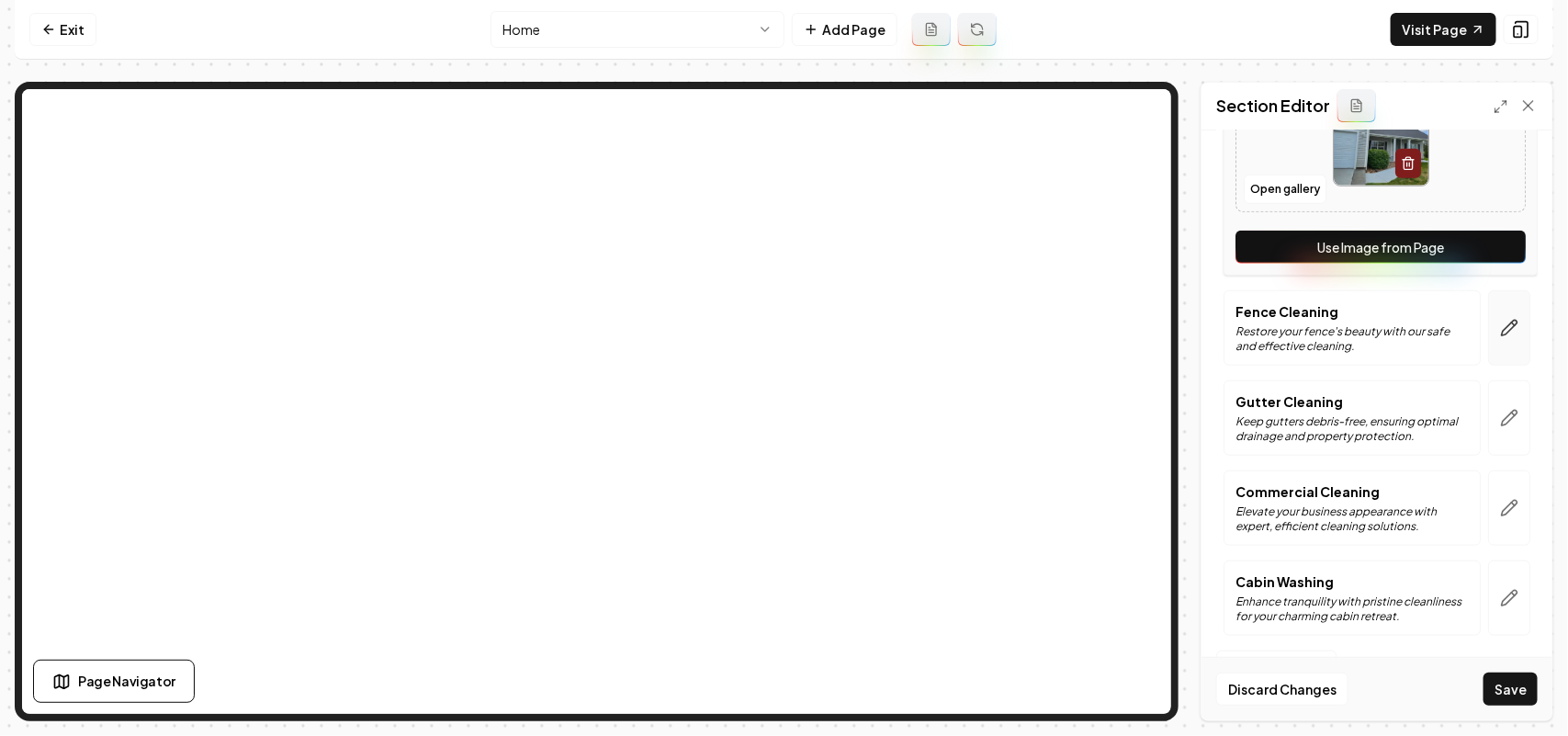 click at bounding box center (1509, 328) 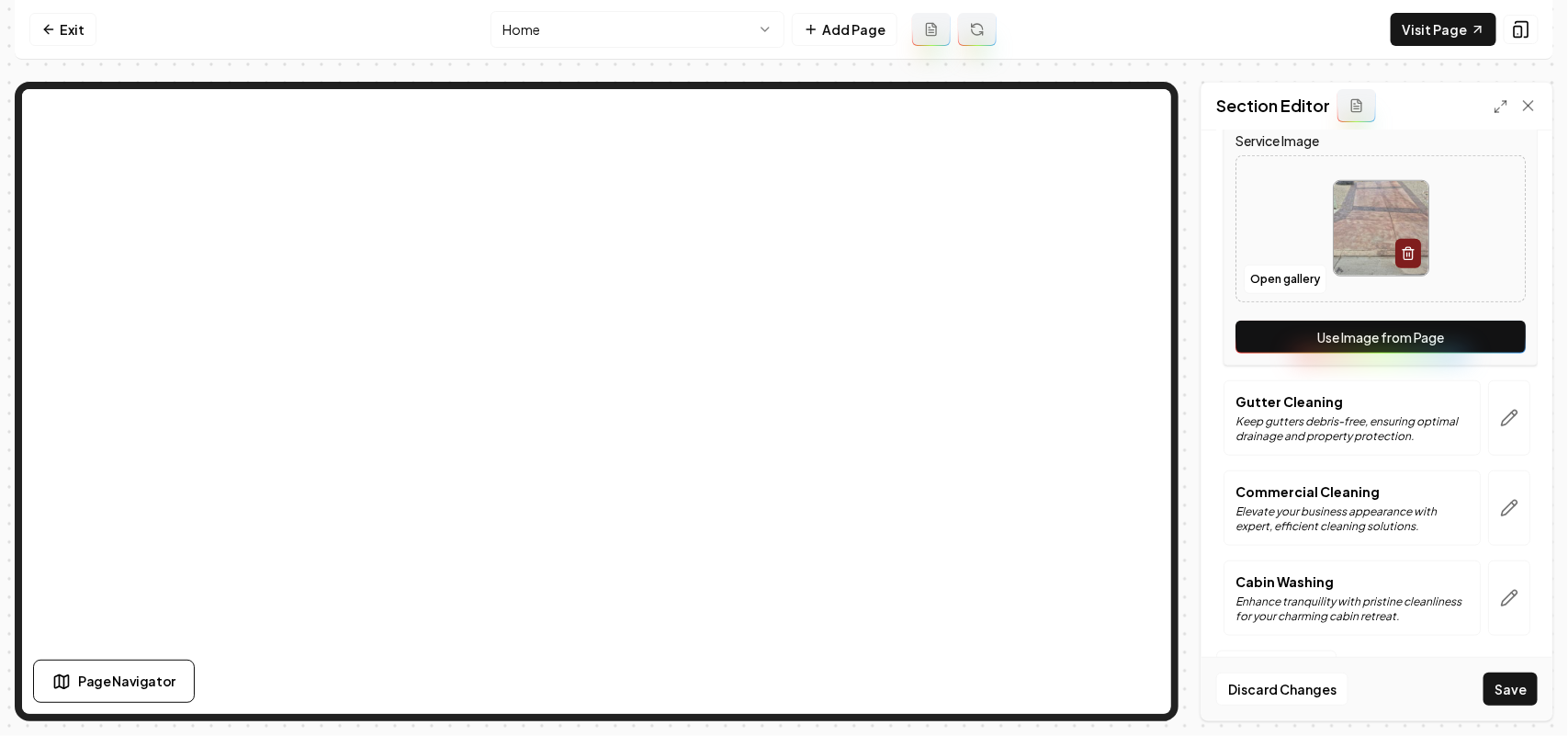 click on "Use Image from Page" at bounding box center [1381, 337] 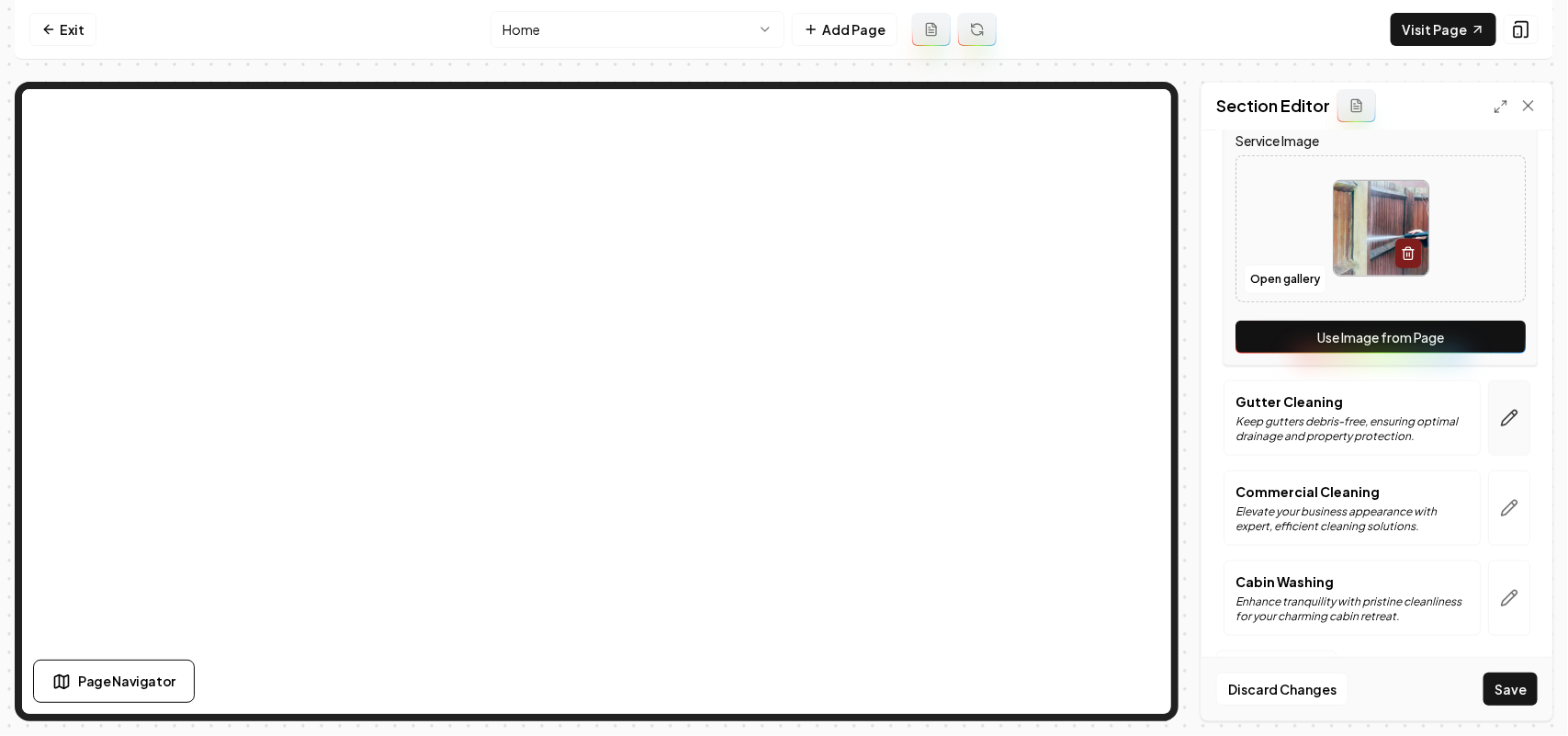 click at bounding box center (1509, 418) 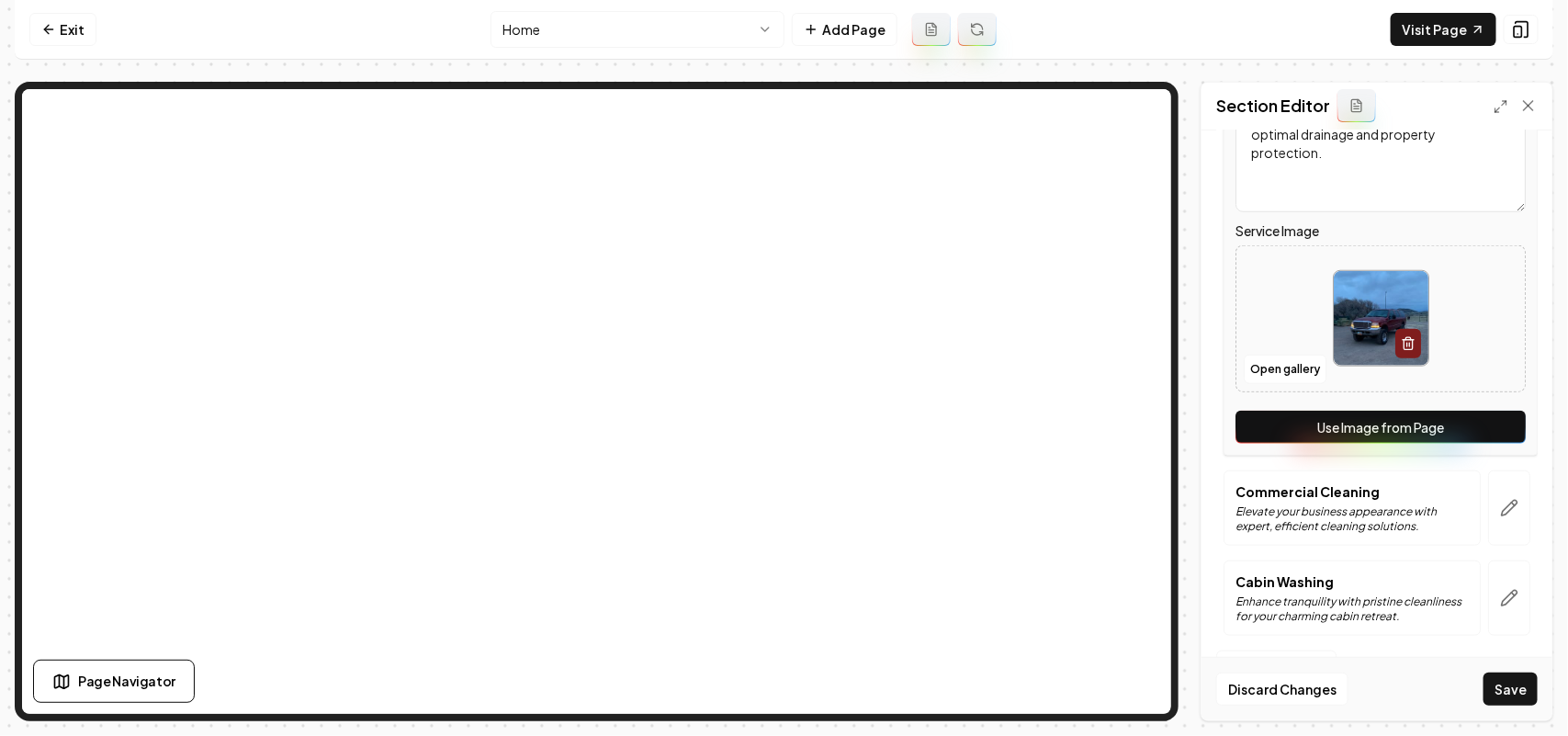 click on "Use Image from Page" at bounding box center (1381, 427) 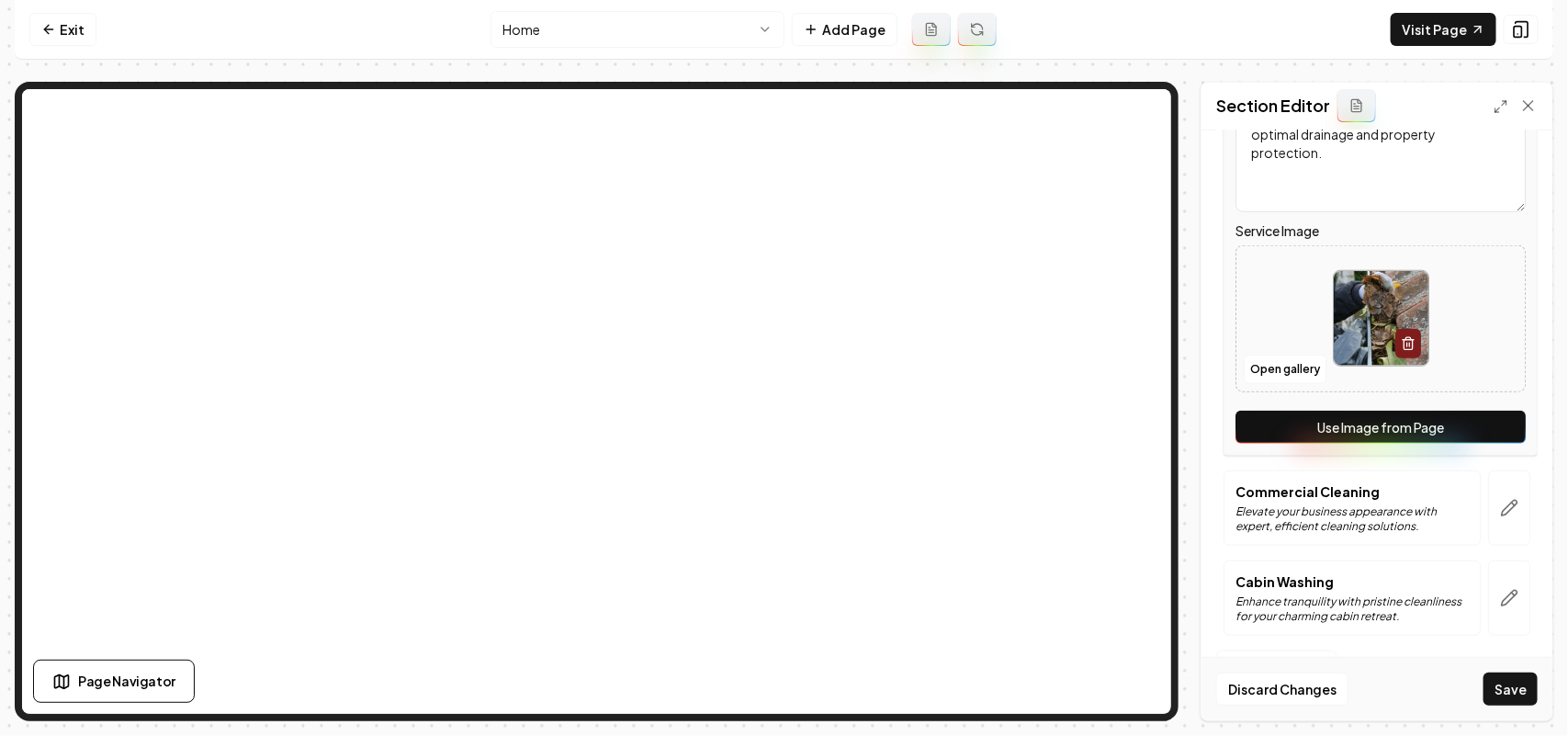 click at bounding box center (1509, 508) 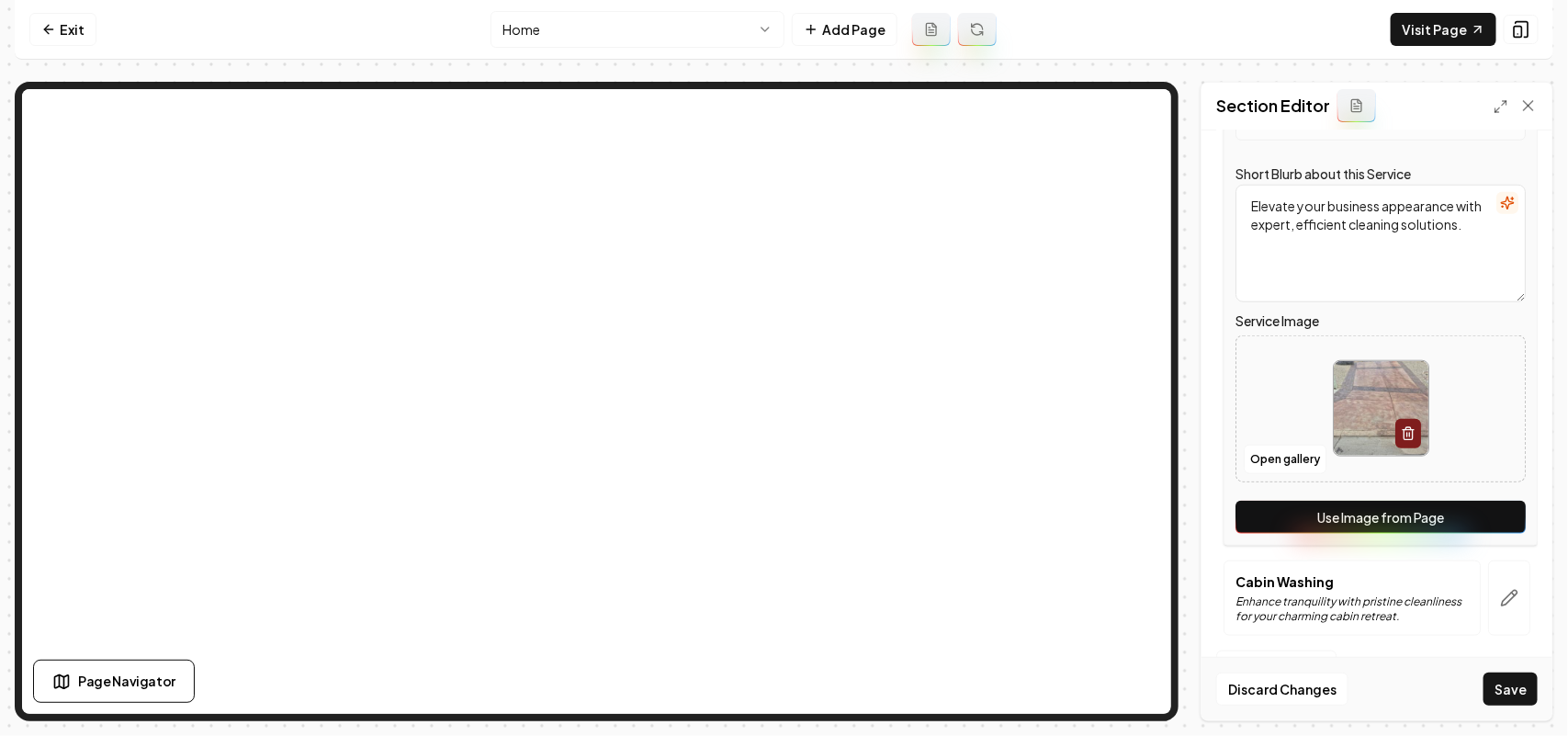 click on "Use Image from Page" at bounding box center (1381, 517) 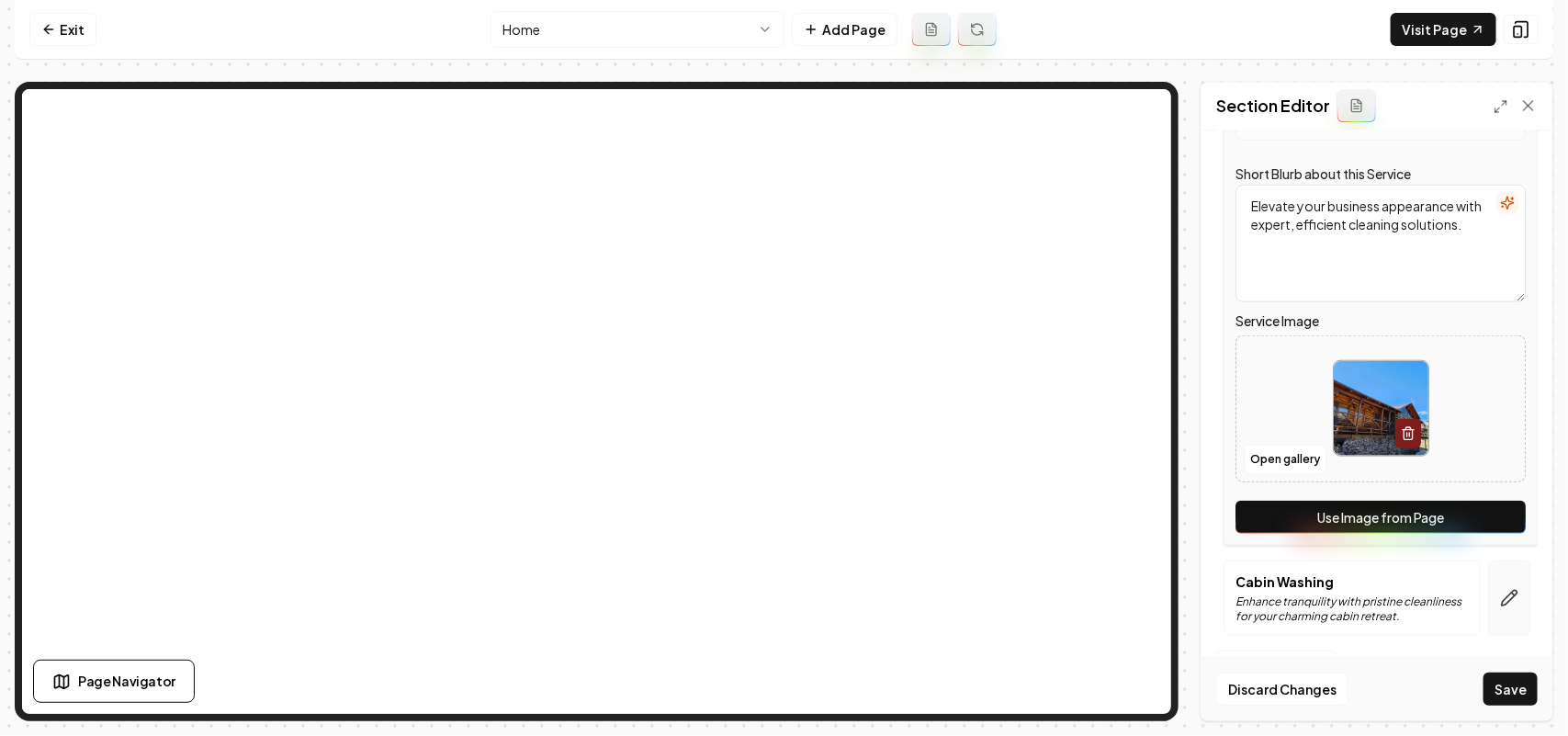 click at bounding box center [1509, 598] 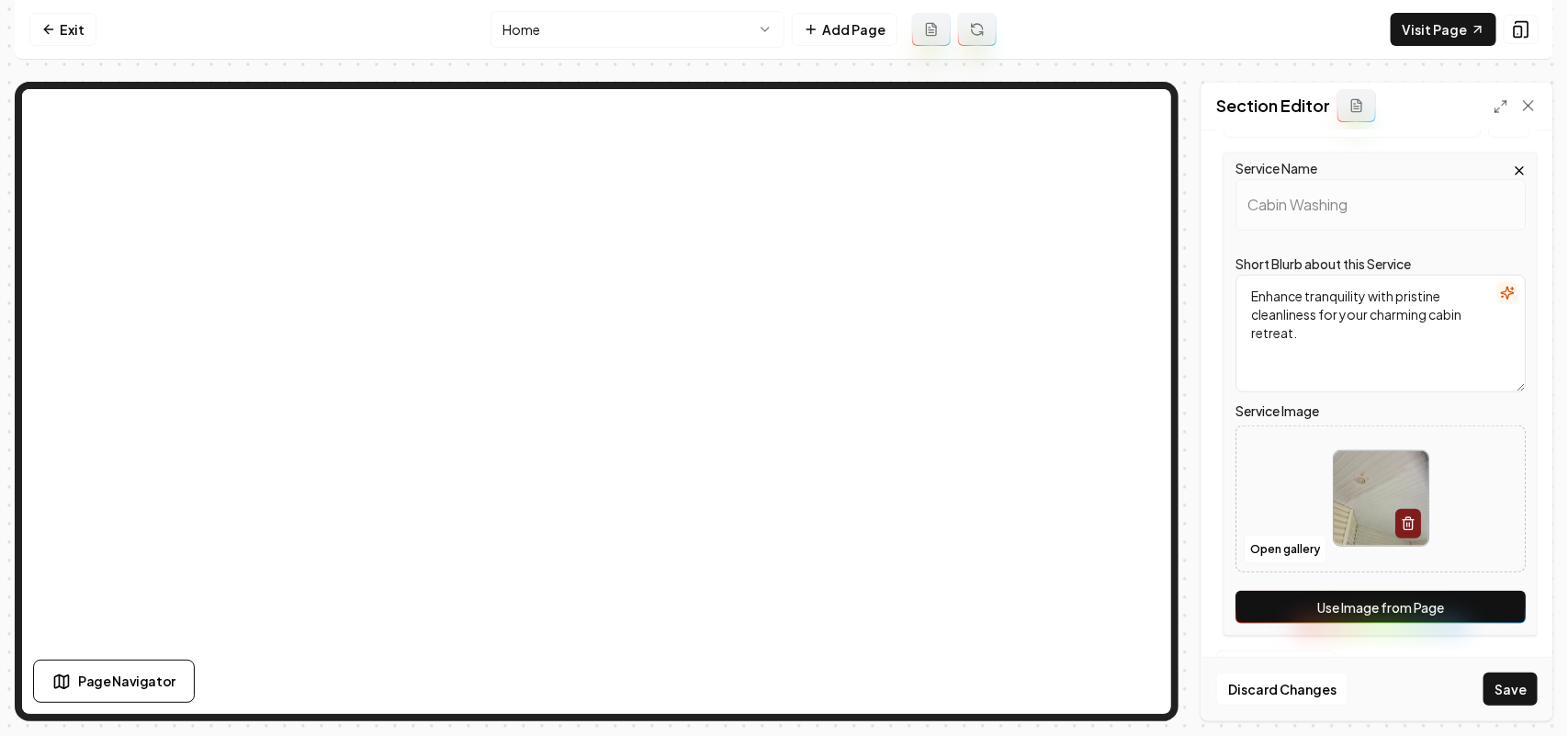 click on "Use Image from Page" at bounding box center (1381, 607) 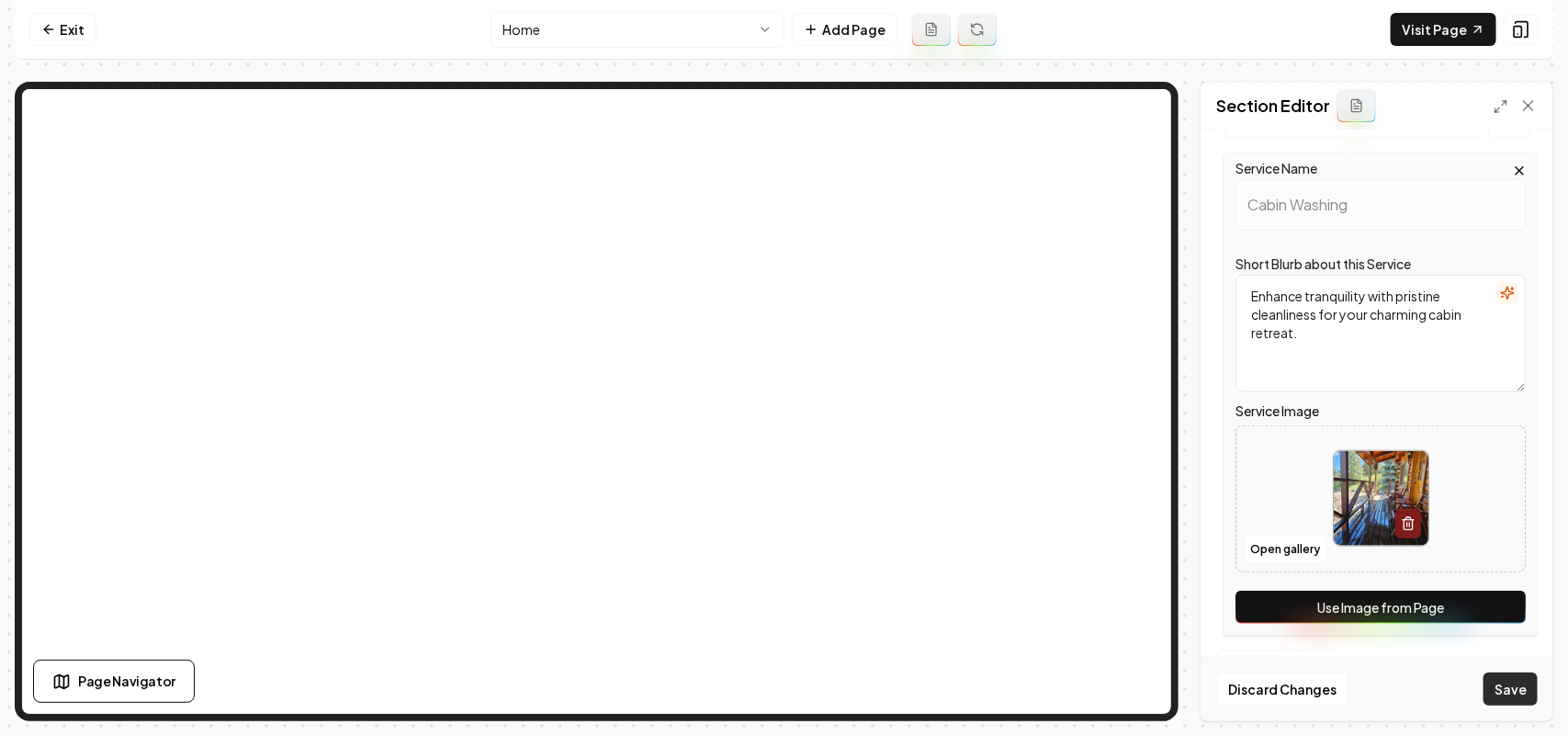 click on "Save" at bounding box center (1510, 689) 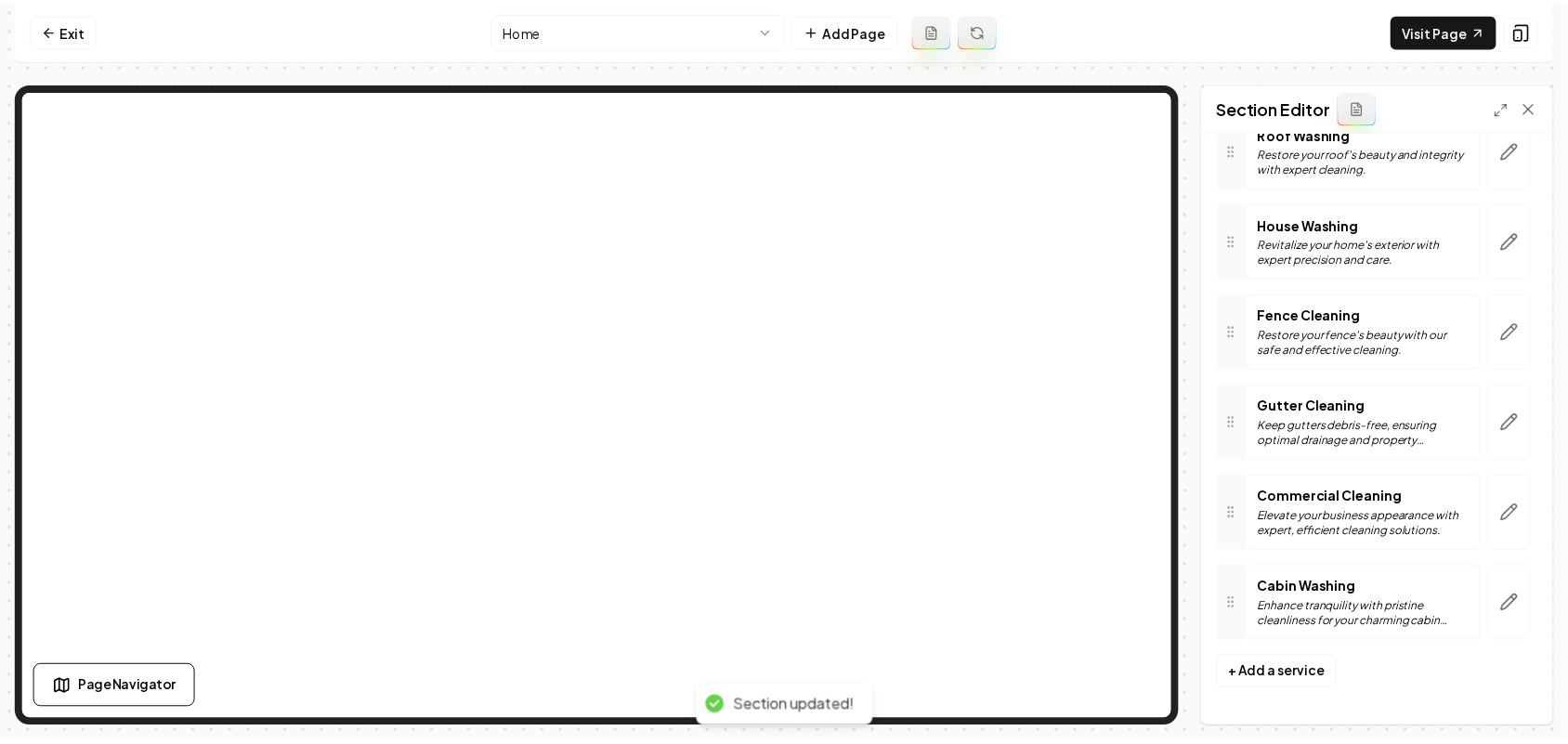 scroll, scrollTop: 270, scrollLeft: 0, axis: vertical 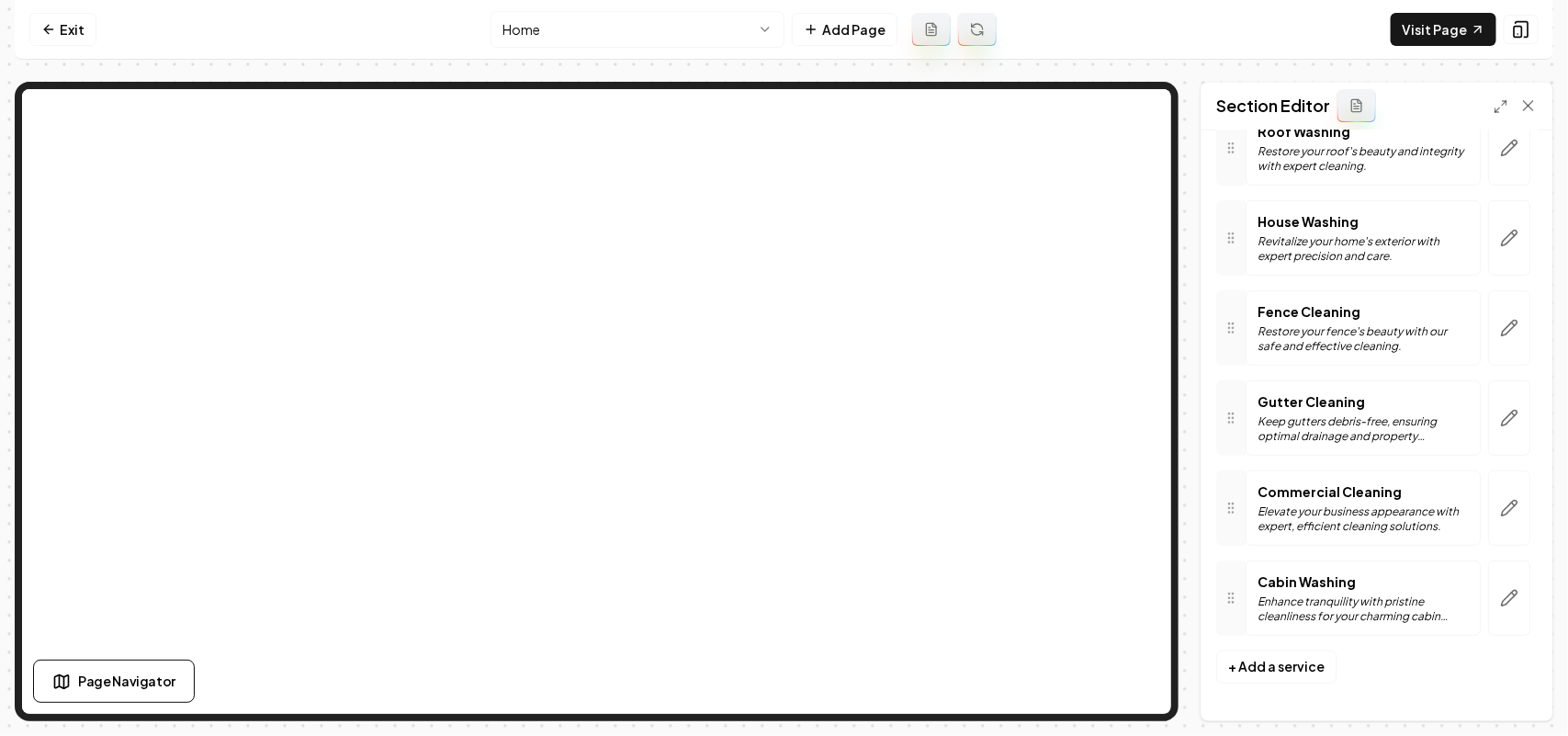 click on "Computer Required This feature is only available on a computer. Please switch to a computer to edit your site. Go back  Exit Home Add Page Visit Page  Page Navigator Page Settings Section Editor Header Our Expert Cleaning Services Services Pressure Washing Restore your property's beauty with our superior cleaning services. Roof Washing Restore your roof's beauty and integrity with expert cleaning. House Washing Revitalize your home's exterior with expert precision and care. Fence Cleaning Restore your fence's beauty with our safe and effective cleaning. Gutter Cleaning Keep gutters debris-free, ensuring optimal drainage and property protection. Commercial Cleaning Elevate your business appearance with expert, efficient cleaning solutions. Cabin Washing Enhance tranquility with pristine cleanliness for your charming cabin retreat. + Add a service Discard Changes Save Section updated! /dashboard/sites/19c0087a-ed67-4081-9443-406af4caf079/pages/aed957d0-fb3b-4380-a8dc-2f7b04e46efb" at bounding box center [784, 368] 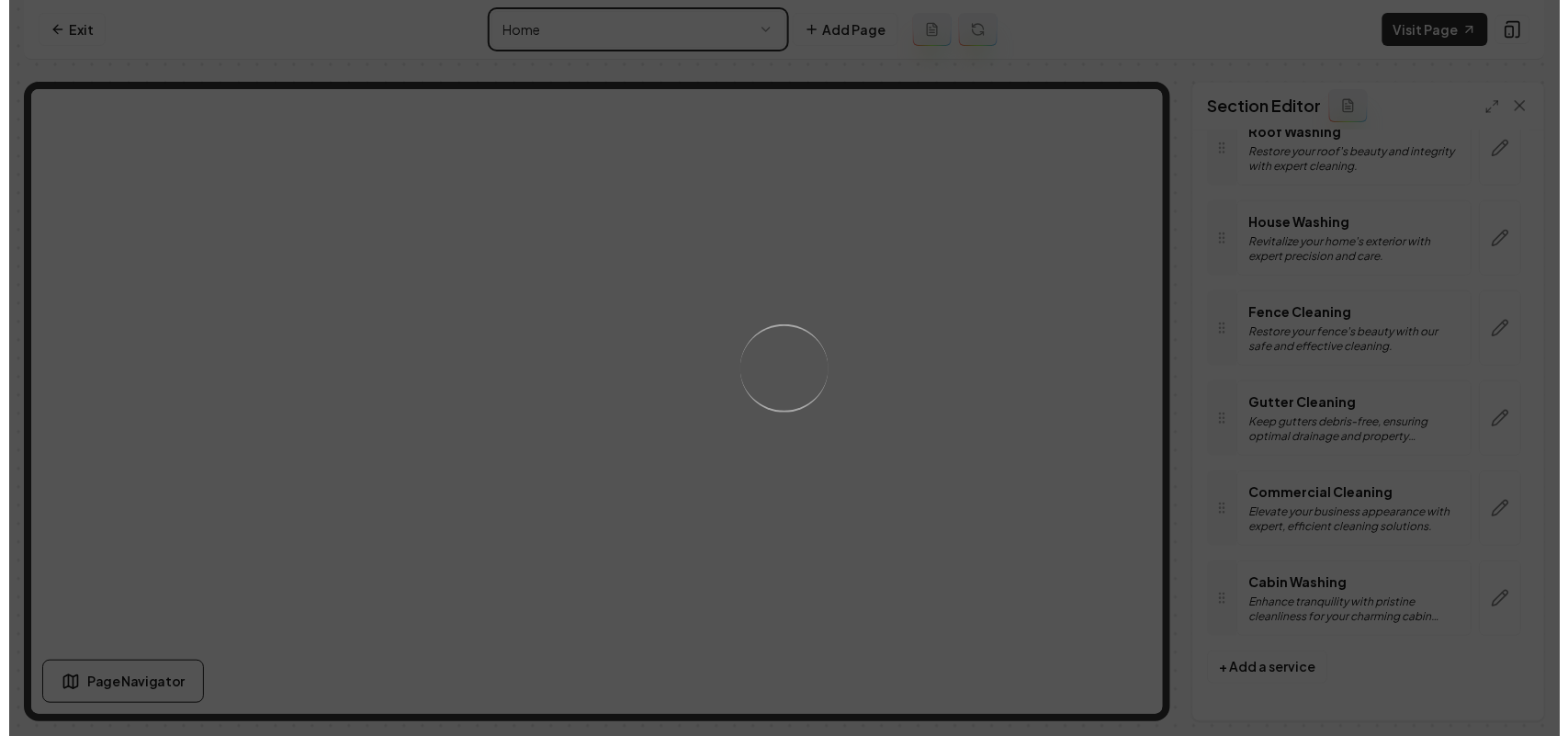 scroll, scrollTop: 0, scrollLeft: 0, axis: both 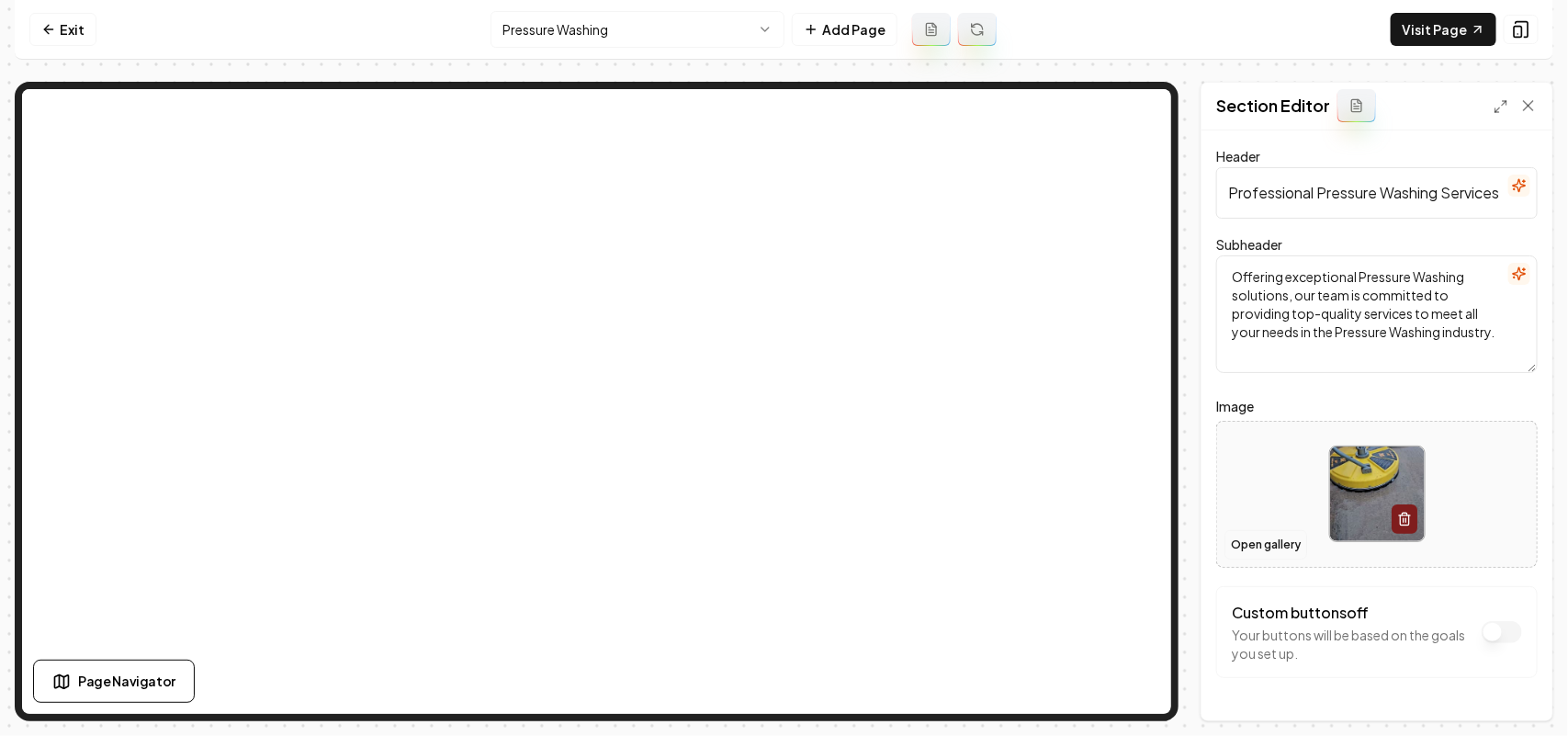 click on "Open gallery" at bounding box center [1266, 545] 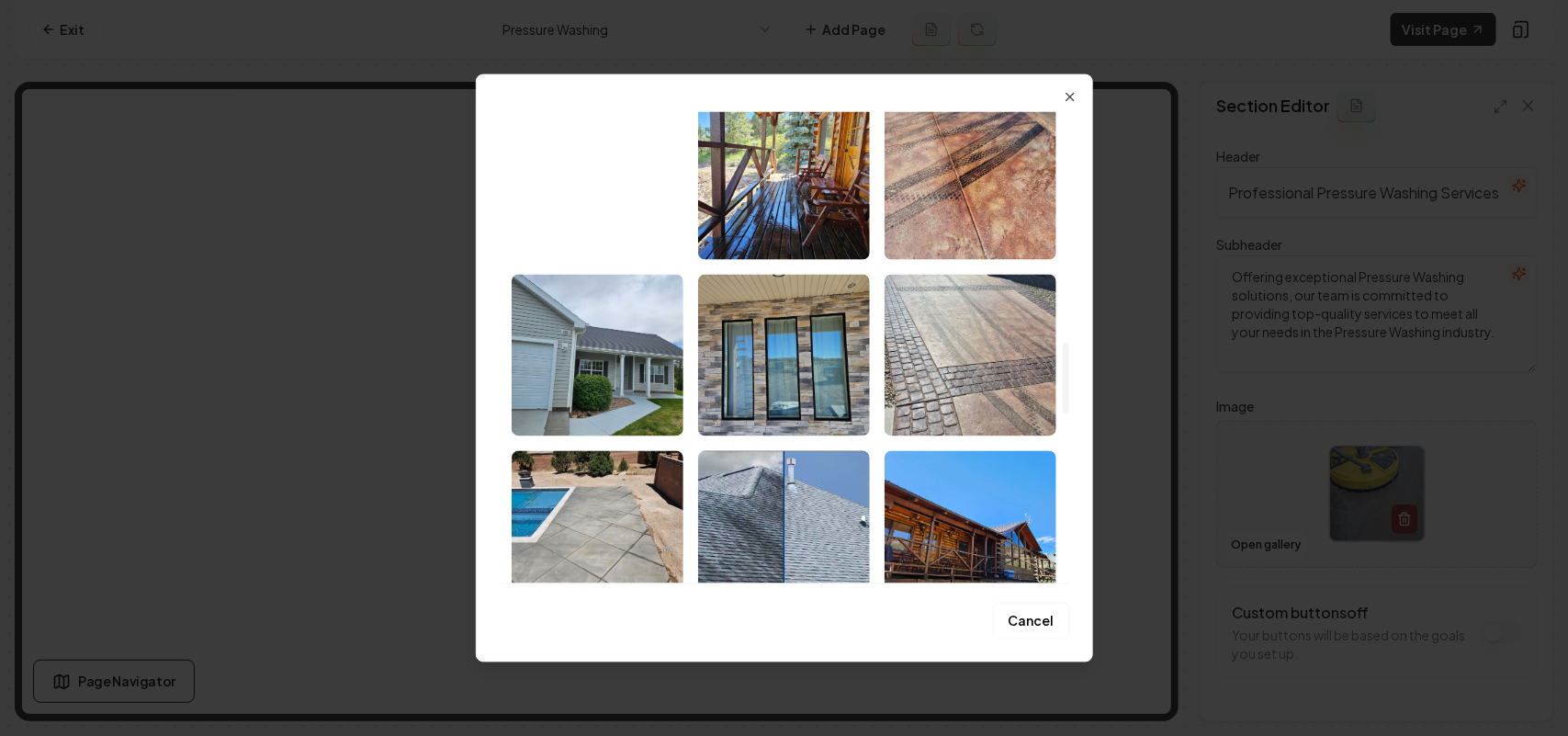 scroll, scrollTop: 1493, scrollLeft: 0, axis: vertical 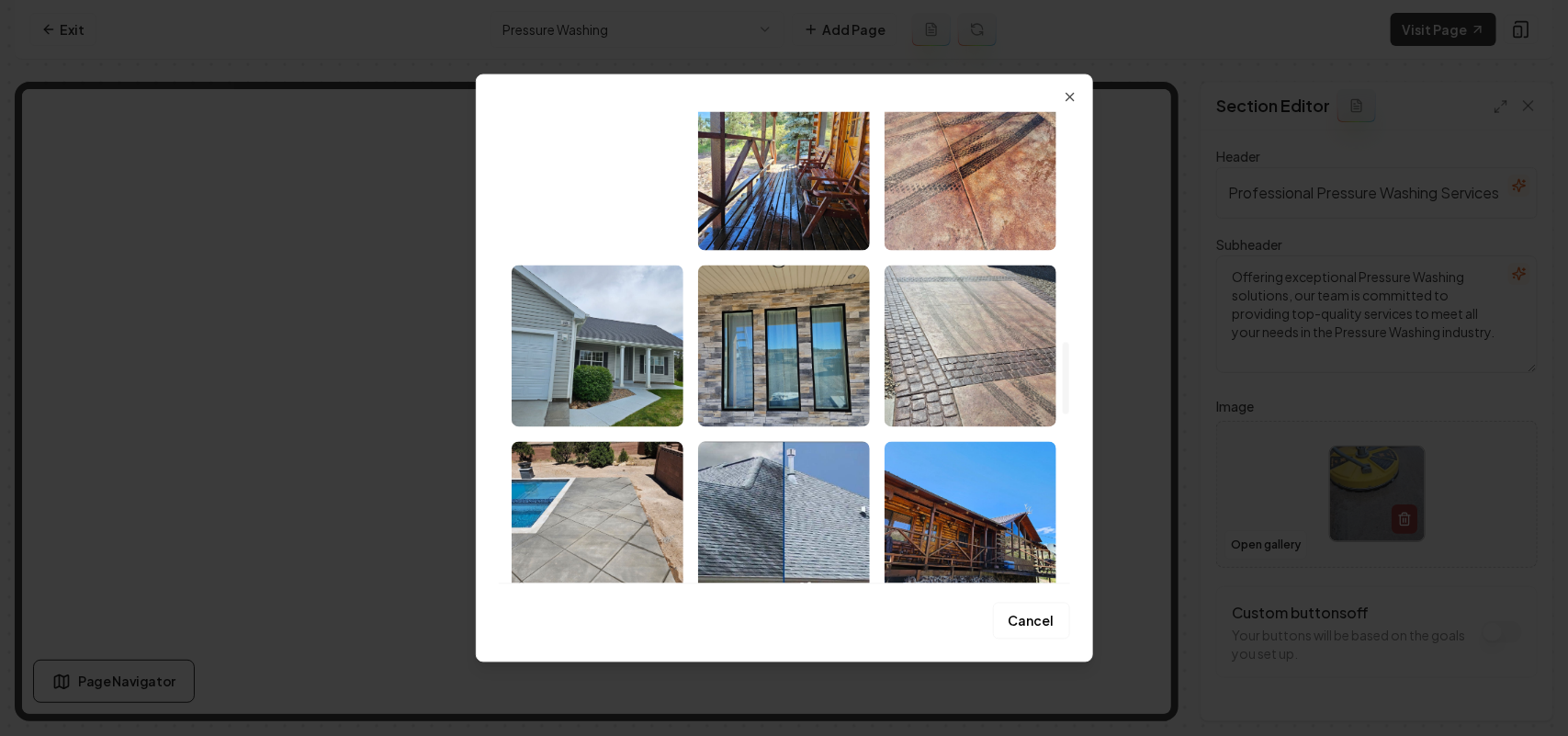 drag, startPoint x: 558, startPoint y: 503, endPoint x: 586, endPoint y: 503, distance: 28 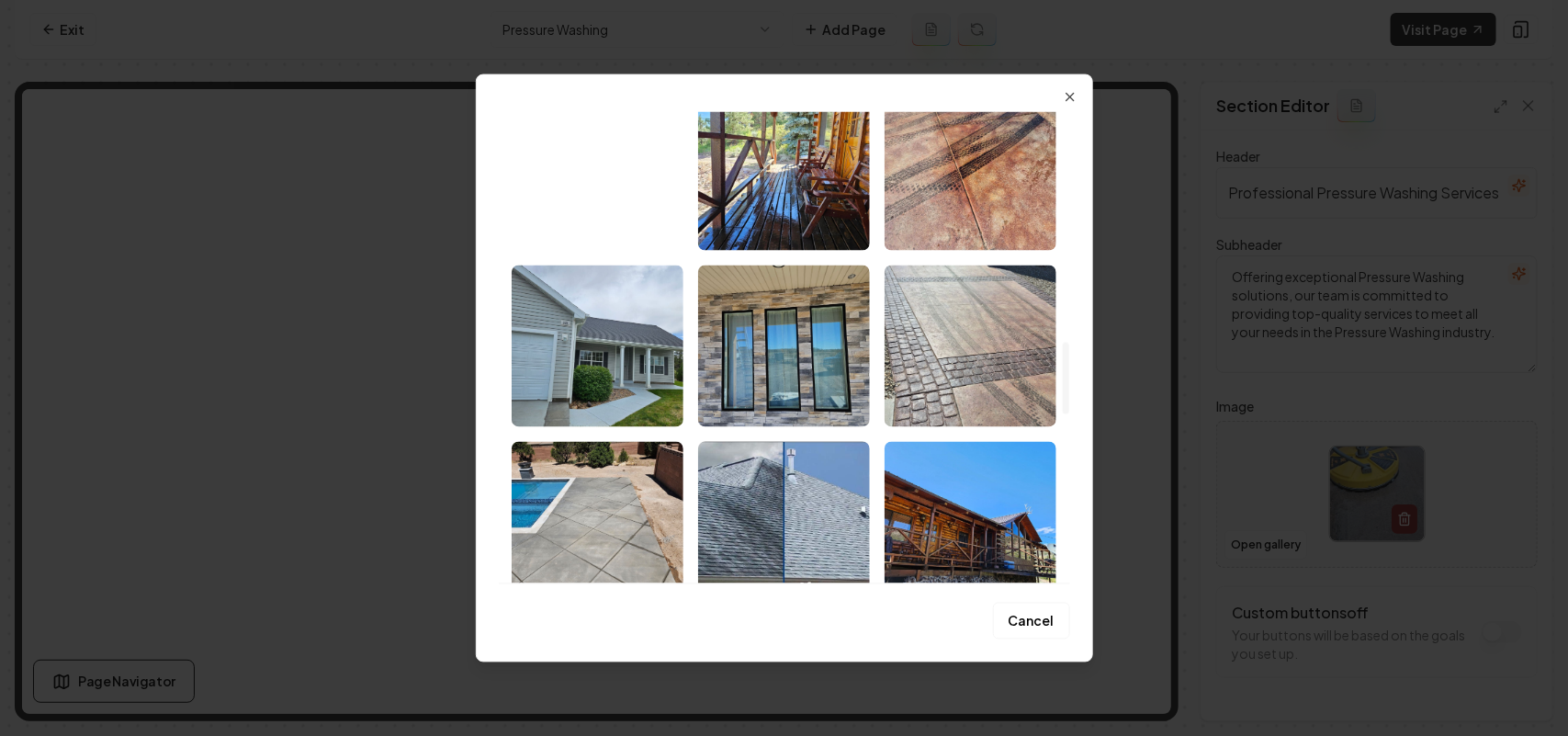 click at bounding box center (597, 522) 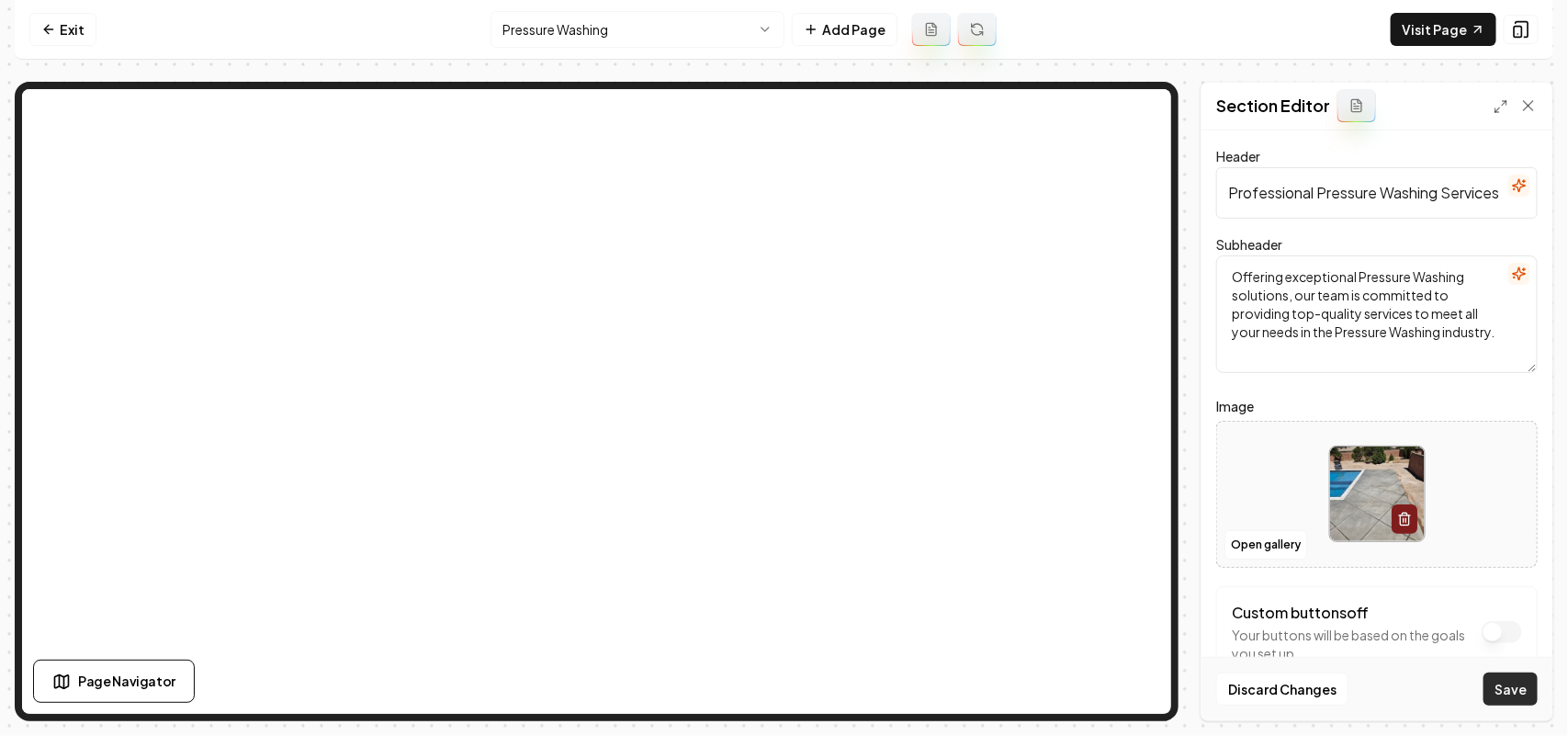 click on "Save" at bounding box center [1510, 689] 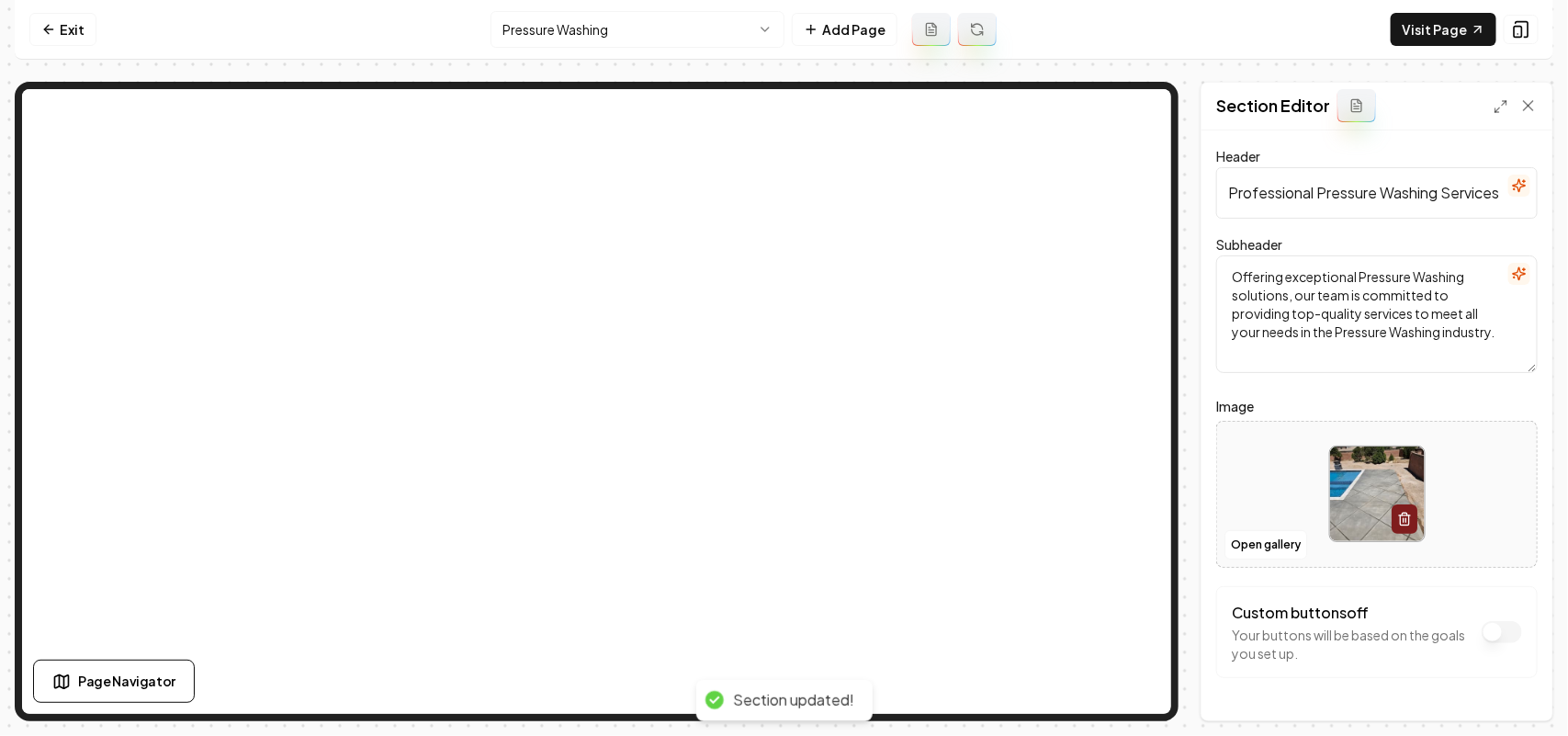 click on "Computer Required This feature is only available on a computer. Please switch to a computer to edit your site. Go back  Exit Pressure Washing Add Page Visit Page  Page Navigator Page Settings Section Editor Header Professional Pressure Washing Services Subheader Offering exceptional Pressure Washing solutions, our team is committed to providing top-quality services to meet all your needs in the Pressure Washing industry. Image Open gallery Custom buttons  off Your buttons will be based on the goals you set up. Discard Changes Save Section updated! /dashboard/sites/19c0087a-ed67-4081-9443-406af4caf079/pages/8831fd04-5dbb-49e0-ac37-a3a1a0a4beaf" at bounding box center [784, 368] 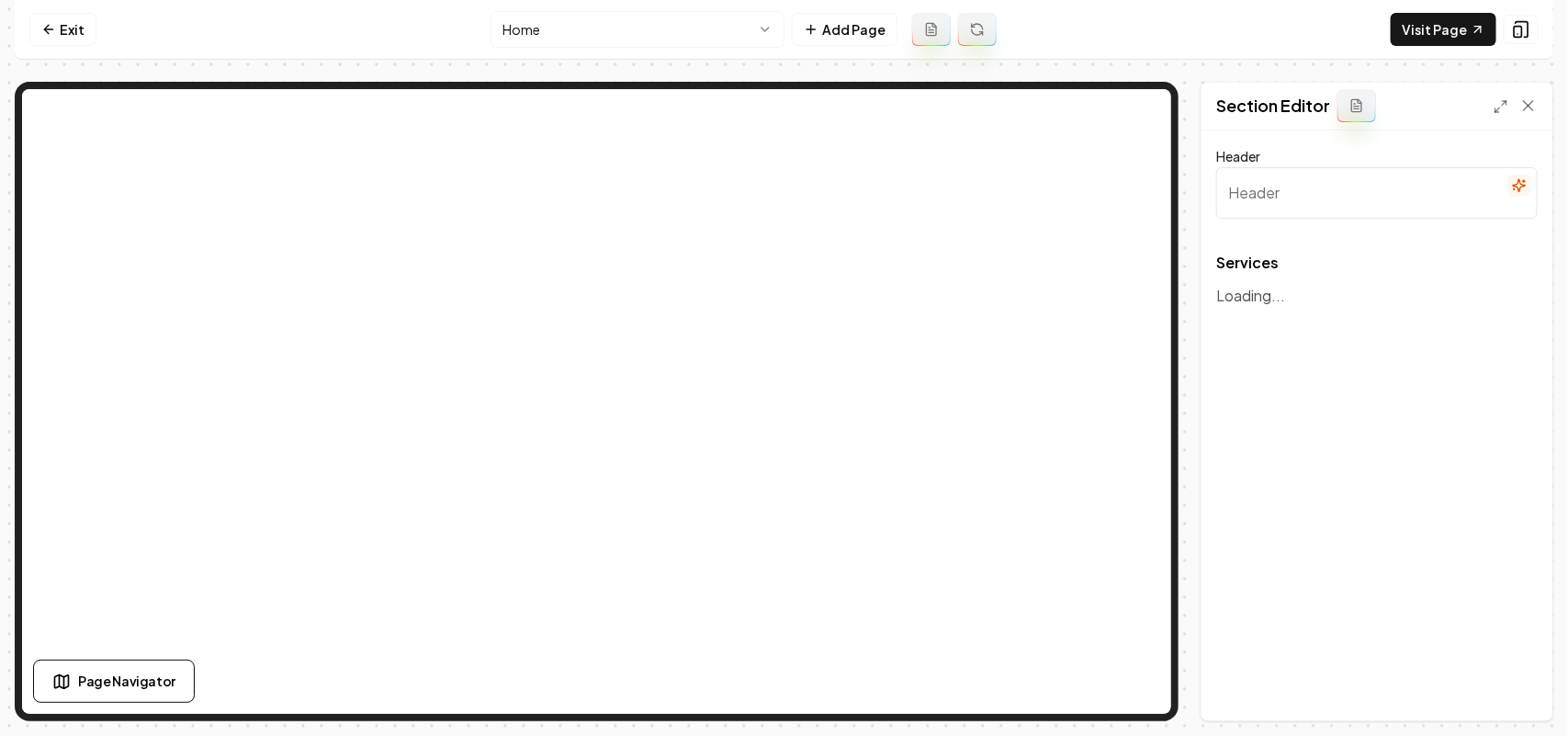 type on "Our Expert Cleaning Services" 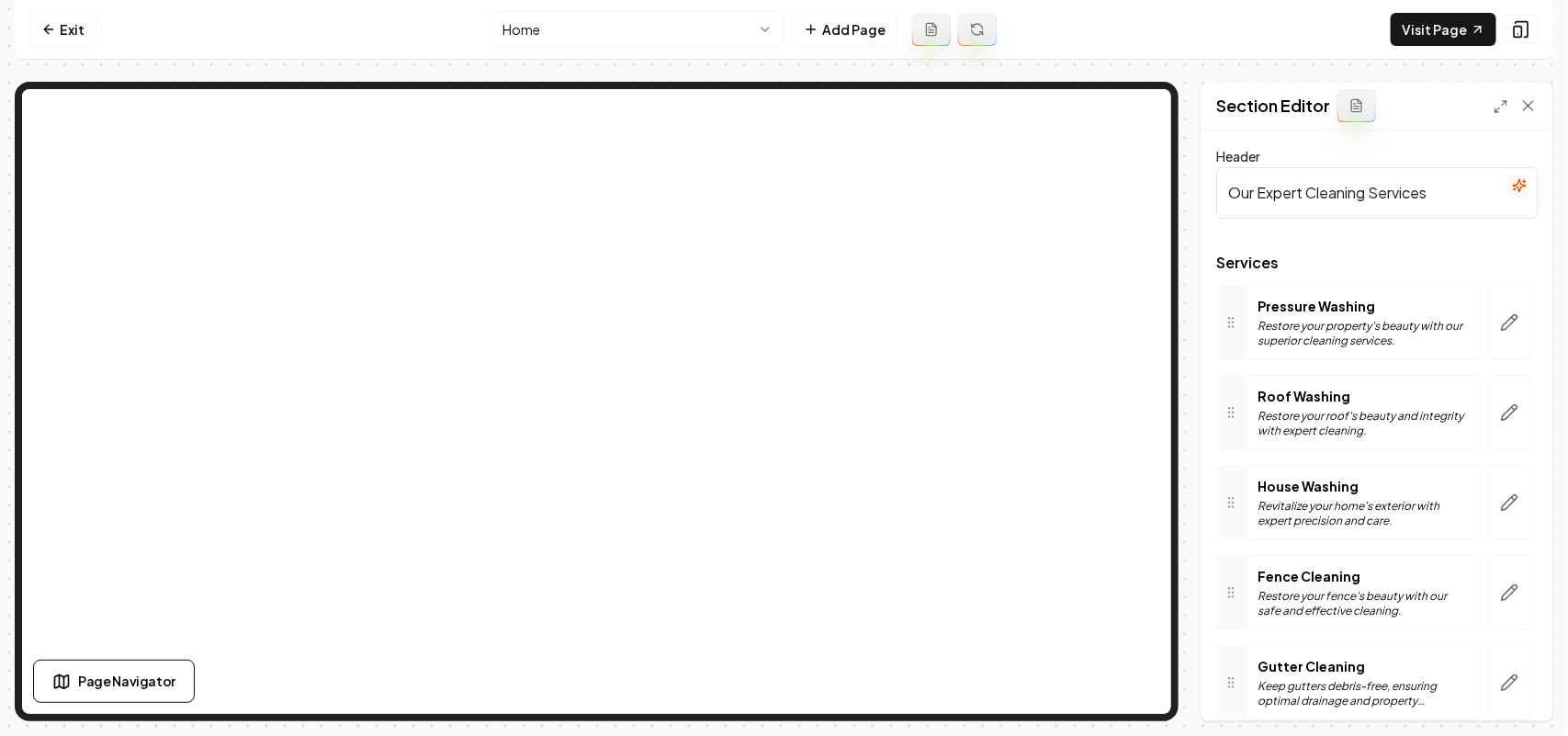 click at bounding box center (1509, 323) 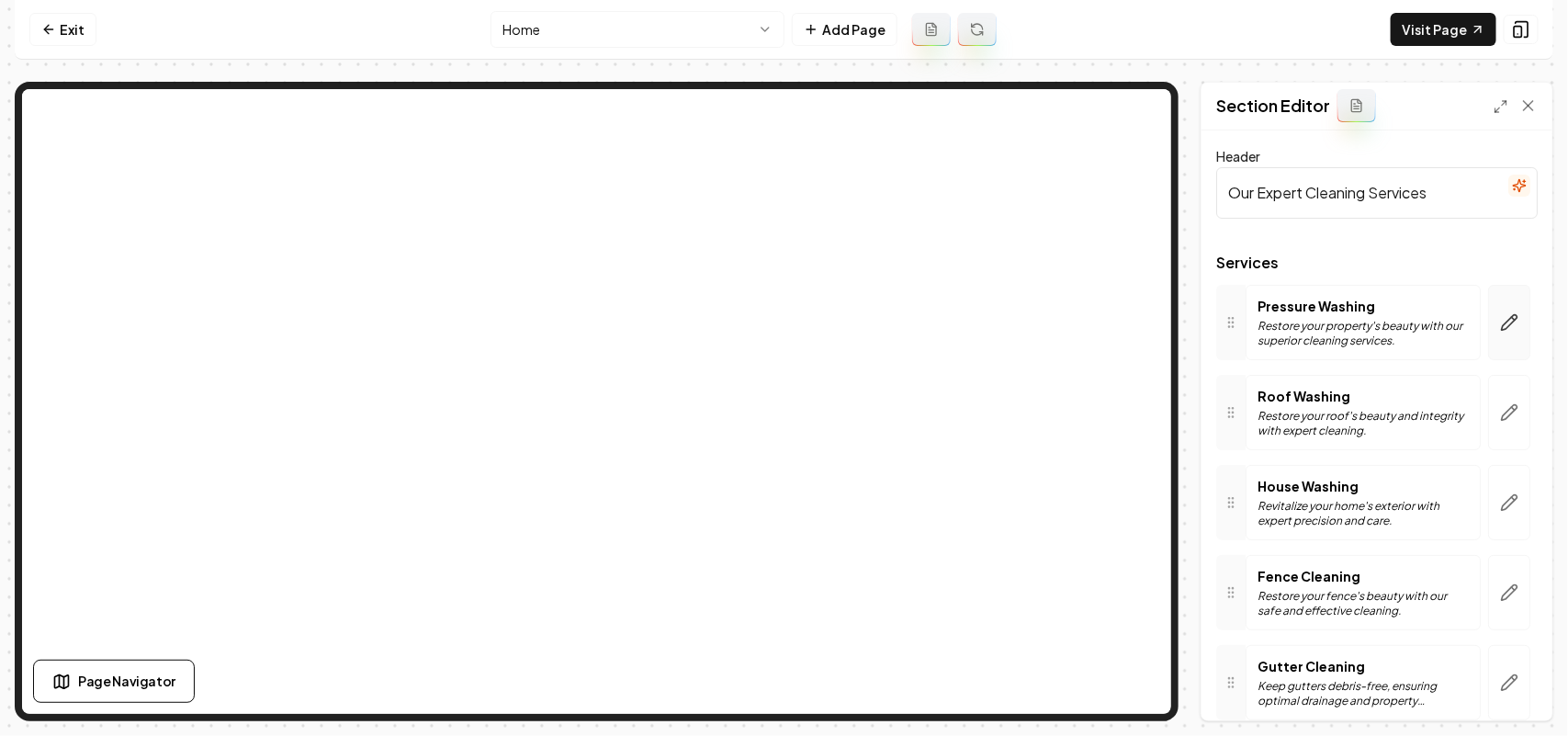 click 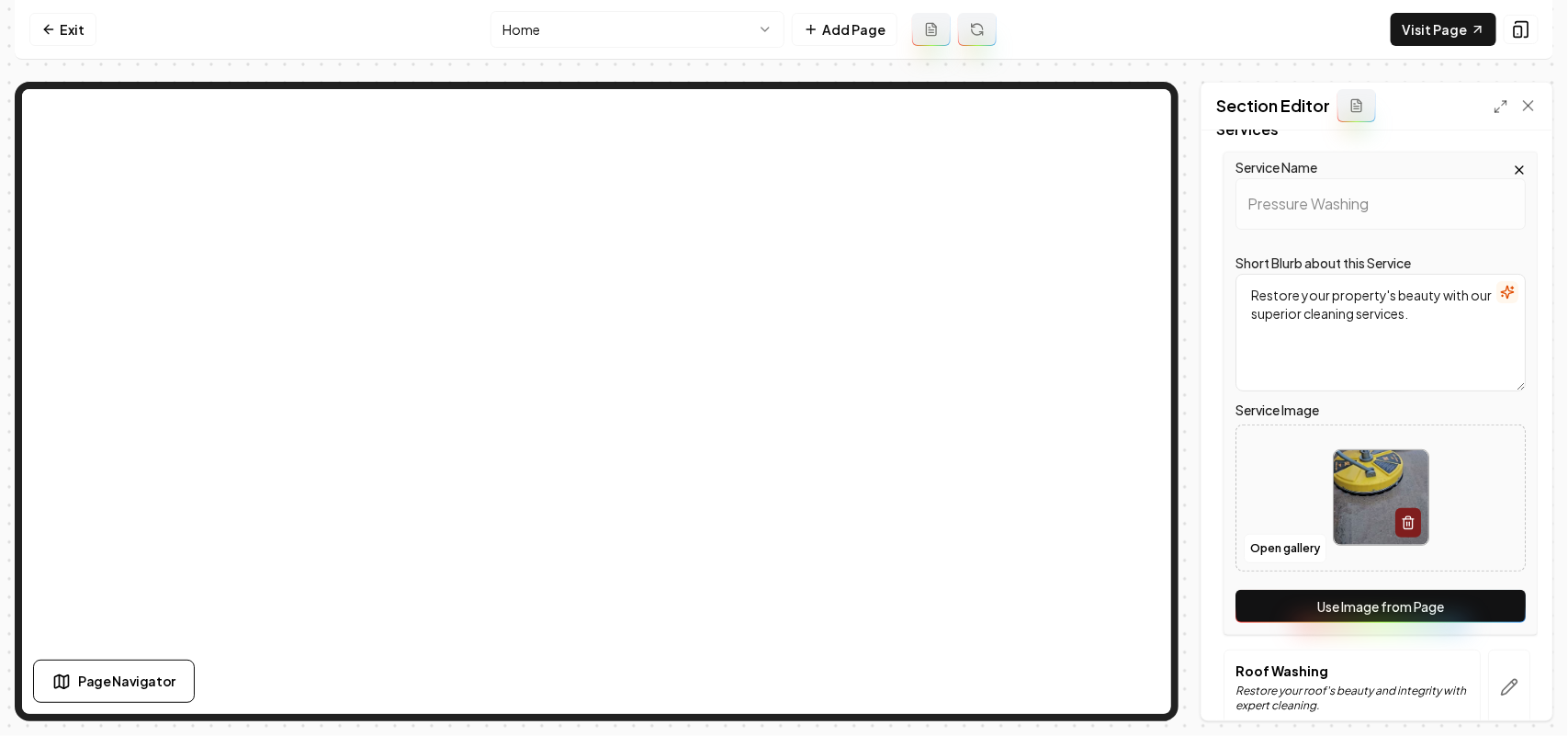 scroll, scrollTop: 345, scrollLeft: 0, axis: vertical 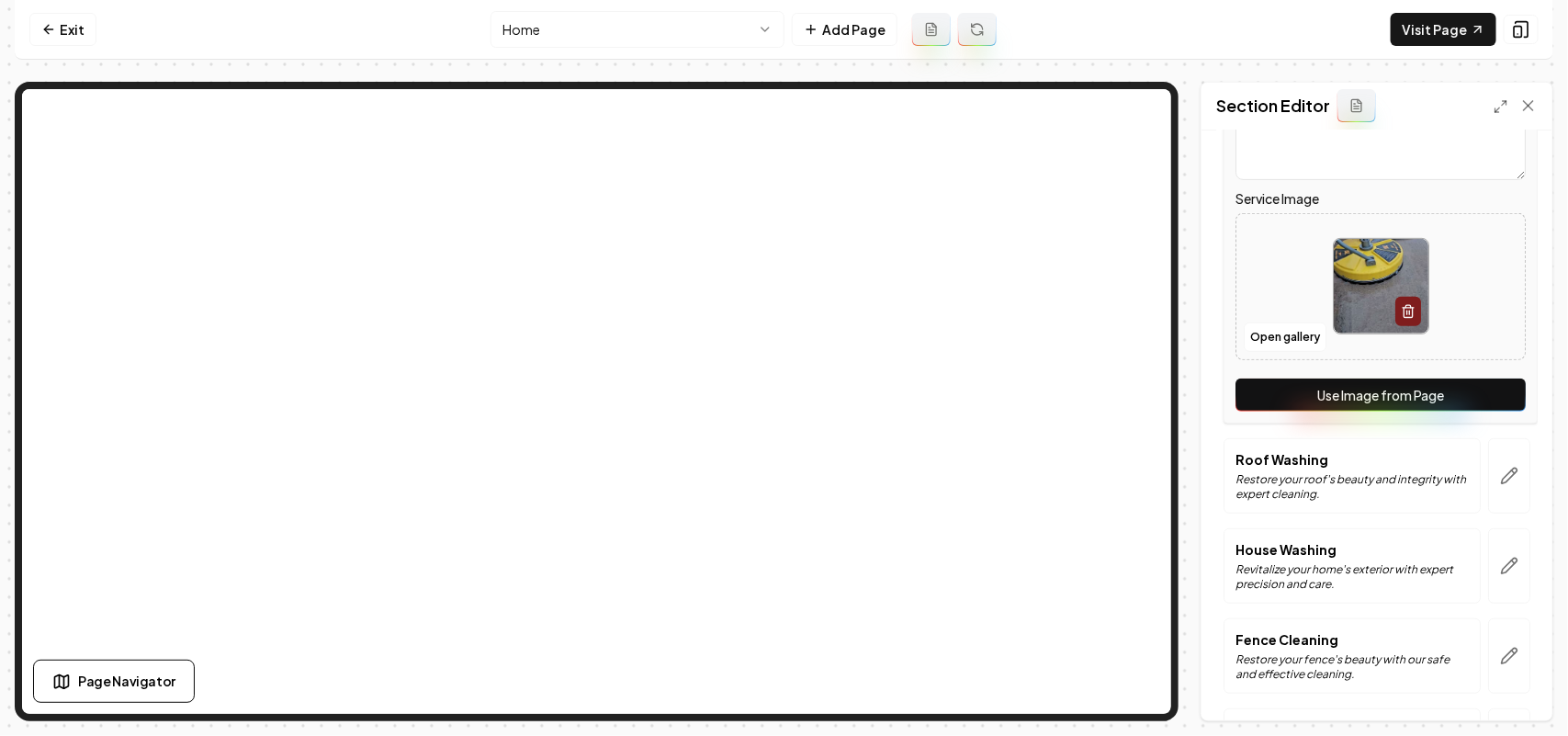 click on "Use Image from Page" at bounding box center [1381, 395] 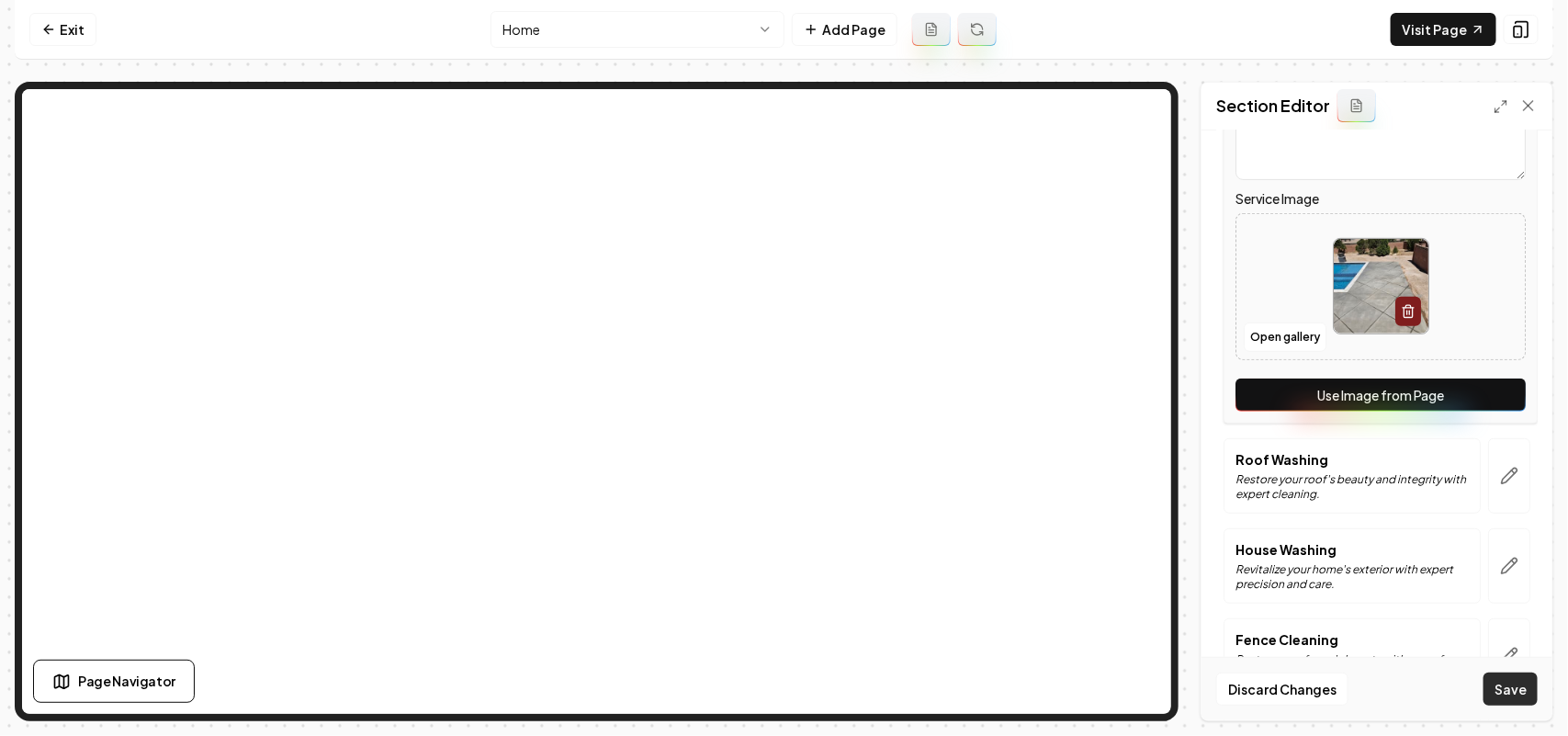 click on "Save" at bounding box center [1510, 689] 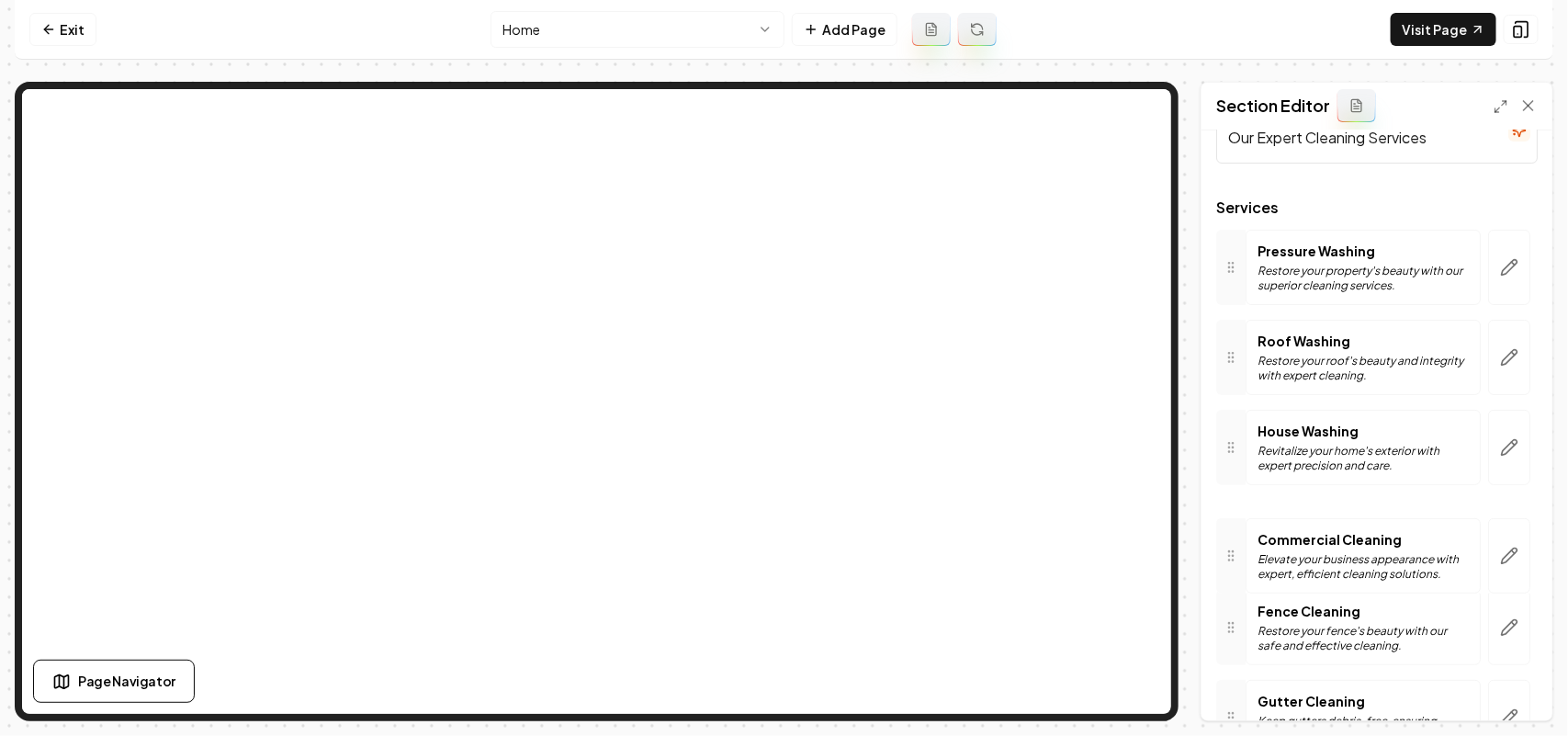 scroll, scrollTop: 38, scrollLeft: 0, axis: vertical 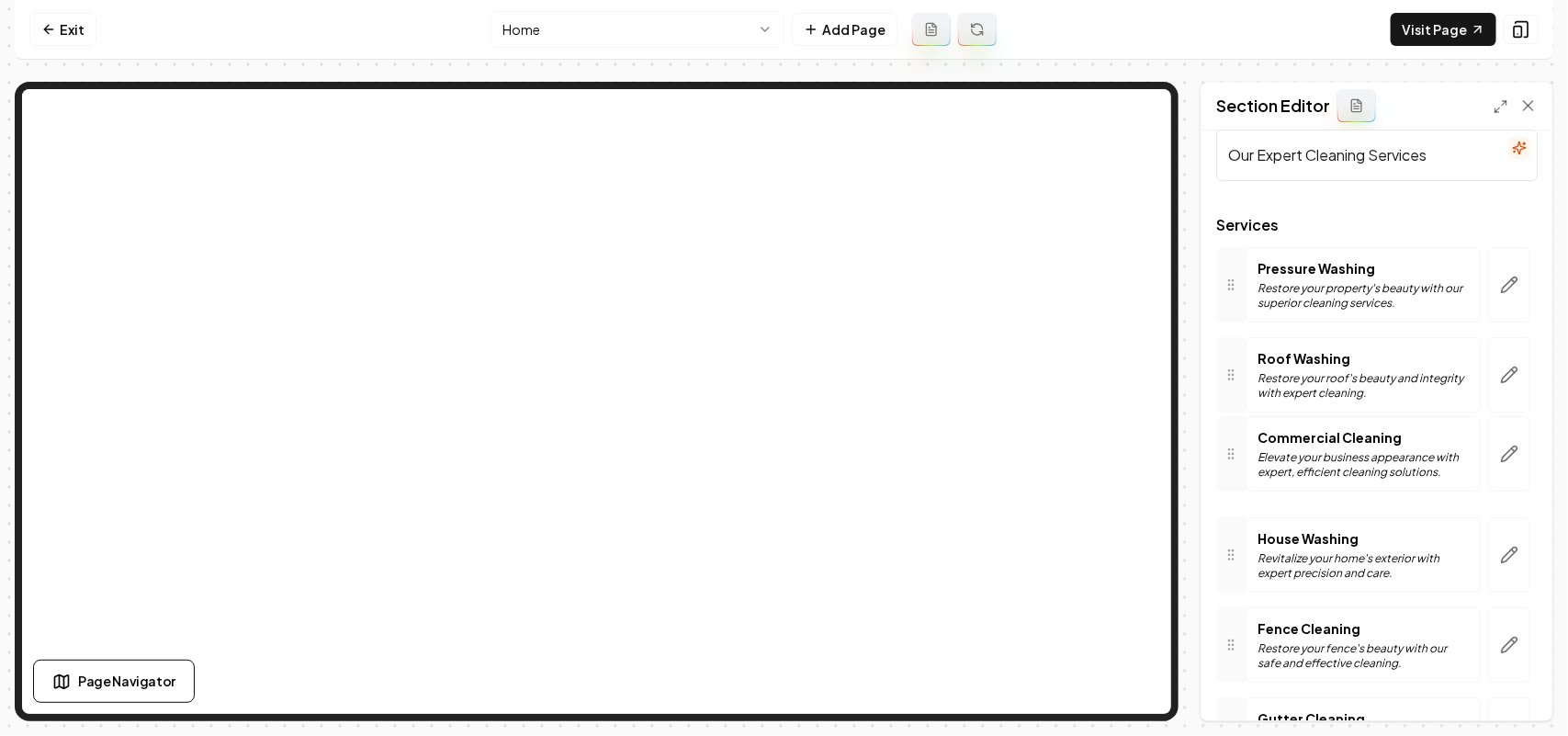 drag, startPoint x: 1228, startPoint y: 511, endPoint x: 1270, endPoint y: 457, distance: 68.4105 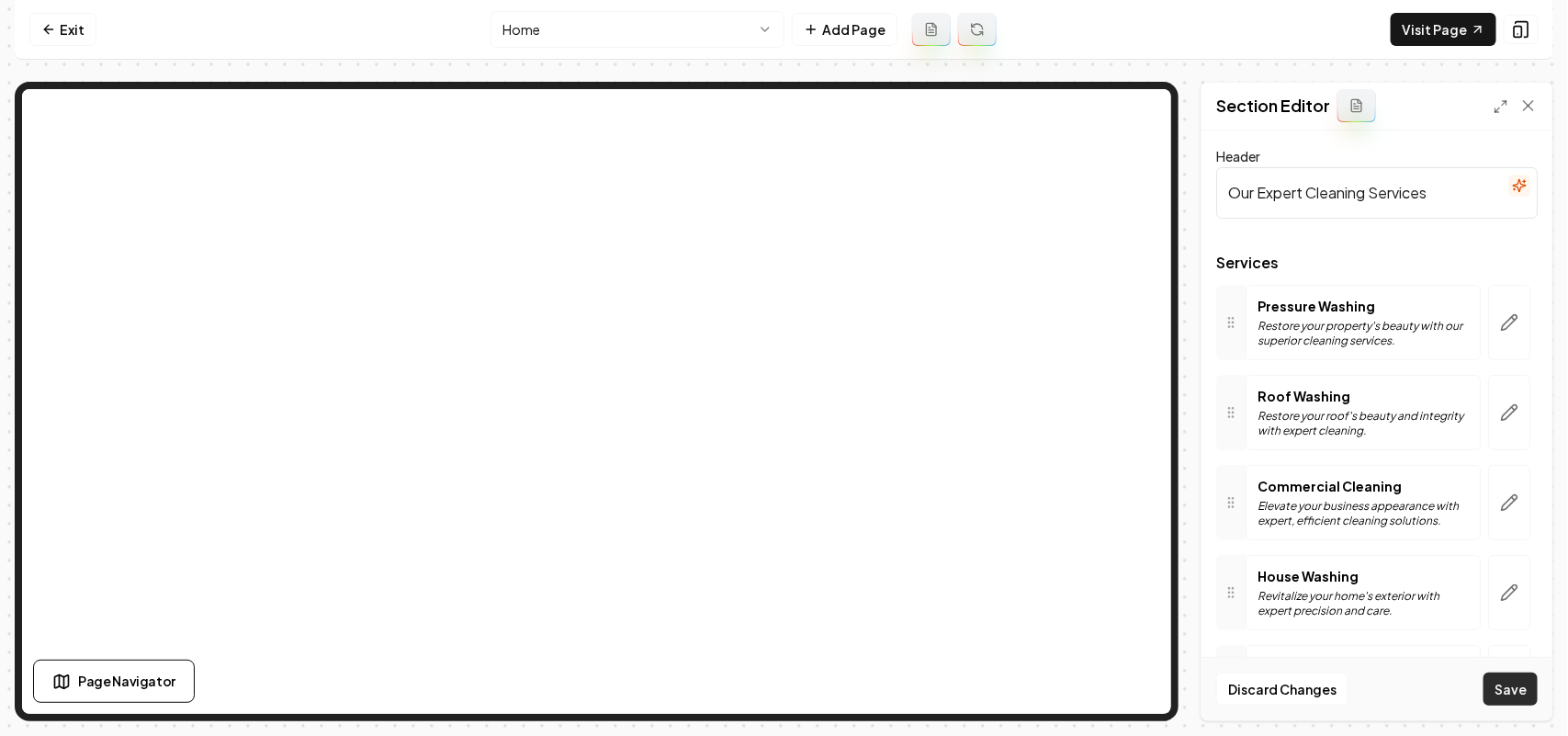 click on "Save" at bounding box center [1510, 689] 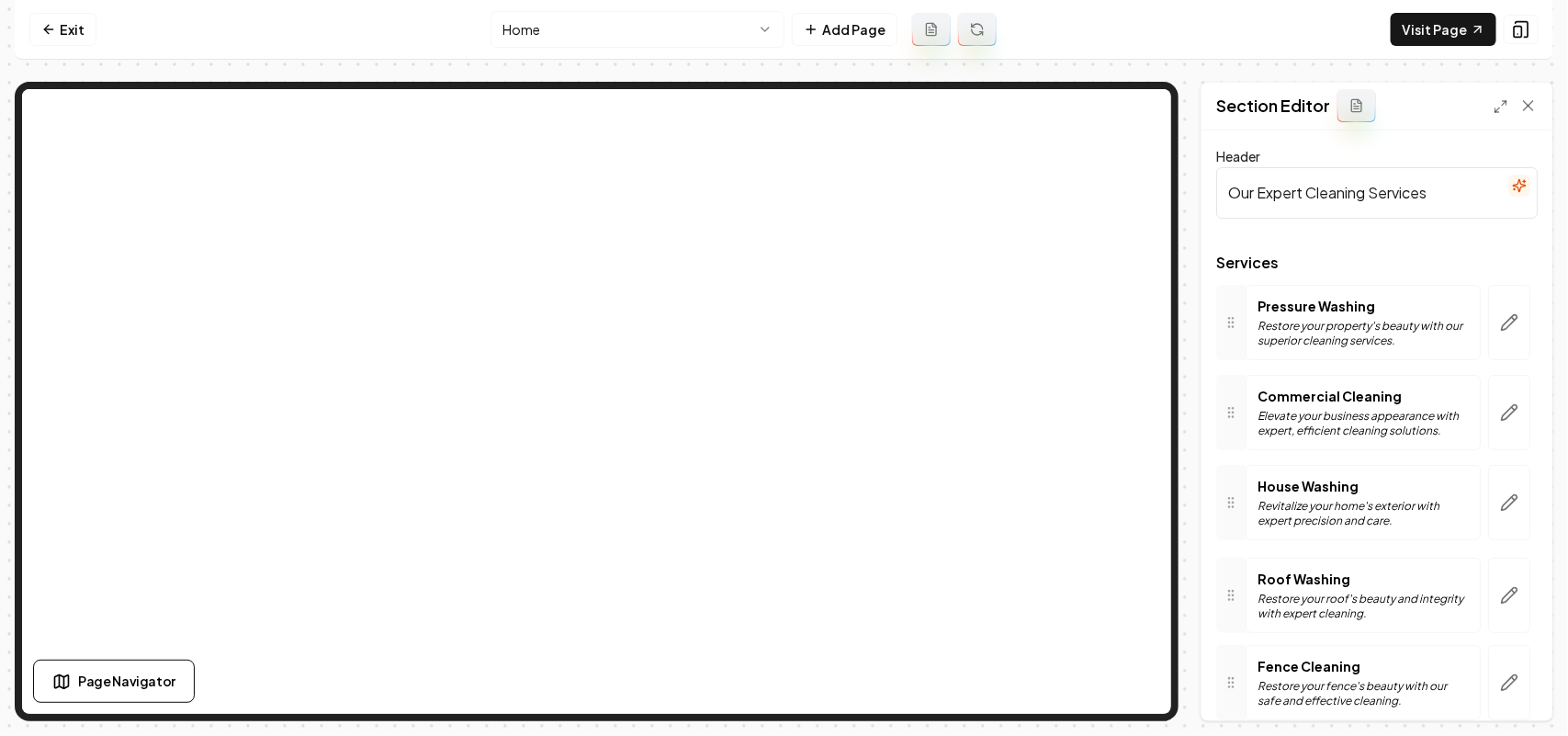 drag, startPoint x: 1228, startPoint y: 402, endPoint x: 1245, endPoint y: 583, distance: 181.7966 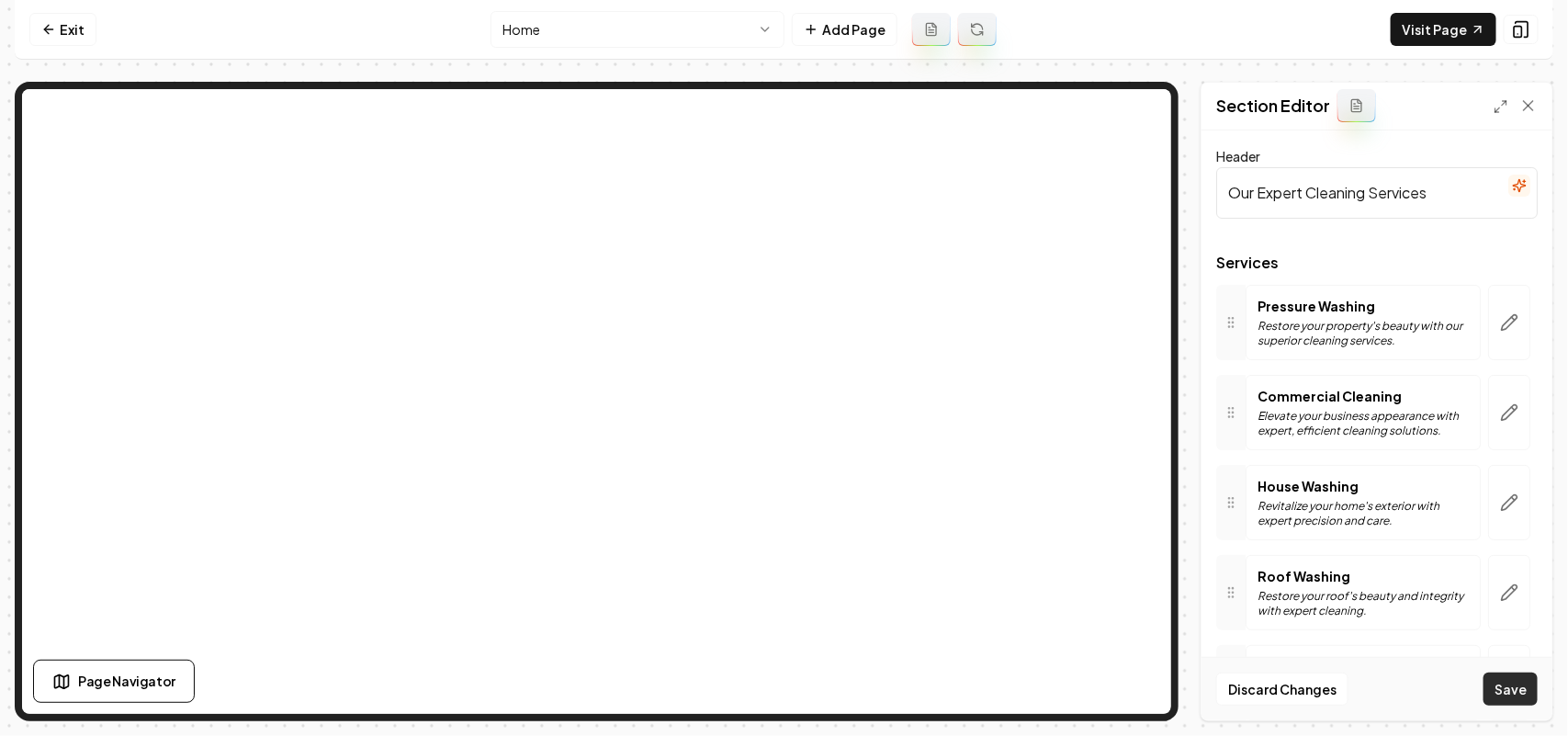 click on "Save" at bounding box center (1510, 689) 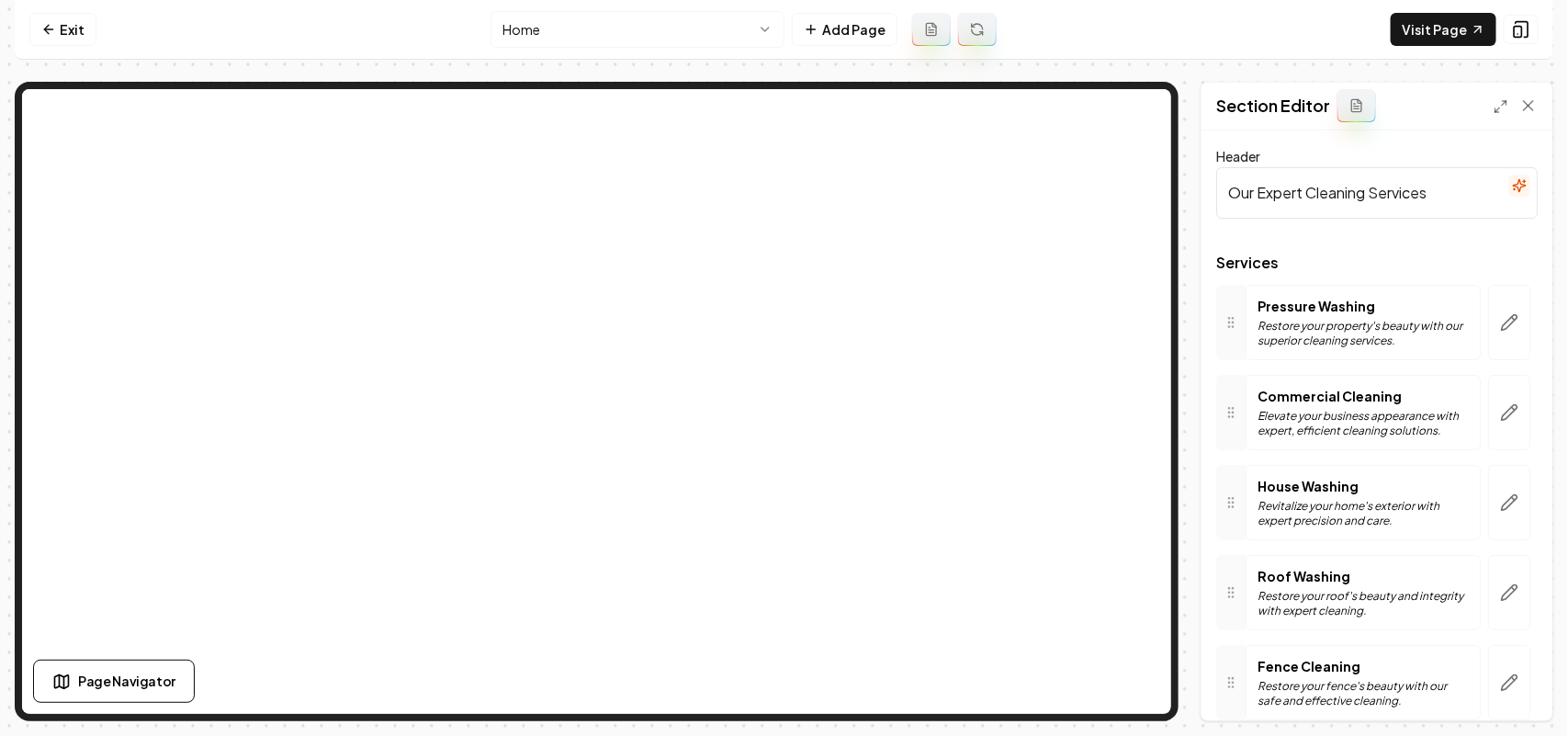 click on "Computer Required This feature is only available on a computer. Please switch to a computer to edit your site. Go back  Exit Home Add Page Visit Page  Page Navigator Page Settings Section Editor Header Our Expert Cleaning Services Services Pressure Washing Restore your property's beauty with our superior cleaning services. Commercial Cleaning Elevate your business appearance with expert, efficient cleaning solutions. House Washing Revitalize your home's exterior with expert precision and care. Roof Washing Restore your roof's beauty and integrity with expert cleaning. Fence Cleaning Restore your fence's beauty with our safe and effective cleaning. Gutter Cleaning Keep gutters debris-free, ensuring optimal drainage and property protection. Cabin Washing Enhance tranquility with pristine cleanliness for your charming cabin retreat. Draggable item 041f982f-444a-4d4c-acc6-3b336d79faff was dropped over droppable area 06f4ac31-7c52-424a-a249-2b348258b3b0 + Add a service Discard Changes Save" at bounding box center [784, 368] 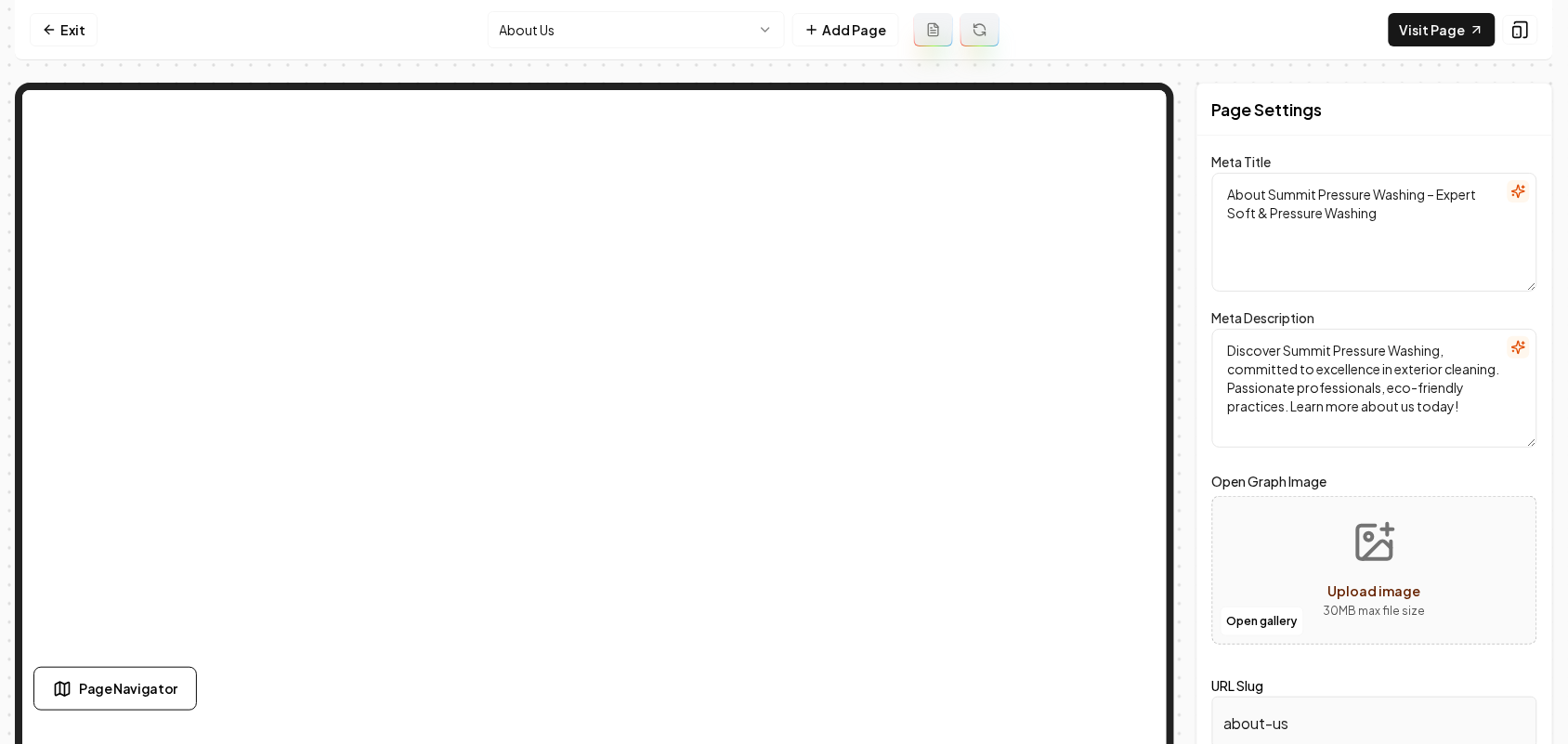 click on "Computer Required This feature is only available on a computer. Please switch to a computer to edit your site. Go back  Exit About Us Add Page Visit Page  Page Navigator Page Settings Meta Title About Summit Pressure Washing – Expert Soft & Pressure Washing Meta Description Discover Summit Pressure Washing, committed to excellence in exterior cleaning. Passionate professionals, eco-friendly practices. Learn more about us today! Open Graph Image Open gallery Upload image 30  MB max file size URL Slug about-us Discard Changes Save Section Editor Unsupported section type /dashboard/sites/19c0087a-ed67-4081-9443-406af4caf079/pages/2e78618d-a48e-4b01-a911-25e10d7e02b9" at bounding box center [784, 372] 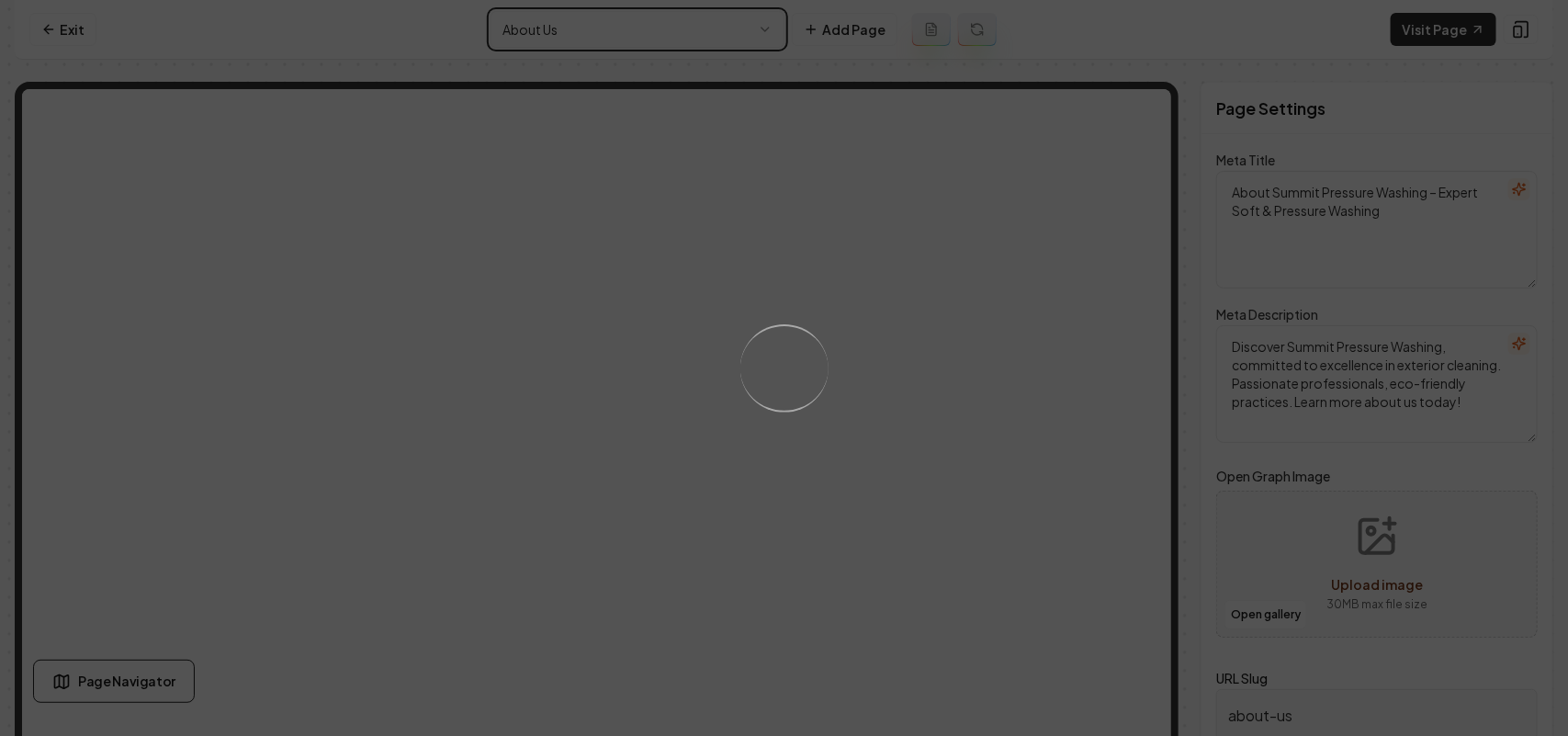 type on "Pressure Washing Excellence | Summit Pressure Washing Home" 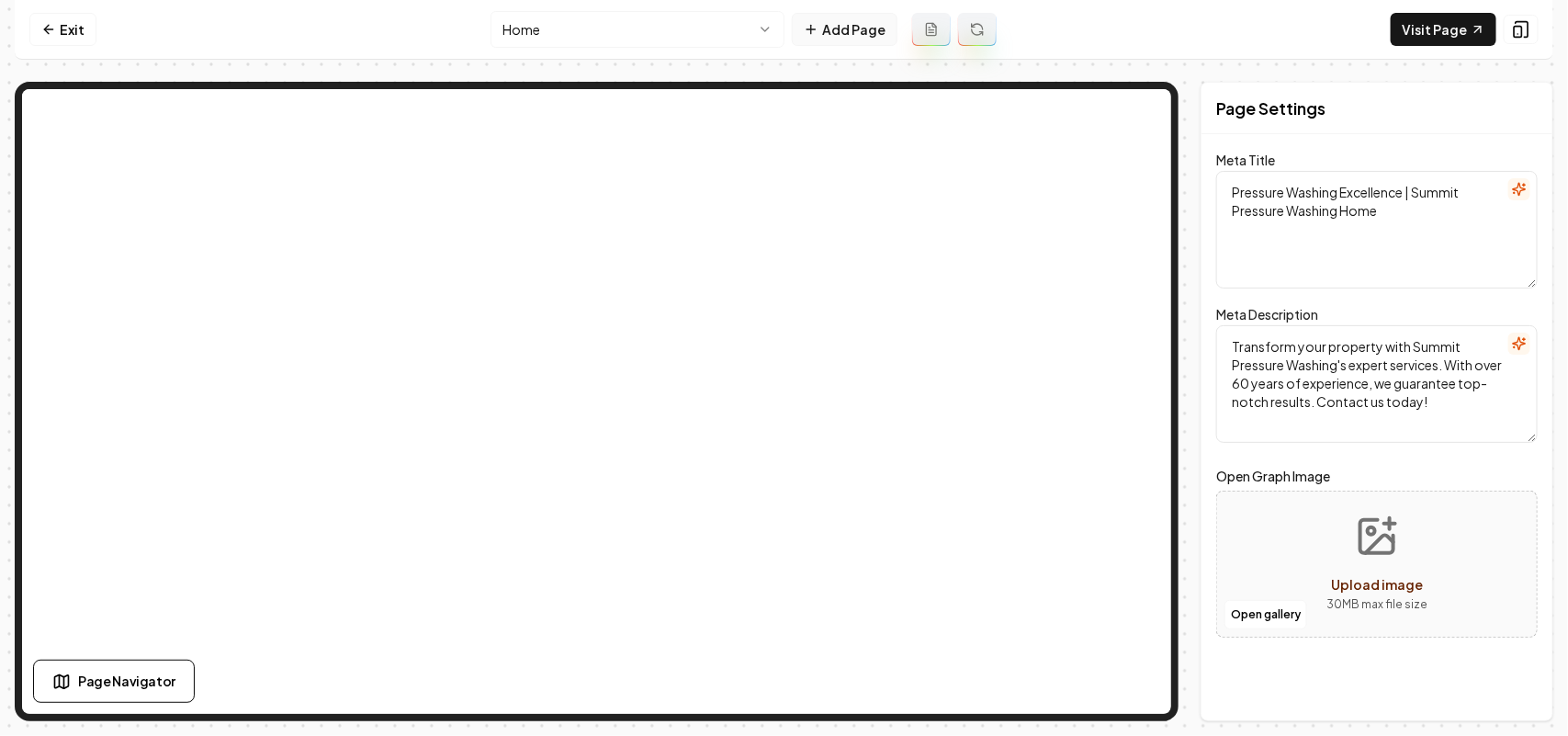 click on "Add Page" at bounding box center (844, 29) 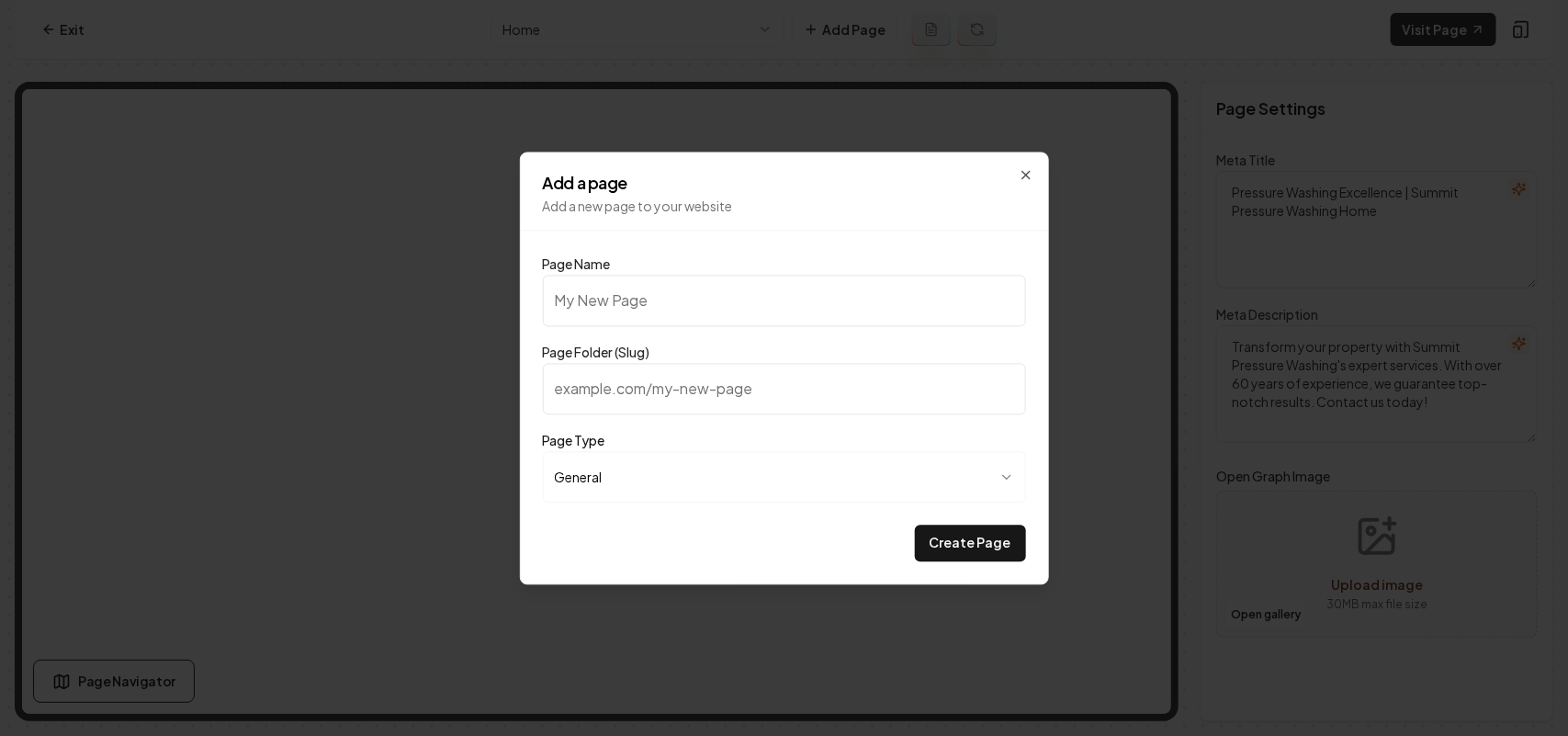 type on "G" 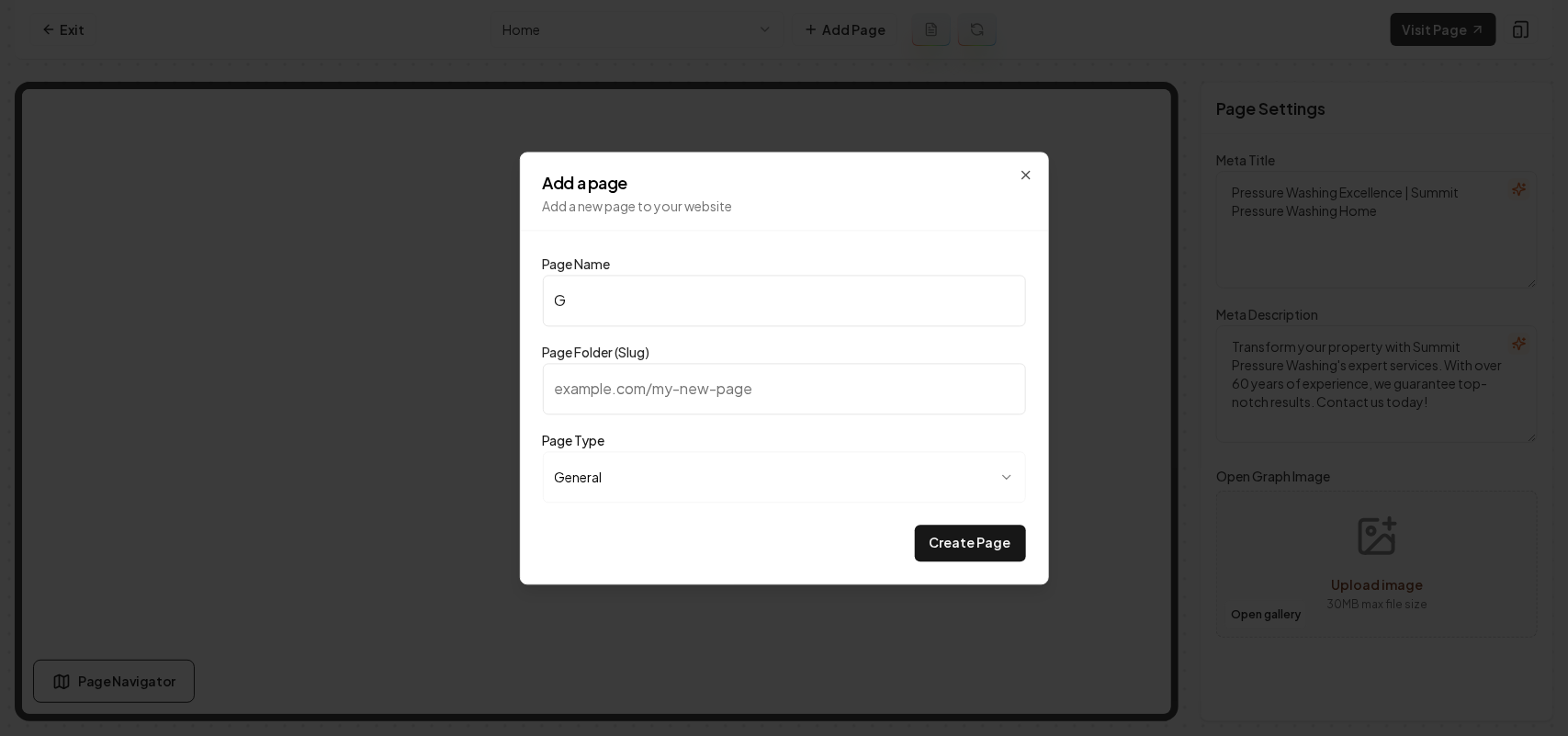 type on "g" 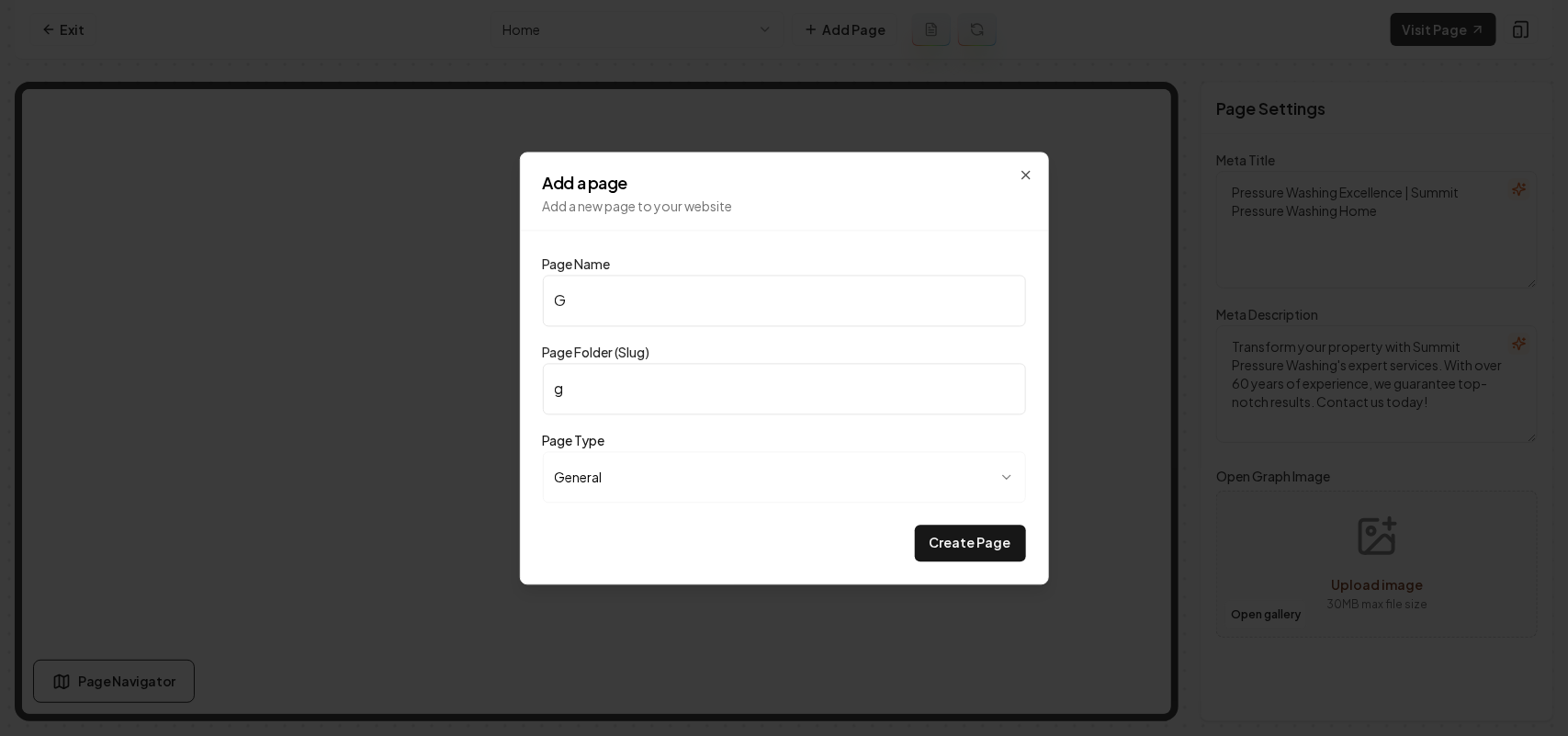 type on "Ga" 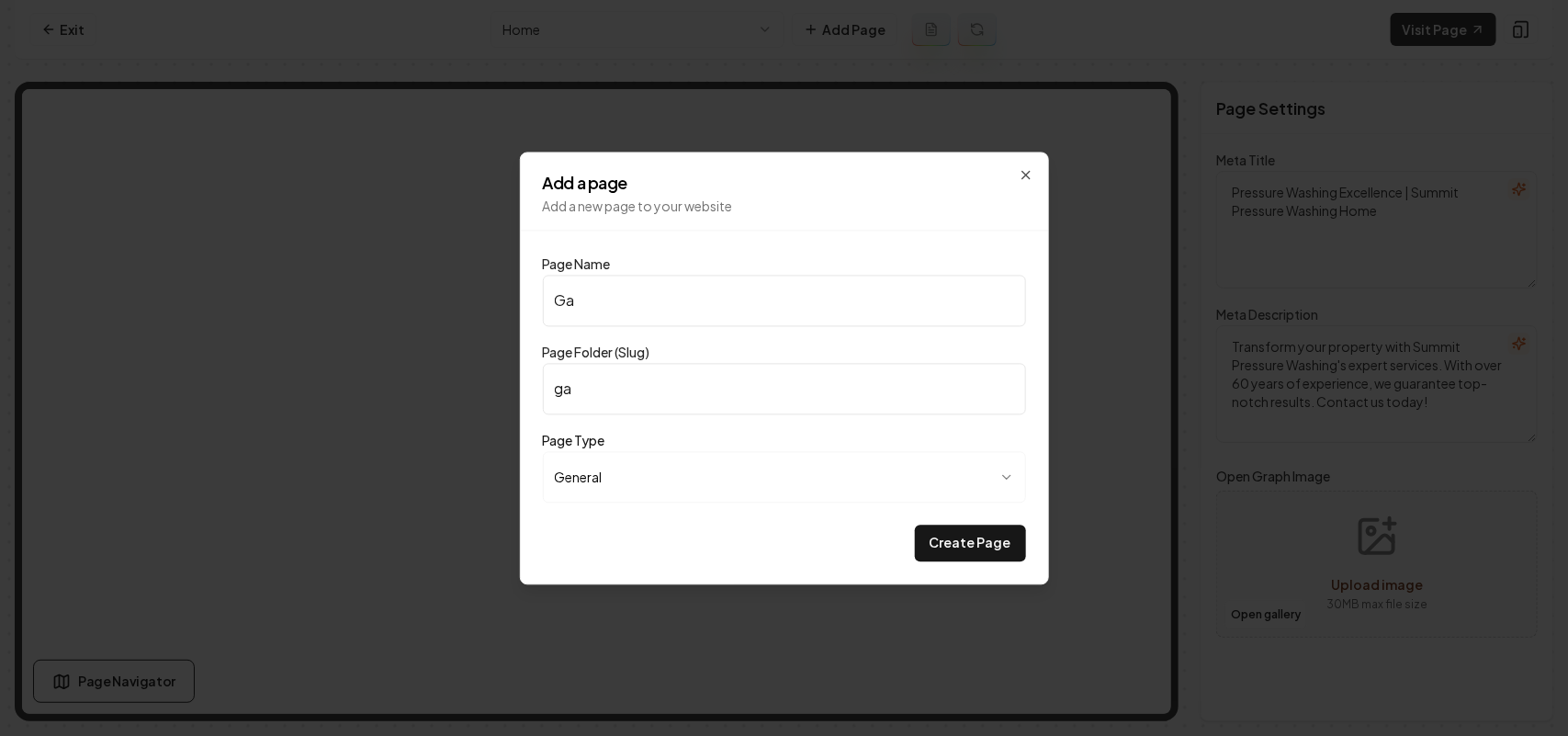 type on "Gal" 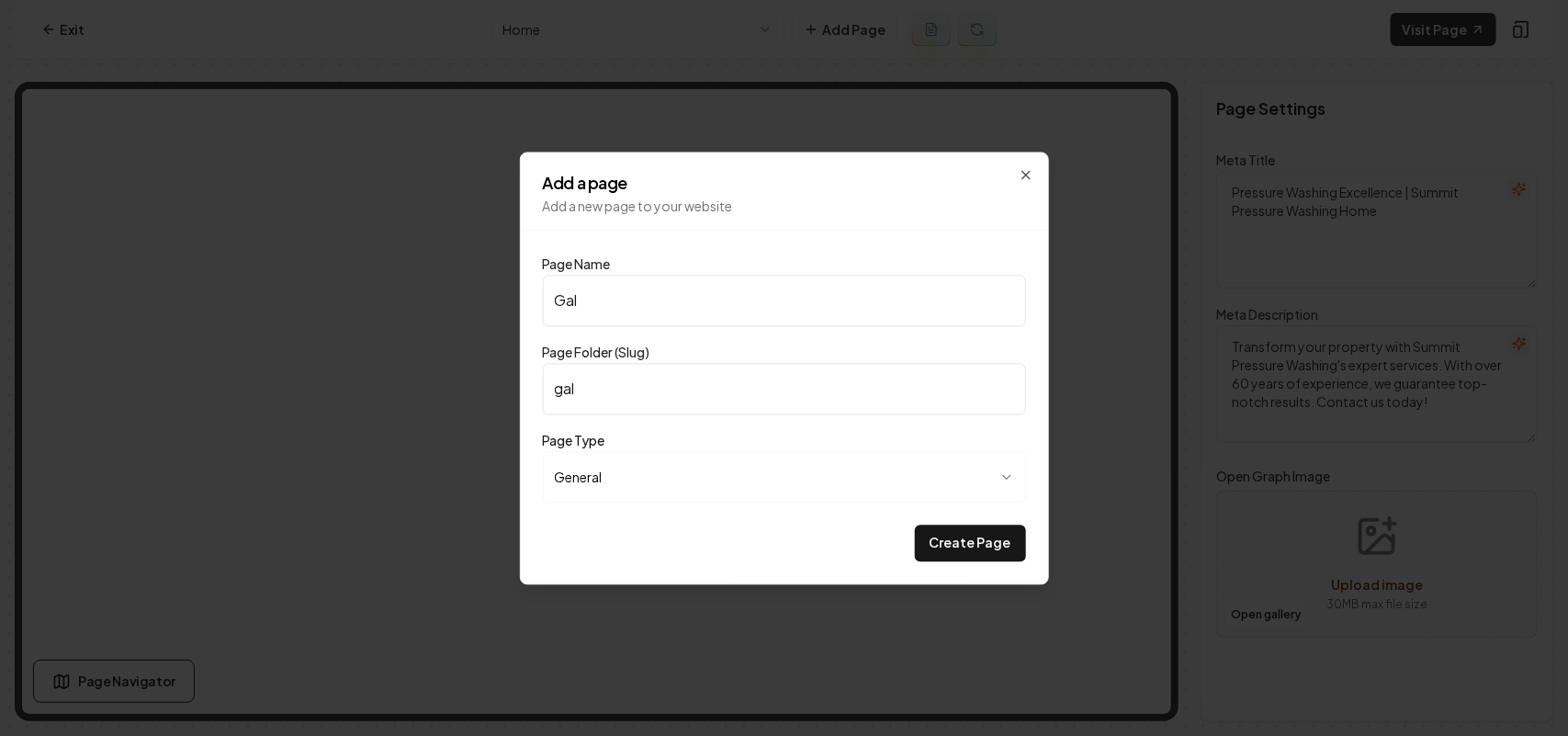 type on "Gall" 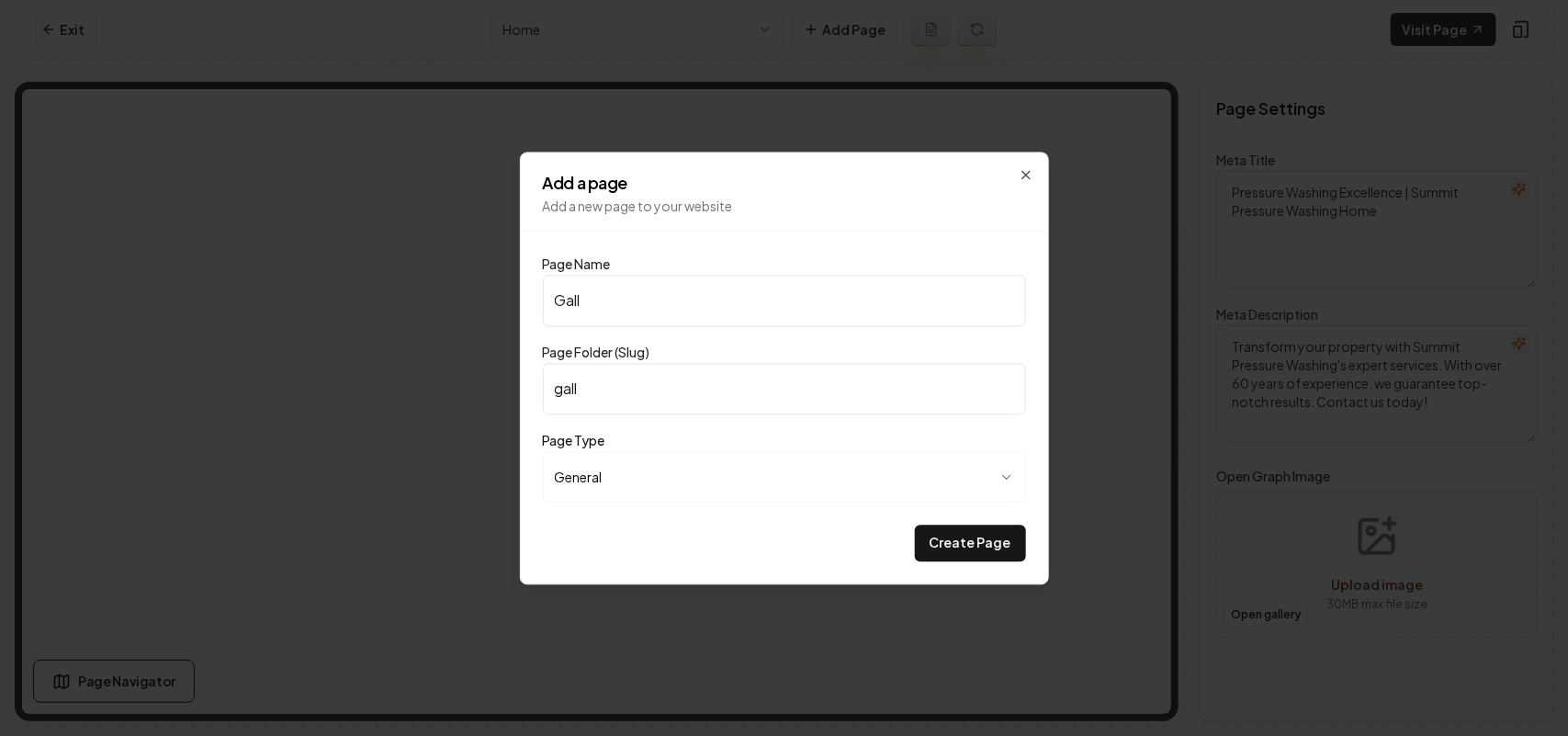 type on "Galle" 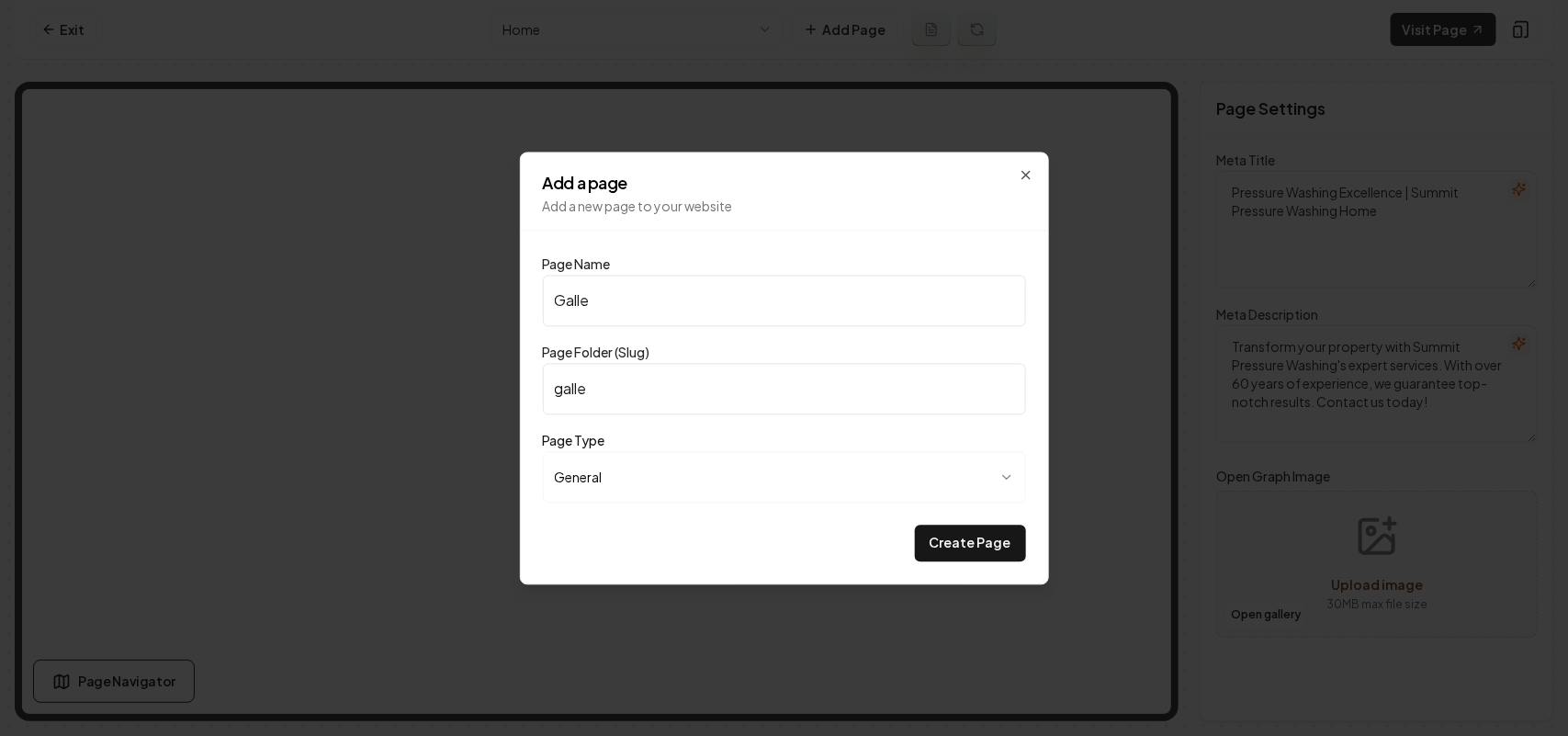 type on "Galler" 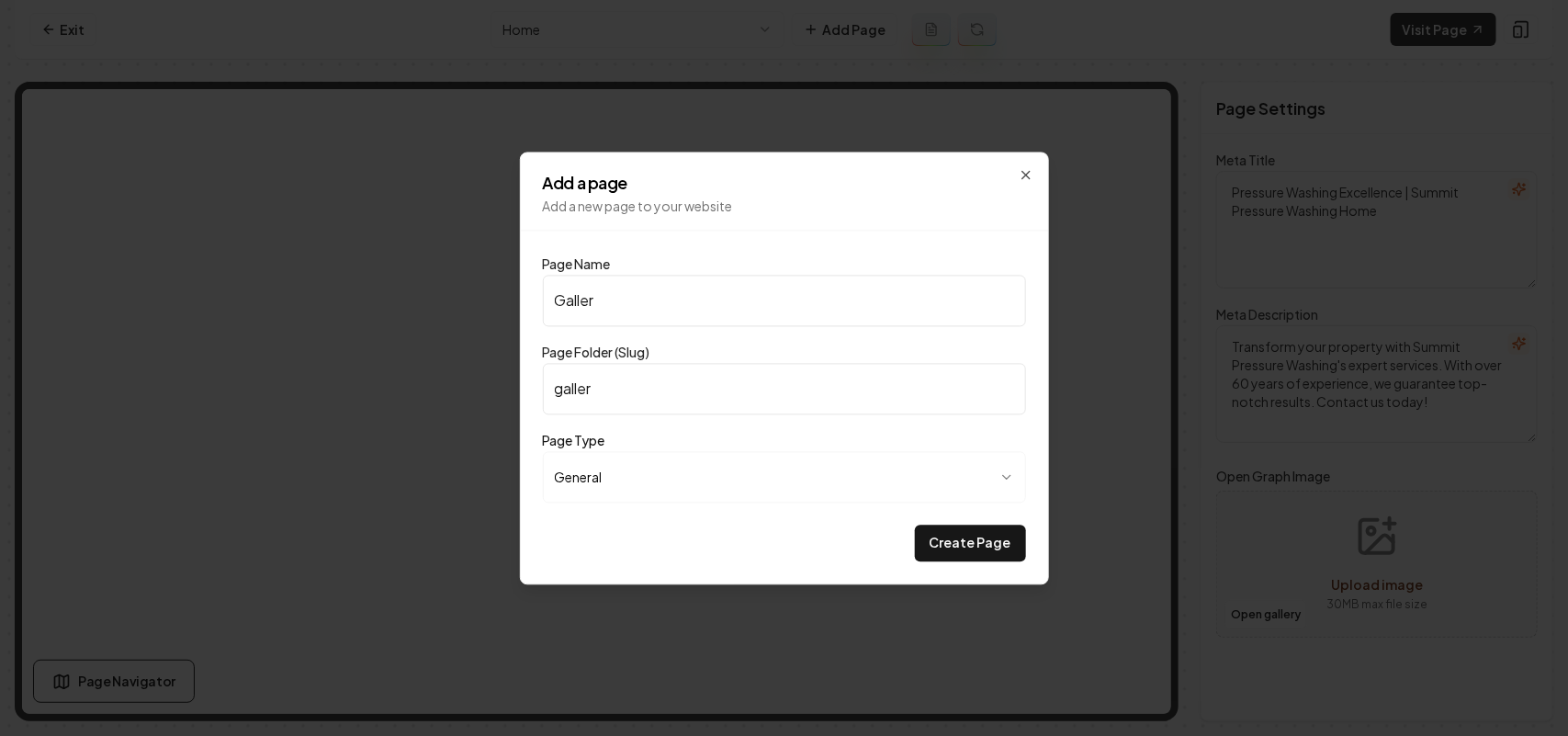type on "Gallery" 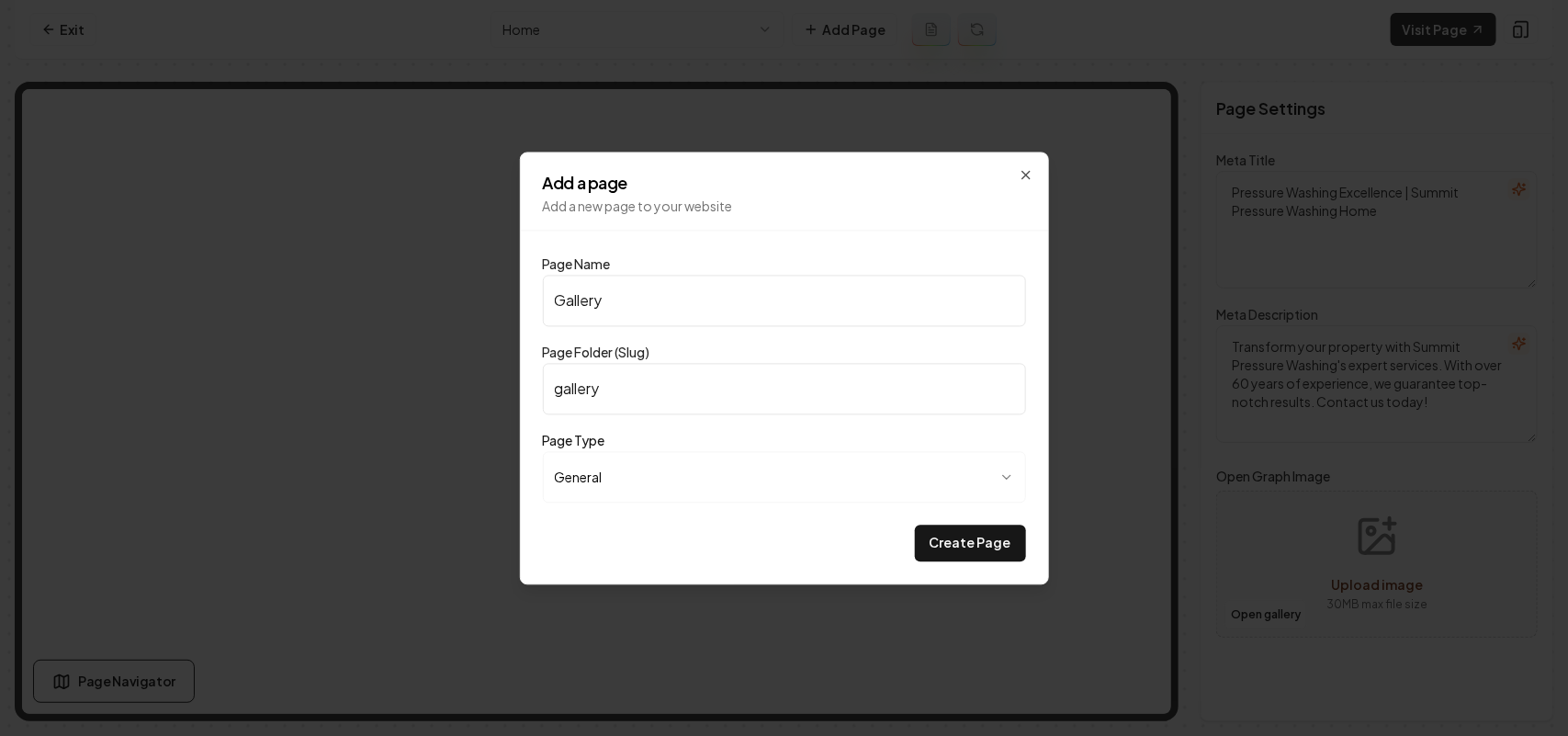 type on "Gallery" 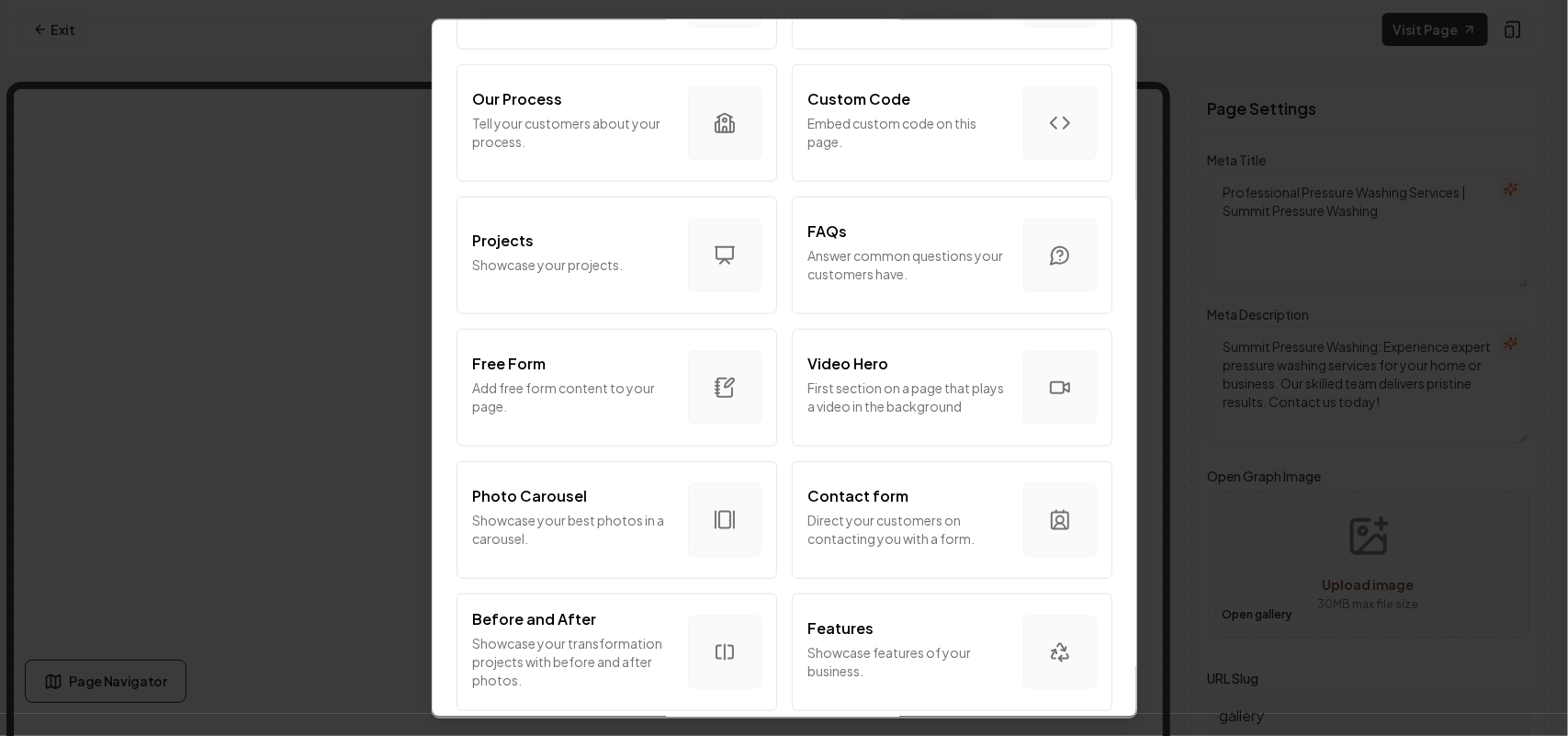 scroll, scrollTop: 1036, scrollLeft: 0, axis: vertical 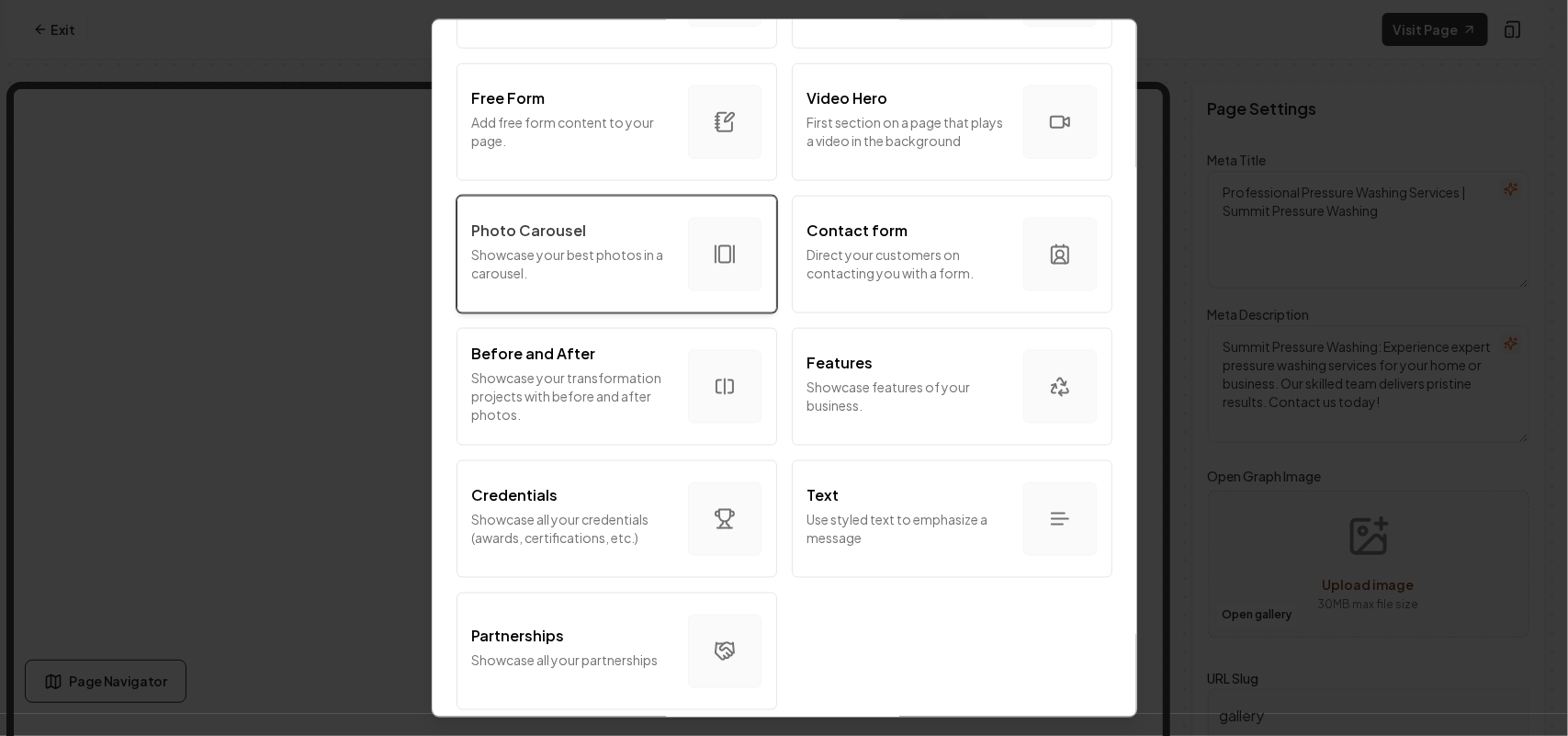 click on "Photo Carousel" at bounding box center [572, 230] 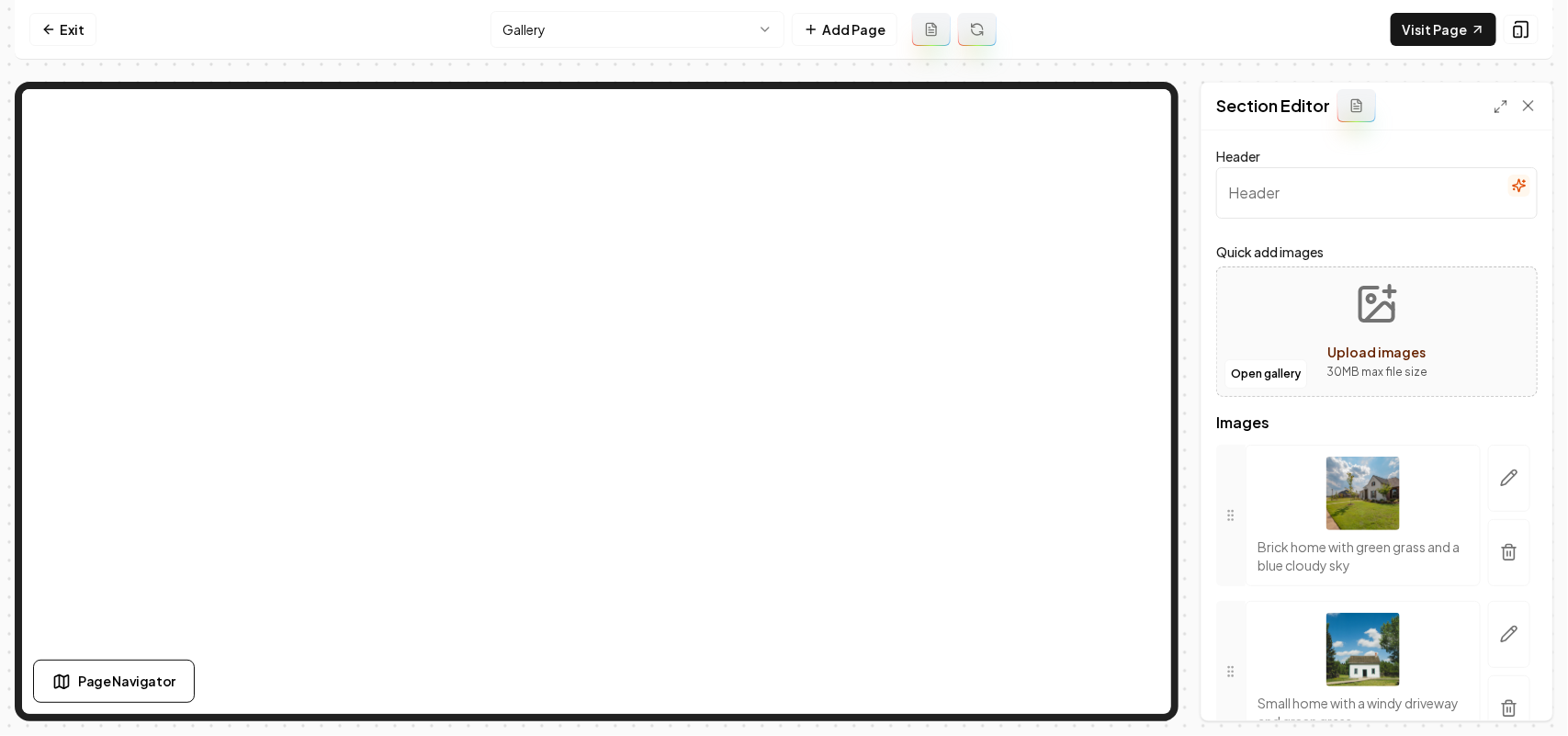 click on "Header" at bounding box center (1377, 193) 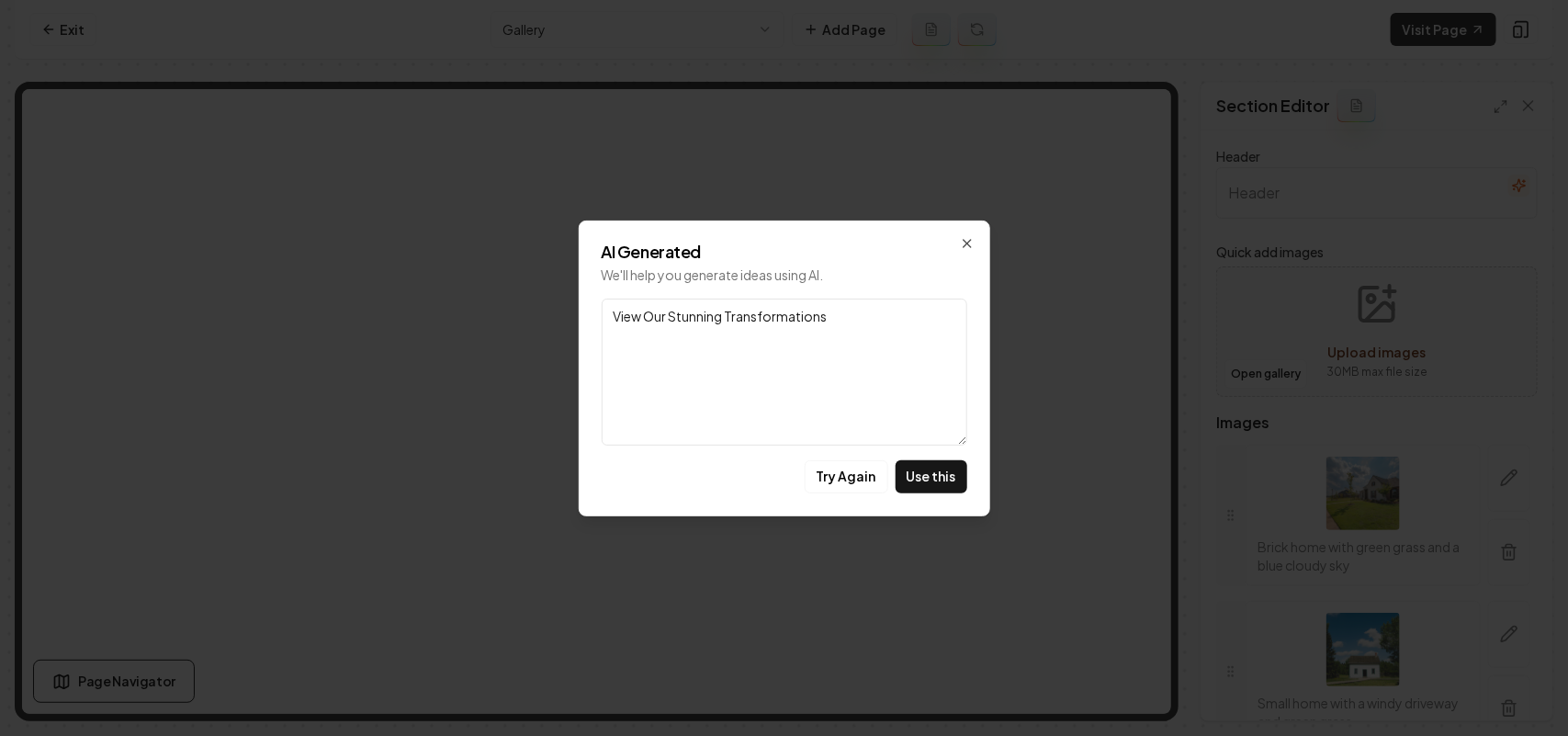 click on "Close" at bounding box center [967, 243] 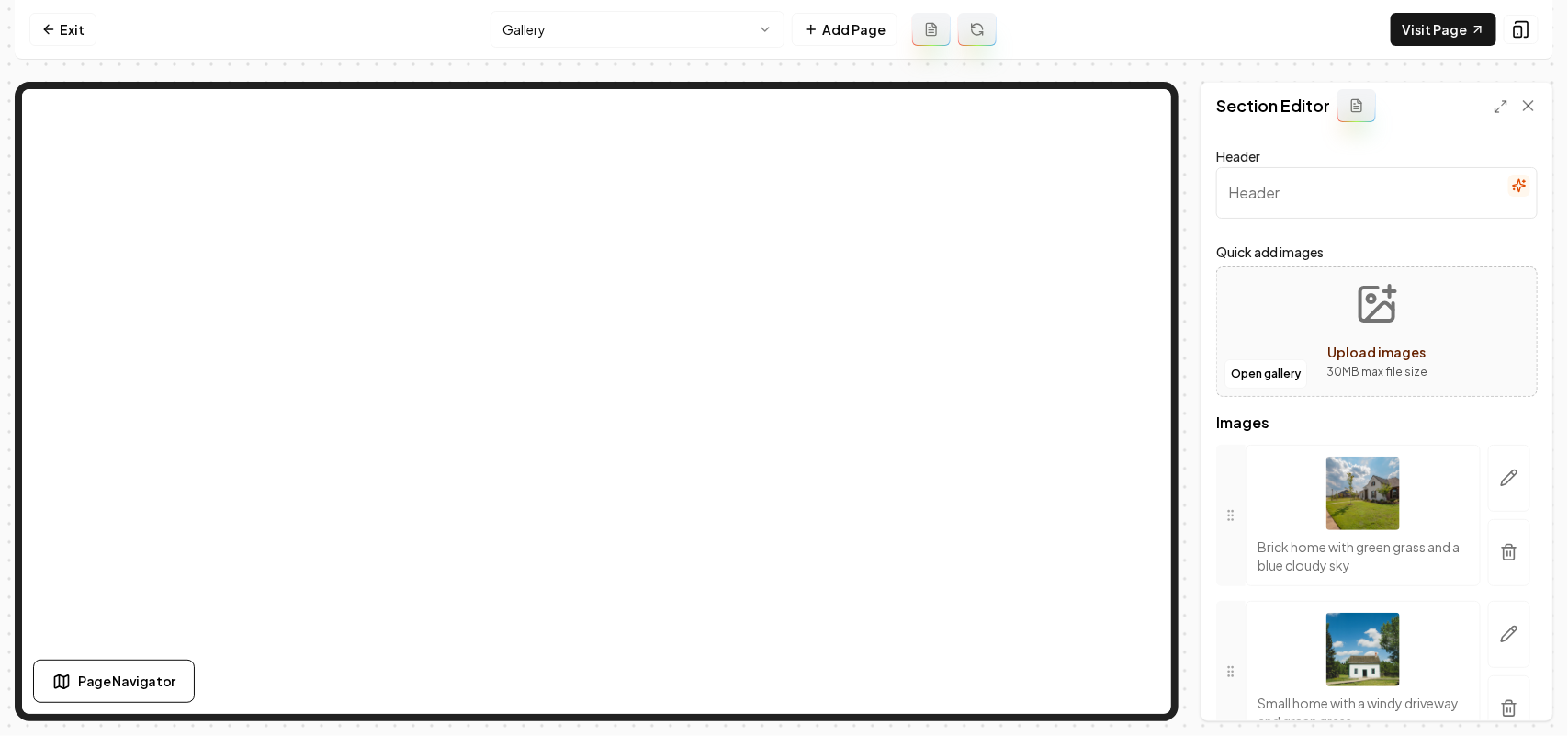 click 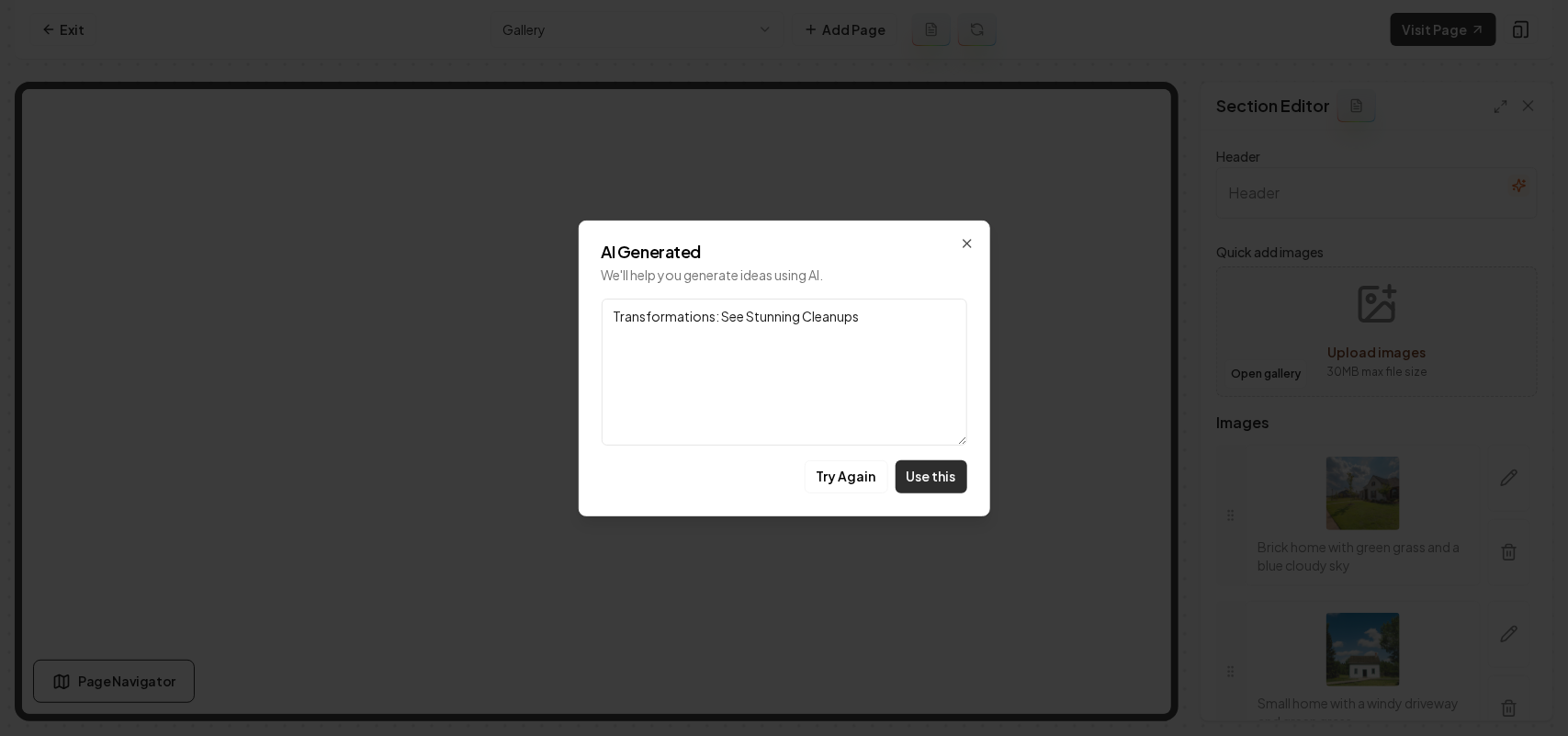 click on "Use this" at bounding box center [931, 477] 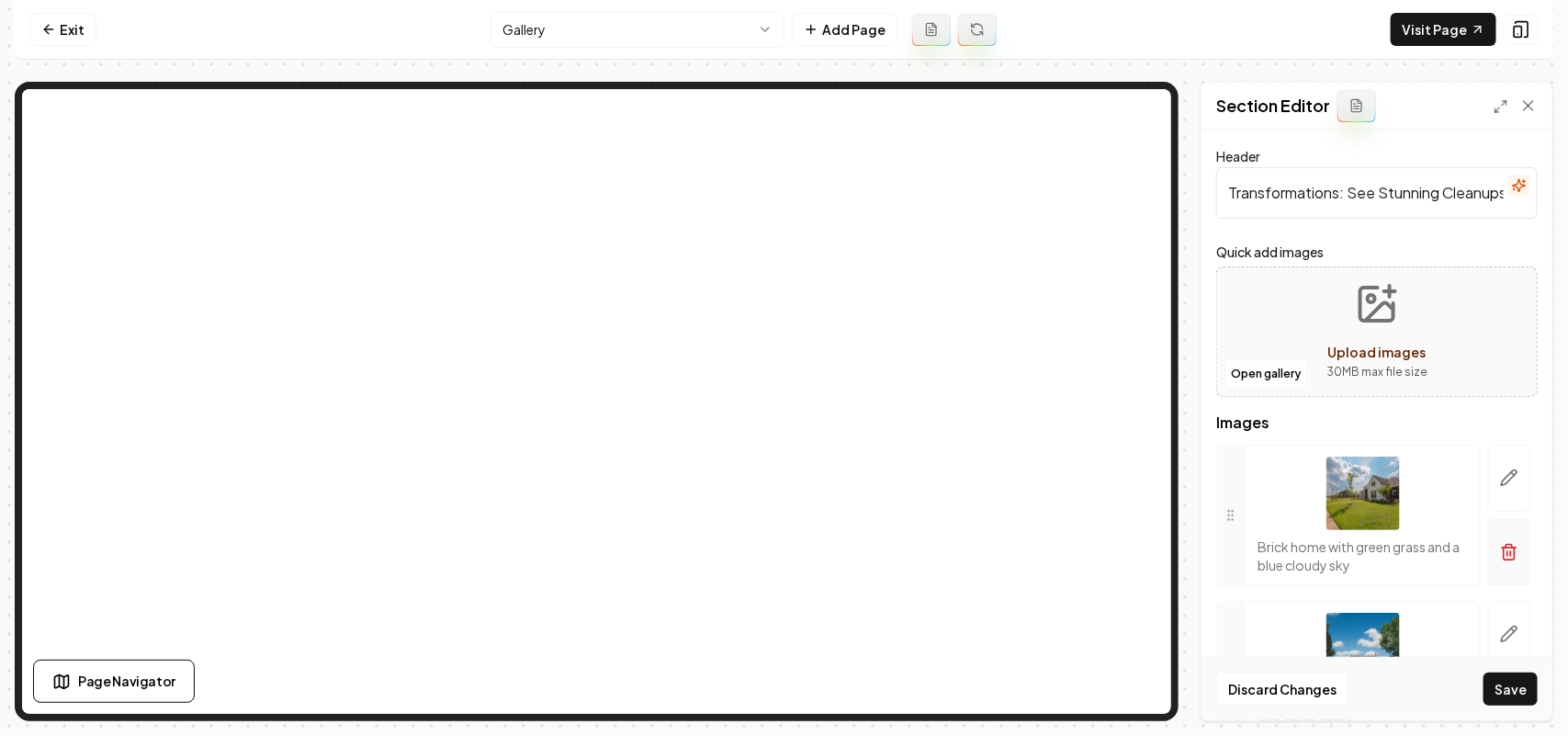 click at bounding box center [1509, 552] 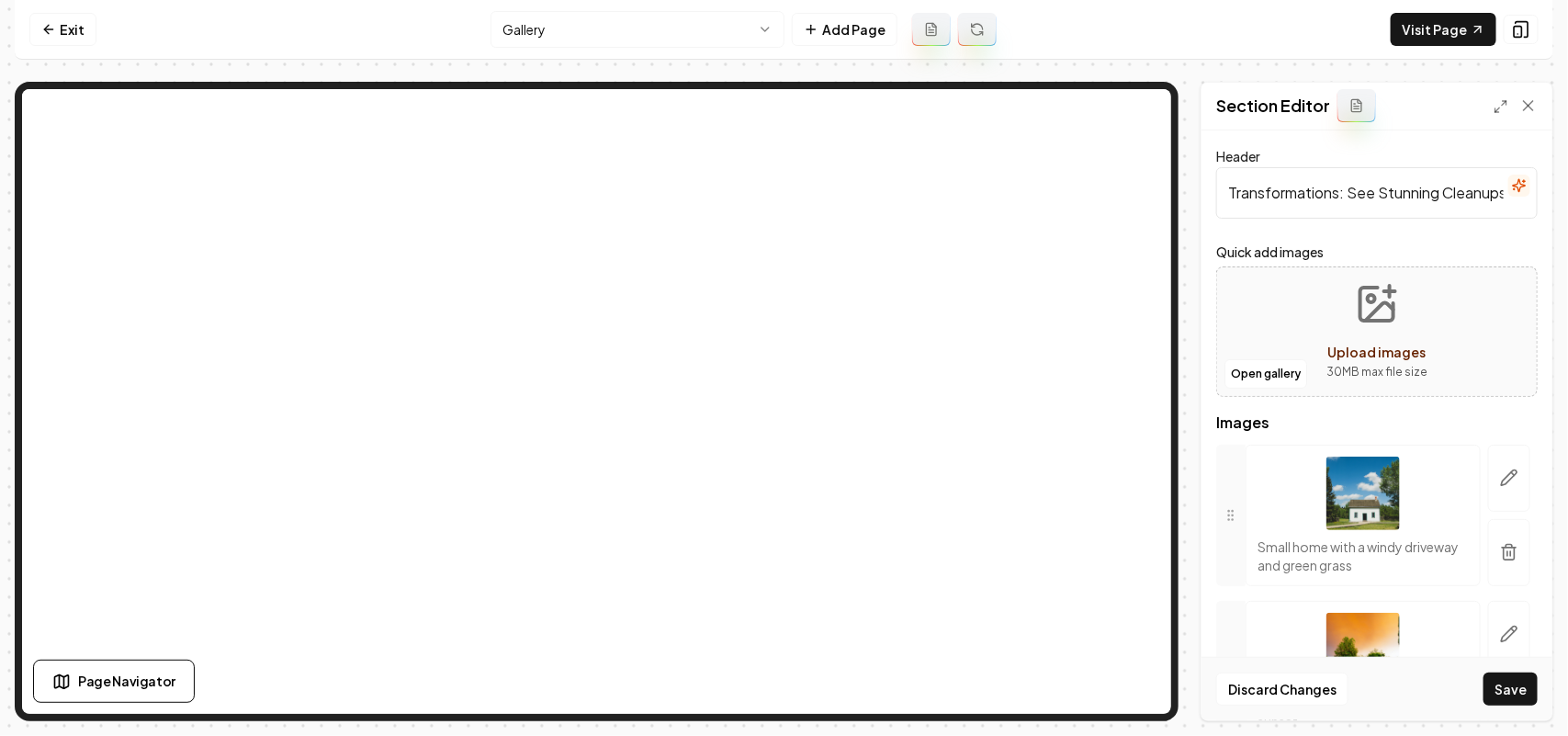 click 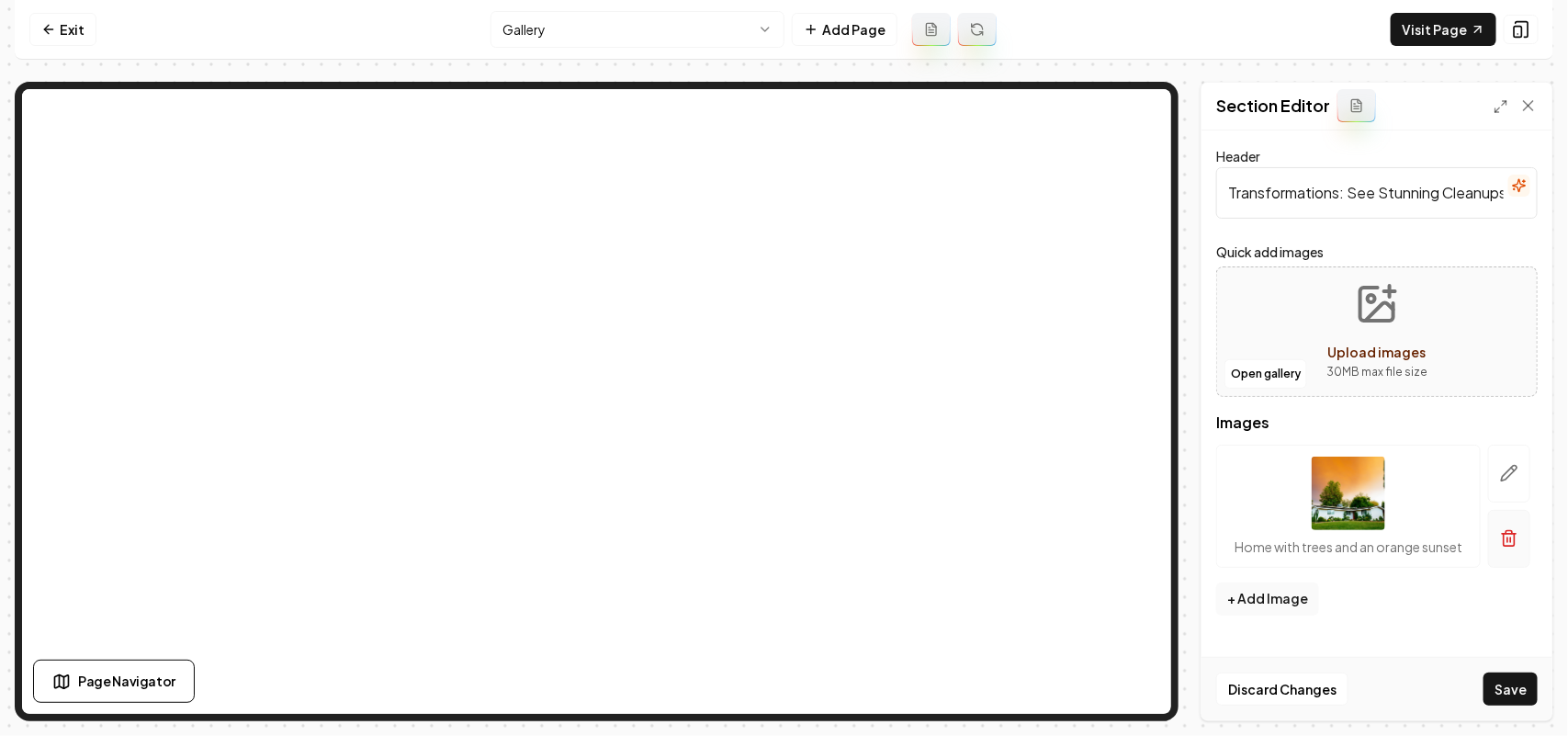 click at bounding box center [1509, 538] 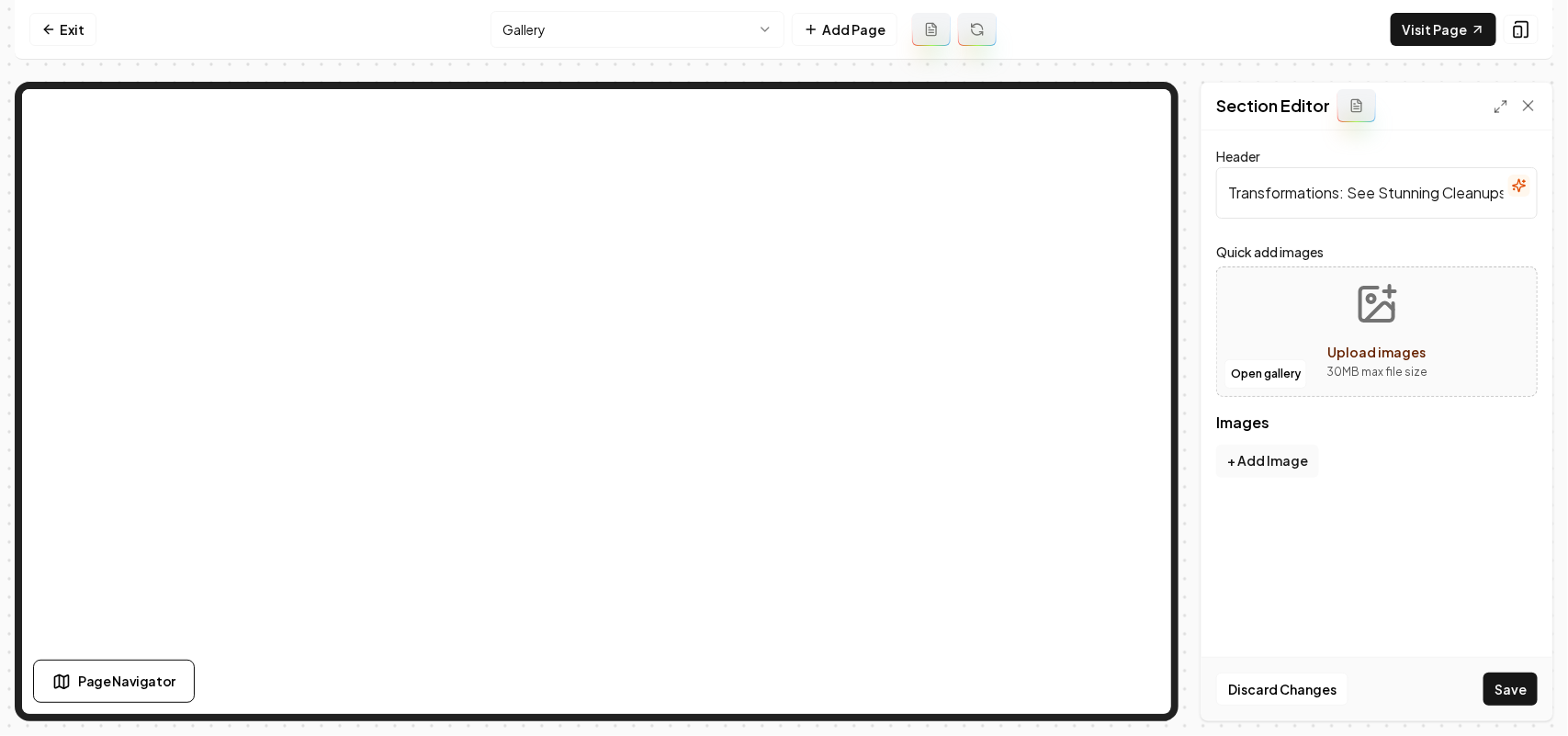click on "Upload images" at bounding box center (1377, 352) 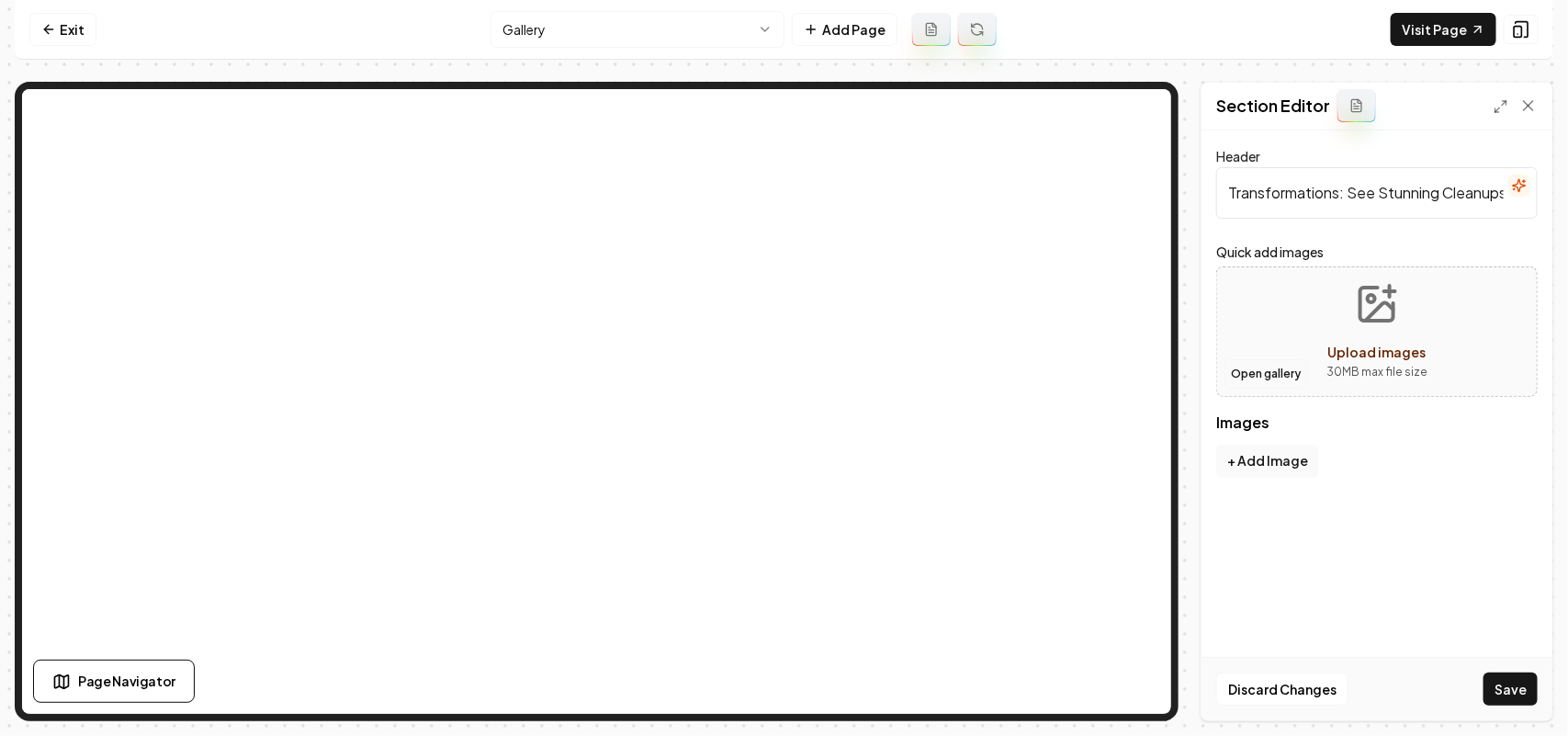click on "Open gallery" at bounding box center (1266, 374) 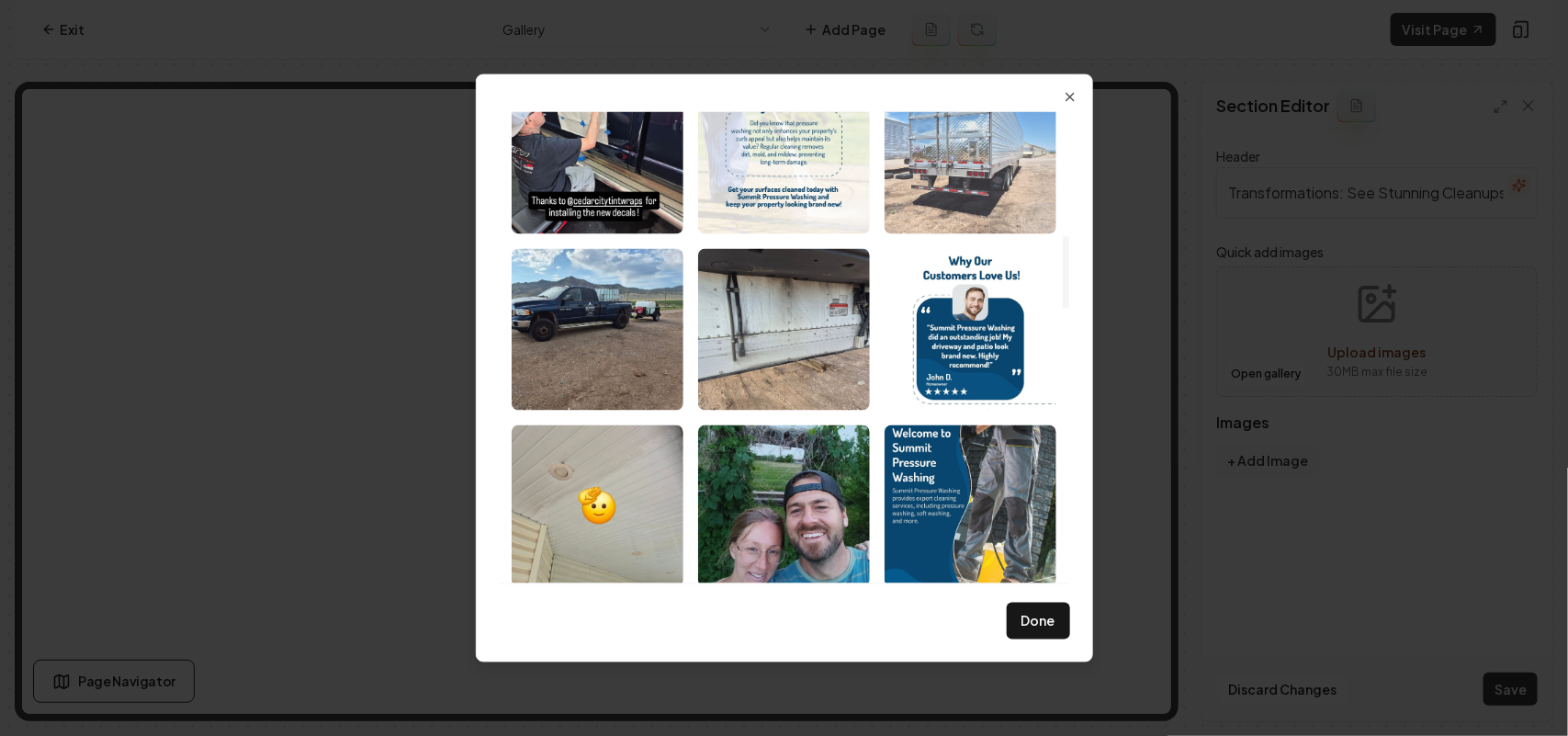 click at bounding box center (970, 153) 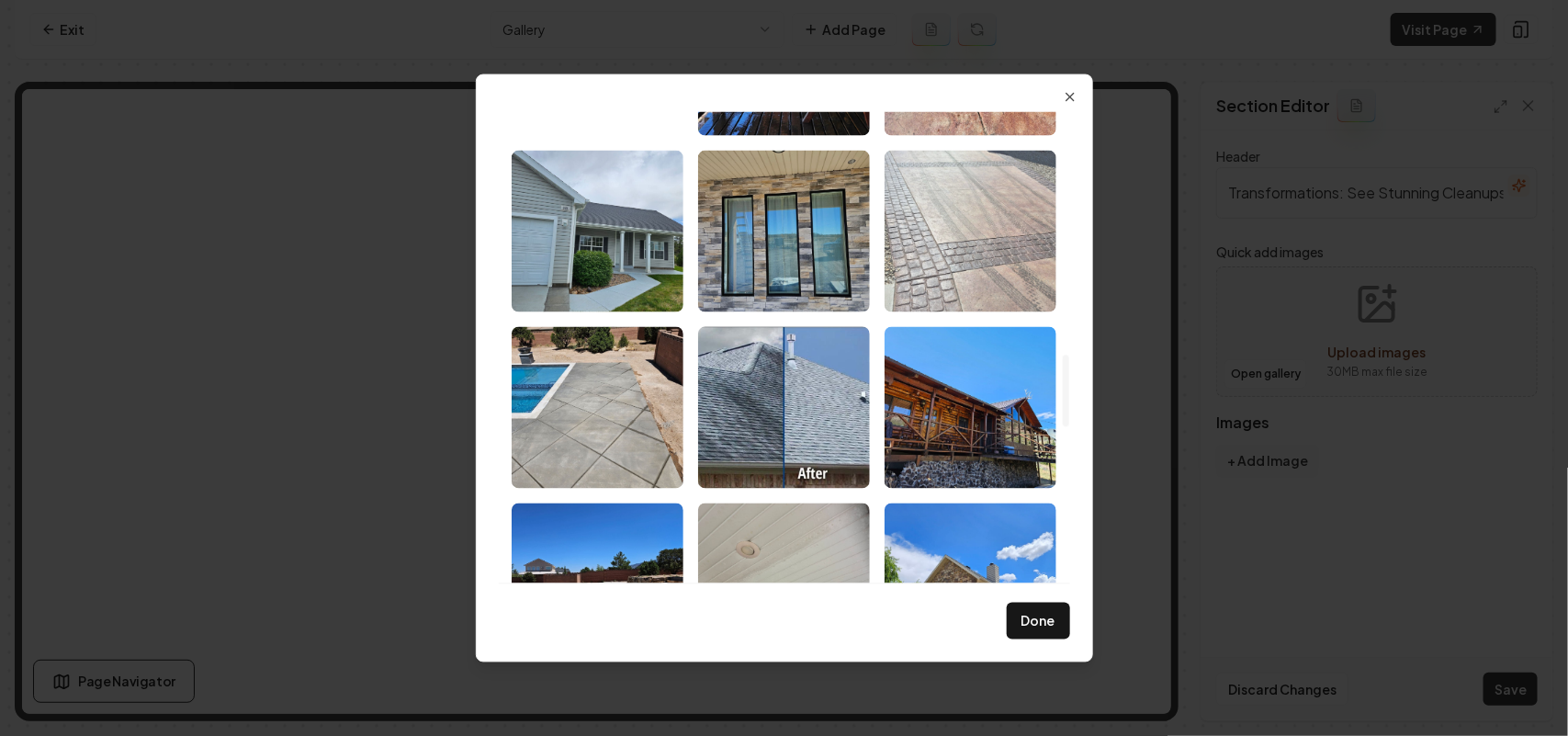 scroll, scrollTop: 1493, scrollLeft: 0, axis: vertical 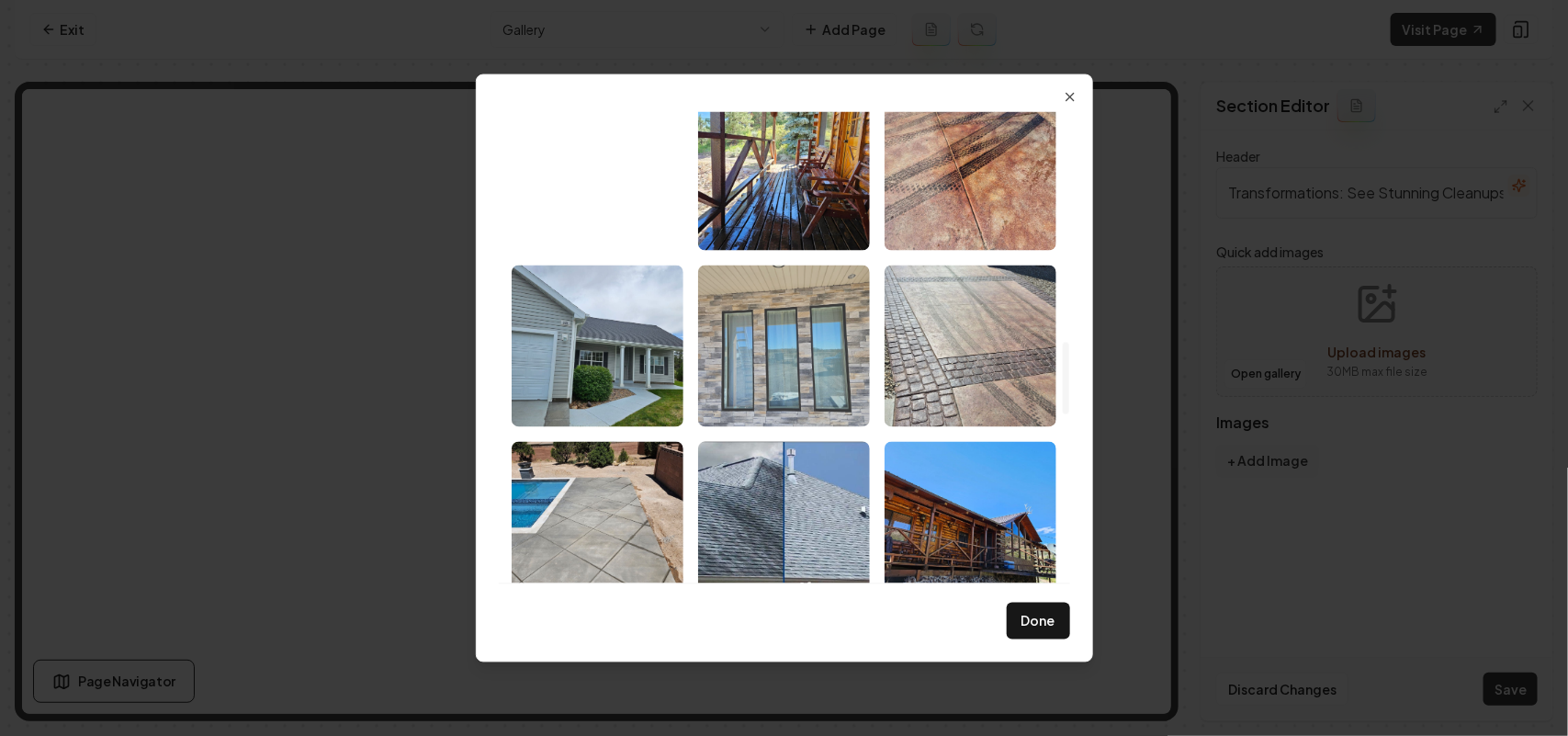 click at bounding box center (784, 345) 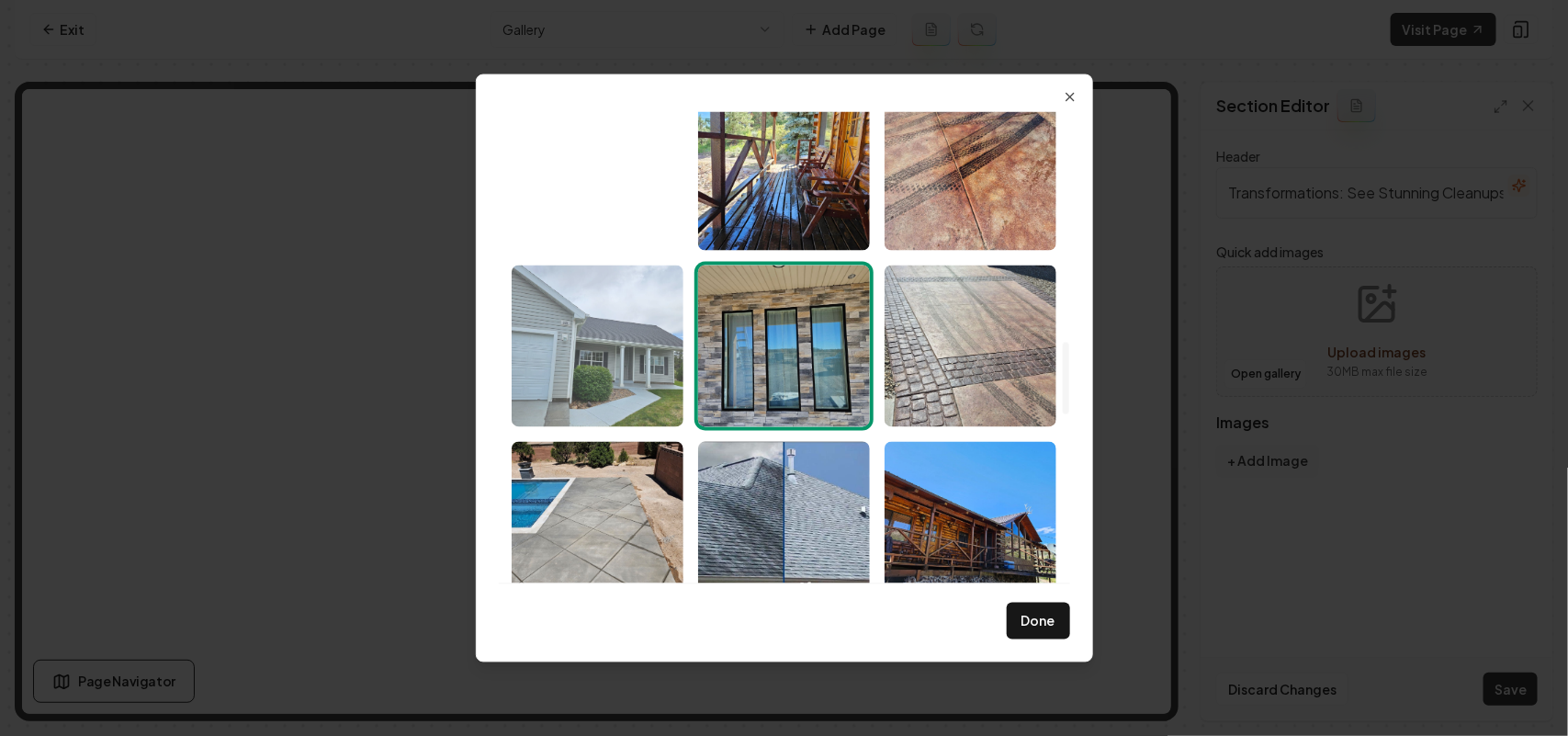 click at bounding box center (597, 345) 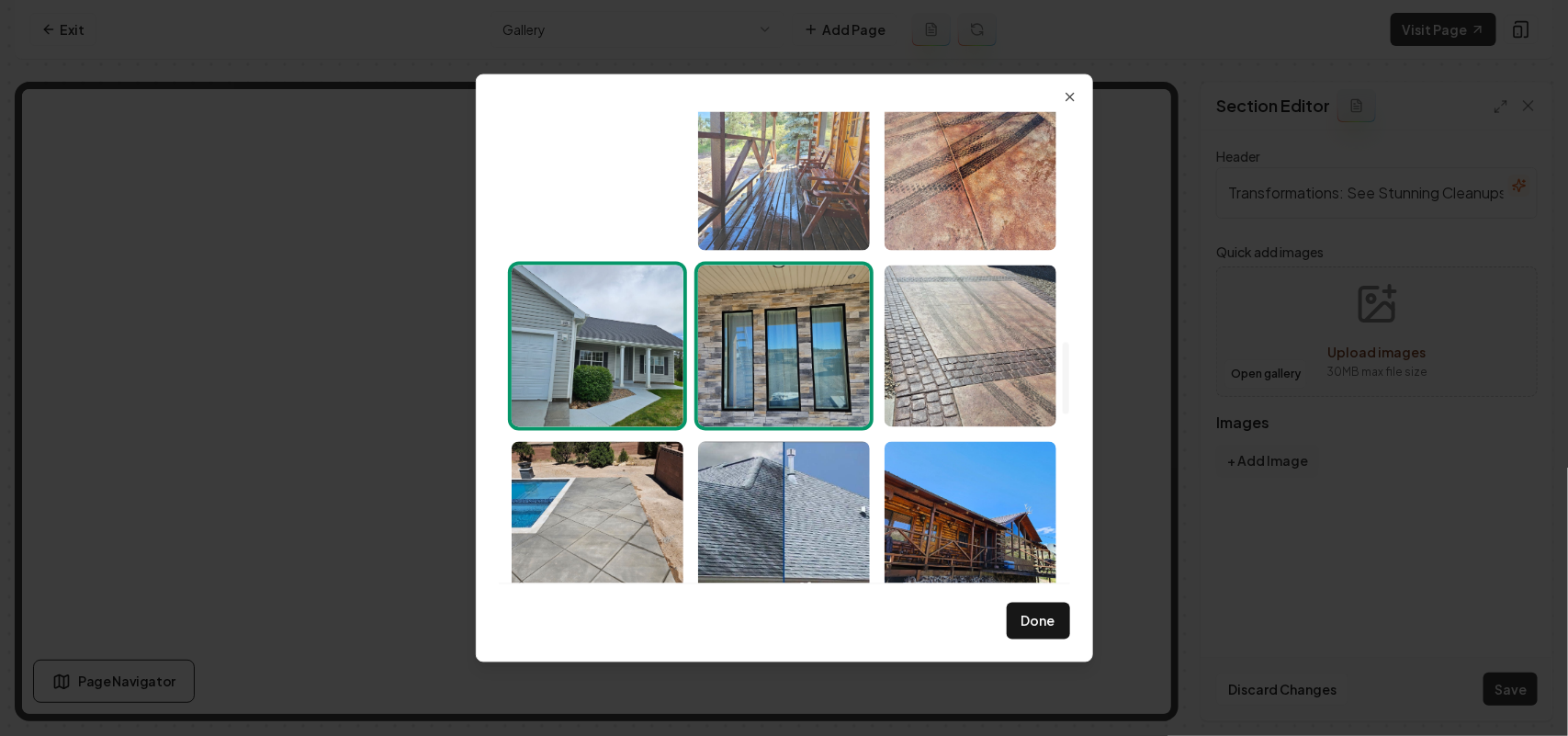 click at bounding box center (784, 169) 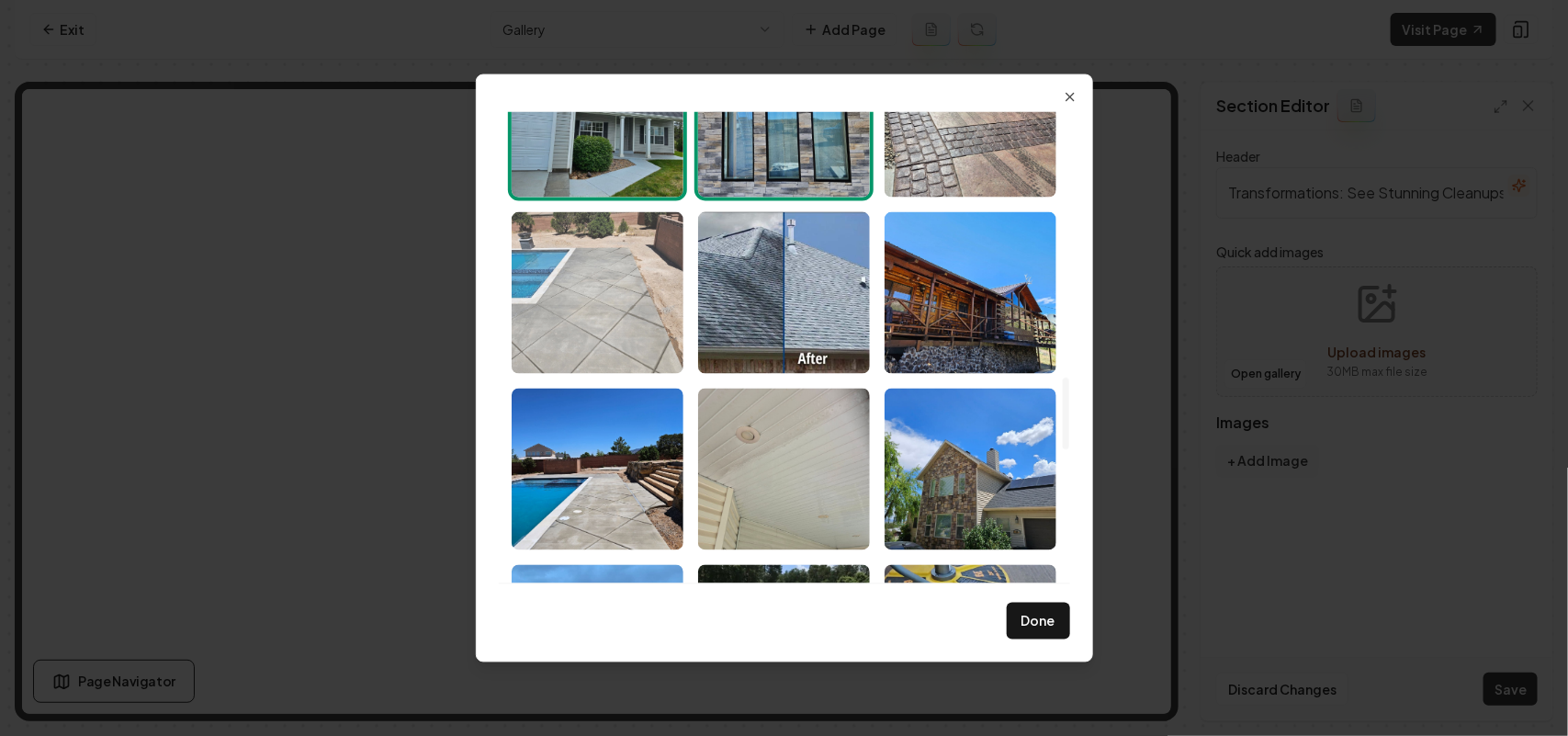 click at bounding box center [597, 292] 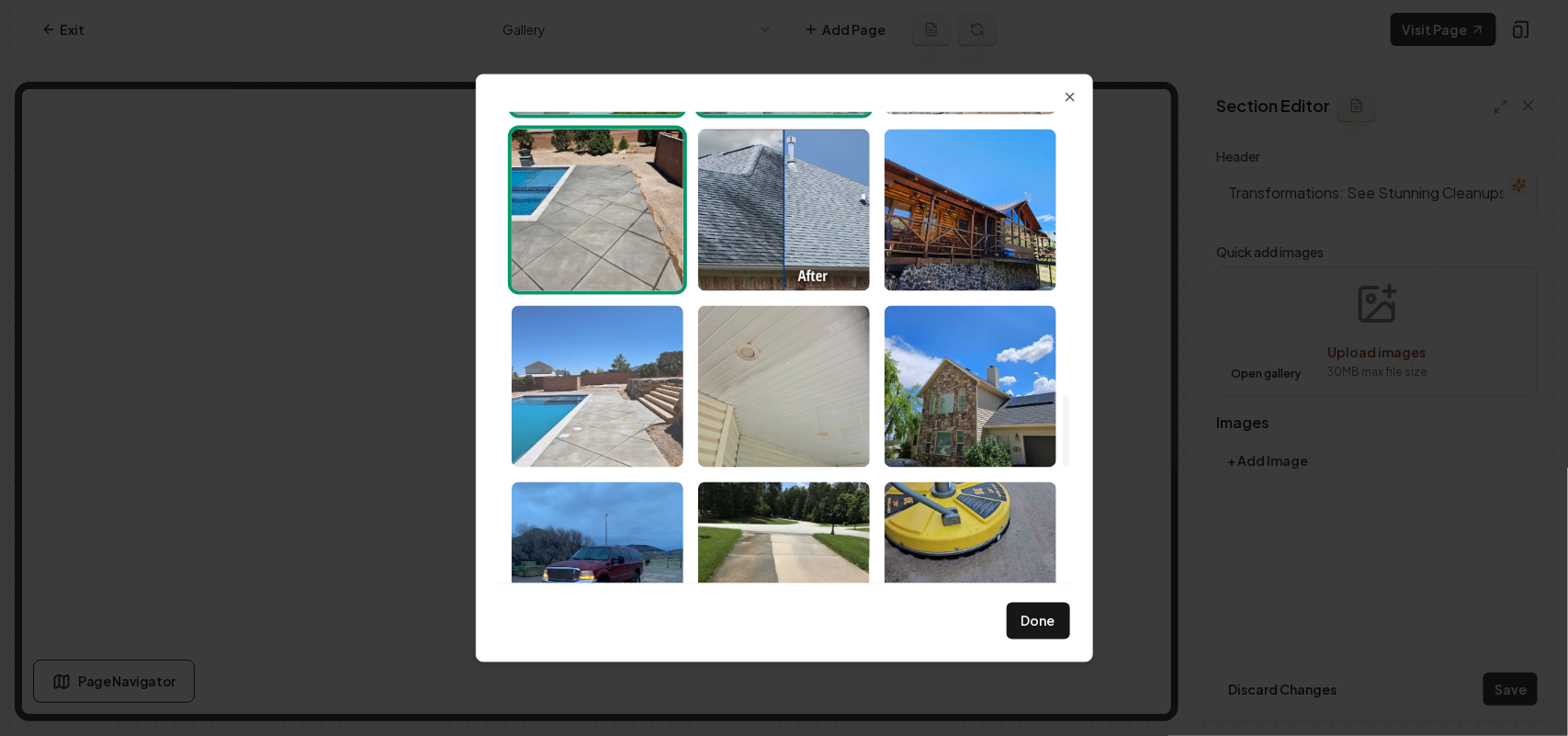 scroll, scrollTop: 1838, scrollLeft: 0, axis: vertical 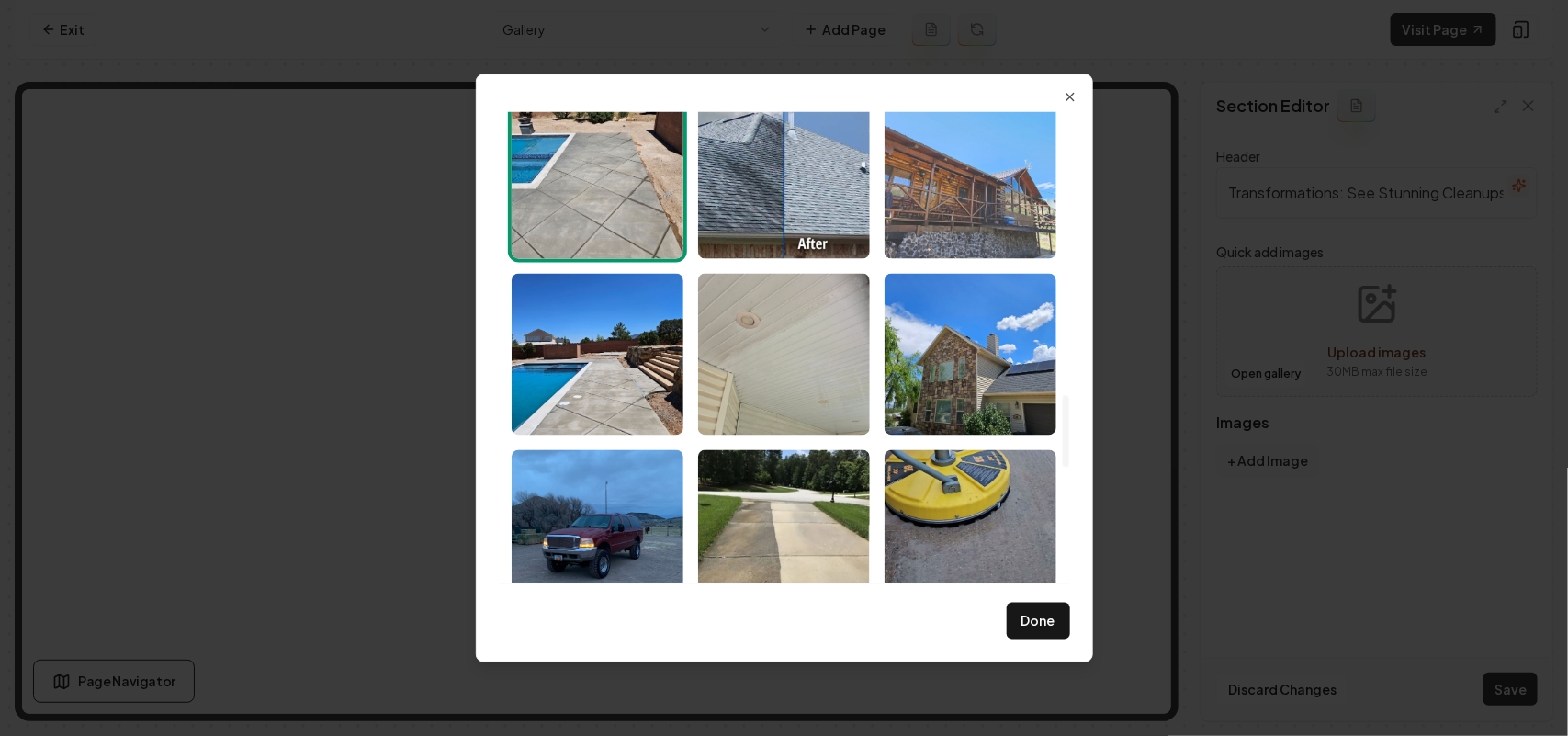 click at bounding box center [970, 177] 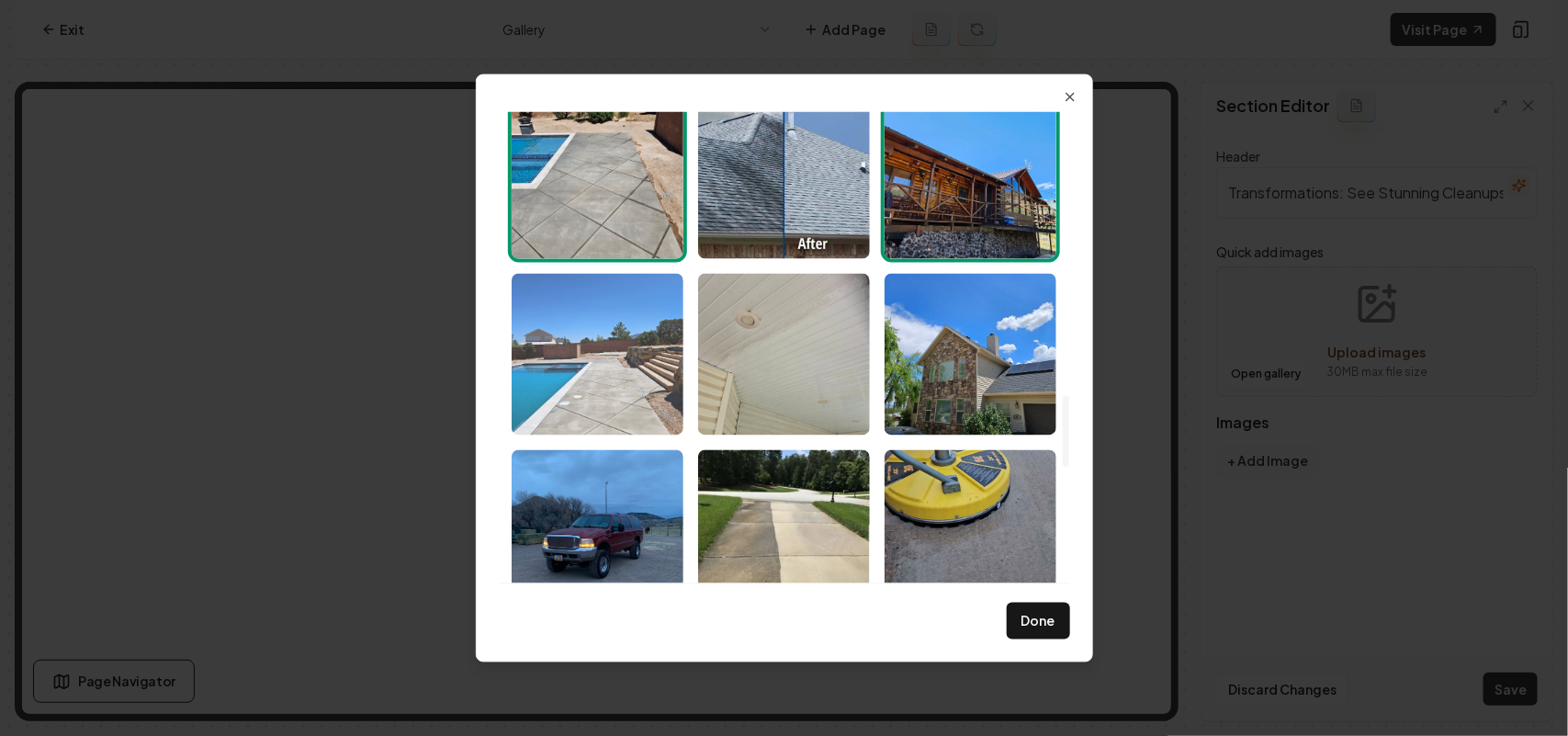 click at bounding box center (597, 354) 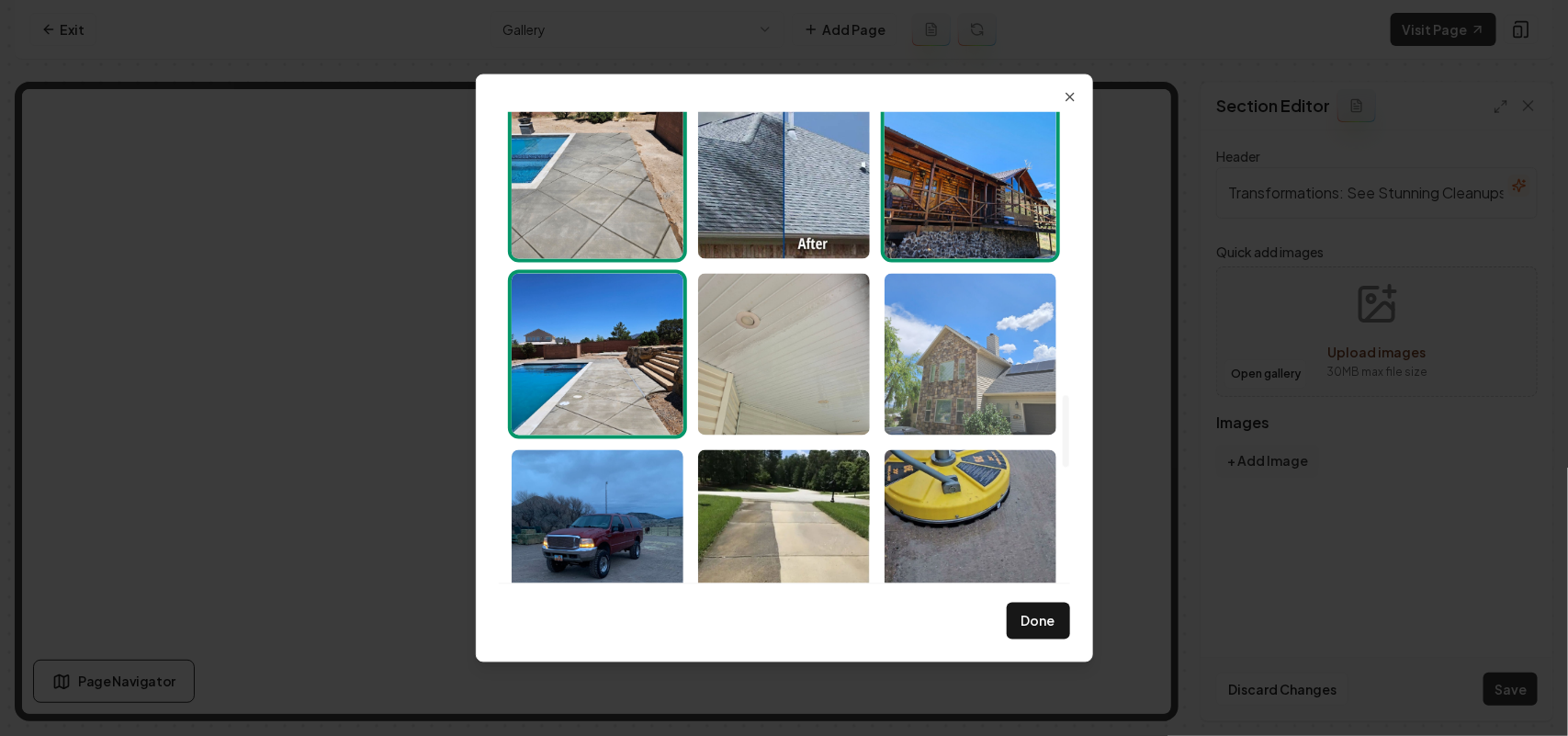 click at bounding box center [970, 354] 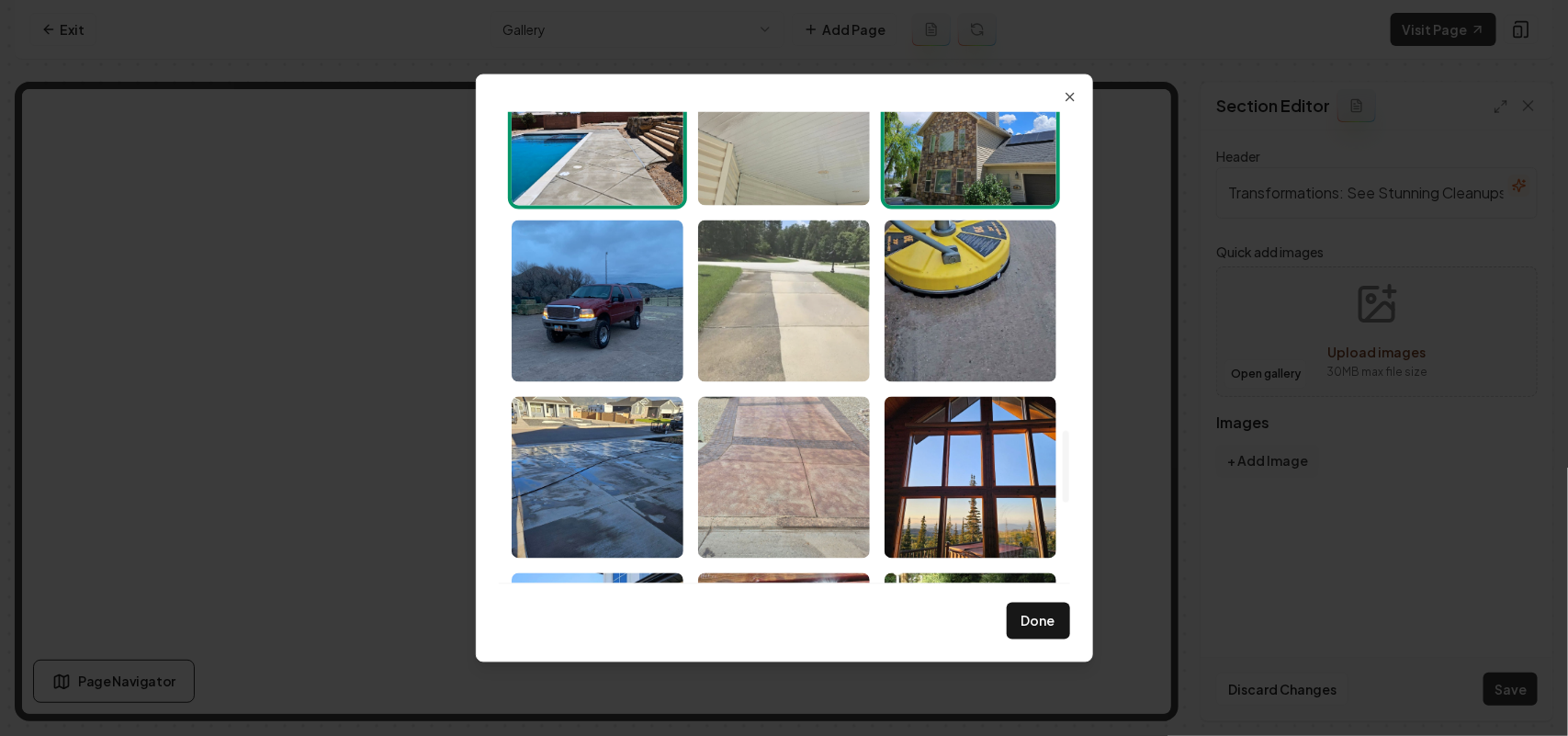 click at bounding box center [784, 300] 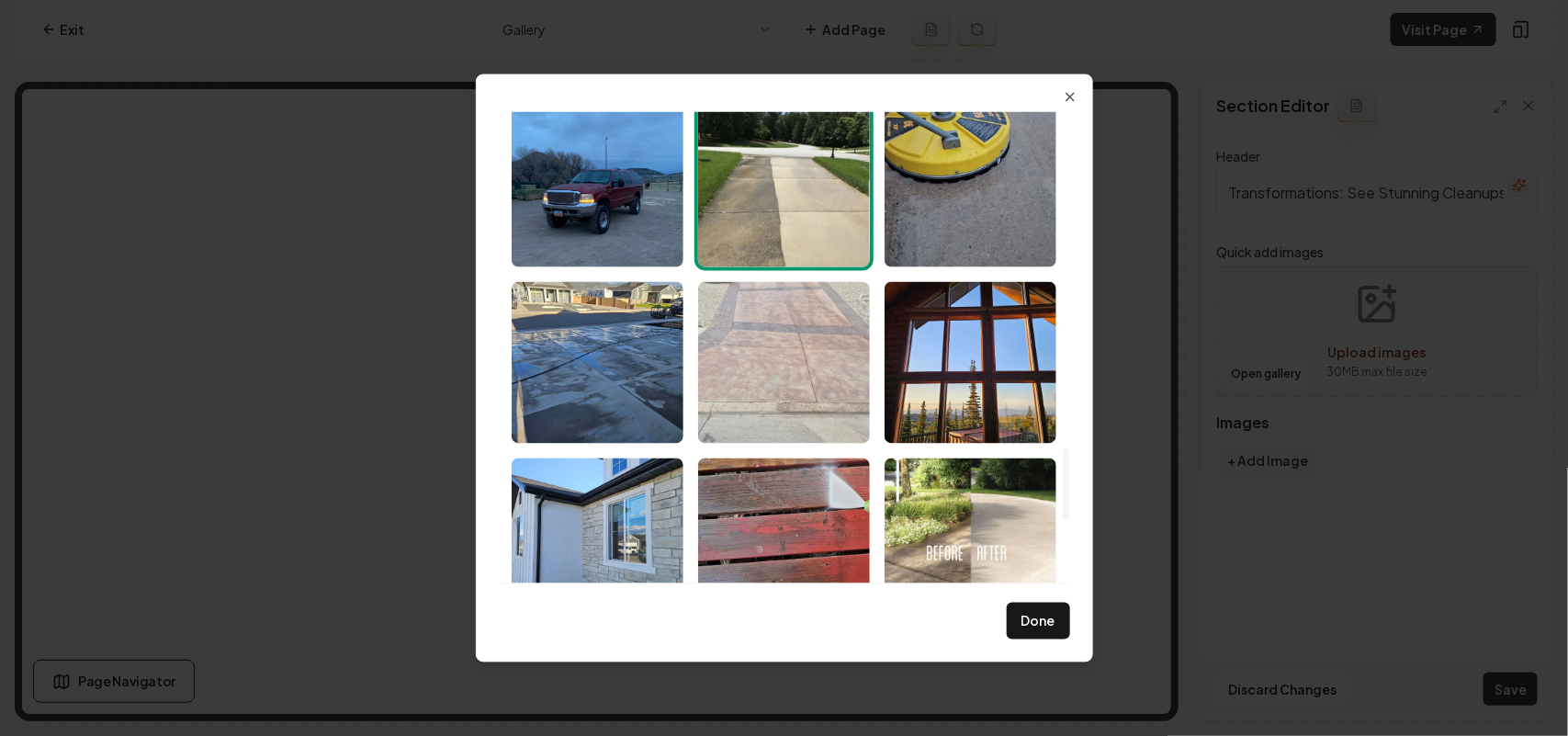 drag, startPoint x: 802, startPoint y: 346, endPoint x: 731, endPoint y: 361, distance: 72.56721 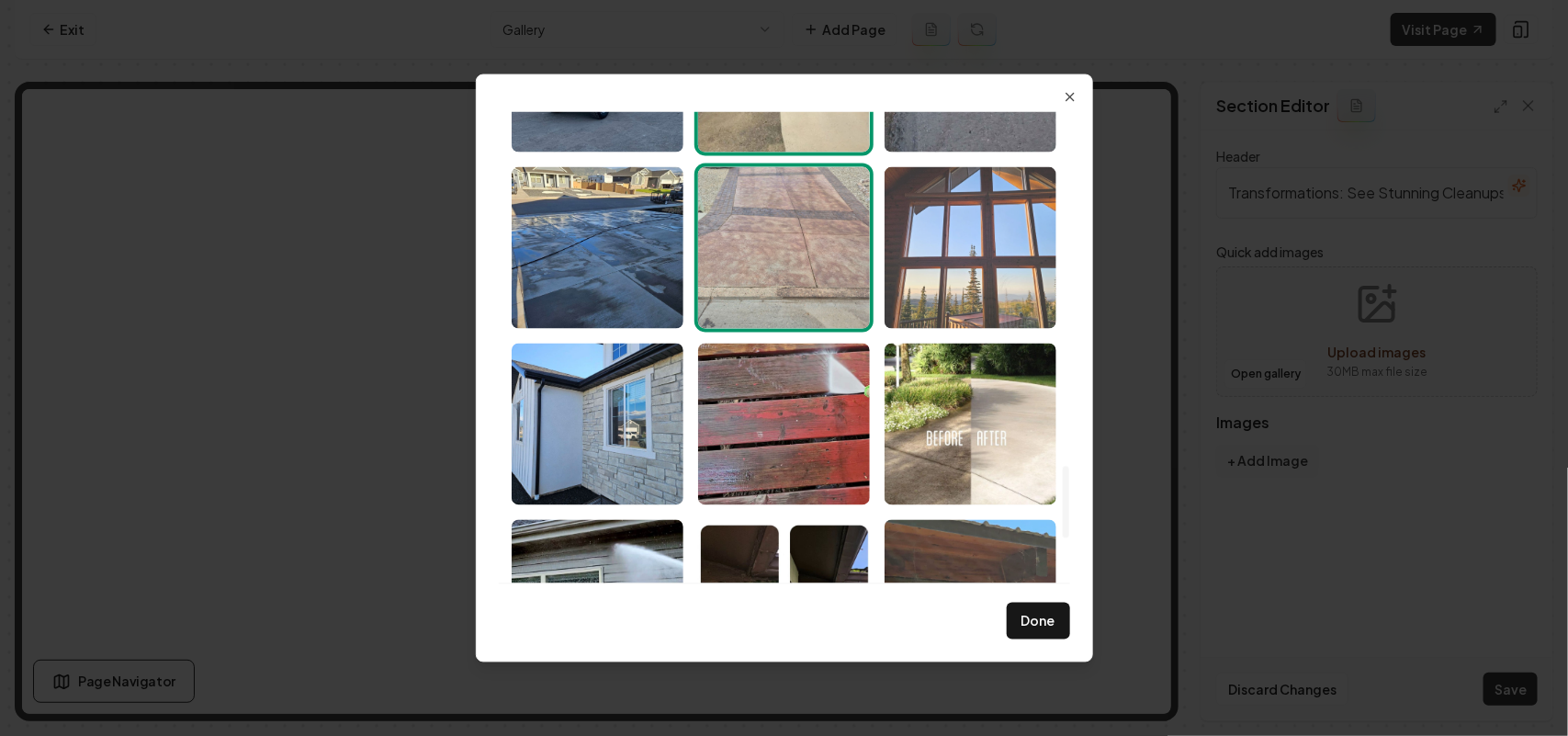 click at bounding box center (970, 247) 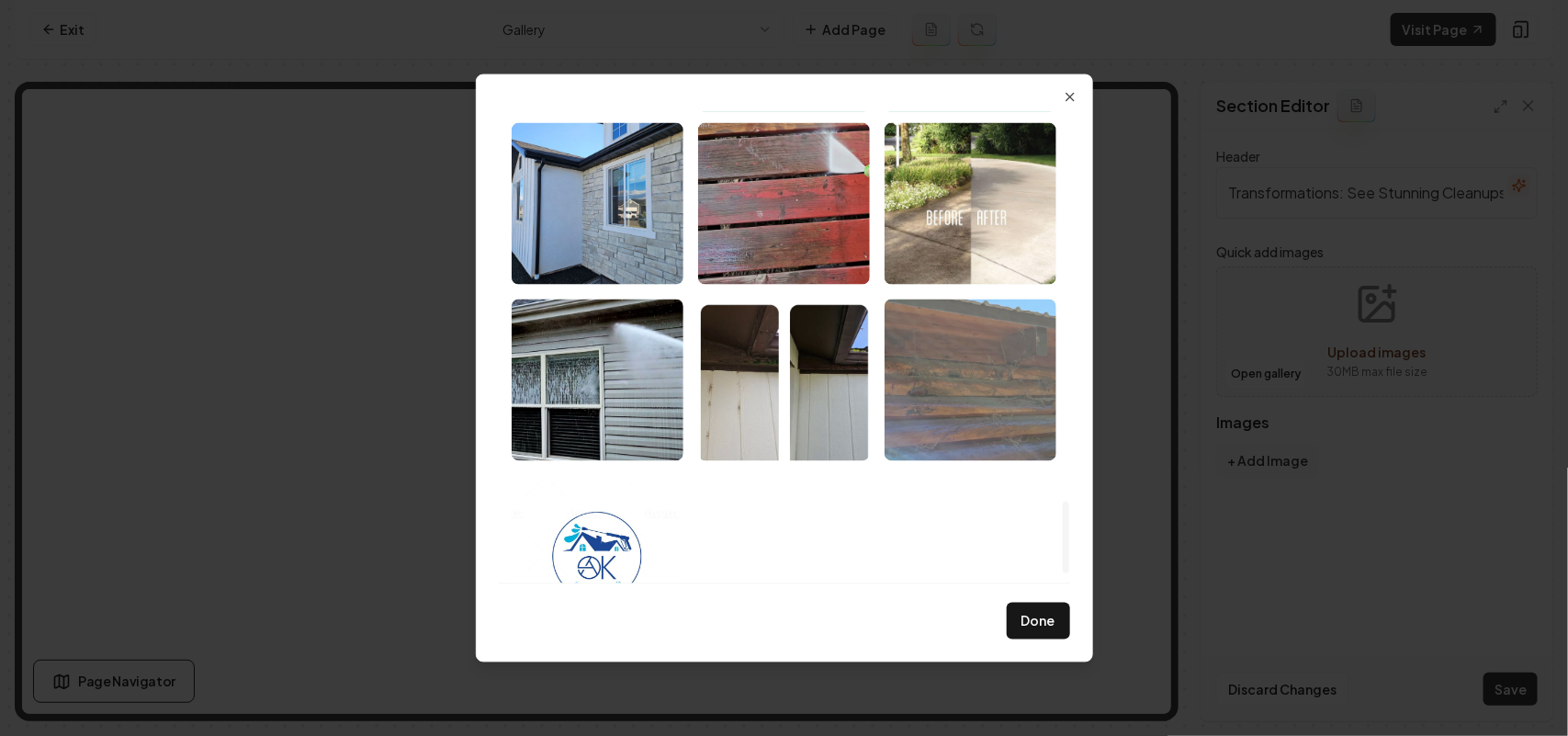 scroll, scrollTop: 2527, scrollLeft: 0, axis: vertical 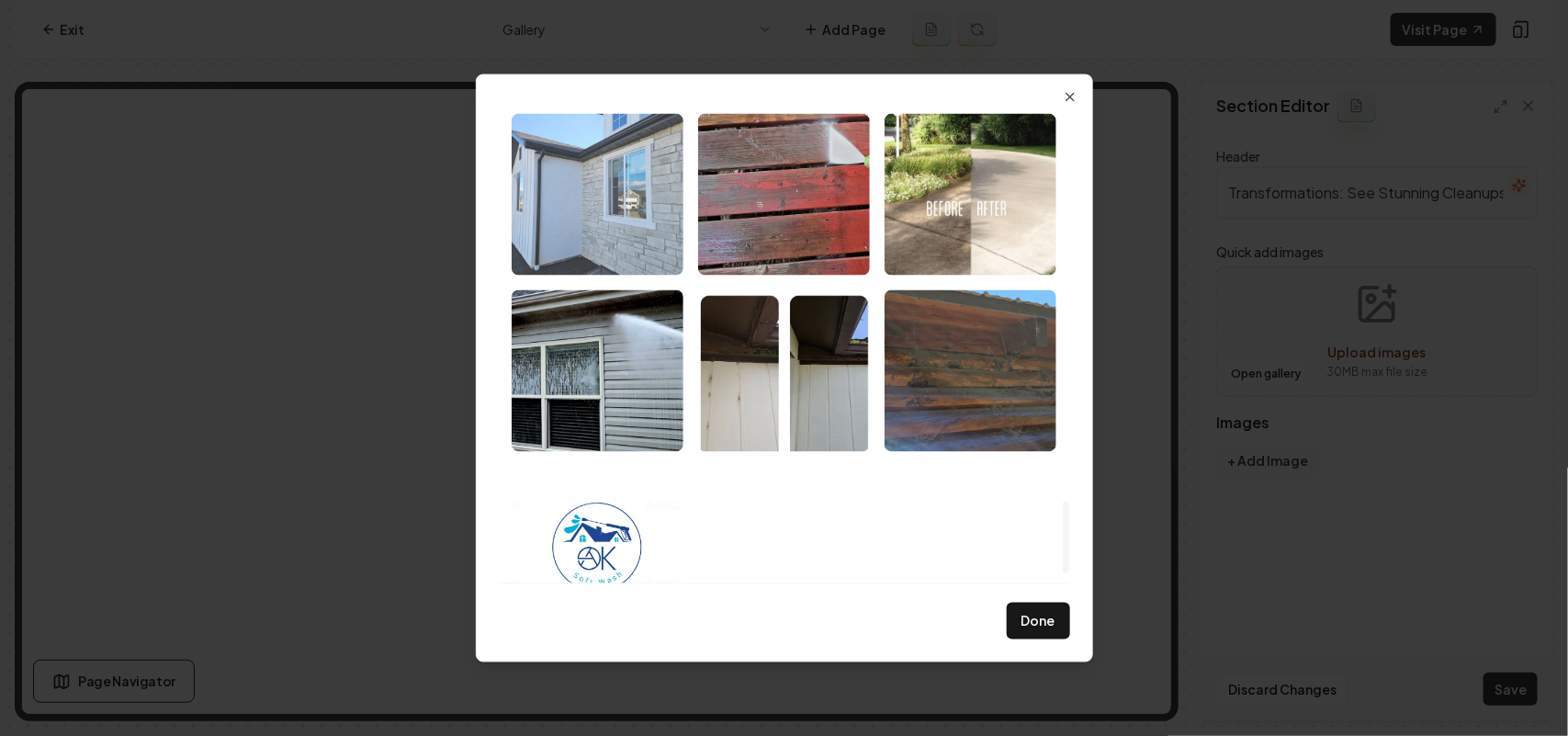 click at bounding box center [597, 194] 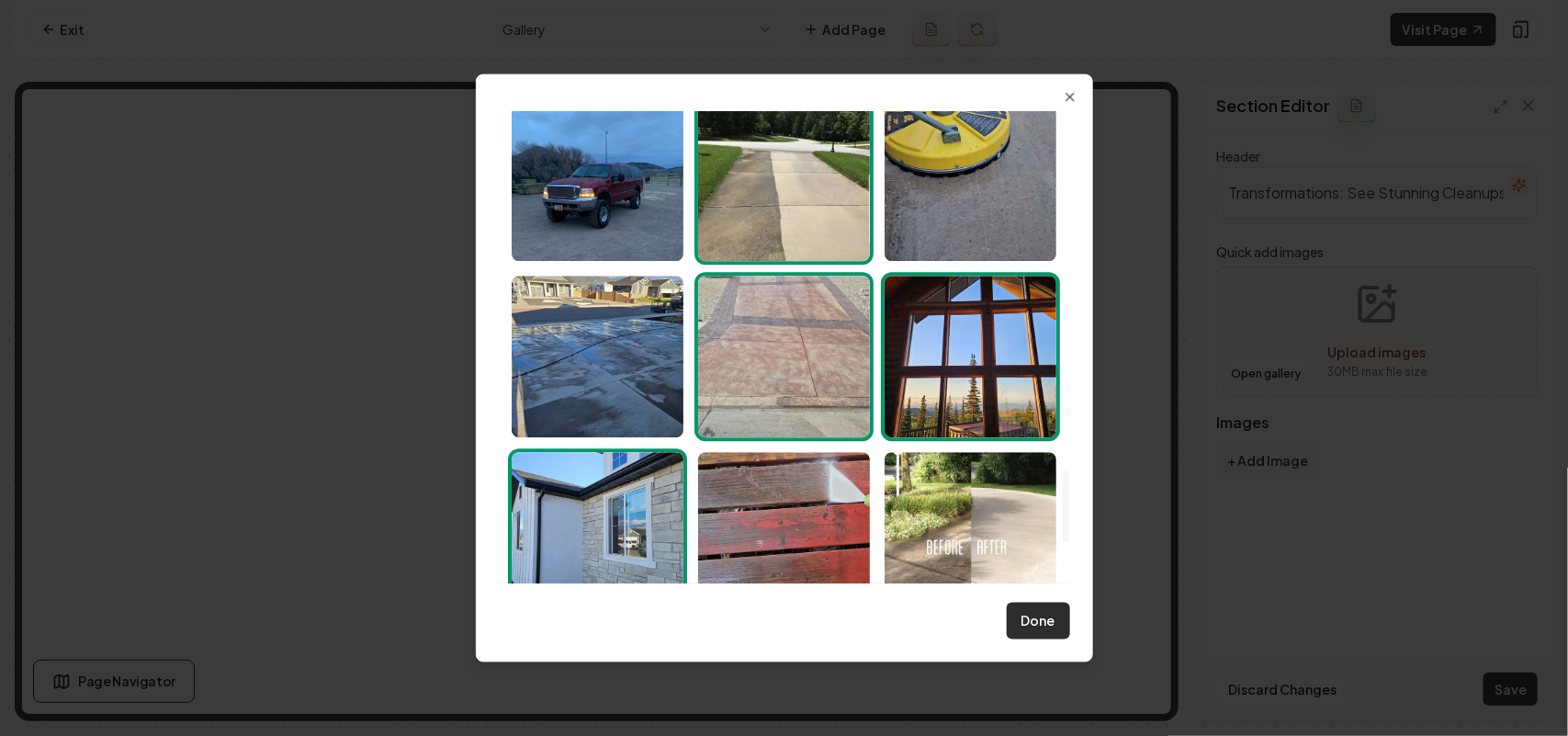 scroll, scrollTop: 2182, scrollLeft: 0, axis: vertical 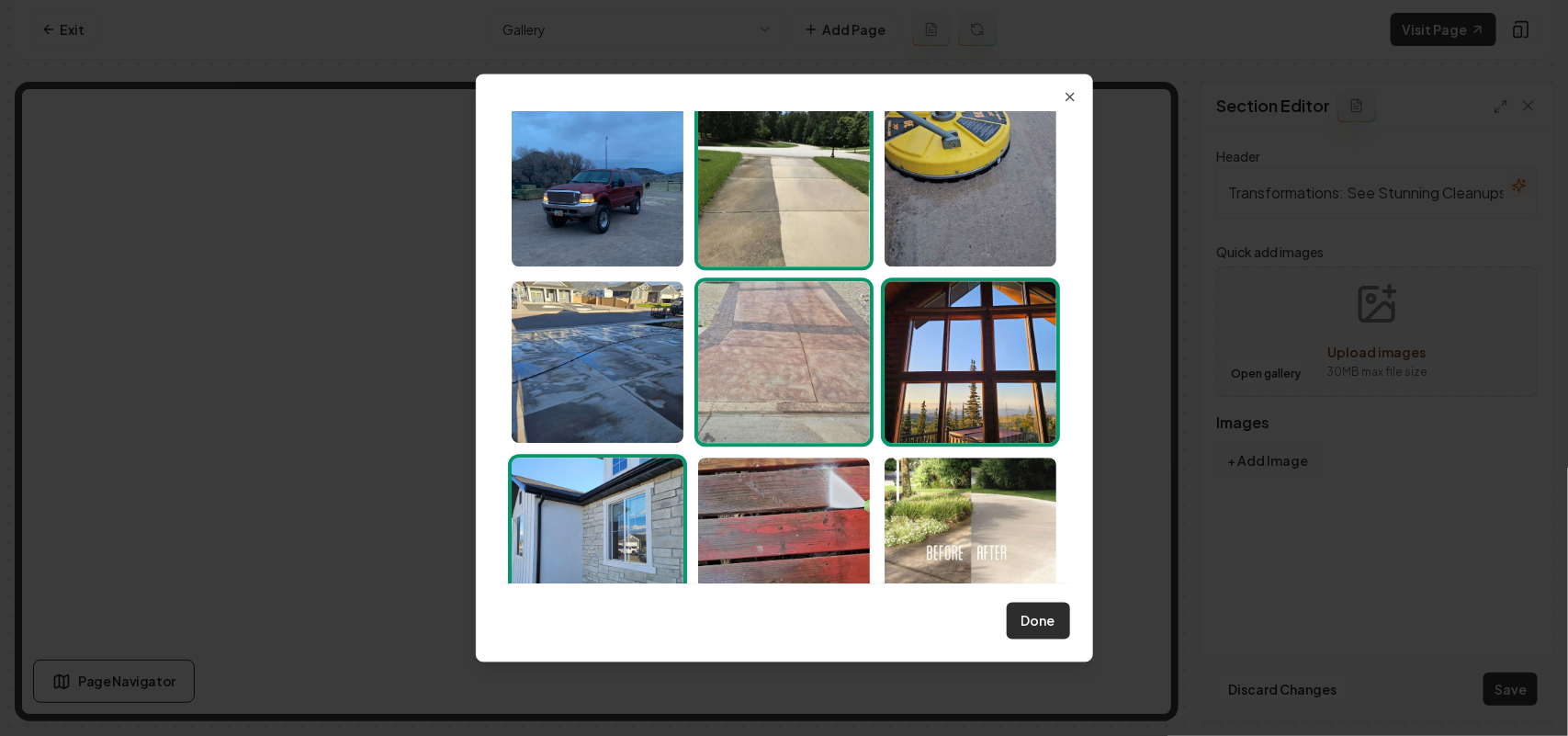 click on "Done" at bounding box center [1038, 621] 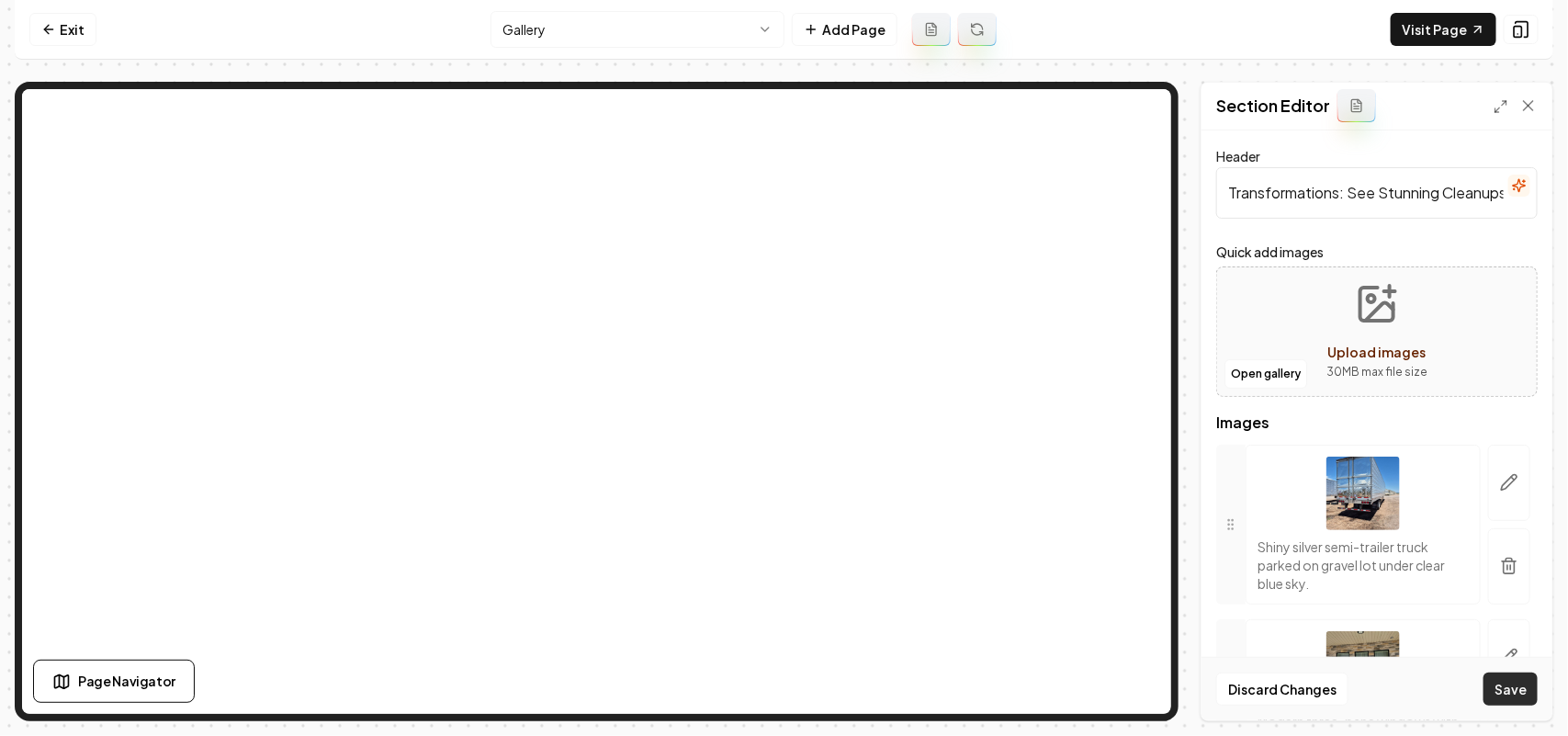 click on "Save" at bounding box center [1510, 689] 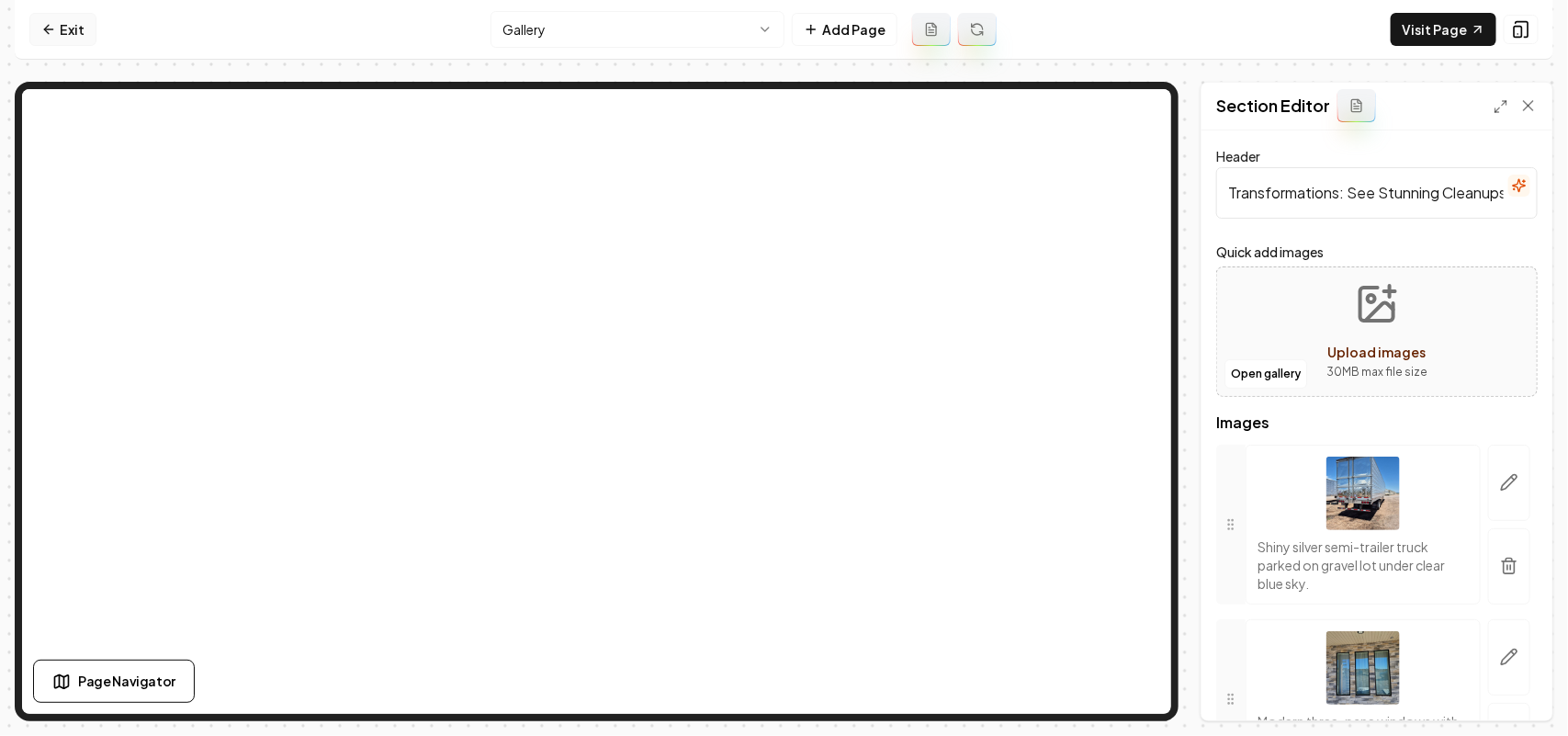 click on "Exit" at bounding box center [62, 29] 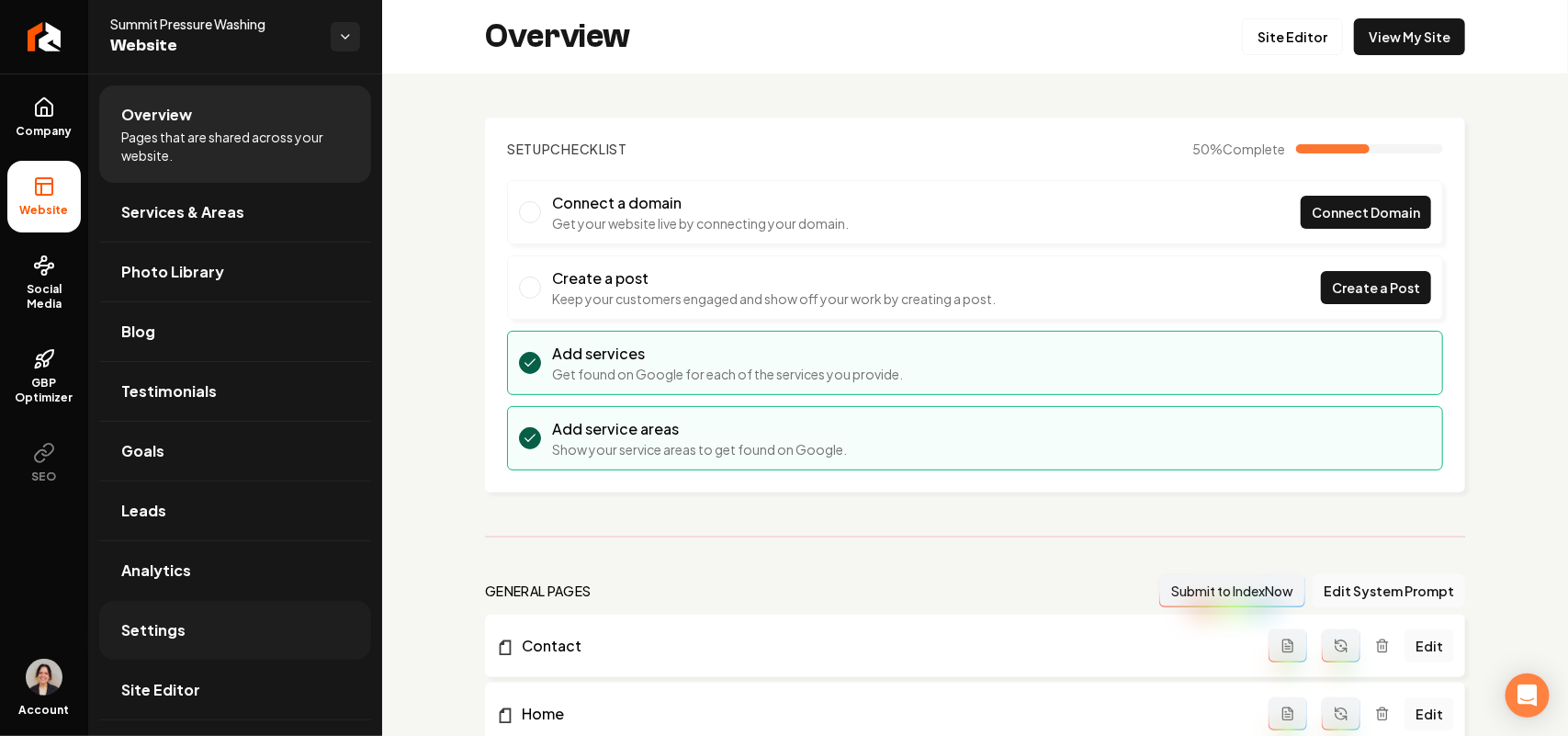 click on "Settings" at bounding box center (235, 630) 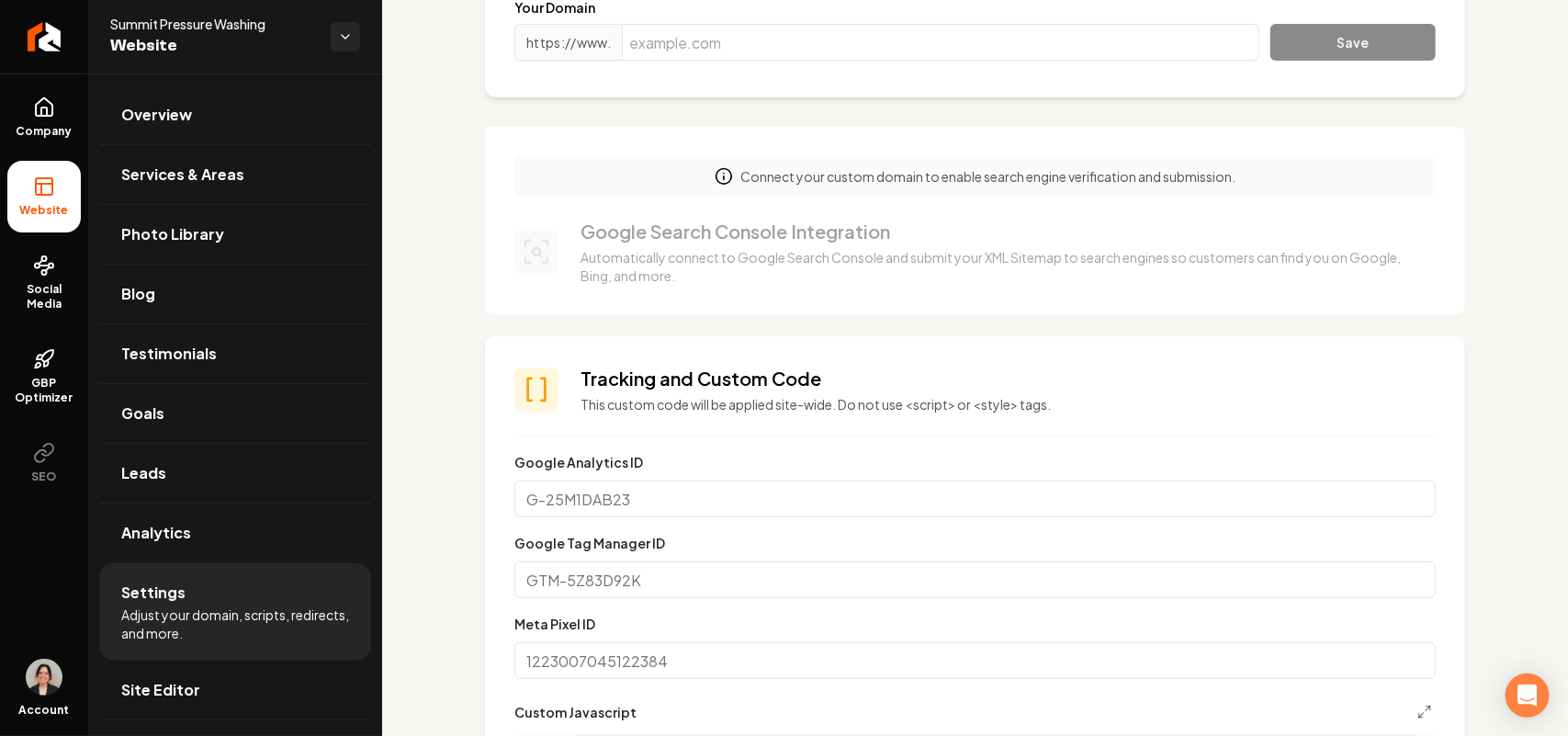 scroll, scrollTop: 689, scrollLeft: 0, axis: vertical 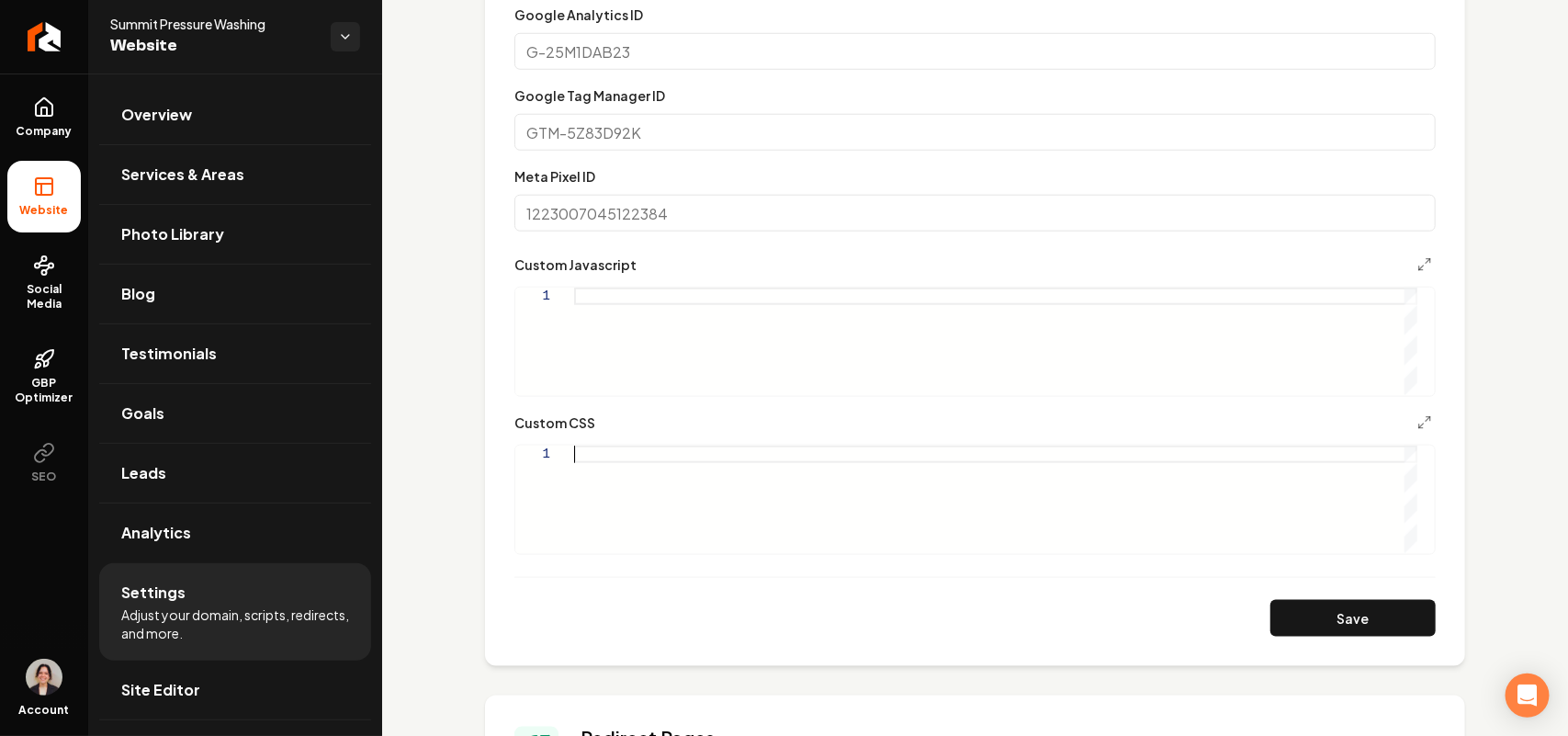 click at bounding box center (996, 499) 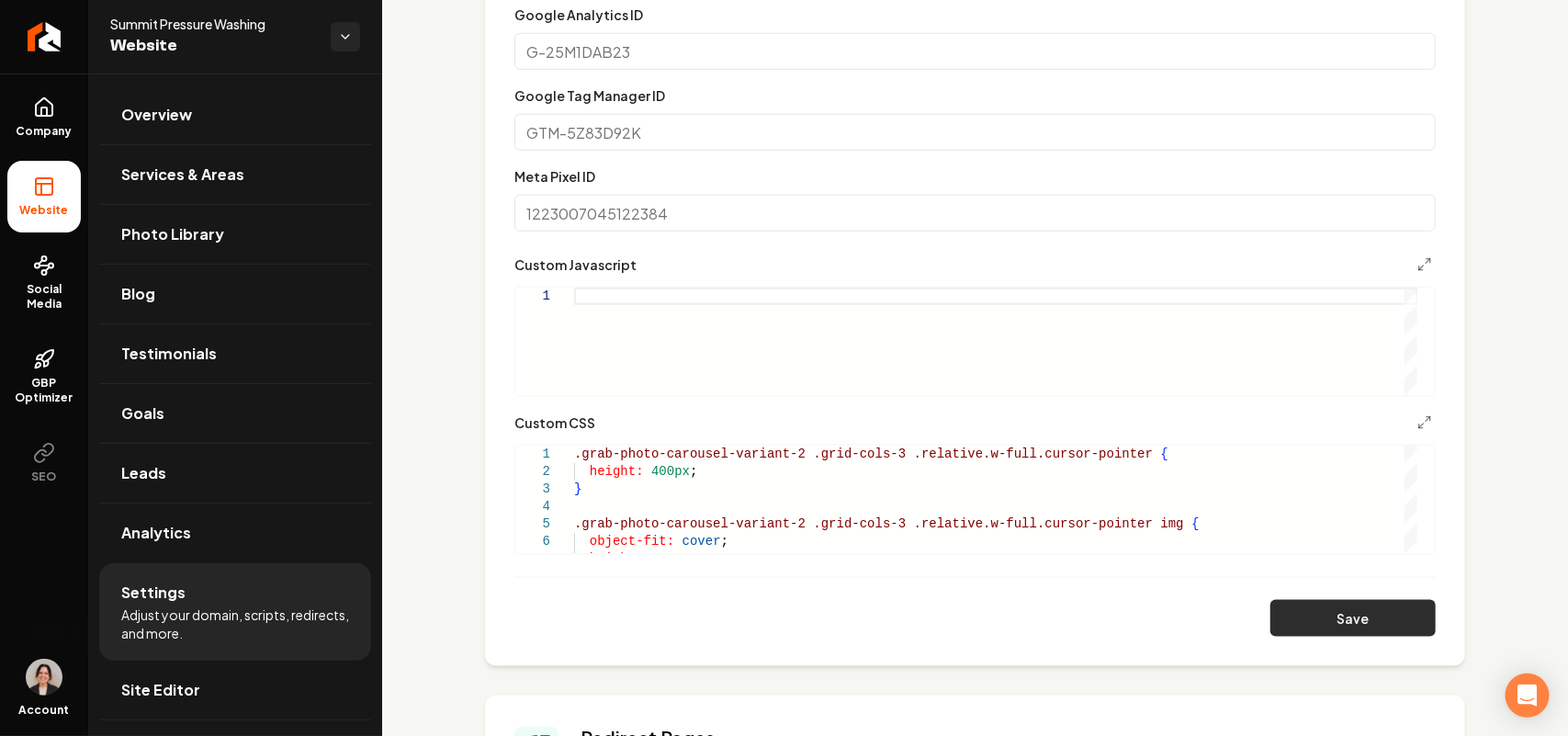 click on "Save" at bounding box center (1353, 618) 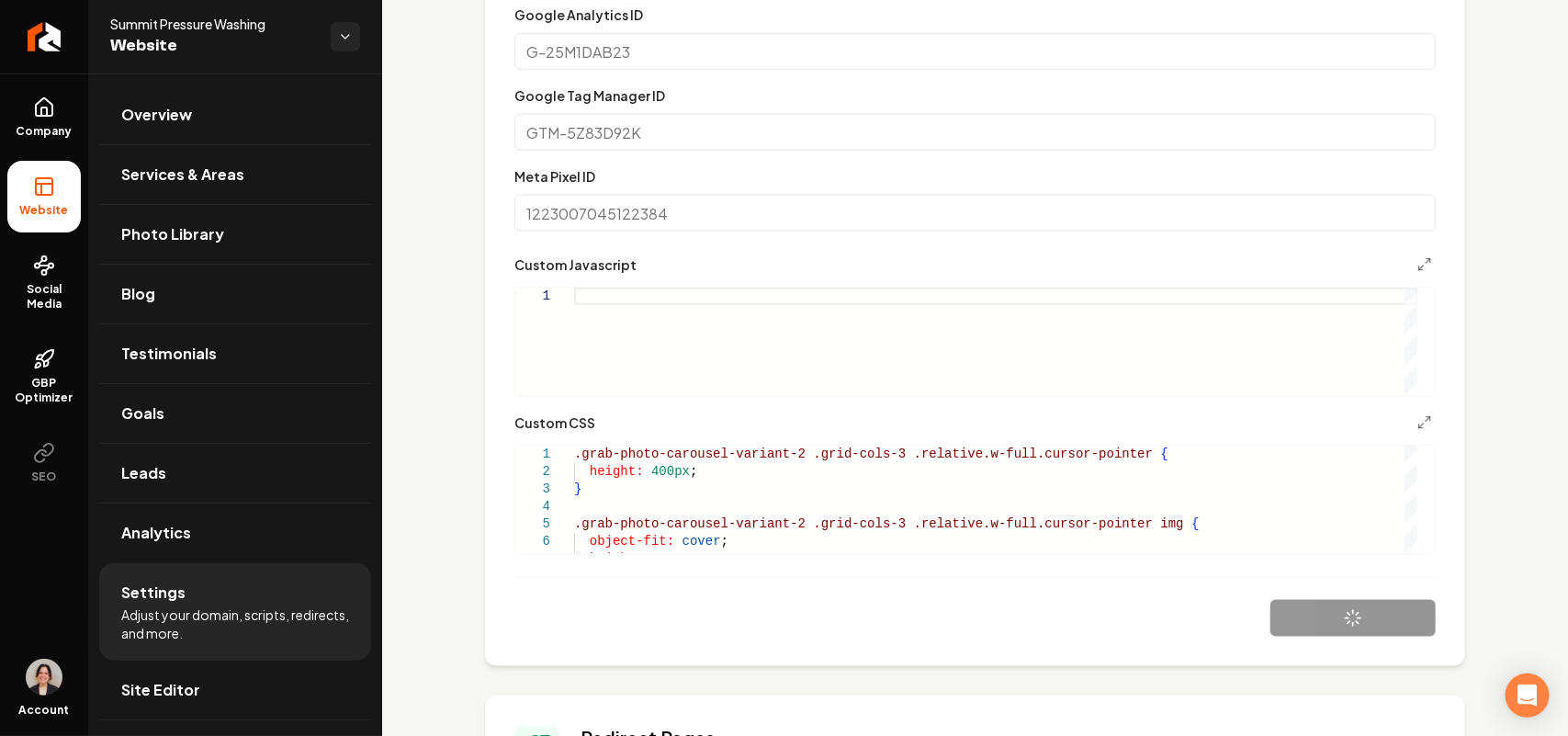 type on "**********" 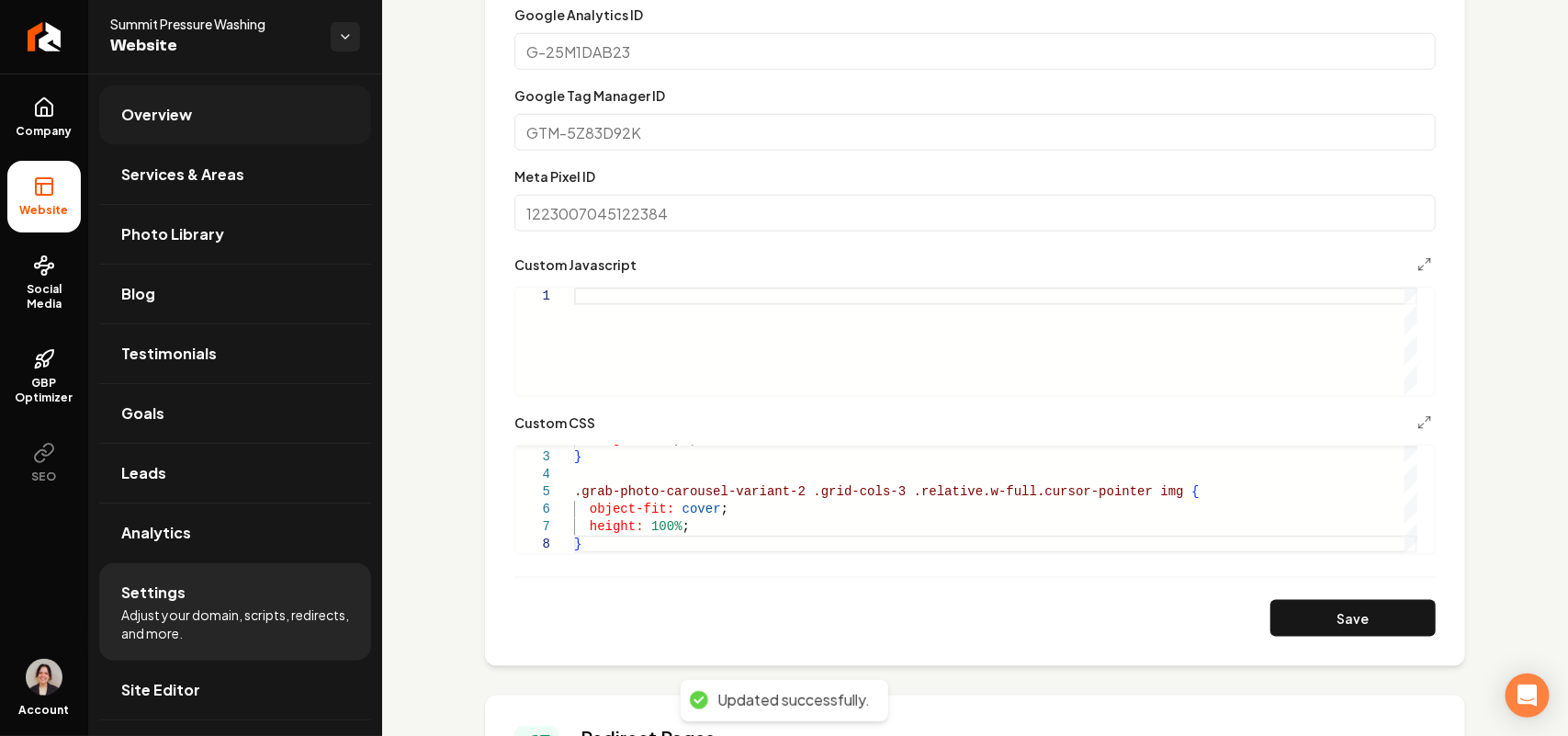 click on "Overview" at bounding box center (156, 115) 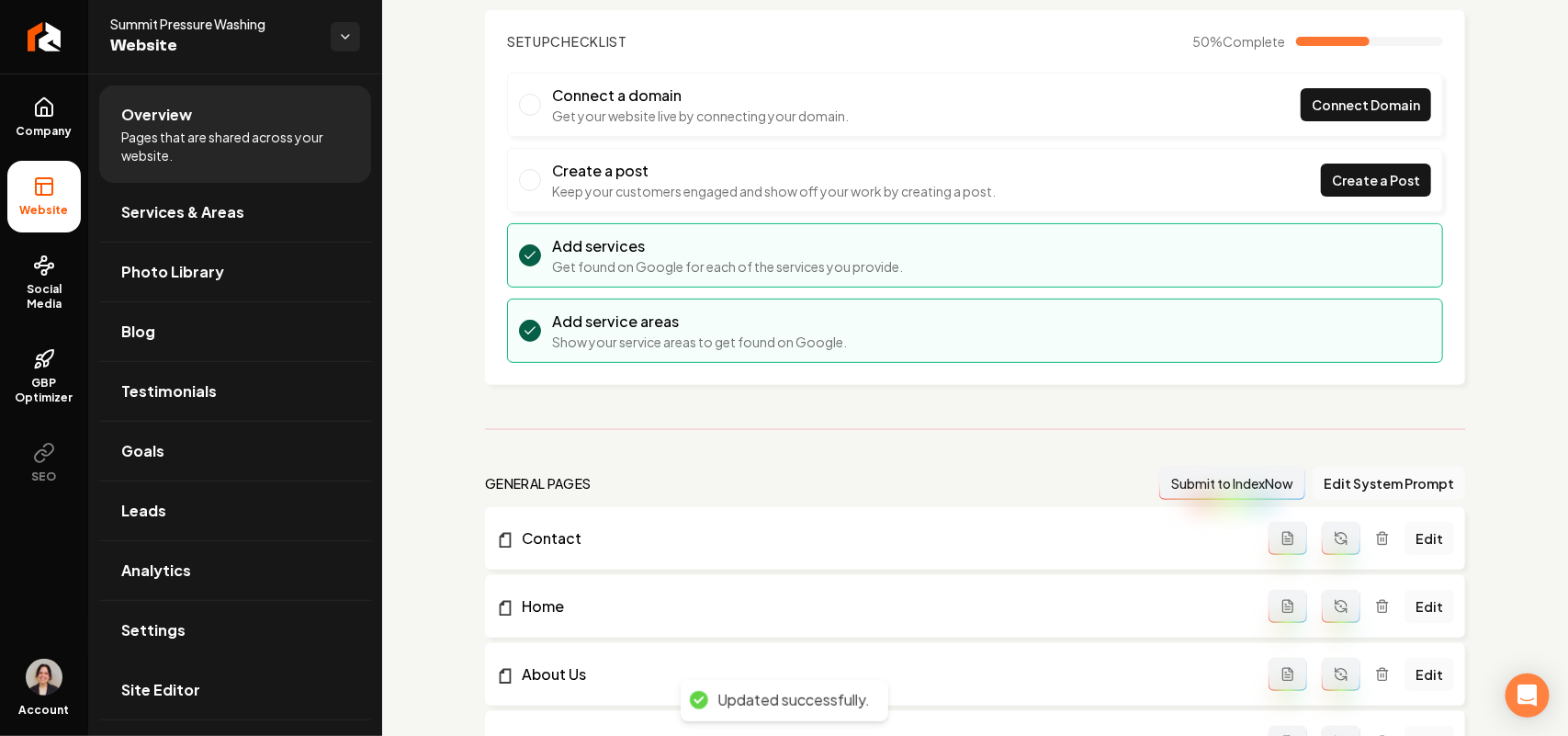 scroll, scrollTop: 0, scrollLeft: 0, axis: both 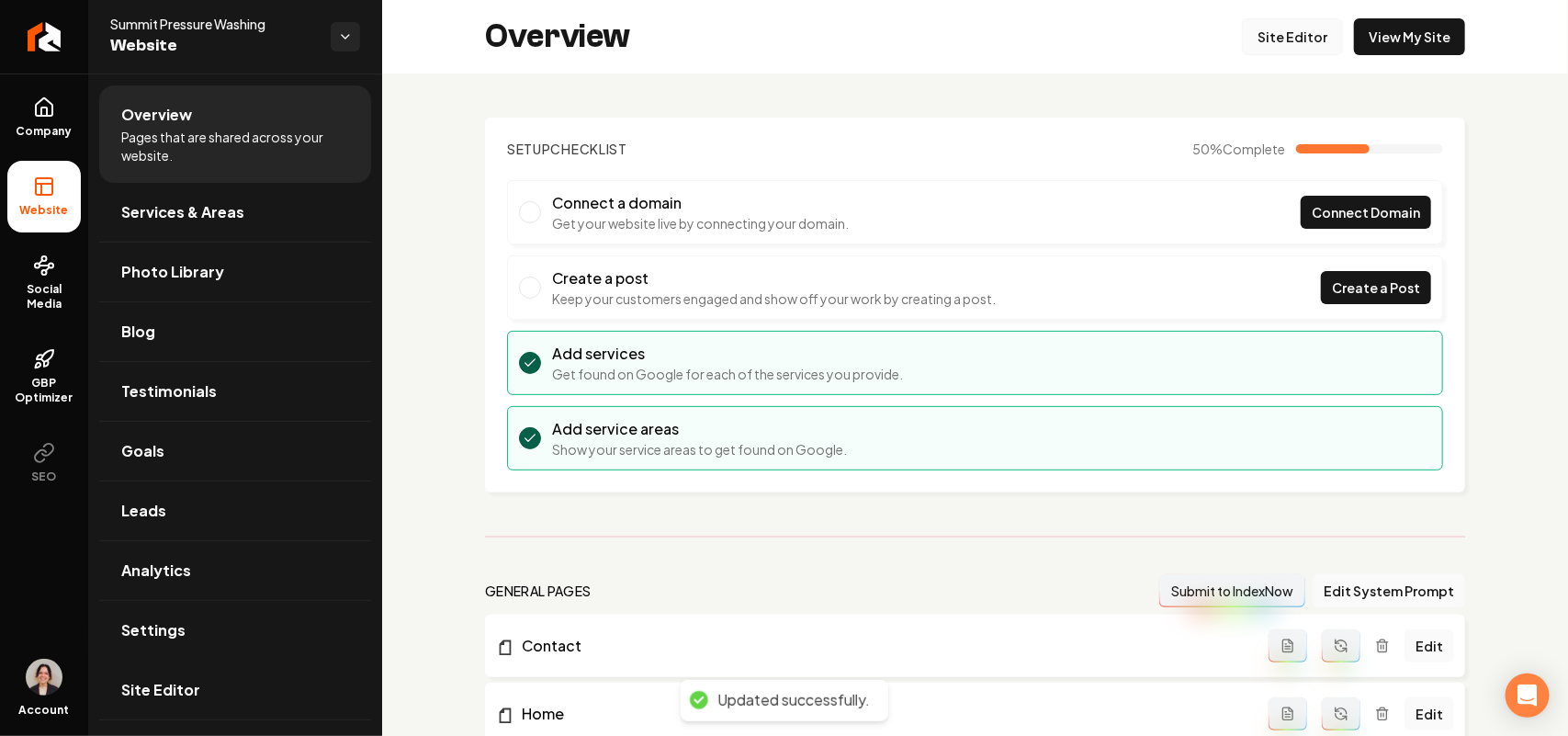 click on "Site Editor" at bounding box center [1292, 37] 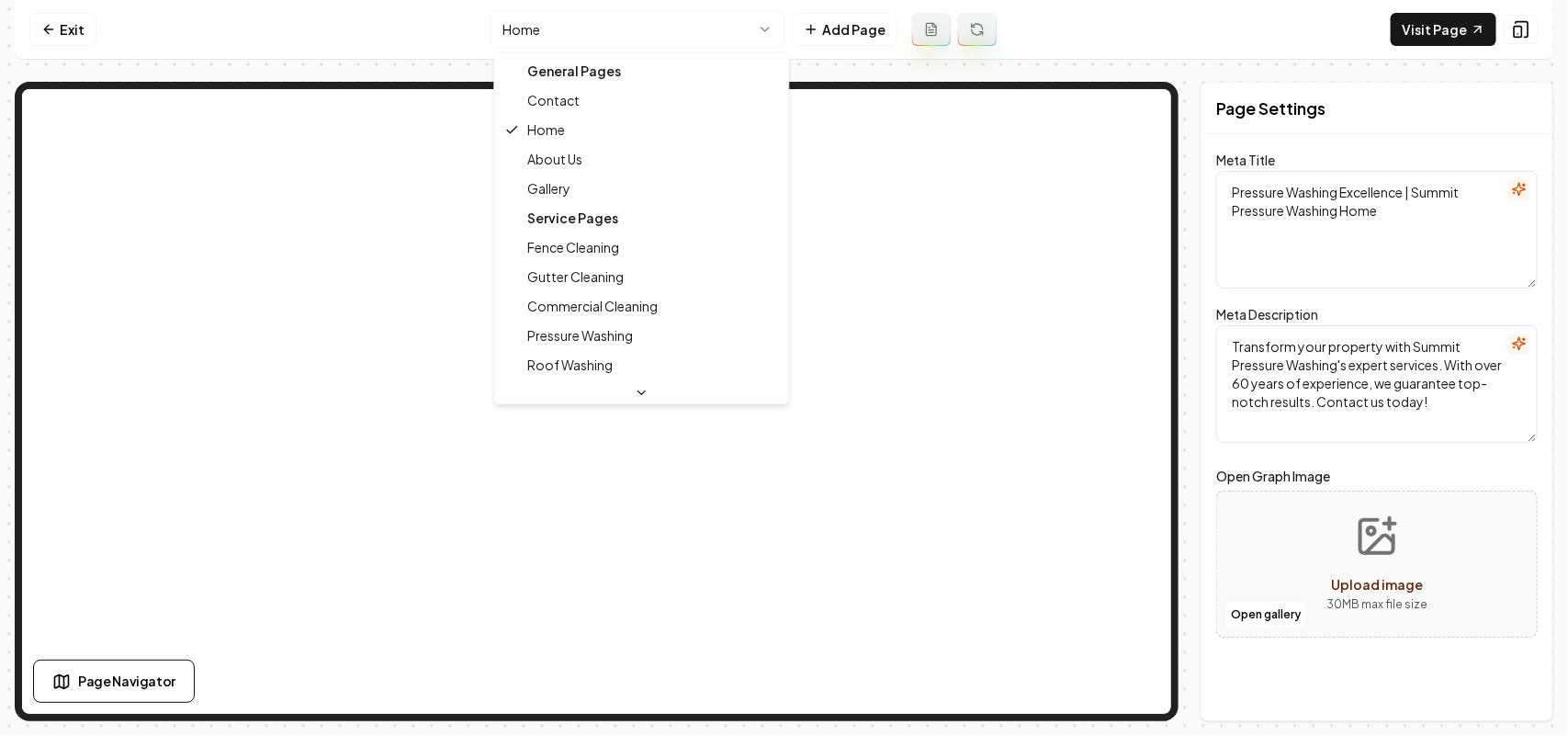 click on "Computer Required This feature is only available on a computer. Please switch to a computer to edit your site. Go back  Exit Home Add Page Visit Page  Page Navigator Page Settings Meta Title Pressure Washing Excellence | Summit Pressure Washing Home Meta Description Transform your property with Summit Pressure Washing's expert services. With over 60 years of experience, we guarantee top-notch results. Contact us today! Open Graph Image Open gallery Upload image 30  MB max file size Discard Changes Save Section Editor Unsupported section type Updated successfully. /dashboard/sites/19c0087a-ed67-4081-9443-406af4caf079/pages/aed957d0-fb3b-4380-a8dc-2f7b04e46efb Made 1 formatting edit between lines 8 and 9 General Pages Contact Home About Us Gallery Service Pages Fence Cleaning Gutter Cleaning Commercial Cleaning Pressure Washing Roof Washing House Washing Cabin Washing Service Area Pages Cedar City, UT Panguitch, UT Parowan, UT St. George, UT Enoch, UT Enterprise, UT" at bounding box center (784, 368) 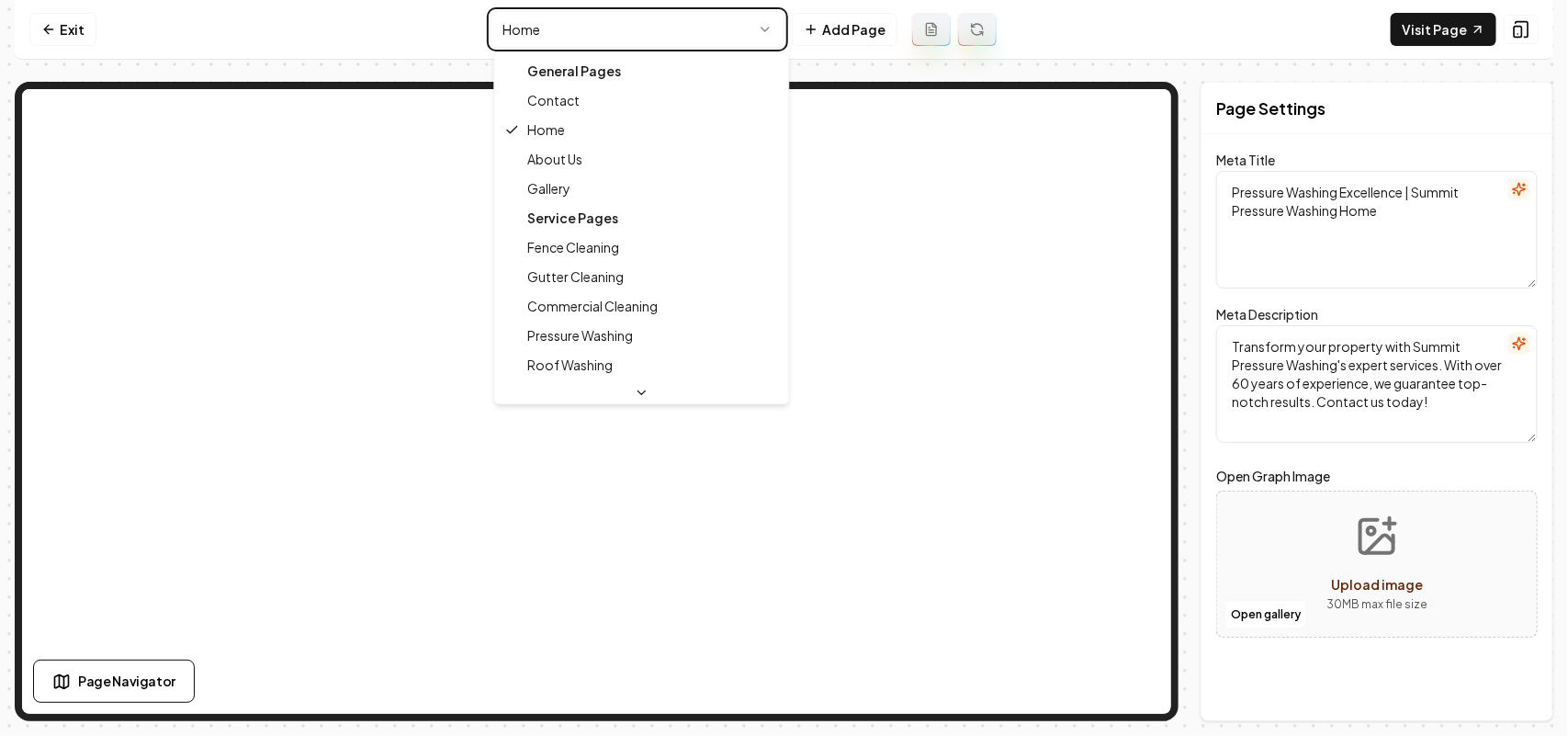 type on "Professional Pressure Washing Services | Summit Pressure Washing" 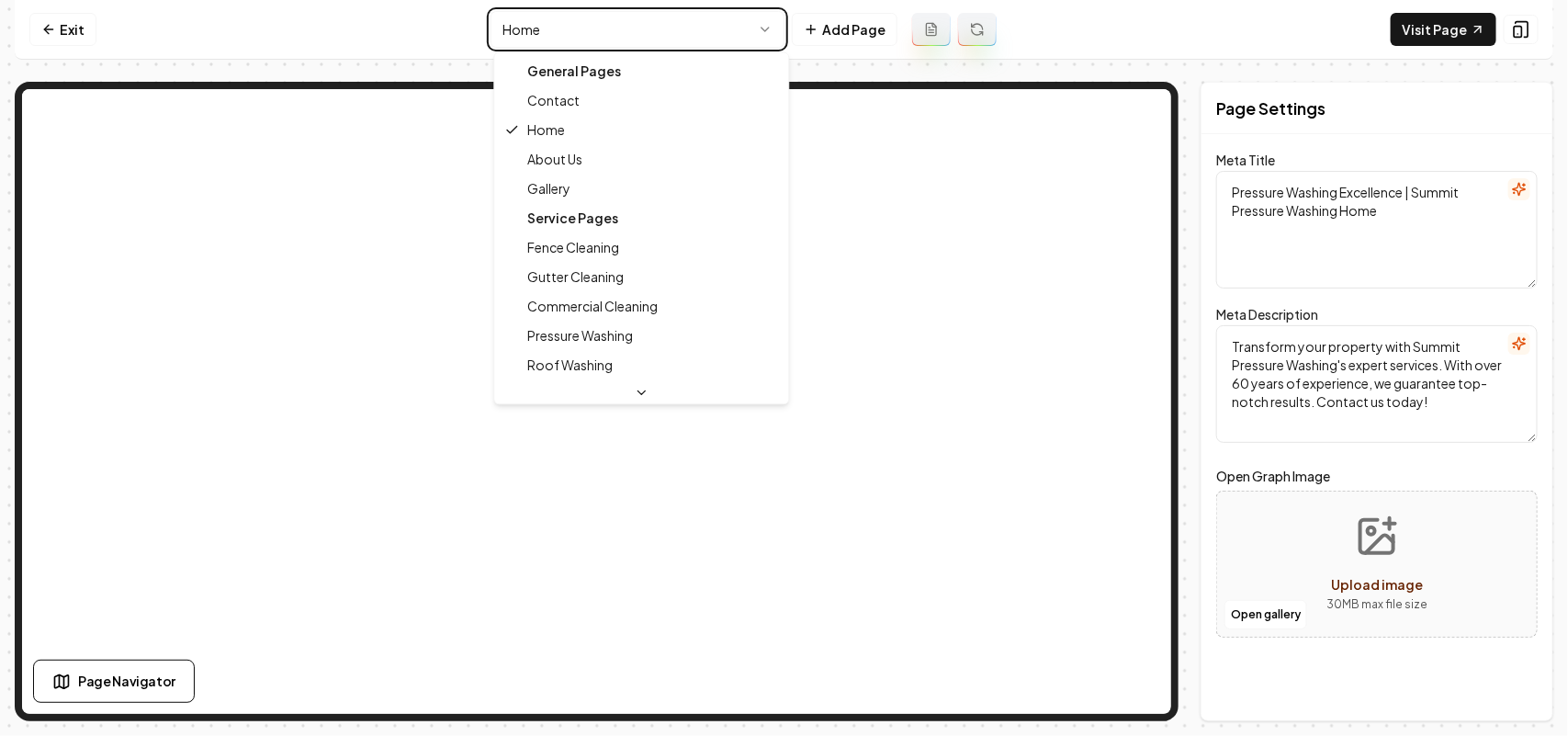 type on "Summit Pressure Washing: Experience expert pressure washing services for your home or business. Our skilled team delivers pristine results. Contact us today!" 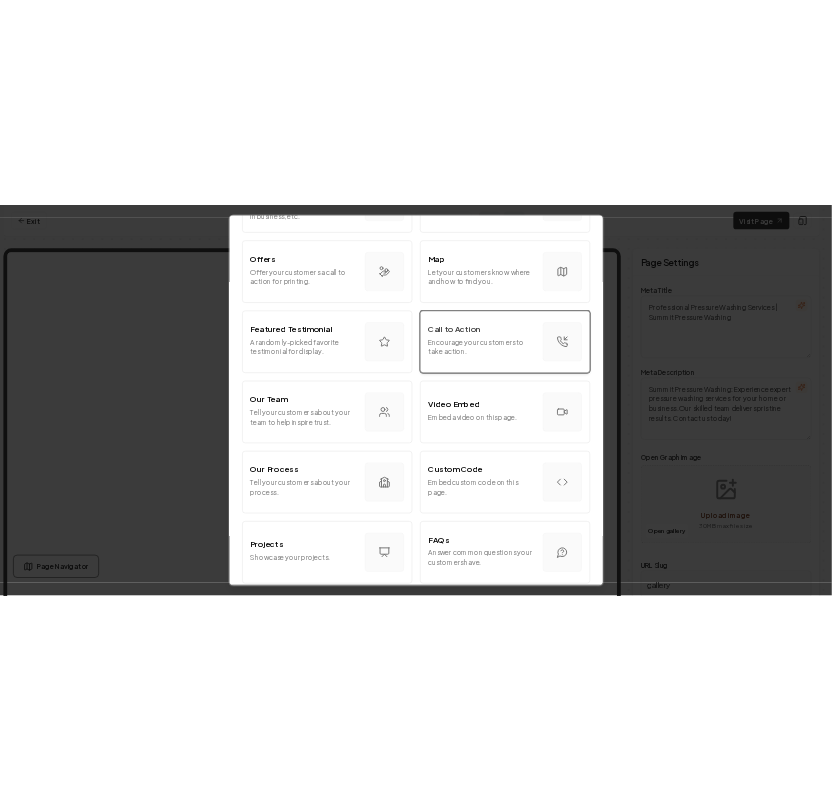 scroll, scrollTop: 375, scrollLeft: 0, axis: vertical 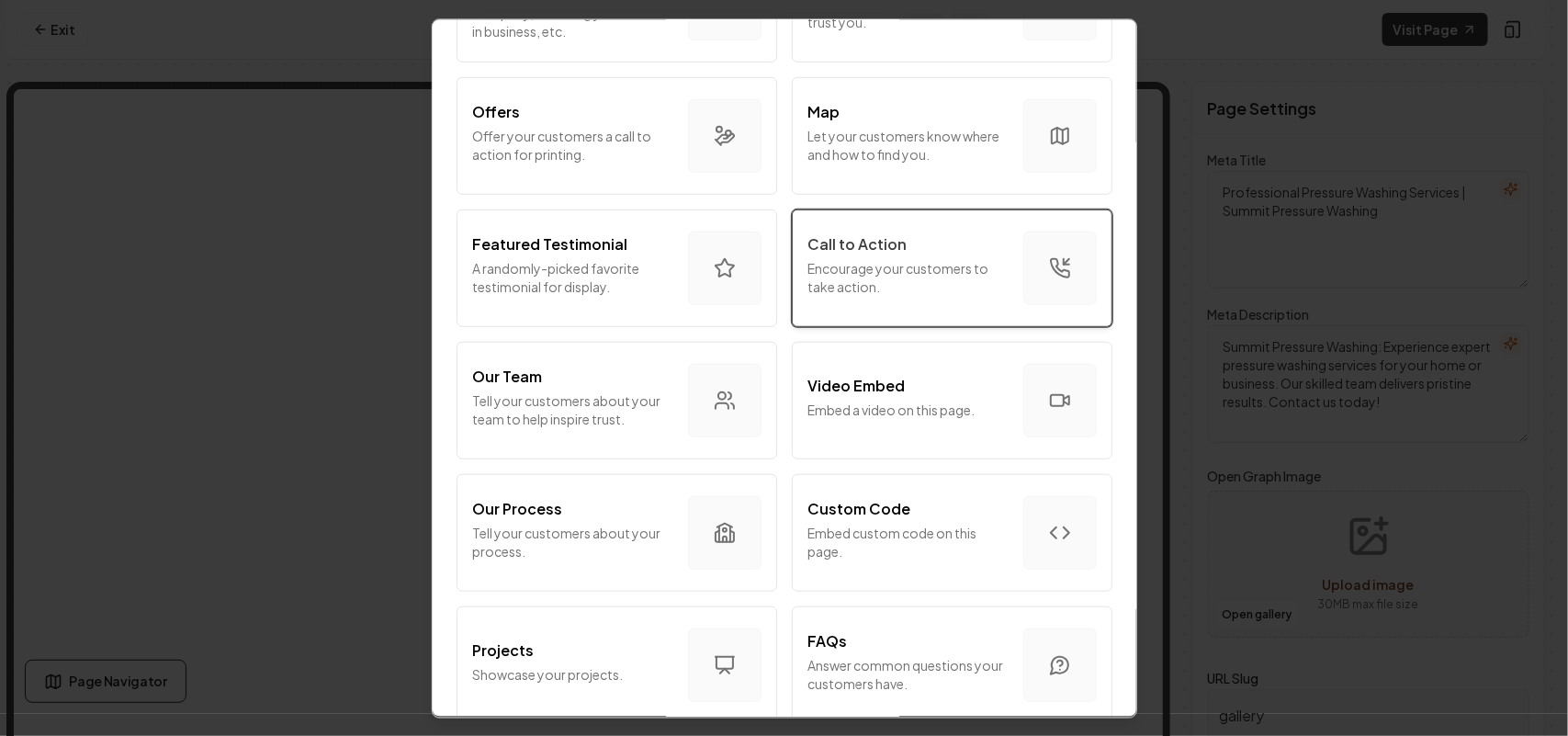 click on "Call to Action" at bounding box center (908, 243) 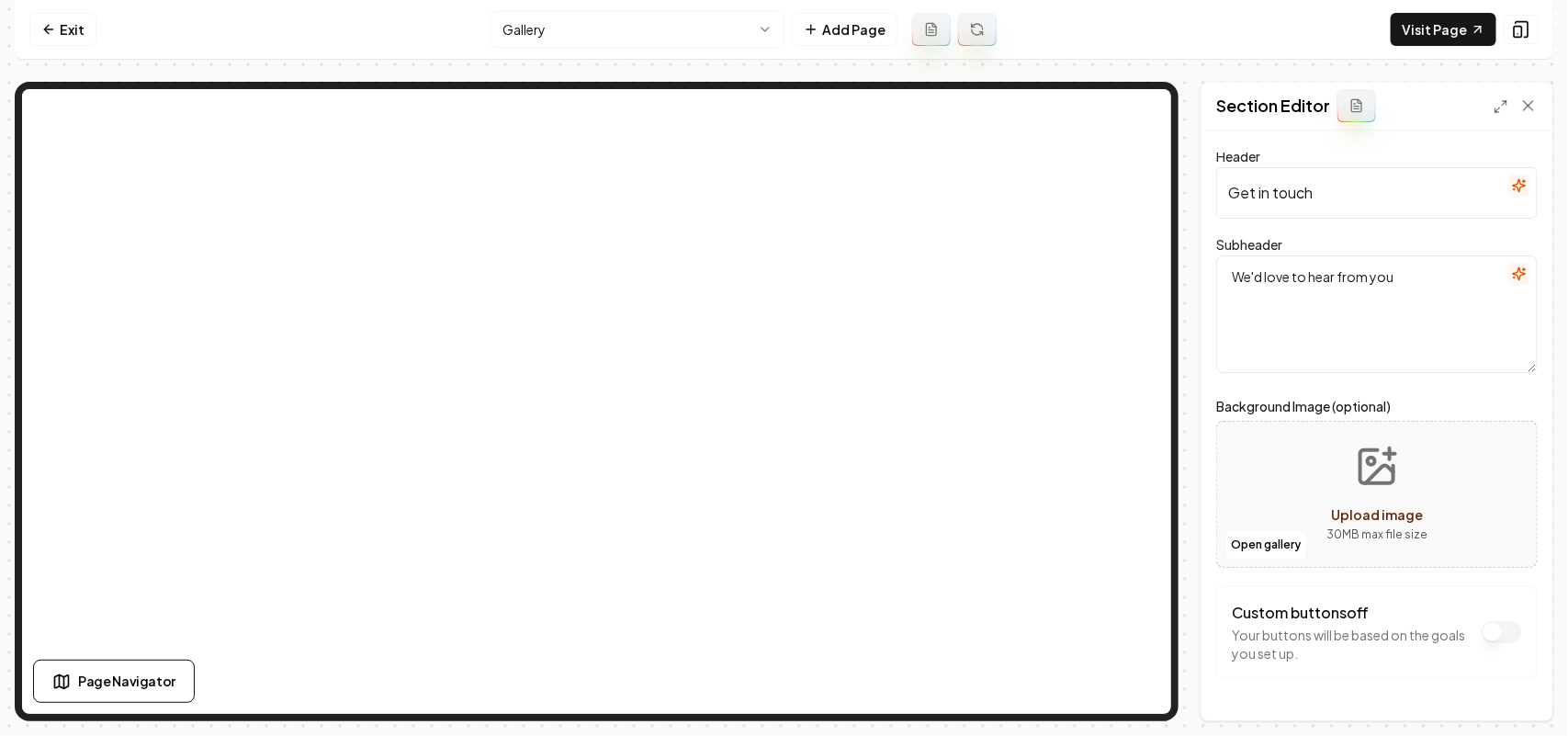 click at bounding box center (1519, 274) 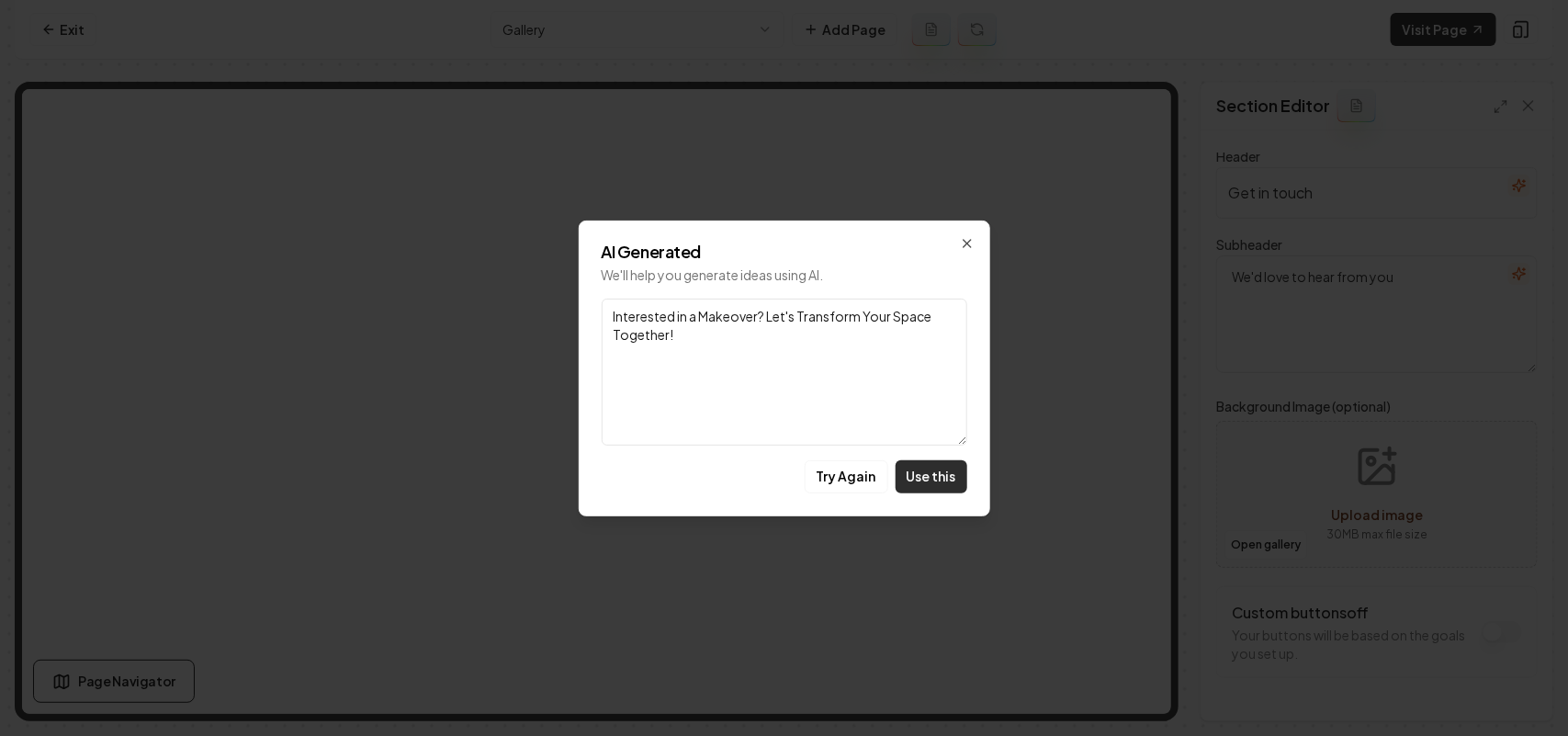 click on "Use this" at bounding box center [931, 477] 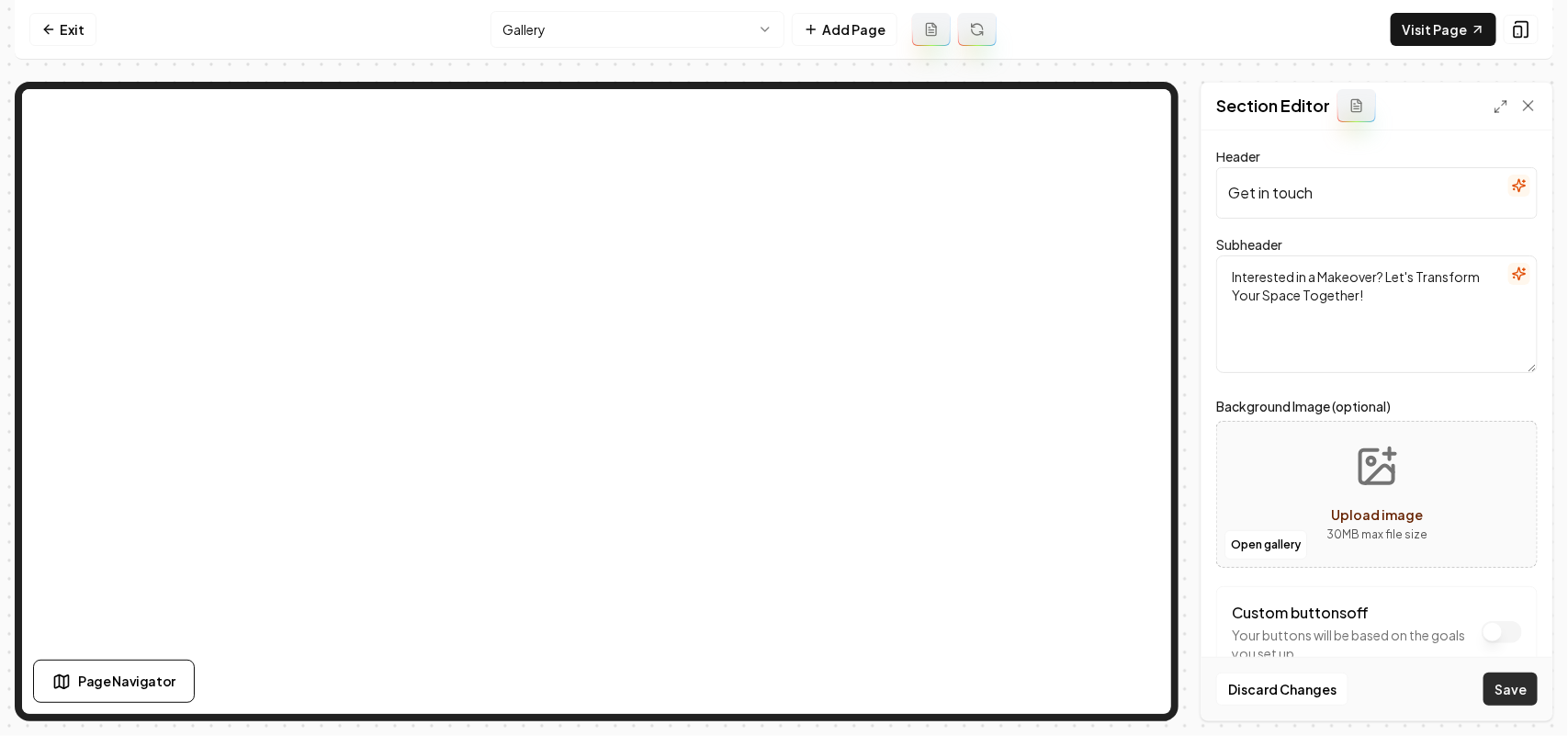 click on "Save" at bounding box center (1510, 689) 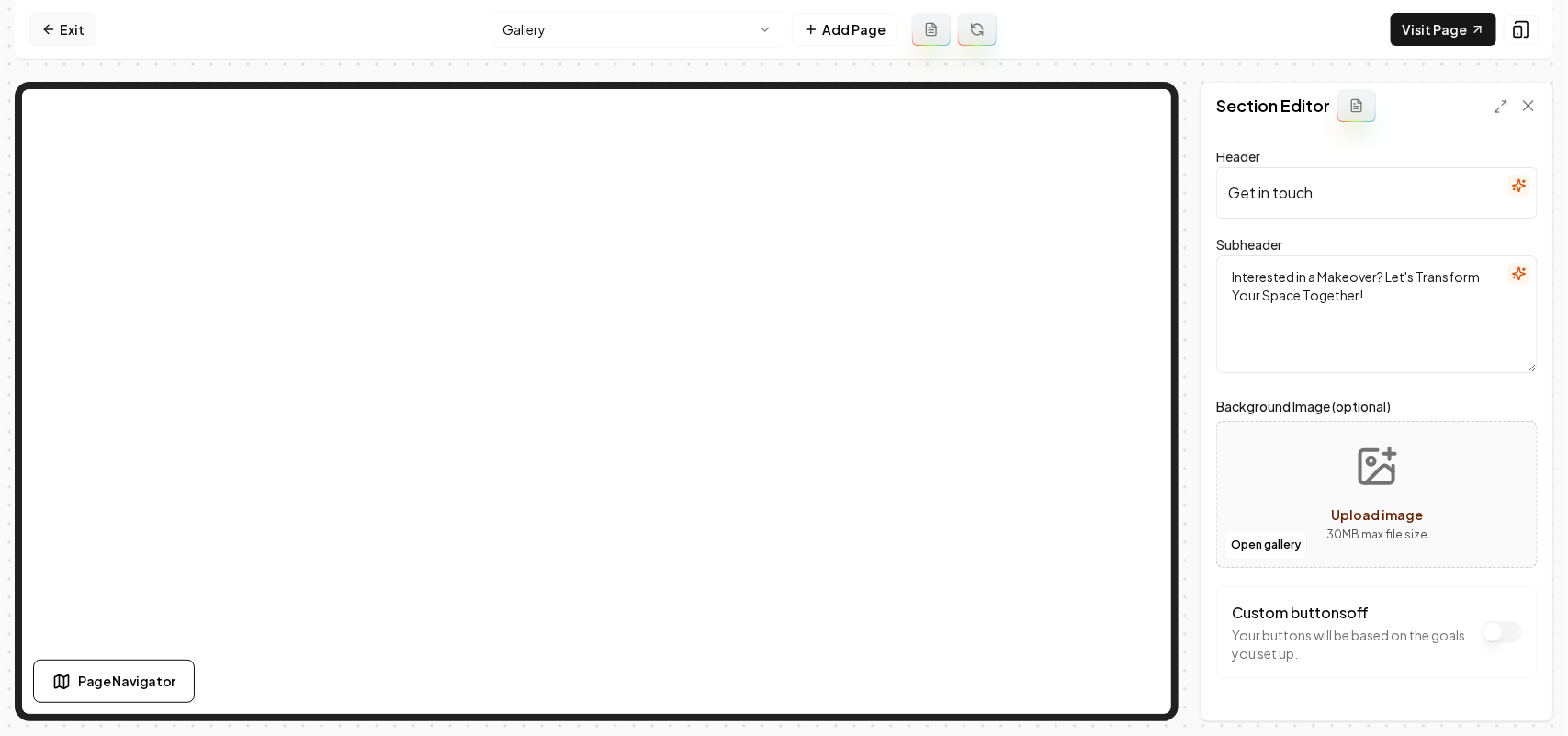 click on "Exit" at bounding box center (62, 29) 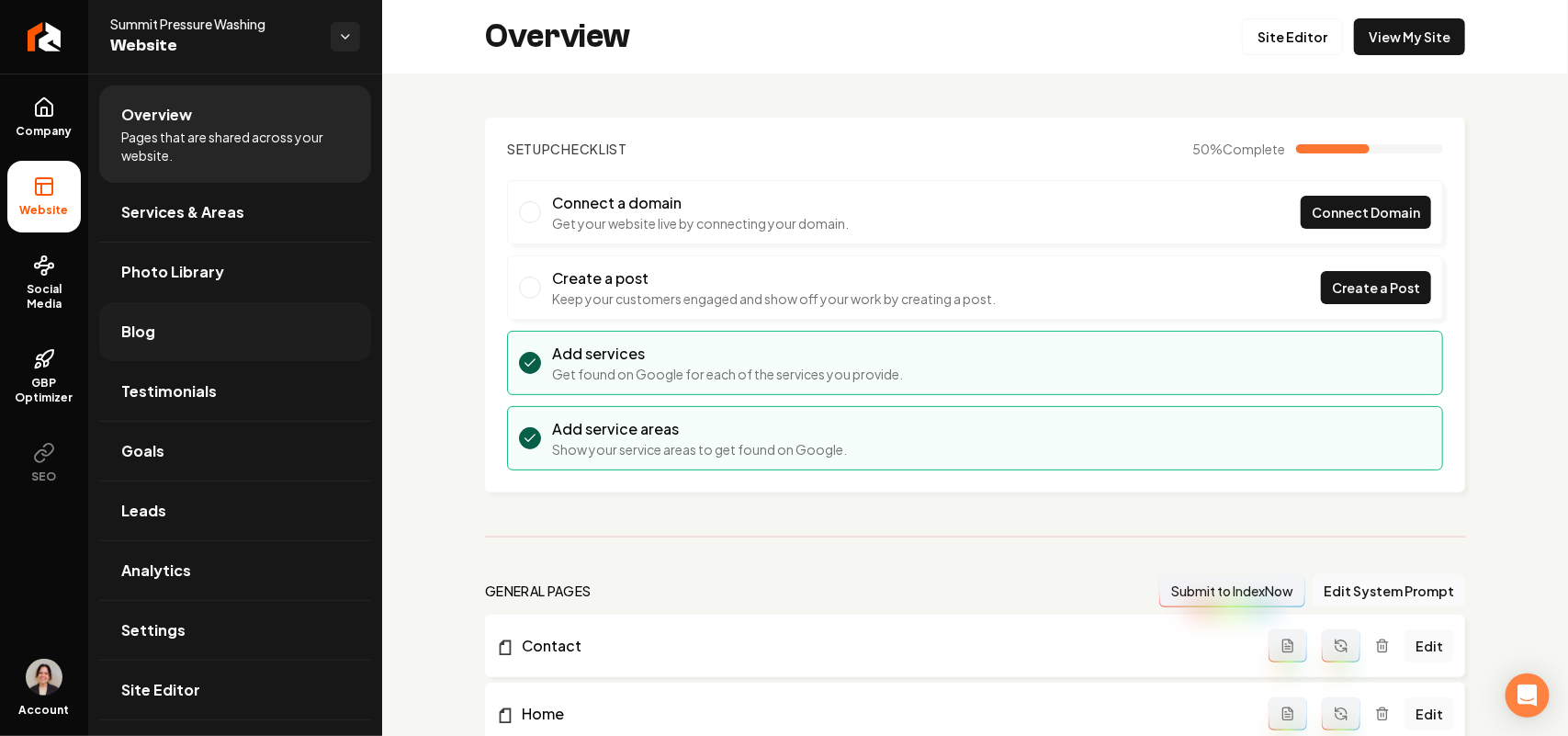 click on "Blog" at bounding box center [235, 332] 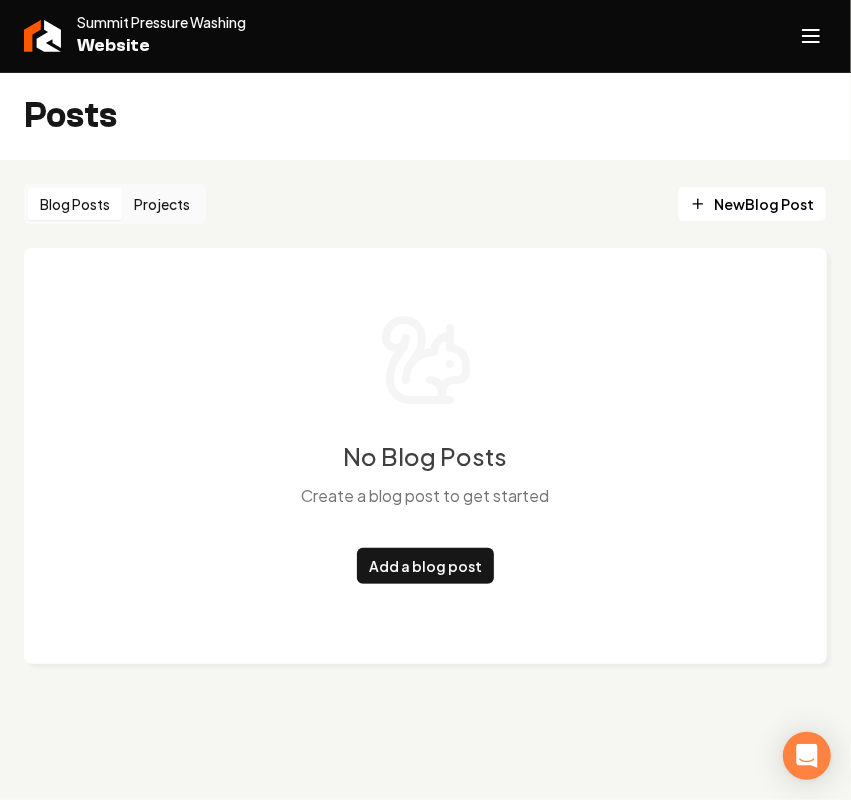 click 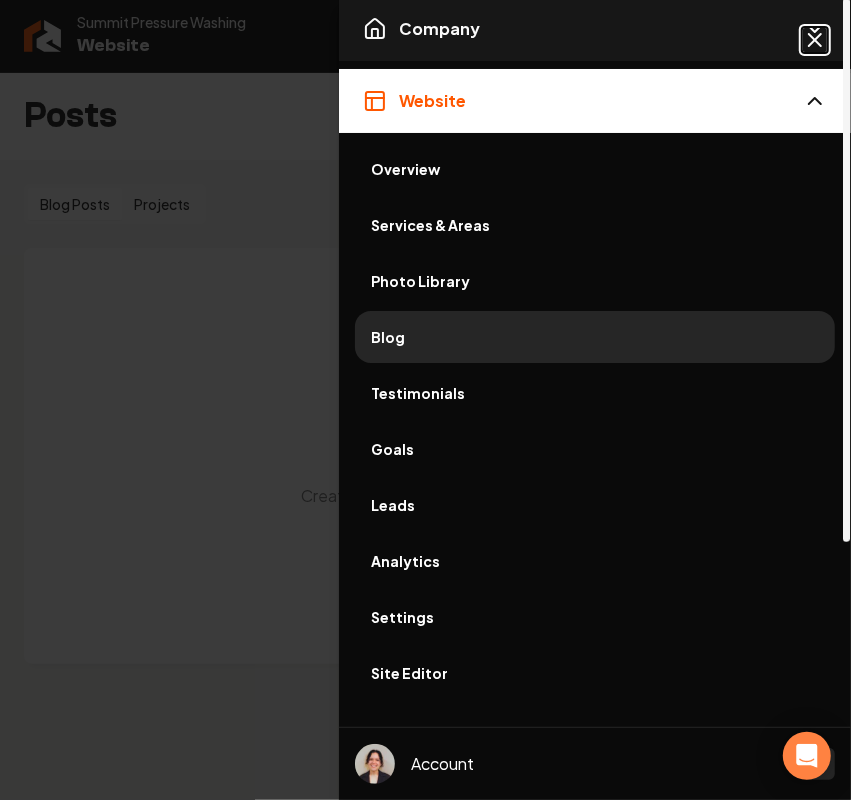 click 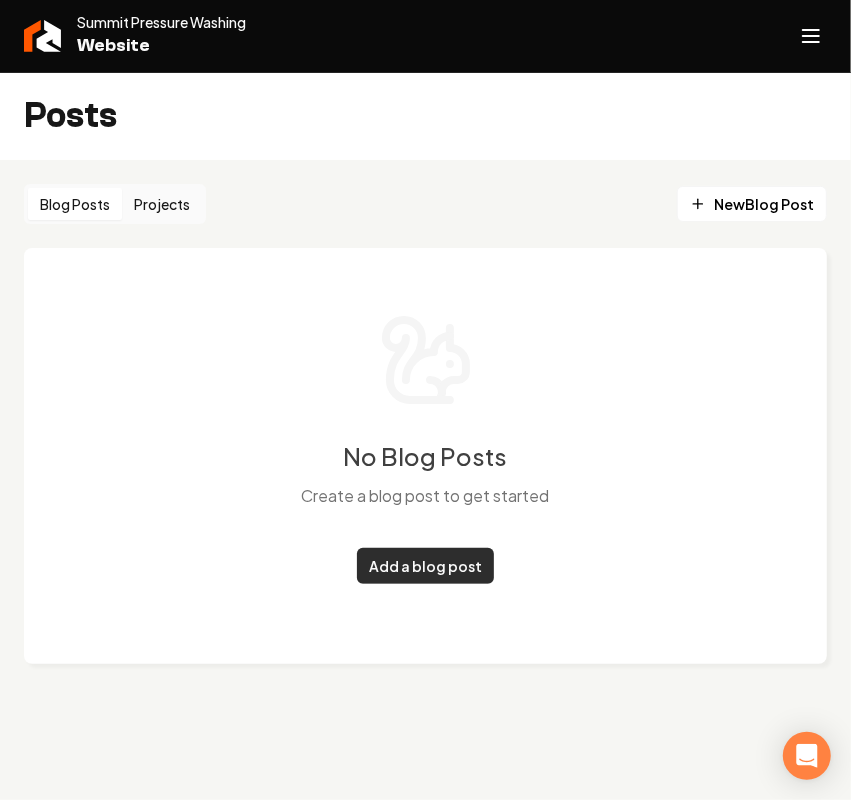 click on "Add a blog post" at bounding box center [425, 566] 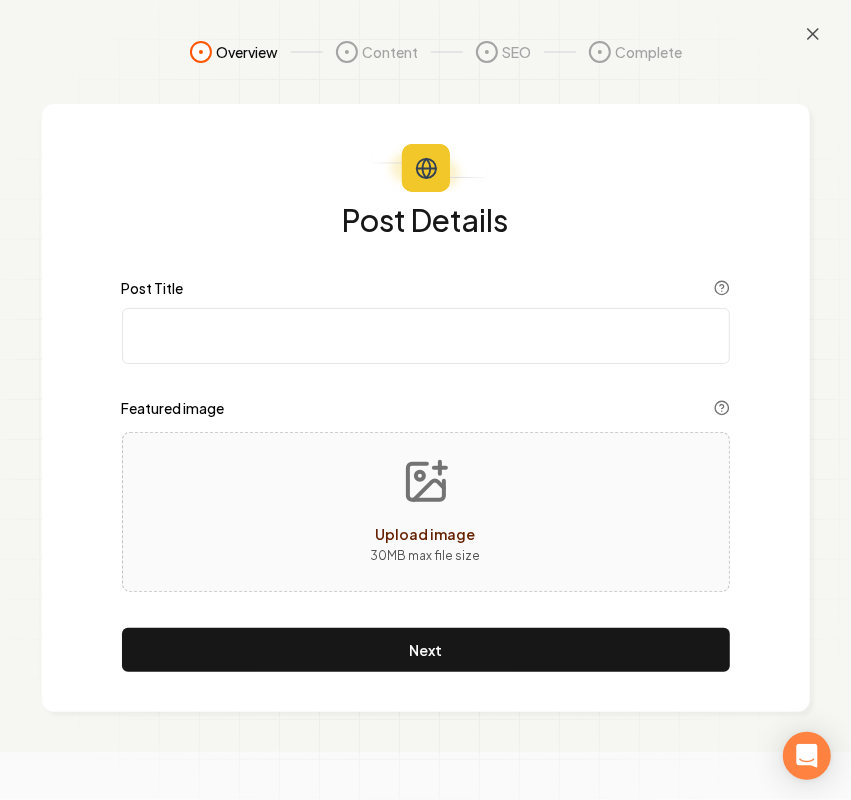 drag, startPoint x: 325, startPoint y: 540, endPoint x: -497, endPoint y: 441, distance: 827.9402 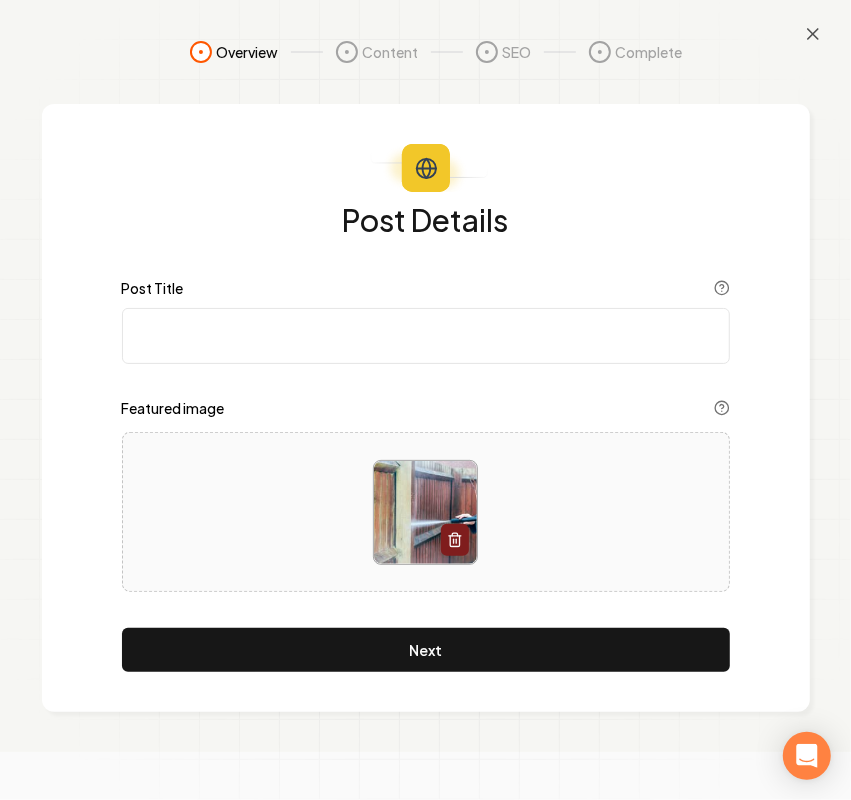 click on "Post Title" at bounding box center (426, 336) 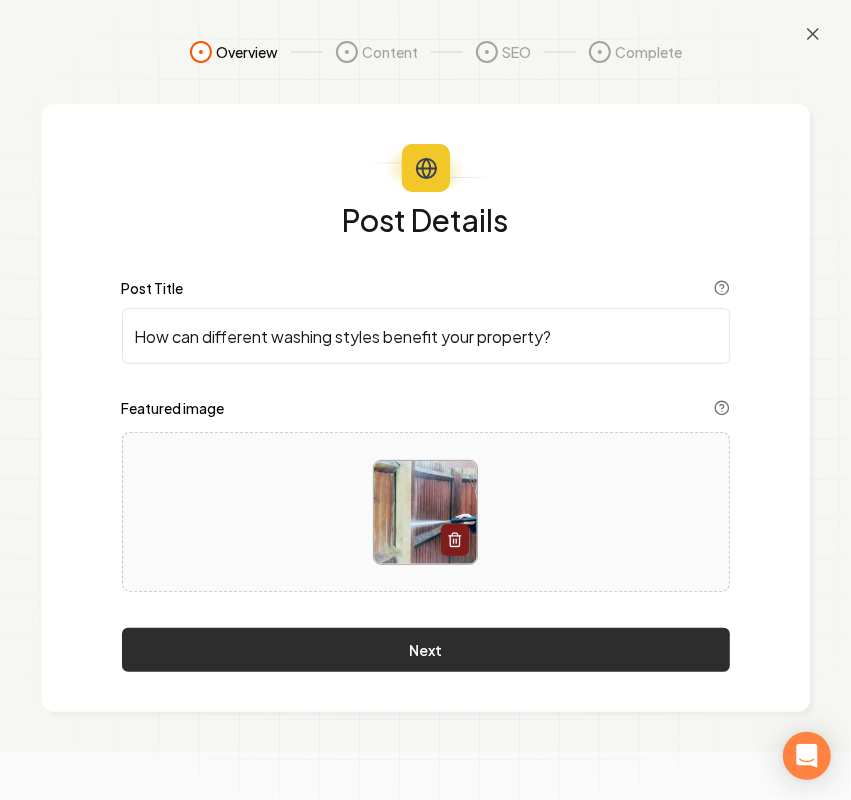 type on "How can different washing styles benefit your property?" 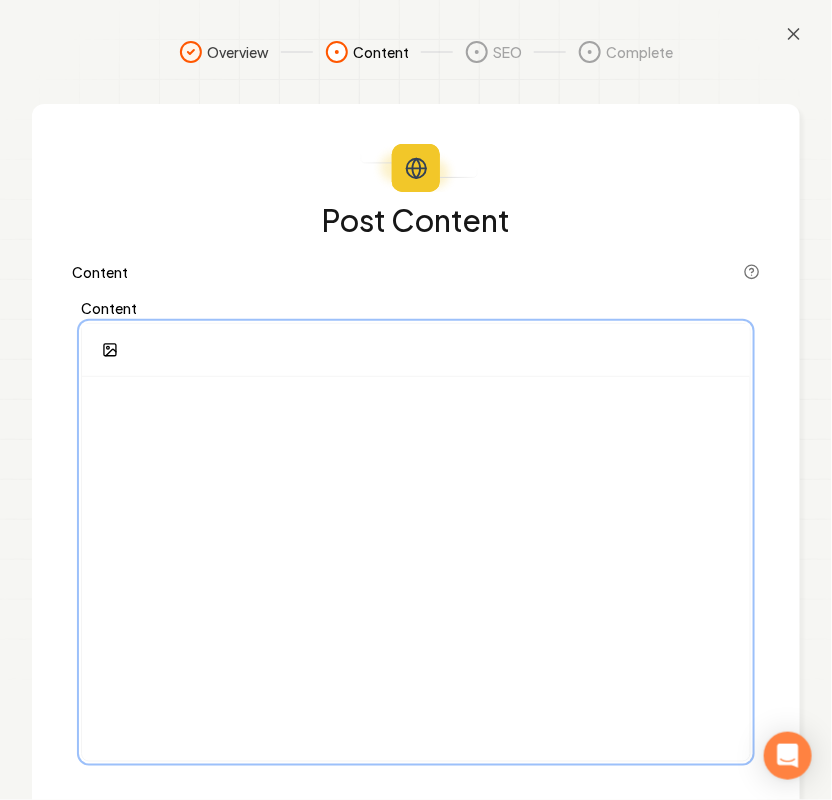 click at bounding box center (416, 569) 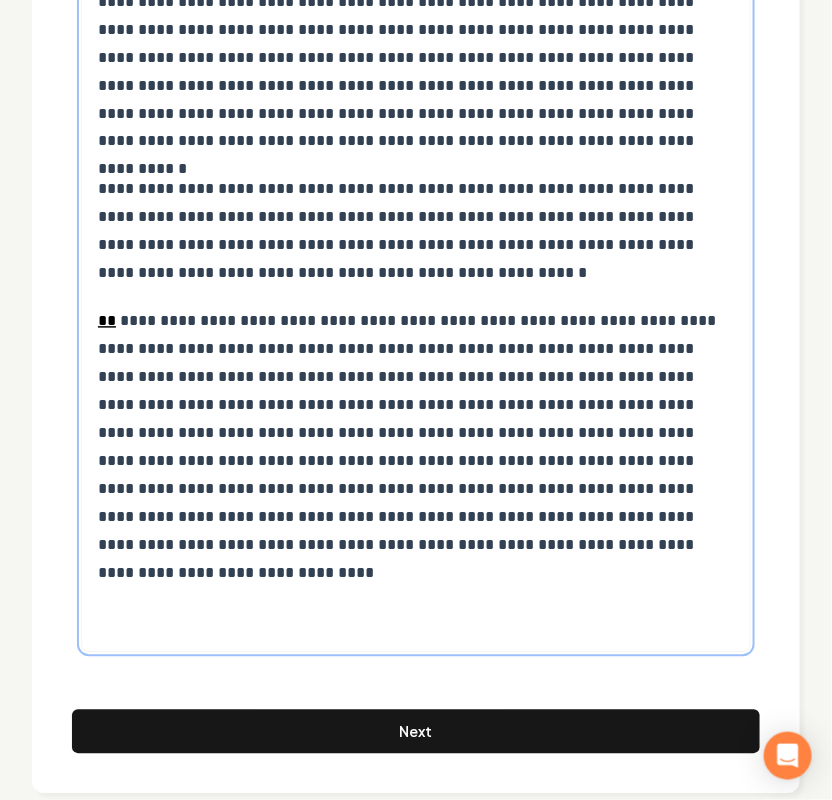 scroll, scrollTop: 732, scrollLeft: 0, axis: vertical 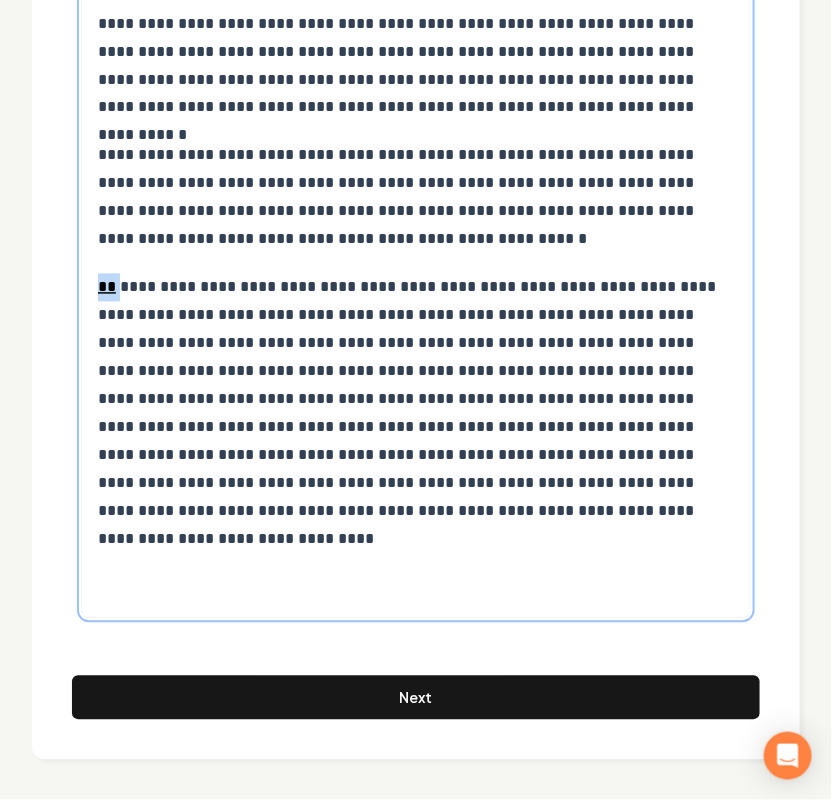 drag, startPoint x: 115, startPoint y: 286, endPoint x: -3, endPoint y: 296, distance: 118.42297 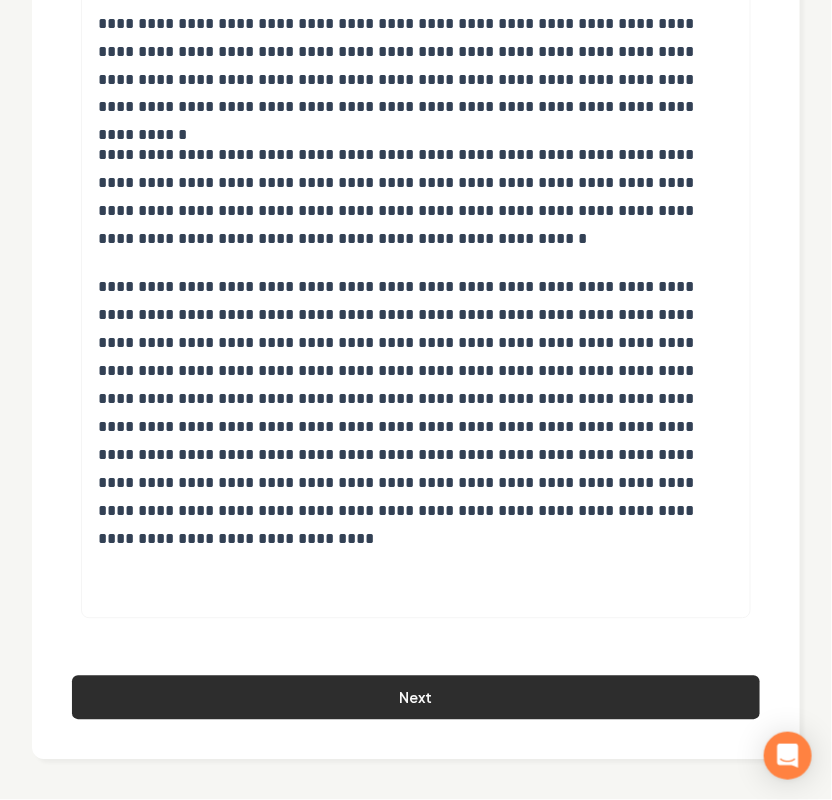 click on "Next" at bounding box center [416, 698] 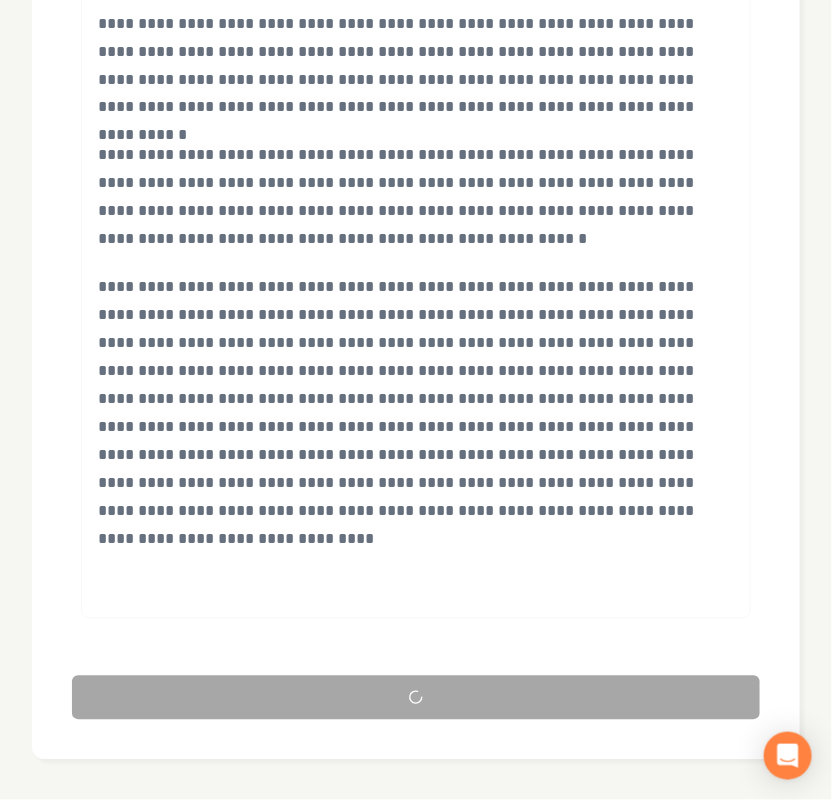 scroll, scrollTop: 131, scrollLeft: 0, axis: vertical 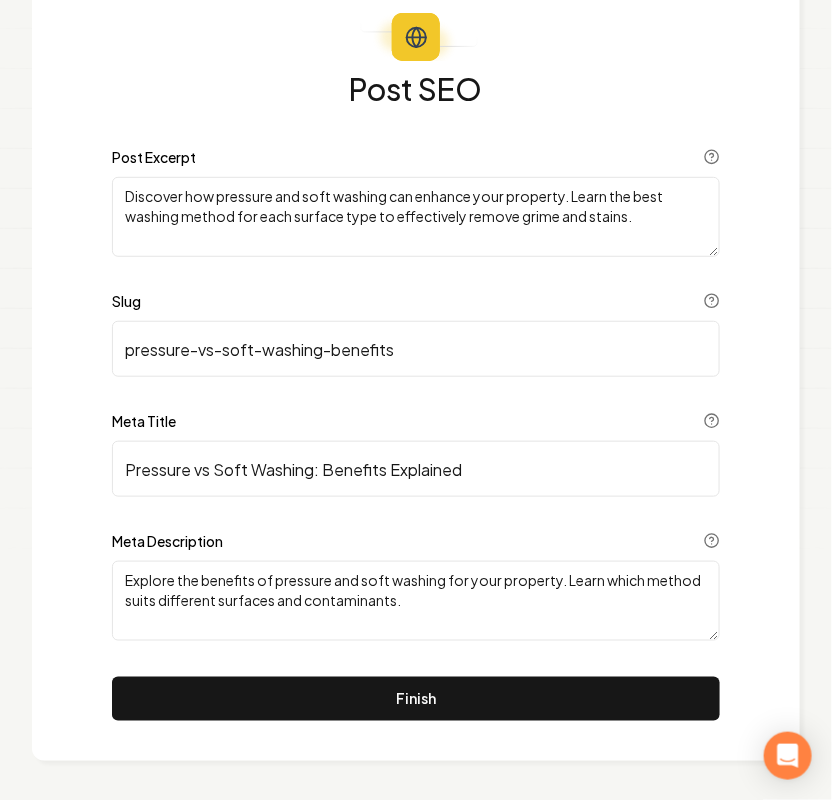 click on "Finish" at bounding box center [416, 699] 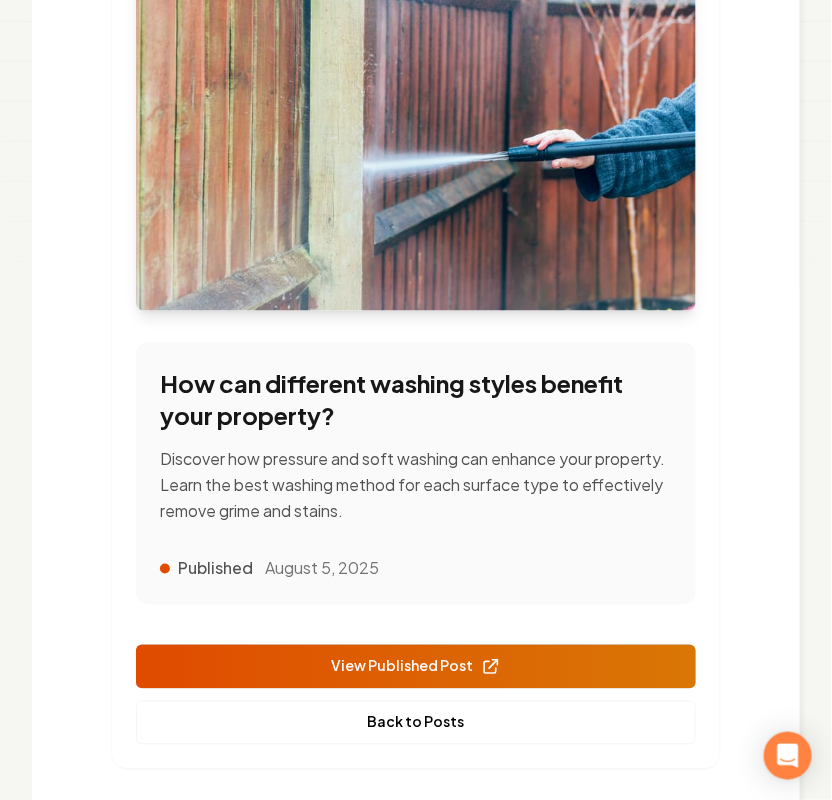 scroll, scrollTop: 381, scrollLeft: 0, axis: vertical 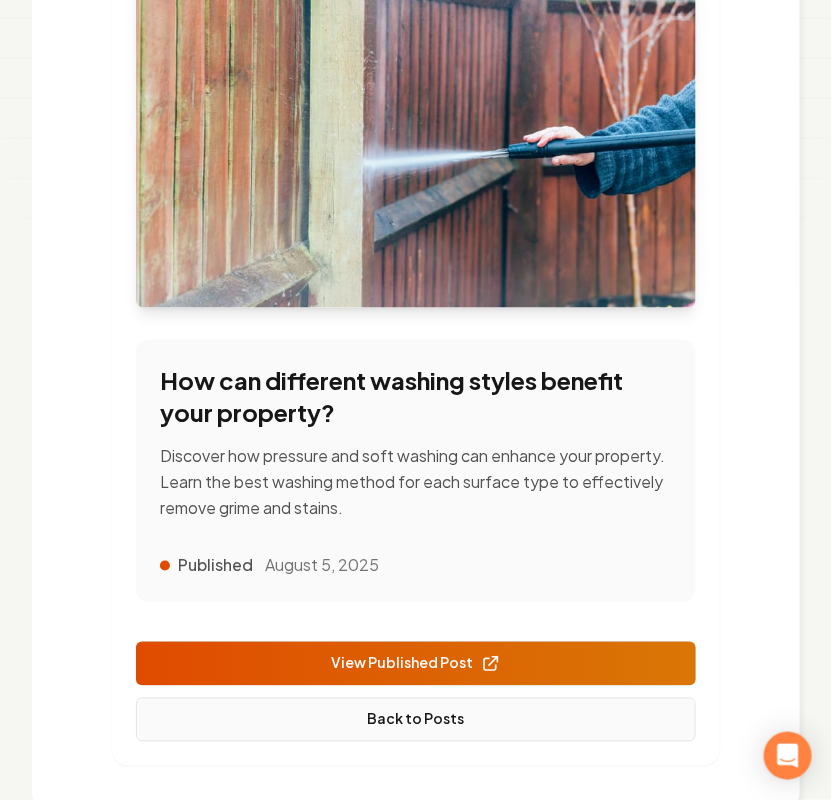 drag, startPoint x: 450, startPoint y: 721, endPoint x: 468, endPoint y: 703, distance: 25.455845 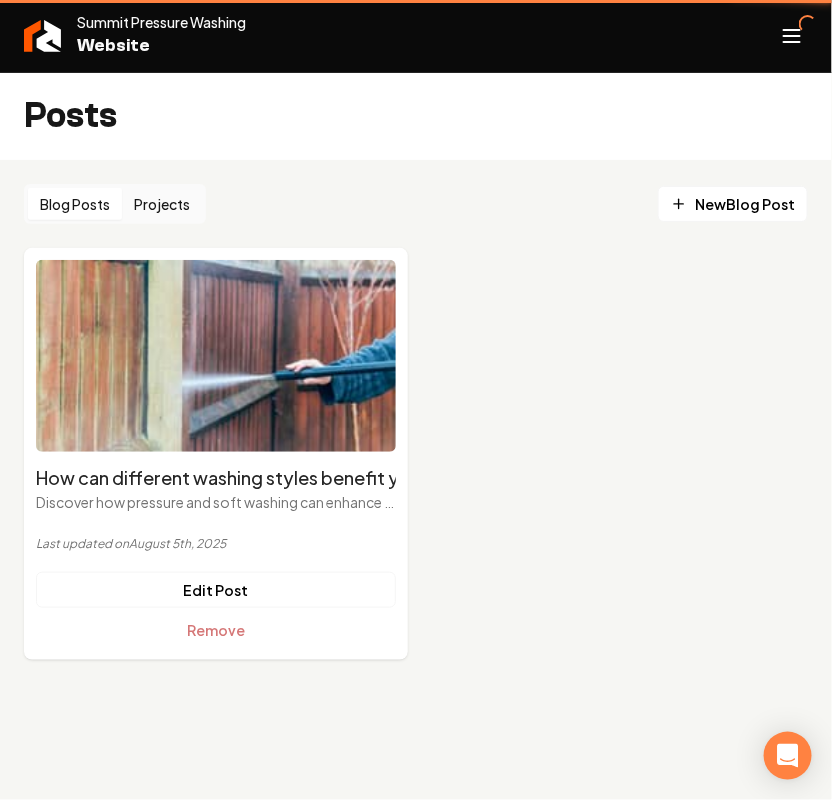 scroll, scrollTop: 0, scrollLeft: 0, axis: both 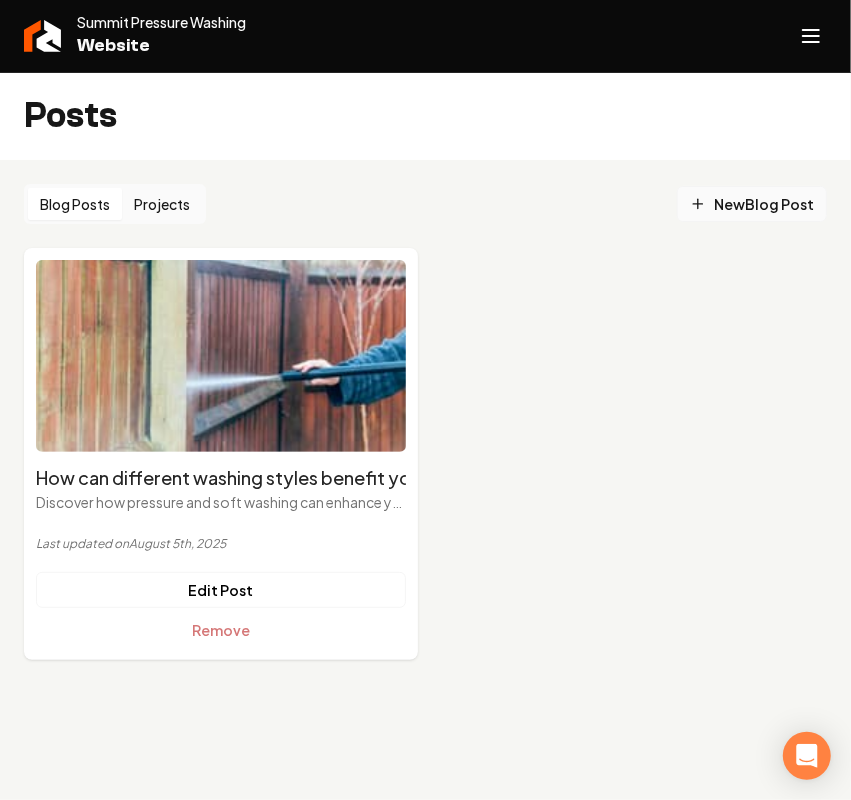 click on "New  Blog Post" at bounding box center (752, 204) 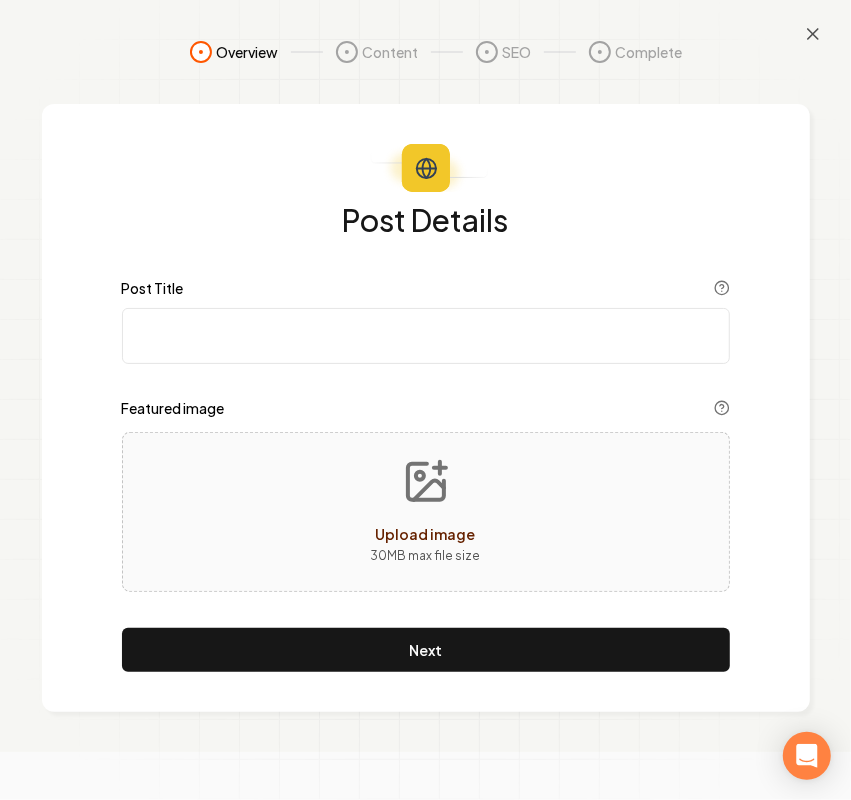 click on "Upload image 30  MB max file size" at bounding box center [426, 512] 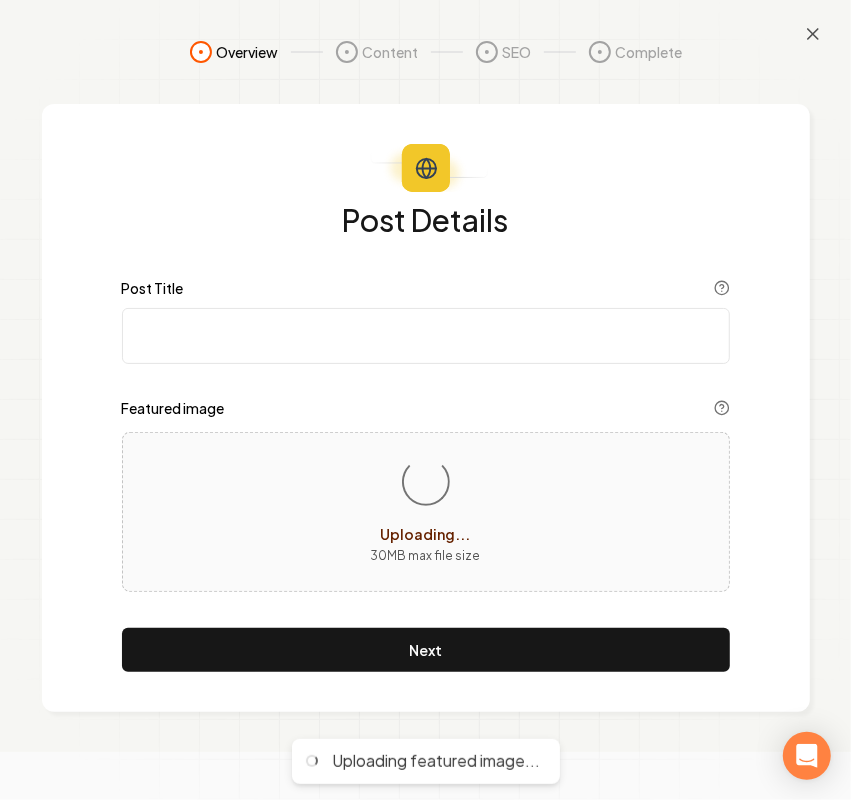 click on "Post Title" at bounding box center [426, 336] 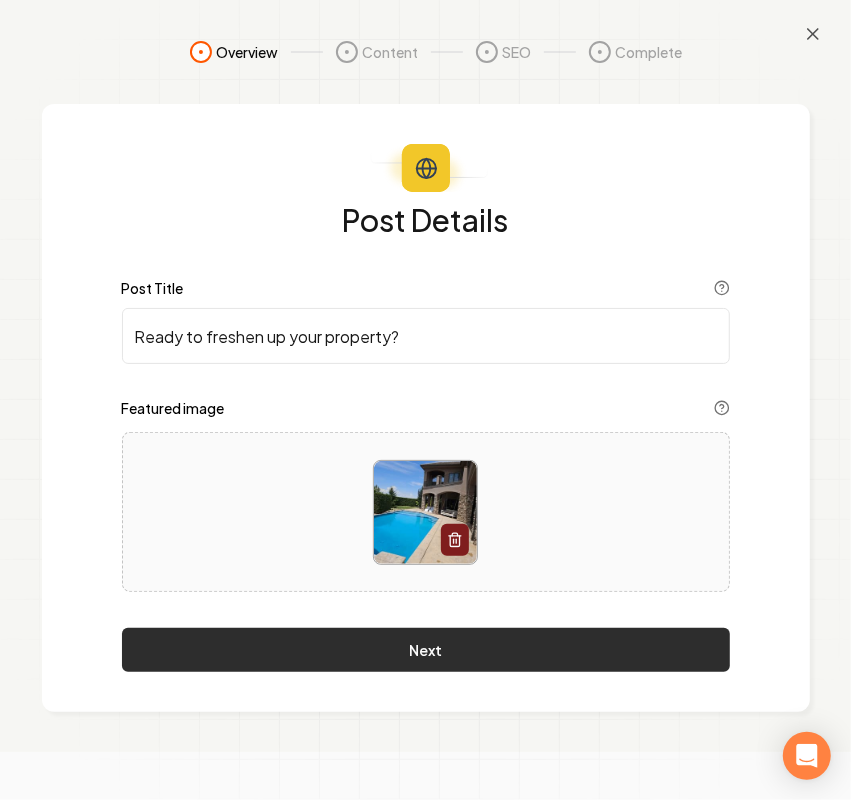 type on "Ready to freshen up your property?" 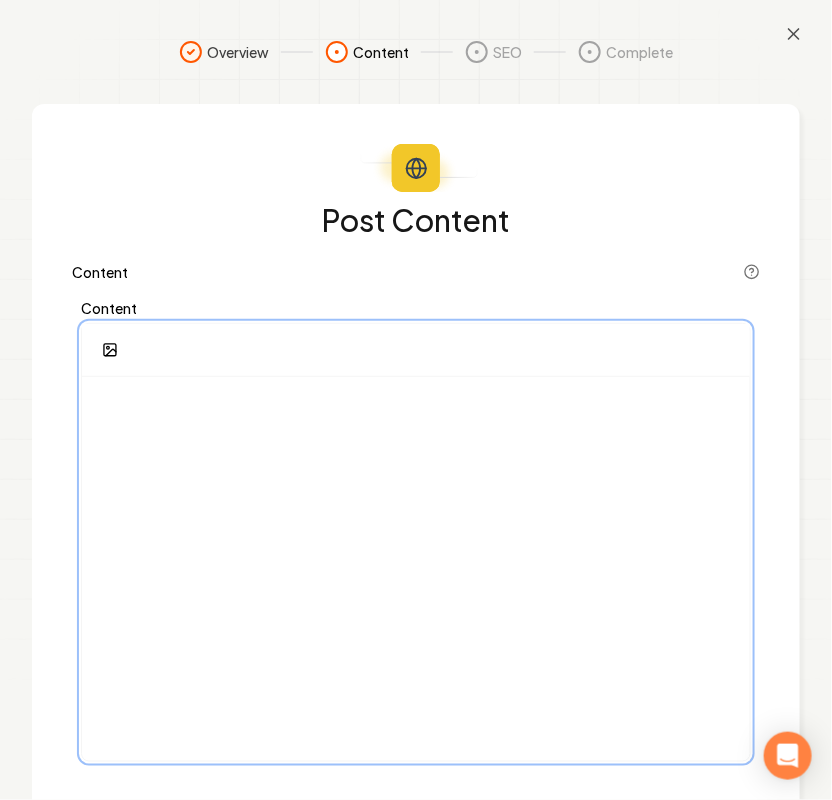 click at bounding box center (416, 569) 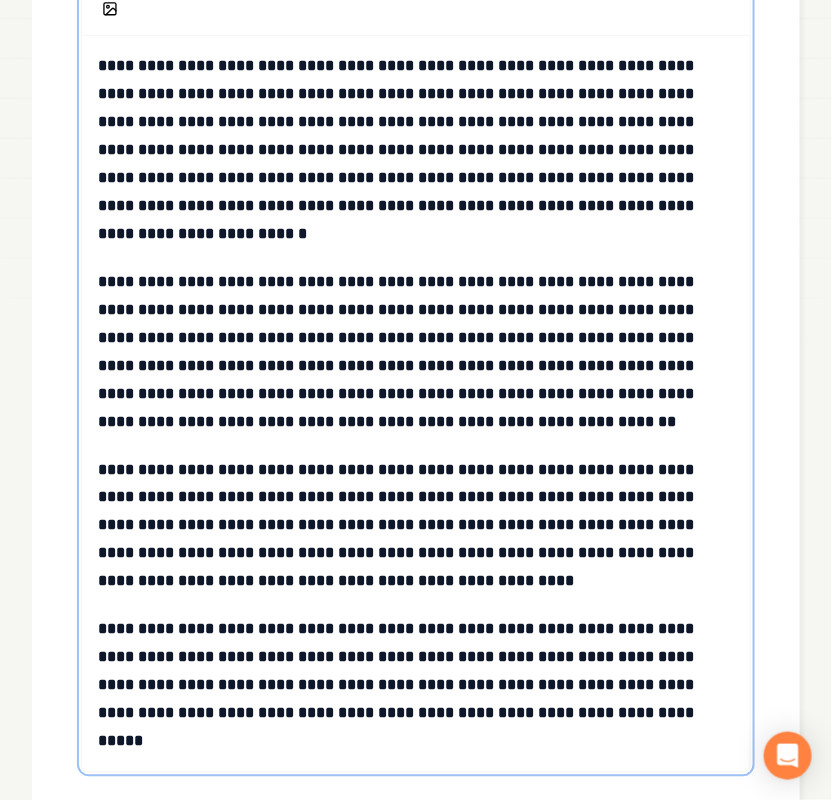scroll, scrollTop: 440, scrollLeft: 0, axis: vertical 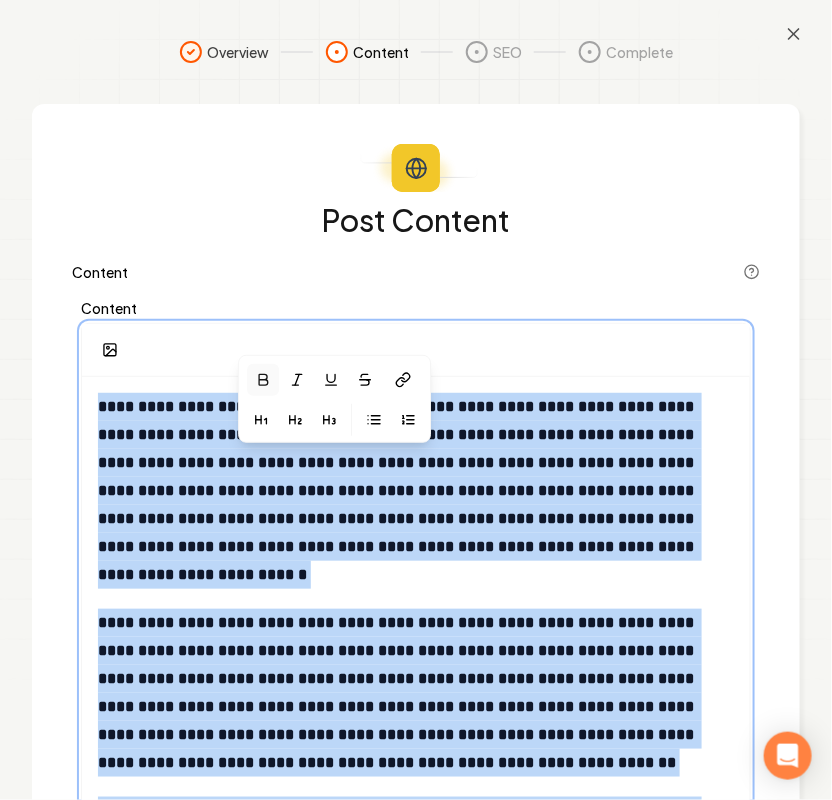 drag, startPoint x: 587, startPoint y: 590, endPoint x: 3, endPoint y: -109, distance: 910.8551 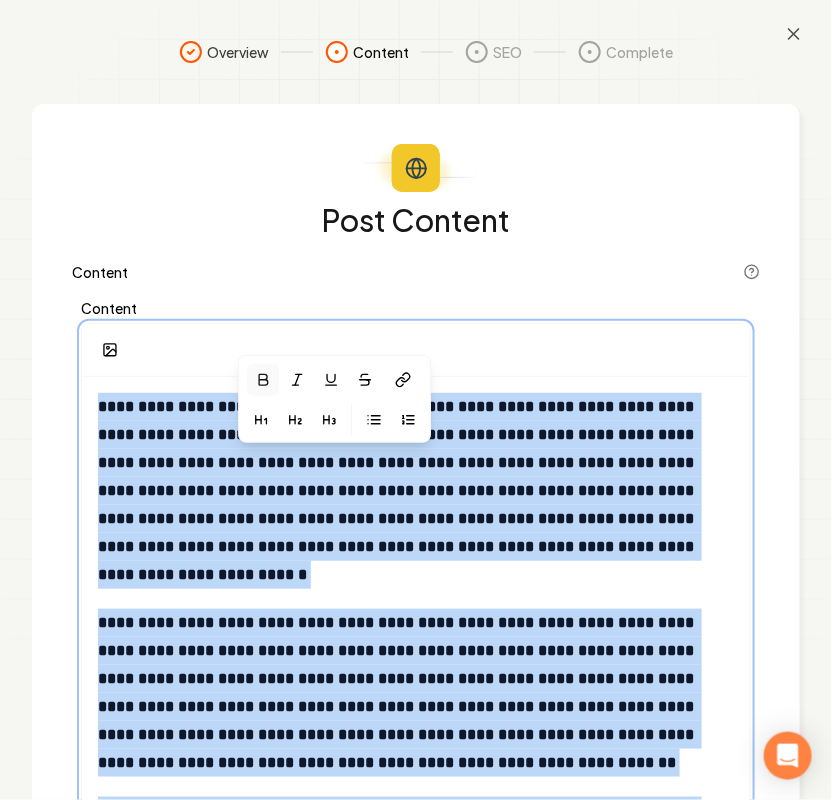 click on "**********" at bounding box center [416, 400] 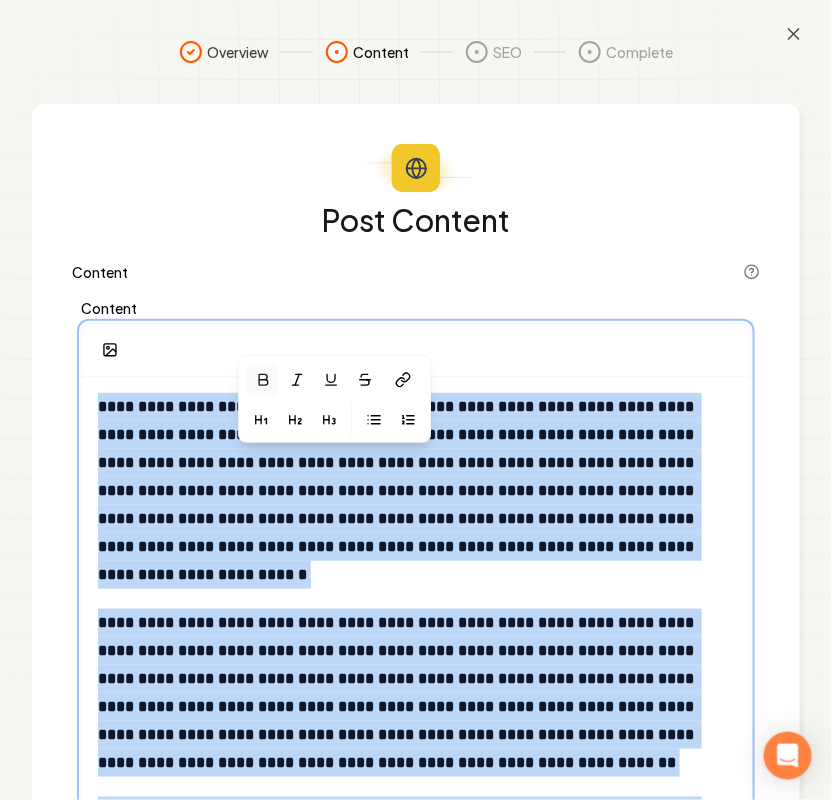 click 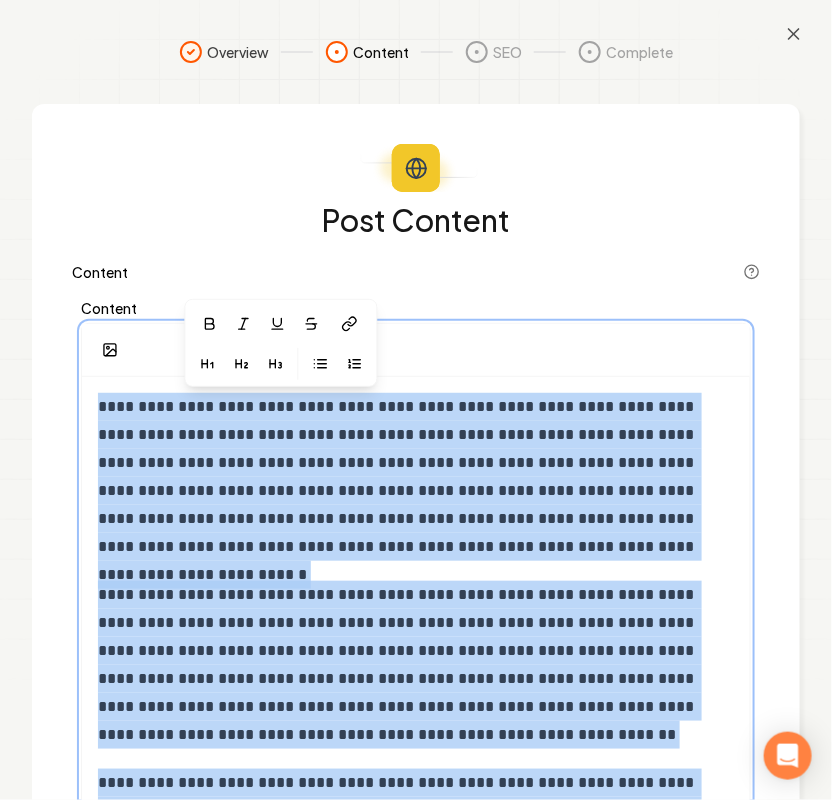 scroll, scrollTop: 440, scrollLeft: 0, axis: vertical 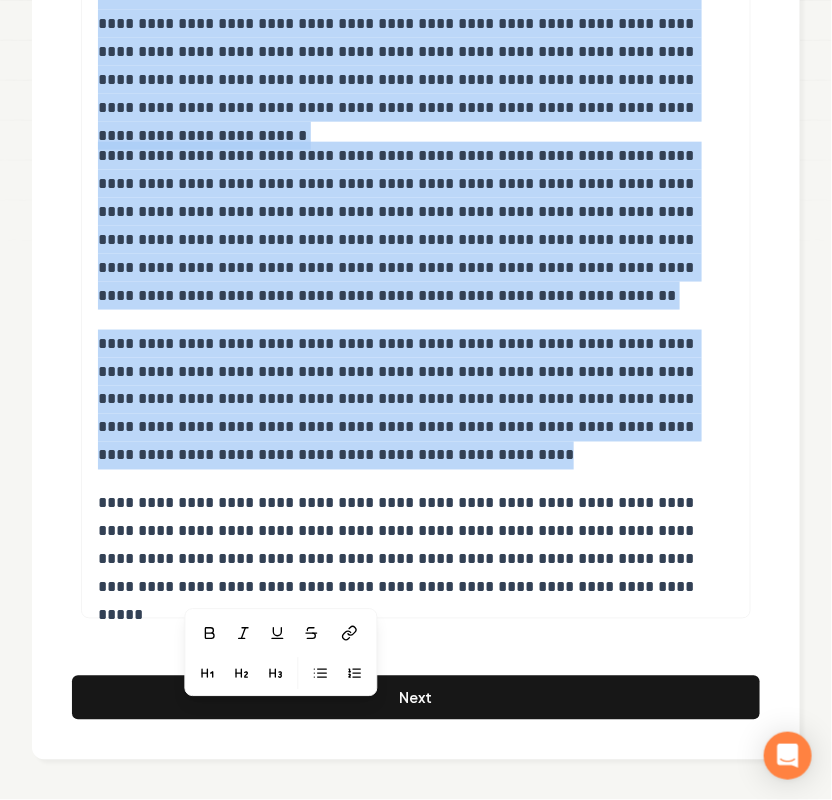 click on "Next" at bounding box center (416, 698) 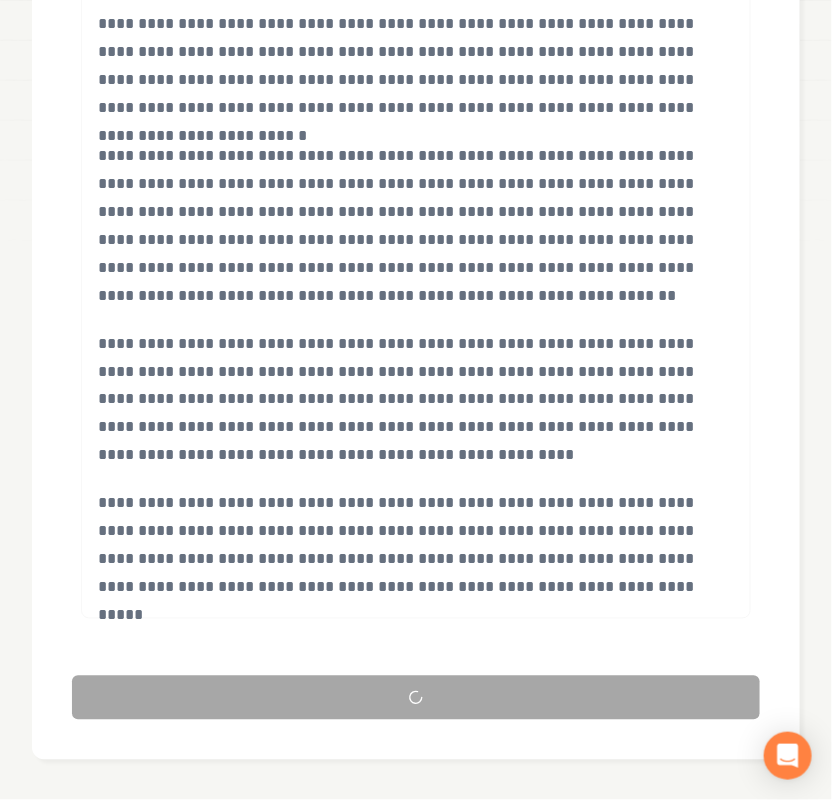 scroll, scrollTop: 131, scrollLeft: 0, axis: vertical 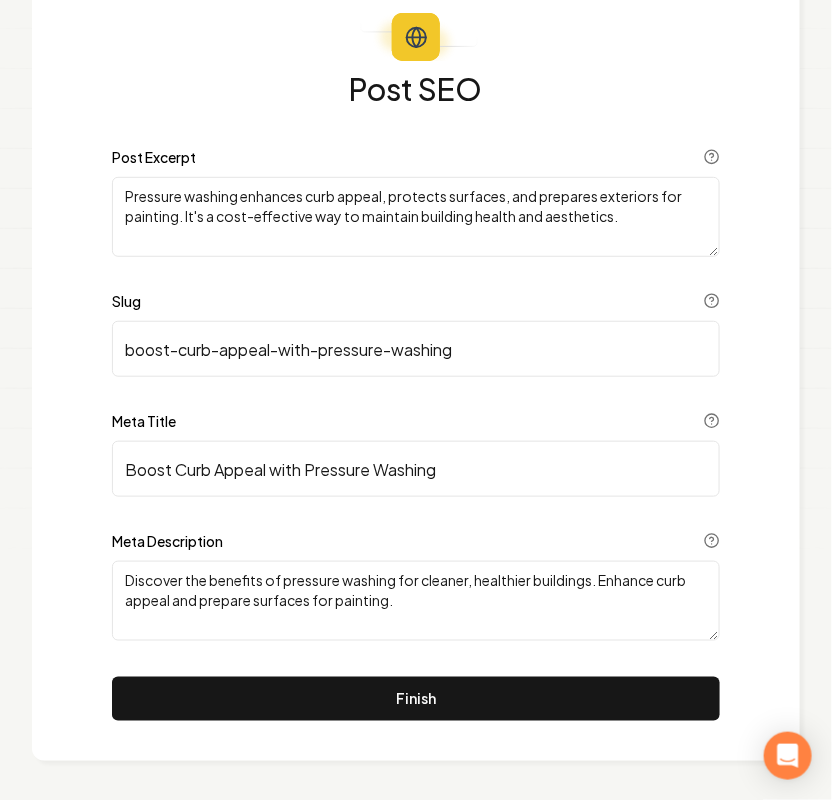 drag, startPoint x: 318, startPoint y: 703, endPoint x: 322, endPoint y: 686, distance: 17.464249 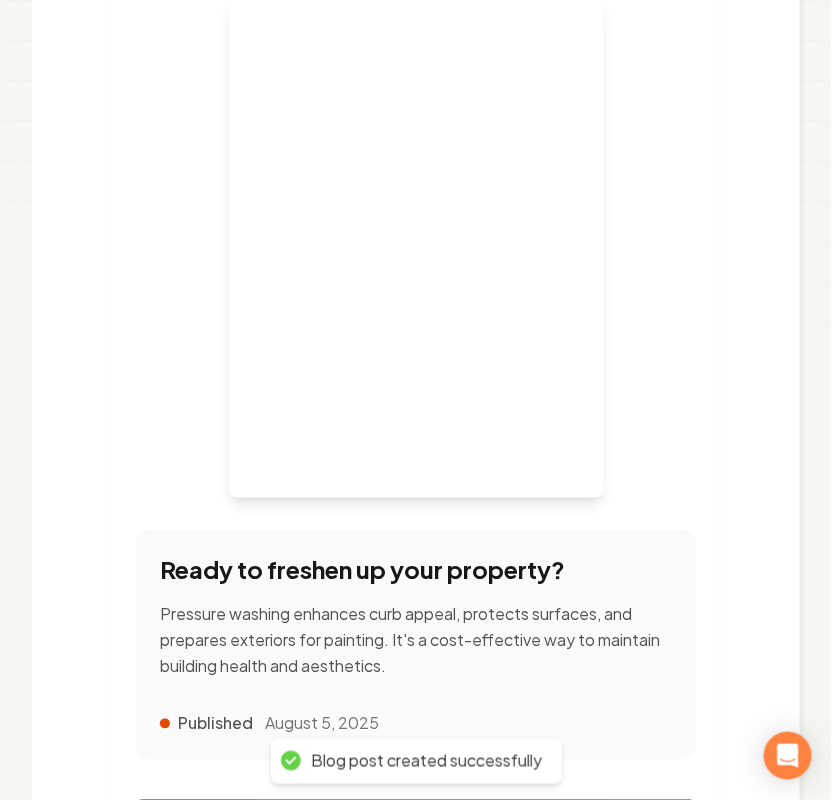 scroll, scrollTop: 506, scrollLeft: 0, axis: vertical 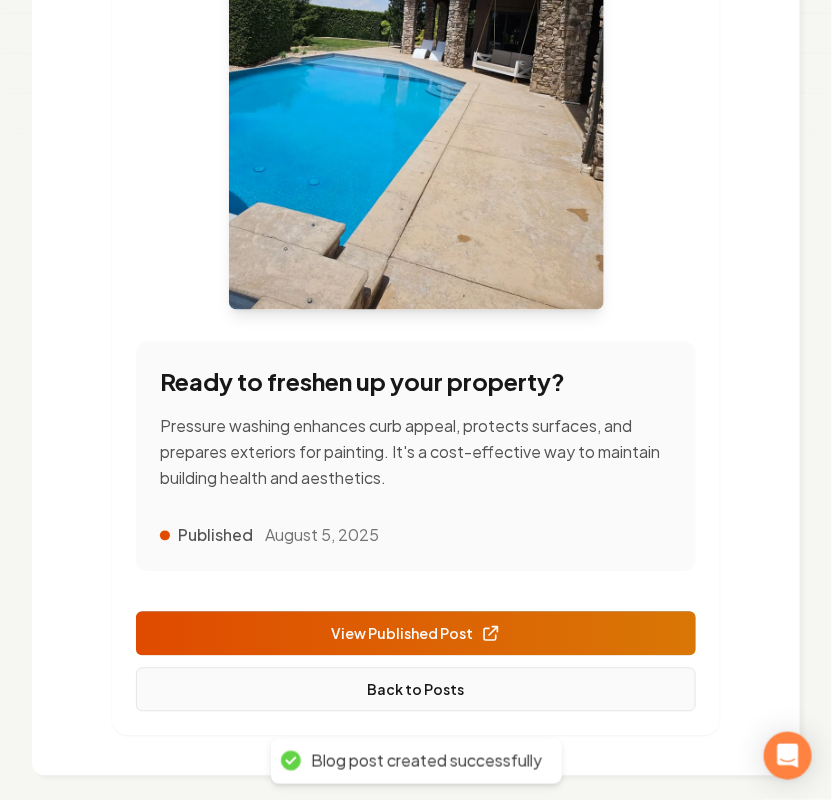 click on "Back to Posts" at bounding box center (416, 690) 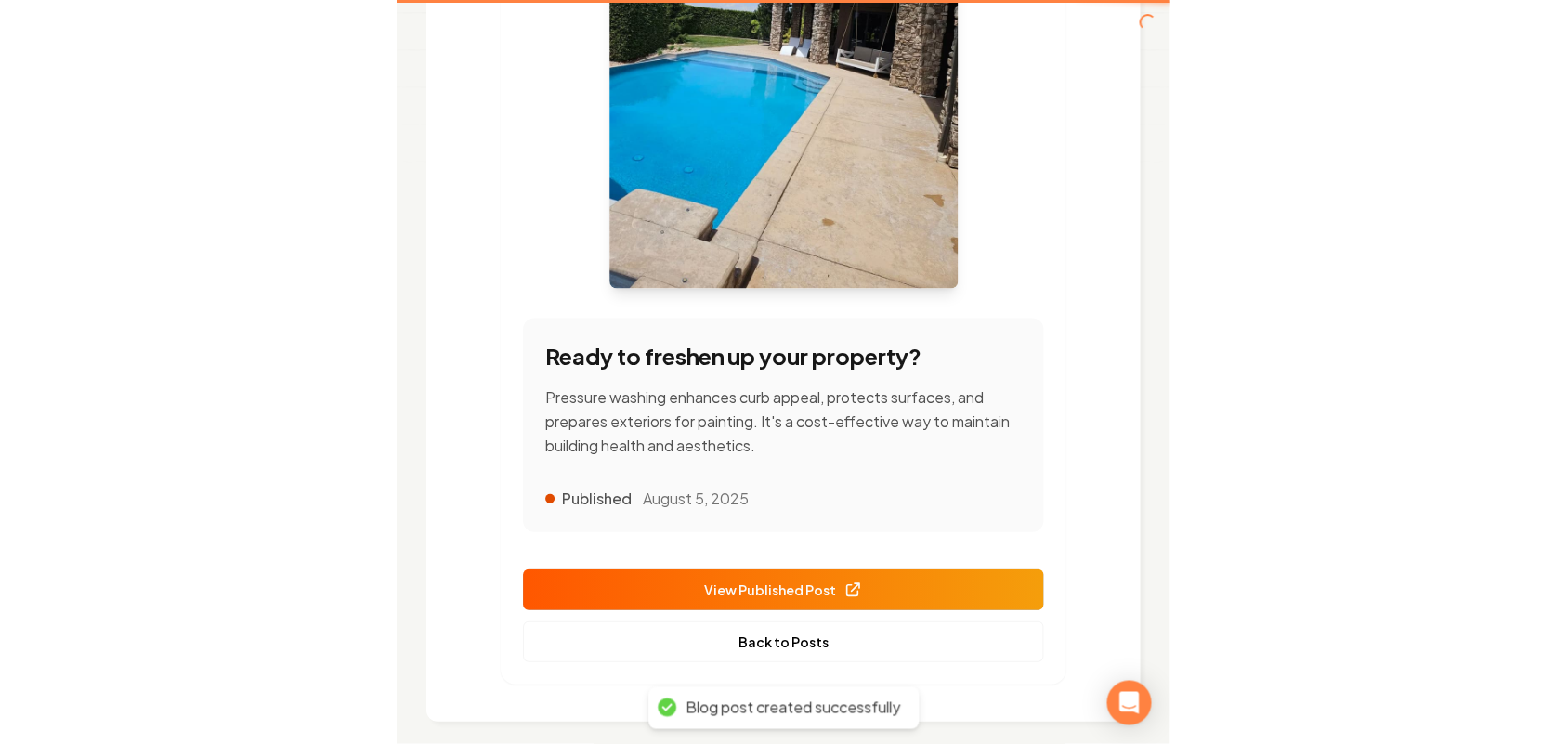 scroll, scrollTop: 0, scrollLeft: 0, axis: both 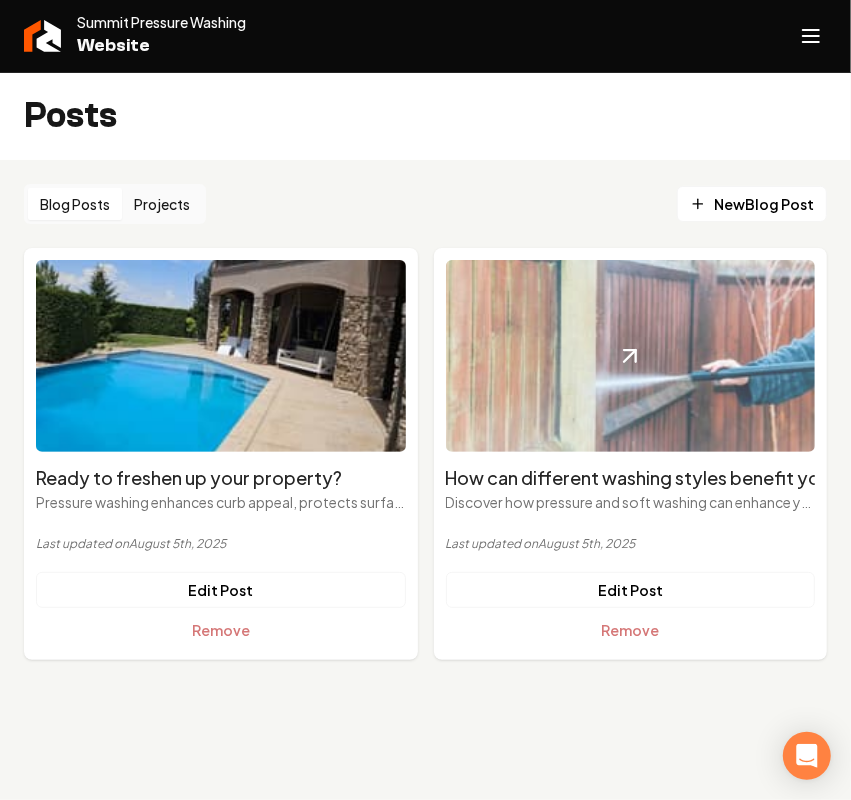click at bounding box center [631, 356] 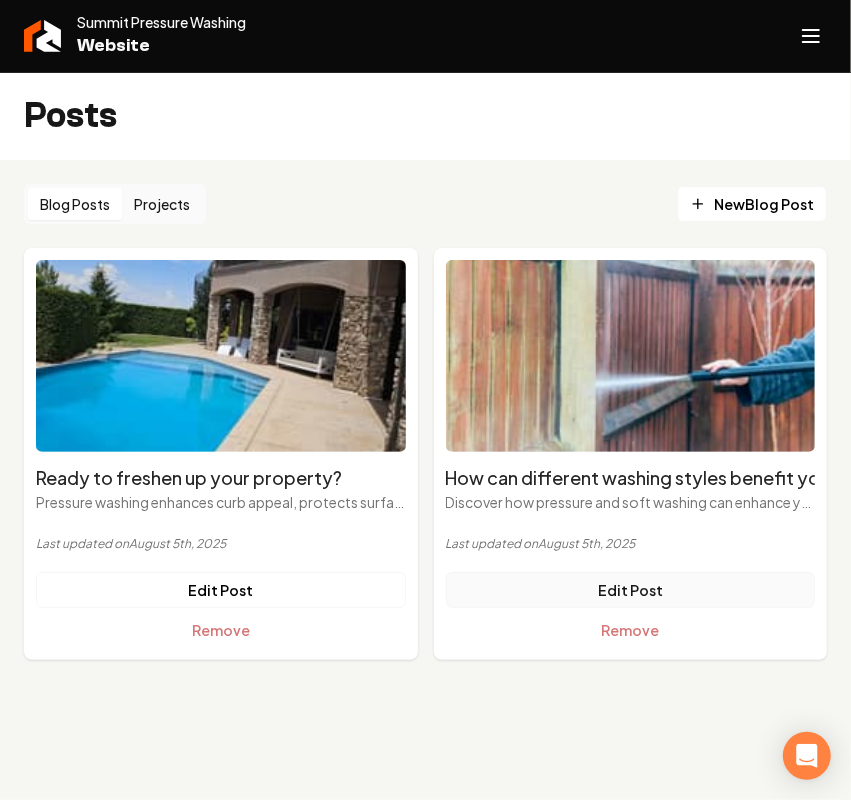 click on "Edit Post" at bounding box center [631, 590] 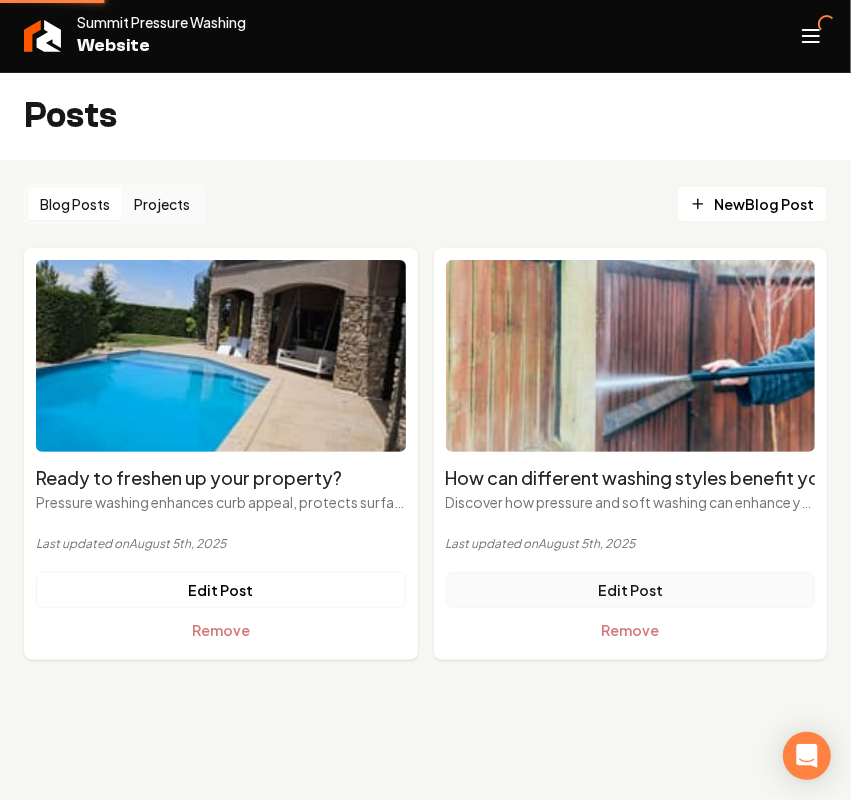 click on "Edit Post" at bounding box center [631, 590] 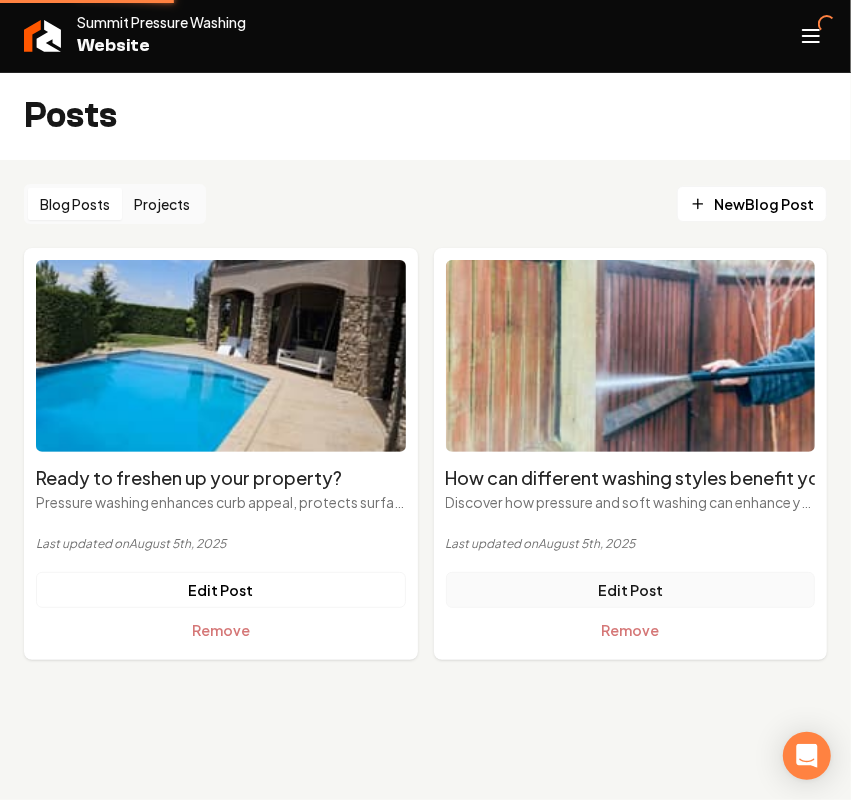 click on "Edit Post" at bounding box center (631, 590) 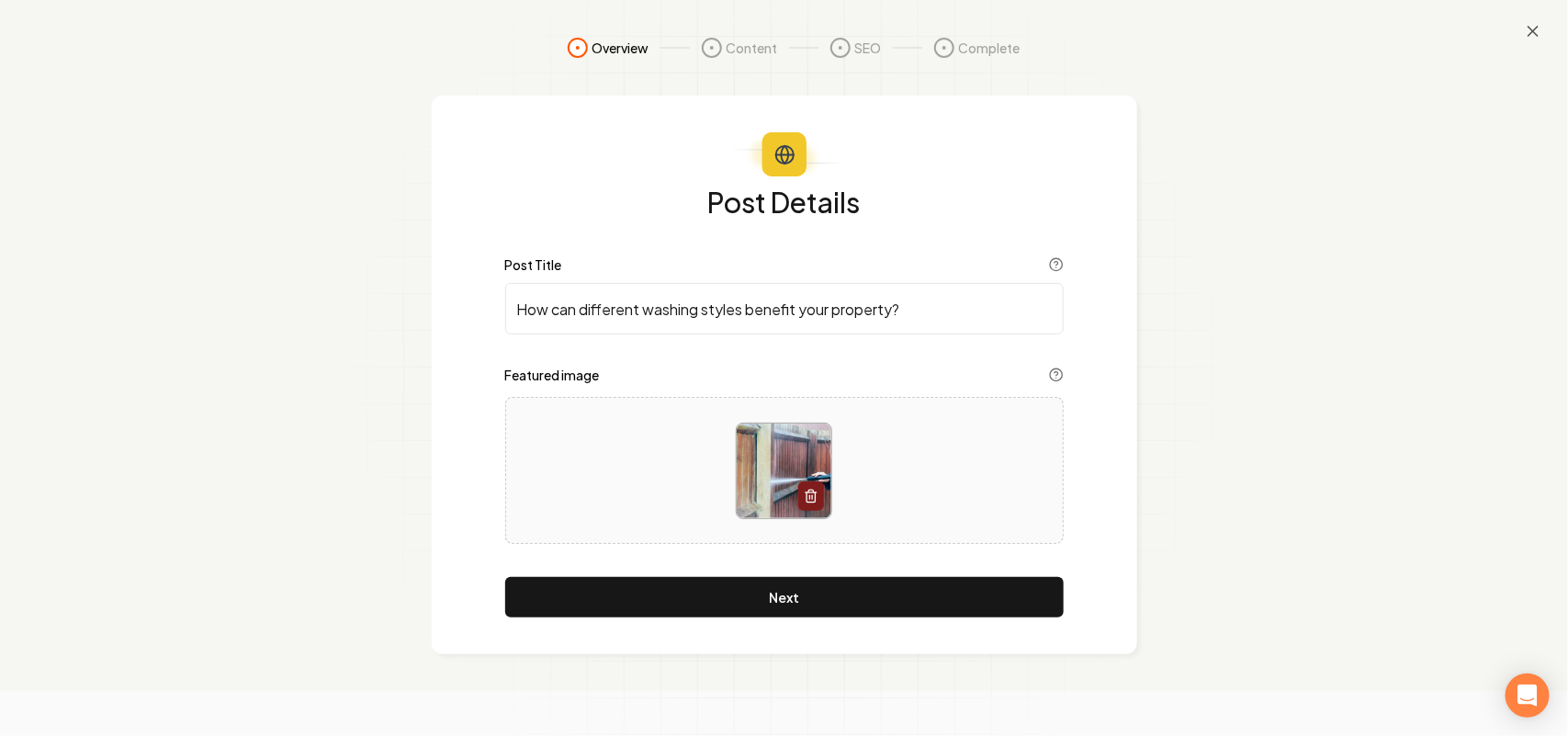 click 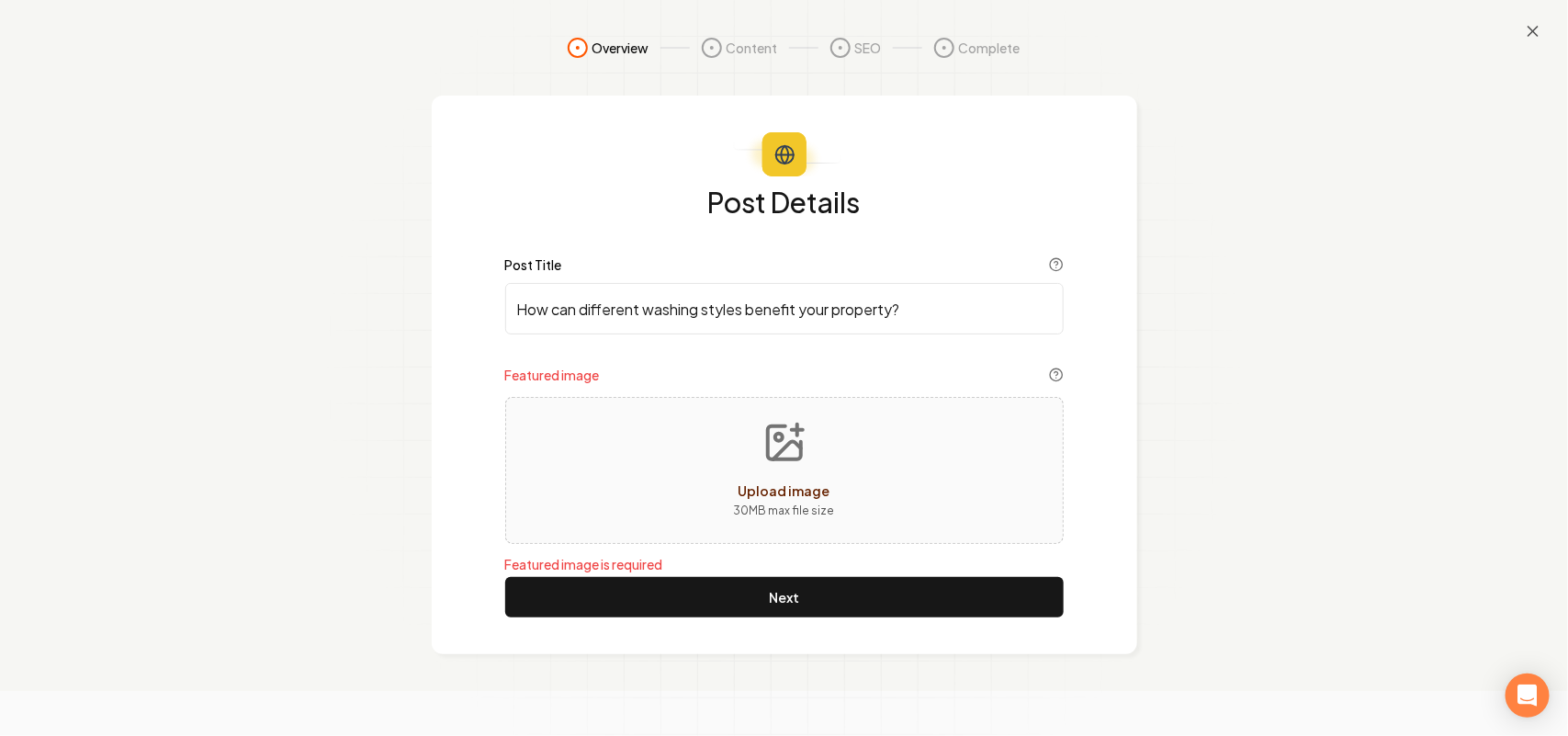 click on "Upload image 30  MB max file size" at bounding box center [784, 470] 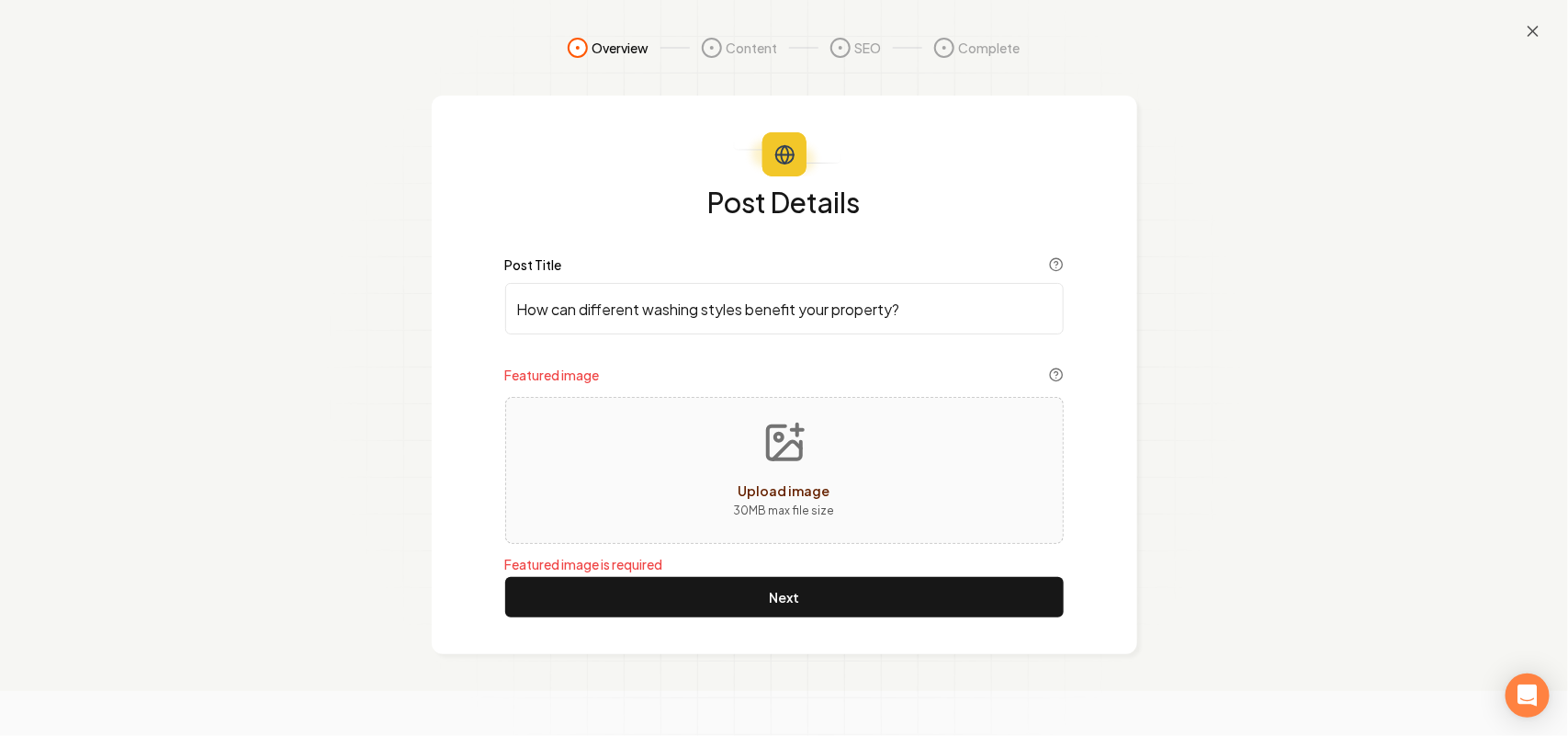 type on "**********" 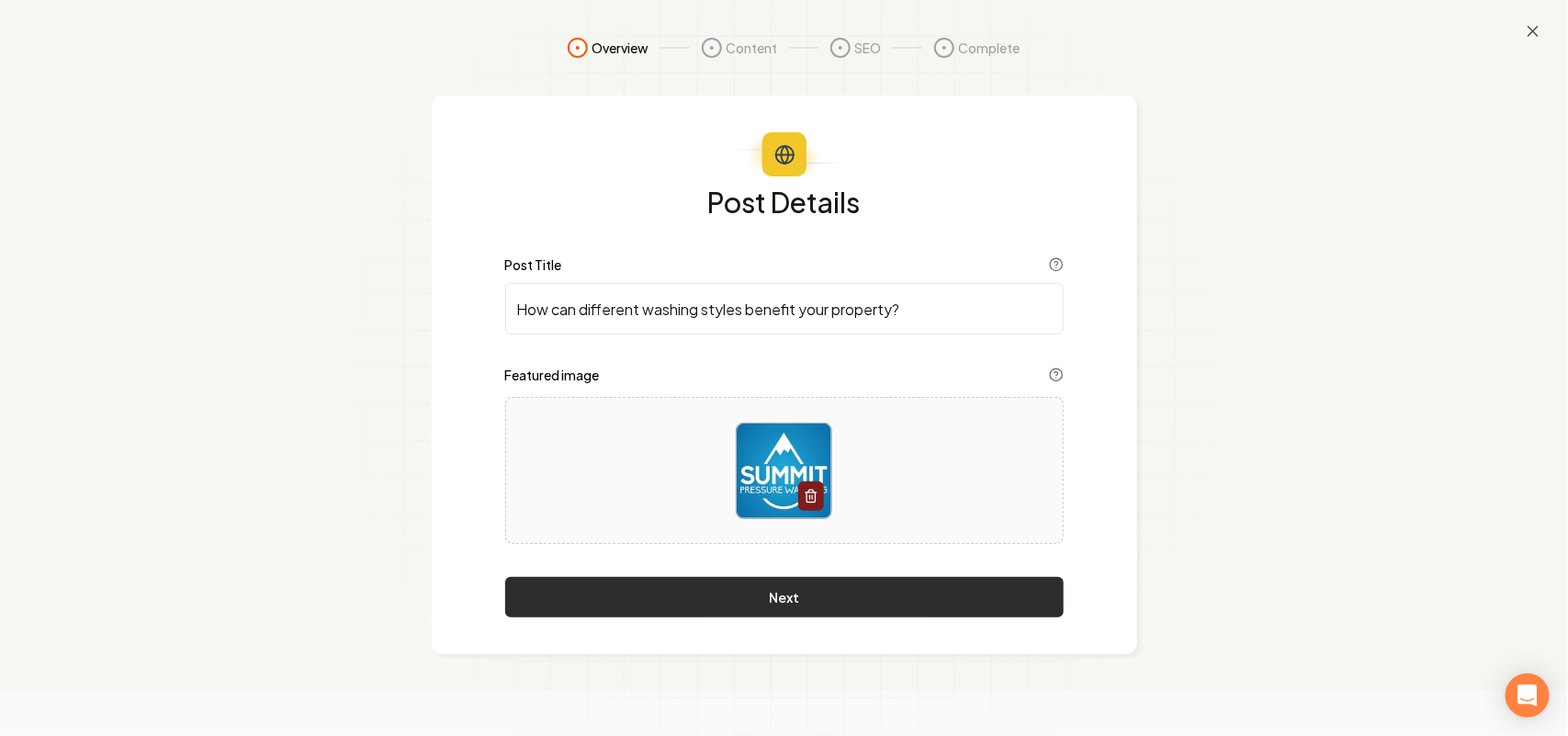 click on "Next" at bounding box center (784, 597) 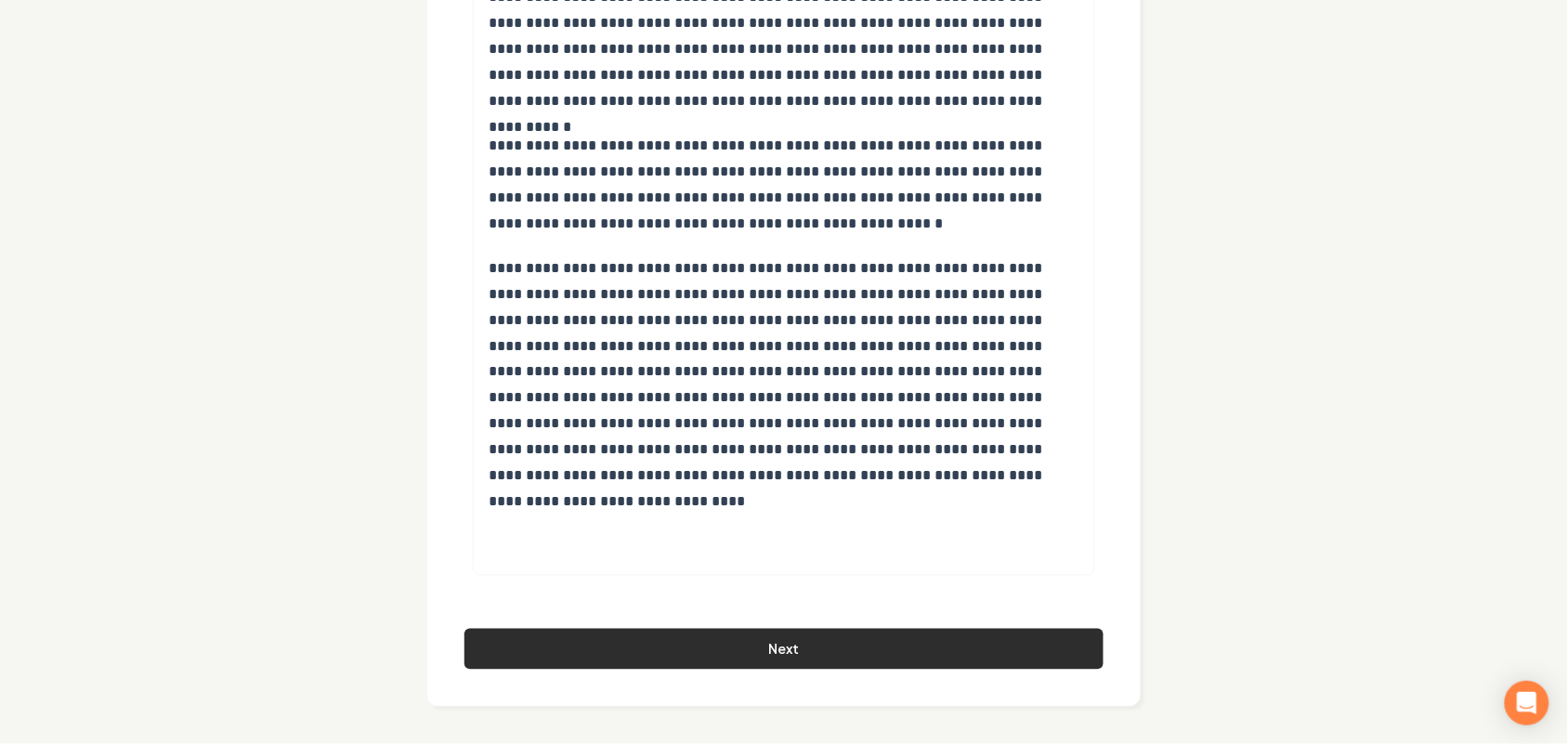 click on "Next" at bounding box center (784, 649) 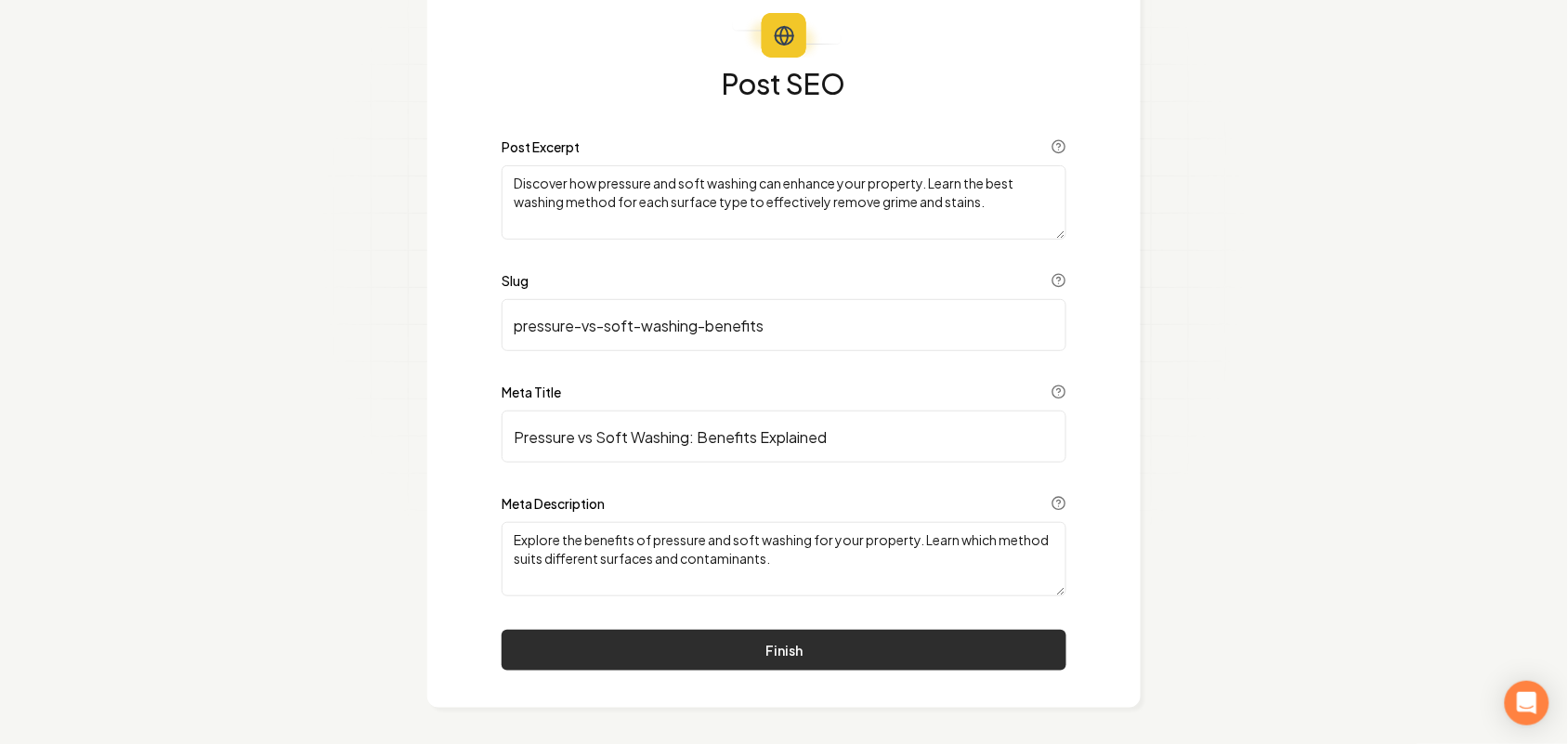 click on "Finish" at bounding box center (784, 650) 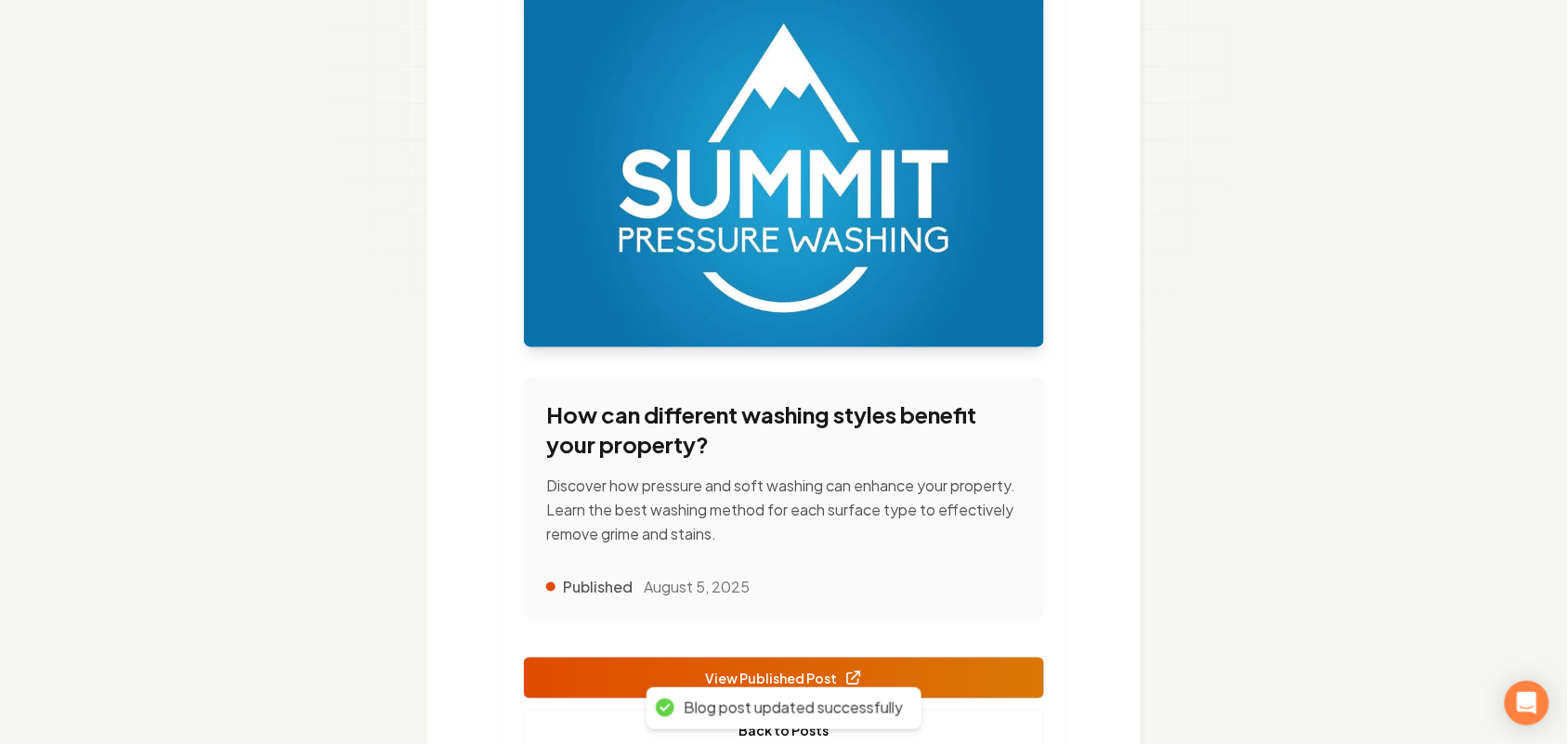 scroll, scrollTop: 407, scrollLeft: 0, axis: vertical 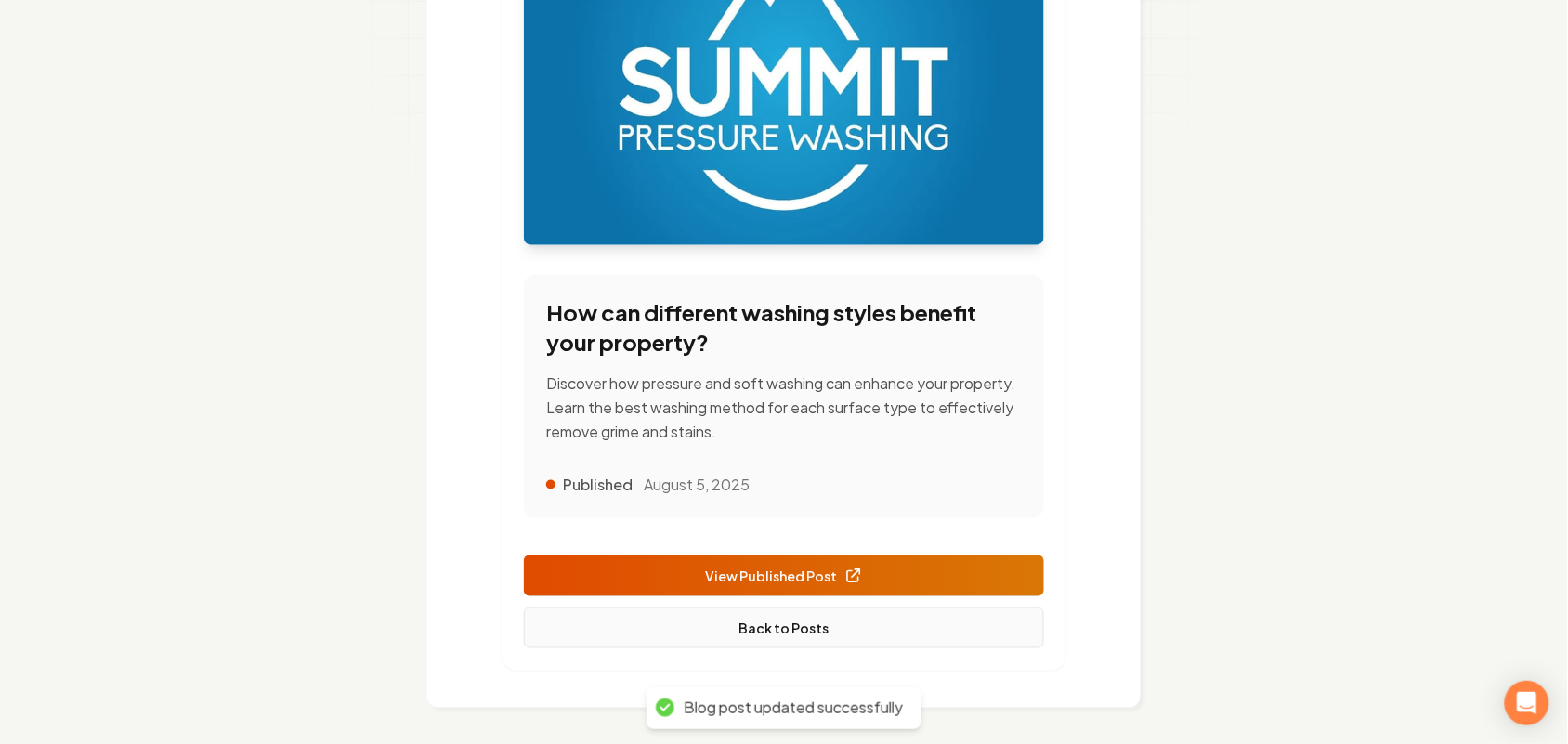 click on "Back to Posts" at bounding box center (784, 628) 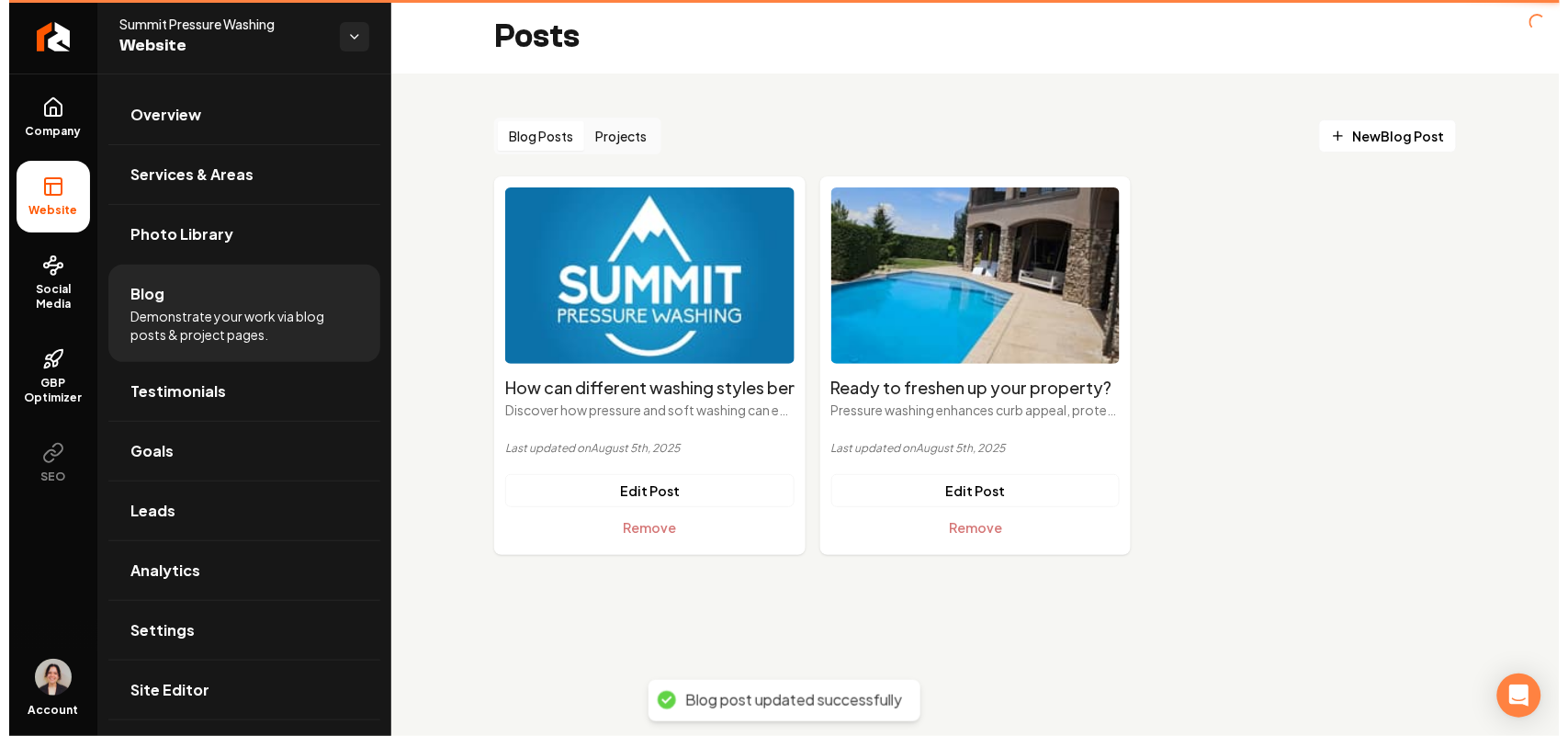 scroll, scrollTop: 0, scrollLeft: 0, axis: both 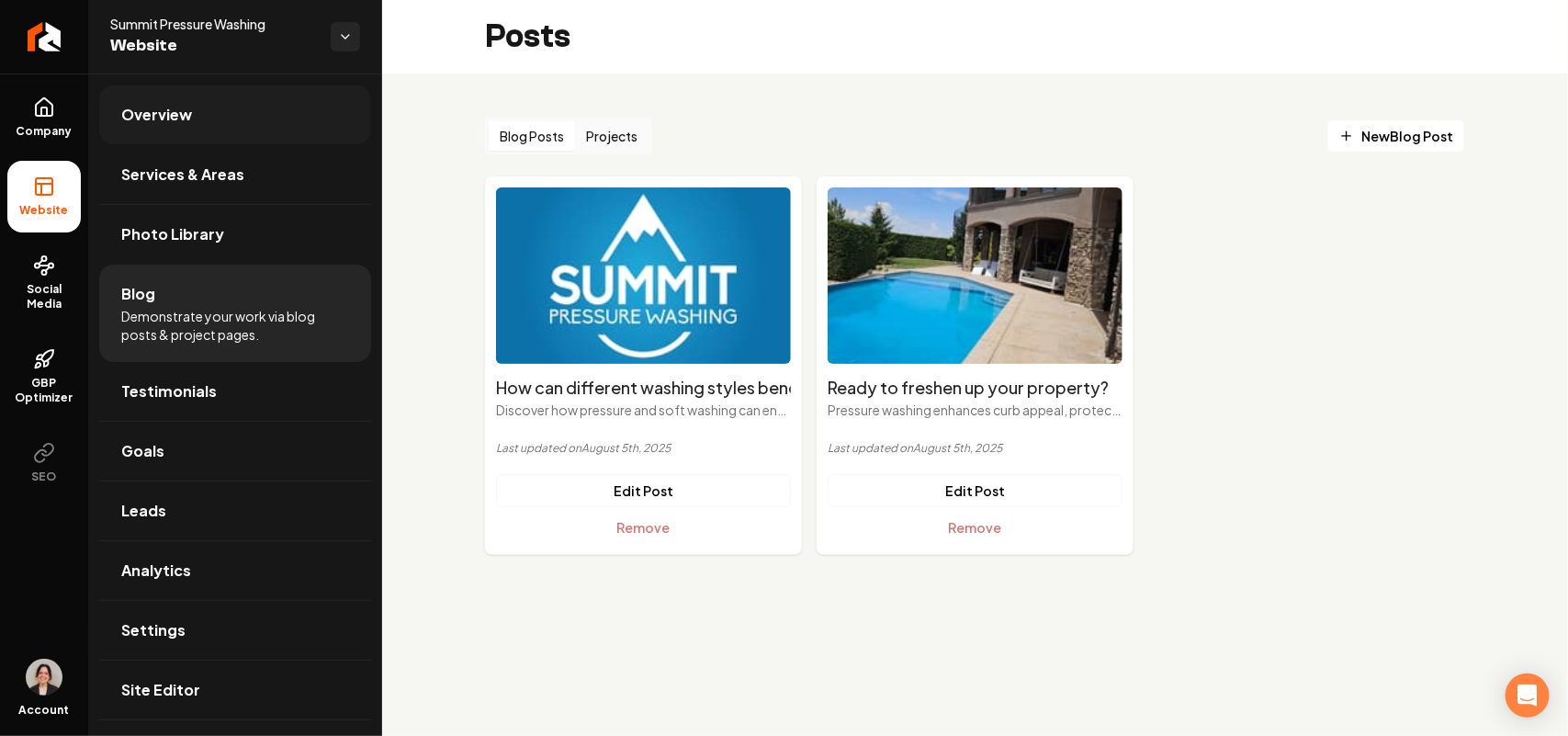 click on "Overview" at bounding box center (156, 115) 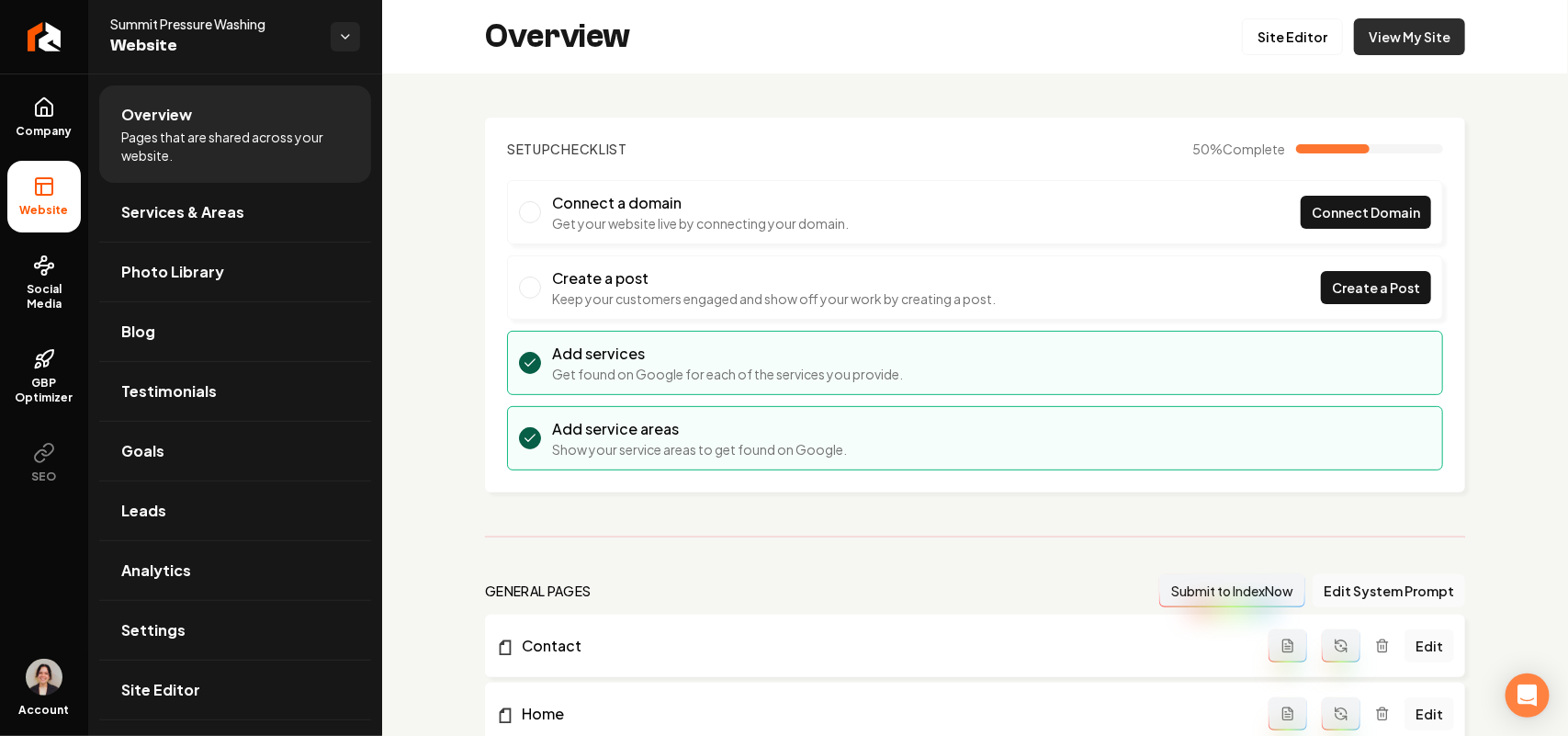 click on "View My Site" at bounding box center [1409, 37] 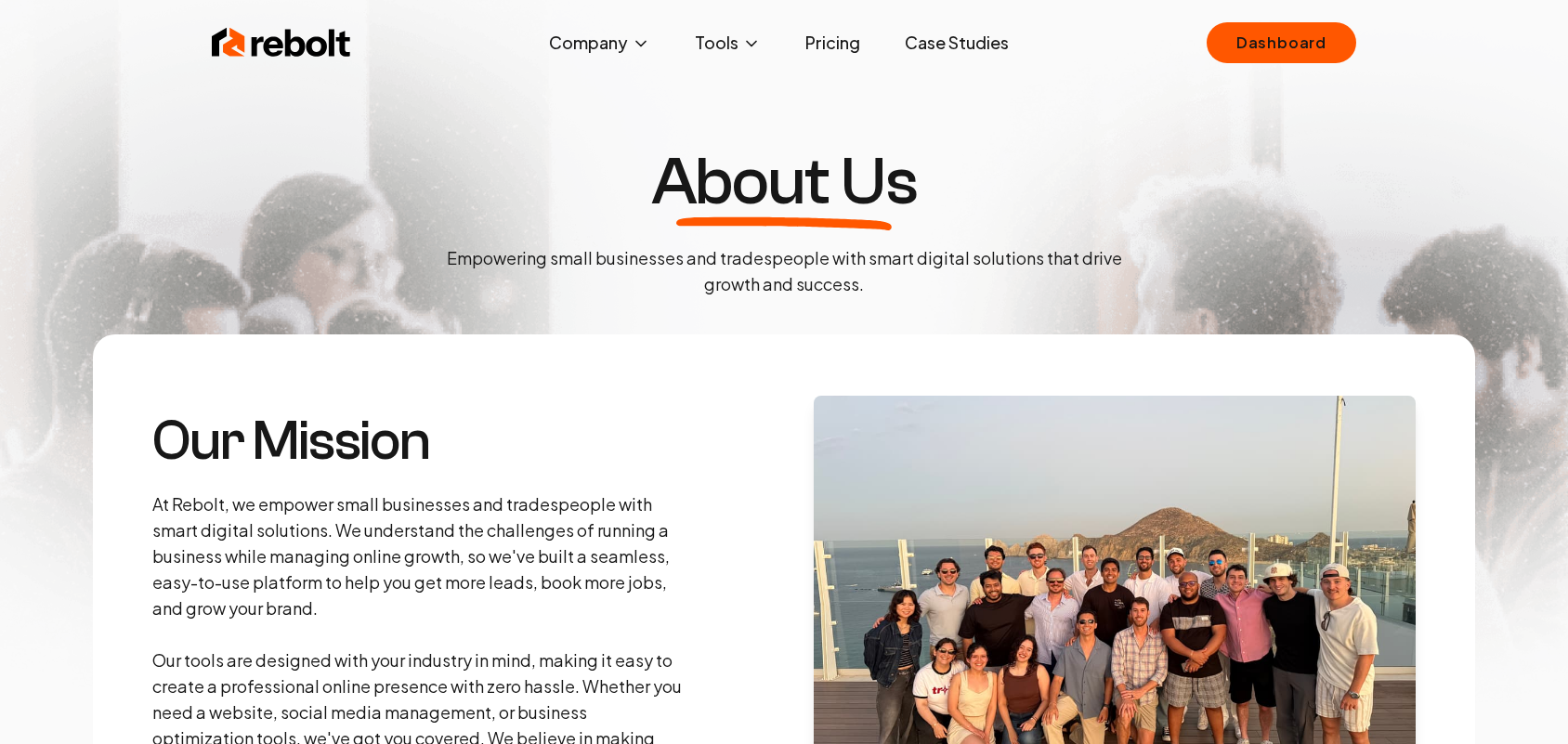 scroll, scrollTop: 0, scrollLeft: 0, axis: both 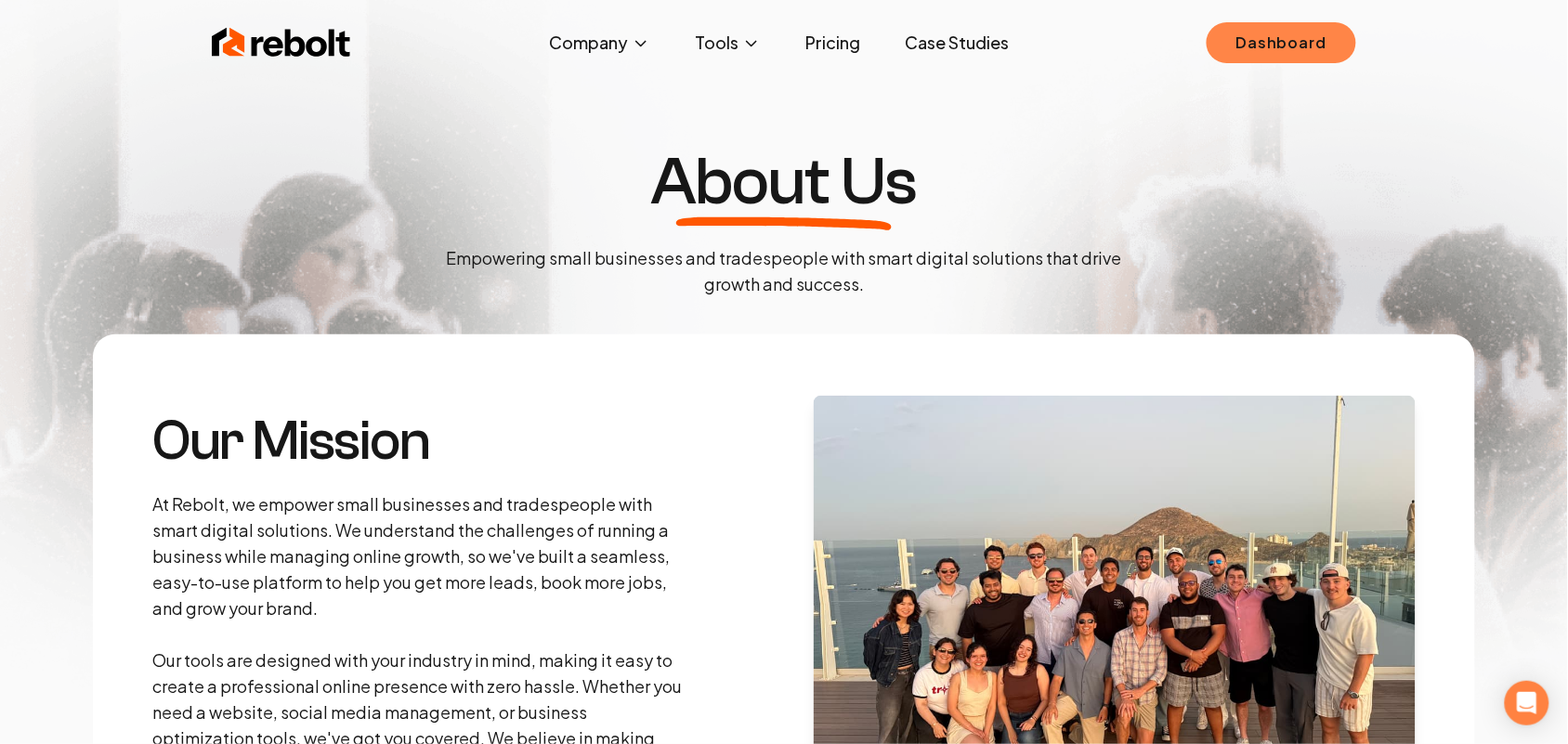click on "Dashboard" at bounding box center (1281, 43) 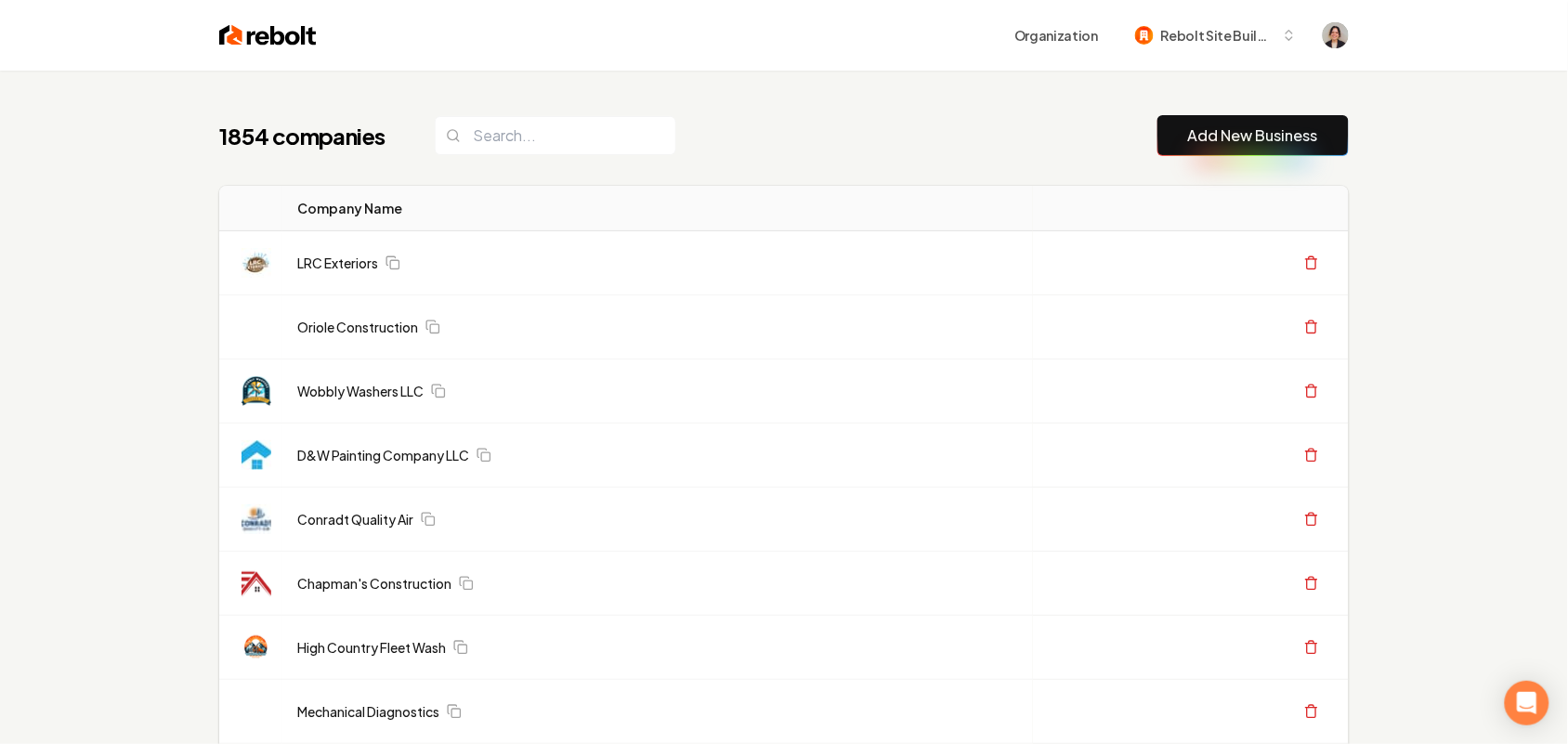 click on "Add New Business" at bounding box center [1253, 136] 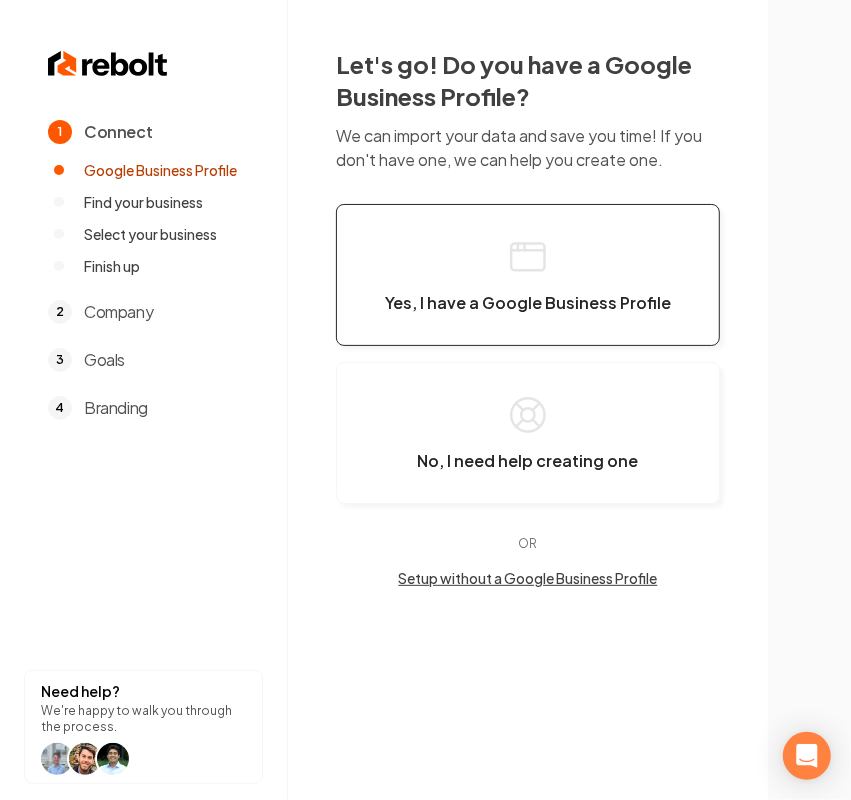 click on "Yes, I have a Google Business Profile" at bounding box center (528, 275) 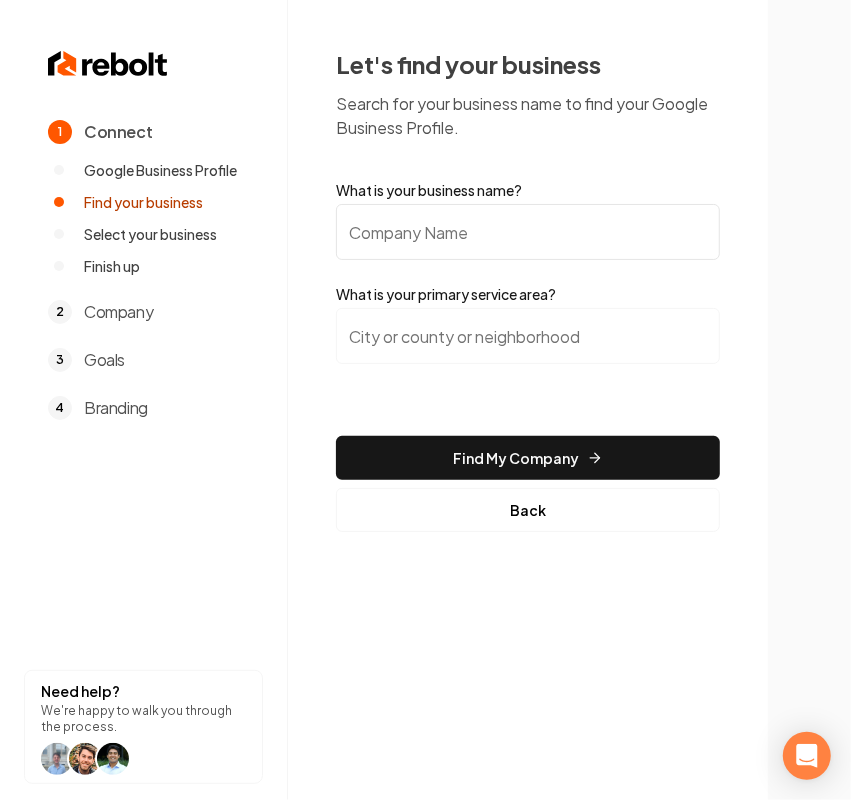 click on "What is your business name?" at bounding box center [528, 232] 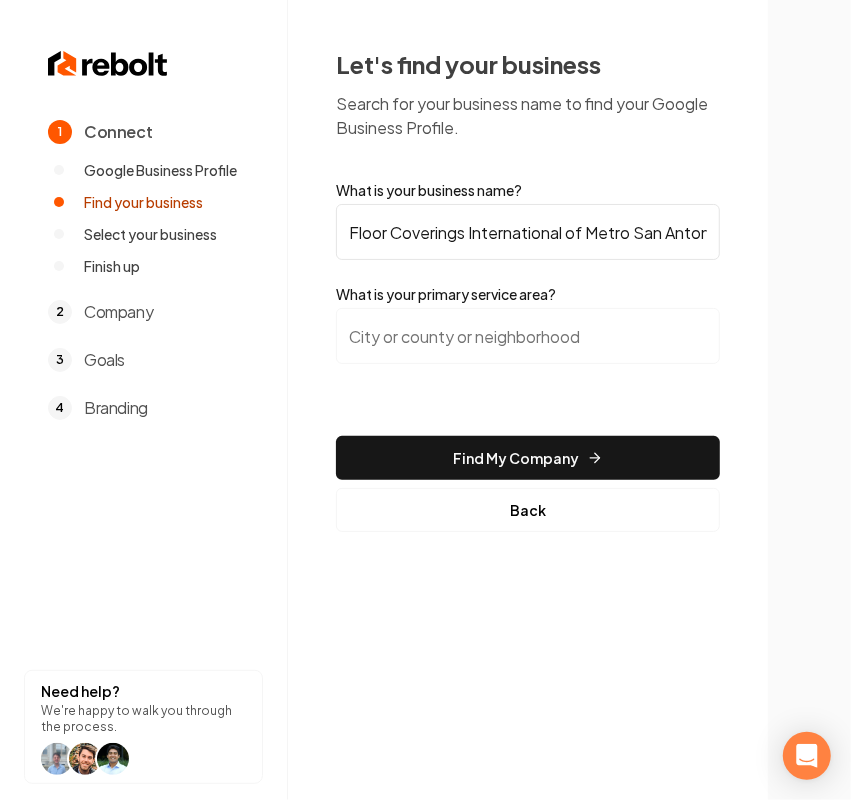 scroll, scrollTop: 0, scrollLeft: 45, axis: horizontal 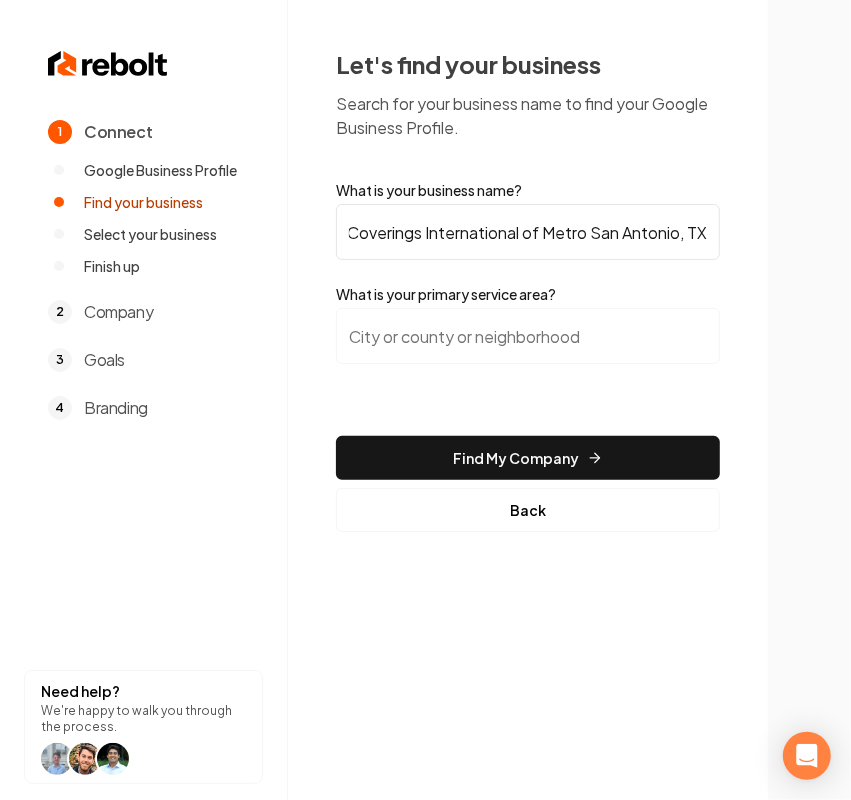 type on "Floor Coverings International of Metro San Antonio, TX" 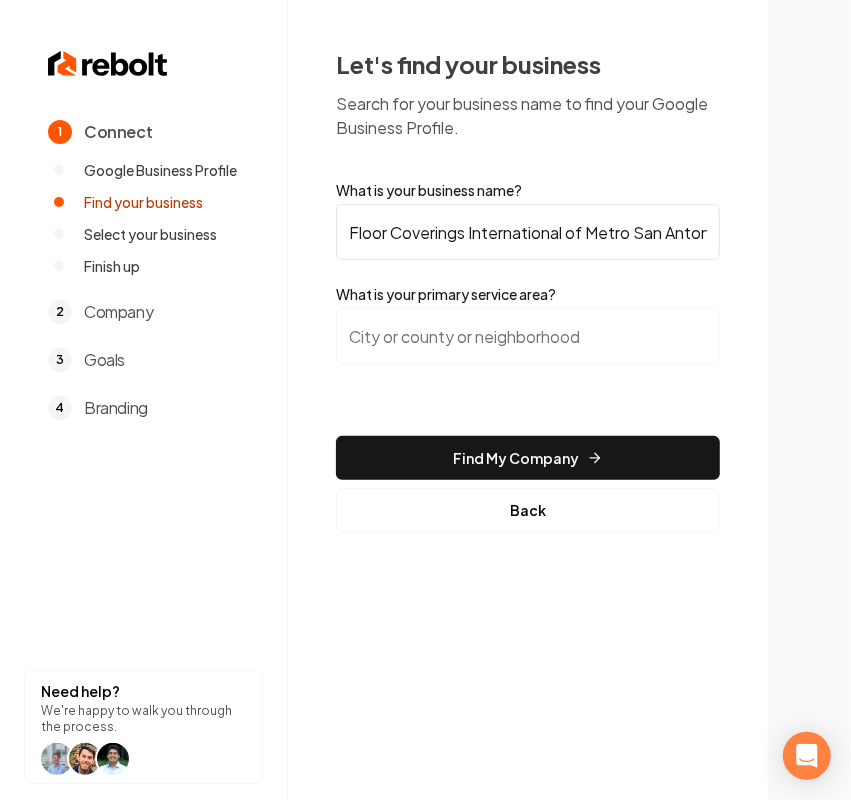click at bounding box center (528, 336) 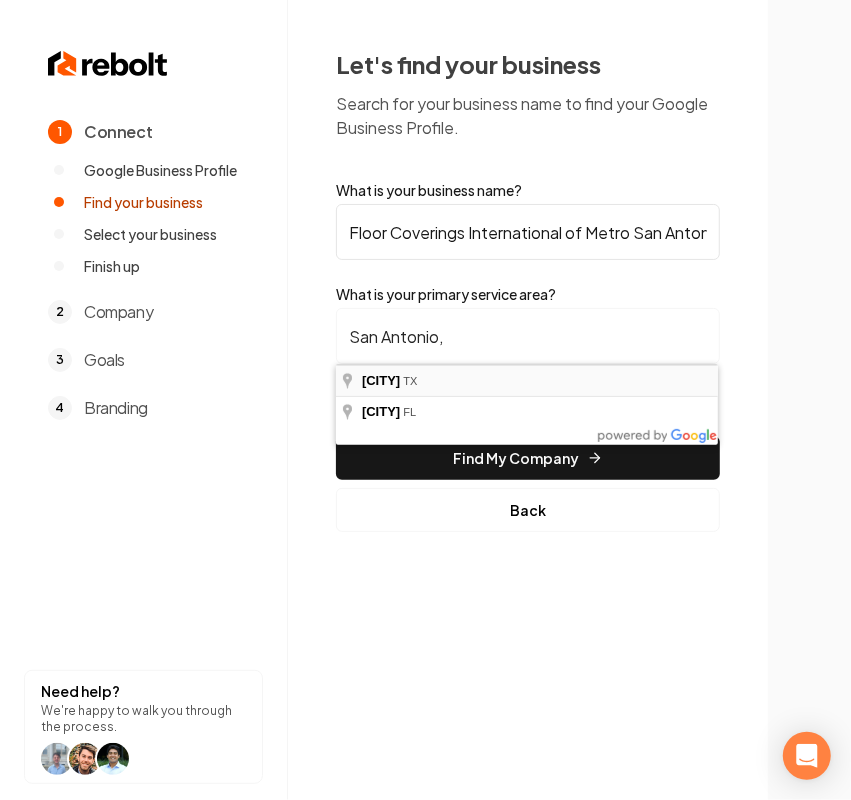type on "[CITY], [STATE]" 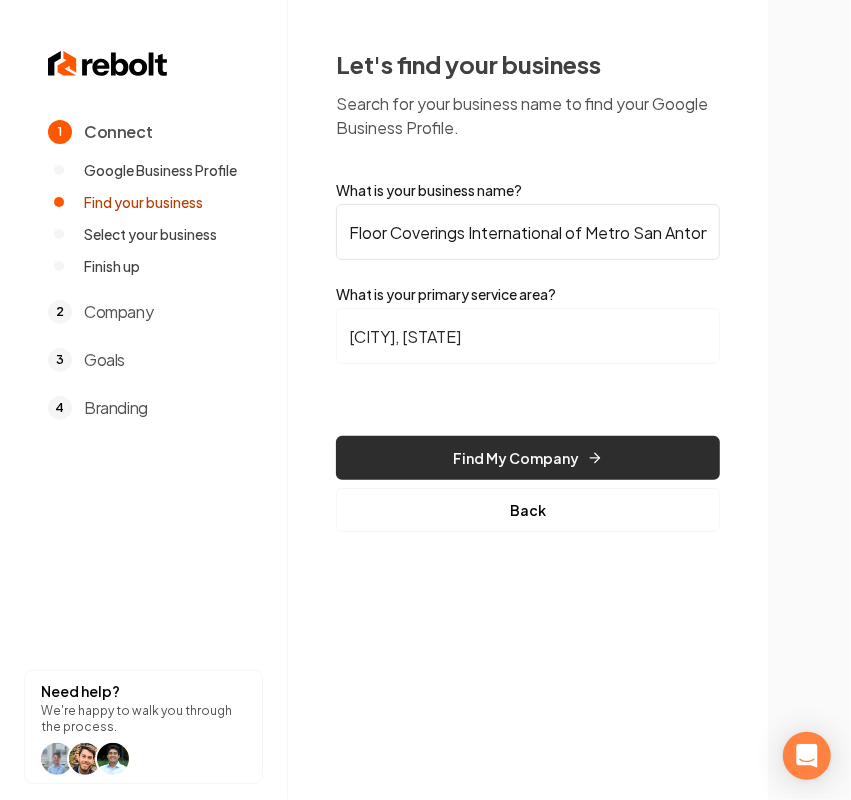 click on "Find My Company" at bounding box center [528, 458] 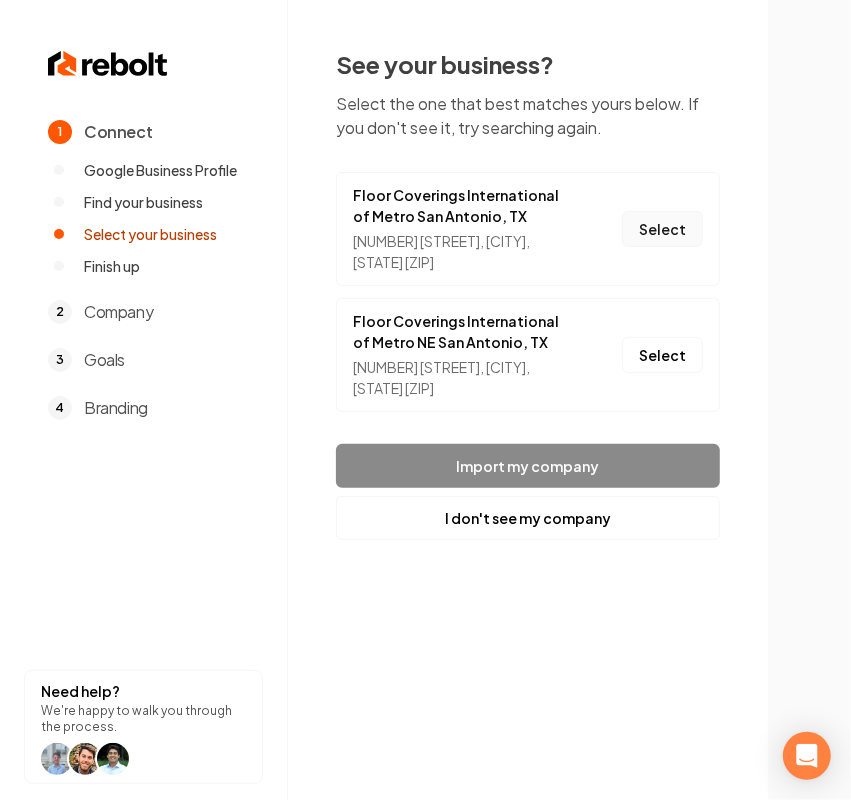 click on "Select" at bounding box center (662, 229) 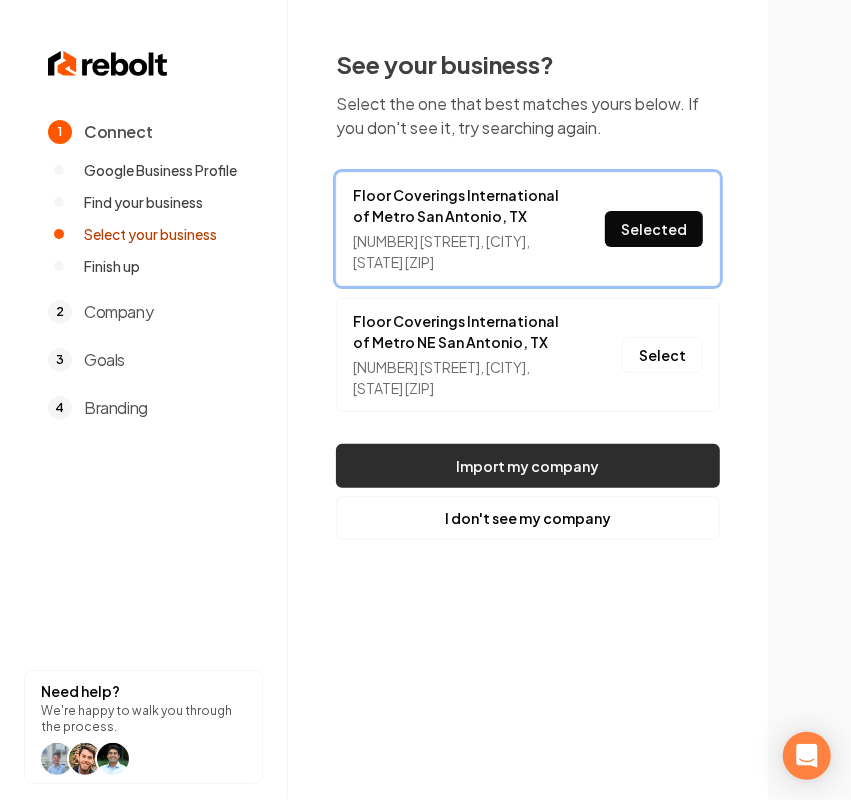 click on "Import my company" at bounding box center (528, 466) 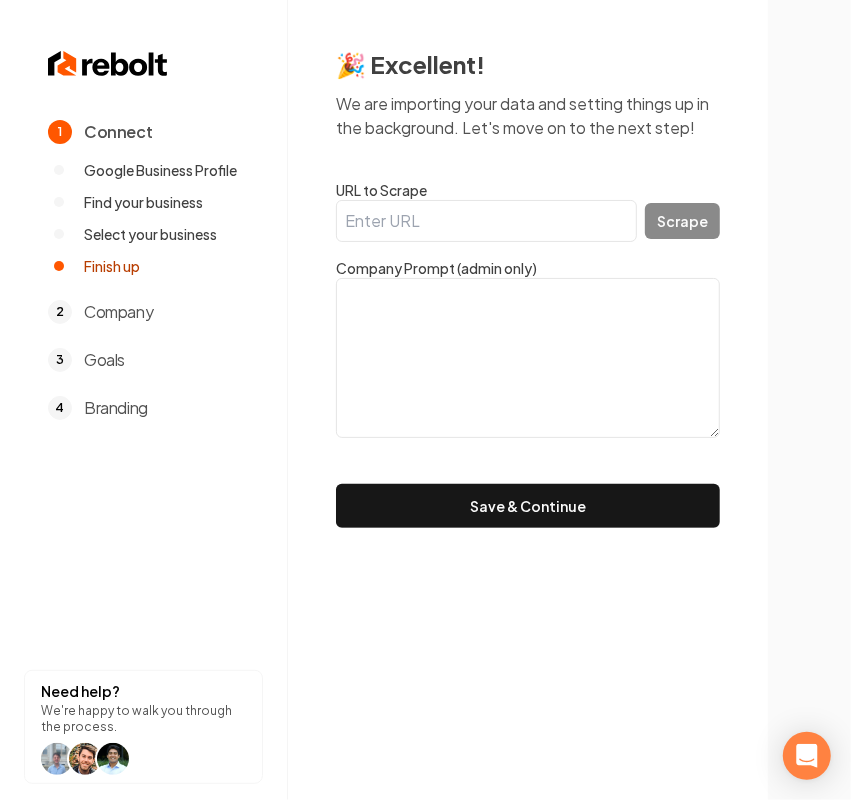 click on "URL to Scrape" at bounding box center [486, 221] 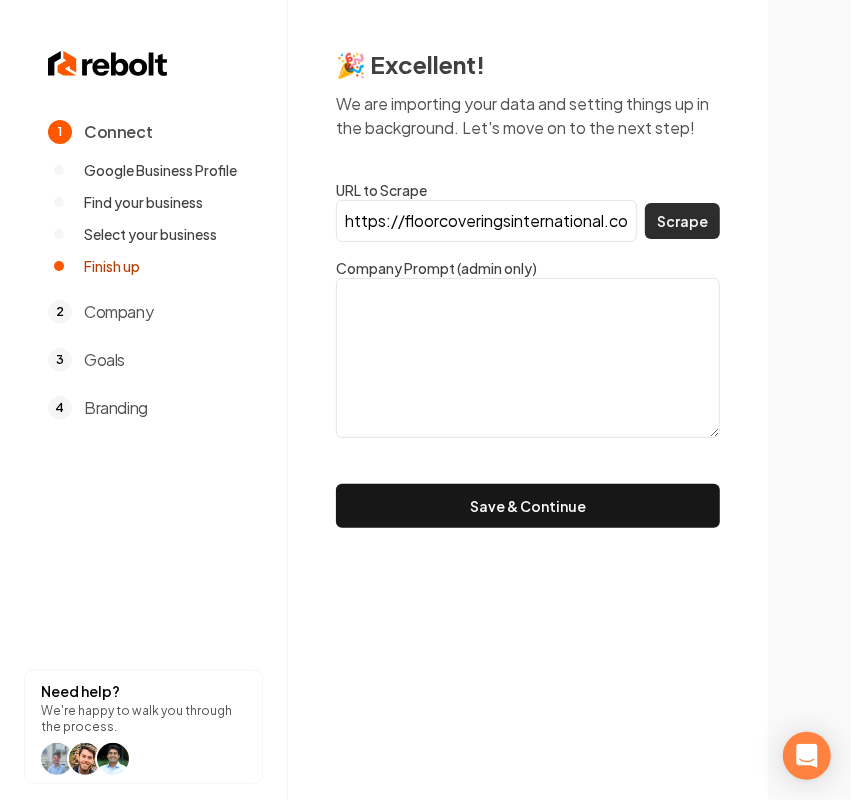 scroll, scrollTop: 0, scrollLeft: 611, axis: horizontal 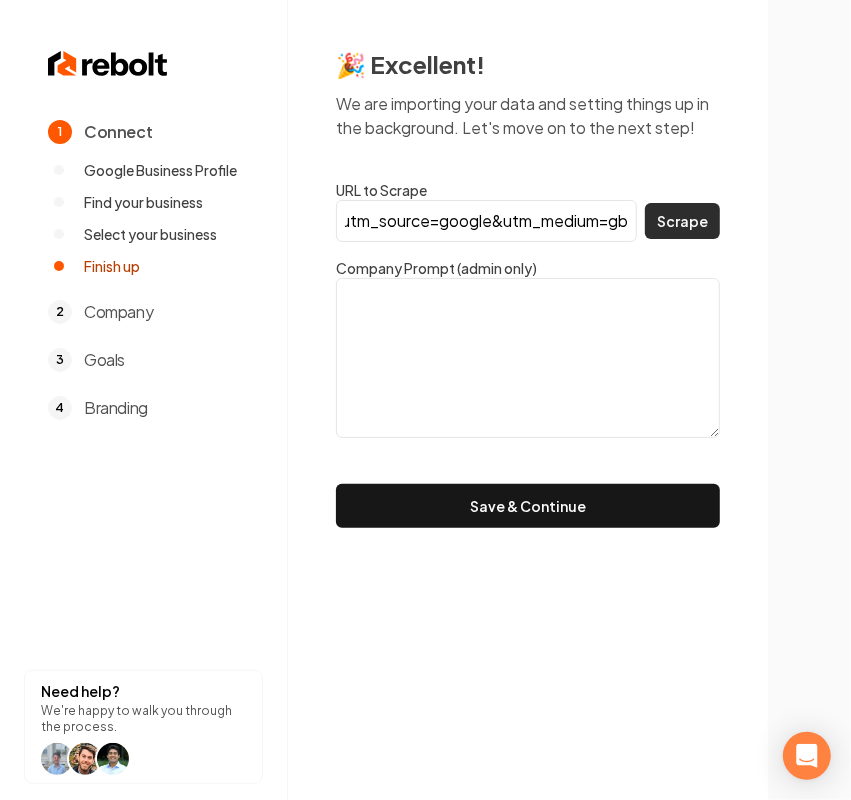 type on "https://floorcoveringsinternational.com/locations/us/tx/metro-san-antonio/?utm_source=google&utm_medium=gb" 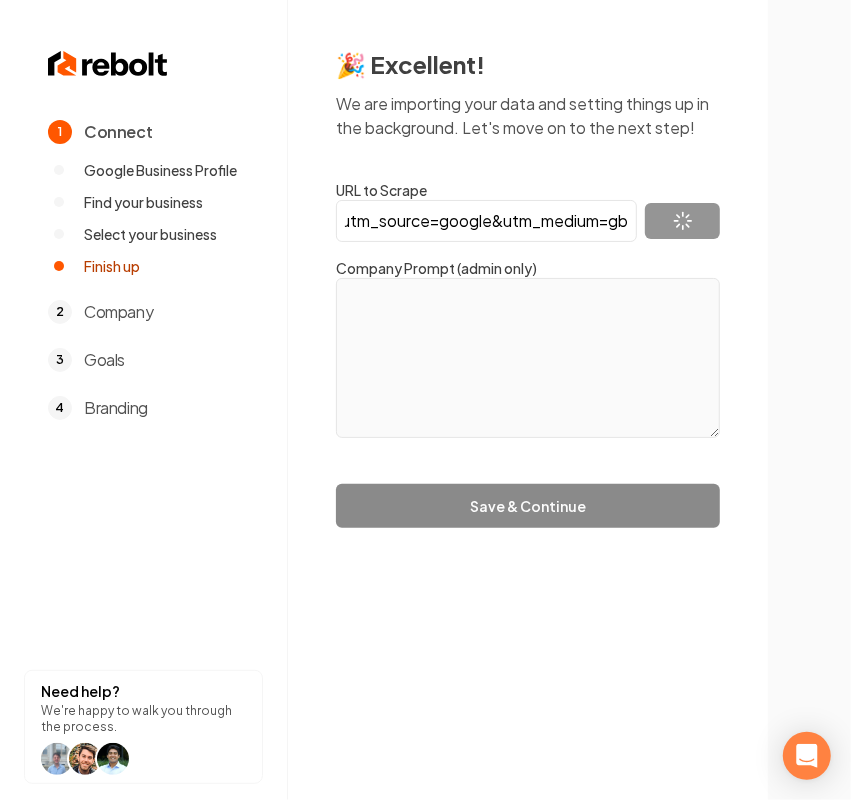 scroll, scrollTop: 0, scrollLeft: 0, axis: both 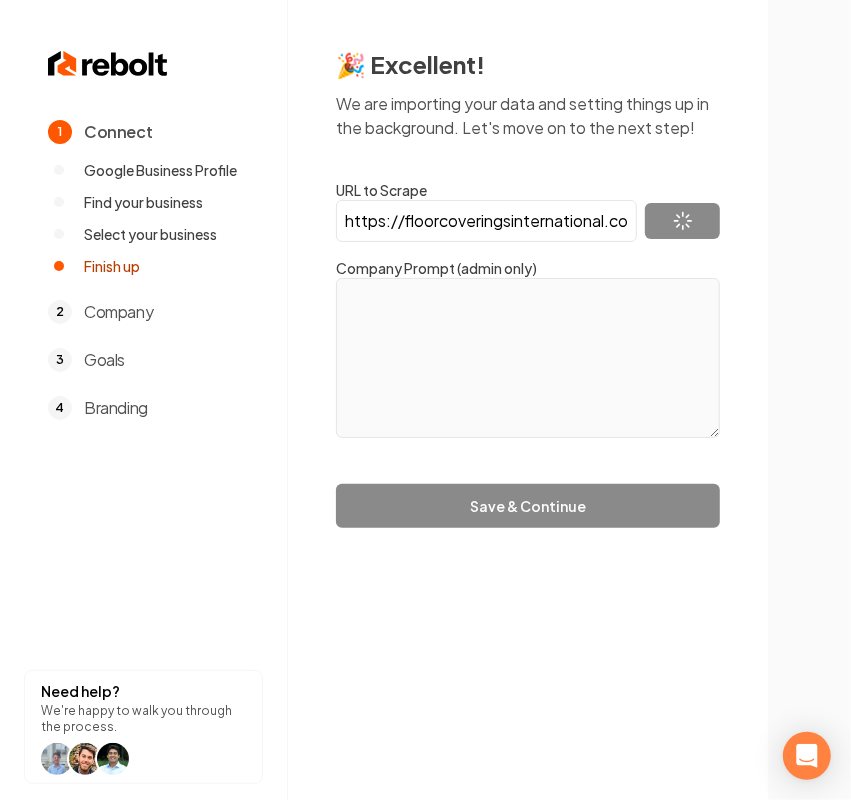 type on "At Floor Coverings International of Metro [CITY], [STATE], we believe that great design starts from the ground up. Led by local owner [FIRST] [LAST], our team brings the flooring showroom to your door with our Mobile Flooring Showroom® and personalized design expertise. We serve neighborhoods across San Antonio, from Adkins and China Grove to Leon Valley and Lackland Terrace. Wherever you live in our service area, we’re ready to bring expert flooring solutions right to your door." 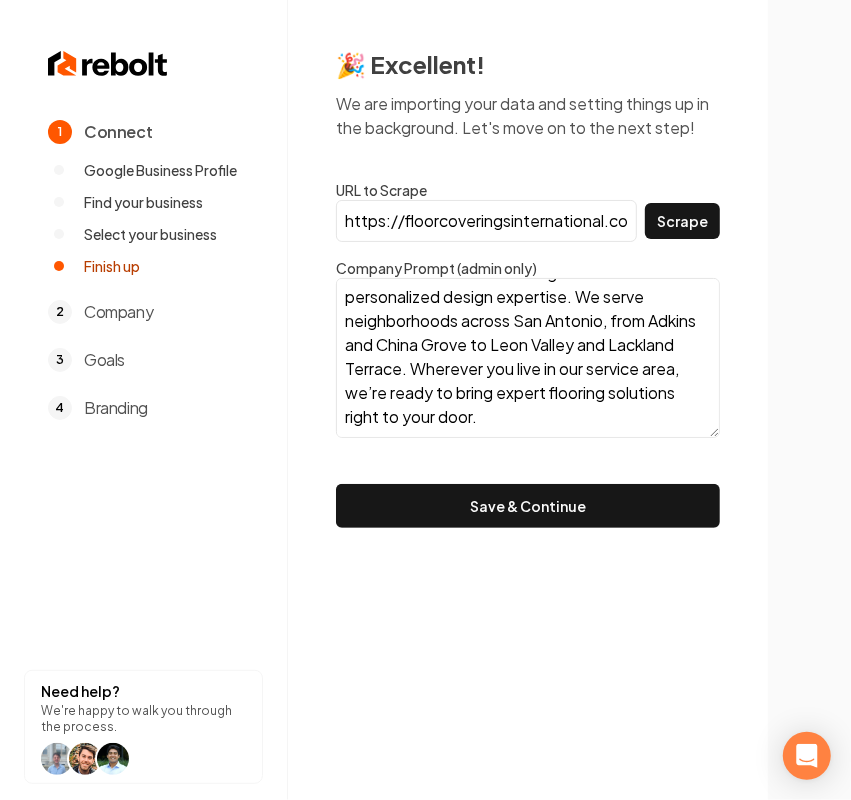 scroll, scrollTop: 146, scrollLeft: 0, axis: vertical 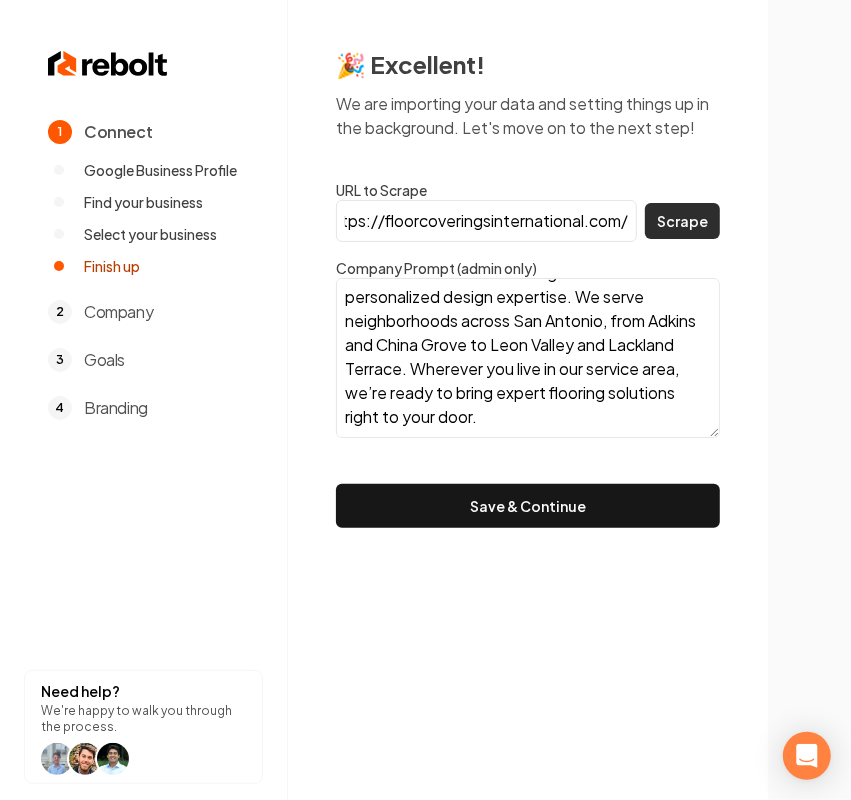 type on "https://floorcoveringsinternational.com/" 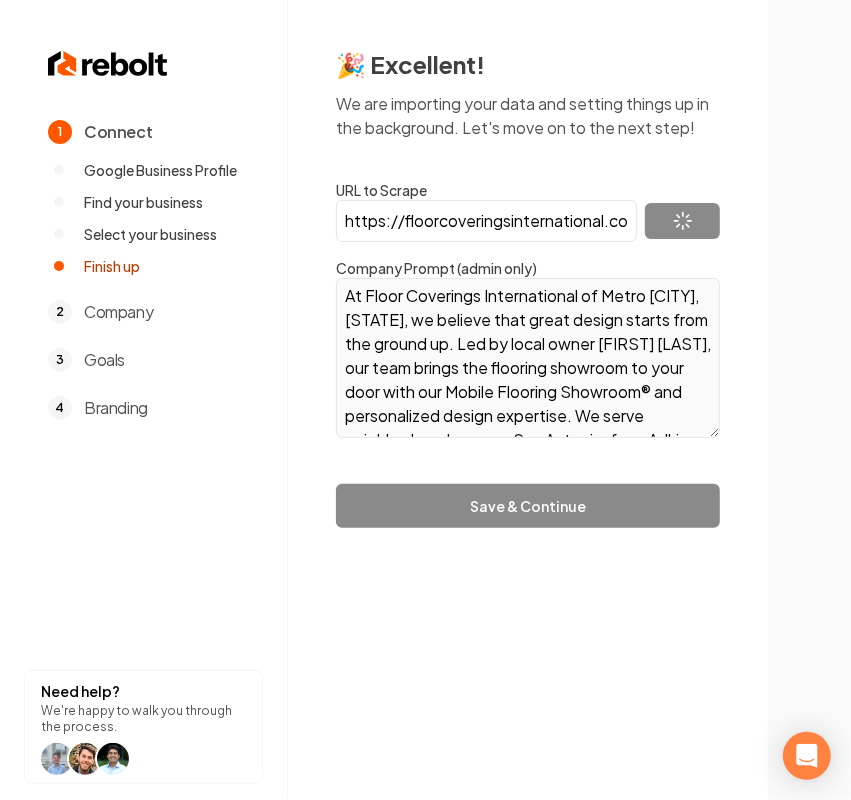 scroll, scrollTop: 0, scrollLeft: 0, axis: both 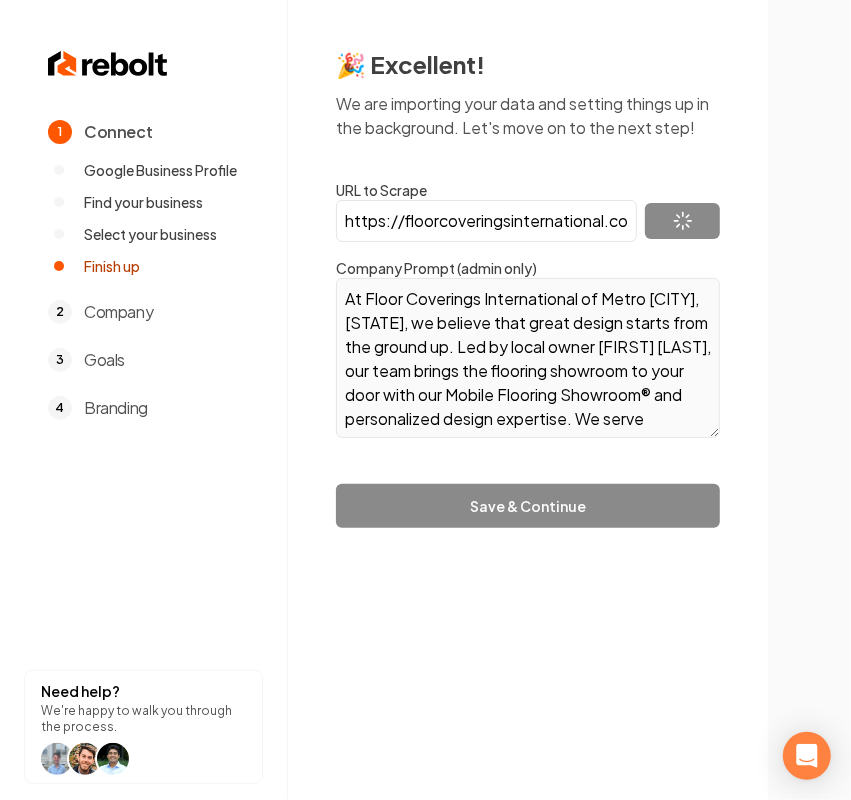 type on "Floor Coverings International® comes directly to you with our Mobile Flooring Showroom® to provide a free, in-home flooring consultation with more samples than you could get from a typical store. We strive to be the best flooring company for a concierge-style experience, from design to installation to long-term support after your new flooring is in place. We have hundreds of locally owned and operated teams in the US and Canada, so you’ll surely find skilled flooring contractors near you! We’re Dog People. We’re Cat People. We’re ‘Mom Can I Keep Him?’ People. From scratch-resistant vinyl to cozy carpet—we have floors built for life with pets. Life with pets gets messy—your floors shouldn’t." 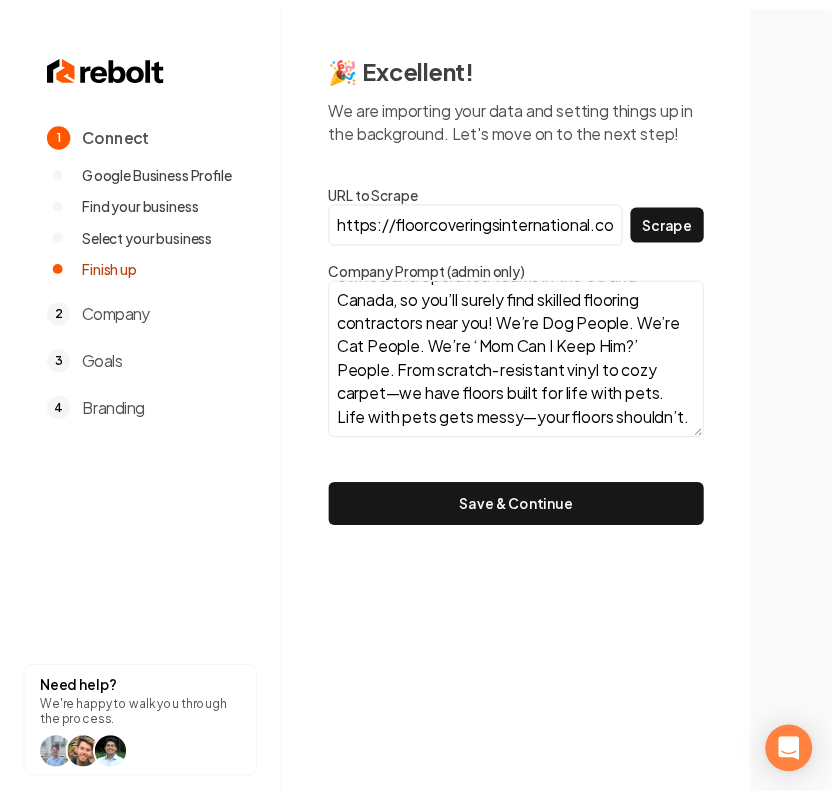 scroll, scrollTop: 242, scrollLeft: 0, axis: vertical 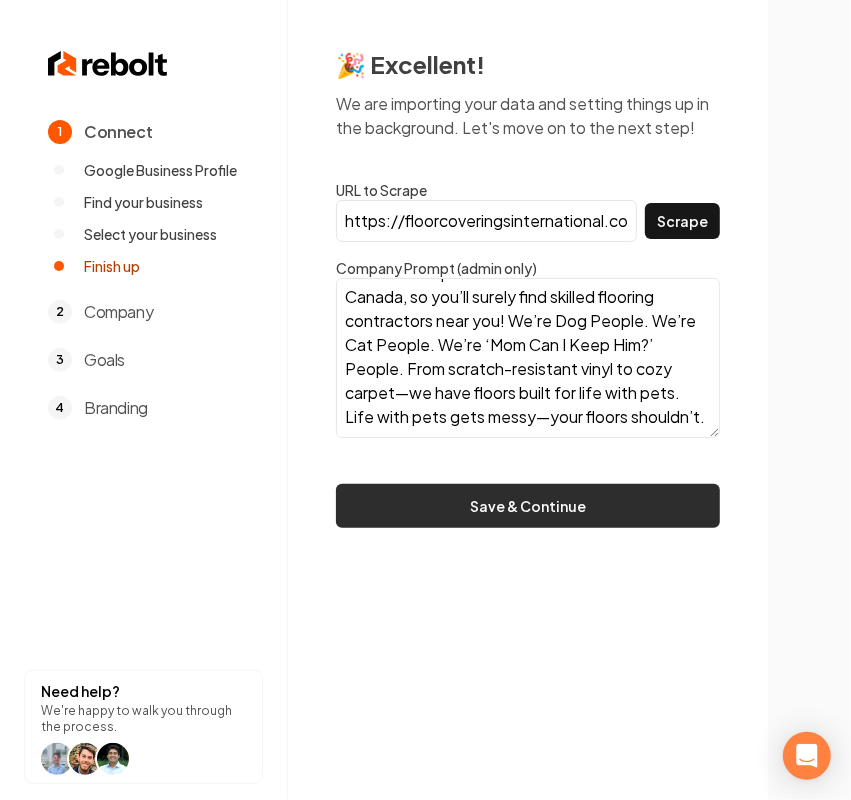 click on "Save & Continue" at bounding box center [528, 506] 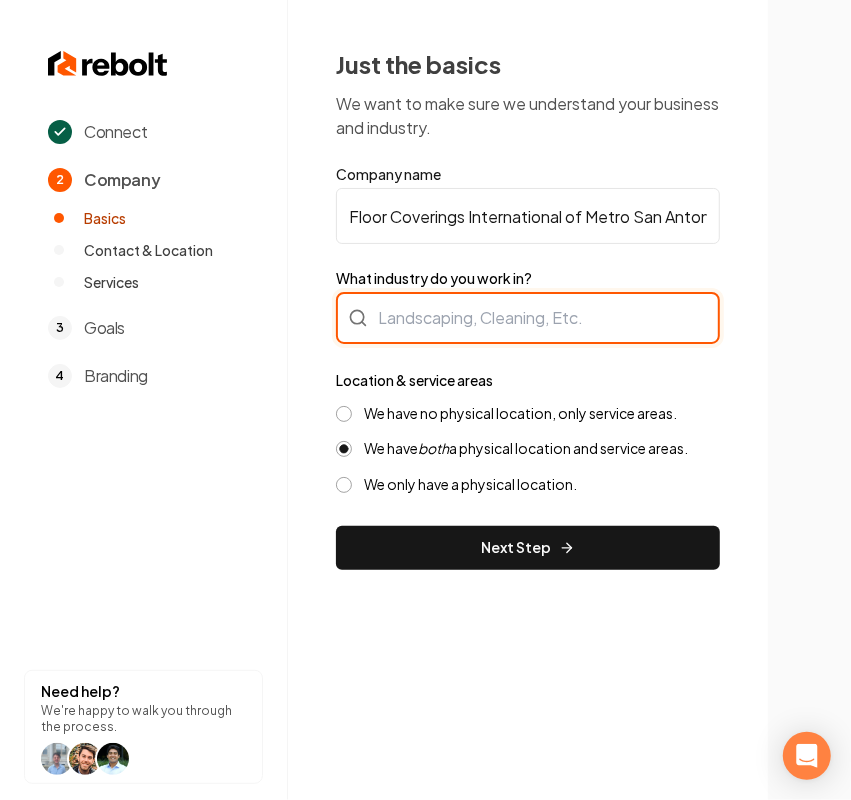 click at bounding box center (528, 318) 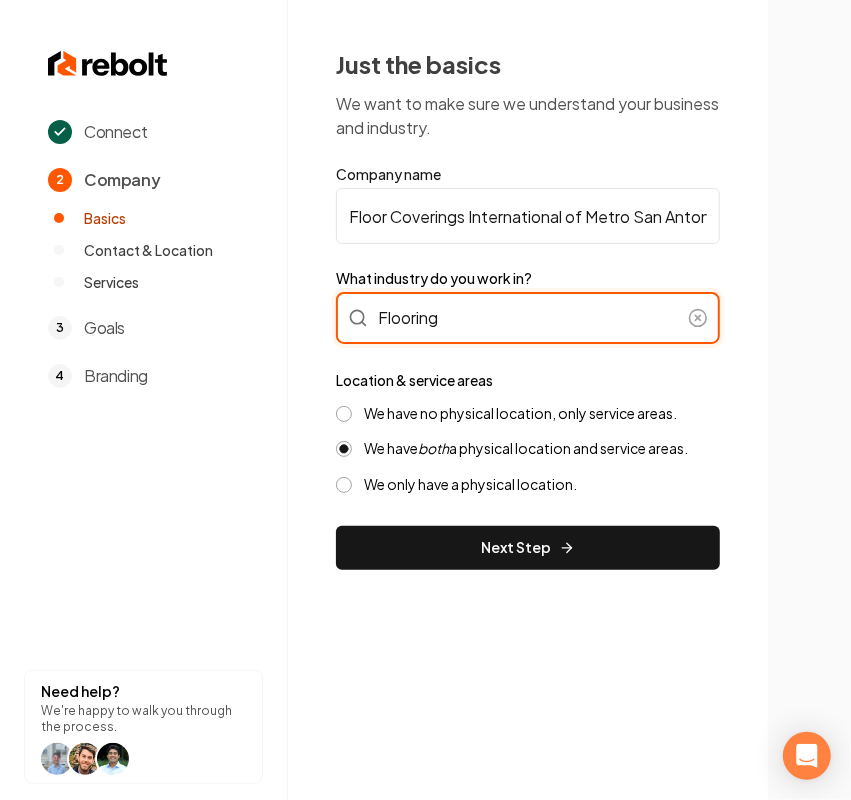 type on "Flooring" 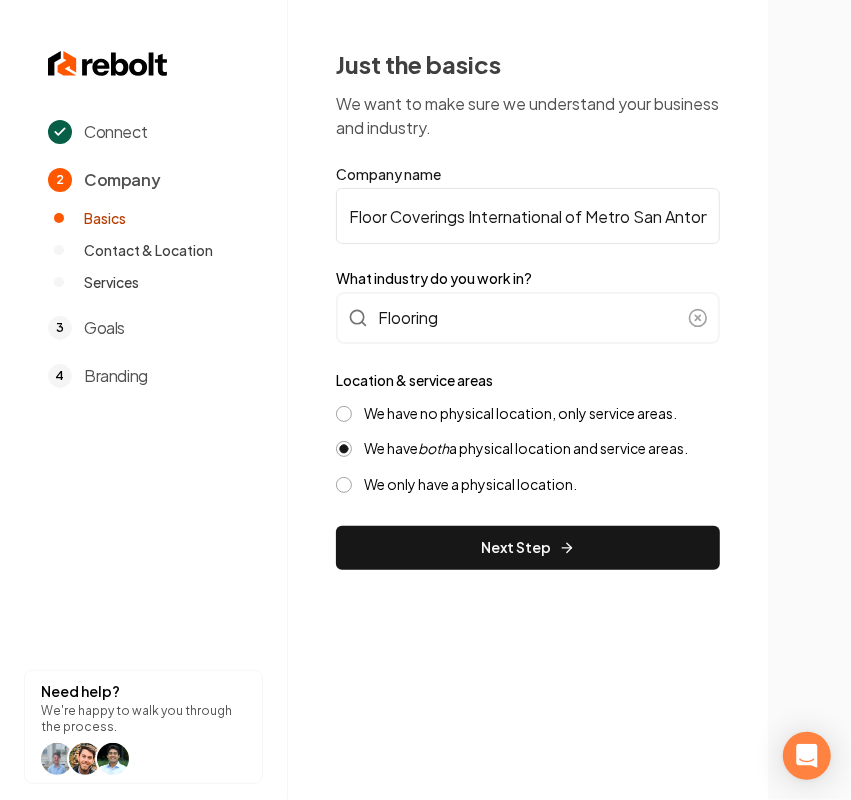 click on "Next Step" at bounding box center [528, 548] 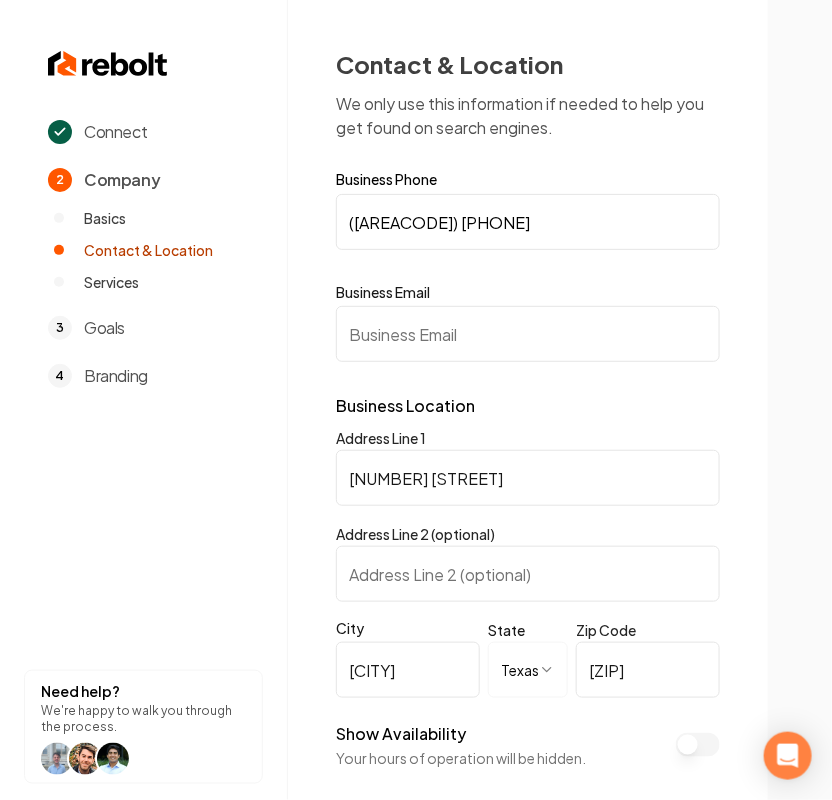 click on "Business Email" at bounding box center [528, 334] 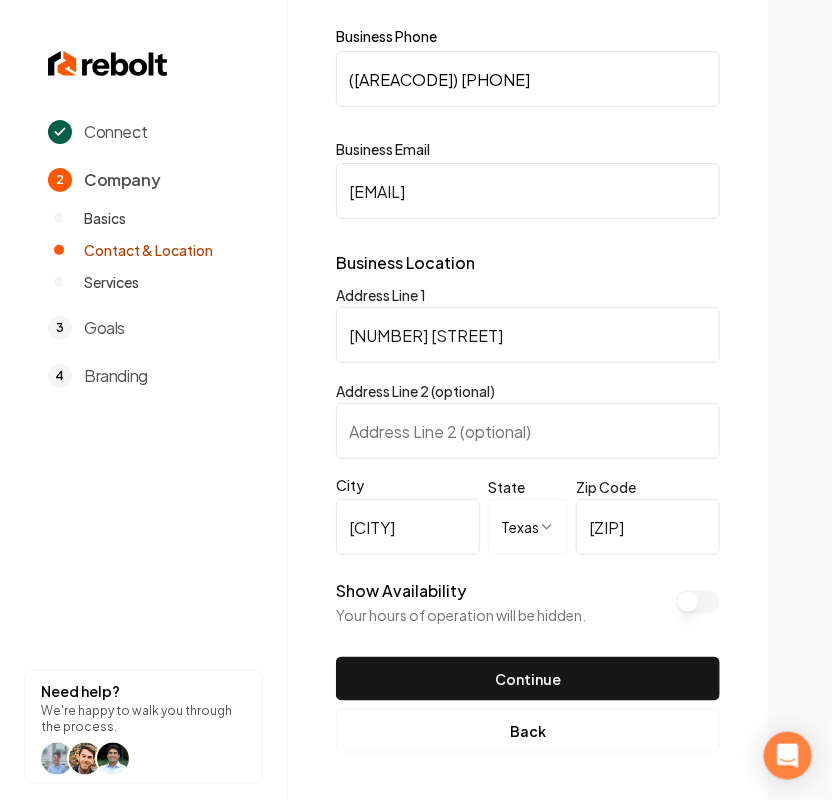 type on "[EMAIL]" 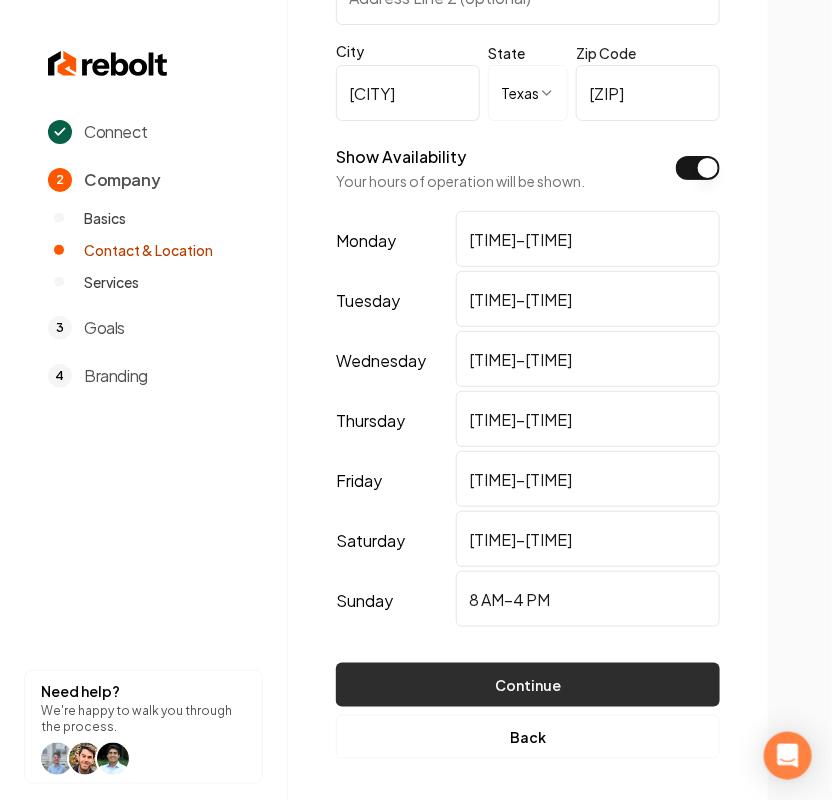 scroll, scrollTop: 583, scrollLeft: 0, axis: vertical 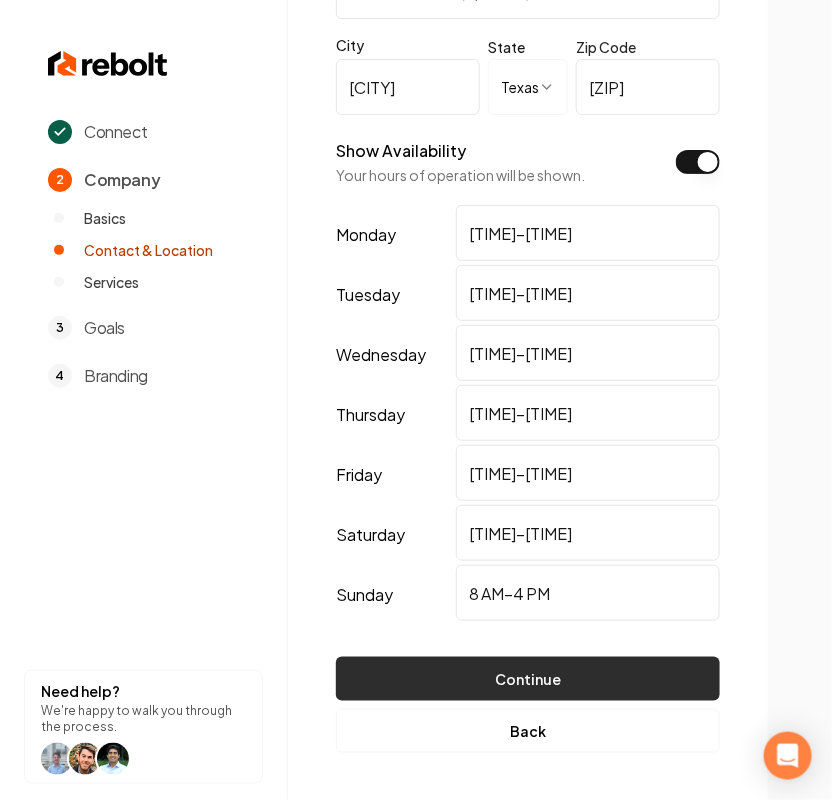 click on "Continue" at bounding box center (528, 679) 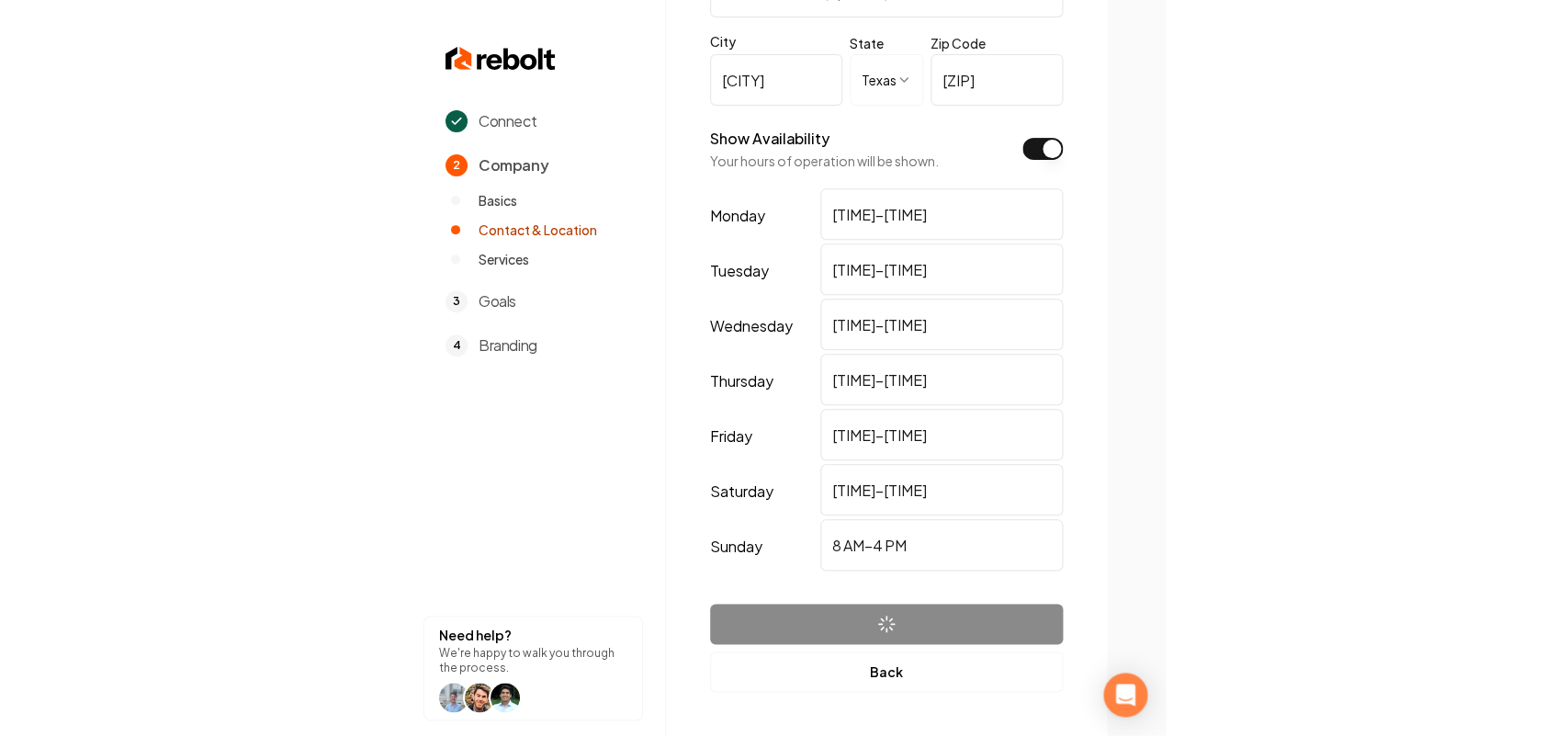 scroll, scrollTop: 0, scrollLeft: 0, axis: both 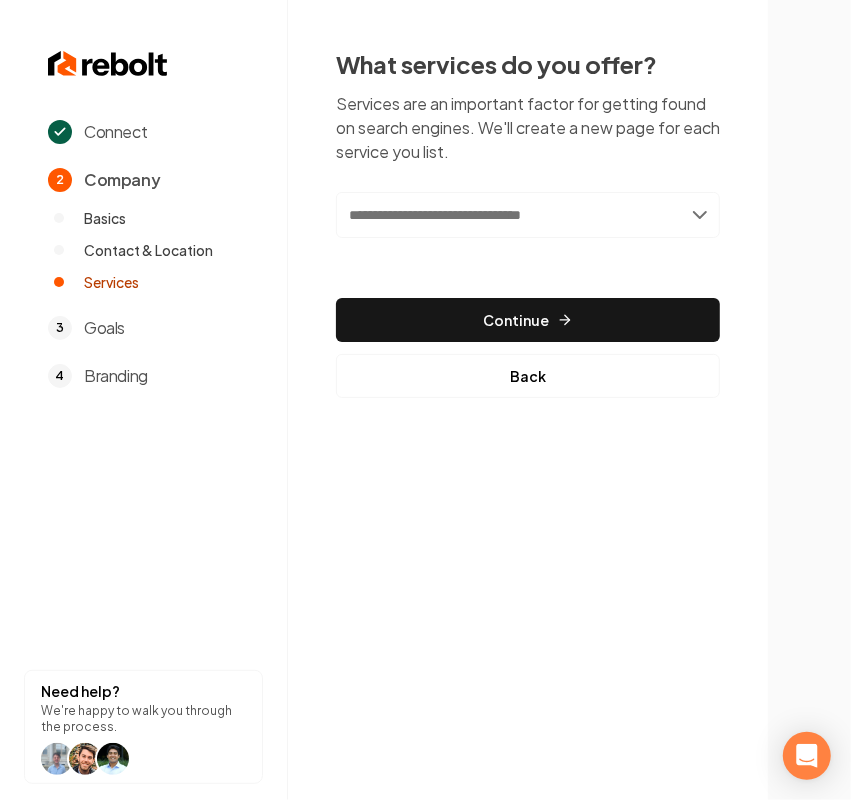 click at bounding box center [528, 215] 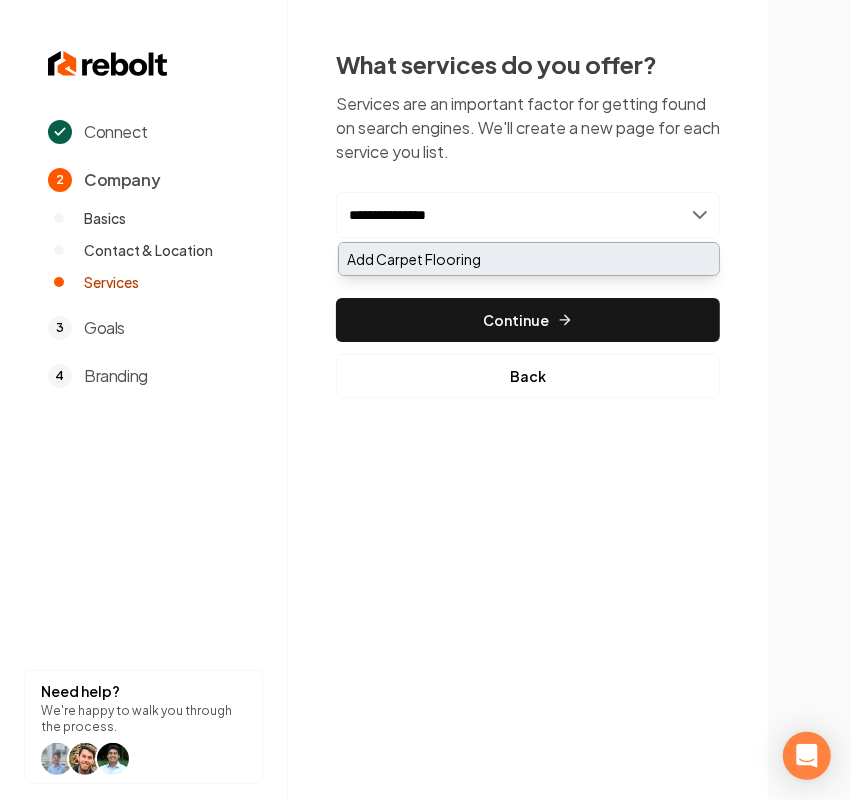 type on "**********" 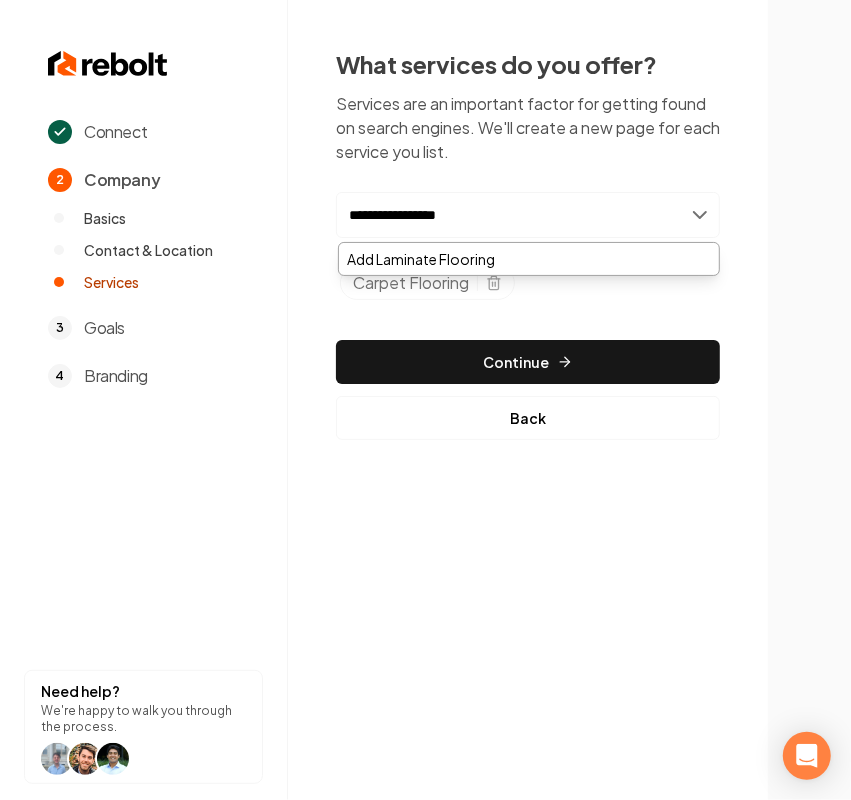 type on "**********" 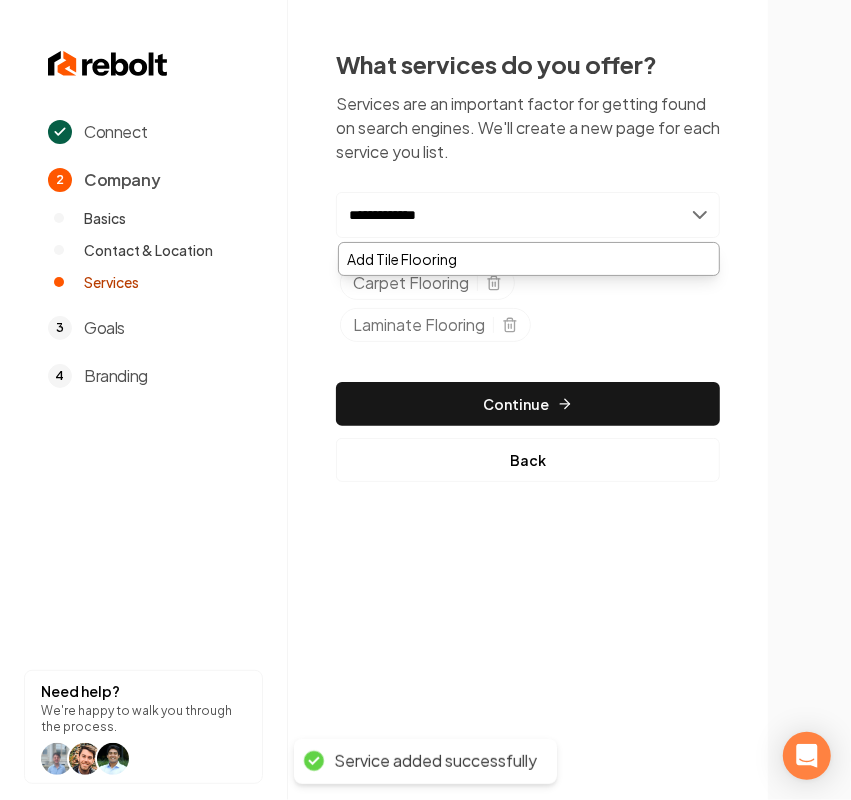 type on "**********" 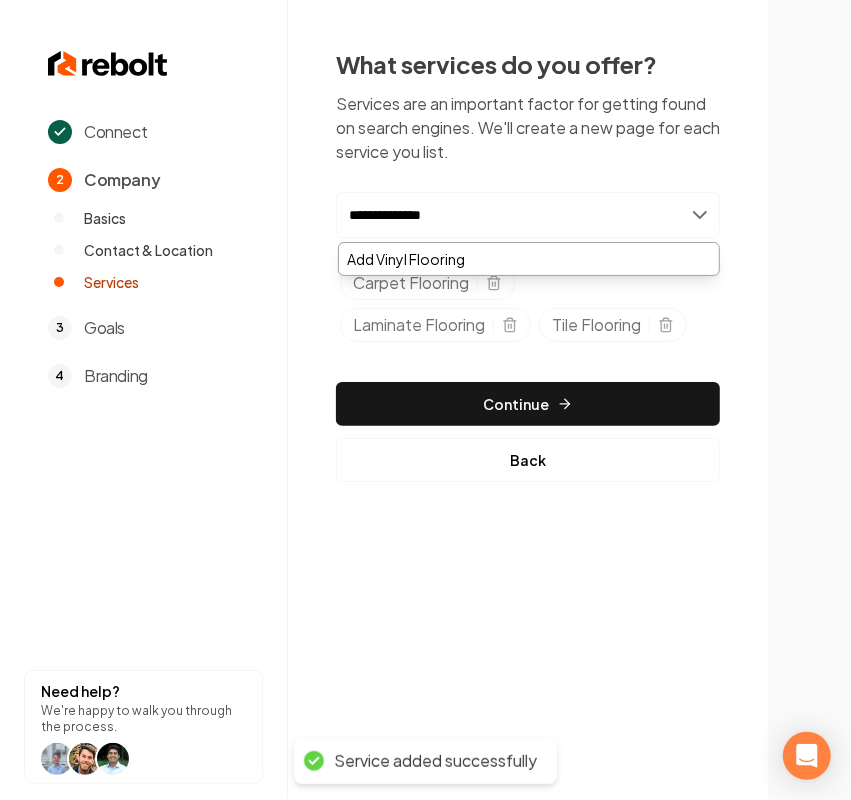 type on "**********" 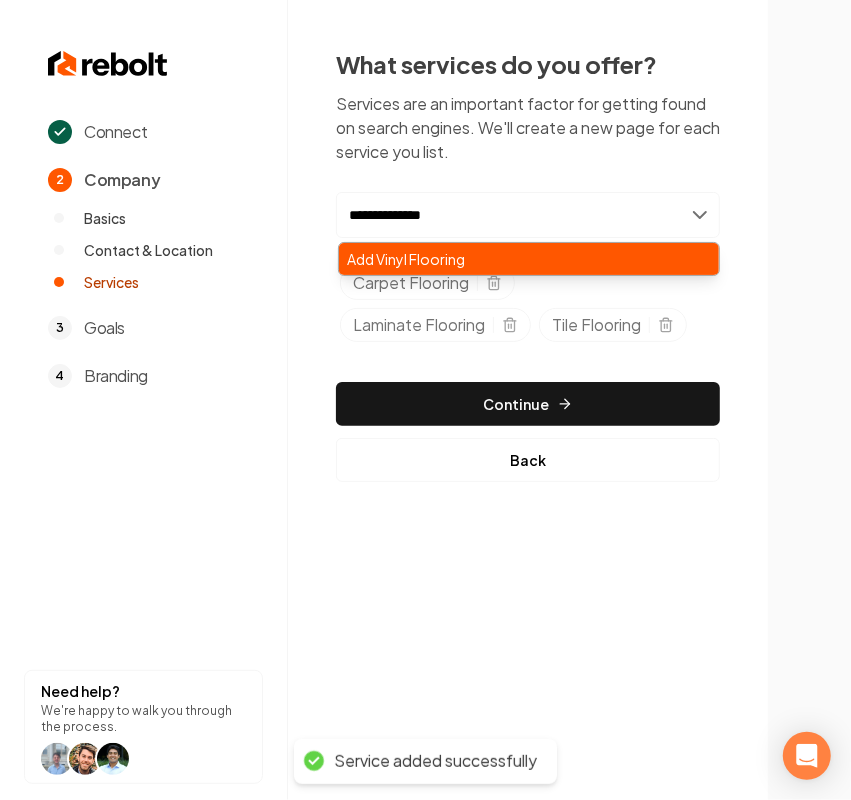 click on "Add Vinyl Flooring" at bounding box center [529, 259] 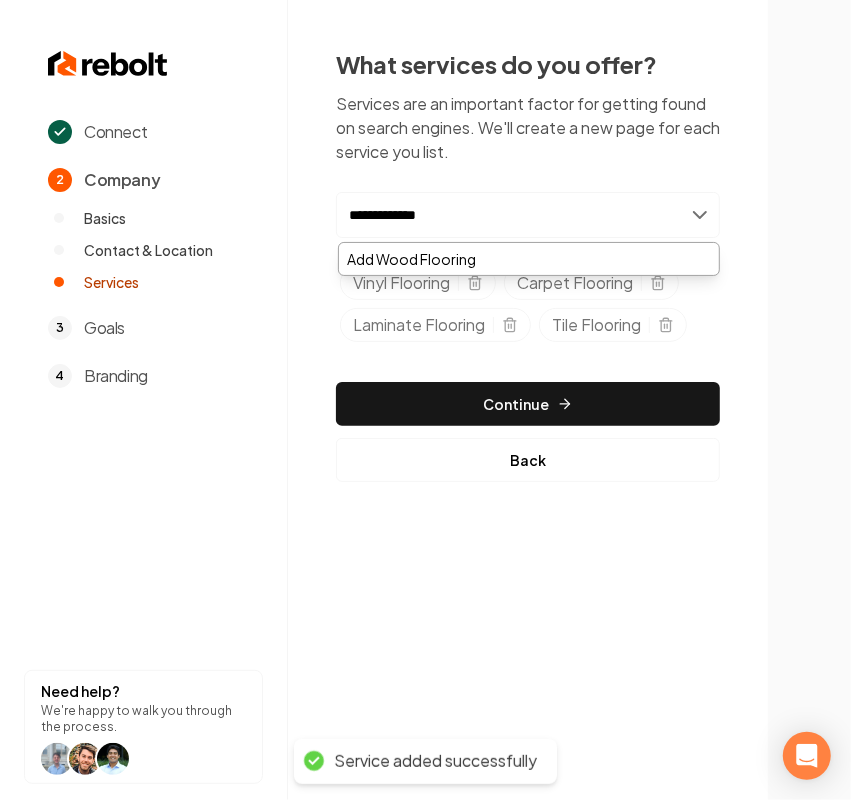 type on "**********" 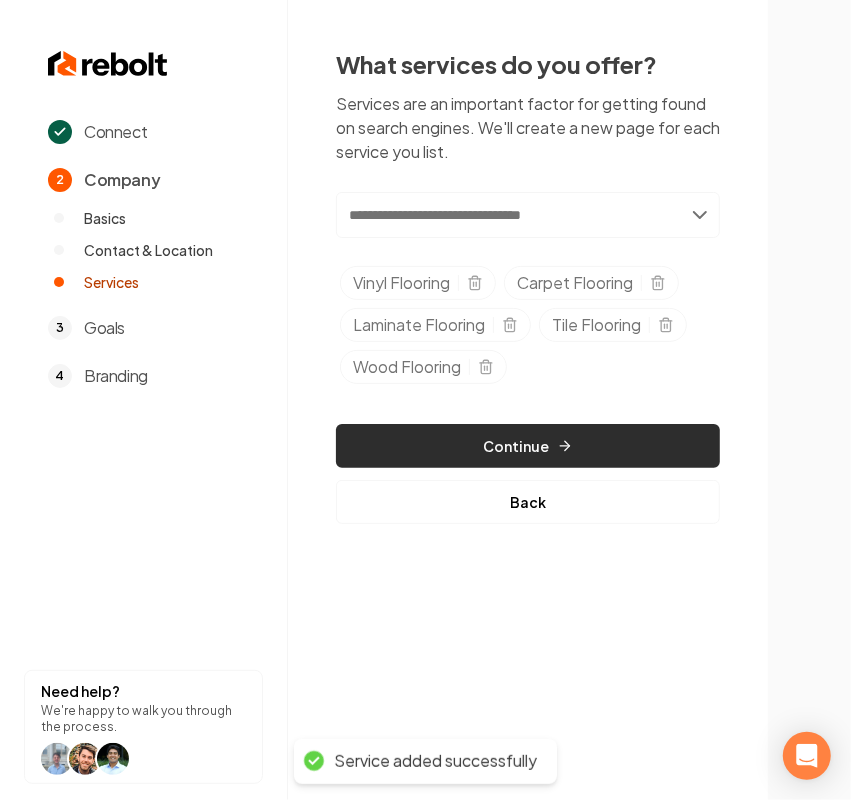 click on "Continue" at bounding box center (528, 446) 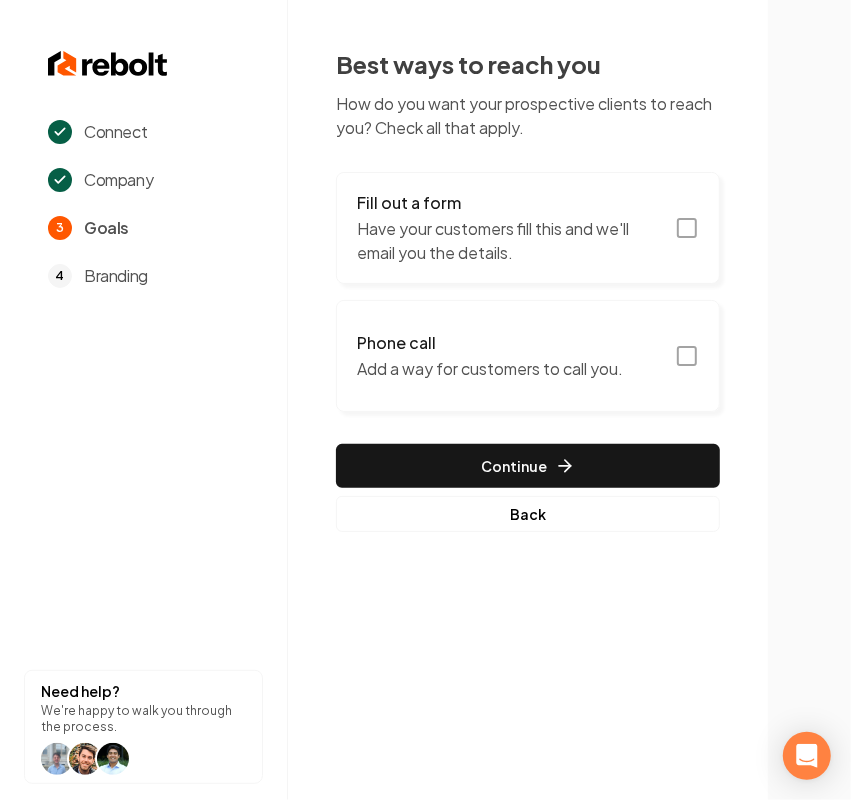 click on "Have your customers fill this and we'll email you the details." at bounding box center [510, 241] 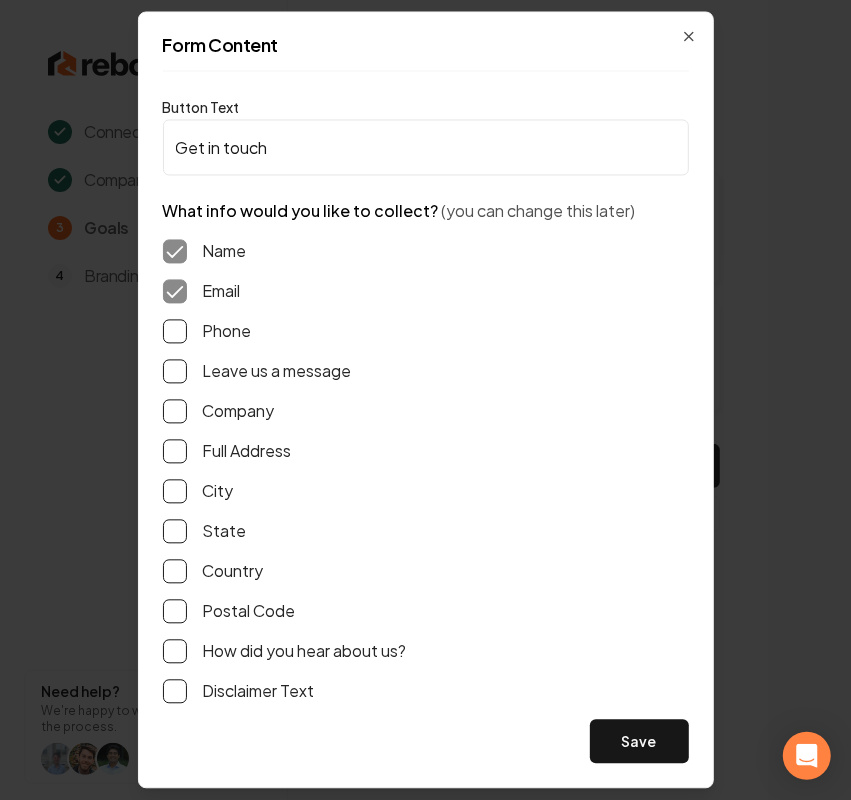 click on "Phone" at bounding box center [227, 332] 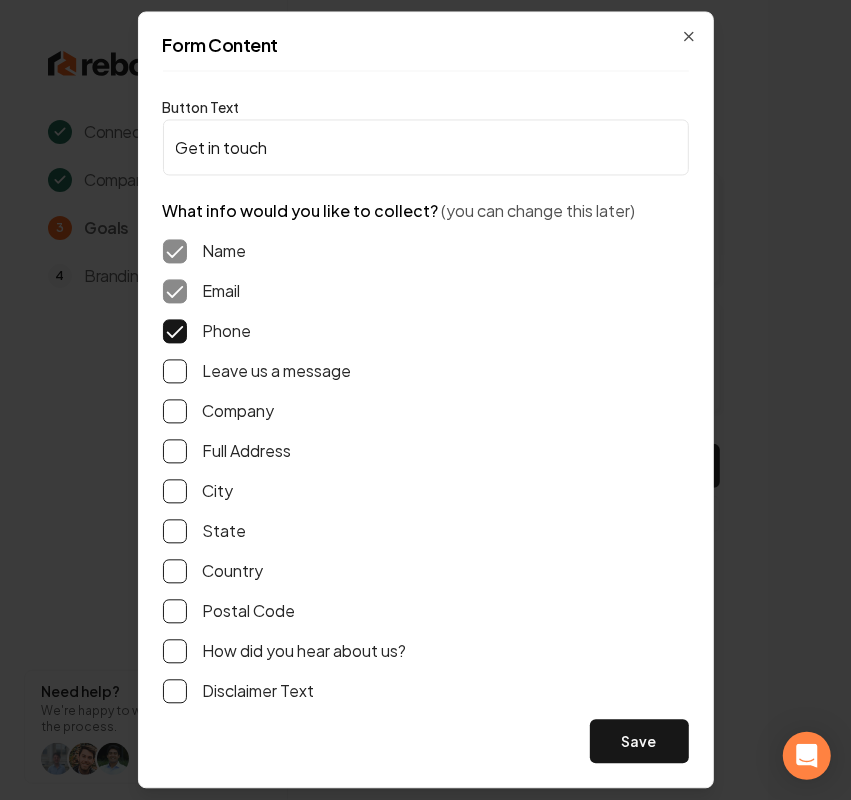 click on "Leave us a message" at bounding box center (277, 372) 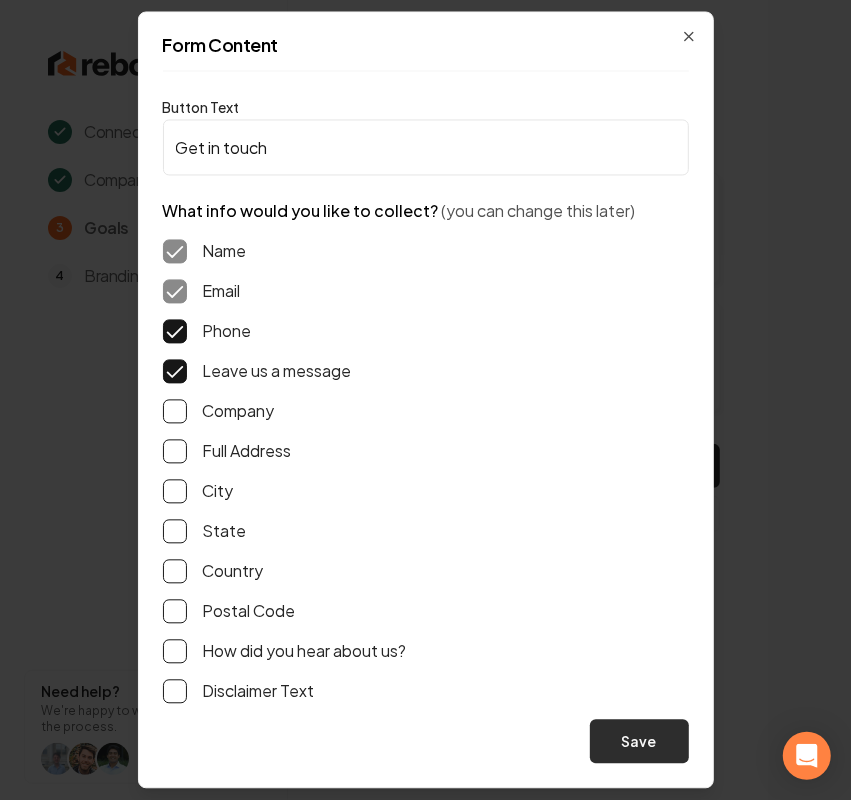 click on "Save" at bounding box center [639, 742] 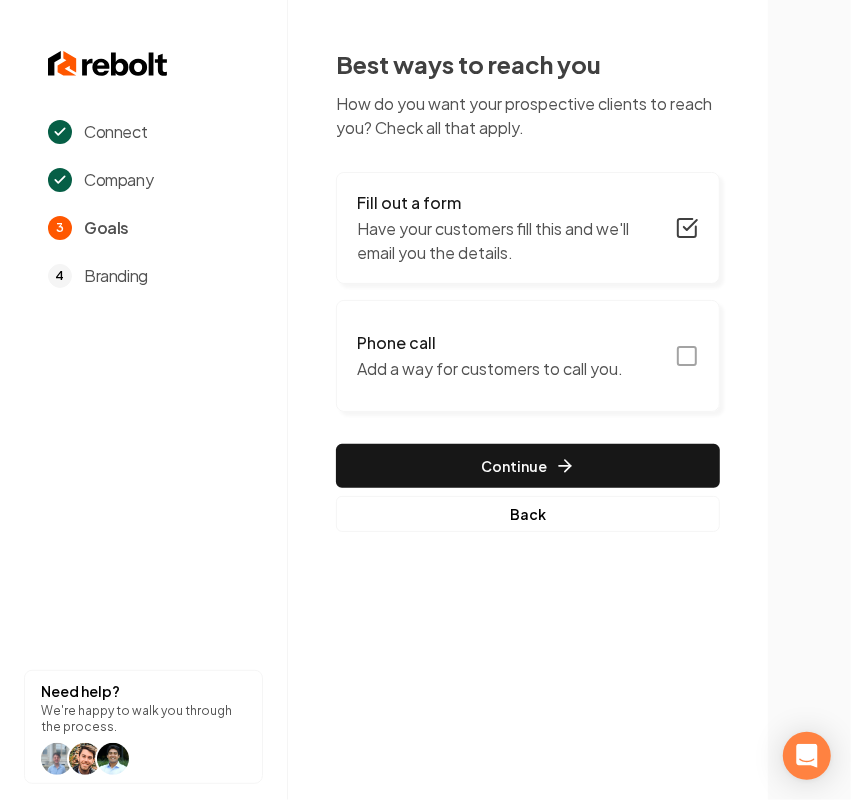click on "Phone call" at bounding box center [490, 343] 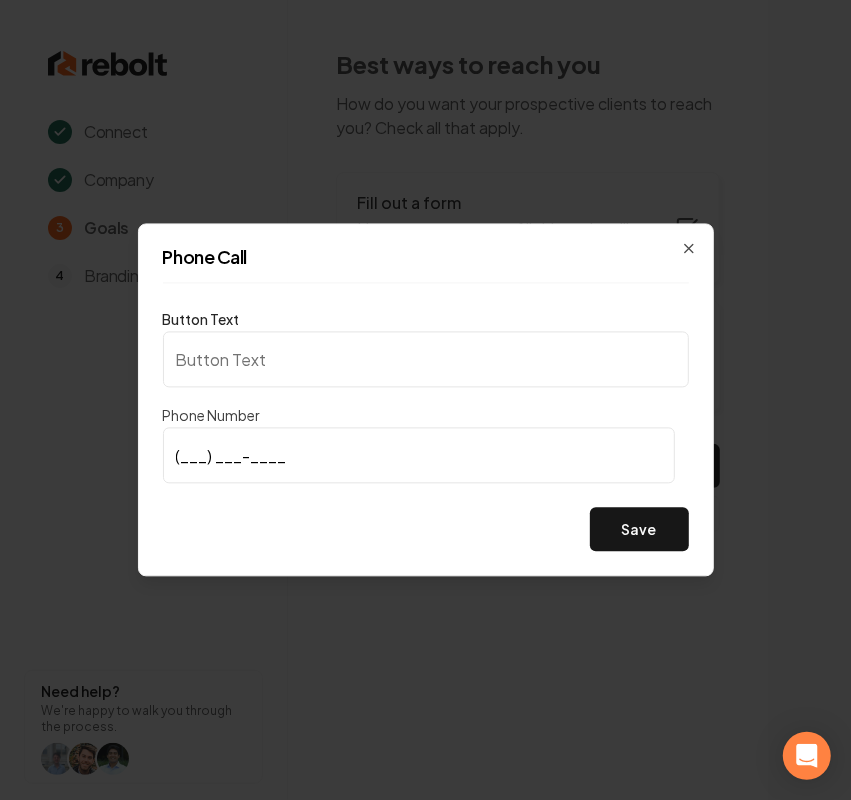 type on "Call us" 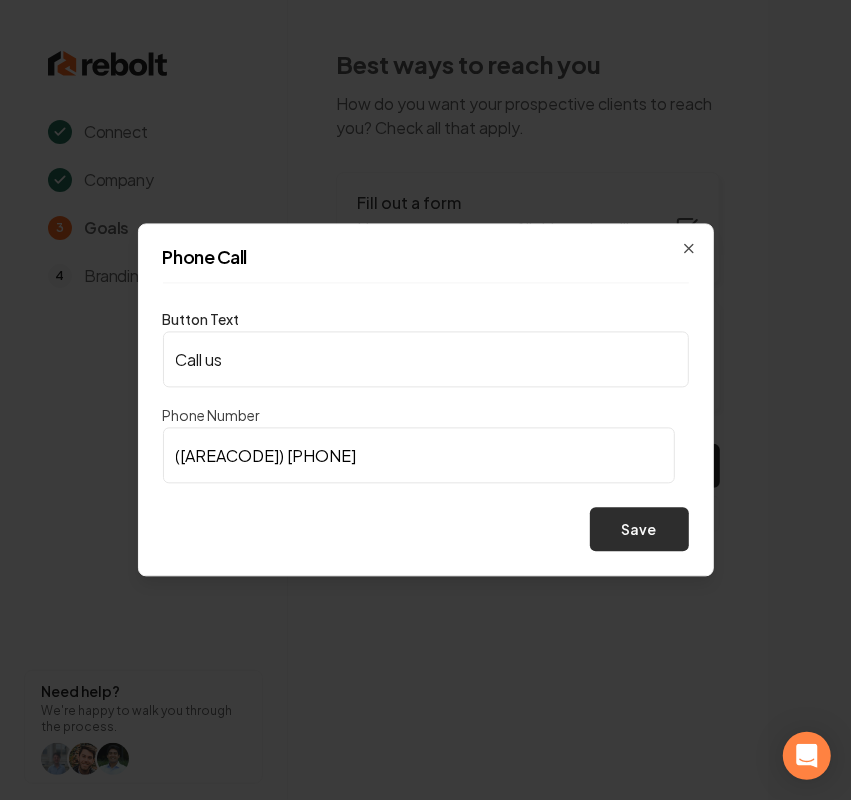 click on "Save" at bounding box center [639, 530] 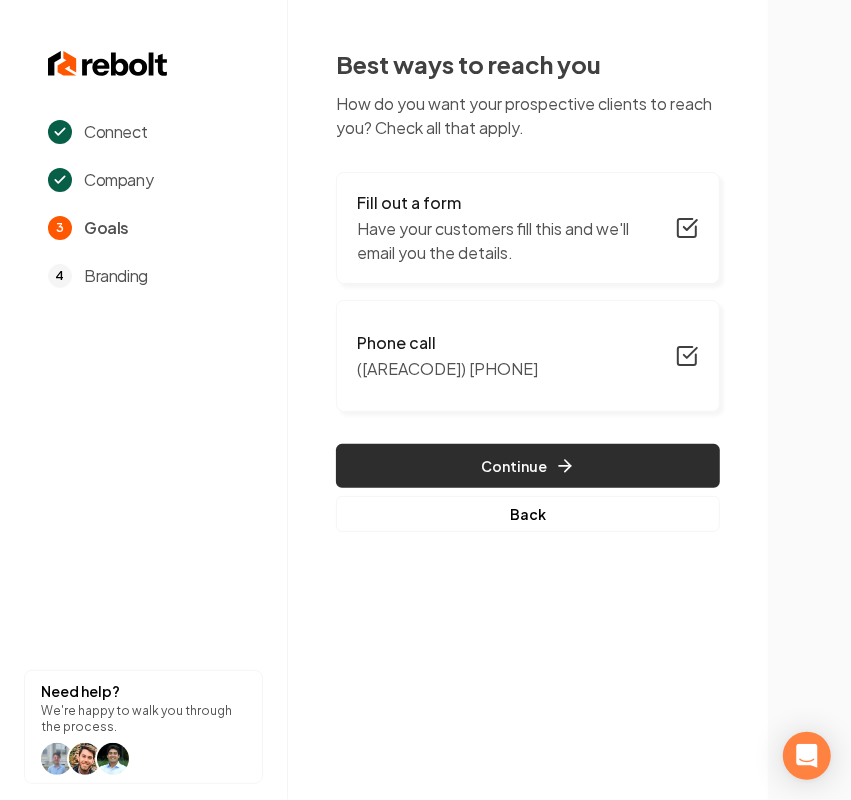 click on "Continue" at bounding box center (528, 466) 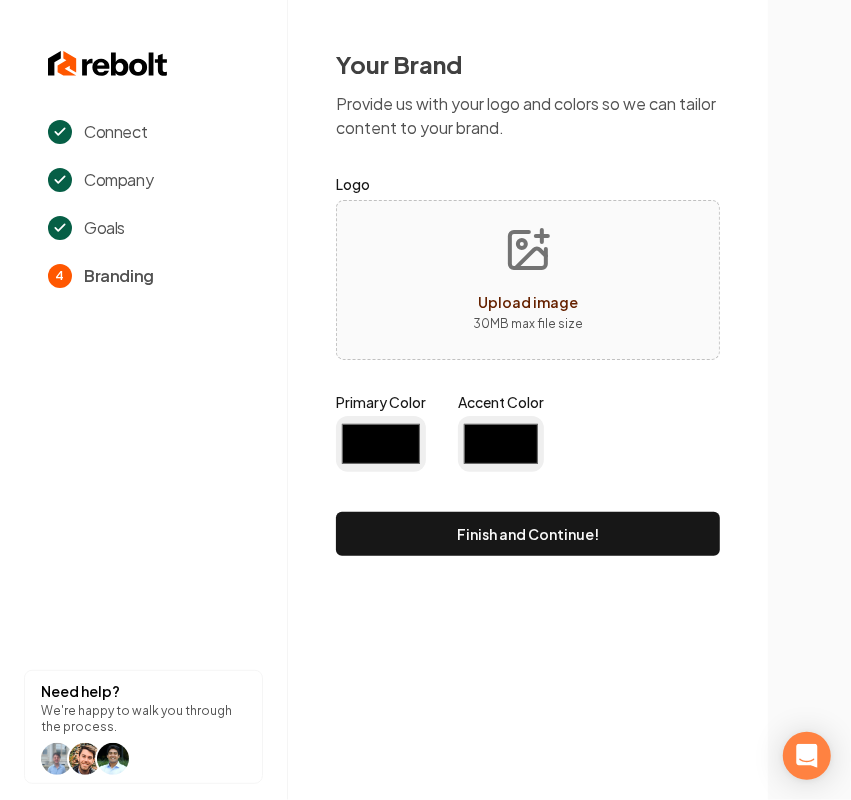 type on "#194d33" 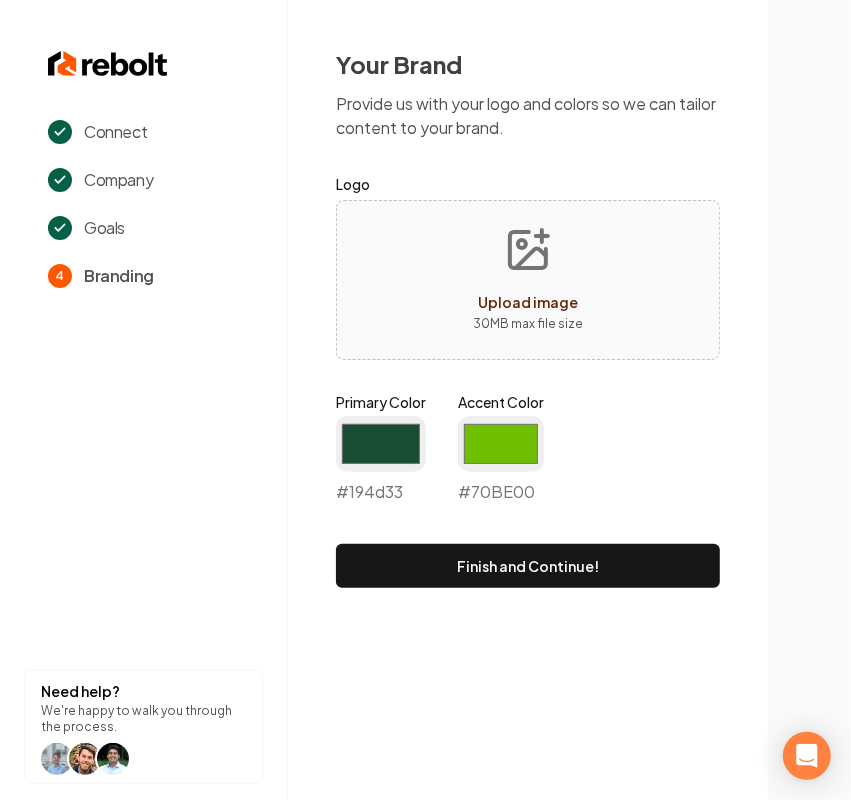 click on "Upload image 30  MB max file size" at bounding box center (528, 280) 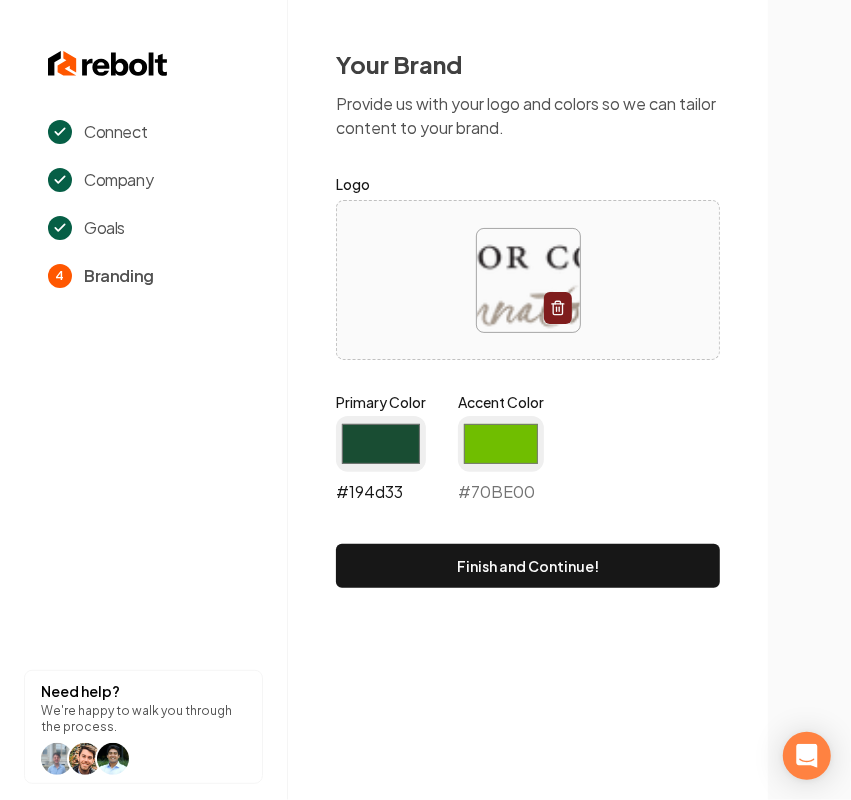click on "#194d33" at bounding box center [381, 444] 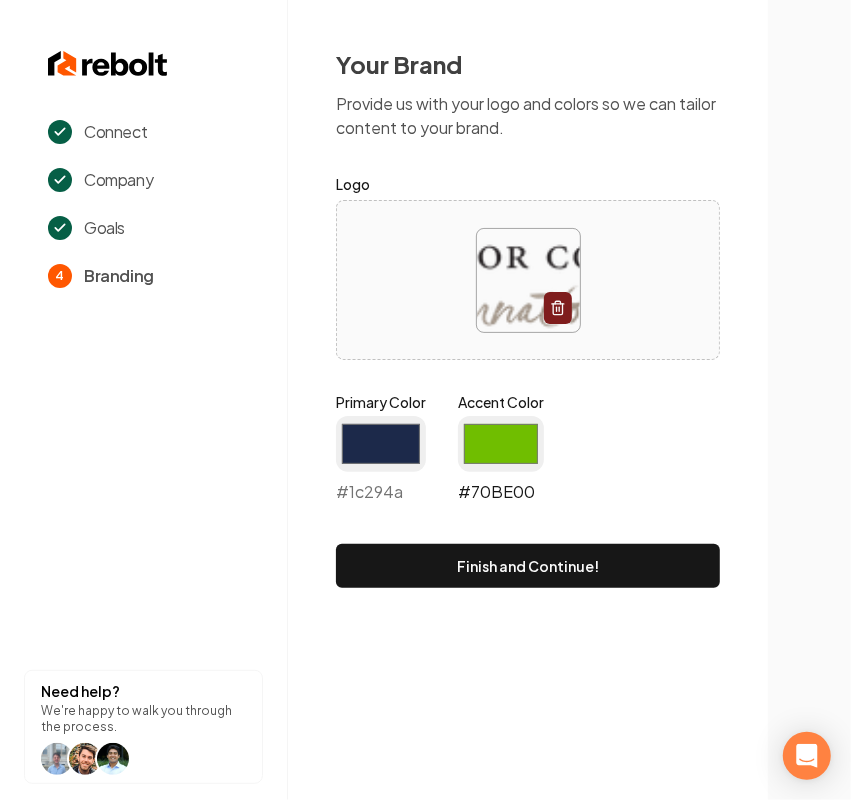 type on "#1c294a" 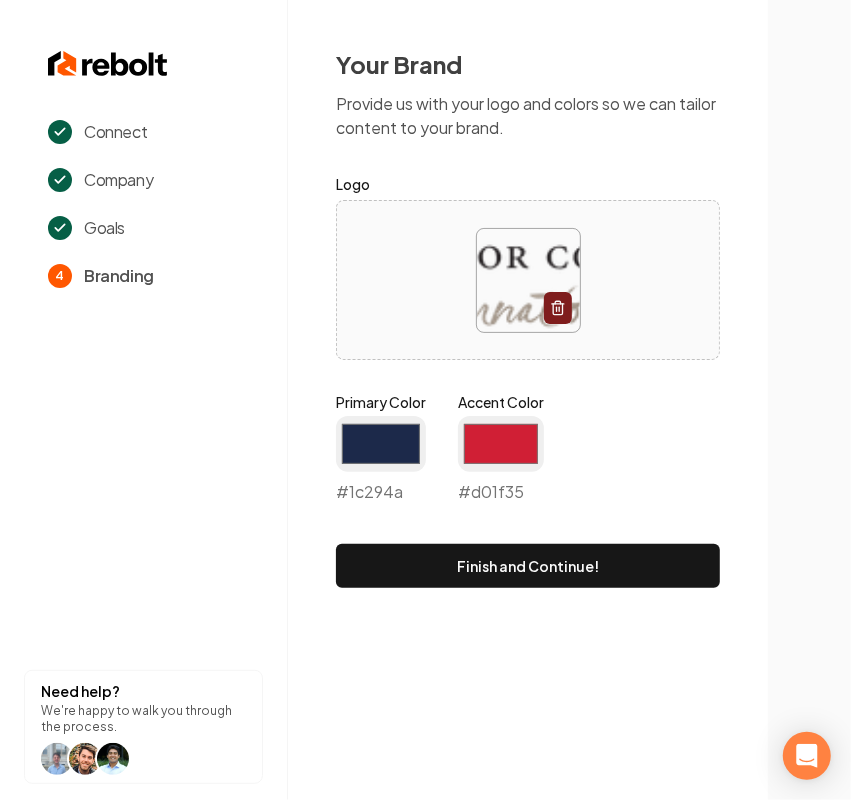 type on "#d01f35" 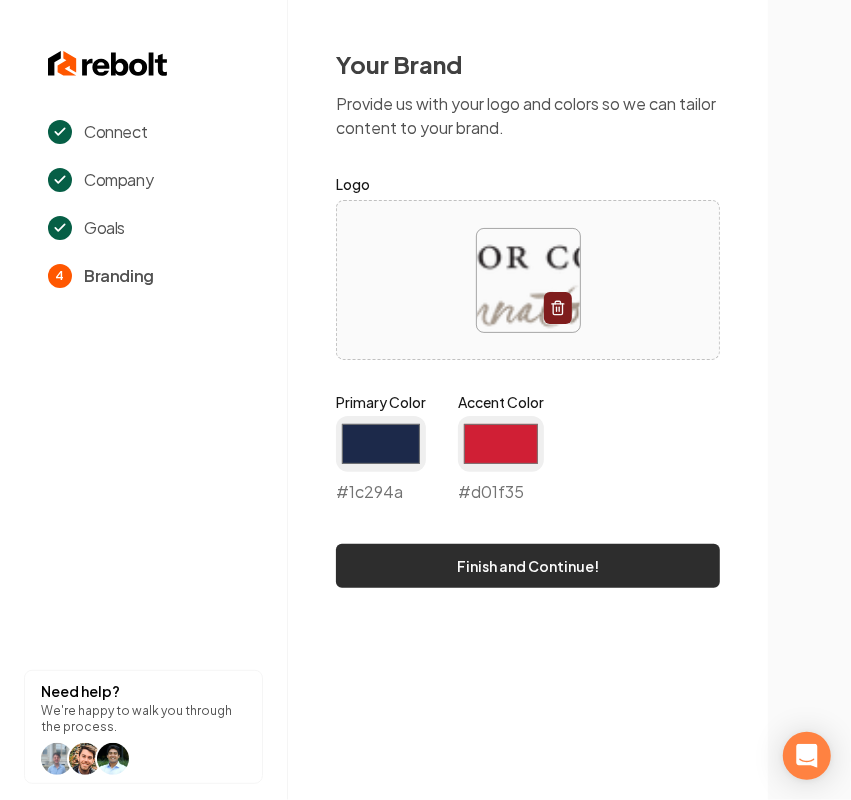 click on "Finish and Continue!" at bounding box center [528, 566] 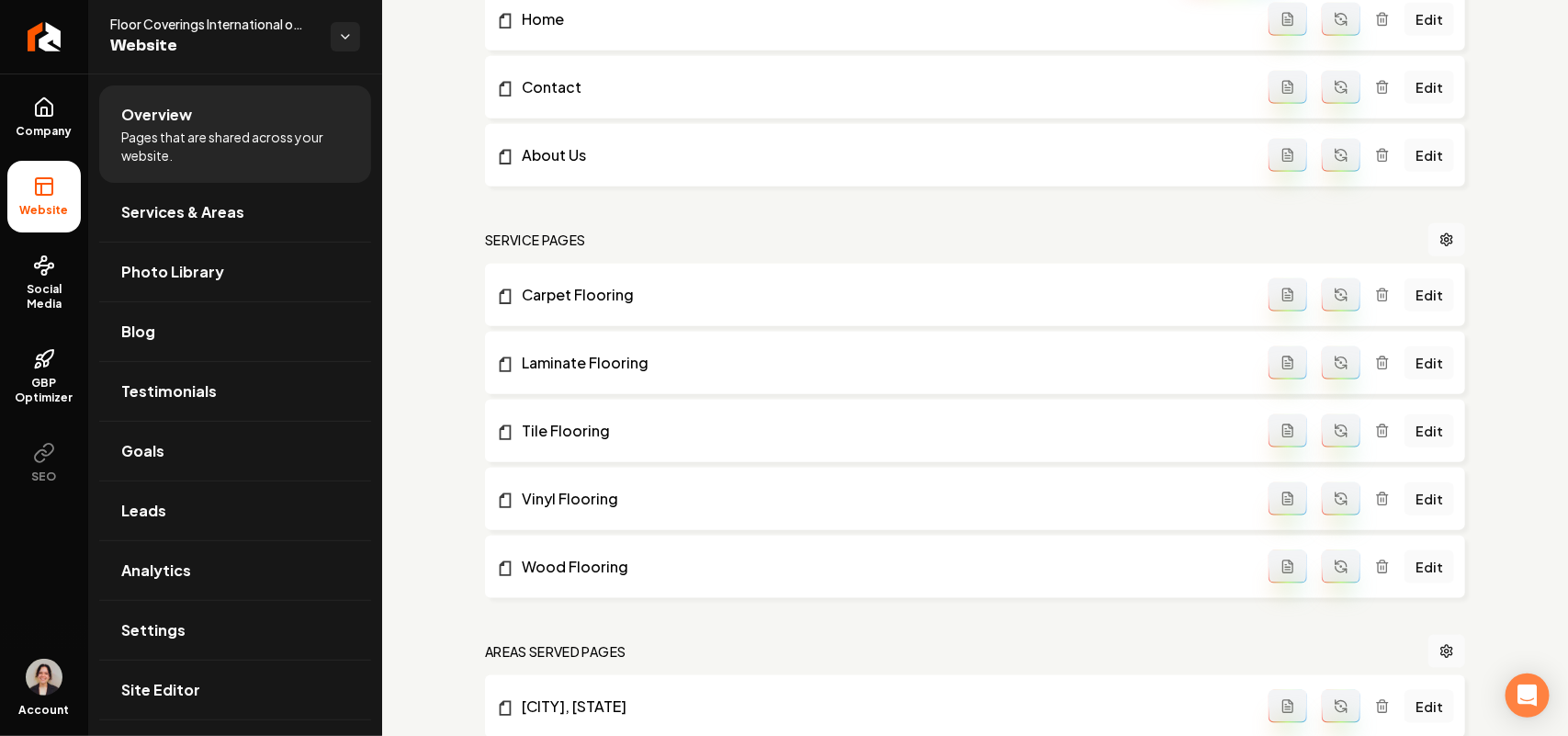 scroll, scrollTop: 802, scrollLeft: 0, axis: vertical 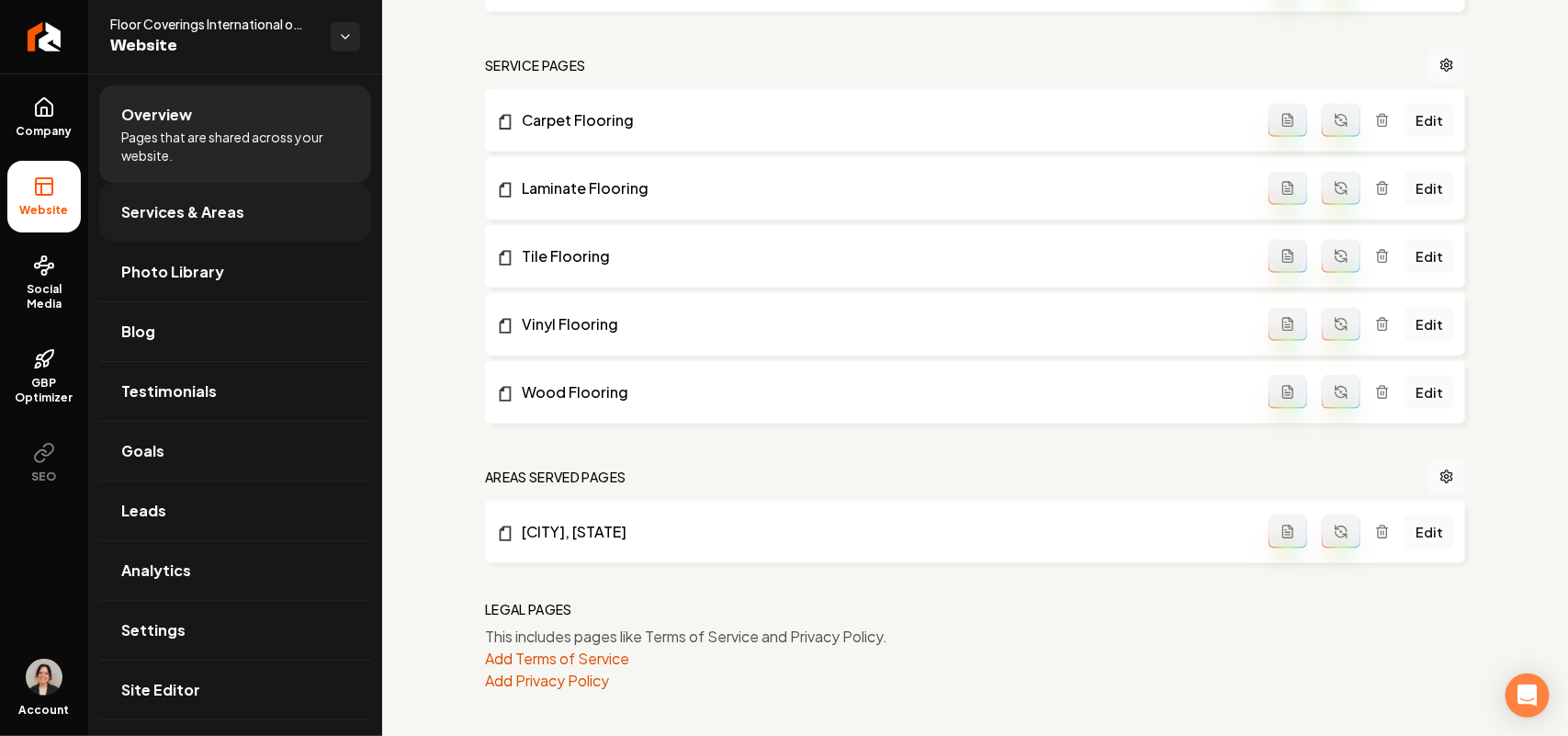 click on "Services & Areas" at bounding box center [183, 212] 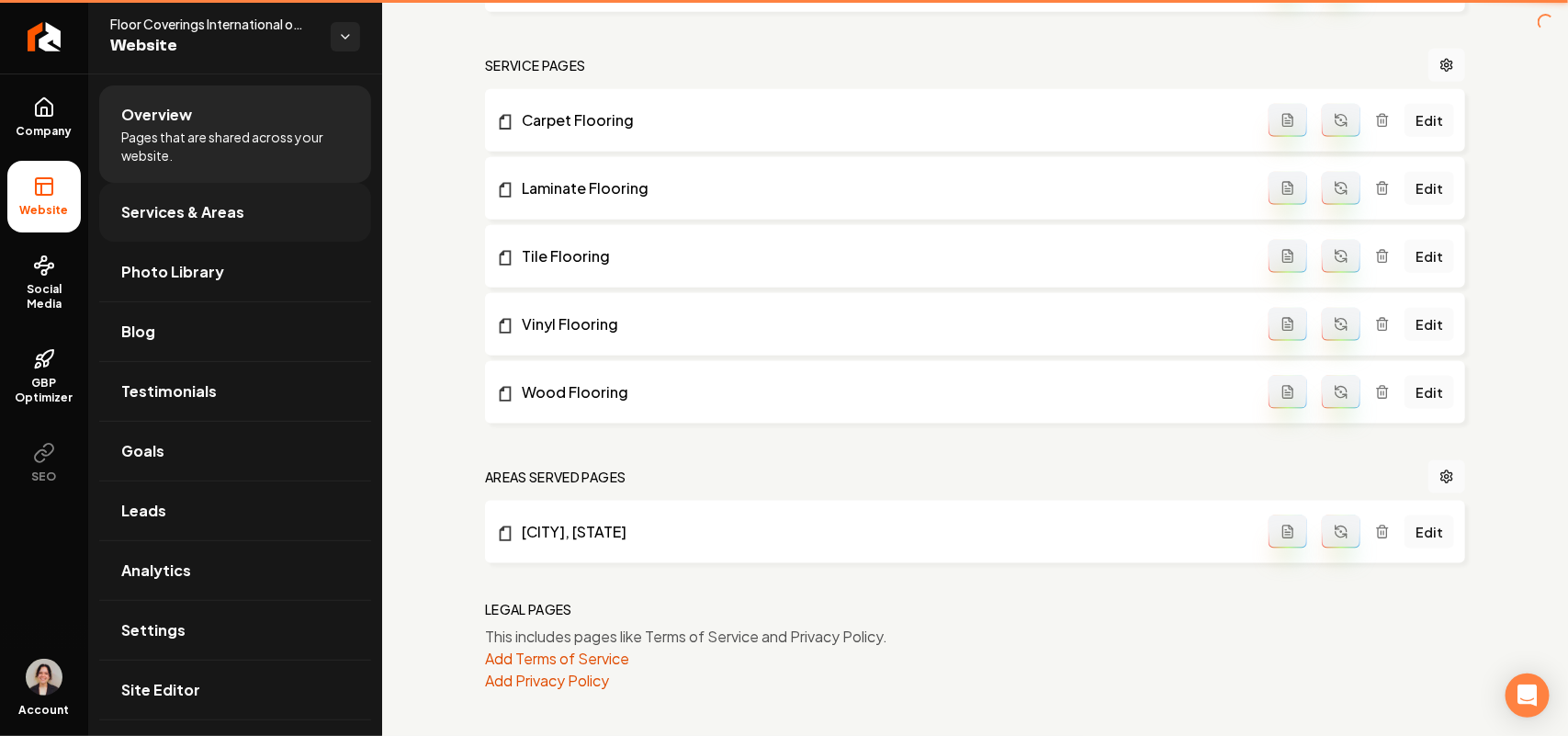 scroll, scrollTop: 0, scrollLeft: 0, axis: both 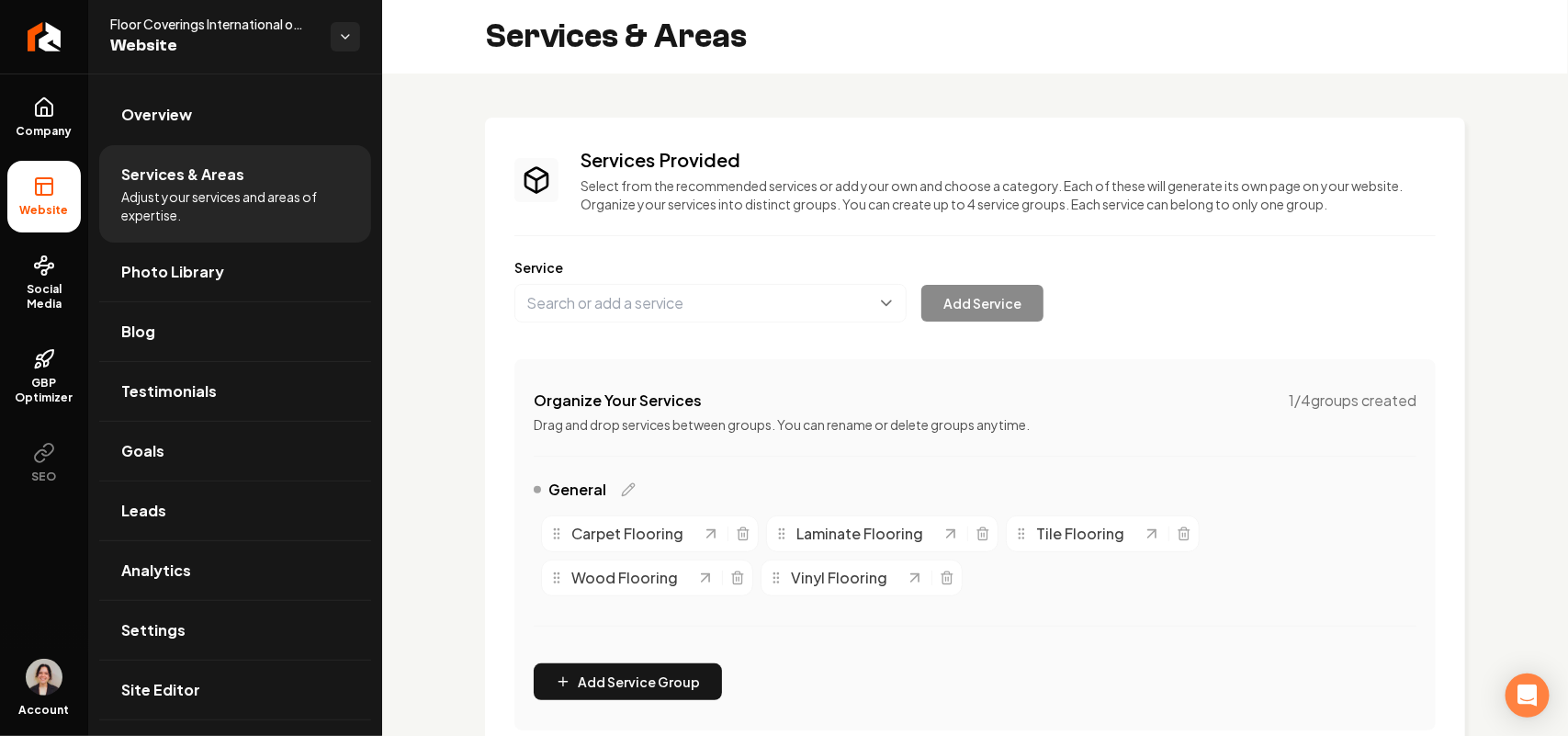 click on "General" at bounding box center (975, 493) 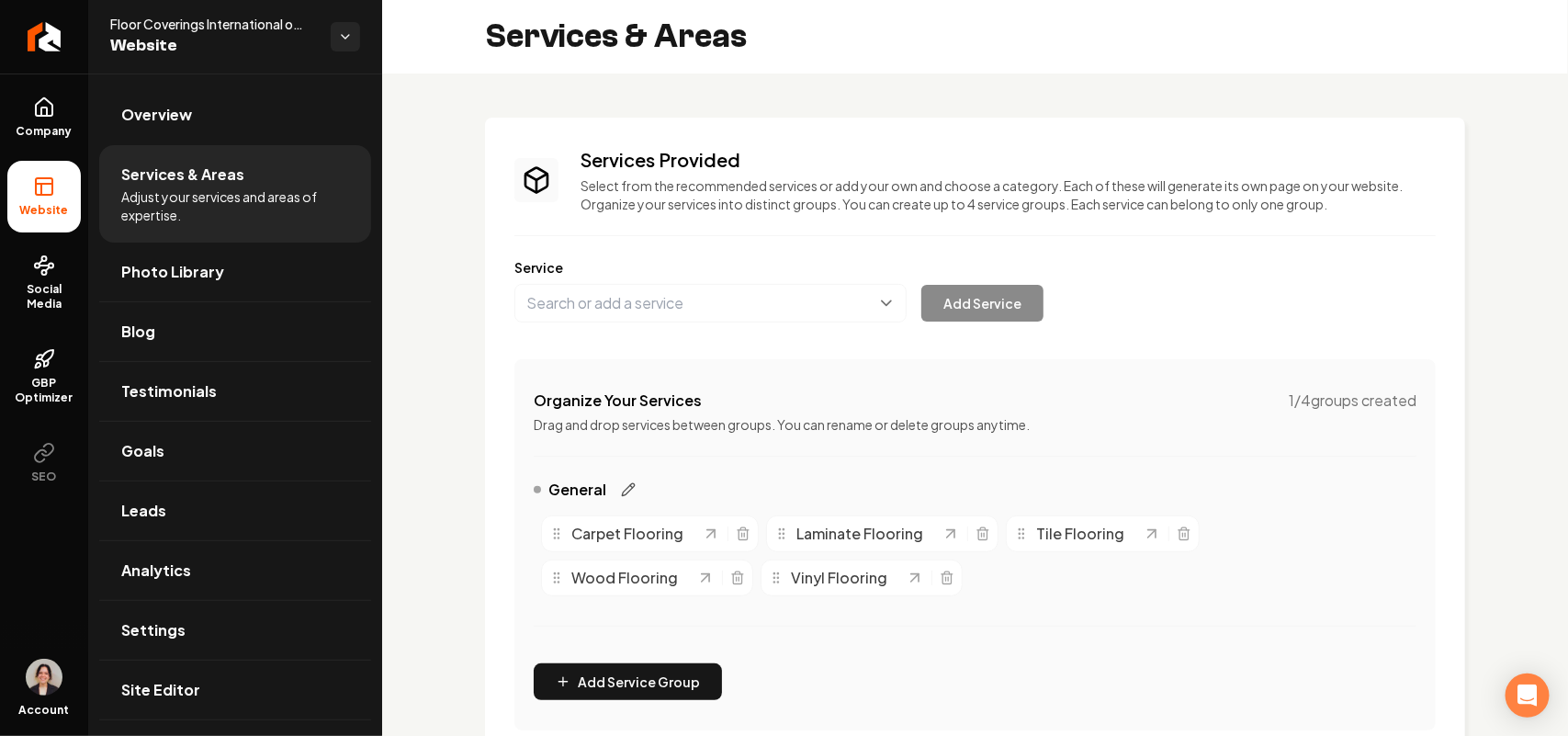 click 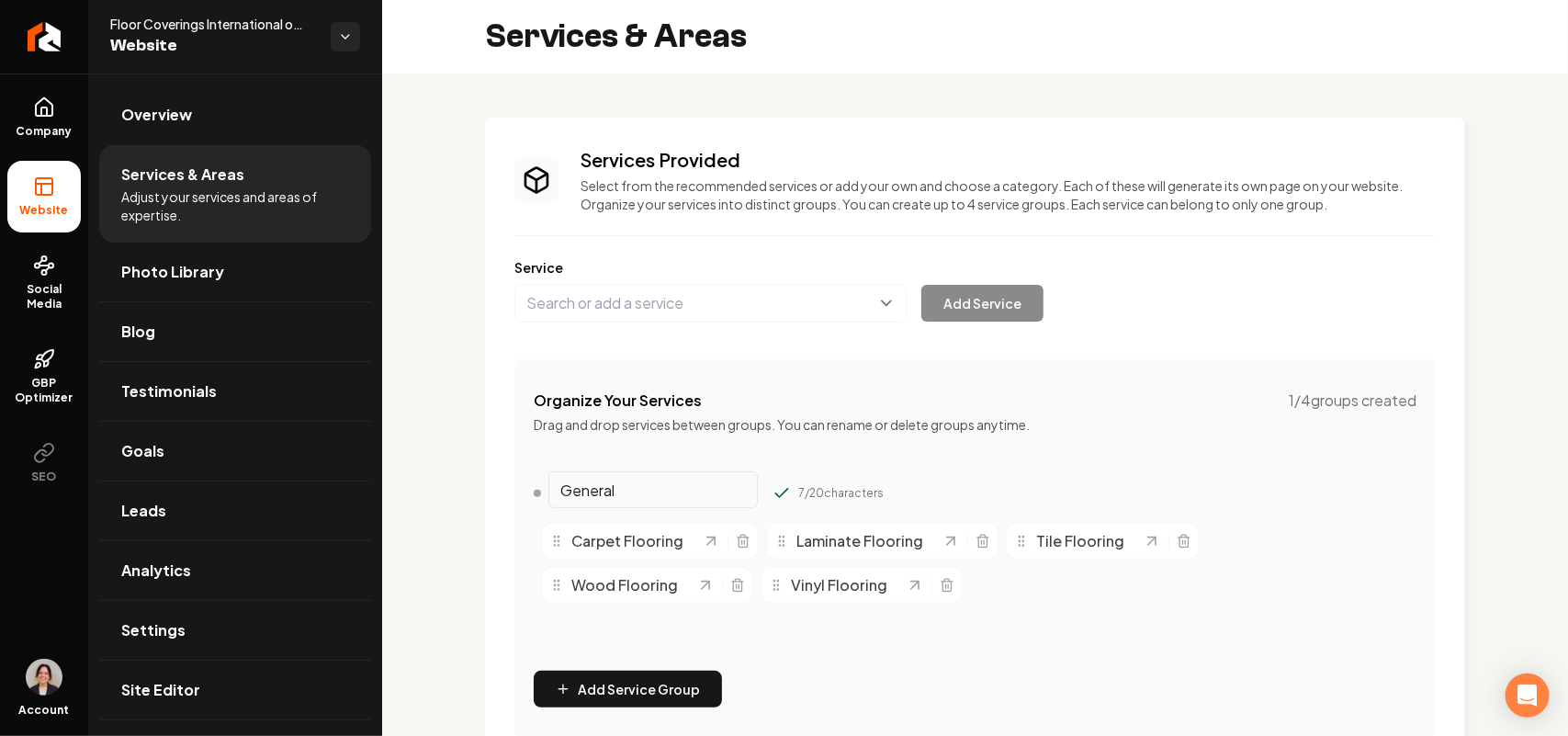 click on "General" at bounding box center (653, 490) 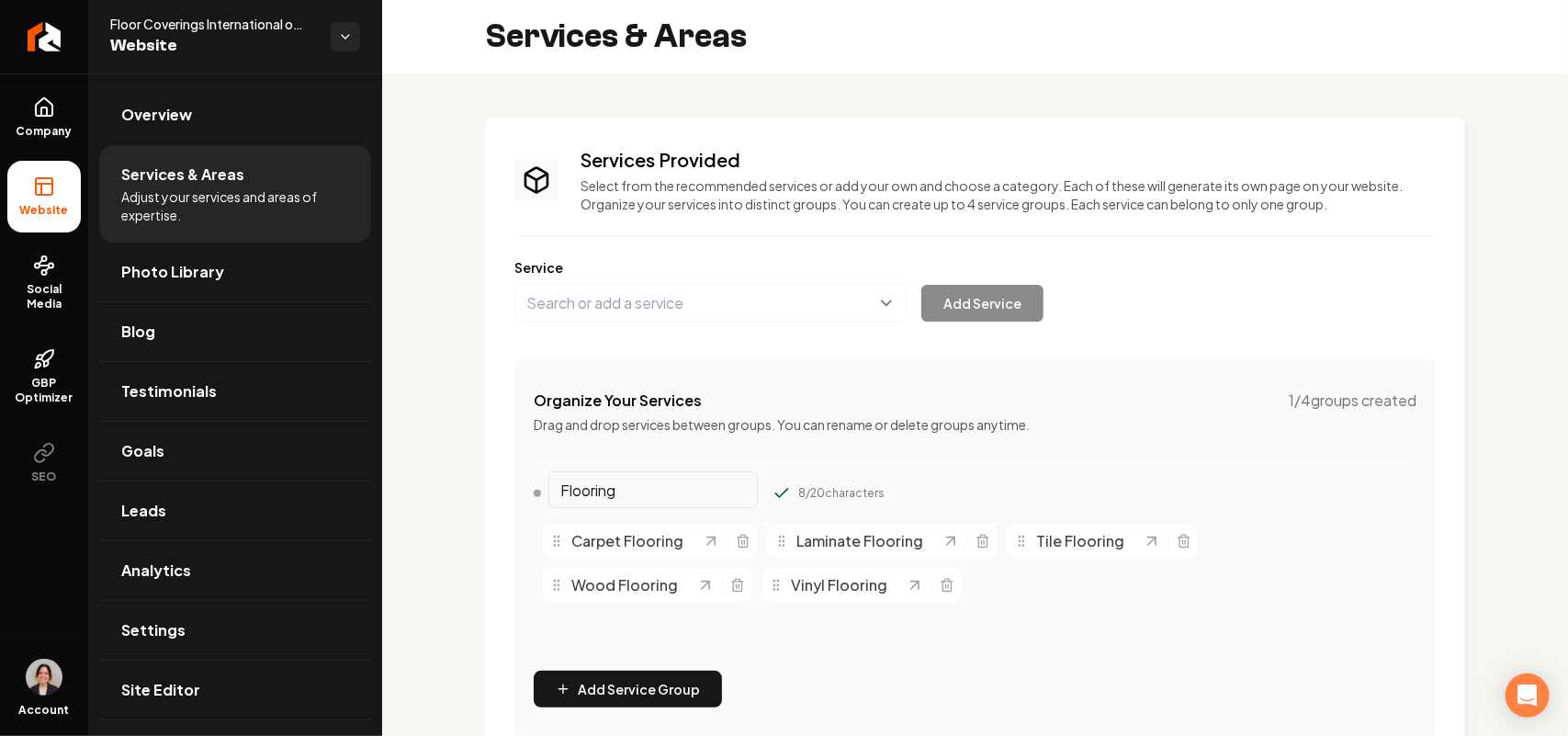 type on "Flooring" 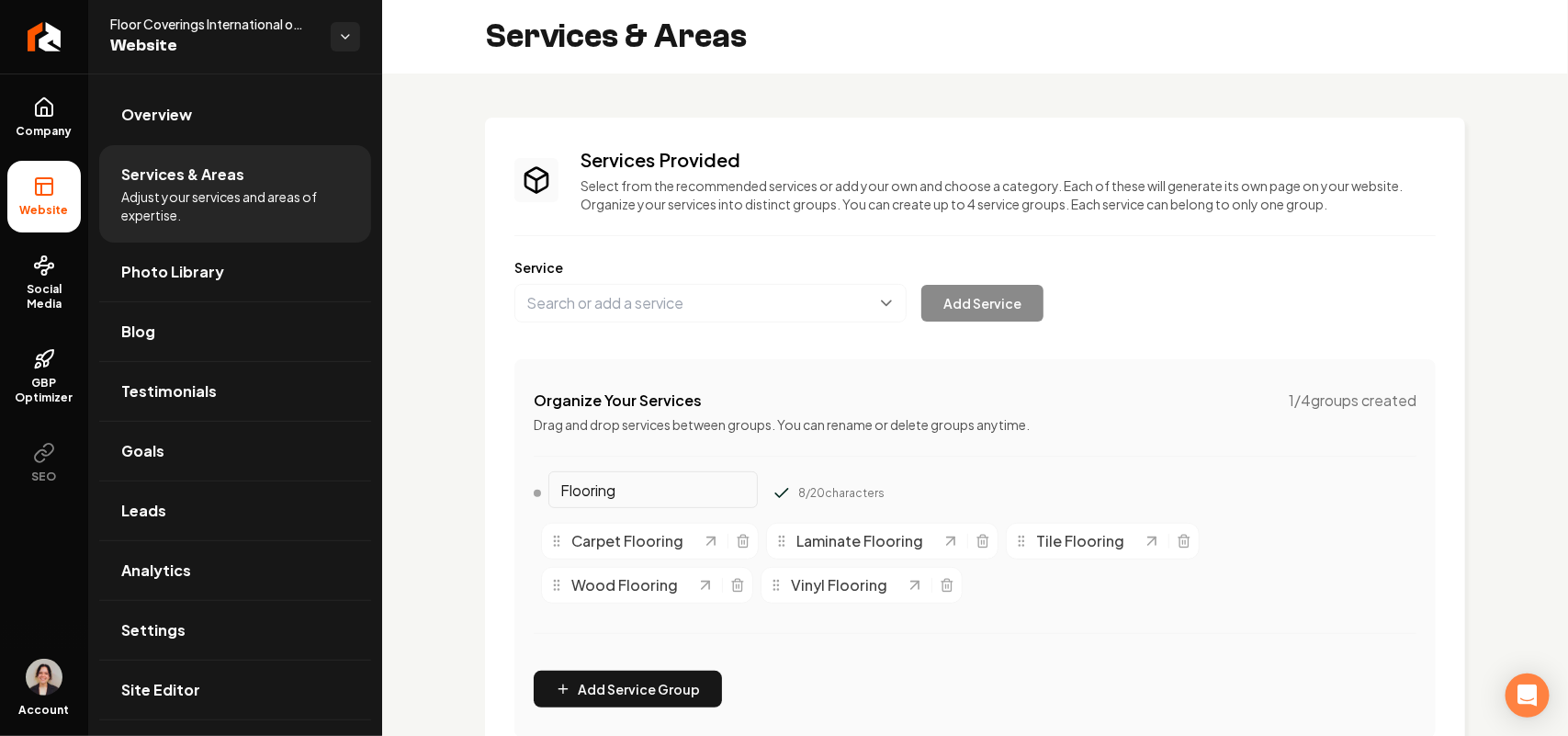 click 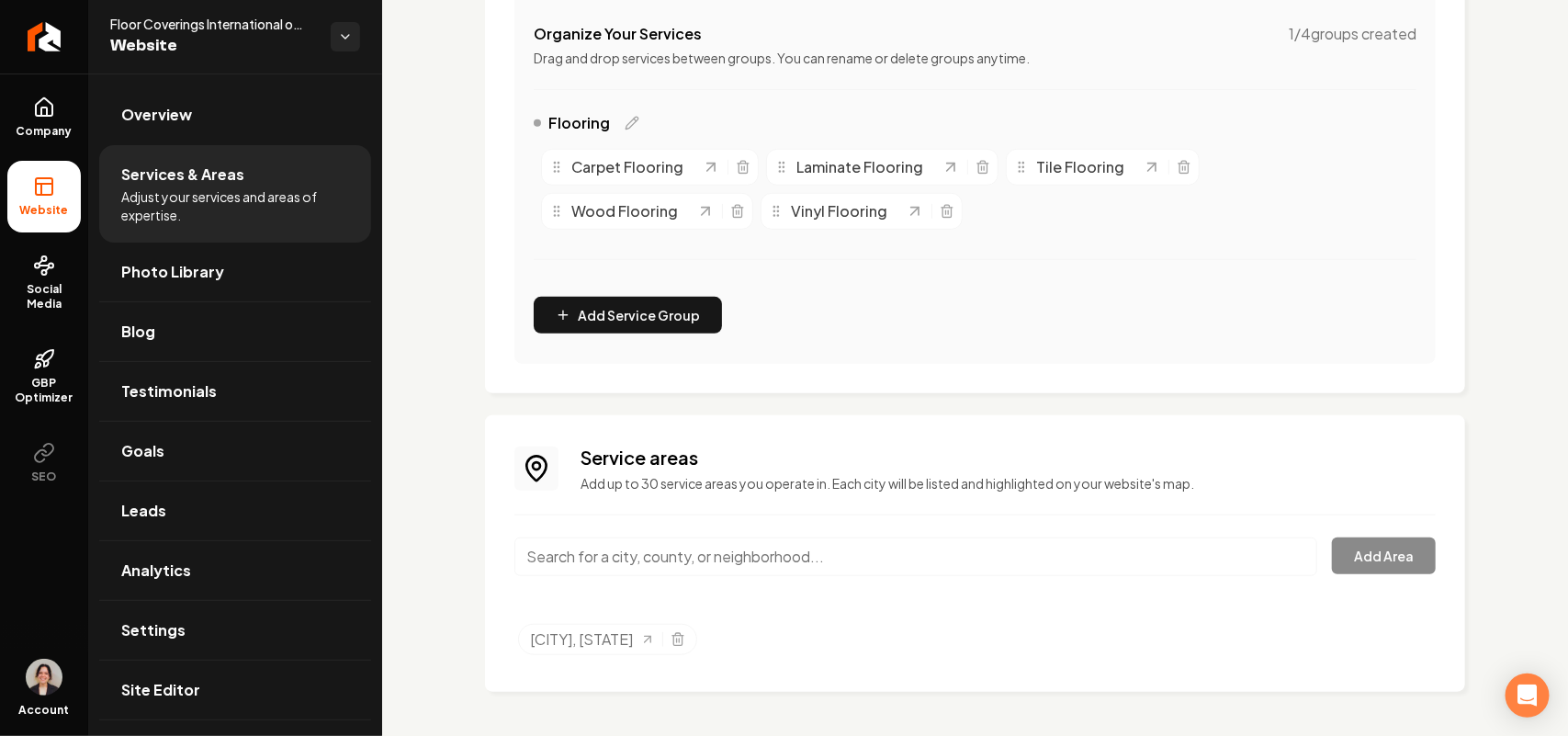 scroll, scrollTop: 368, scrollLeft: 0, axis: vertical 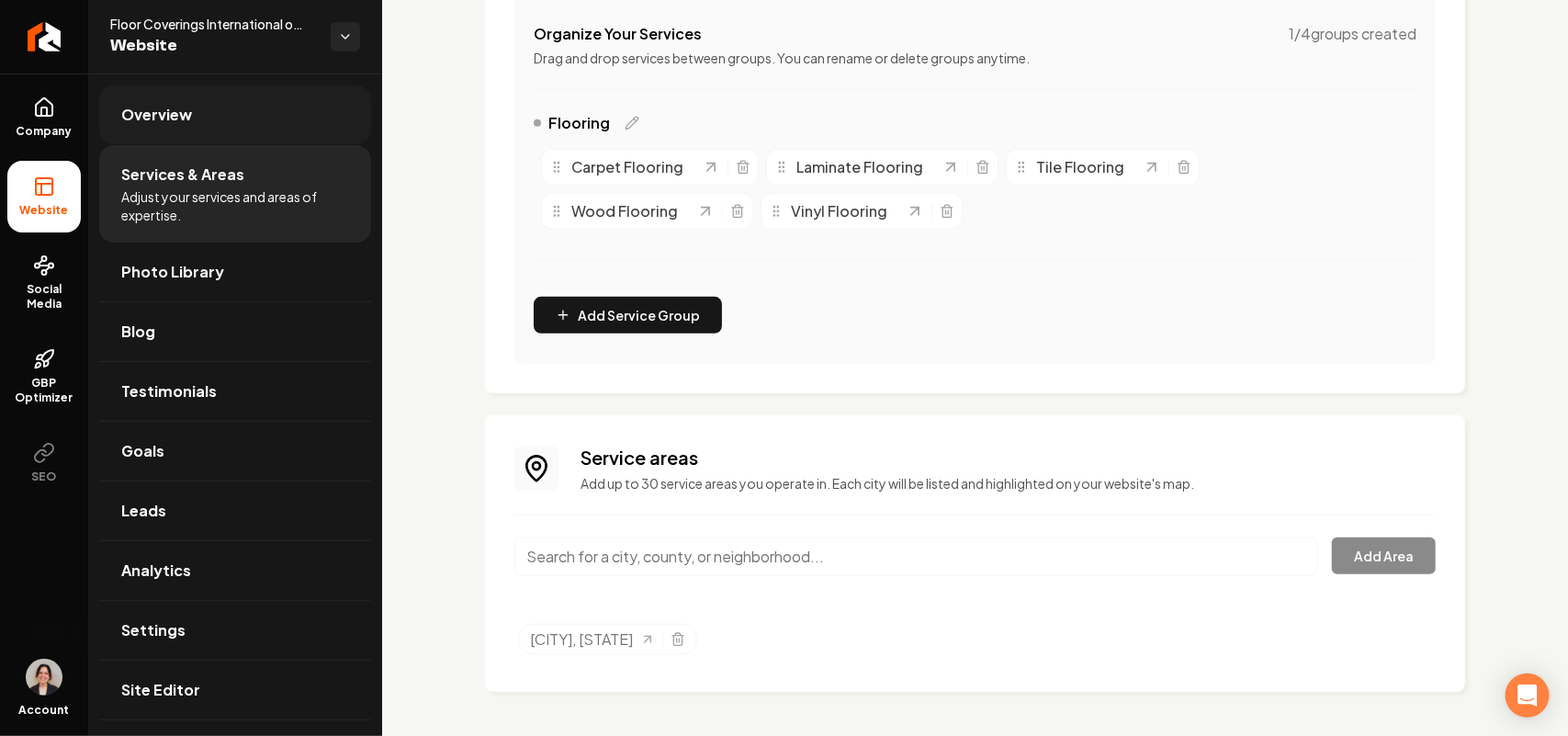 click on "Overview" at bounding box center [156, 115] 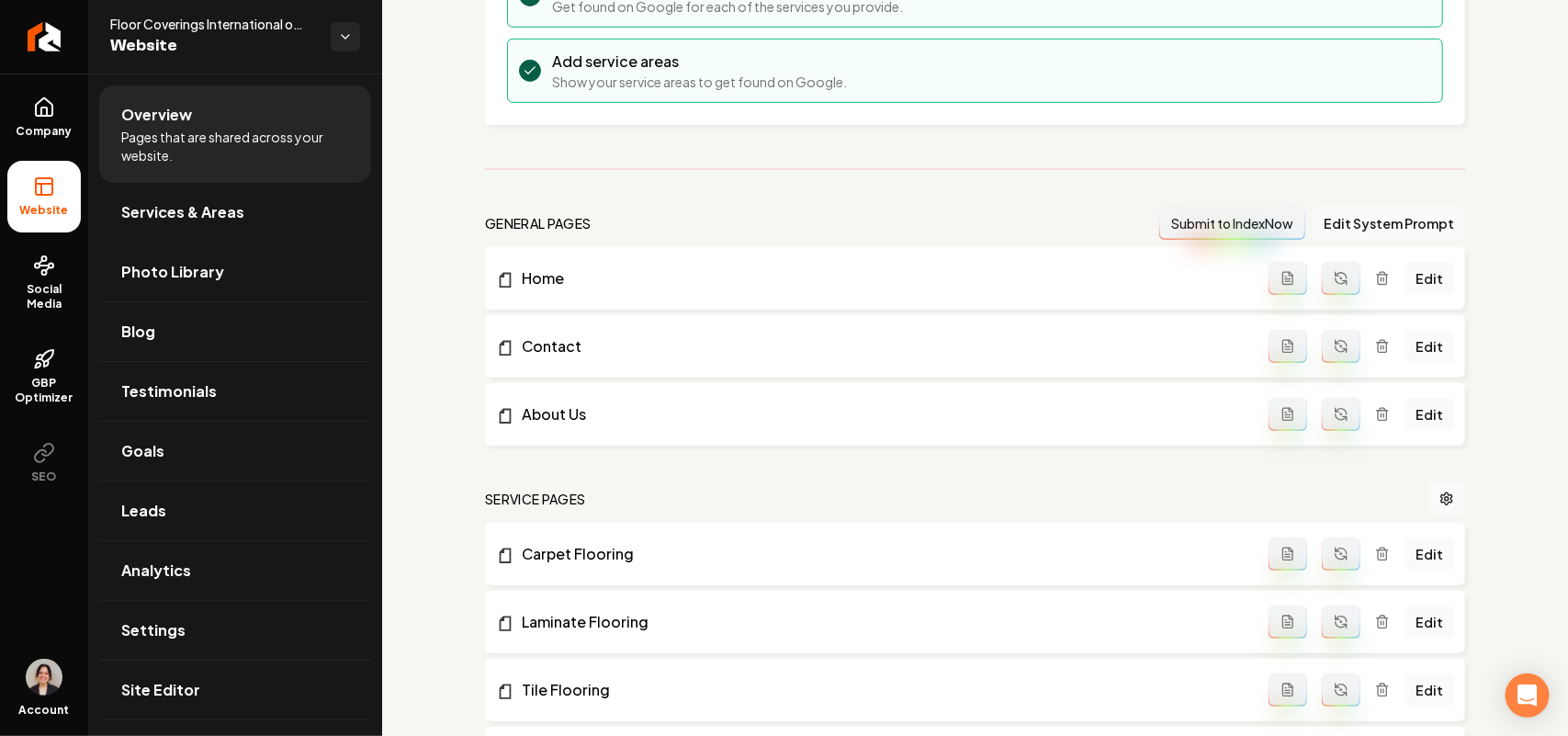 click on "Overview Pages that are shared across your website. Services & Areas Photo Library Blog Testimonials Goals Leads Analytics Settings Site Editor" at bounding box center [235, 402] 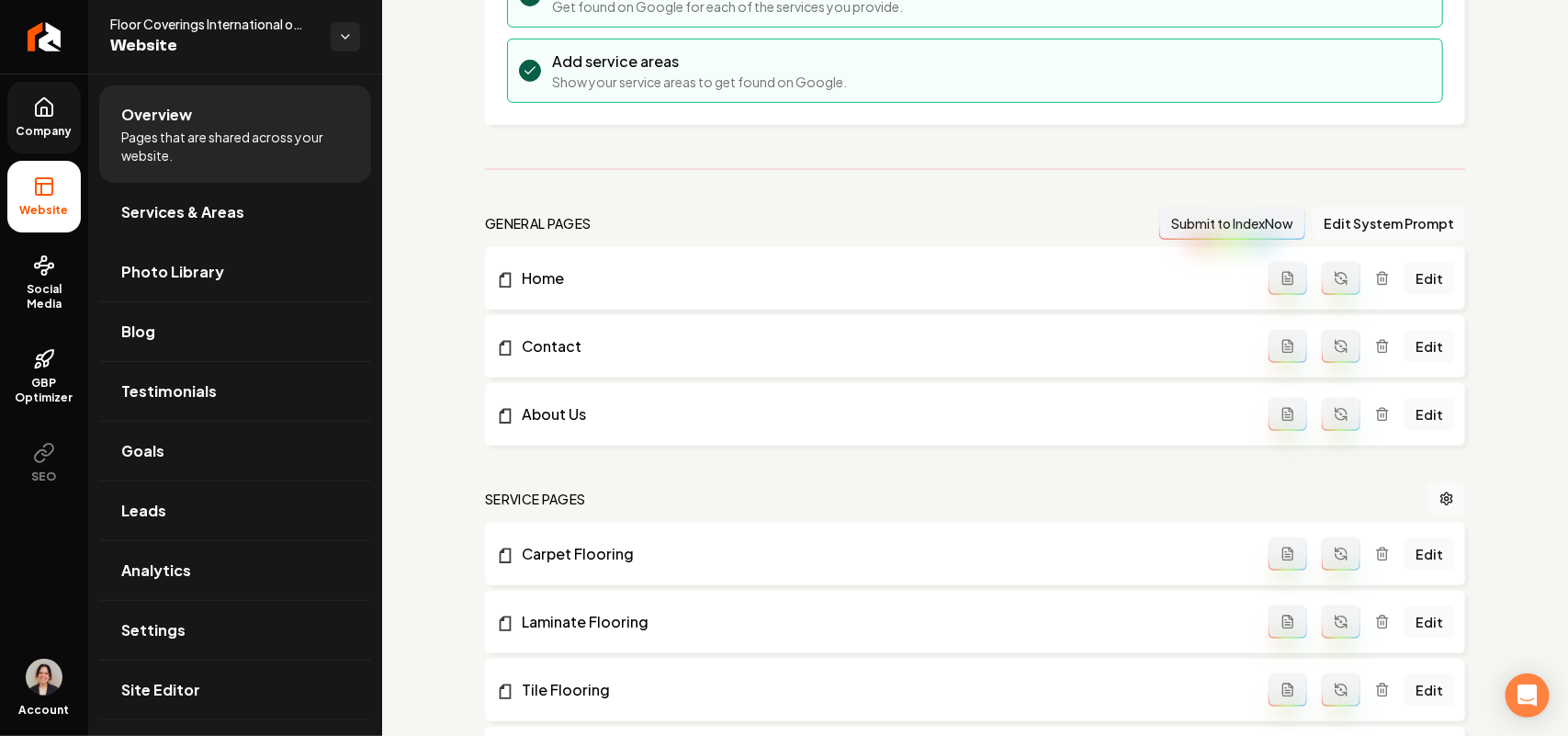 click 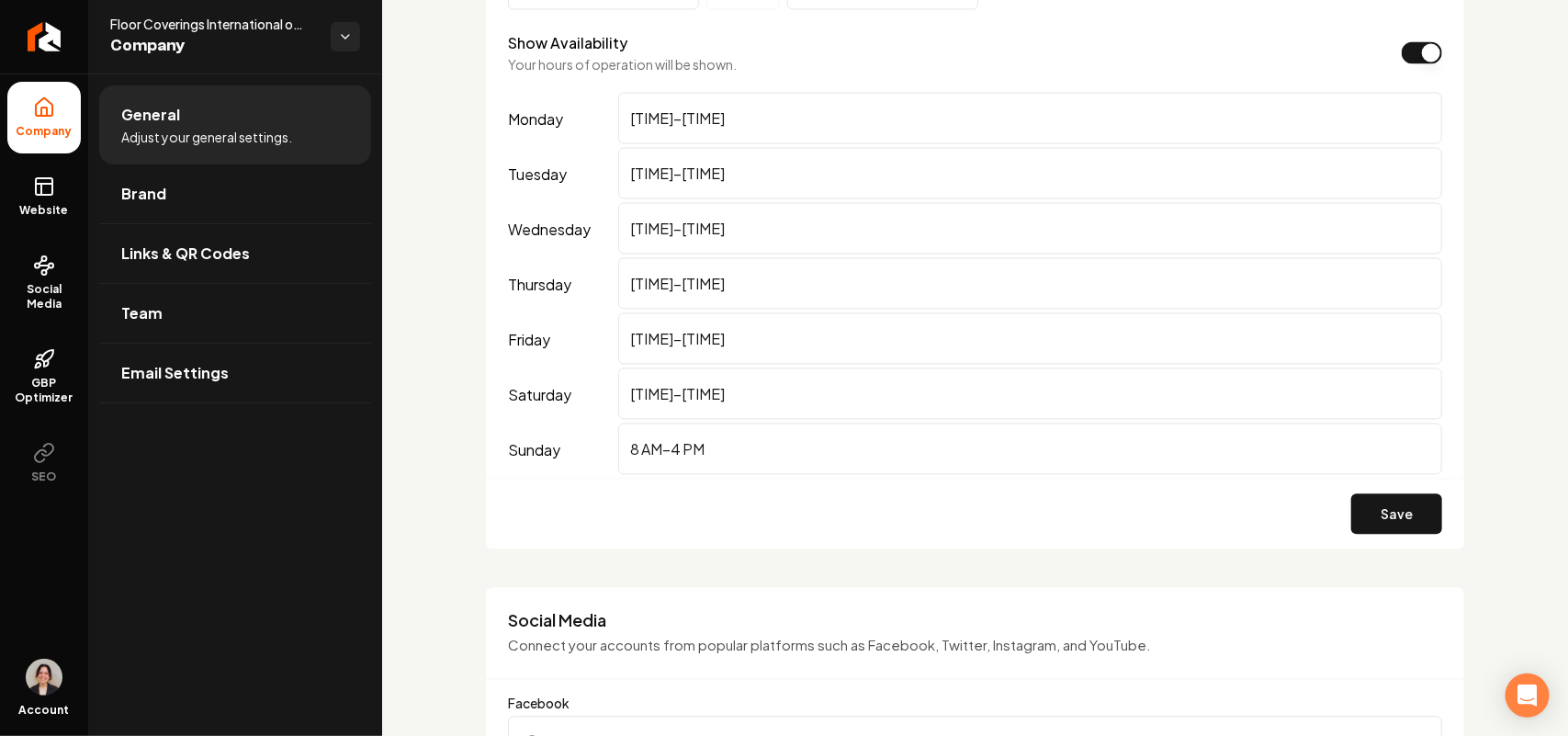 scroll, scrollTop: 1976, scrollLeft: 0, axis: vertical 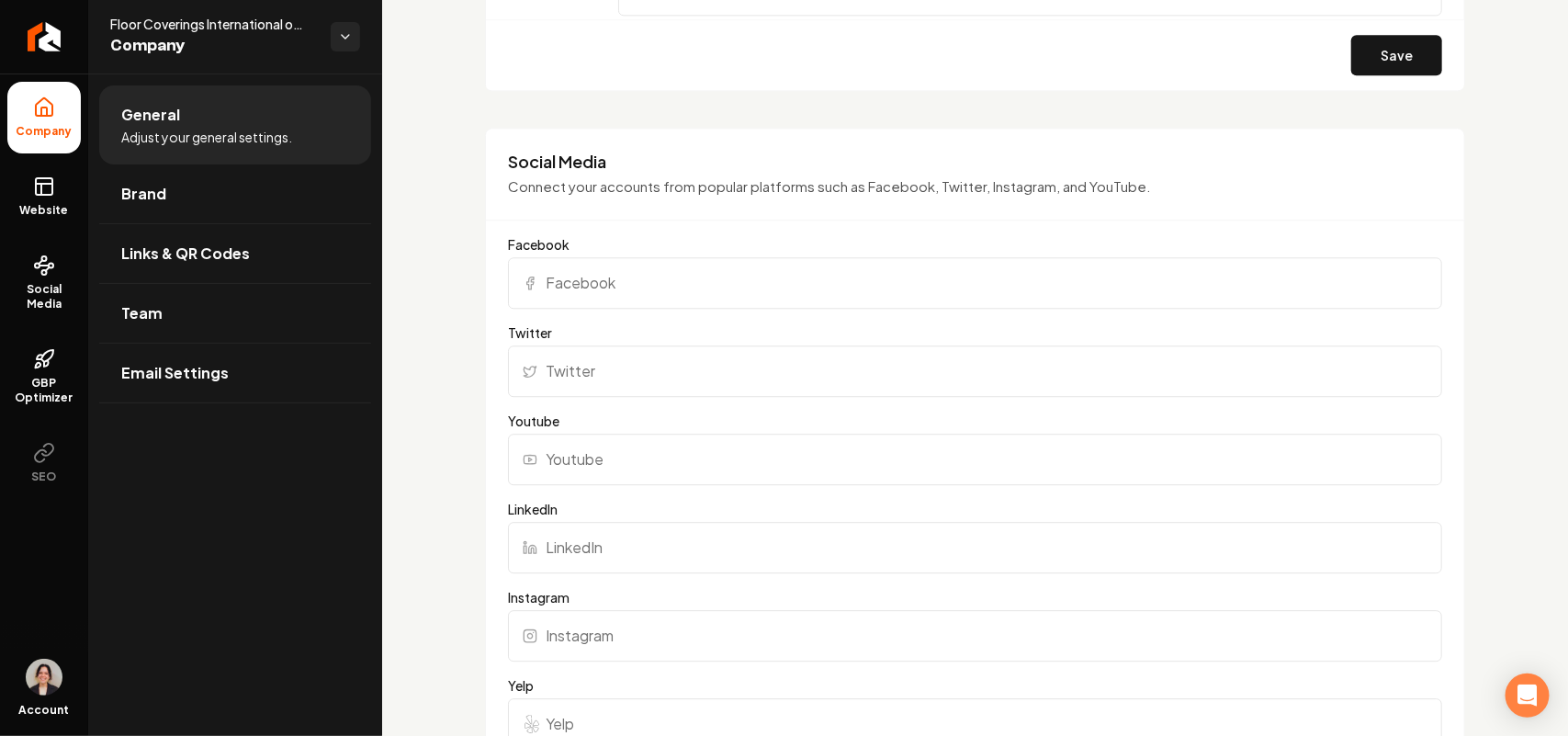 click on "Facebook" at bounding box center [975, 283] 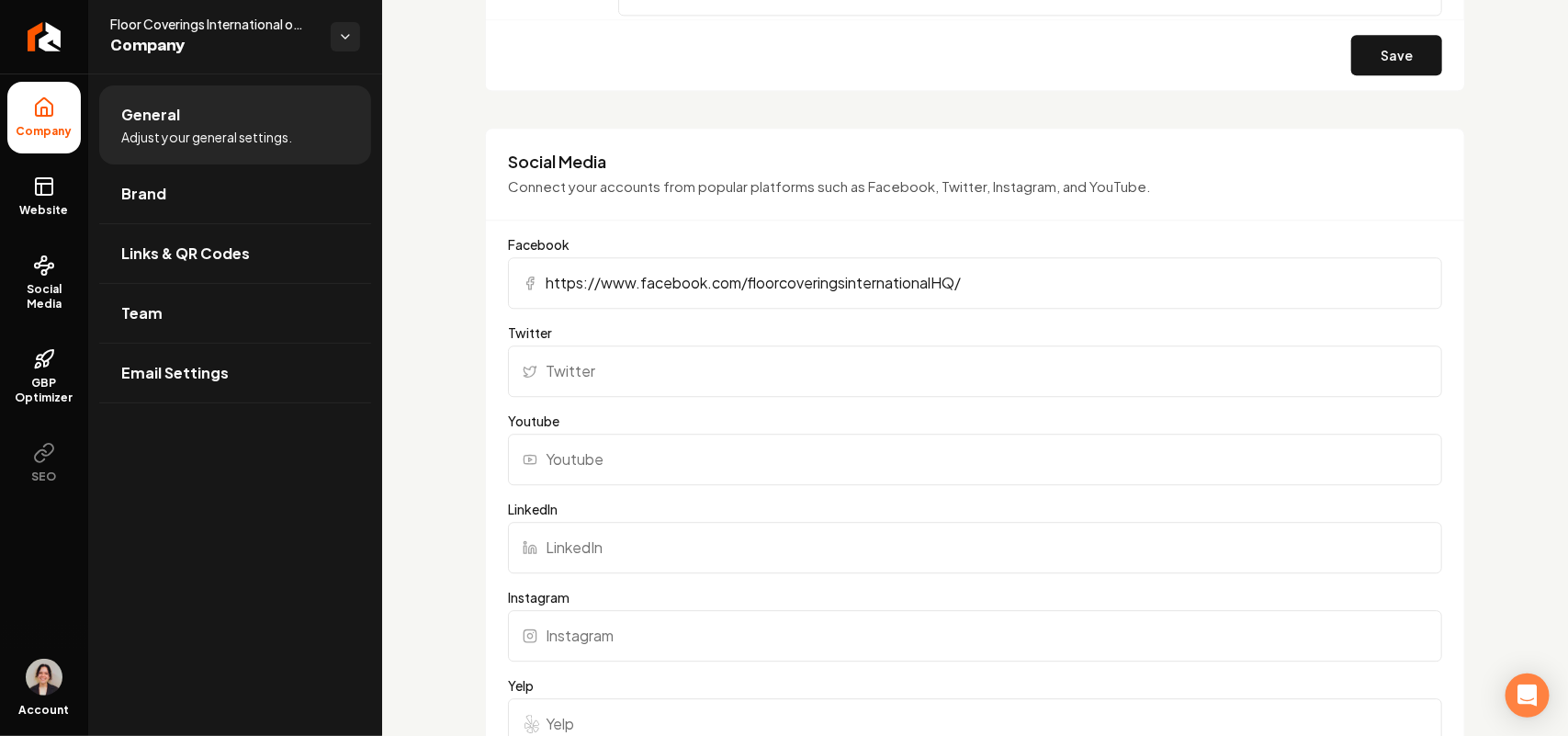 type on "https://www.facebook.com/floorcoveringsinternationalHQ/" 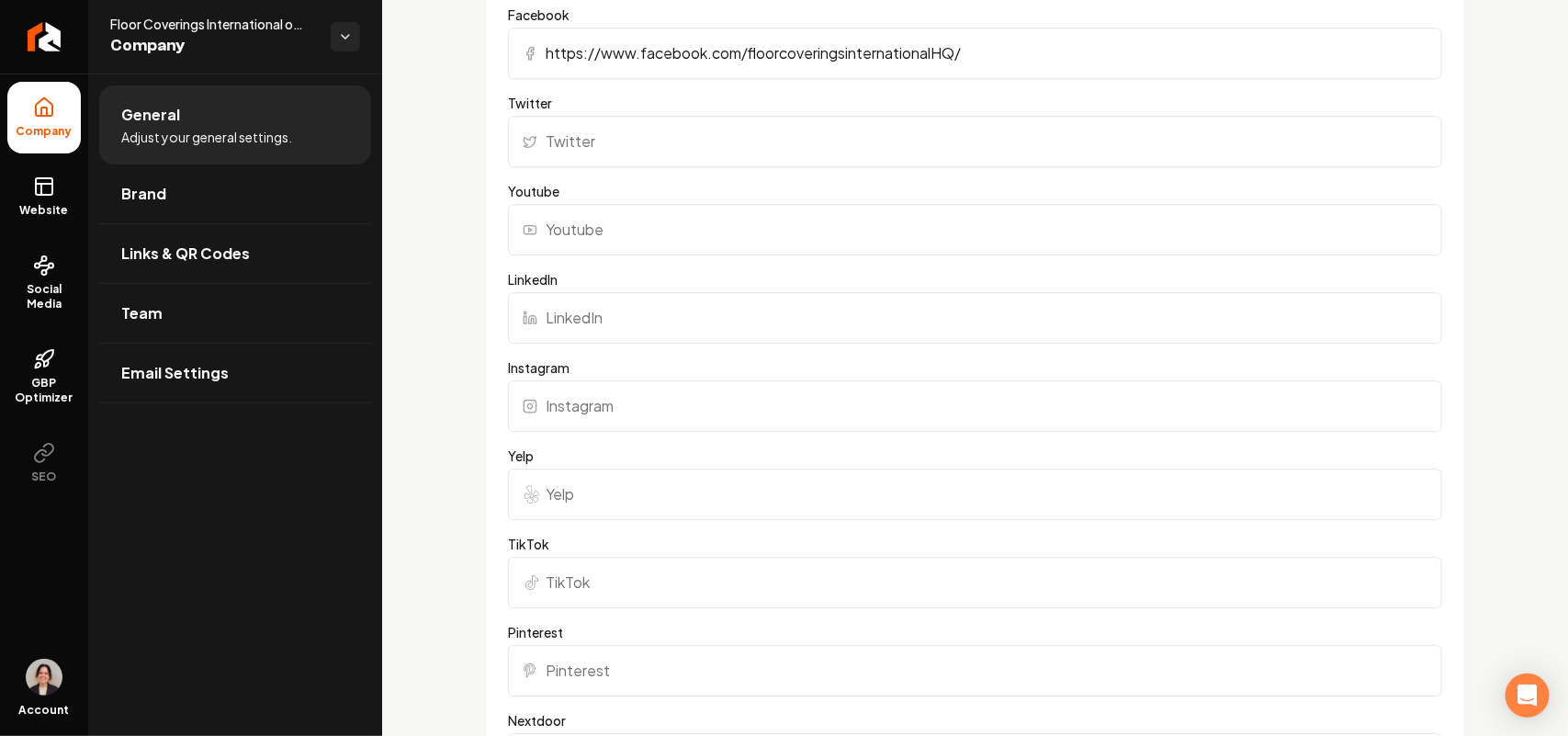 click on "Instagram" at bounding box center [975, 406] 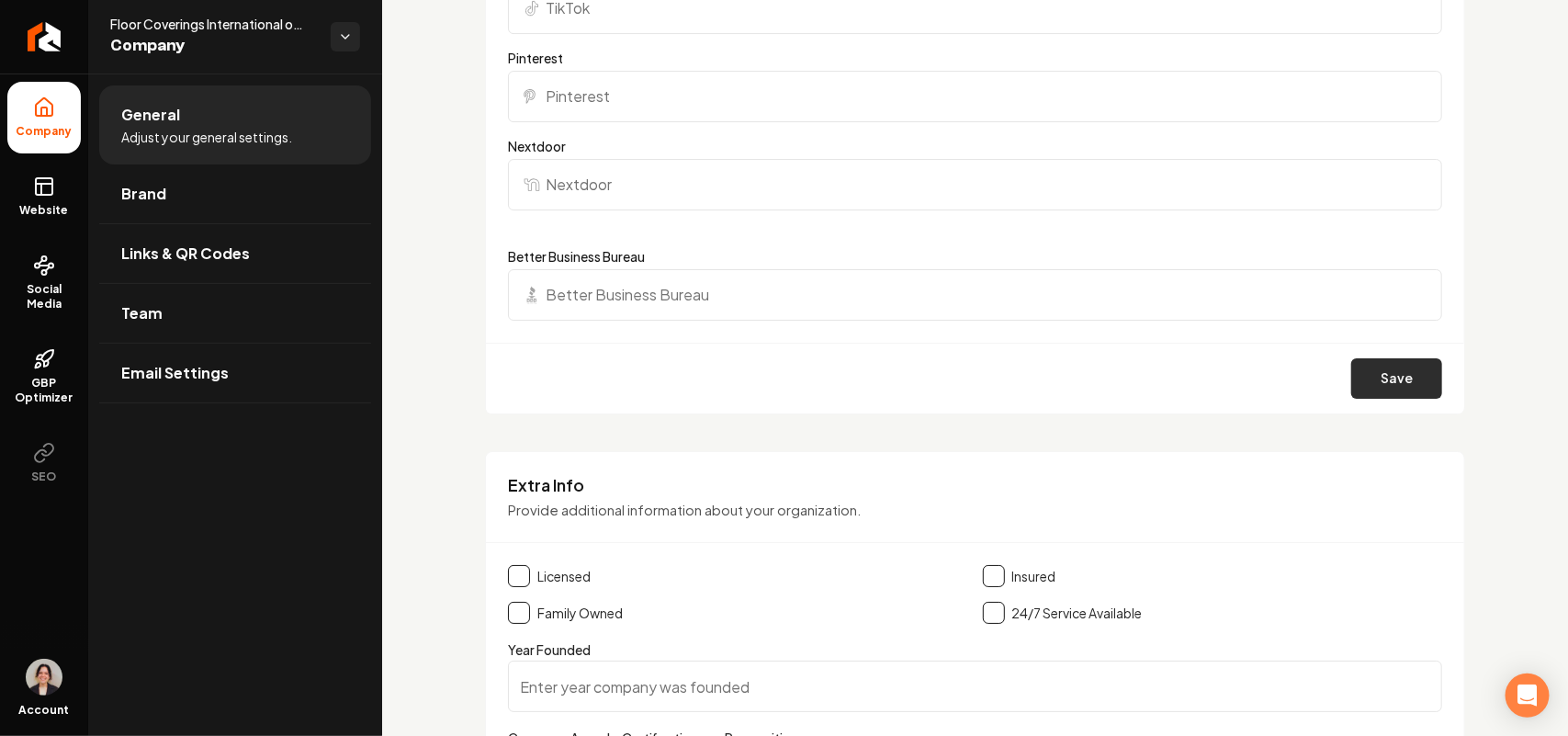 type on "https://www.instagram.com/floorcoveringsinternational/" 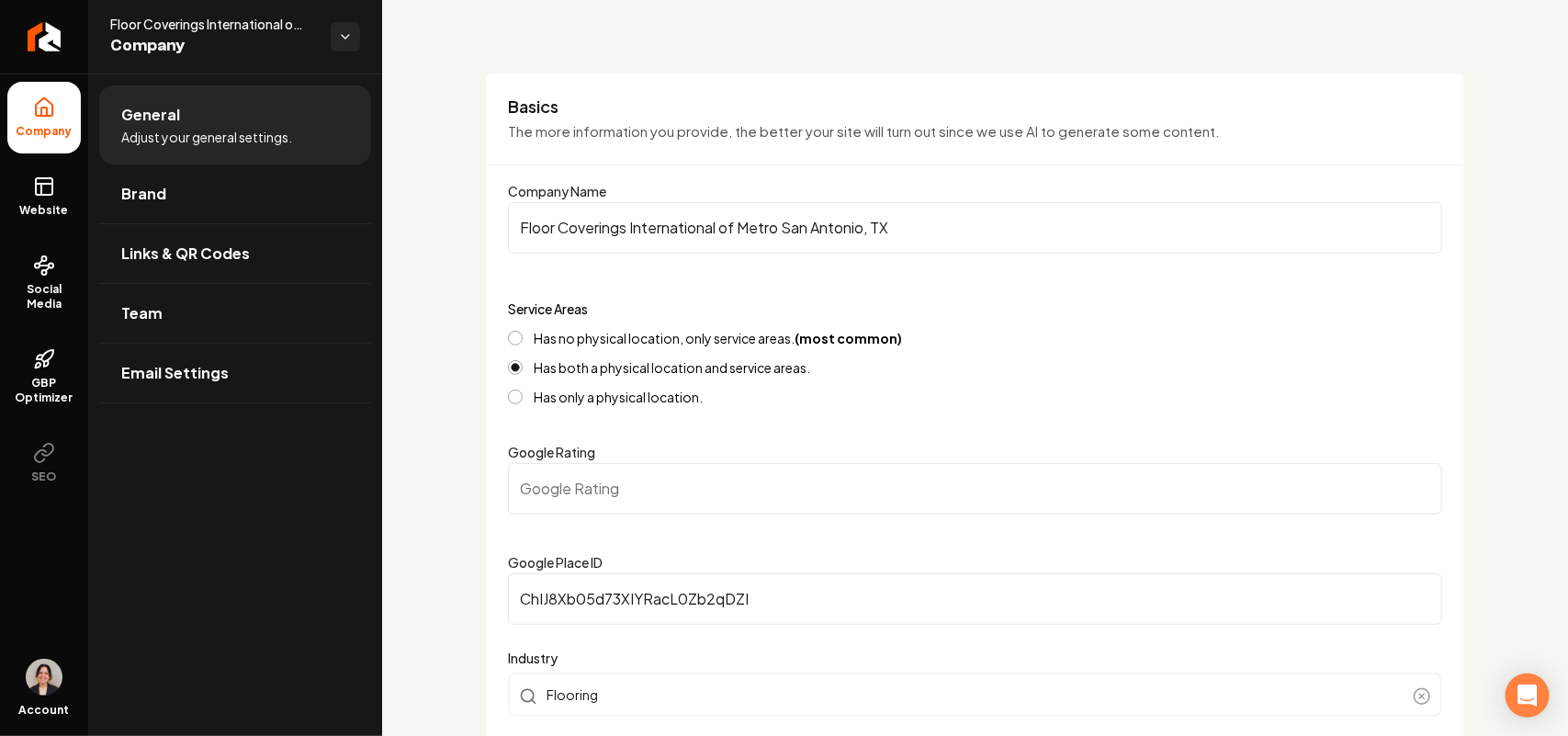 scroll, scrollTop: 115, scrollLeft: 0, axis: vertical 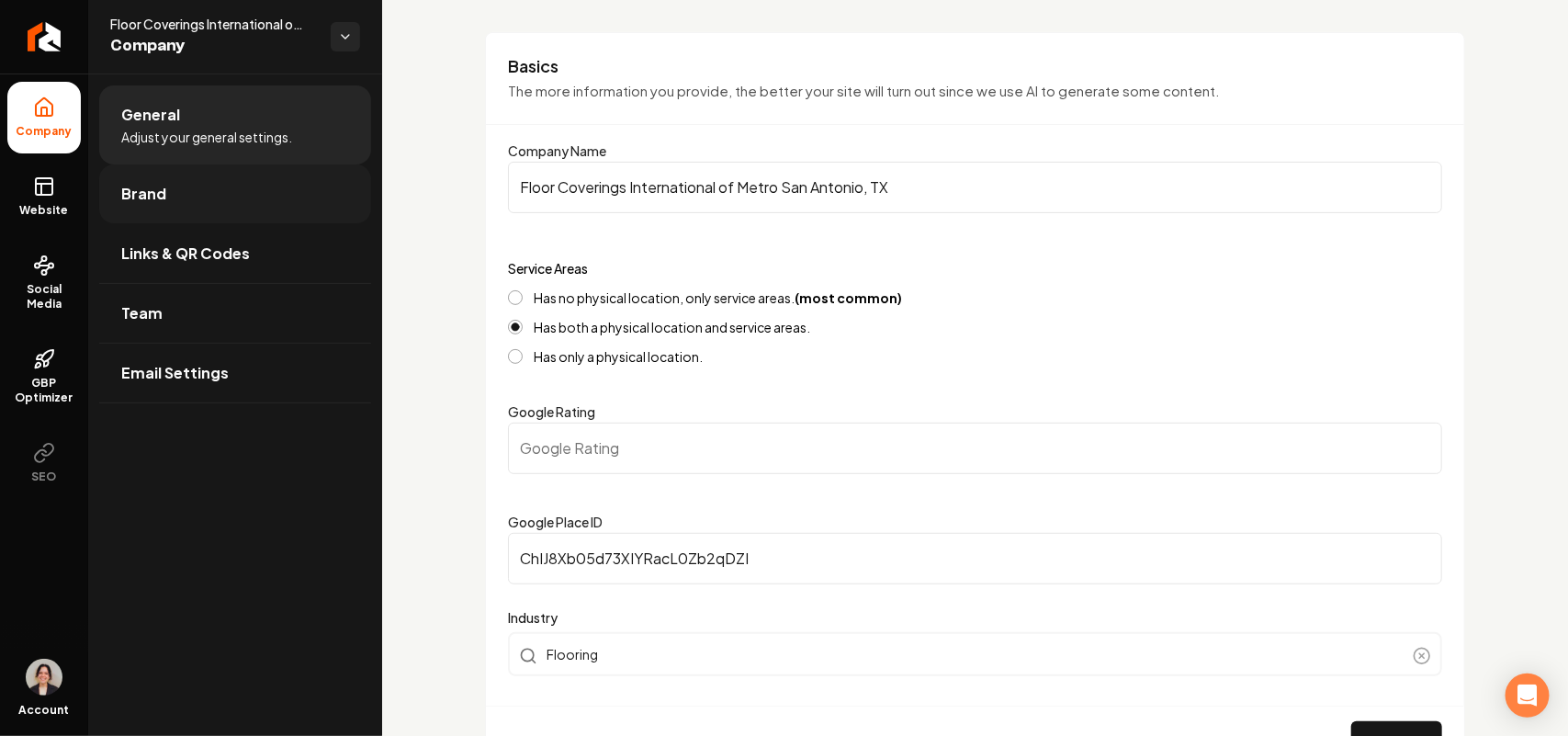 click on "Brand" at bounding box center [235, 194] 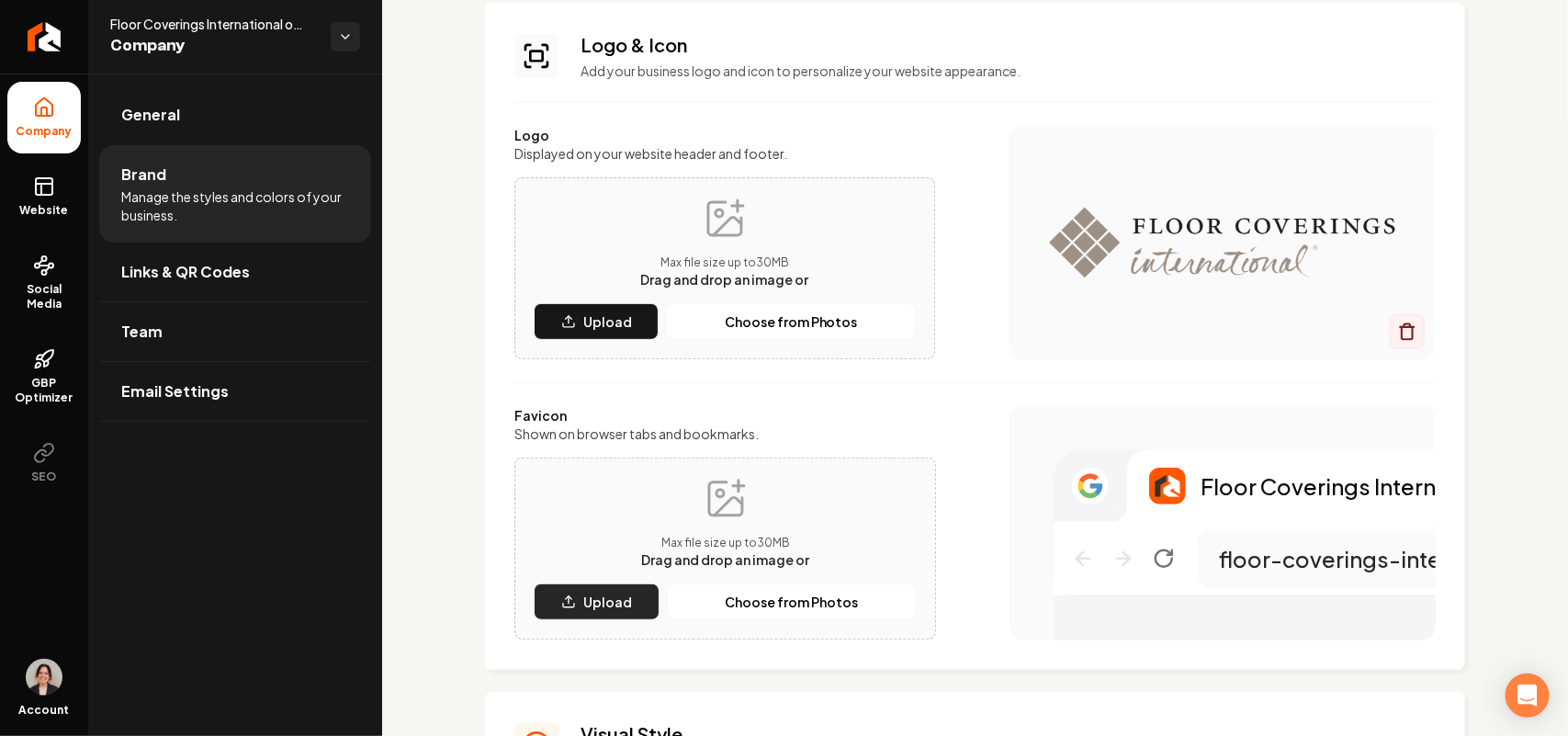 click on "Upload" at bounding box center [607, 602] 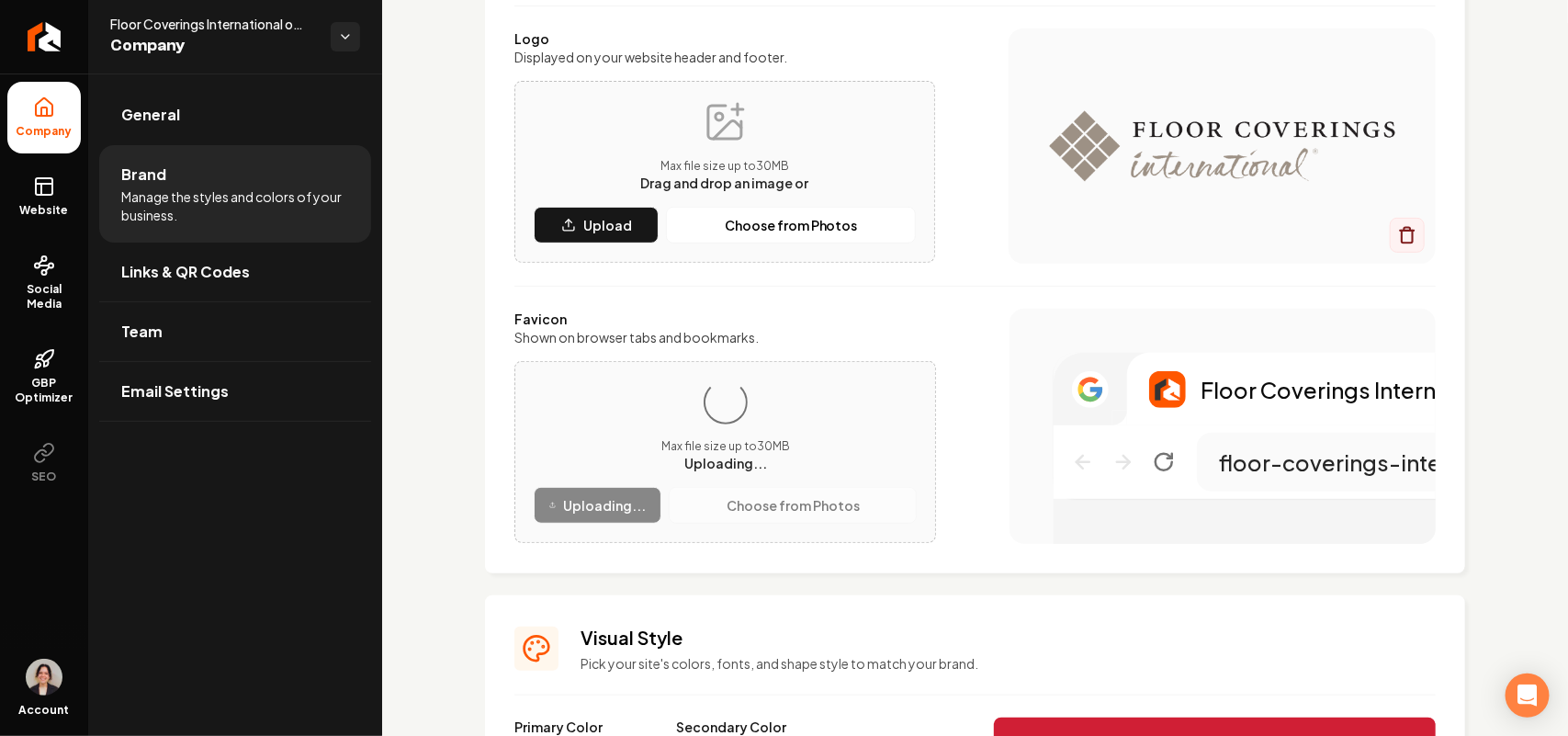 scroll, scrollTop: 345, scrollLeft: 0, axis: vertical 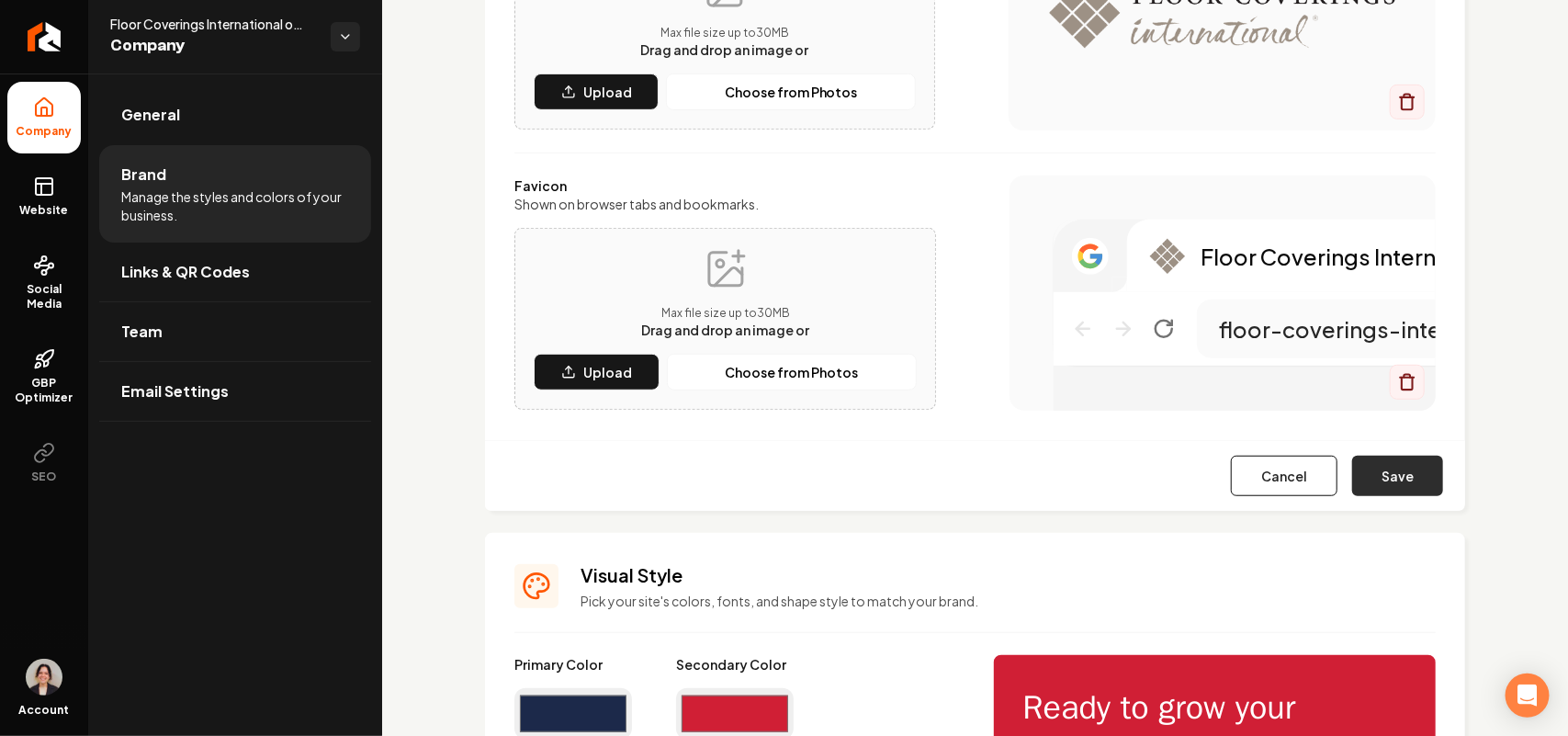 click on "Save" at bounding box center [1397, 476] 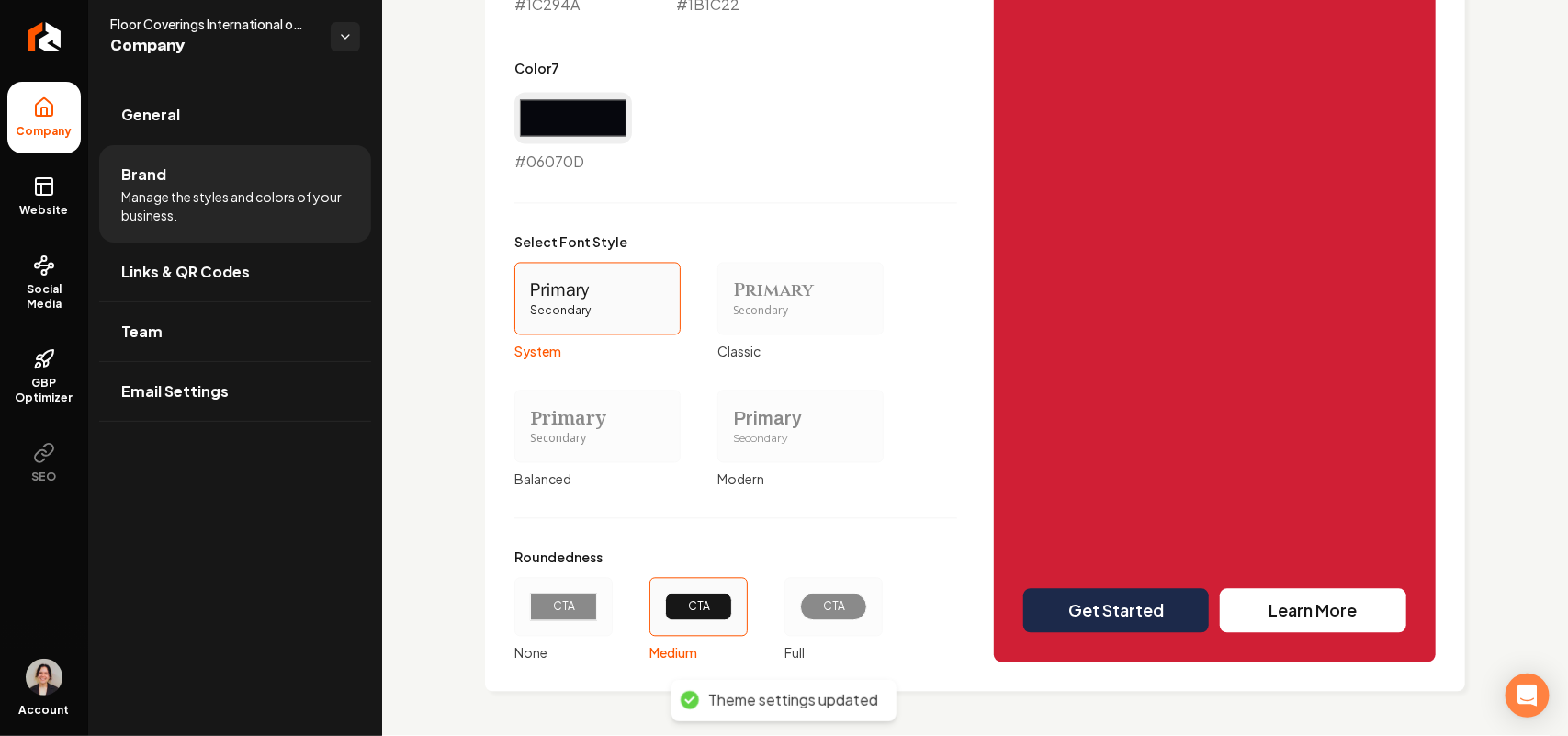click on "Primary" at bounding box center [800, 419] 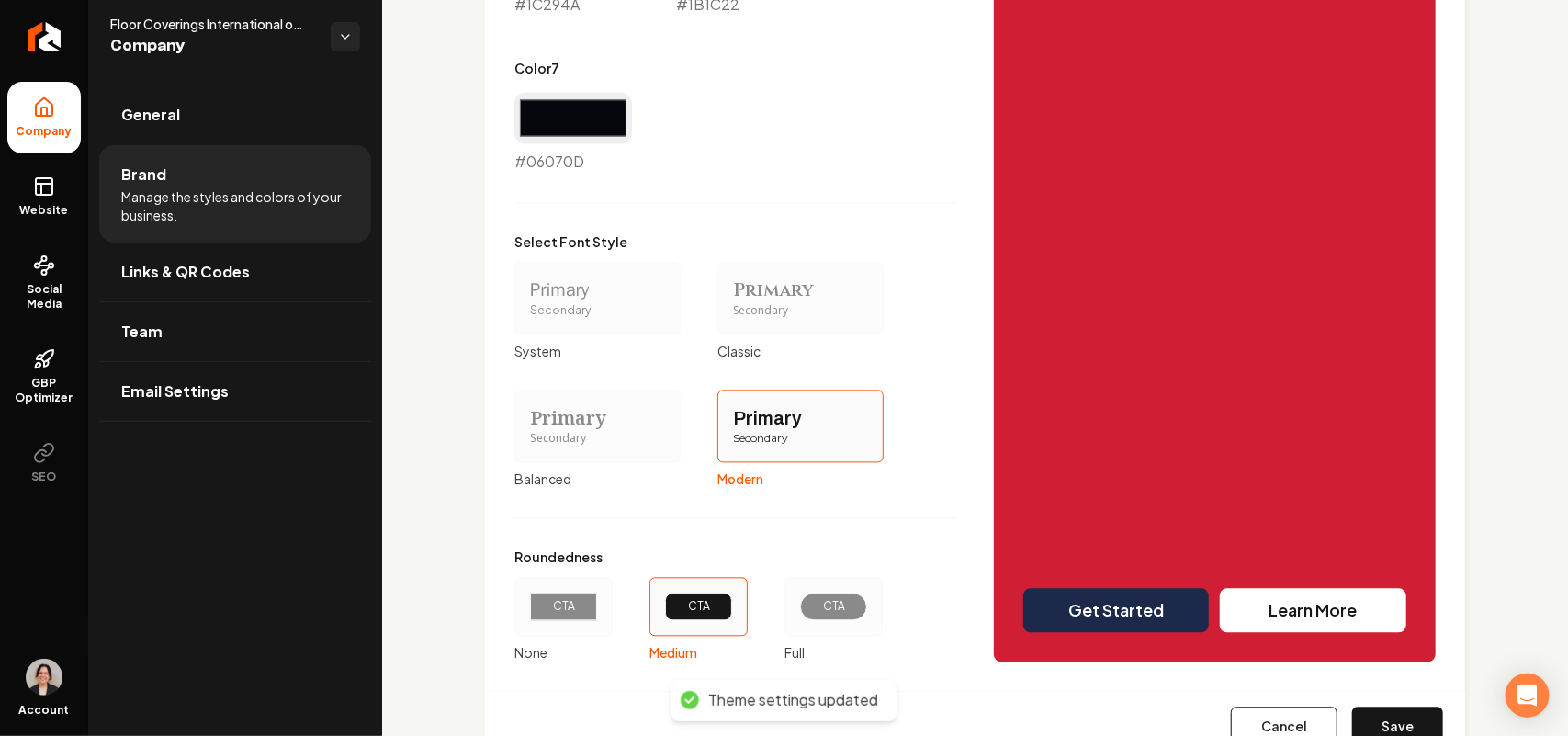 scroll, scrollTop: 1618, scrollLeft: 0, axis: vertical 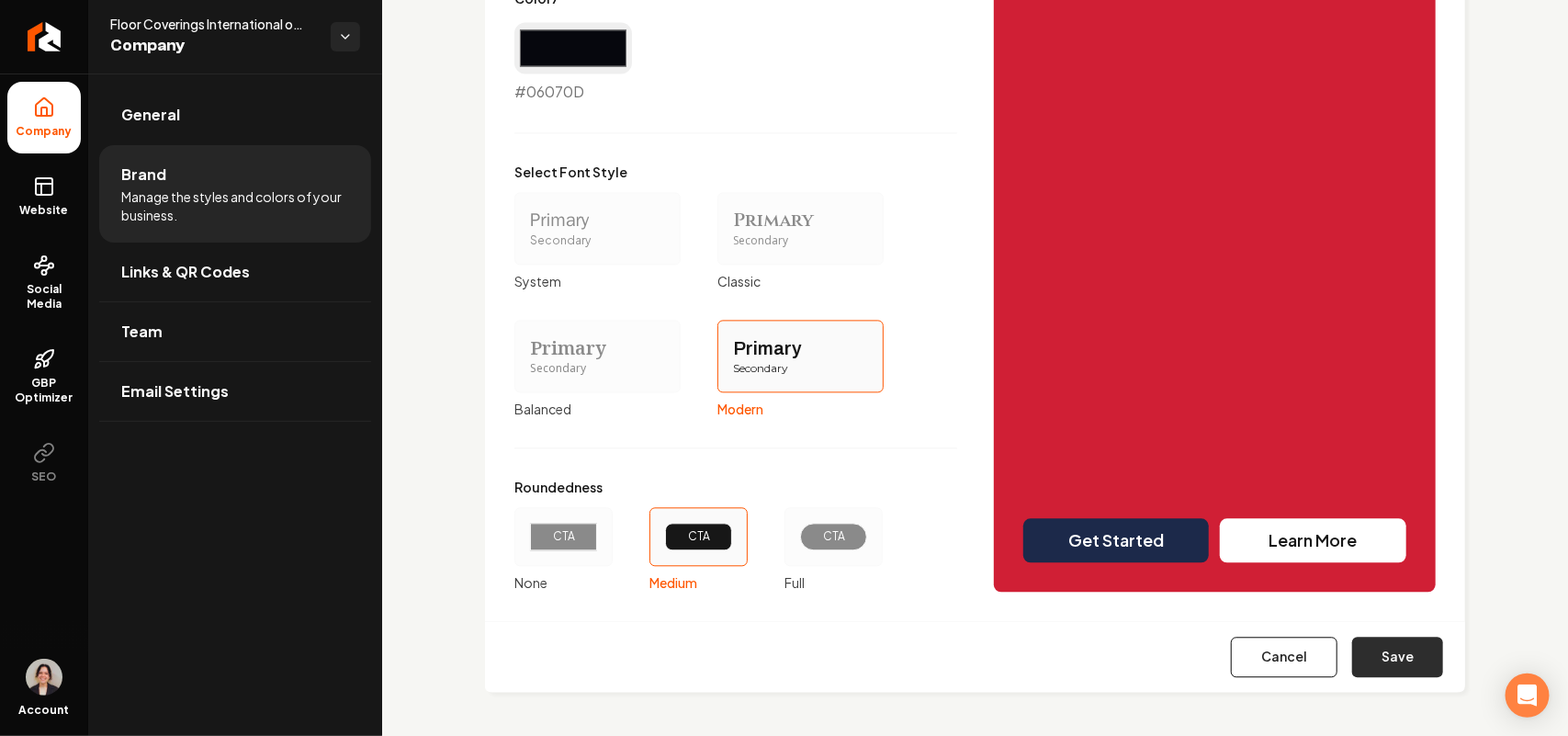 click on "Save" at bounding box center [1397, 657] 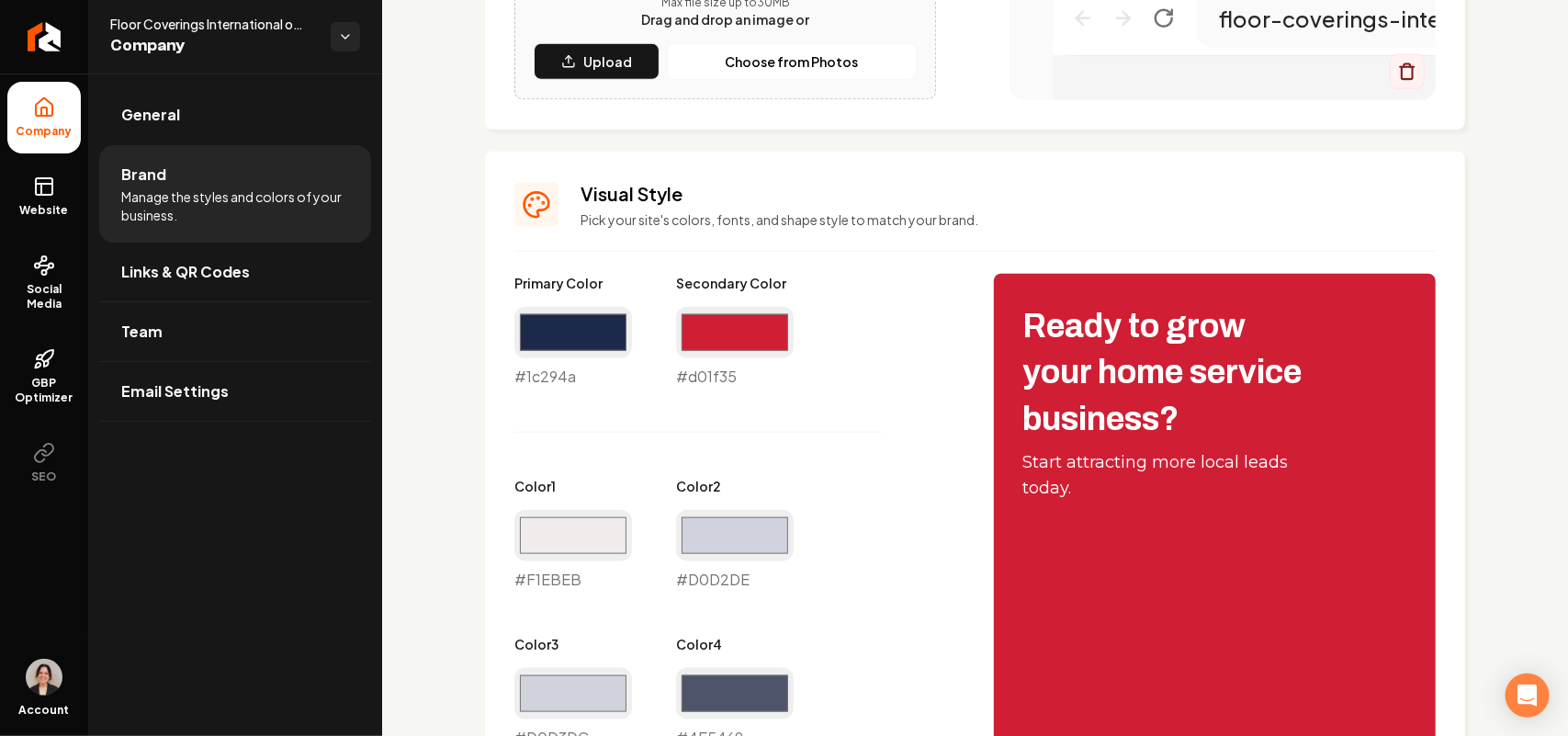 type on "#f1ebeb" 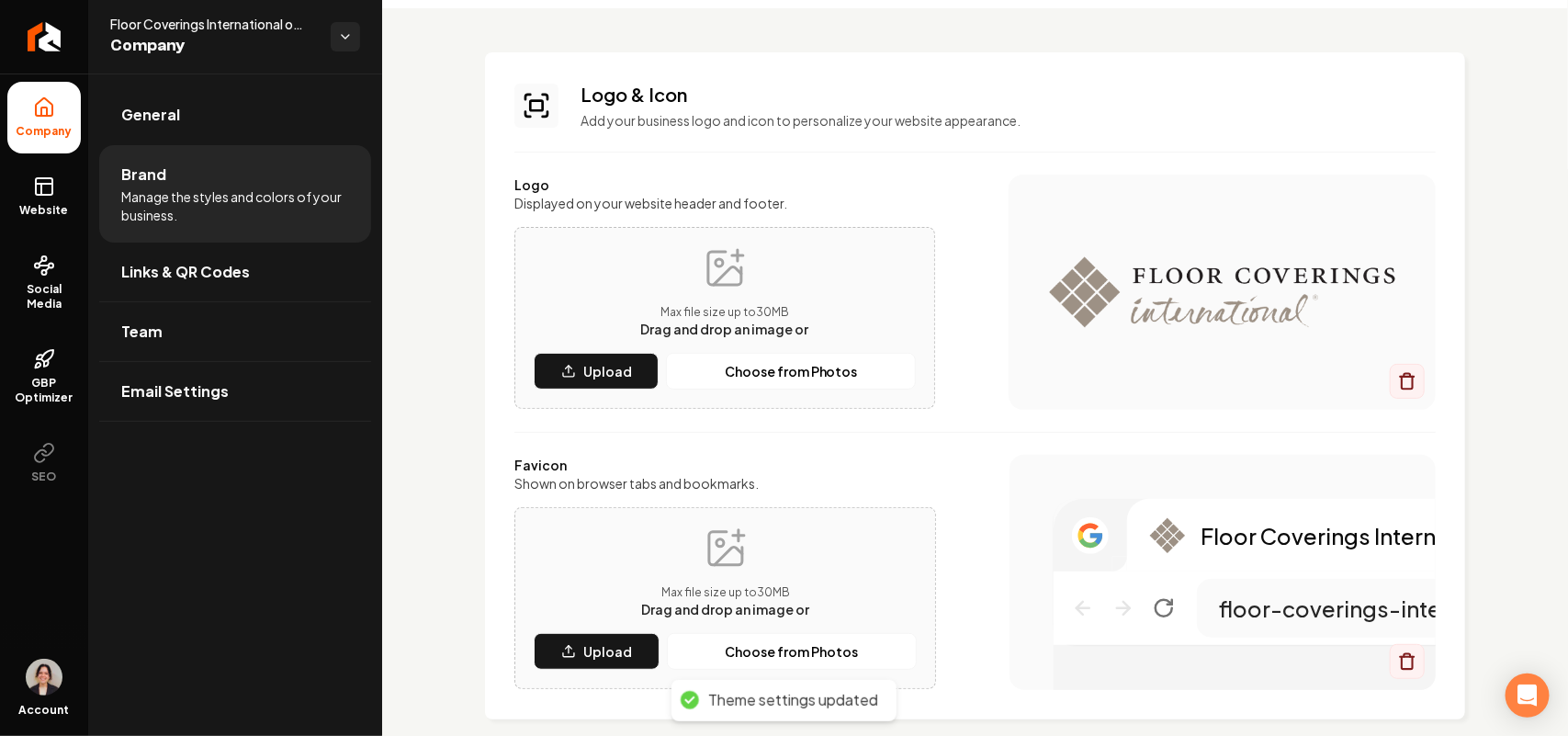 scroll, scrollTop: 0, scrollLeft: 0, axis: both 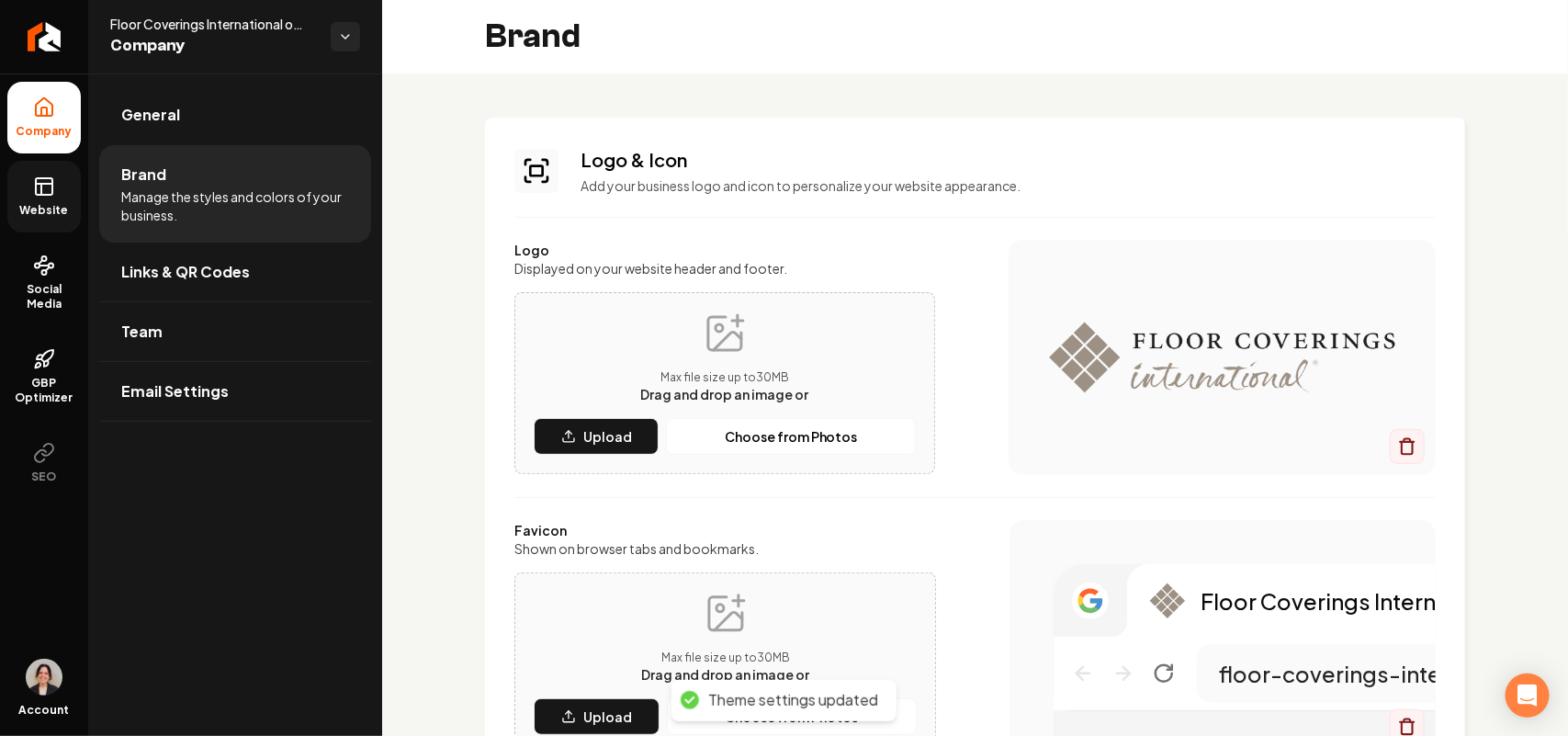 click on "Website" at bounding box center (44, 210) 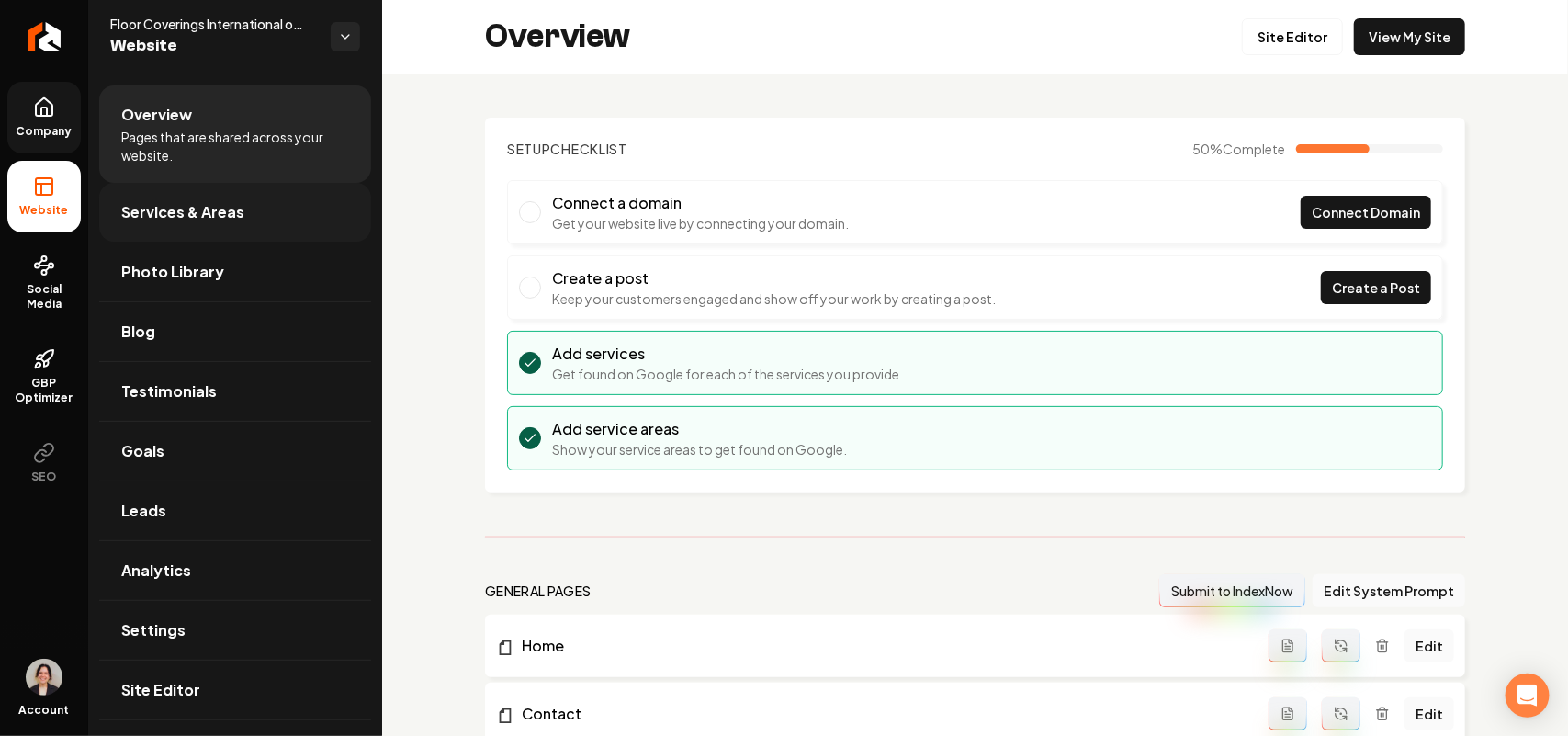 click on "Services & Areas" at bounding box center (183, 212) 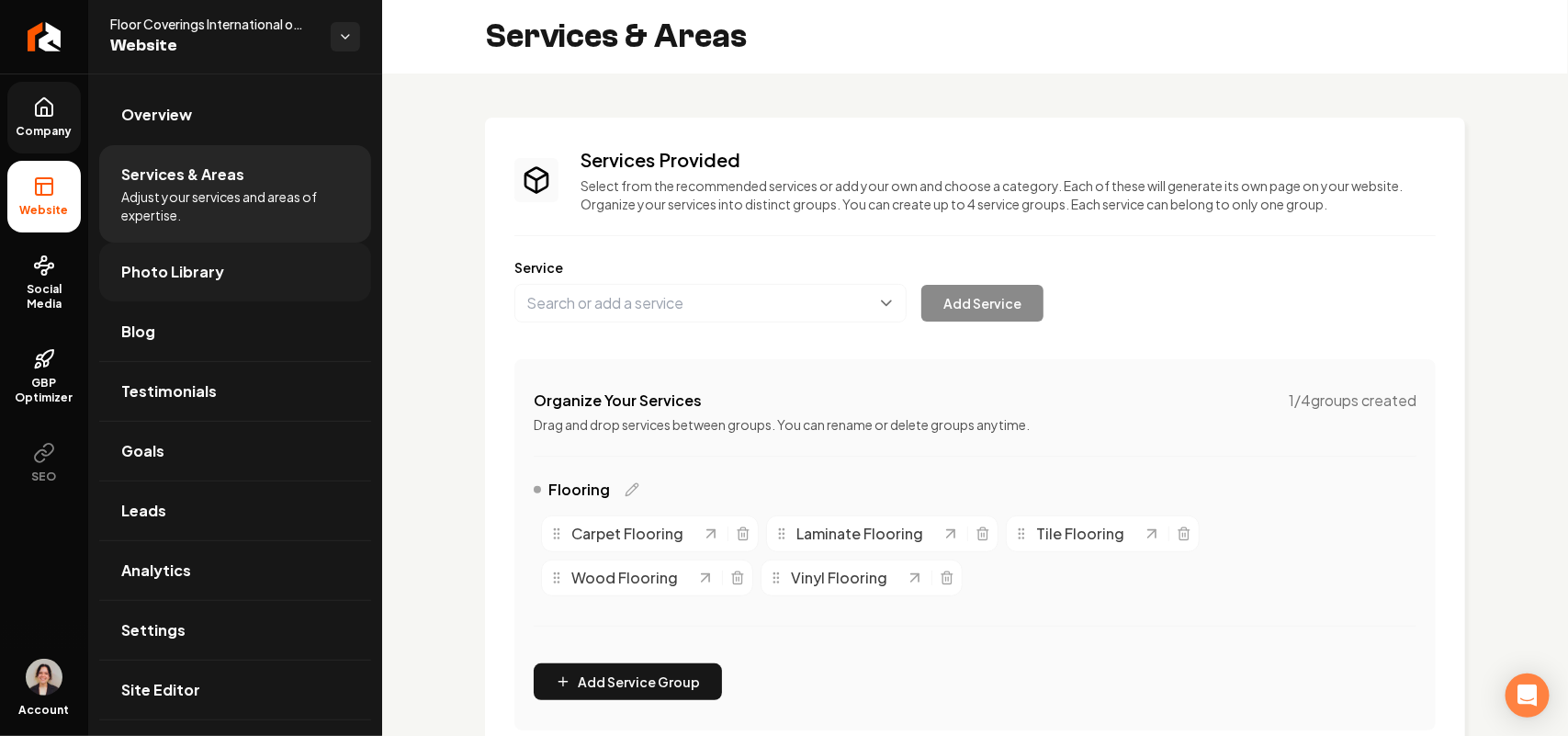 click on "Photo Library" at bounding box center [173, 272] 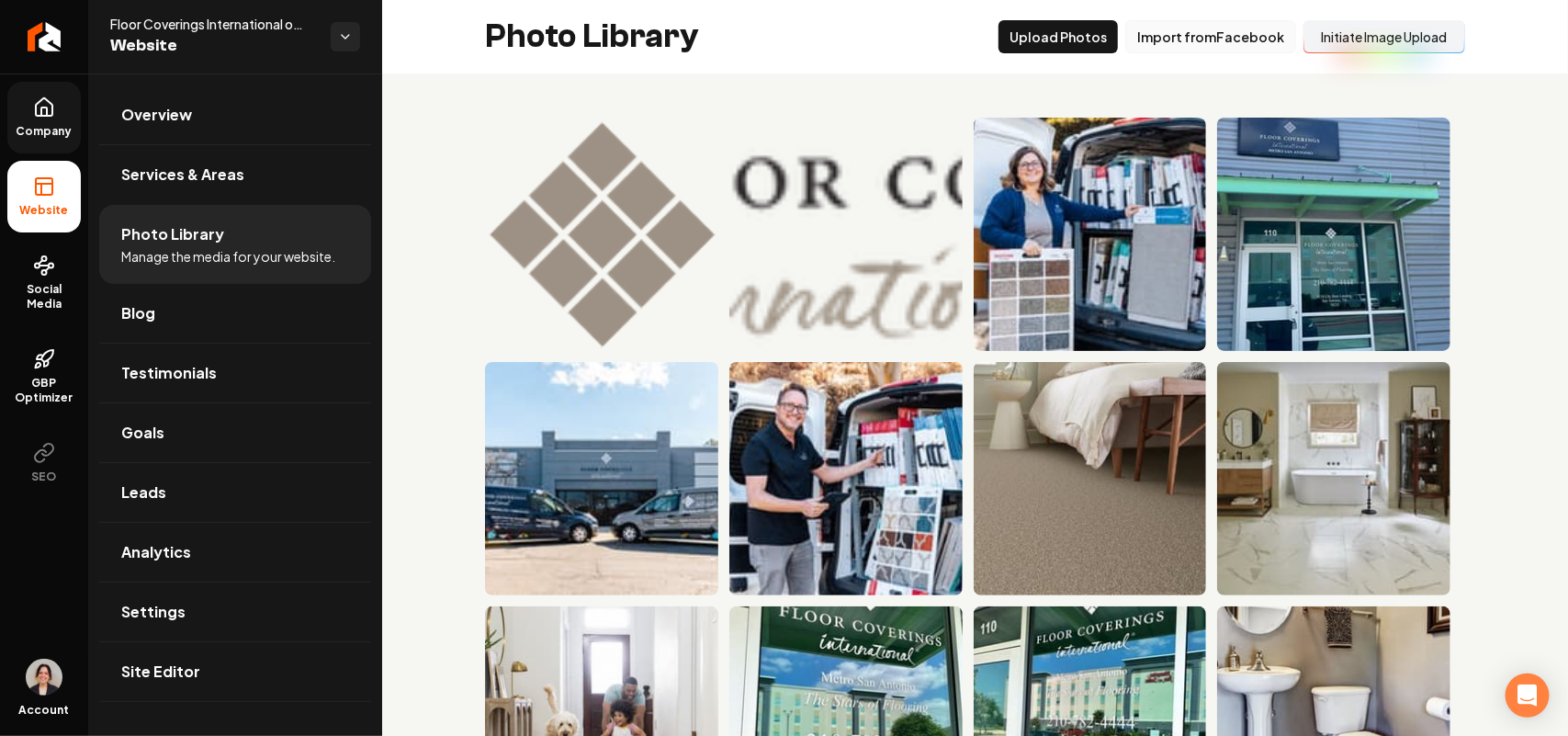 click on "Import from  Facebook" at bounding box center [1211, 37] 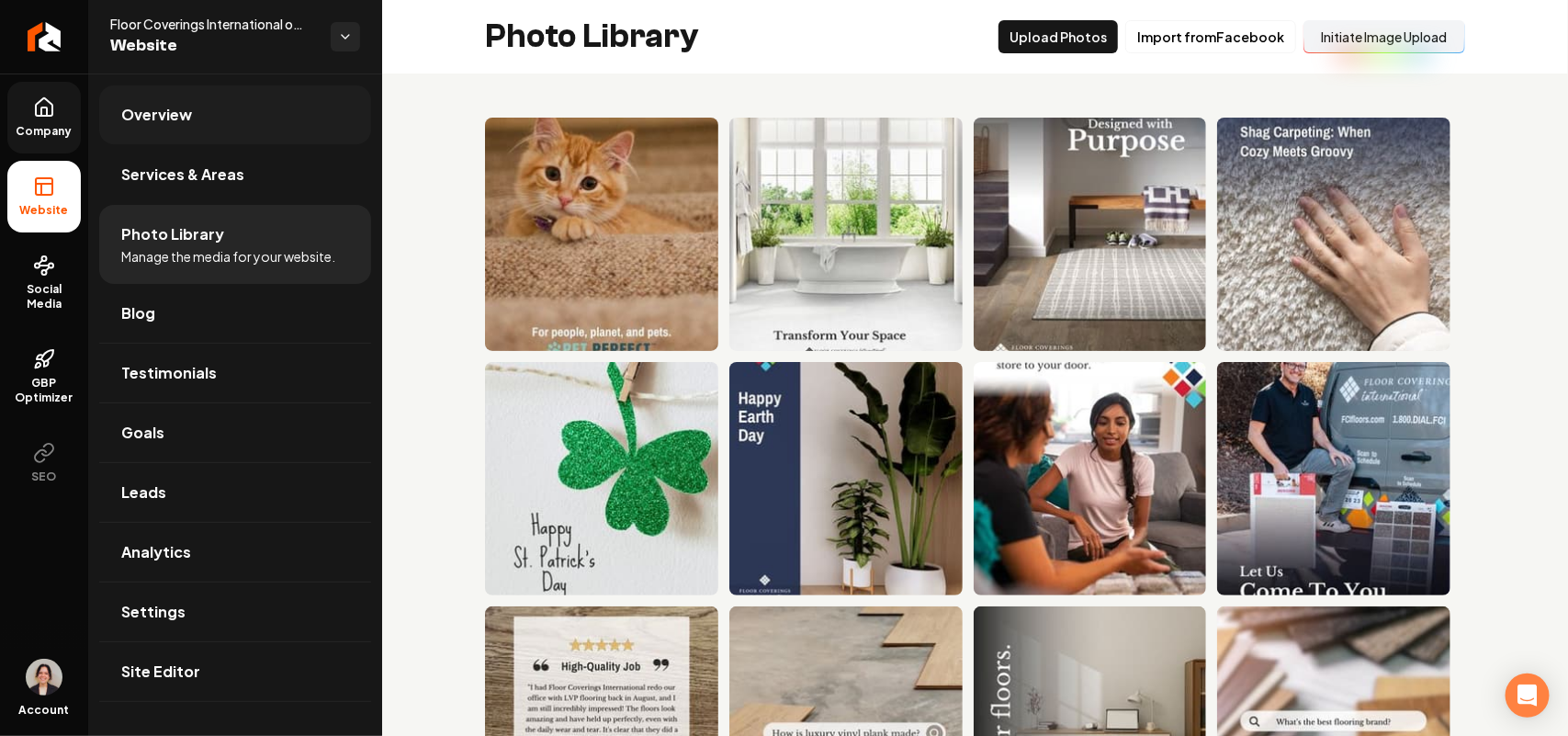 click on "Overview" at bounding box center [235, 115] 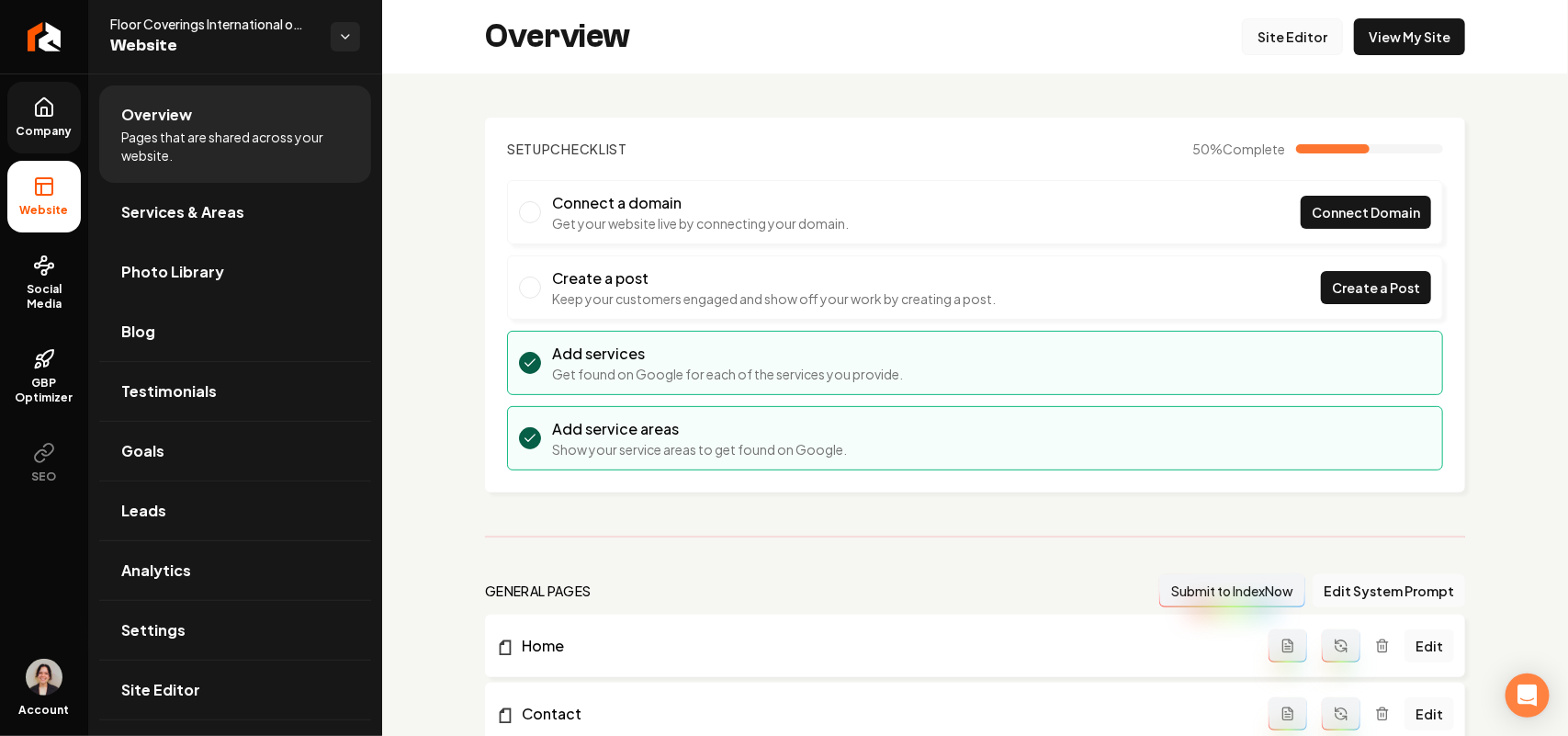 click on "Site Editor" at bounding box center [1292, 37] 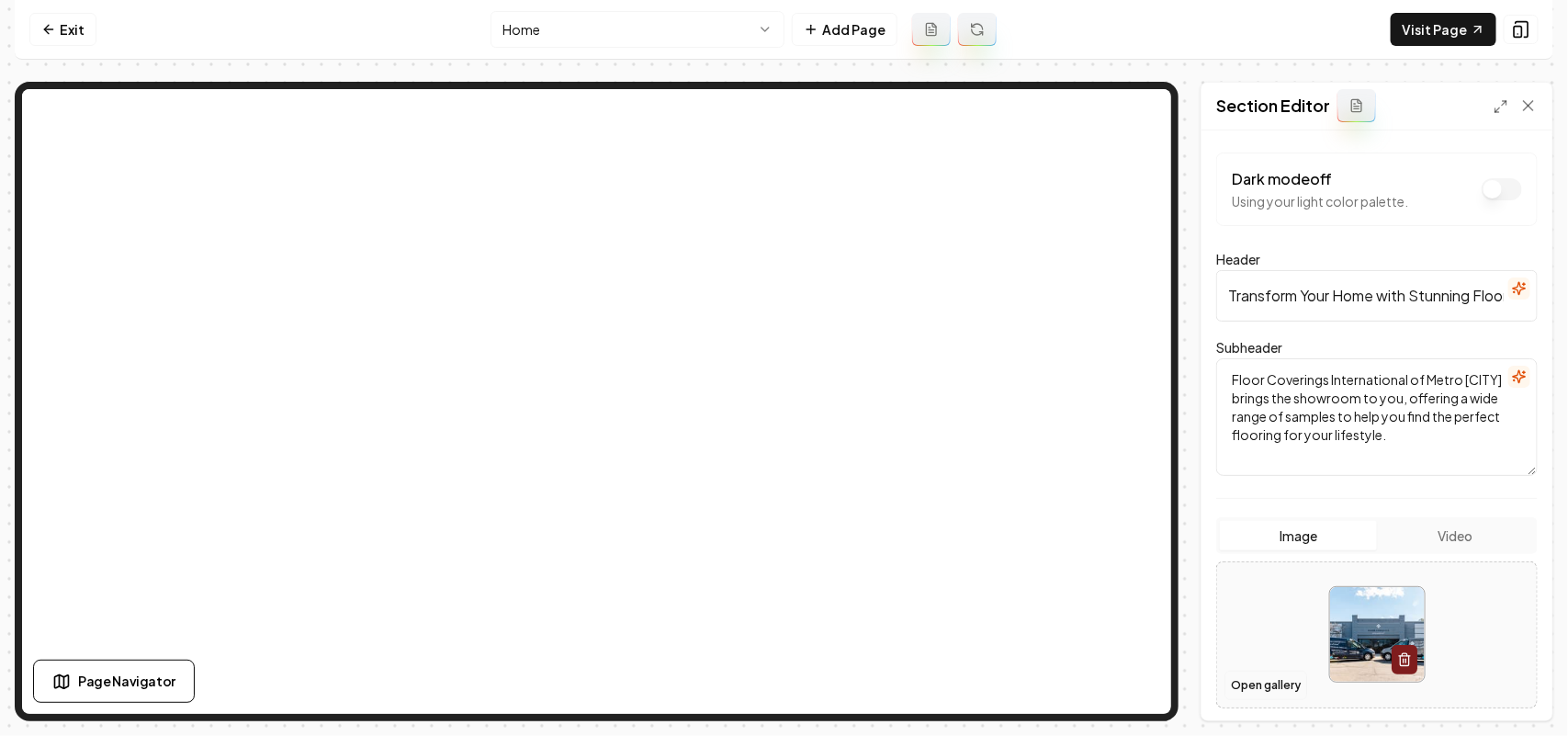click on "Open gallery" at bounding box center [1266, 685] 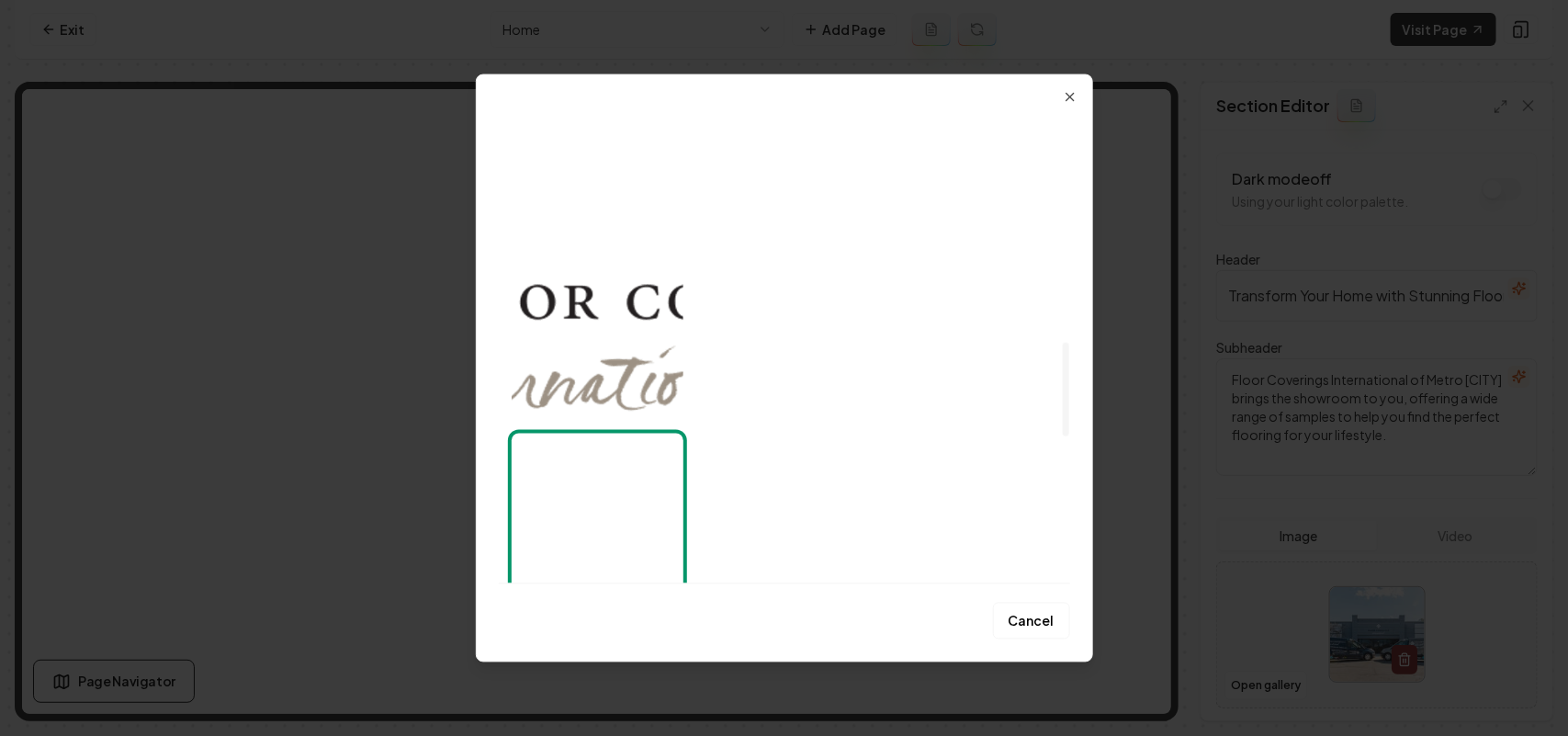 scroll, scrollTop: 689, scrollLeft: 0, axis: vertical 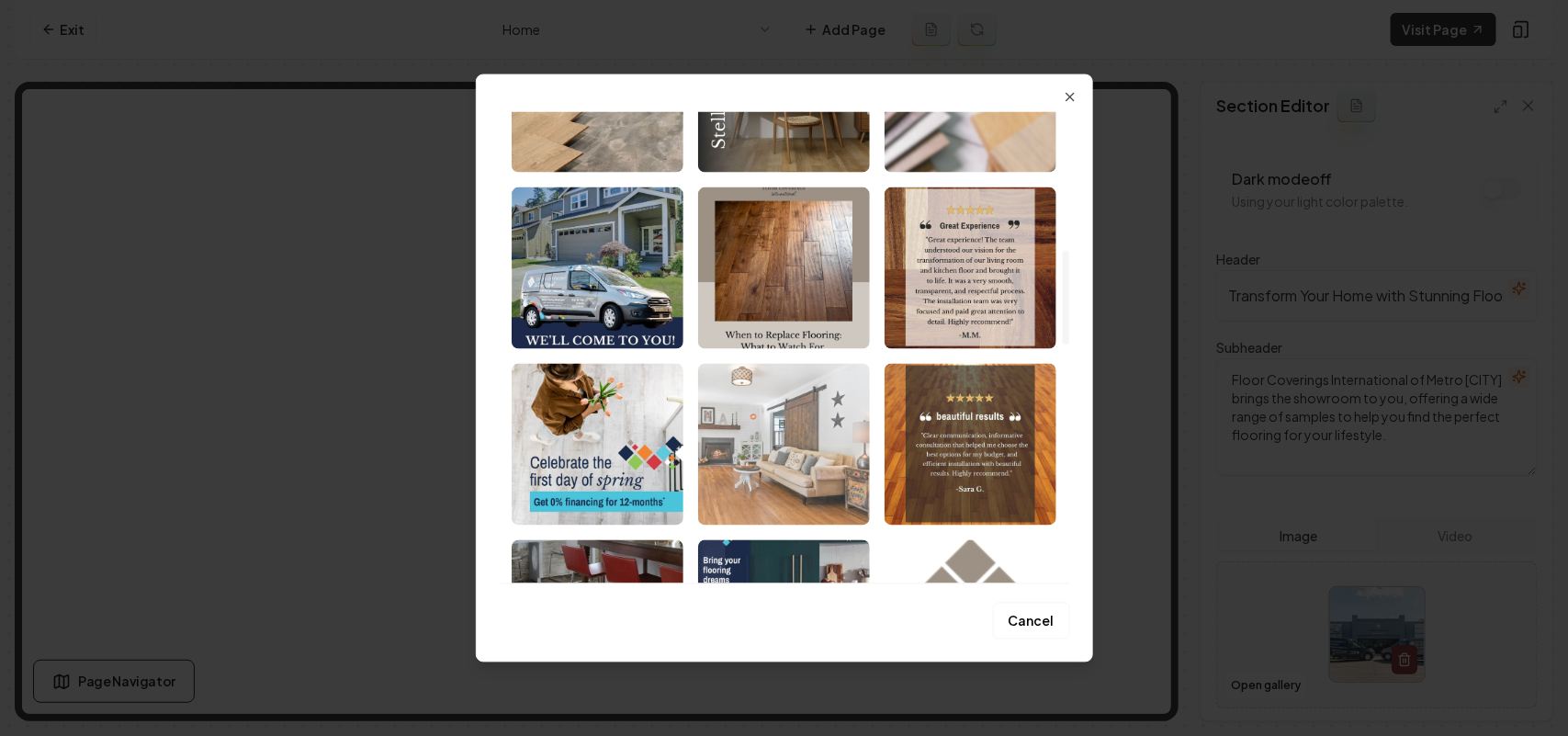 click at bounding box center (784, 444) 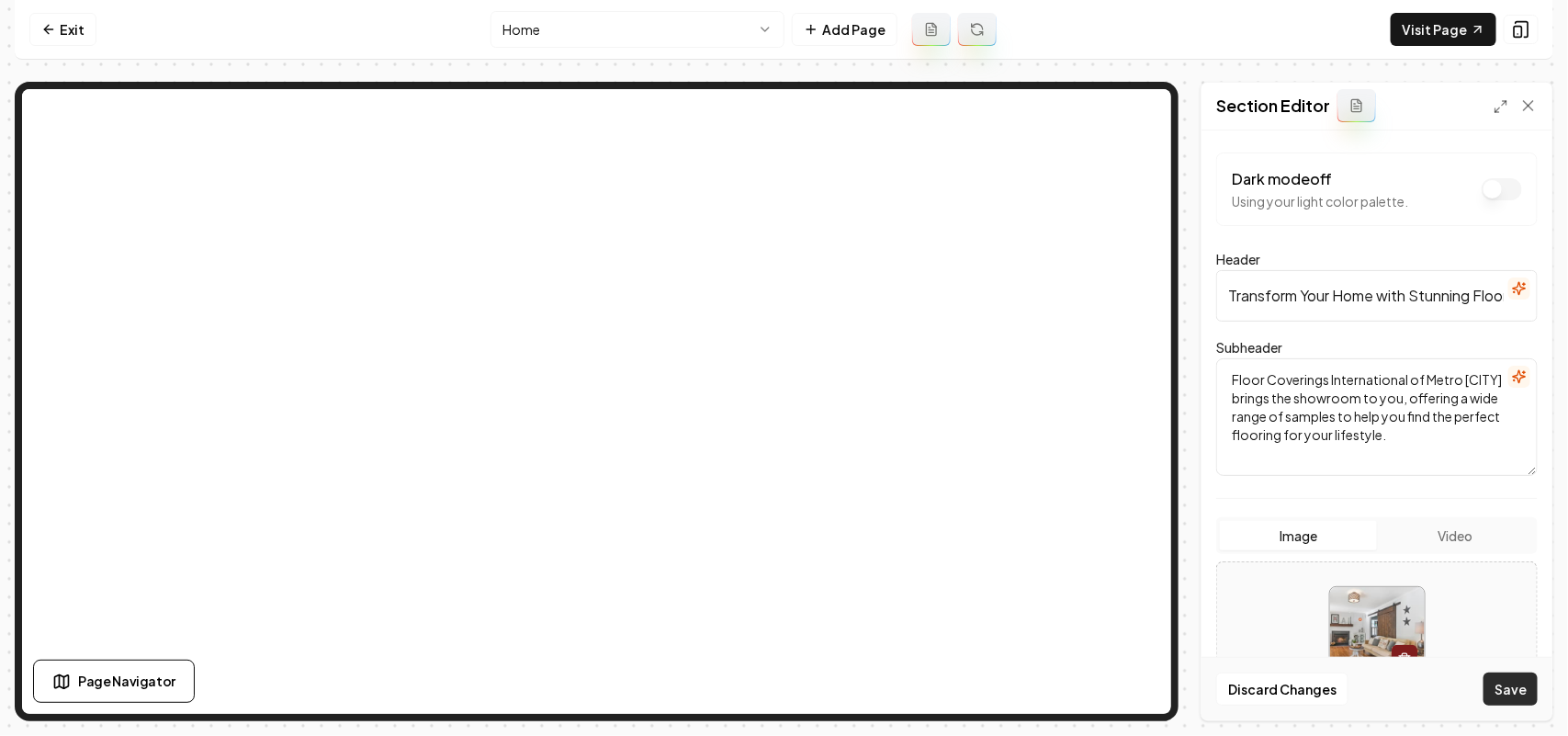 click on "Save" at bounding box center [1510, 689] 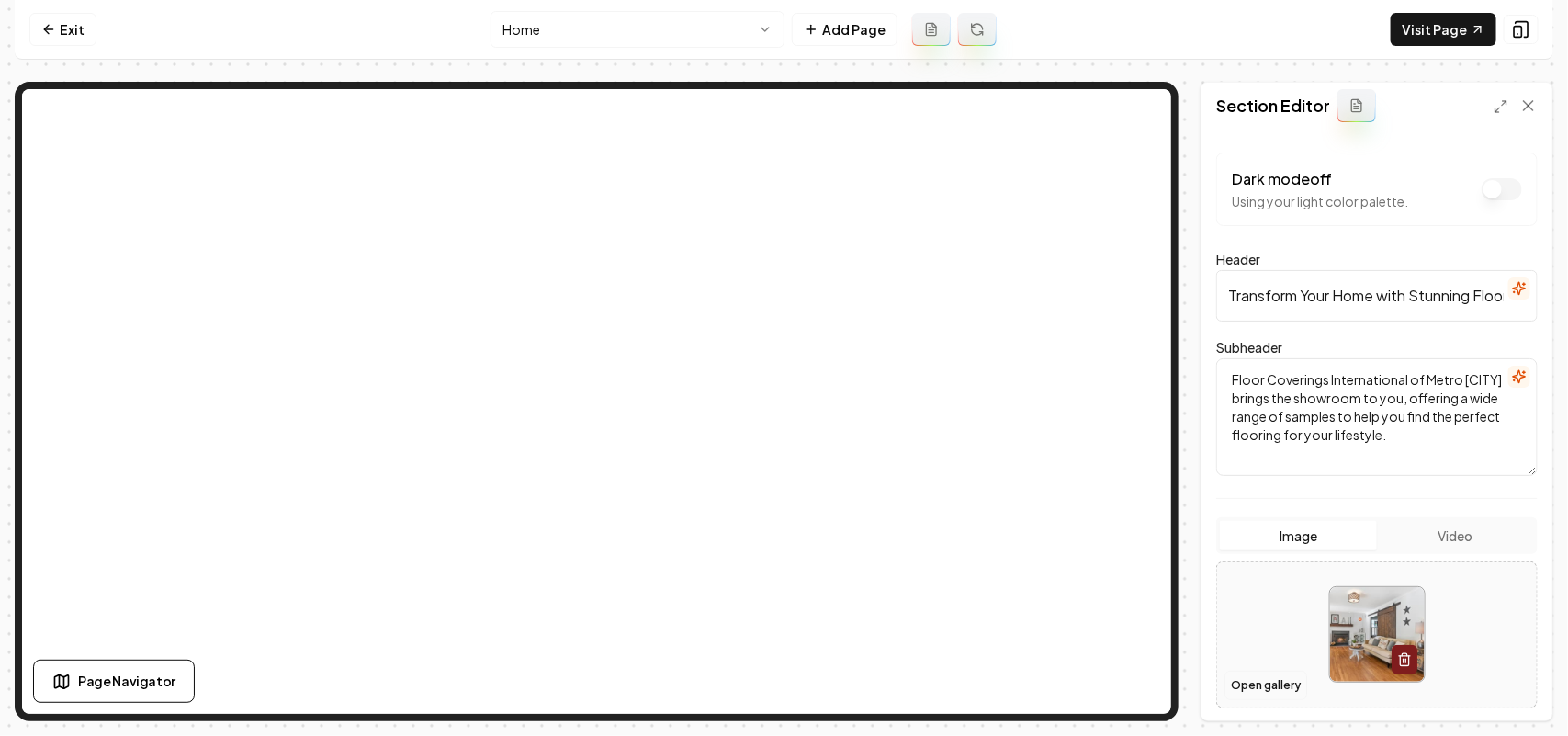 click on "Open gallery" at bounding box center (1266, 685) 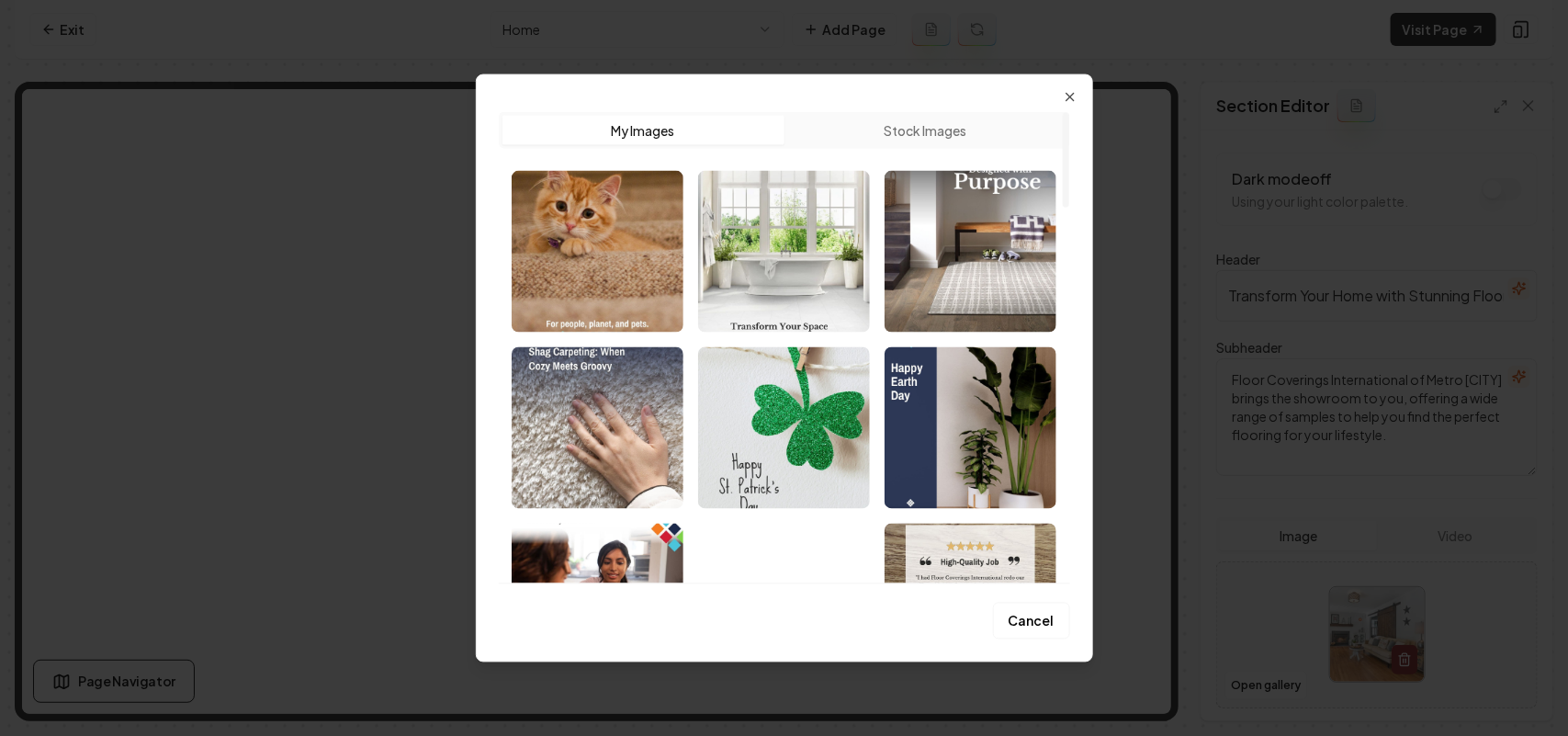 click on "Stock Images" at bounding box center (925, 130) 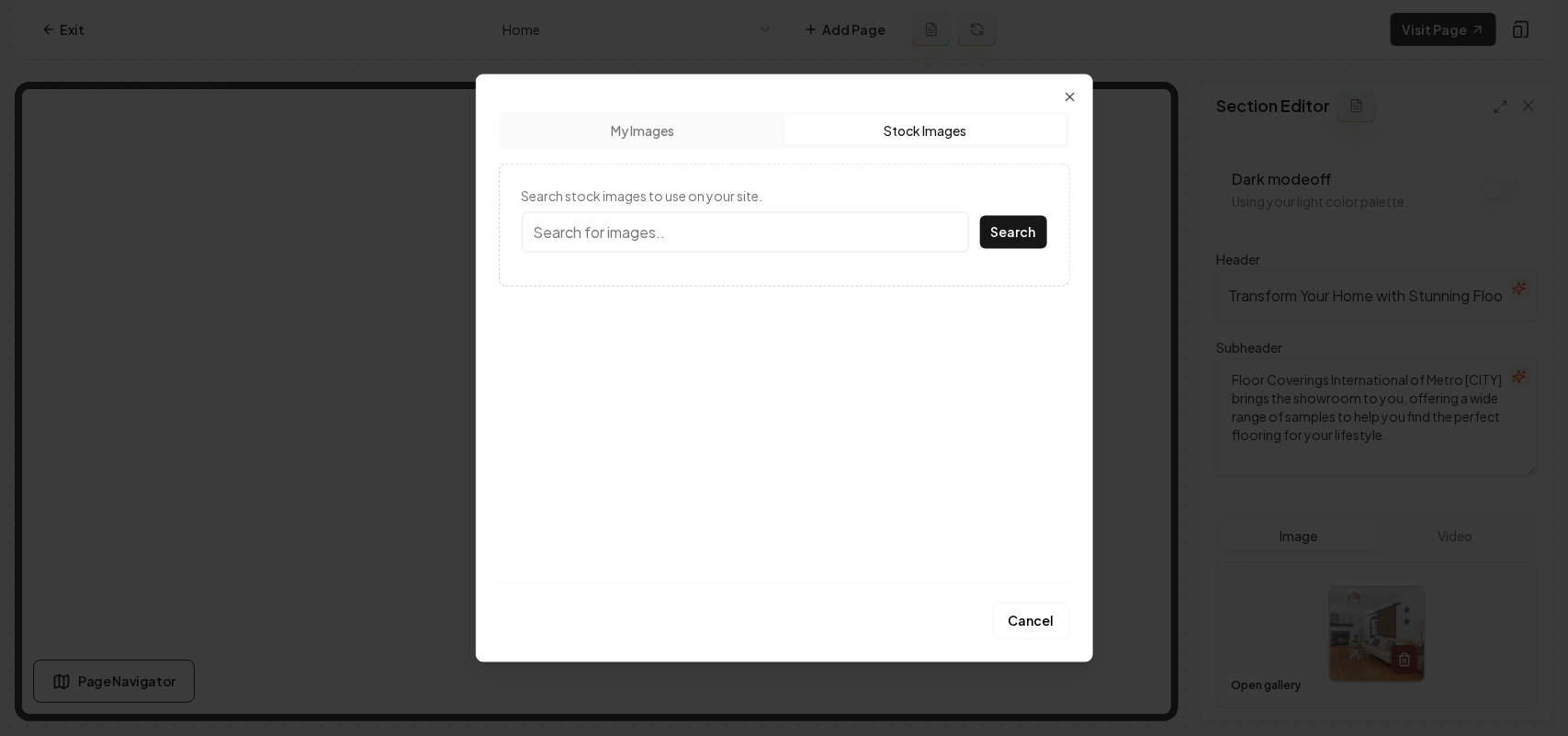 click on "My Images" at bounding box center [643, 130] 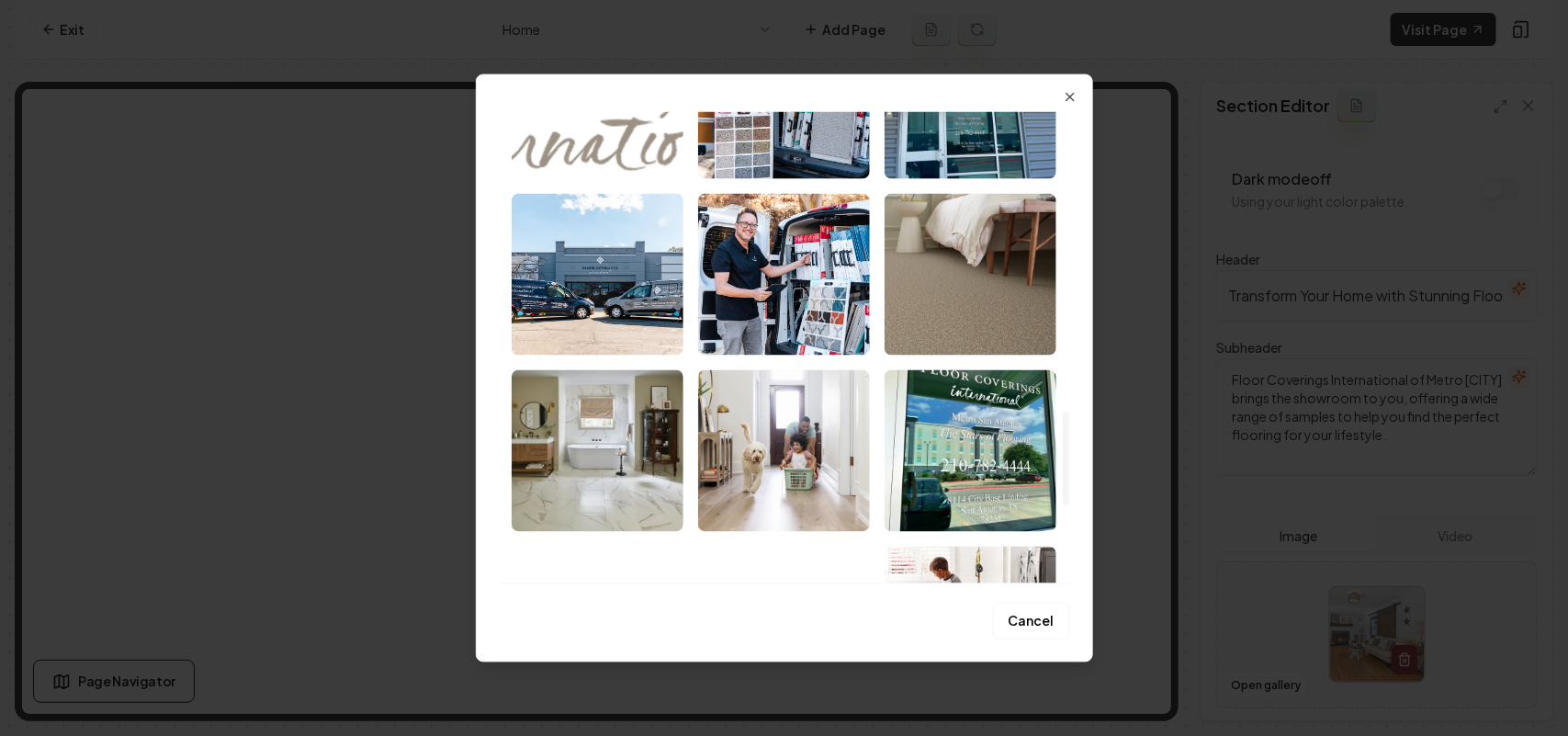 scroll, scrollTop: 1493, scrollLeft: 0, axis: vertical 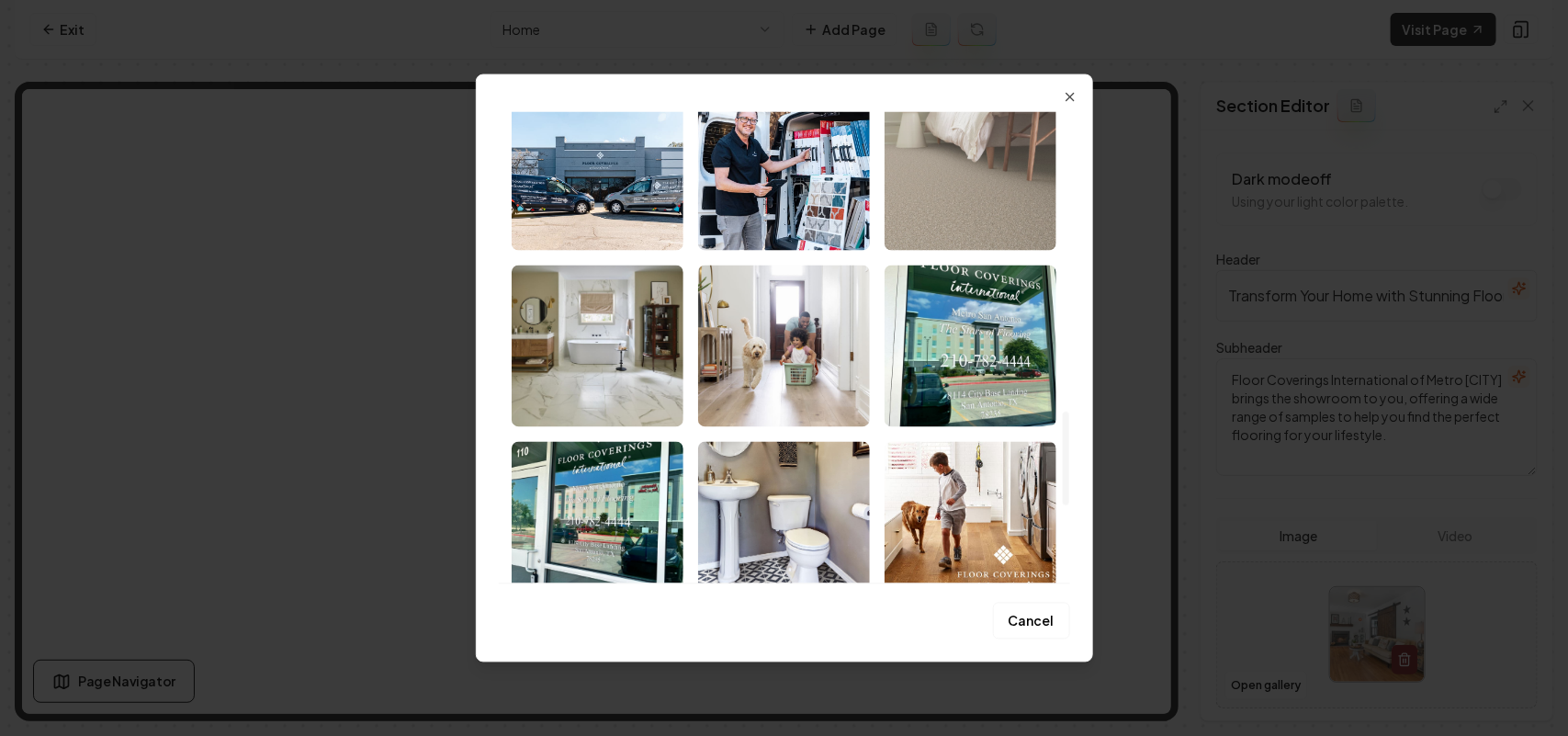 click at bounding box center (970, 169) 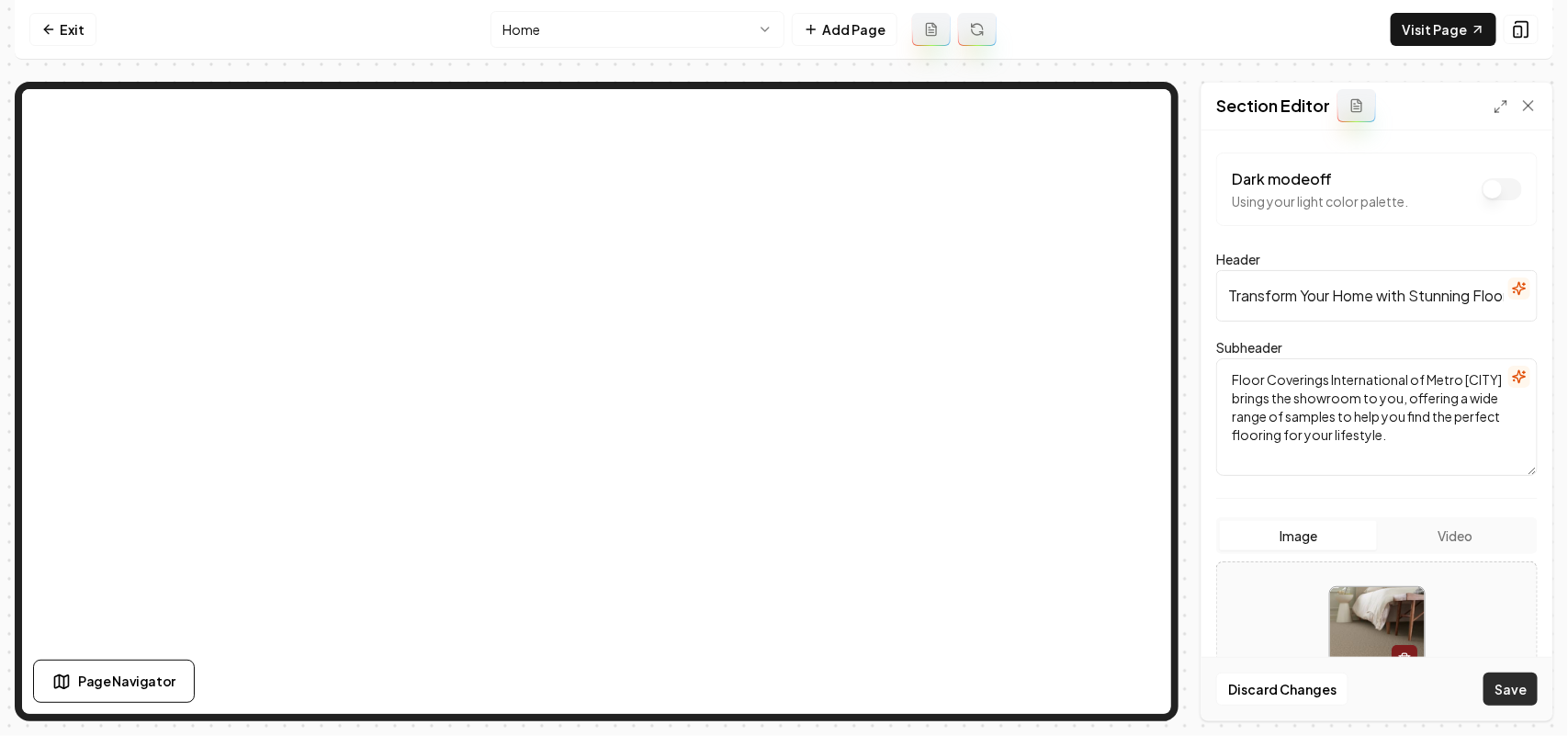 click on "Save" at bounding box center [1510, 689] 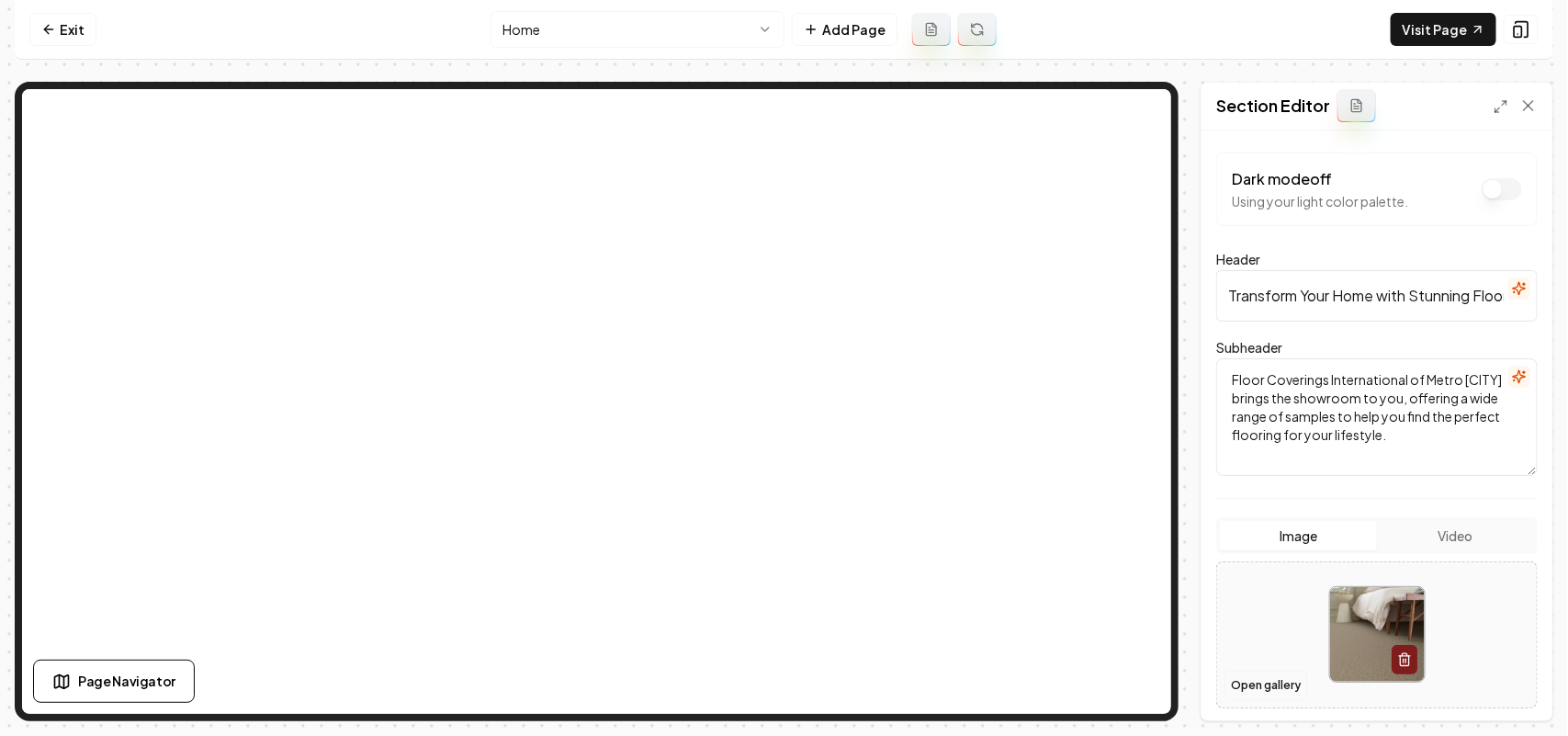 click on "Open gallery" at bounding box center [1266, 685] 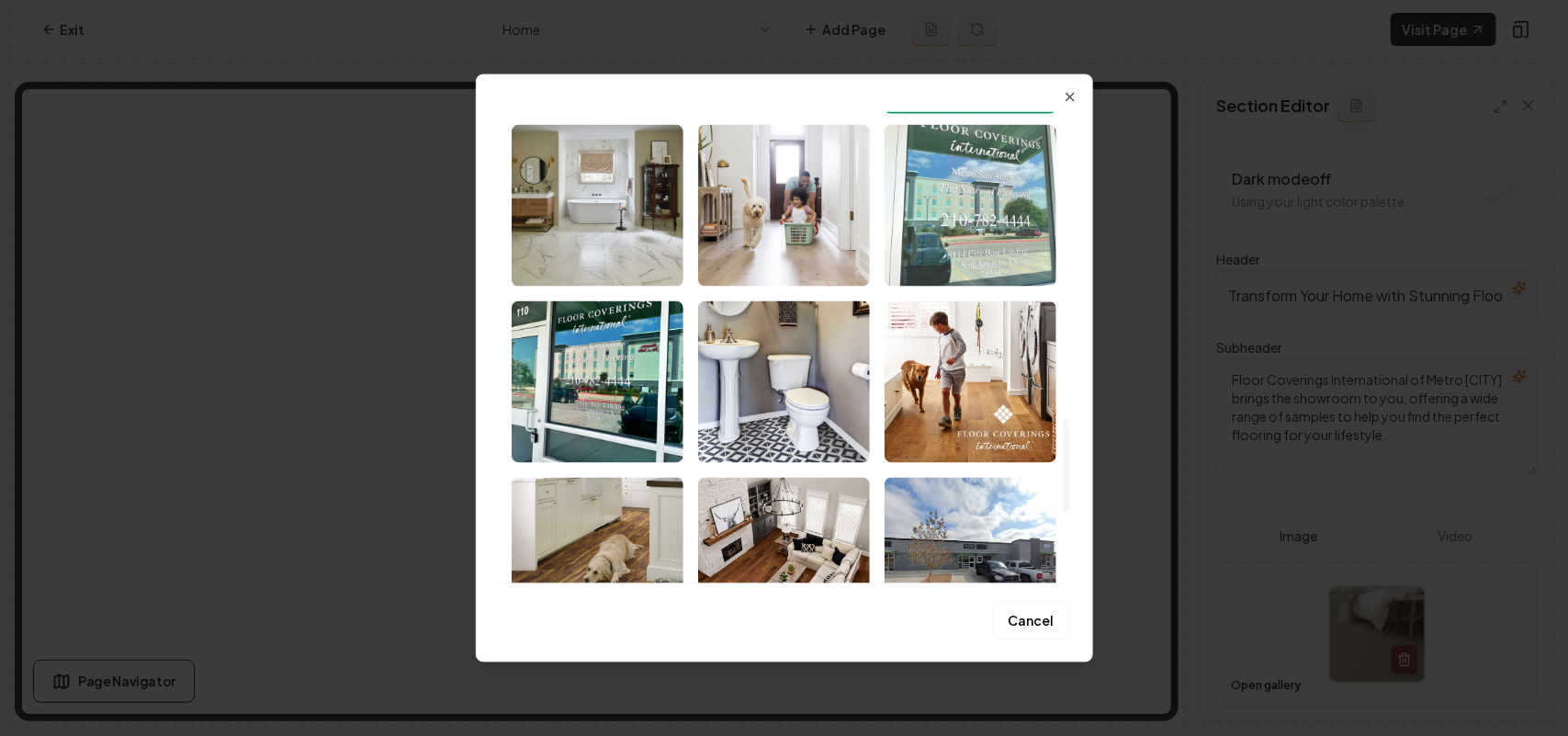 scroll, scrollTop: 1528, scrollLeft: 0, axis: vertical 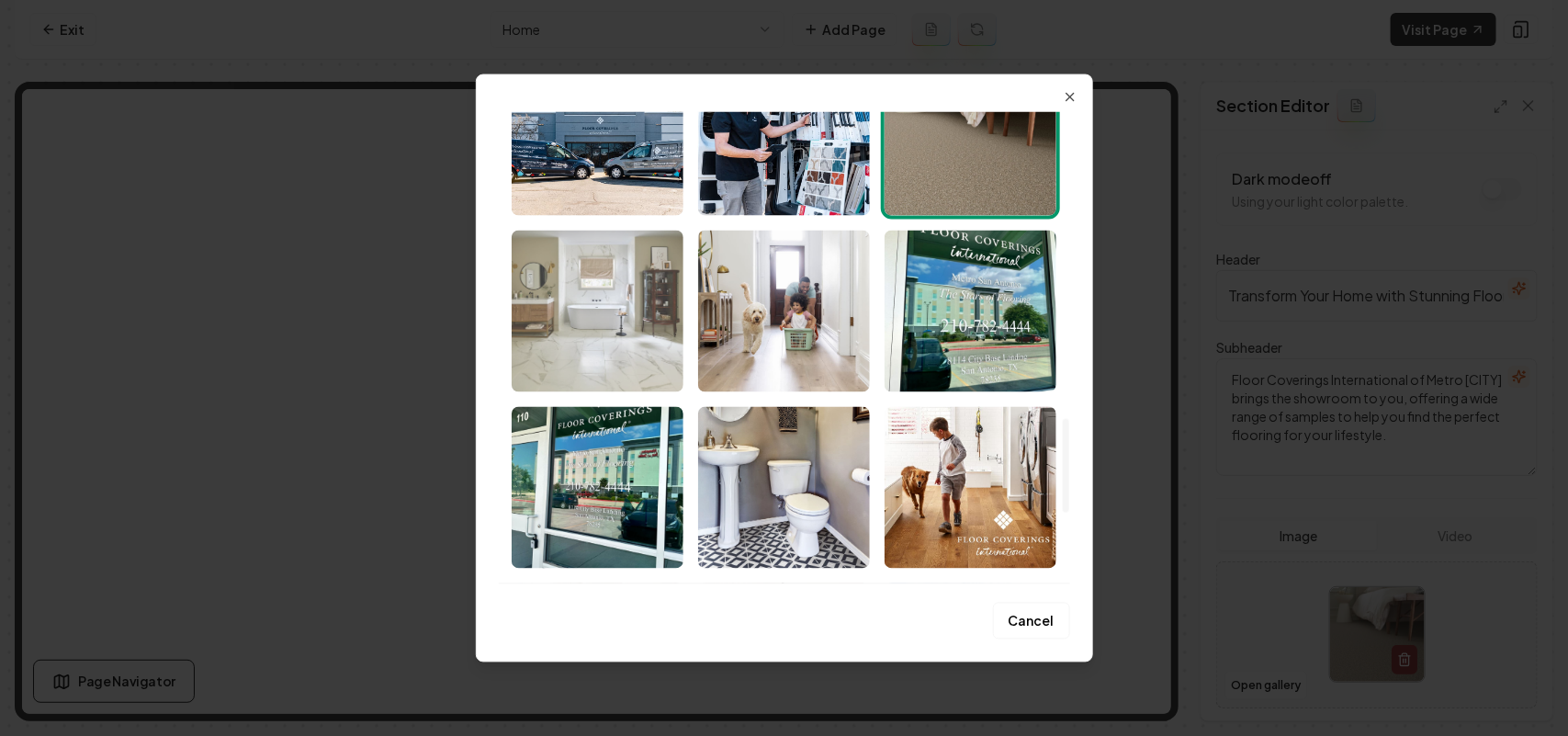 click at bounding box center (597, 311) 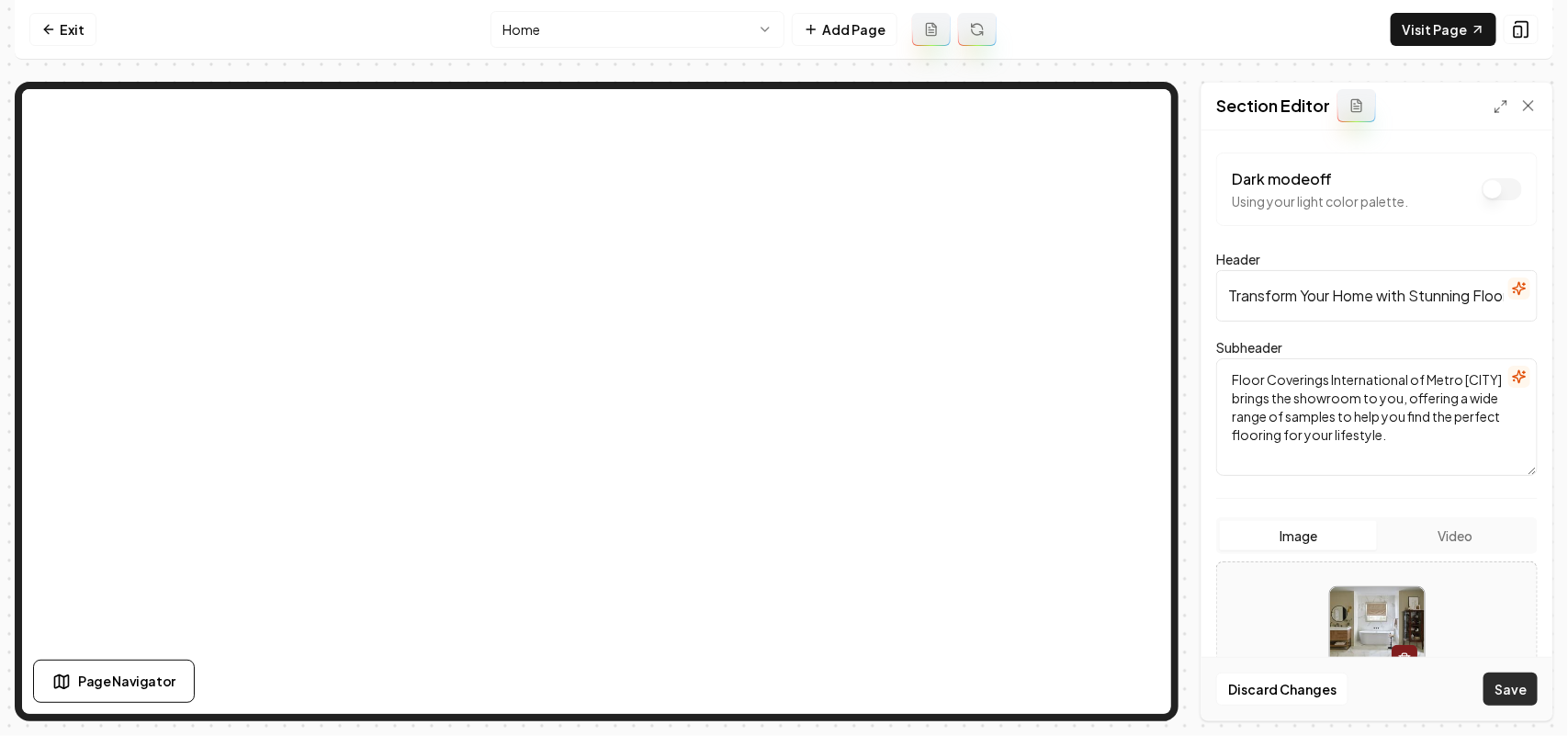 click on "Save" at bounding box center (1510, 689) 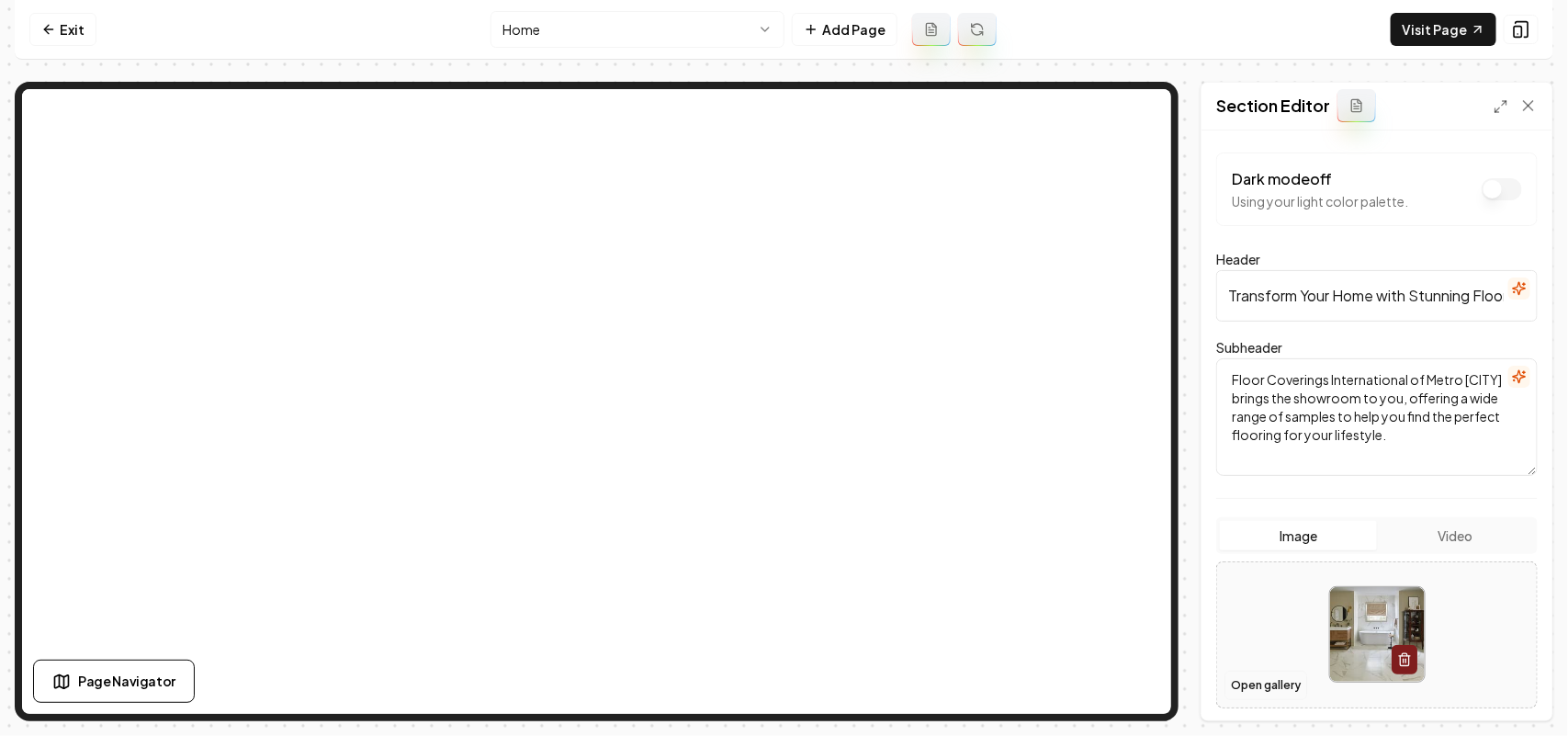 click on "Open gallery" at bounding box center (1266, 685) 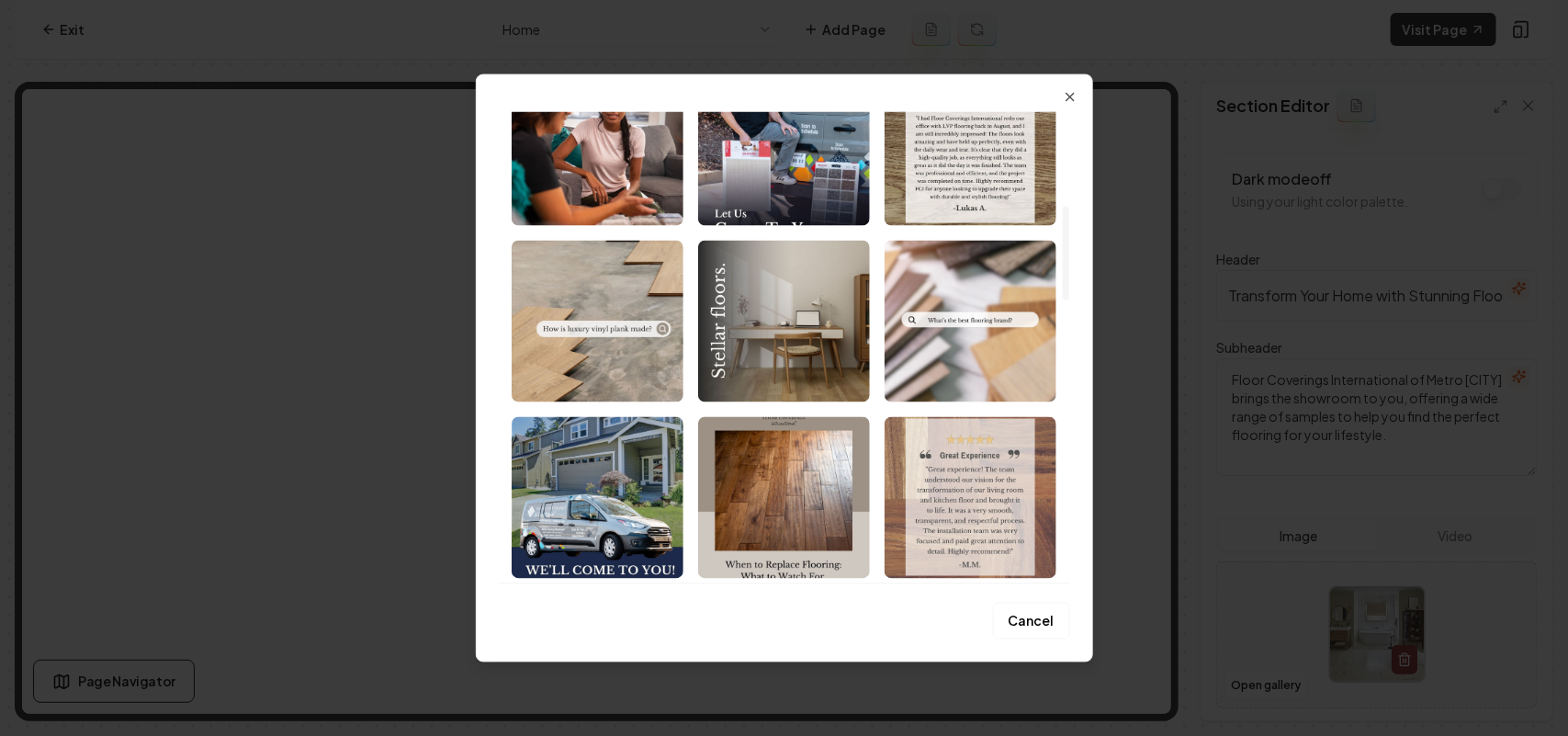 scroll, scrollTop: 689, scrollLeft: 0, axis: vertical 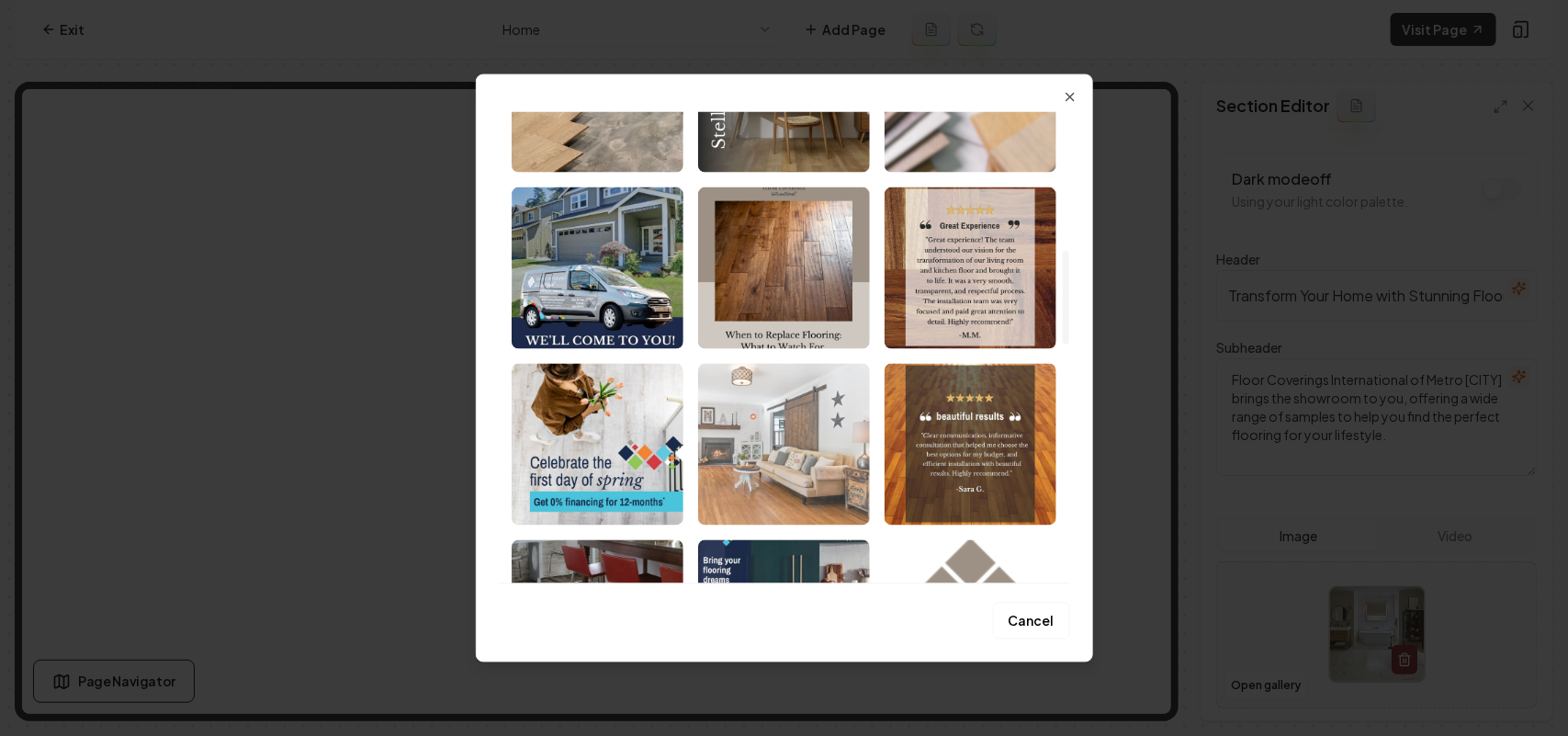 click at bounding box center [784, 444] 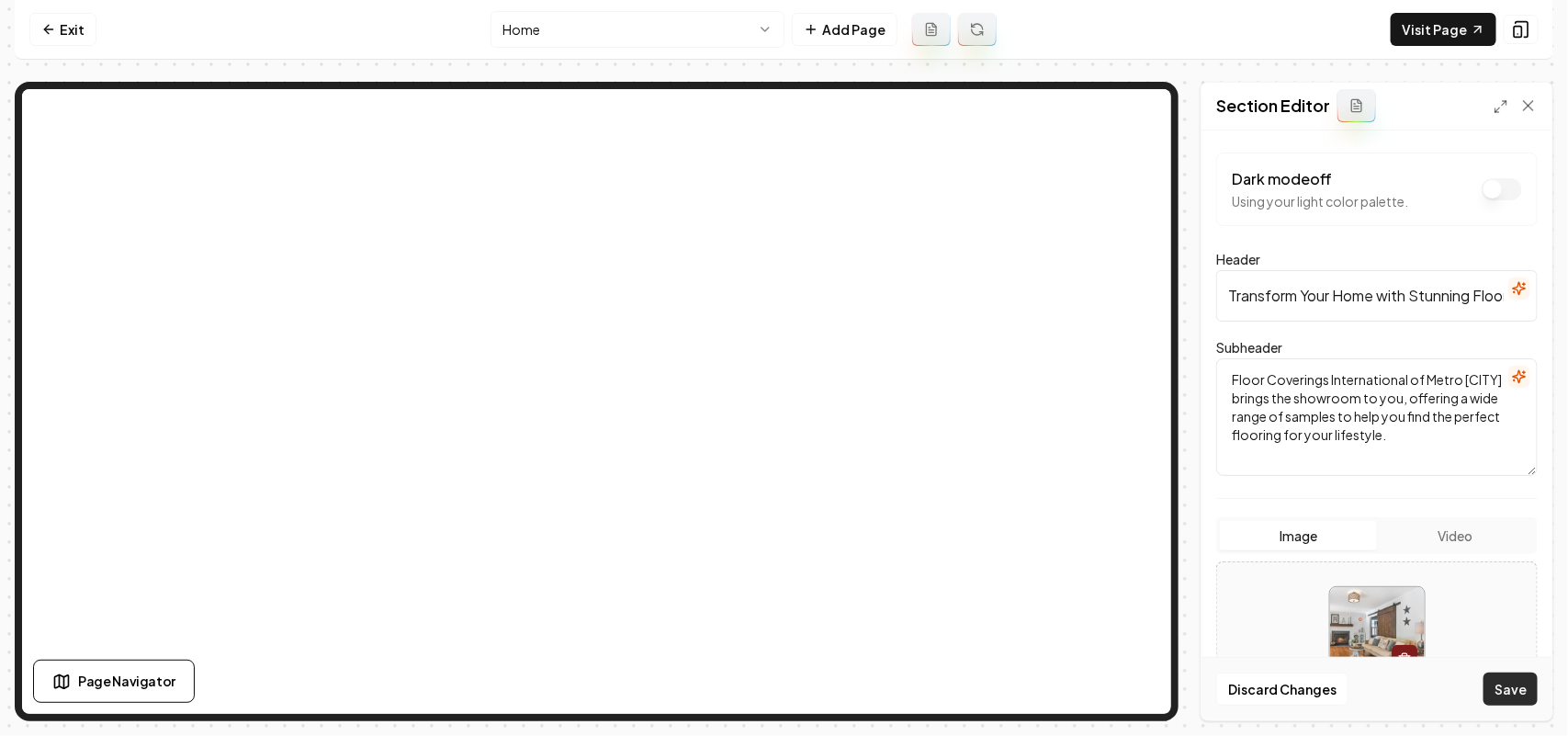 click on "Save" at bounding box center [1510, 689] 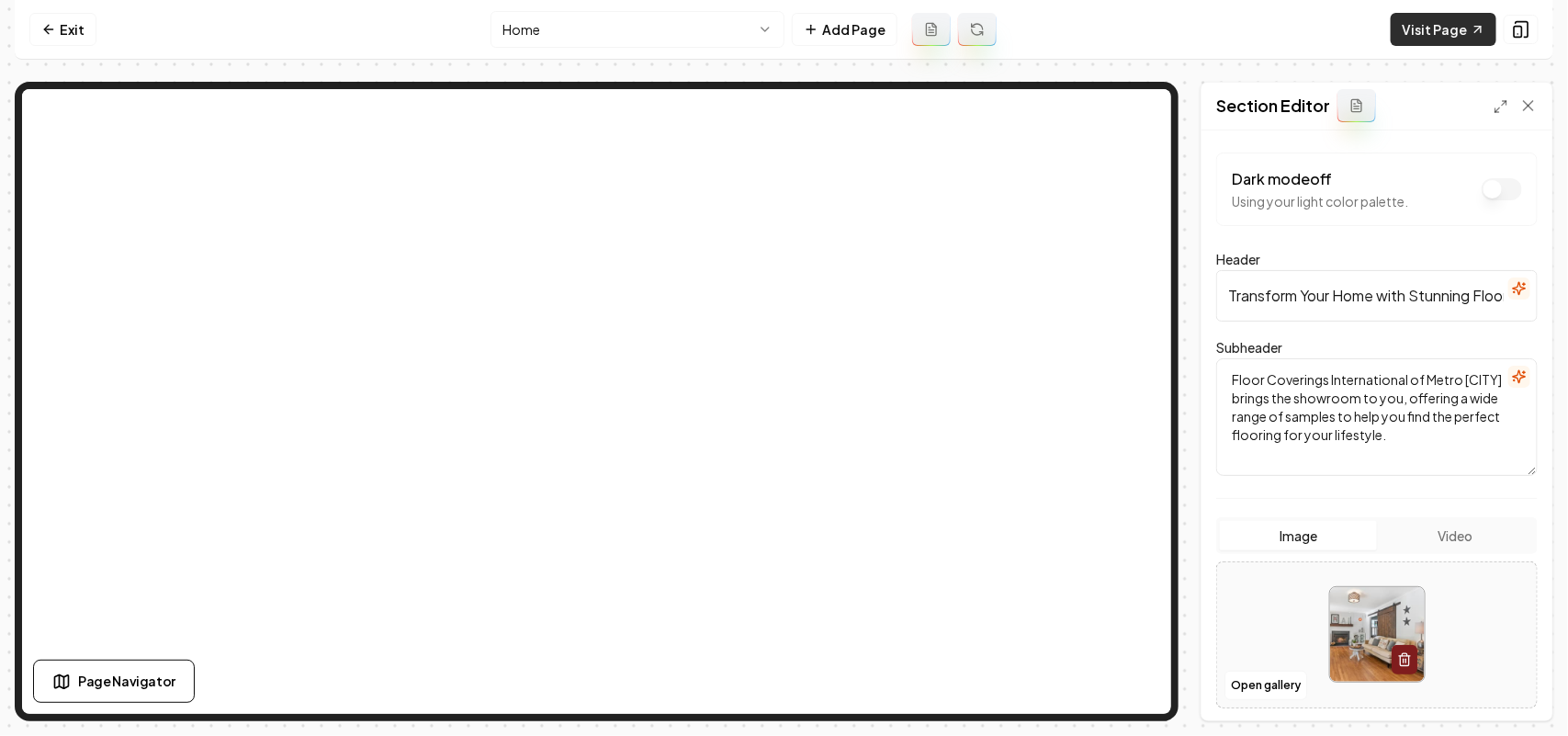 click on "Visit Page" at bounding box center [1443, 29] 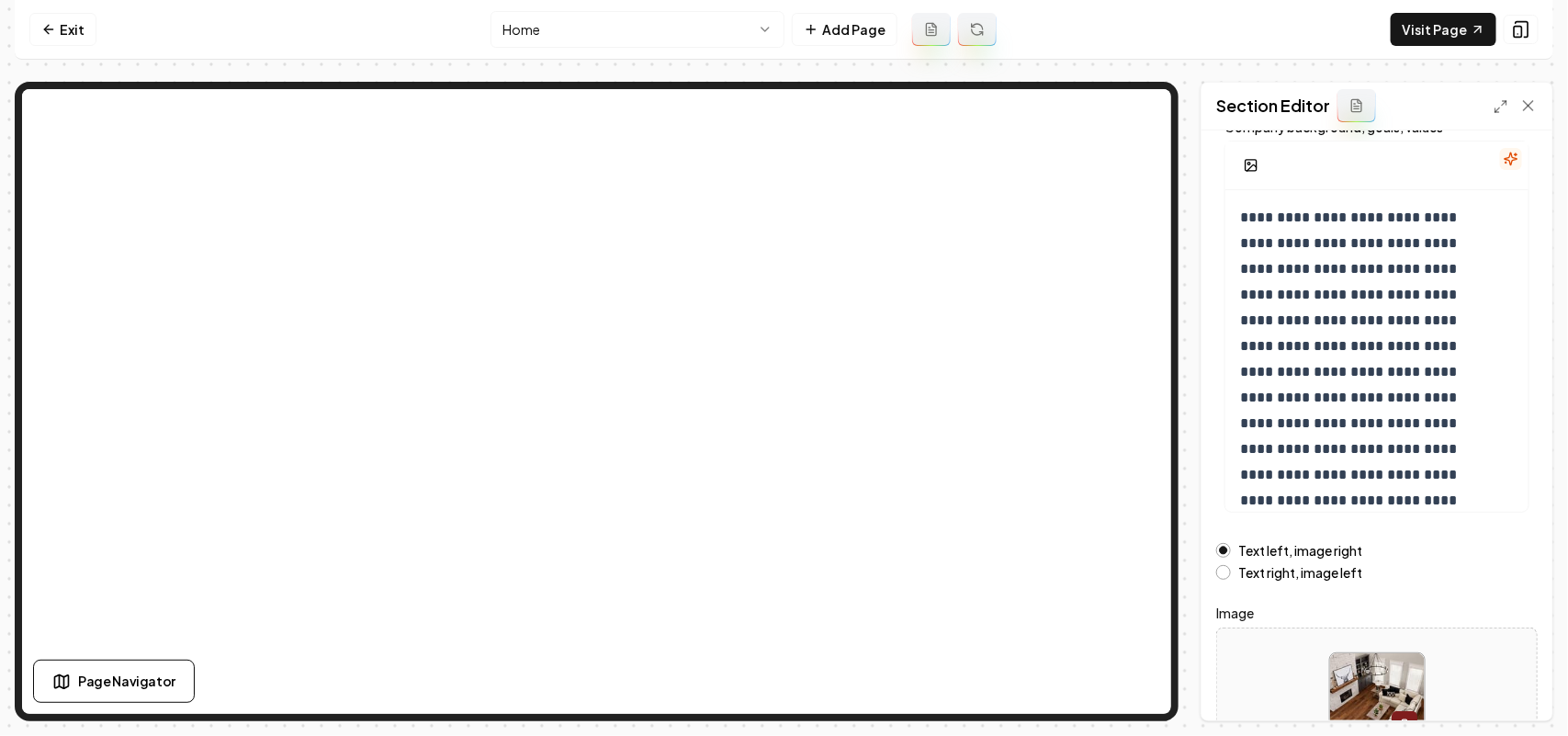 scroll, scrollTop: 257, scrollLeft: 0, axis: vertical 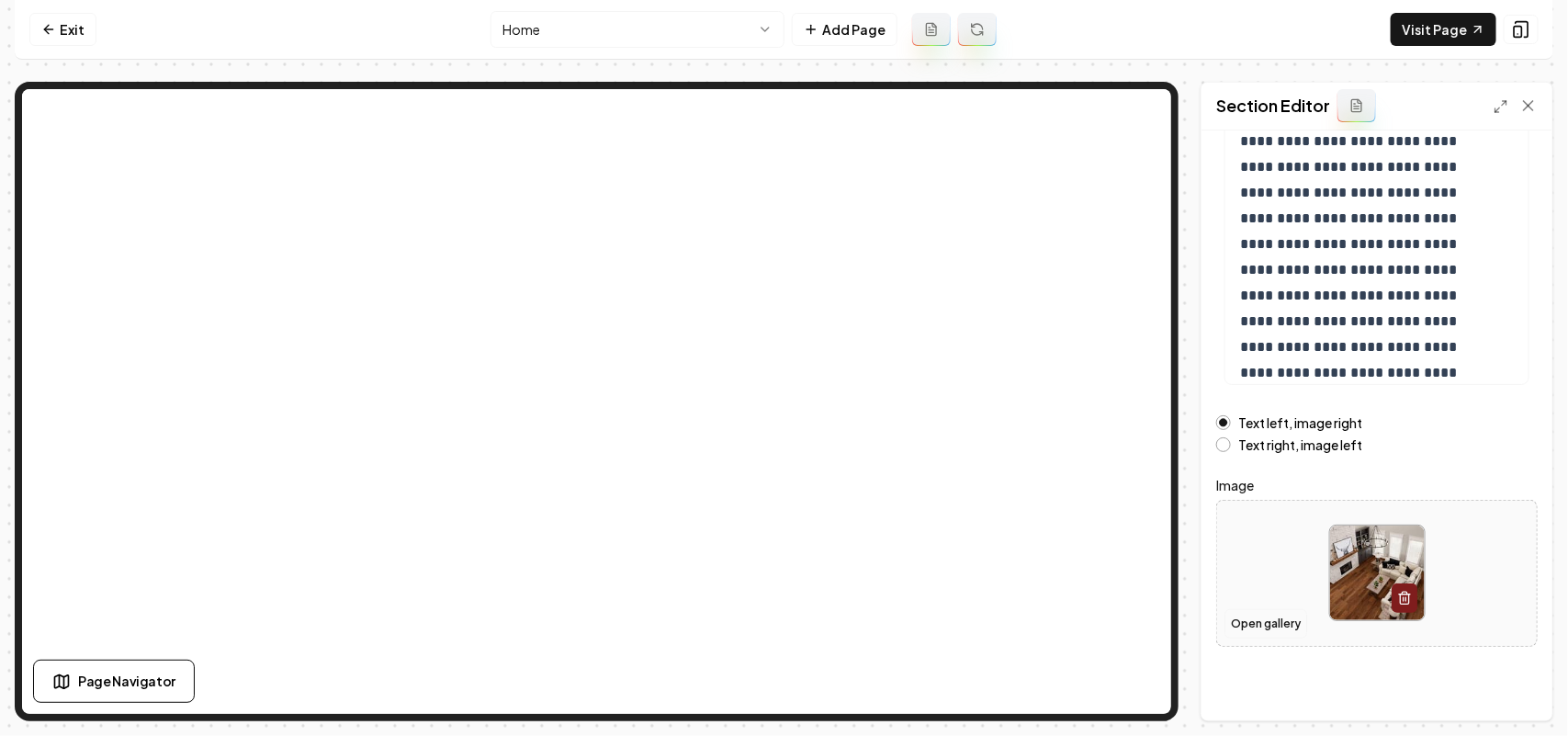 click on "Open gallery" at bounding box center [1266, 624] 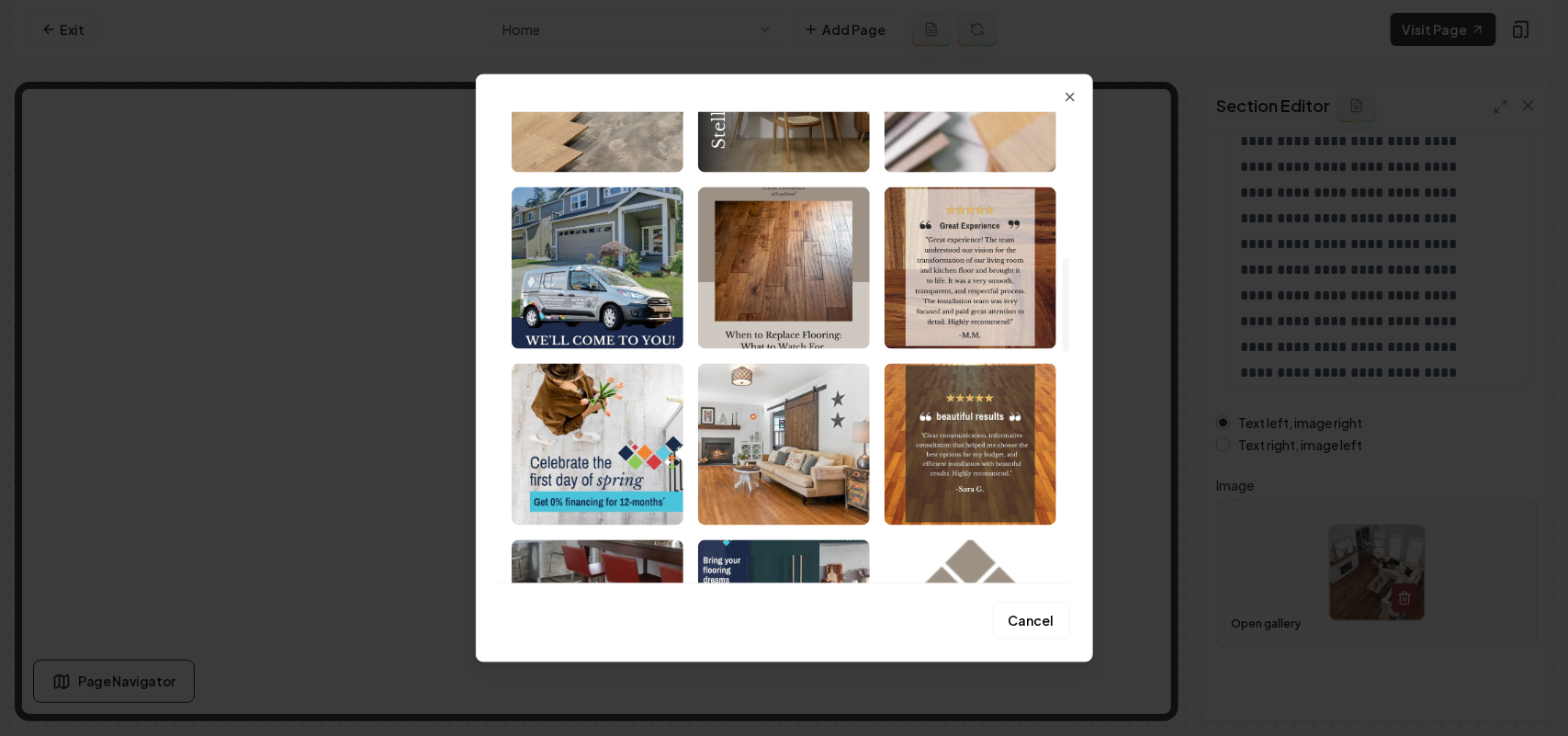 scroll, scrollTop: 1034, scrollLeft: 0, axis: vertical 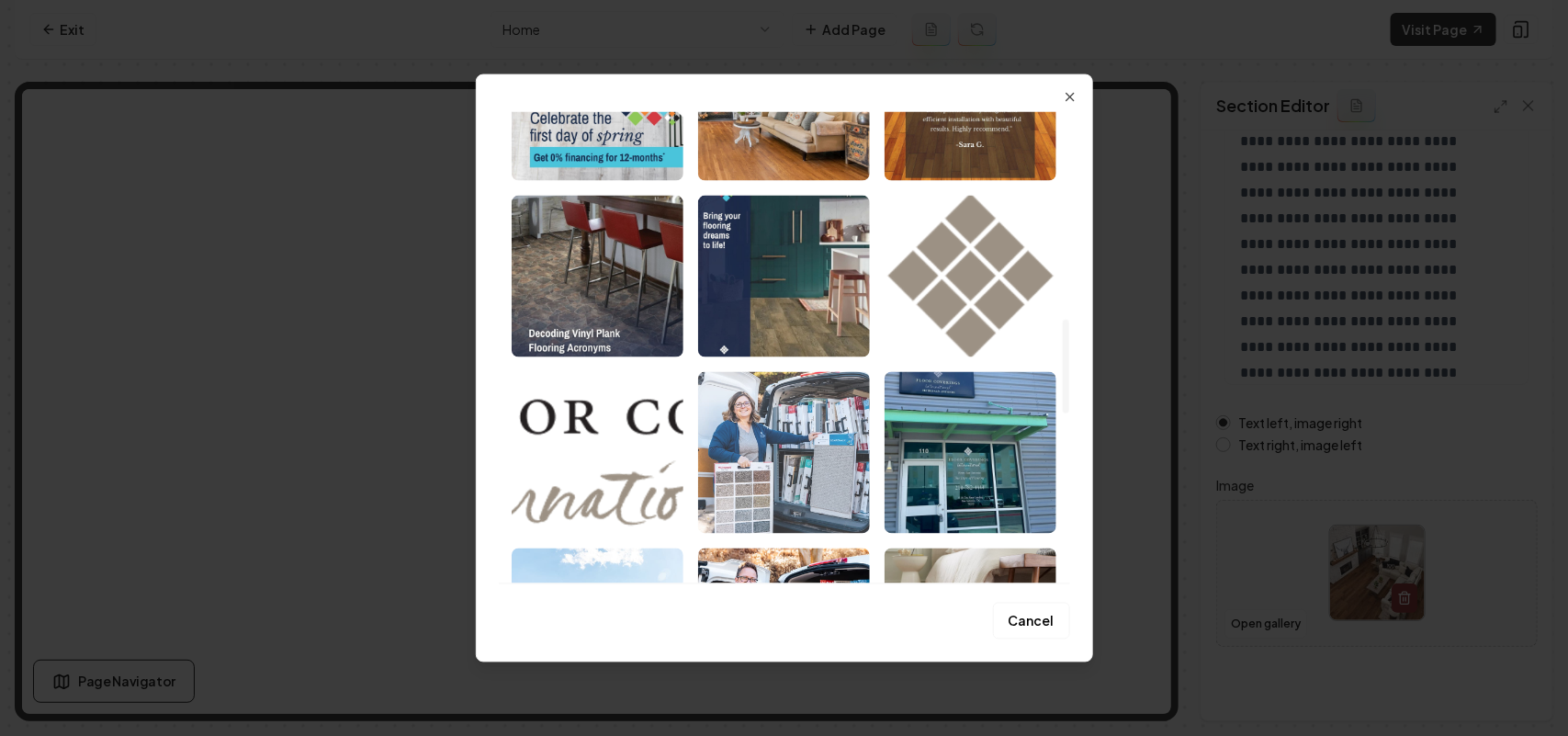 click at bounding box center [784, 452] 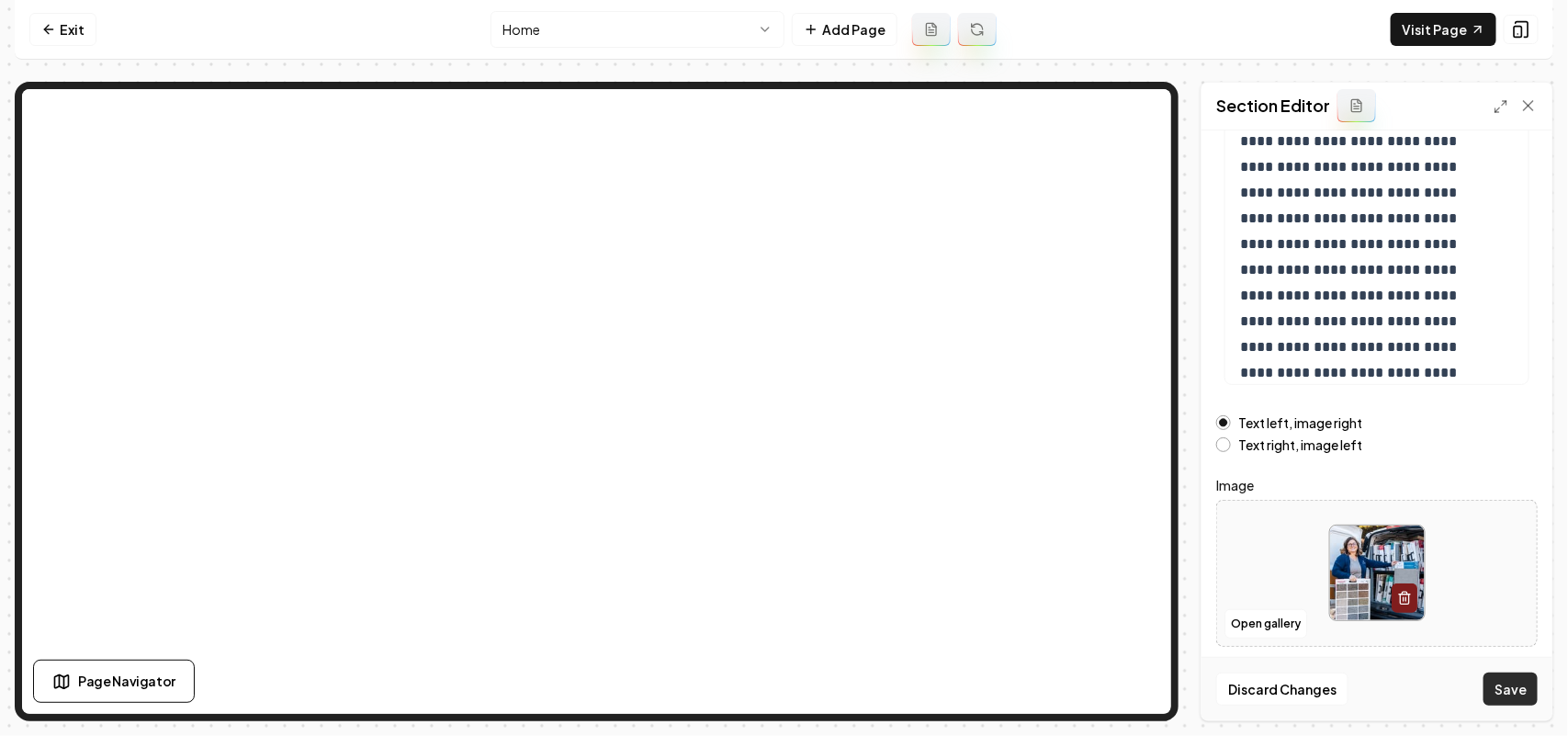 click on "Save" at bounding box center [1510, 689] 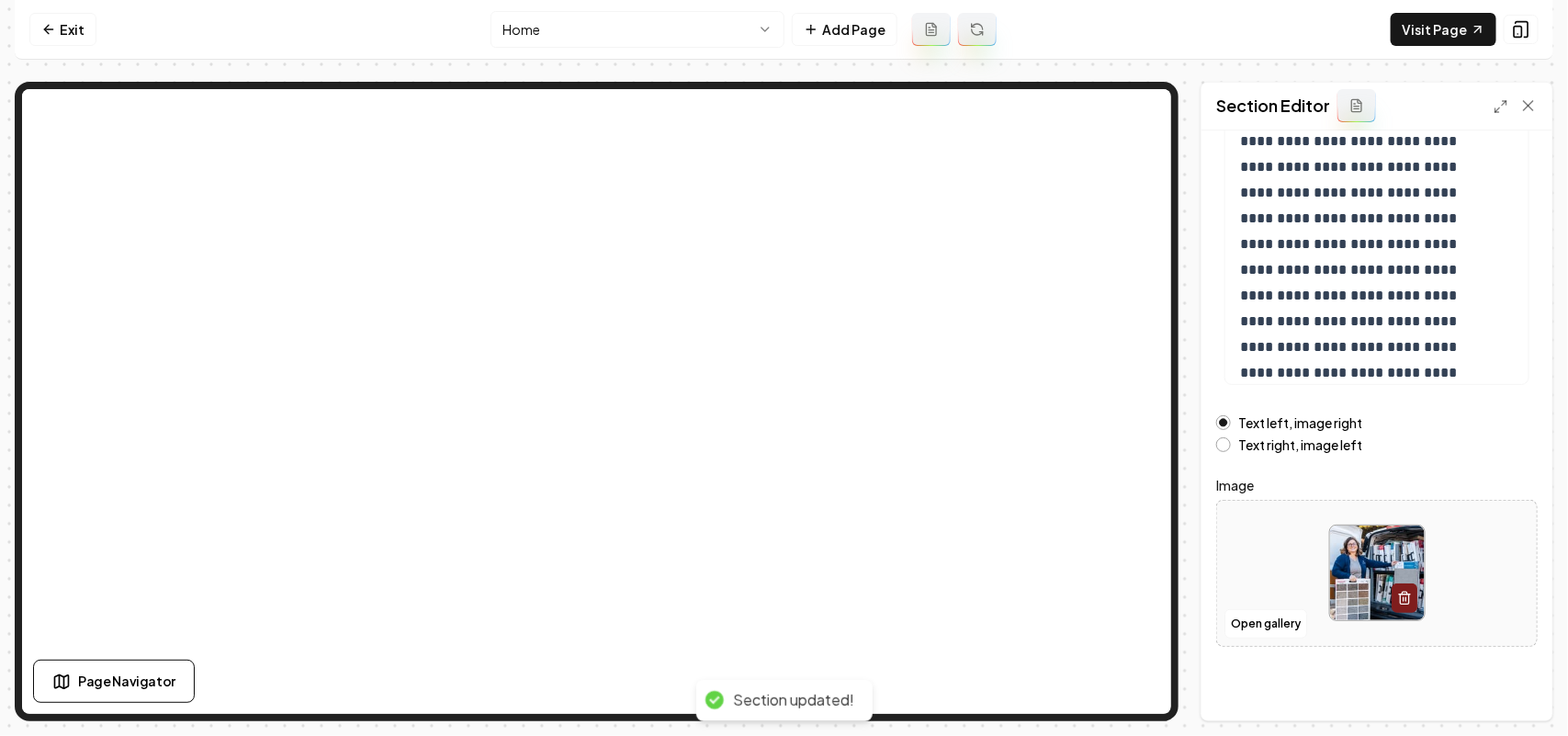 click on "Text right, image left" at bounding box center [1300, 445] 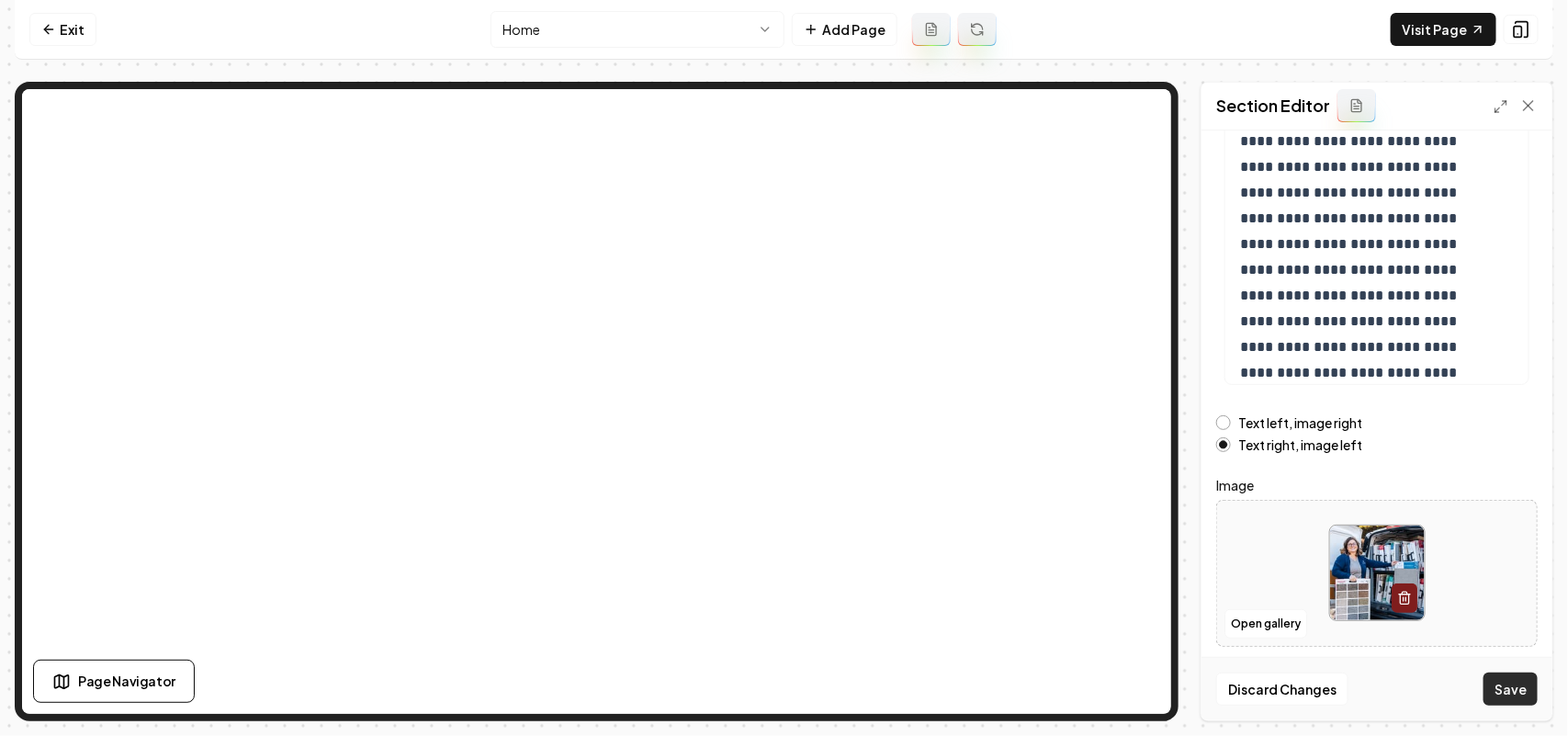 click on "Save" at bounding box center [1510, 689] 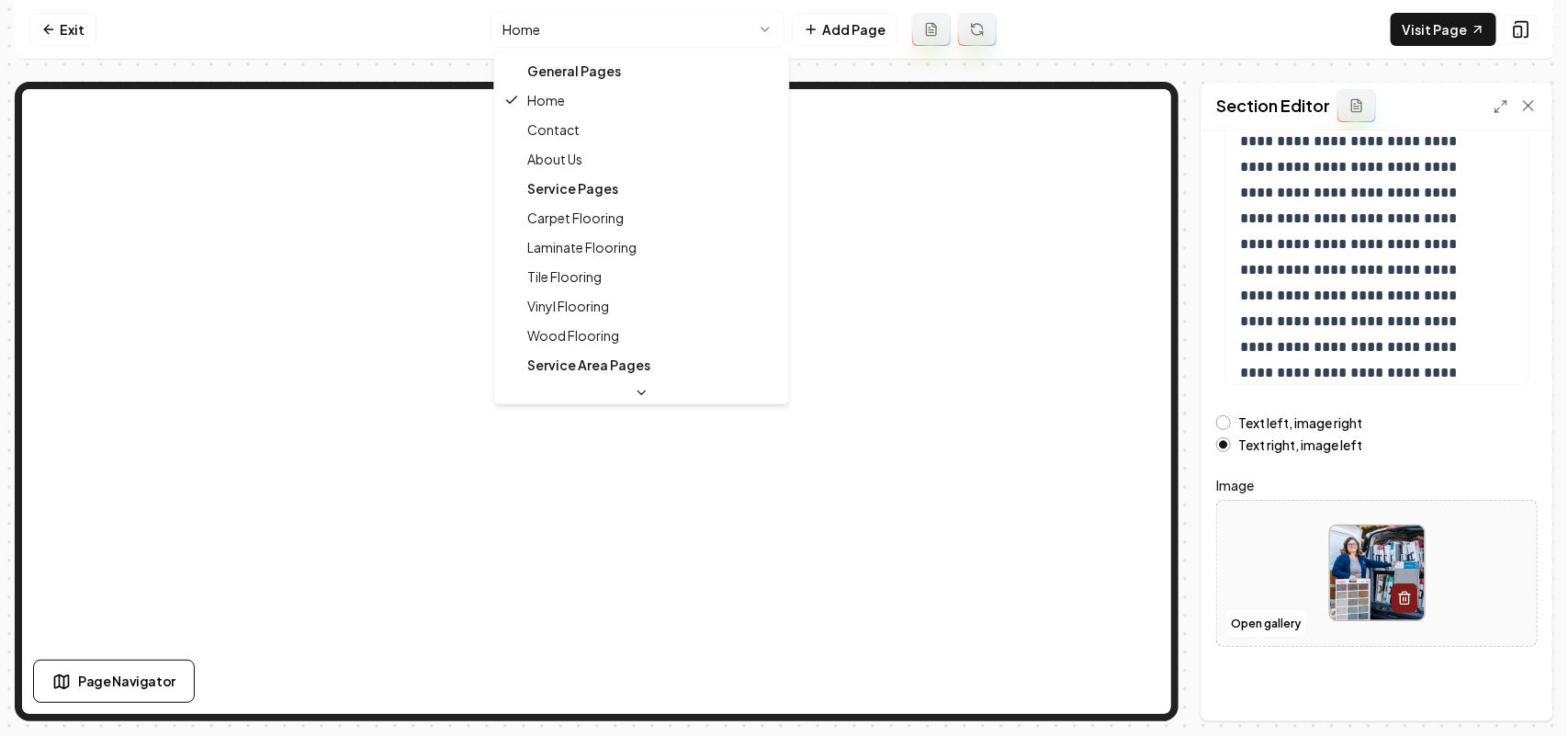 click on "**********" at bounding box center [784, 368] 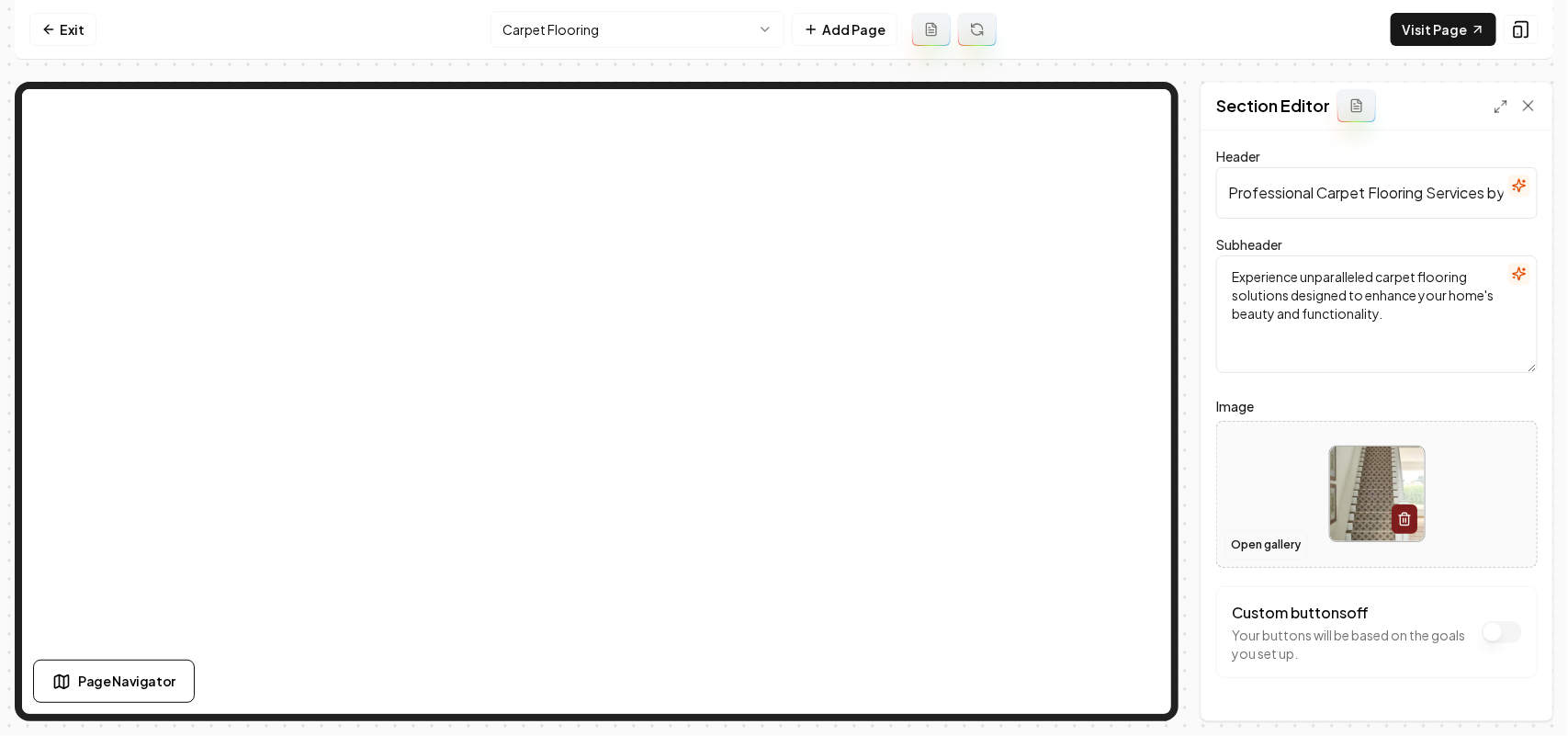click on "Open gallery" at bounding box center [1266, 545] 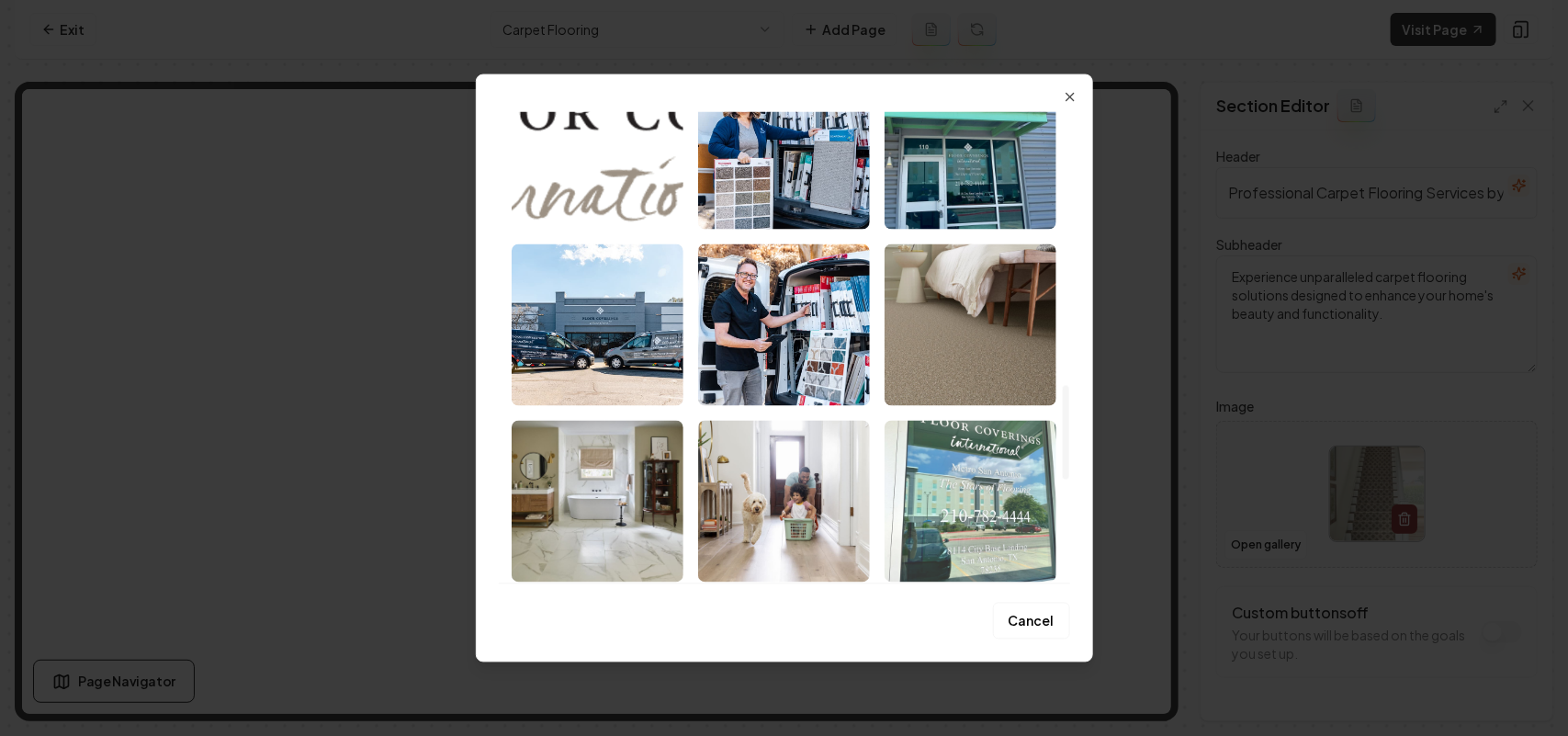 scroll, scrollTop: 1378, scrollLeft: 0, axis: vertical 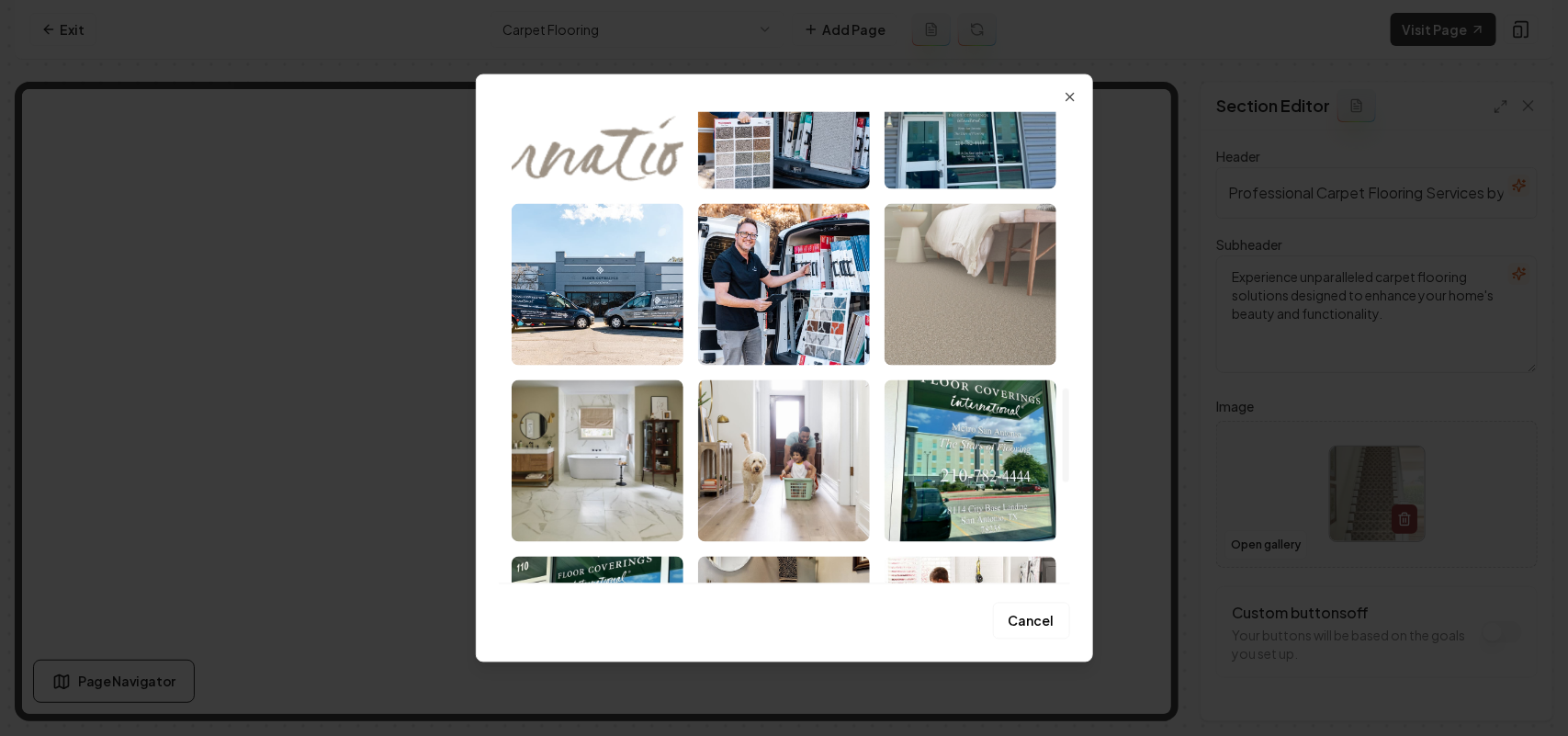 click at bounding box center (970, 284) 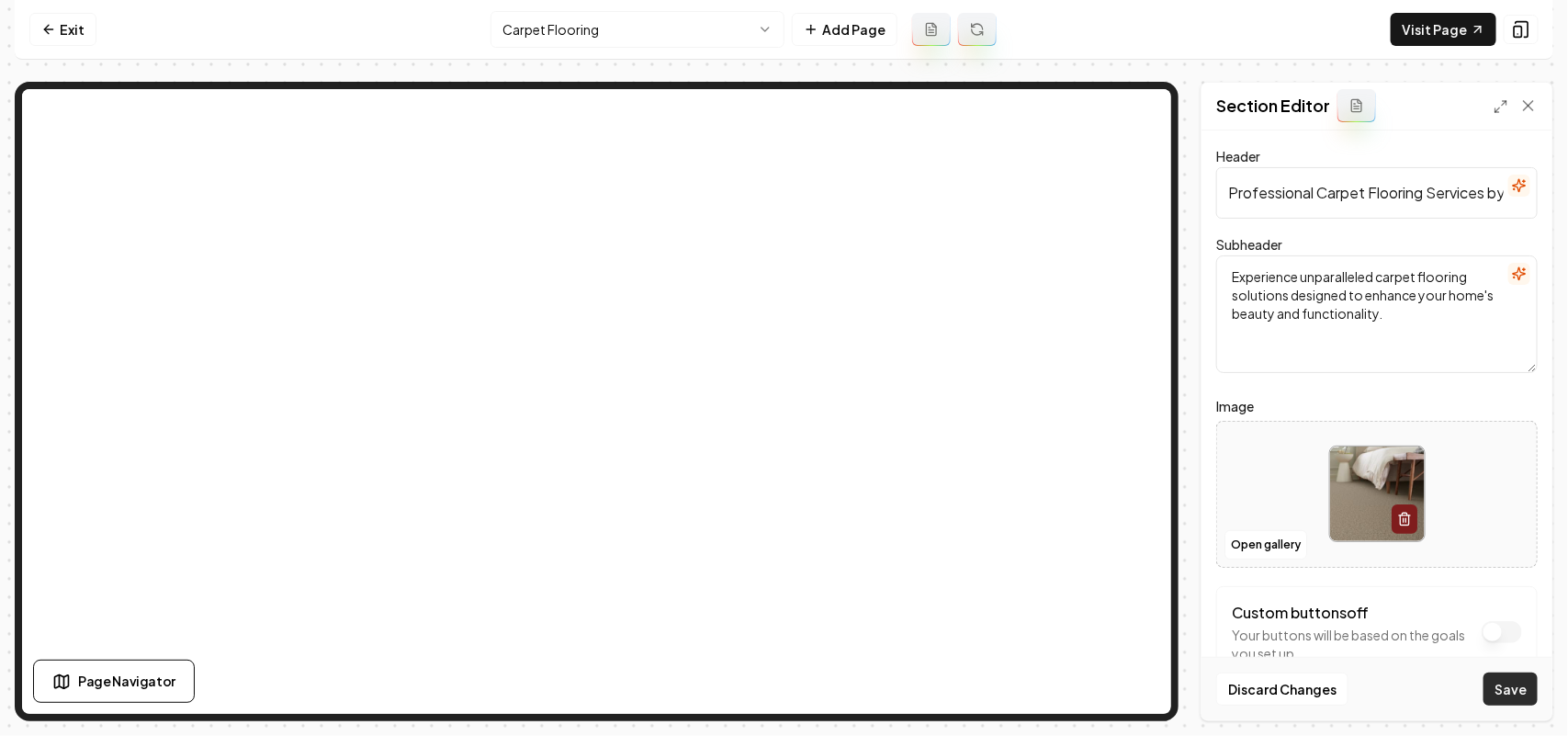 click on "Save" at bounding box center (1510, 689) 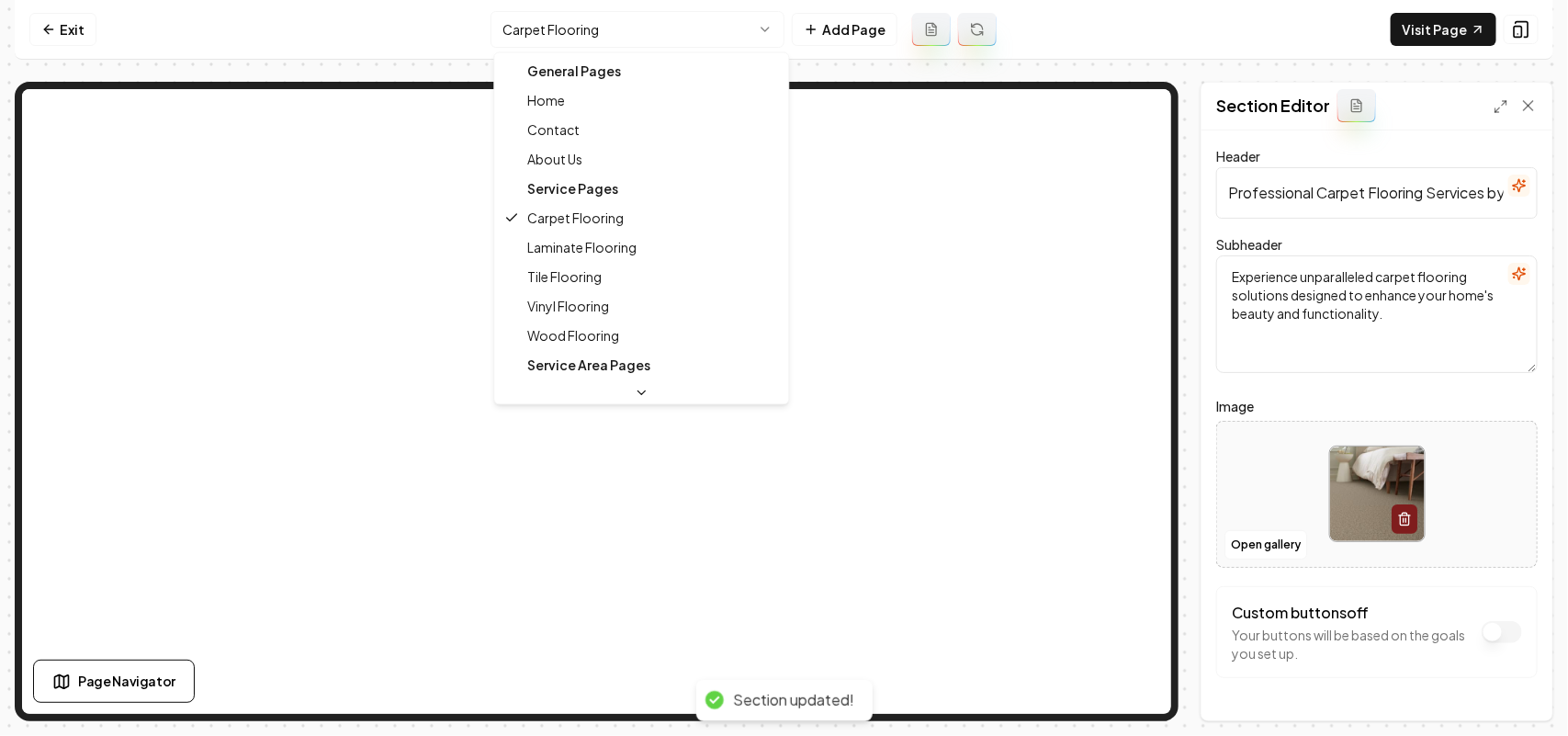 click on "Computer Required This feature is only available on a computer. Please switch to a computer to edit your site. Go back  Exit Carpet Flooring Services by Floor Coverings International Add Page Visit Page  Page Navigator Page Settings Section Editor Header Professional Carpet Flooring Services by Floor Coverings International Subheader Experience unparalleled carpet flooring solutions designed to enhance your home's beauty and functionality. Image Open gallery Custom buttons  off Your buttons will be based on the goals you set up. Discard Changes Save Section updated! /dashboard/sites/[UUID]/pages/[UUID] General Pages Home Contact About Us Service Pages Carpet Flooring Laminate Flooring Tile Flooring Vinyl Flooring Wood Flooring Service Area Pages [CITY], [STATE]" at bounding box center (784, 368) 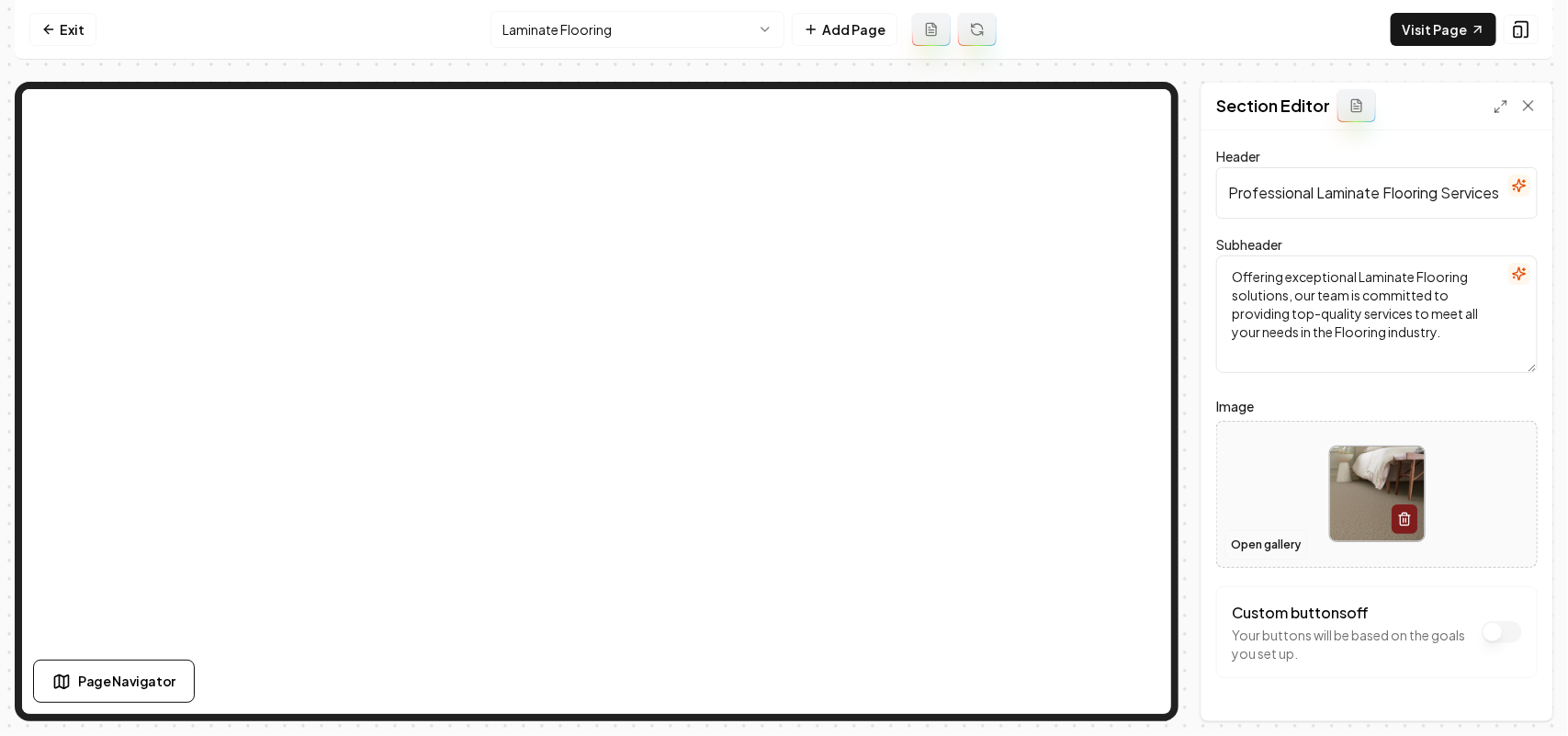 click on "Open gallery" at bounding box center (1266, 545) 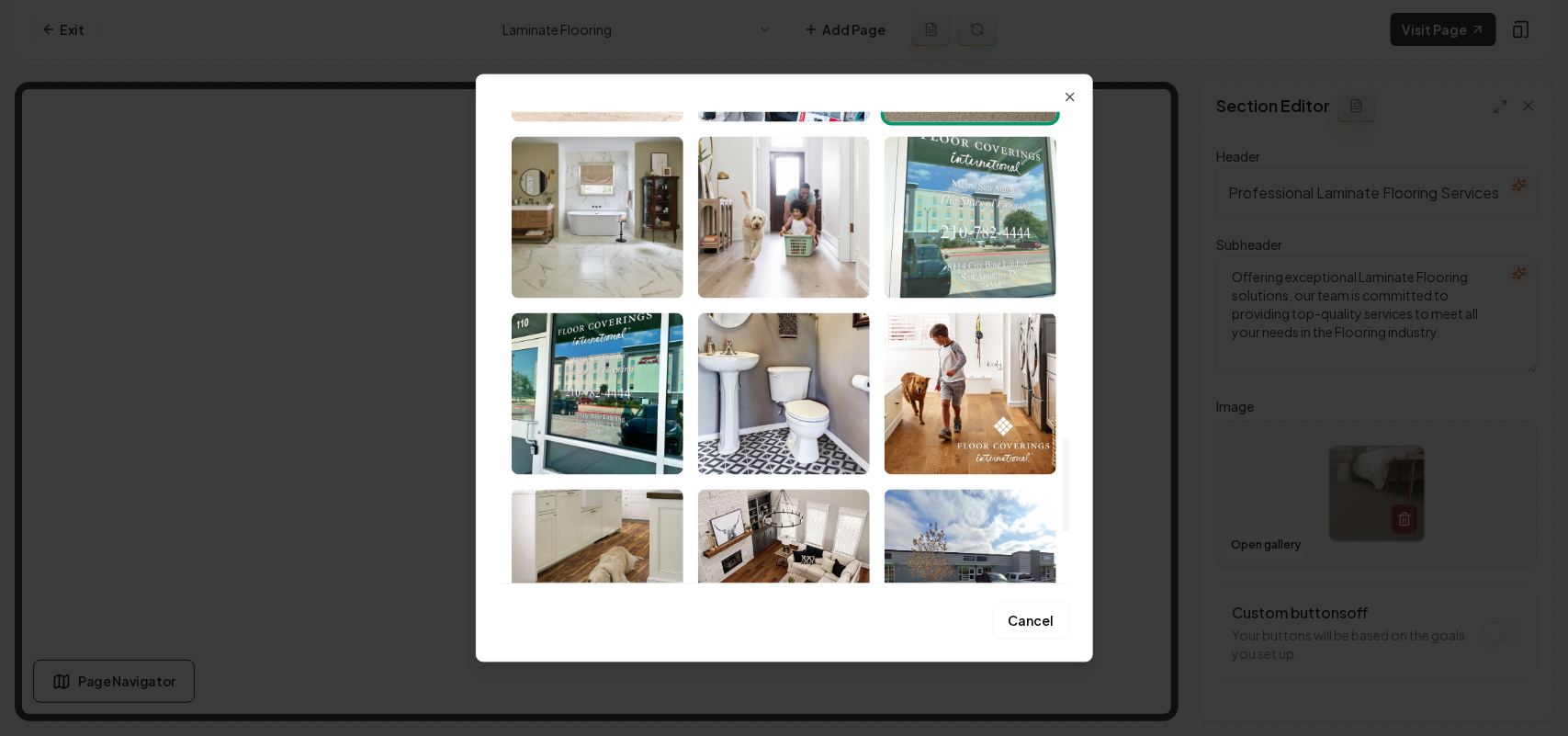 scroll, scrollTop: 1838, scrollLeft: 0, axis: vertical 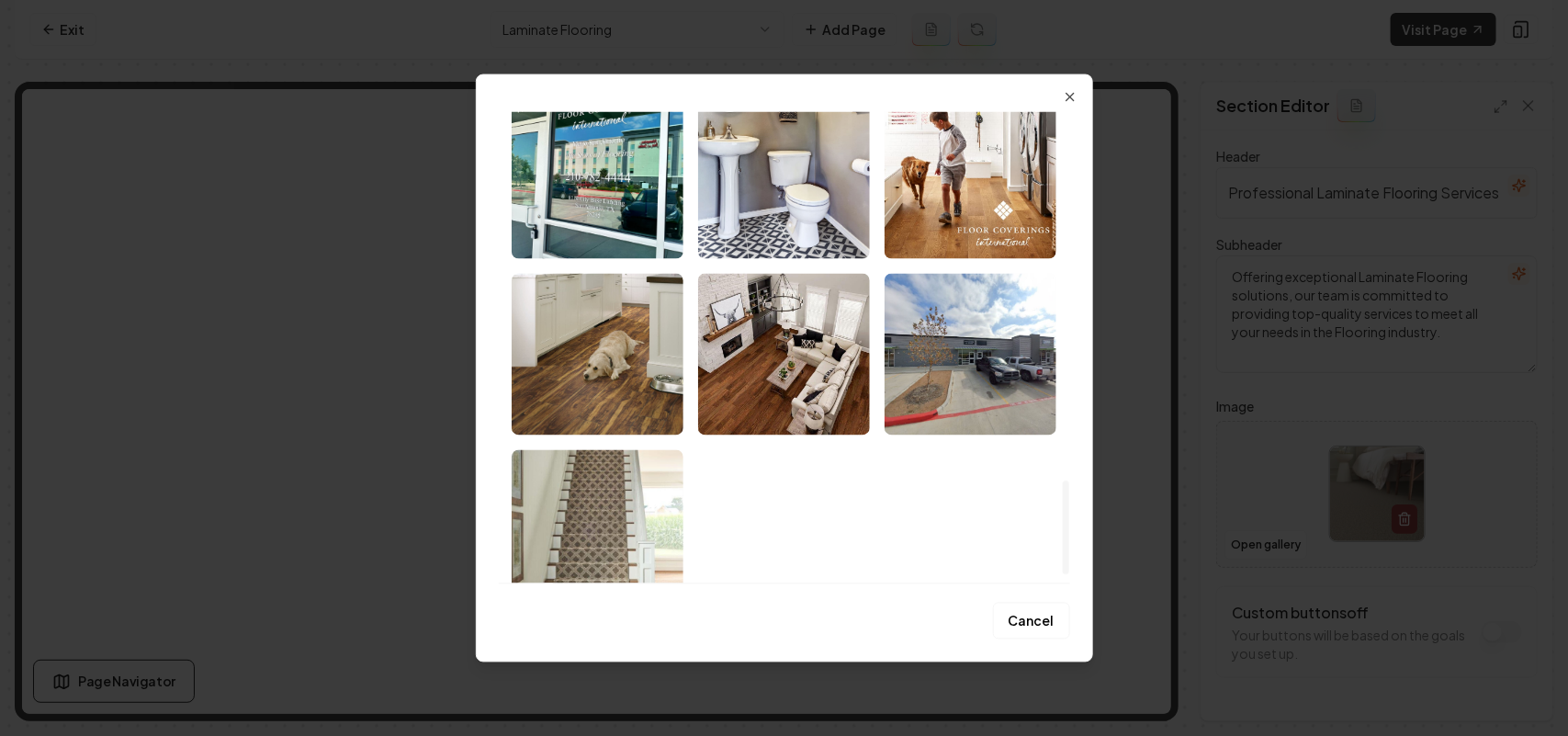 click at bounding box center (784, 354) 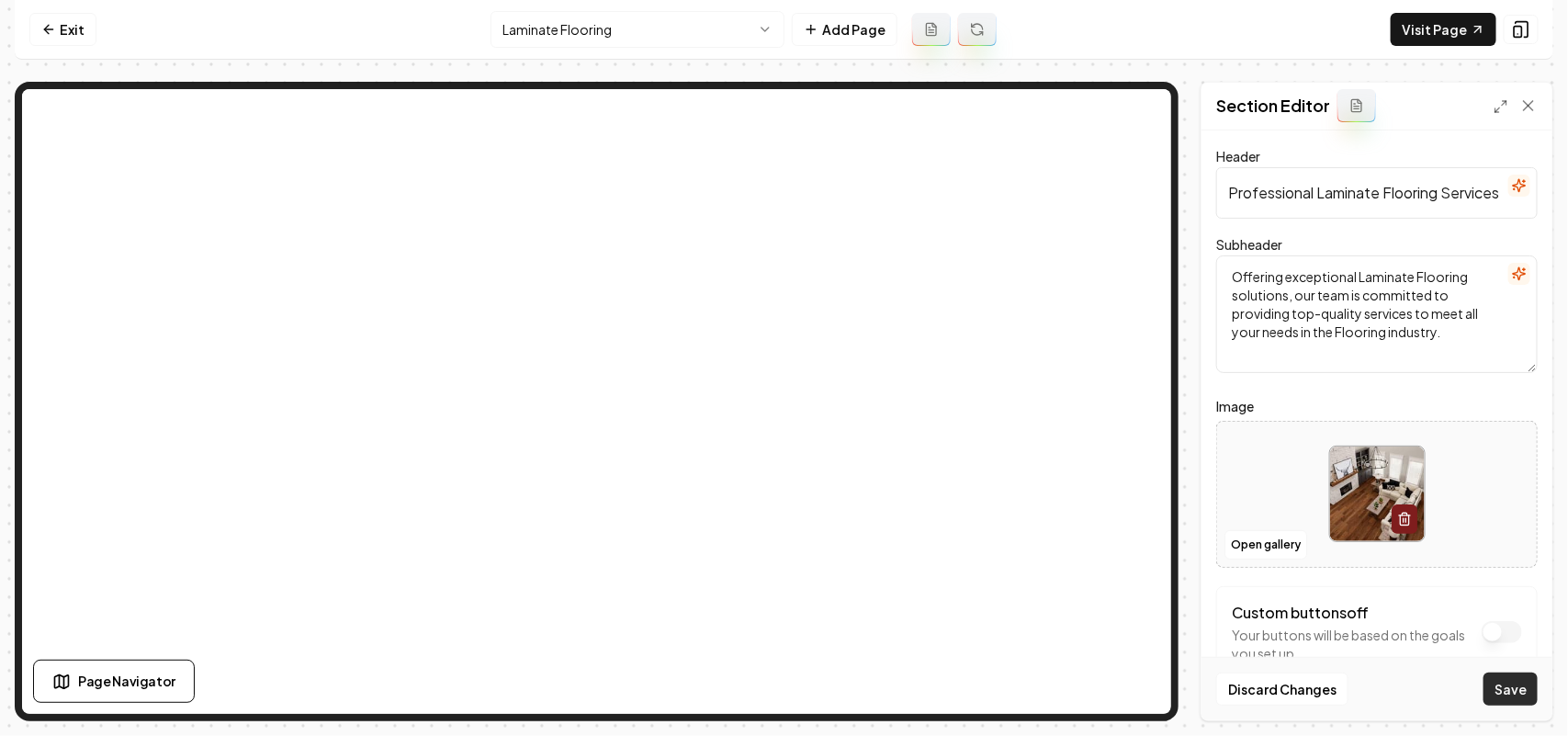 click on "Save" at bounding box center (1510, 689) 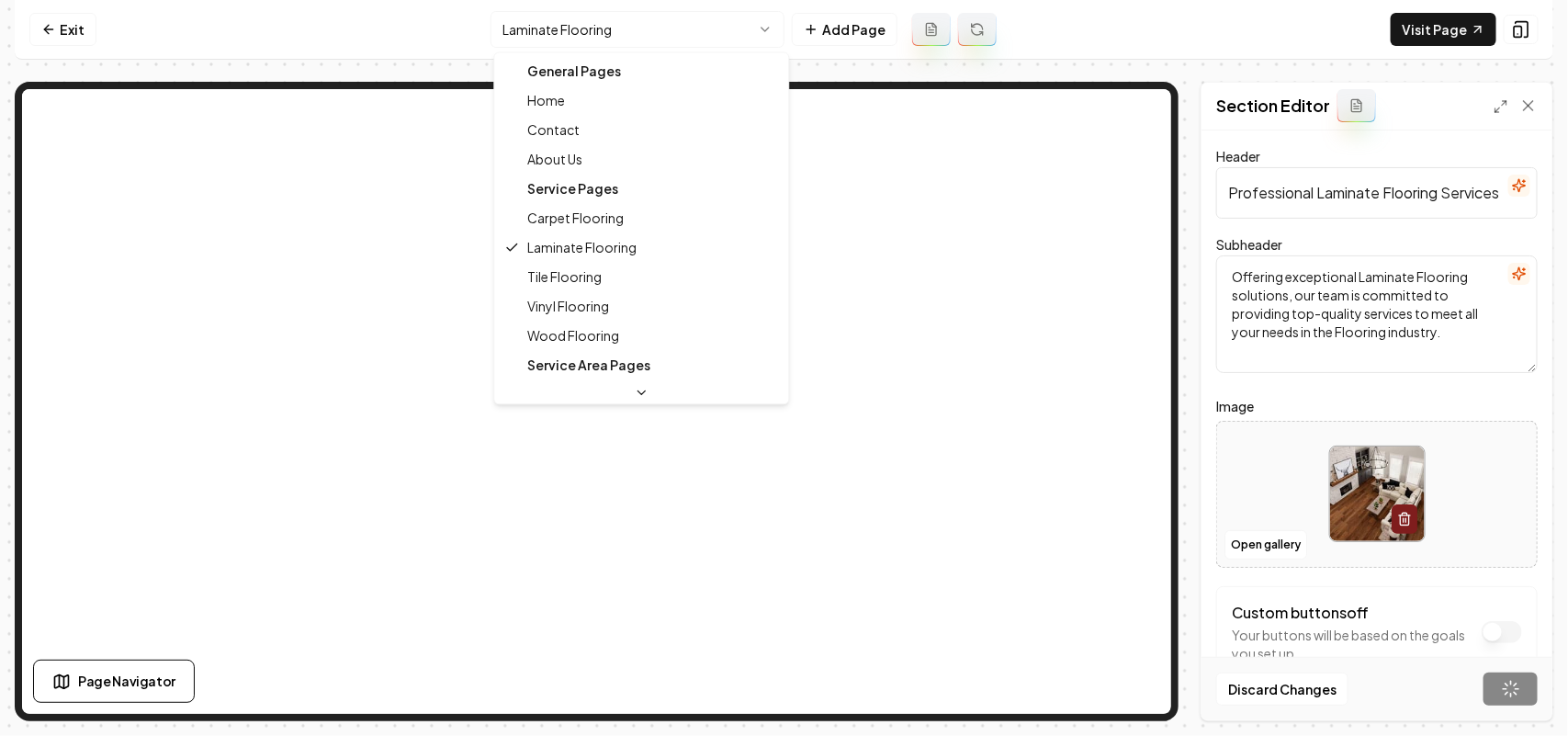 click on "Computer Required This feature is only available on a computer. Please switch to a computer to edit your site. Go back  Exit Laminate Flooring Add Page Visit Page  Page Navigator Page Settings Section Editor Header Professional Laminate Flooring Services Subheader Offering exceptional Laminate Flooring solutions, our team is committed to providing top-quality services to meet all your needs in the Flooring industry. Image Open gallery Custom buttons  off Your buttons will be based on the goals you set up. Discard Changes Save /dashboard/sites/[UUID]/pages/[UUID] General Pages Home Contact About Us Service Pages Carpet Flooring Laminate Flooring Tile Flooring Vinyl Flooring Wood Flooring Service Area Pages [CITY], [STATE]" at bounding box center (784, 368) 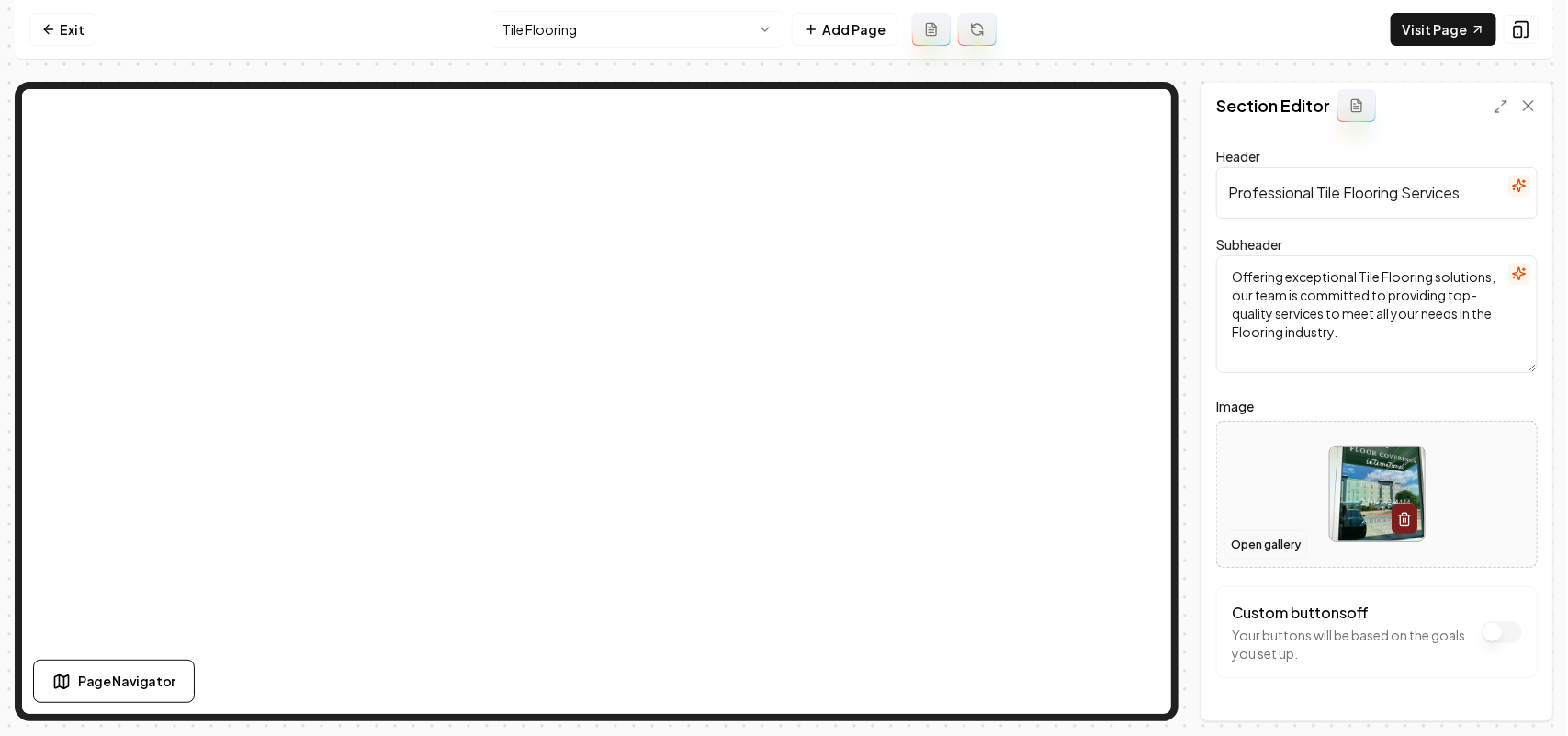 click on "Open gallery" at bounding box center [1266, 545] 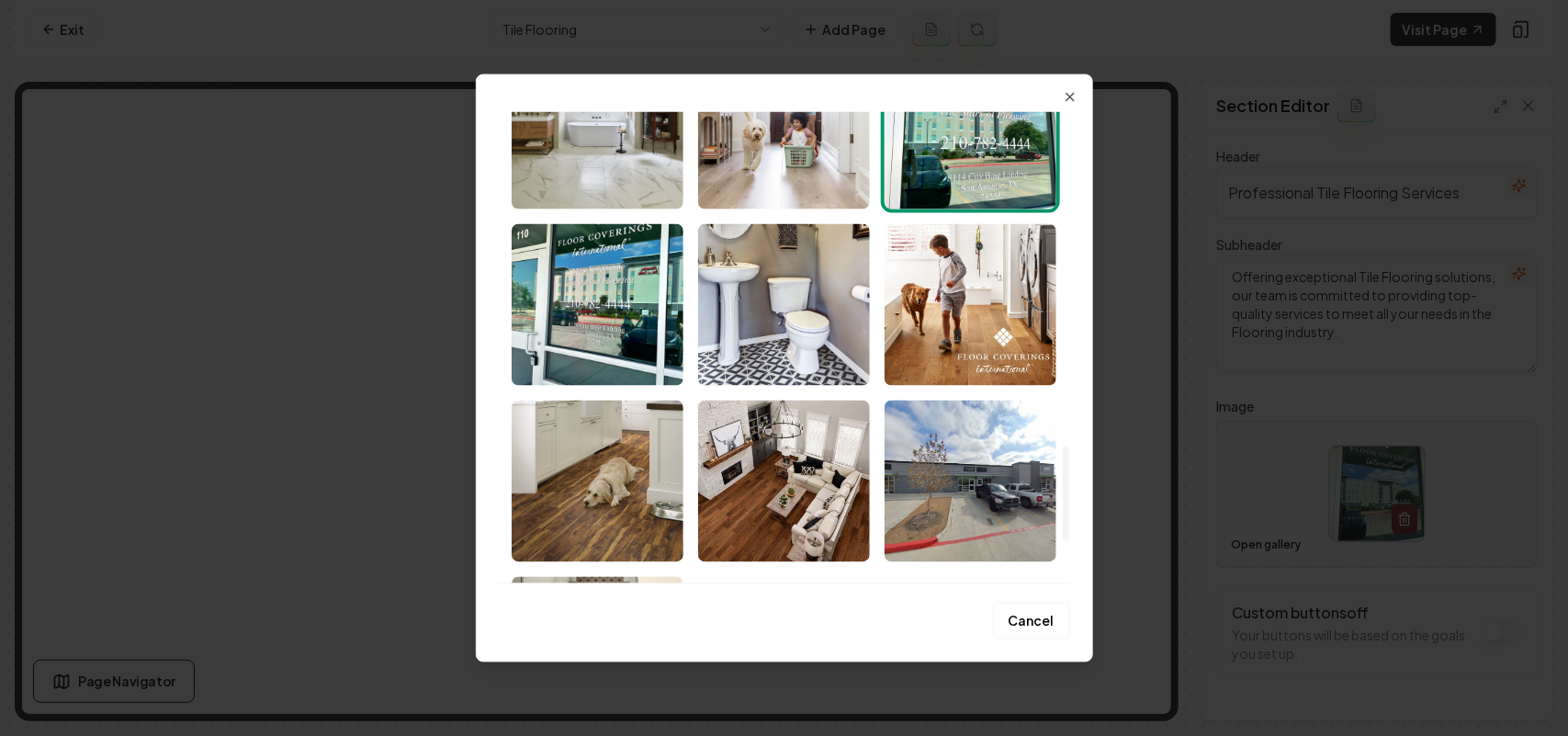 scroll, scrollTop: 1723, scrollLeft: 0, axis: vertical 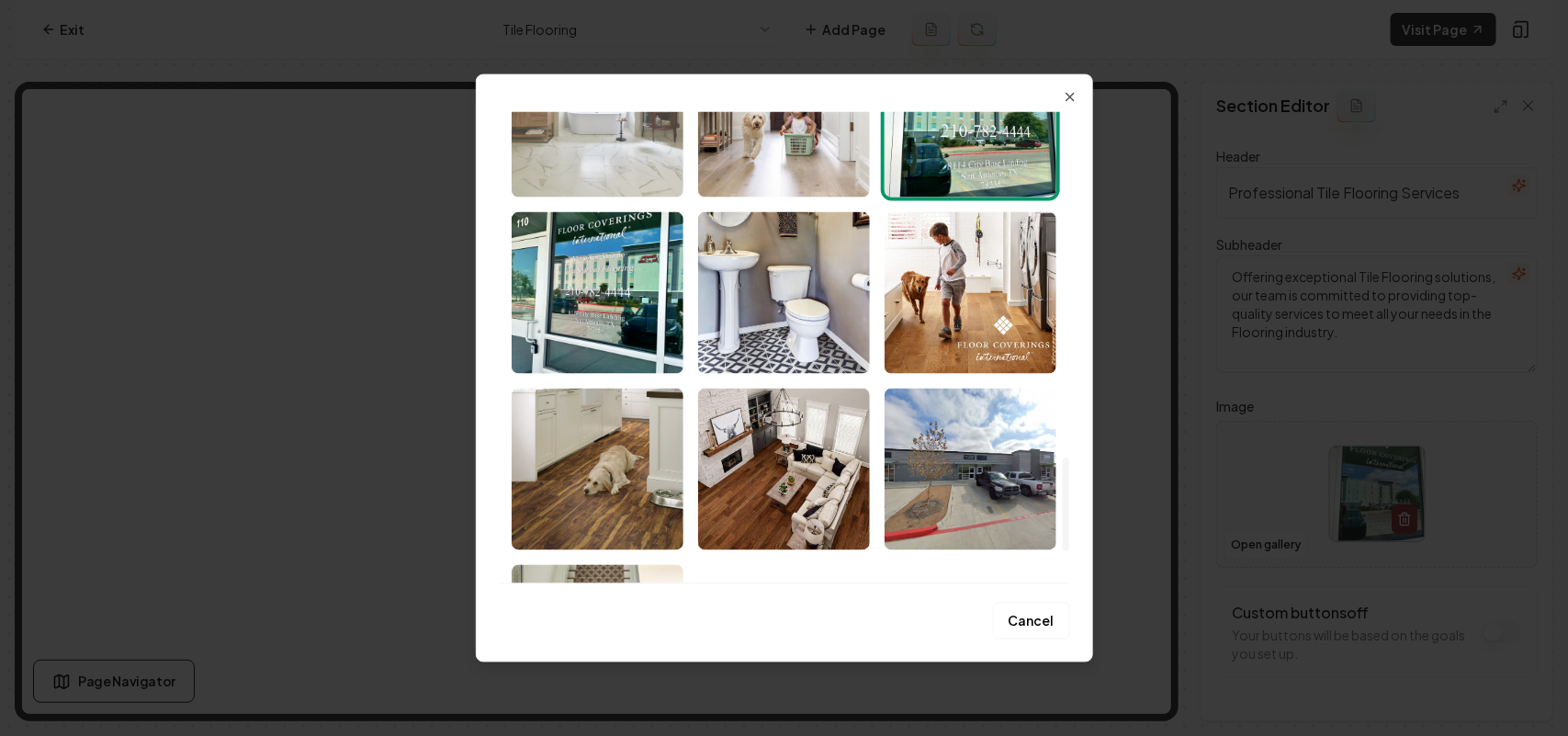 click at bounding box center [597, 116] 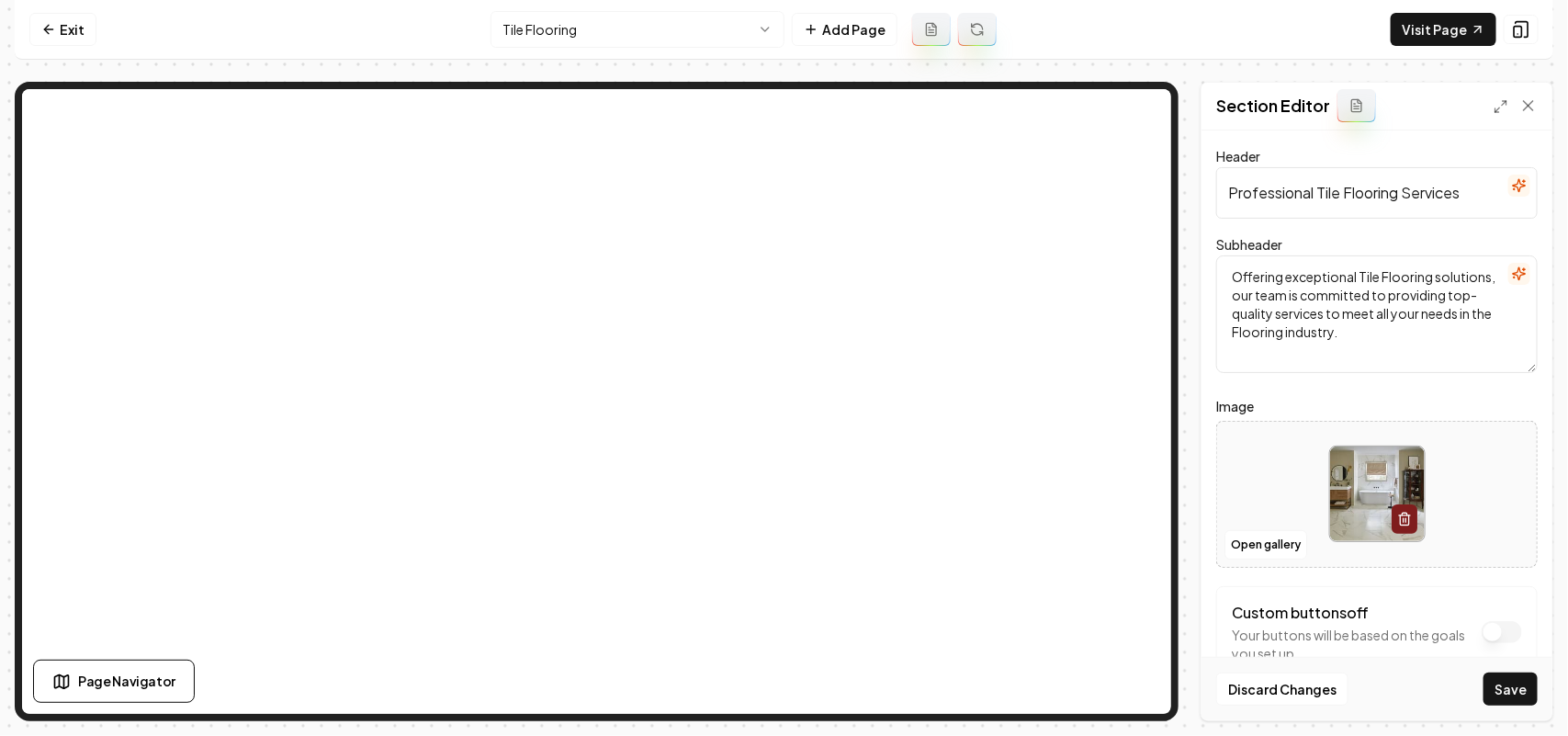 click on "Save" at bounding box center [1510, 689] 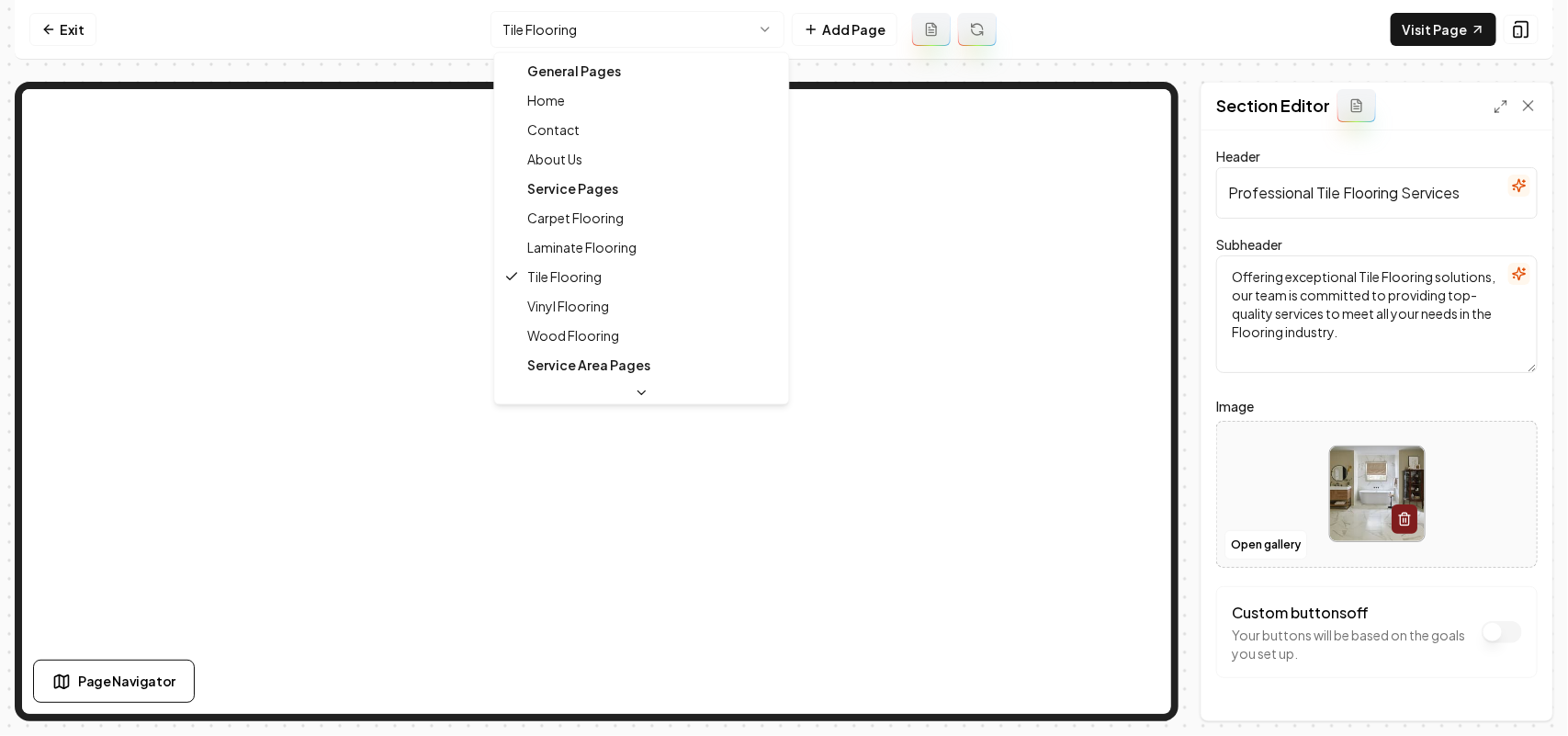 click on "Computer Required This feature is only available on a computer. Please switch to a computer to edit your site. Go back  Exit Tile Flooring Add Page Visit Page  Page Navigator Page Settings Section Editor Header Professional Tile Flooring Services Subheader Offering exceptional Tile Flooring solutions, our team is committed to providing top-quality services to meet all your needs in the Flooring industry. Image Open gallery Custom buttons  off Your buttons will be based on the goals you set up. Discard Changes Save Section updated! /dashboard/sites/d28d6a21-83e3-452b-b1a0-c189ffcdb5ca/pages/ac9ca6e0-405a-4853-b89f-8f465de48e7f General Pages Home Contact About Us Service Pages Carpet Flooring Laminate Flooring Tile Flooring Vinyl Flooring Wood Flooring Service Area Pages [CITY], [STATE]" at bounding box center [784, 368] 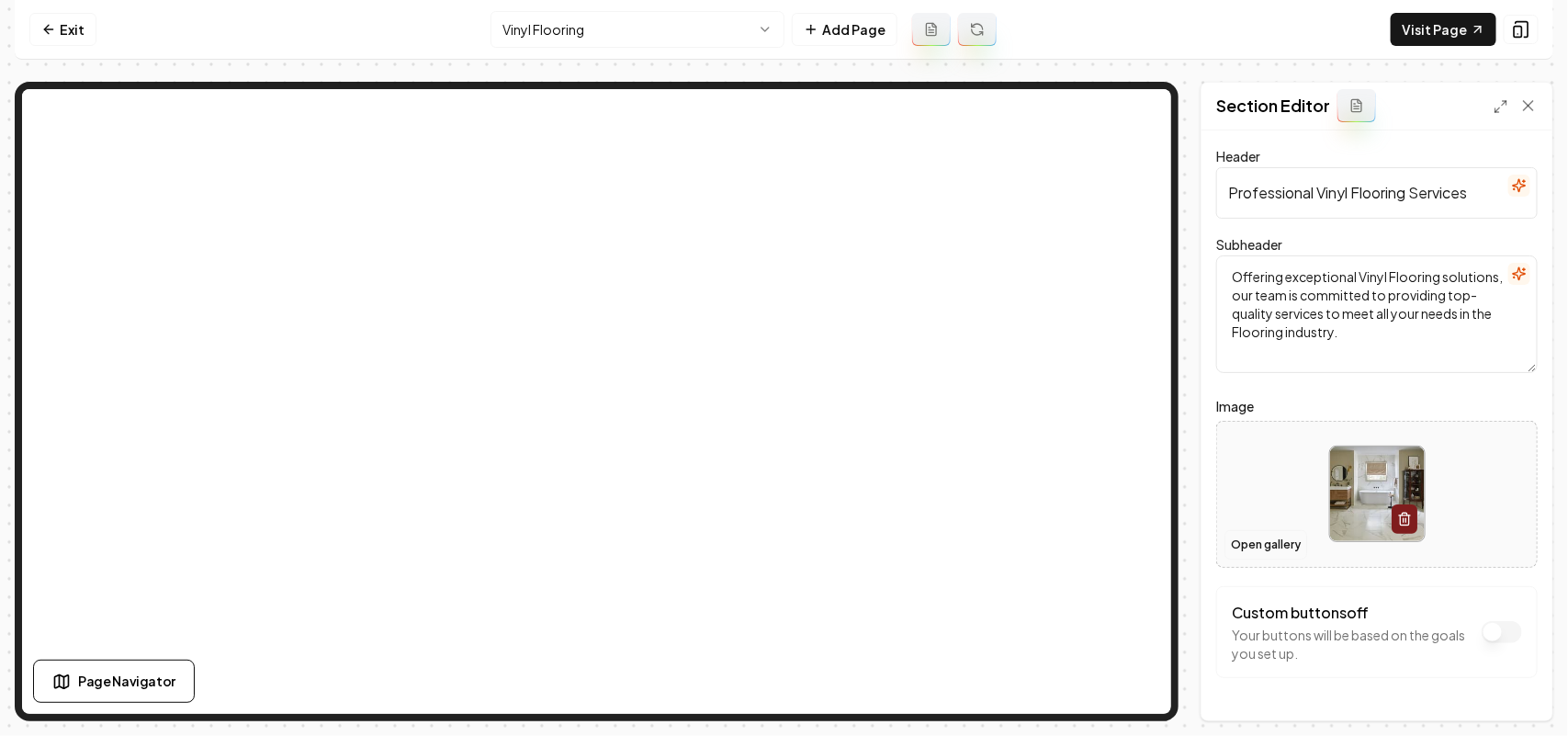 click on "Open gallery" at bounding box center (1266, 545) 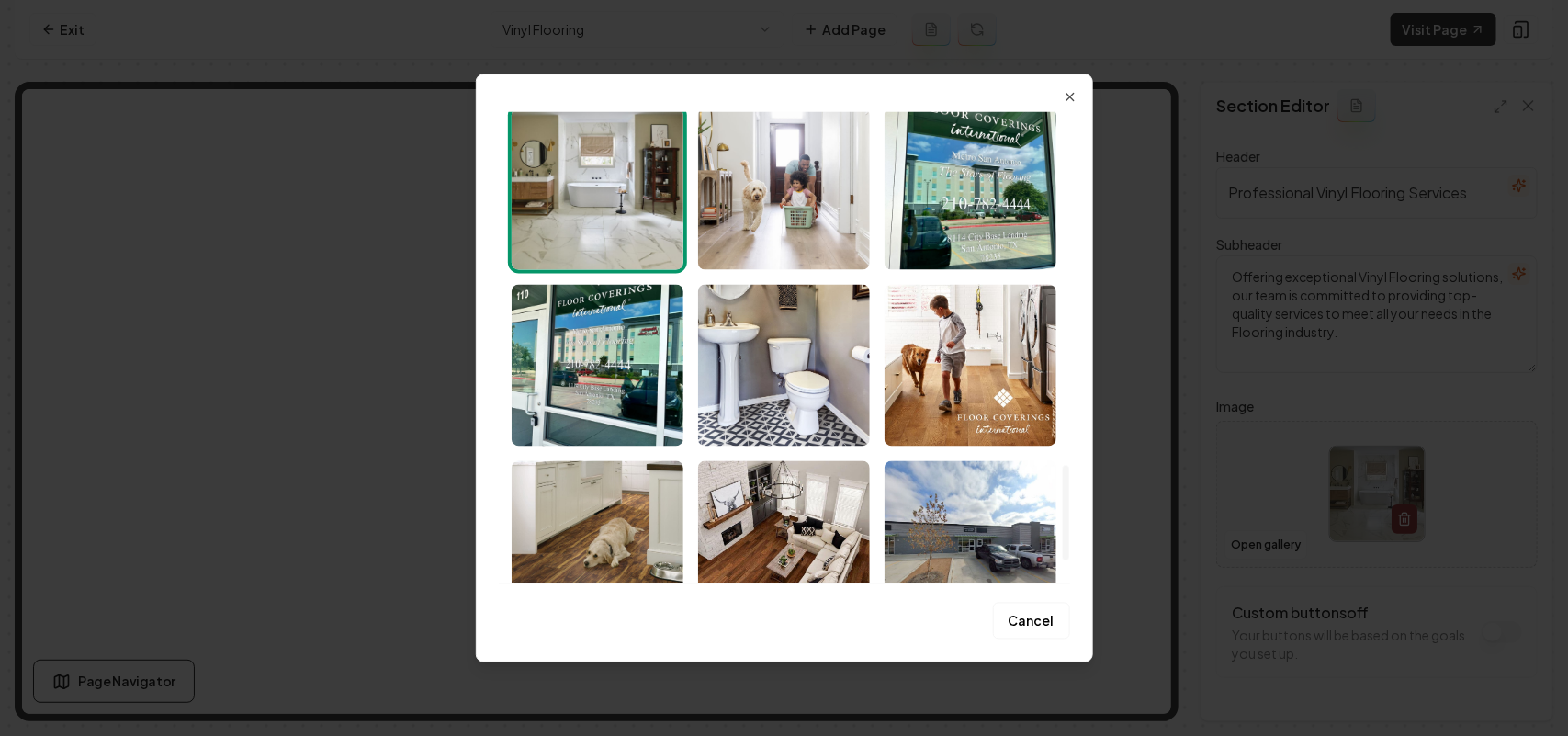 scroll, scrollTop: 1643, scrollLeft: 0, axis: vertical 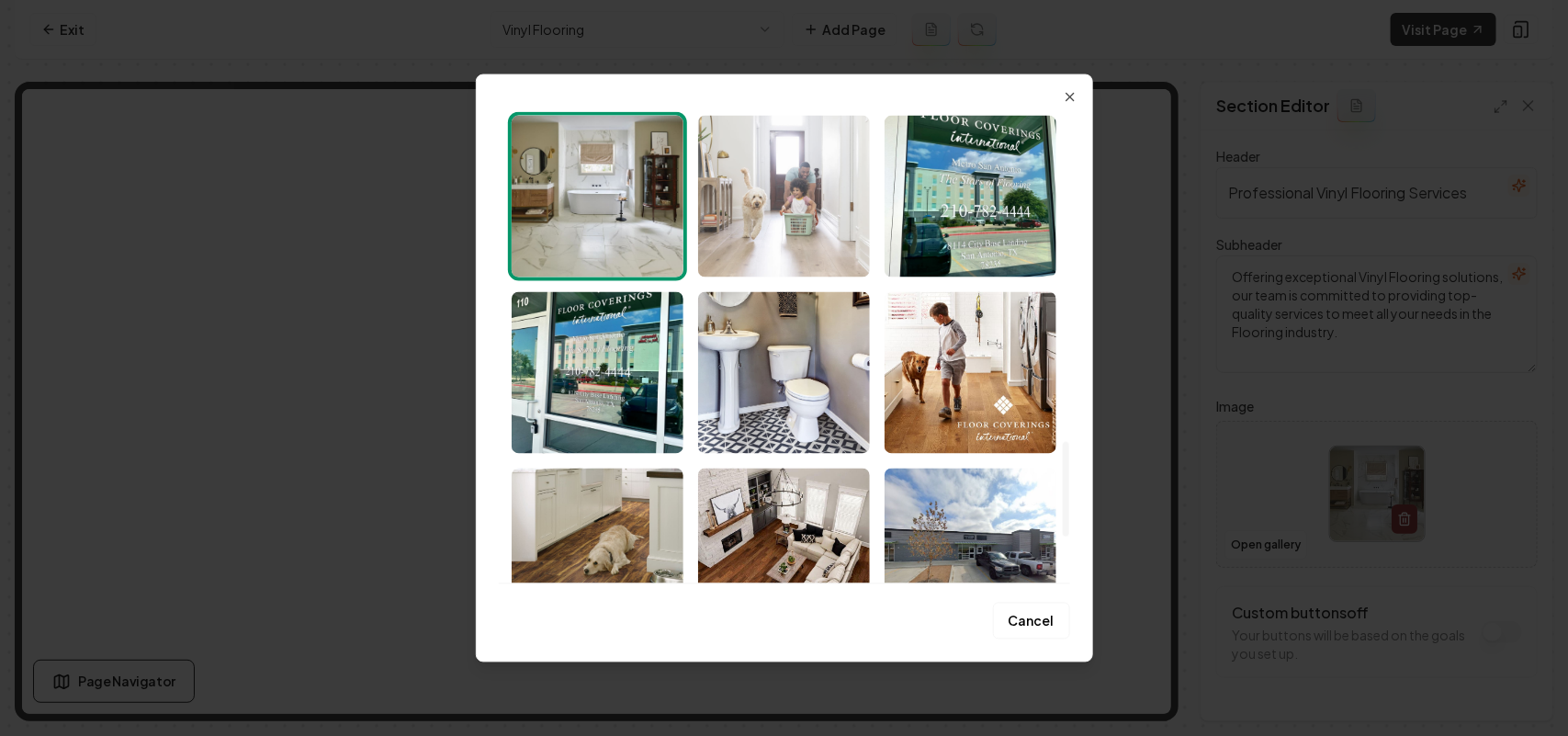 click at bounding box center (784, 196) 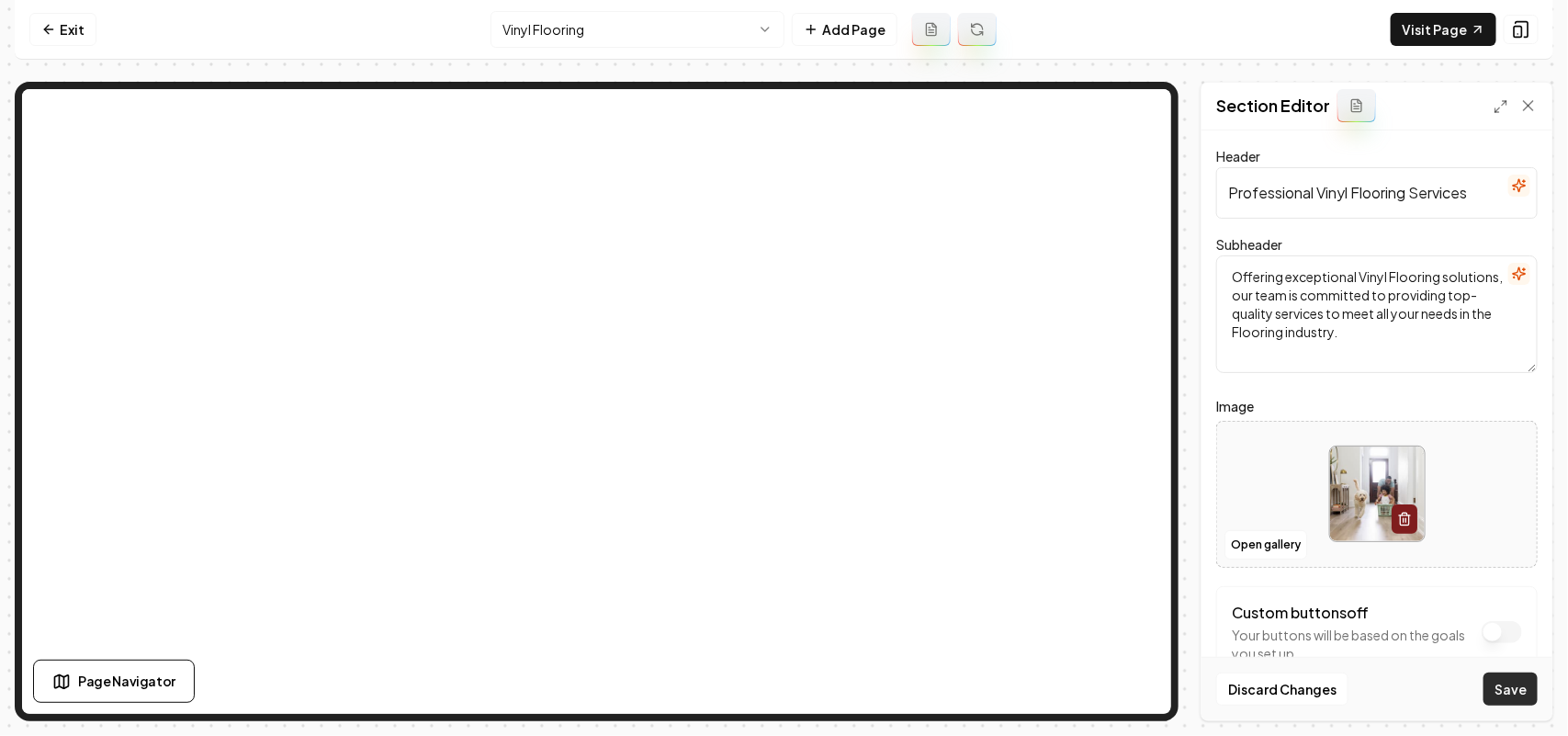 click on "Save" at bounding box center [1510, 689] 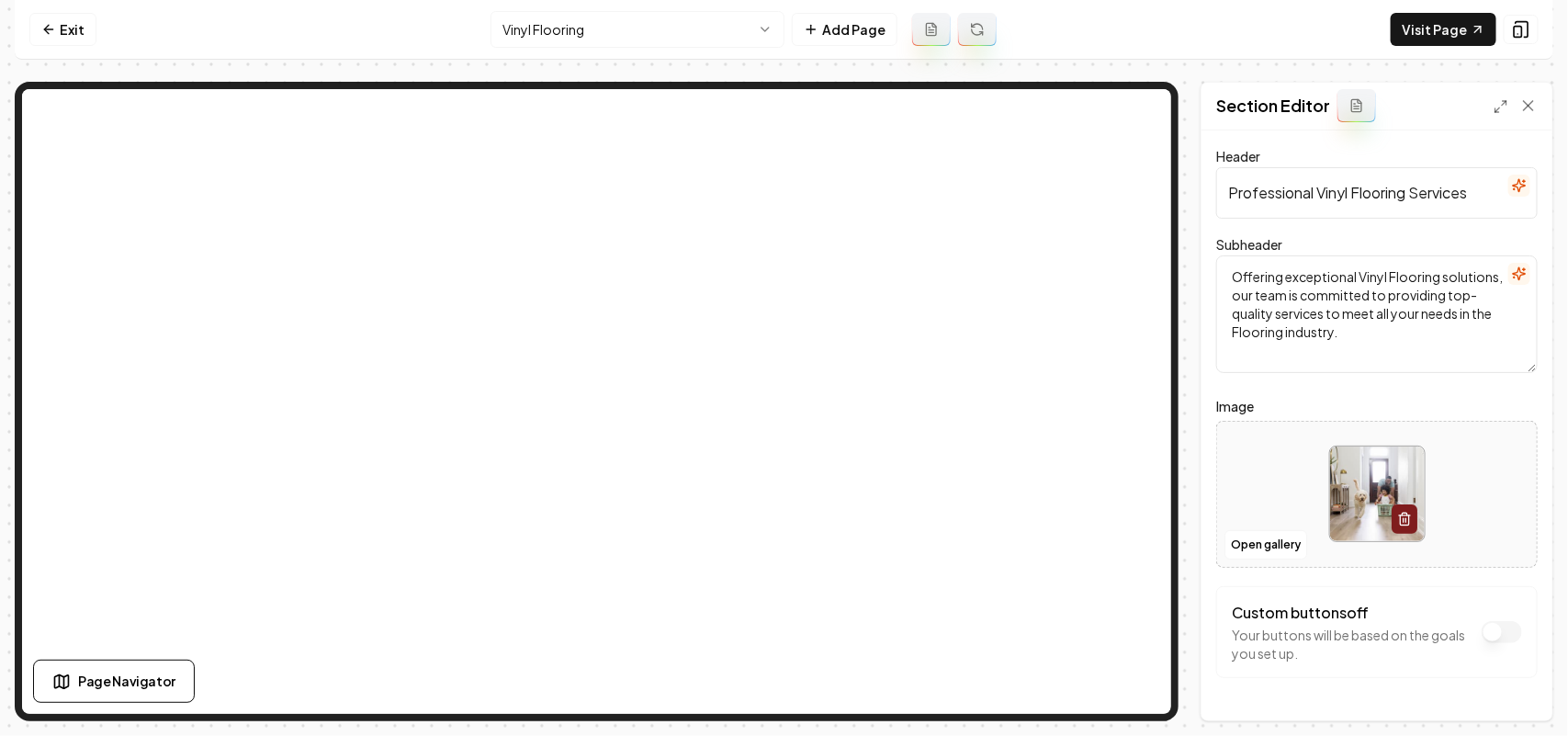 click on "Computer Required This feature is only available on a computer. Please switch to a computer to edit your site. Go back  Exit Vinyl Flooring Add Page Visit Page  Page Navigator Page Settings Section Editor Header Professional Vinyl Flooring Services Subheader Offering exceptional Vinyl Flooring solutions, our team is committed to providing top-quality services to meet all your needs in the Flooring industry. Image Open gallery Custom buttons  off Your buttons will be based on the goals you set up. Discard Changes Save Section updated! /dashboard/sites/[UUID]/pages/[UUID]" at bounding box center (784, 368) 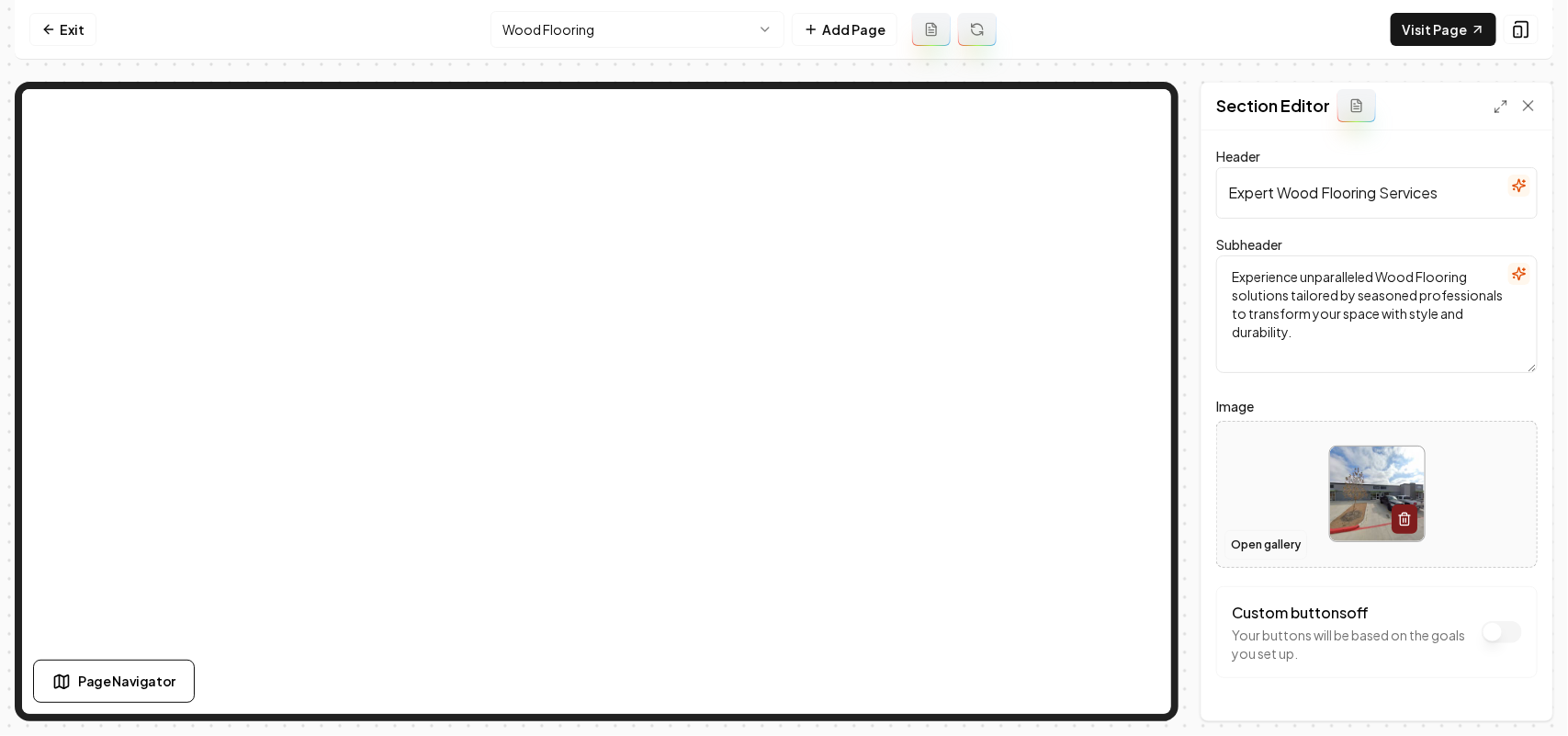 click on "Open gallery" at bounding box center [1266, 545] 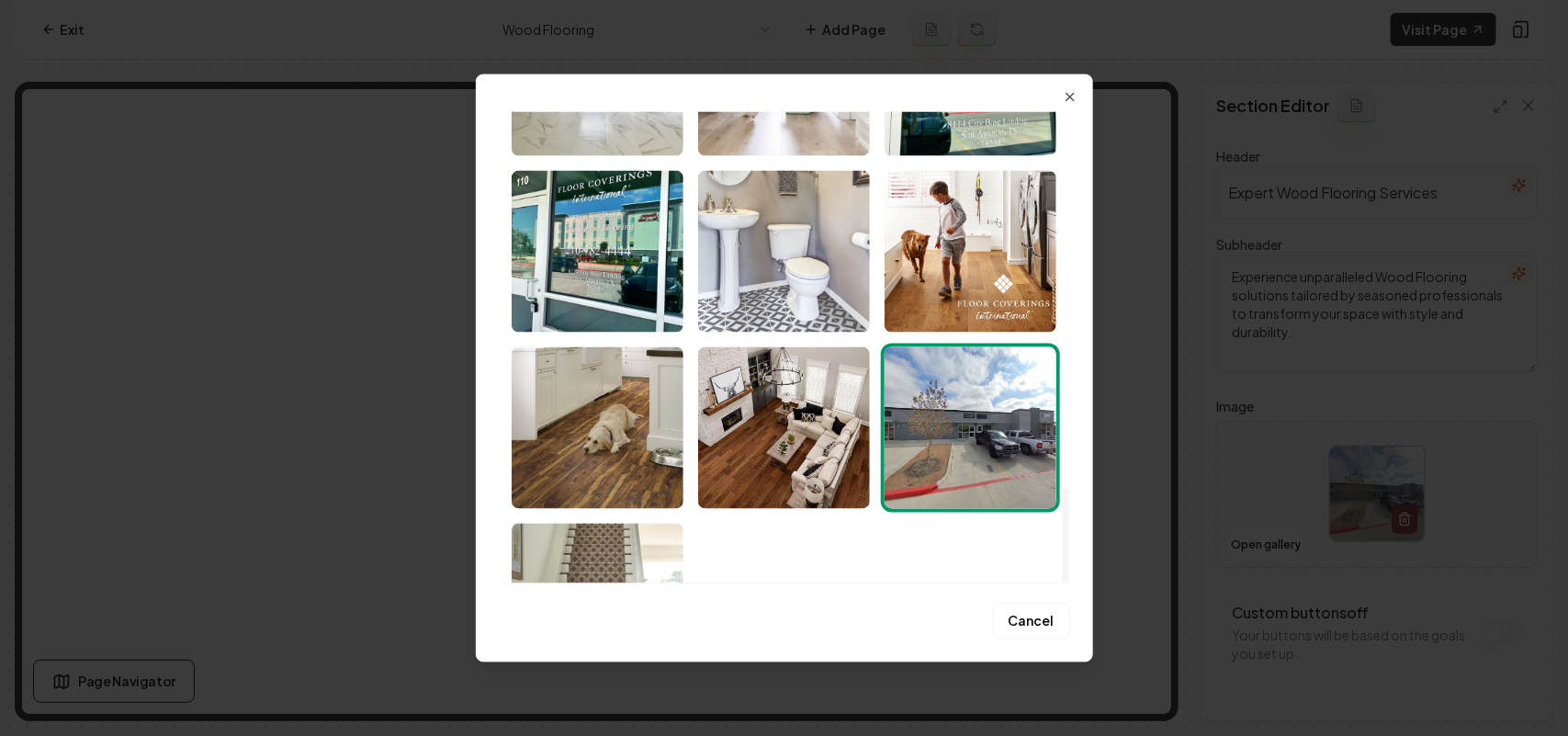 scroll, scrollTop: 1643, scrollLeft: 0, axis: vertical 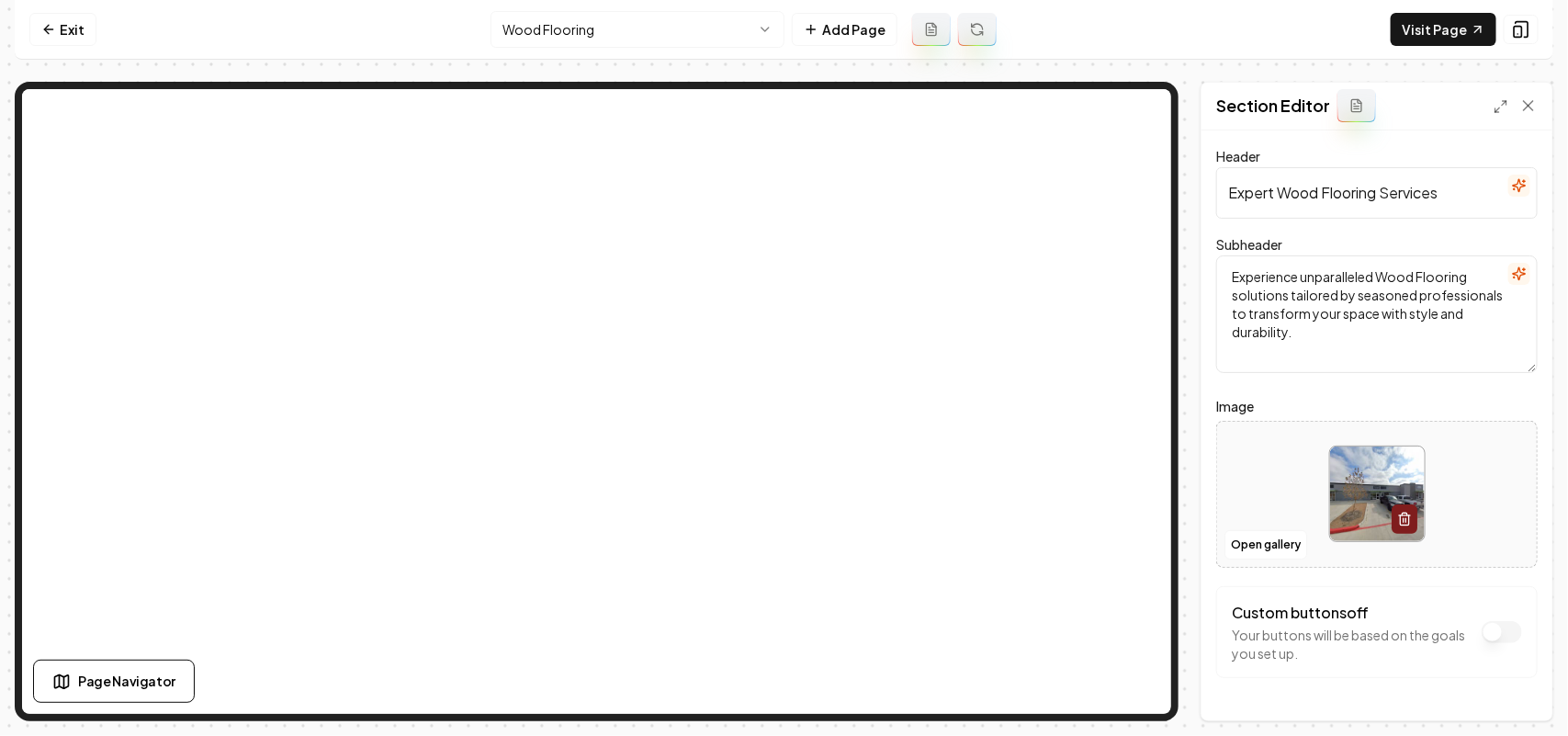 click at bounding box center (1377, 493) 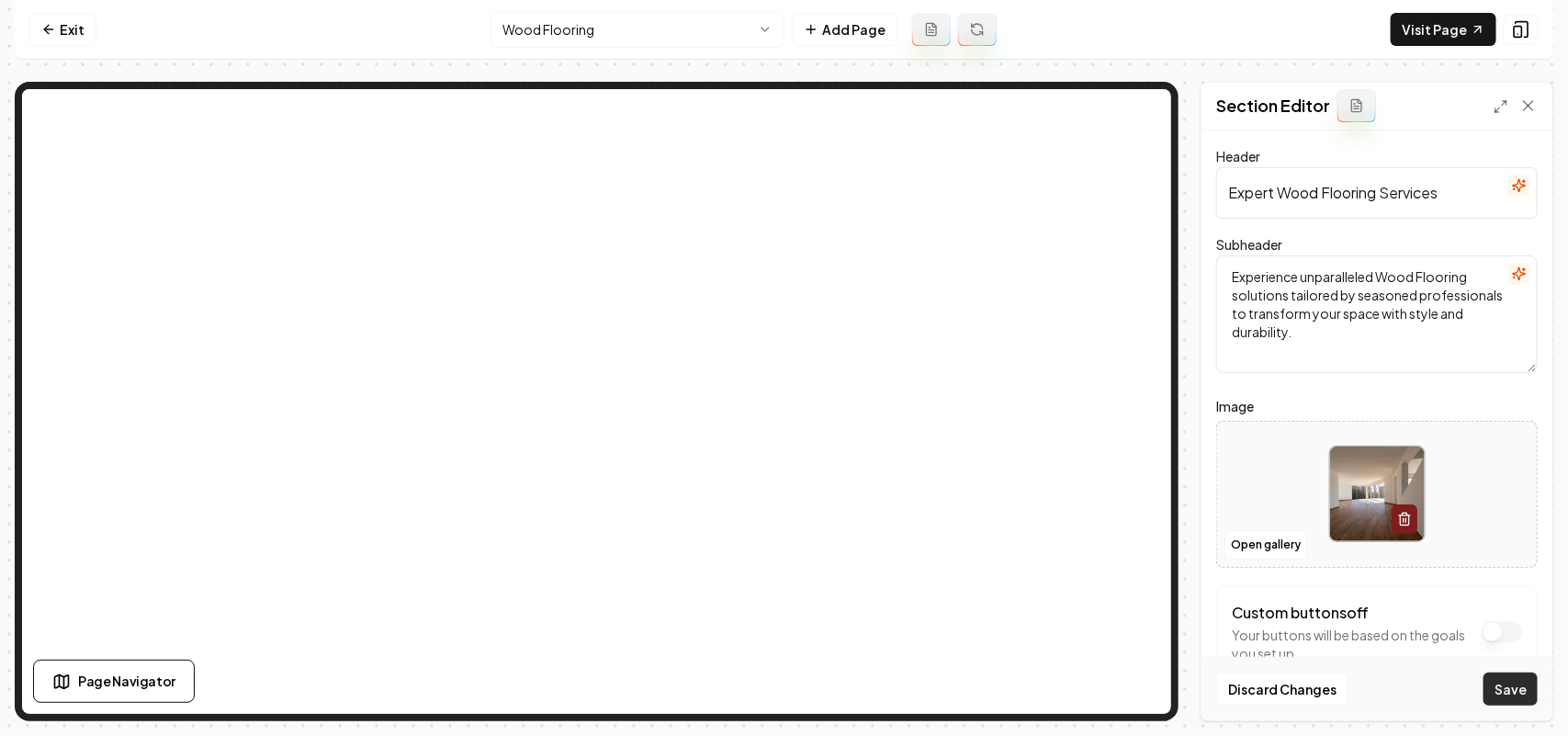 click on "Save" at bounding box center [1510, 689] 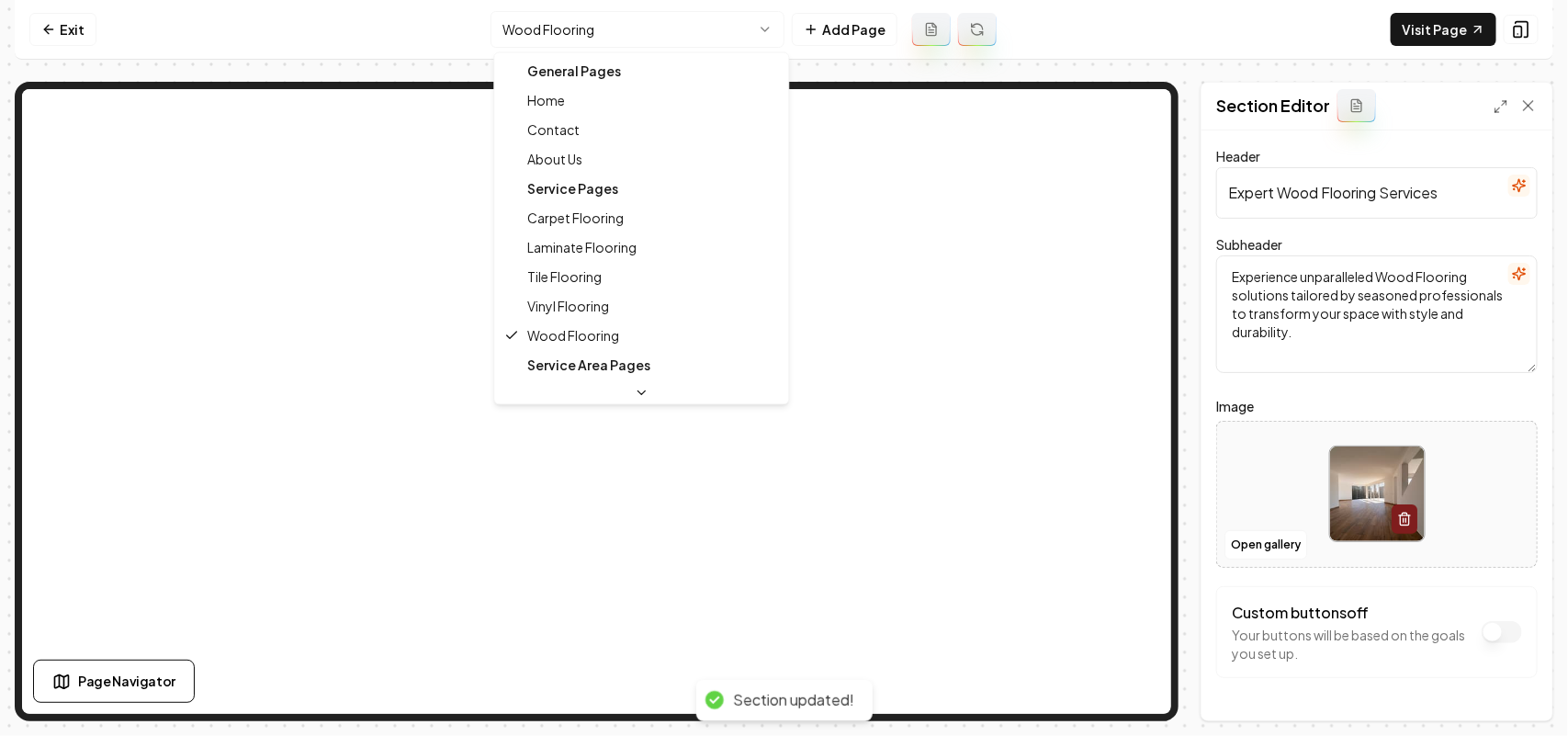 click on "Computer Required This feature is only available on a computer. Please switch to a computer to edit your site. Go back  Exit Wood Flooring Add Page Visit Page  Page Navigator Page Settings Section Editor Header Expert Wood Flooring Services Subheader Experience unparalleled Wood Flooring solutions tailored by seasoned professionals to transform your space with style and durability. Image Open gallery Custom buttons  off Your buttons will be based on the goals you set up. Discard Changes Save Section updated! /dashboard/sites/[UUID]/pages/[UUID] General Pages Home Contact About Us Service Pages Carpet Flooring Laminate Flooring Tile Flooring Vinyl Flooring Wood Flooring Service Area Pages [CITY], [STATE]" at bounding box center (784, 368) 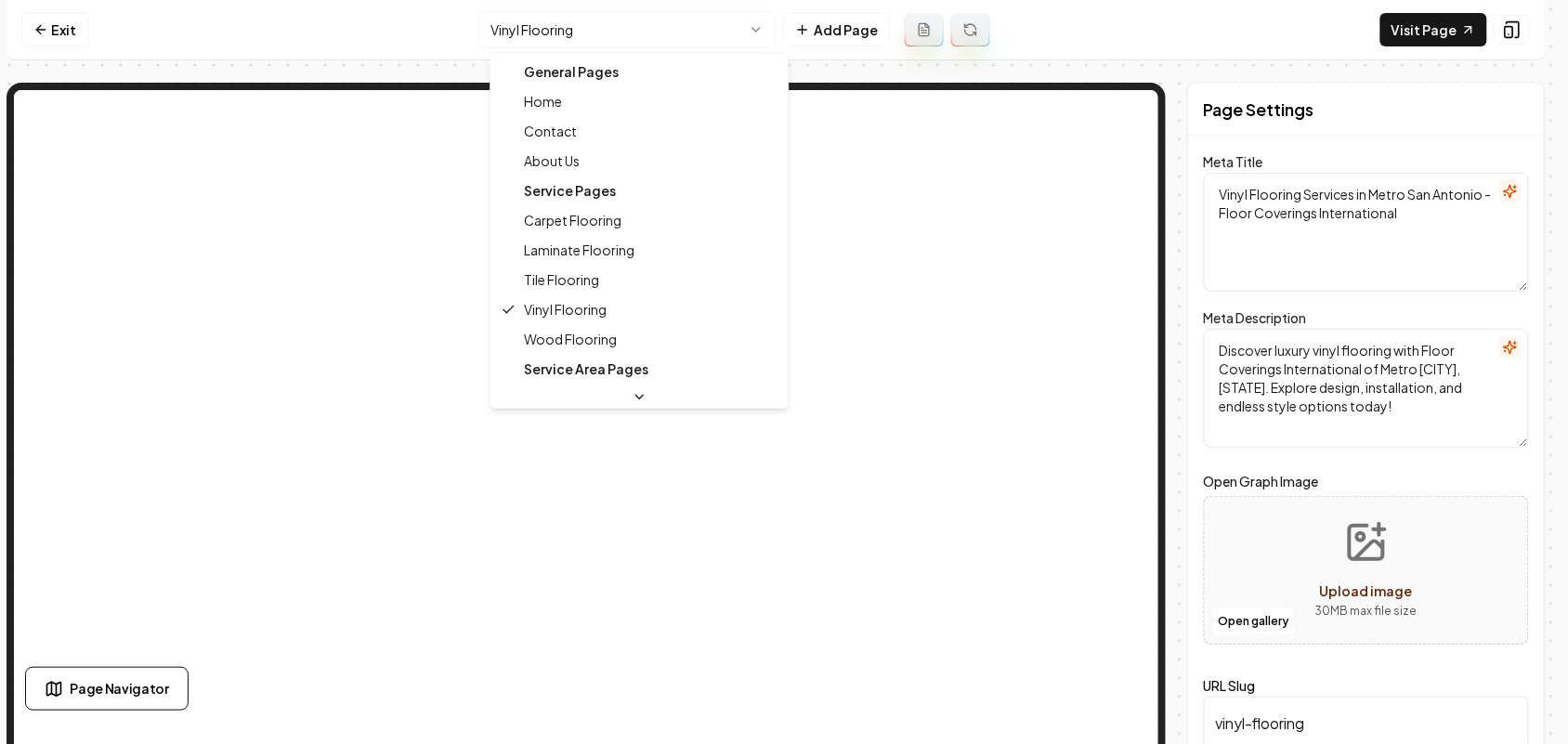 click on "Computer Required This feature is only available on a computer. Please switch to a computer to edit your site. Go back  Exit Vinyl Flooring Add Page Visit Page  Page Navigator Page Settings Meta Title Vinyl Flooring Services in Metro [CITY] - Floor Coverings International Meta Description Discover luxury vinyl flooring with Floor Coverings International of Metro [CITY], [STATE]. Explore design, installation, and endless style options today! Open Graph Image Open gallery Upload image 30  MB max file size URL Slug vinyl-flooring Discard Changes Save Section Editor Unsupported section type /dashboard/sites/d28d6a21-83e3-452b-b1a0-c189ffcdb5ca/pages/bac53428-47a8-4e5d-b2e2-f6b517947c58 General Pages Home Contact About Us Service Pages Carpet Flooring Laminate Flooring Tile Flooring Vinyl Flooring Wood Flooring Service Area Pages [CITY], [STATE]" at bounding box center [784, 372] 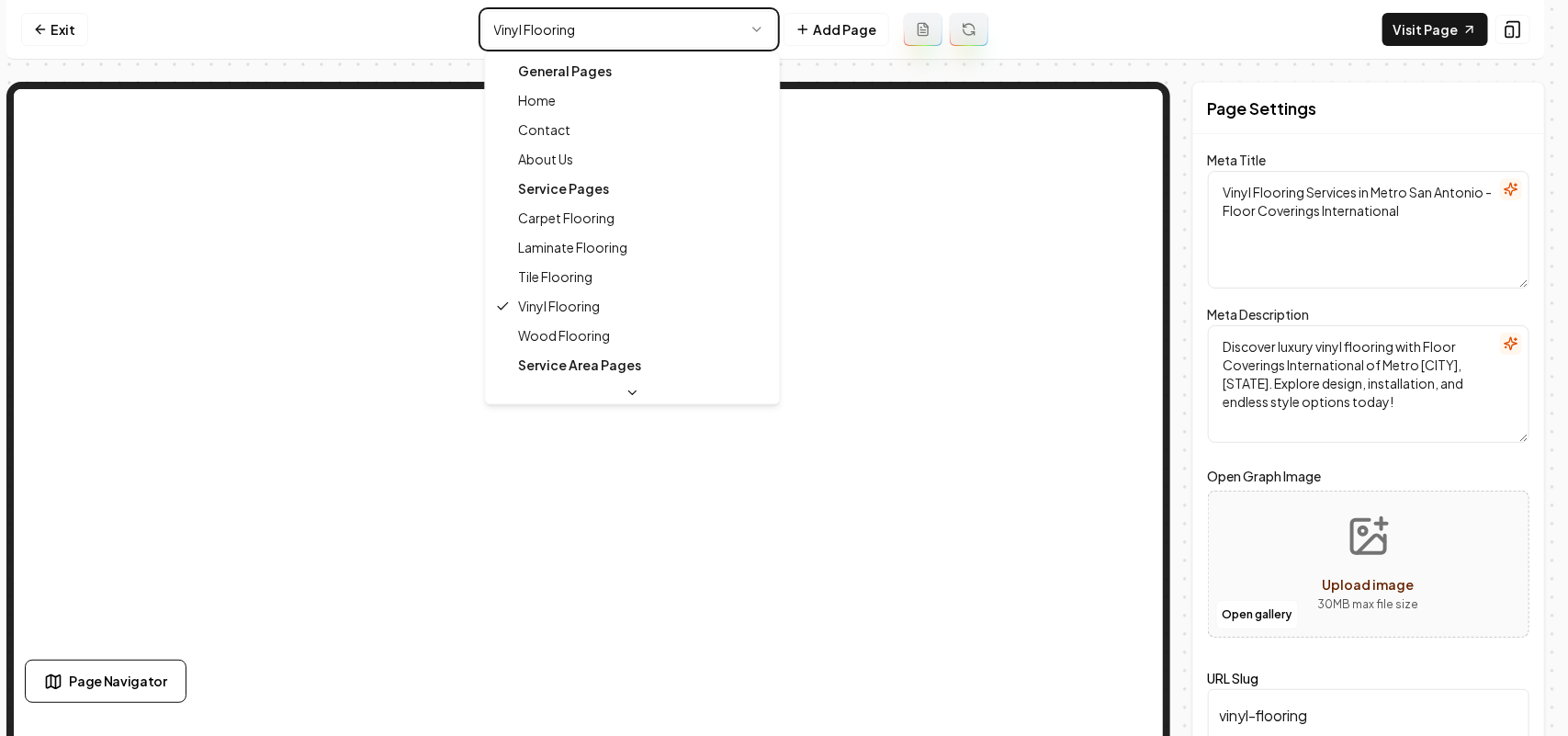 type on "Best Flooring Solutions in San Antonio - Floor Coverings International" 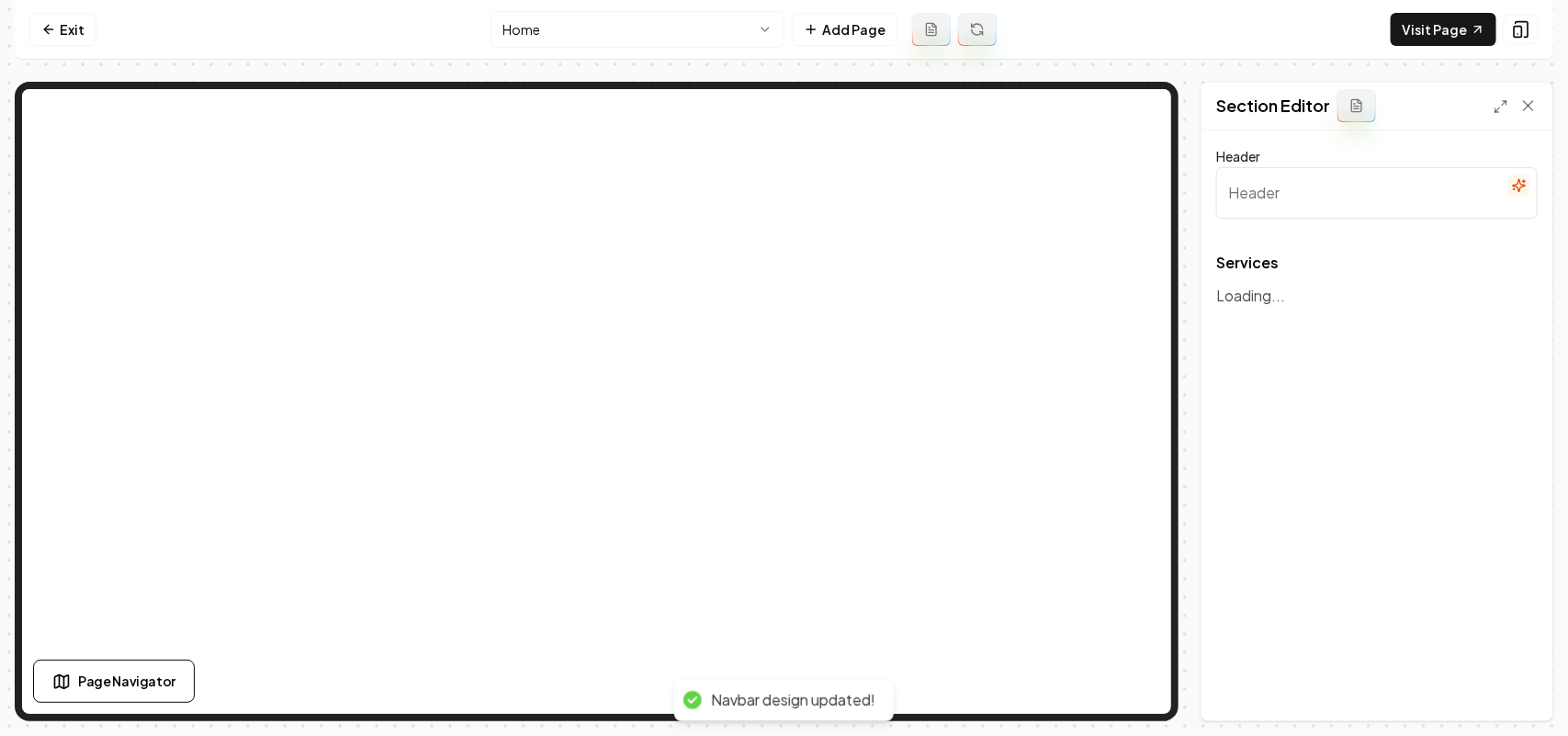 type on "Comprehensive Flooring Solutions Tailored to You" 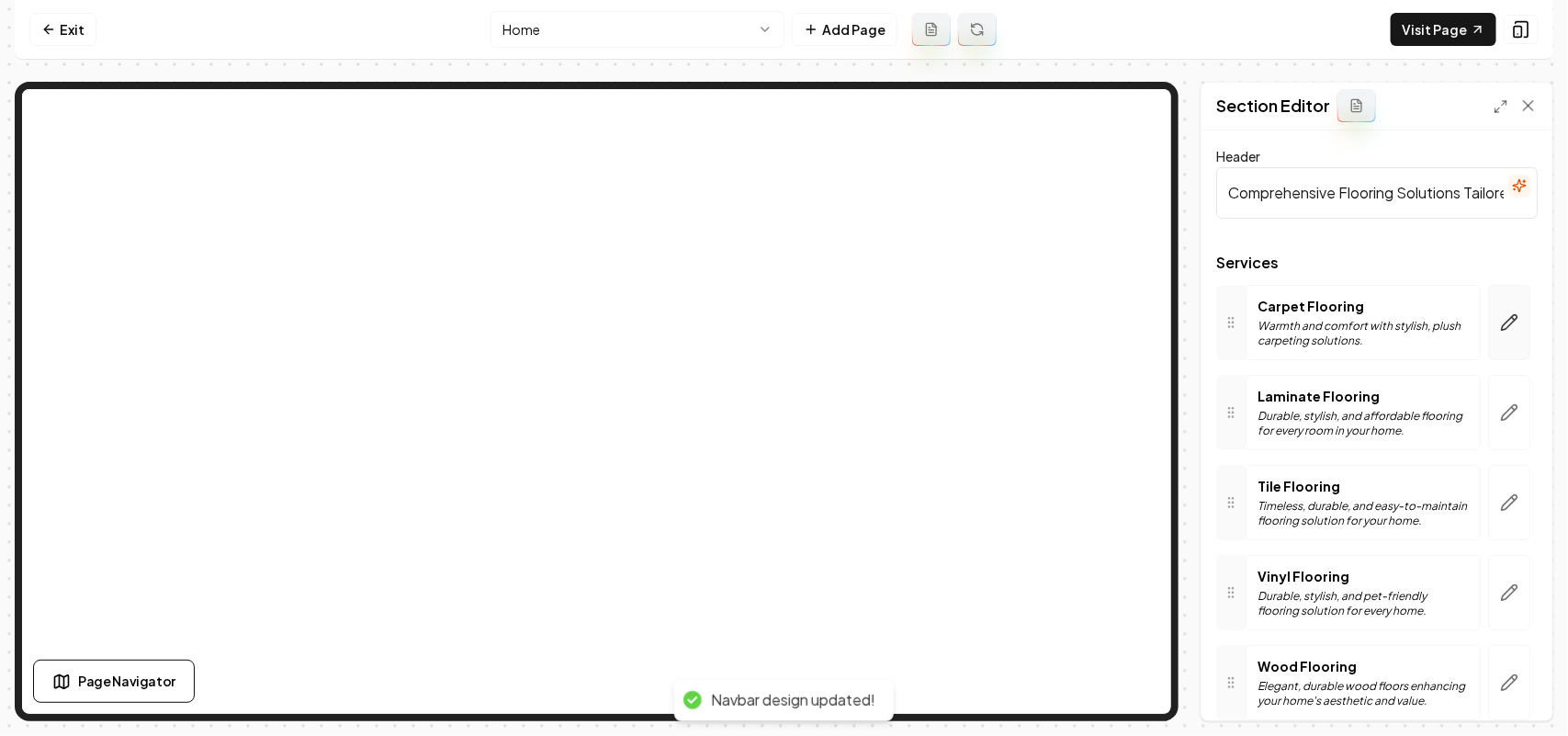click 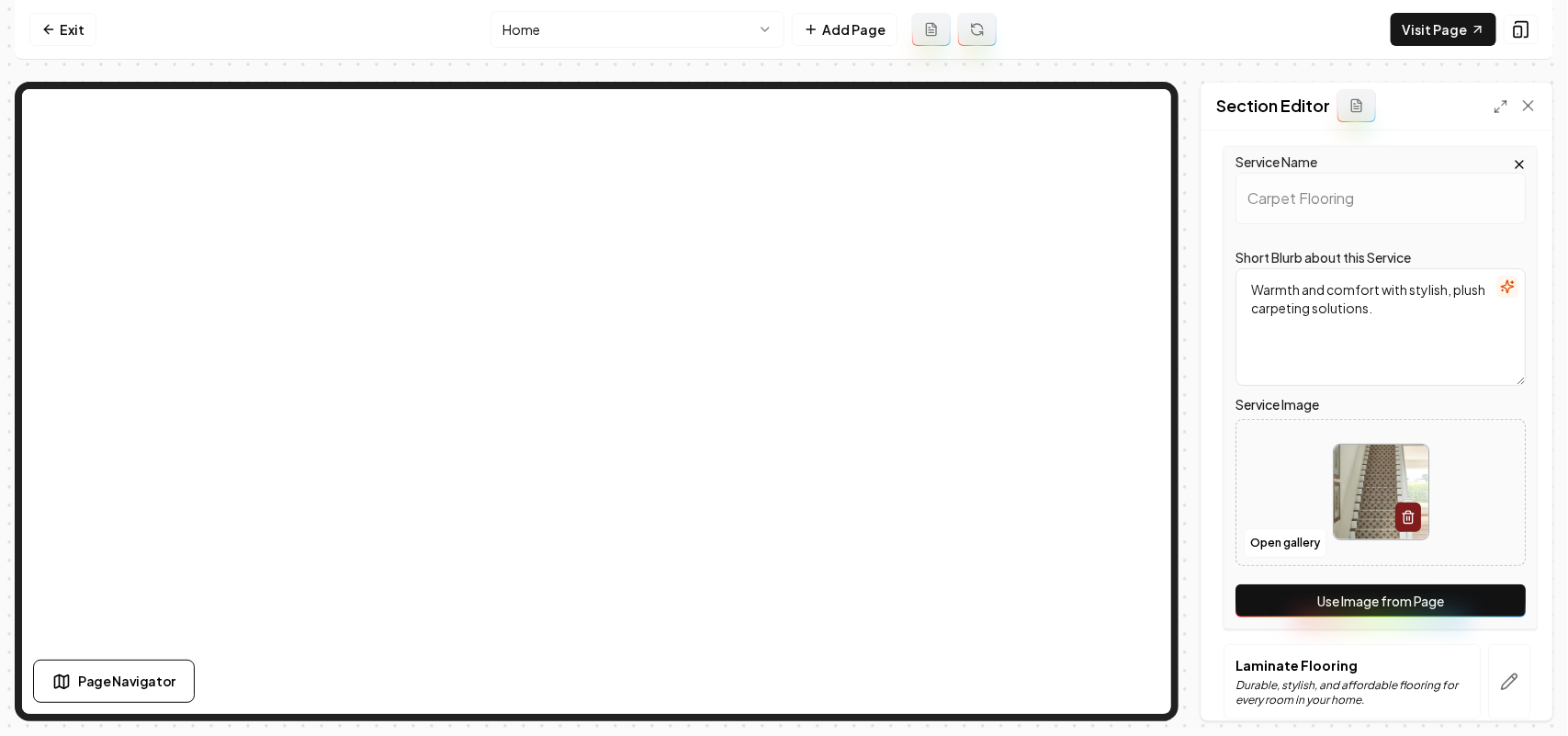 scroll, scrollTop: 345, scrollLeft: 0, axis: vertical 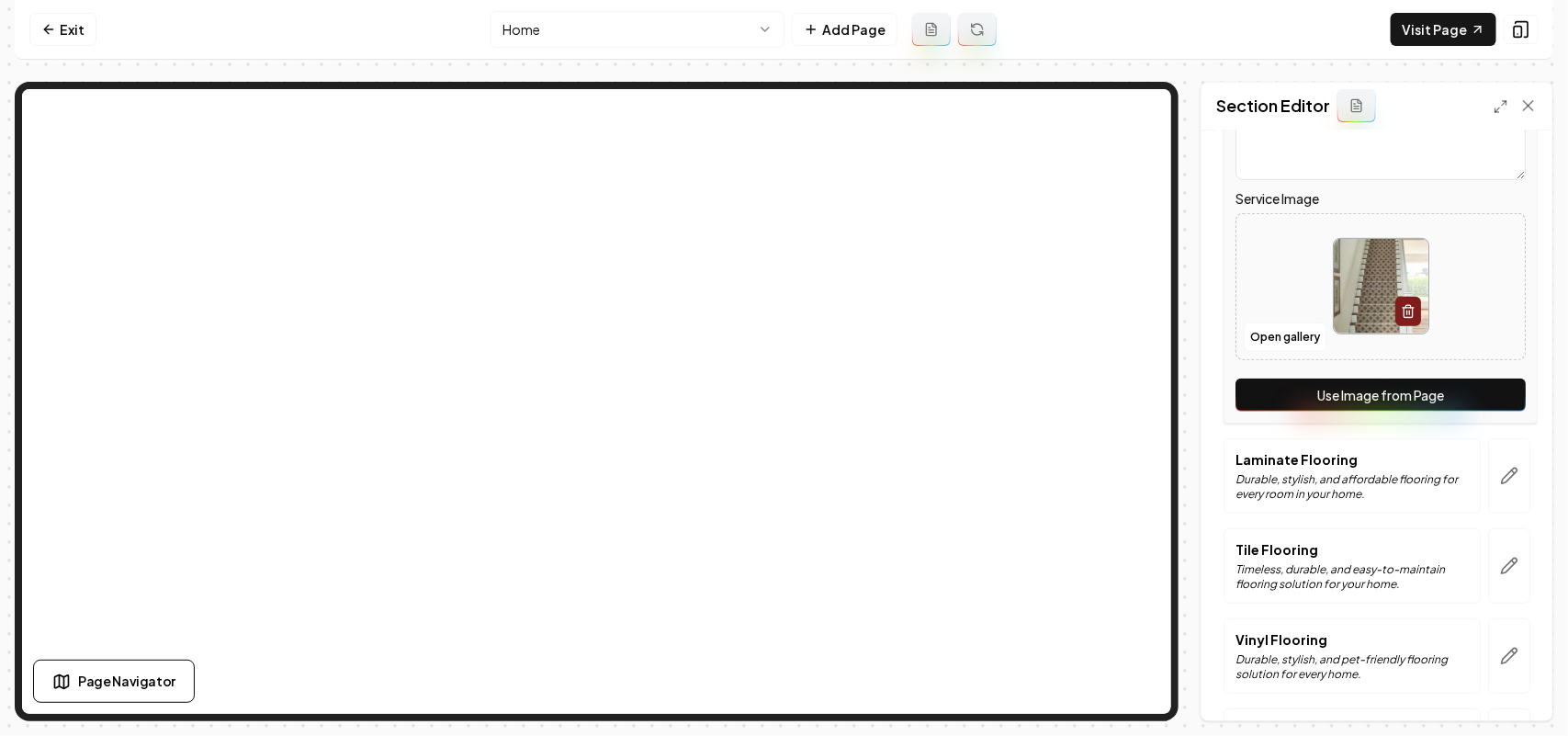 click on "Use Image from Page" at bounding box center [1381, 395] 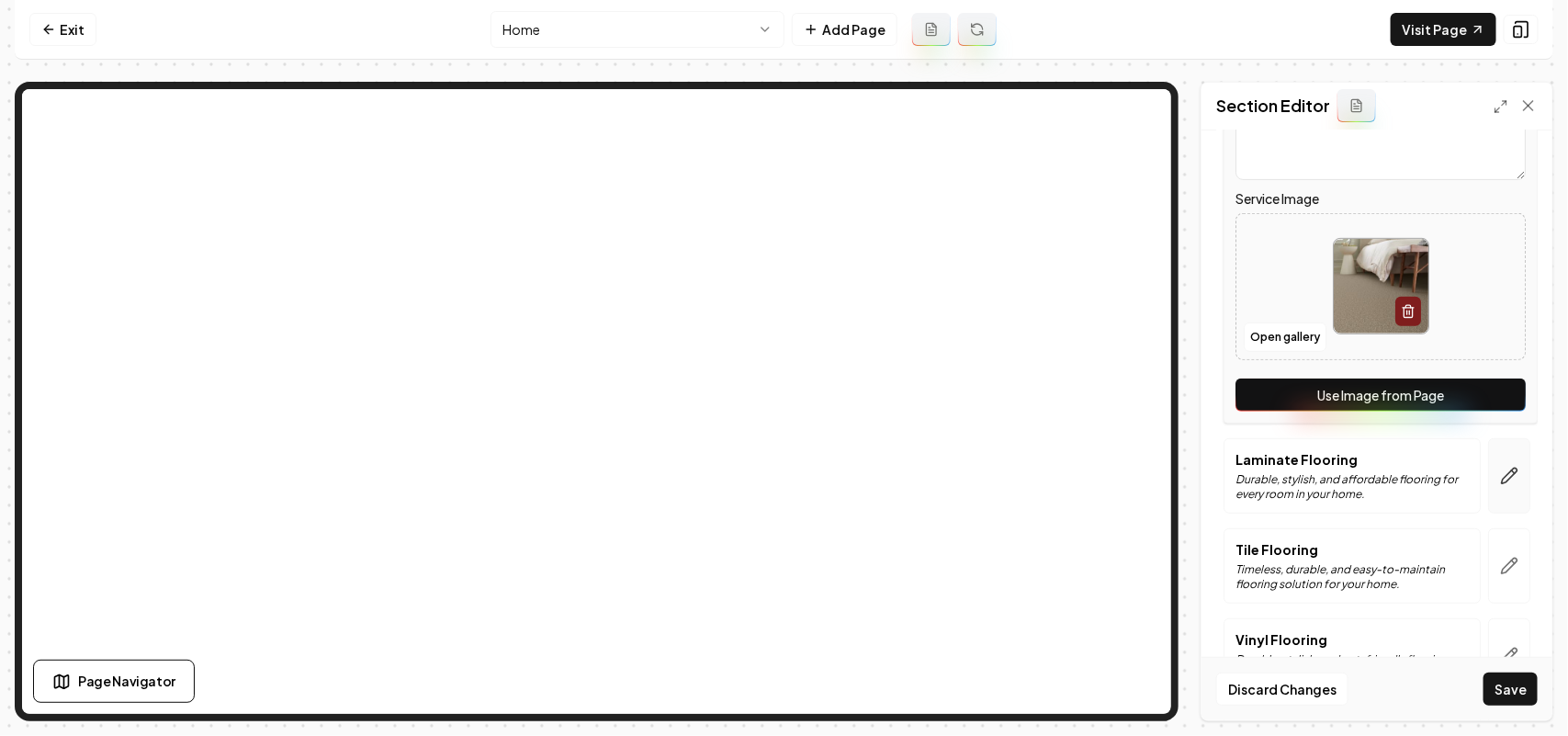 click at bounding box center [1509, 476] 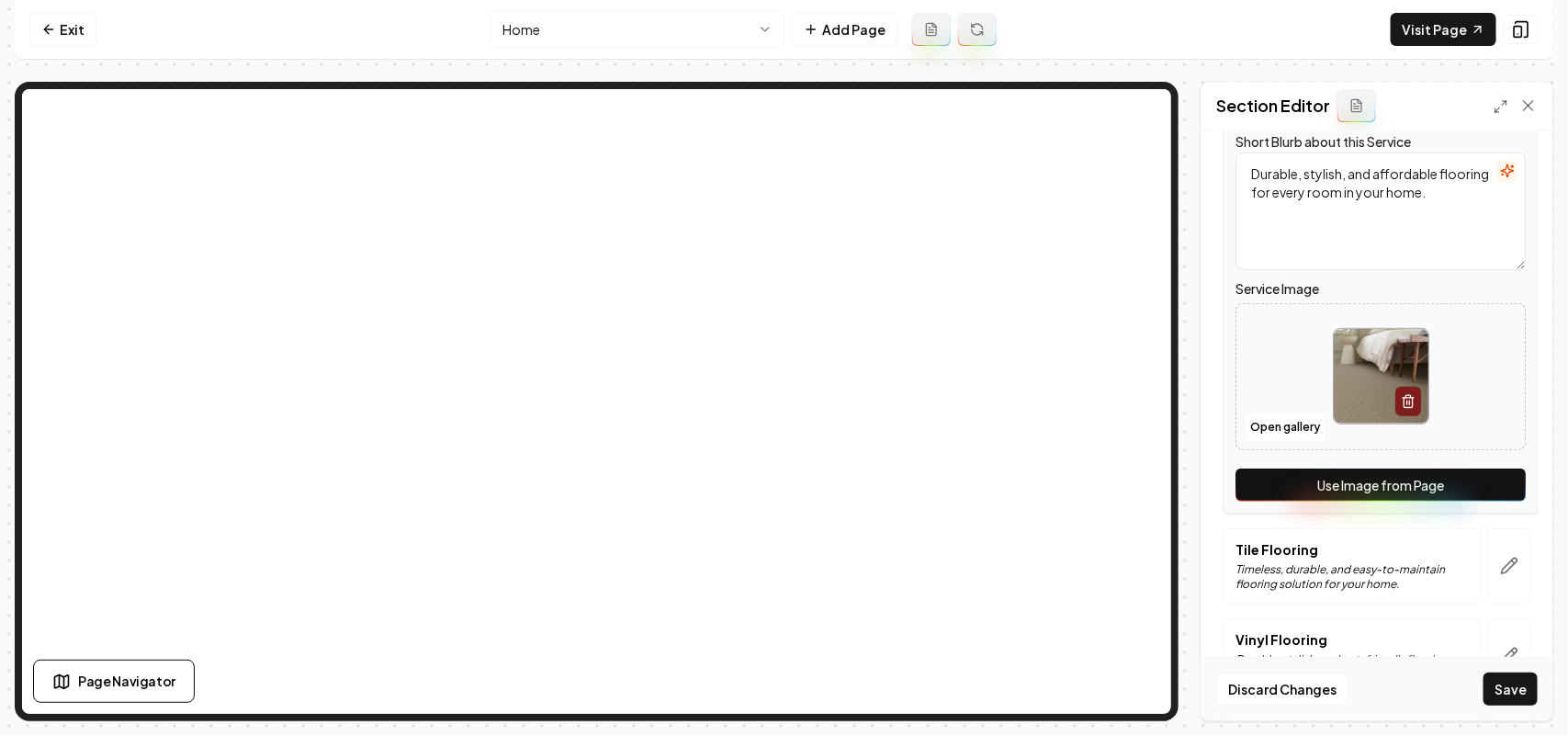 click on "Use Image from Page" at bounding box center [1381, 485] 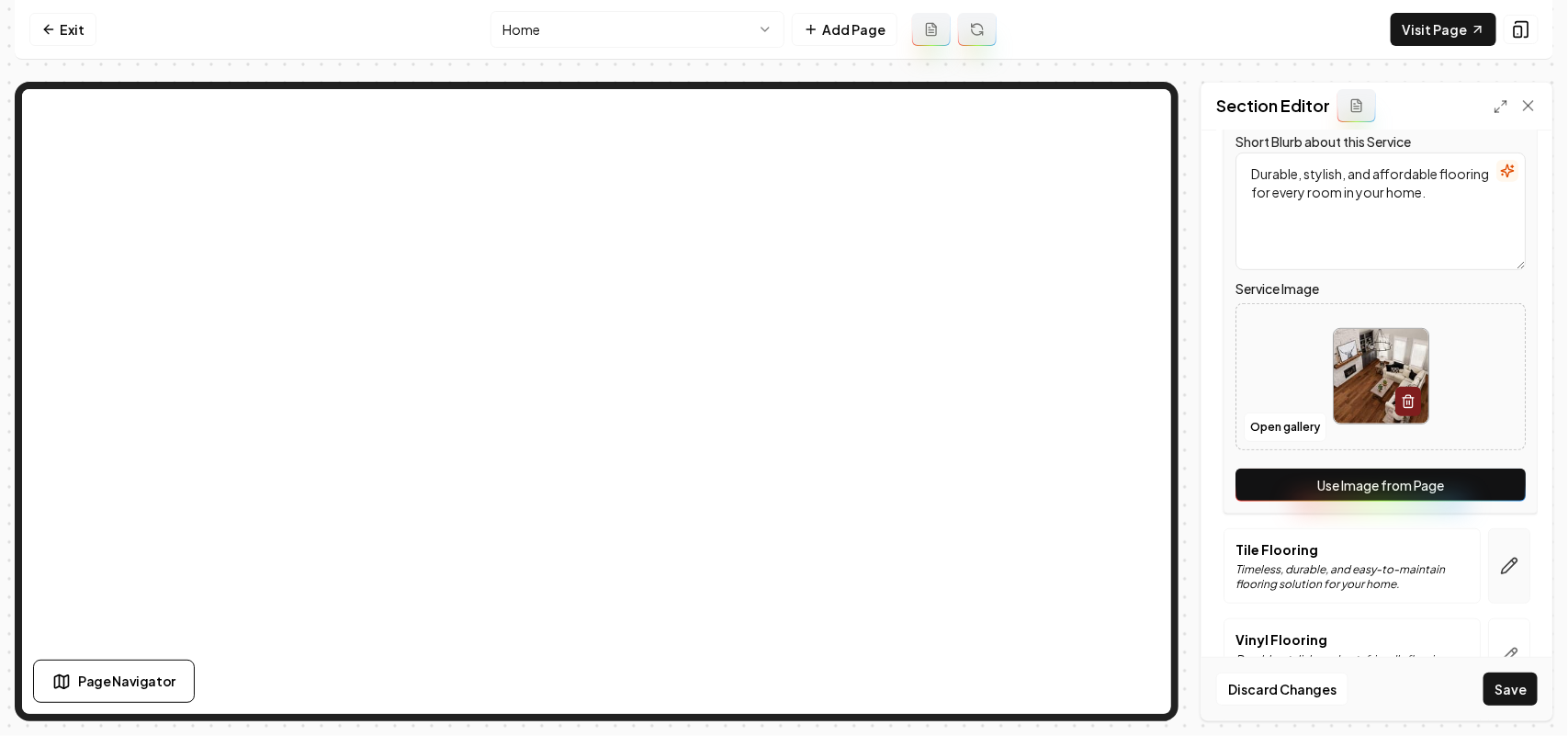 click 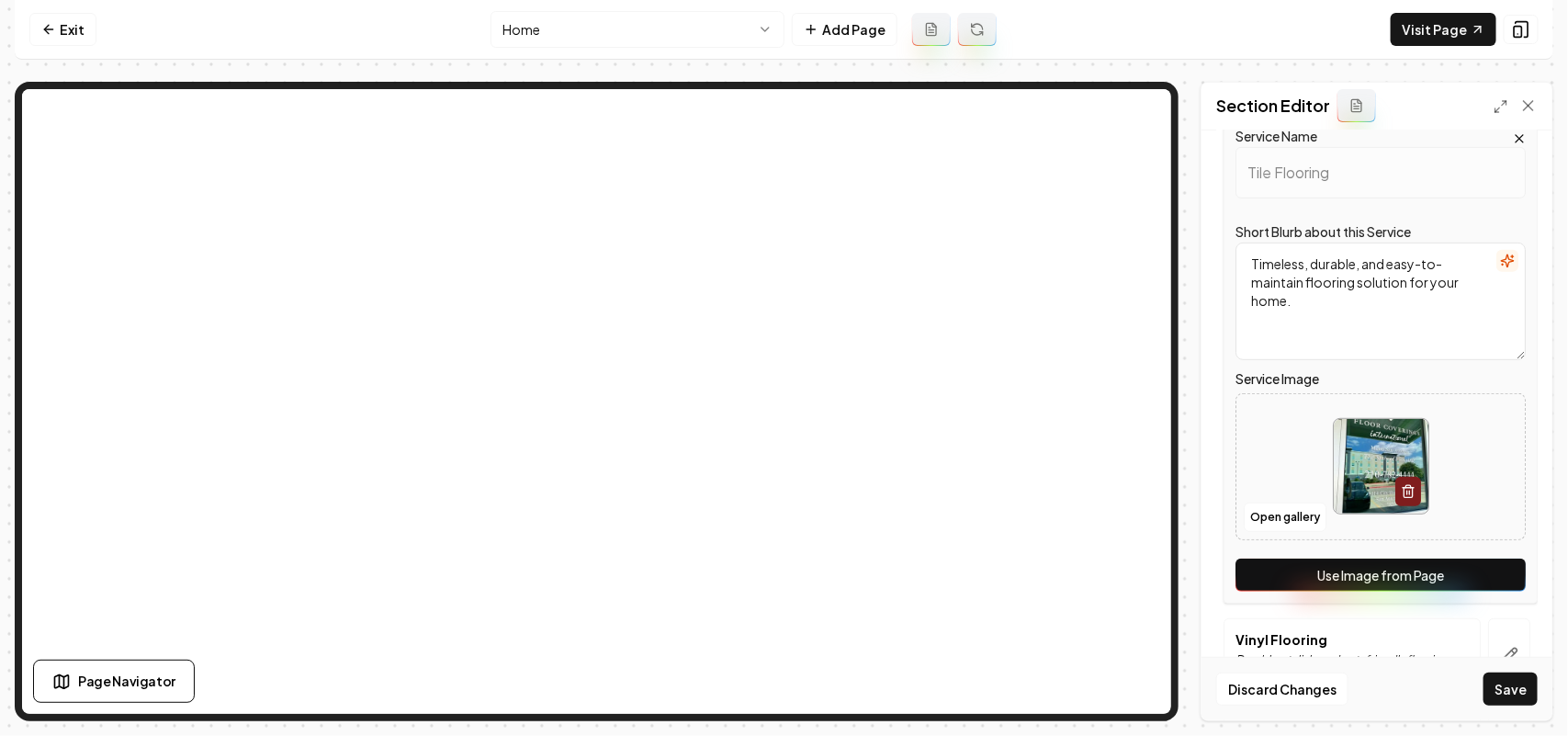 click on "Use Image from Page" at bounding box center (1381, 575) 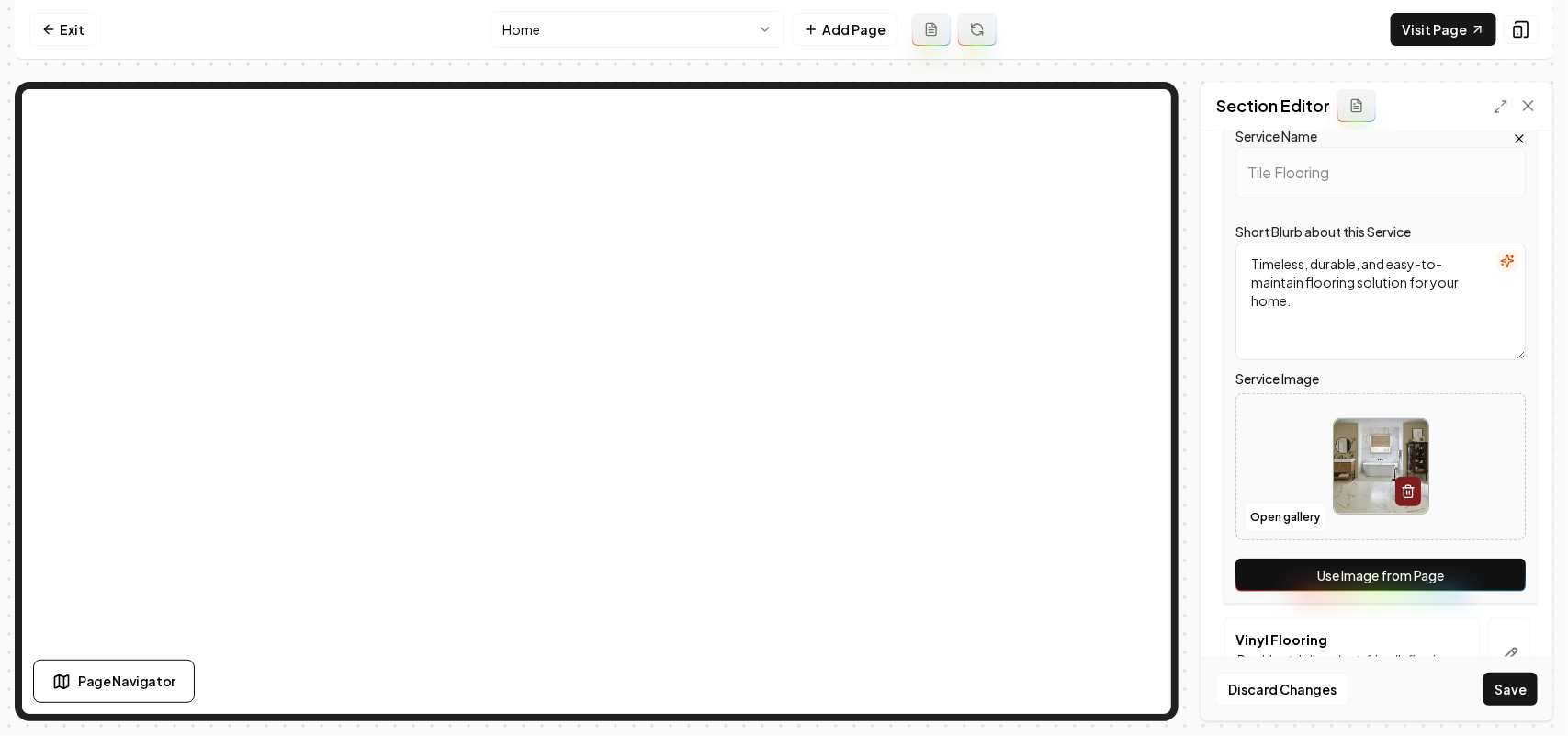 scroll, scrollTop: 493, scrollLeft: 0, axis: vertical 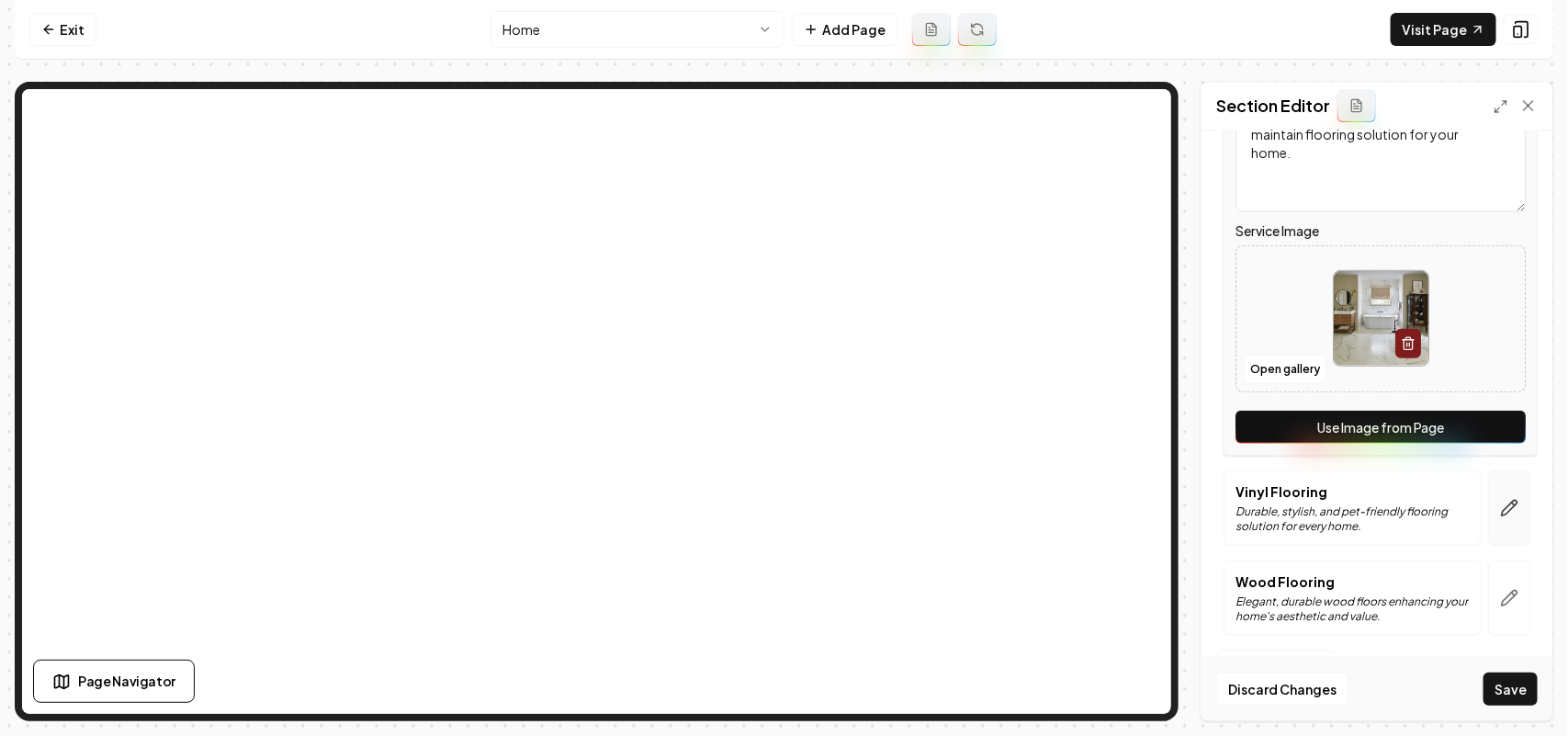 click at bounding box center [1509, 508] 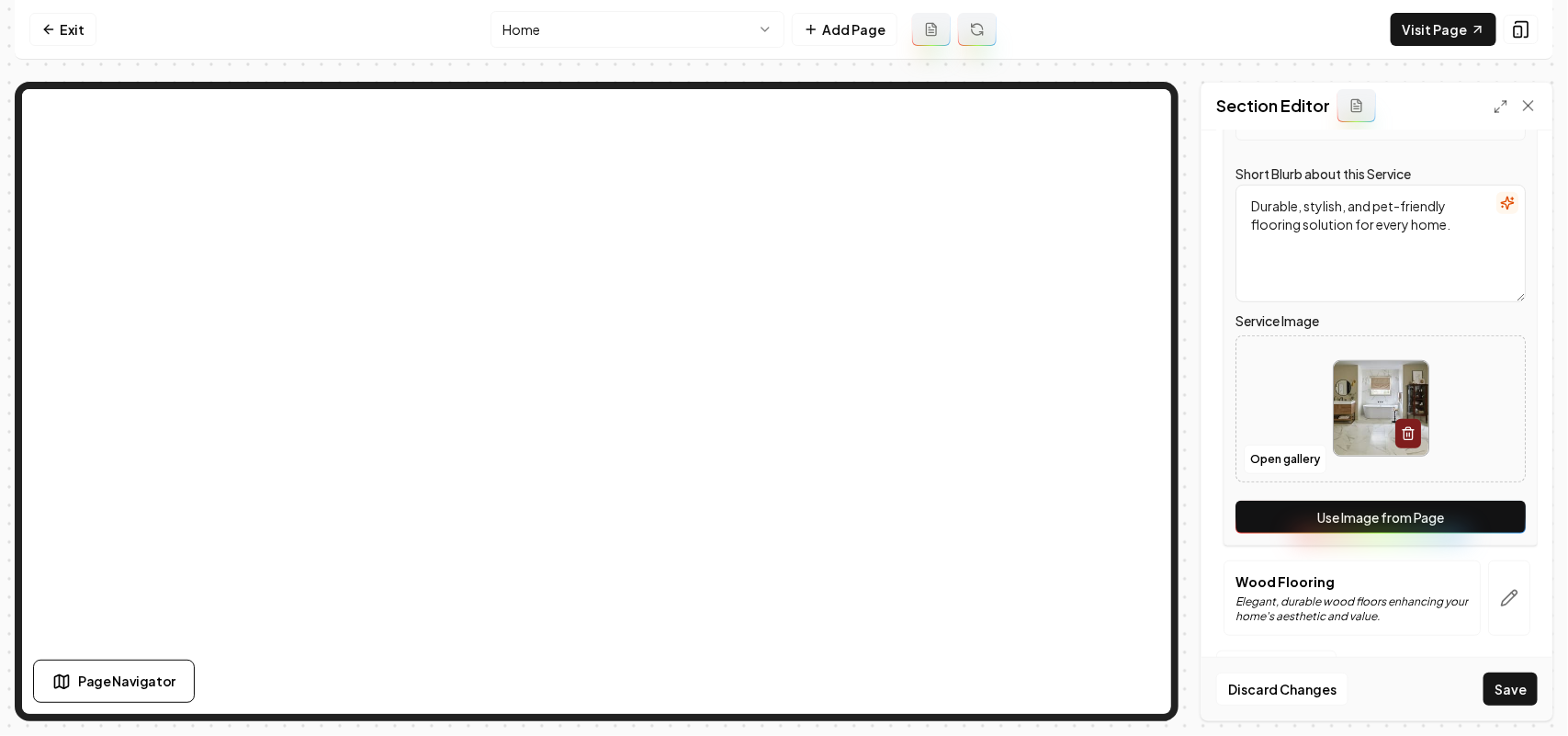 click on "Use Image from Page" at bounding box center (1381, 517) 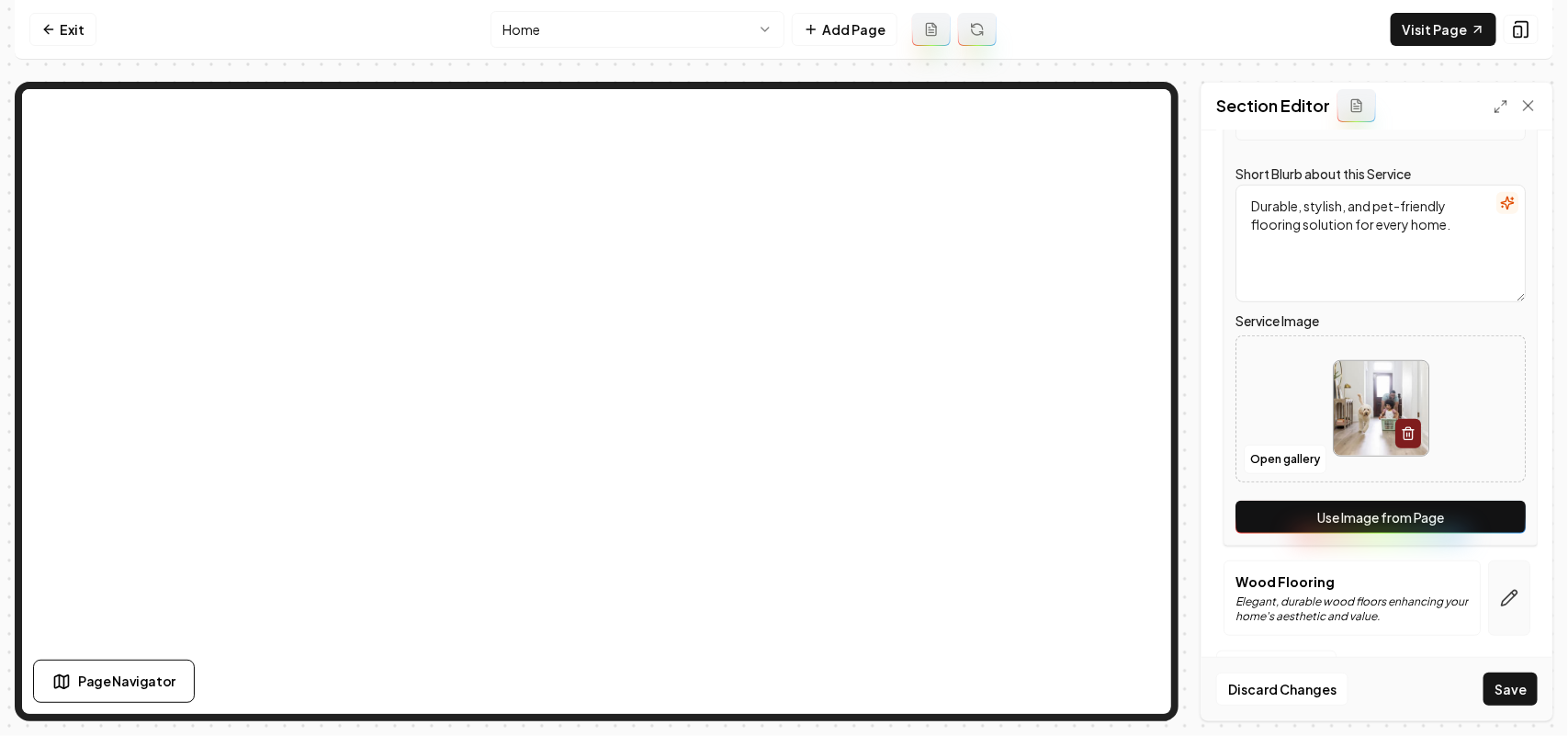 click 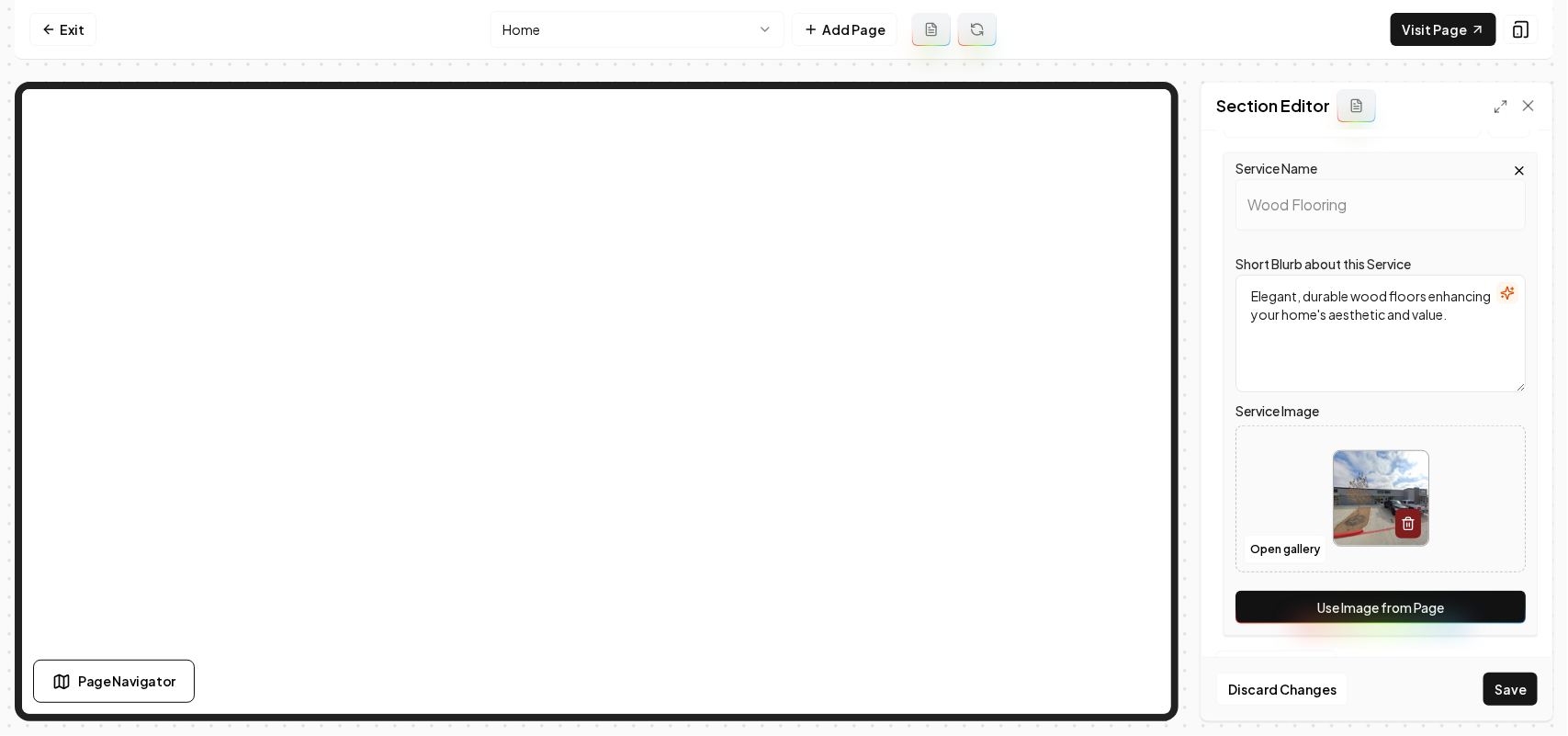 click on "Use Image from Page" at bounding box center [1381, 607] 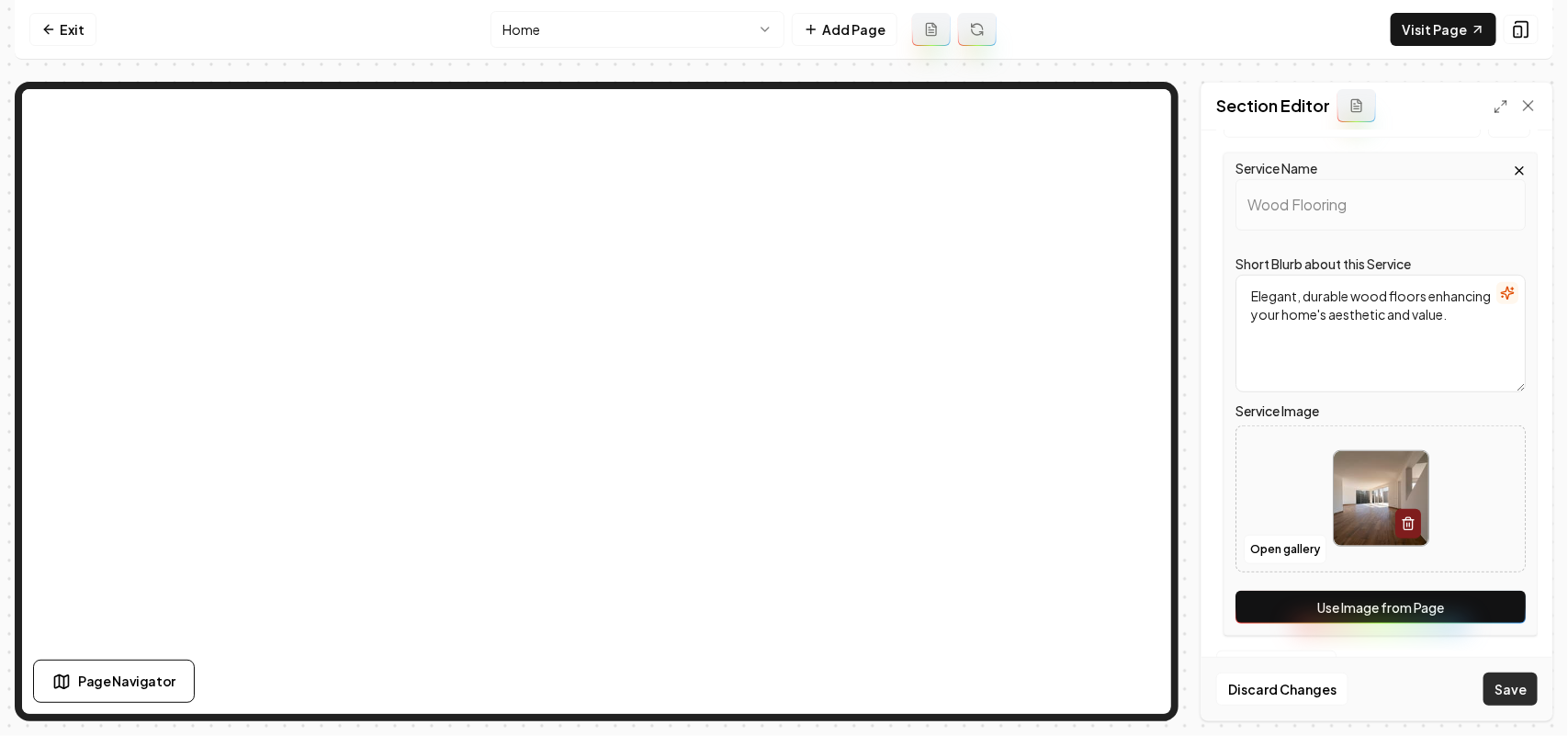 click on "Save" at bounding box center [1510, 689] 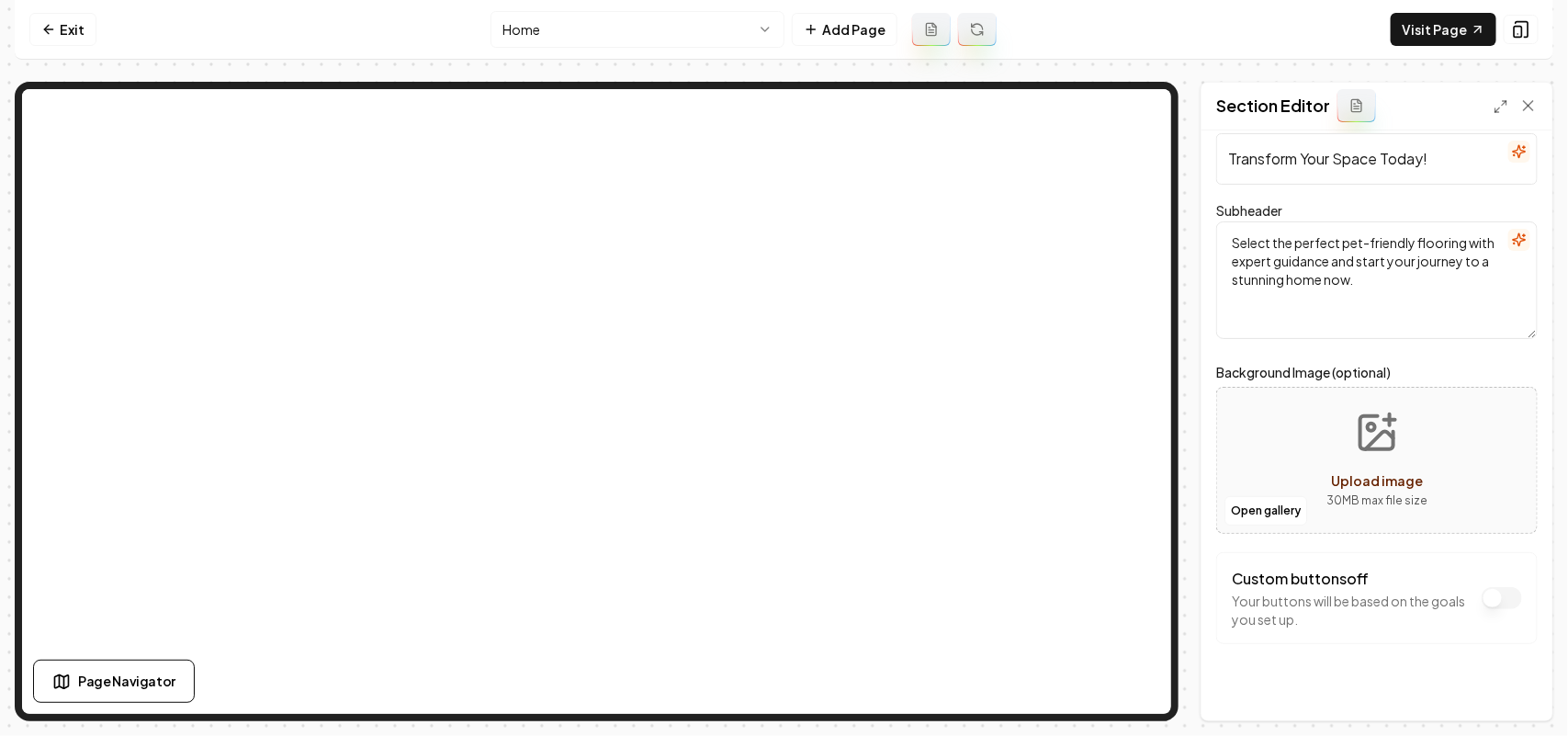 scroll, scrollTop: 52, scrollLeft: 0, axis: vertical 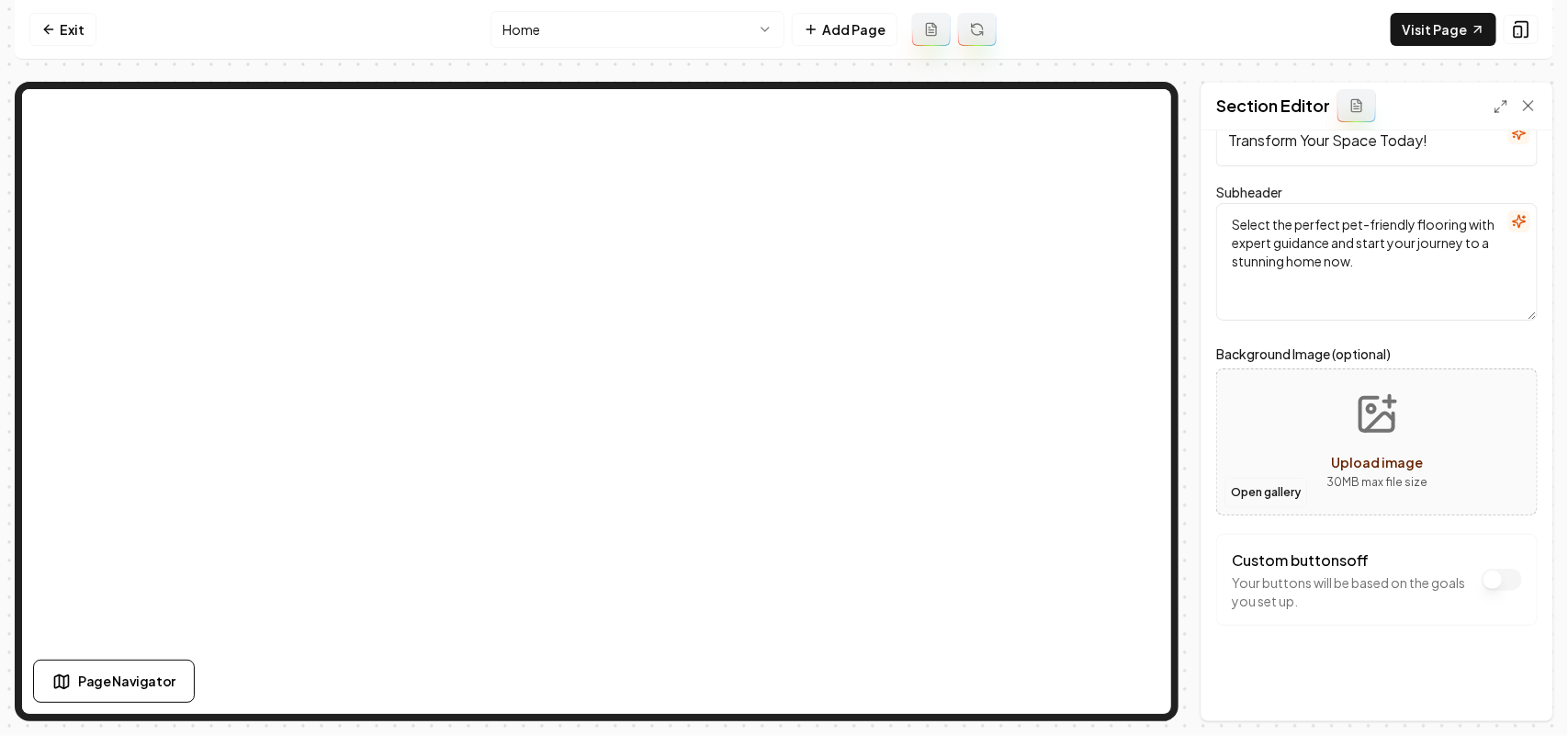 click on "Open gallery" at bounding box center [1266, 493] 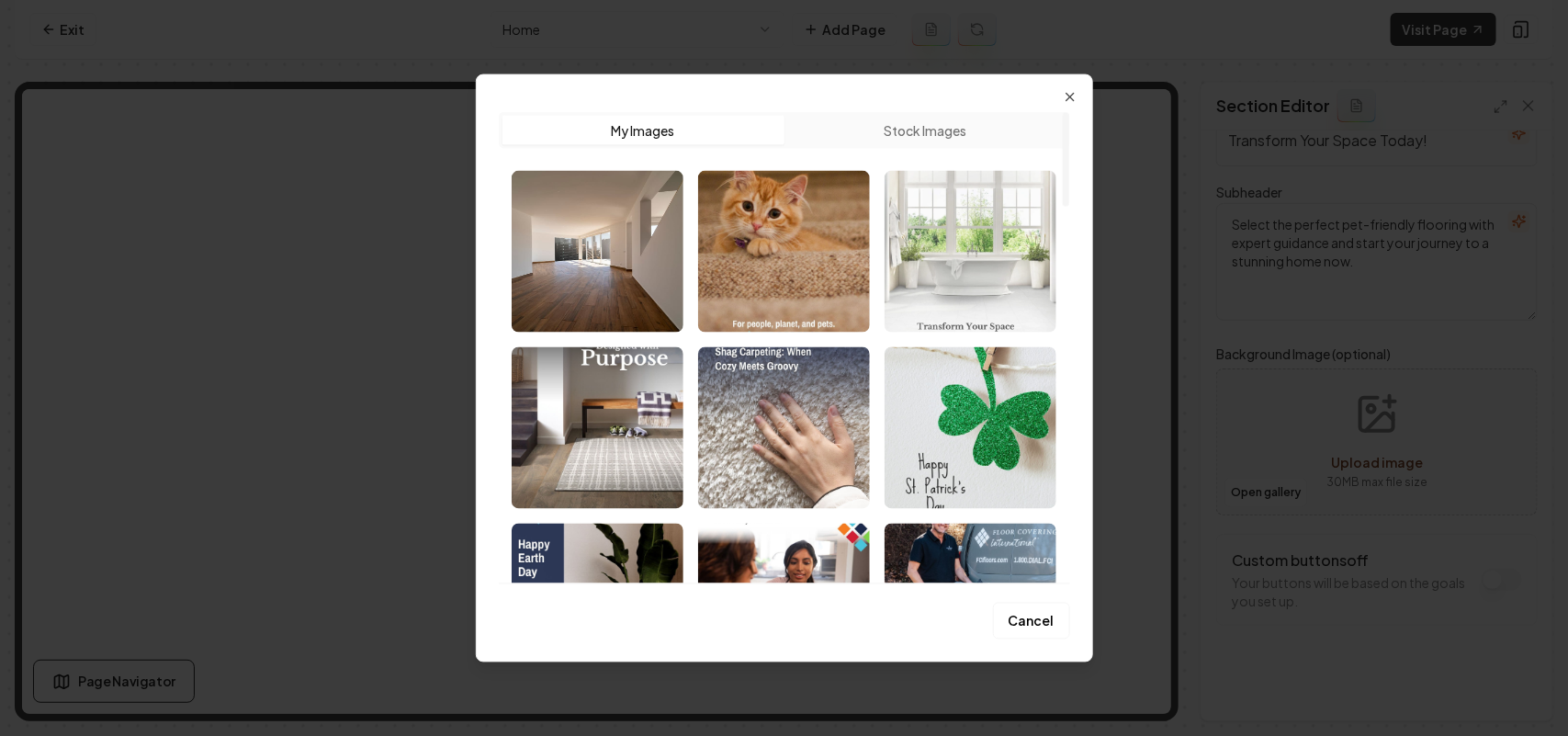 click at bounding box center (970, 251) 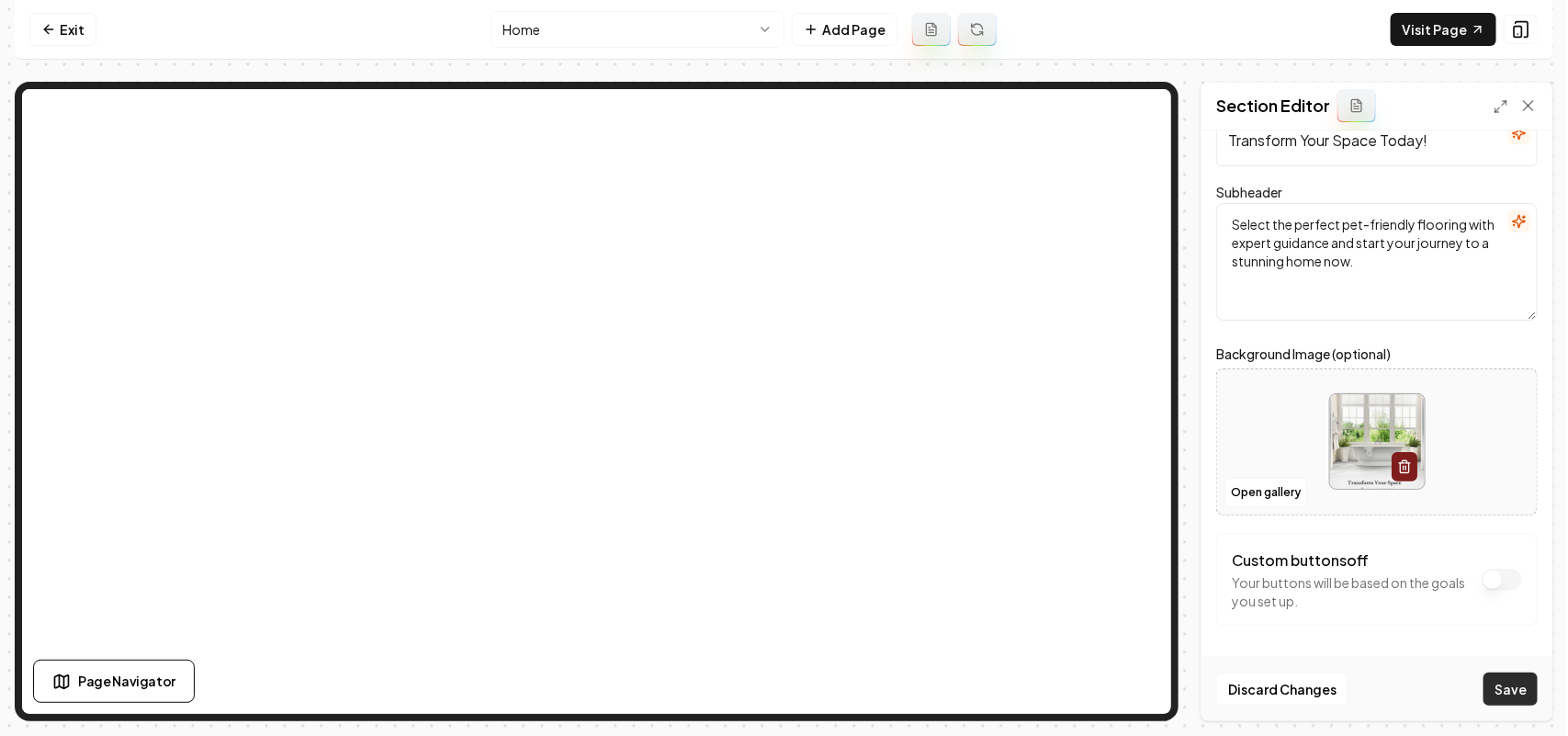 drag, startPoint x: 1513, startPoint y: 695, endPoint x: 1504, endPoint y: 687, distance: 12.041595 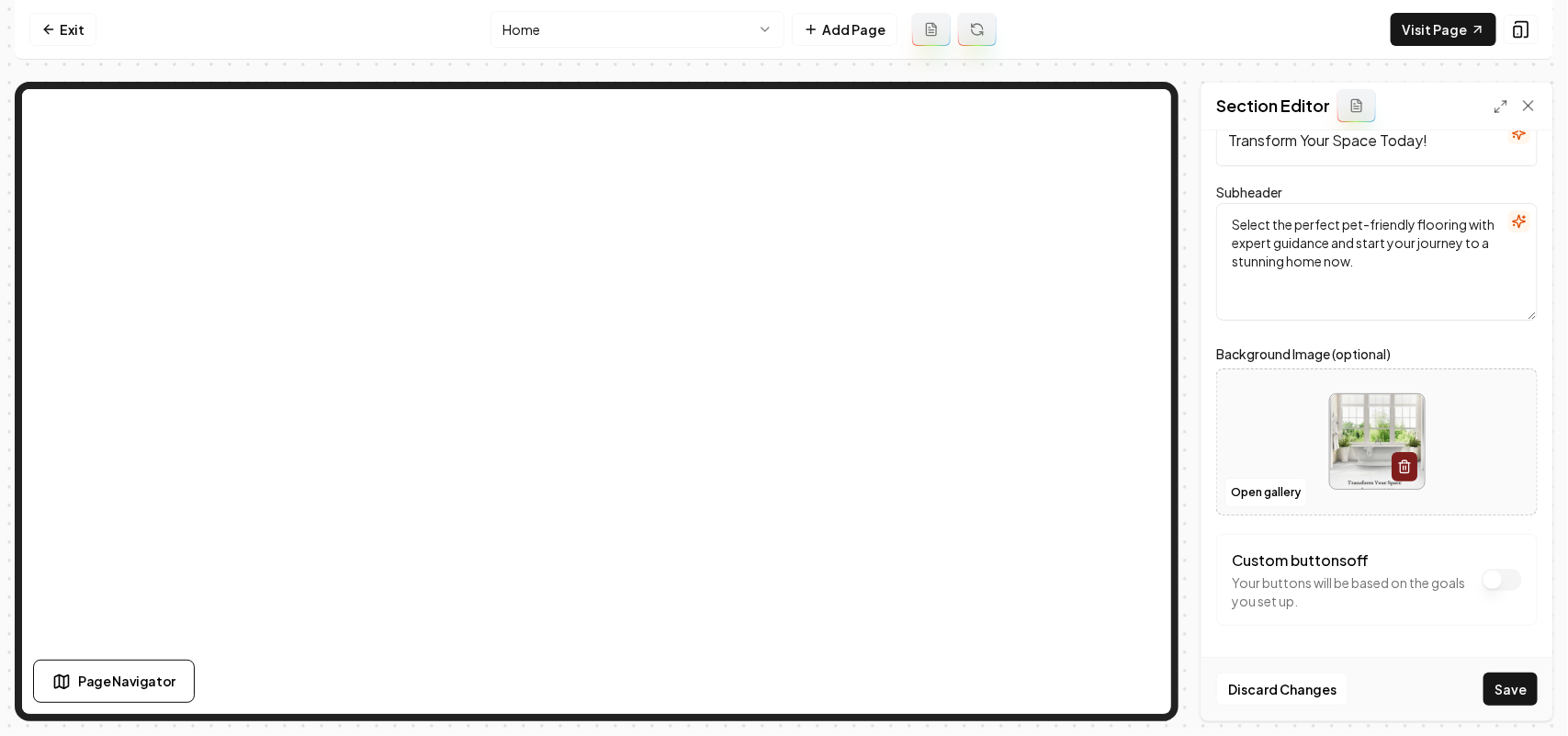 click on "Save" at bounding box center [1510, 689] 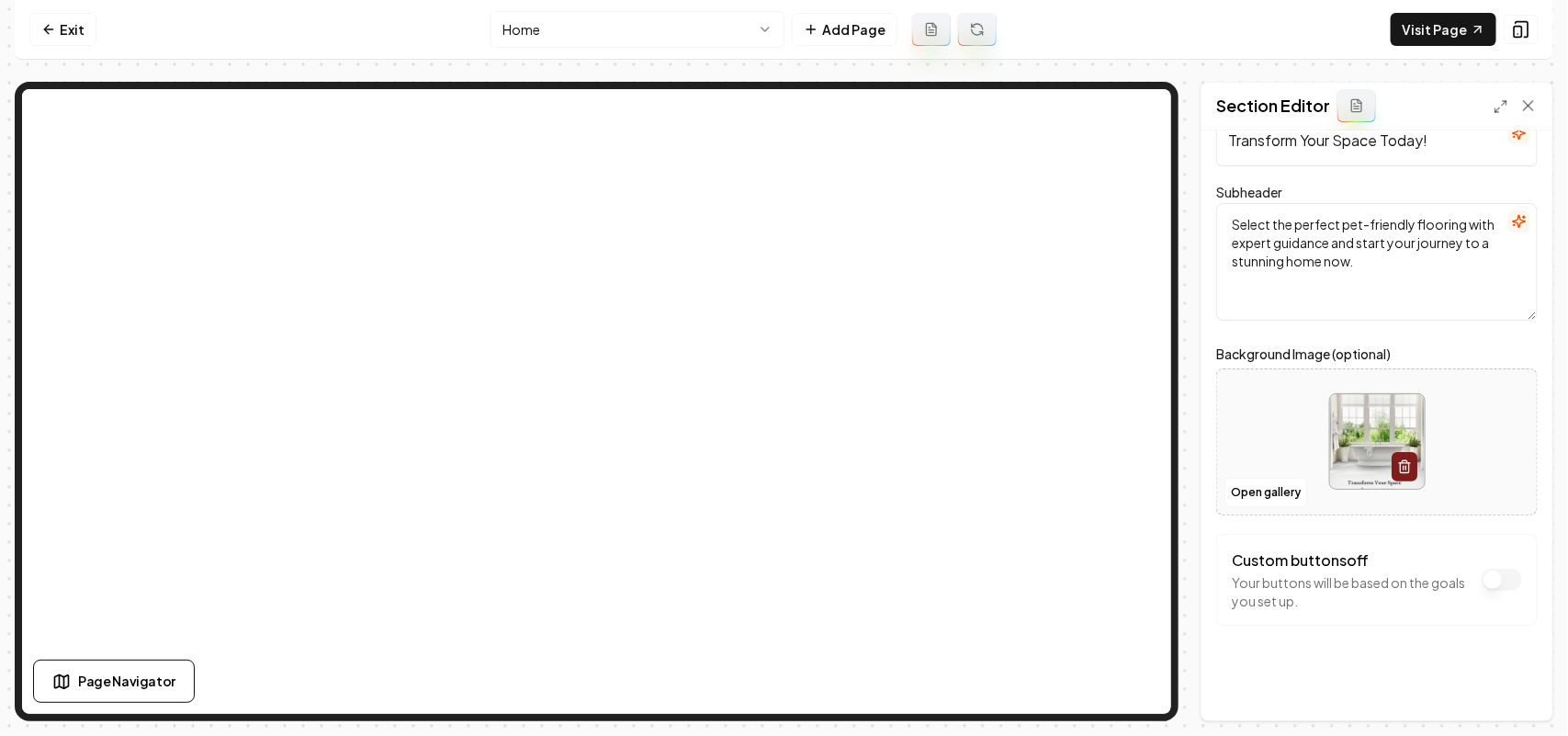 click on "Exit Home Add Page Visit Page" at bounding box center [784, 29] 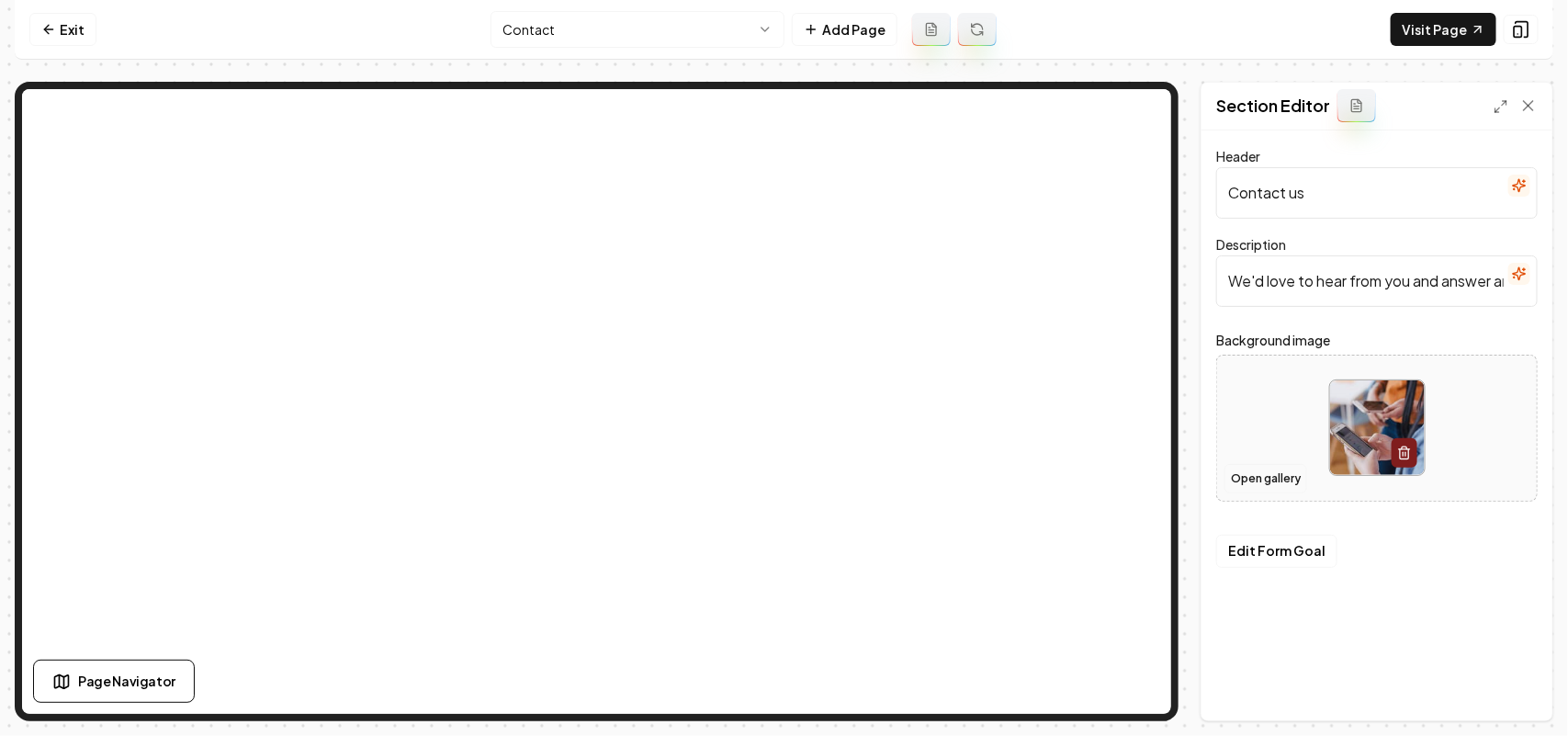 click on "Open gallery" at bounding box center (1266, 479) 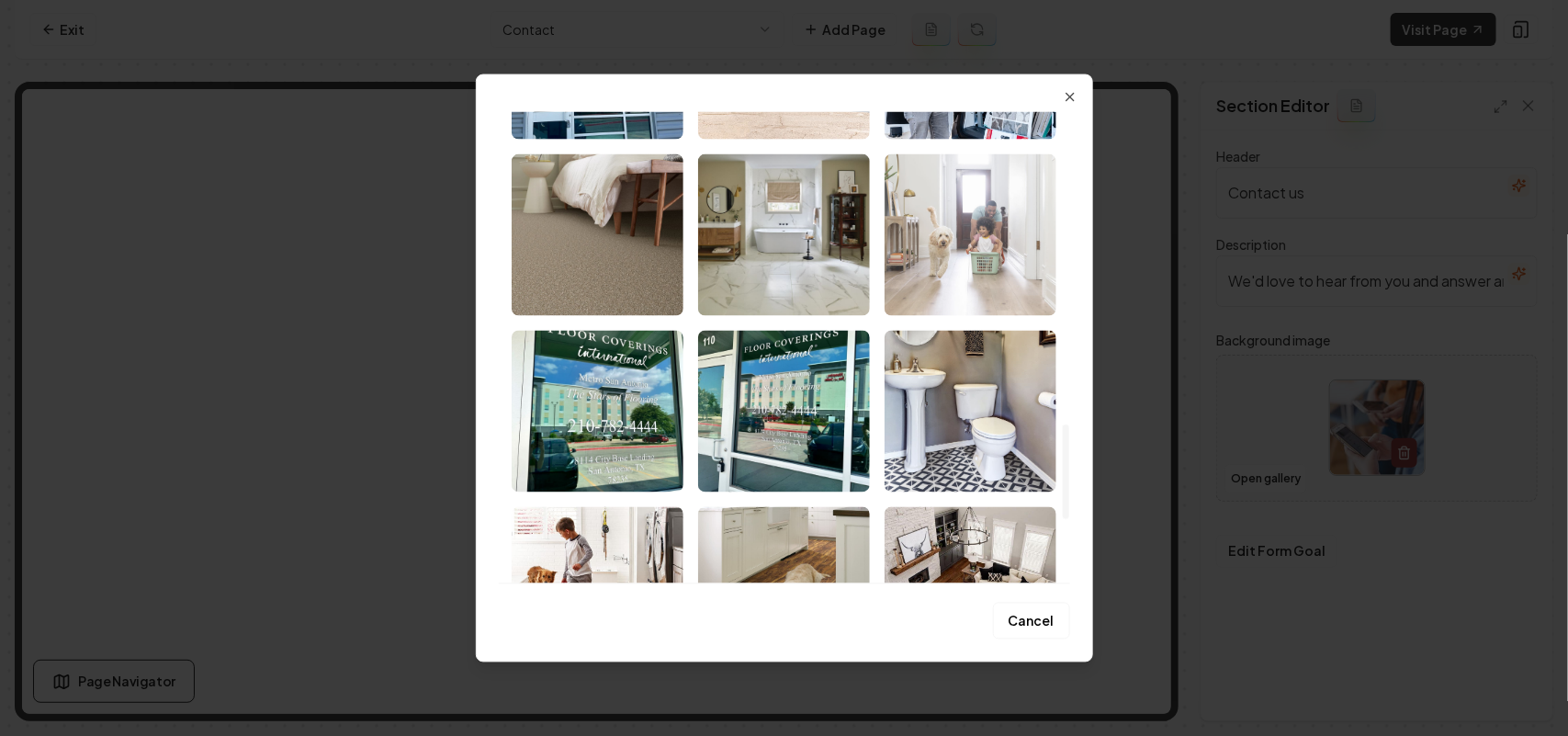 scroll, scrollTop: 1493, scrollLeft: 0, axis: vertical 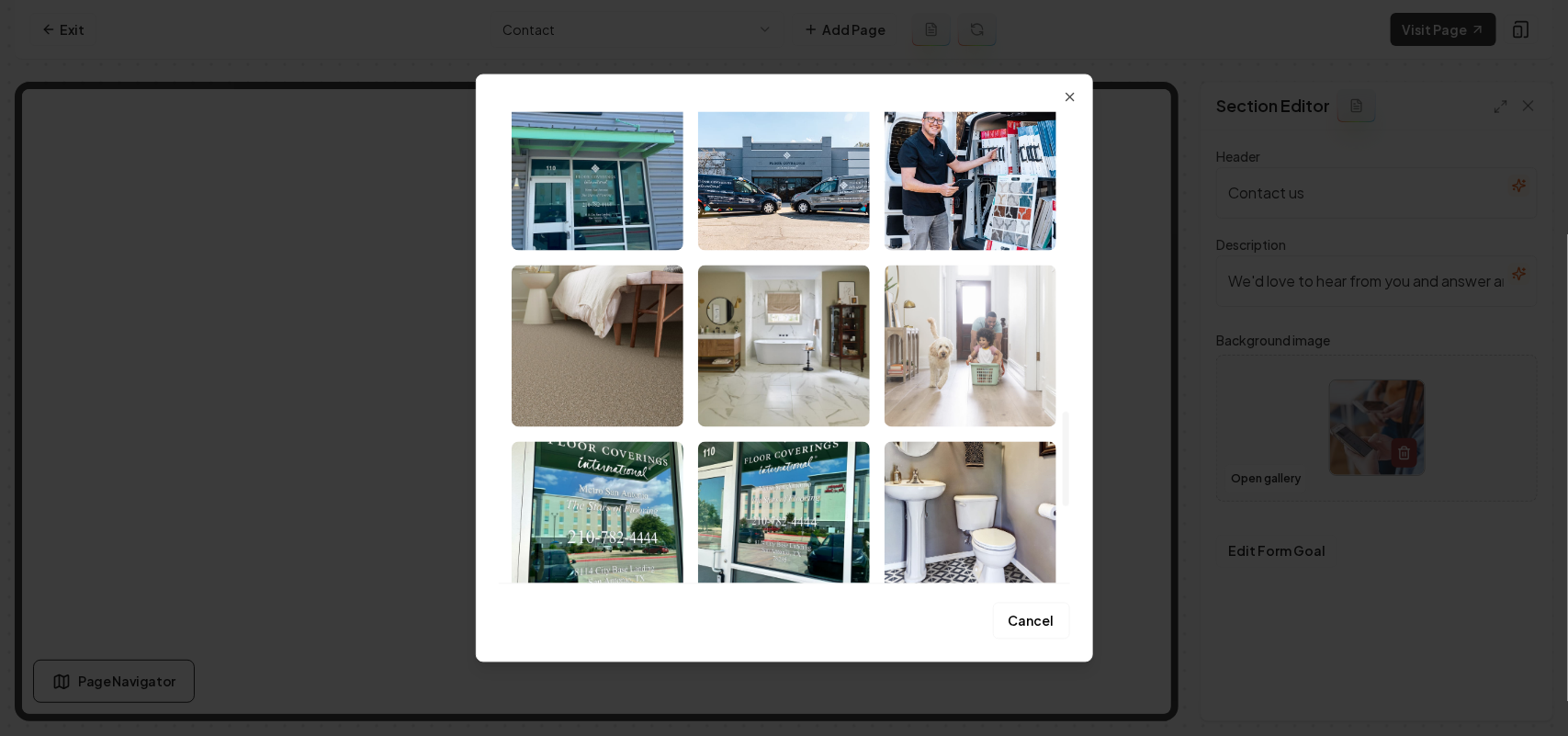 click at bounding box center [970, 345] 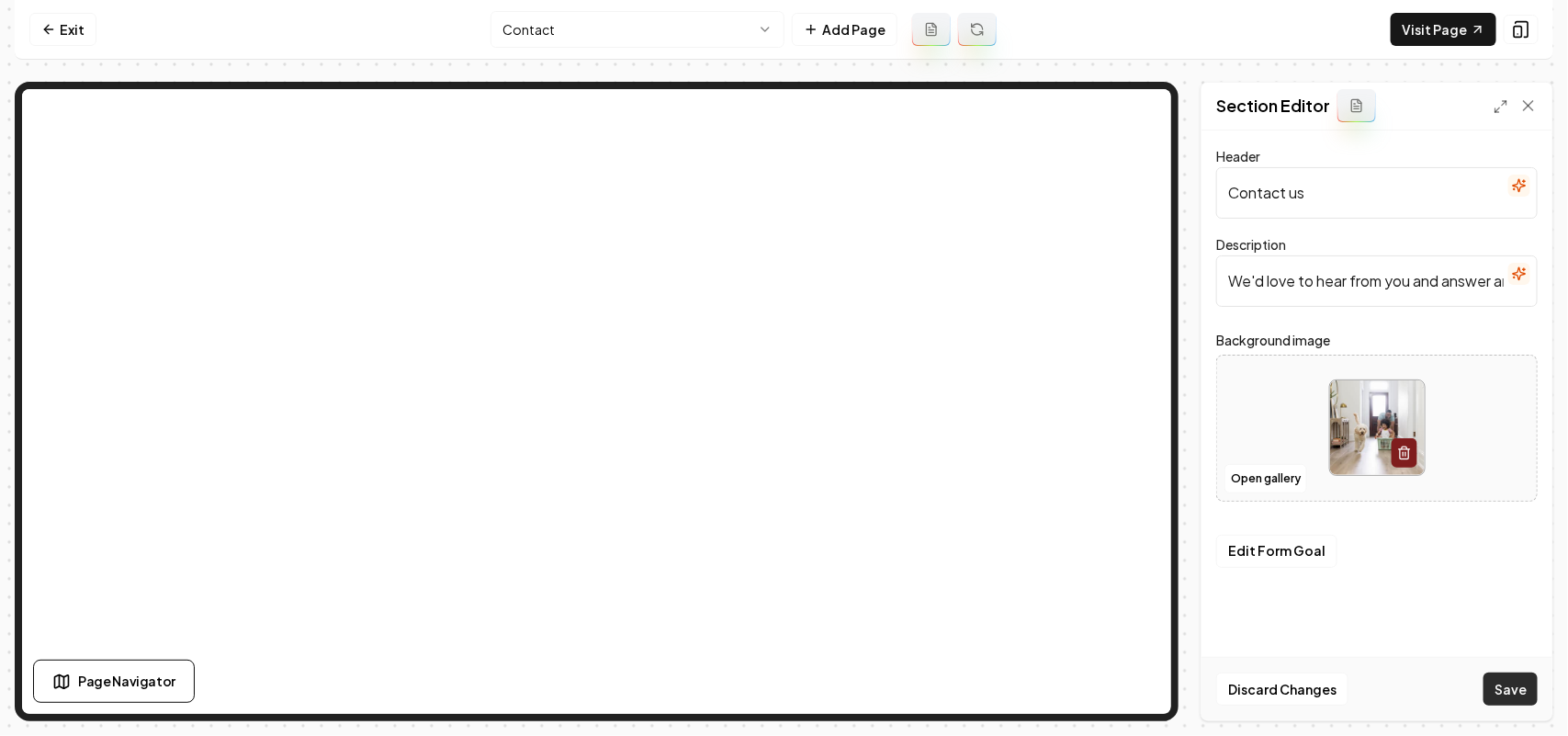 click on "Save" at bounding box center [1510, 689] 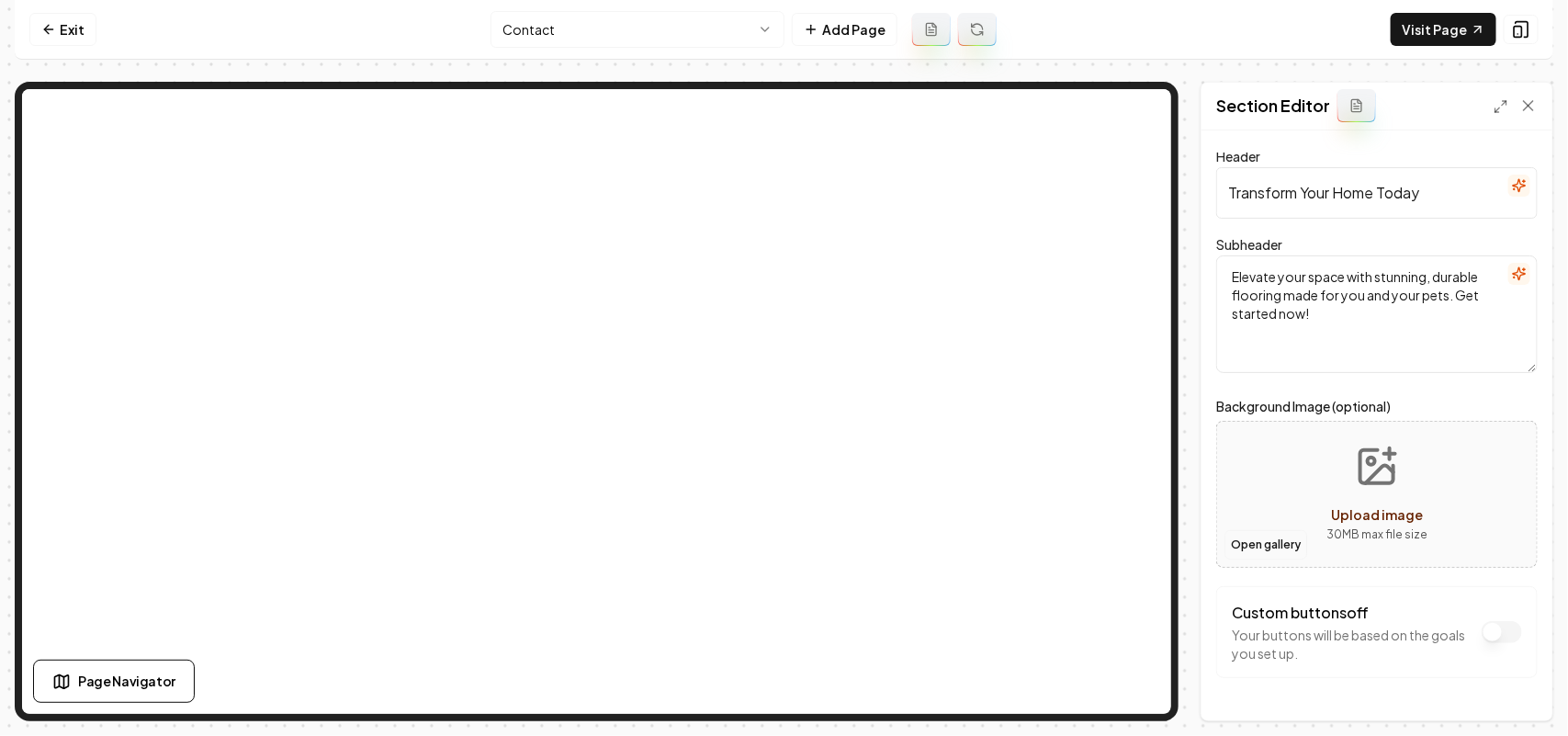 click on "Open gallery" at bounding box center (1266, 545) 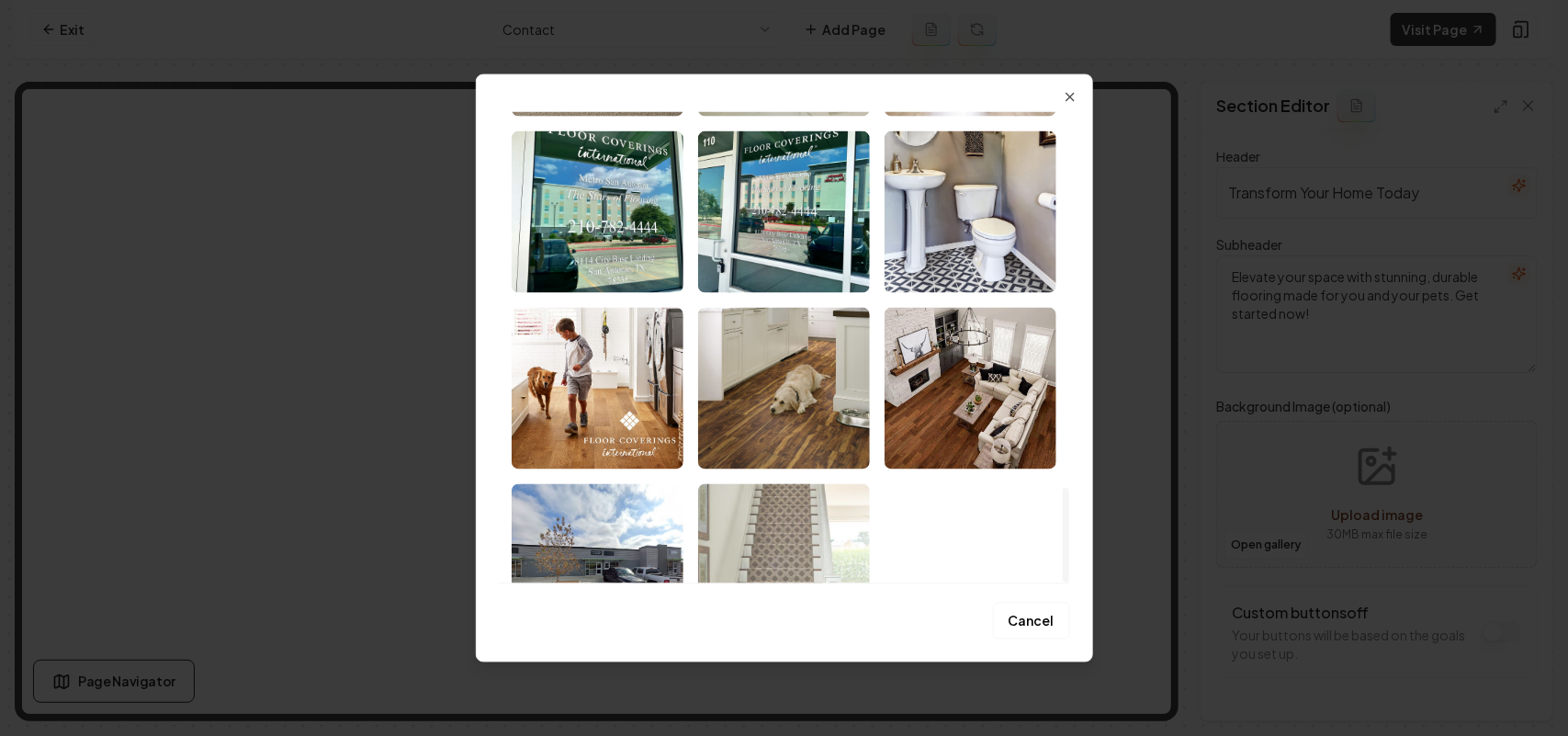scroll, scrollTop: 1873, scrollLeft: 0, axis: vertical 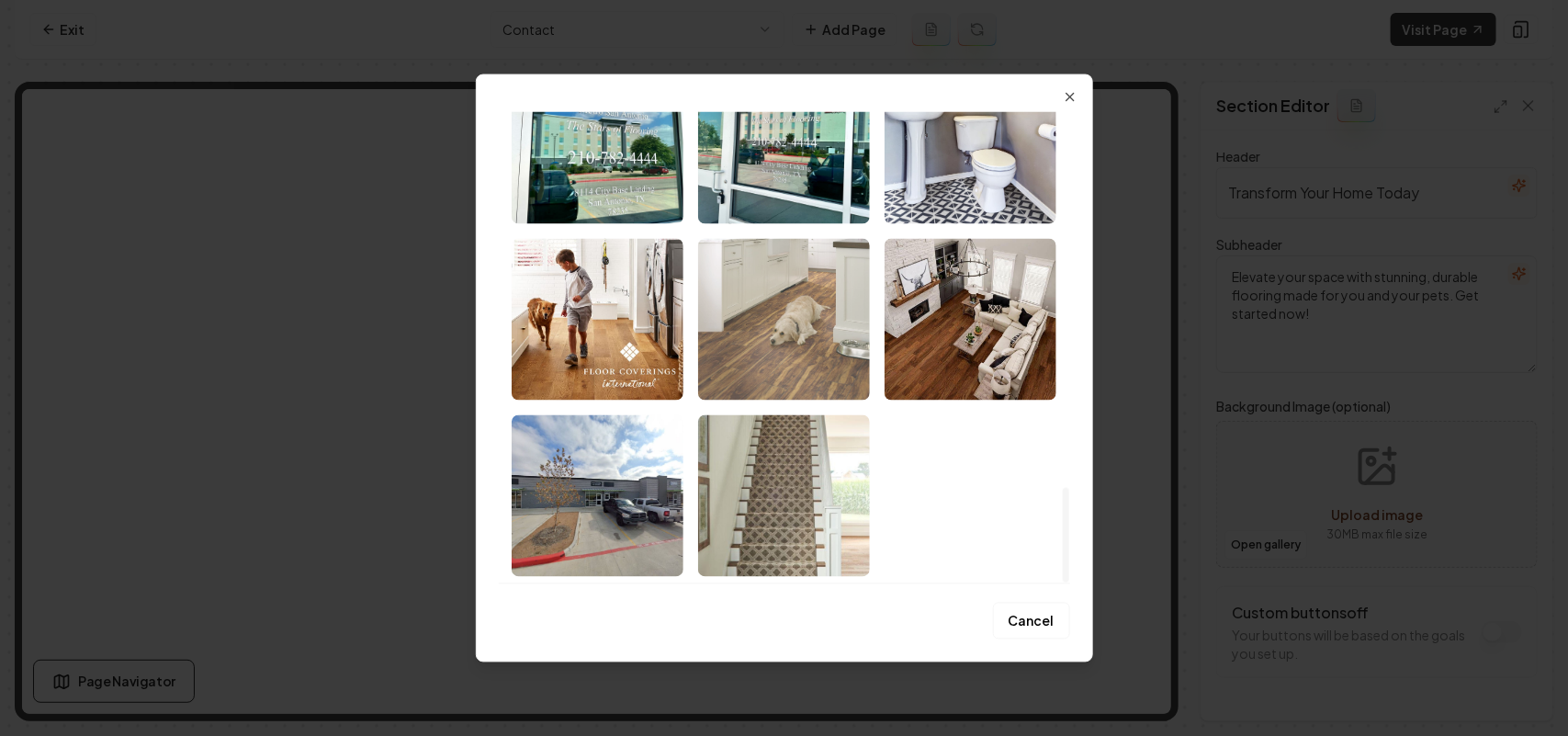 click at bounding box center [784, 319] 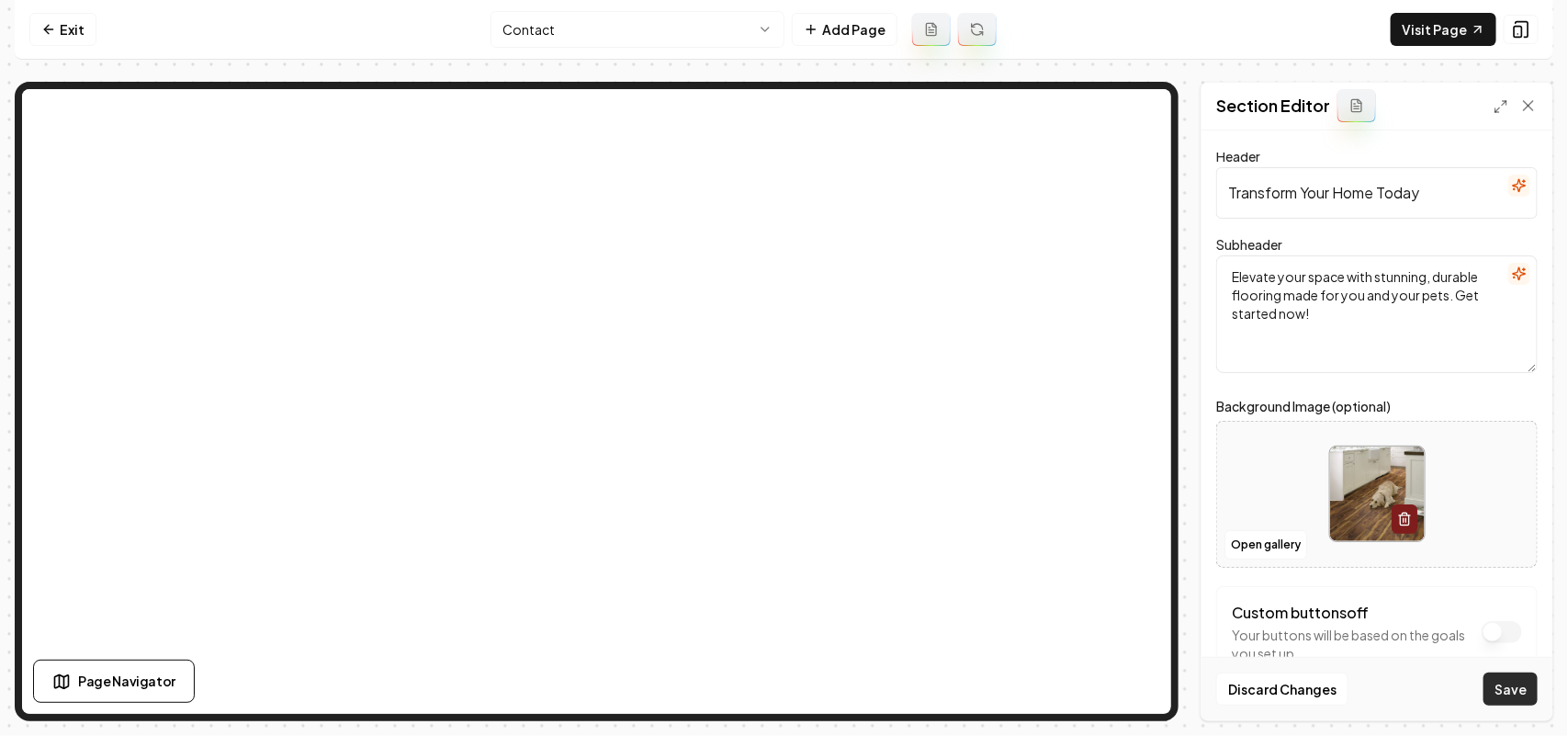 click on "Save" at bounding box center (1510, 689) 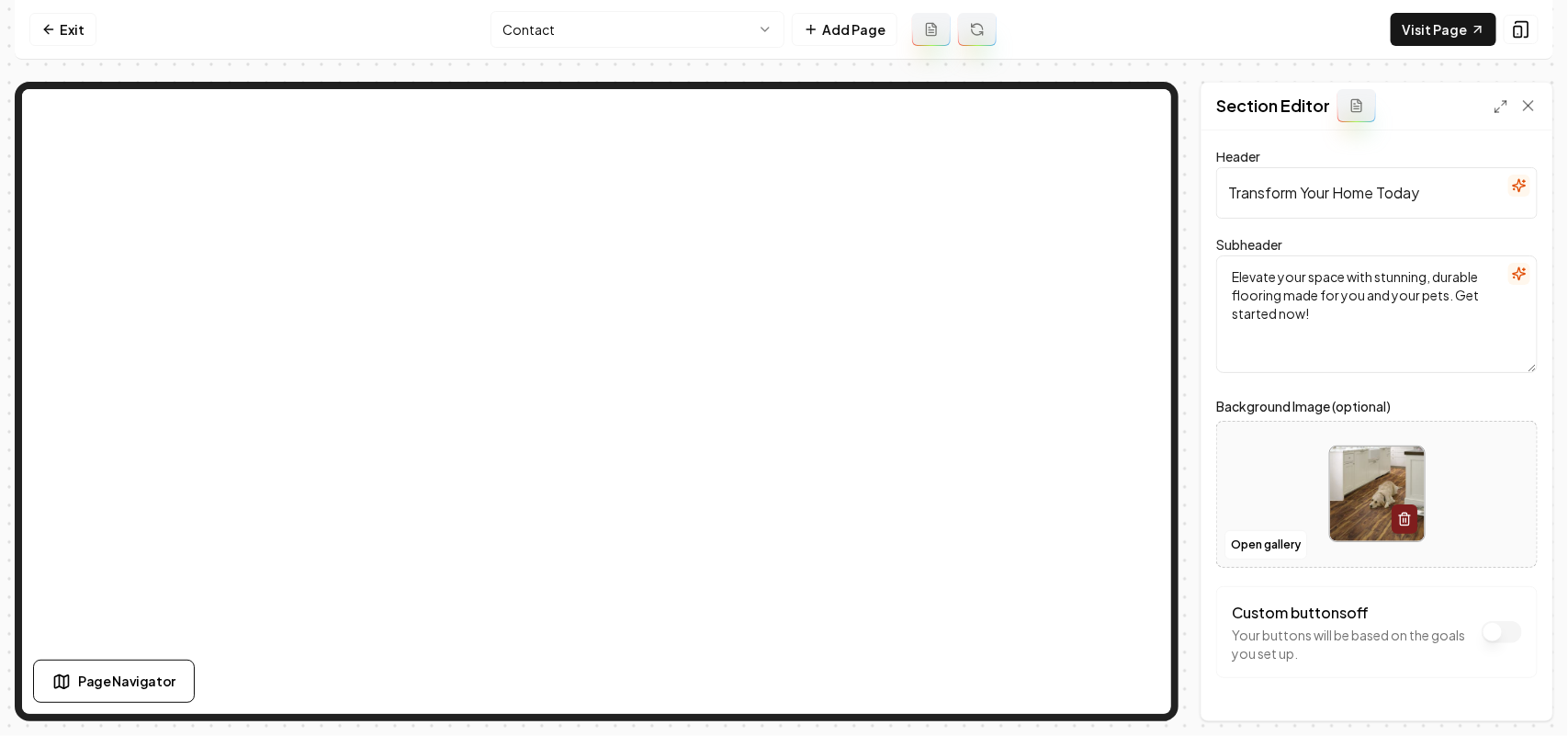 click on "Computer Required This feature is only available on a computer. Please switch to a computer to edit your site. Go back  Exit Contact Add Page Visit Page  Page Navigator Page Settings Section Editor Header Transform Your Home Today Subheader Elevate your space with stunning, durable flooring made for you and your pets. Get started now! Background Image (optional) Open gallery Custom buttons  off Your buttons will be based on the goals you set up. Discard Changes Save /dashboard/sites/d28d6a21-83e3-452b-b1a0-c189ffcdb5ca/pages/ea4db844-750f-49b3-926e-f2b46a7740ba" at bounding box center (784, 368) 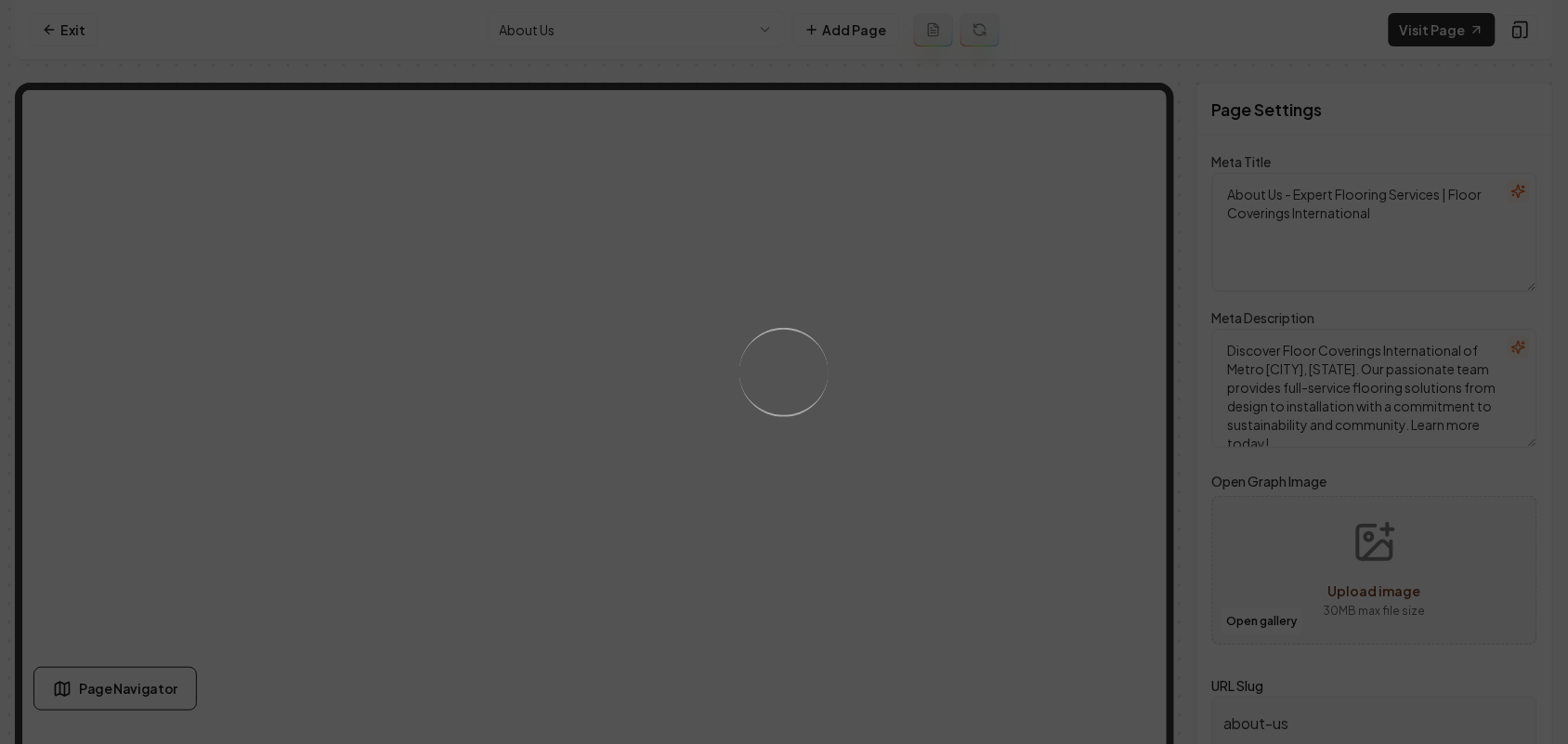 click on "Loading..." at bounding box center (784, 372) 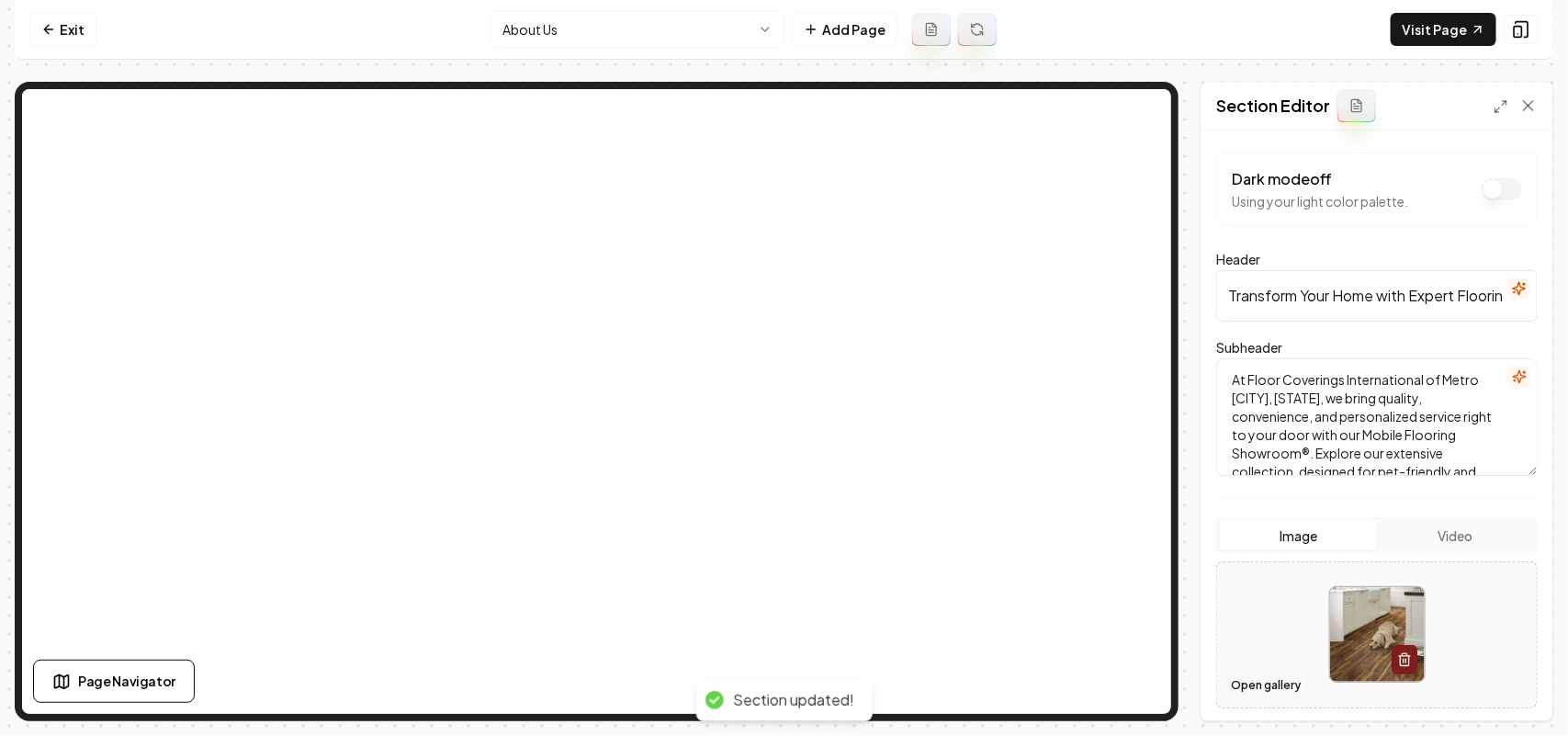 click on "Open gallery" at bounding box center [1266, 685] 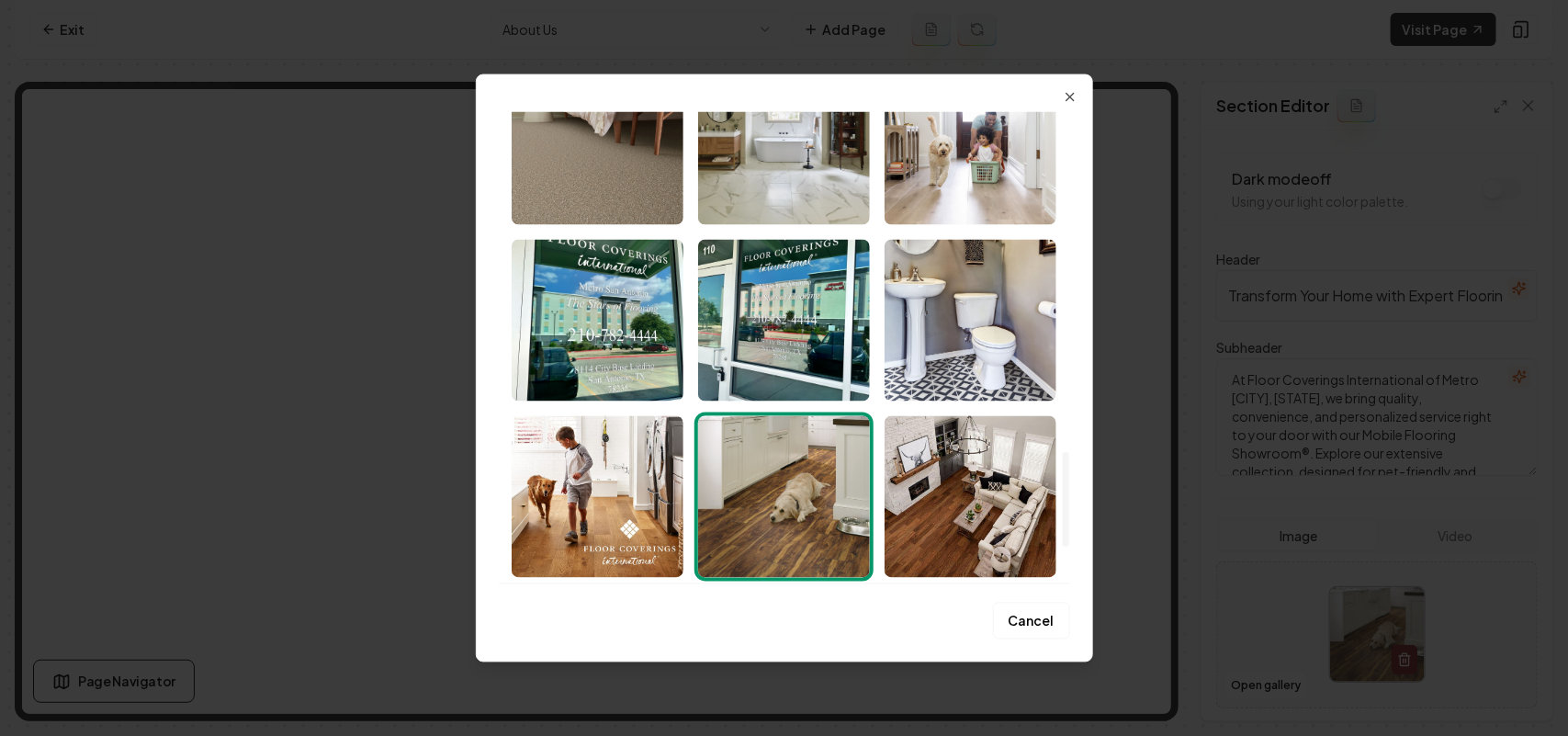 scroll, scrollTop: 1723, scrollLeft: 0, axis: vertical 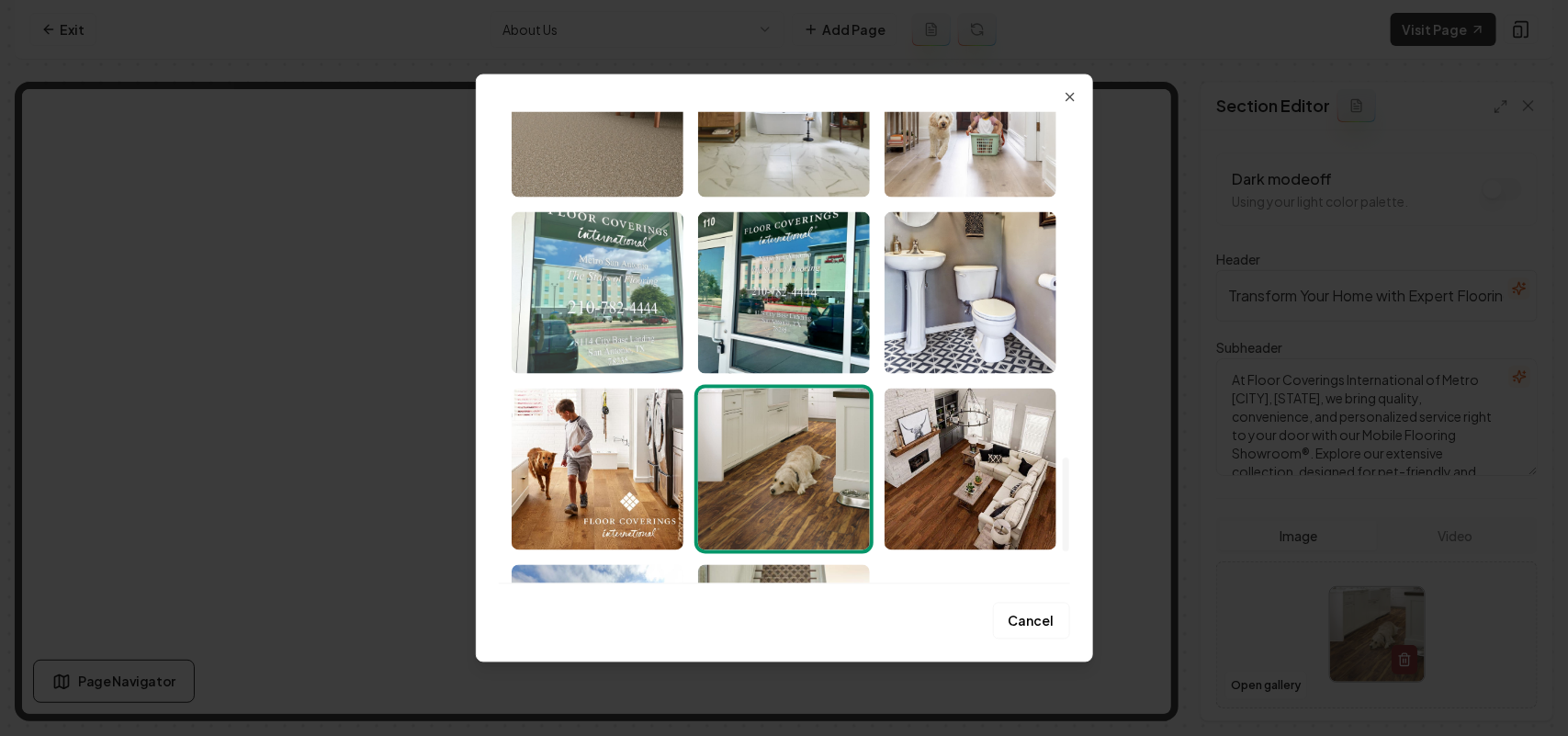 click at bounding box center (597, 292) 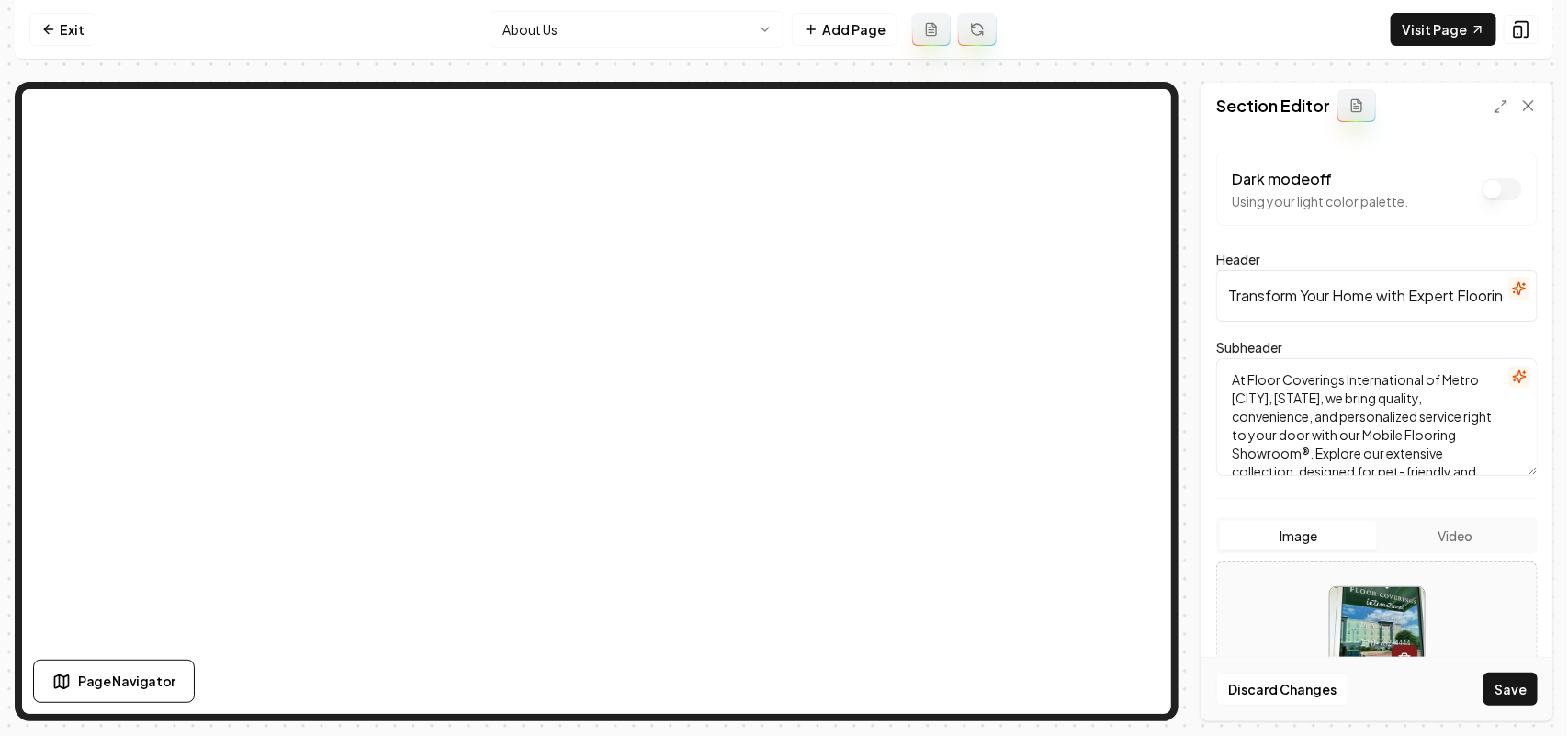 click on "Save" at bounding box center [1510, 689] 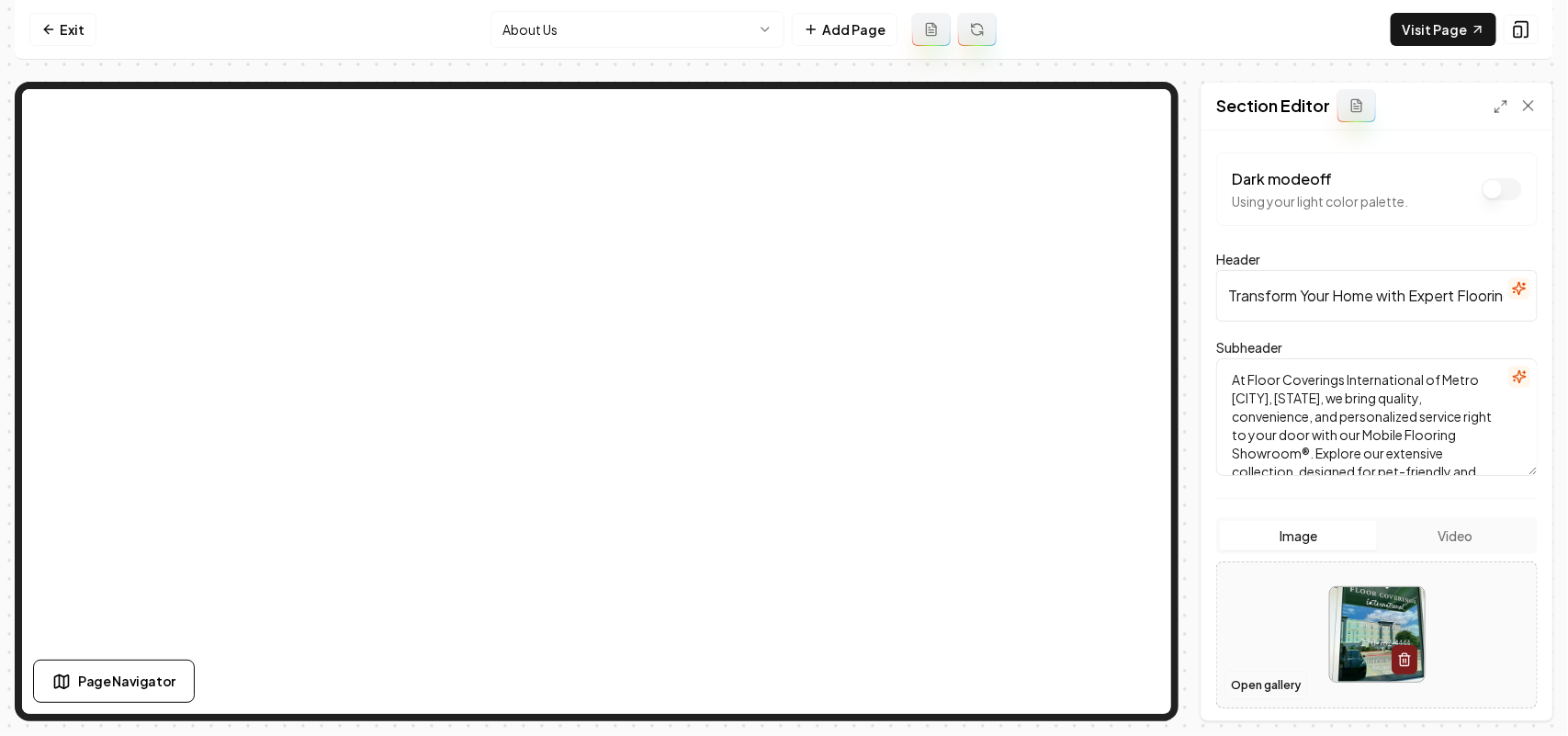 click on "Open gallery" at bounding box center (1266, 685) 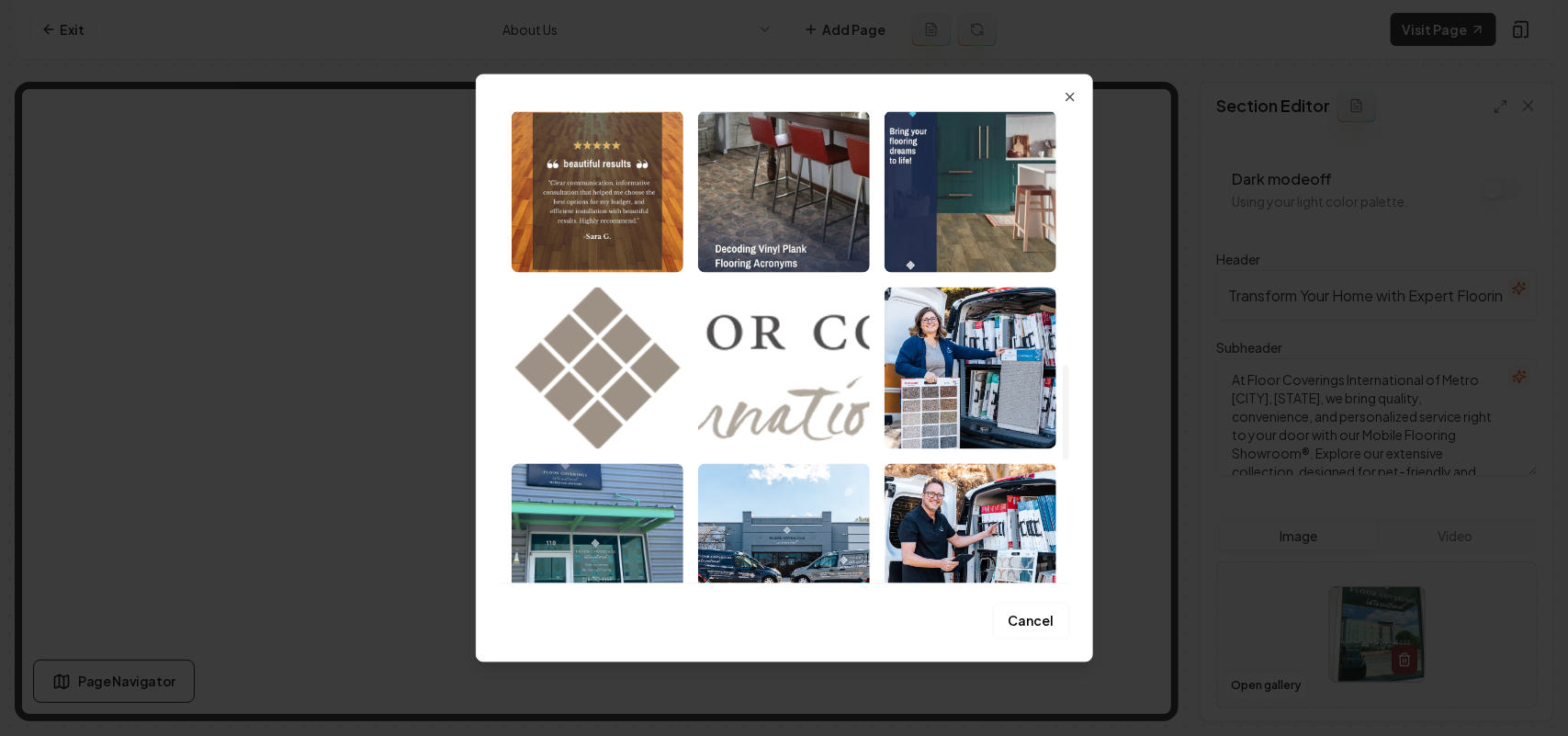 scroll, scrollTop: 1263, scrollLeft: 0, axis: vertical 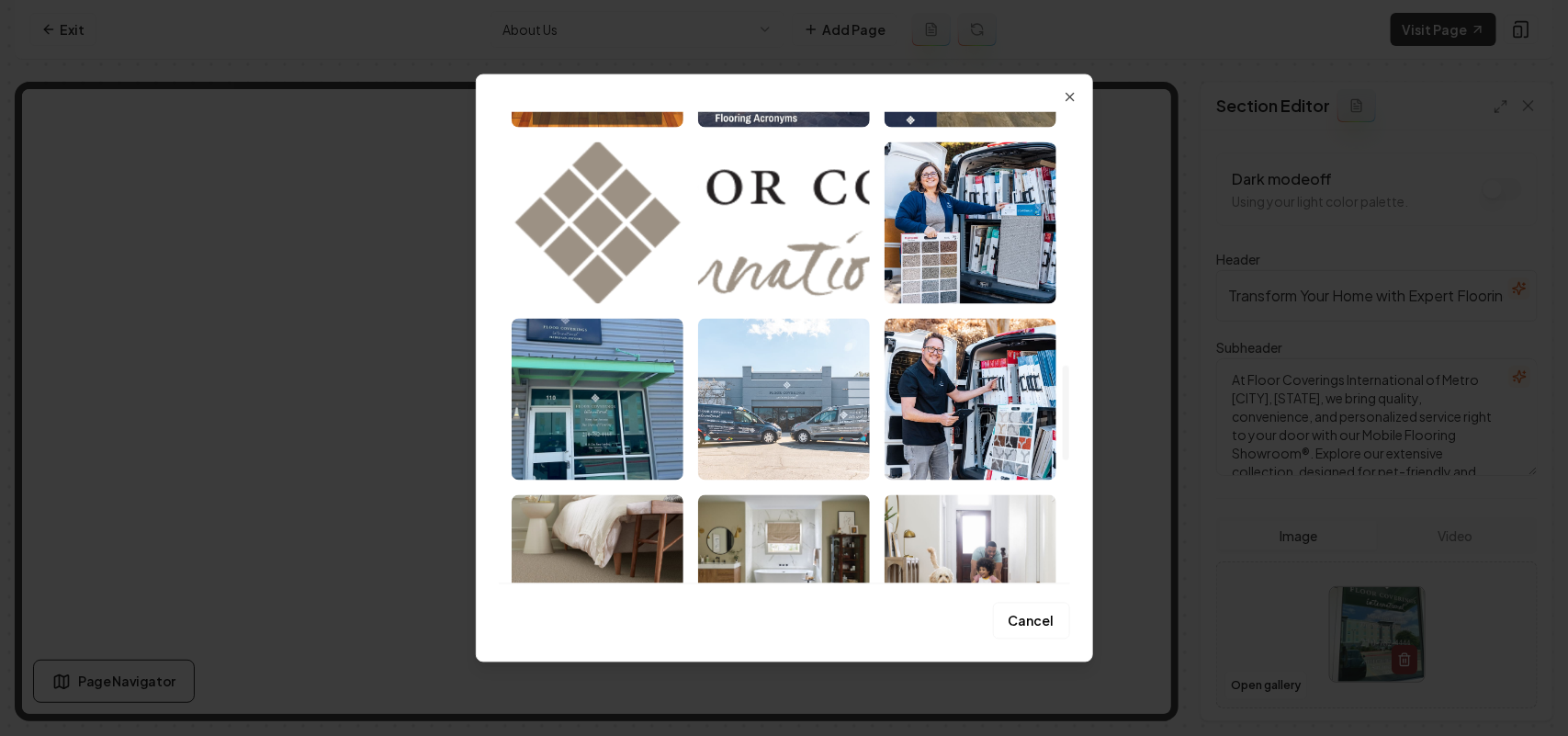 click at bounding box center (784, 399) 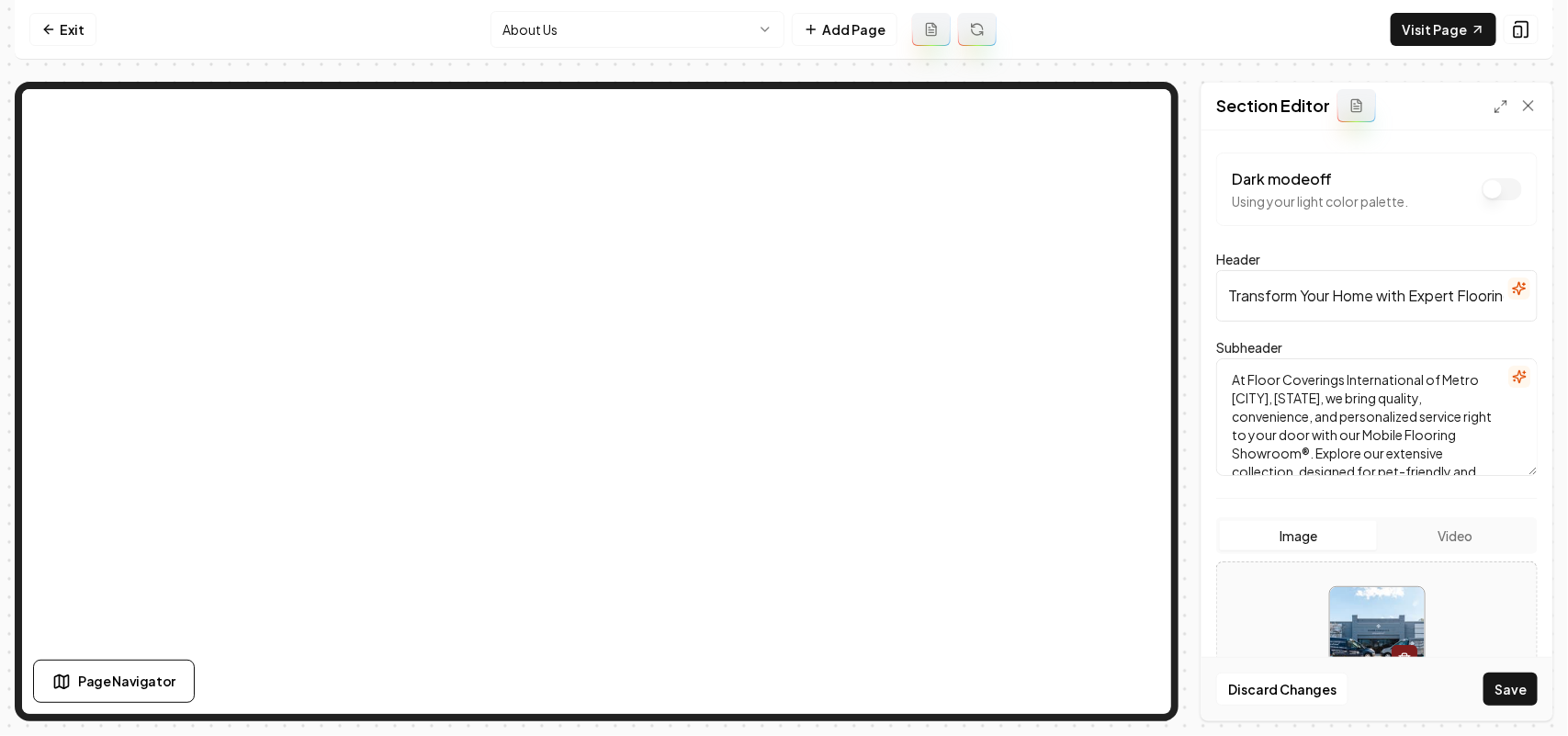 click on "Save" at bounding box center [1510, 689] 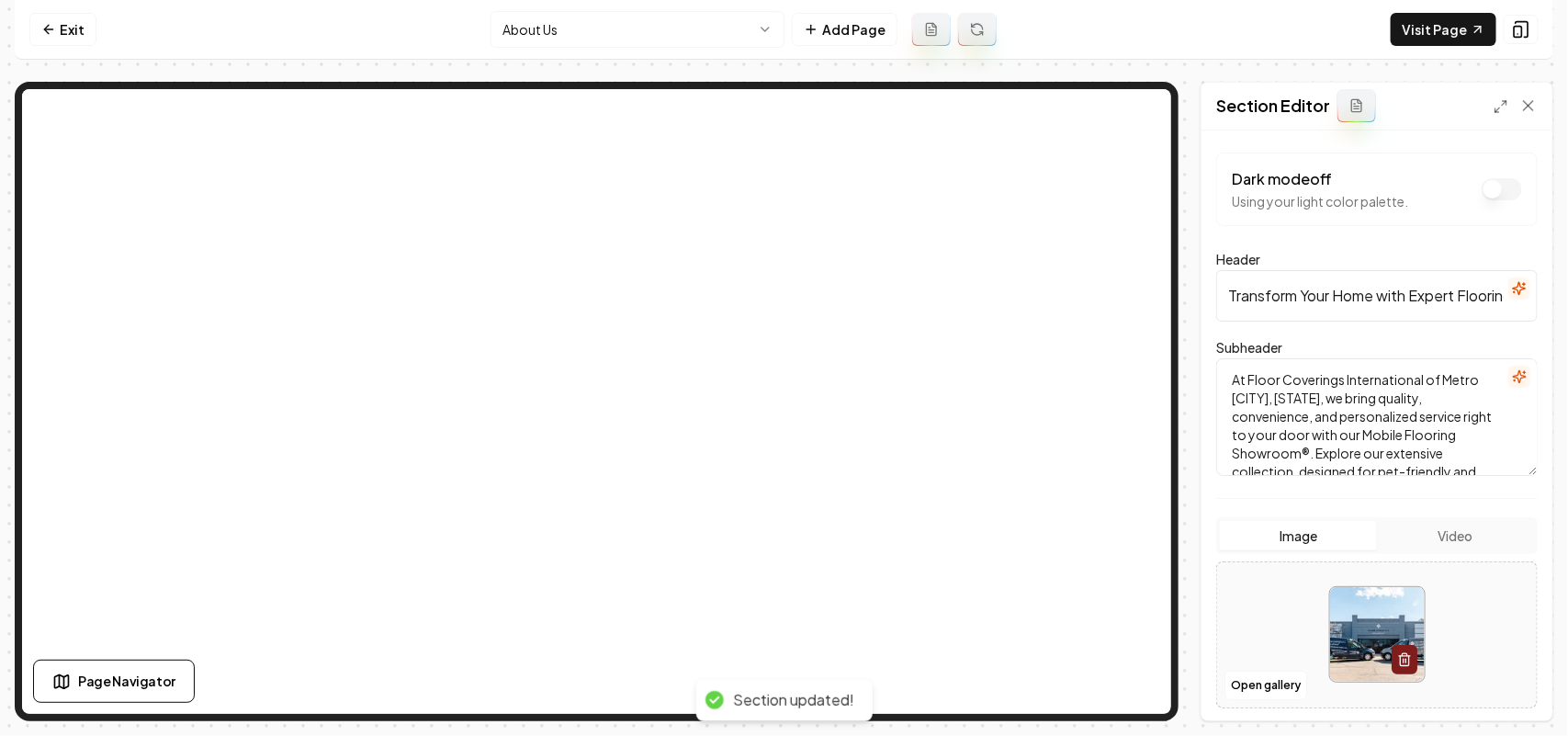 click at bounding box center [1377, 634] 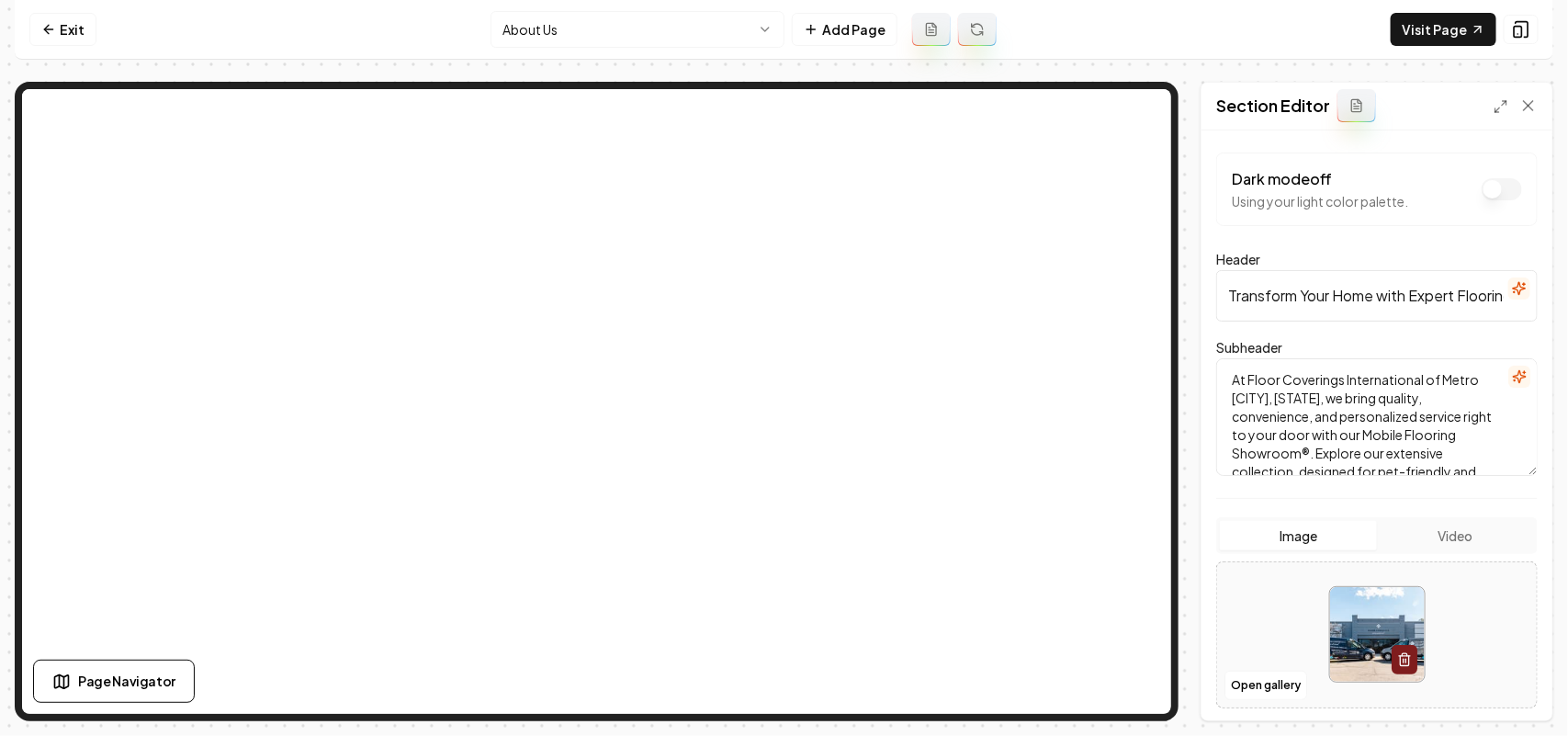 type on "**********" 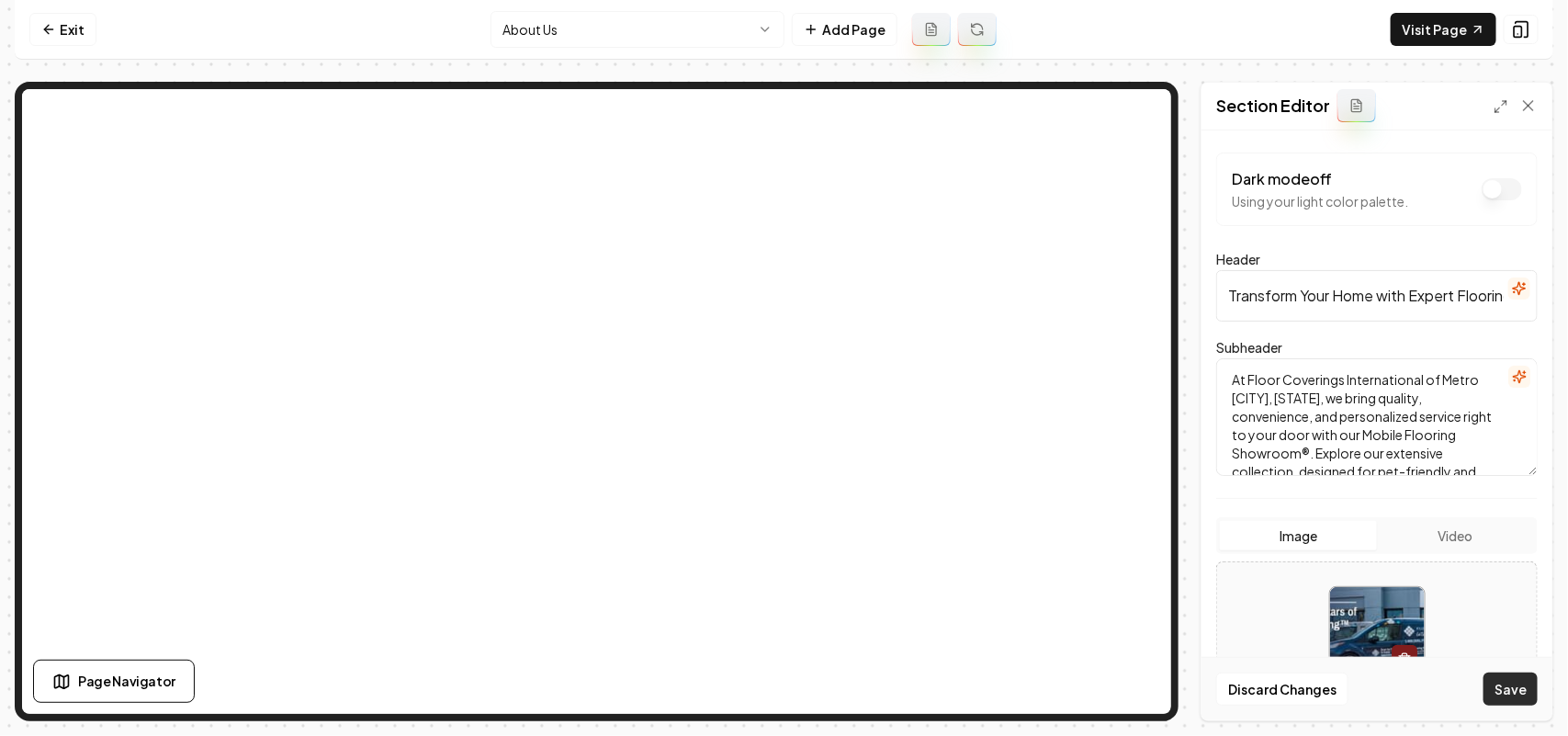 click on "Save" at bounding box center (1510, 689) 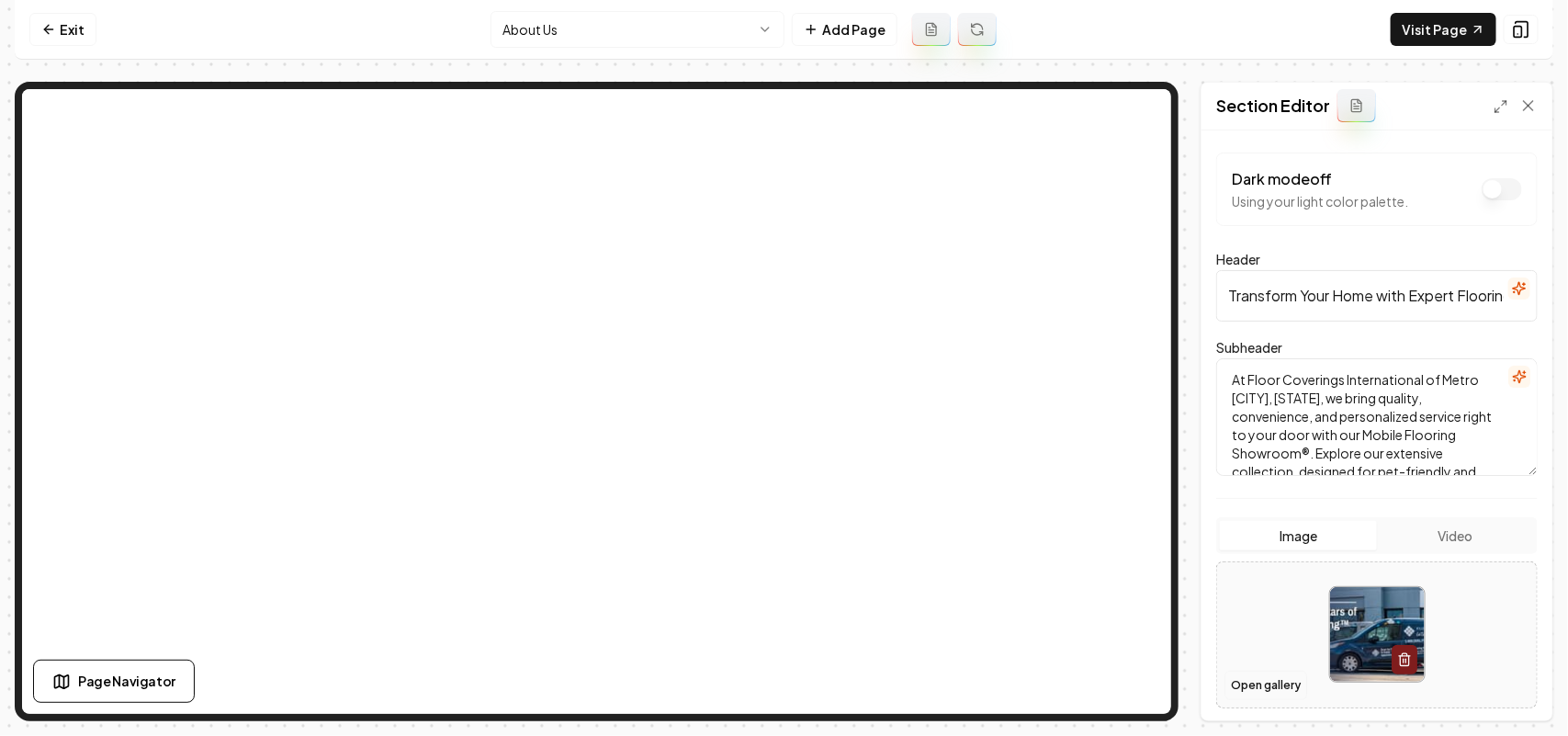 click on "Open gallery" at bounding box center (1266, 685) 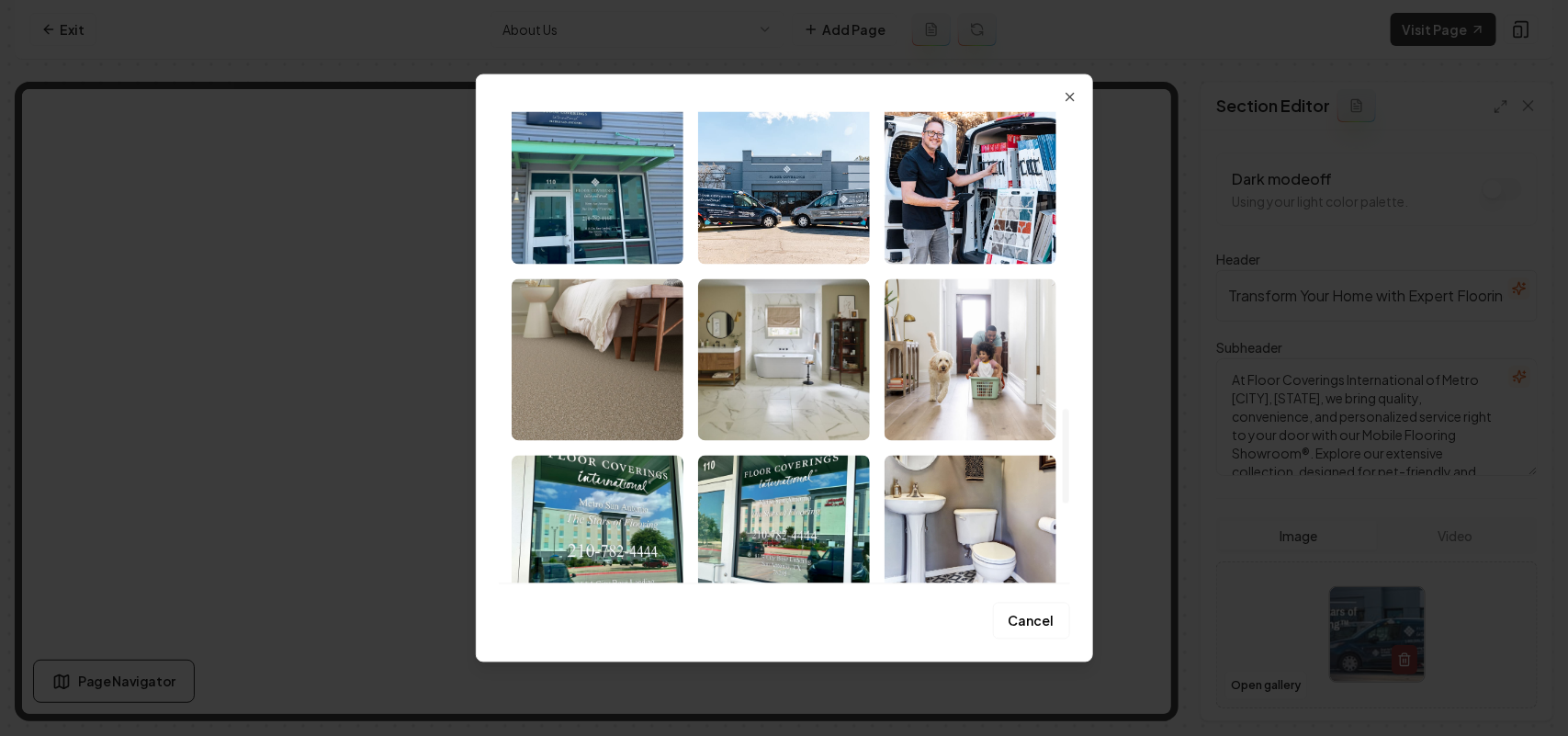 scroll, scrollTop: 1263, scrollLeft: 0, axis: vertical 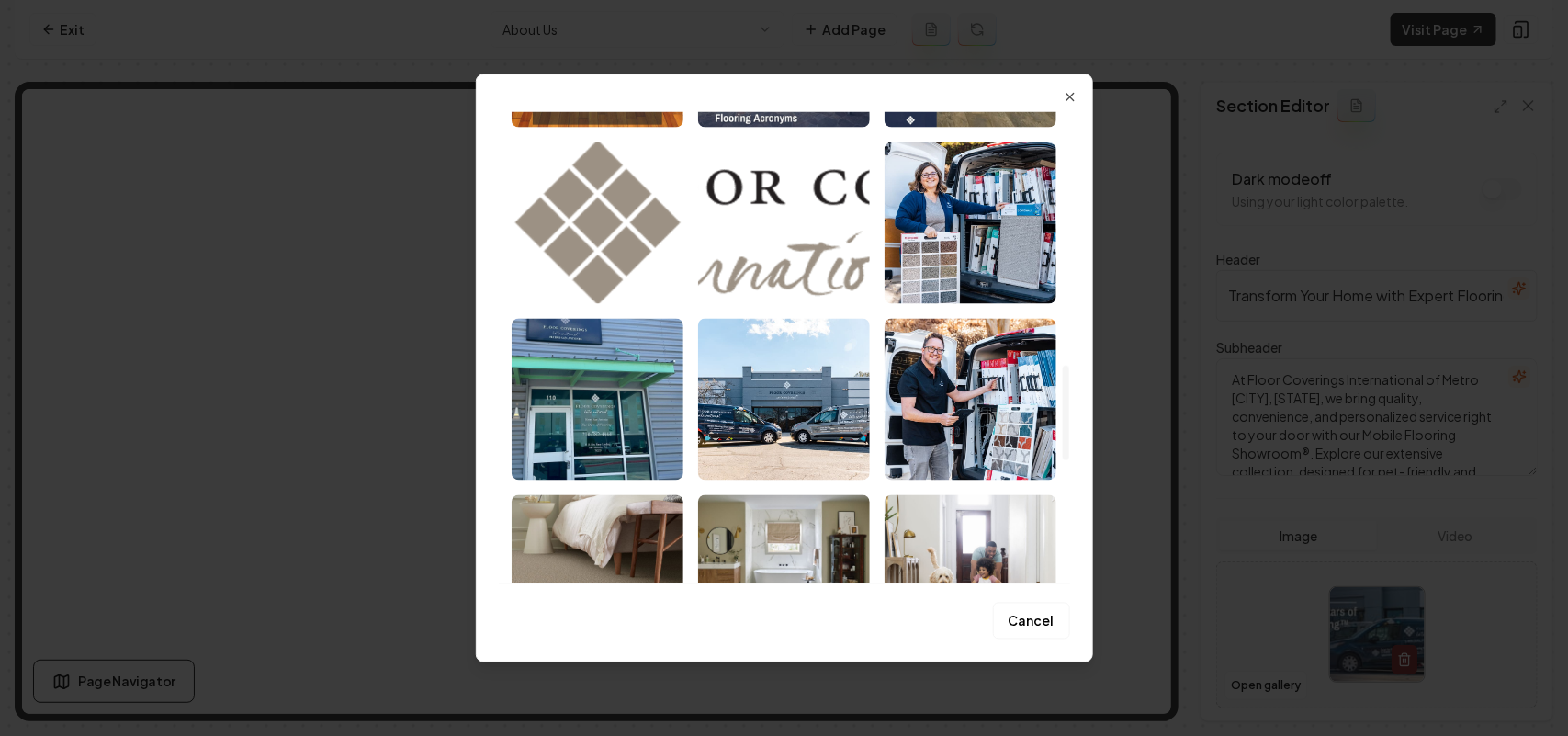 click at bounding box center (784, 399) 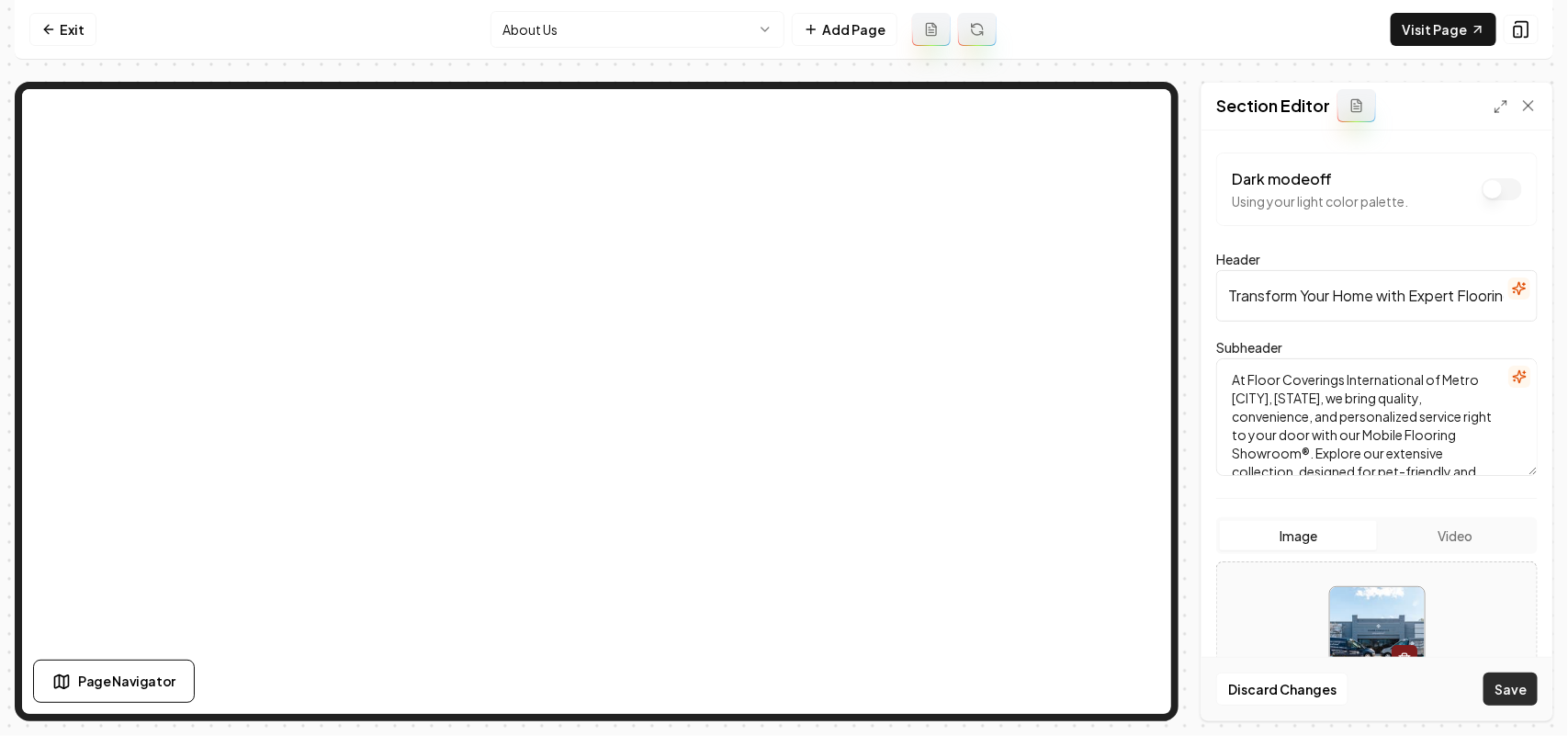 click on "Save" at bounding box center [1510, 689] 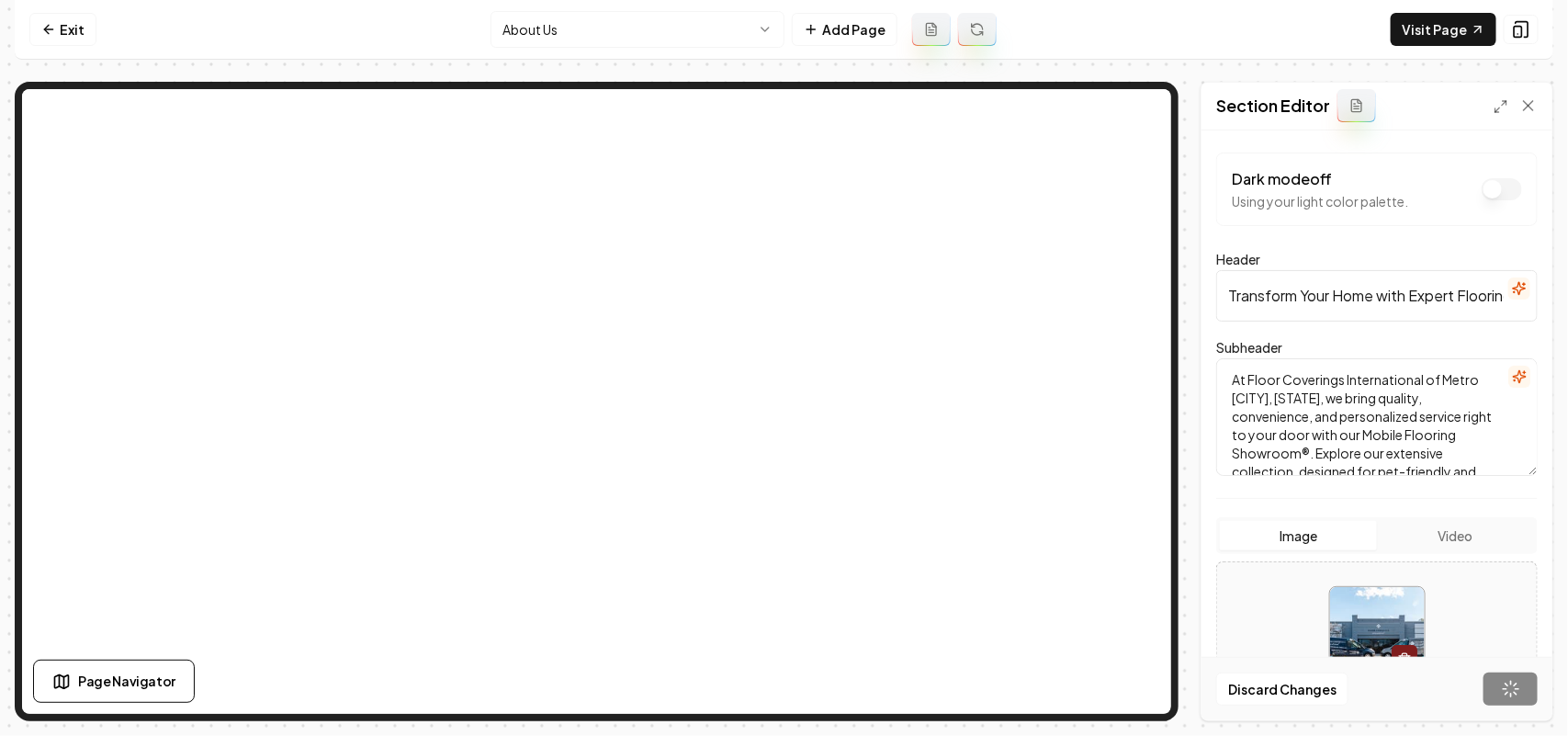 scroll, scrollTop: 213, scrollLeft: 0, axis: vertical 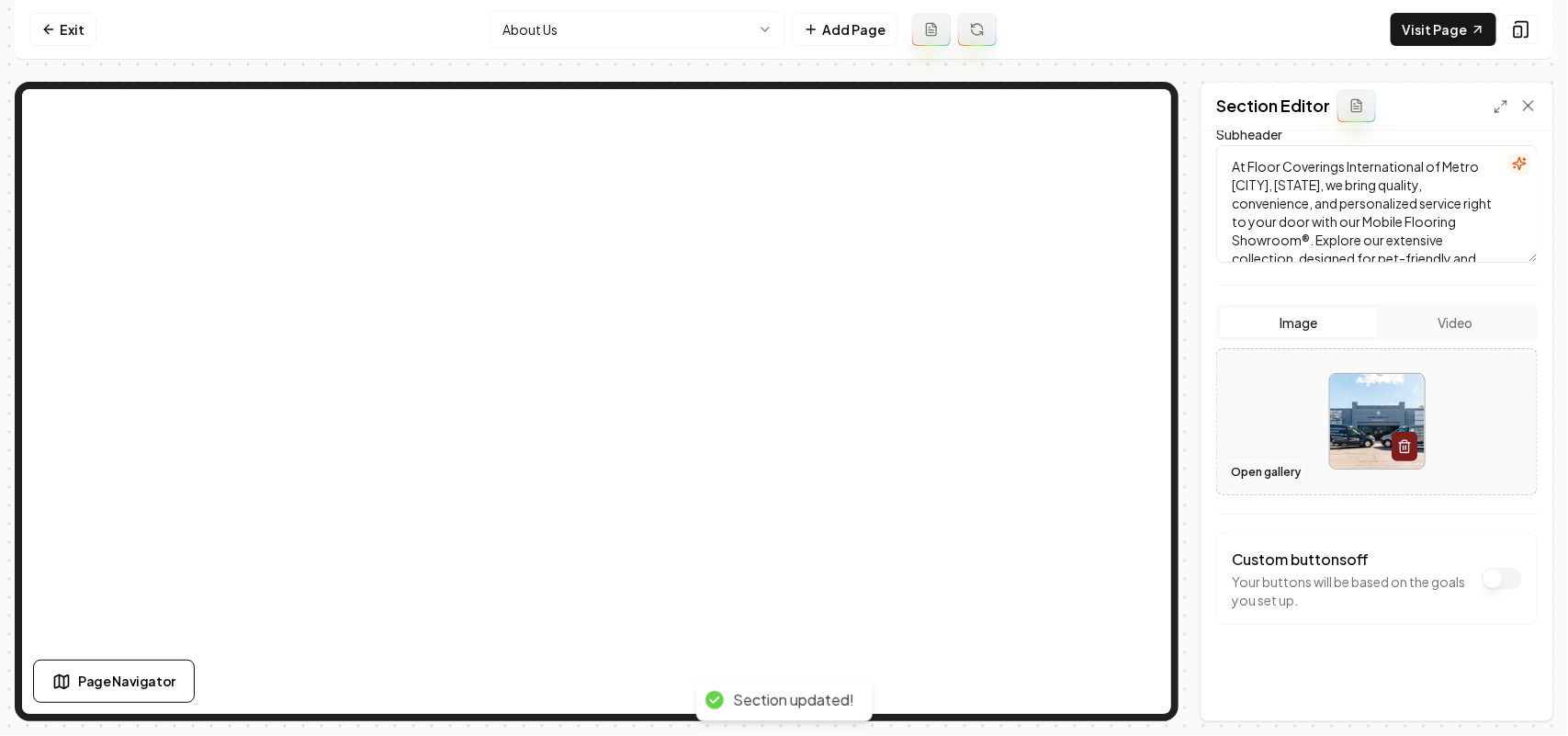 click on "Open gallery" at bounding box center [1266, 472] 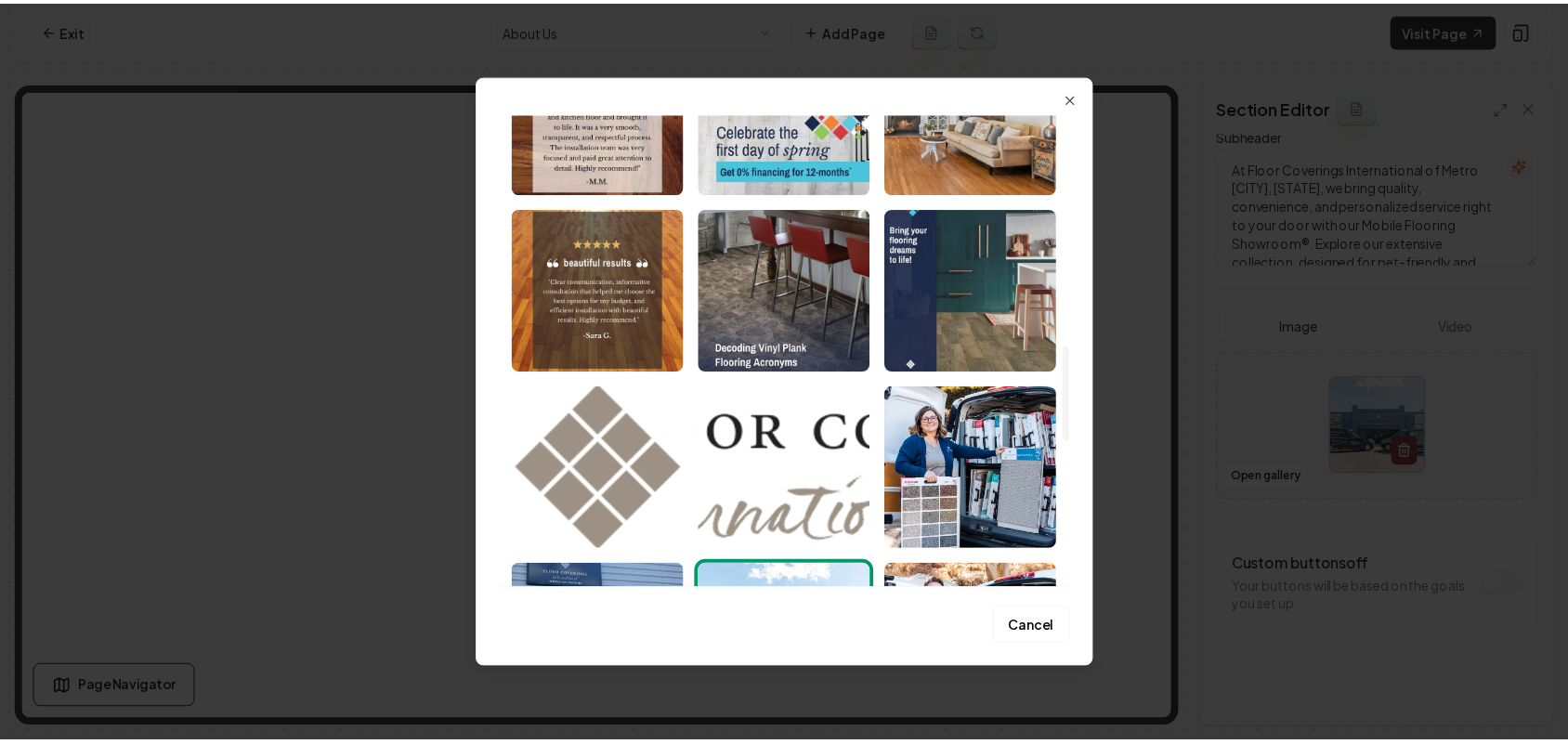 scroll, scrollTop: 1161, scrollLeft: 0, axis: vertical 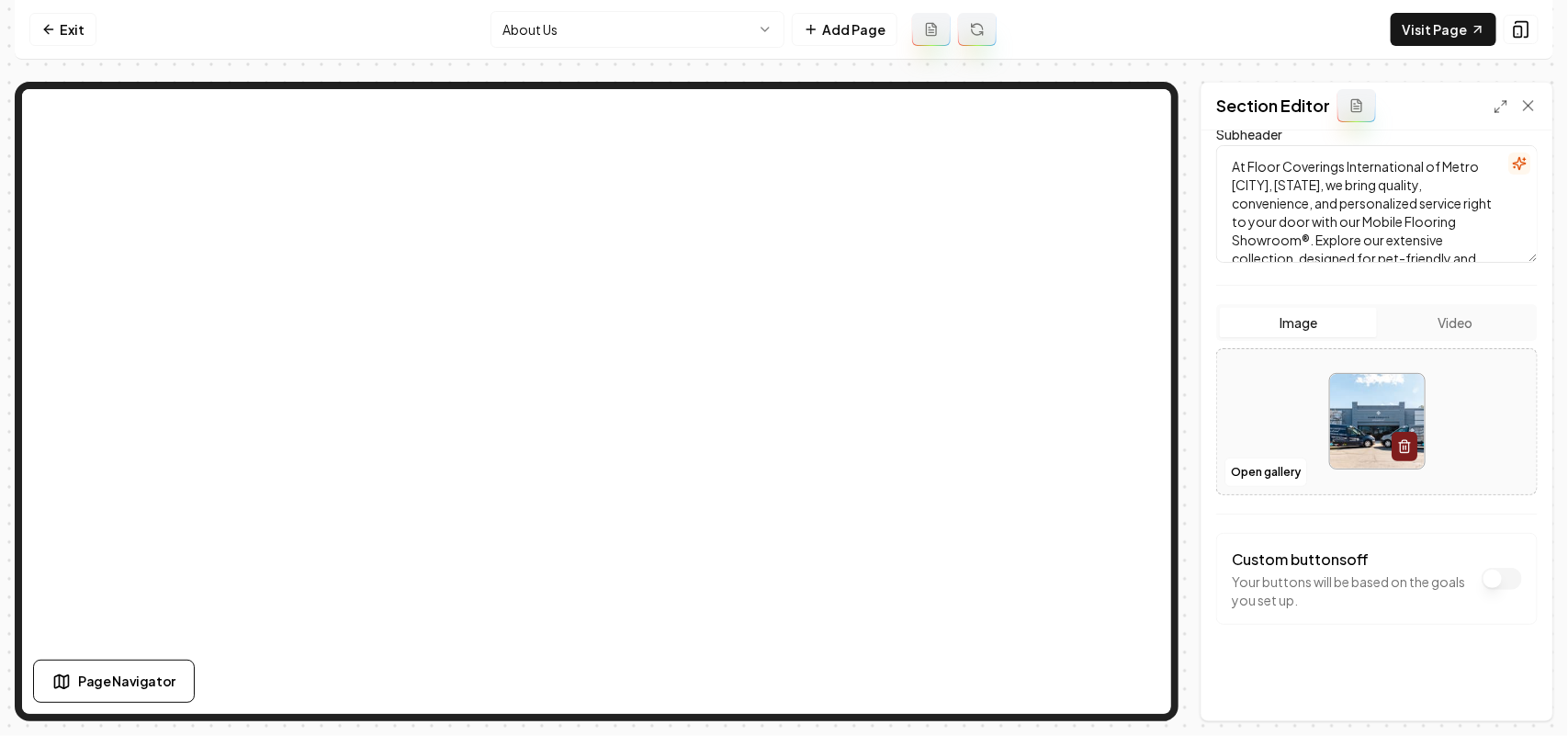 click on "Computer Required This feature is only available on a computer. Please switch to a computer to edit your site. Go back  Exit About Us Add Page Visit Page  Page Navigator Page Settings Section Editor Dark mode  off Using your light color palette. Header Transform Your Home with Expert Flooring Solutions Subheader At Floor Coverings International of Metro [CITY], [STATE], we bring quality, convenience, and personalized service right to your door with our Mobile Flooring Showroom®. Explore our extensive collection, designed for pet-friendly and durable beauty. Image Video Open gallery Custom buttons  off Your buttons will be based on the goals you set up. Discard Changes Save /dashboard/sites/d28d6a21-83e3-452b-b1a0-c189ffcdb5ca/pages/deb4cdbd-713f-442a-b676-8826f29b2664" at bounding box center [784, 368] 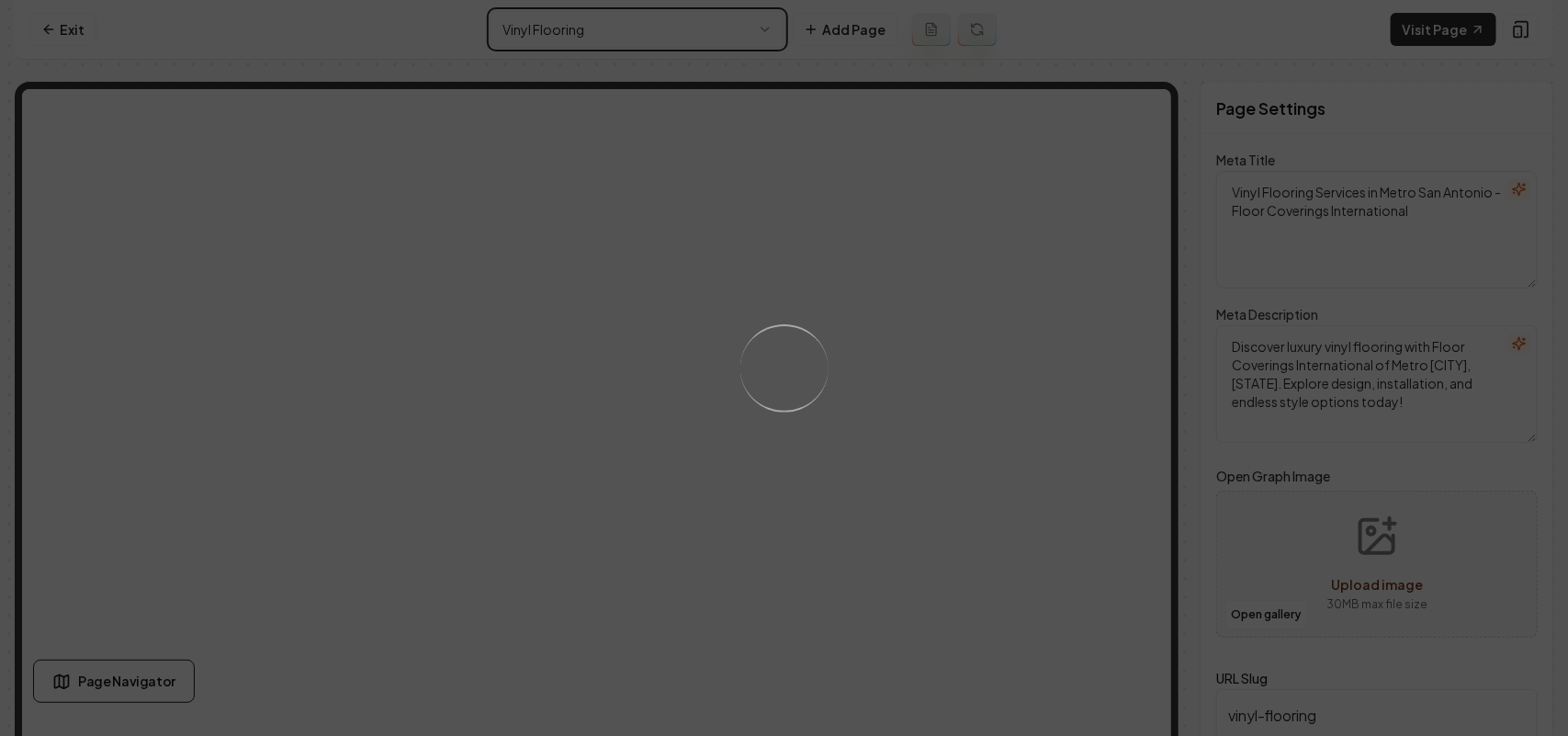 scroll, scrollTop: 0, scrollLeft: 0, axis: both 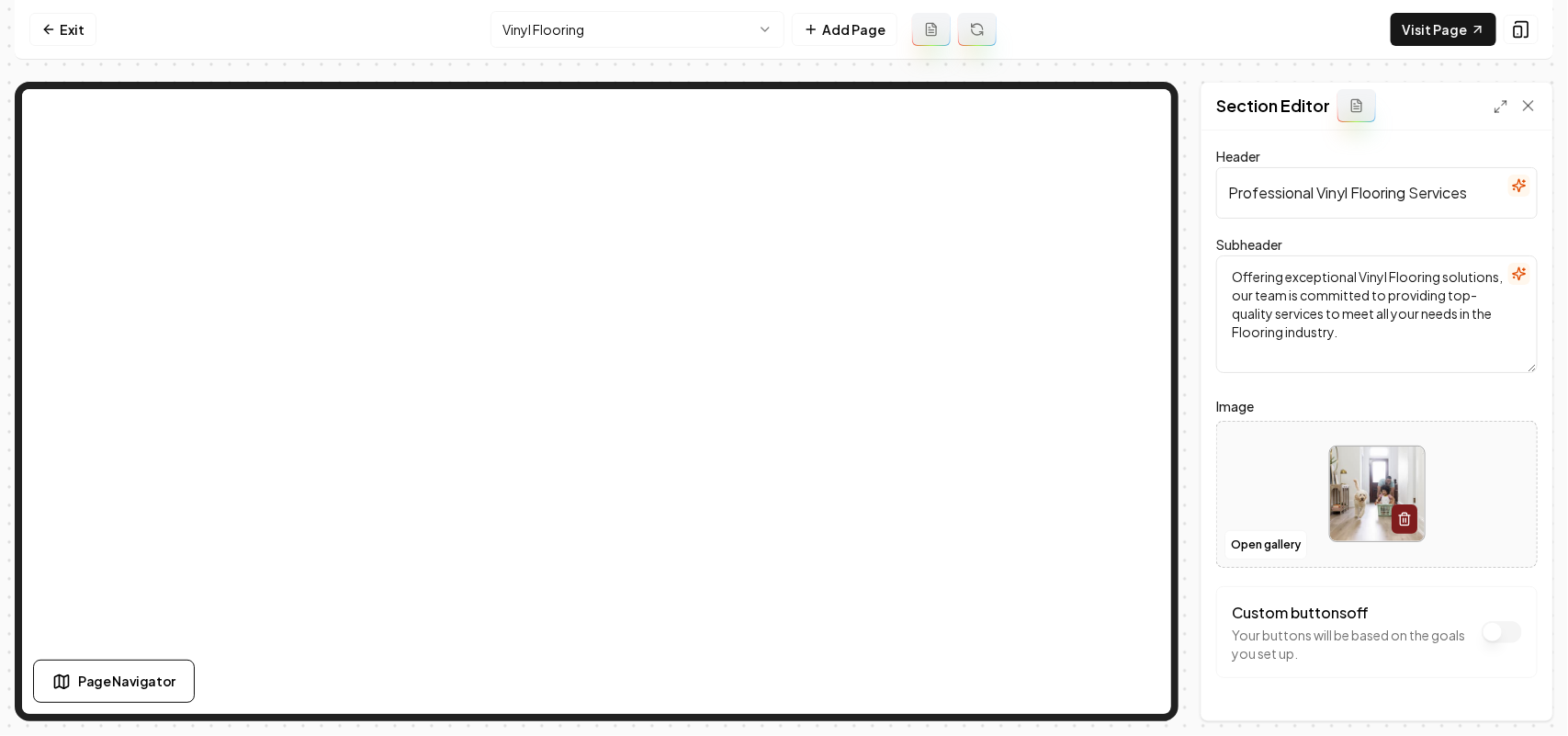 click at bounding box center (1377, 493) 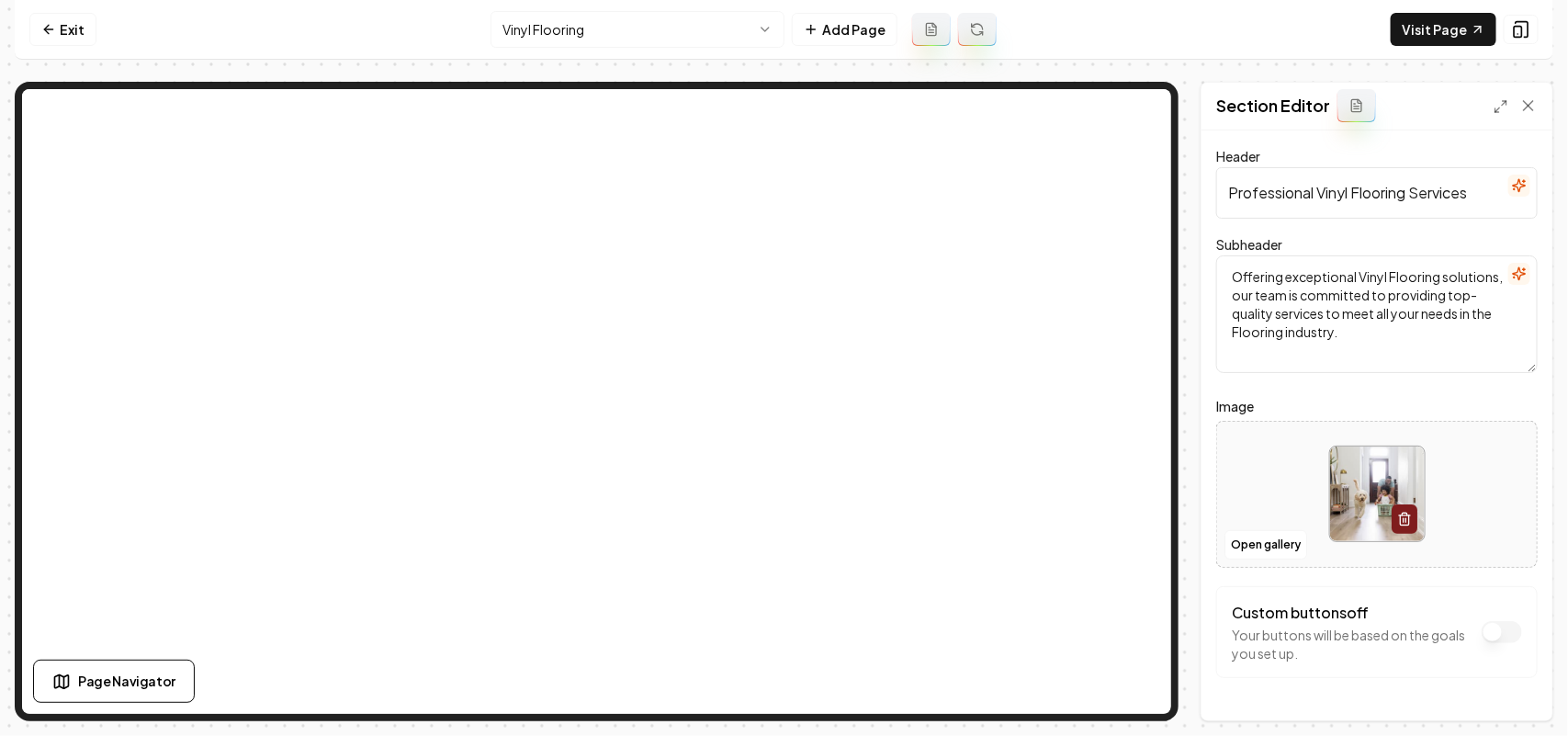 type on "**********" 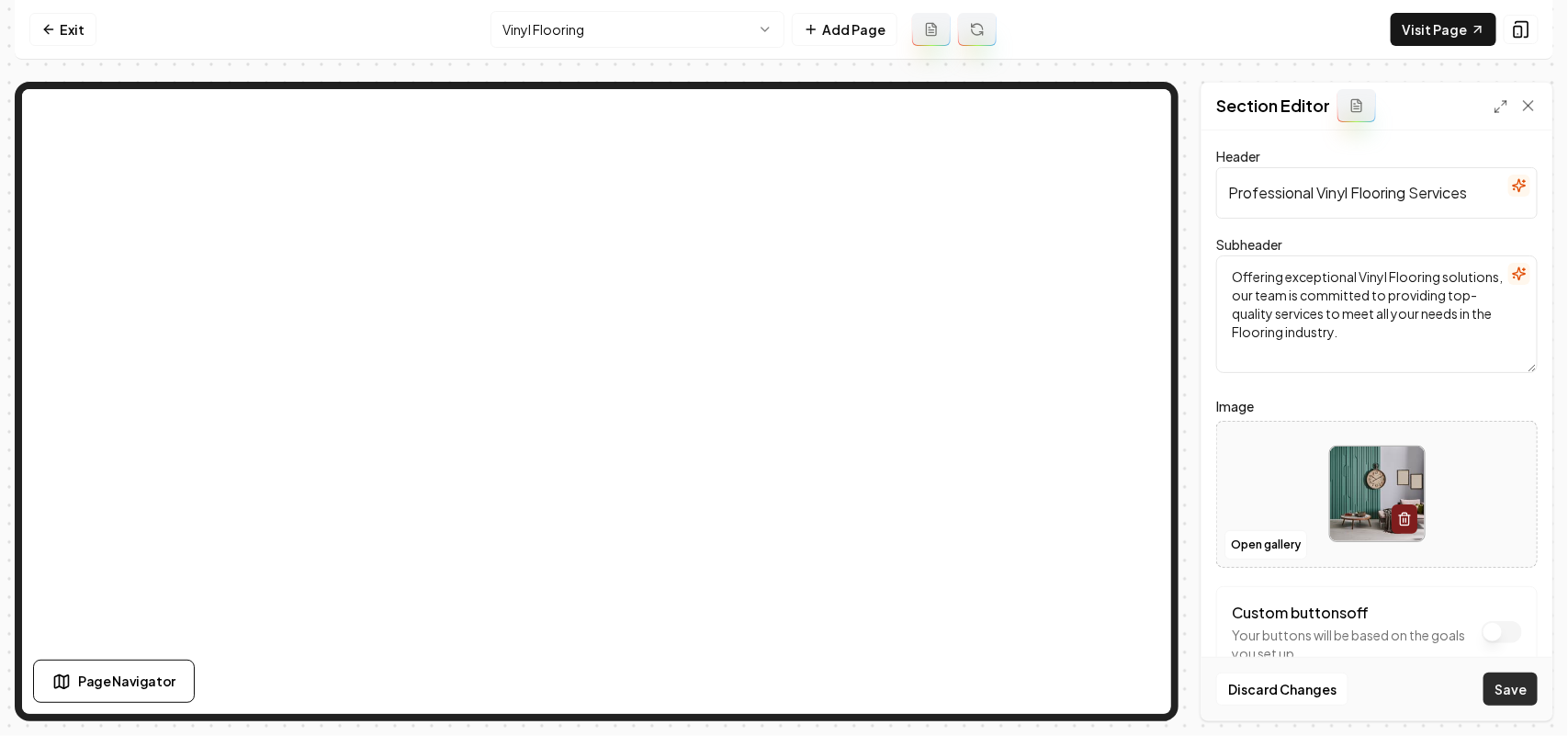 click on "Save" at bounding box center [1510, 689] 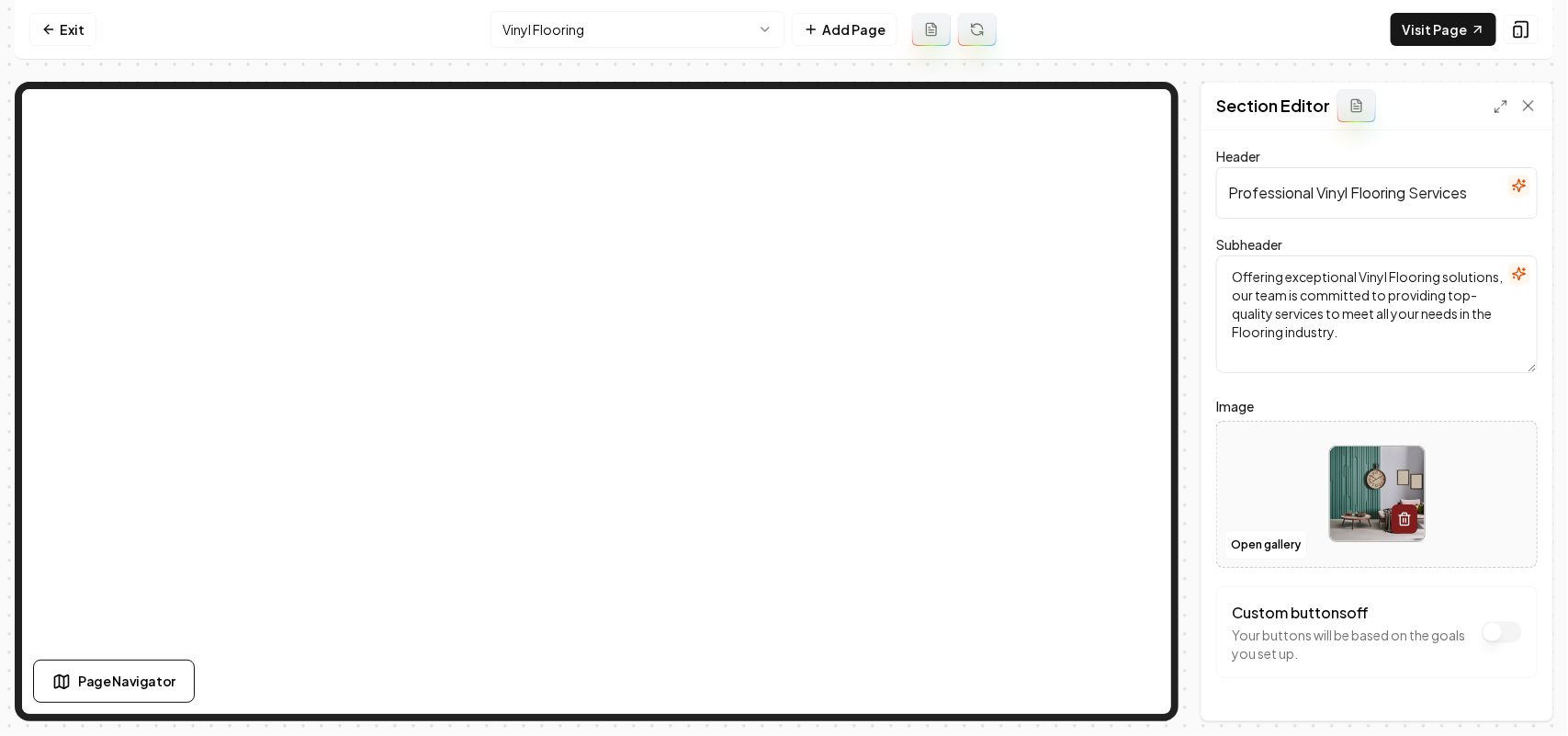 click on "Computer Required This feature is only available on a computer. Please switch to a computer to edit your site. Go back  Exit Vinyl Flooring Add Page Visit Page  Page Navigator Page Settings Section Editor Header Professional Vinyl Flooring Services Subheader Offering exceptional Vinyl Flooring solutions, our team is committed to providing top-quality services to meet all your needs in the Flooring industry. Image Open gallery Custom buttons  off Your buttons will be based on the goals you set up. Discard Changes Save Section updated! /dashboard/sites/[UUID]/pages/[UUID]" at bounding box center [784, 368] 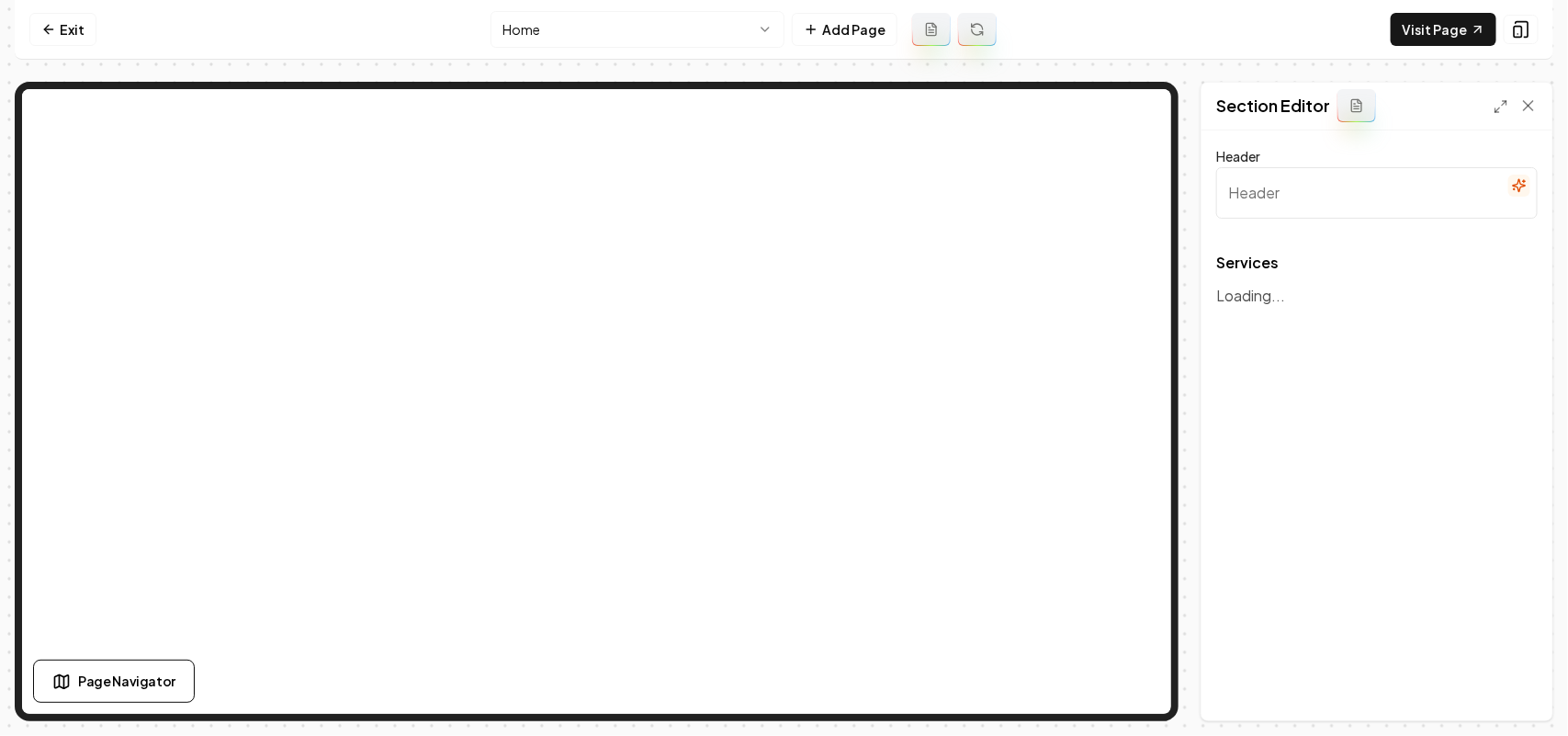 type on "Comprehensive Flooring Solutions Tailored to You" 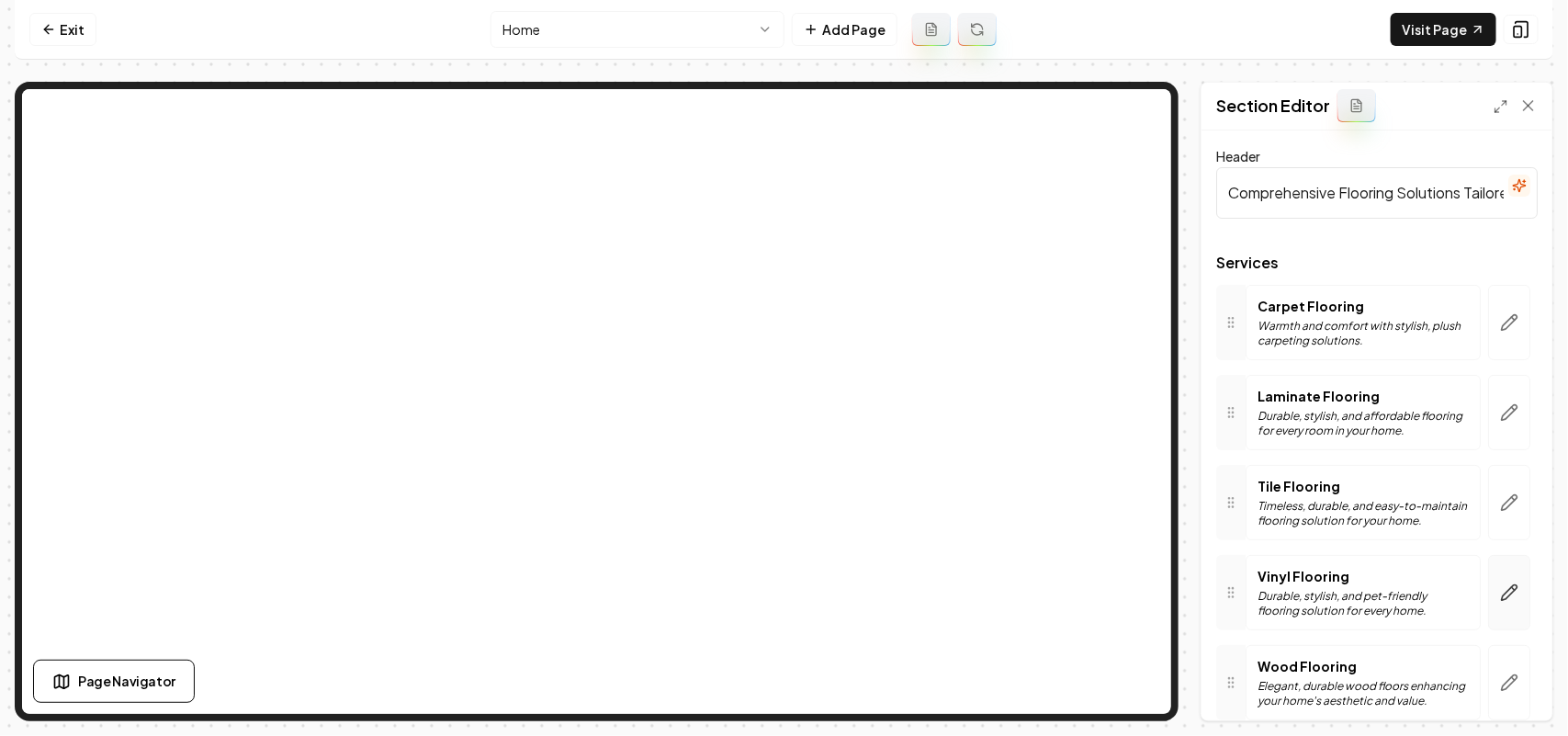 click at bounding box center [1509, 593] 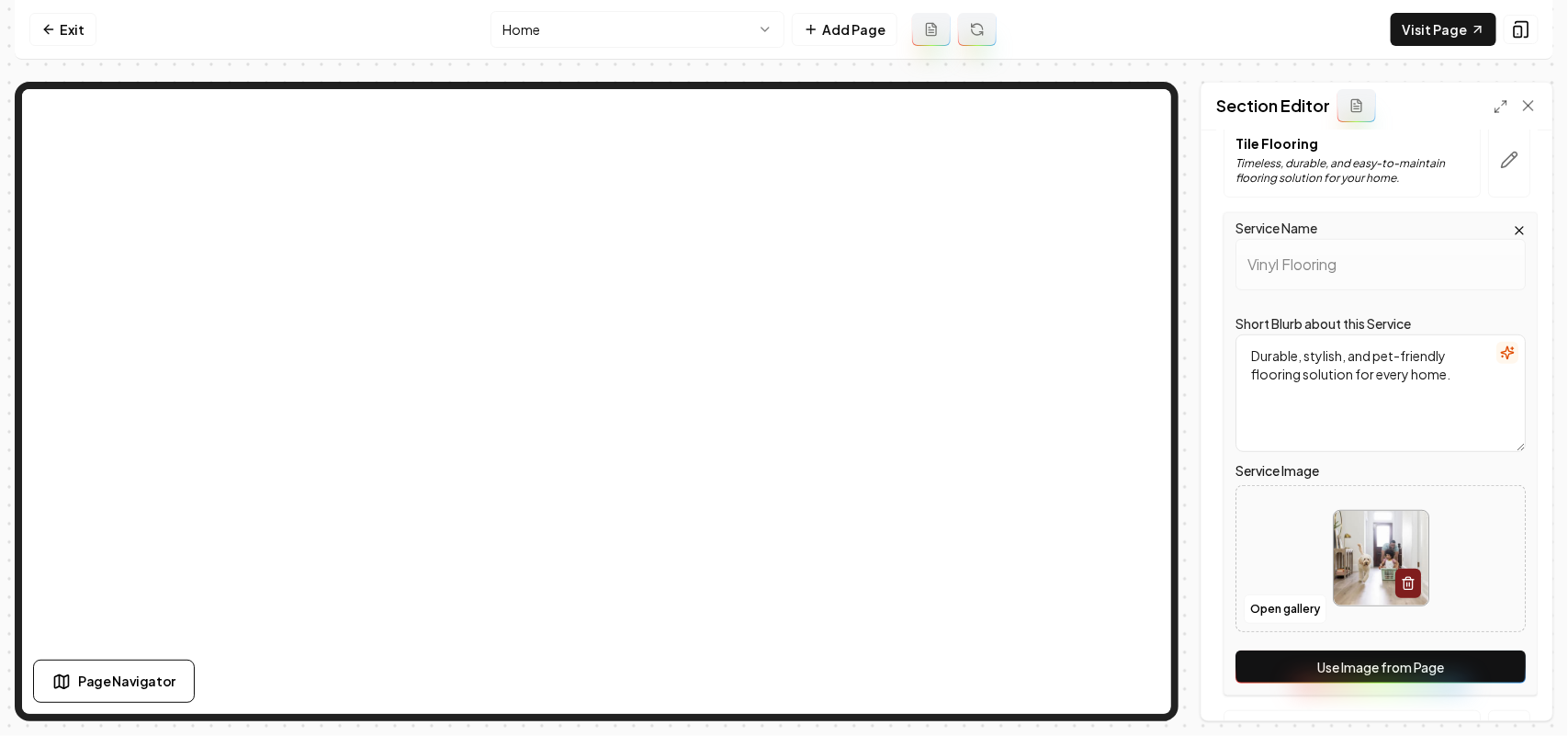 scroll, scrollTop: 345, scrollLeft: 0, axis: vertical 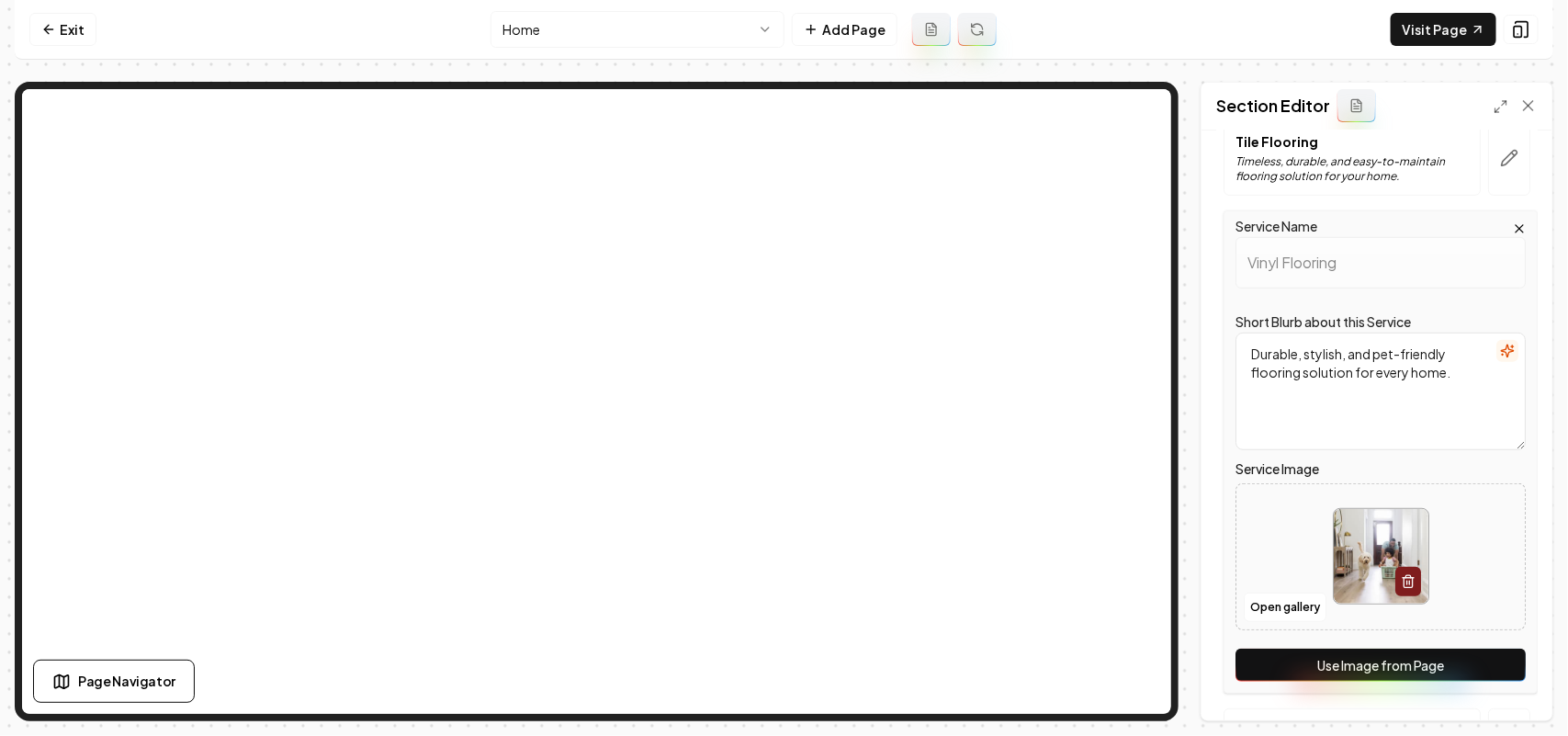 click on "Use Image from Page" at bounding box center (1381, 665) 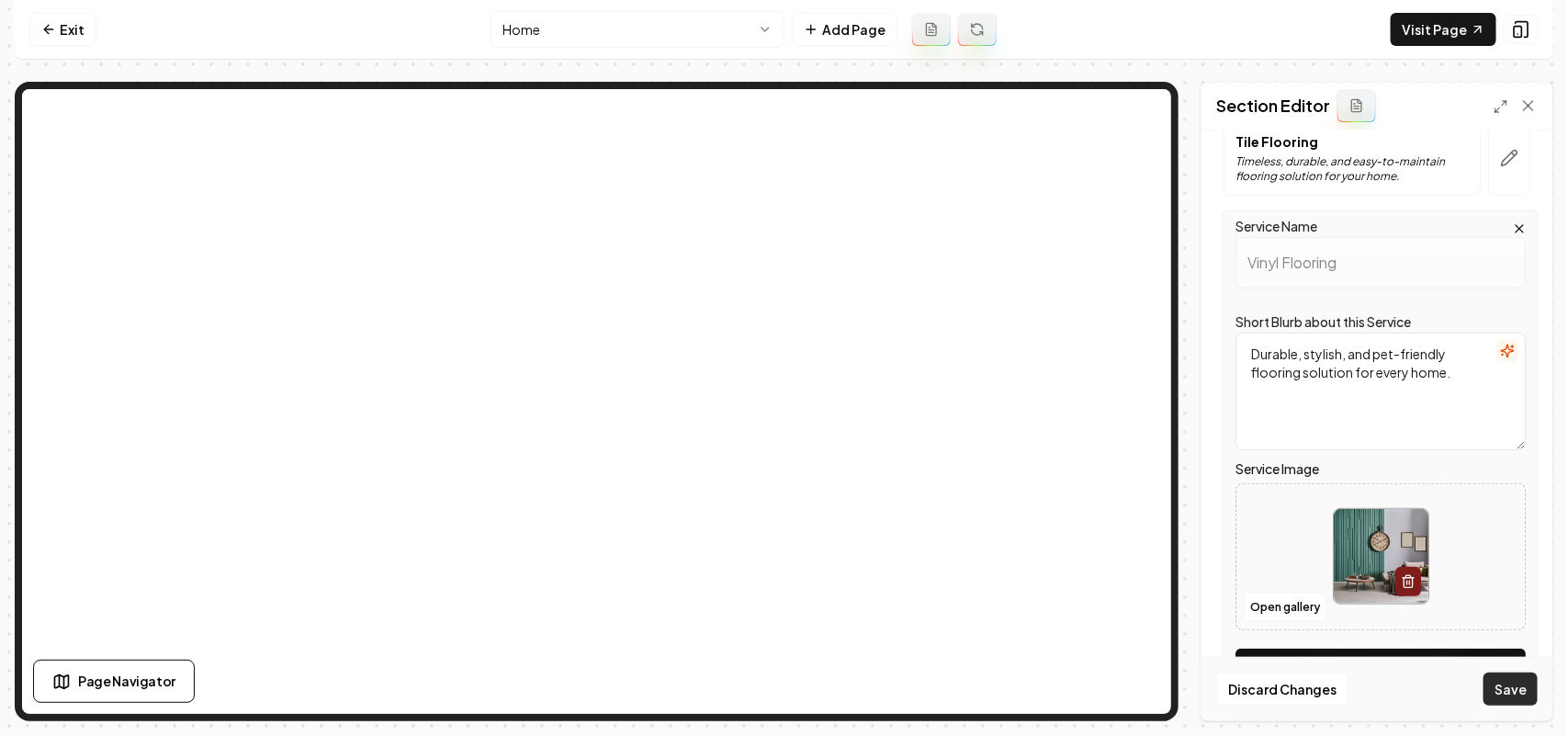 click on "Save" at bounding box center (1510, 689) 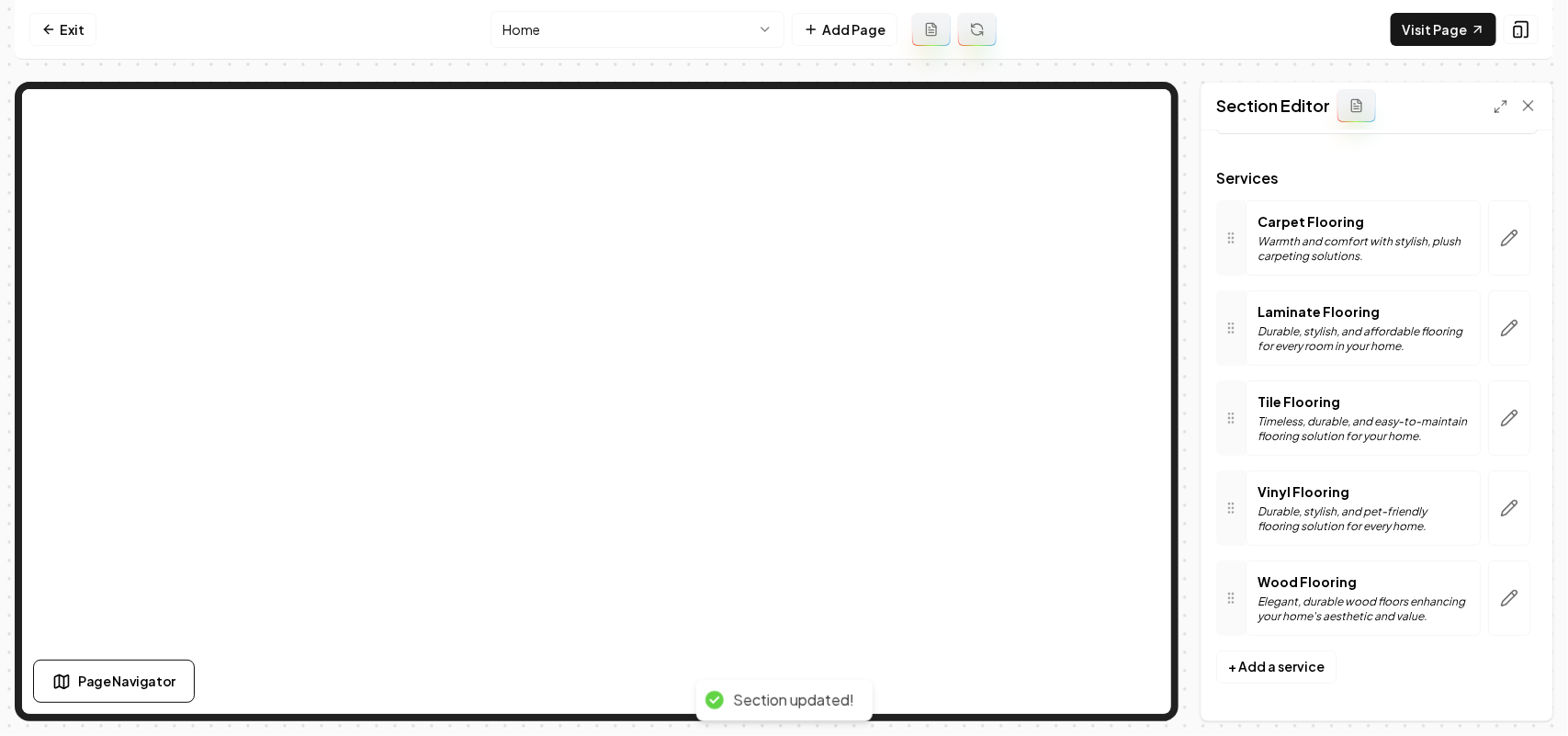 scroll, scrollTop: 85, scrollLeft: 0, axis: vertical 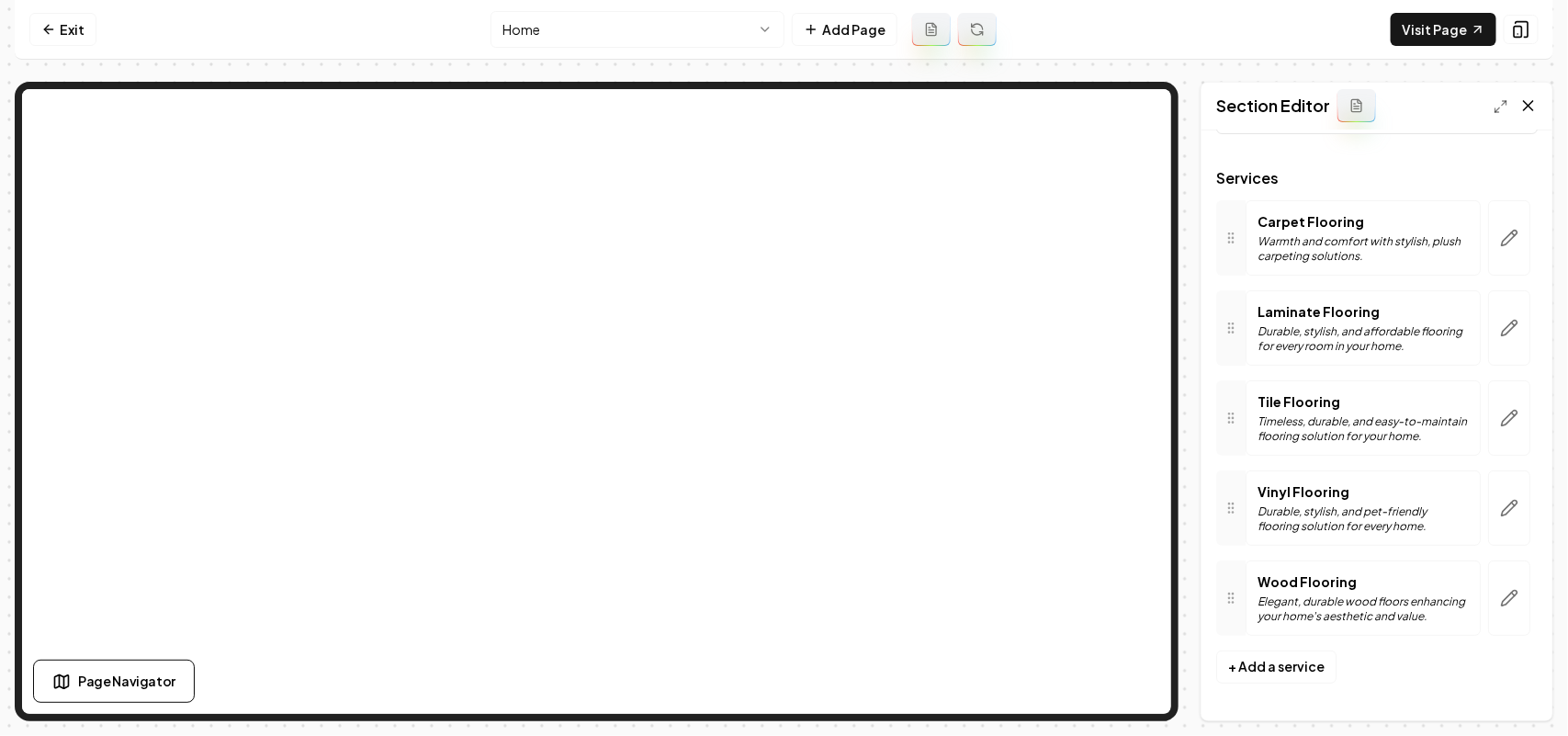 click 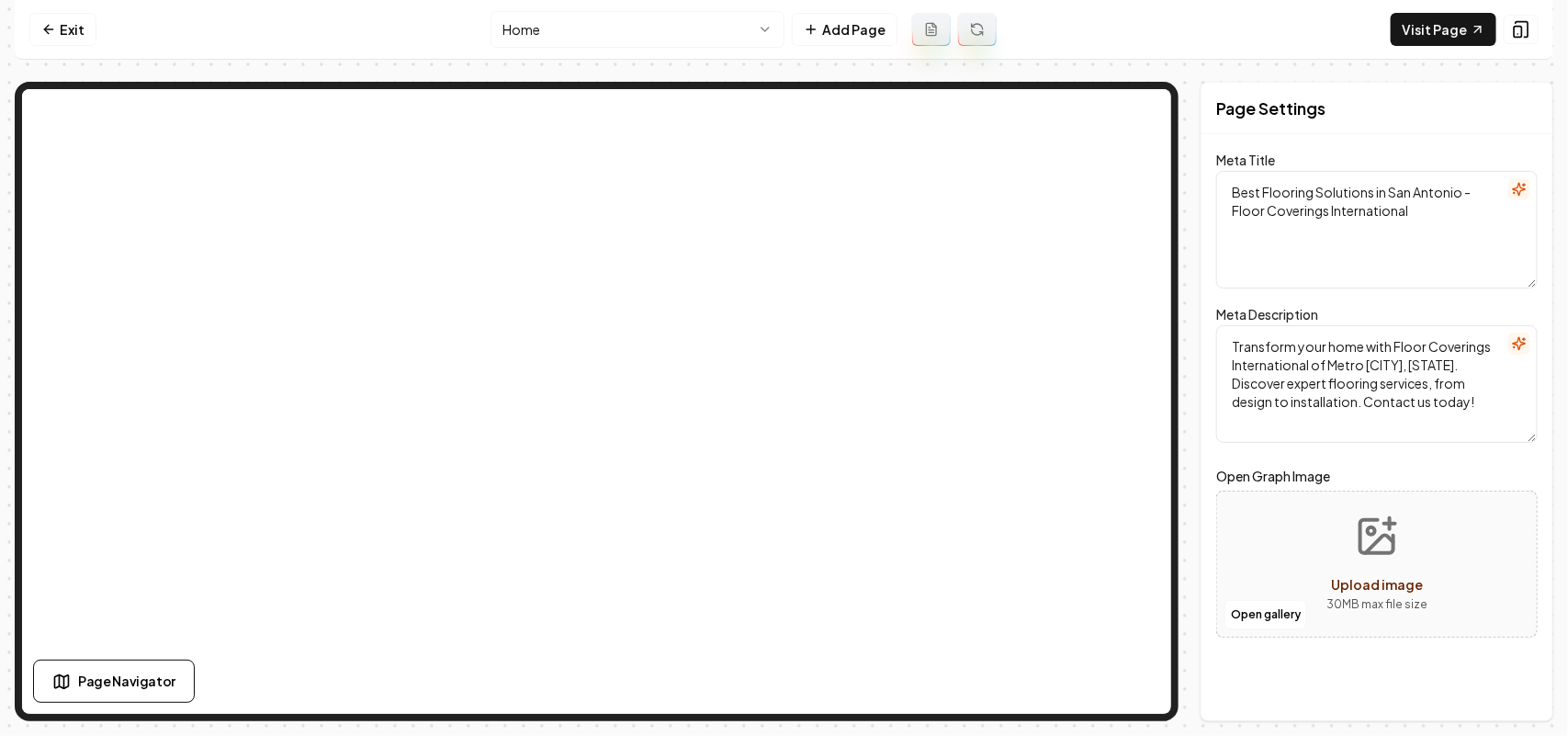 scroll, scrollTop: 0, scrollLeft: 0, axis: both 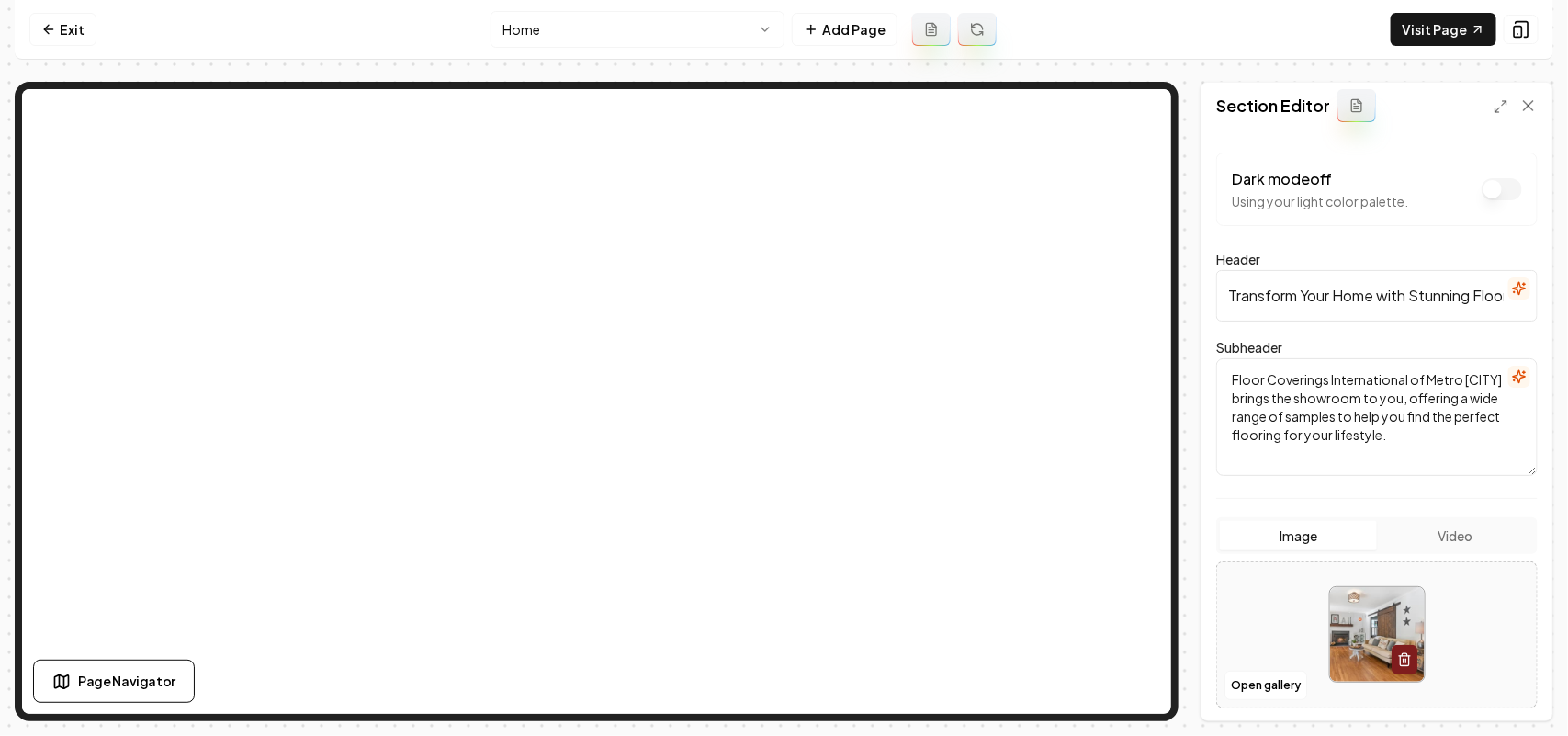 click at bounding box center [1377, 634] 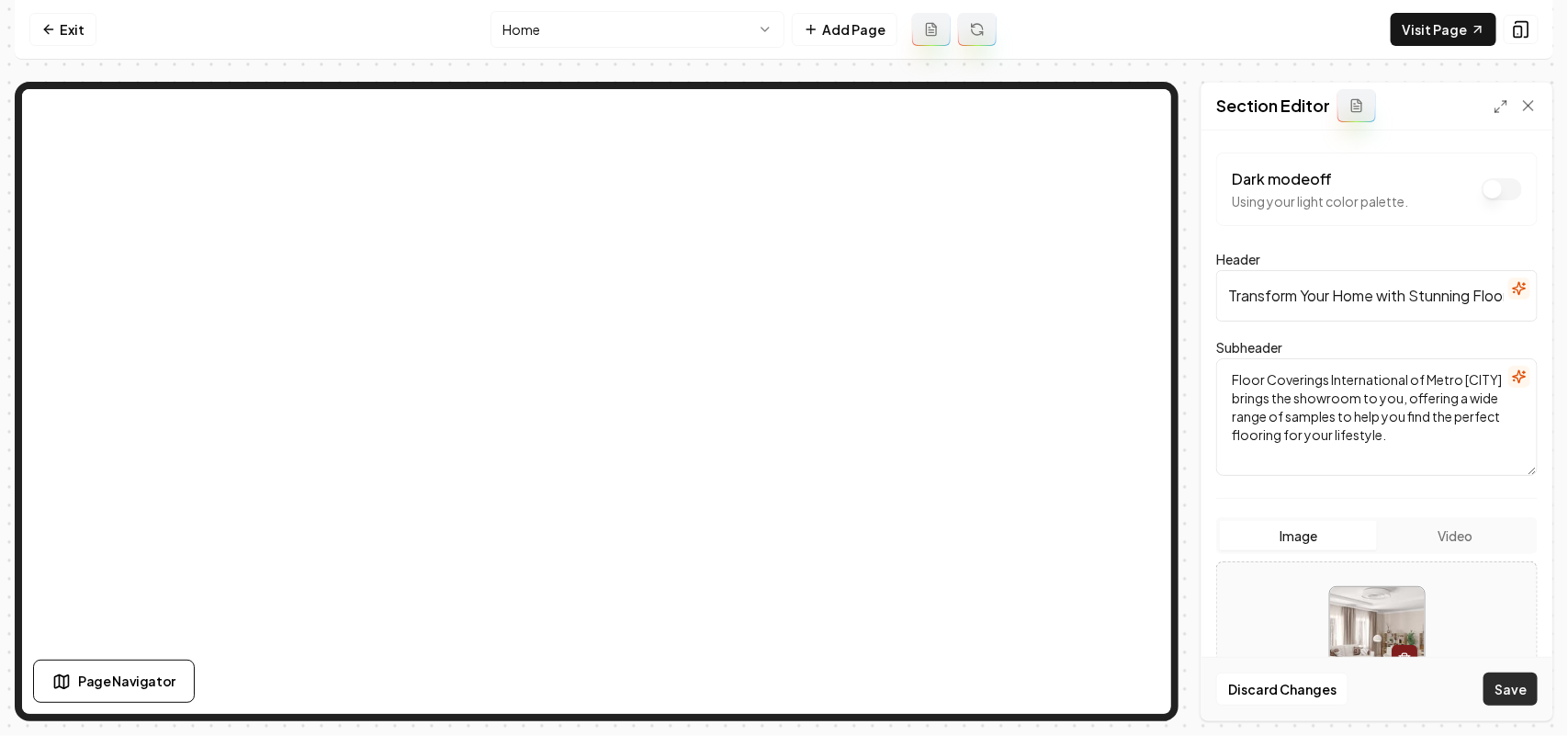 click on "Save" at bounding box center (1510, 689) 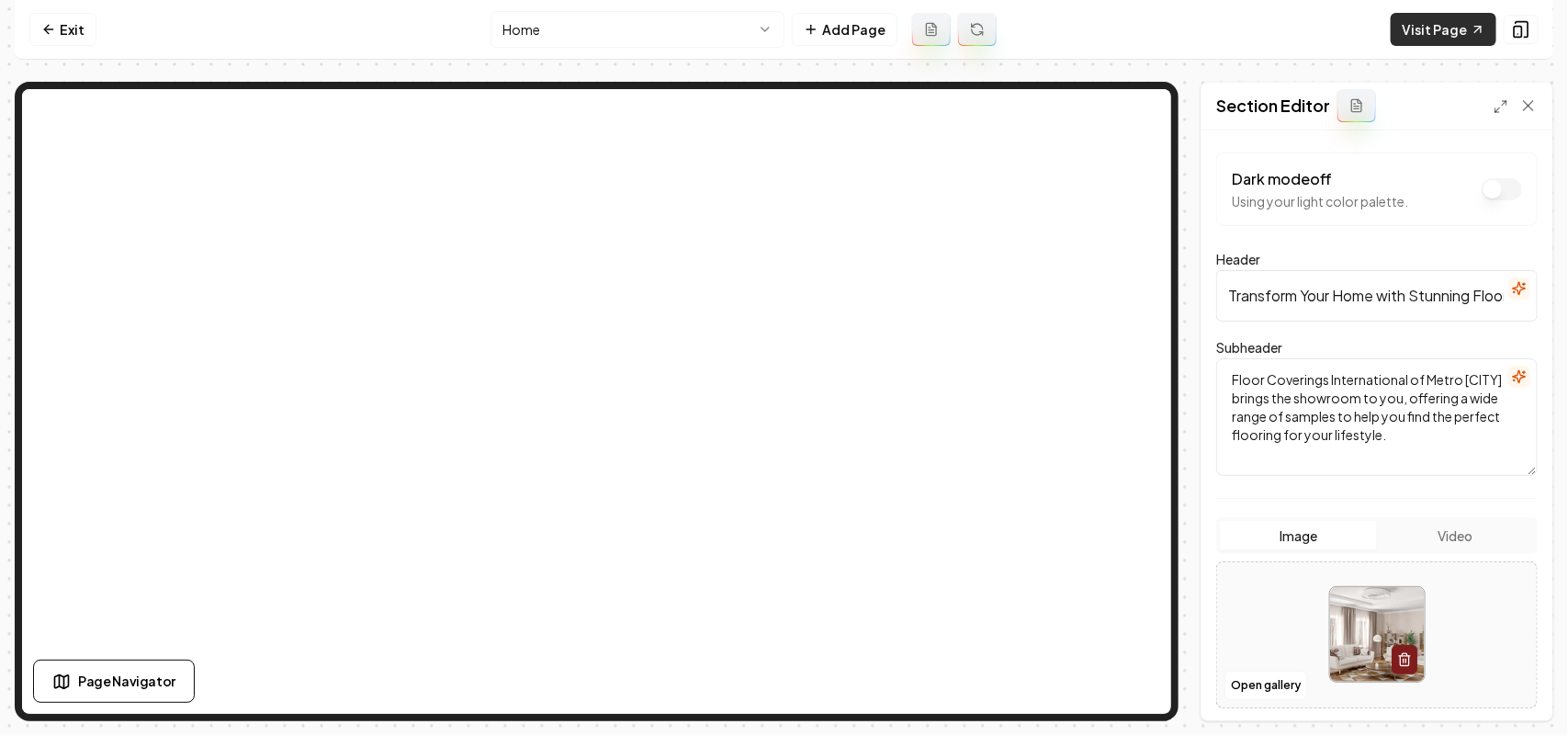 click on "Visit Page" at bounding box center (1443, 29) 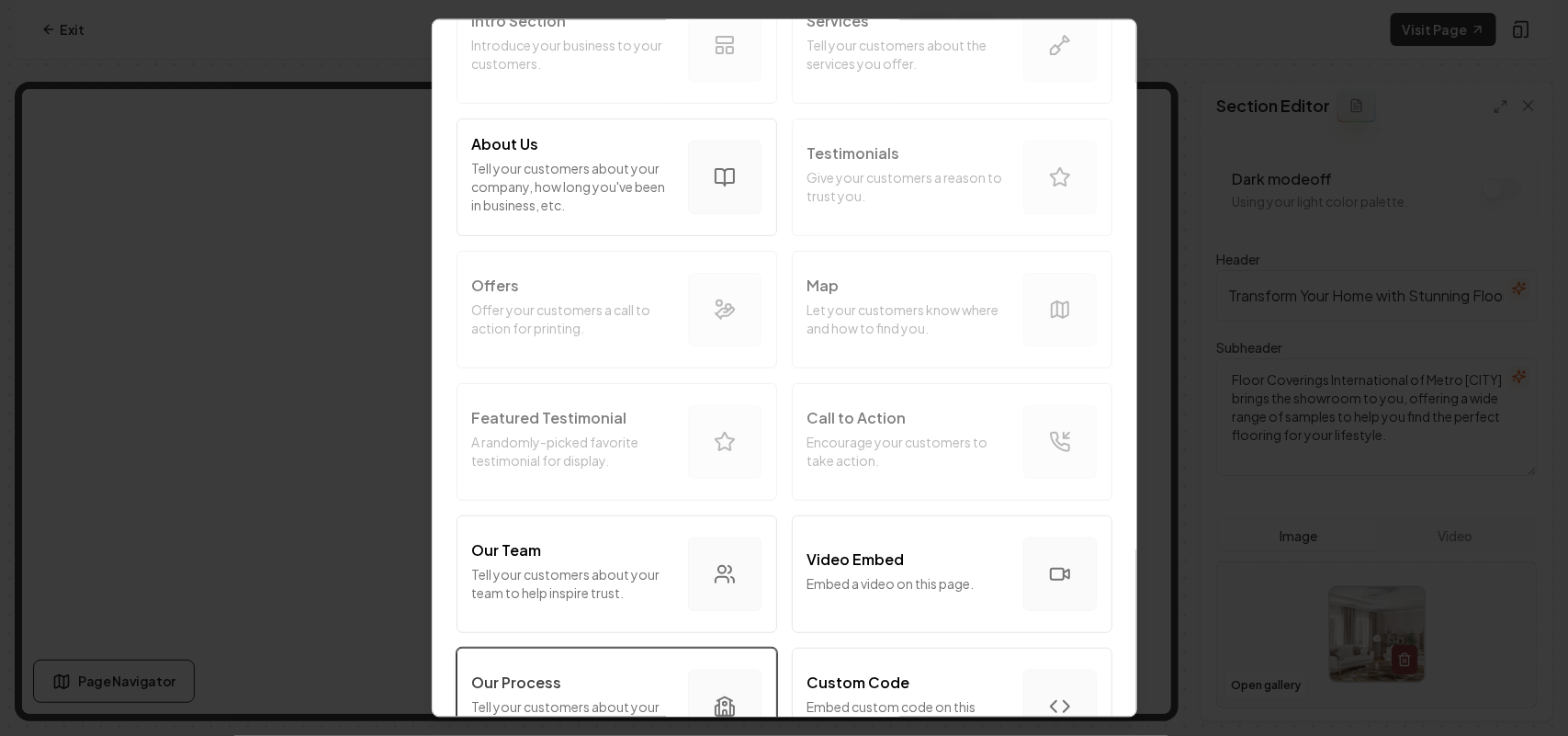 scroll, scrollTop: 0, scrollLeft: 0, axis: both 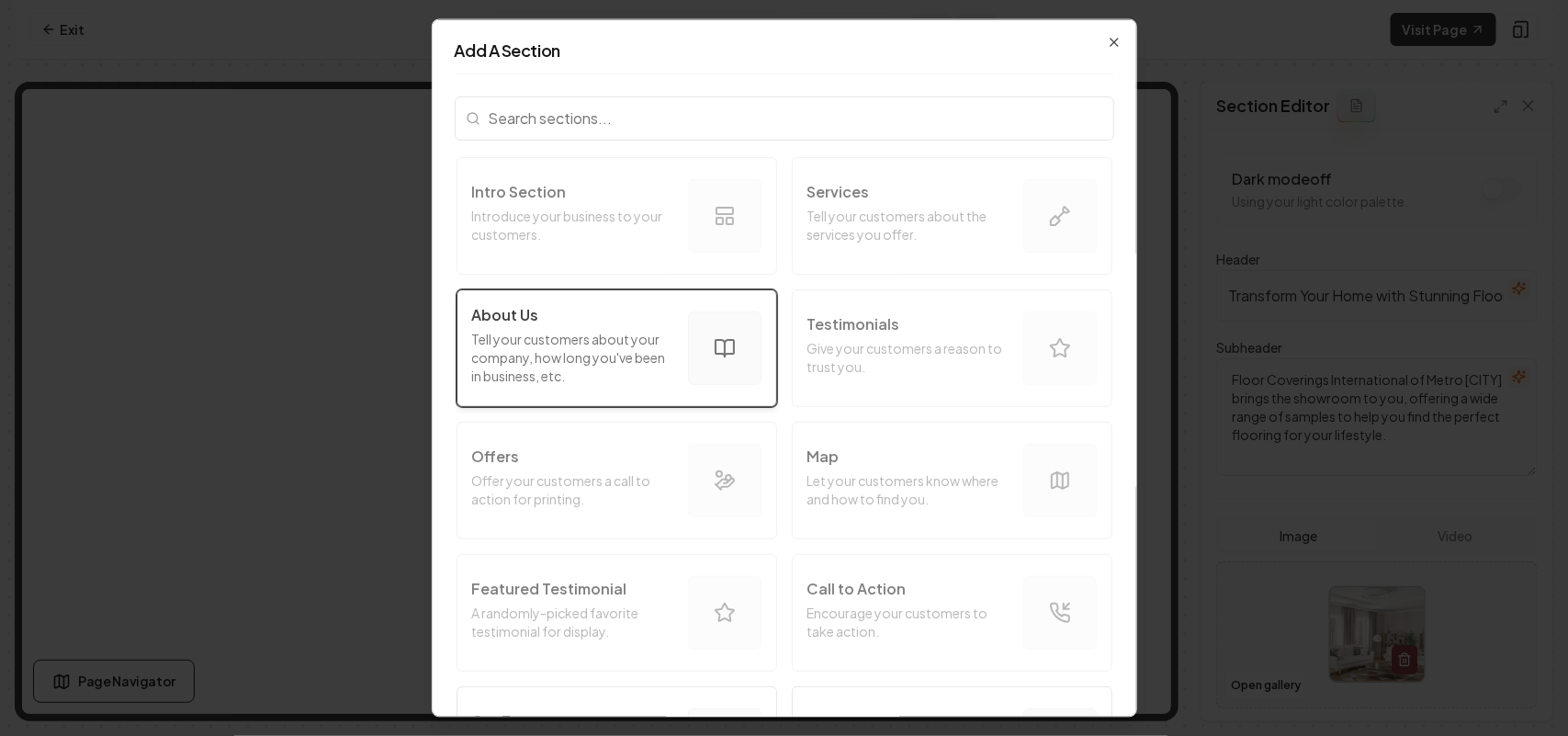 click on "Tell your customers about your company, how long you've been in business, etc." at bounding box center (572, 357) 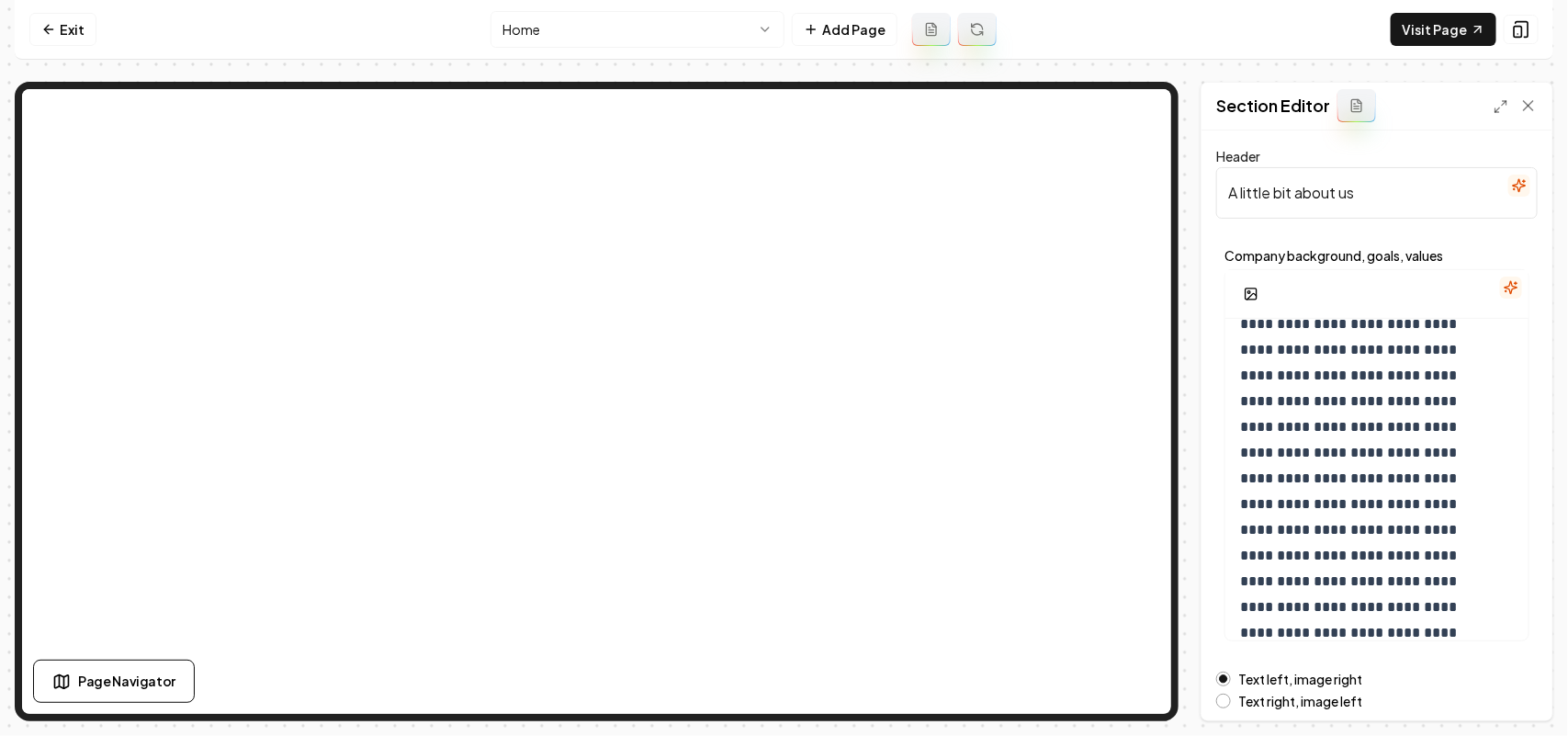 scroll, scrollTop: 196, scrollLeft: 0, axis: vertical 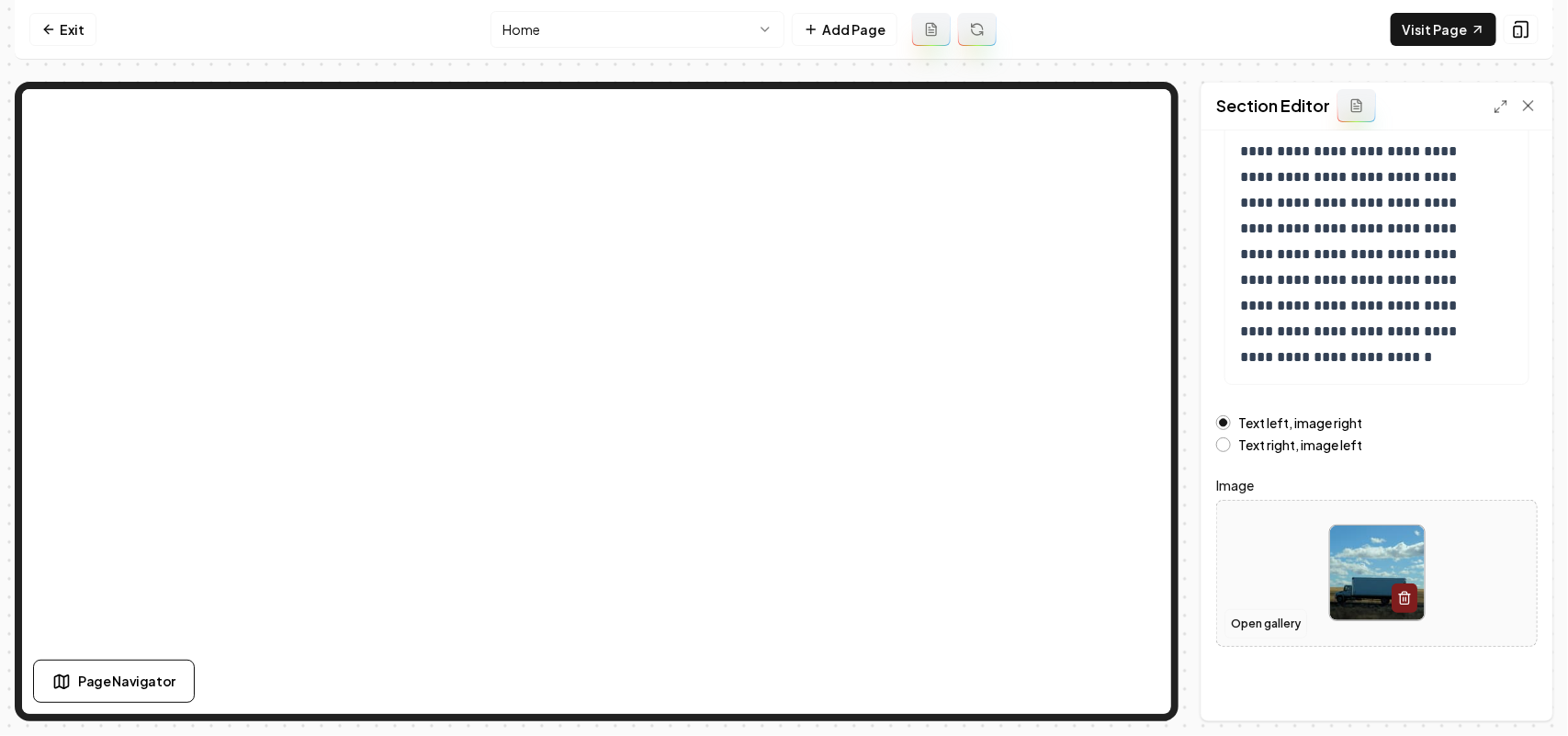 click on "Open gallery" at bounding box center [1266, 624] 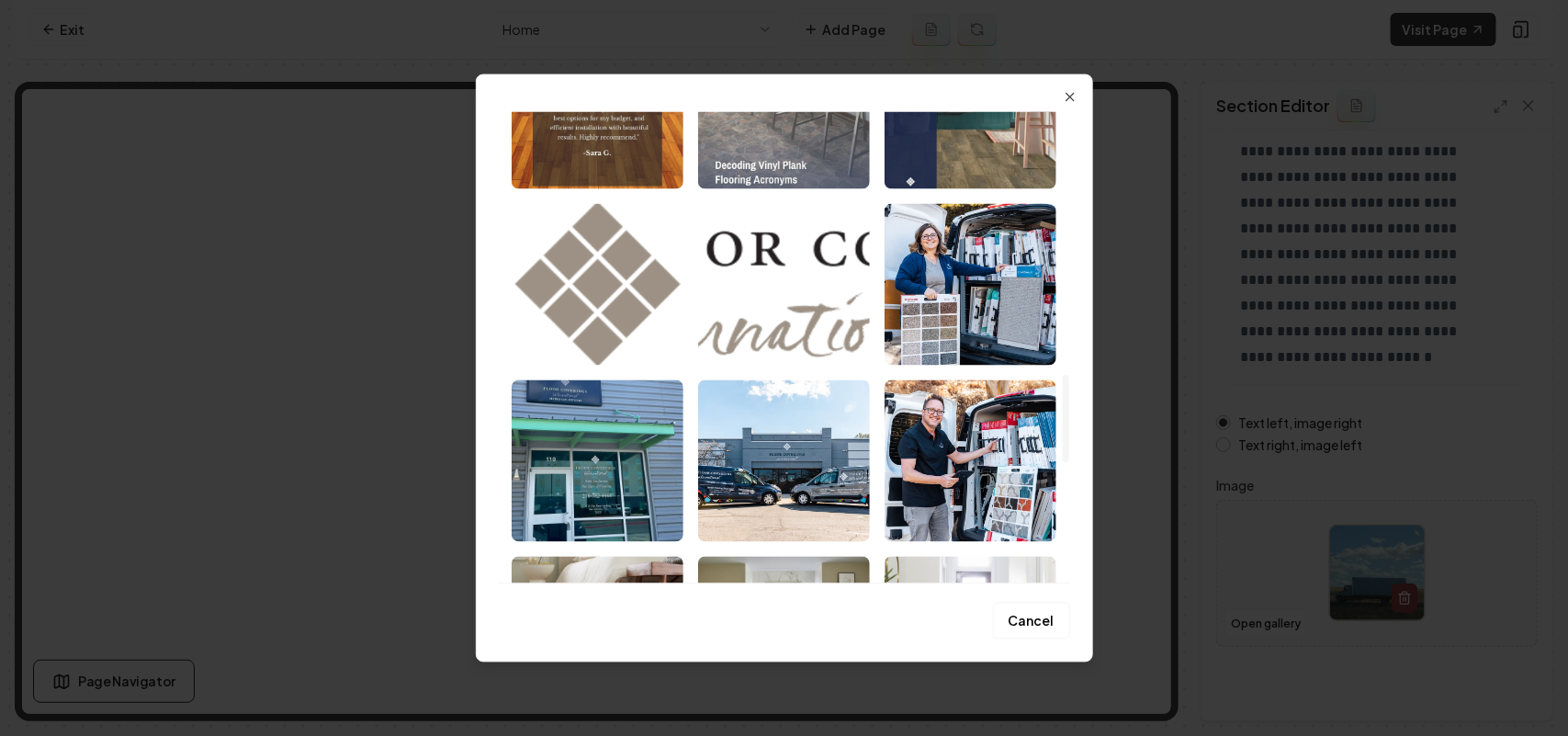 scroll, scrollTop: 1608, scrollLeft: 0, axis: vertical 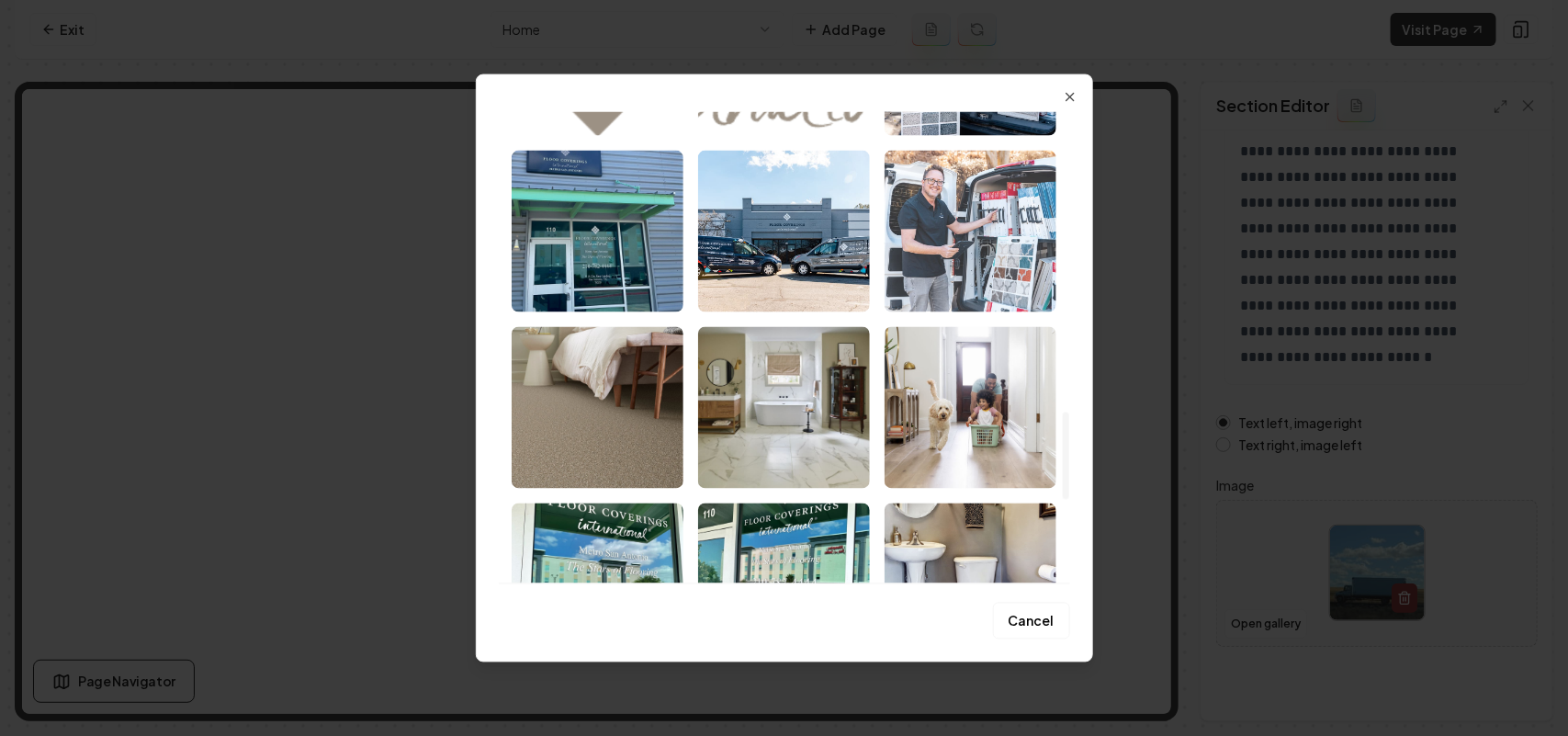 click at bounding box center [970, 231] 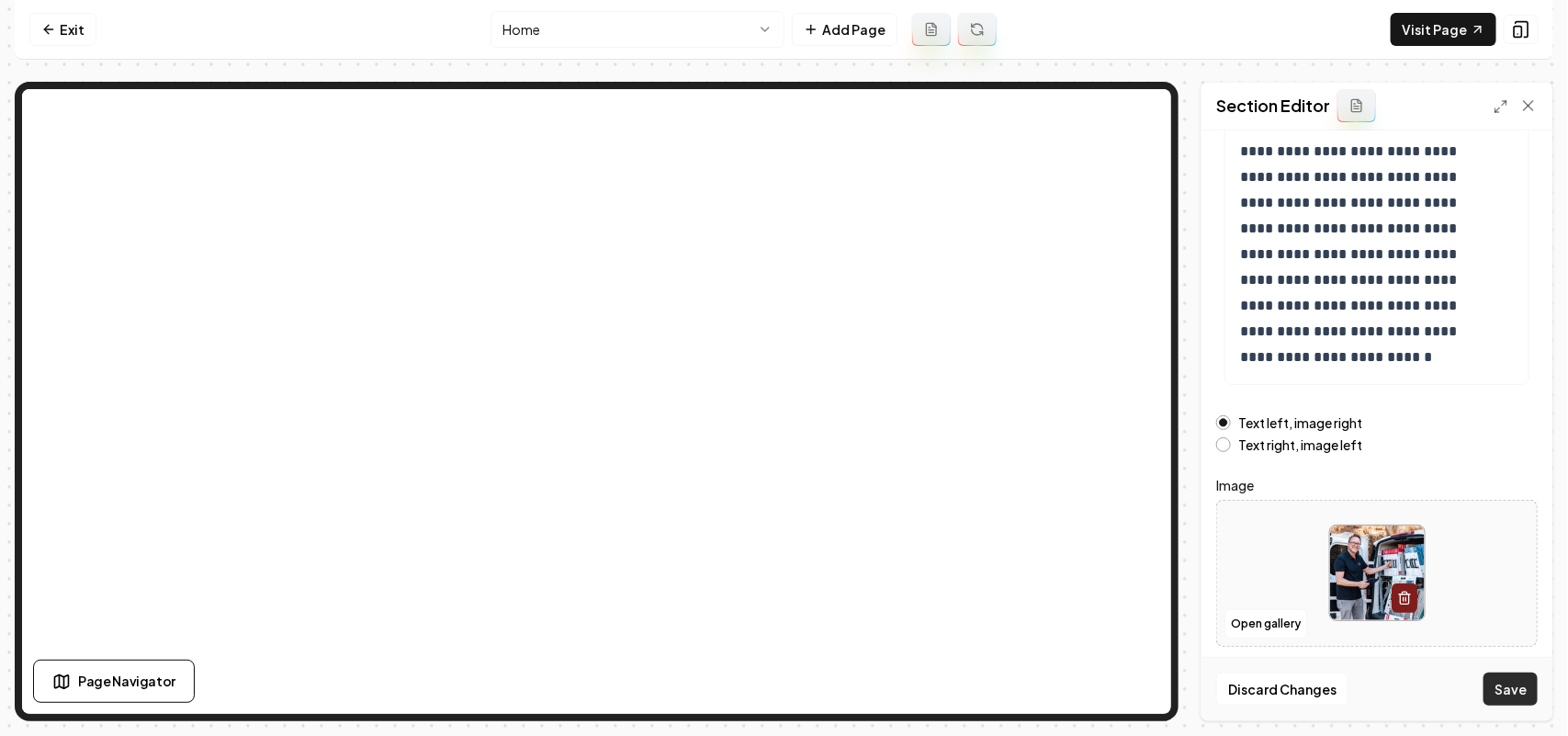 click on "Save" at bounding box center [1510, 689] 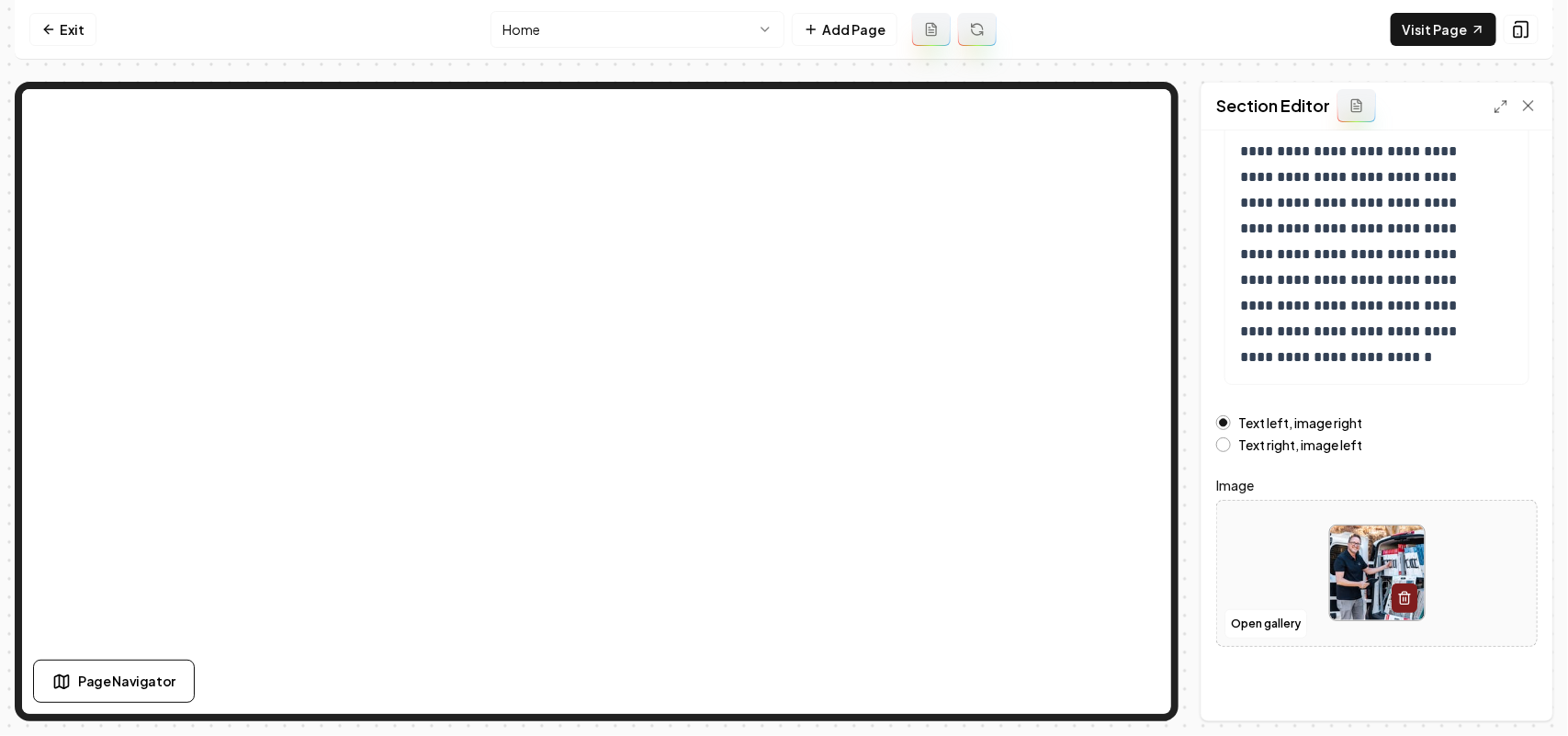 scroll, scrollTop: 0, scrollLeft: 0, axis: both 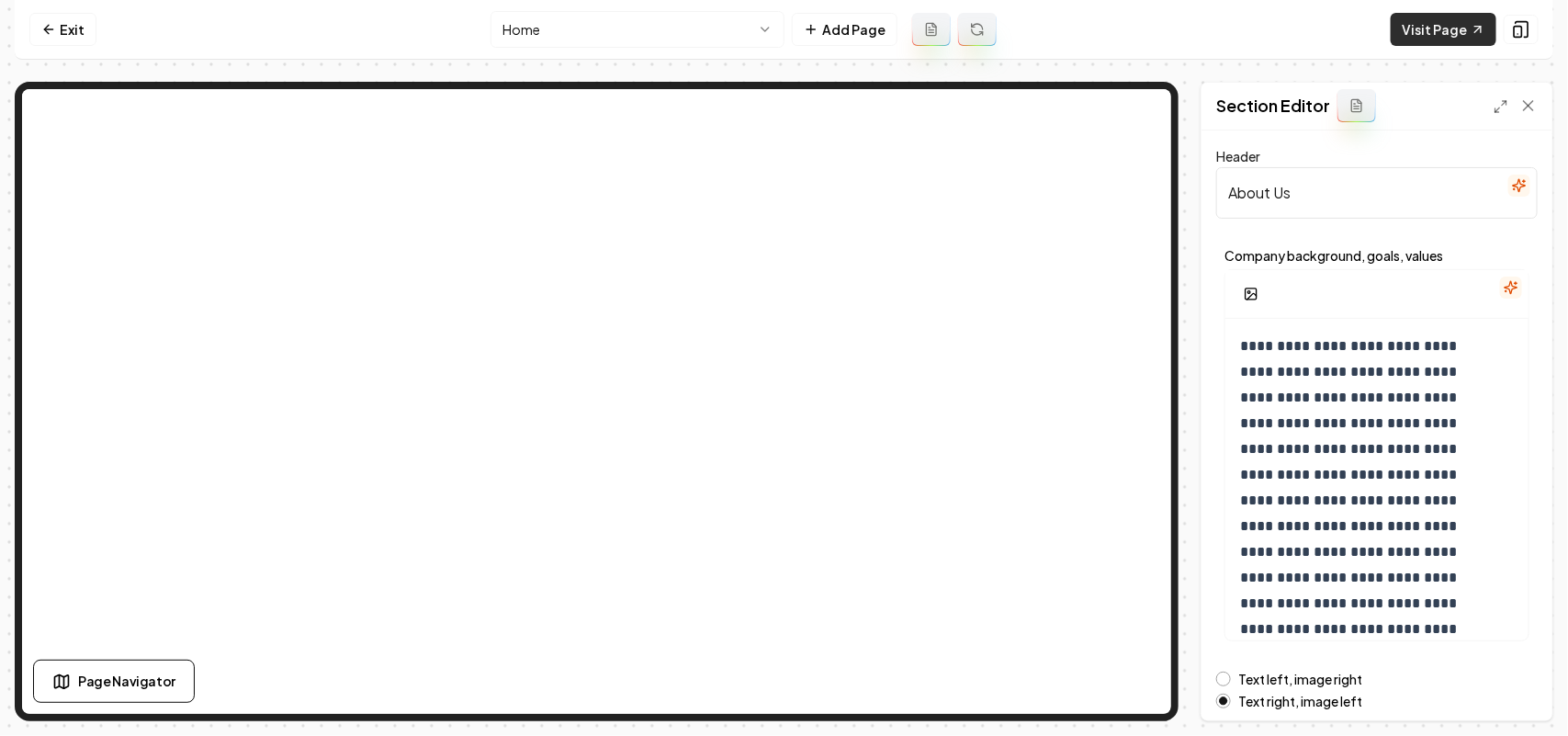 click on "Visit Page" at bounding box center [1443, 29] 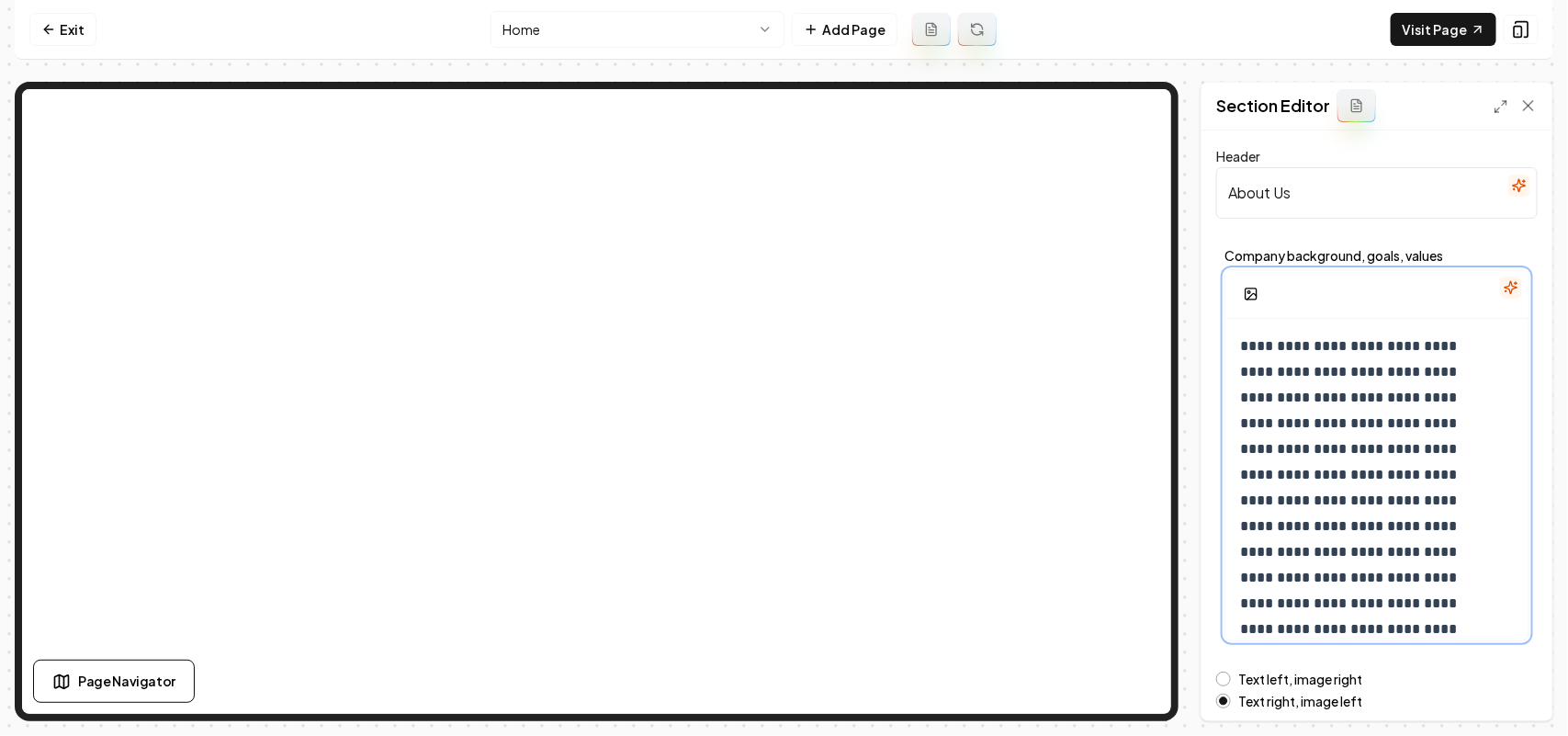 click on "**********" at bounding box center (1359, 565) 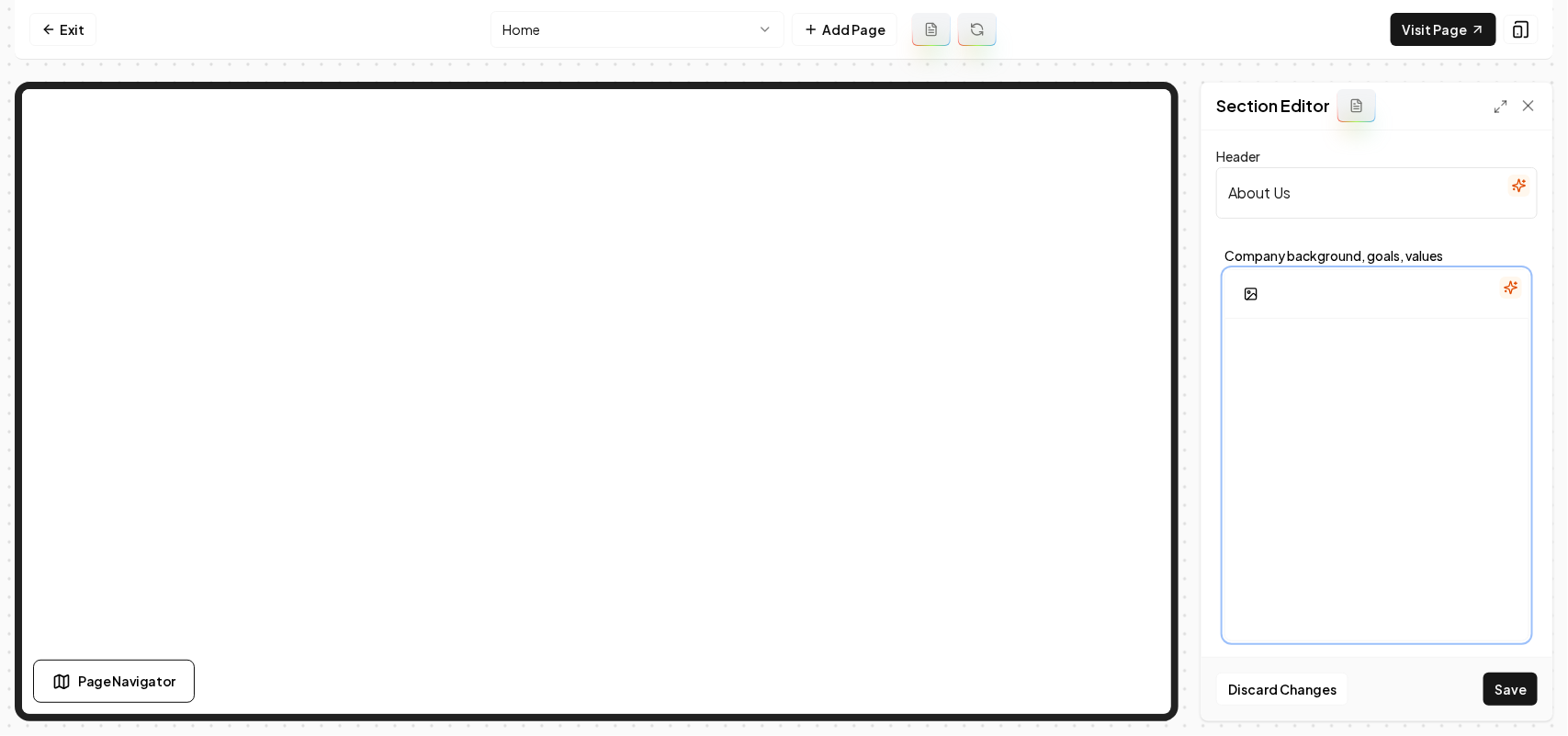 scroll, scrollTop: 157, scrollLeft: 0, axis: vertical 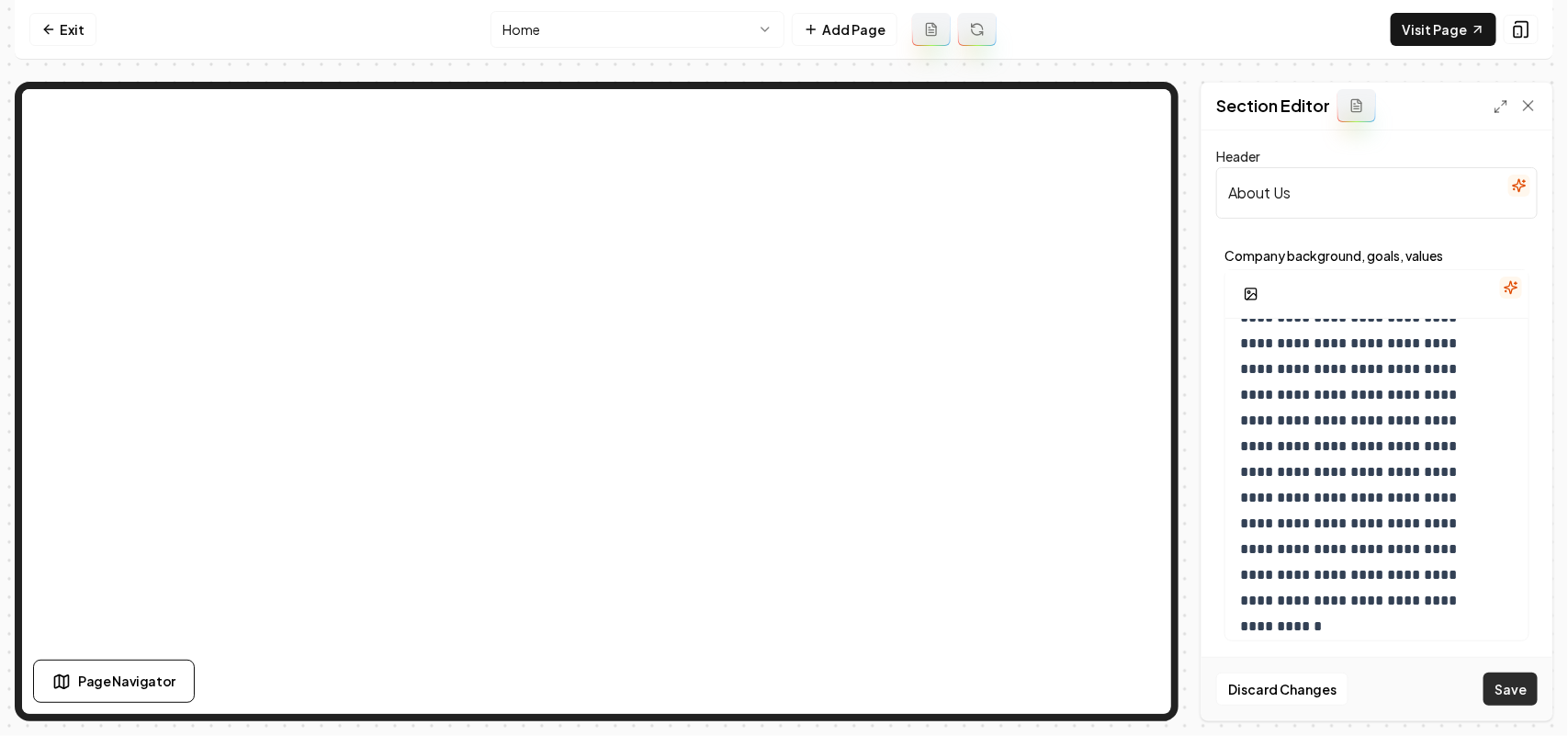 click on "Save" at bounding box center (1510, 689) 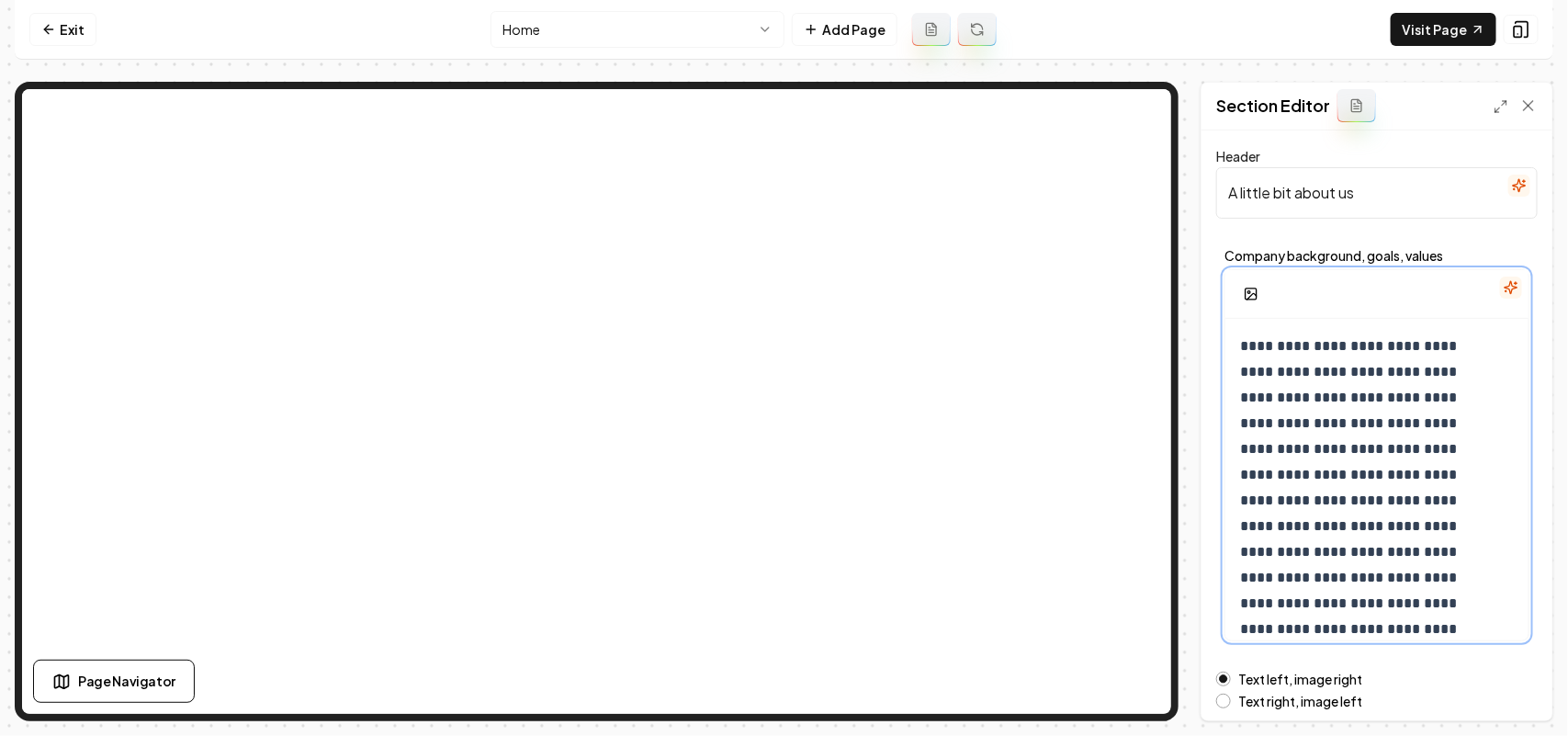 click on "**********" at bounding box center [1359, 578] 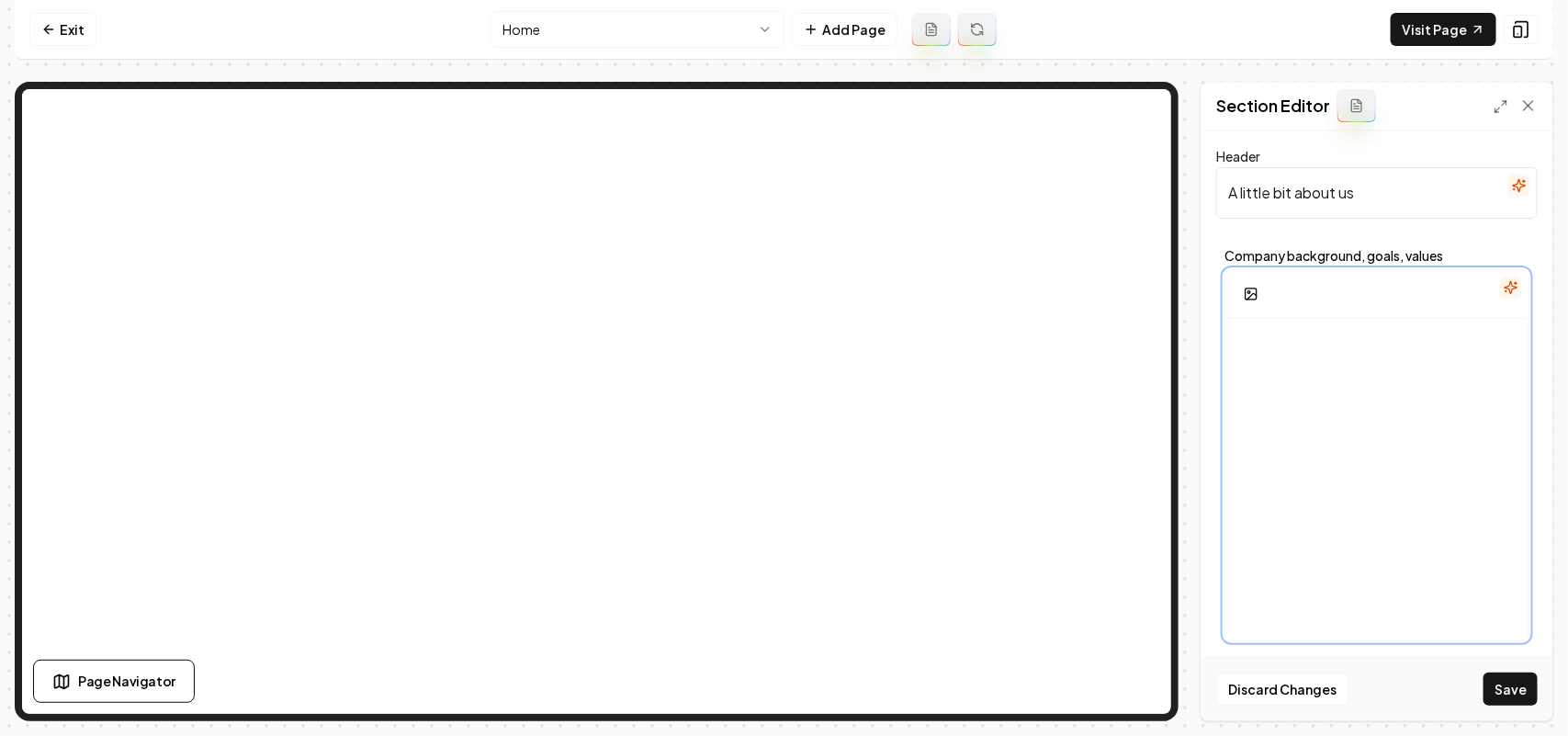 scroll, scrollTop: 79, scrollLeft: 0, axis: vertical 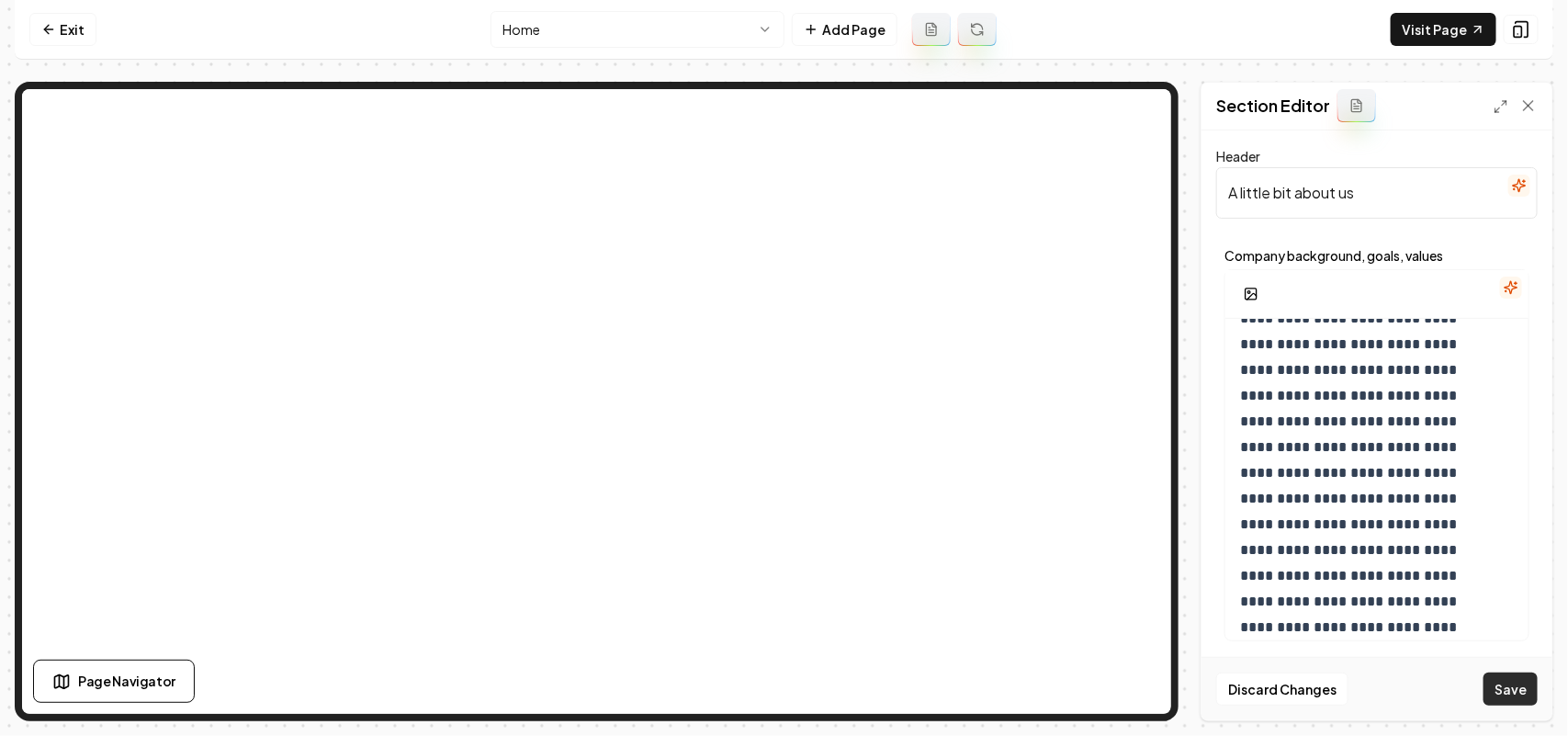 click on "Save" at bounding box center [1510, 689] 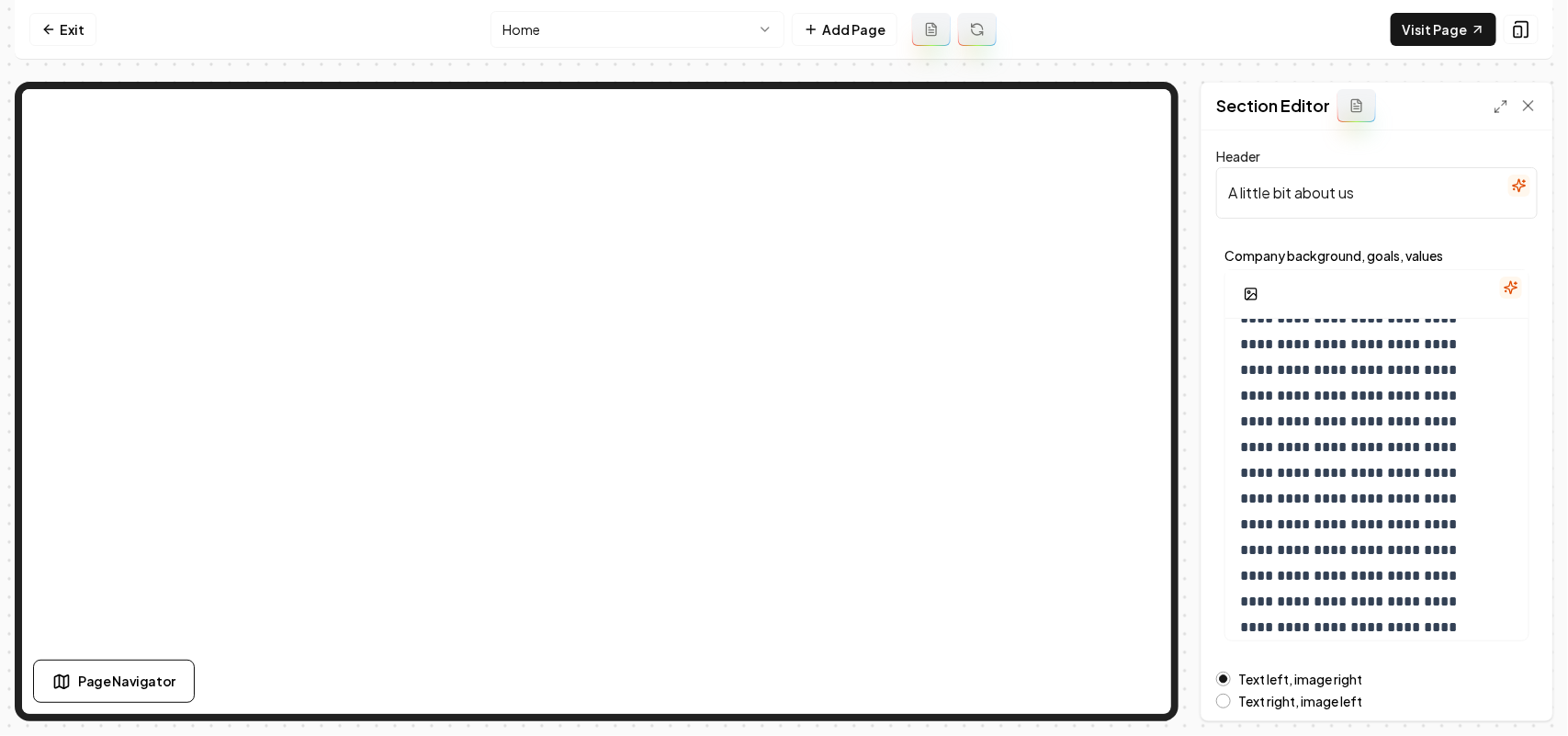 click on "A little bit about us" at bounding box center [1377, 193] 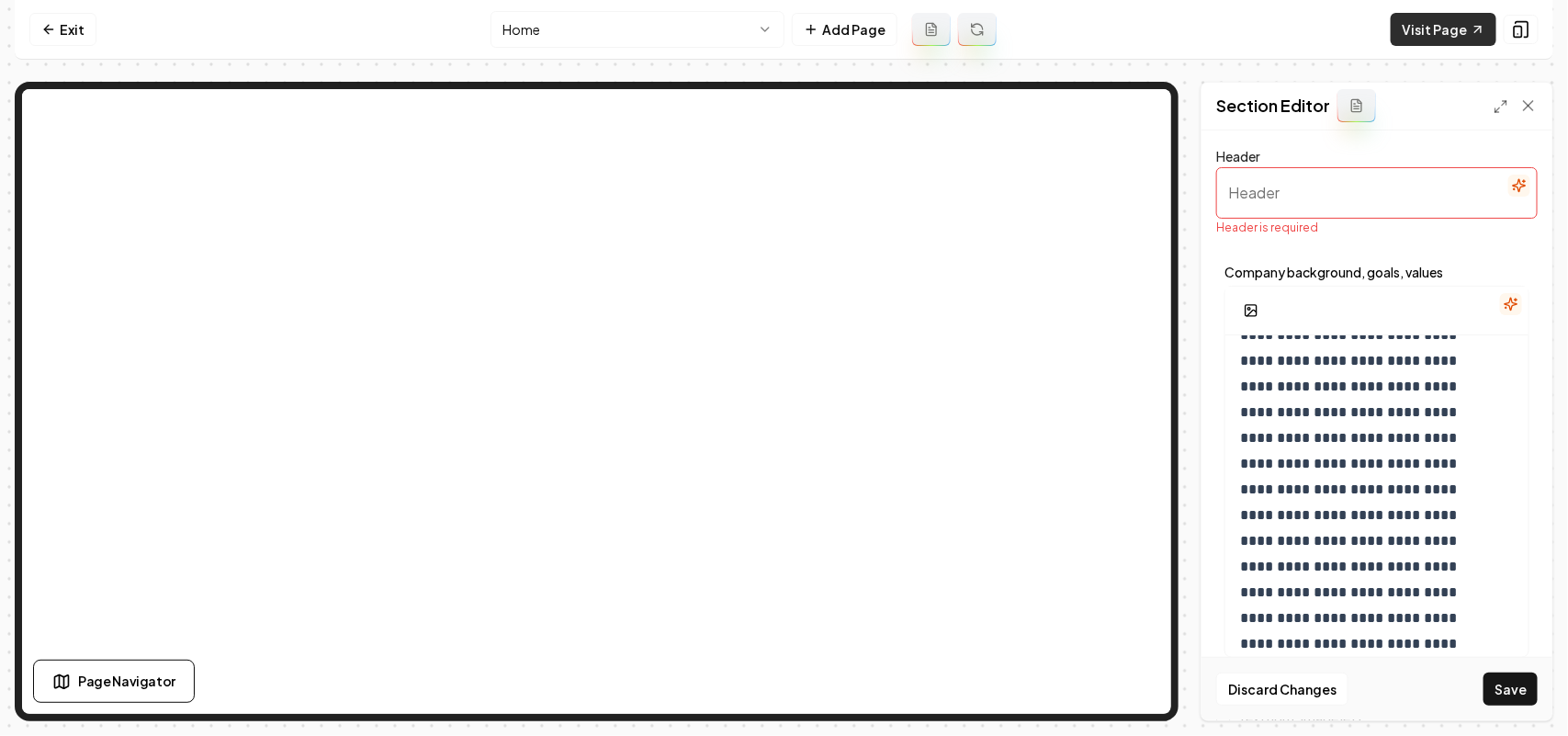 type 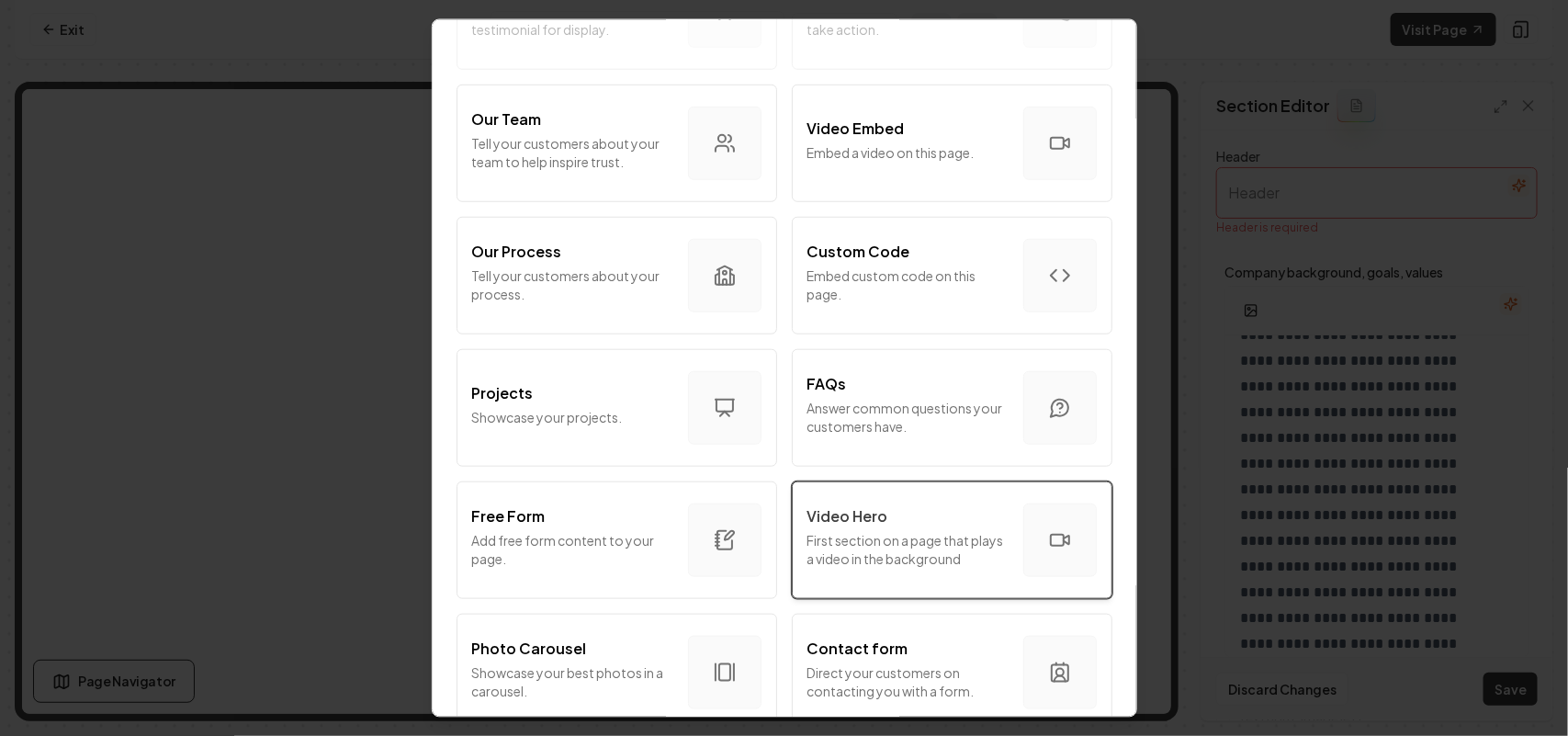 scroll, scrollTop: 577, scrollLeft: 0, axis: vertical 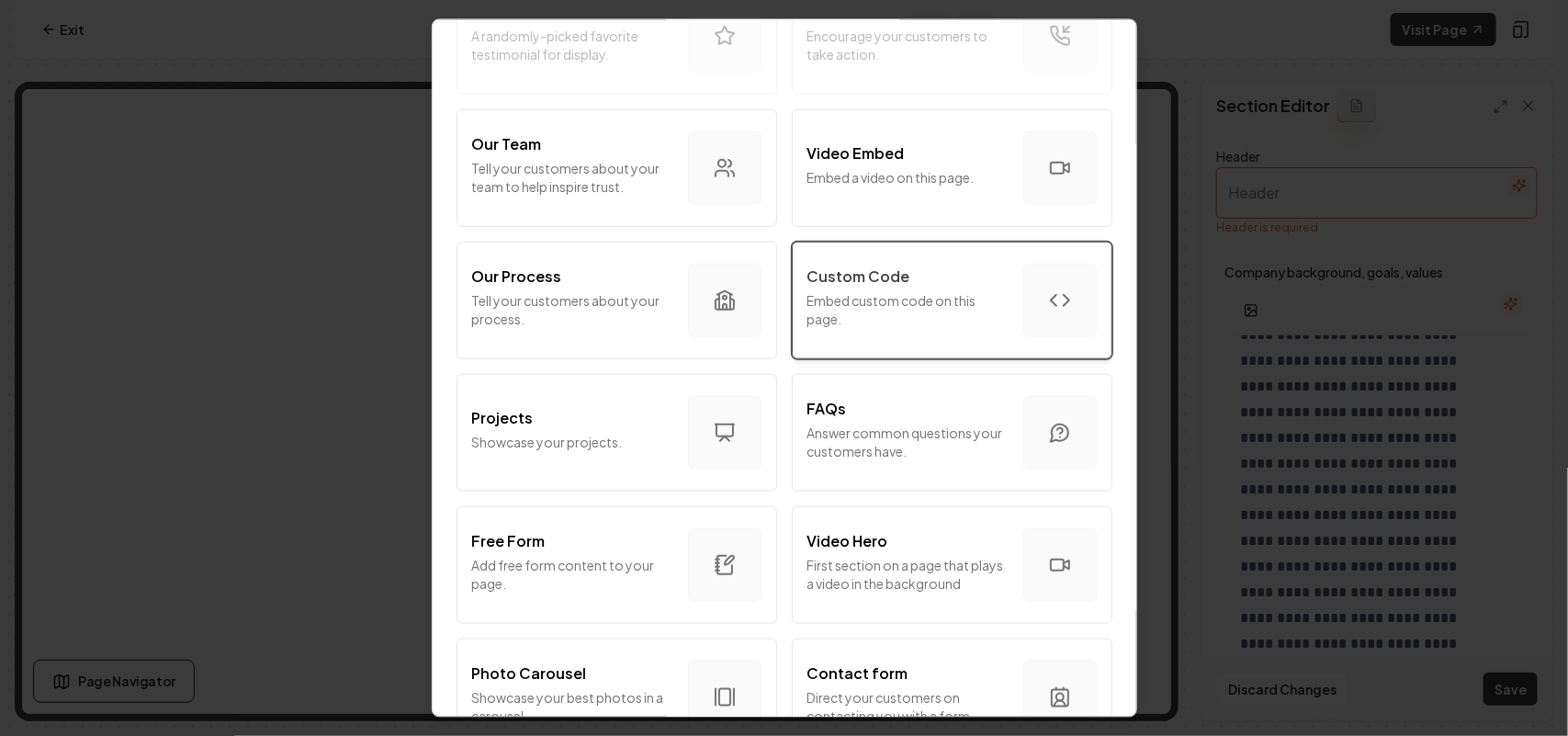 click on "Embed custom code on this page." at bounding box center (908, 309) 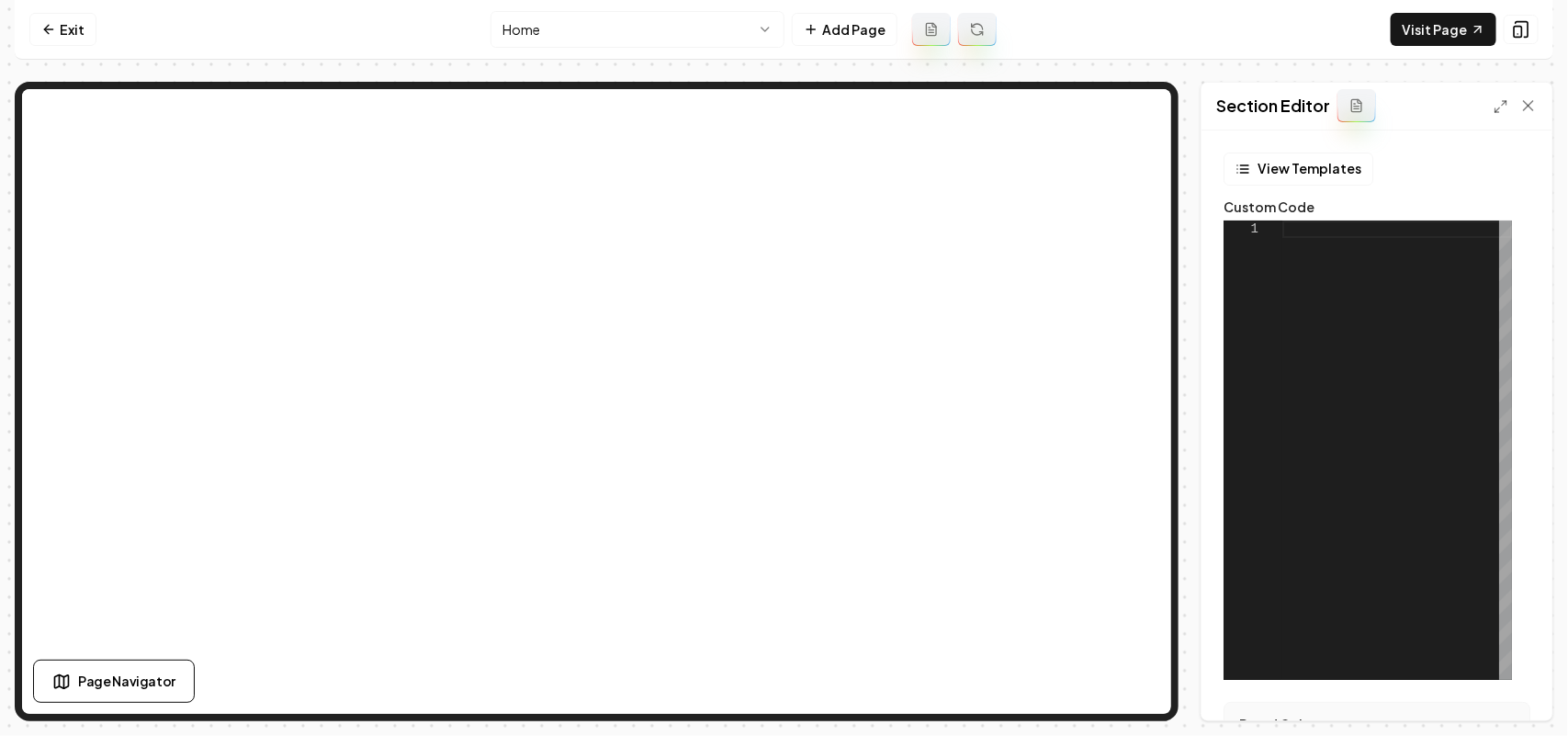 scroll, scrollTop: 0, scrollLeft: 0, axis: both 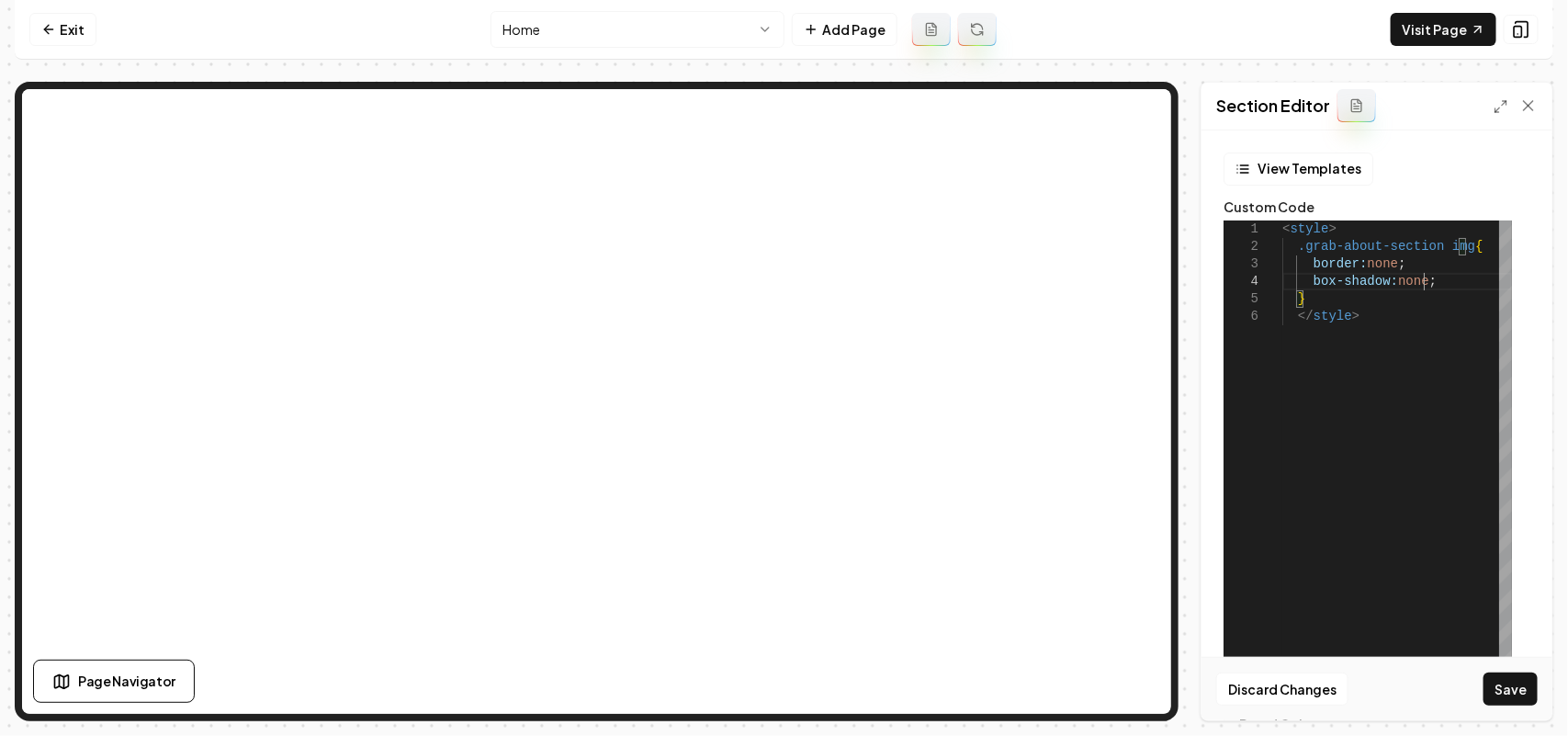 click on "< style >    .grab-about-section   img {      border: none ;    }      box-shadow: none ;    </ style >" at bounding box center (1397, 450) 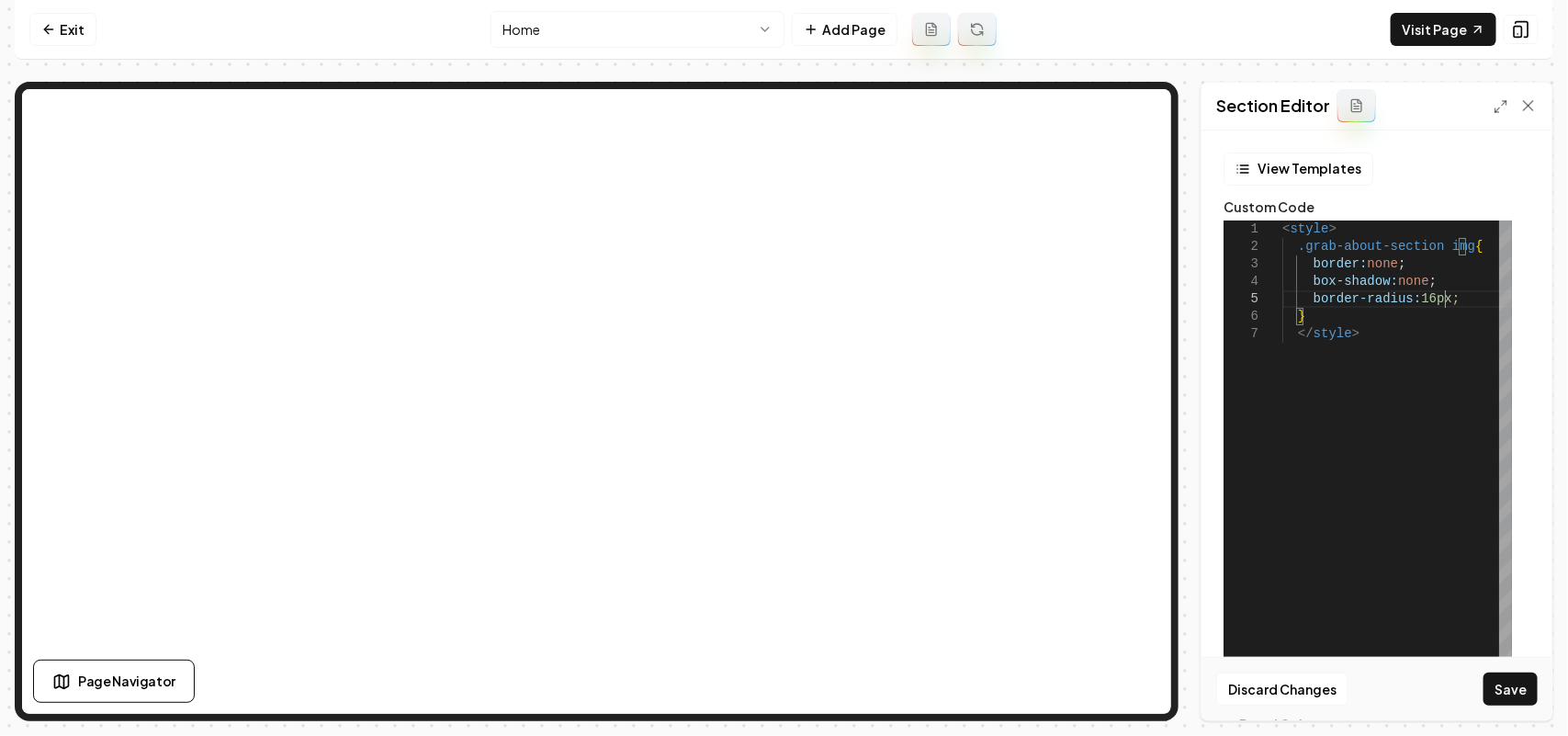 scroll, scrollTop: 70, scrollLeft: 159, axis: both 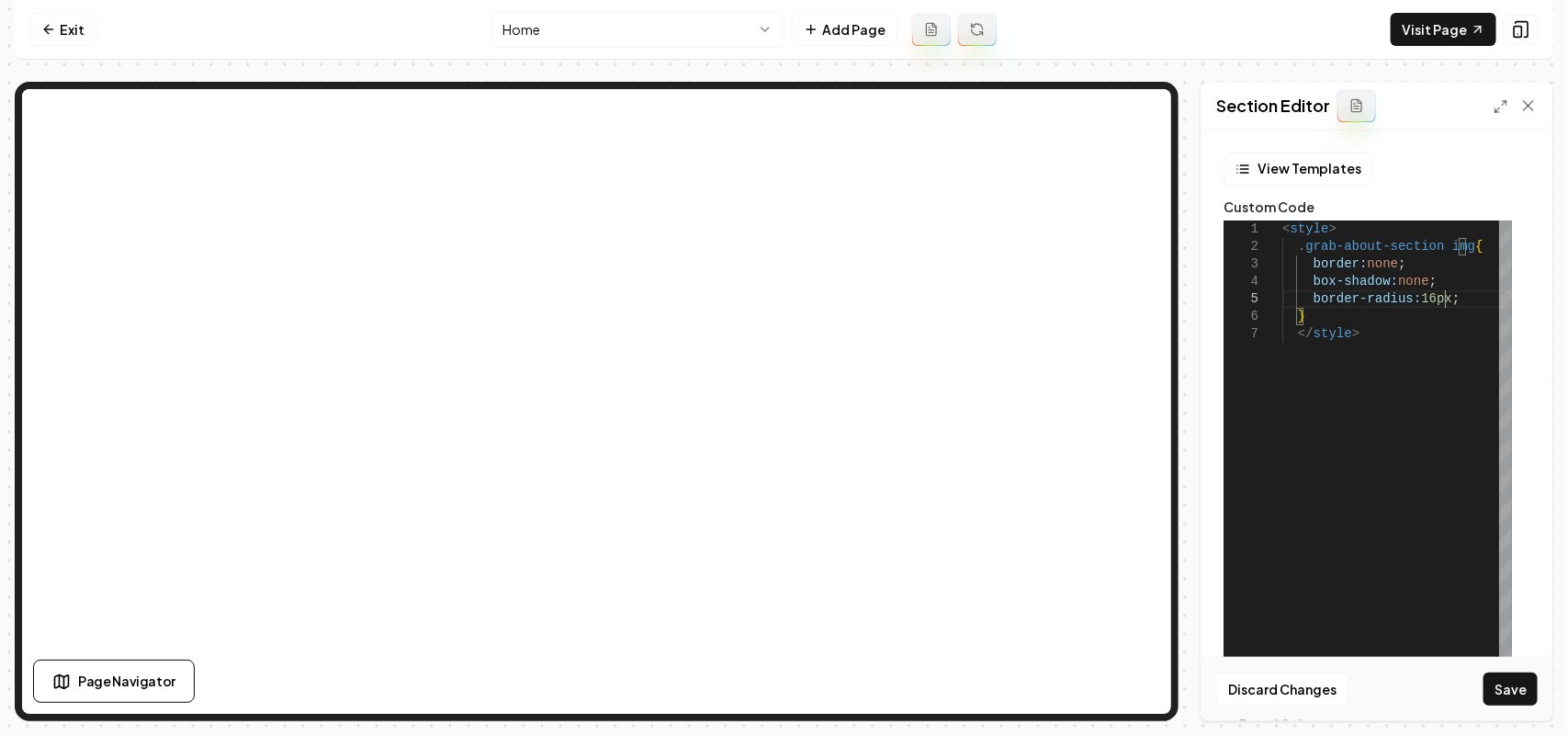 click on "< style >    .grab-about-section   img {      border: none ;    }      box-shadow: none ;      border-radius: 16px ;    </ style >" at bounding box center (1397, 450) 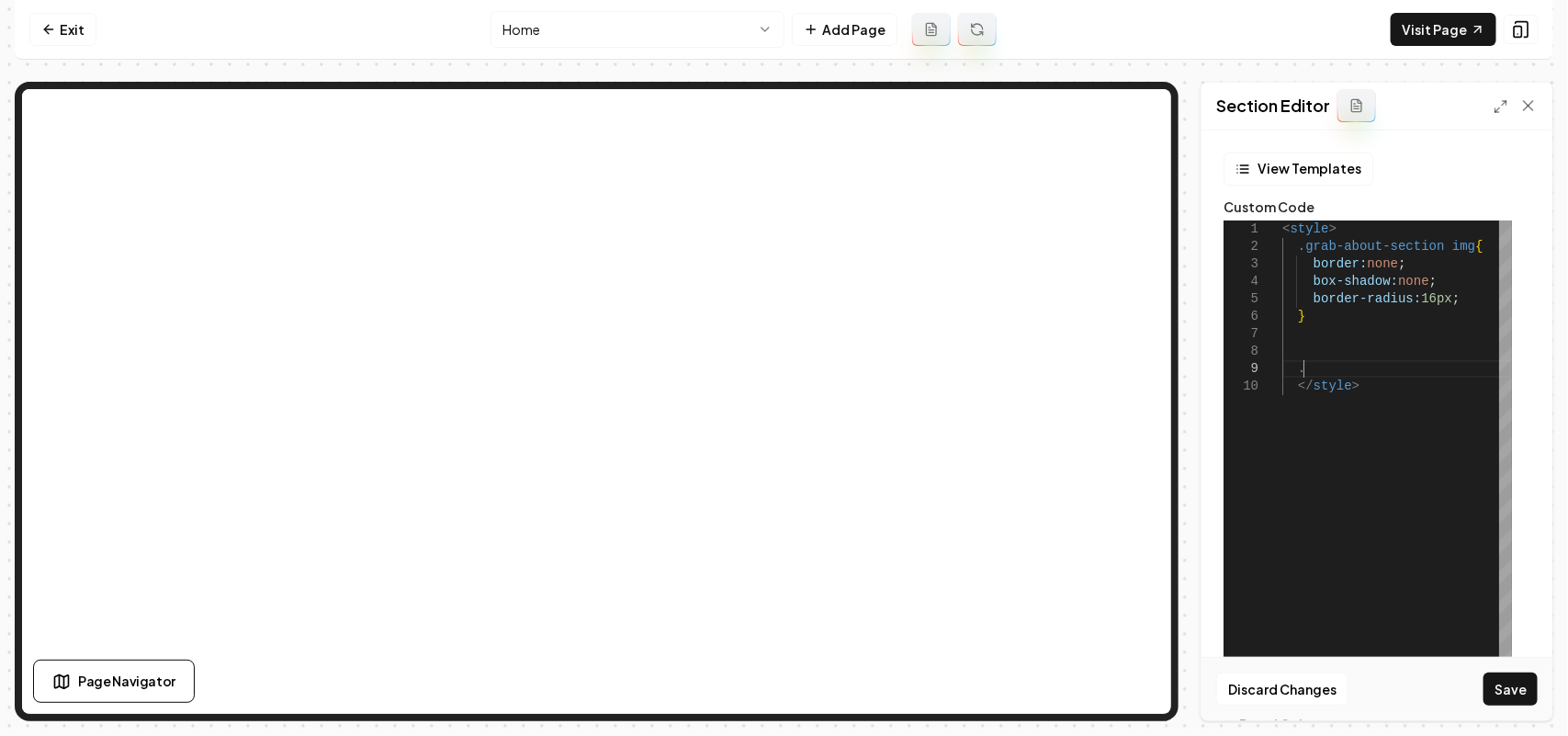 scroll, scrollTop: 141, scrollLeft: 19, axis: both 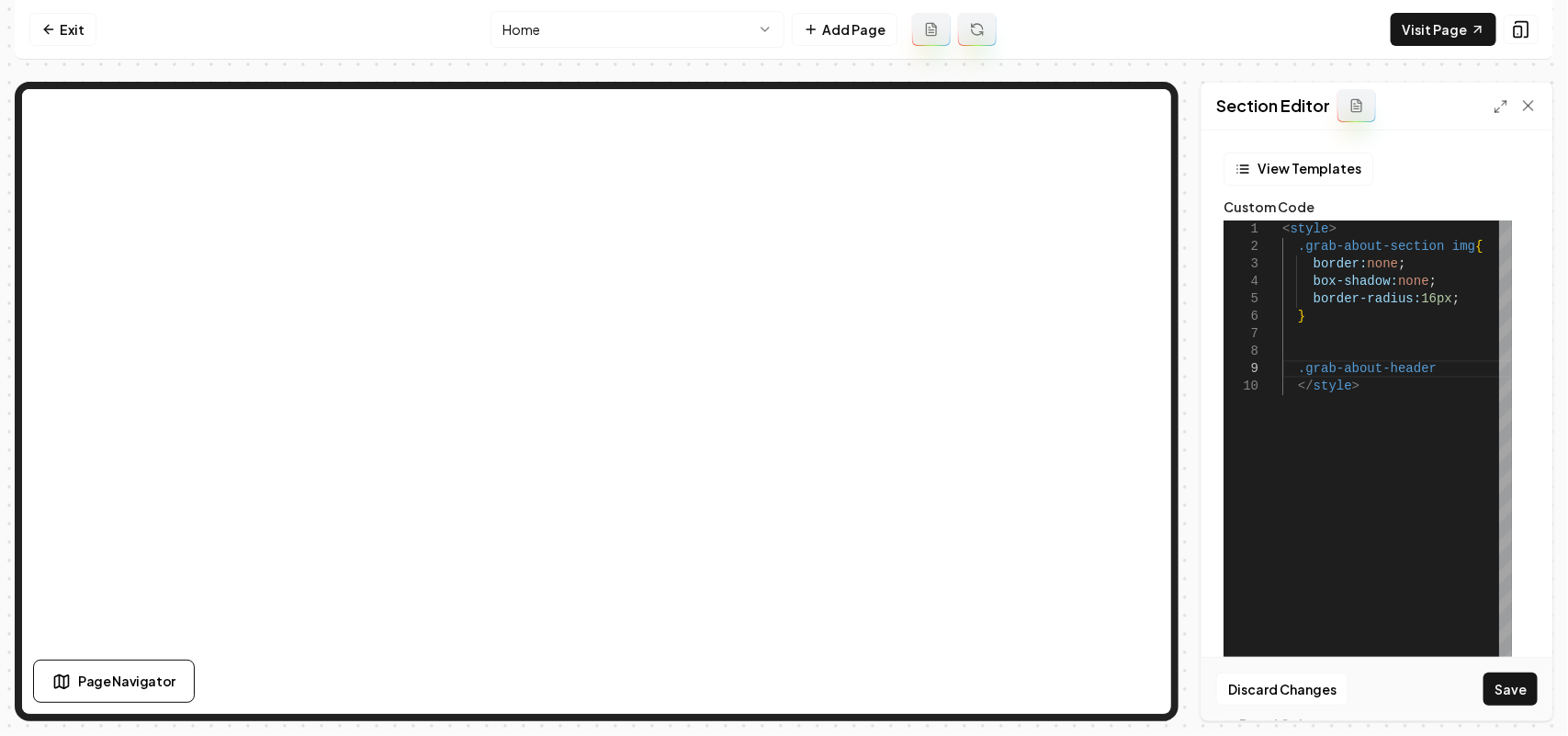 click on "< style >  .grab-about-section  img {  border: none ;  }     box-shadow: none ;     border-radius: 16px ;  .grab-about-header  < / style >" at bounding box center [1397, 450] 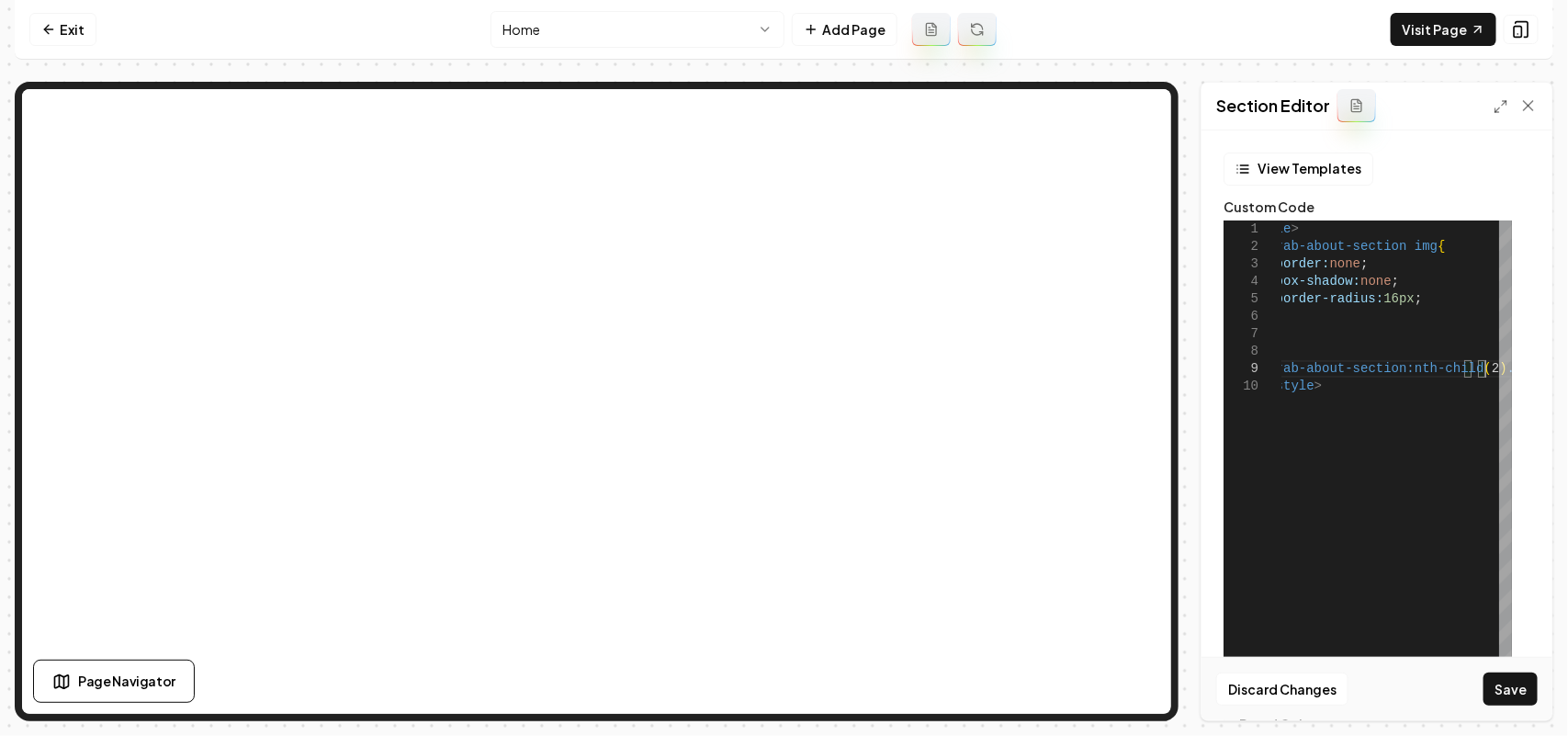 scroll, scrollTop: 141, scrollLeft: 246, axis: both 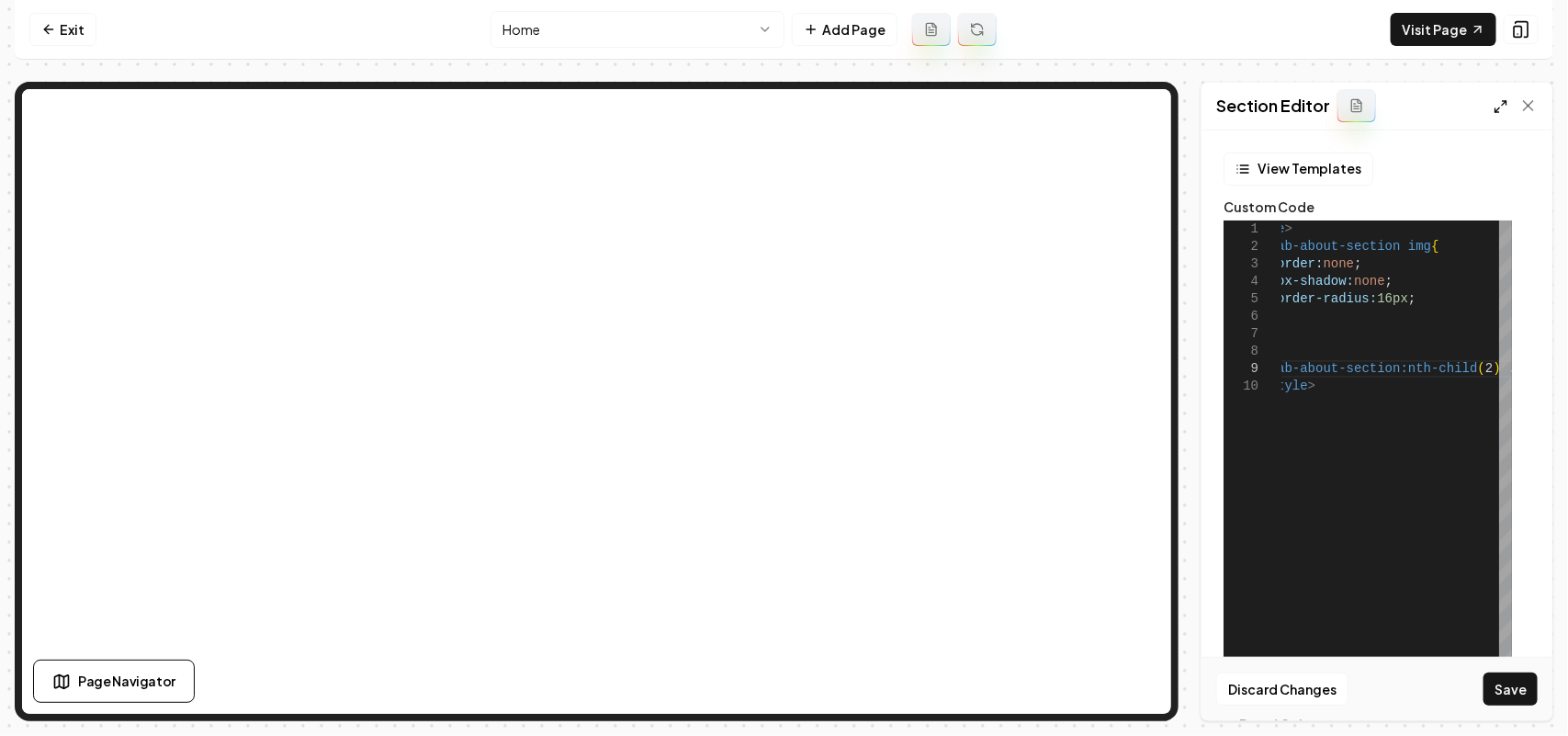 click 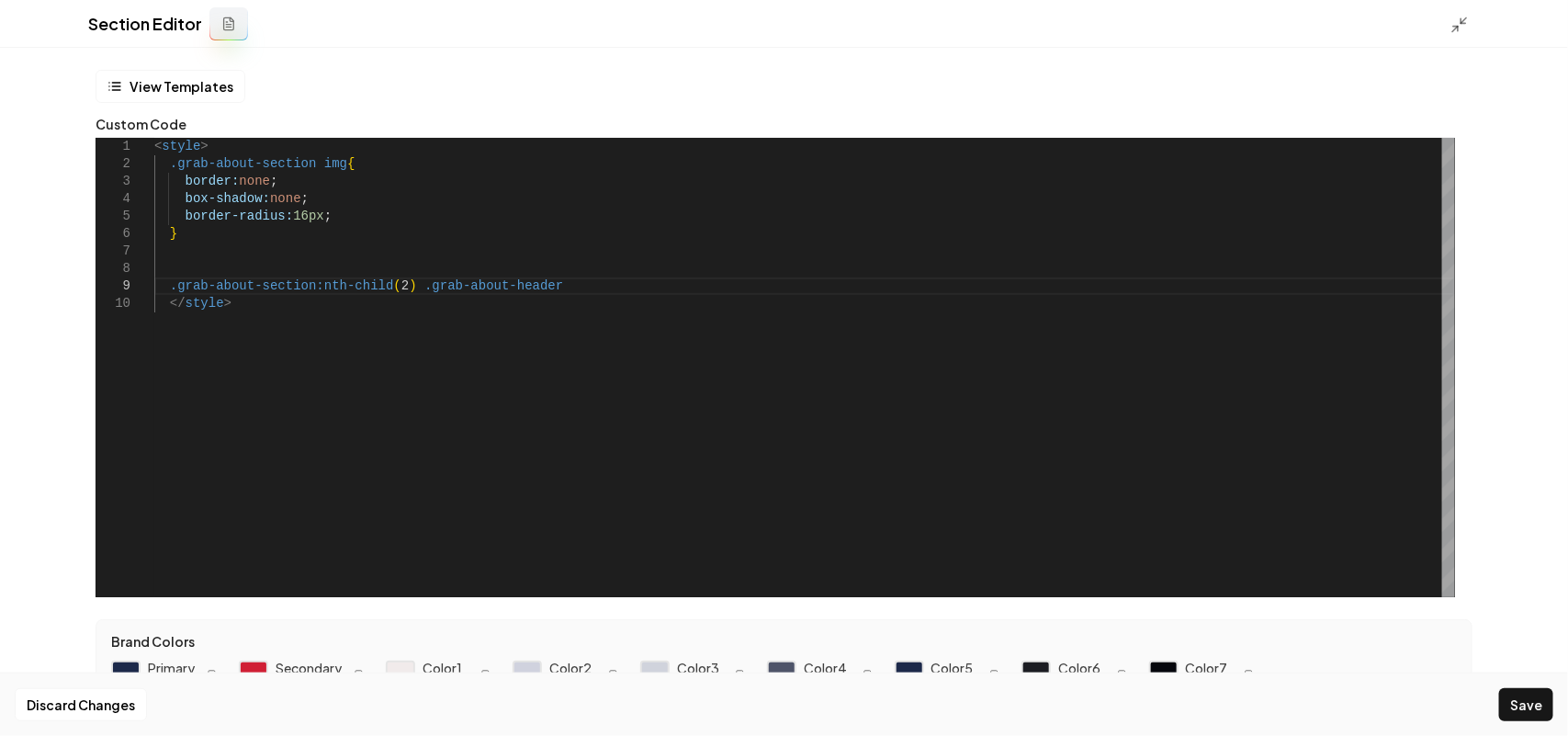 click on "< style >    .grab-about-section   img {      border: none ;    }      box-shadow: none ;      border-radius: 16px ;    .grab-about-section:nth-child ( 2 )   .grab-about-header    </ style >" at bounding box center (805, 368) 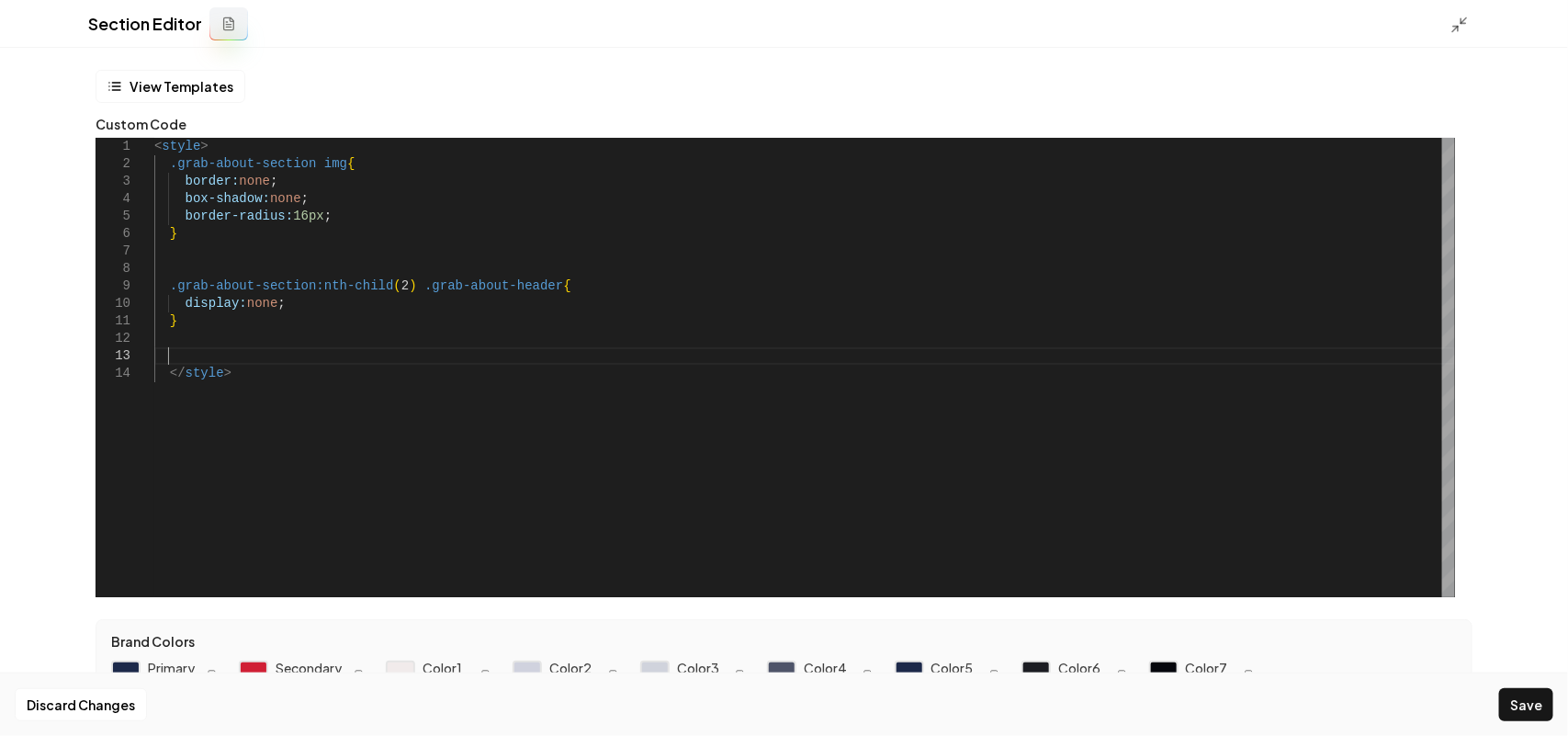 scroll, scrollTop: 52, scrollLeft: 12, axis: both 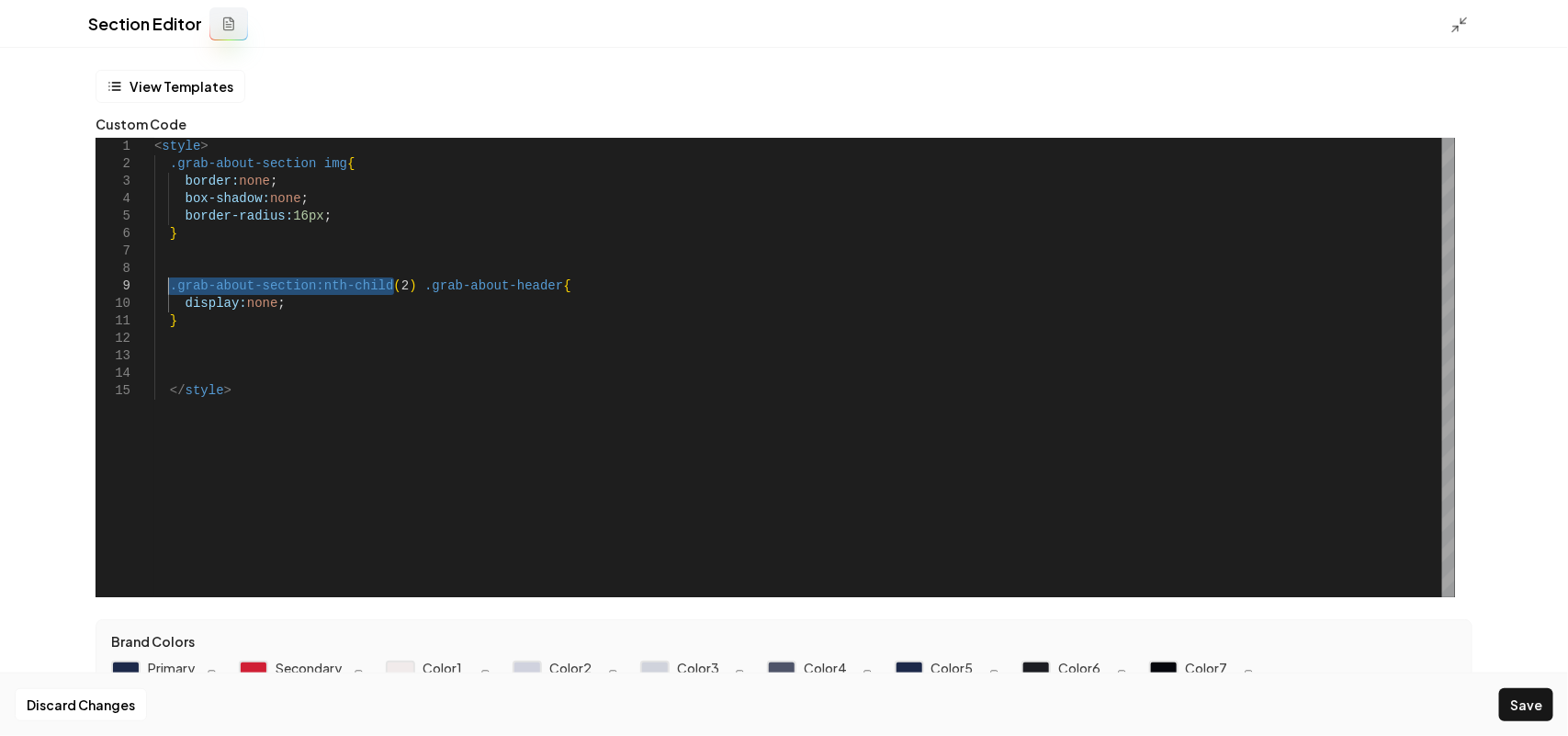 drag, startPoint x: 395, startPoint y: 285, endPoint x: 168, endPoint y: 289, distance: 227.0352 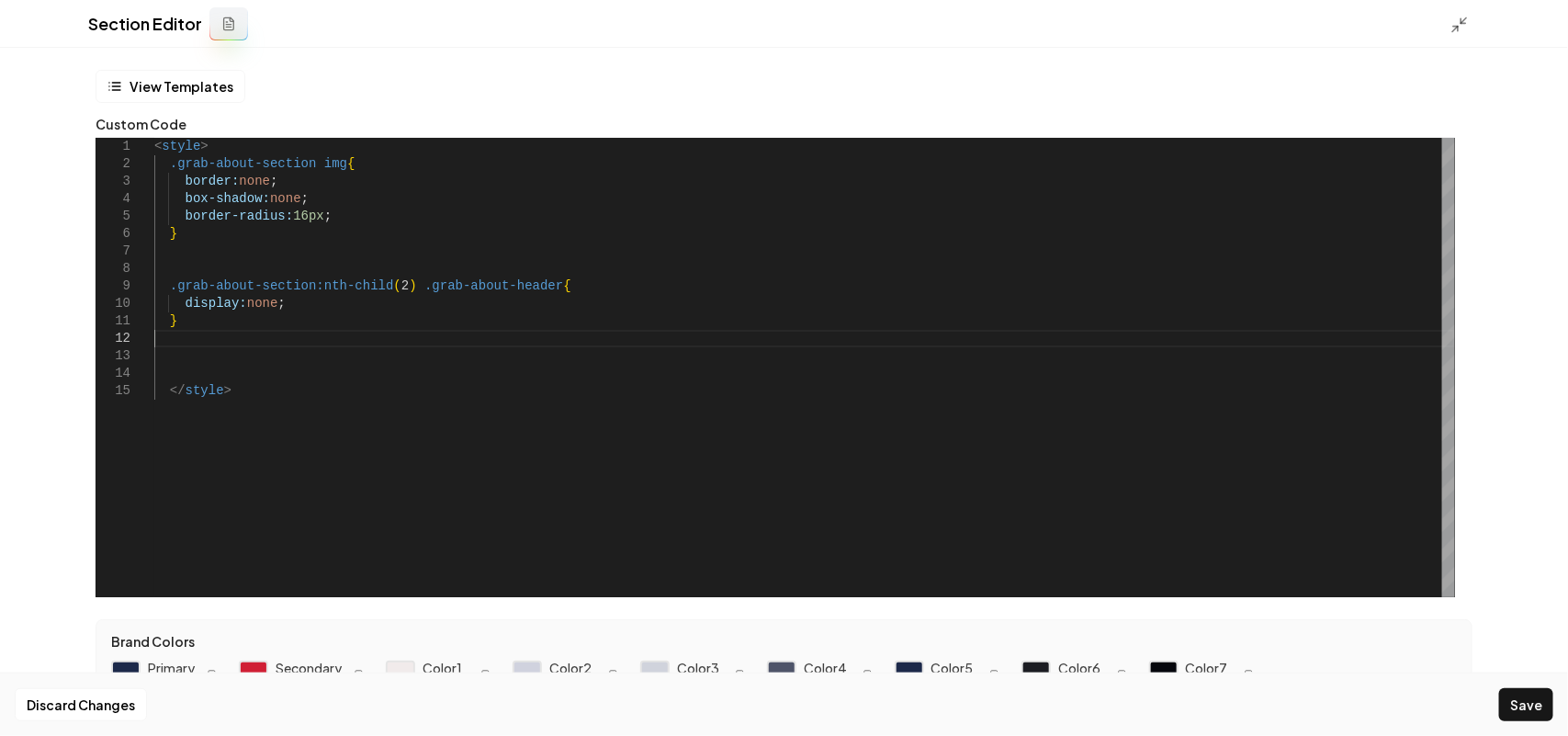 click on "< style >    .grab-about-section   img {      border: none ;    }      box-shadow: none ;      border-radius: 16px ;    .grab-about-section:nth-child ( 2 )   .grab-about-header {      display: none ;    }       </ style >" at bounding box center [805, 368] 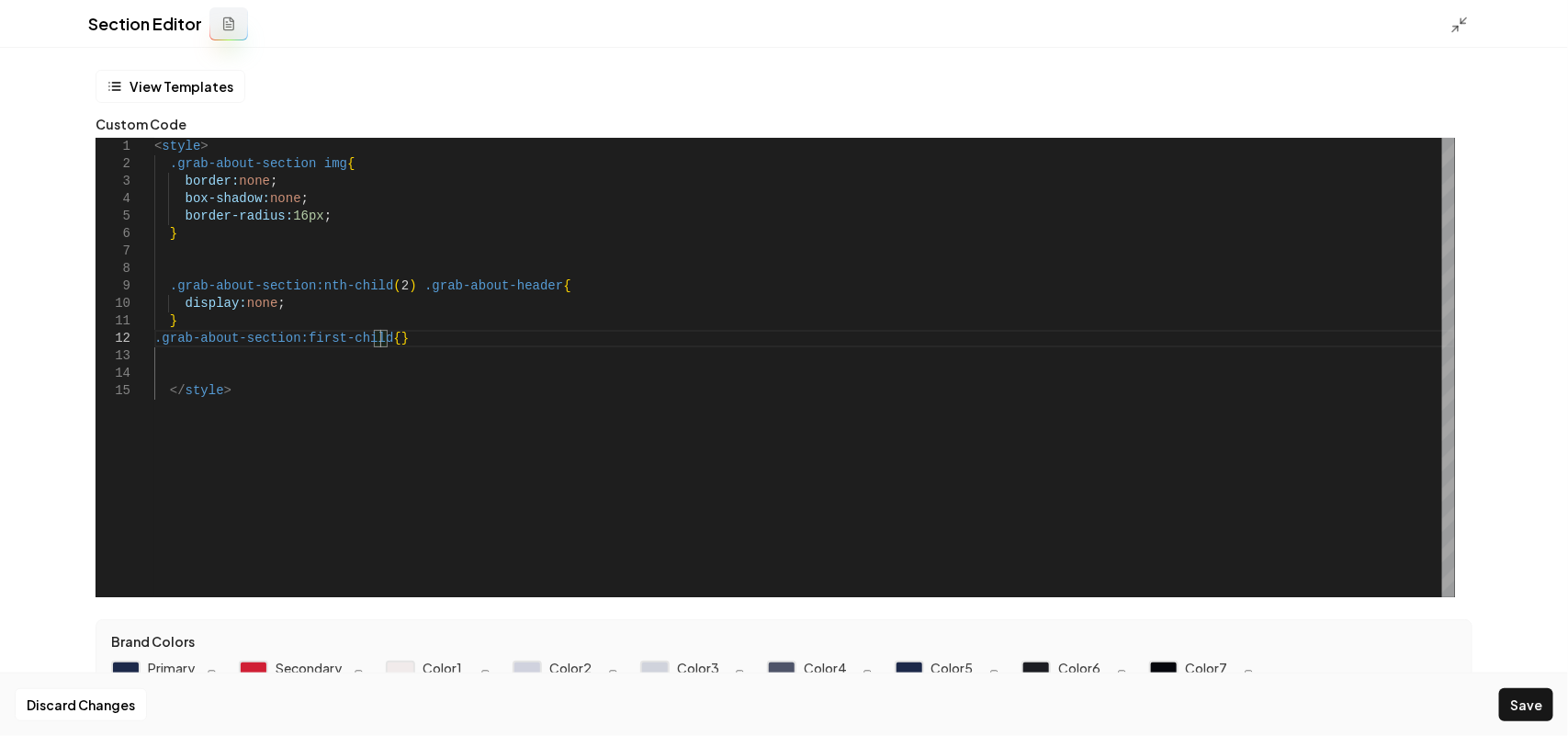 scroll, scrollTop: 33, scrollLeft: 225, axis: both 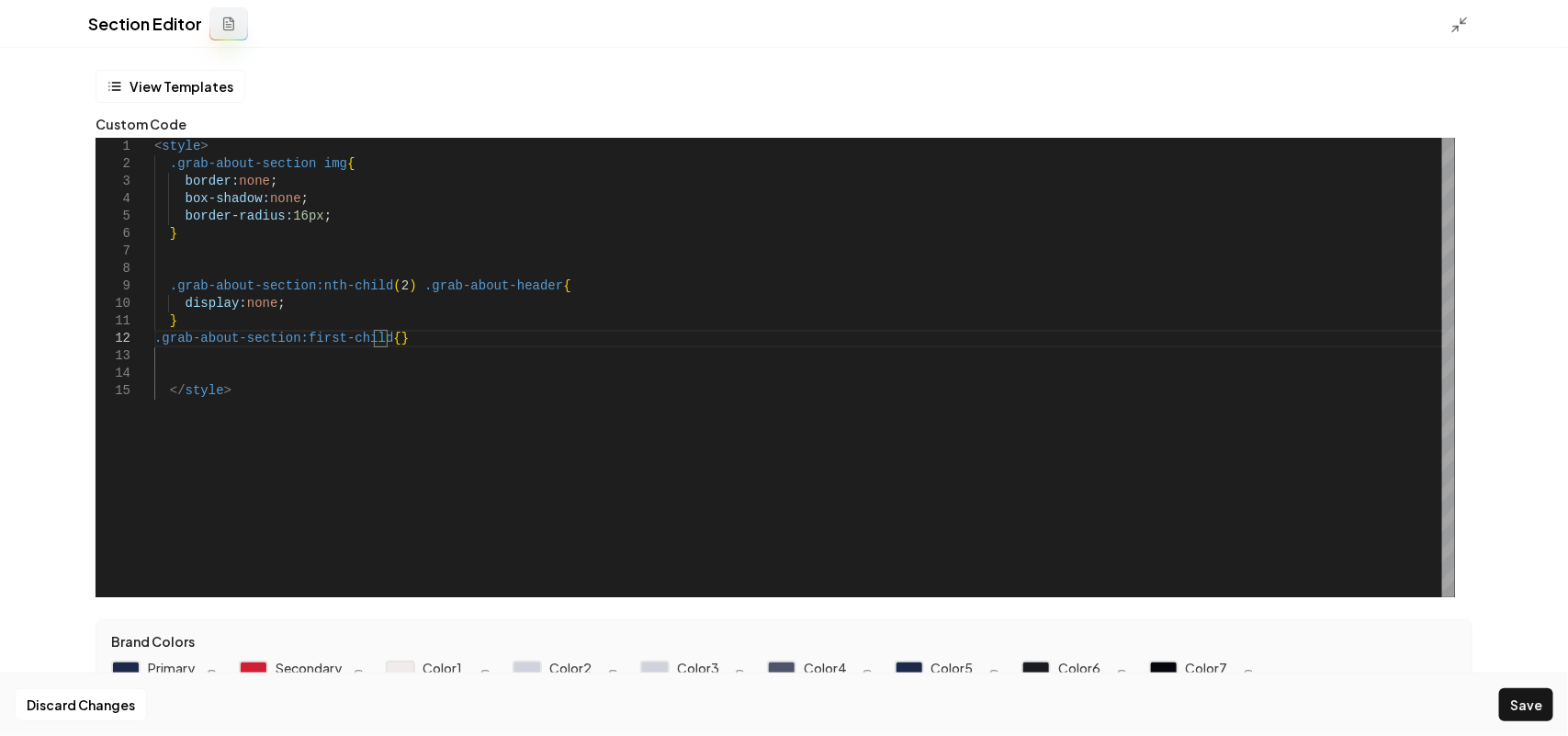 click on "< style >    .grab-about-section   img {      border: none ;    }      box-shadow: none ;      border-radius: 16px ;    .grab-about-section:nth-child ( 2 )   .grab-about-header {      display: none ;    } .grab-about-section:first-child { }    </ style >" at bounding box center (805, 368) 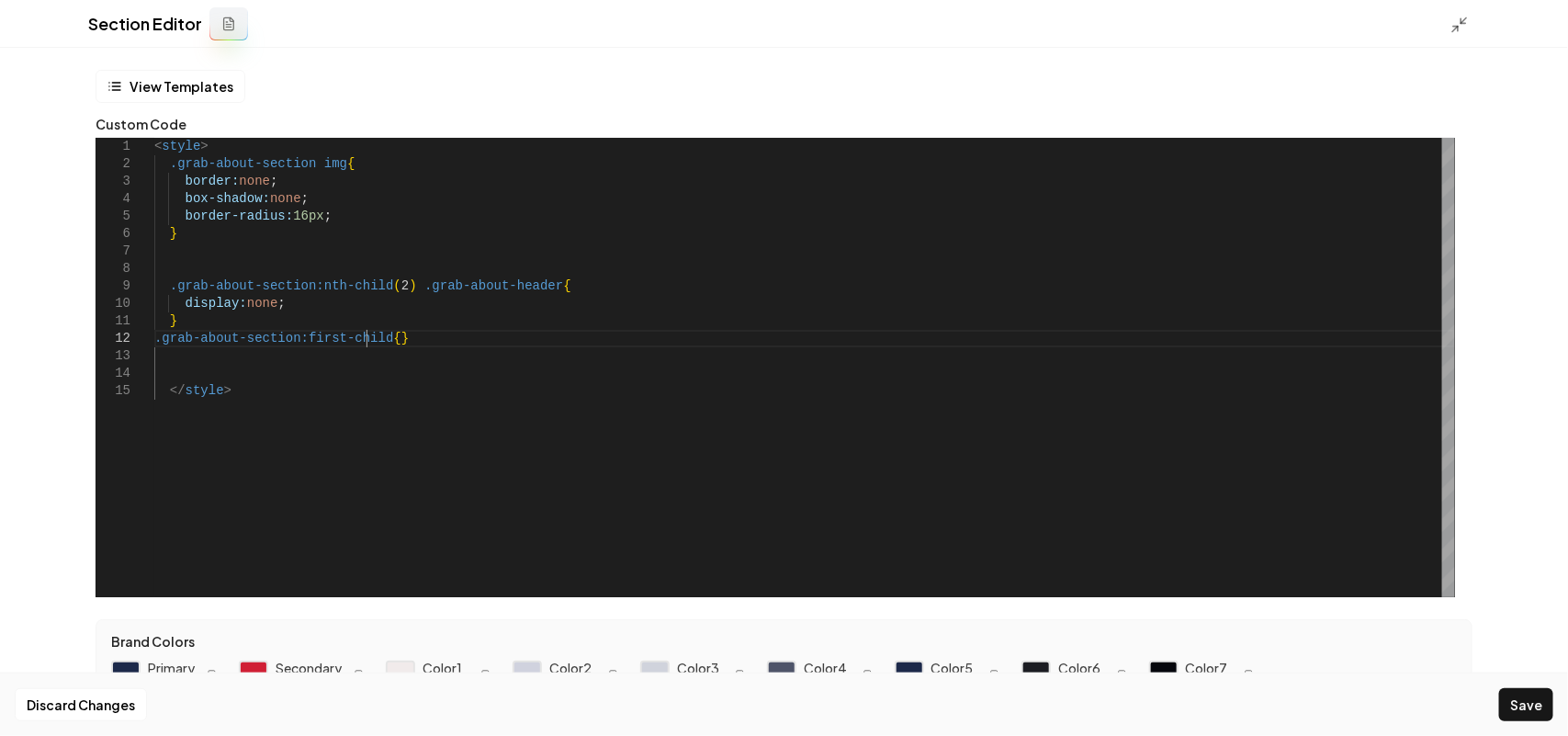 click on "< style >    .grab-about-section   img {      border: none ;    }      box-shadow: none ;      border-radius: 16px ;    .grab-about-section:nth-child ( 2 )   .grab-about-header {      display: none ;    } .grab-about-section:first-child { }    </ style >" at bounding box center [805, 368] 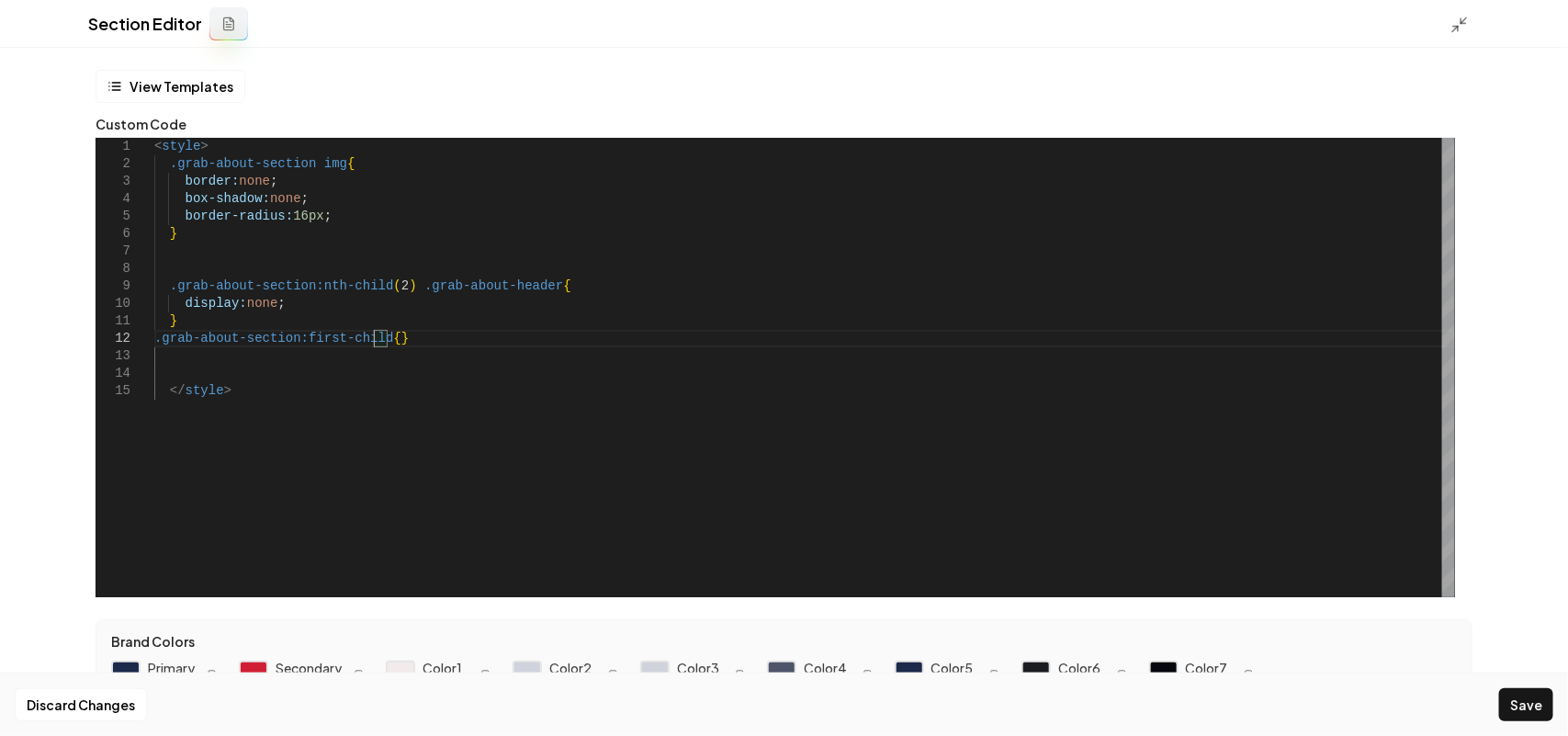click on "< style >    .grab-about-section   img {      border: none ;    }      box-shadow: none ;      border-radius: 16px ;    .grab-about-section:nth-child ( 2 )   .grab-about-header {      display: none ;    } .grab-about-section:first-child { }    </ style >" at bounding box center (805, 368) 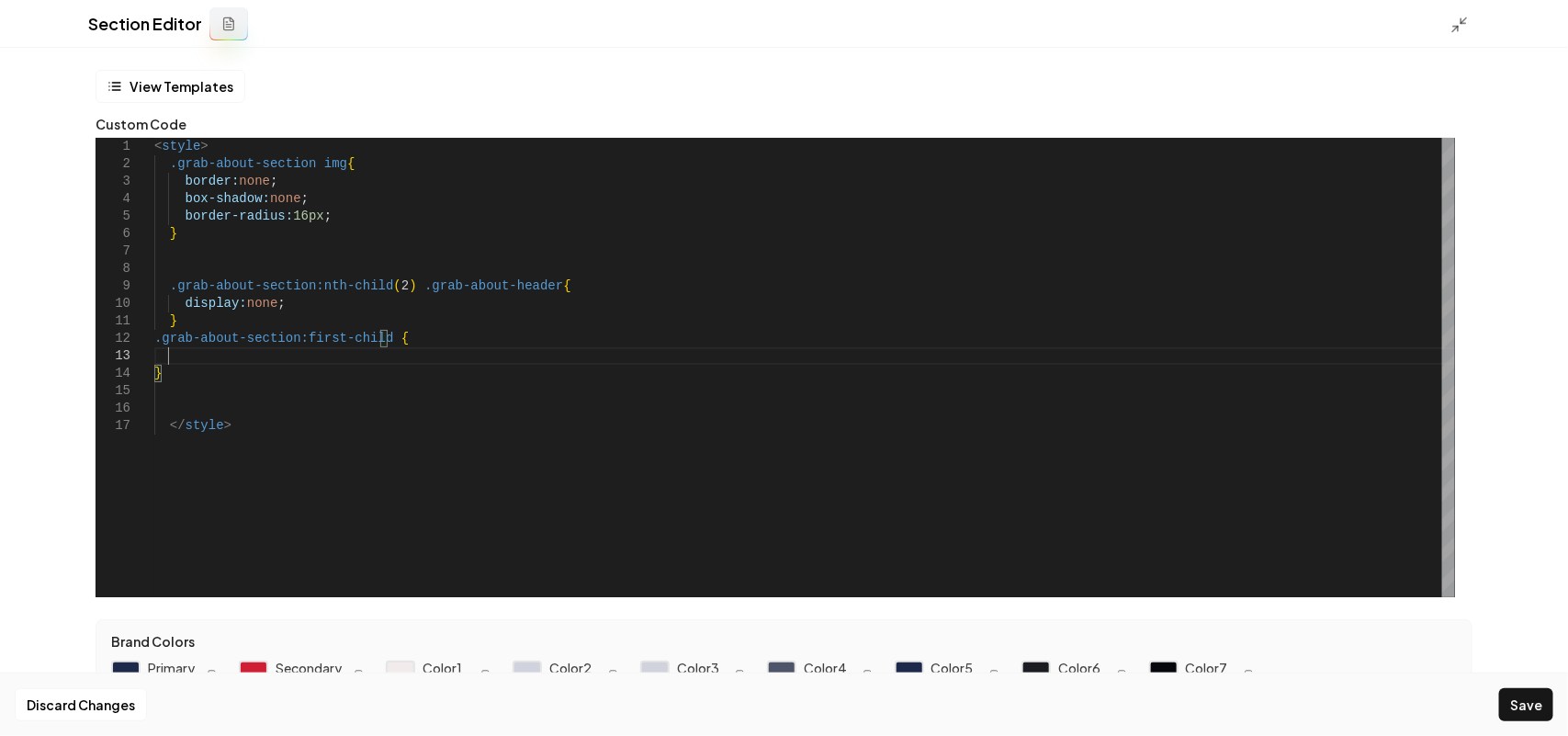 scroll, scrollTop: 35, scrollLeft: 14, axis: both 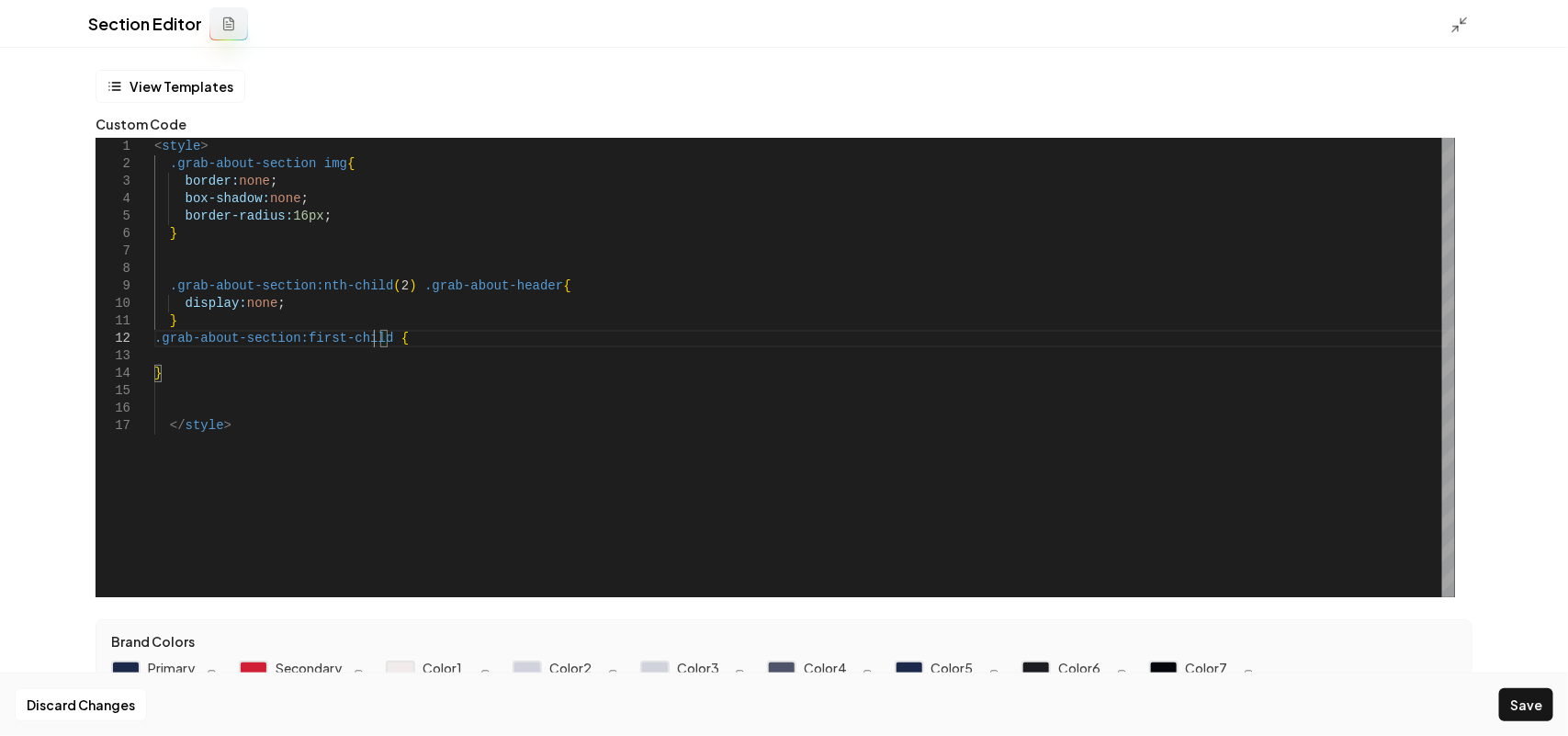 click on "< style >    .grab-about-section   img {      border: none ;    }      box-shadow: none ;      border-radius: 16px ;    .grab-about-section:nth-child ( 2 )   .grab-about-header {      display: none ;    } .grab-about-section:first-child   {    }    </ style >" at bounding box center (805, 368) 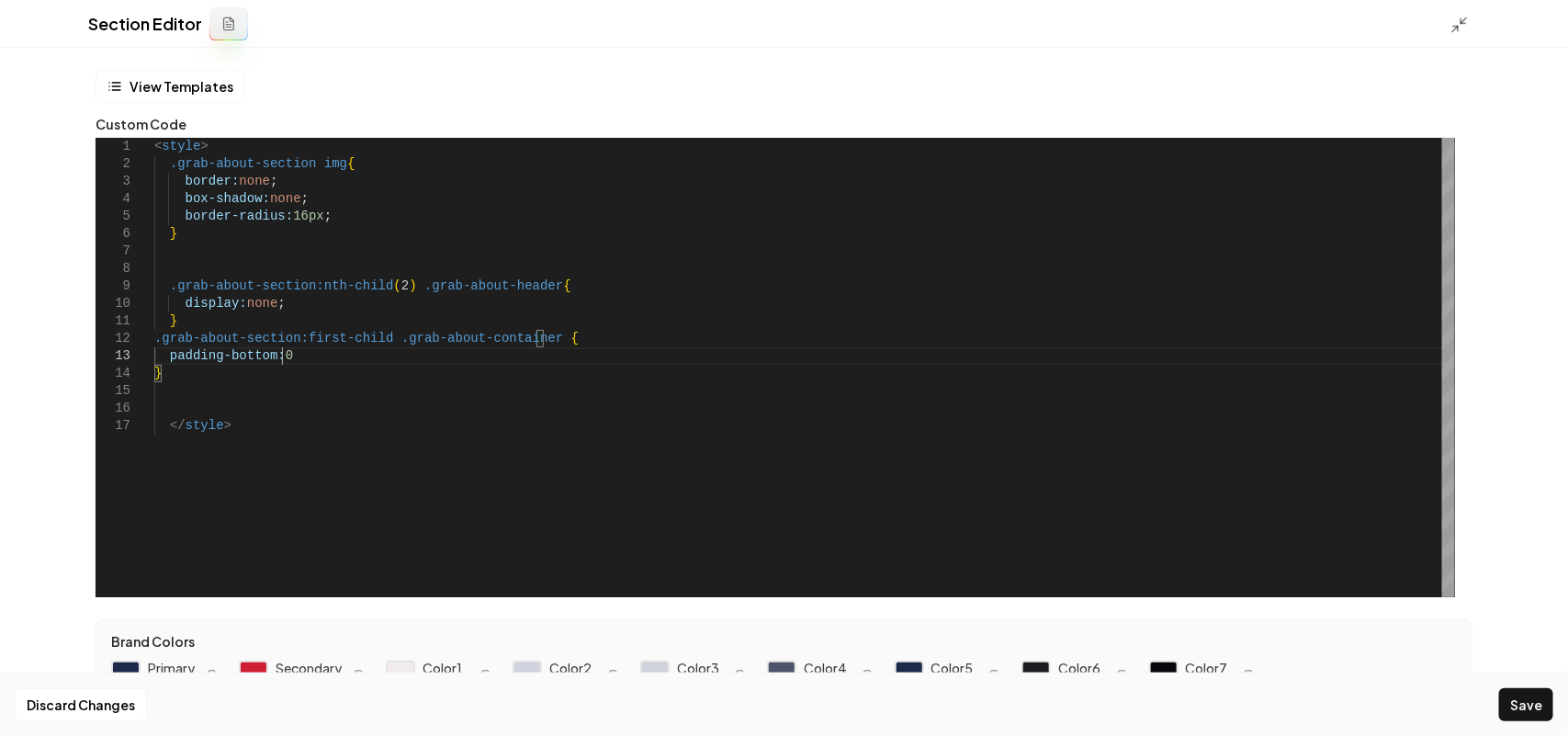 scroll, scrollTop: 34, scrollLeft: 131, axis: both 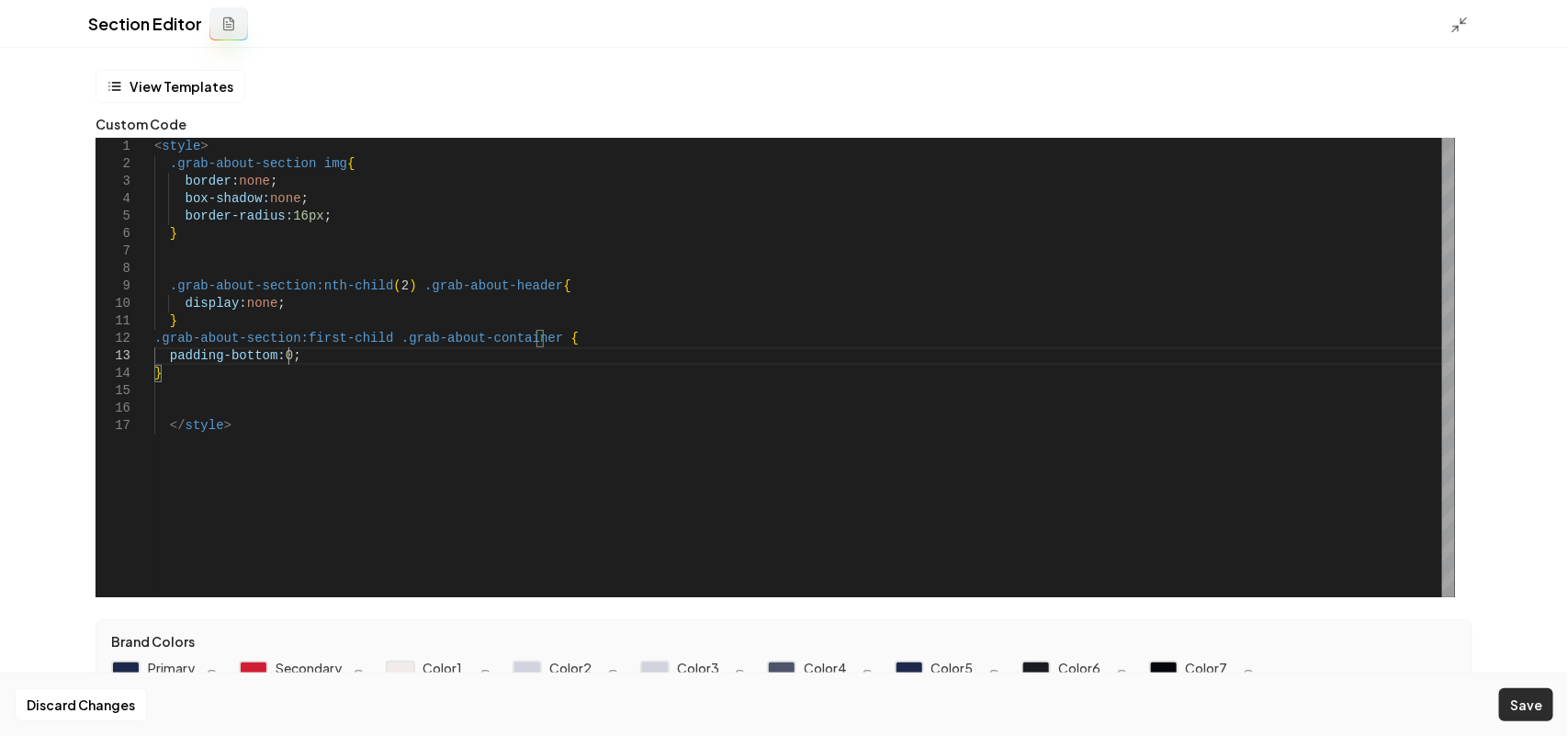 click on "Save" at bounding box center (1526, 705) 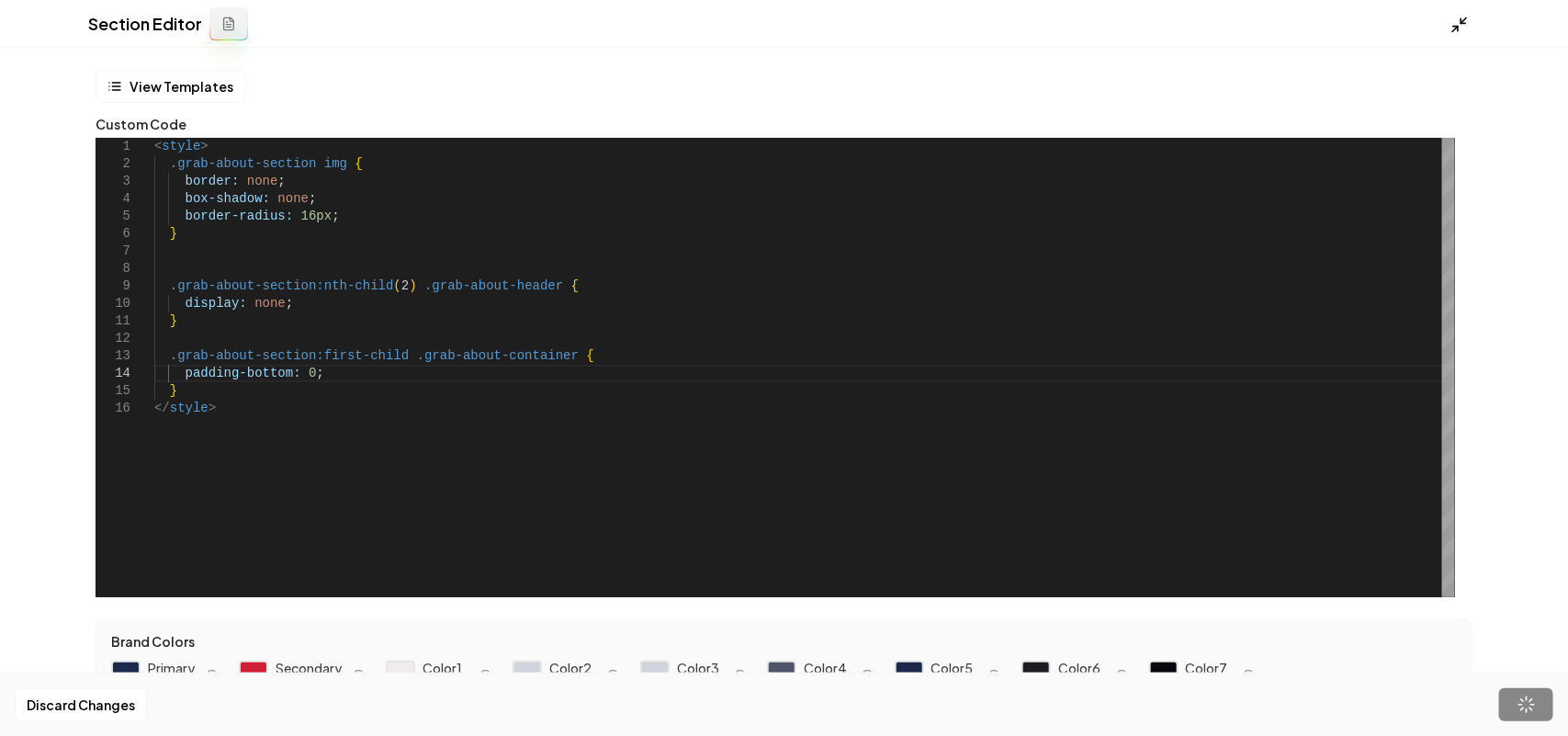 click 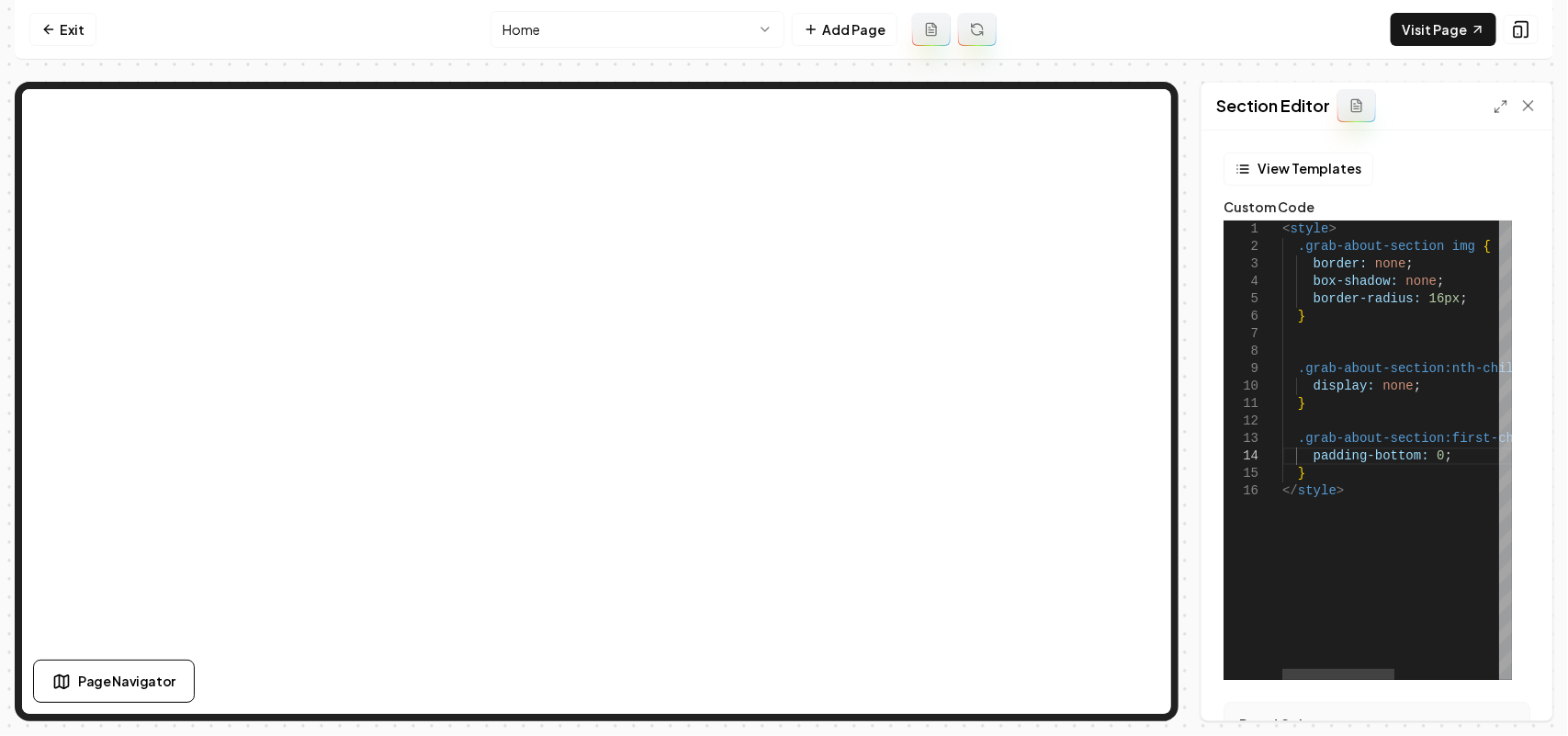 click on "< style >    .grab-about-section   img   {      border:   none ;    }      box-shadow:   none ;      border-radius:   16px ;    .grab-about-section:nth-child ( 2 )   .grab-about-header   {      display:   none ;    }    .grab-about-section:first-child   .grab-about-container   {      padding-bottom:   0 ;    } </ style >" at bounding box center [1504, 450] 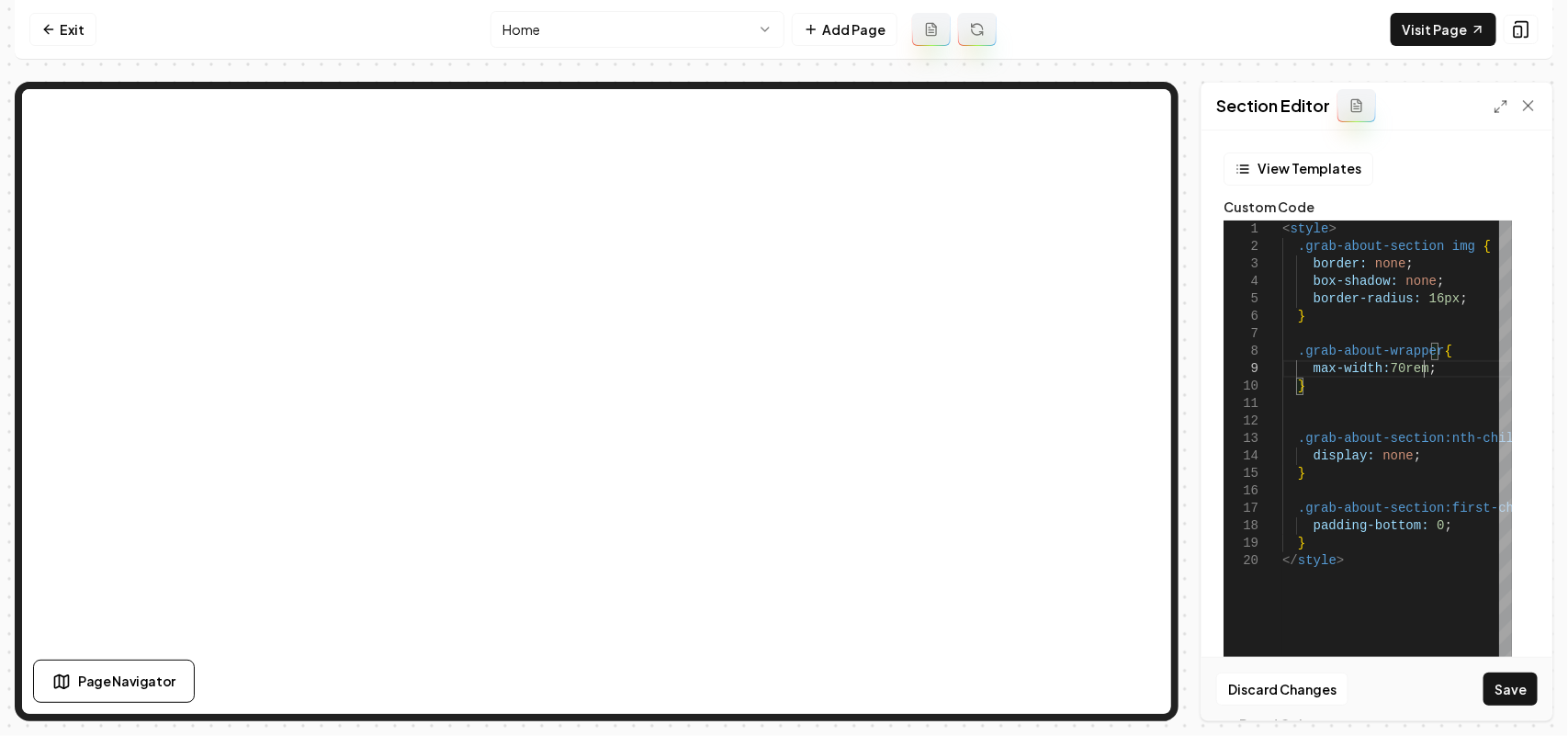 scroll, scrollTop: 141, scrollLeft: 140, axis: both 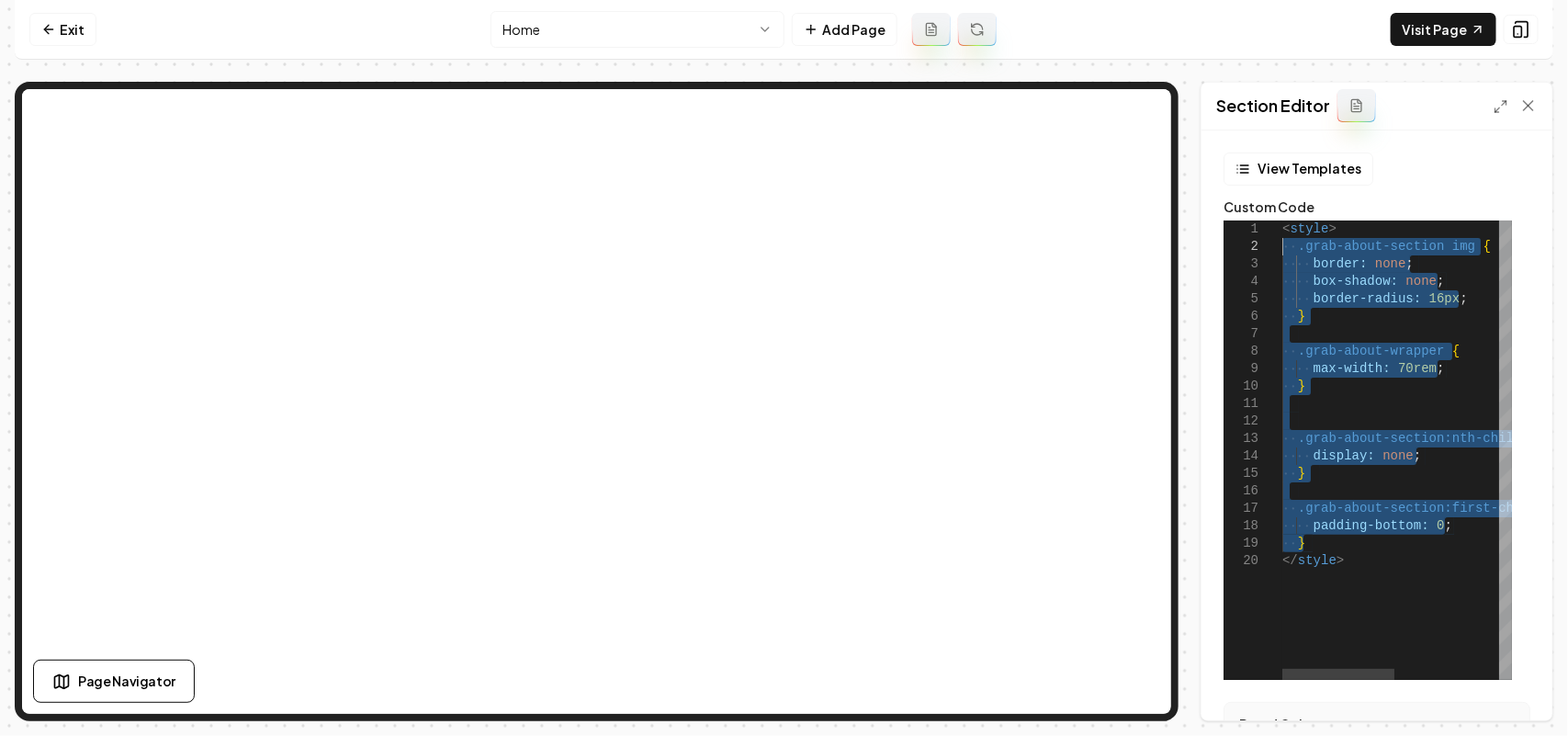 drag, startPoint x: 1306, startPoint y: 543, endPoint x: 1278, endPoint y: 246, distance: 298.3169 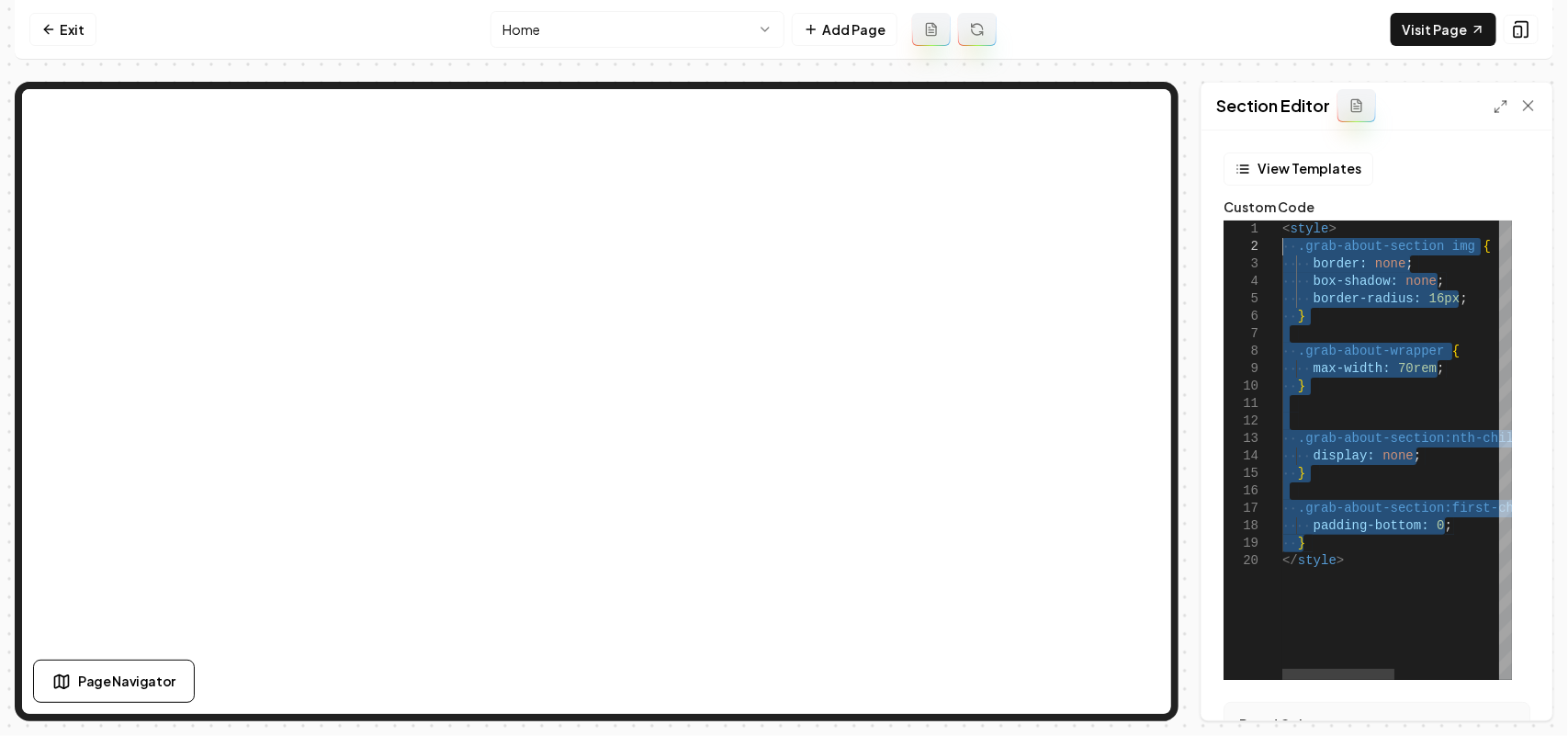 click on "< style >  .grab-about-section  img  {  border:  none ;  }     box-shadow:  none ;     border-radius:  16px ;  .grab-about-section:nth-child ( 2 )  .grab-about-header  {  display:  none ;  }  .grab-about-section:first-child  .grab-about-container  {  padding-bottom:  0 ;  .grab-about-wrapper  {  max-width:  70rem ;  }  } < / style >" at bounding box center [1504, 450] 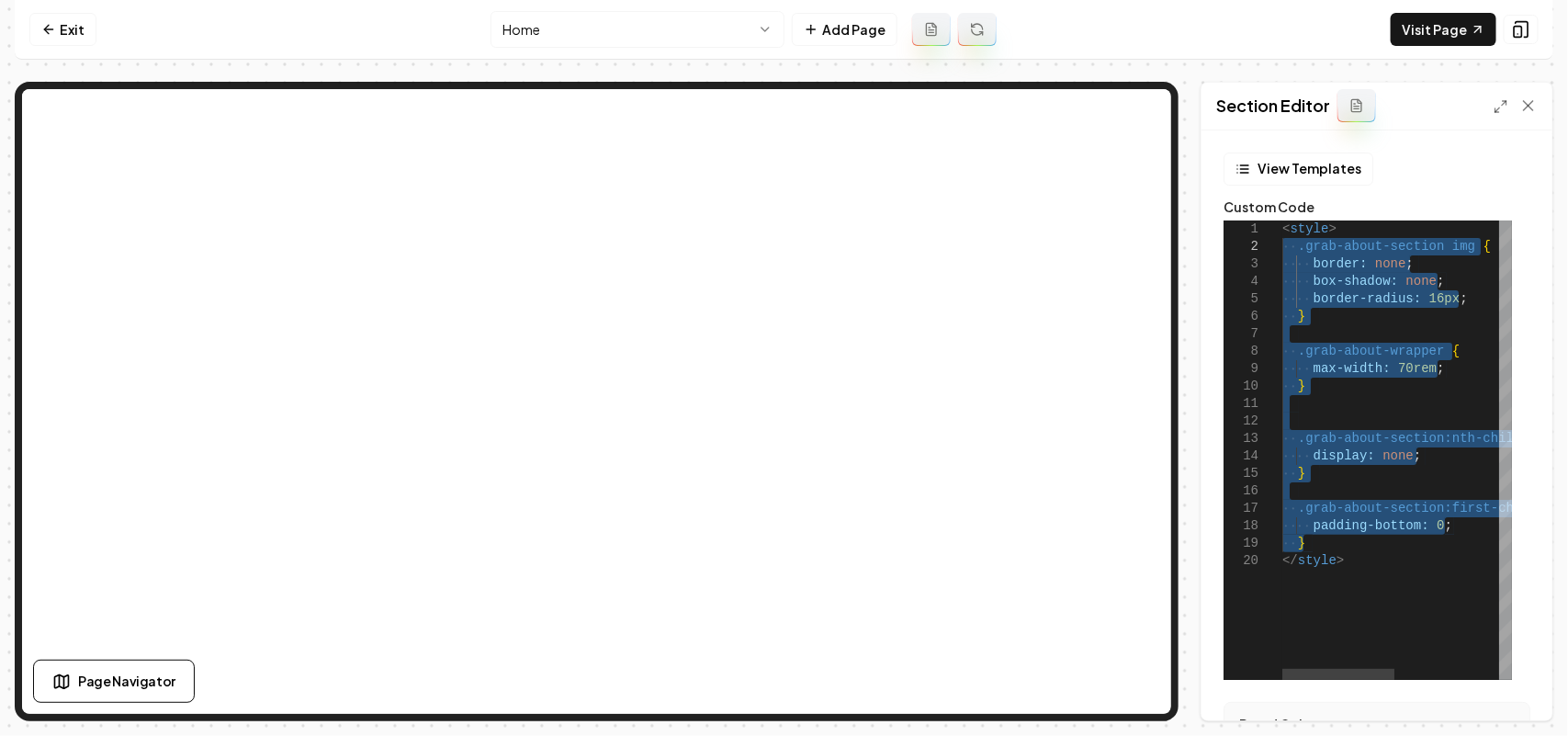 type on "*******
********" 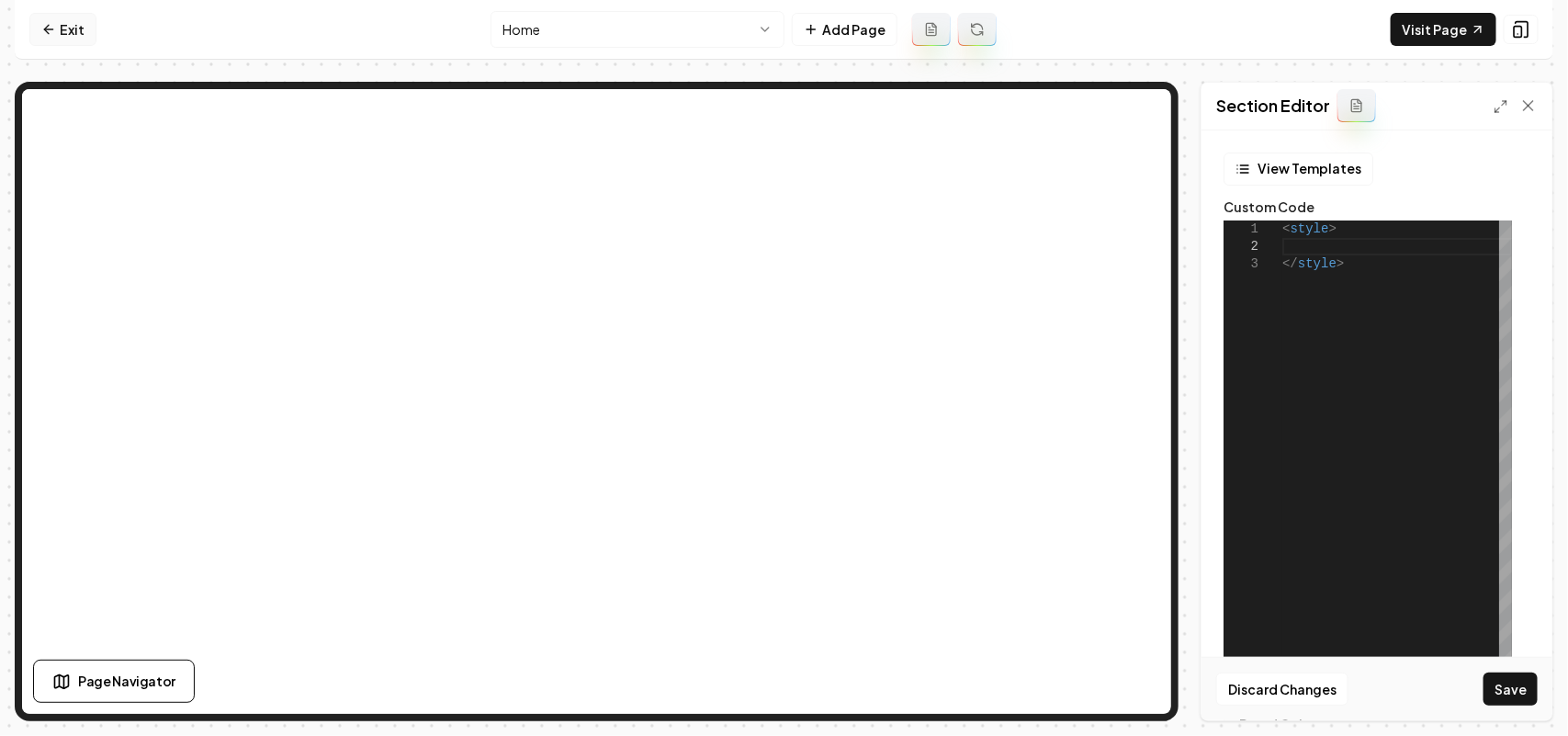 click 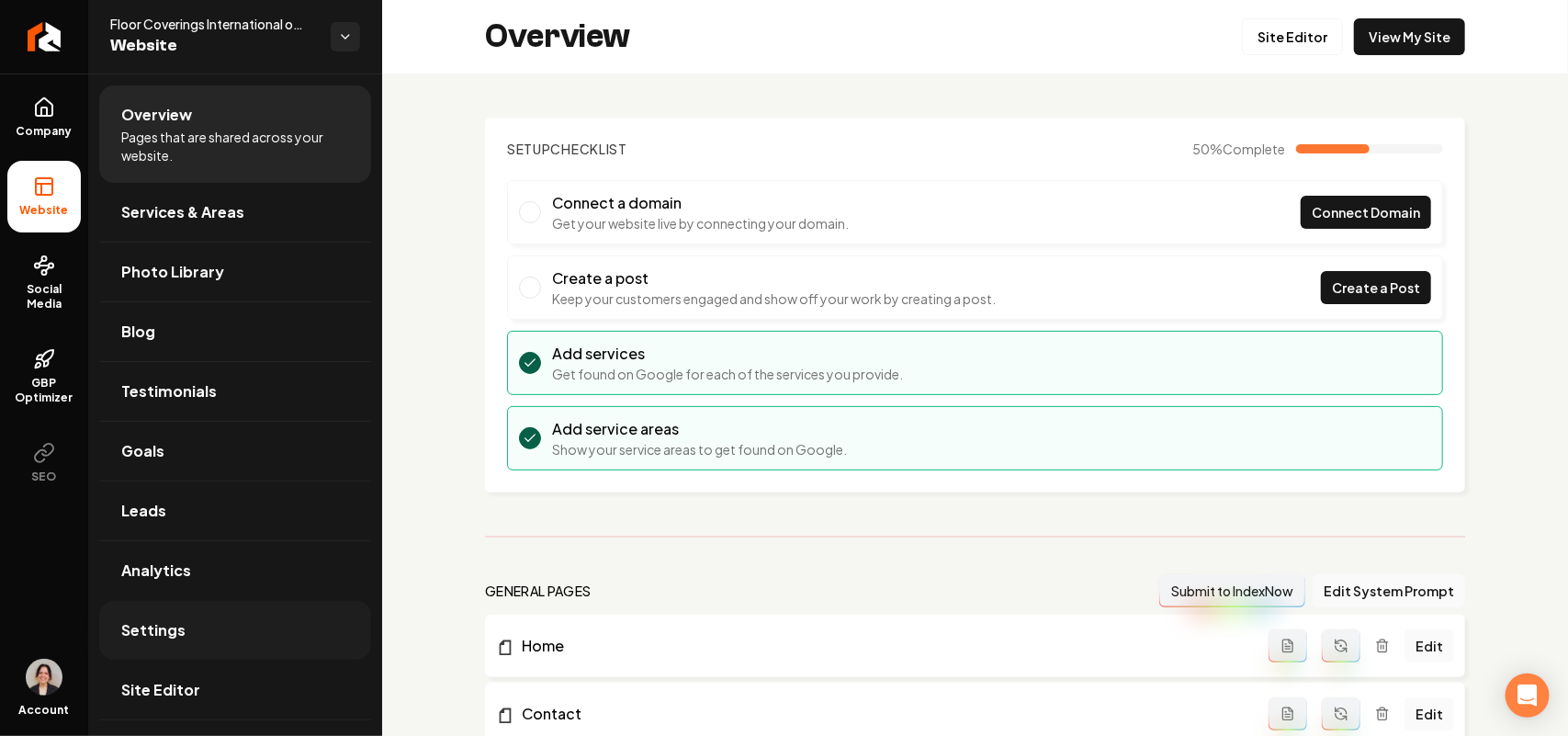click on "Settings" at bounding box center (235, 630) 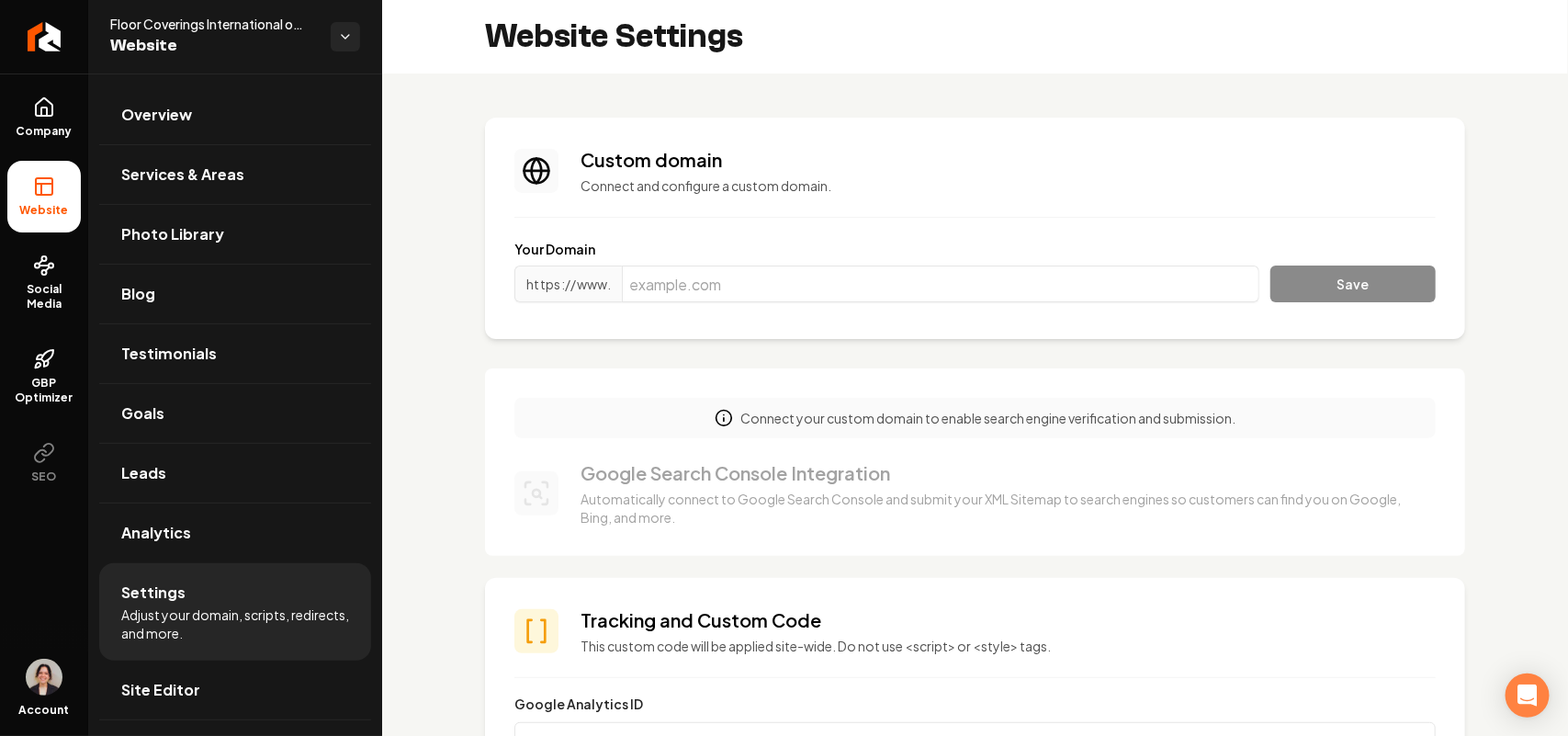 scroll, scrollTop: 689, scrollLeft: 0, axis: vertical 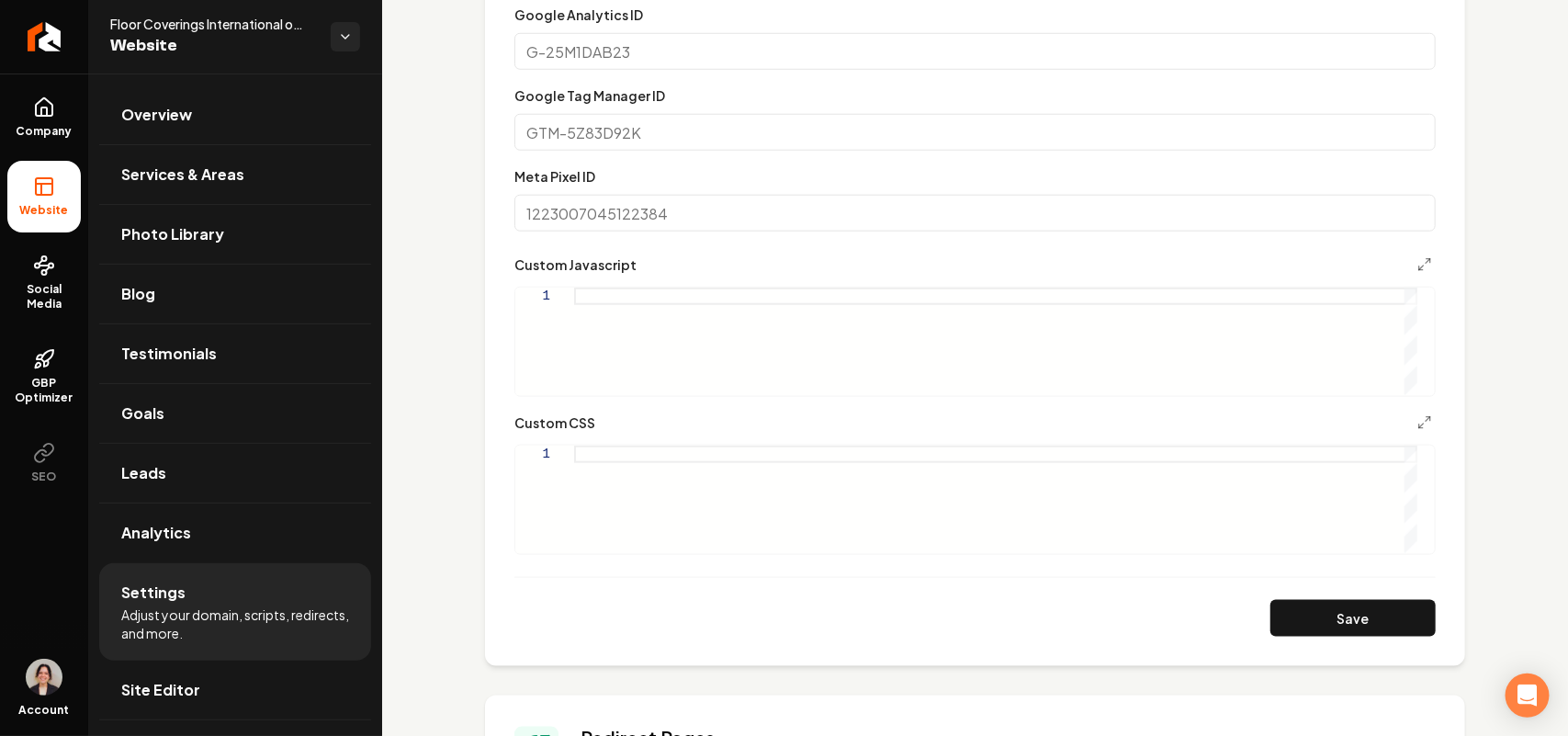 click at bounding box center (996, 499) 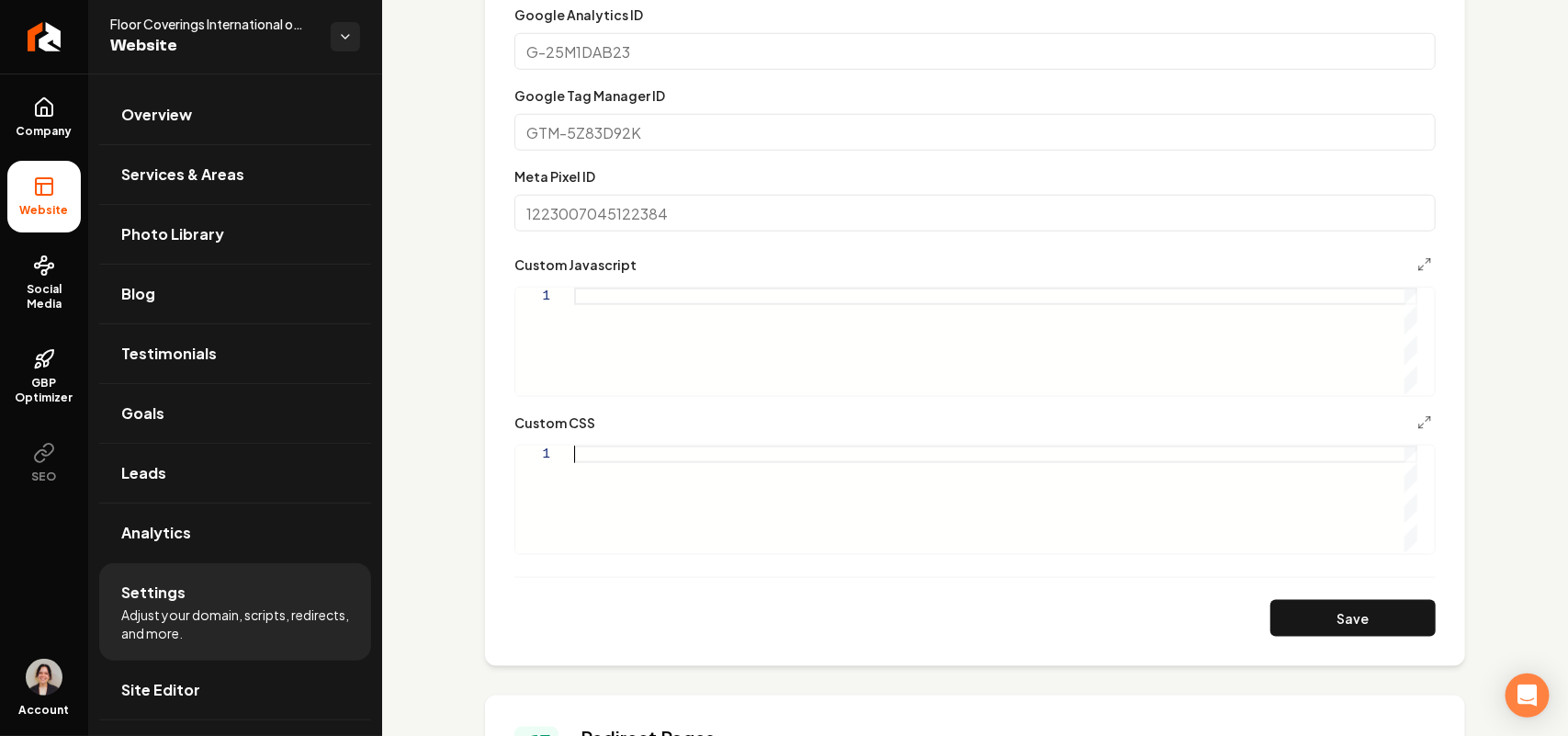 type on "**********" 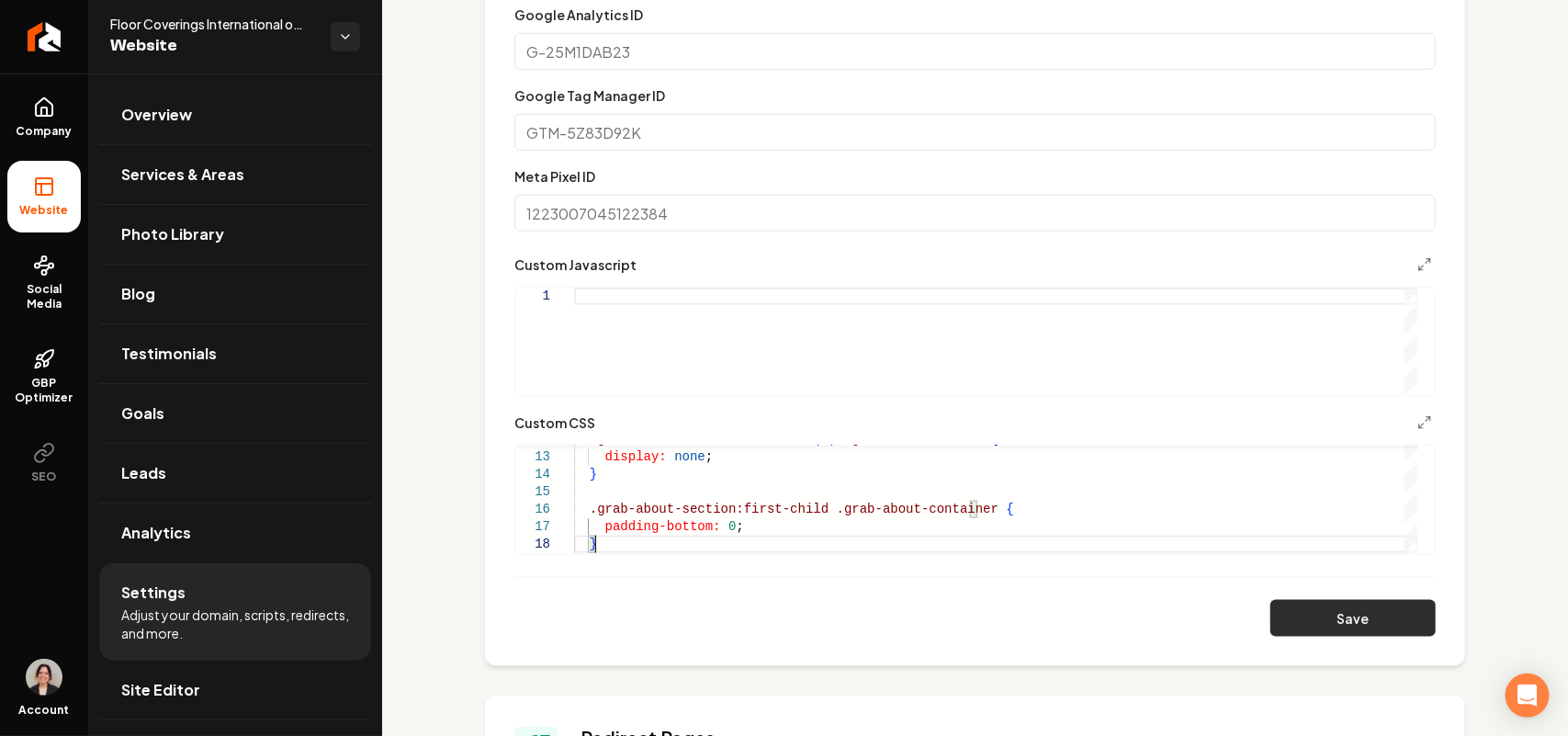 click on "Save" at bounding box center [1353, 618] 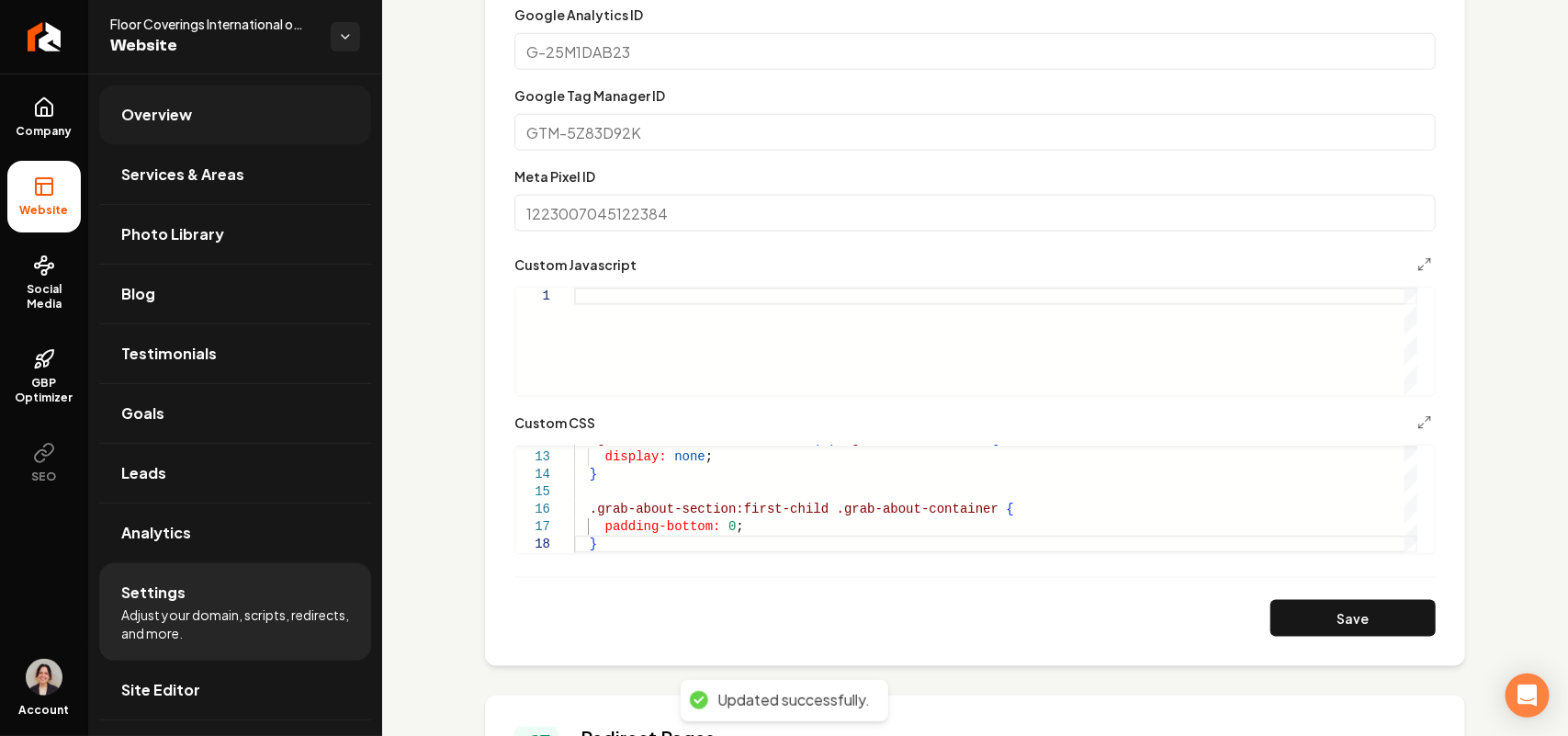 click on "Overview" at bounding box center (235, 115) 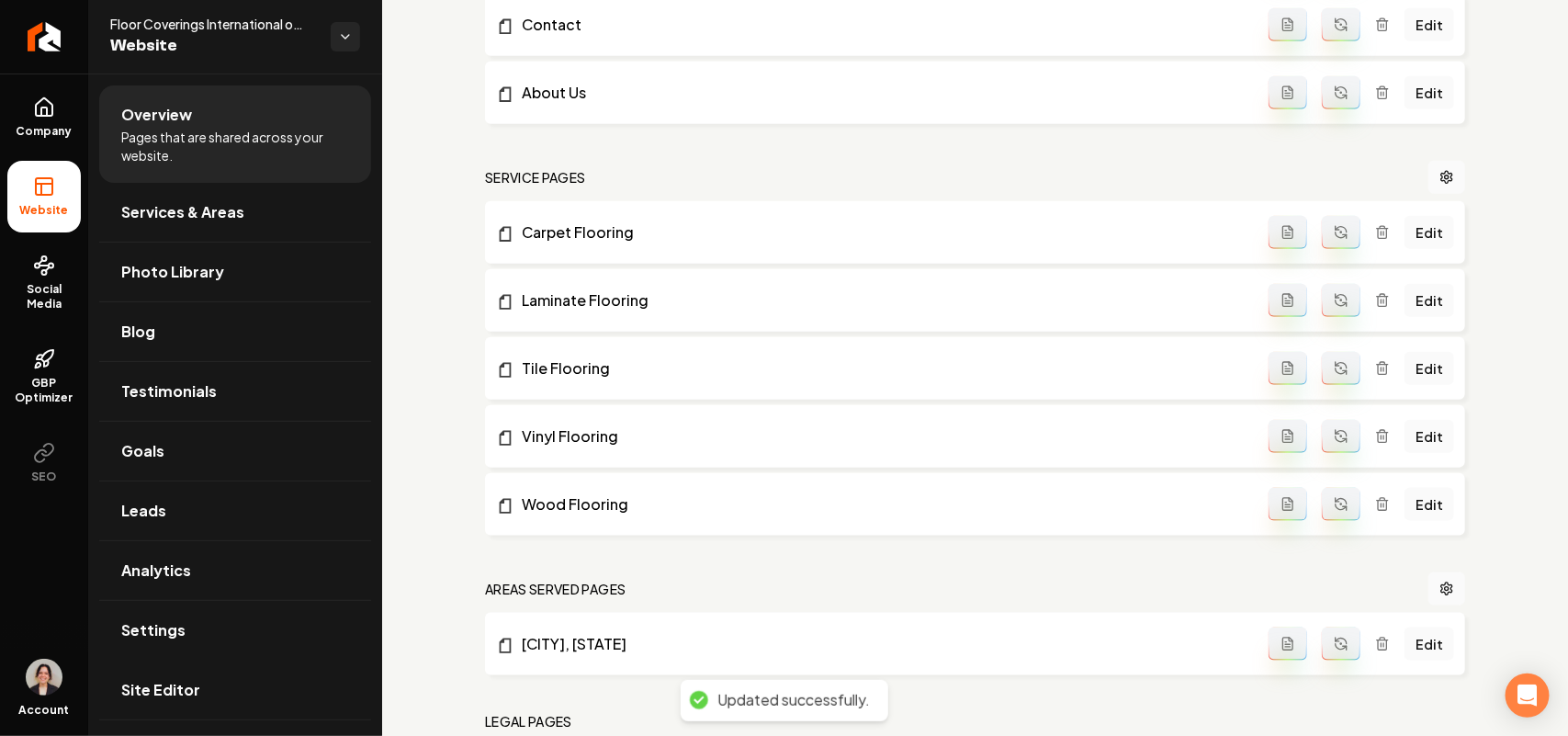 scroll, scrollTop: 0, scrollLeft: 0, axis: both 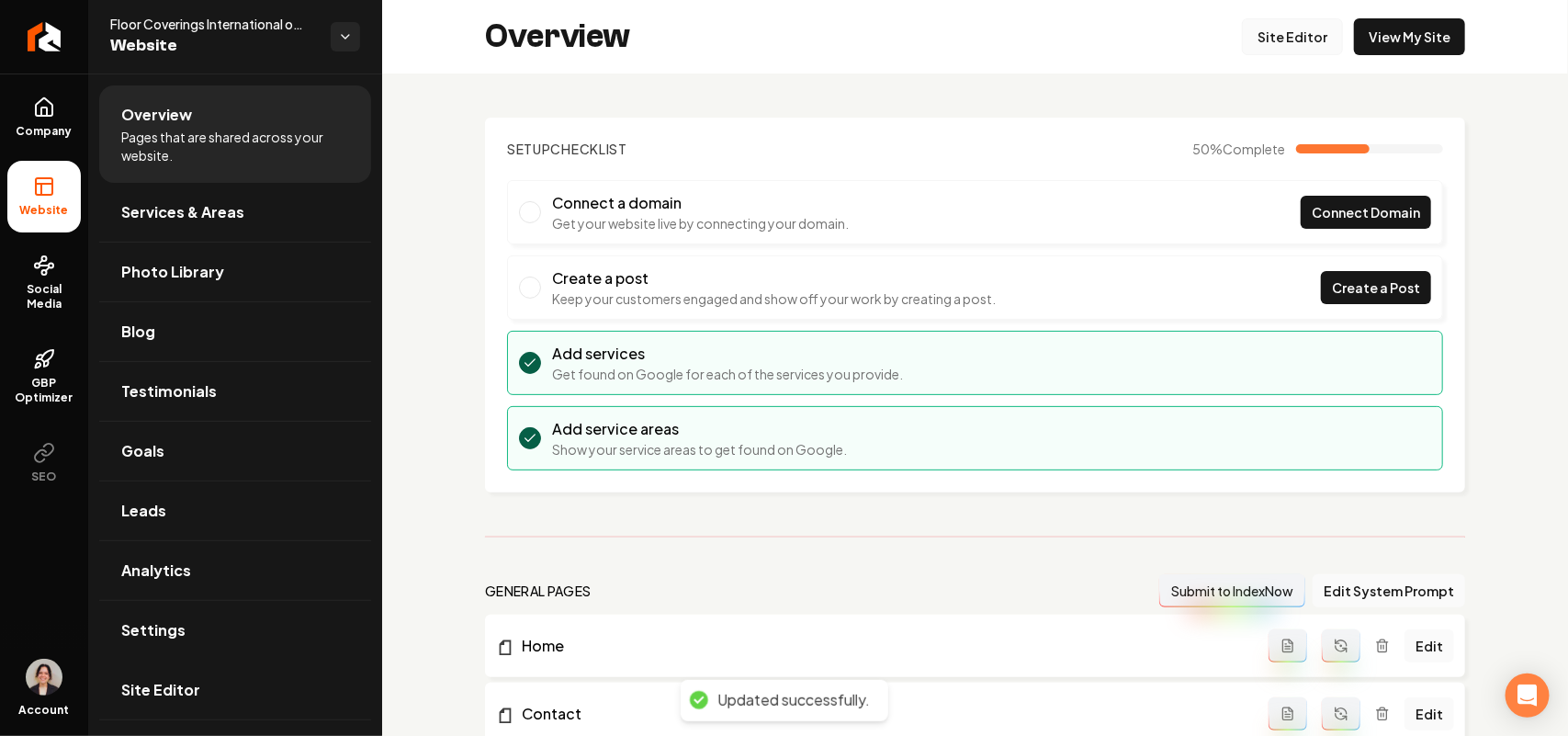 click on "Site Editor" at bounding box center [1292, 37] 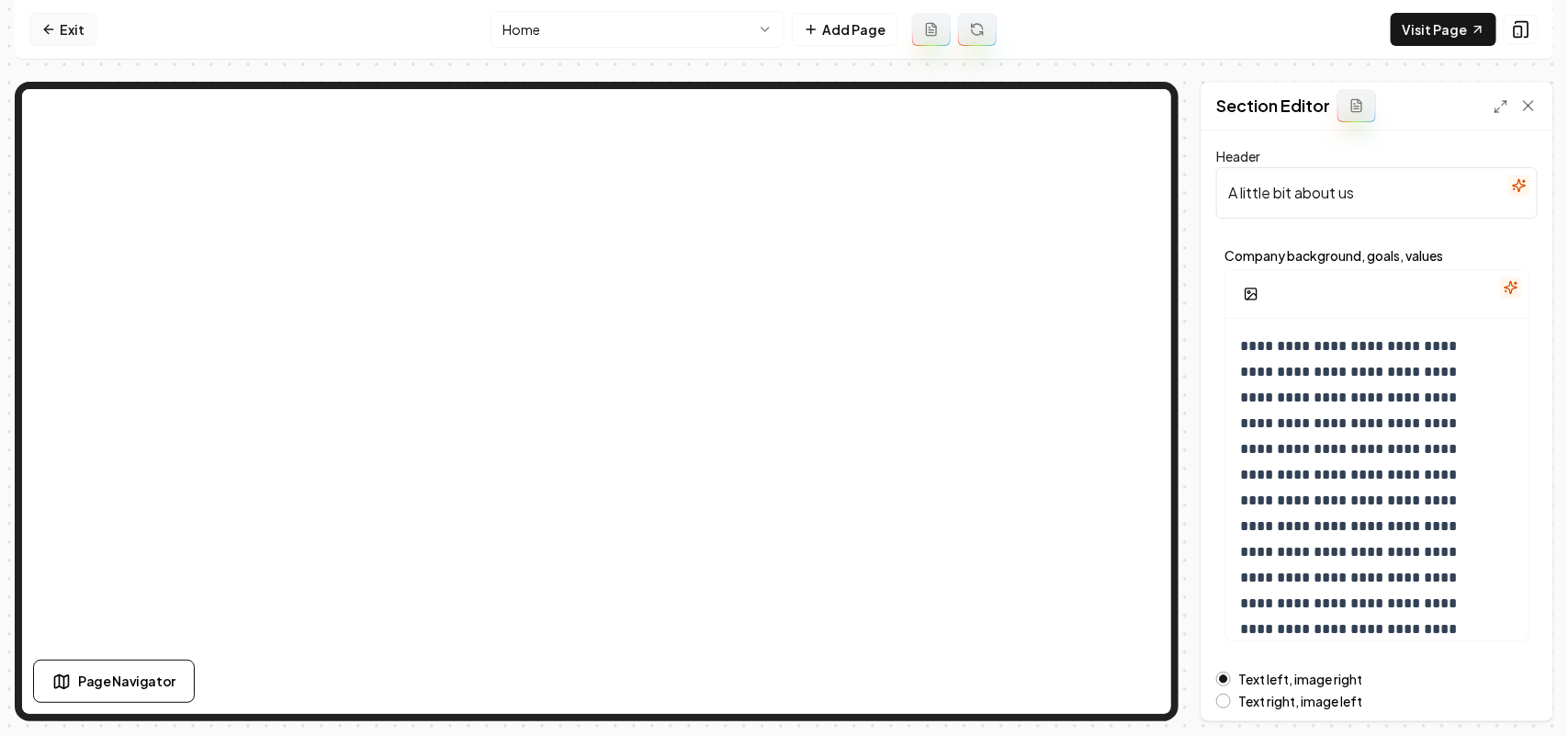 click on "Exit" at bounding box center (62, 29) 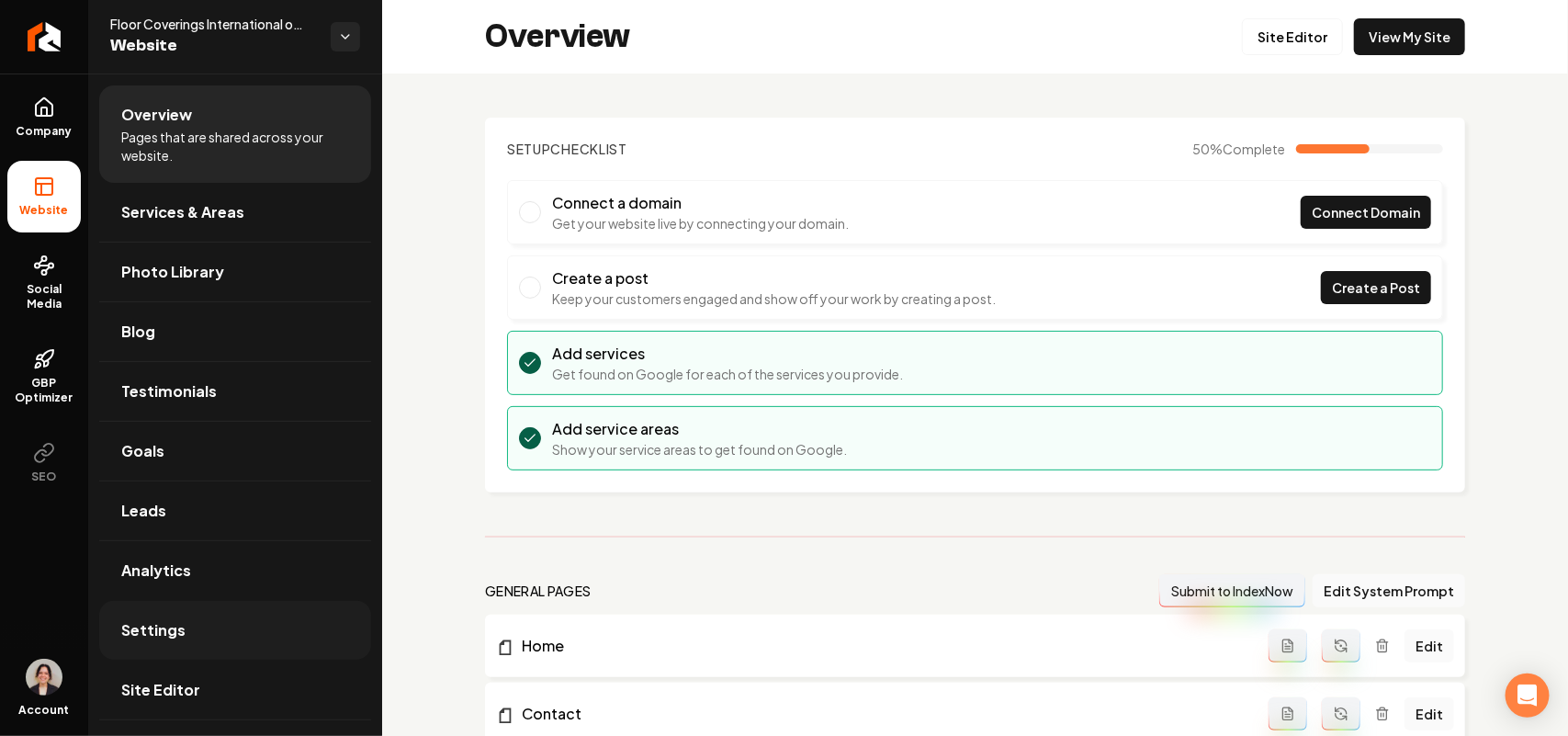 click on "Settings" at bounding box center [235, 630] 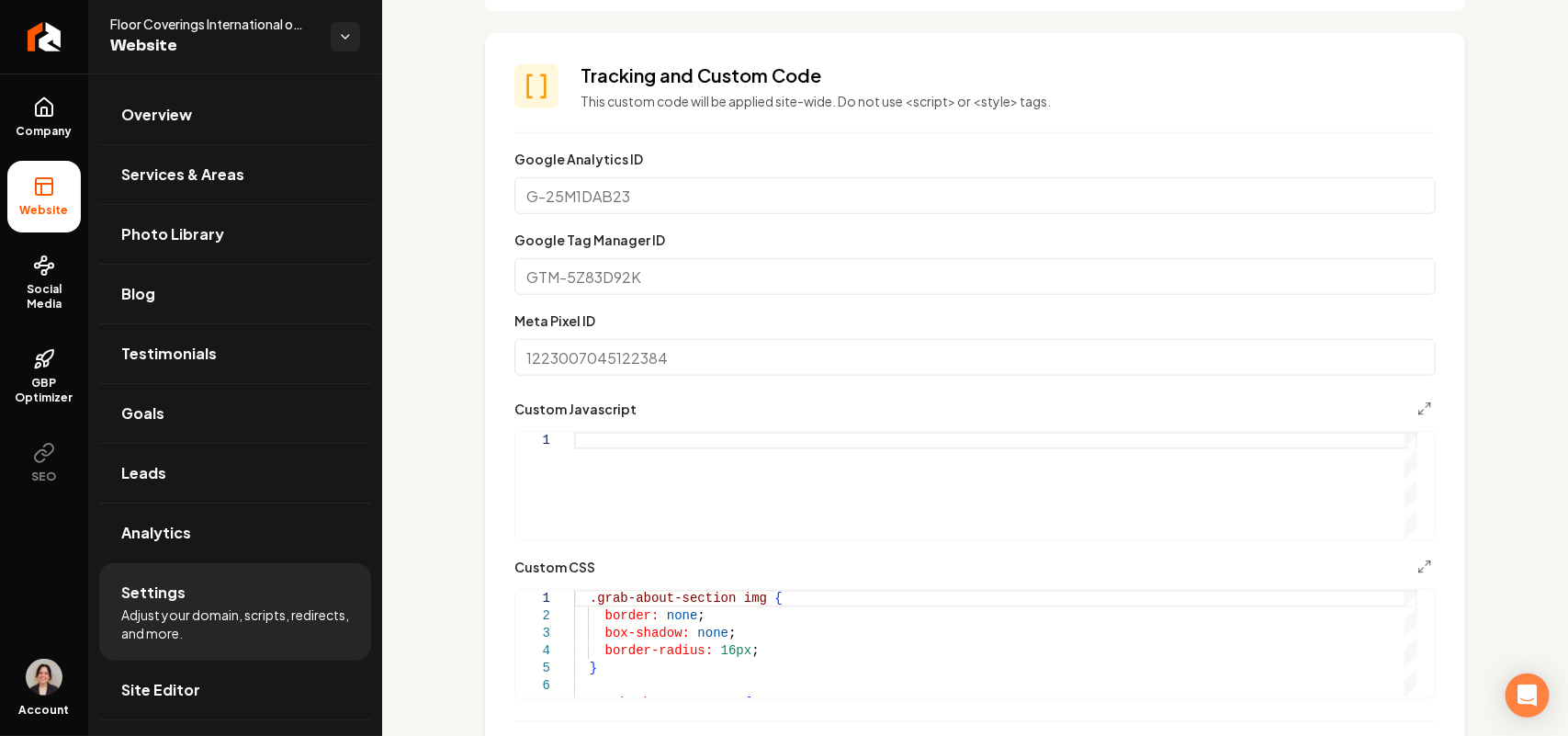 scroll, scrollTop: 689, scrollLeft: 0, axis: vertical 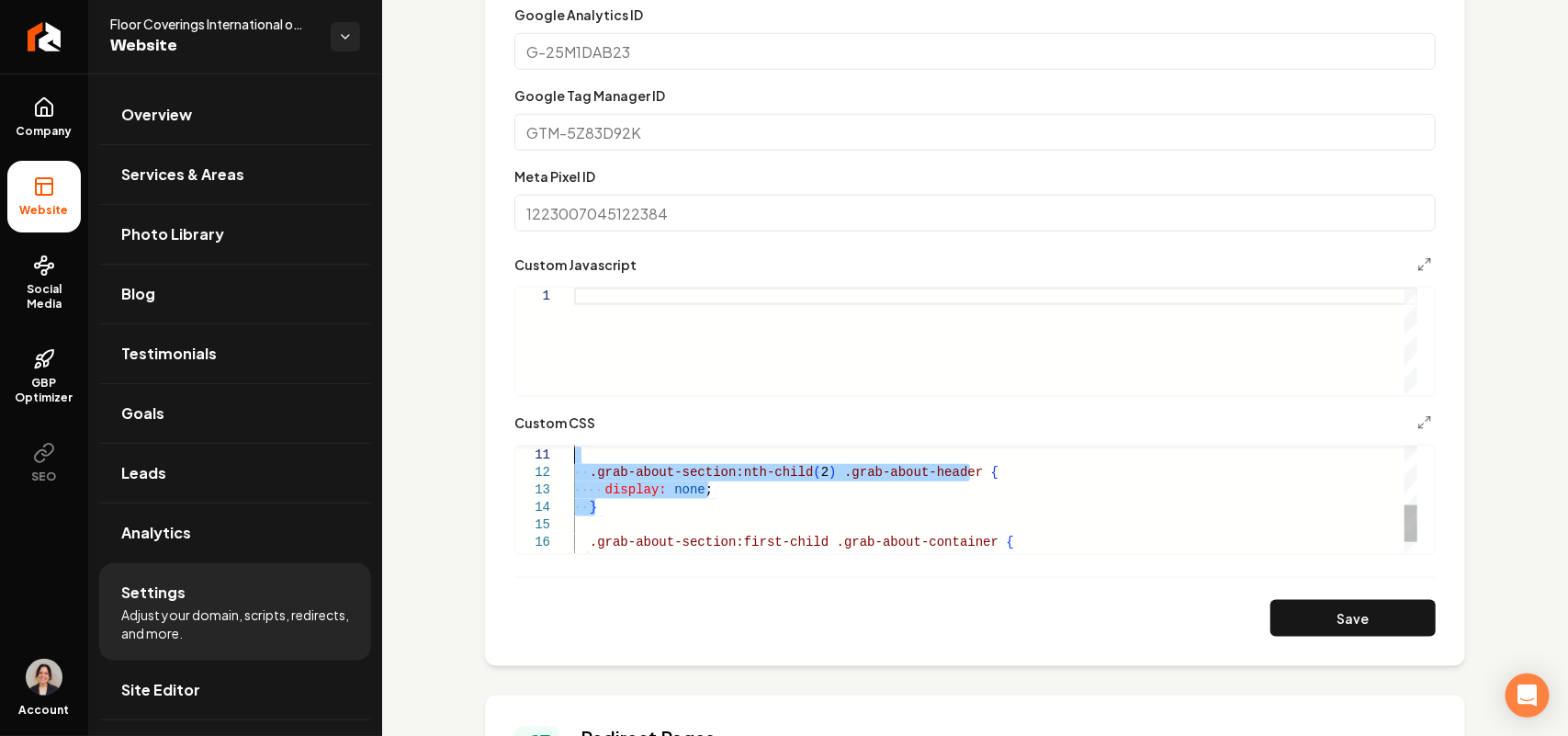 drag, startPoint x: 598, startPoint y: 505, endPoint x: 581, endPoint y: 457, distance: 50.921508 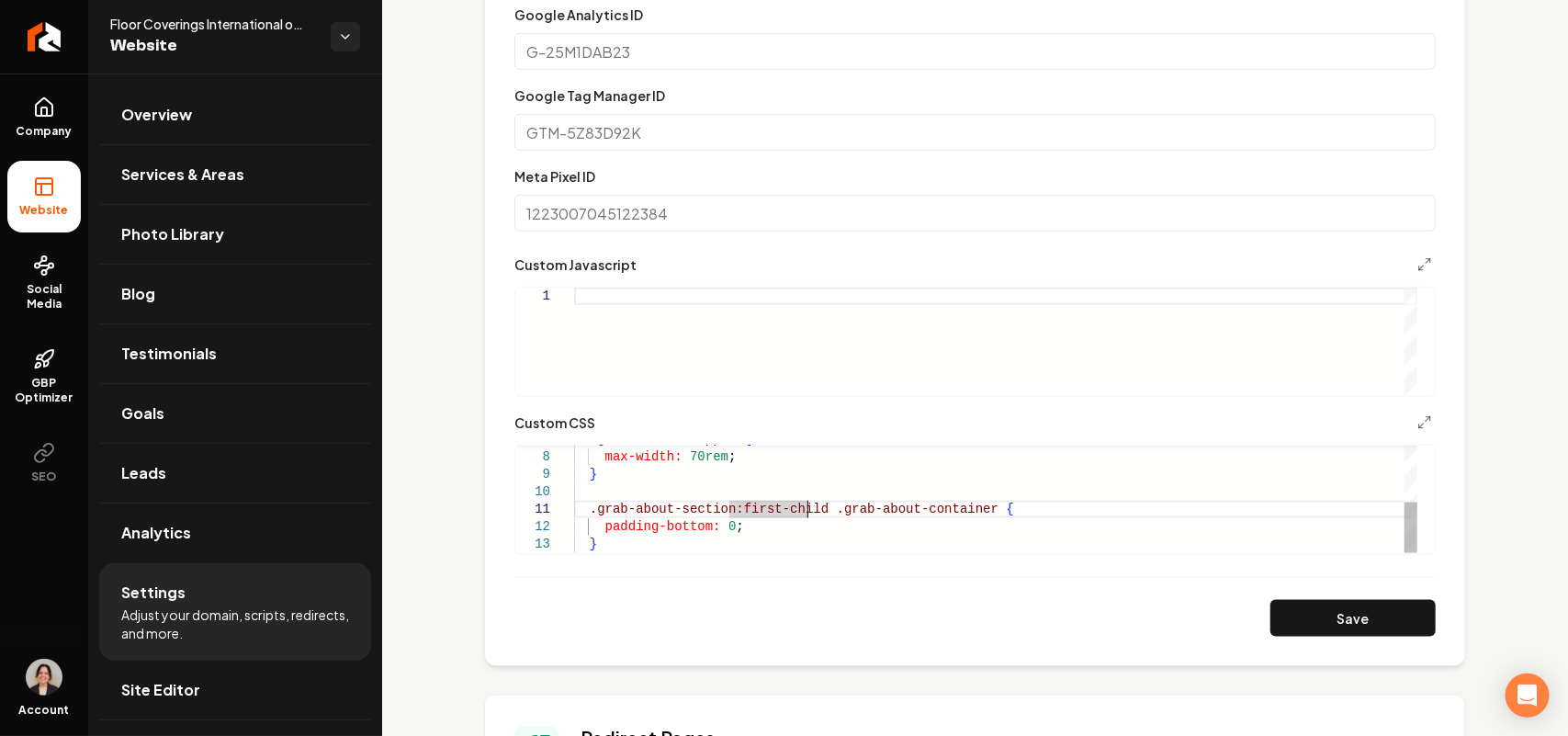 click on ".grab-about-section:first-child   .grab-about-container   {      padding-bottom:   0 ;    }    }      max-width:   70rem ;    .grab-about-wrapper   {" at bounding box center [996, 439] 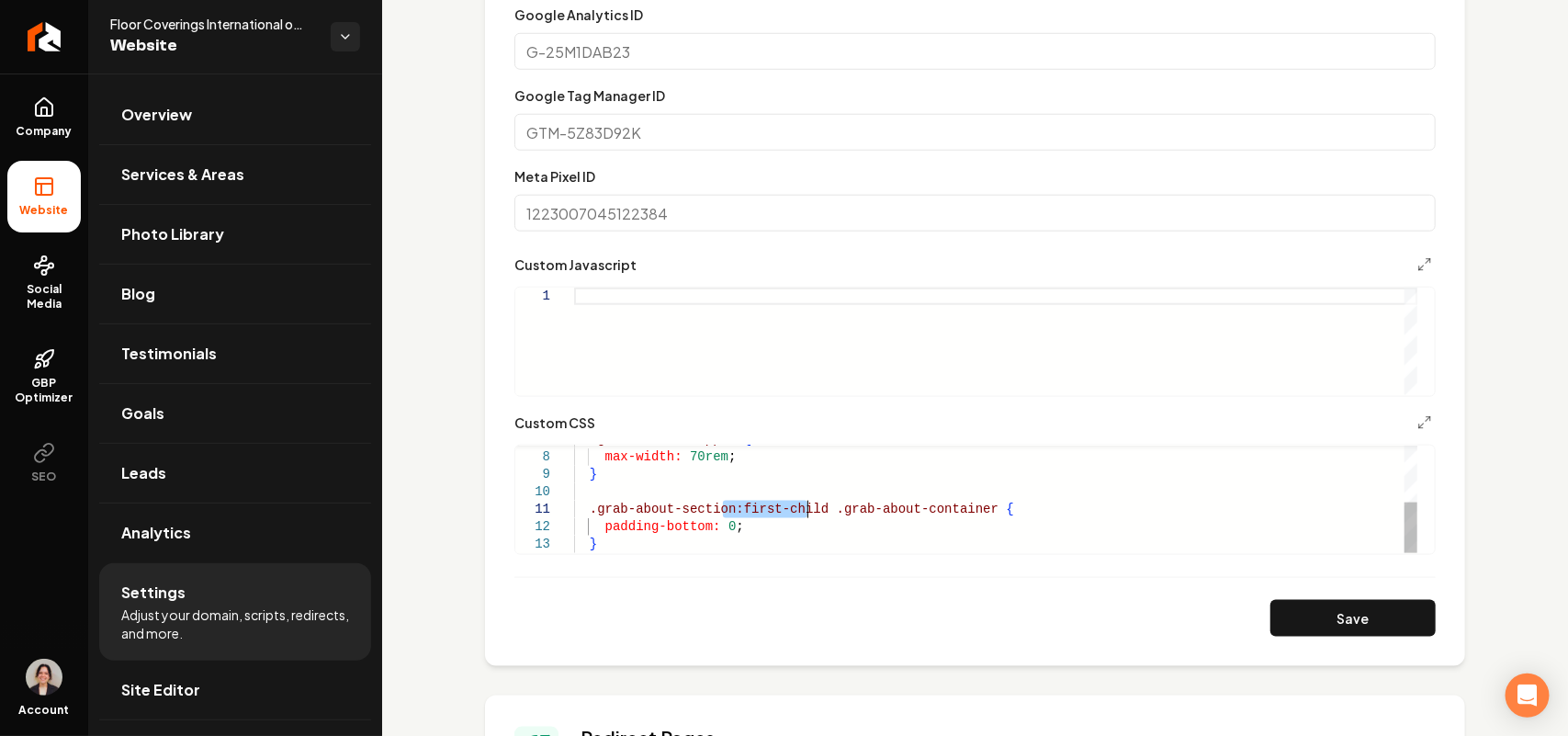 drag, startPoint x: 723, startPoint y: 508, endPoint x: 806, endPoint y: 508, distance: 83 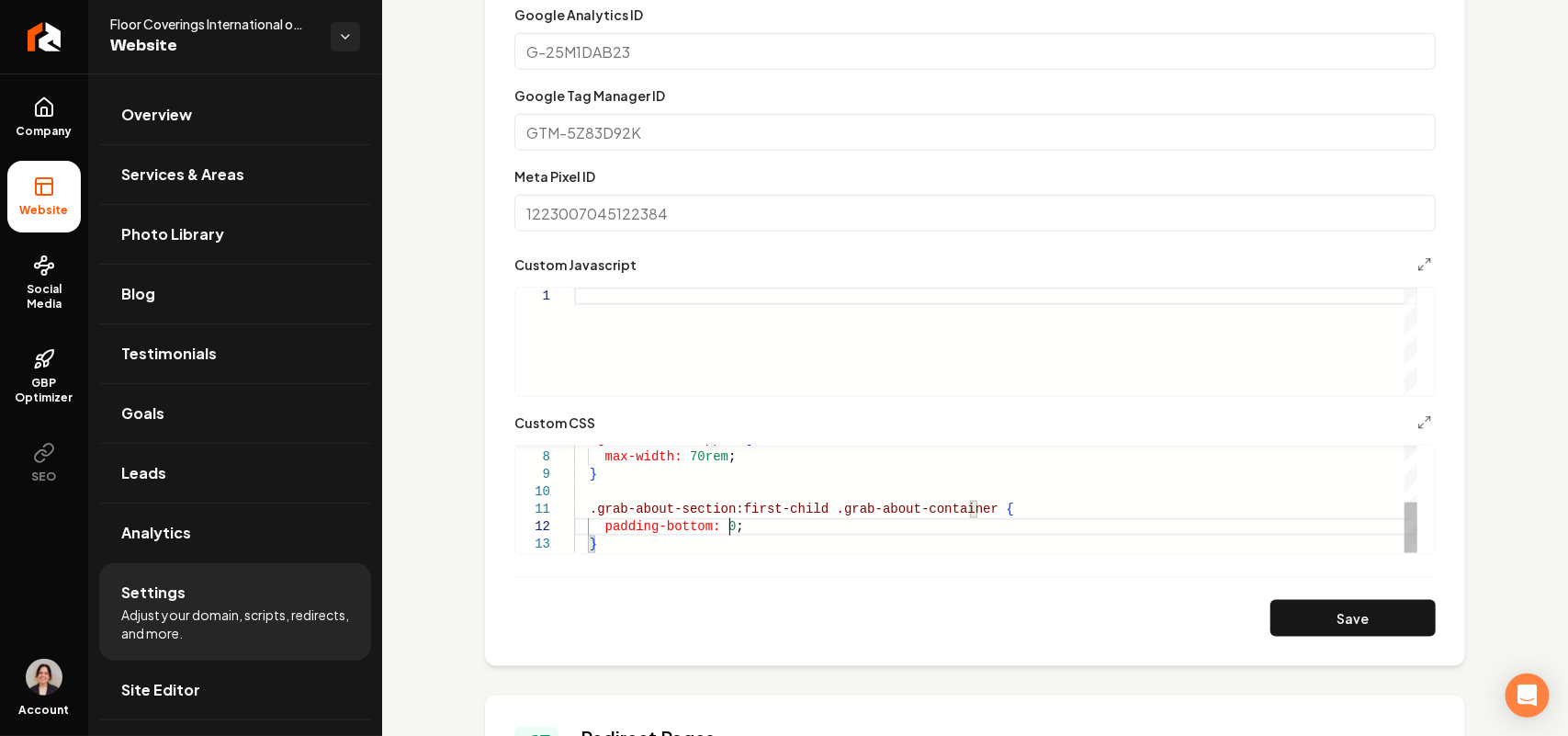 click on ".grab-about-section:first-child   .grab-about-container   {      padding-bottom:   0 ;    }    }      max-width:   70rem ;    .grab-about-wrapper   {" at bounding box center [996, 439] 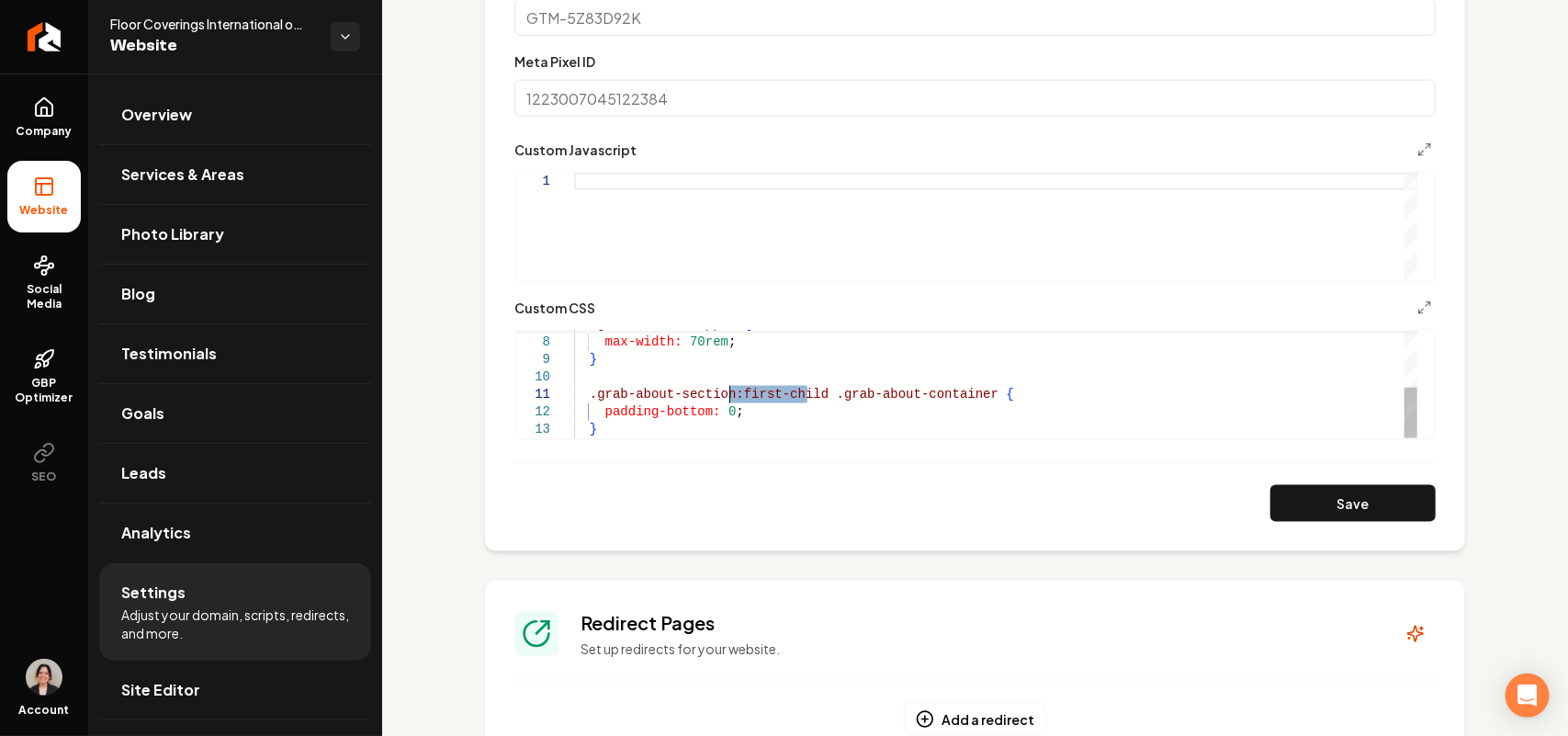 drag, startPoint x: 807, startPoint y: 393, endPoint x: 728, endPoint y: 393, distance: 79 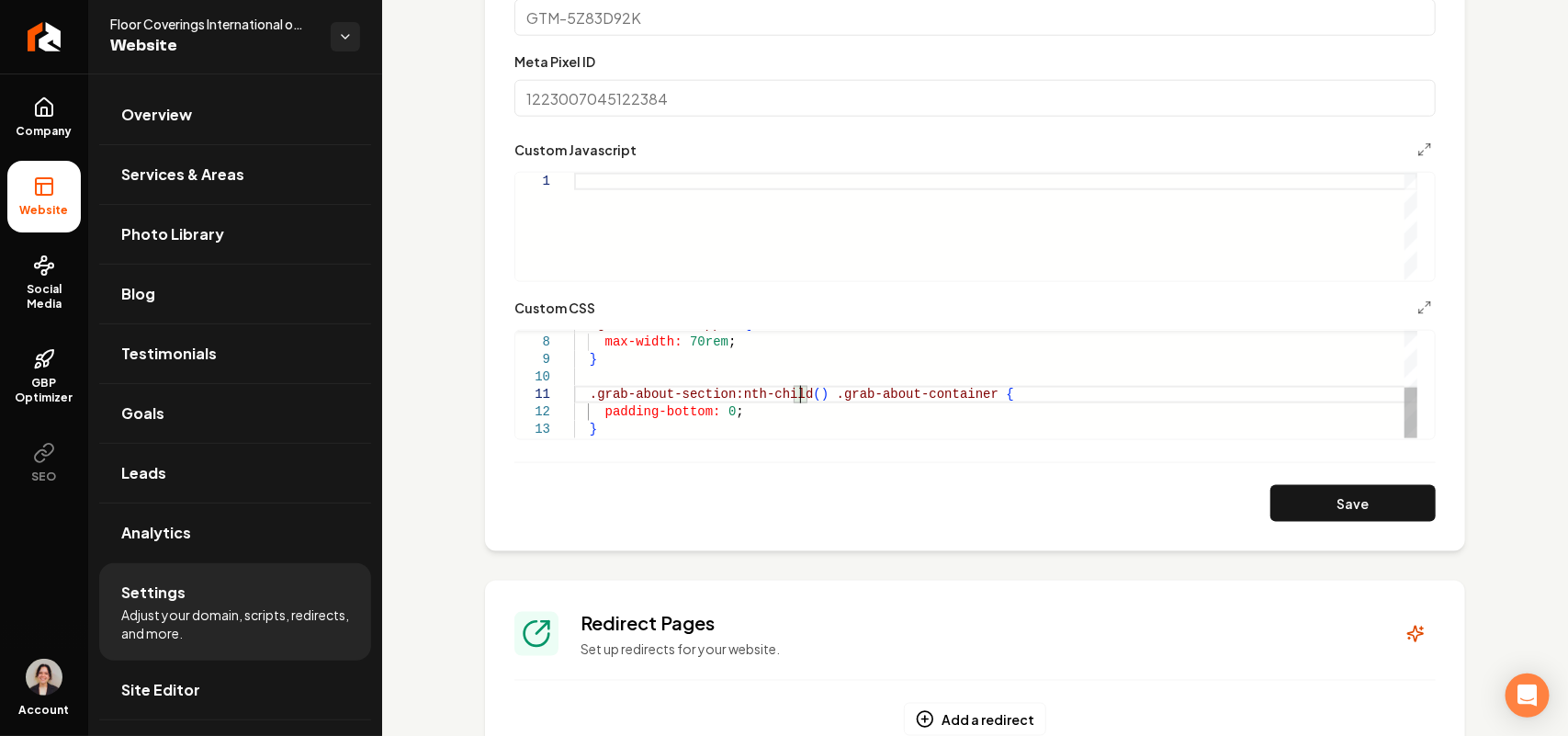 scroll, scrollTop: 0, scrollLeft: 231, axis: horizontal 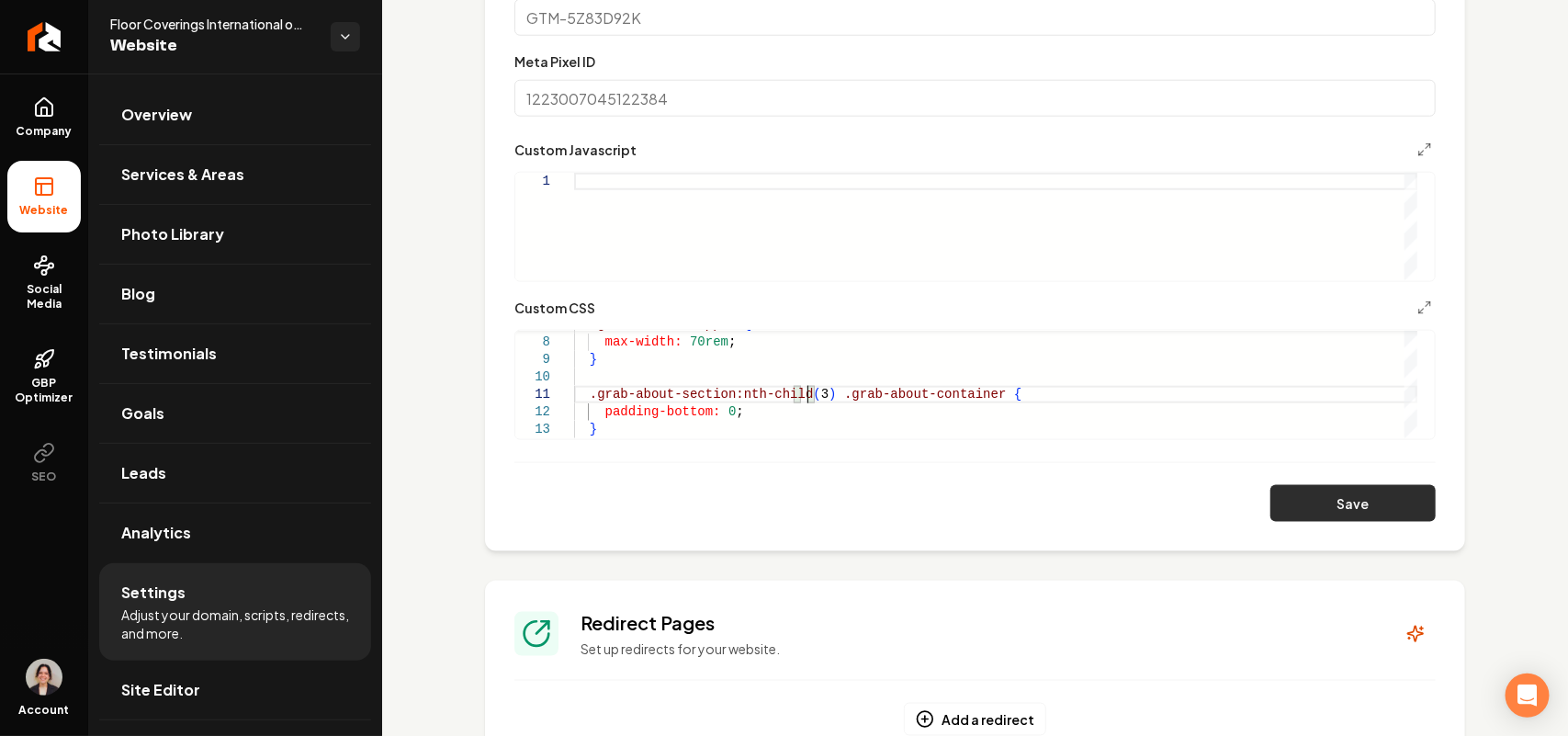type on "**********" 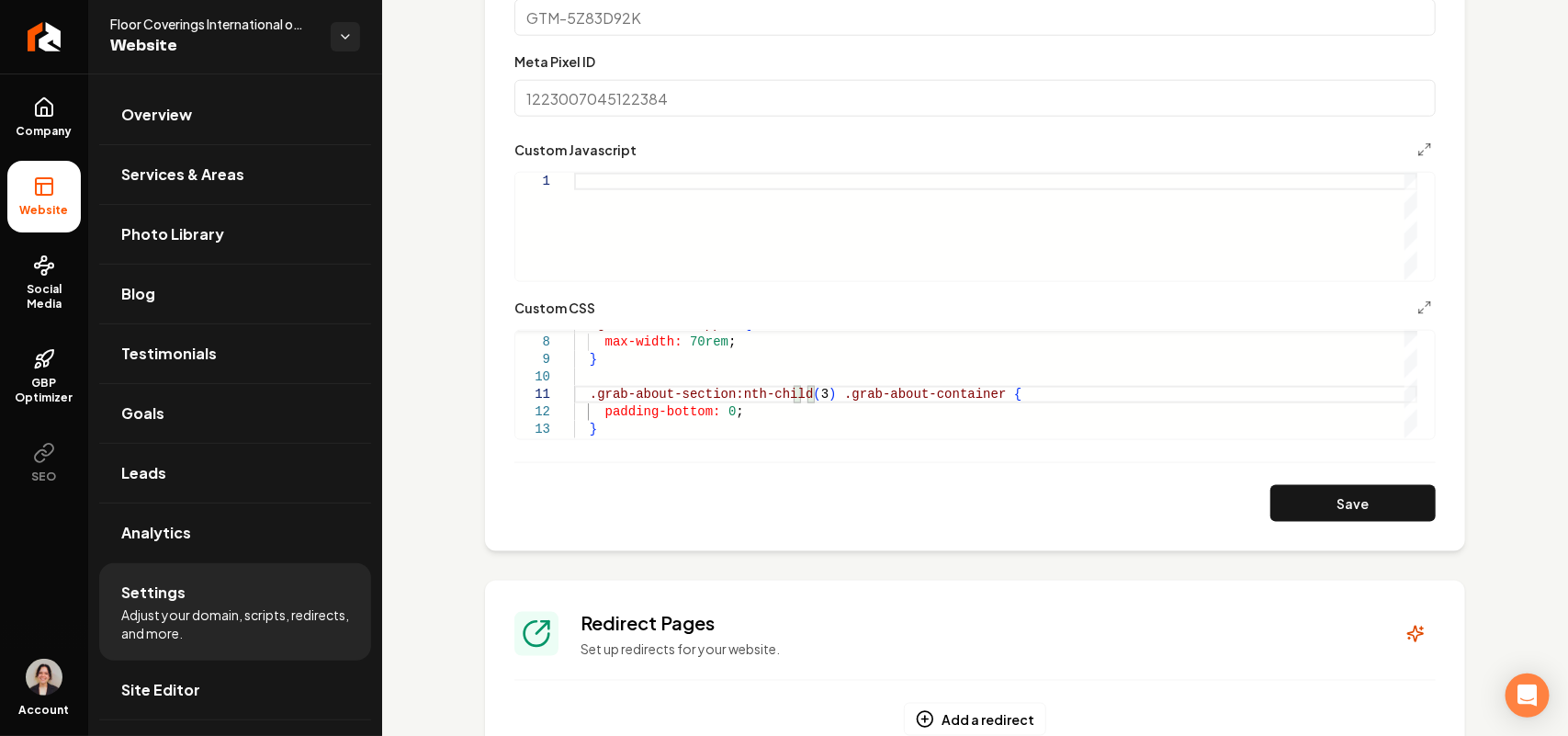 click on "Save" at bounding box center (1353, 504) 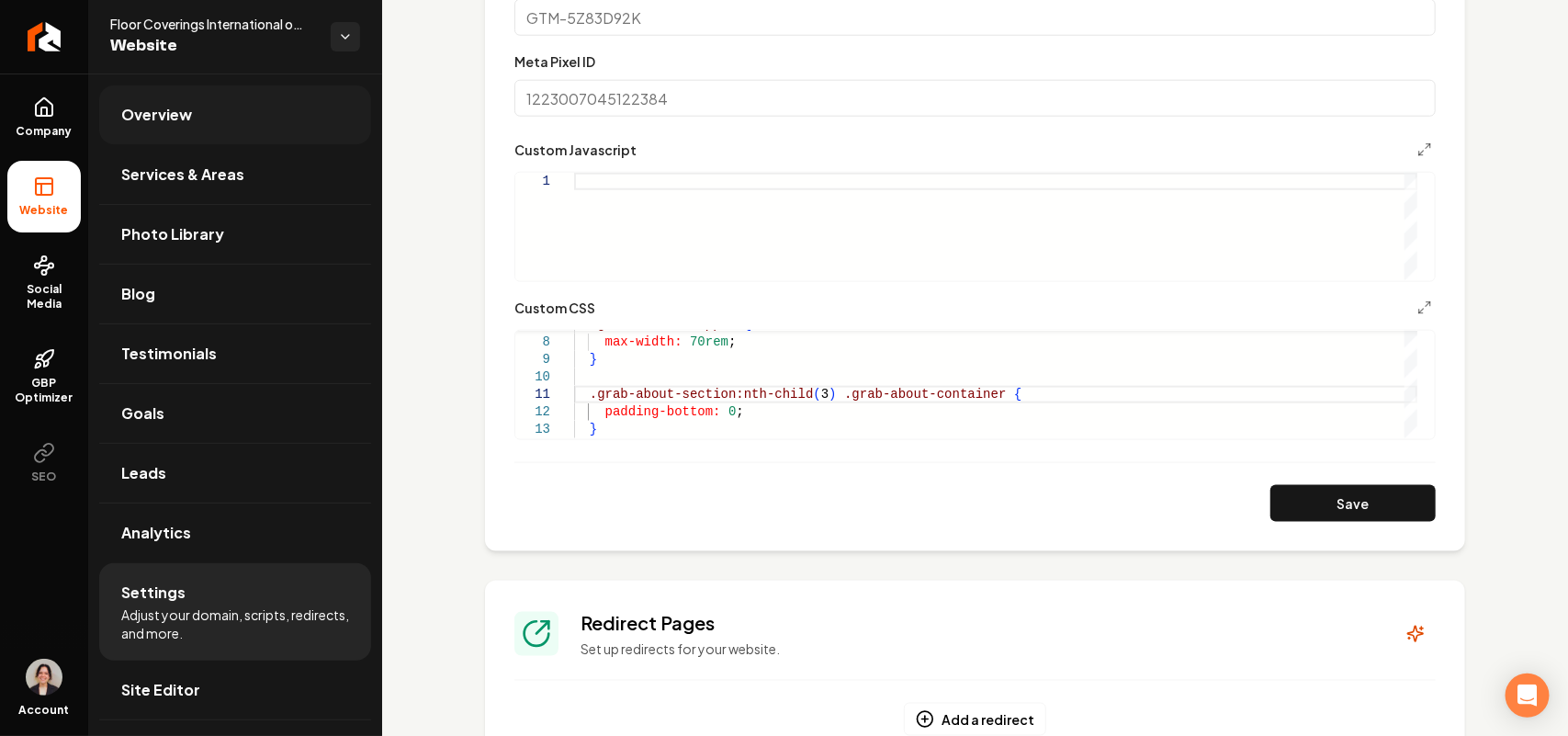 click on "Overview" at bounding box center (235, 115) 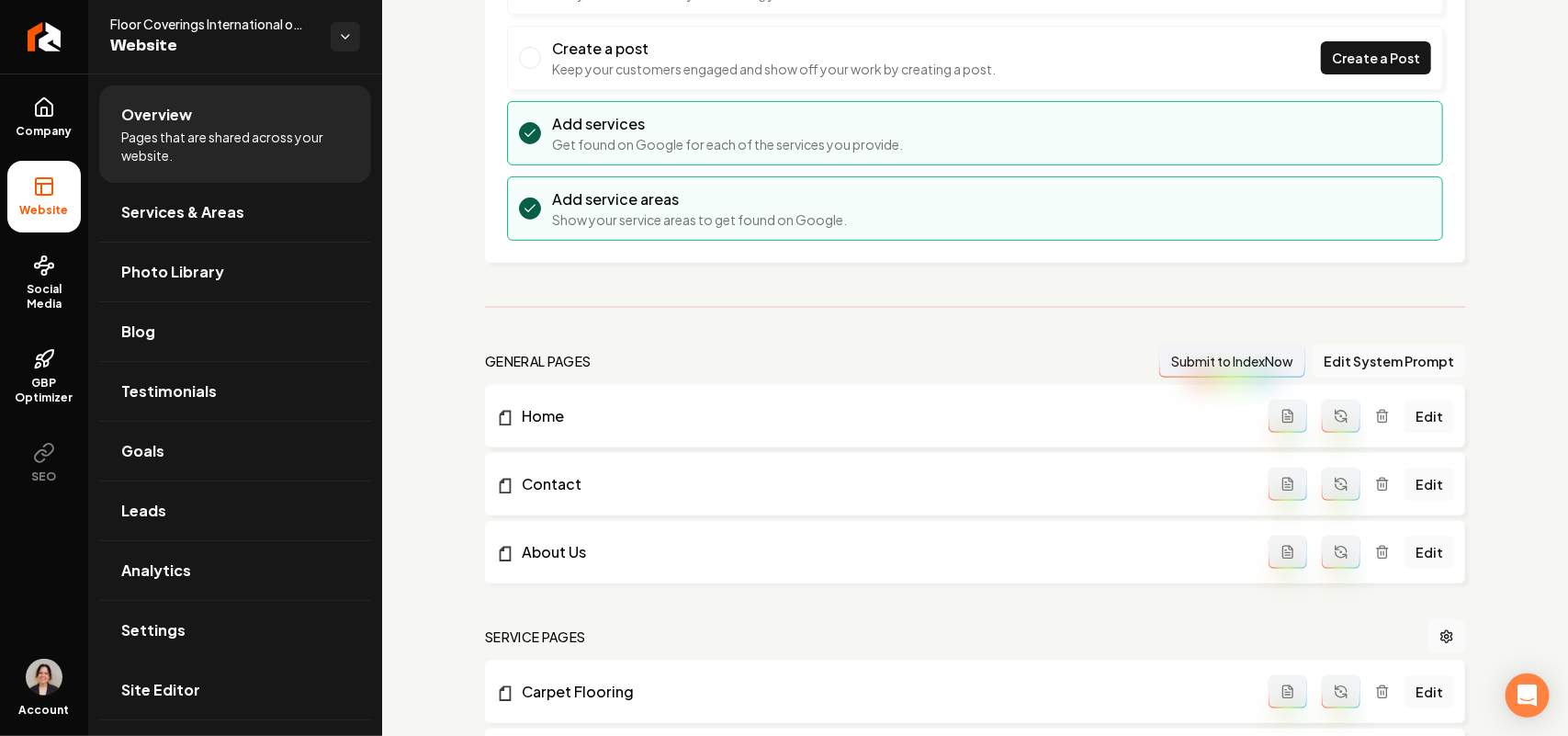 scroll, scrollTop: 0, scrollLeft: 0, axis: both 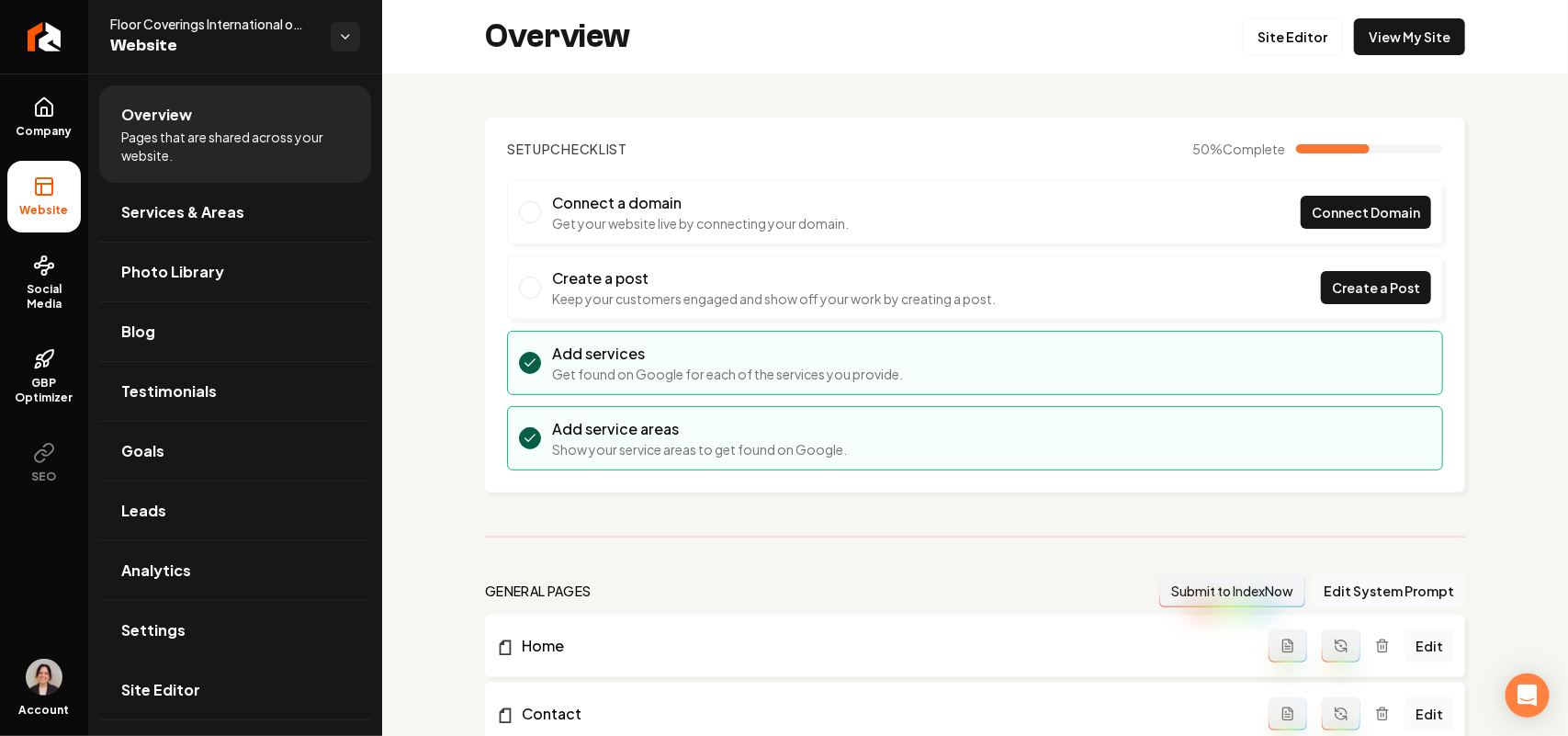 click on "Overview Site Editor View My Site" at bounding box center (975, 37) 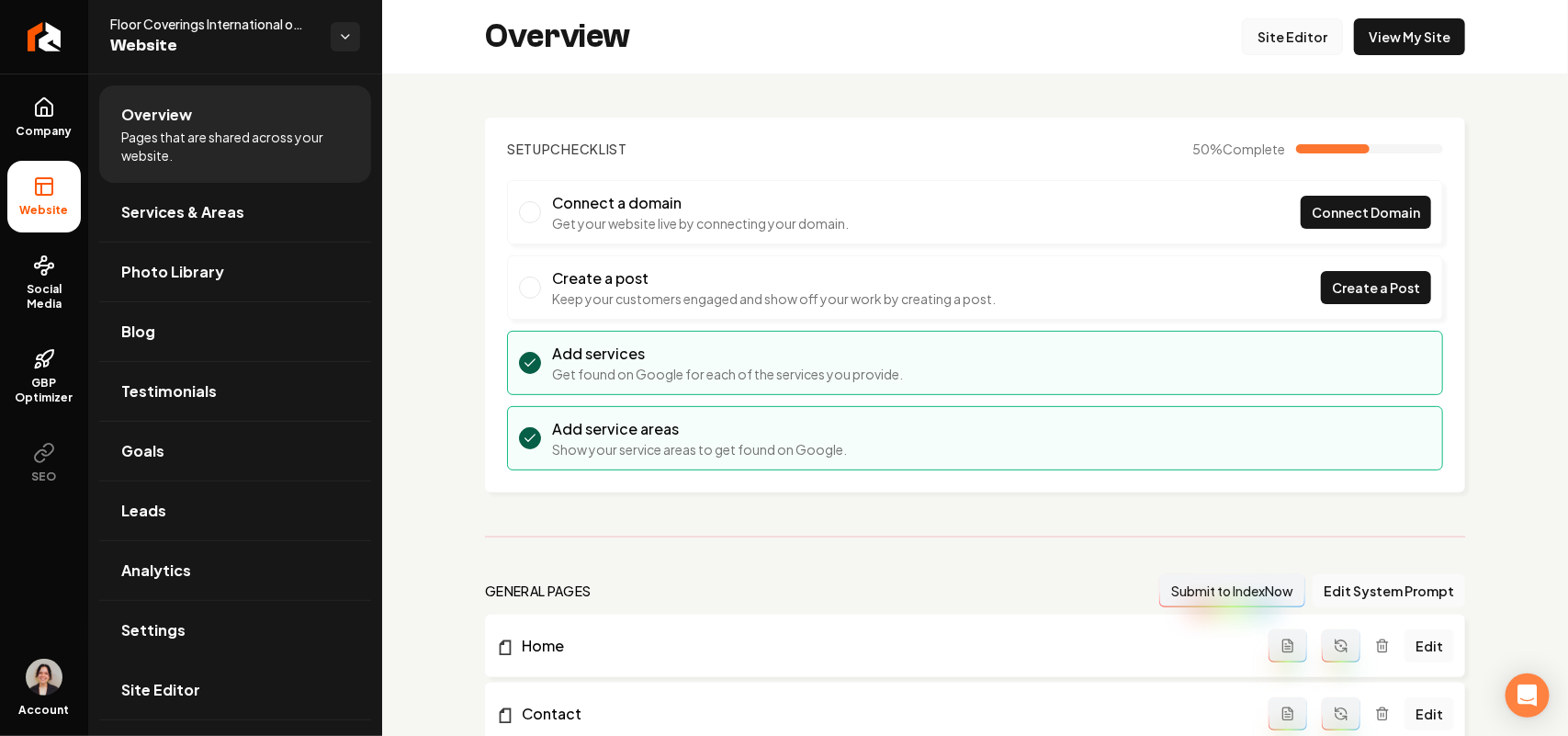 click on "Site Editor" at bounding box center [1292, 37] 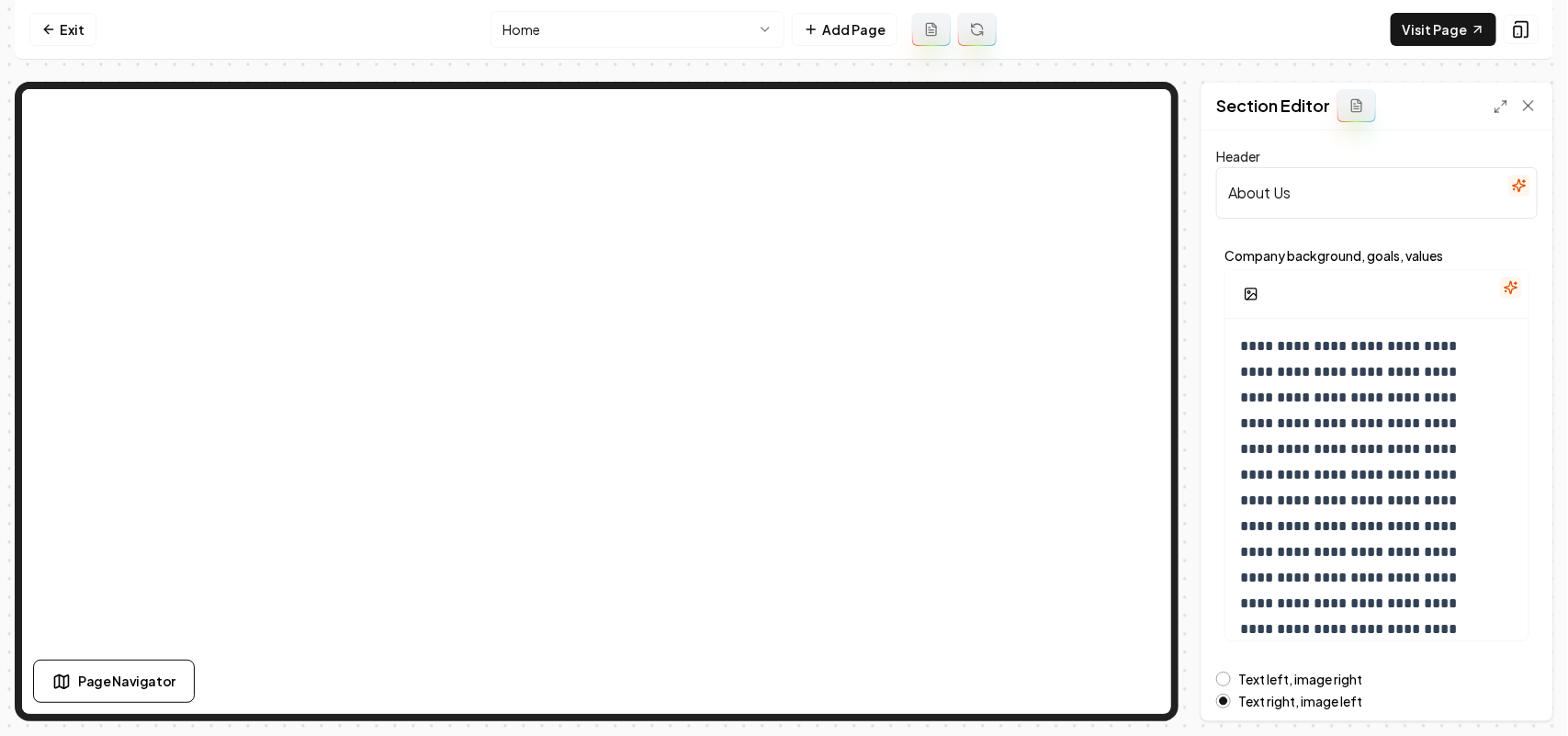 drag, startPoint x: 1286, startPoint y: 193, endPoint x: 1132, endPoint y: 187, distance: 154.11684 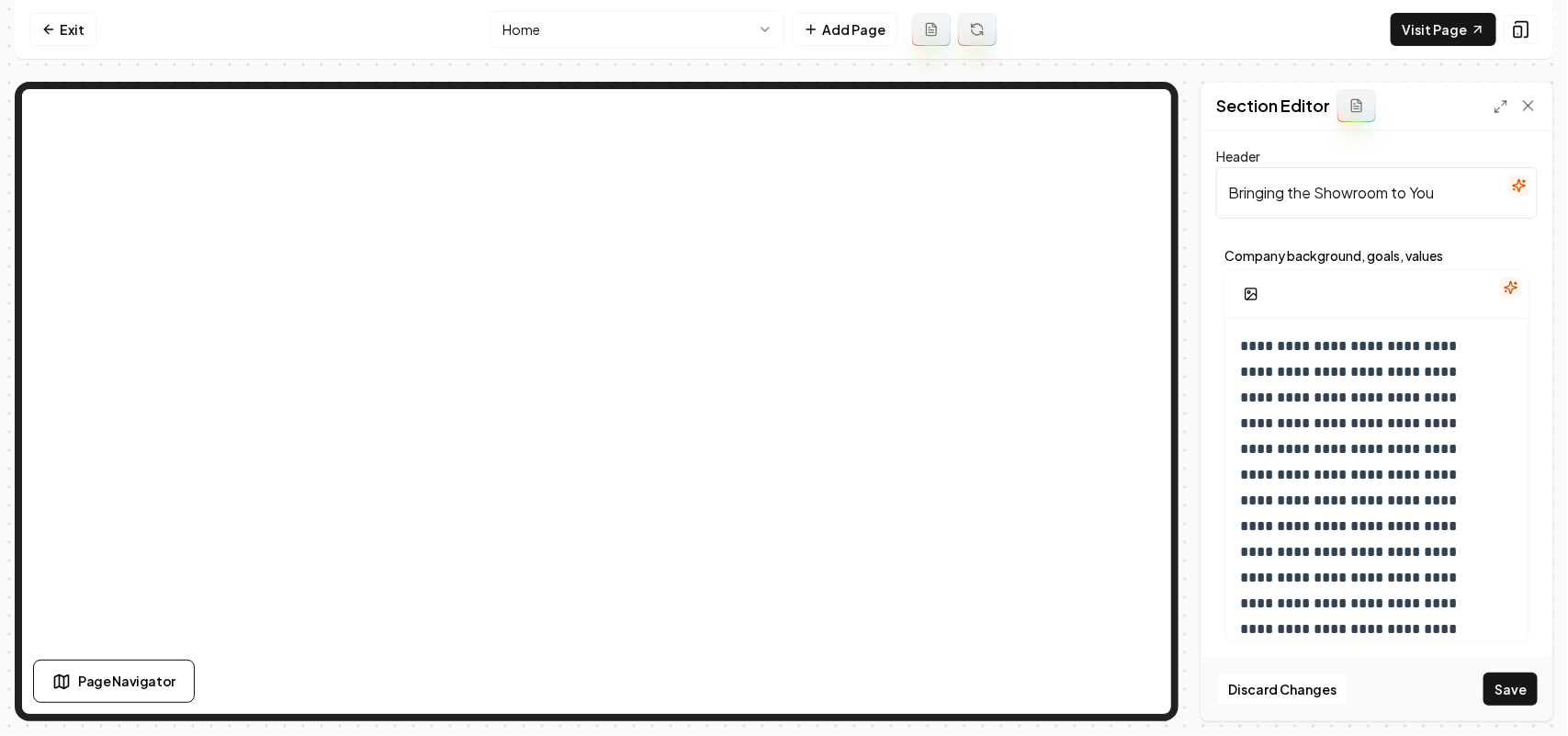 type on "Bringing the Showroom to You" 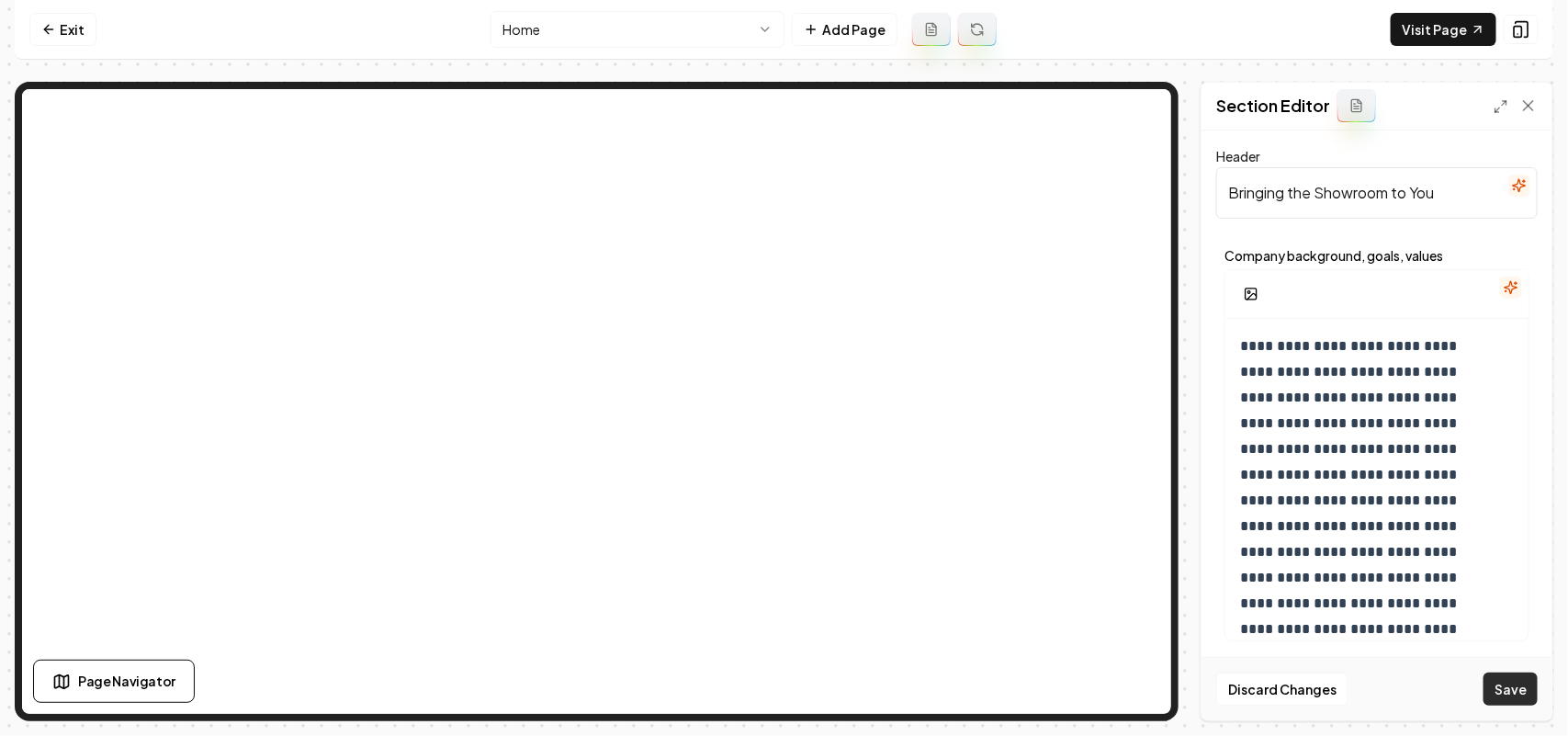 click on "Save" at bounding box center (1510, 689) 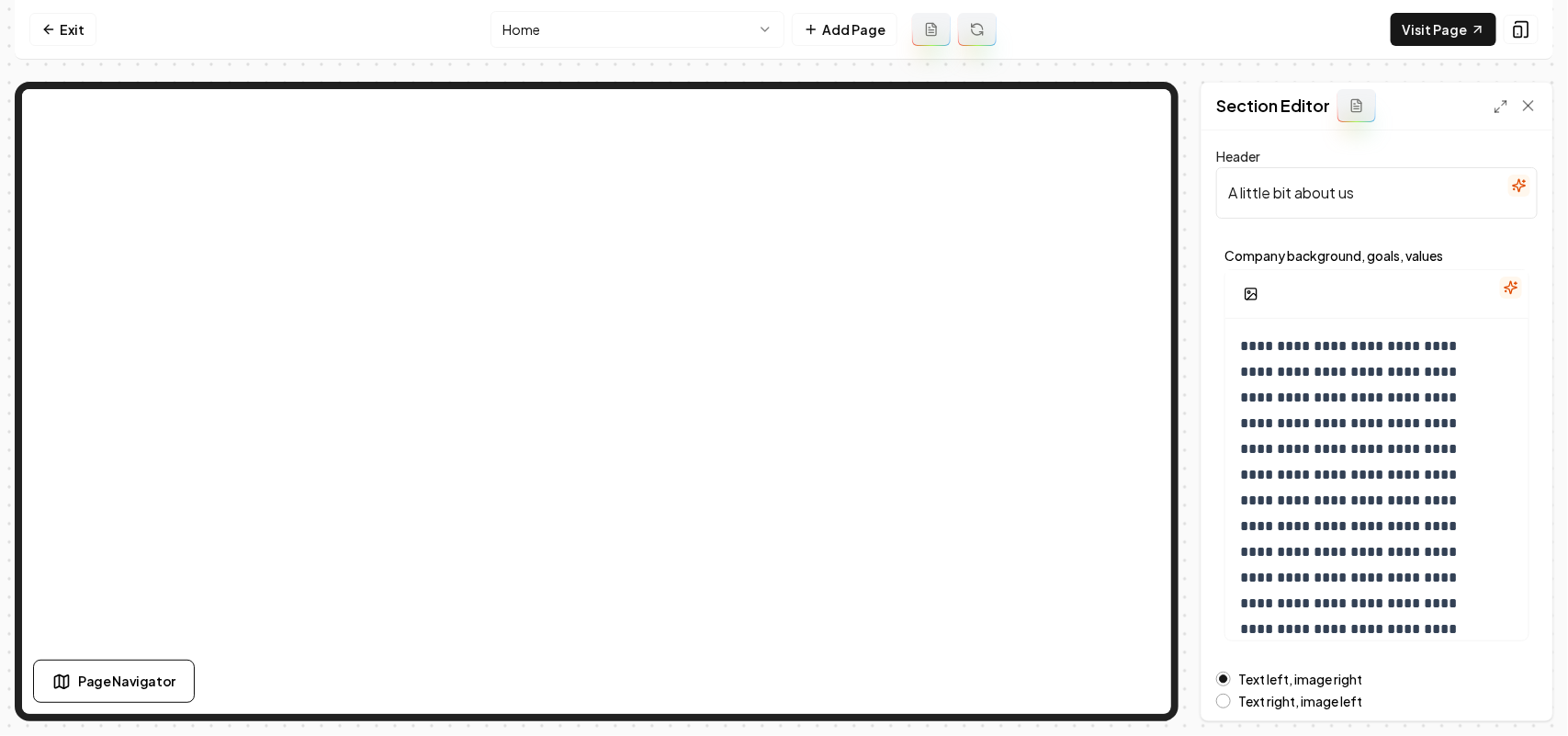 drag, startPoint x: 1454, startPoint y: 196, endPoint x: 1137, endPoint y: 172, distance: 317.90722 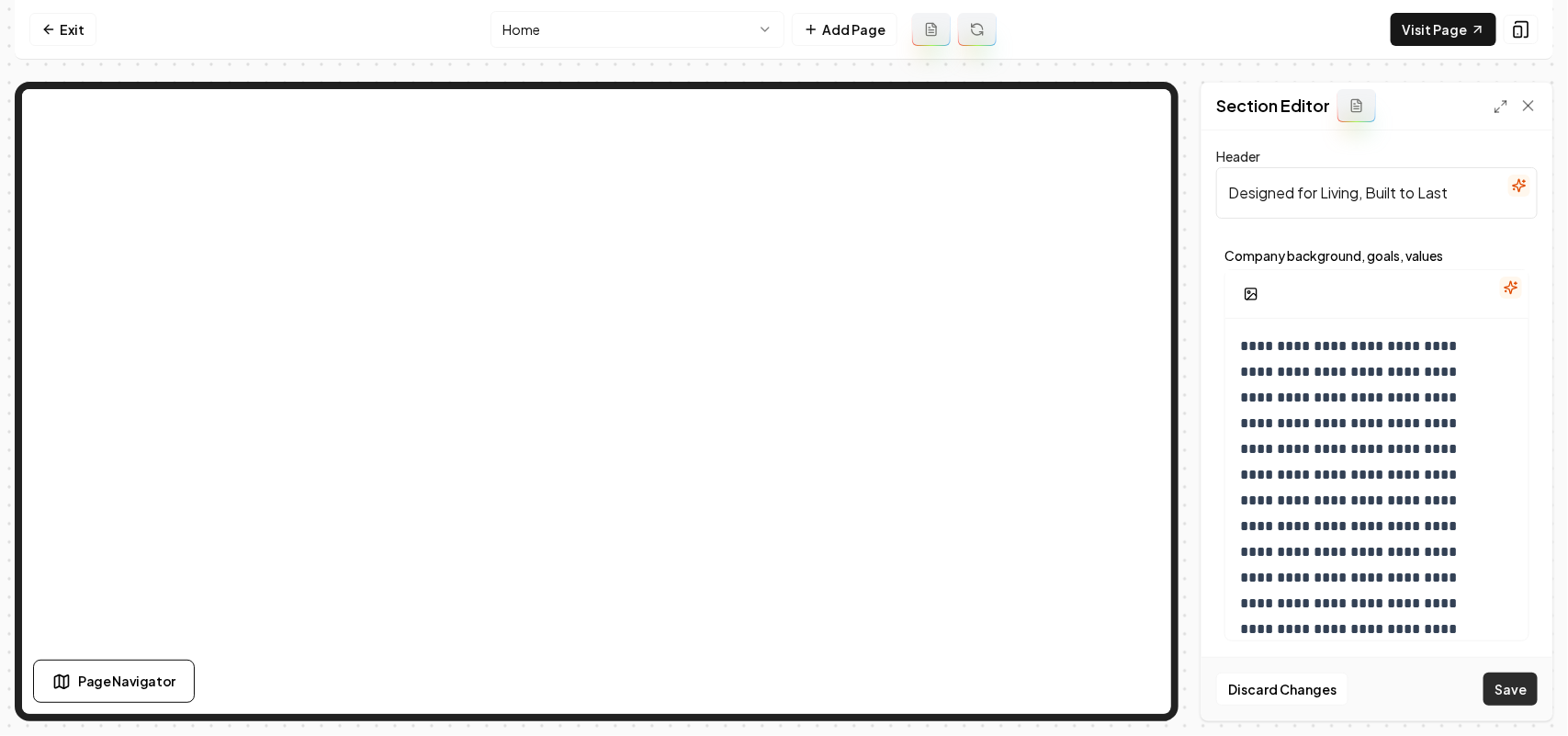 type on "Designed for Living, Built to Last" 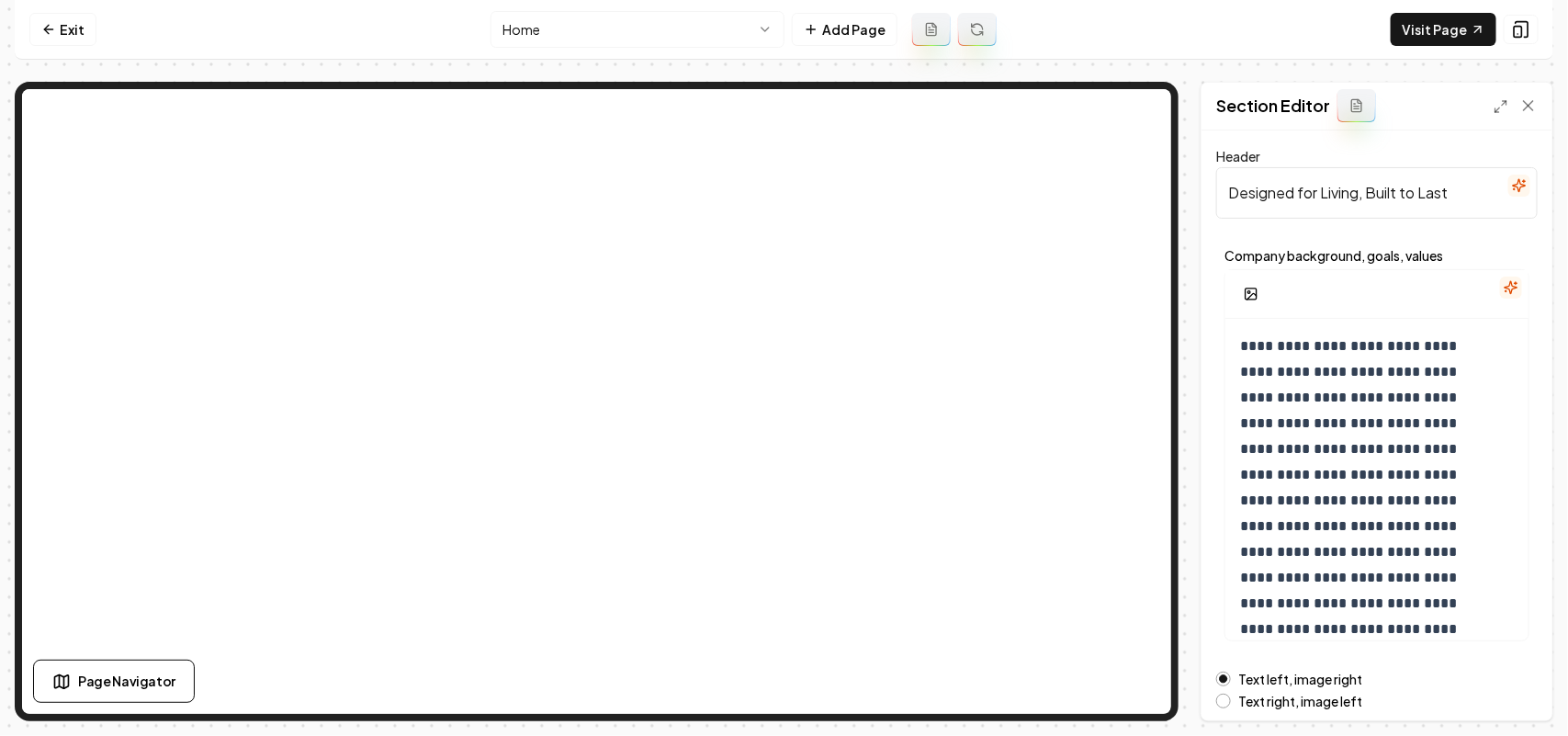click on "Exit Home Add Page Visit Page" at bounding box center (784, 29) 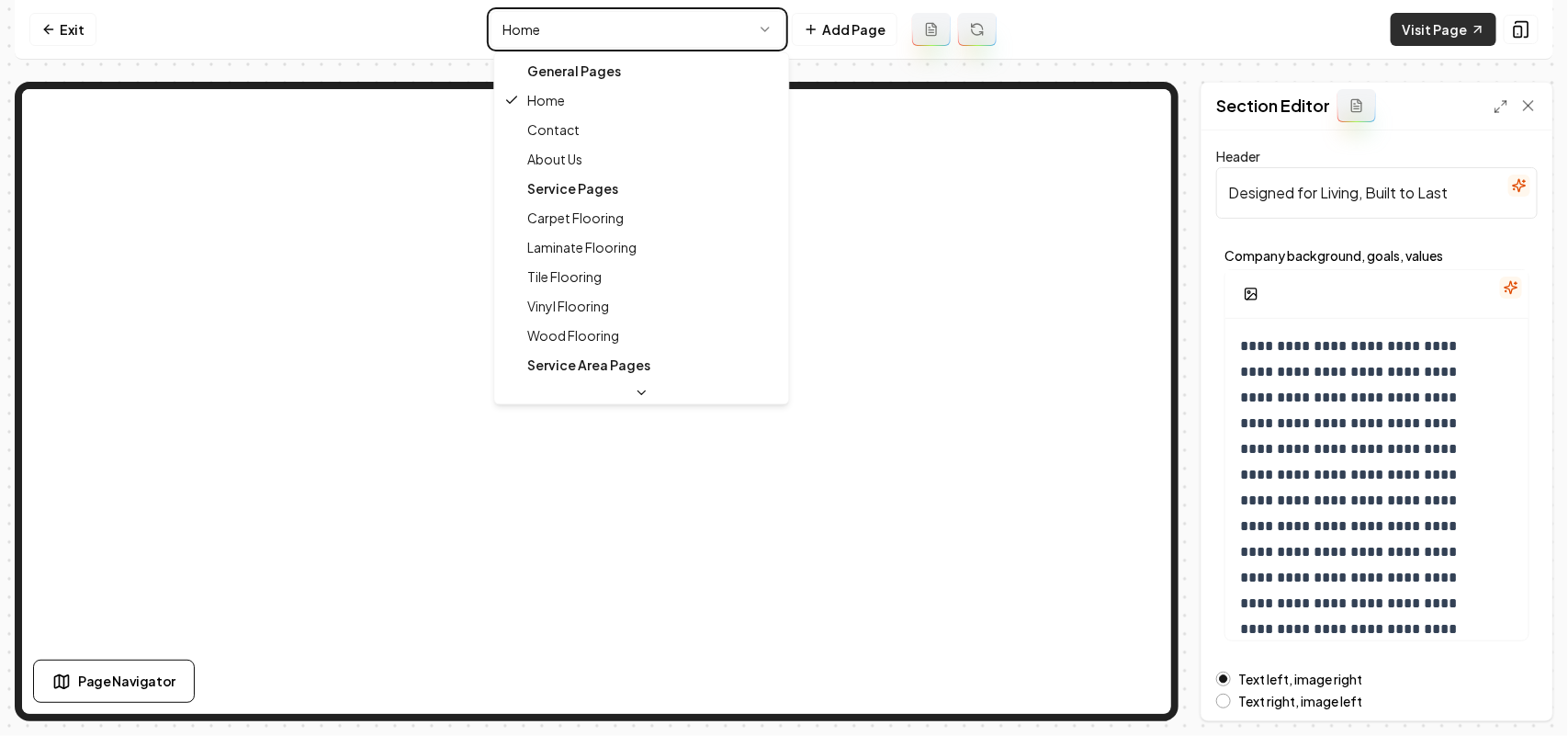 click on "**********" at bounding box center (784, 368) 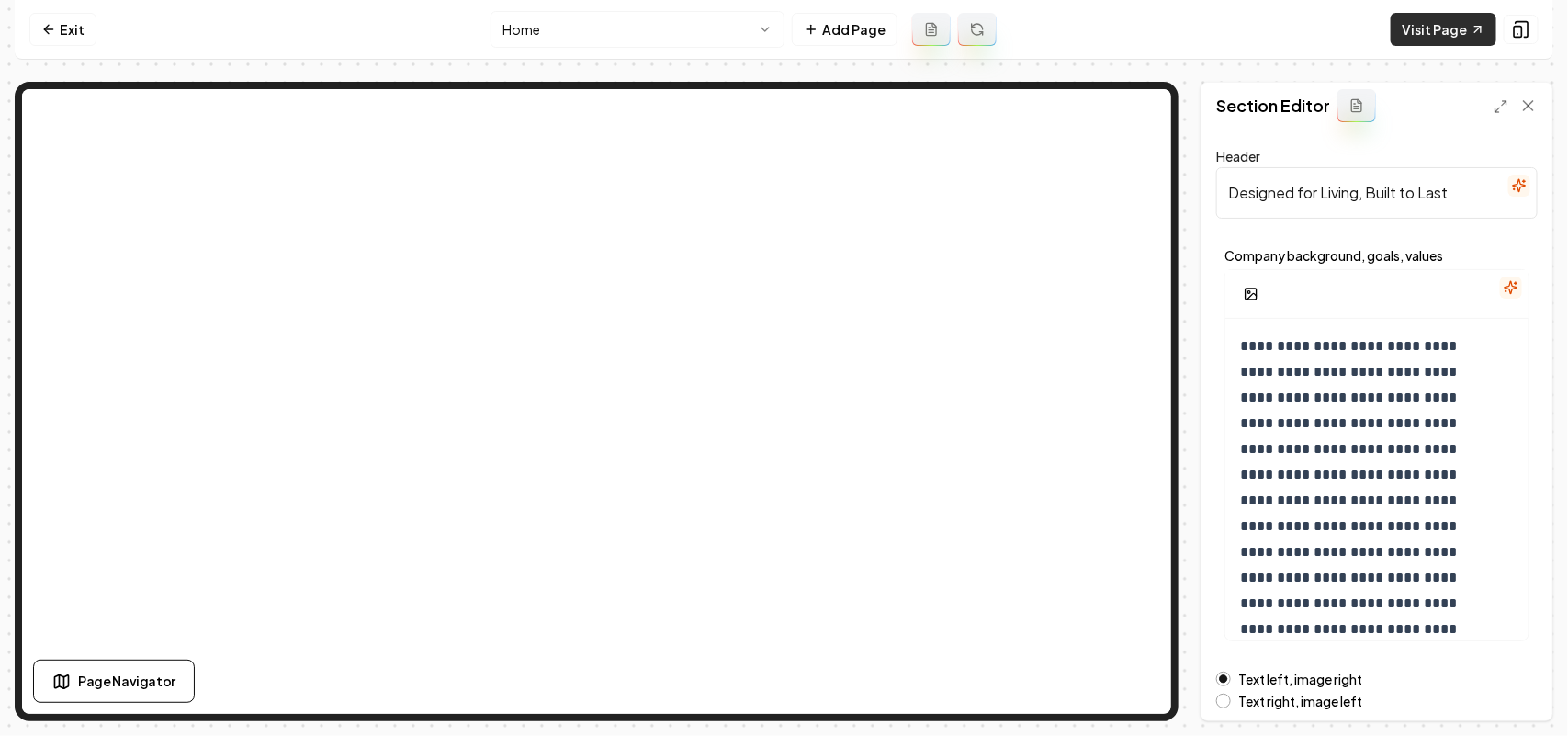 click on "Visit Page" at bounding box center (1443, 29) 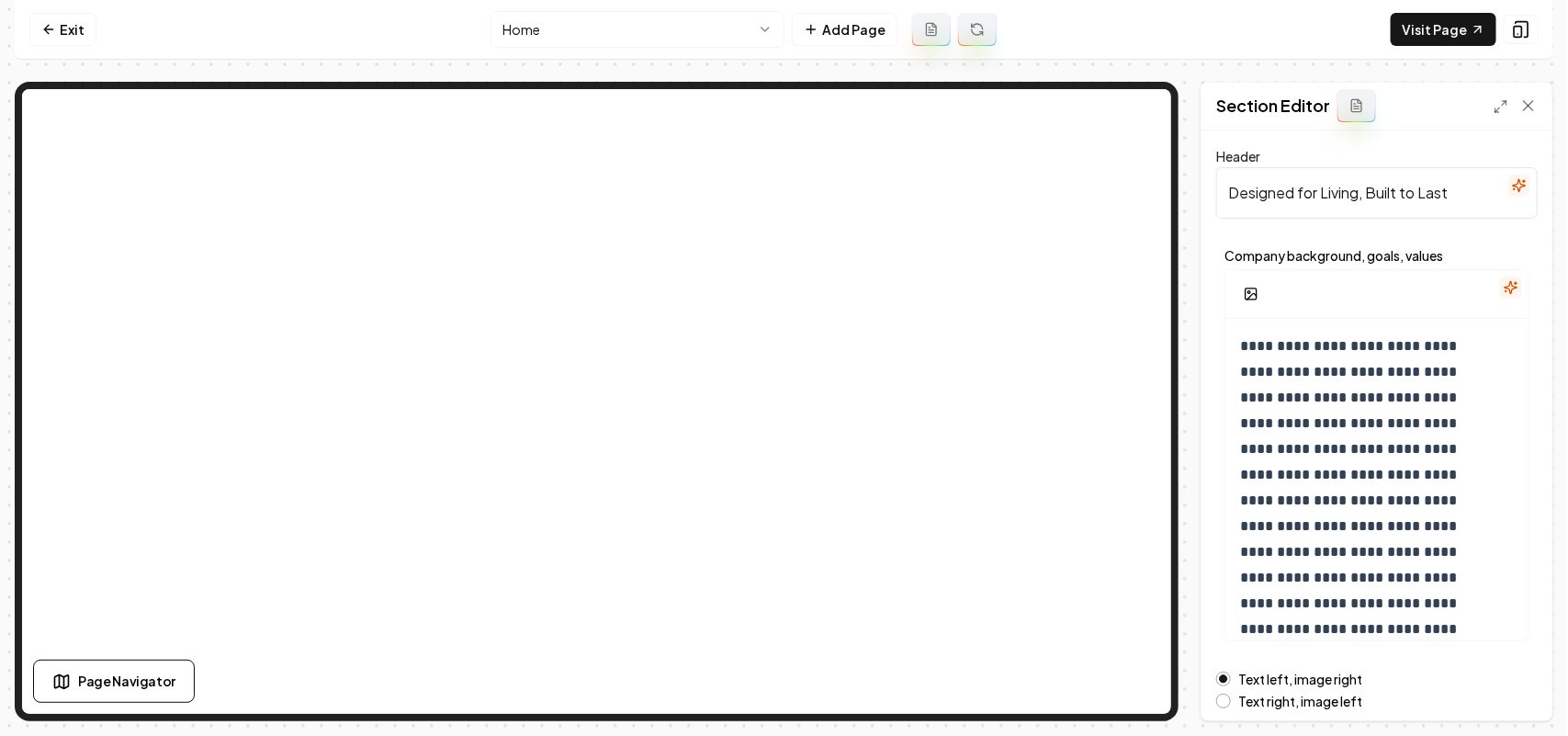 click on "**********" at bounding box center (784, 368) 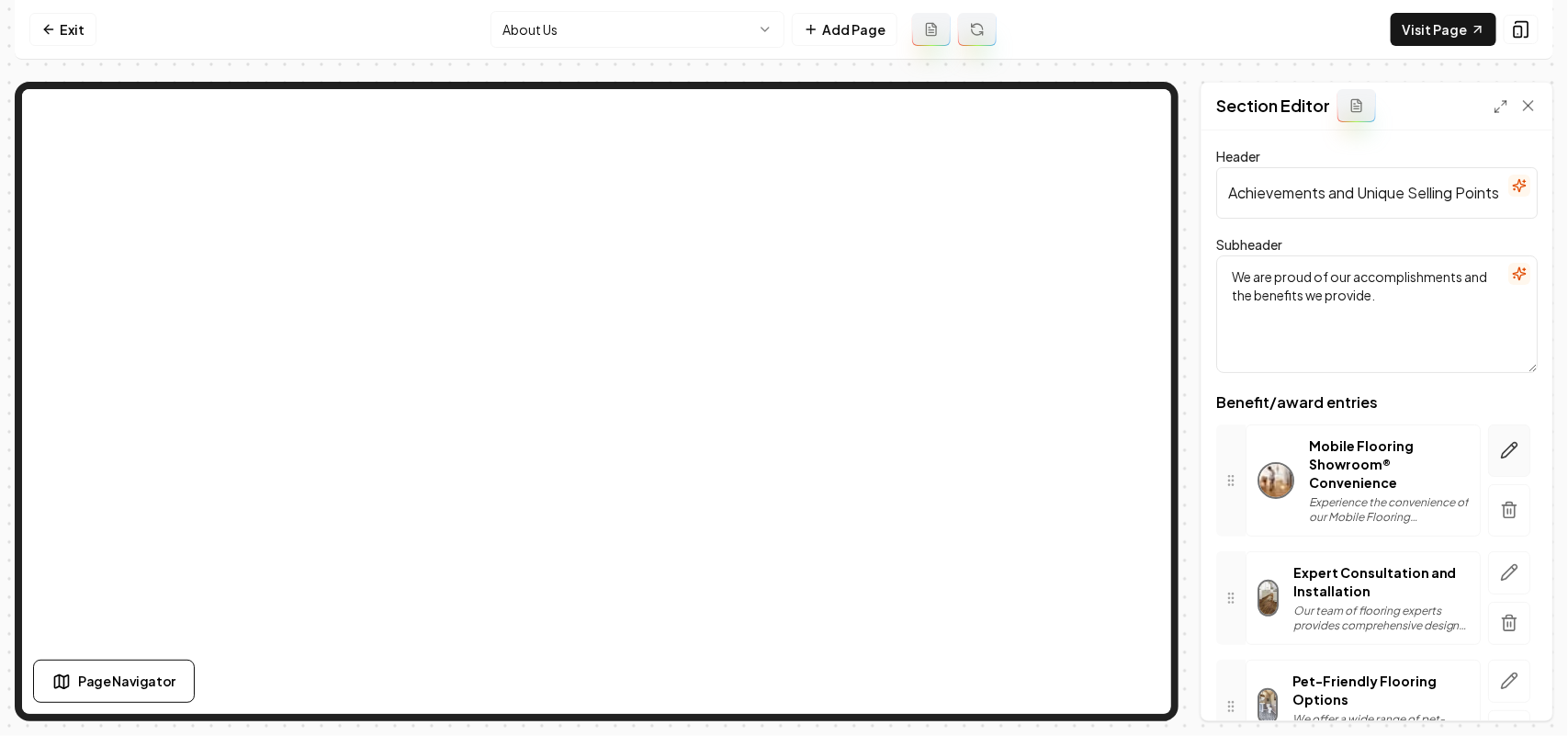 click at bounding box center [1509, 450] 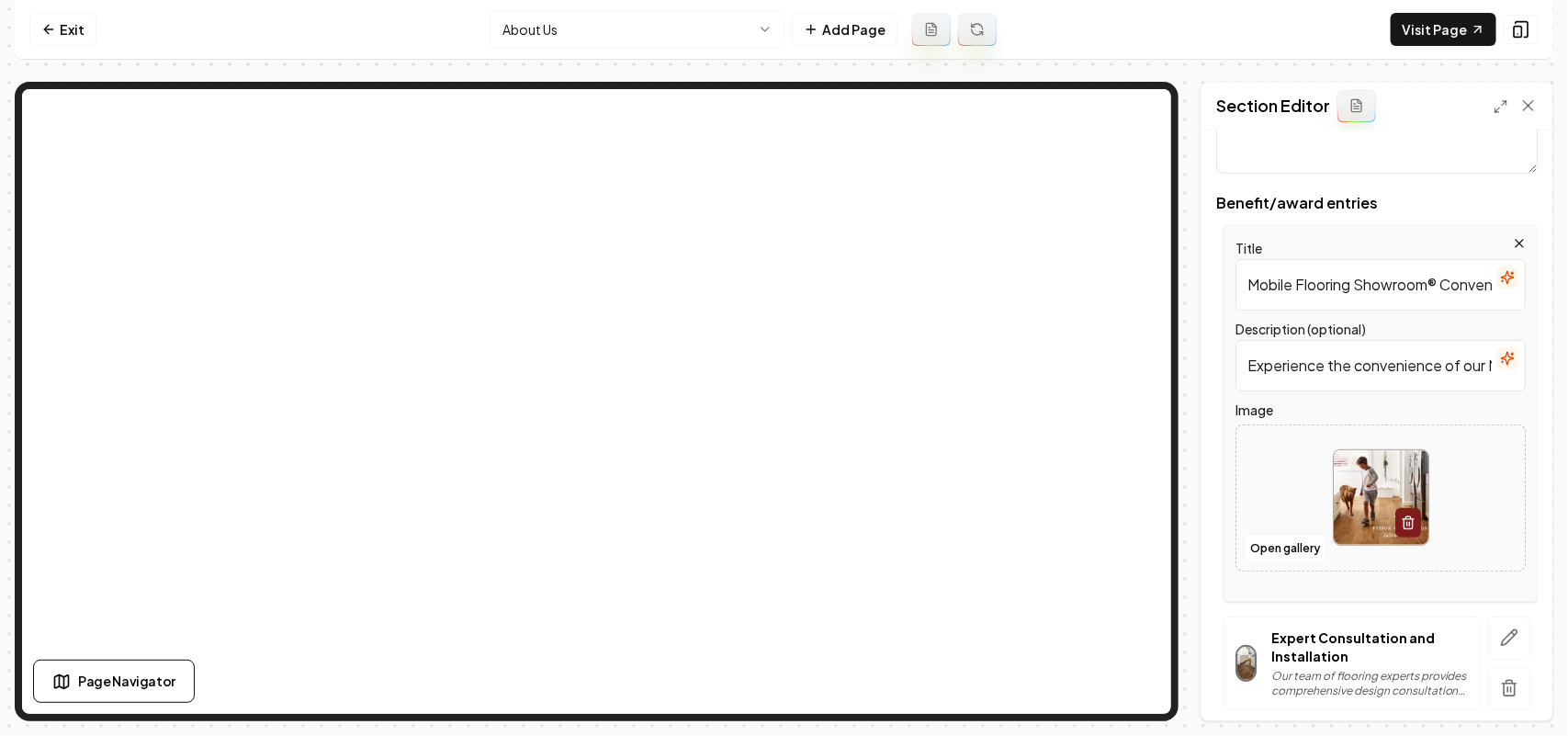 scroll, scrollTop: 459, scrollLeft: 0, axis: vertical 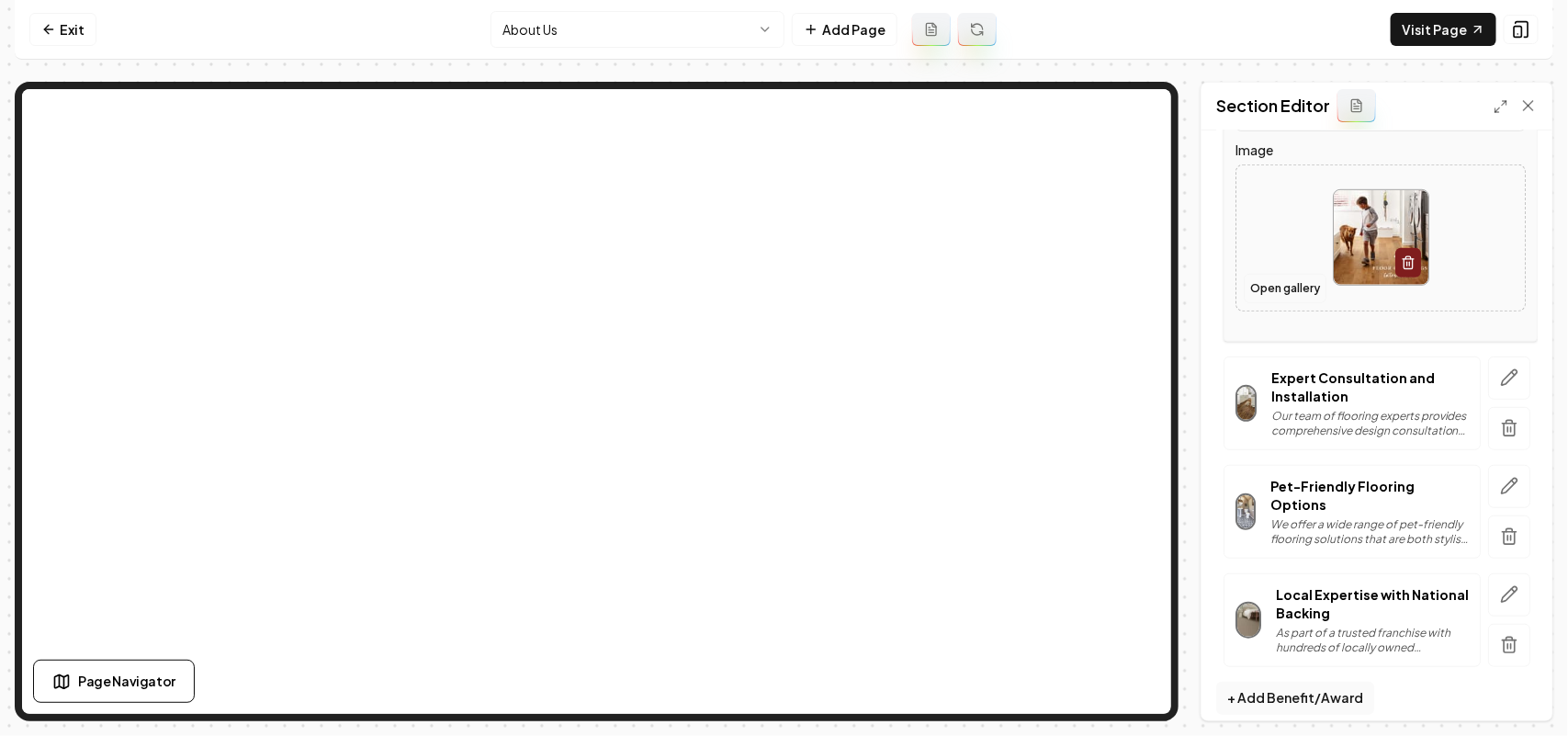 click on "Open gallery" at bounding box center [1285, 289] 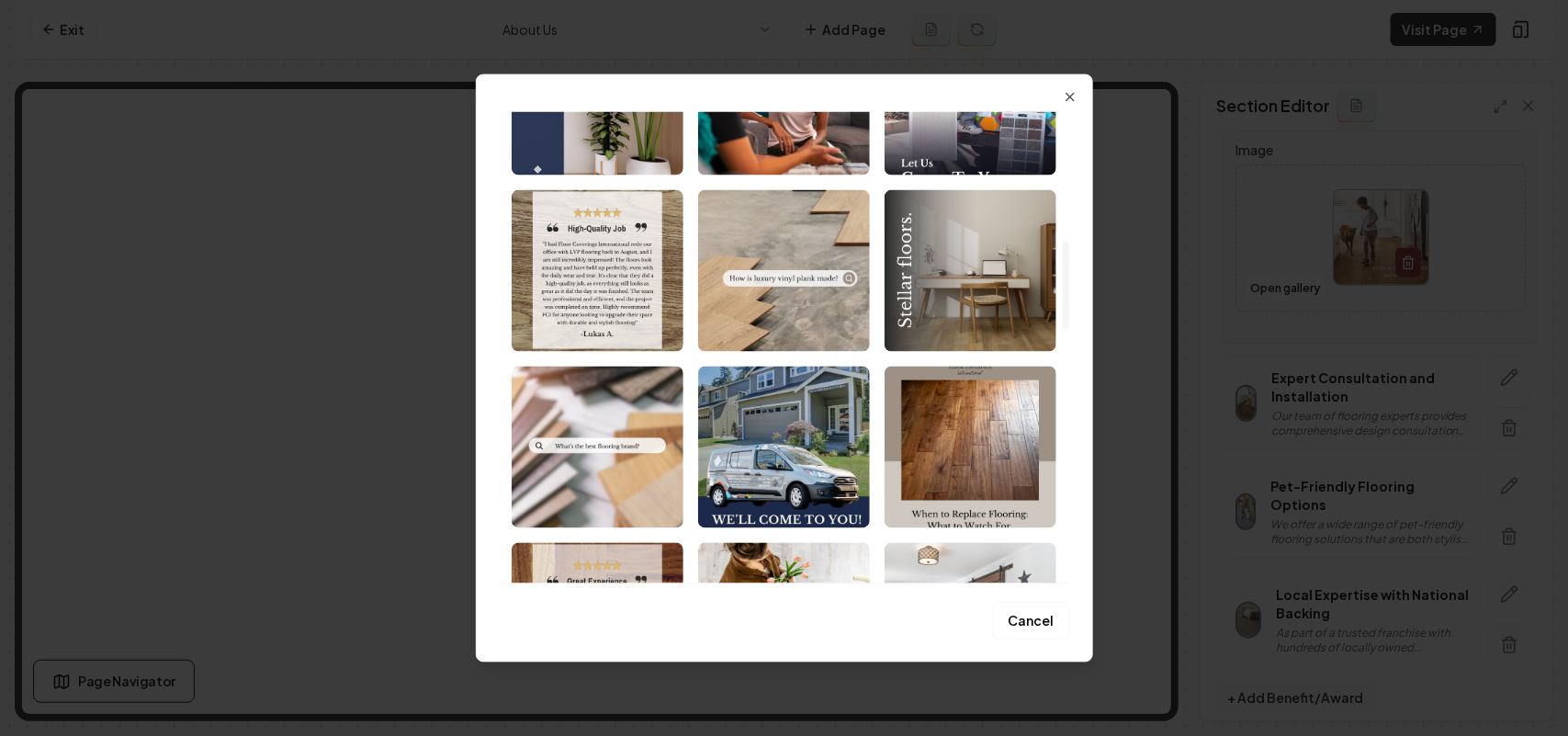scroll, scrollTop: 689, scrollLeft: 0, axis: vertical 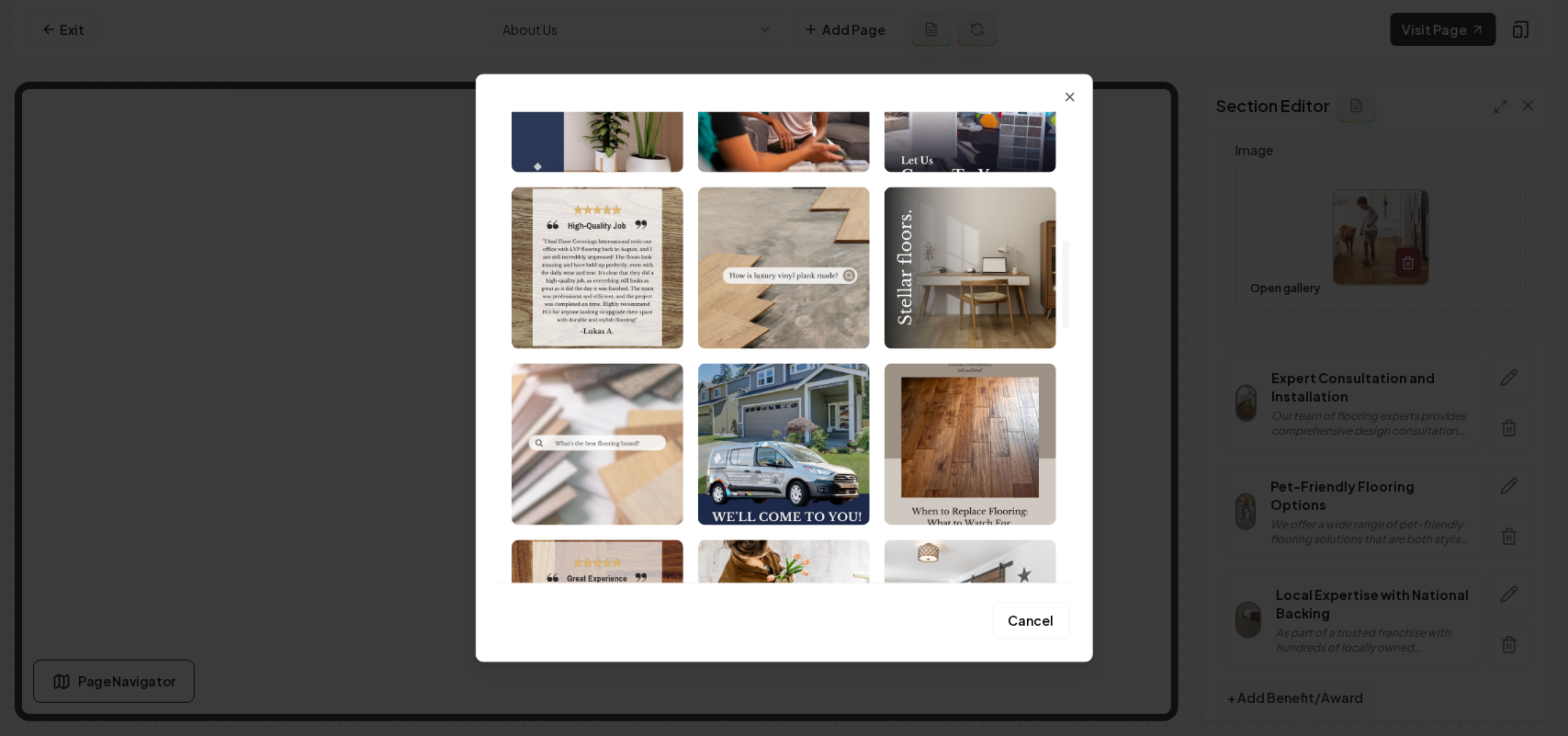 click at bounding box center (597, 444) 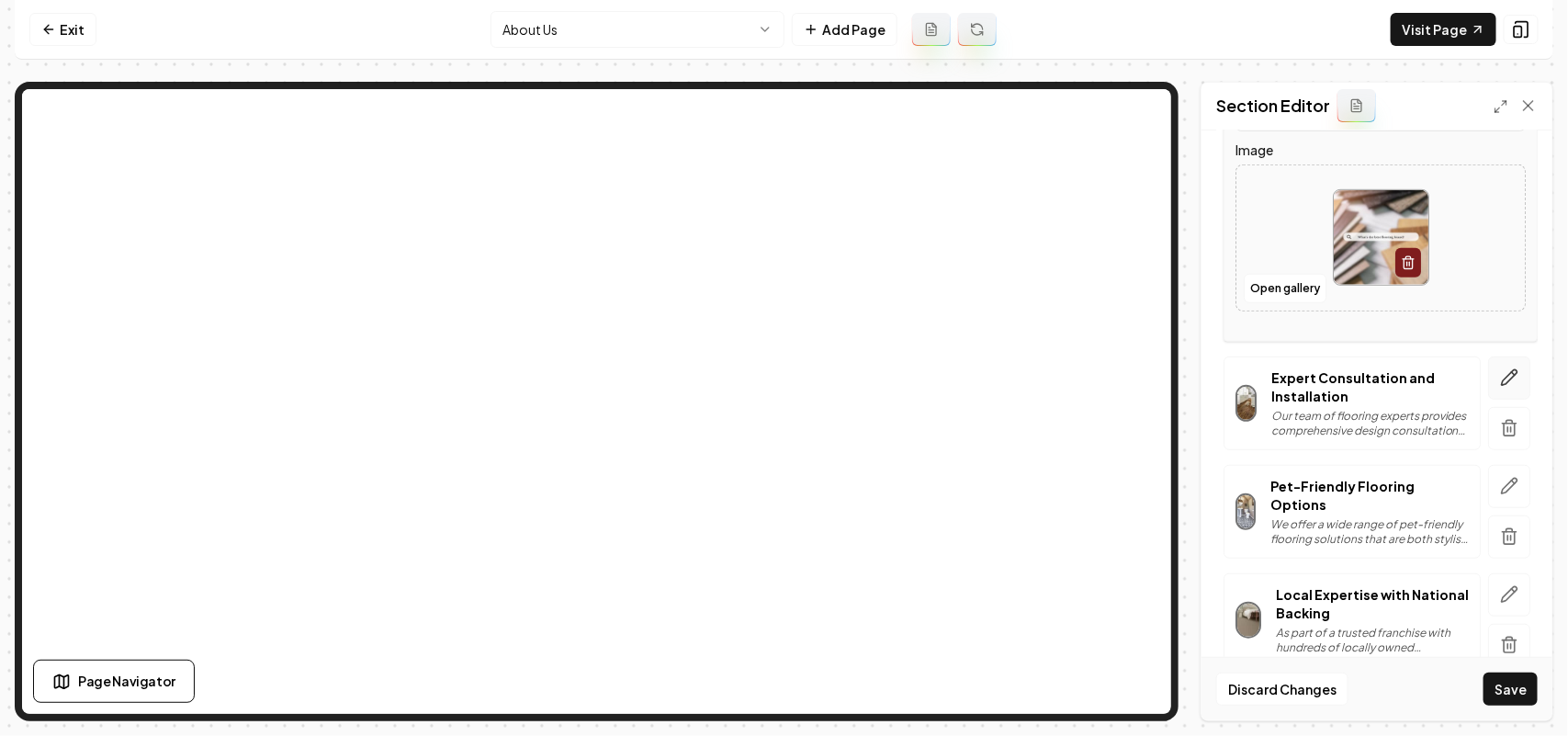 click 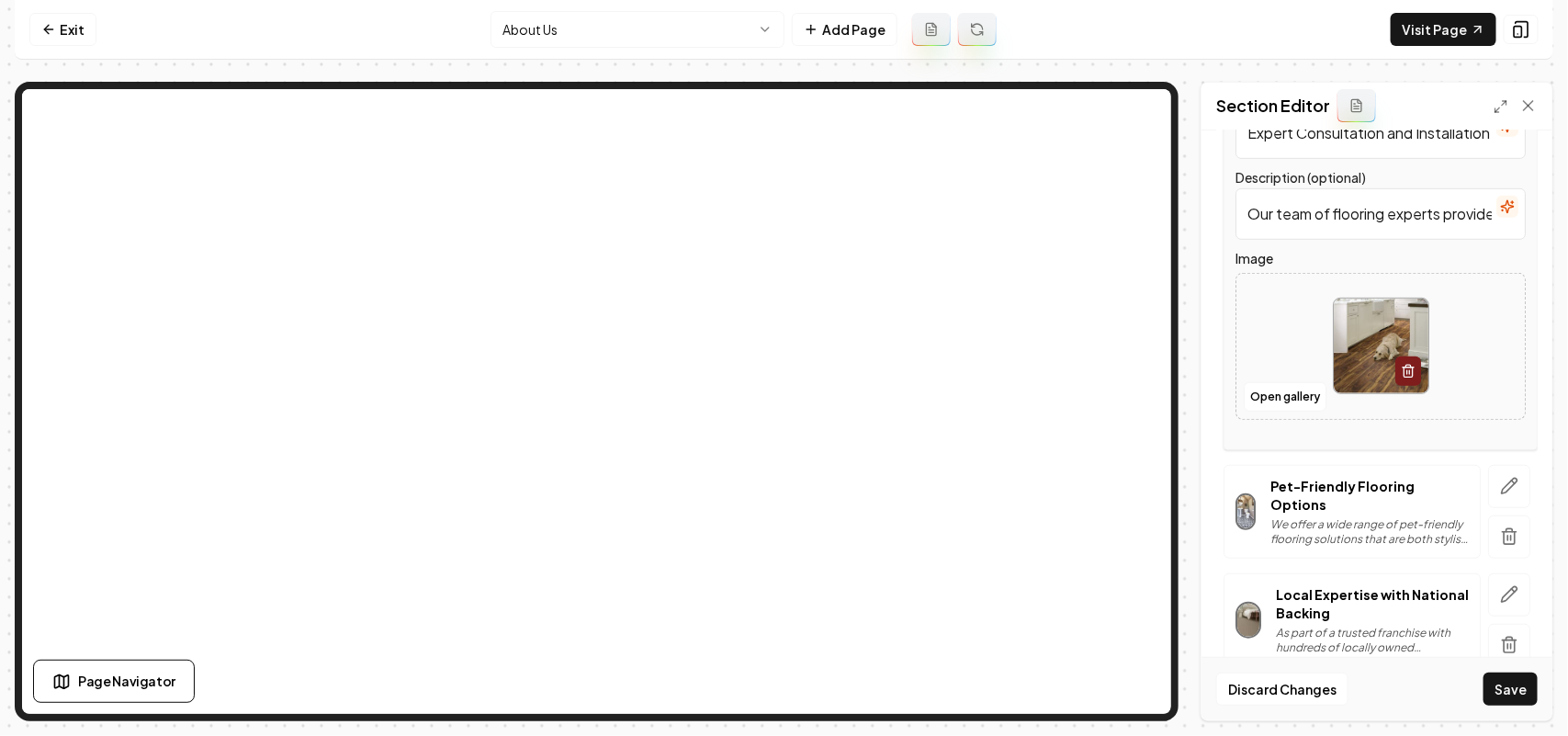click at bounding box center (1381, 345) 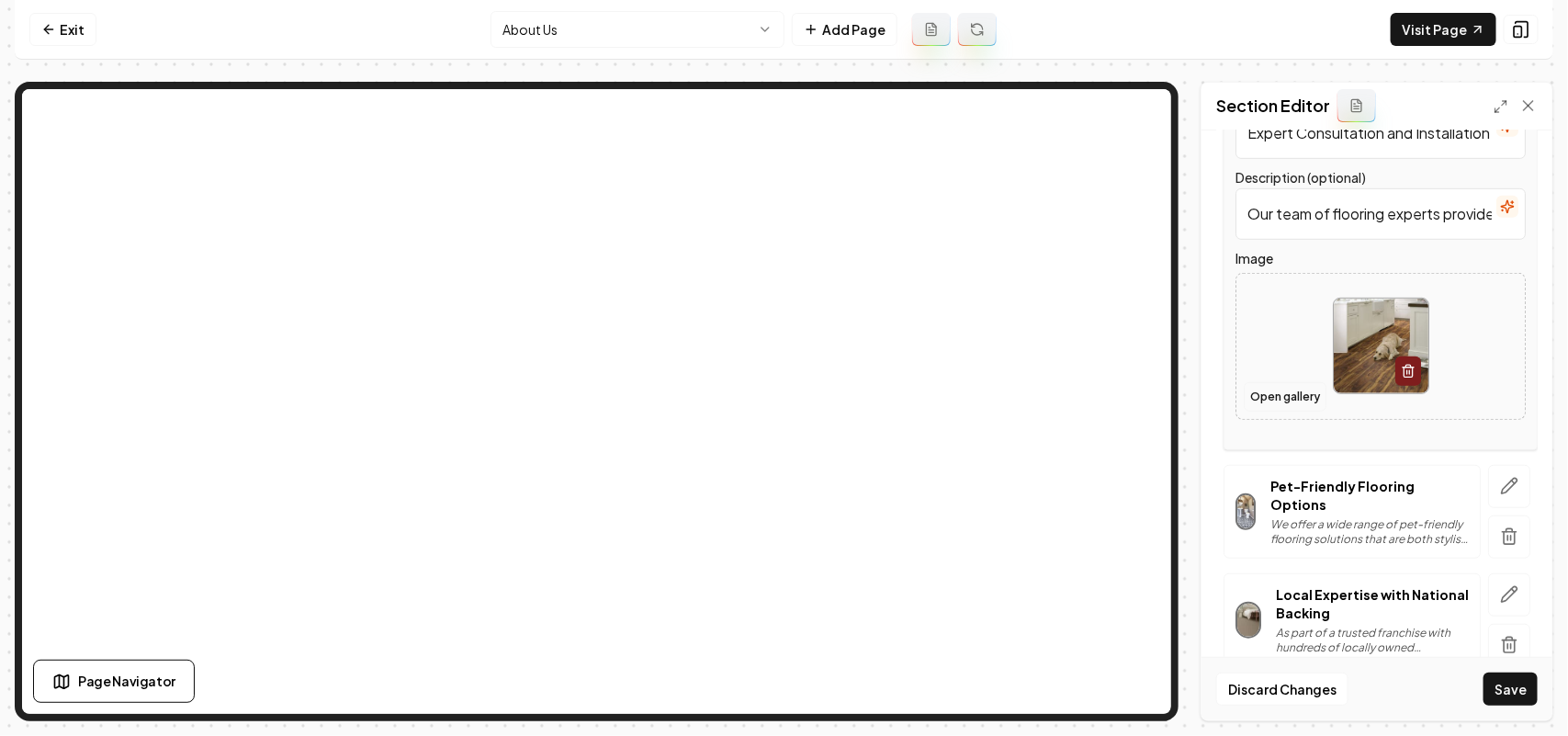 click on "Open gallery" at bounding box center (1285, 397) 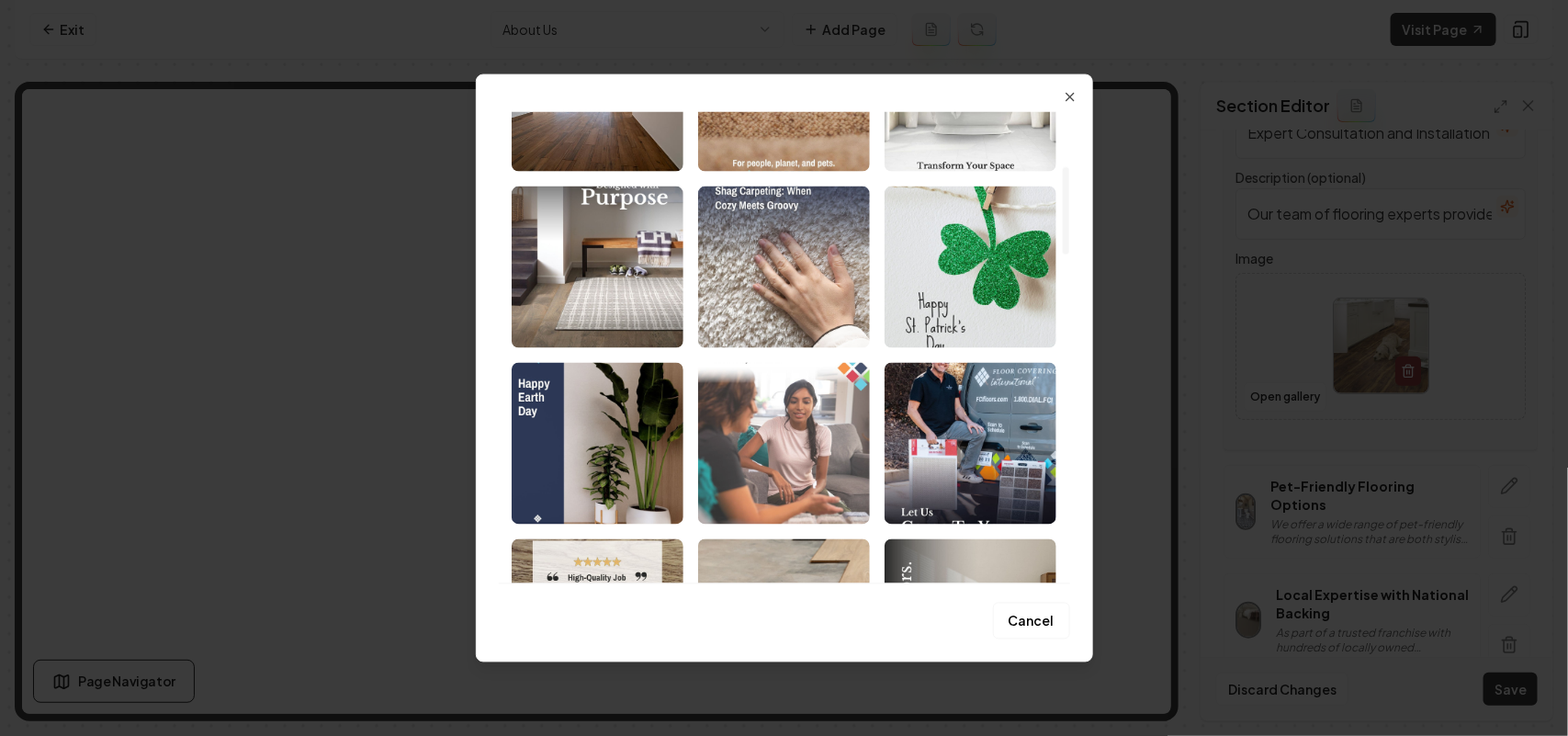 scroll, scrollTop: 345, scrollLeft: 0, axis: vertical 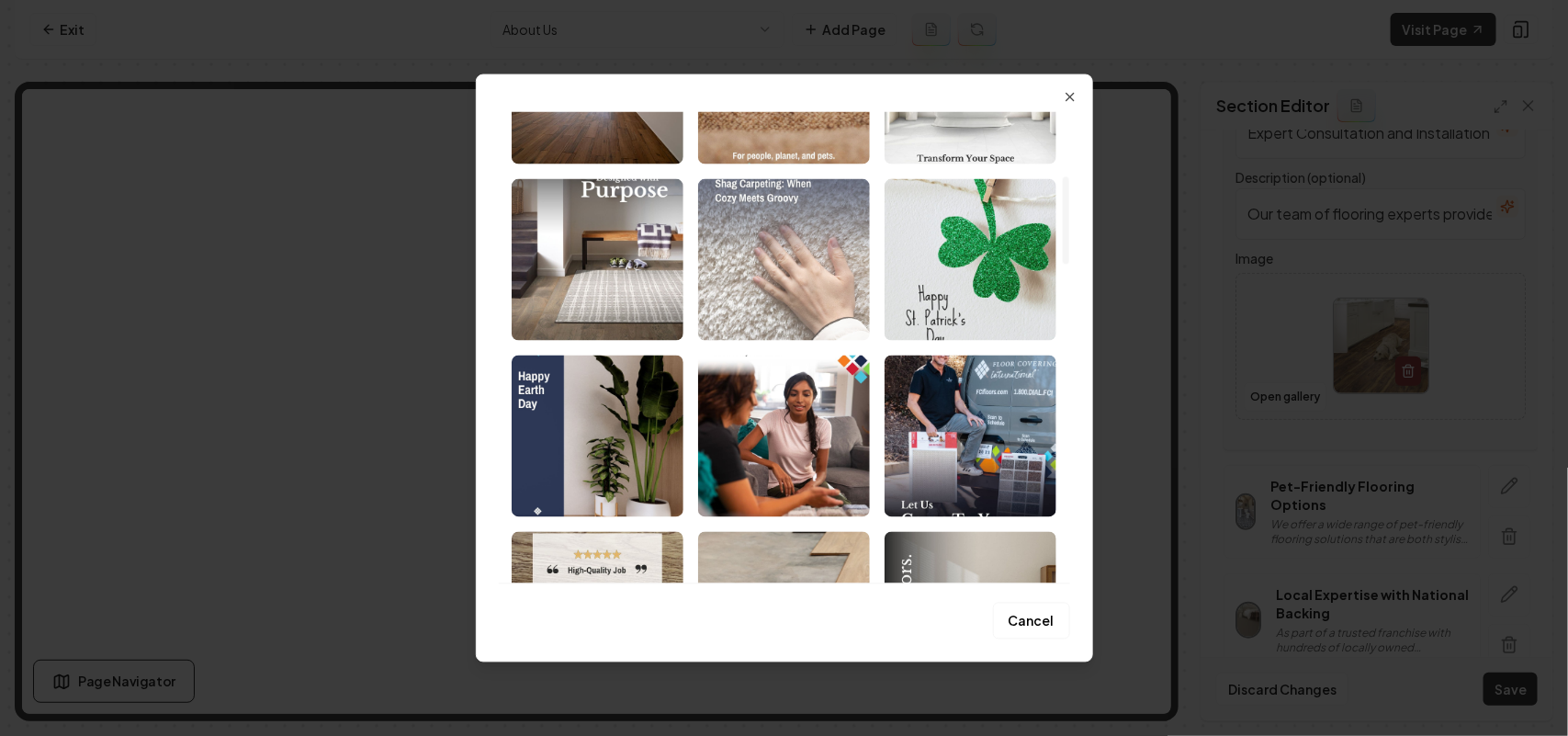 click at bounding box center [784, 259] 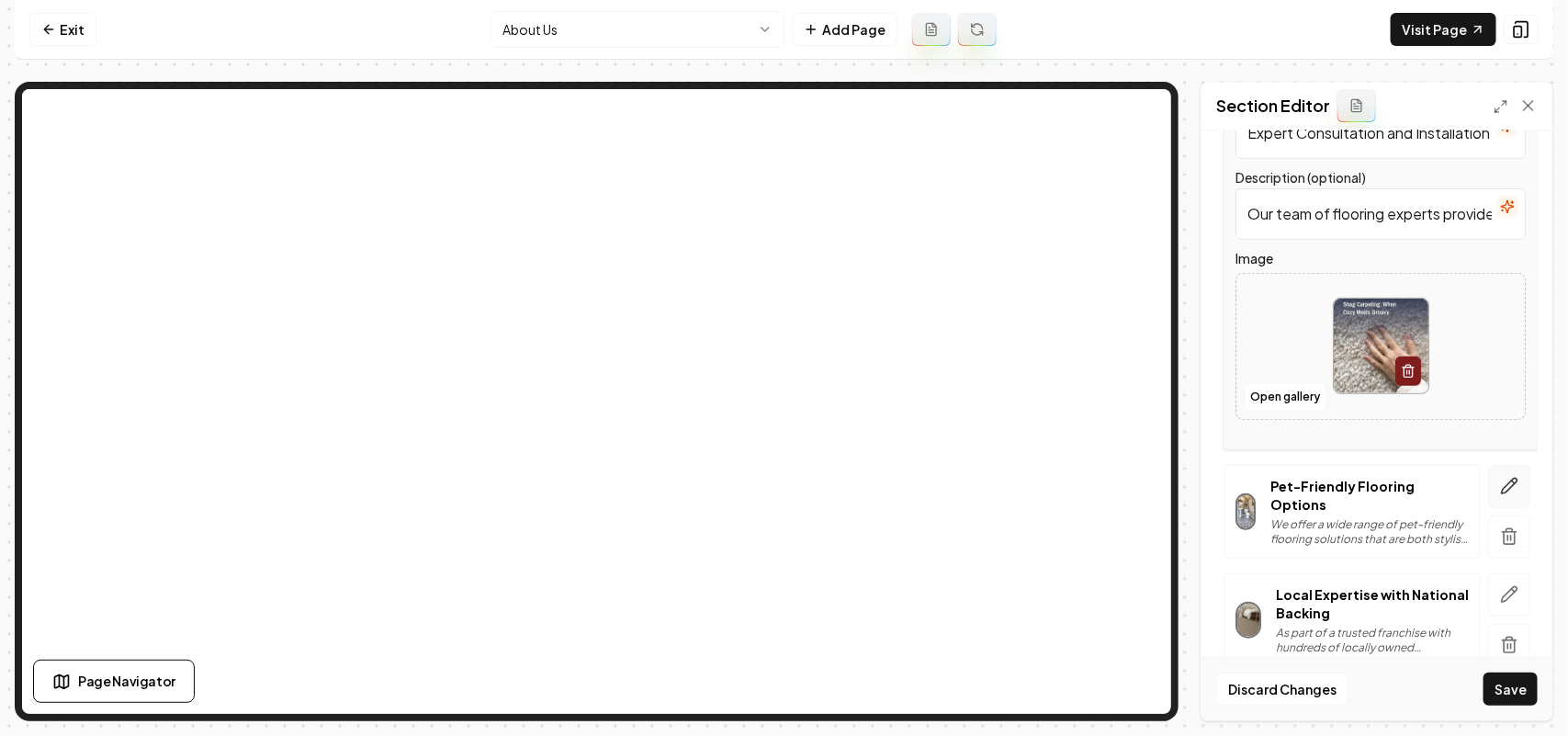 click 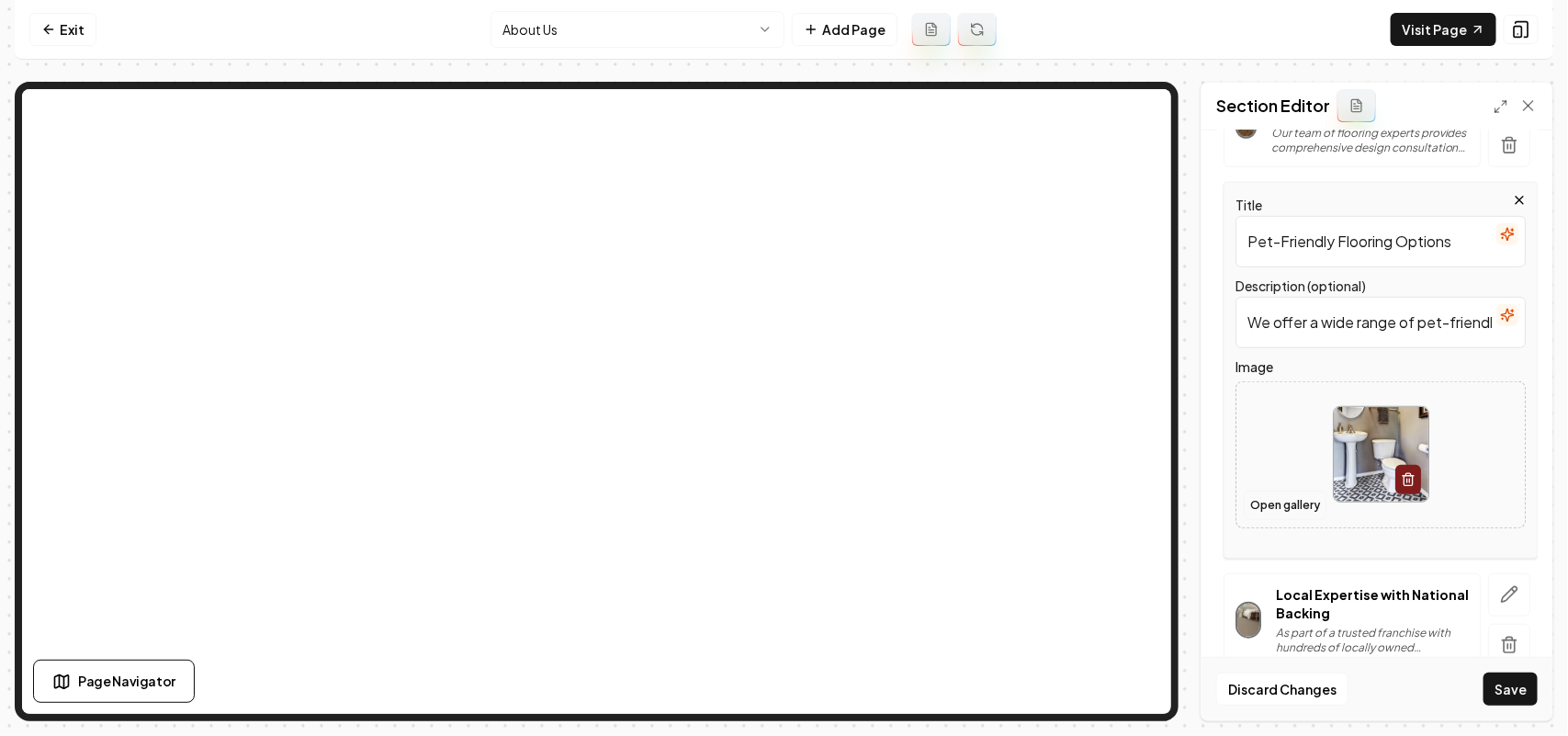 click on "Open gallery" at bounding box center [1285, 505] 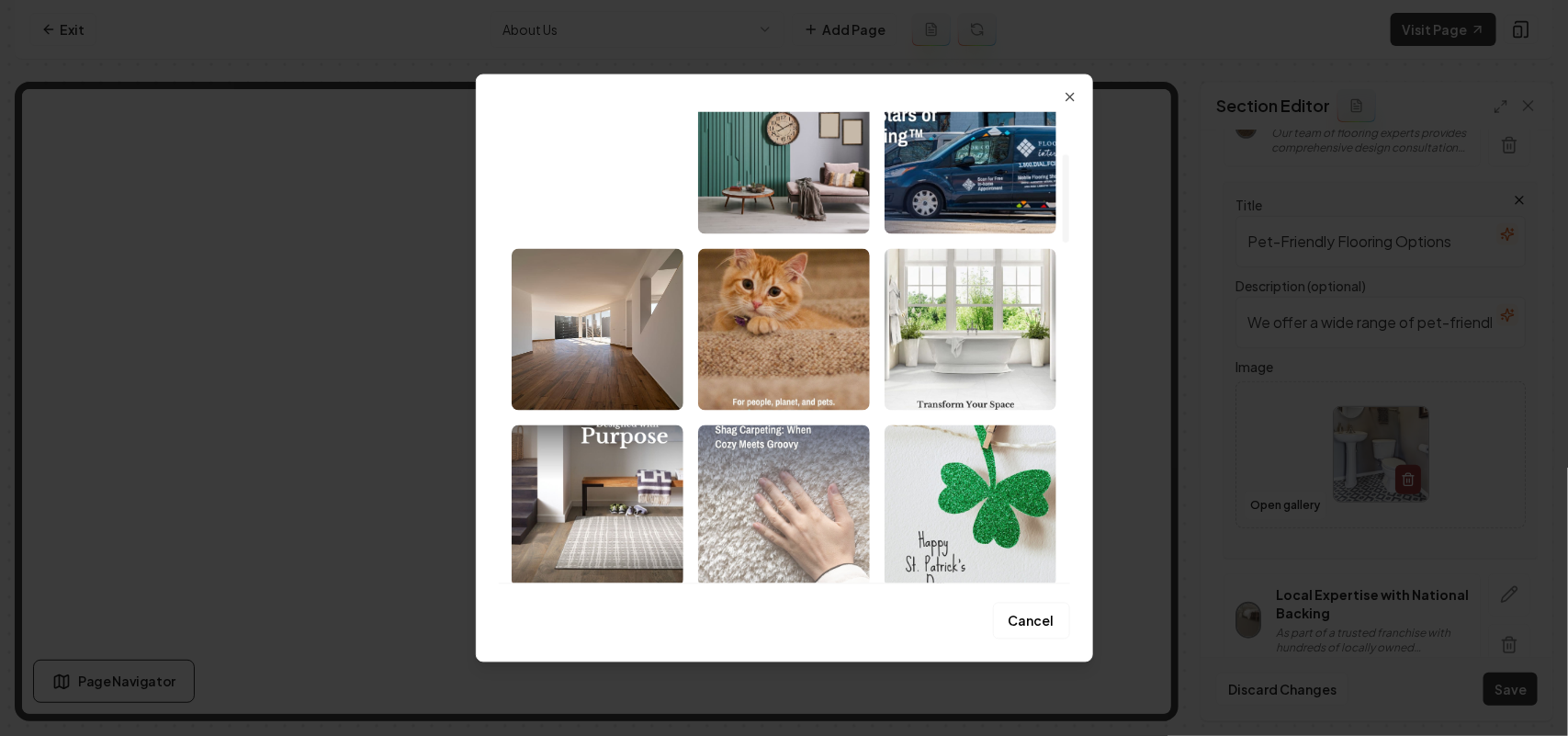 scroll, scrollTop: 230, scrollLeft: 0, axis: vertical 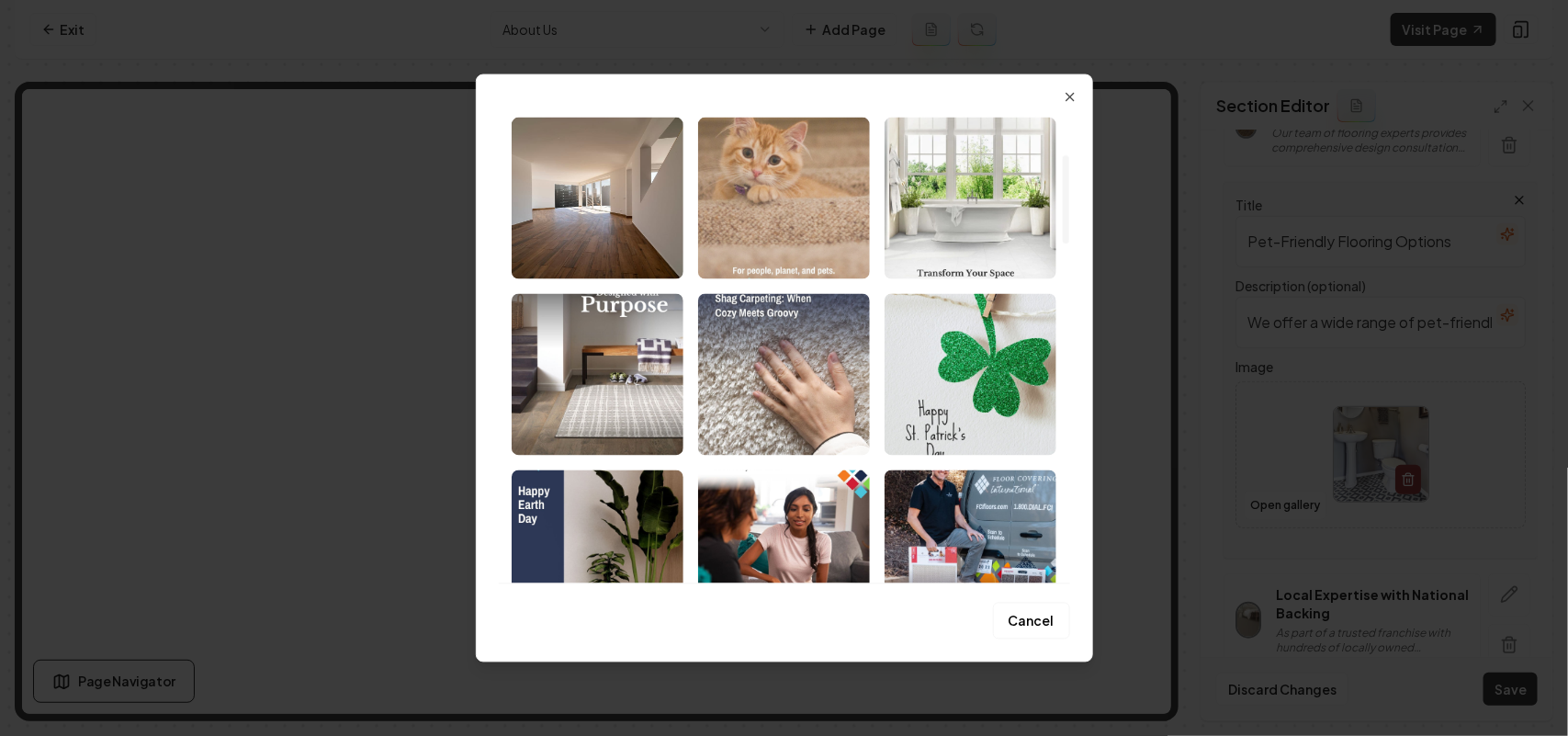click at bounding box center (784, 198) 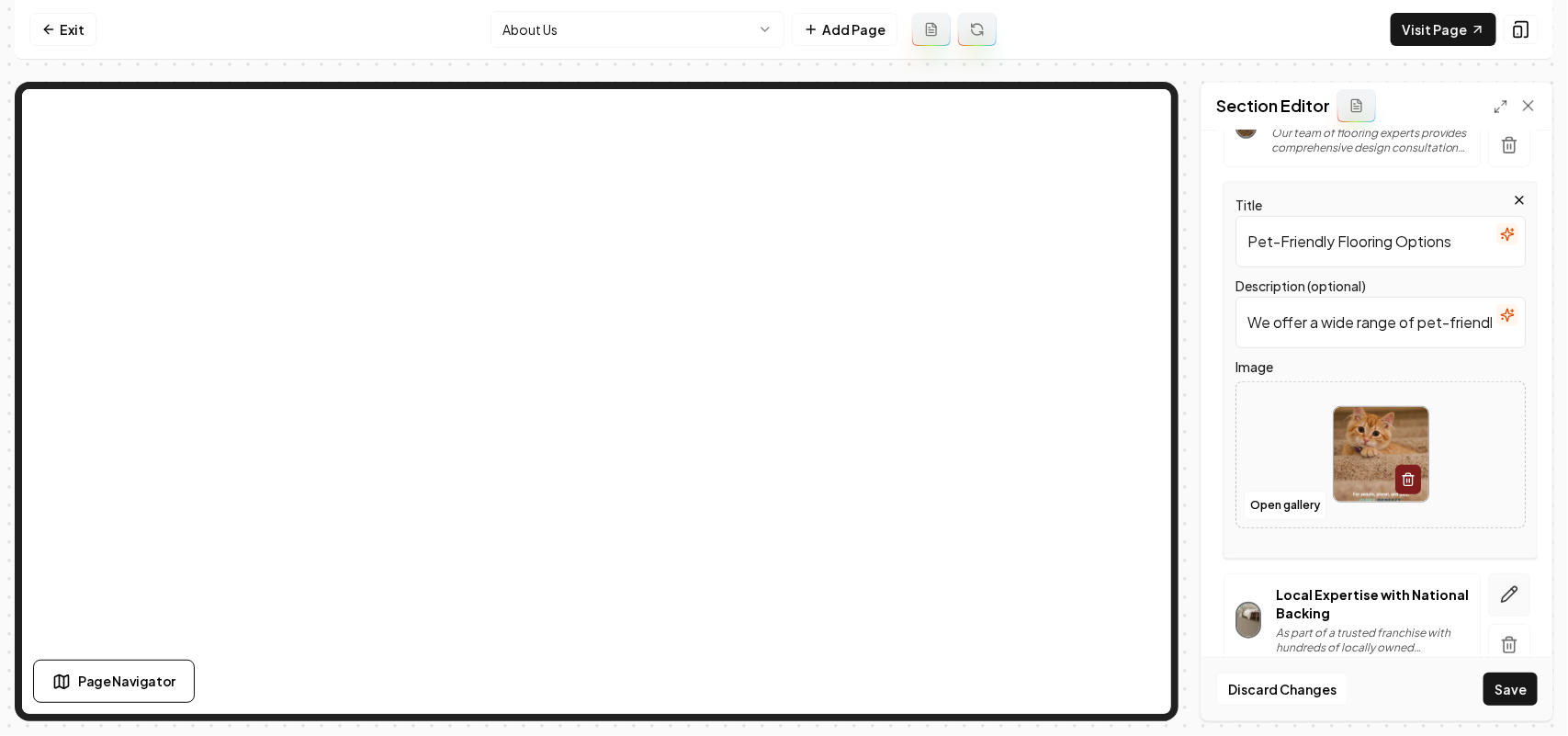 click at bounding box center (1509, 594) 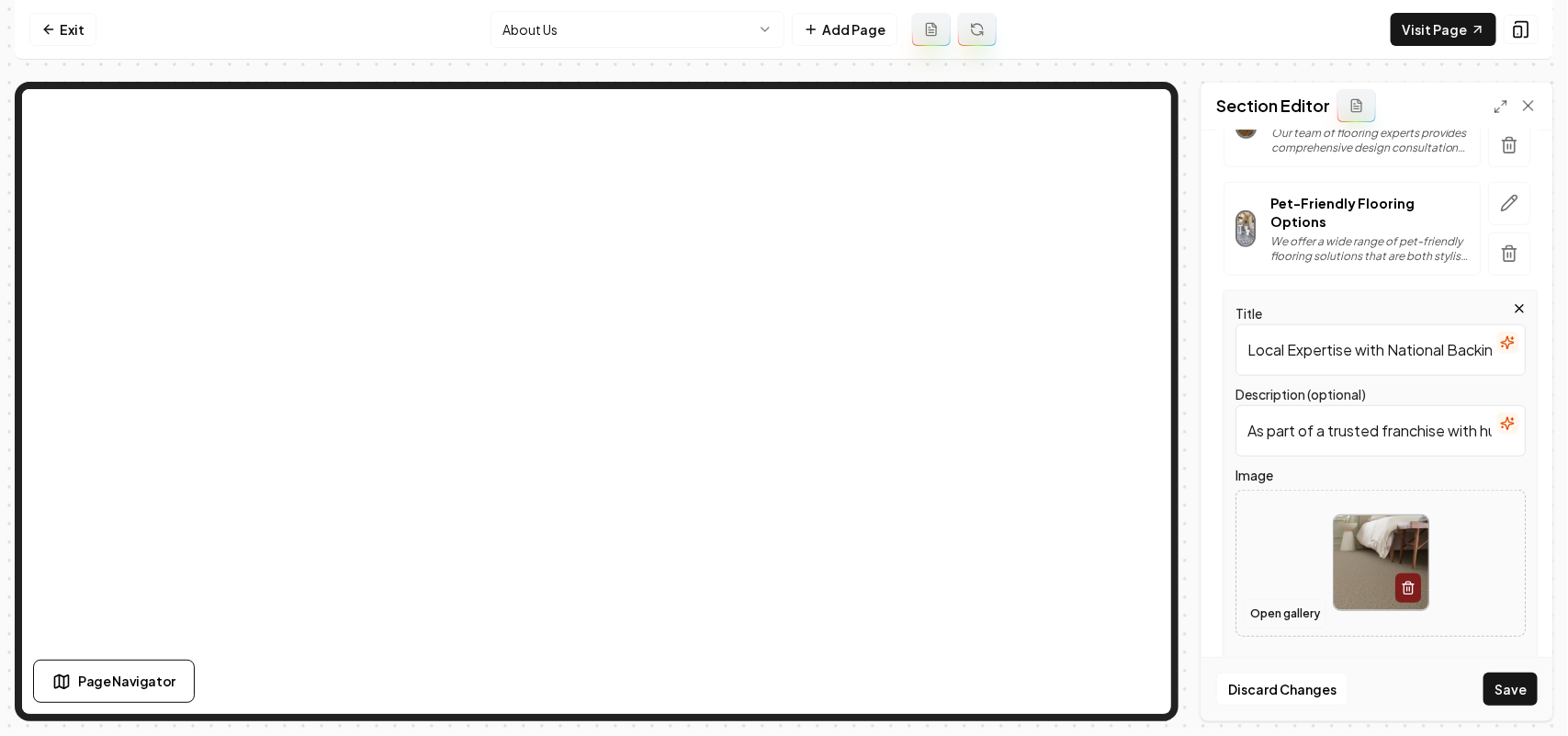 click on "Open gallery" at bounding box center [1285, 614] 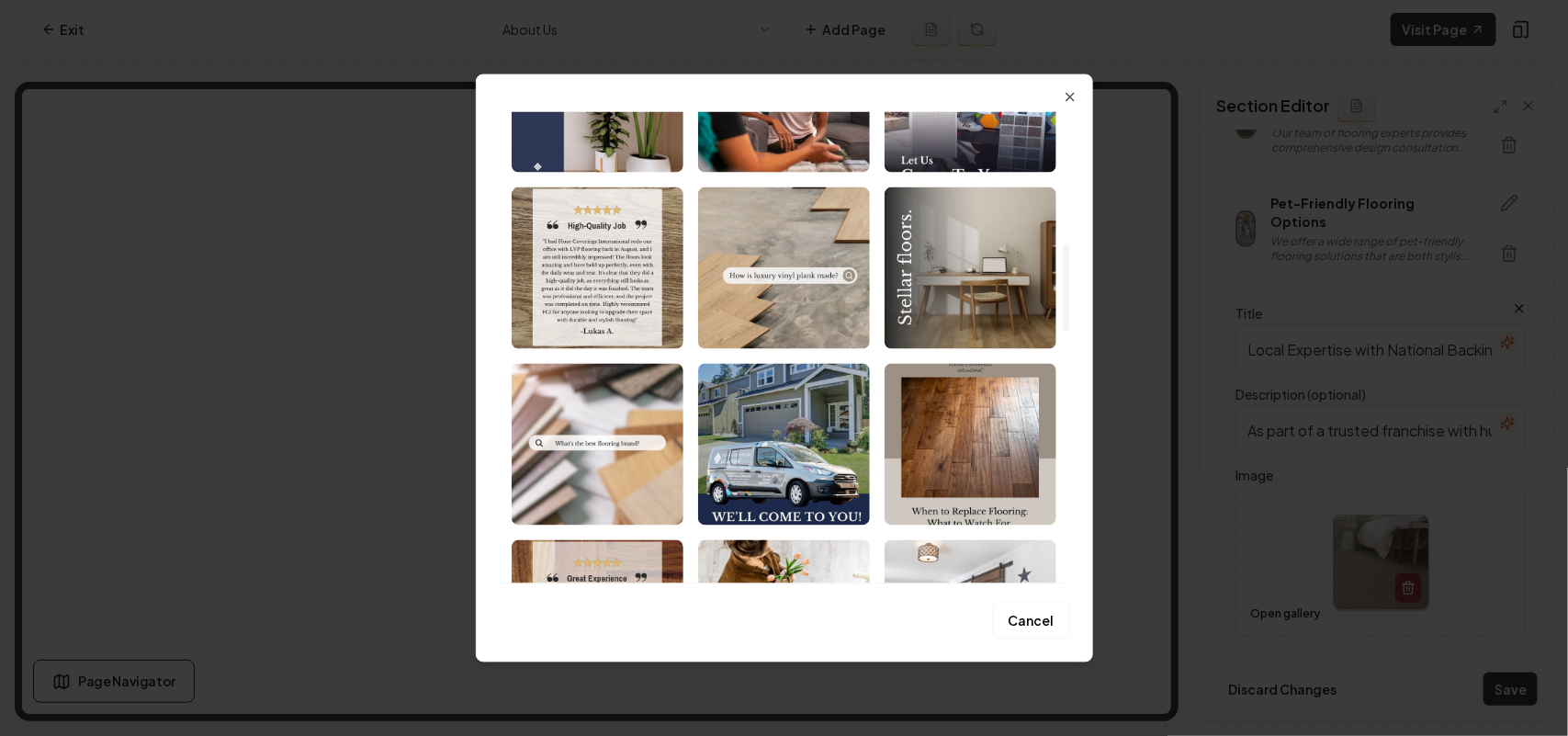 scroll, scrollTop: 804, scrollLeft: 0, axis: vertical 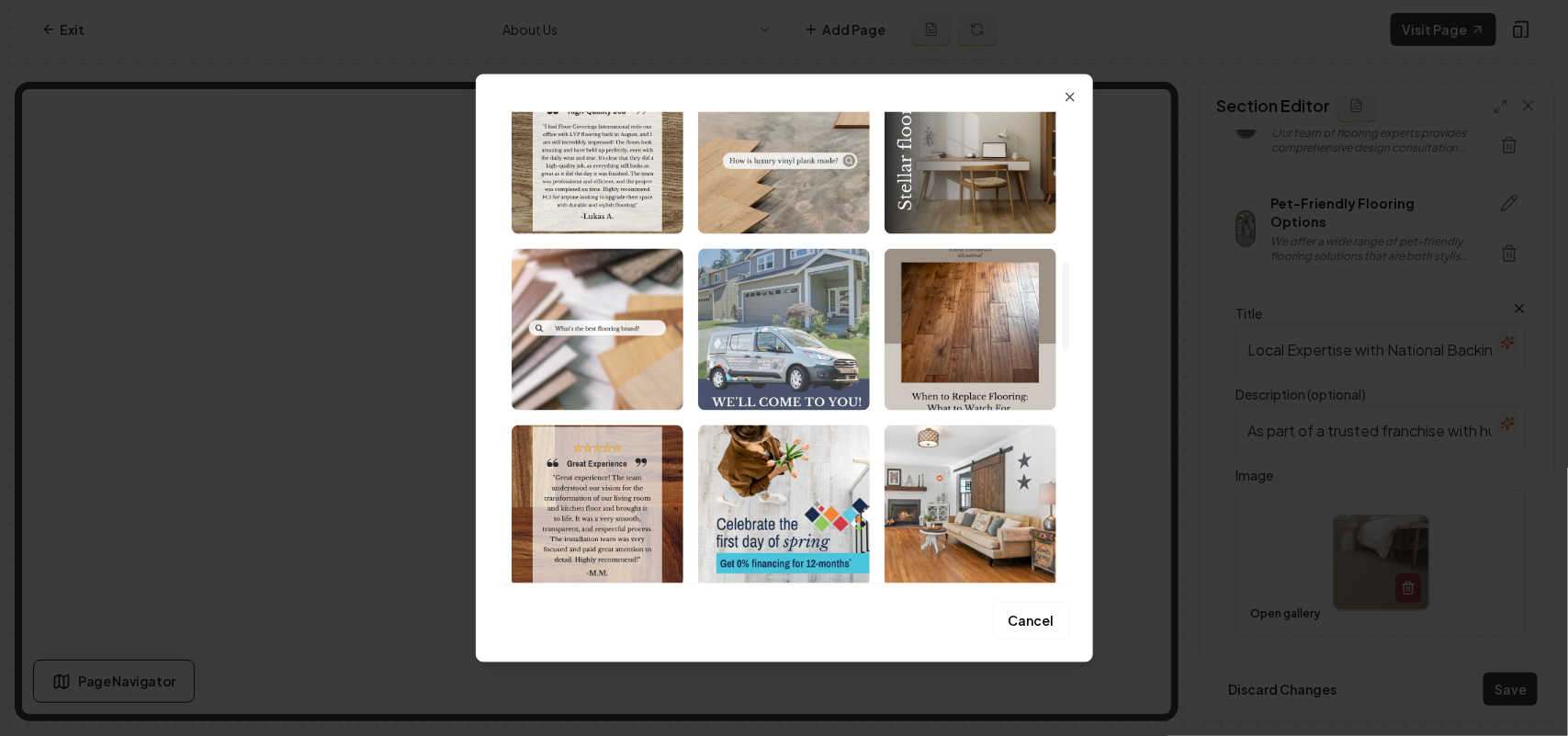 click at bounding box center [784, 329] 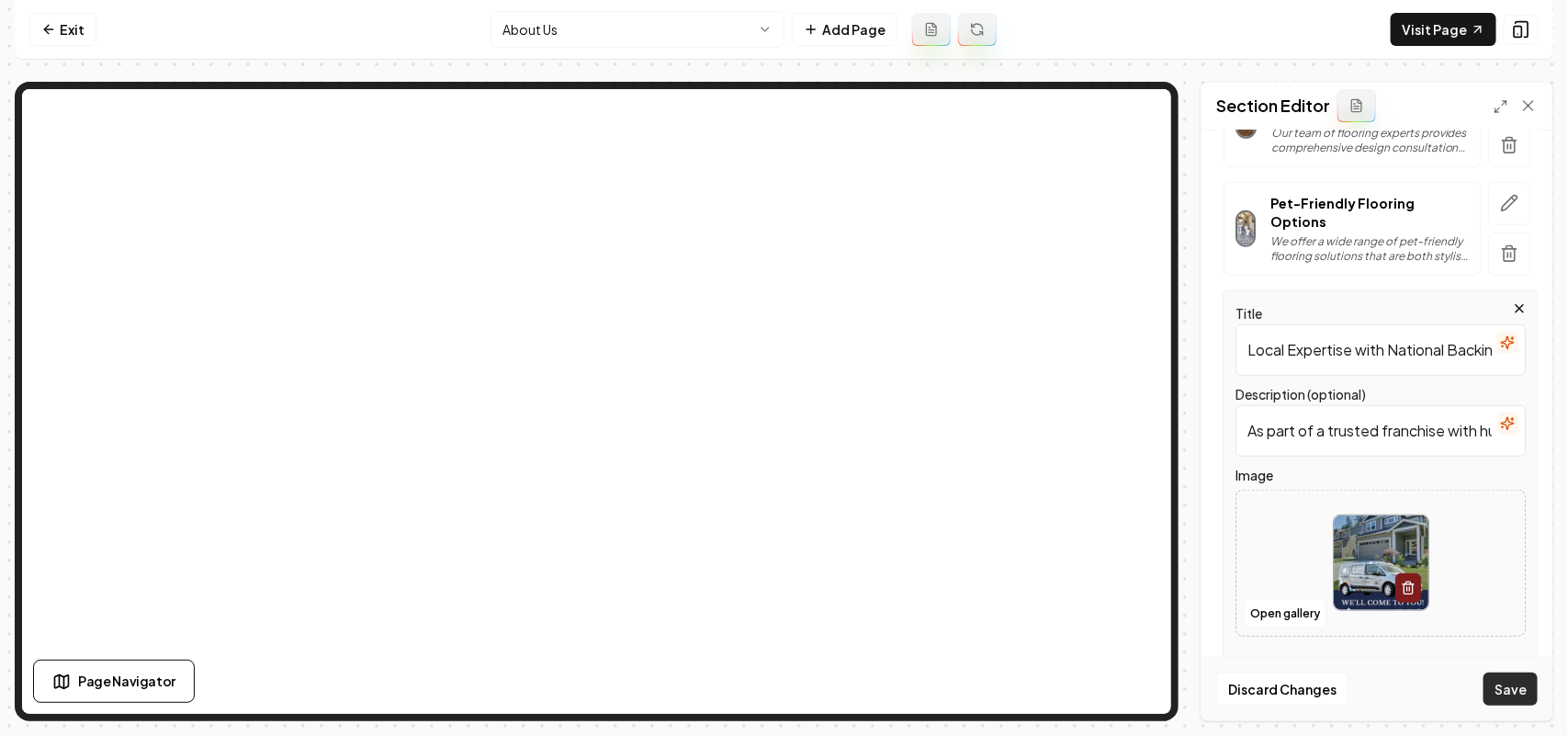 click on "Save" at bounding box center [1510, 689] 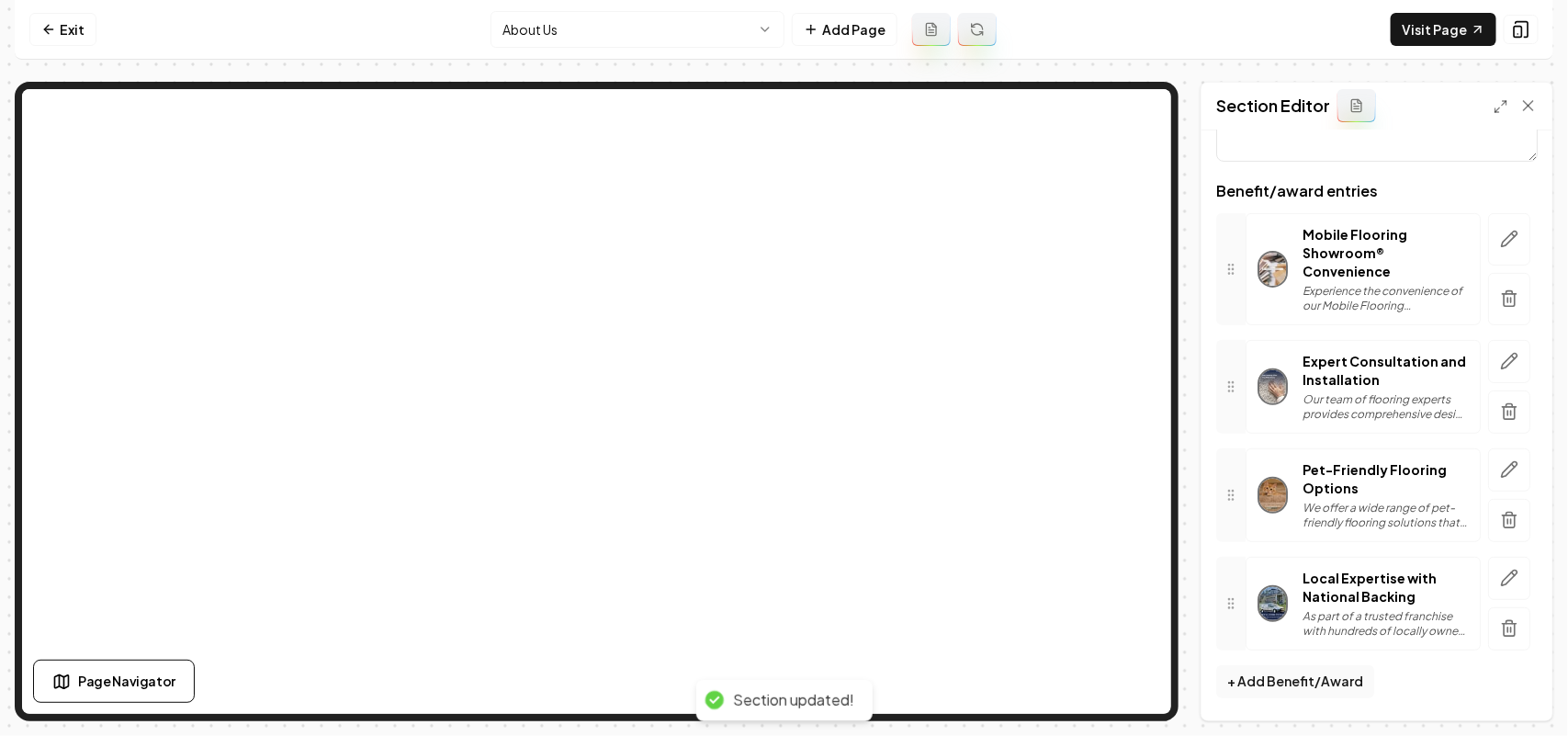 scroll, scrollTop: 212, scrollLeft: 0, axis: vertical 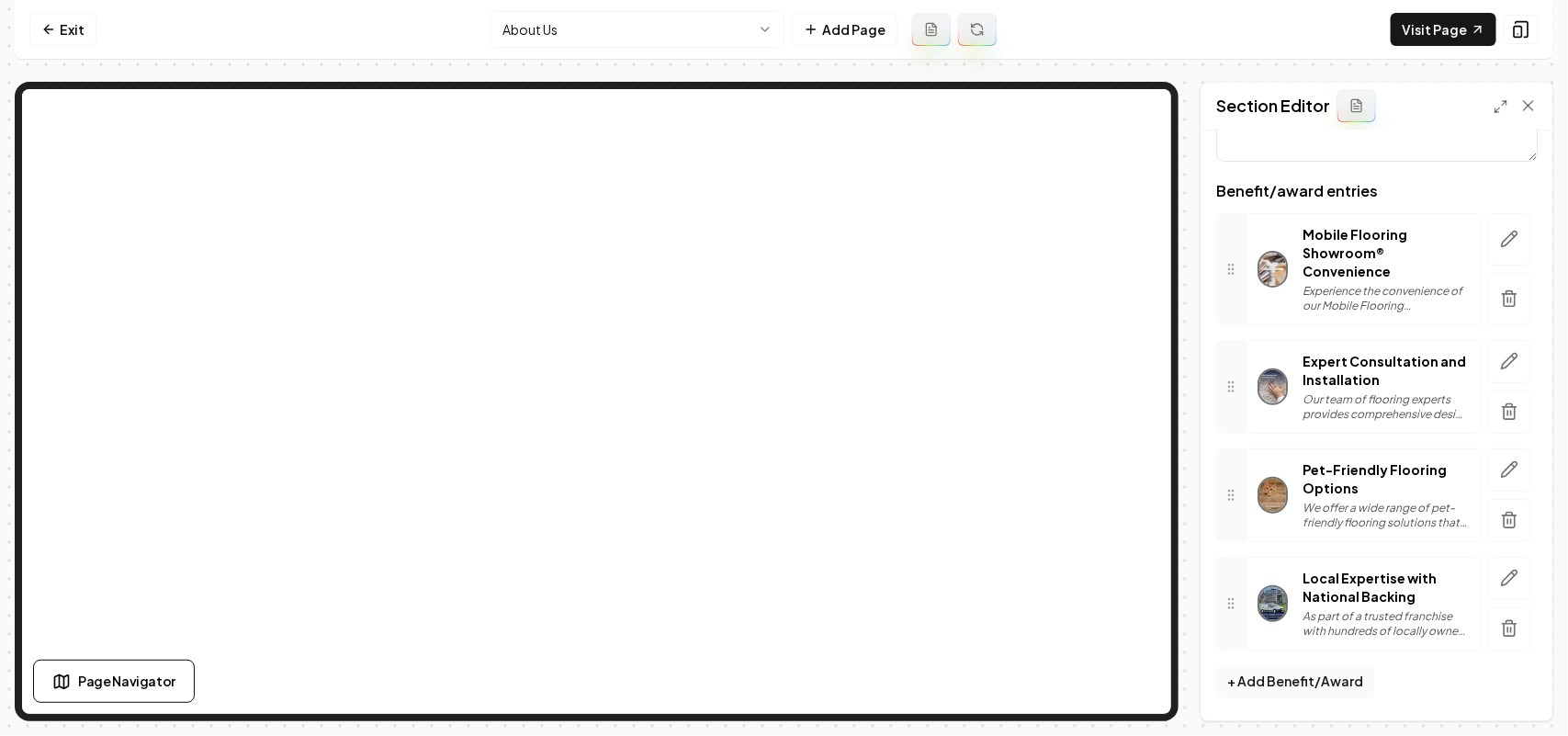 click on "Computer Required This feature is only available on a computer. Please switch to a computer to edit your site. Go back  Exit About Us Add Page Visit Page  Page Navigator Page Settings Section Editor Header Achievements and Unique Selling Points Subheader We are proud of our accomplishments and the benefits we provide. Benefit/award entries Mobile Flooring Showroom® Convenience Experience the convenience of our Mobile Flooring Showroom® that brings an extensive collection of flooring samples directly to your home. This personalized service allows you to see how the samples look with your lighting and decor, making it a unique and valuable offering. Expert Consultation and Installation Our team of flooring experts provides comprehensive design consultations and professional installations, ensuring a perfect blend of aesthetics and functionality for your space. We stand by our commitment to quality, from start to finish. Pet-Friendly Flooring Options Local Expertise with National Backing + Add Benefit/Award" at bounding box center (784, 368) 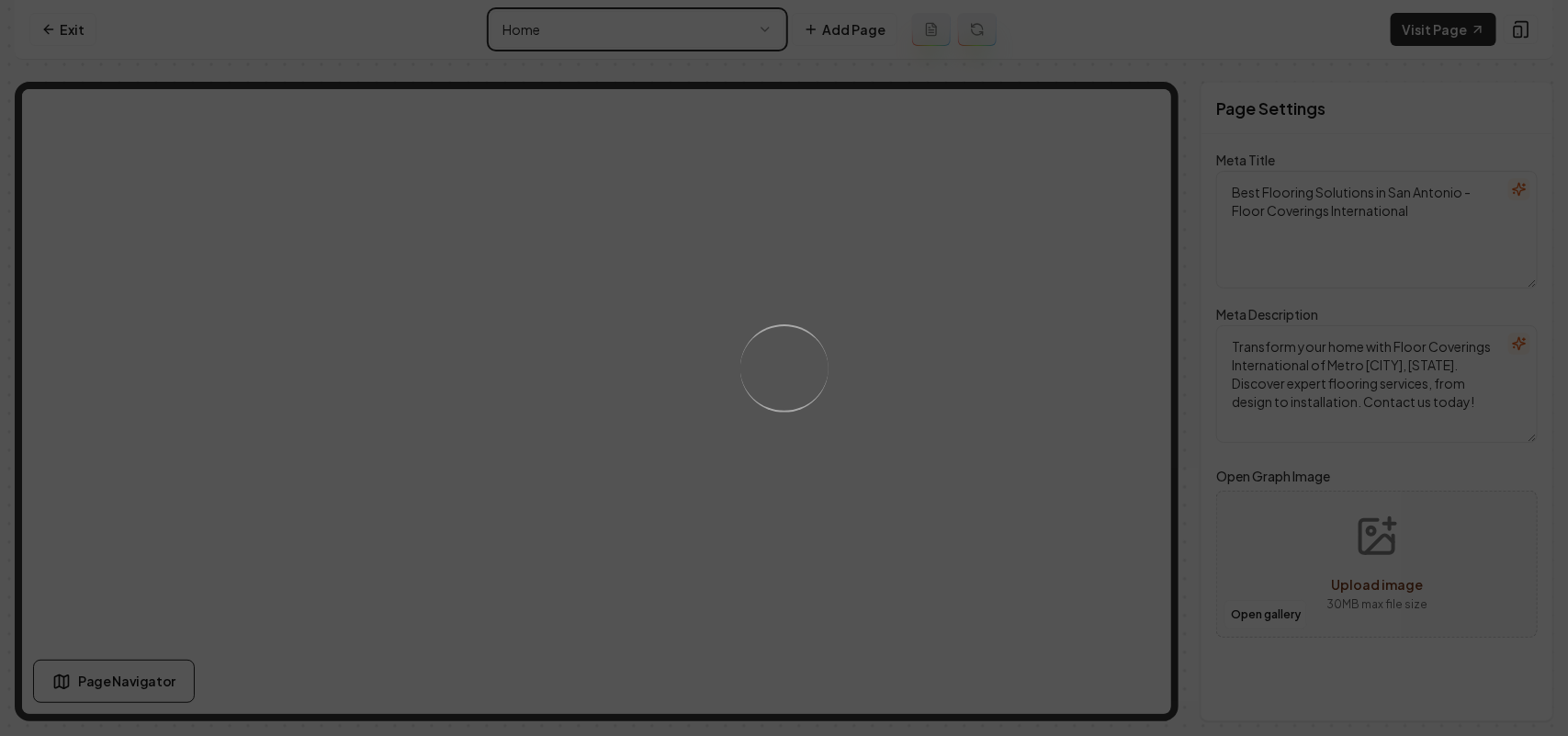 scroll, scrollTop: 0, scrollLeft: 0, axis: both 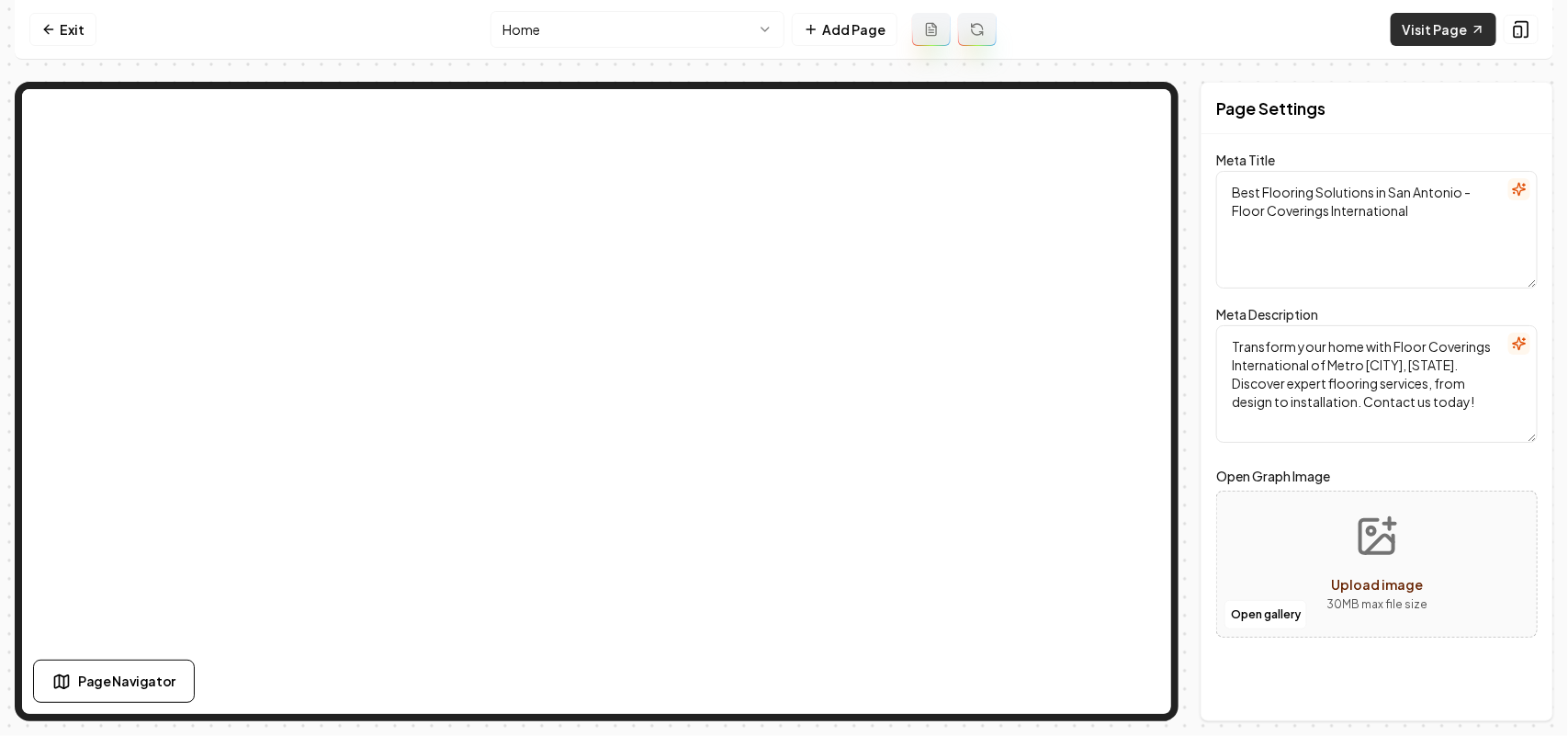 click on "Visit Page" at bounding box center [1443, 29] 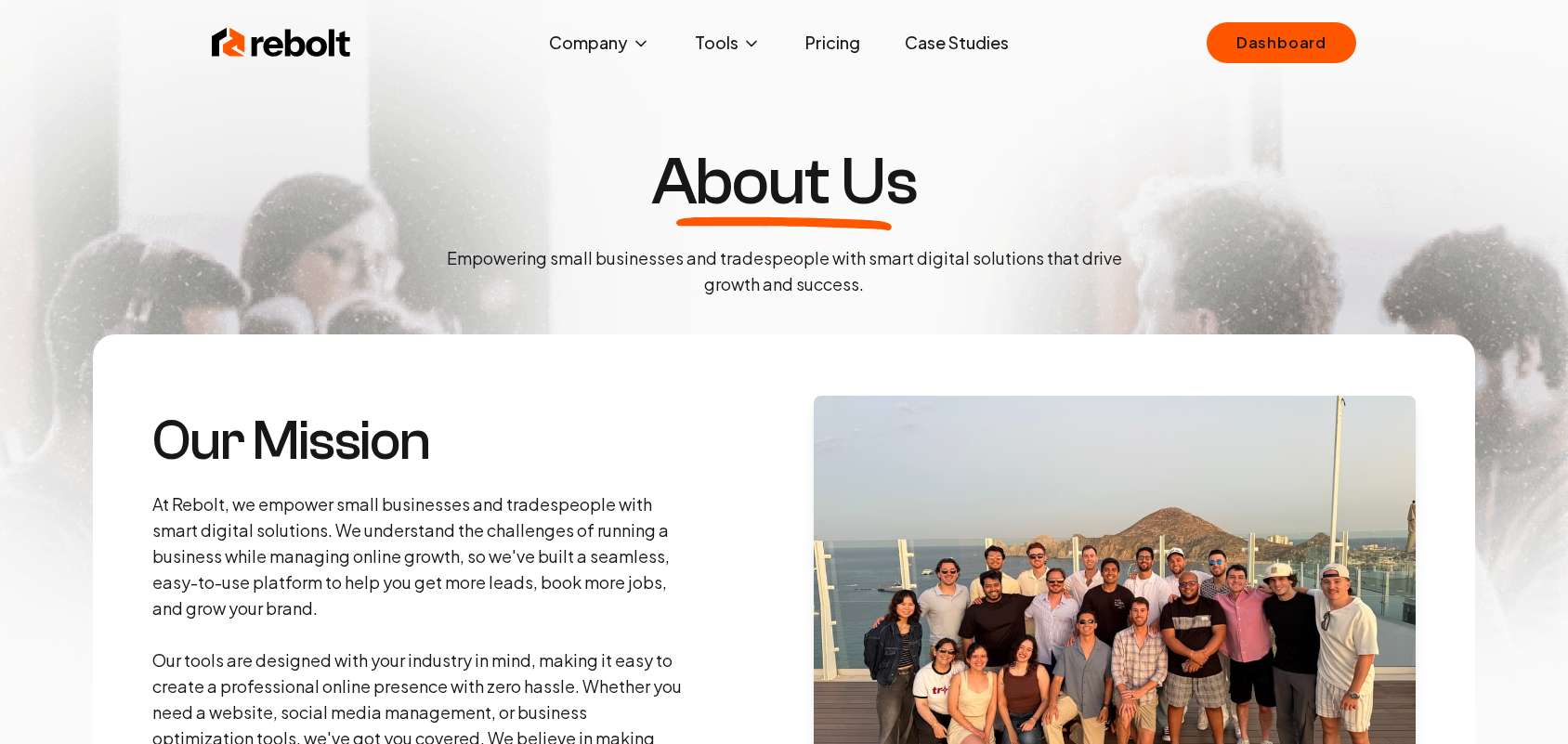 scroll, scrollTop: 0, scrollLeft: 0, axis: both 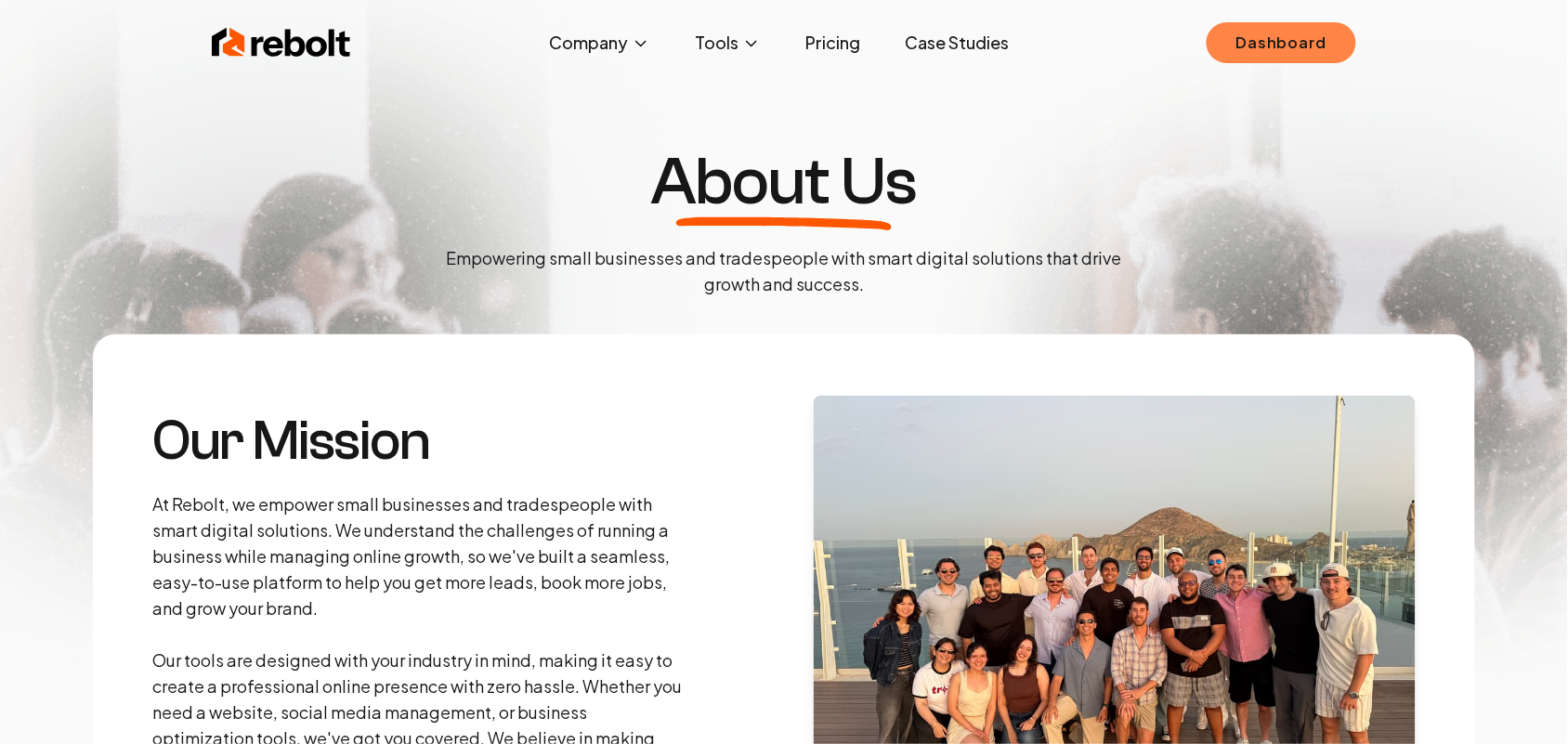 click on "Dashboard" at bounding box center (1281, 43) 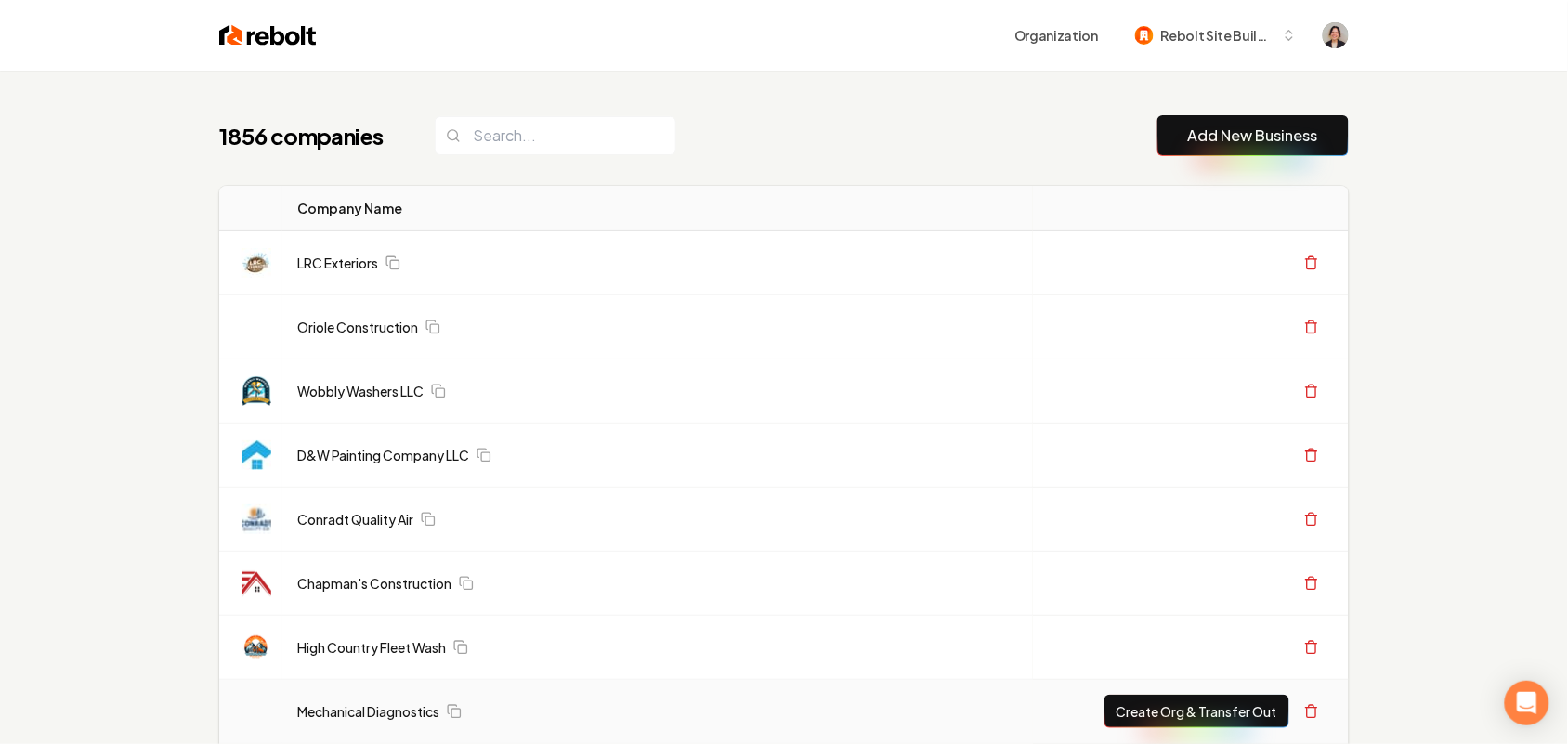 drag, startPoint x: 1282, startPoint y: 125, endPoint x: 768, endPoint y: 736, distance: 798.4466 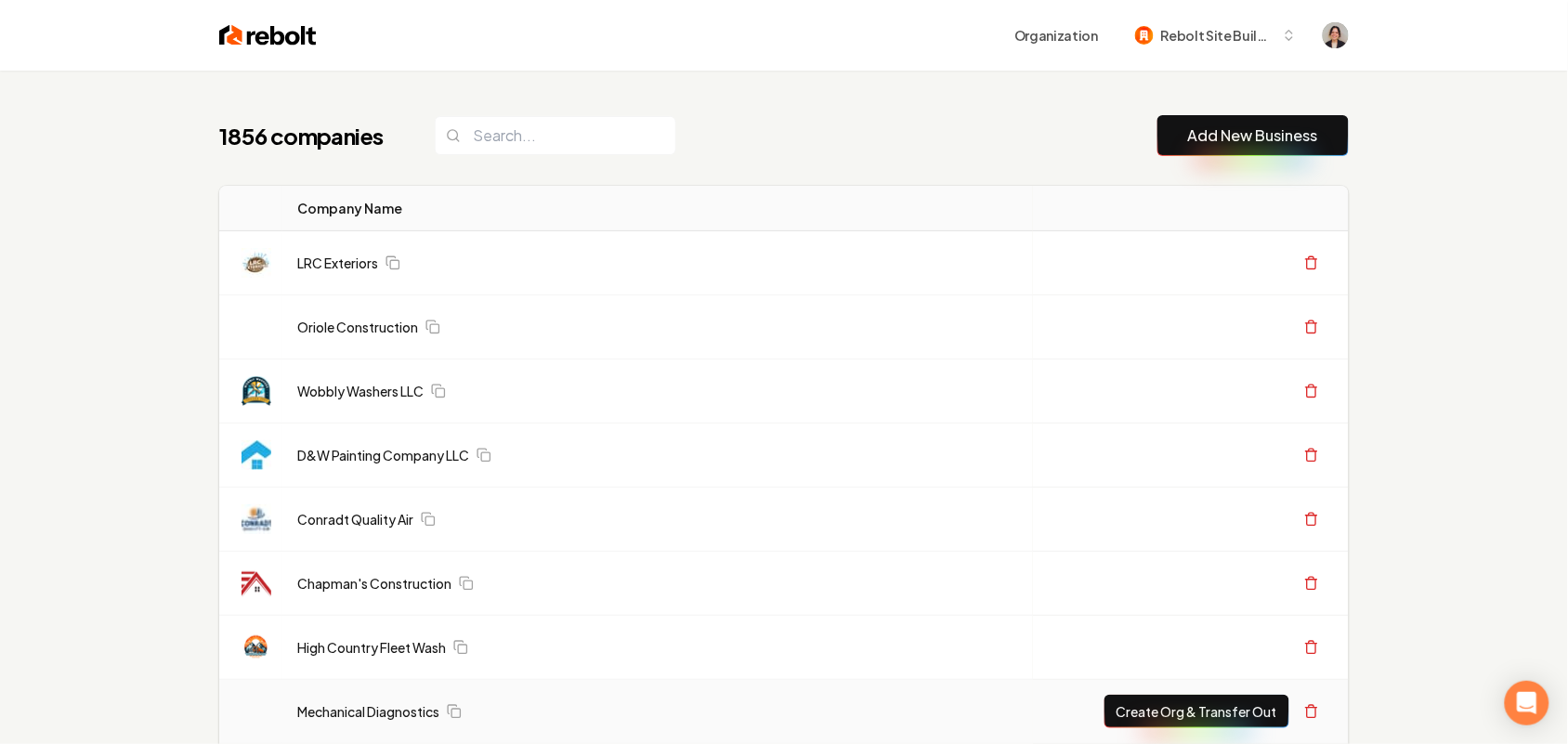 click on "Add New Business" at bounding box center (1253, 136) 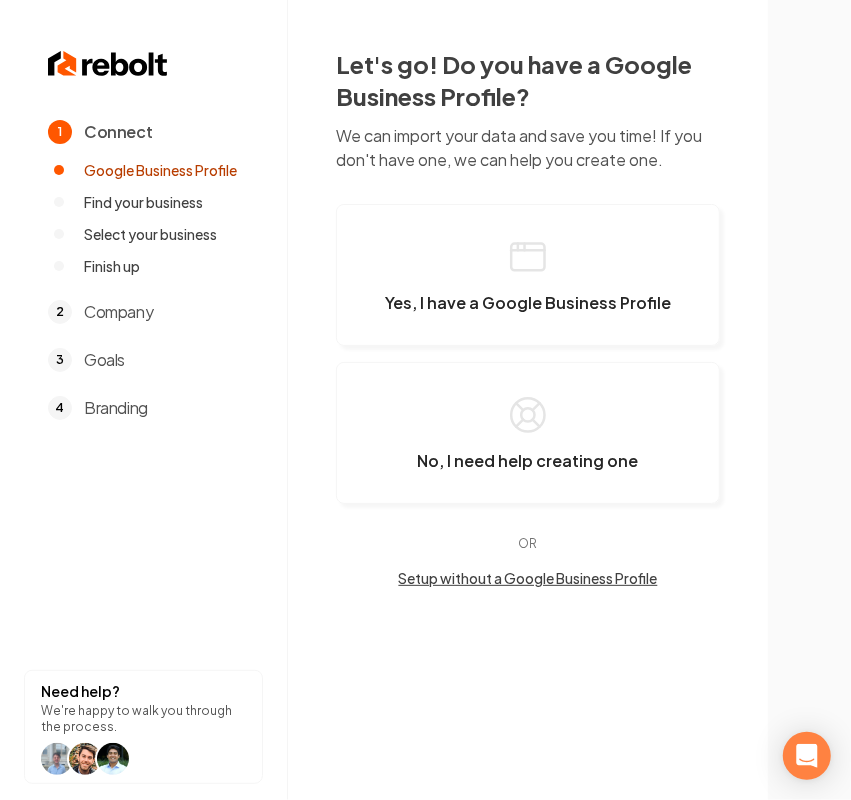 click on "OR Setup without a Google Business Profile" at bounding box center [528, 562] 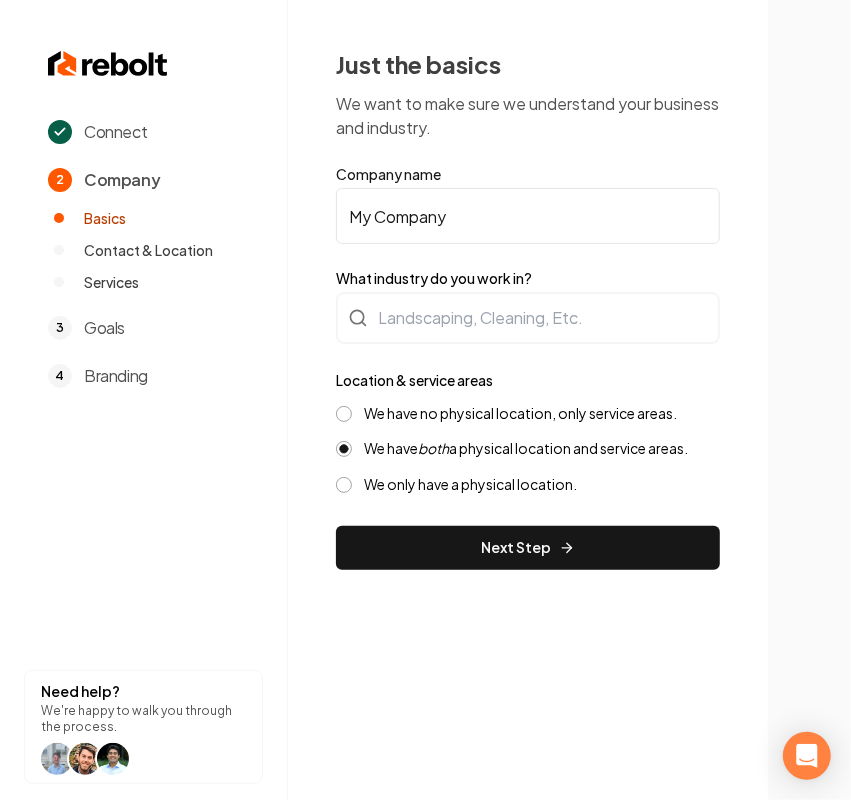 drag, startPoint x: 507, startPoint y: 227, endPoint x: 317, endPoint y: 221, distance: 190.09471 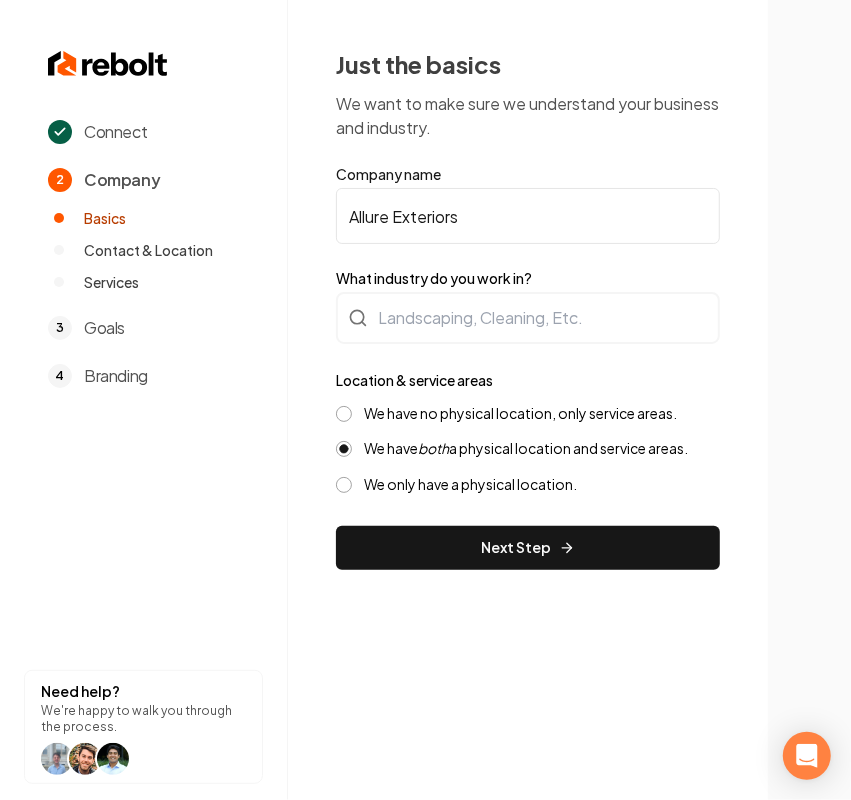 type on "Allure Exteriors" 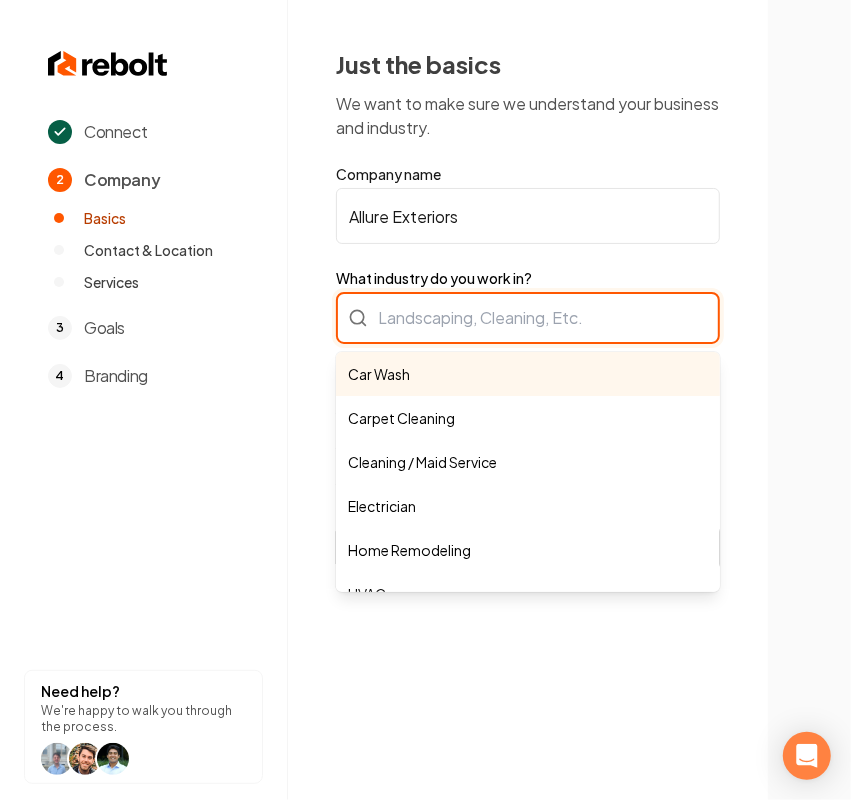 click on "Car Wash Carpet Cleaning Cleaning / Maid Service Electrician Home Remodeling HVAC Junk Removal Landscaping Moving Painting Personal Trainer Pest Control Plumbing Pool Cleaning Pressure Washing Roofing Tree Services Window Cleaning" at bounding box center (528, 318) 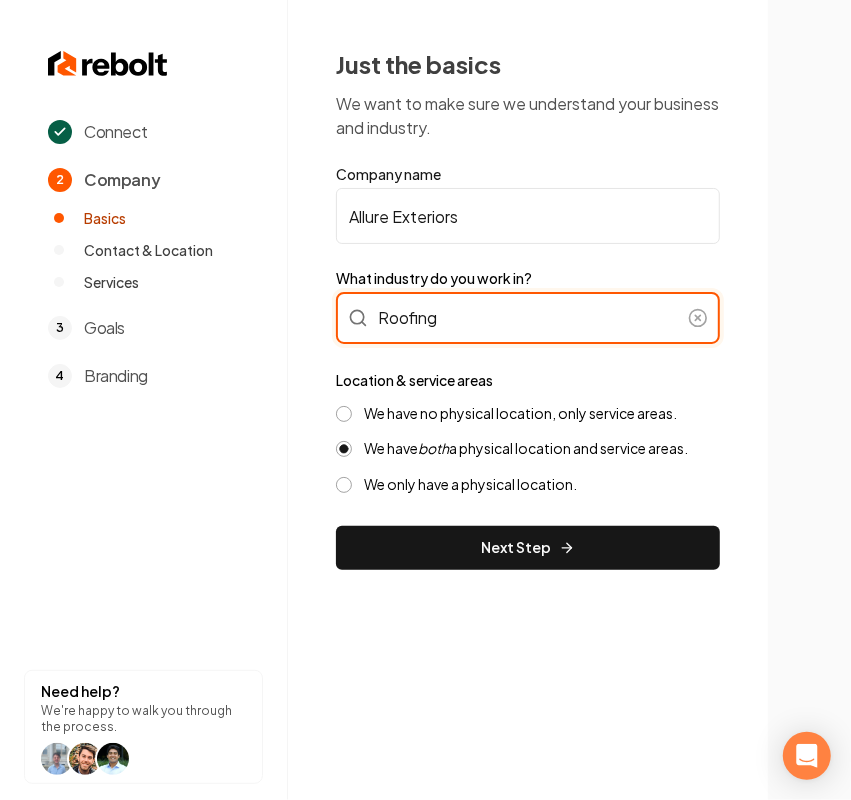 type on "Roofing" 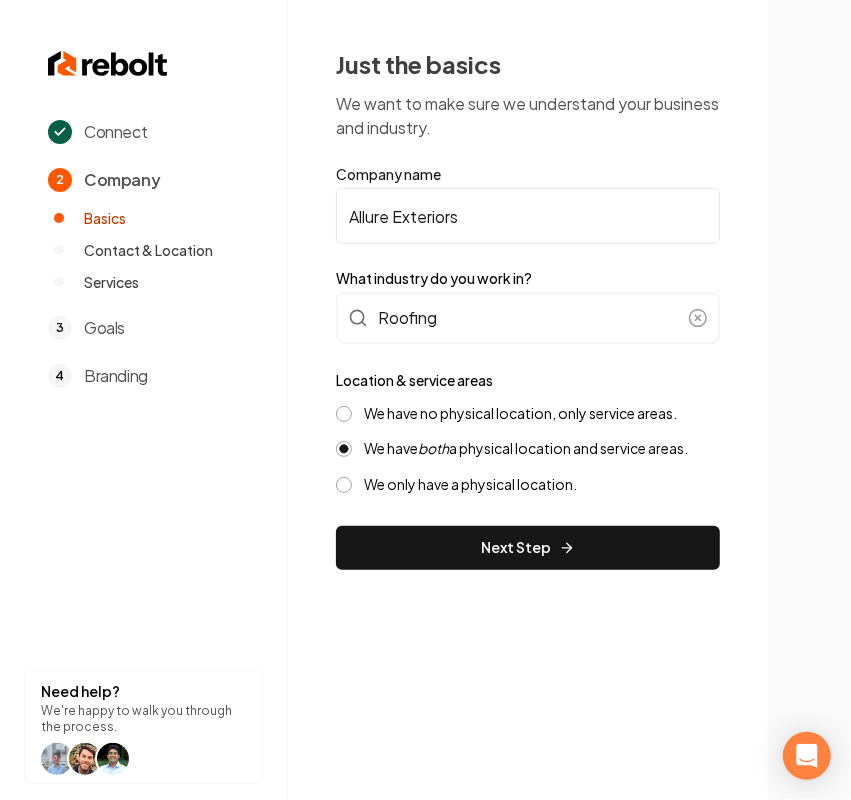 click on "Just the basics We want to make sure we understand your business and industry. Company name Allure Exteriors What industry do you work in? Roofing Location & service areas We have no physical location, only service areas. We have  both  a physical location and service areas. We only have a physical location. Next Step" at bounding box center (528, 309) 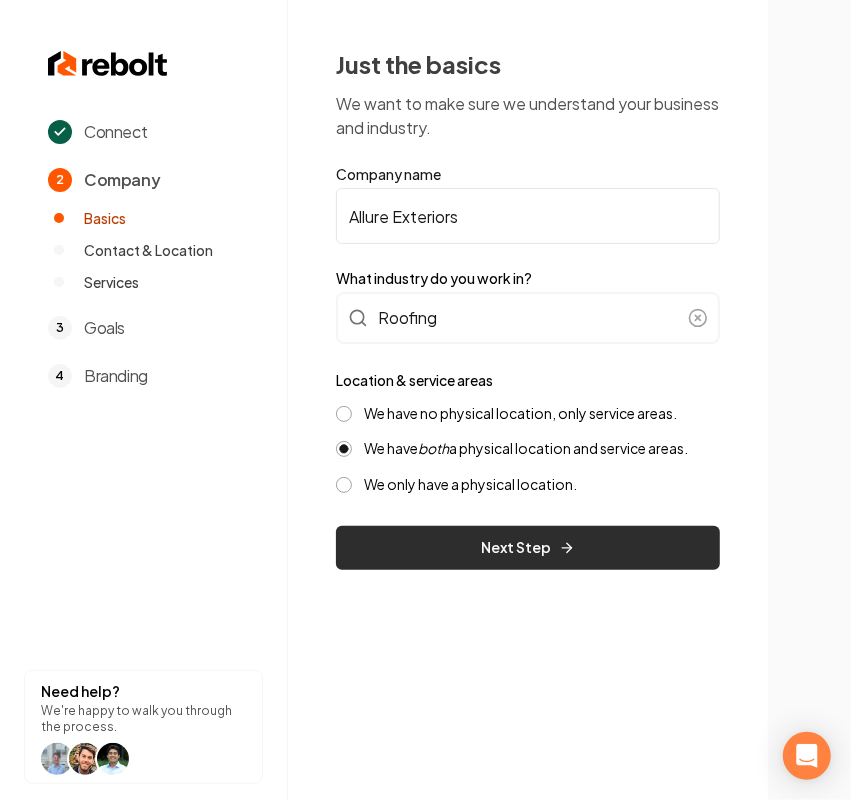 click on "Next Step" at bounding box center [528, 548] 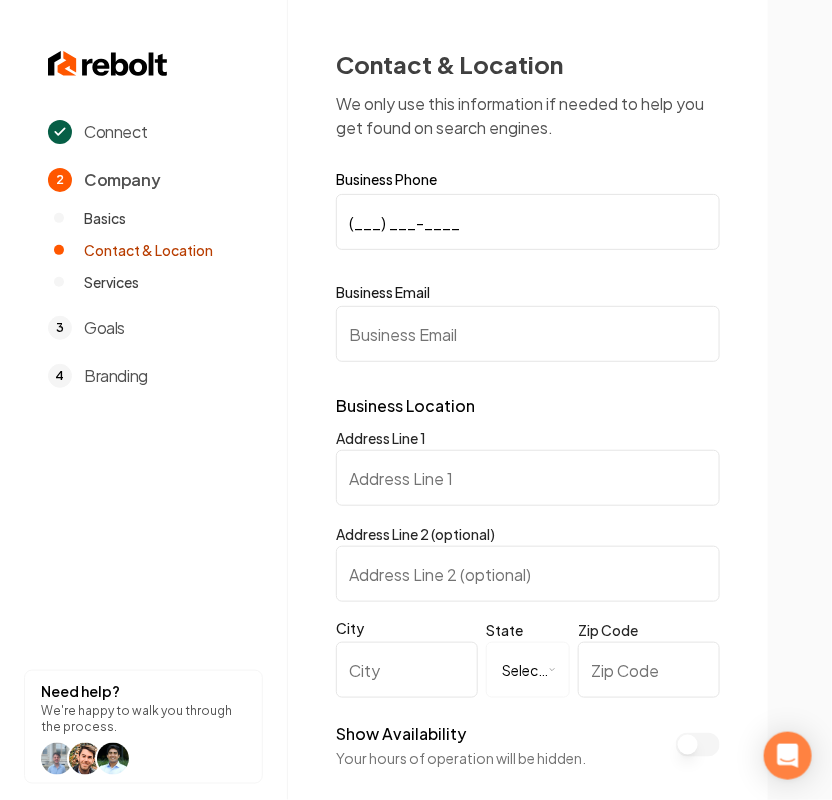 click on "Address Line 1" at bounding box center [528, 478] 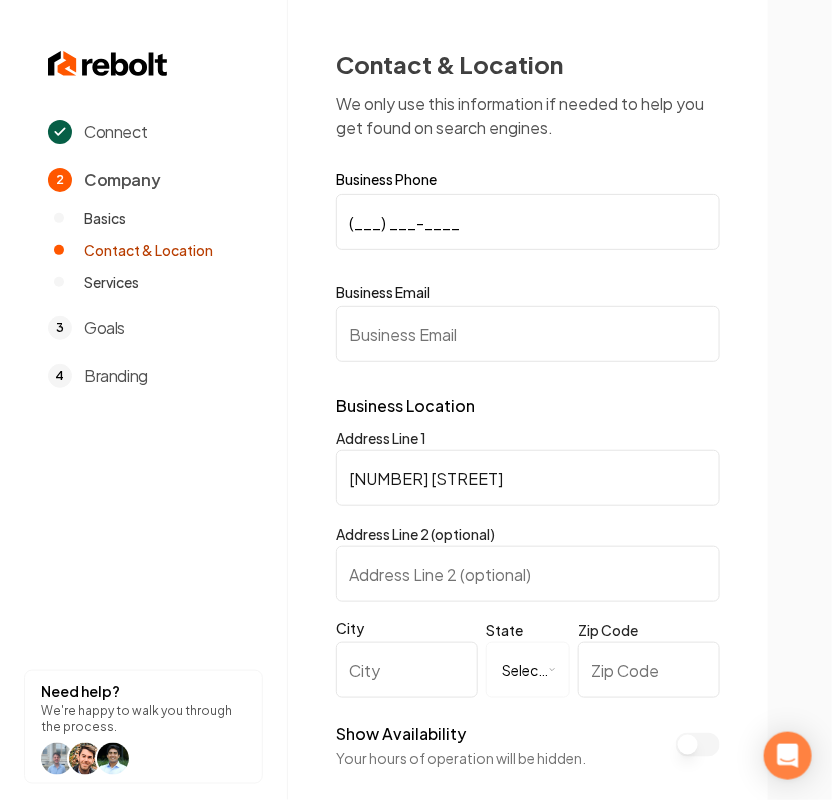 type on "4783 NW 65th Ave" 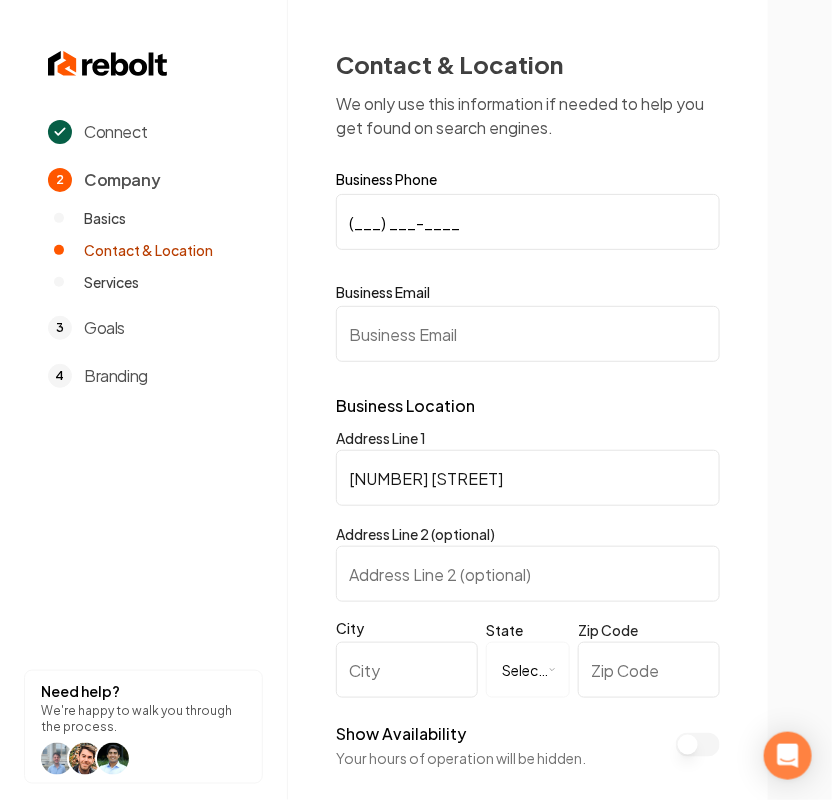 click on "City" at bounding box center [407, 670] 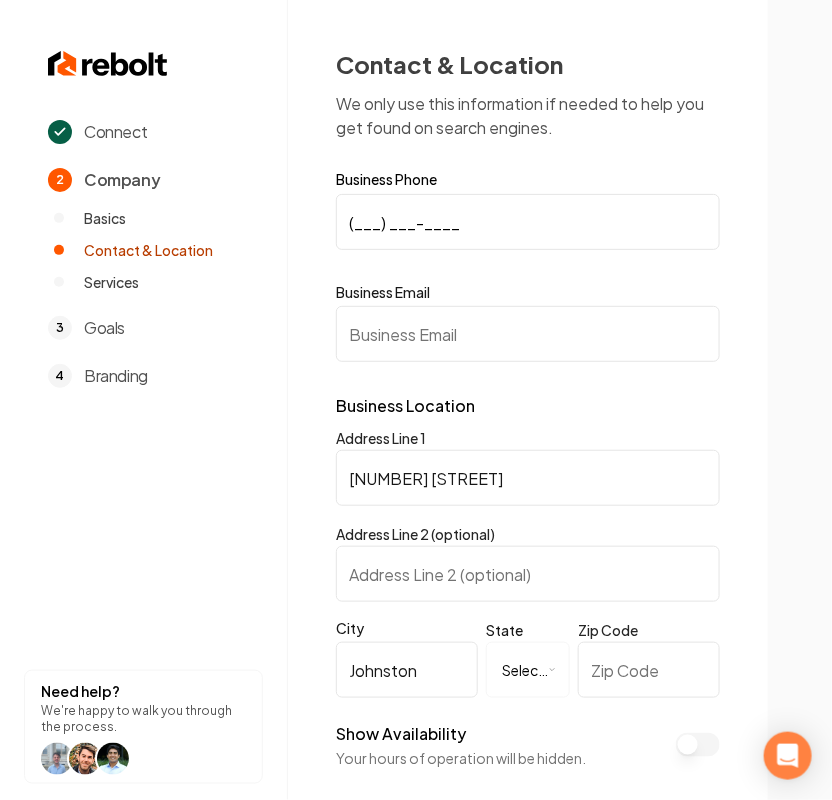 type on "Johnston" 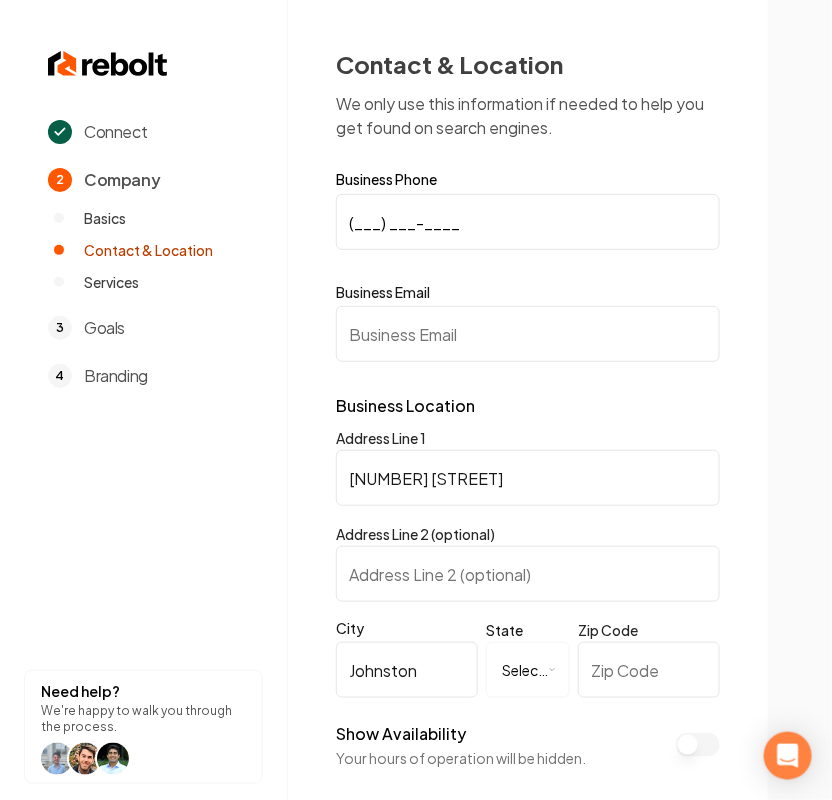 click on "Zip Code" at bounding box center [649, 670] 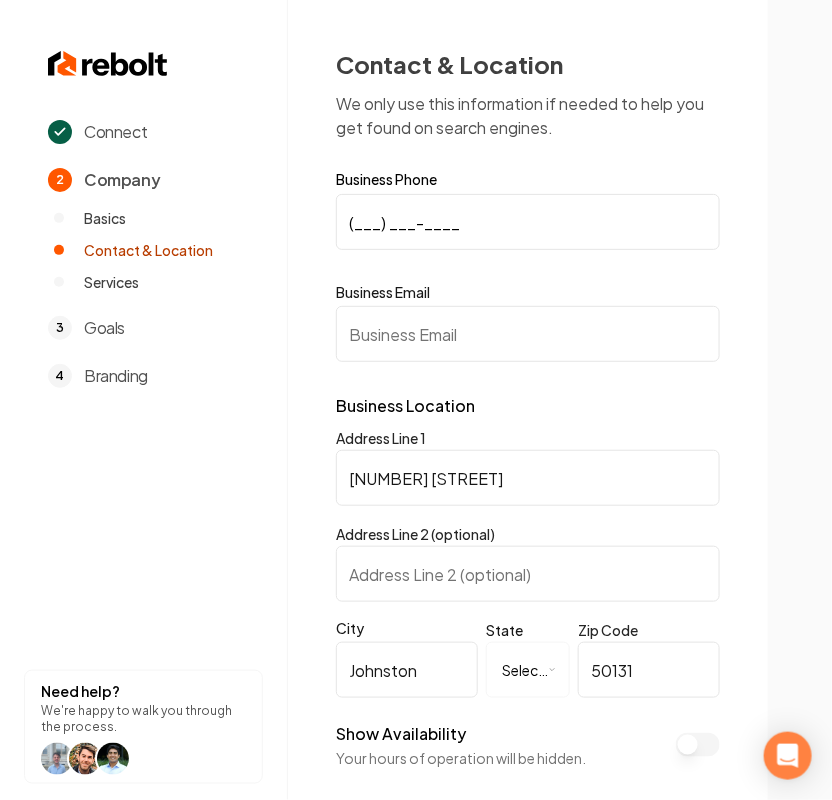 type on "50131" 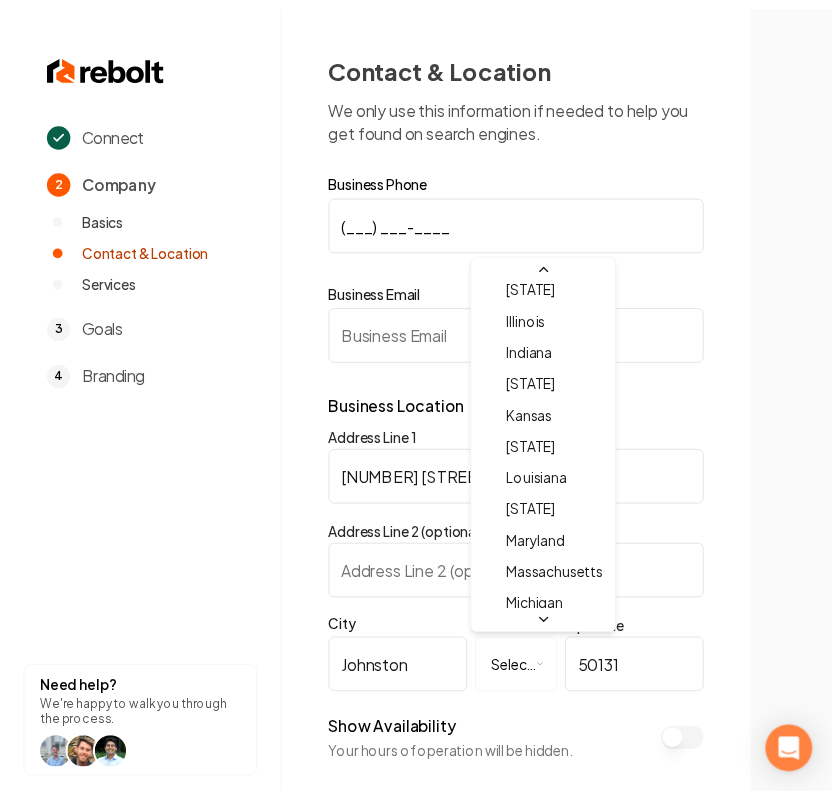 scroll, scrollTop: 375, scrollLeft: 0, axis: vertical 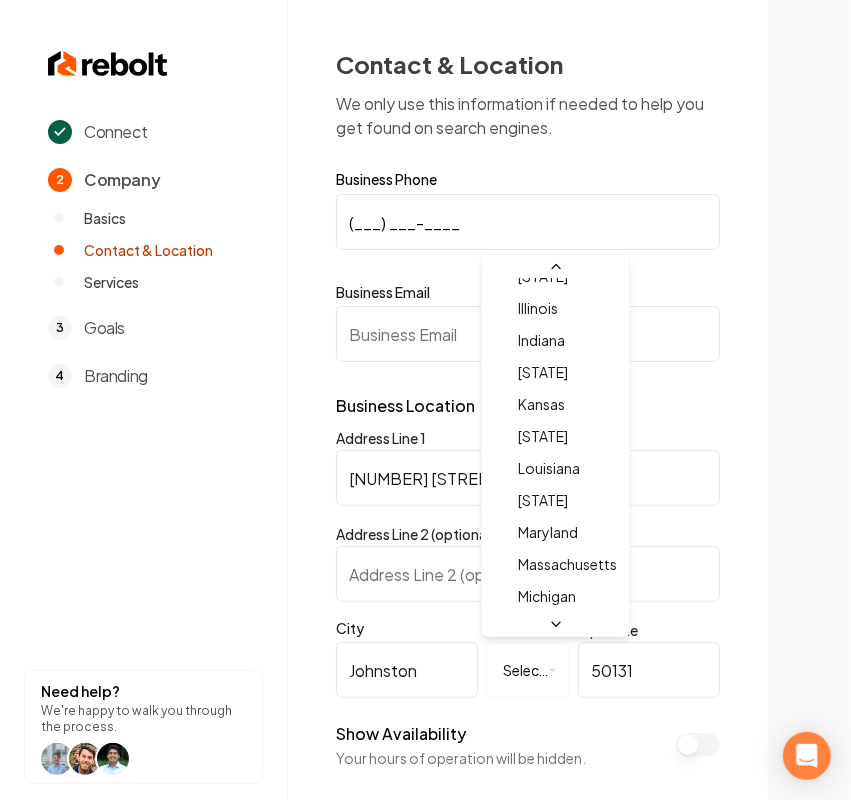select on "**" 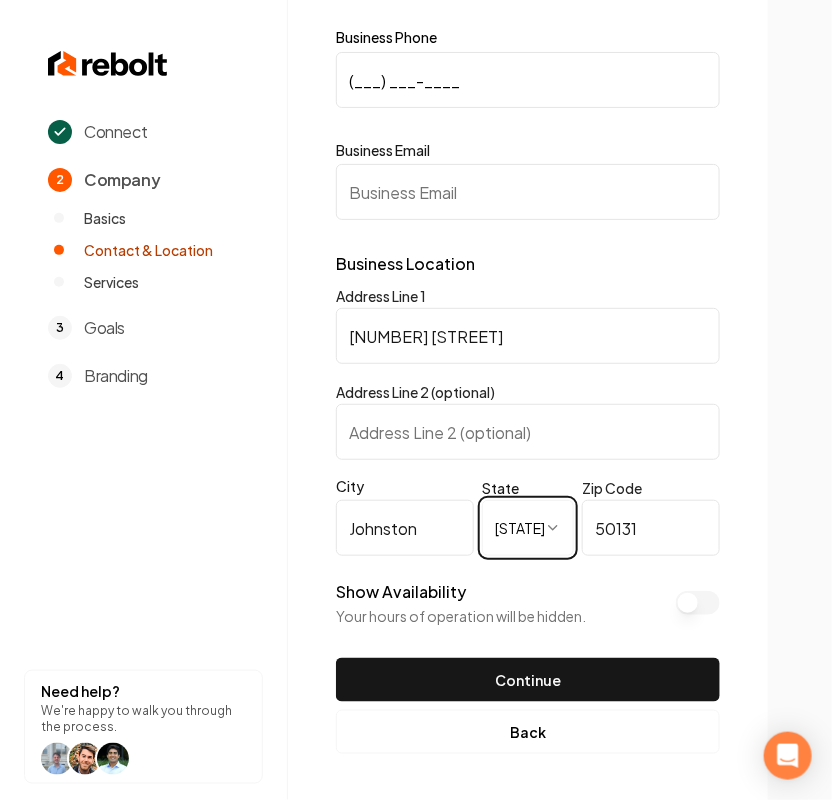 scroll, scrollTop: 143, scrollLeft: 0, axis: vertical 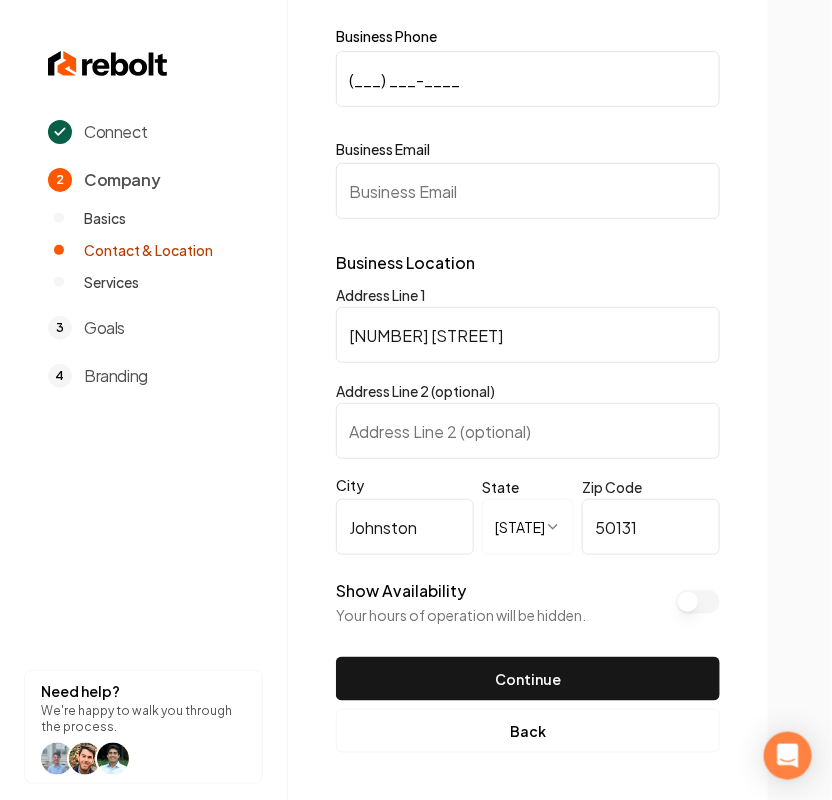 click on "Business Email" at bounding box center [528, 191] 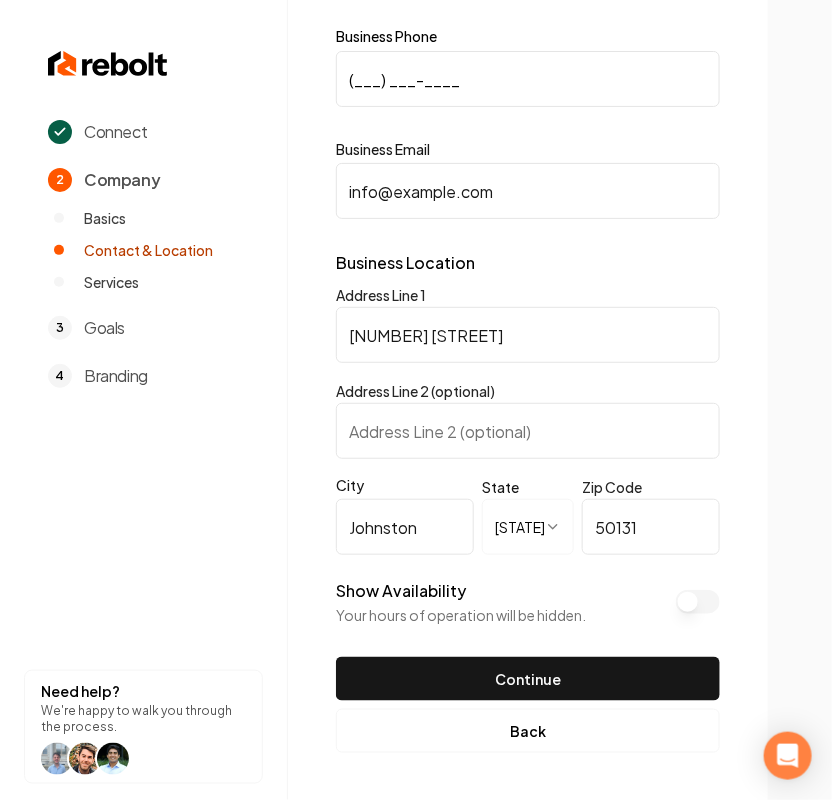 type on "info@allureexteriors.com" 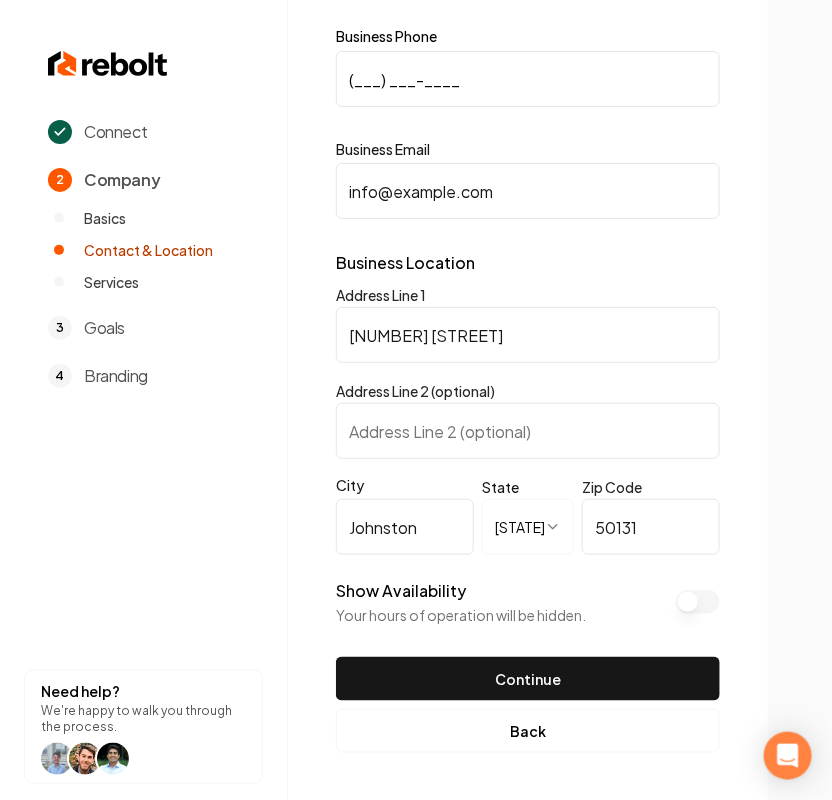 click on "(___) ___-____" at bounding box center [528, 79] 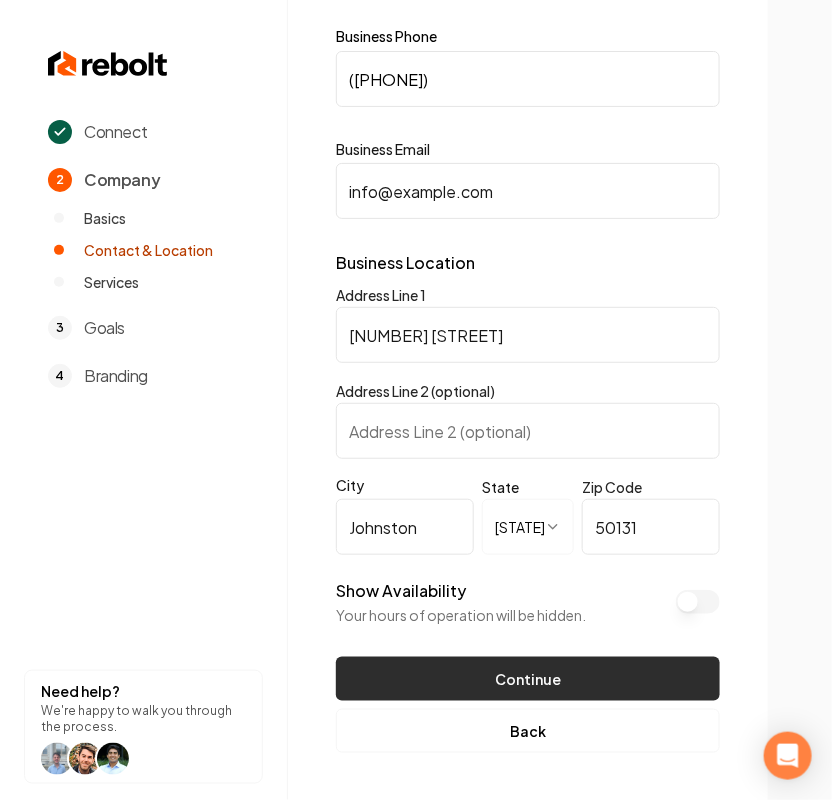 type on "(515) 681-9803" 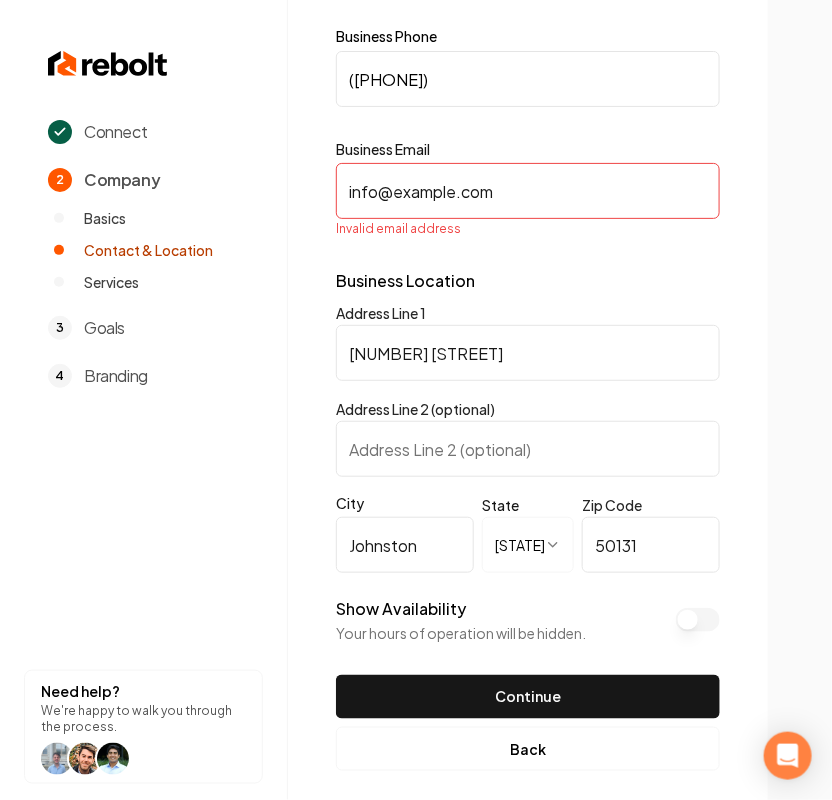 click on "info@allureexteriors.com" at bounding box center (528, 191) 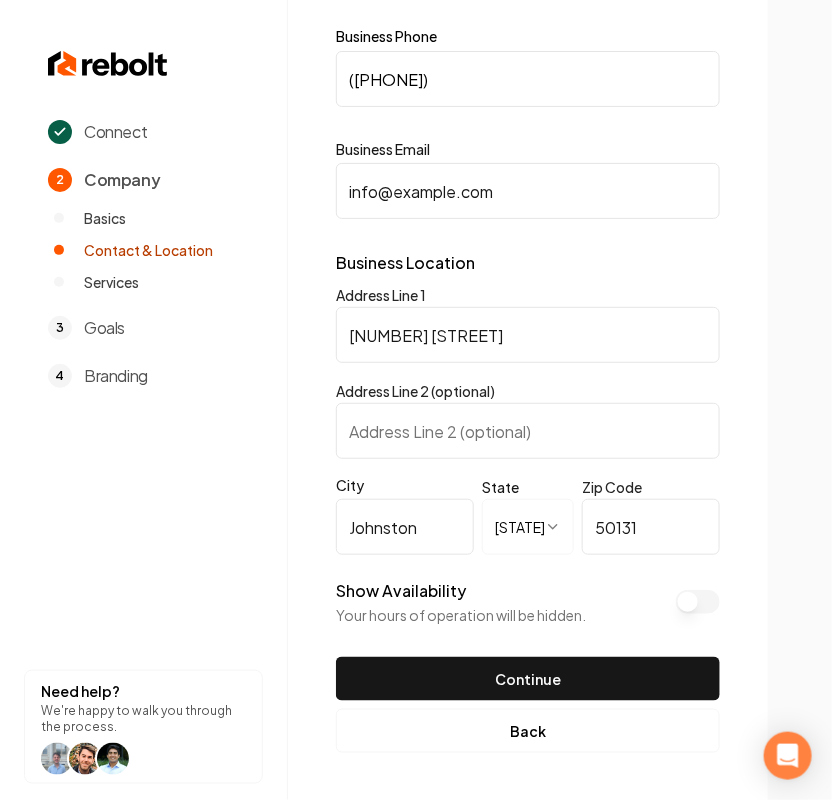 type on "info@allureexteriors.com" 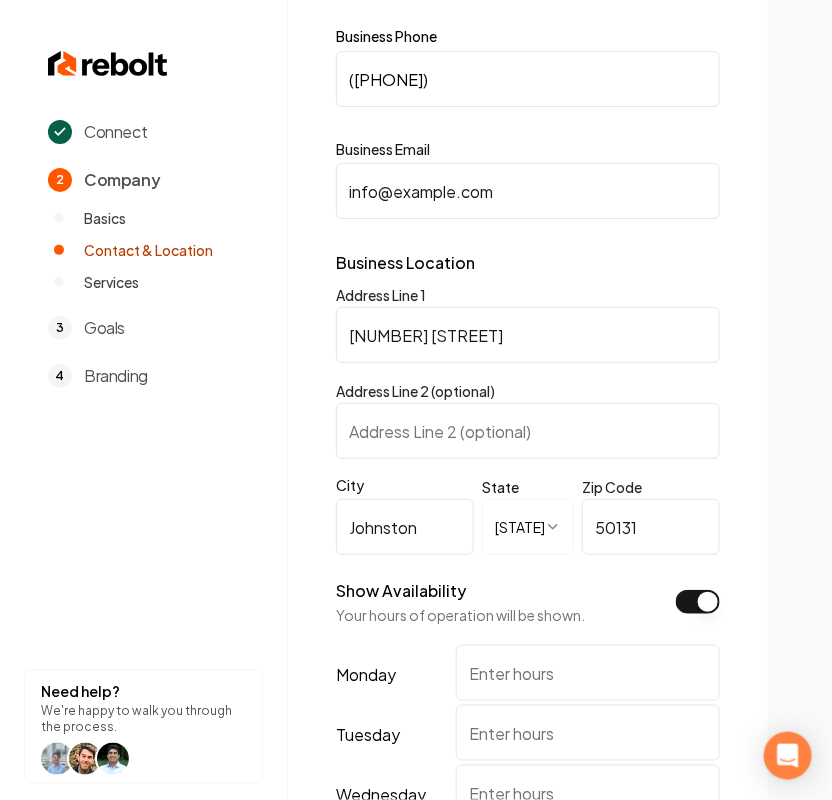 click on "Show Availability" at bounding box center (698, 602) 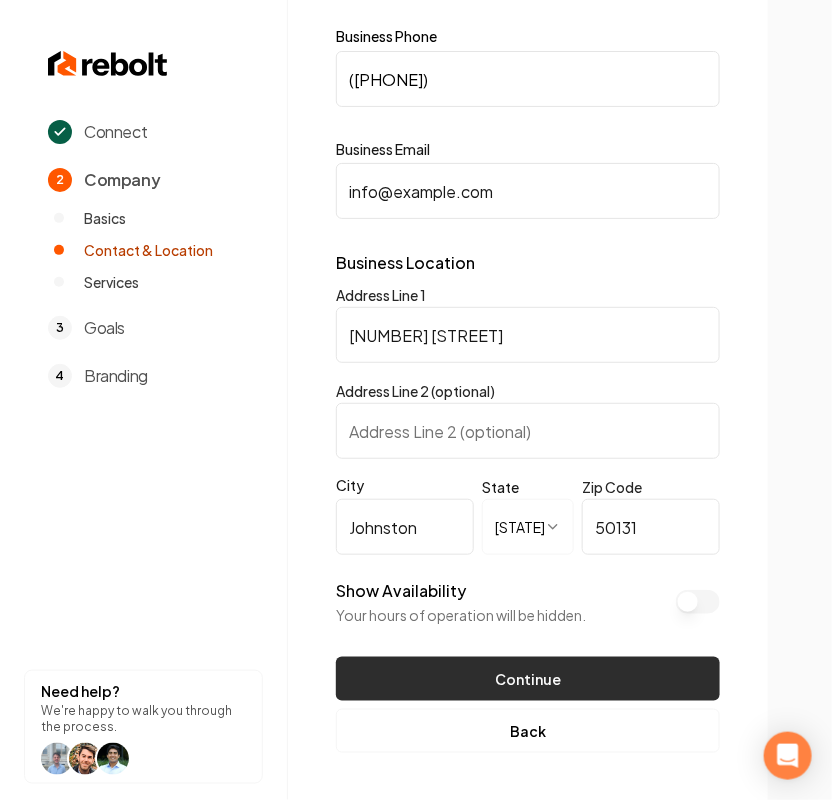 click on "Continue" at bounding box center [528, 679] 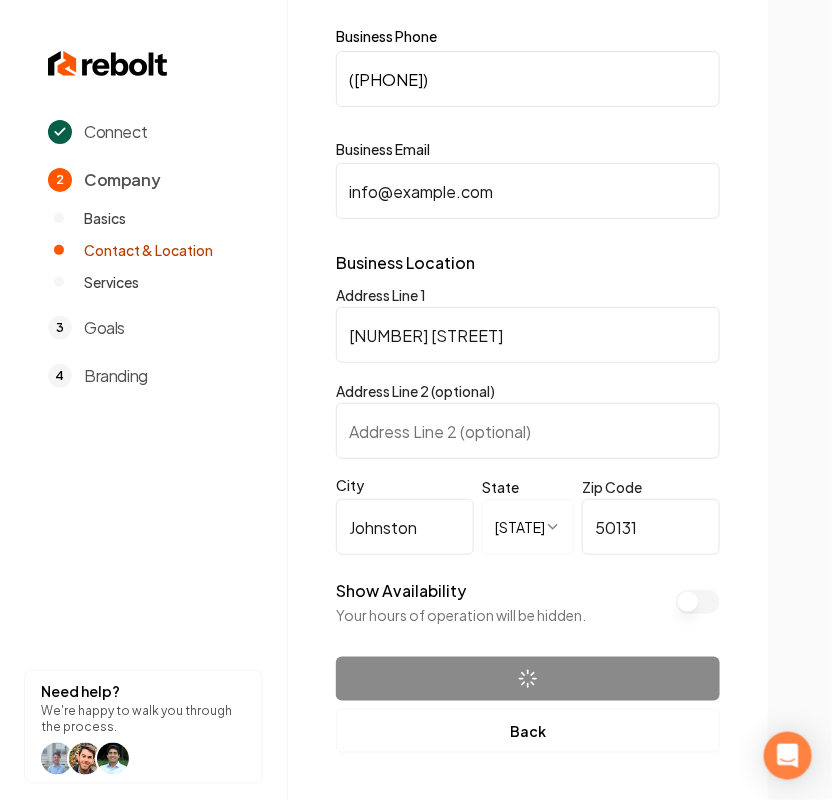 scroll, scrollTop: 0, scrollLeft: 0, axis: both 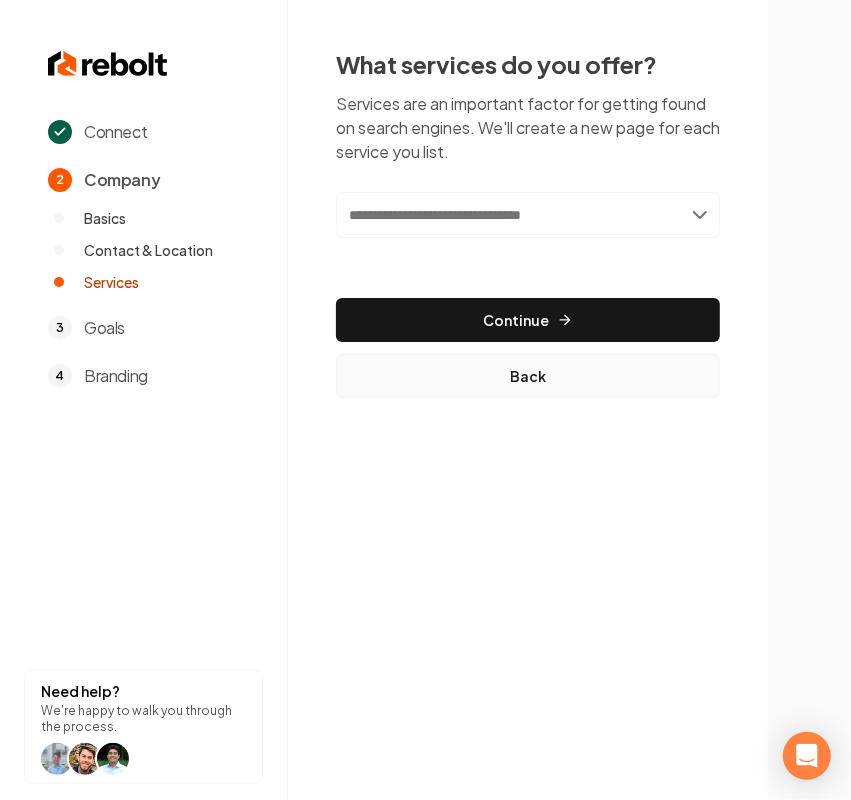 click on "Back" at bounding box center [528, 376] 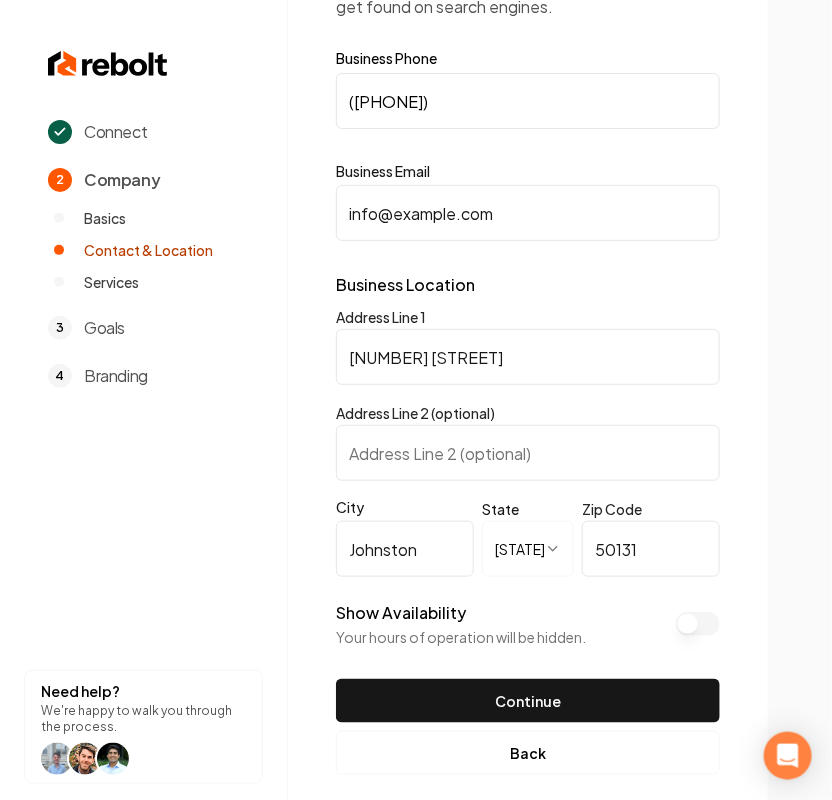 scroll, scrollTop: 143, scrollLeft: 0, axis: vertical 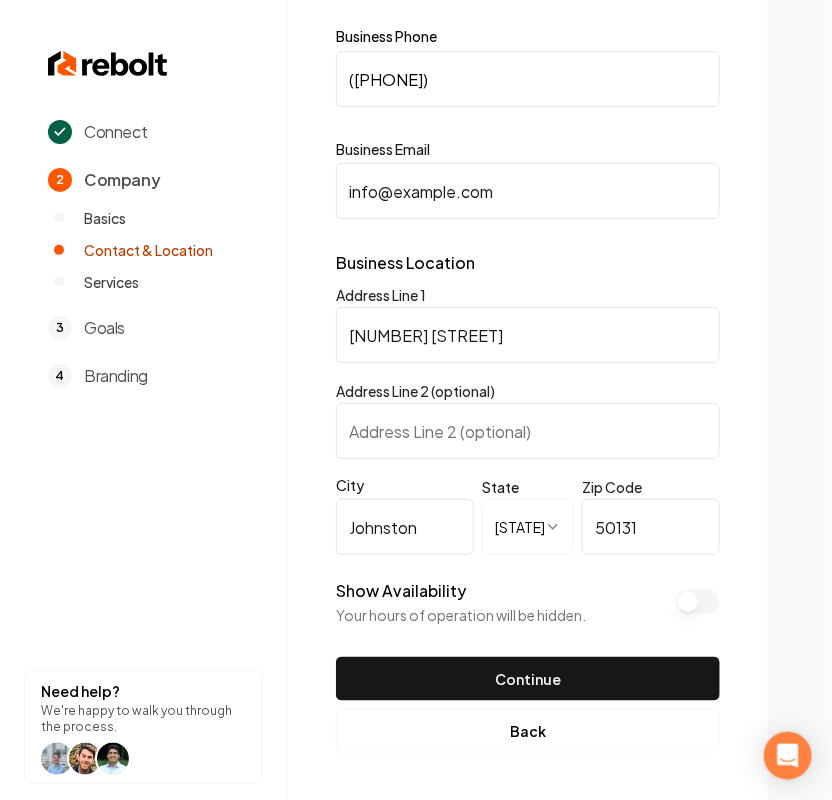 click on "Show Availability" at bounding box center [698, 602] 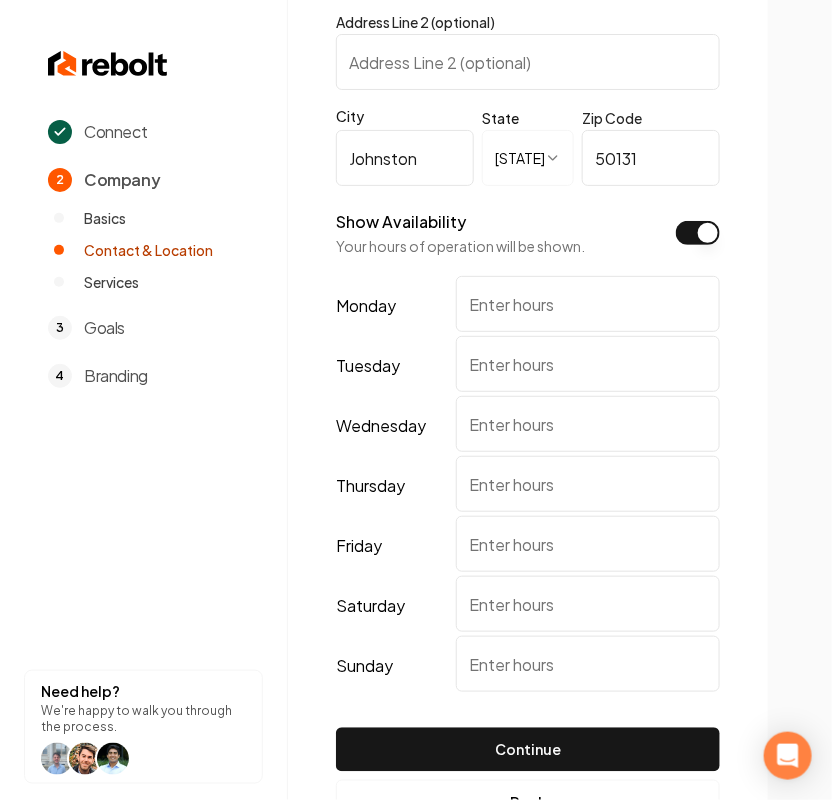 scroll, scrollTop: 518, scrollLeft: 0, axis: vertical 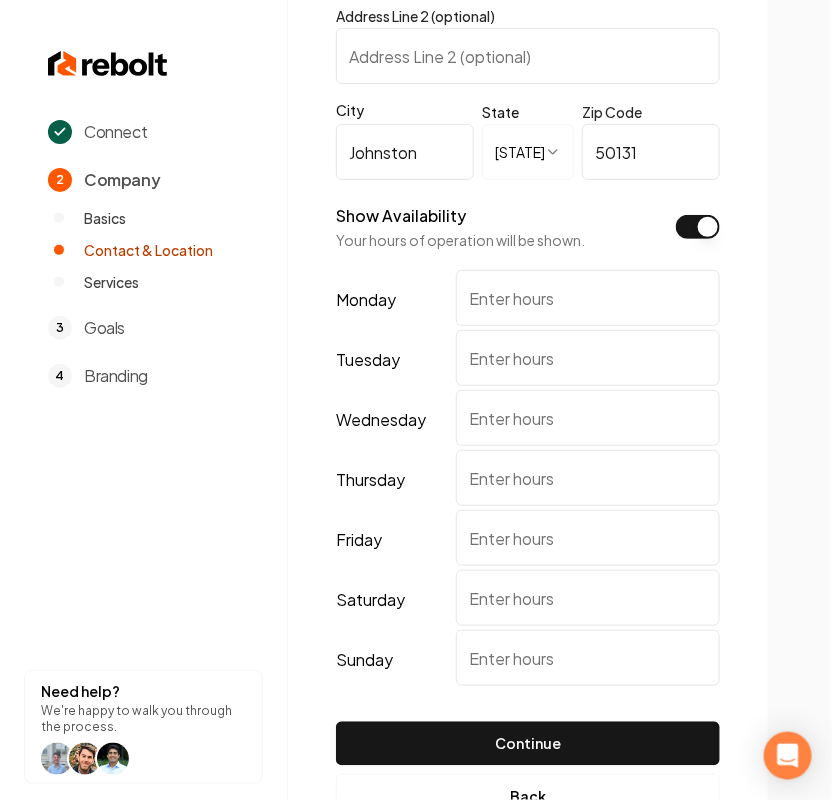 click on "monday" at bounding box center [588, 298] 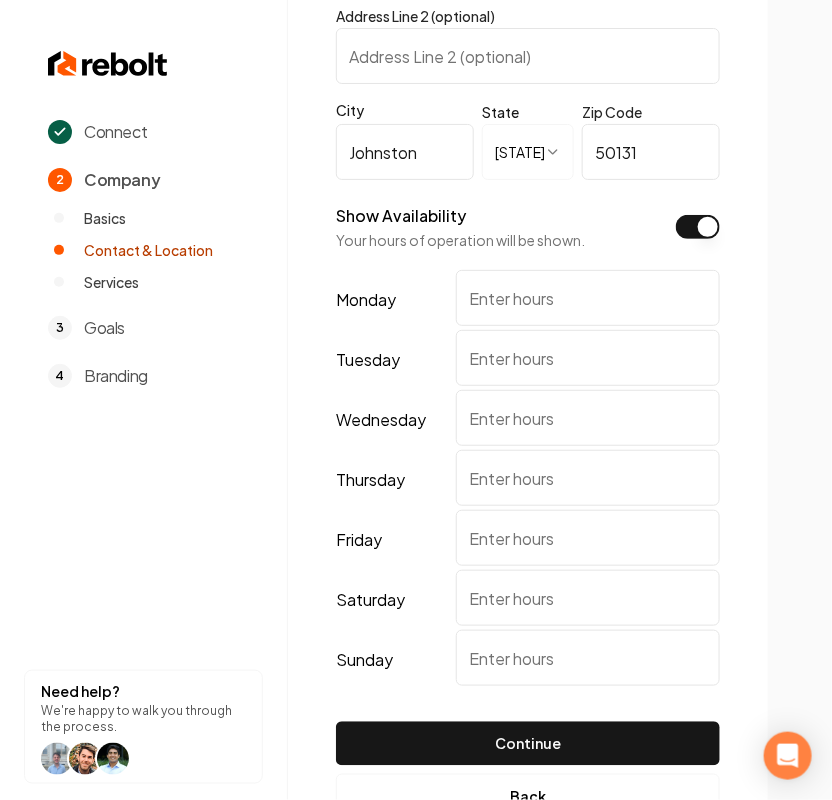 paste on "7:00 am - 7:00 pm" 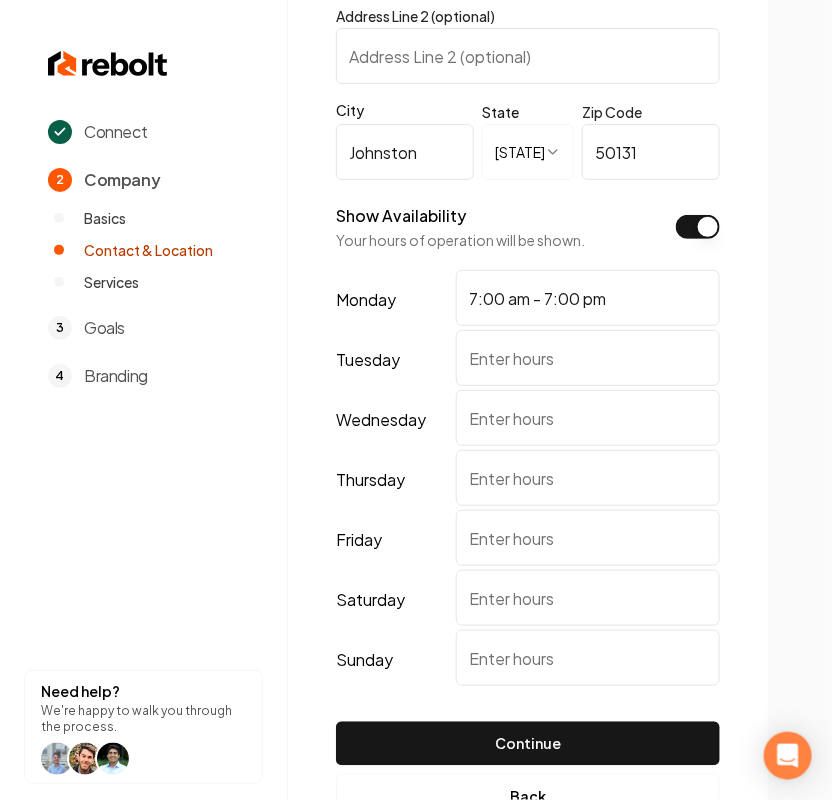 drag, startPoint x: 533, startPoint y: 296, endPoint x: 477, endPoint y: 301, distance: 56.22277 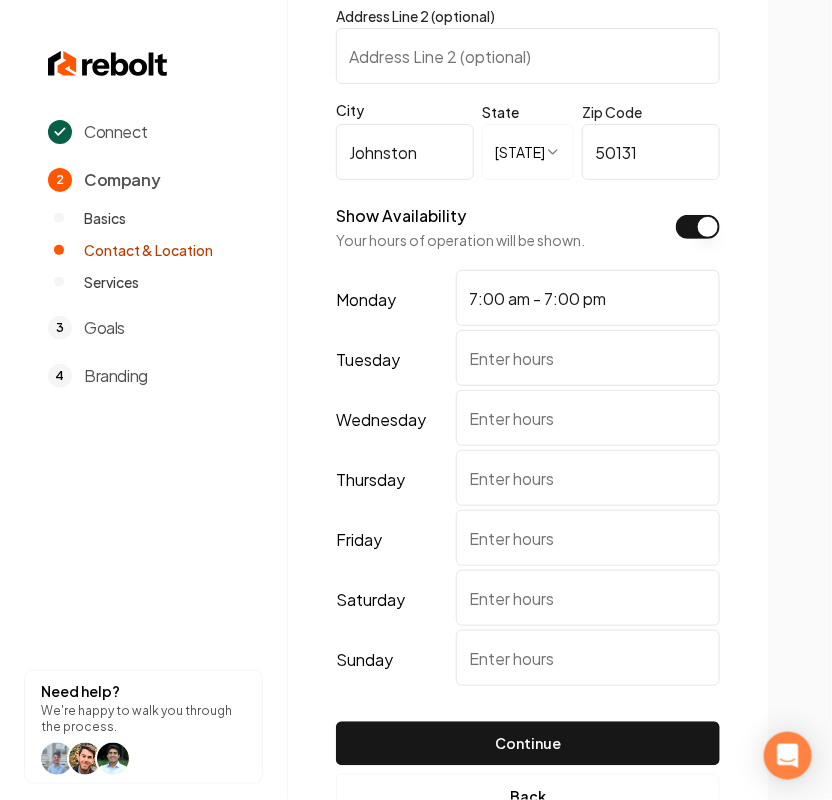 click on "7:00 am - 7:00 pm" at bounding box center [588, 298] 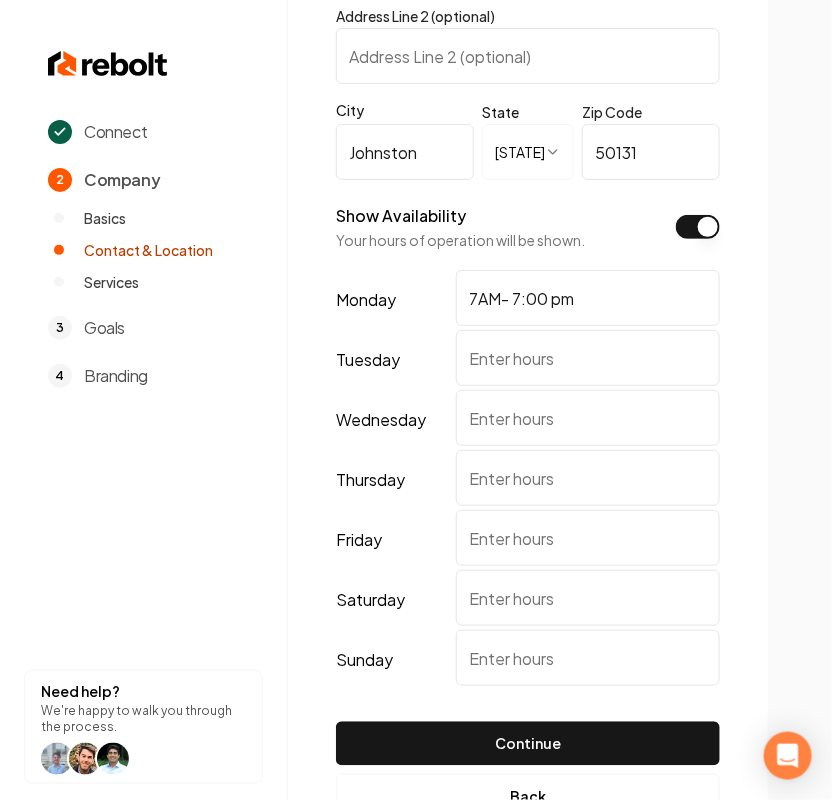 drag, startPoint x: 520, startPoint y: 297, endPoint x: 590, endPoint y: 306, distance: 70.5762 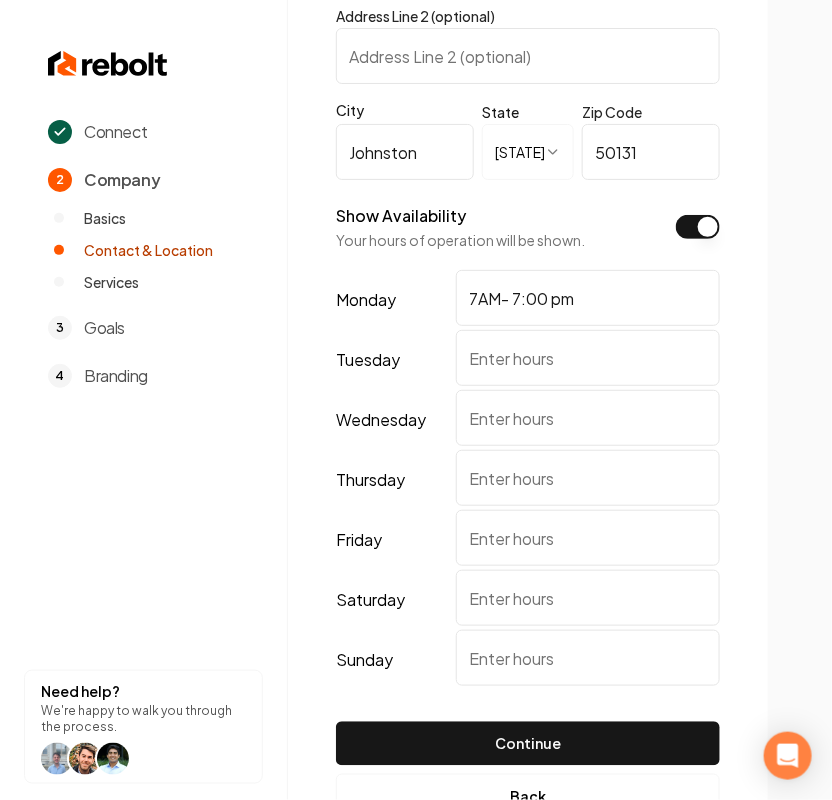 click on "7AM- 7:00 pm" at bounding box center (588, 298) 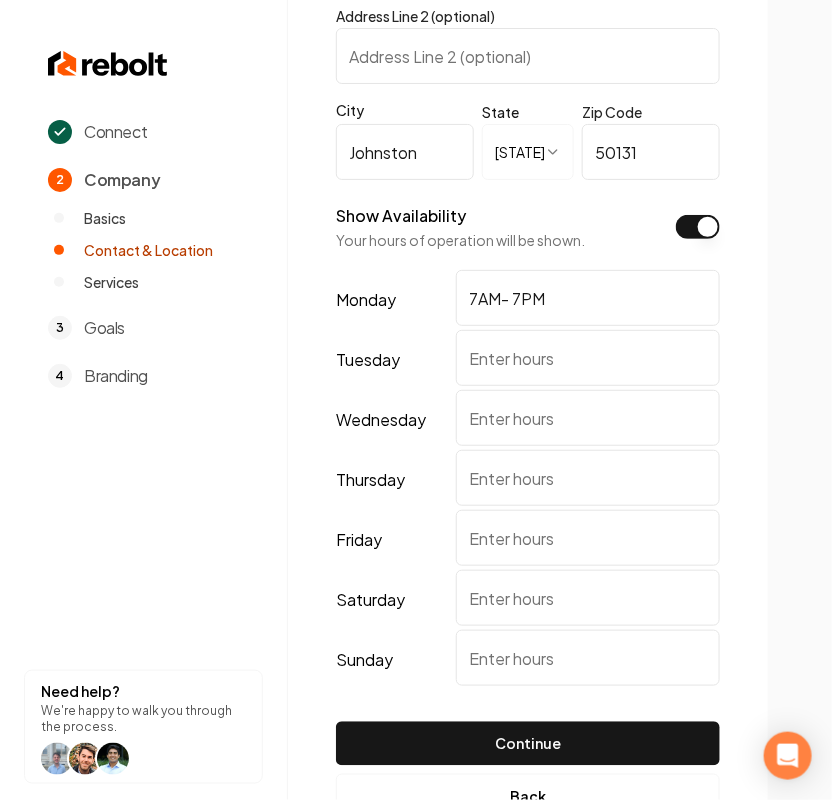 drag, startPoint x: 538, startPoint y: 287, endPoint x: 218, endPoint y: 267, distance: 320.6244 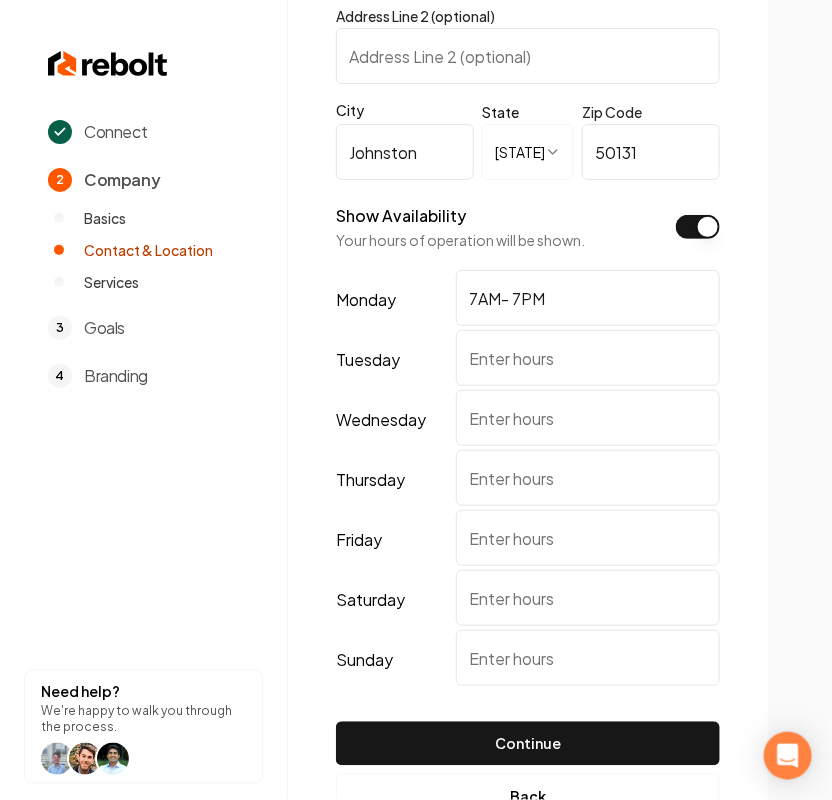 click on "**********" at bounding box center (416, -118) 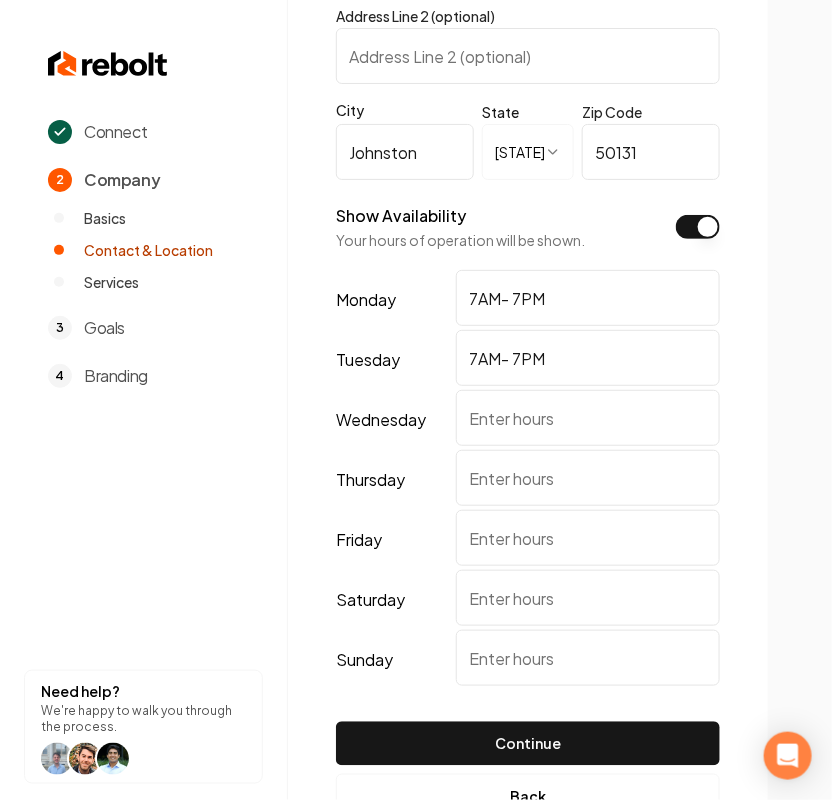 type on "7AM- 7PM" 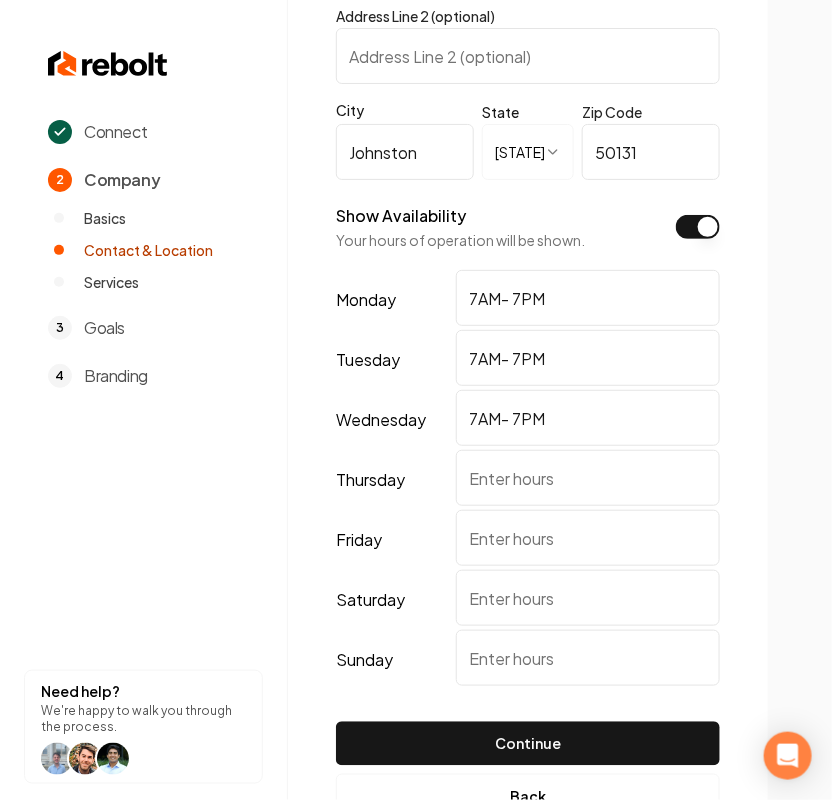 type on "7AM- 7PM" 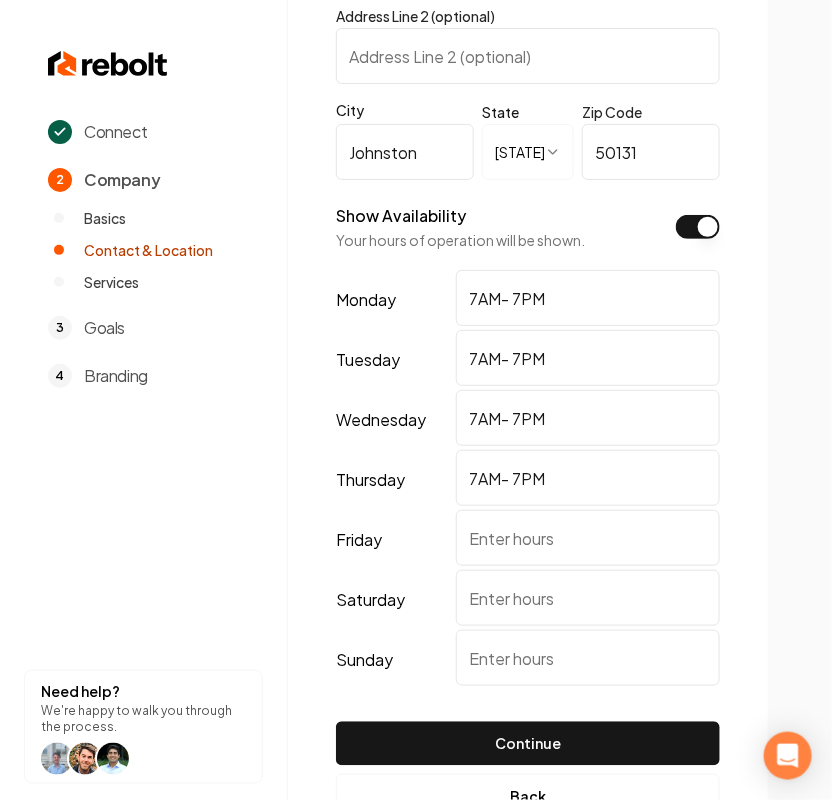 type on "7AM- 7PM" 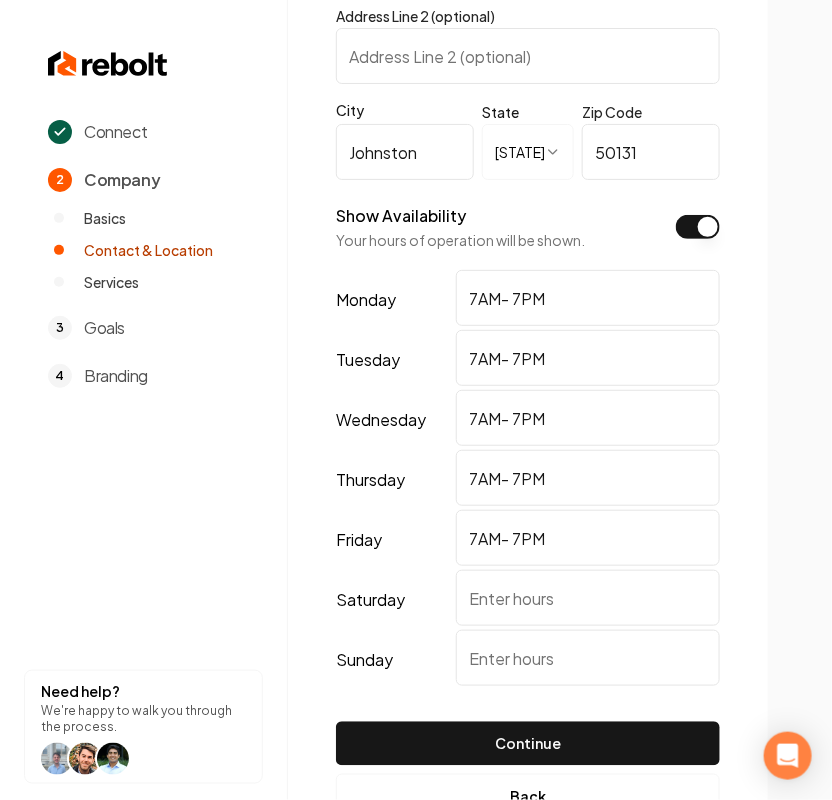 type on "7AM- 7PM" 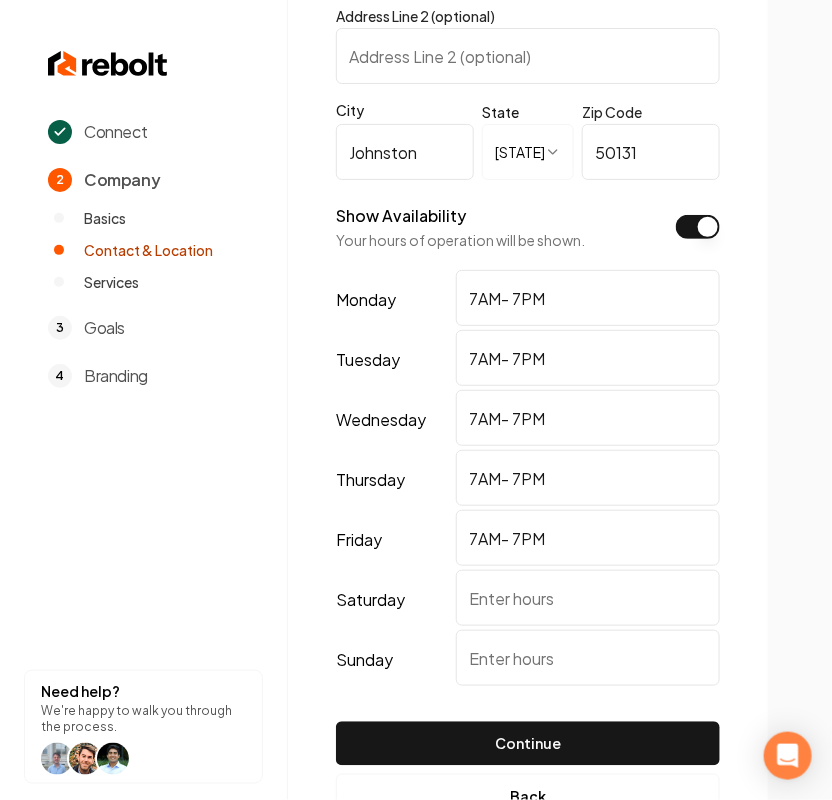 drag, startPoint x: 536, startPoint y: 613, endPoint x: 526, endPoint y: 611, distance: 10.198039 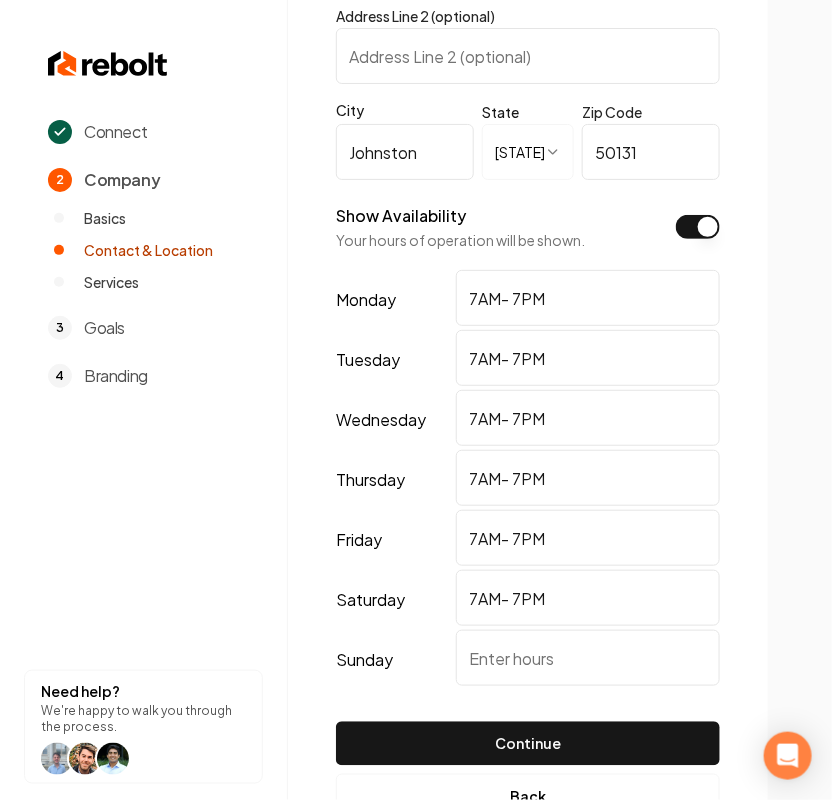 click on "7AM- 7PM" at bounding box center [588, 598] 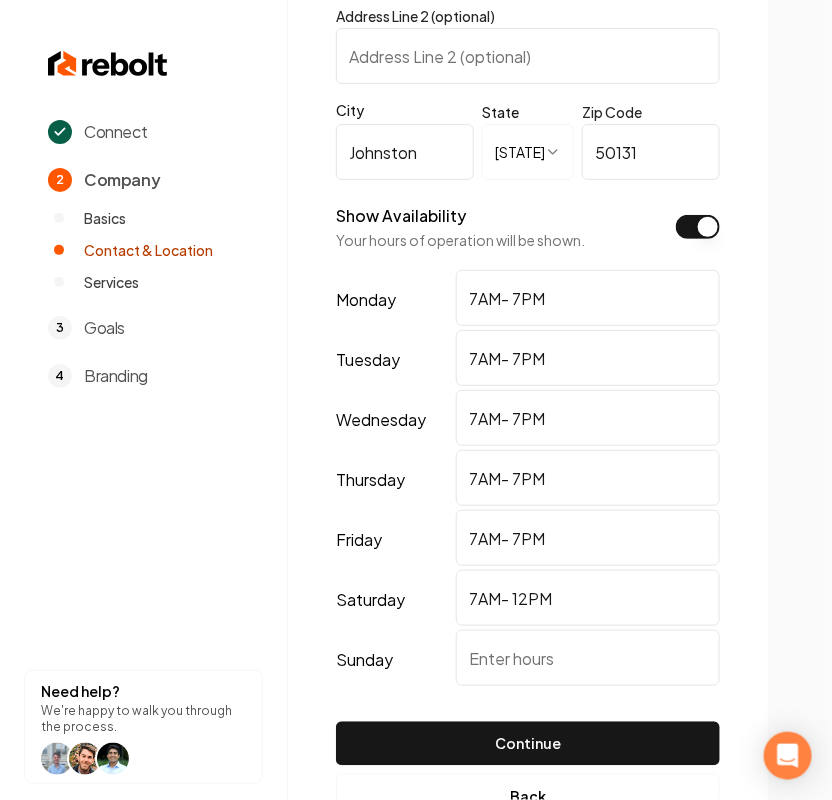 type on "7AM- 12PM" 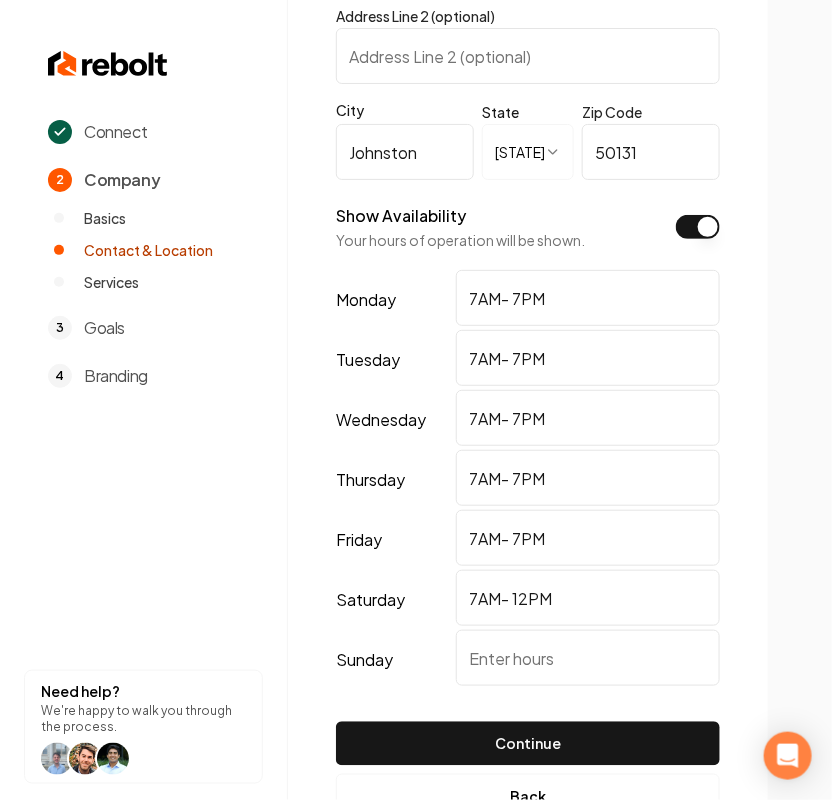 click on "sunday" at bounding box center (588, 658) 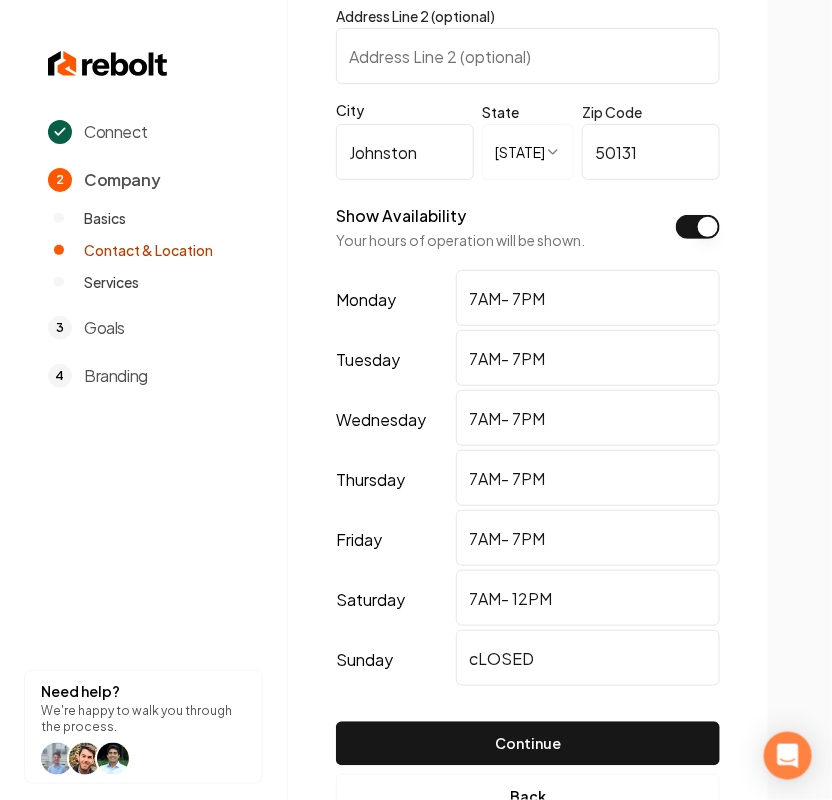 drag, startPoint x: 602, startPoint y: 631, endPoint x: 3, endPoint y: 600, distance: 599.80164 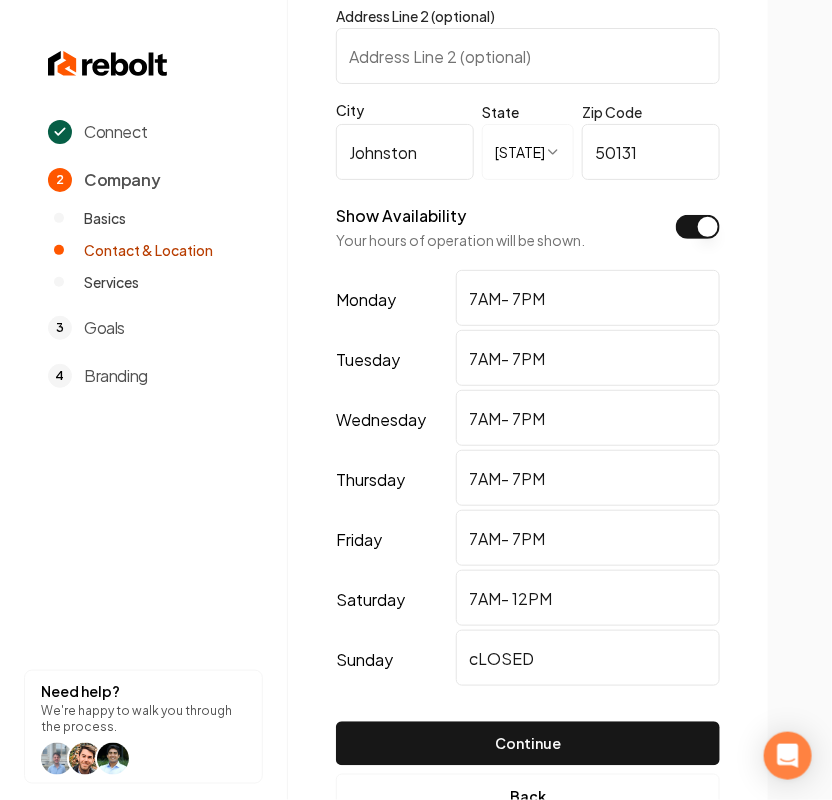 click on "**********" at bounding box center [416, -118] 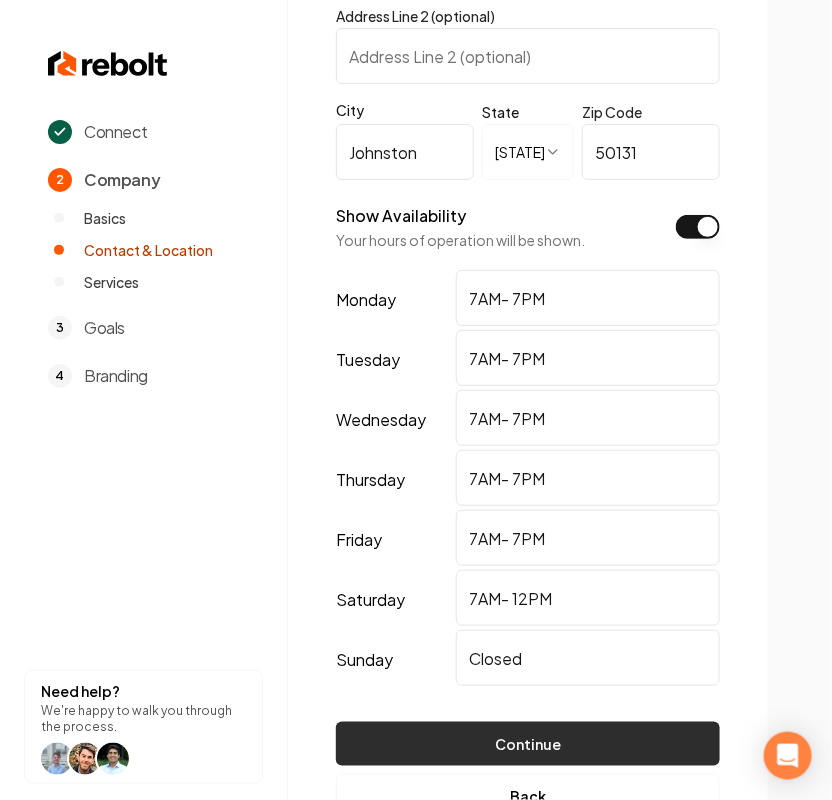 type on "Closed" 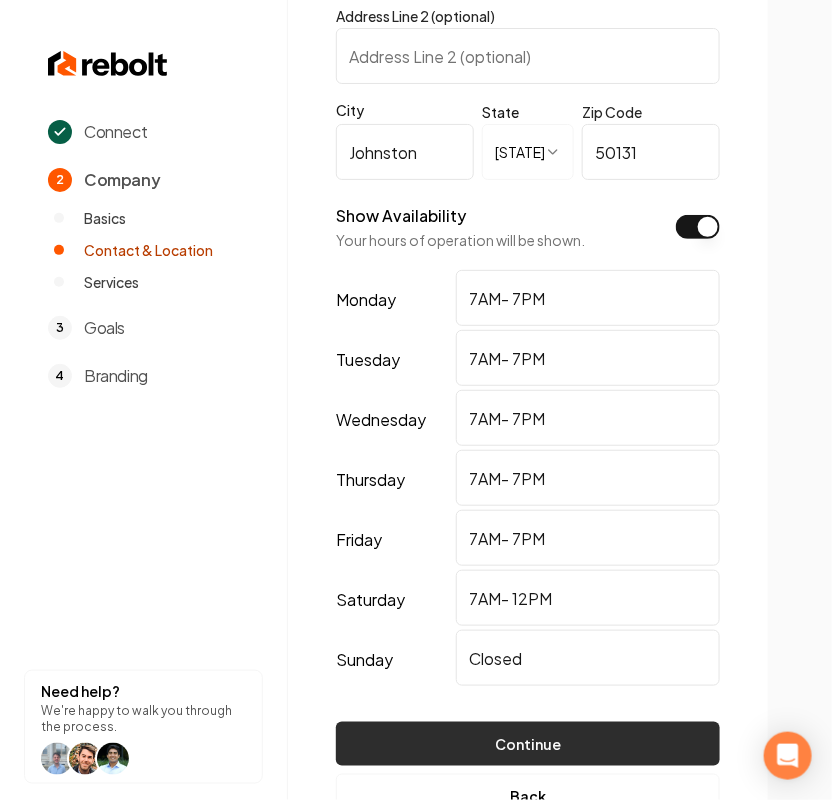click on "Continue" at bounding box center (528, 744) 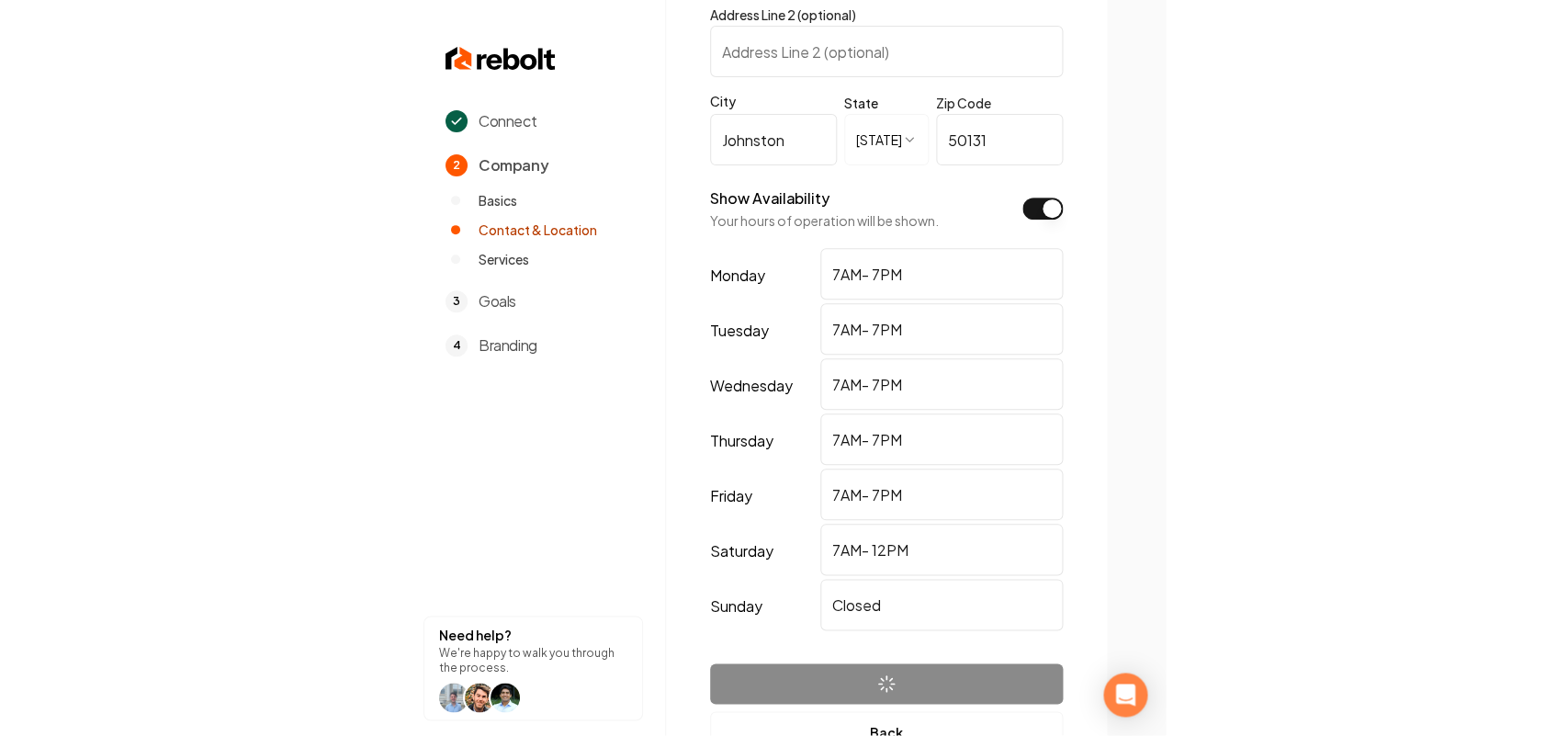 scroll, scrollTop: 0, scrollLeft: 0, axis: both 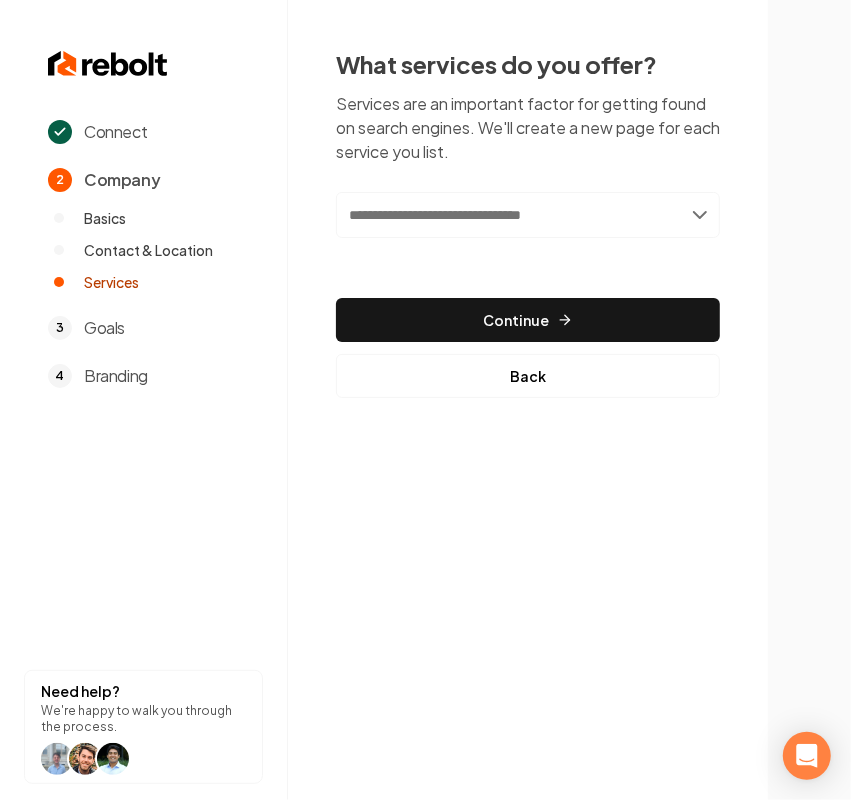 click at bounding box center (528, 215) 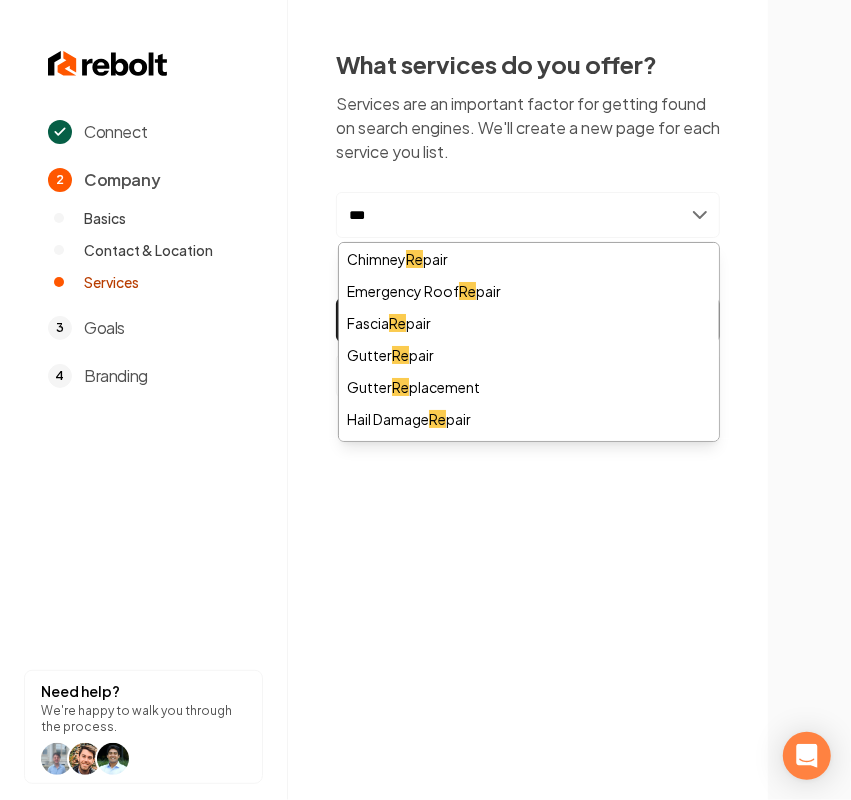 type on "****" 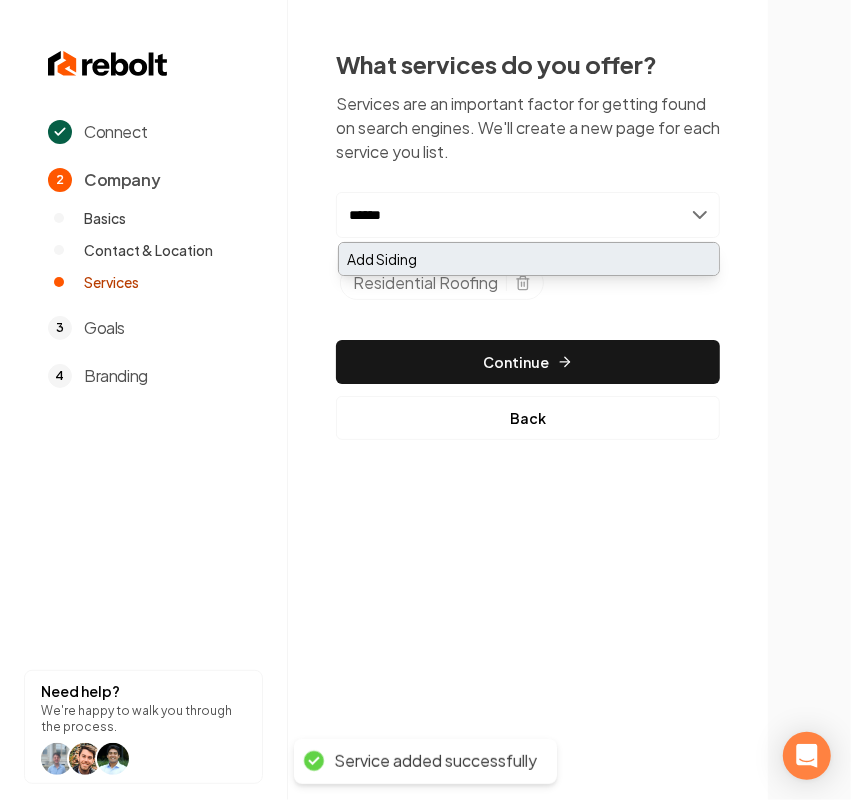 type on "******" 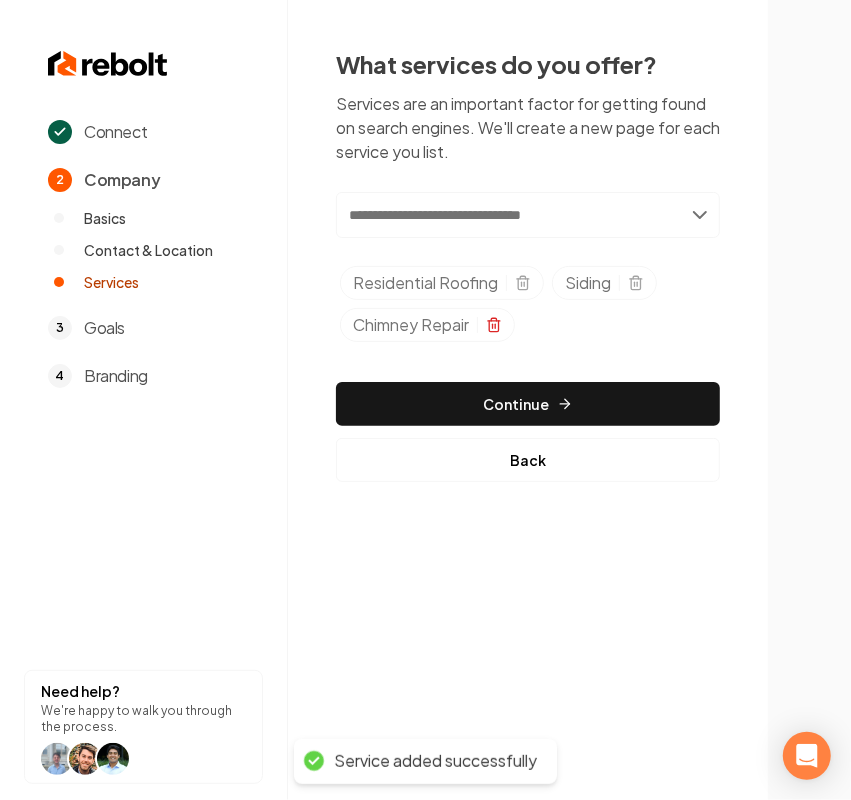 click 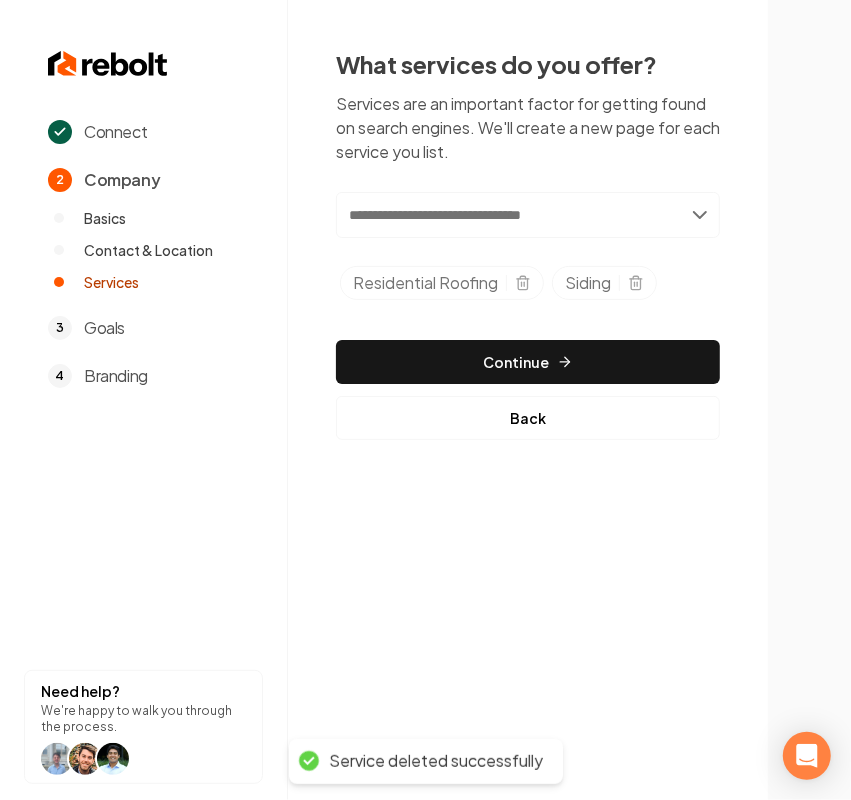 click at bounding box center (809, 400) 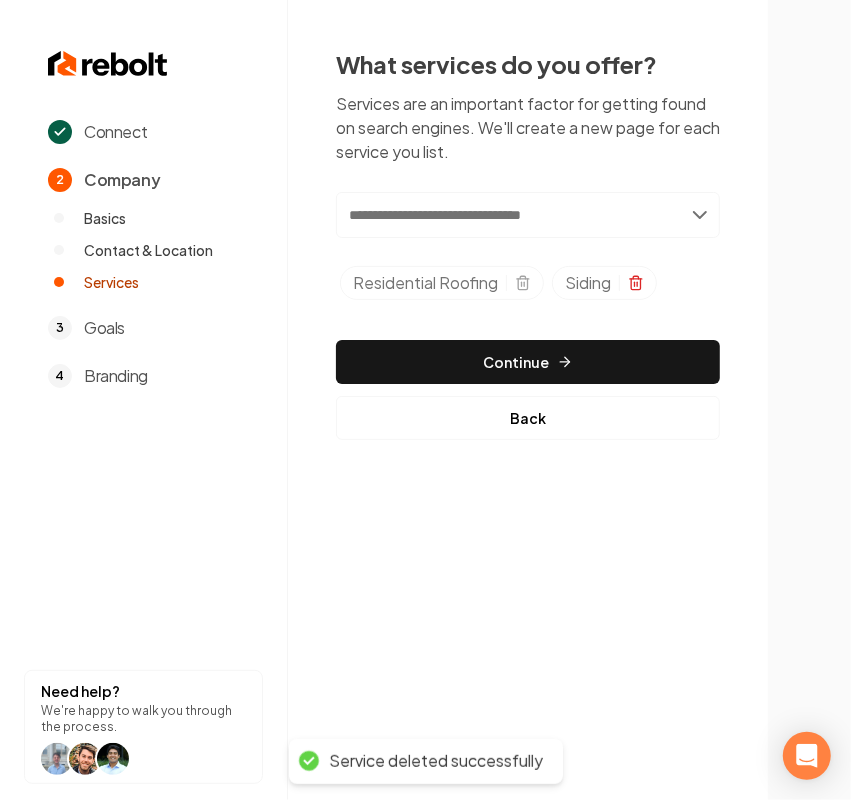click 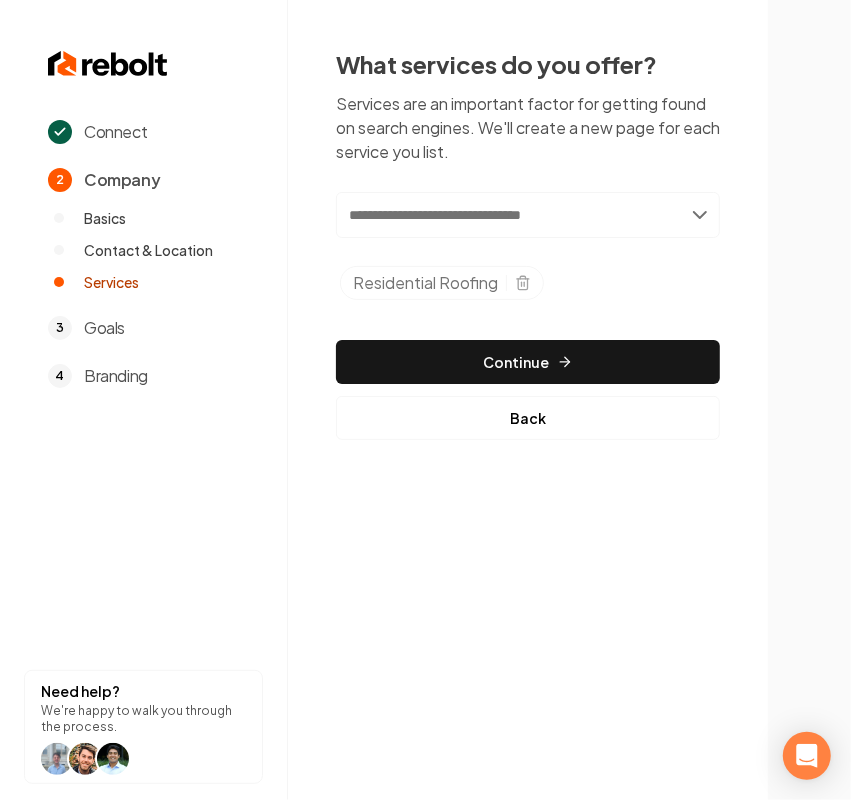 click at bounding box center (528, 215) 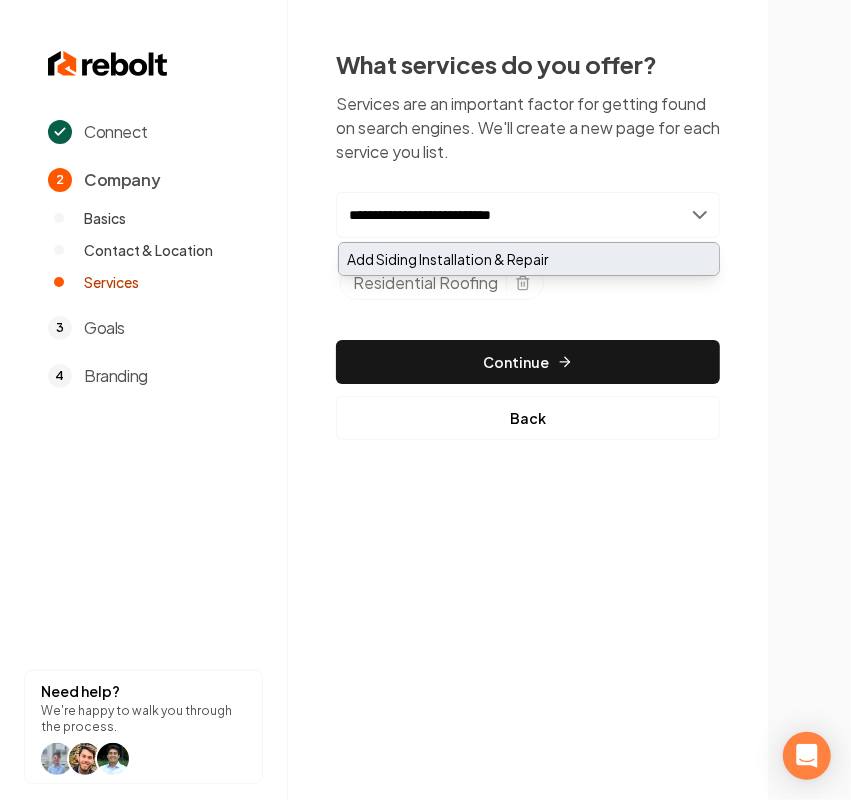 type on "**********" 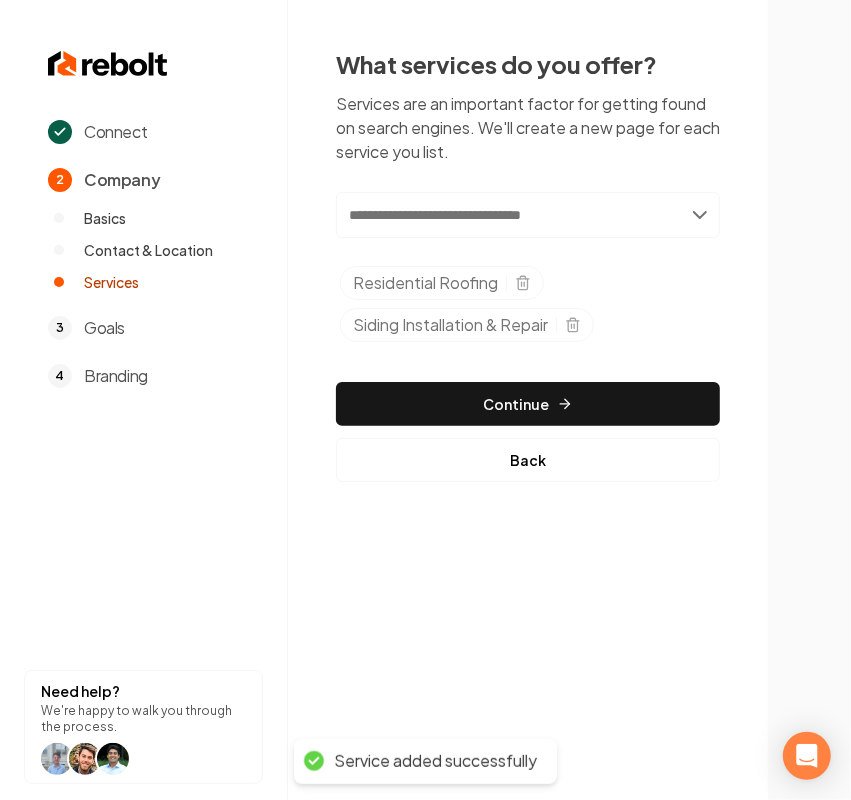 click at bounding box center [528, 215] 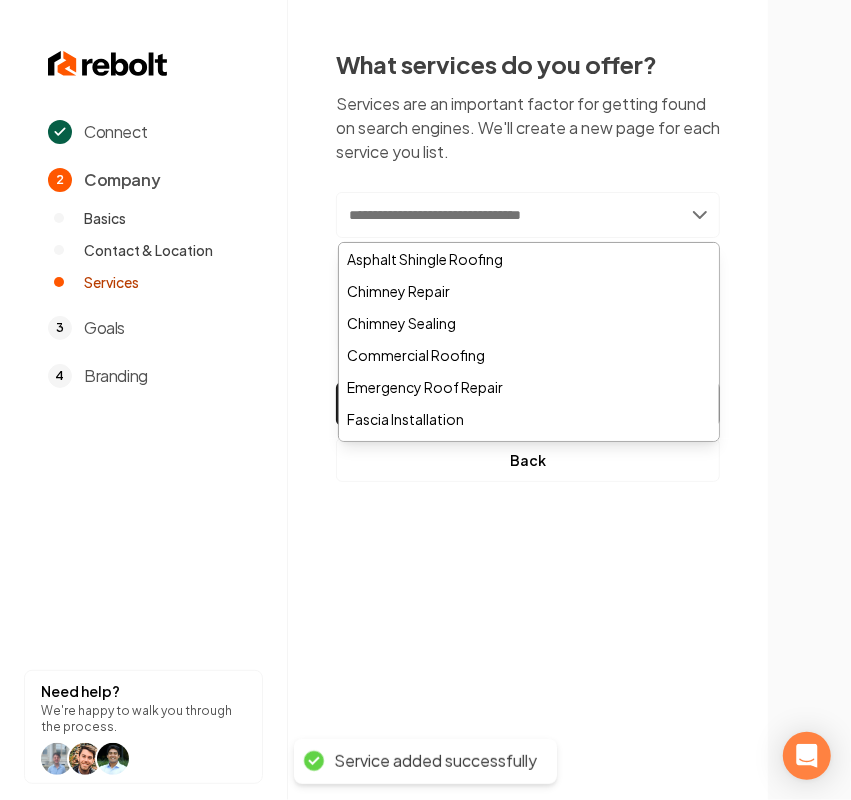 paste on "**********" 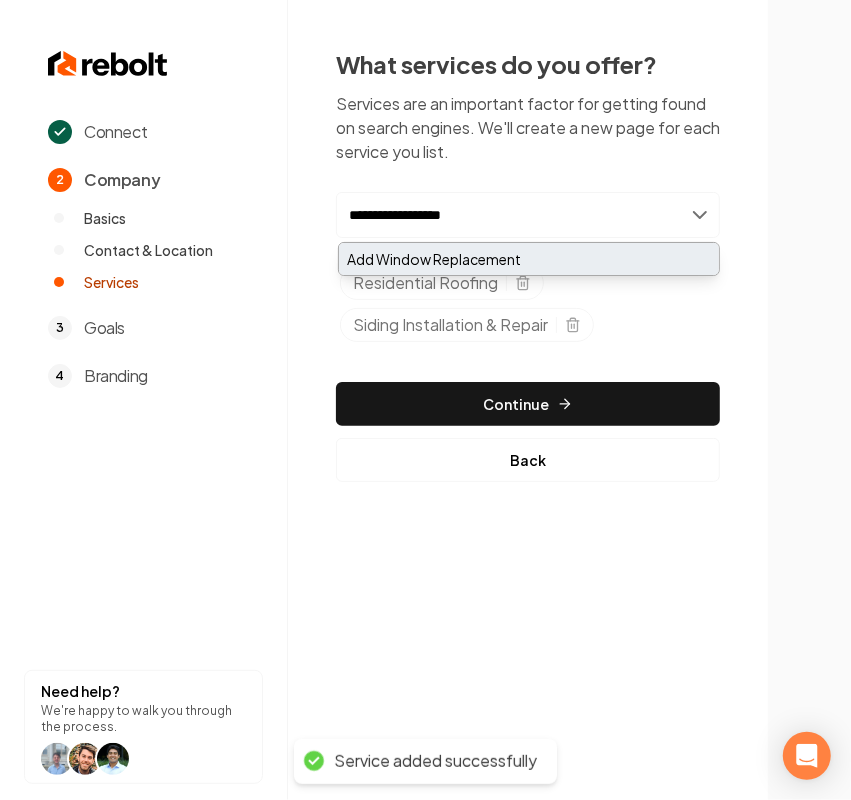 type on "**********" 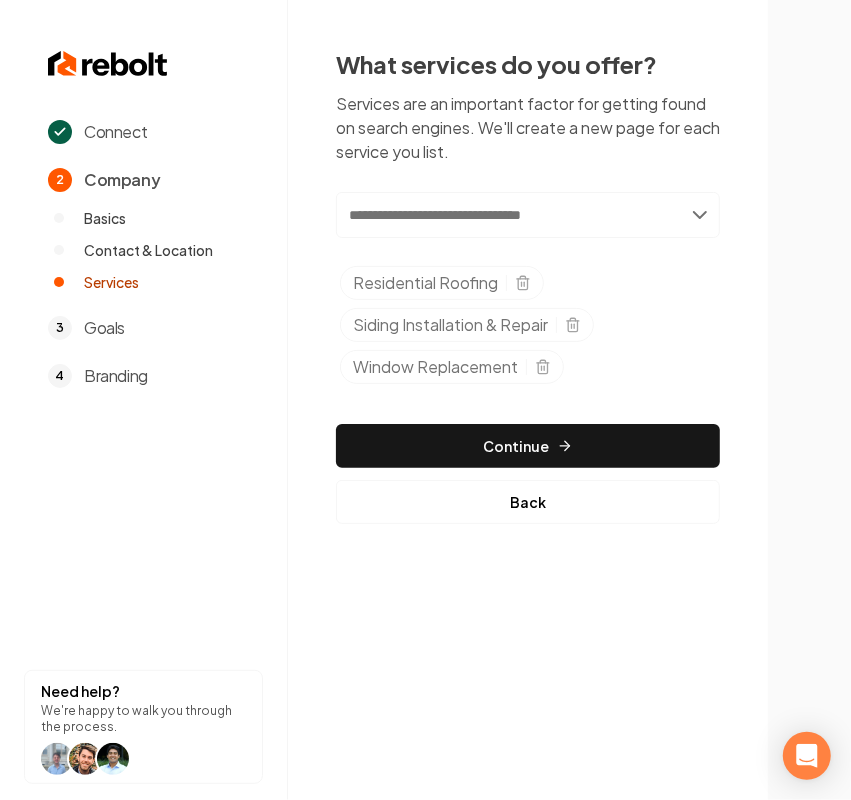 click at bounding box center [528, 215] 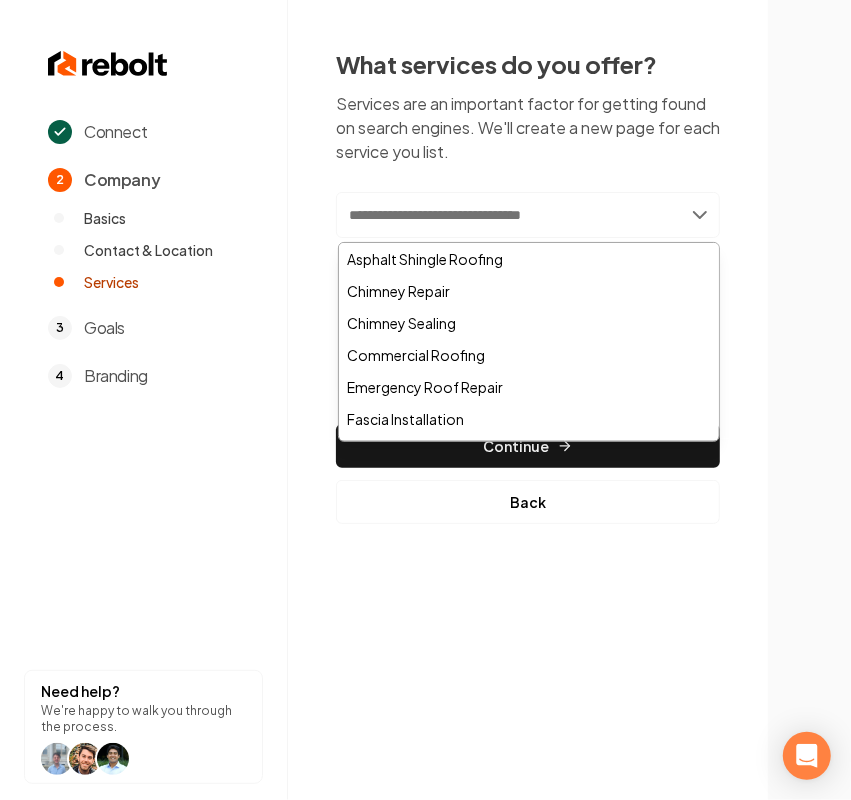 paste on "**********" 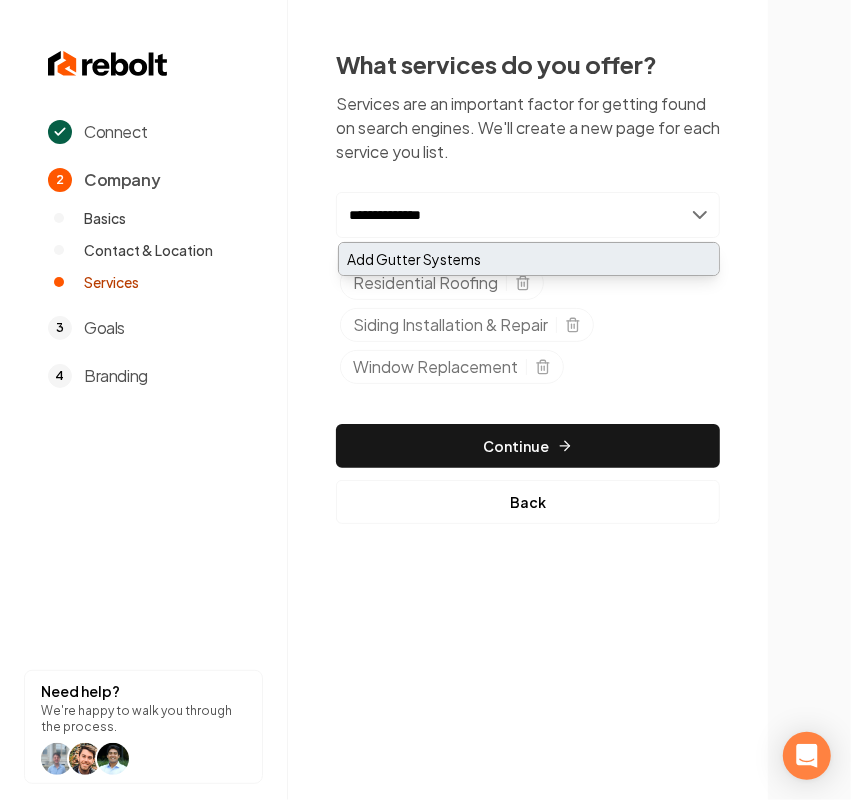 type on "**********" 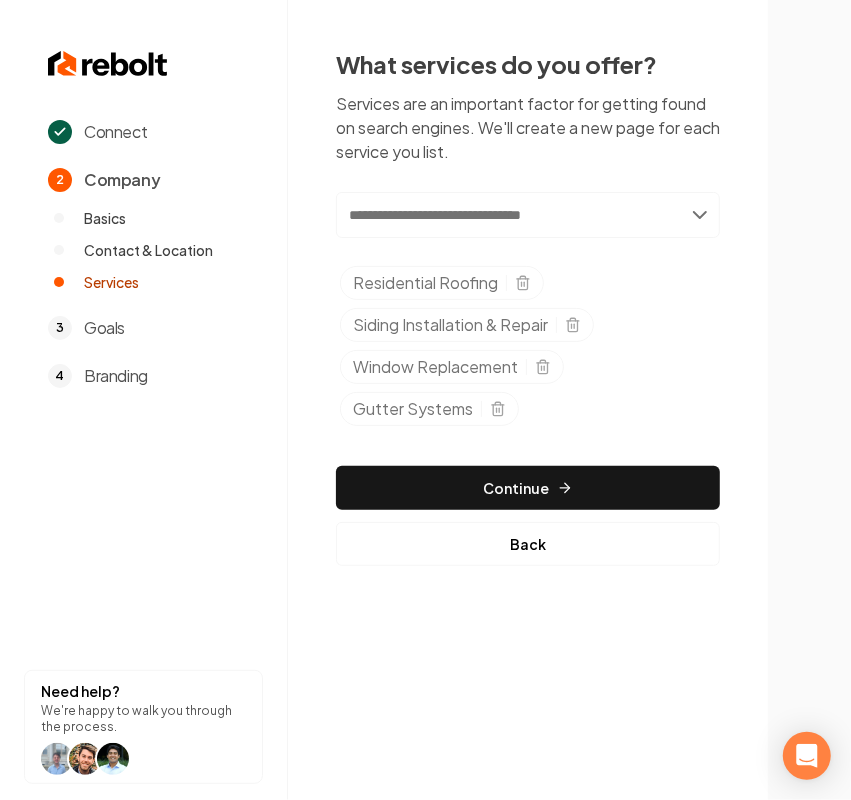 click at bounding box center (528, 215) 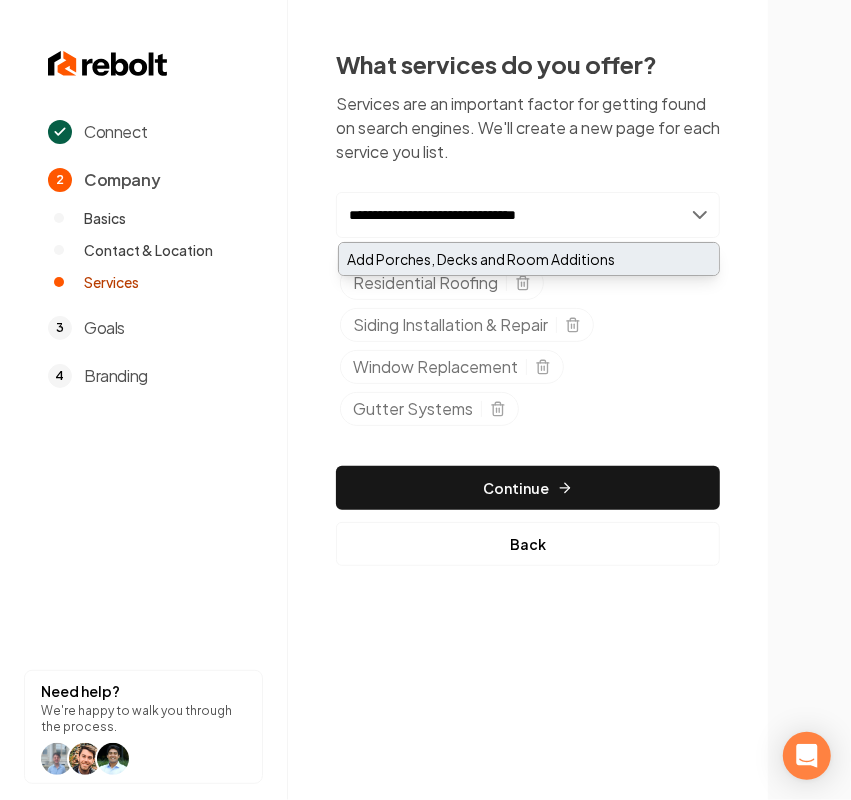 type on "**********" 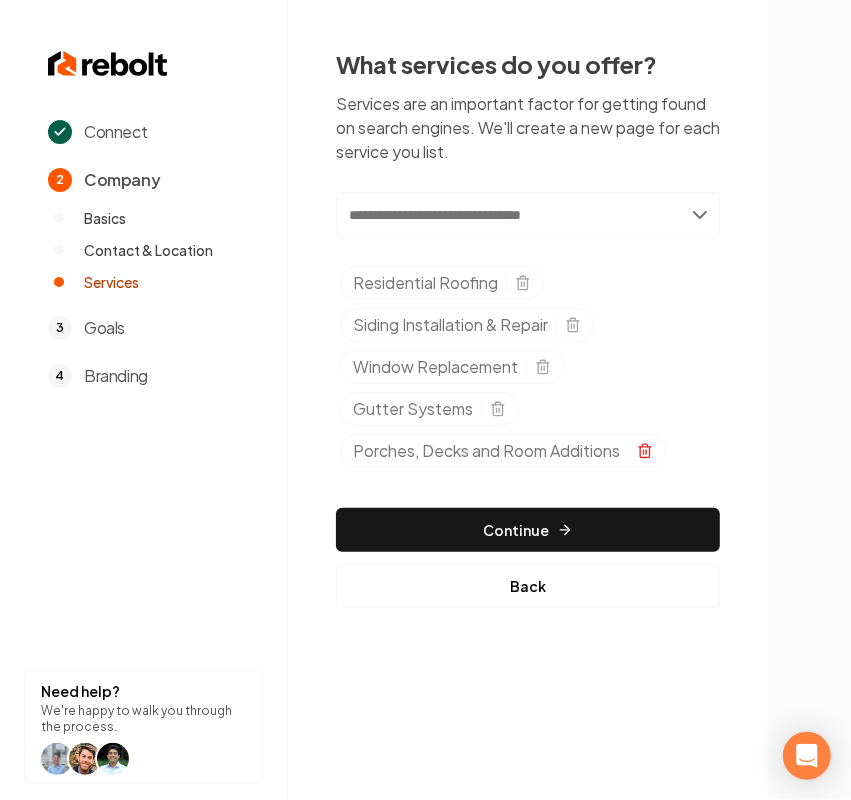 click 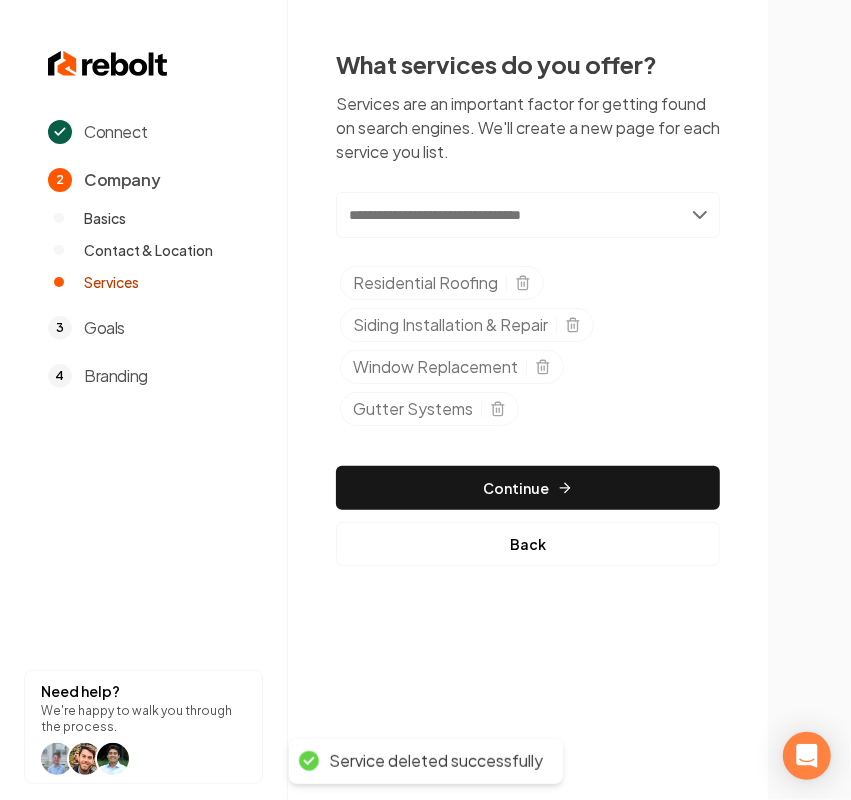 click at bounding box center [528, 215] 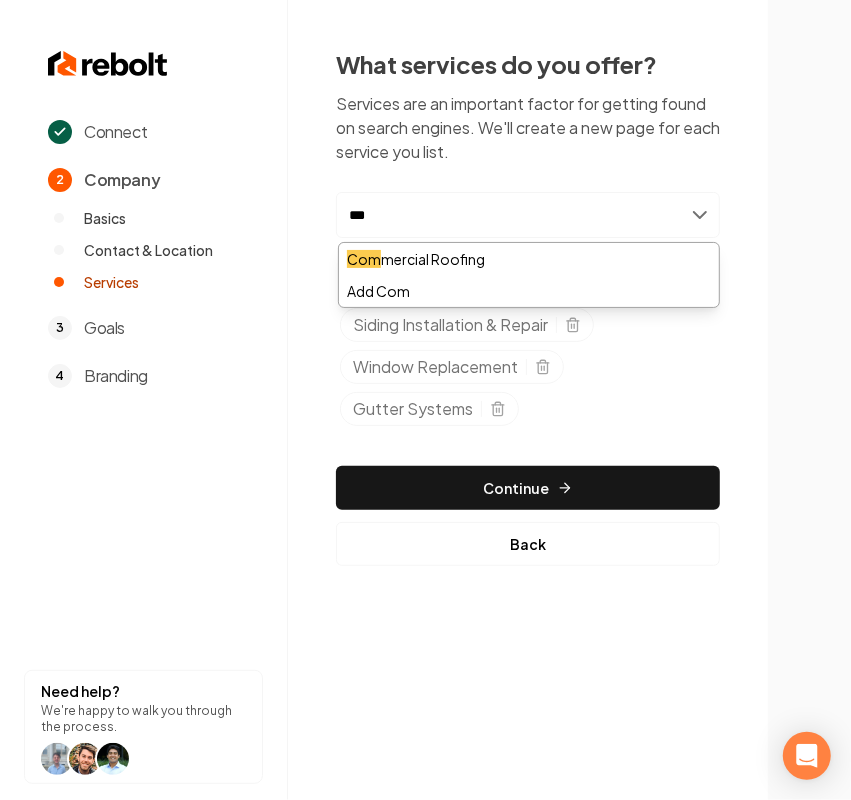 type on "****" 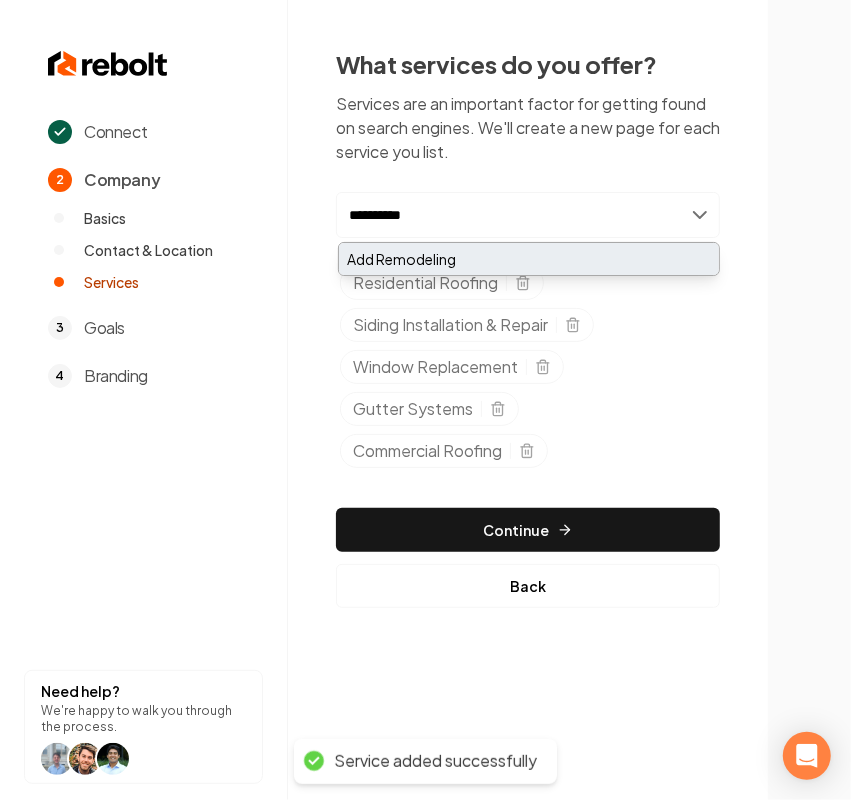 type on "**********" 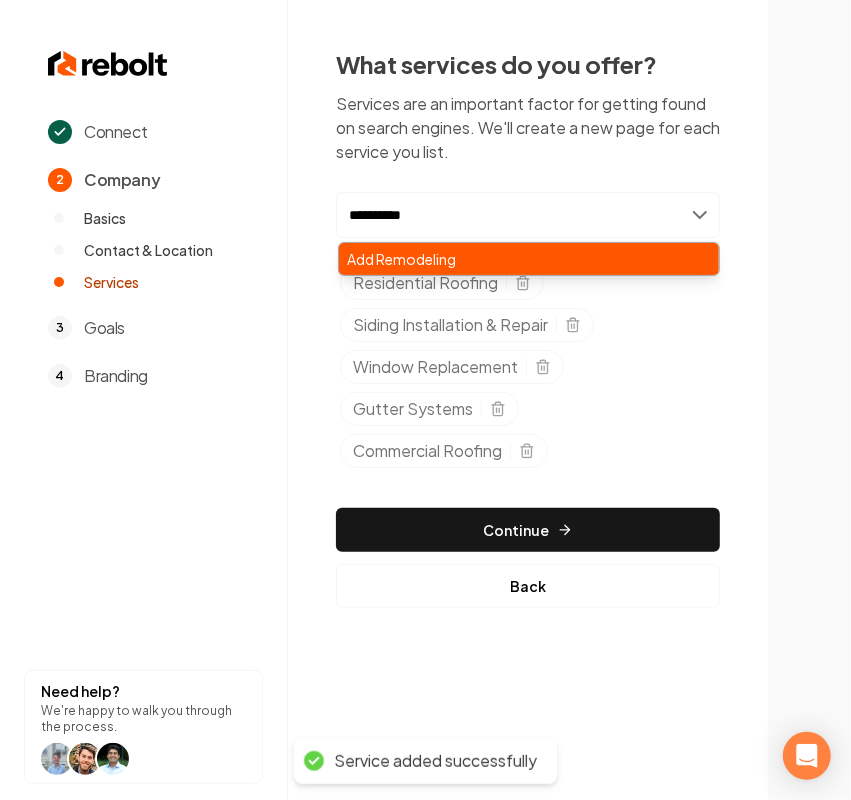 click on "Add Remodeling" at bounding box center [529, 259] 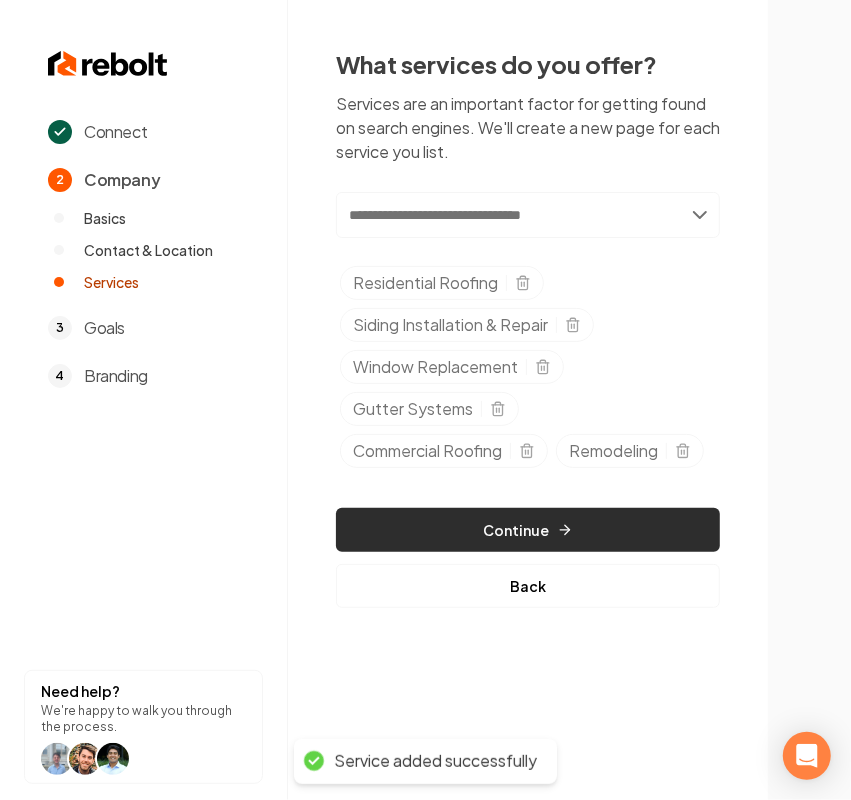 click on "Continue" at bounding box center (528, 530) 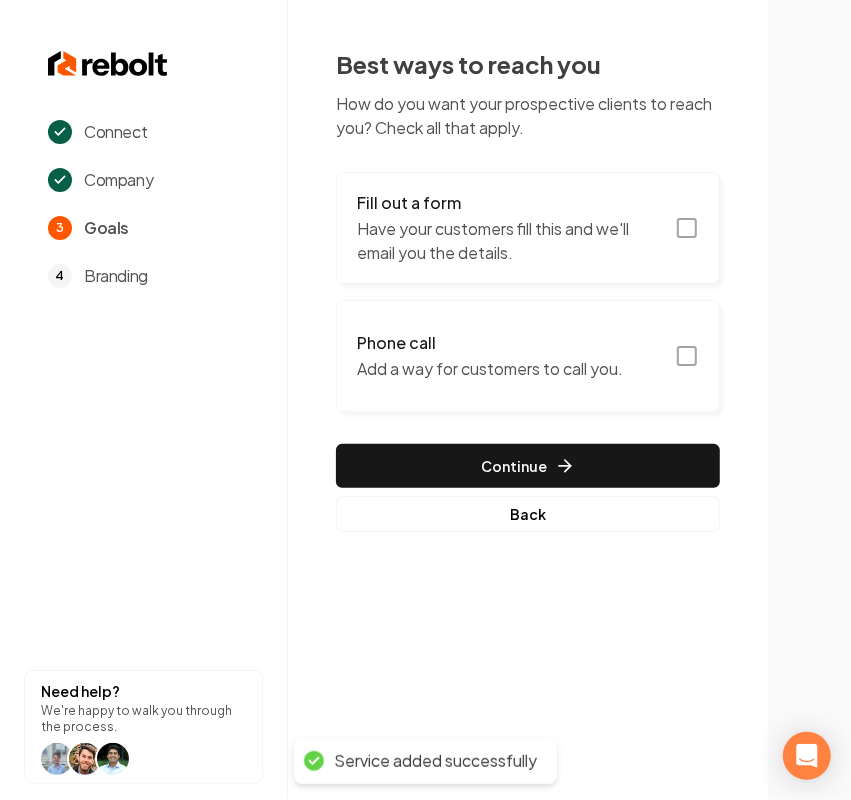 click on "Fill out a form Have your customers fill this and we'll email you the details." at bounding box center [528, 228] 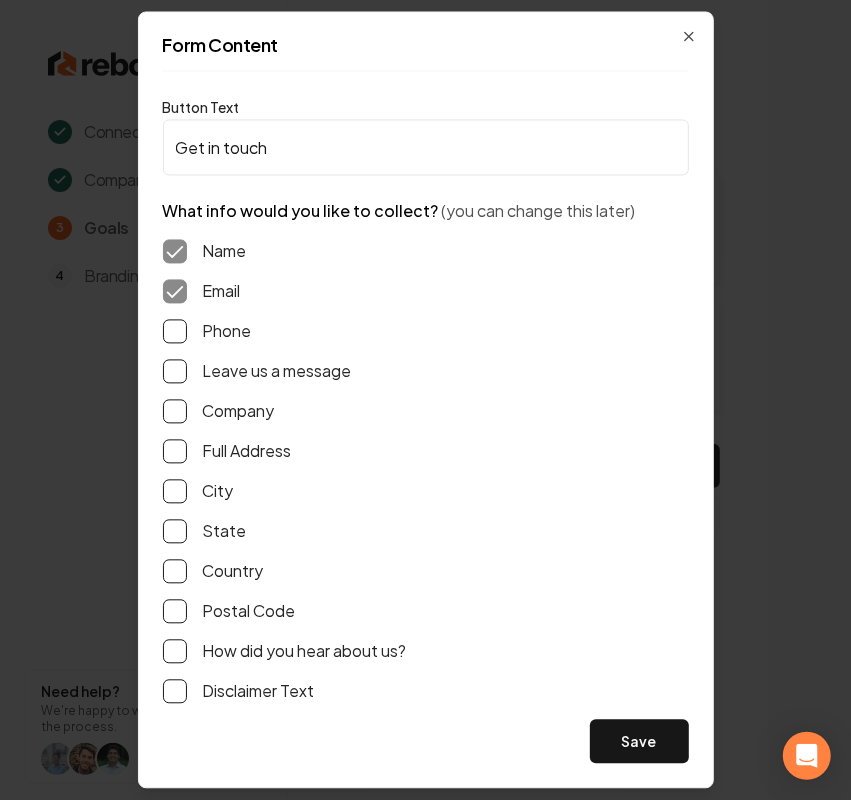 click on "Phone" at bounding box center (227, 332) 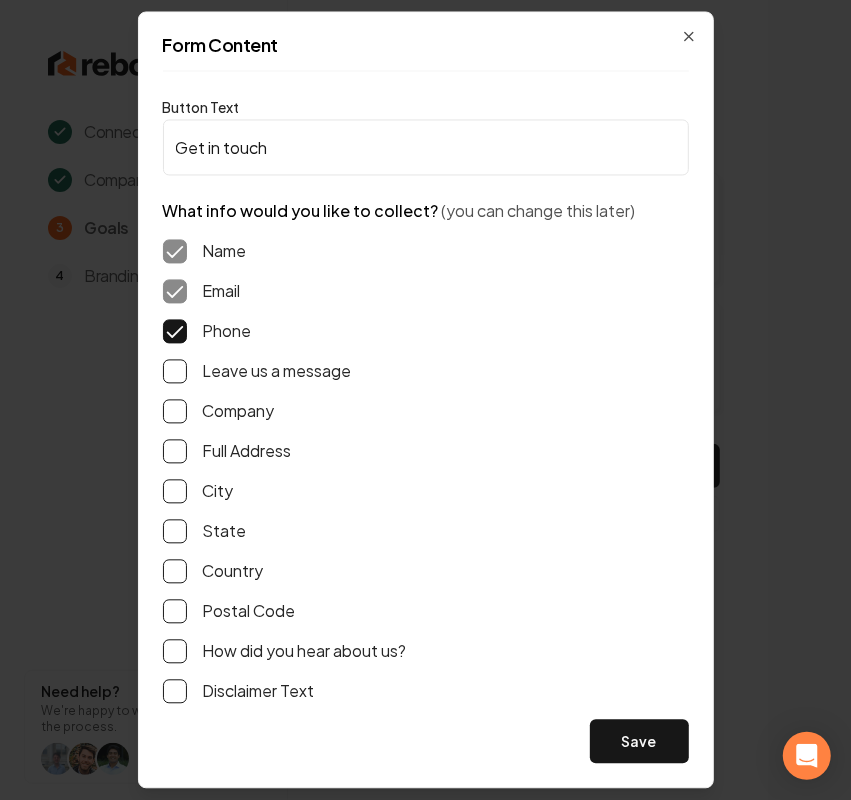 click on "Leave us a message" at bounding box center (277, 372) 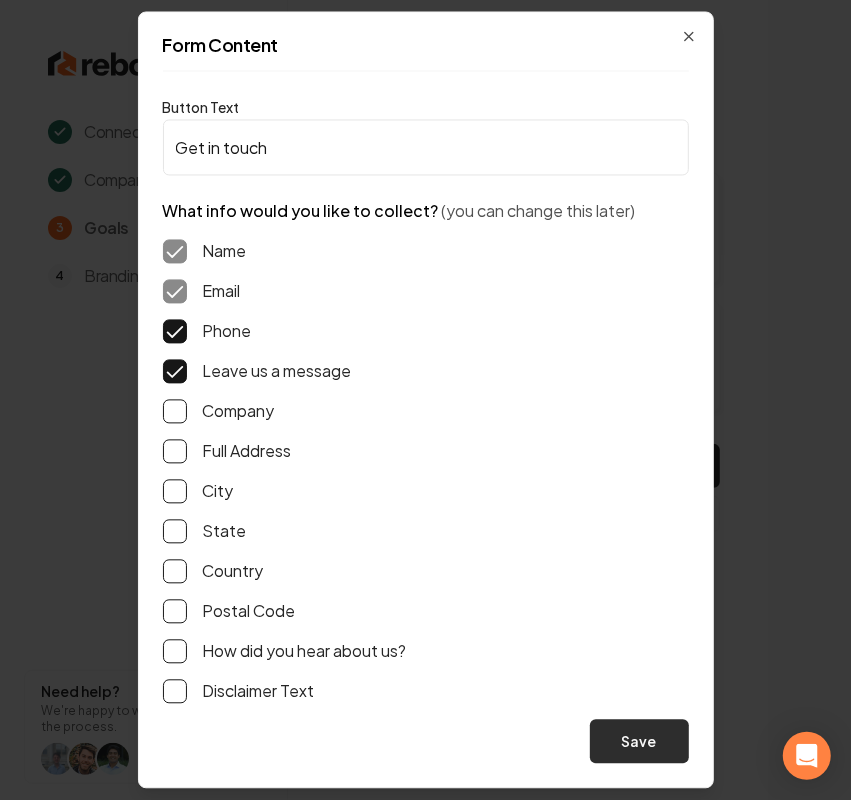 click on "Save" at bounding box center [639, 742] 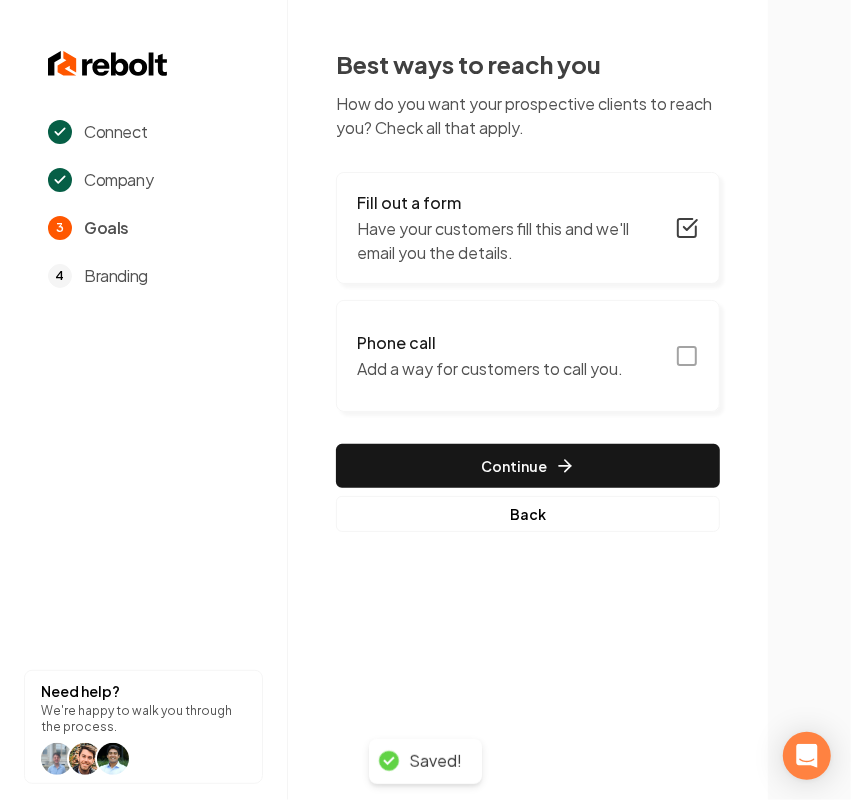 click on "Phone call Add a way for customers to call you." at bounding box center [528, 356] 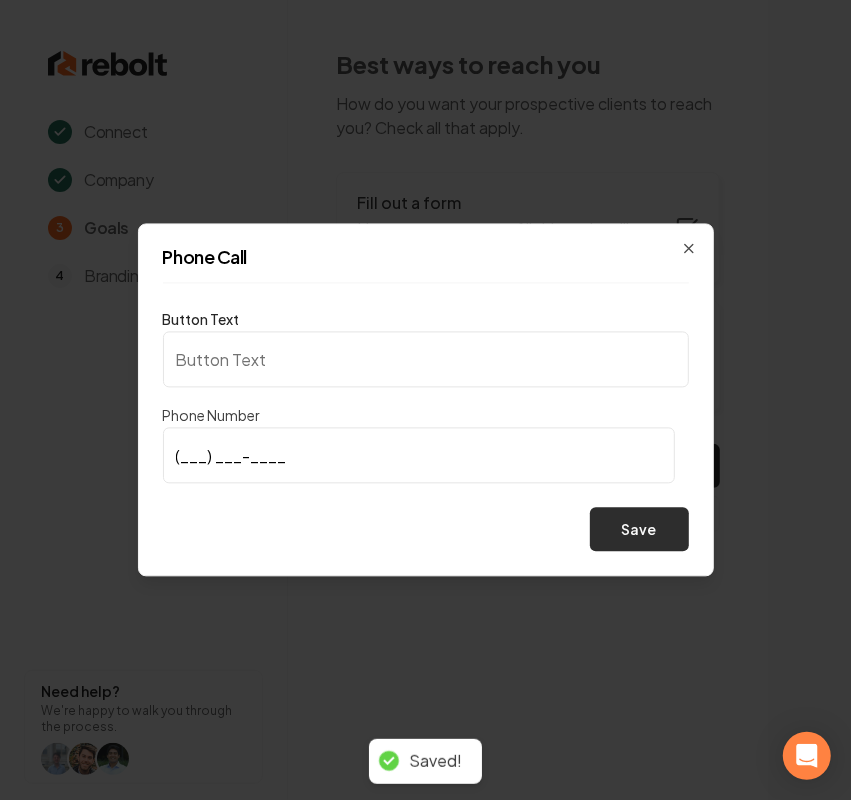 type on "Call us" 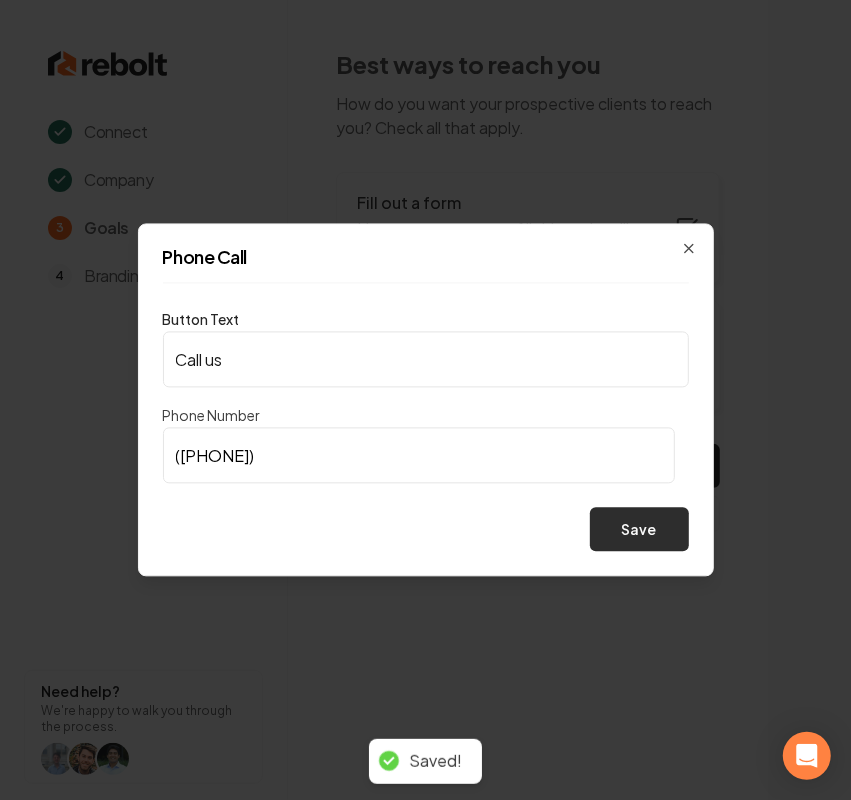 click on "Save" at bounding box center (639, 530) 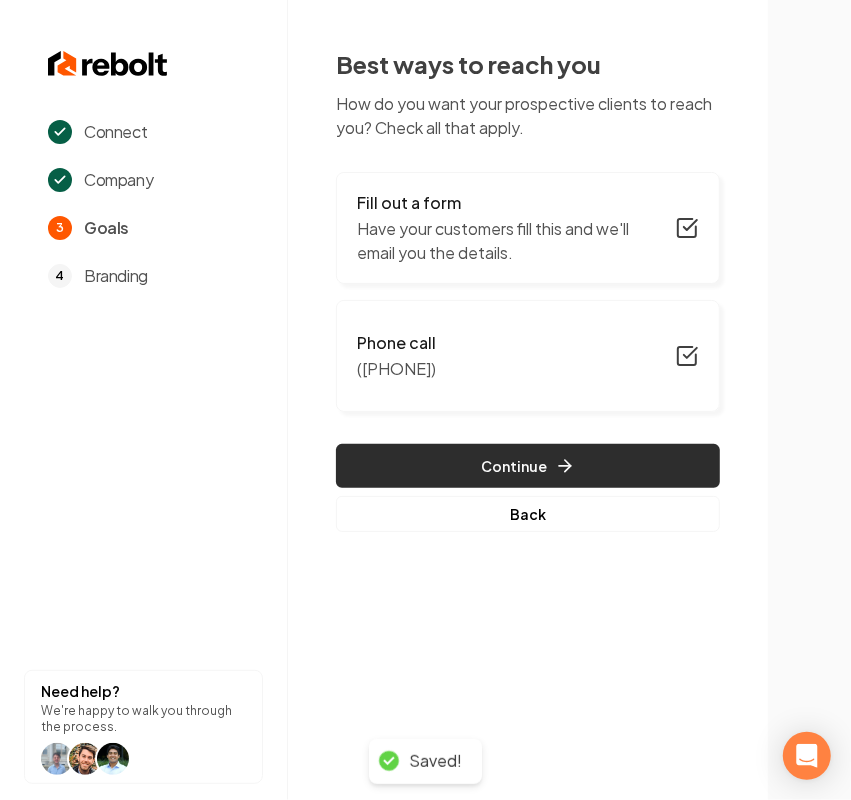 click on "Continue" at bounding box center [528, 466] 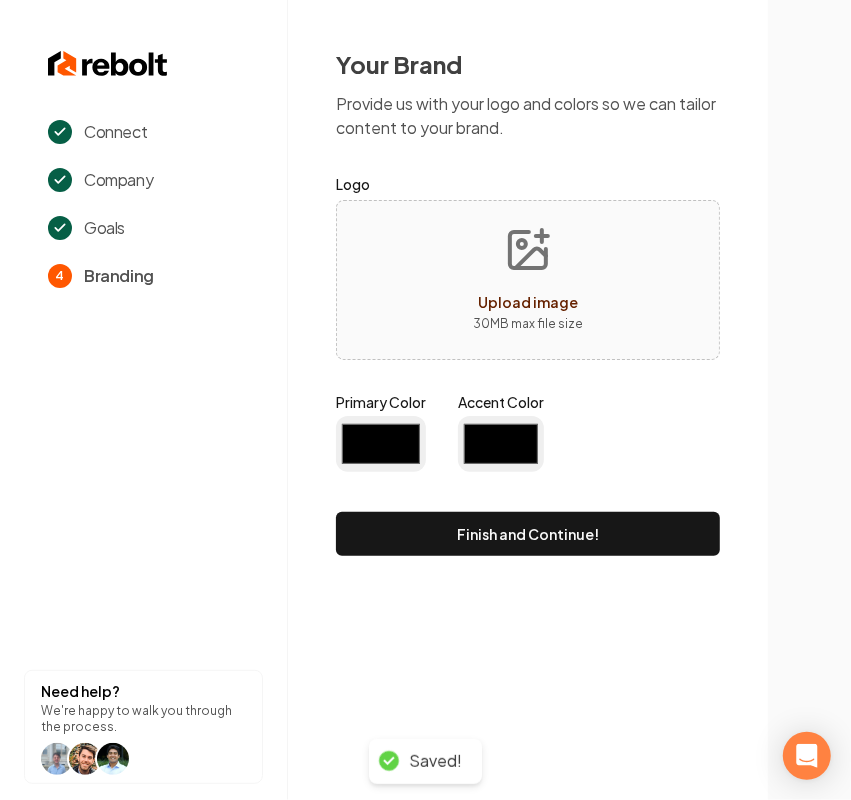 type on "#194d33" 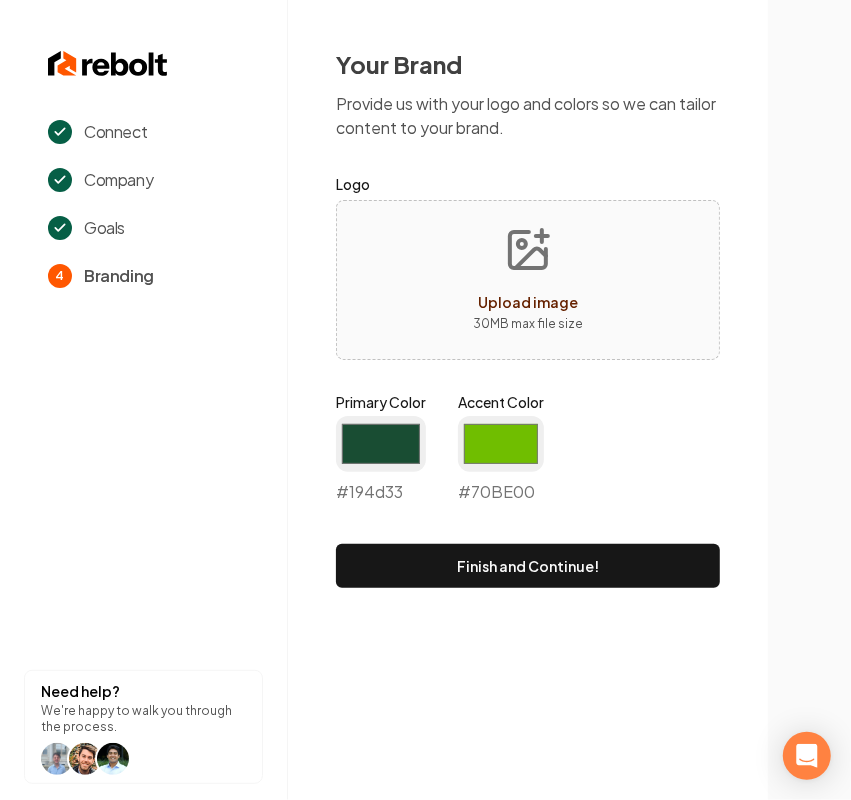 click on "Upload image 30  MB max file size" at bounding box center (528, 280) 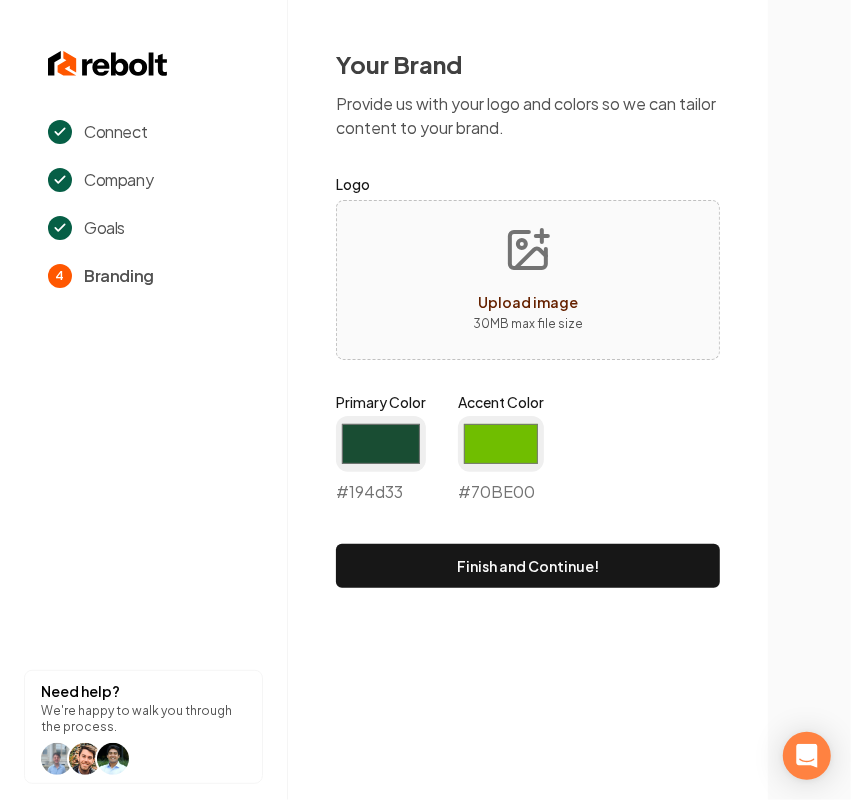 type on "**********" 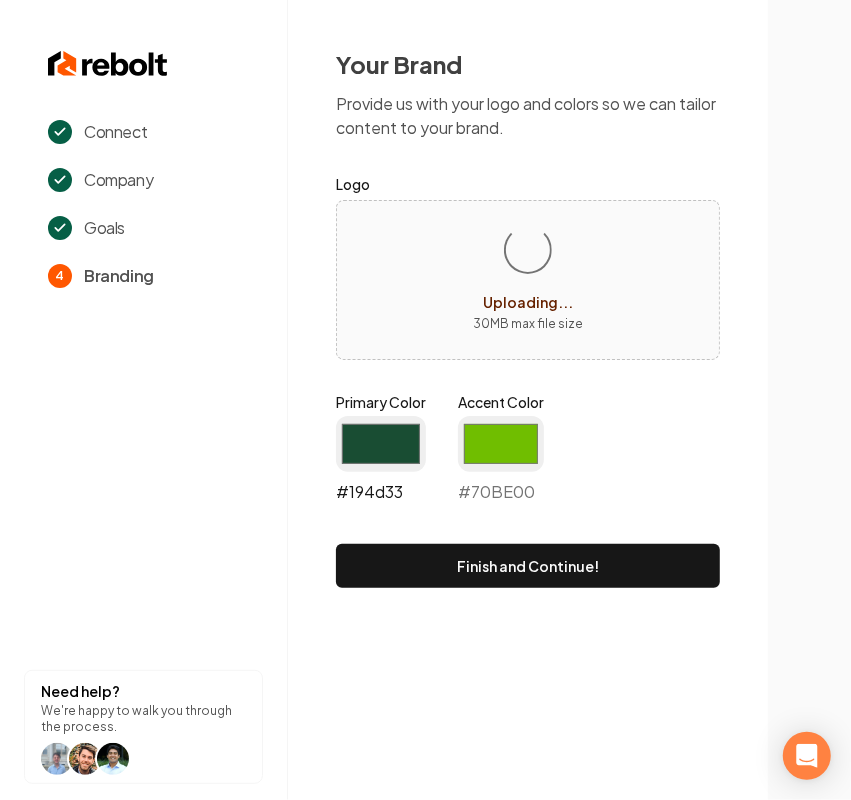 click on "#194d33" at bounding box center [381, 444] 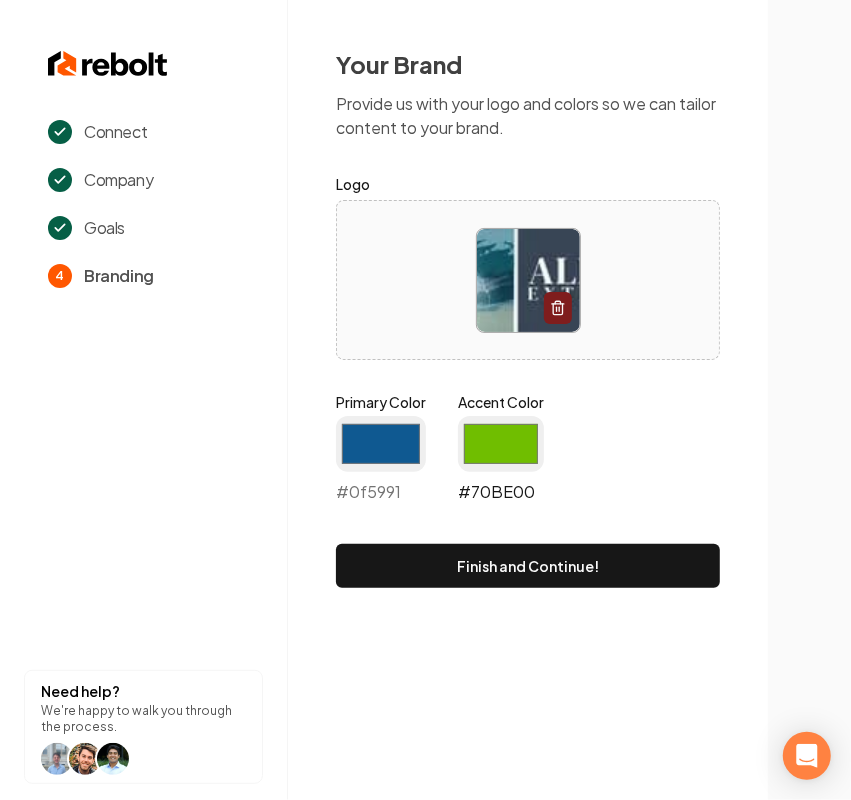 type on "#0f5991" 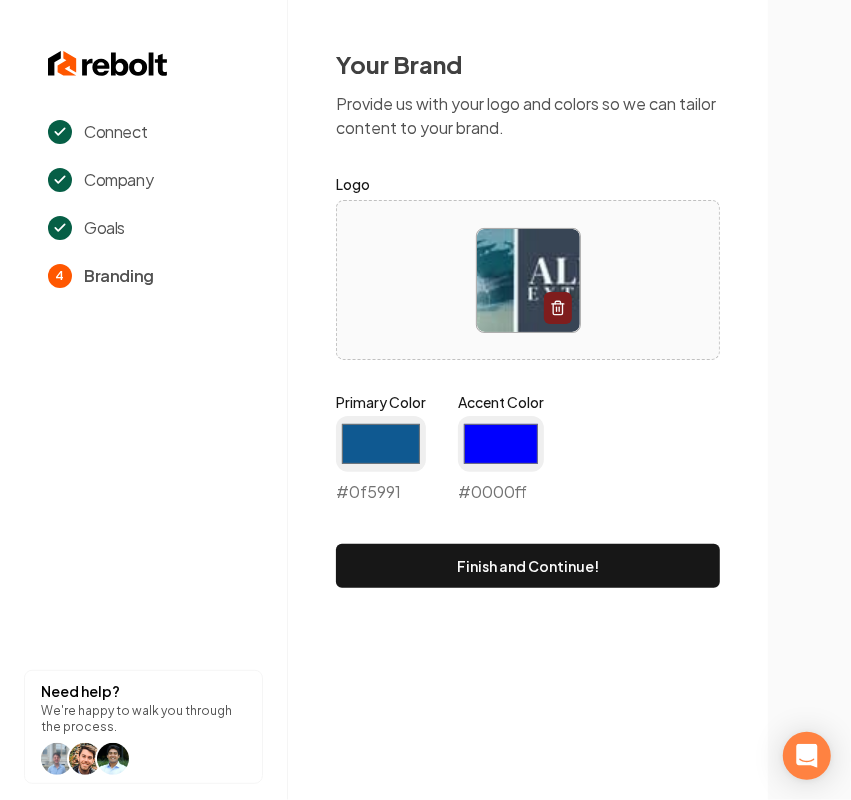 type on "#0000ff" 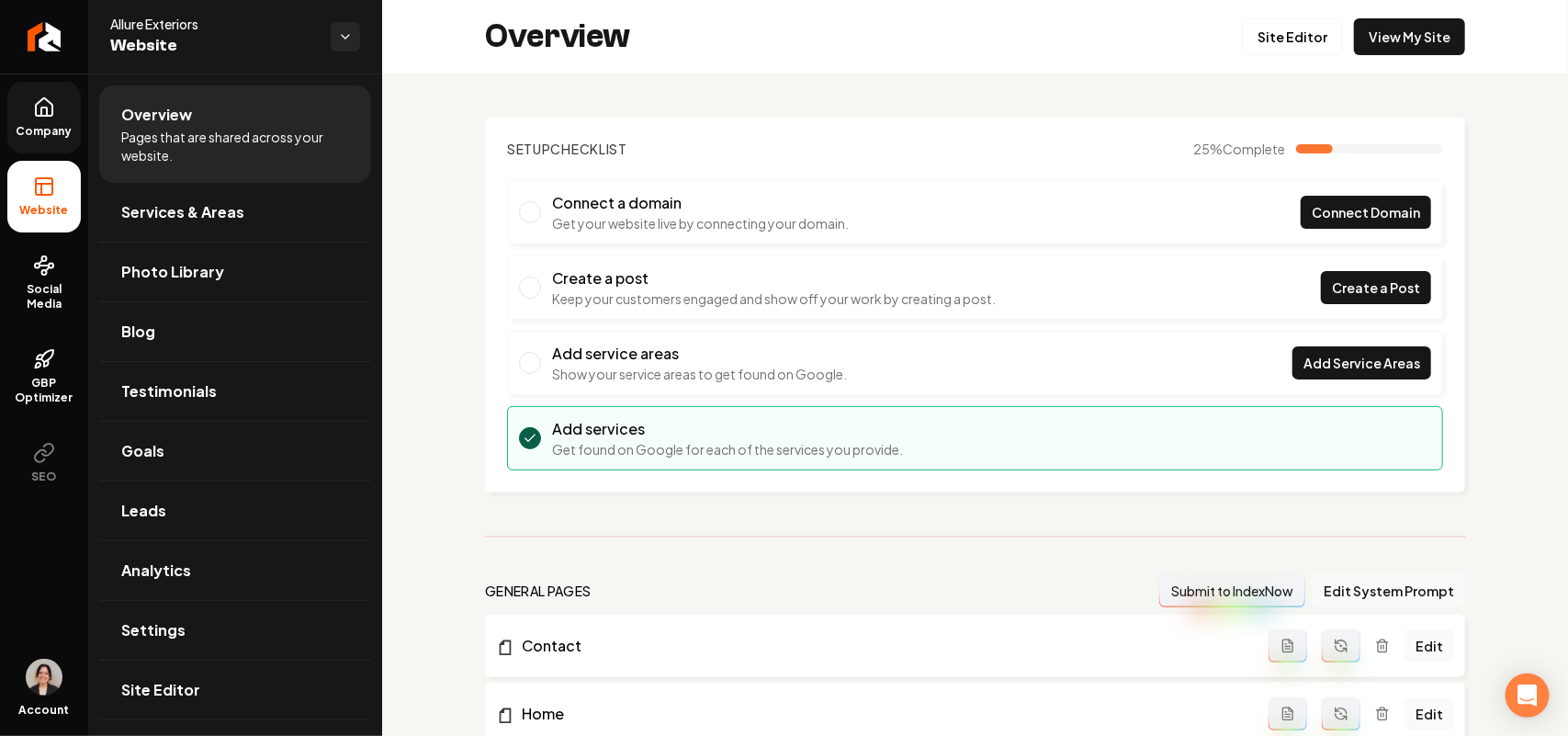 click 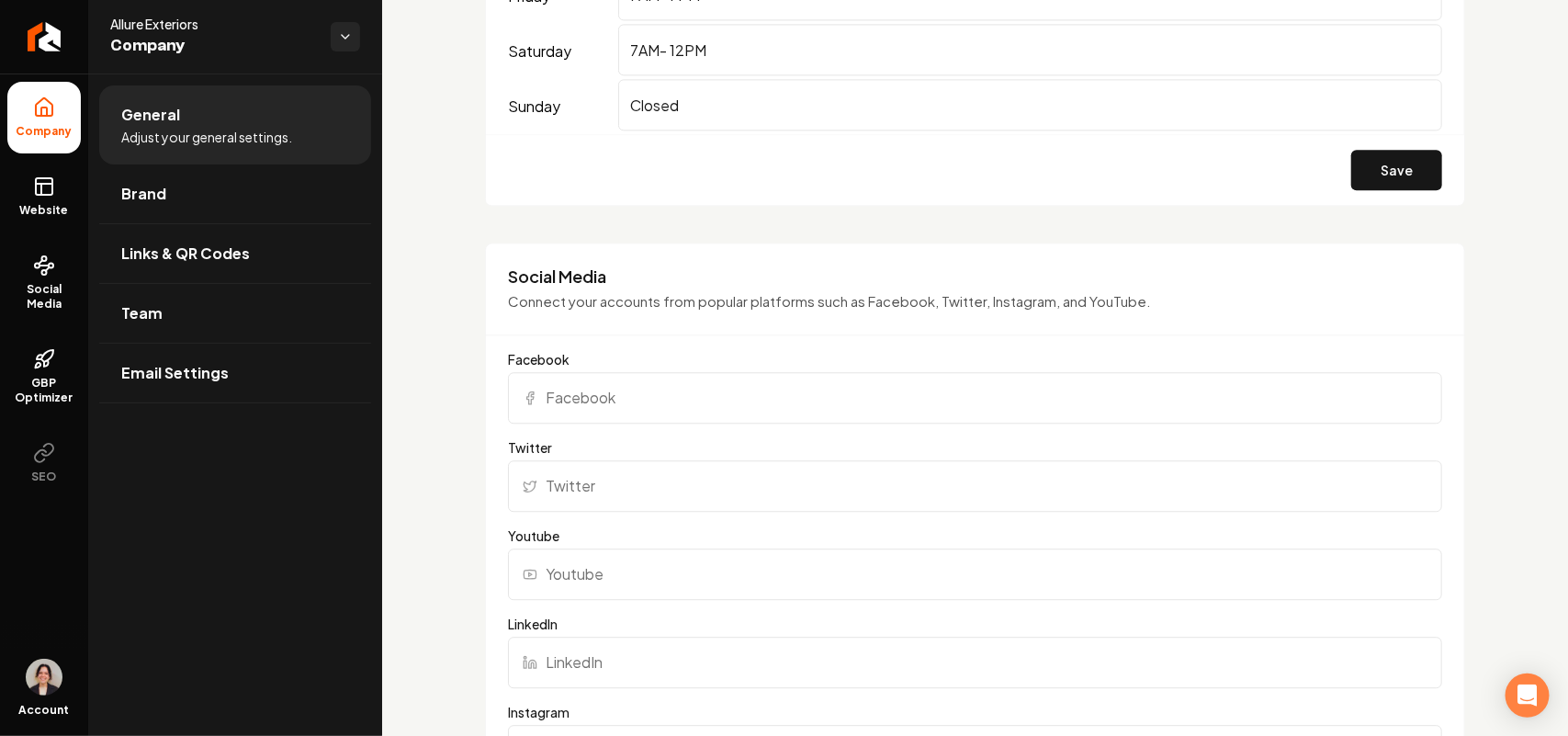 scroll, scrollTop: 2067, scrollLeft: 0, axis: vertical 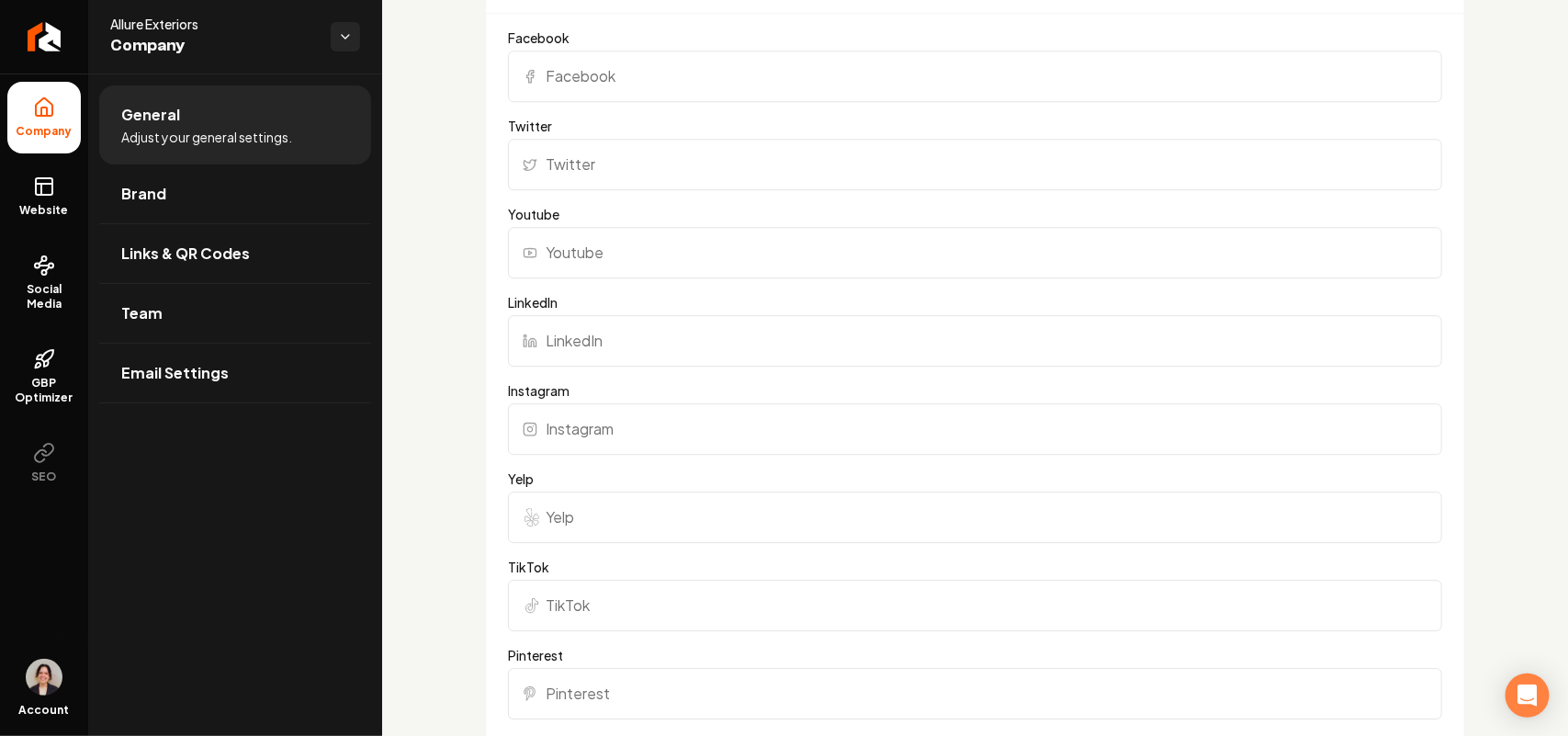 click on "Facebook" at bounding box center (975, 76) 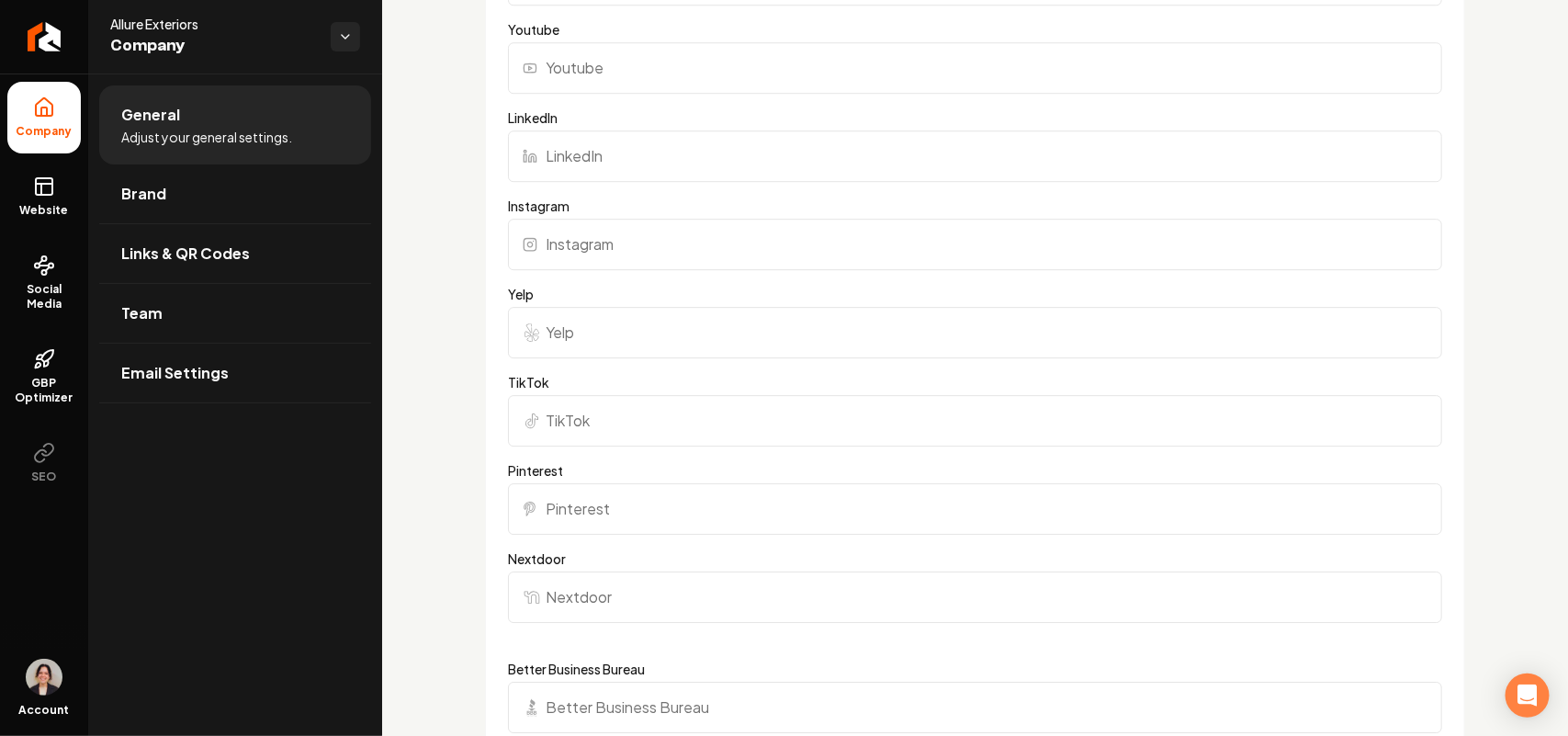 scroll, scrollTop: 2757, scrollLeft: 0, axis: vertical 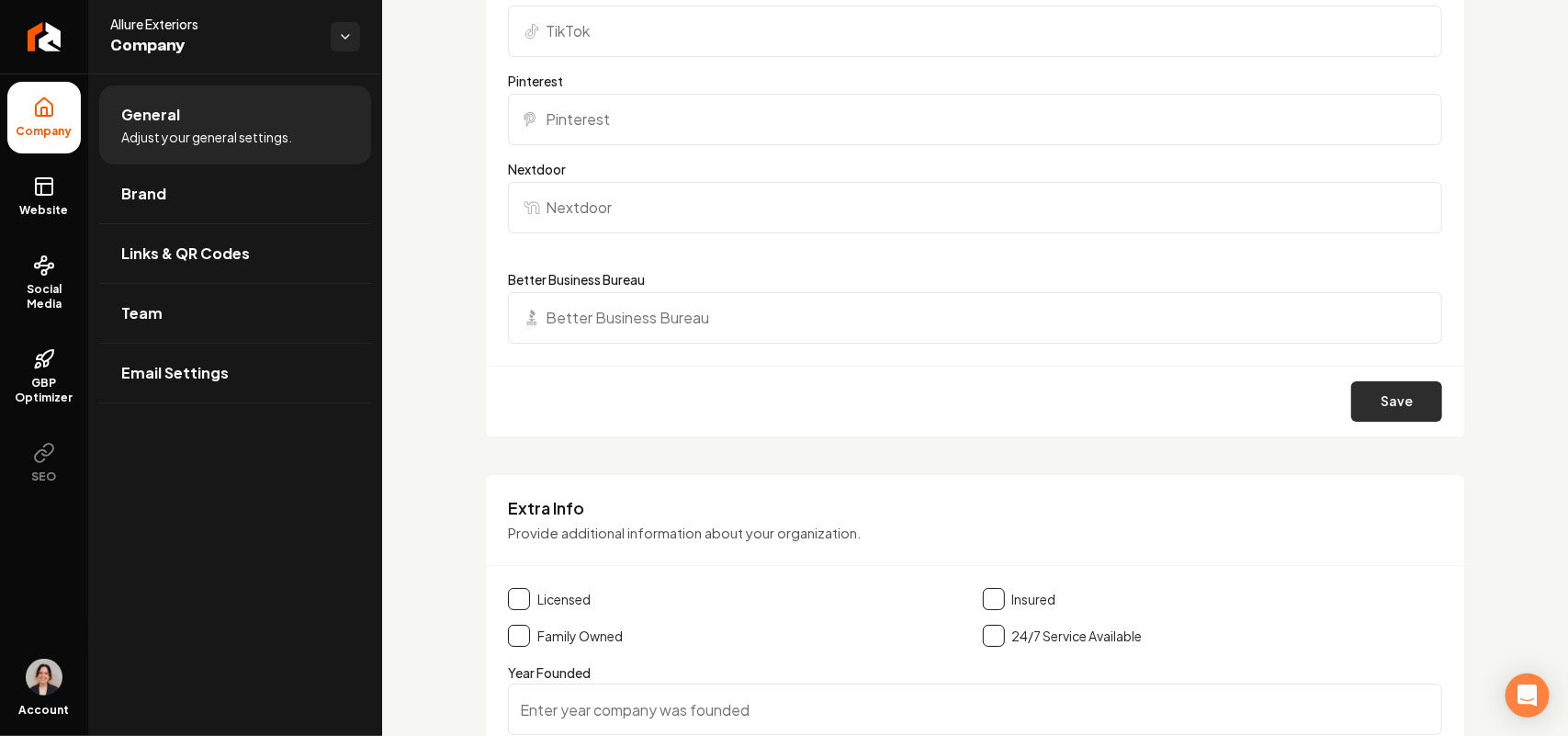 type on "https://www.facebook.com/allureexteriors" 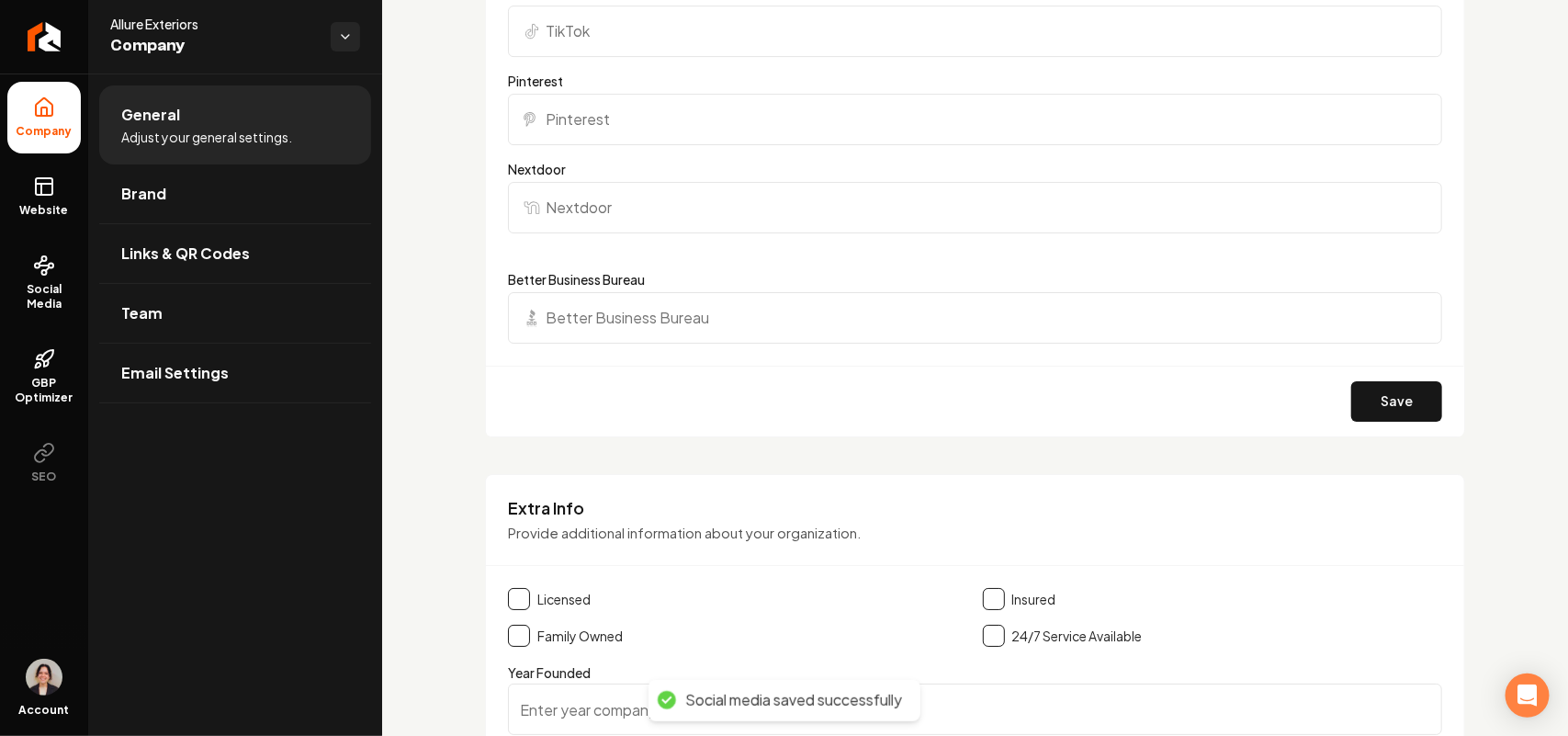 click at bounding box center (519, 599) 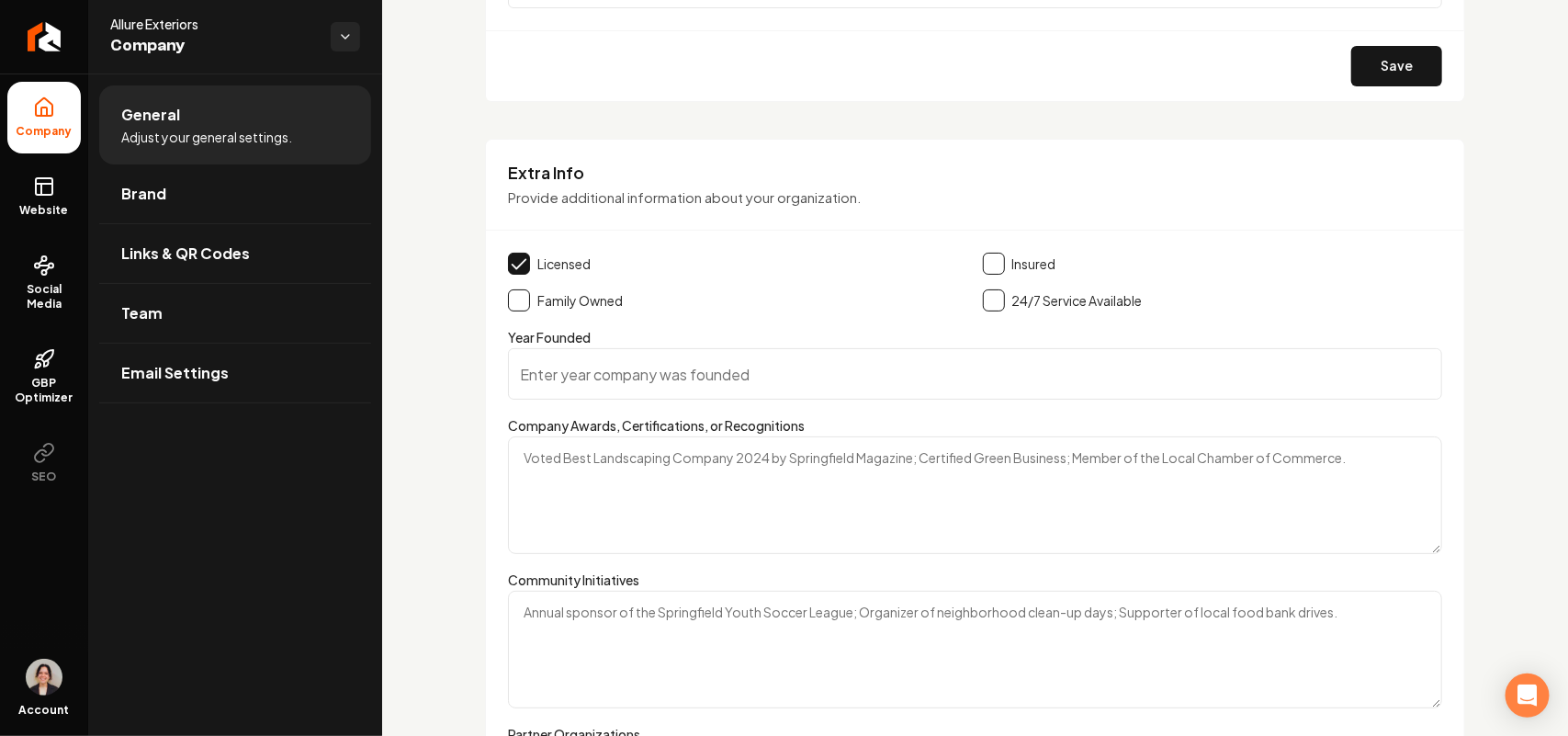 scroll, scrollTop: 3101, scrollLeft: 0, axis: vertical 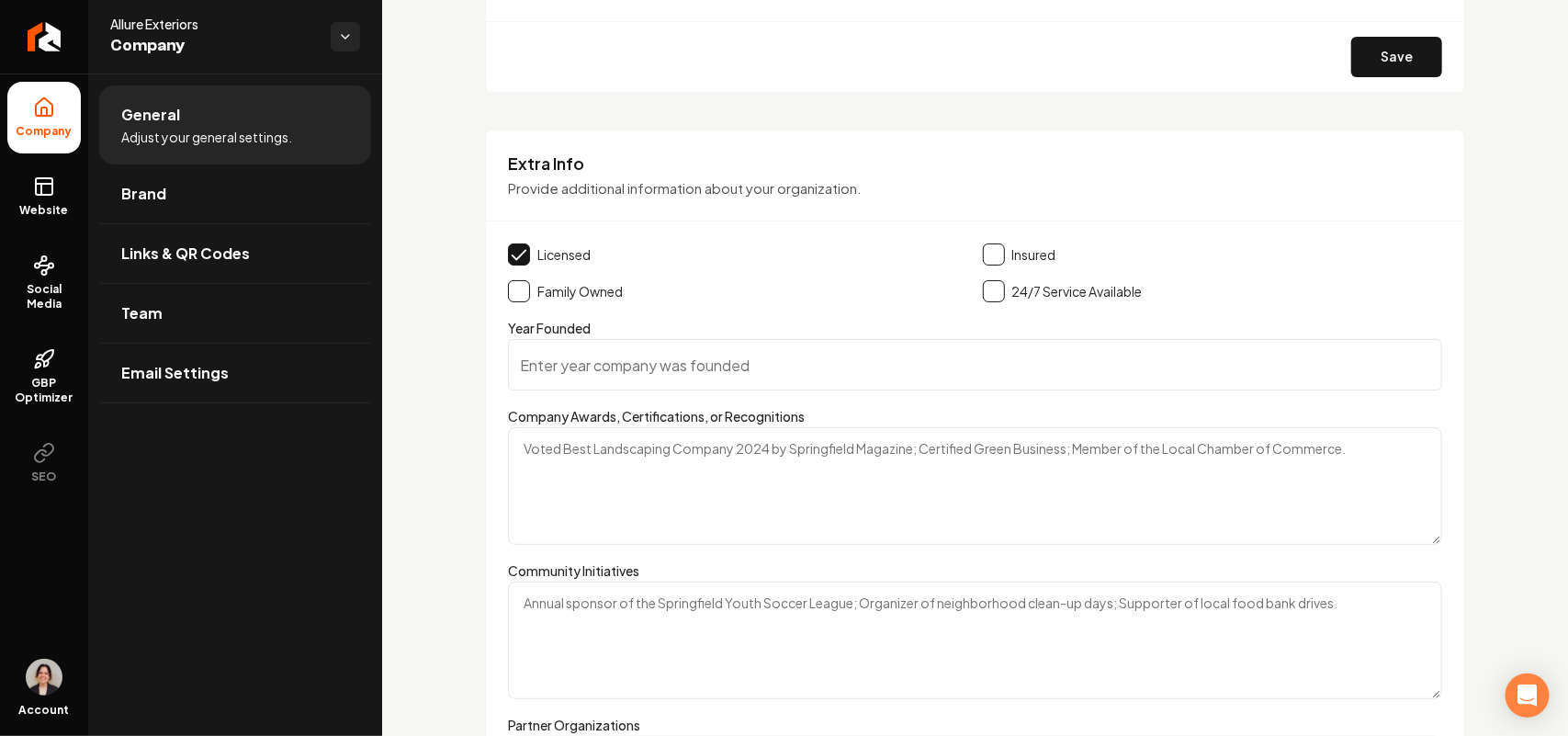 click at bounding box center [994, 255] 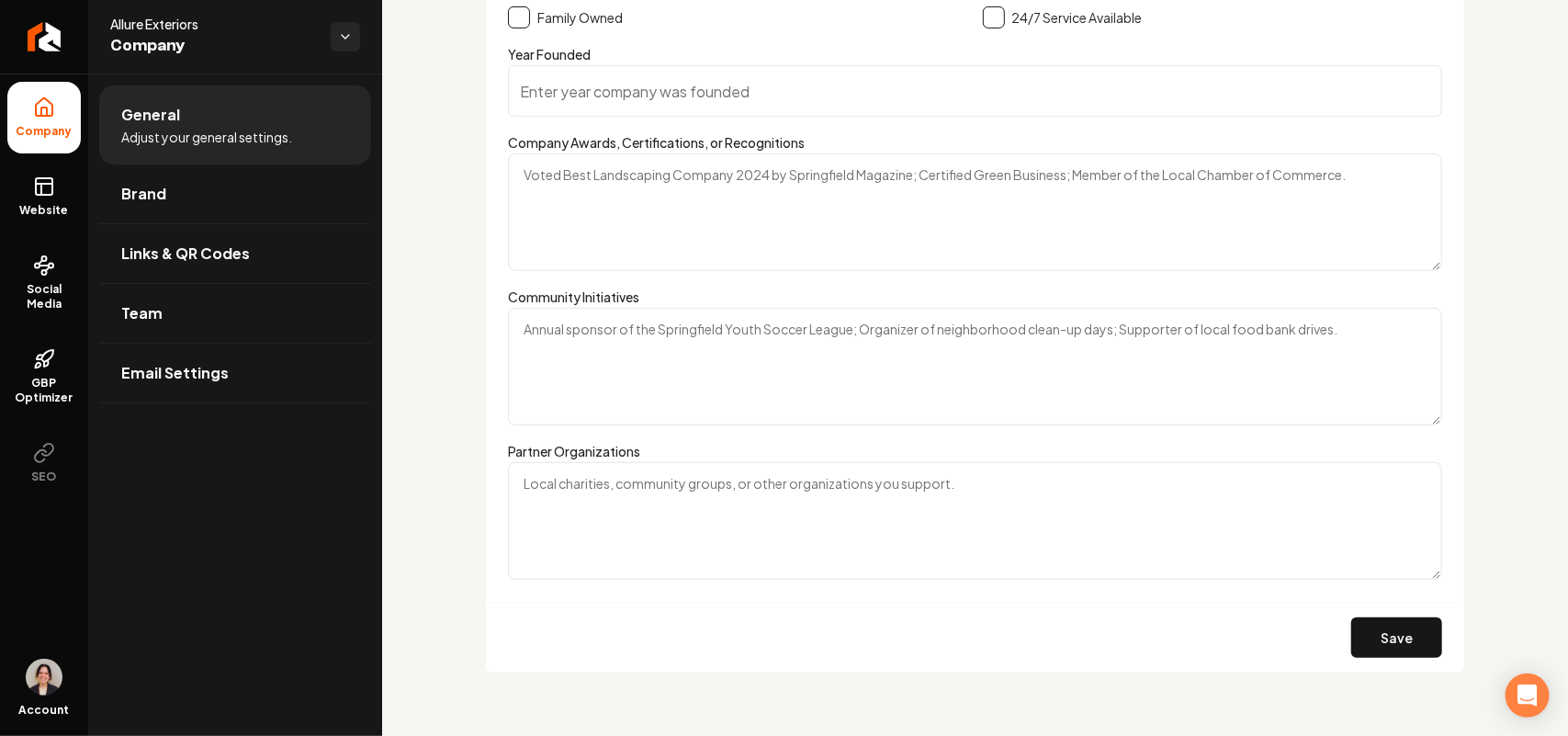 scroll, scrollTop: 3387, scrollLeft: 0, axis: vertical 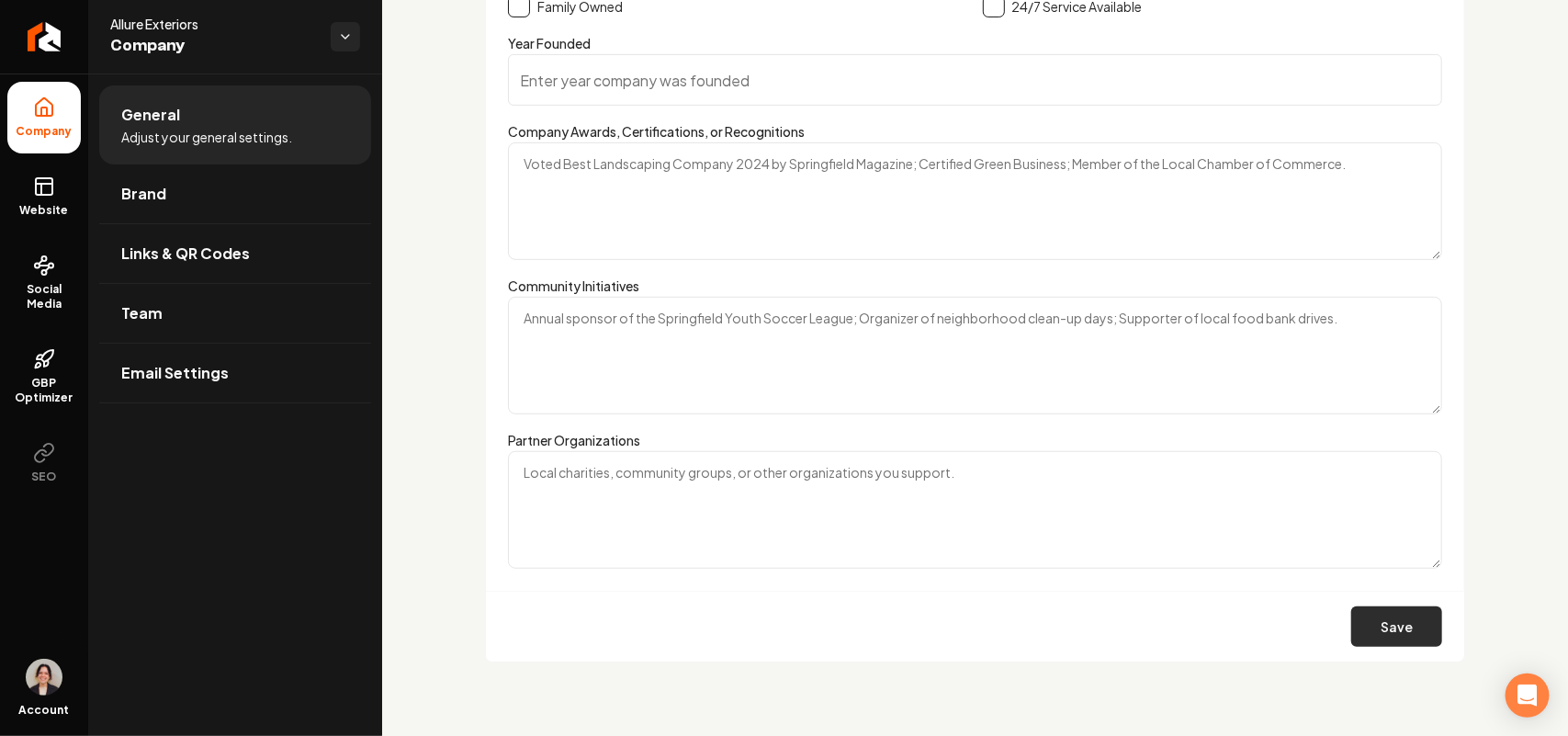 click on "Save" at bounding box center (1396, 627) 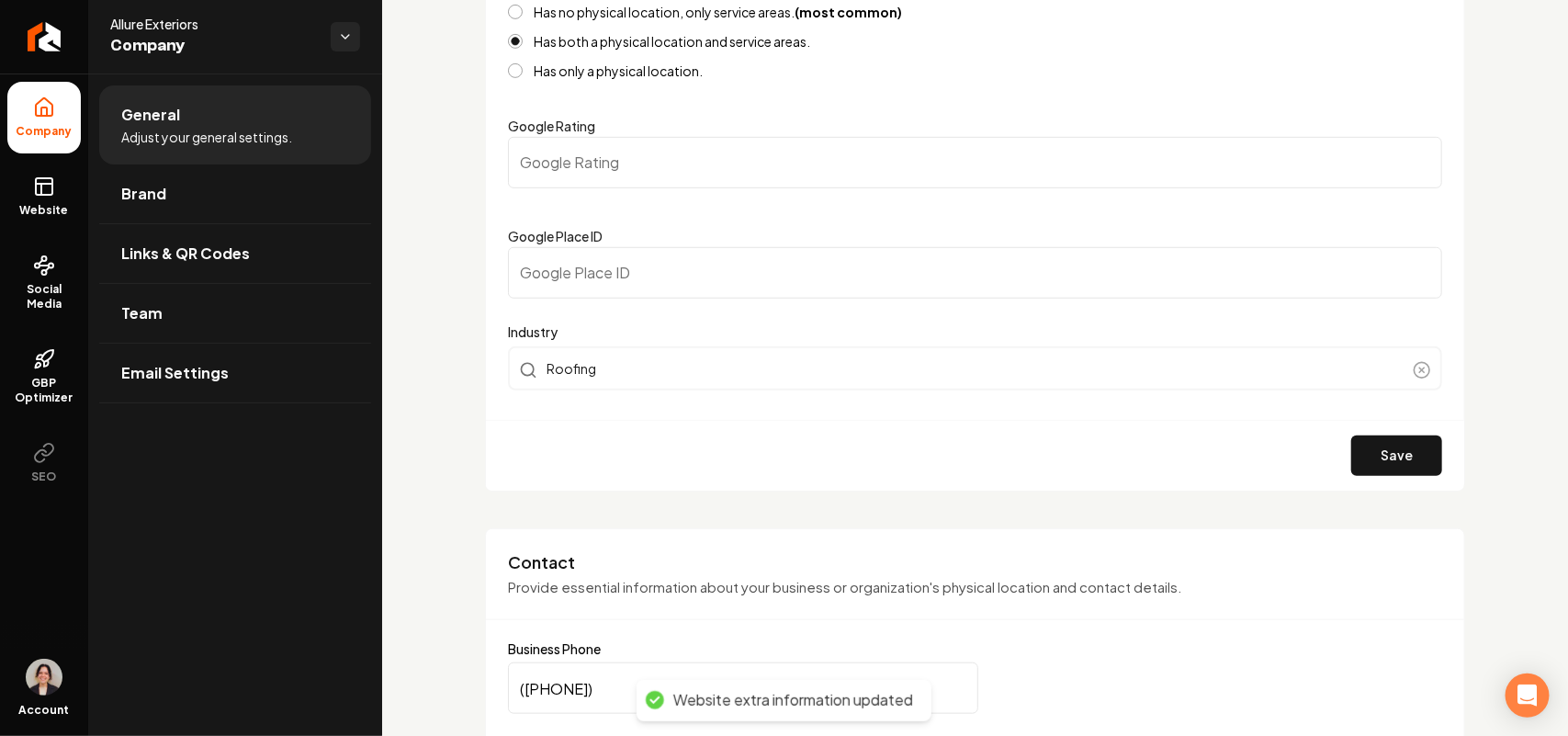 scroll, scrollTop: 171, scrollLeft: 0, axis: vertical 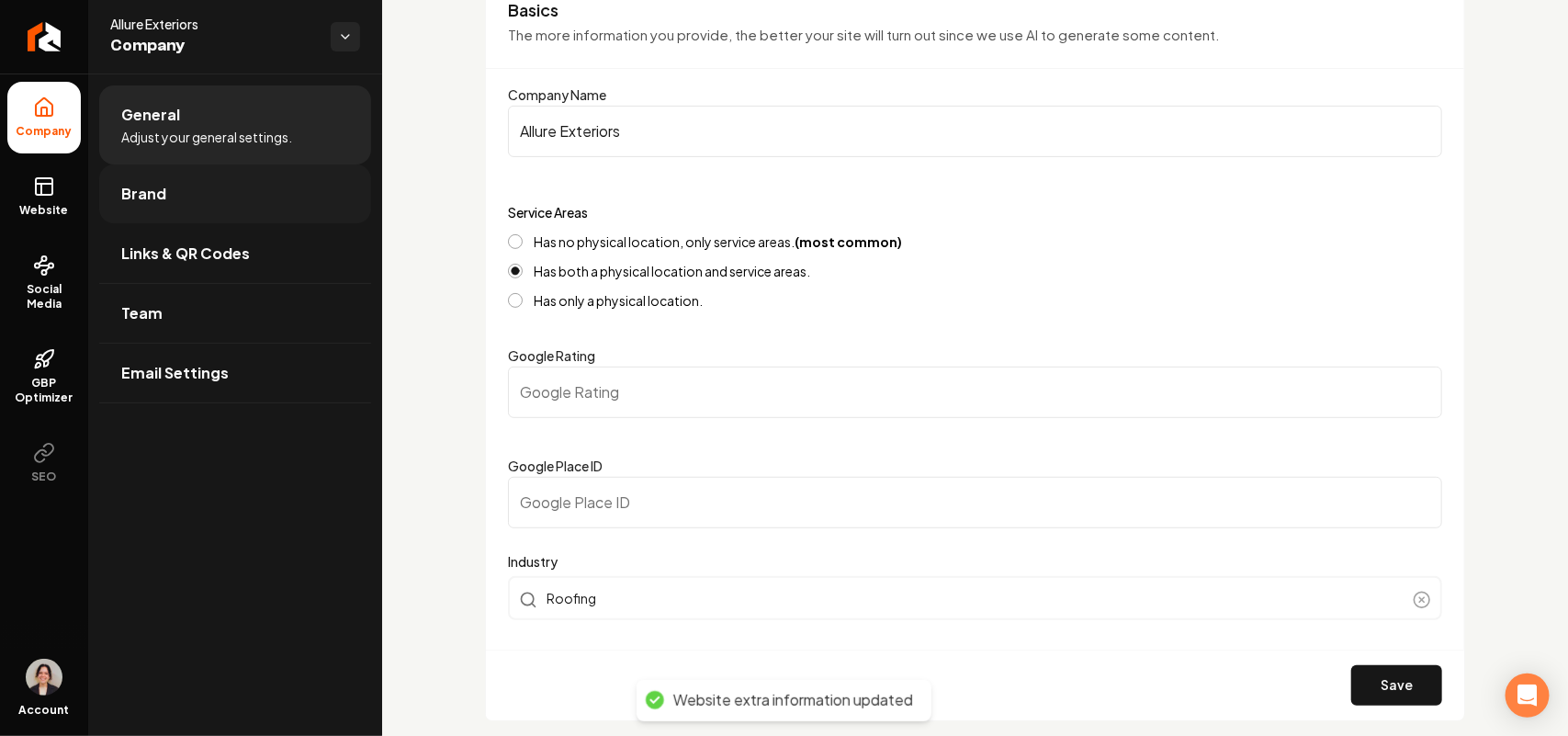 click on "Brand" at bounding box center (235, 194) 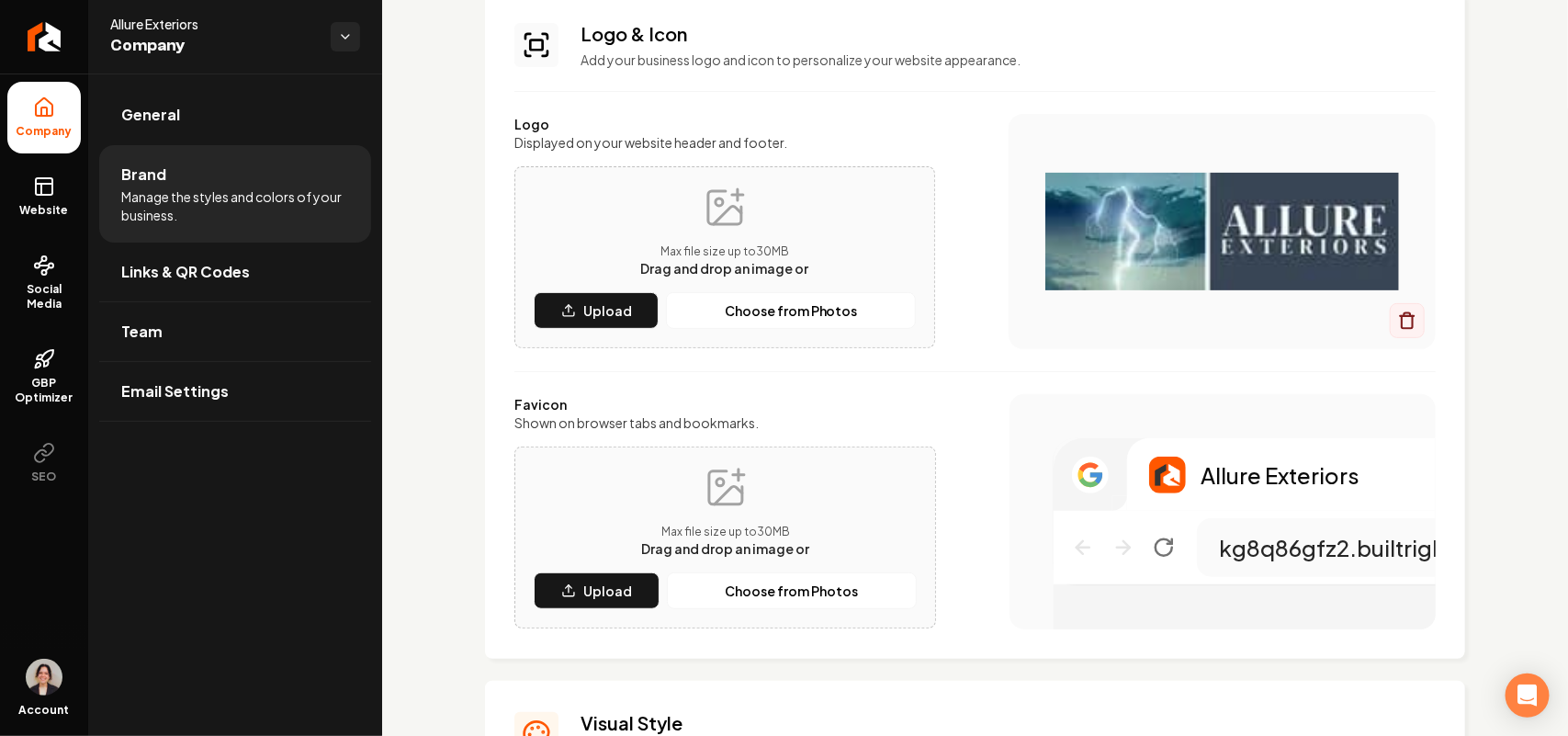 scroll, scrollTop: 345, scrollLeft: 0, axis: vertical 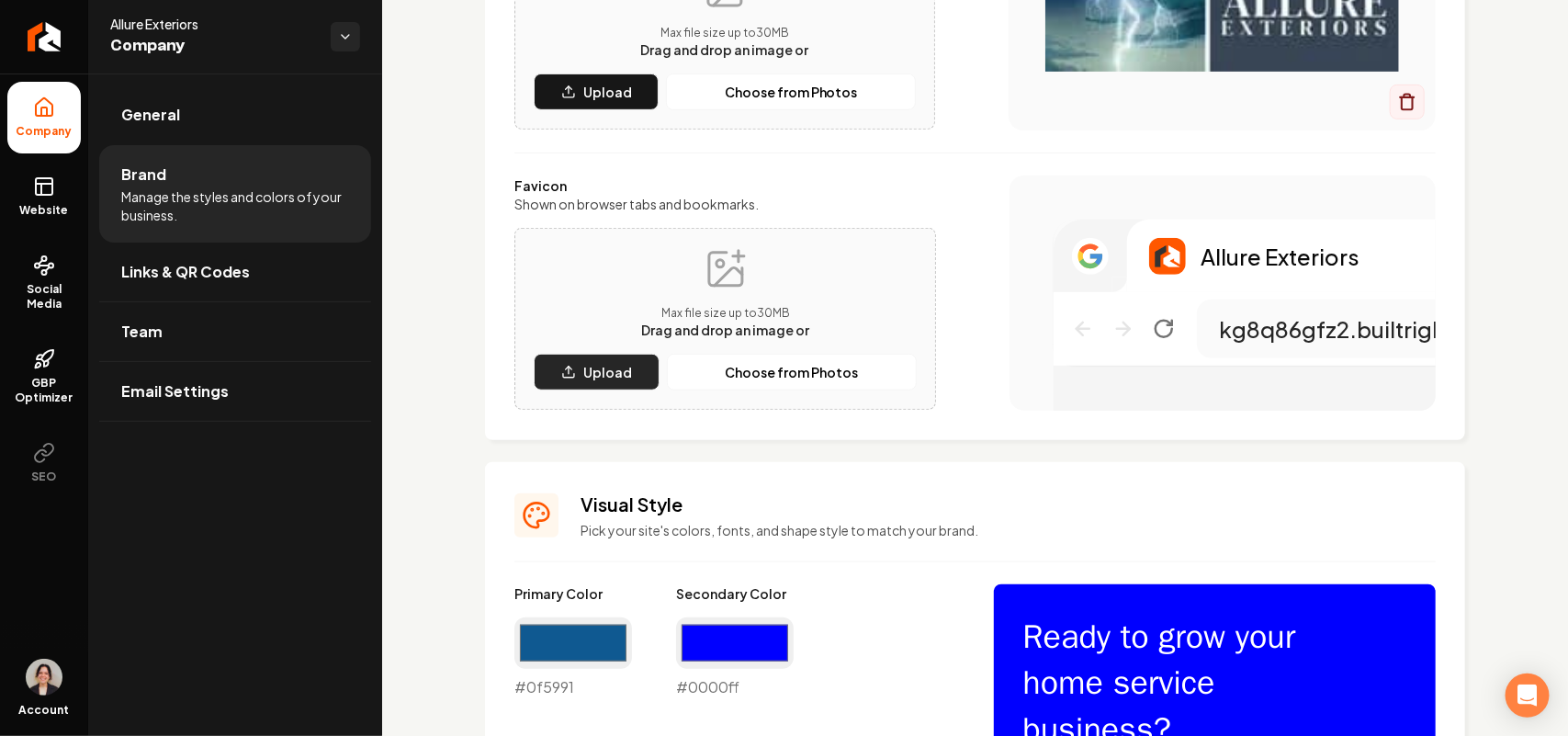 click on "Upload" at bounding box center [607, 372] 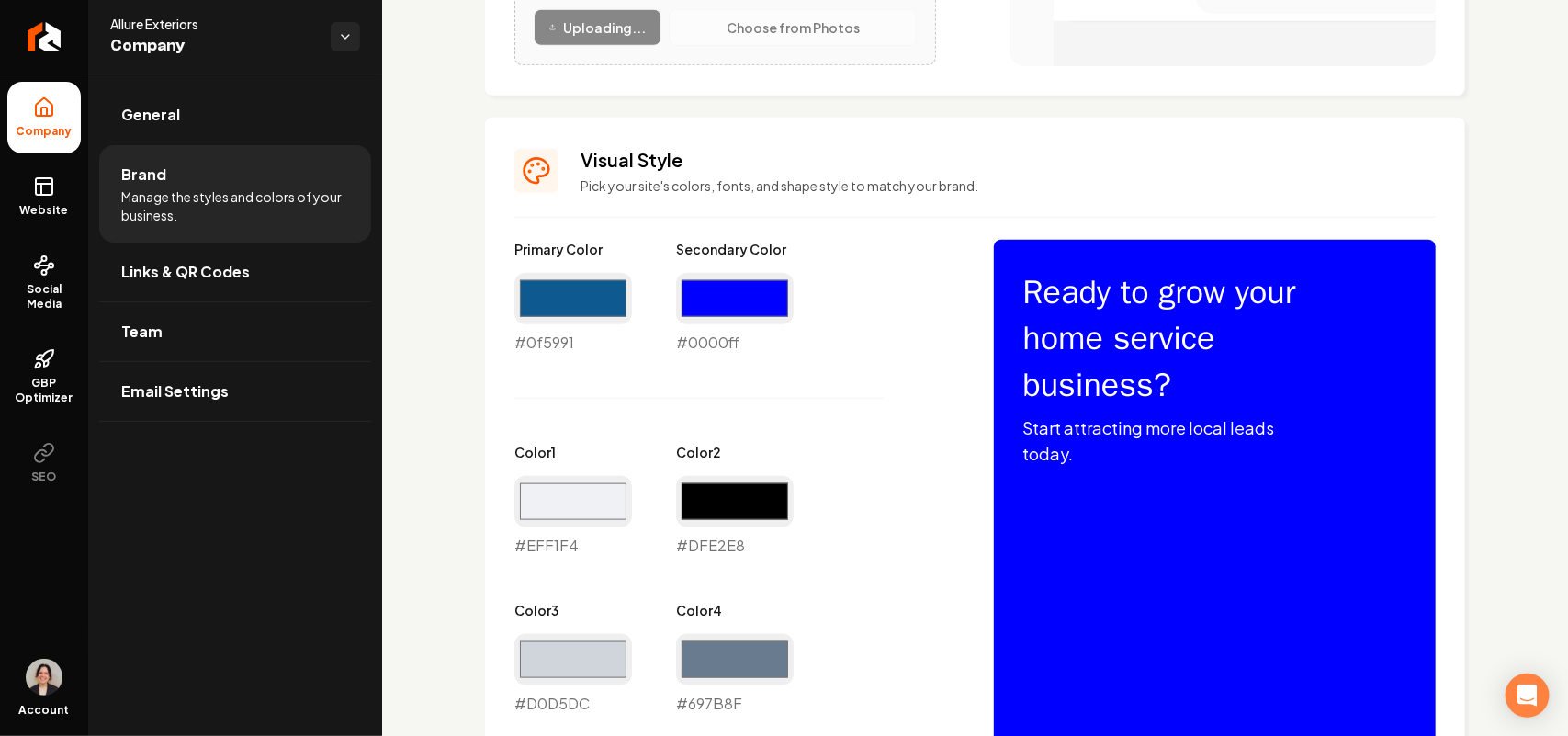 scroll, scrollTop: 115, scrollLeft: 0, axis: vertical 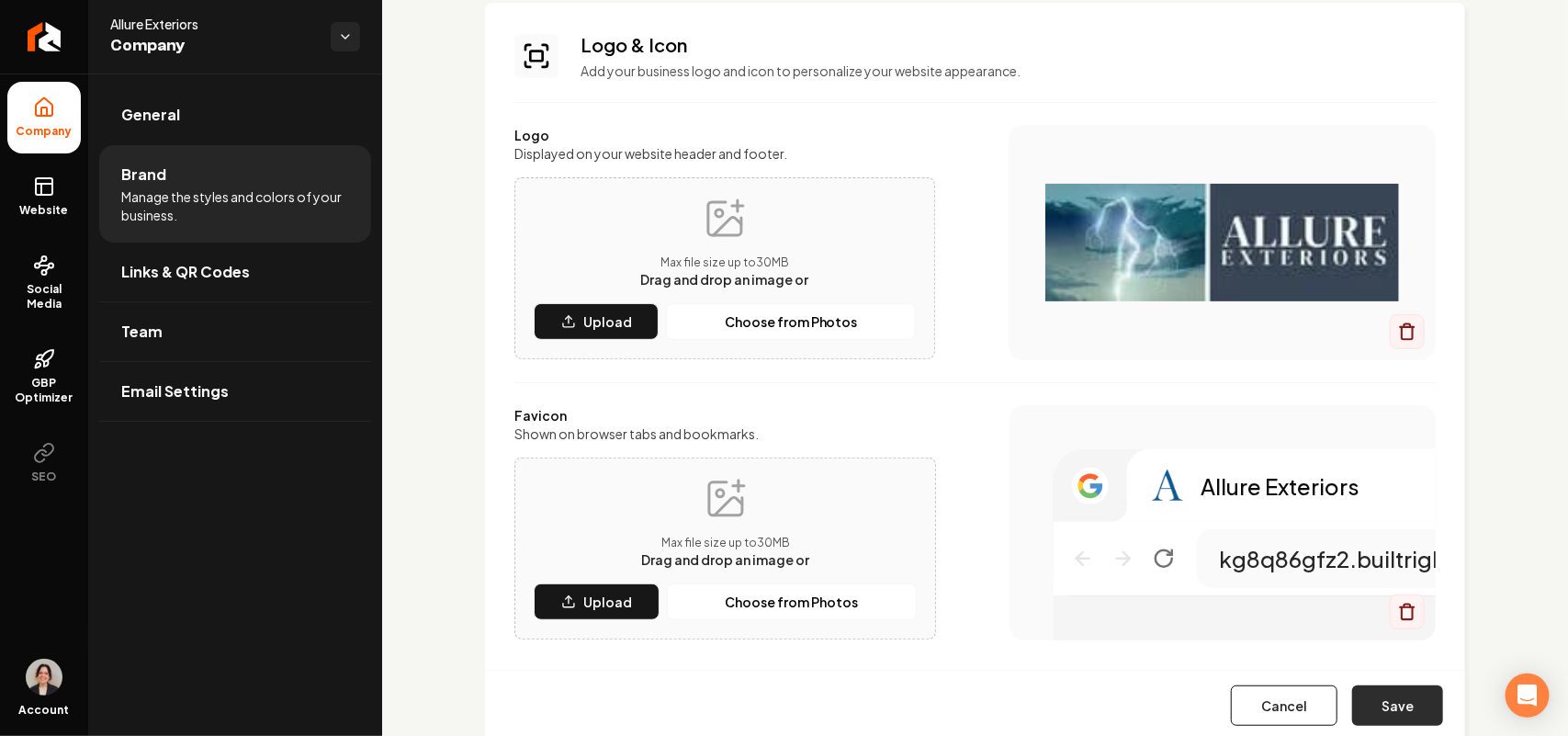 click on "Save" at bounding box center (1397, 706) 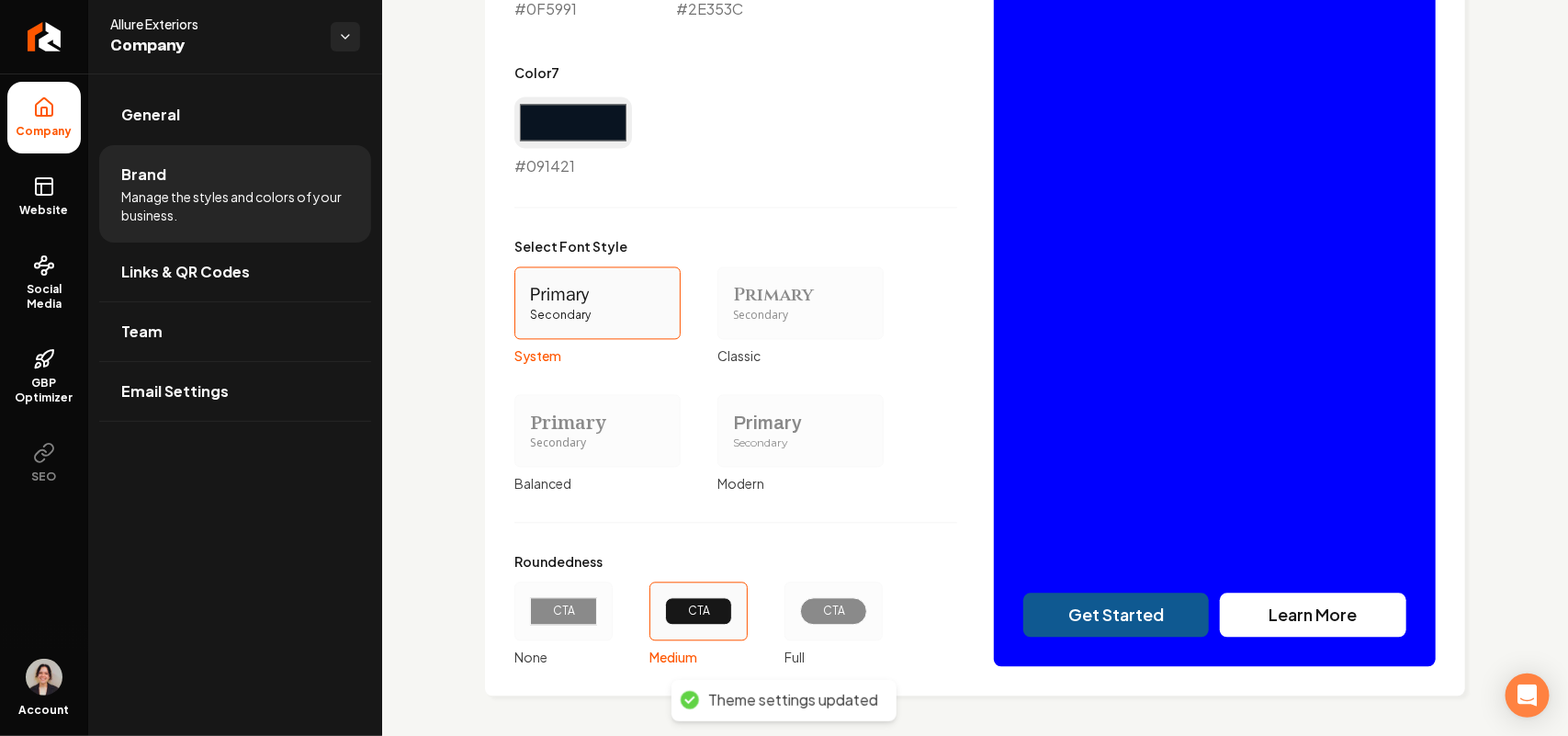 scroll, scrollTop: 1546, scrollLeft: 0, axis: vertical 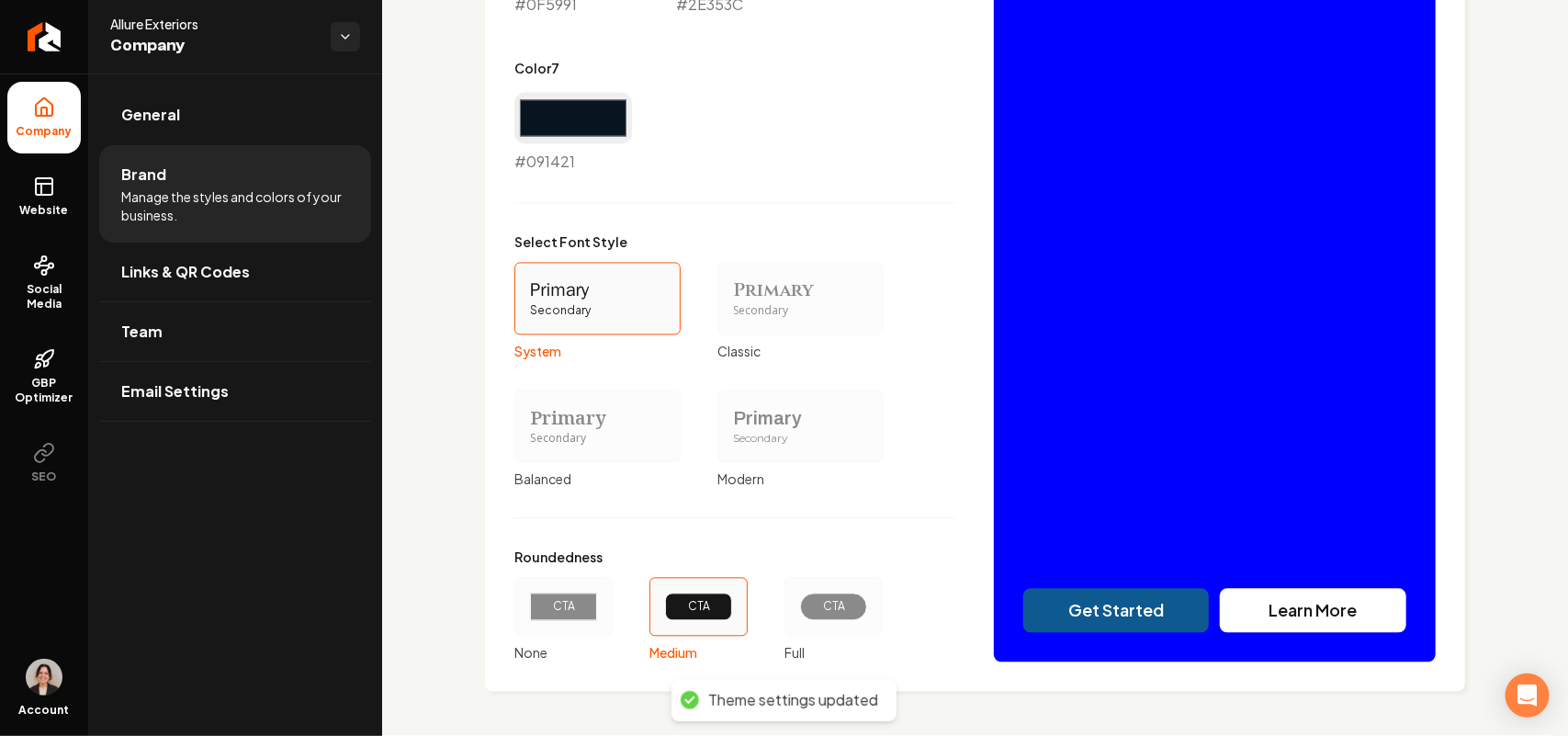 click on "Primary" at bounding box center [800, 419] 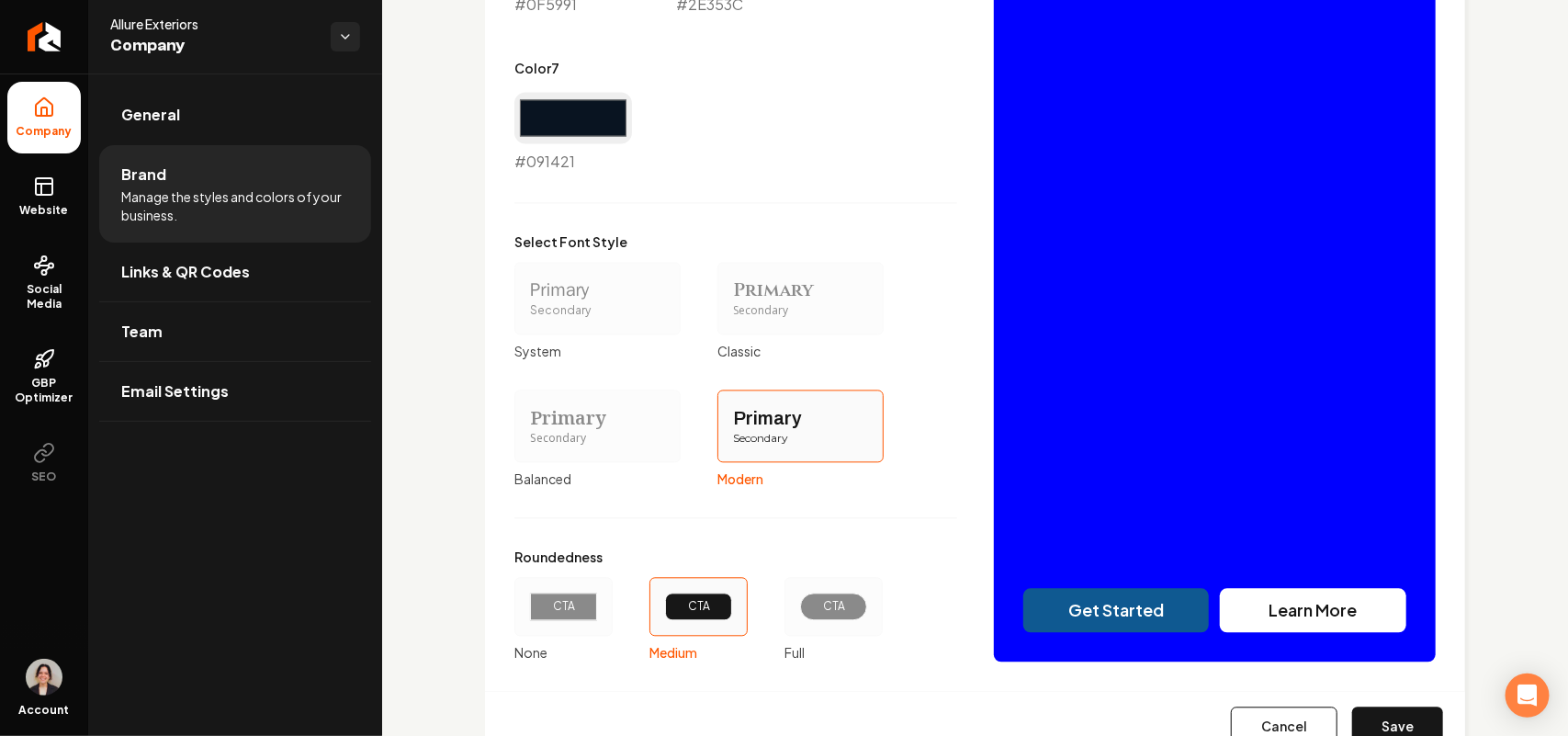 scroll, scrollTop: 1618, scrollLeft: 0, axis: vertical 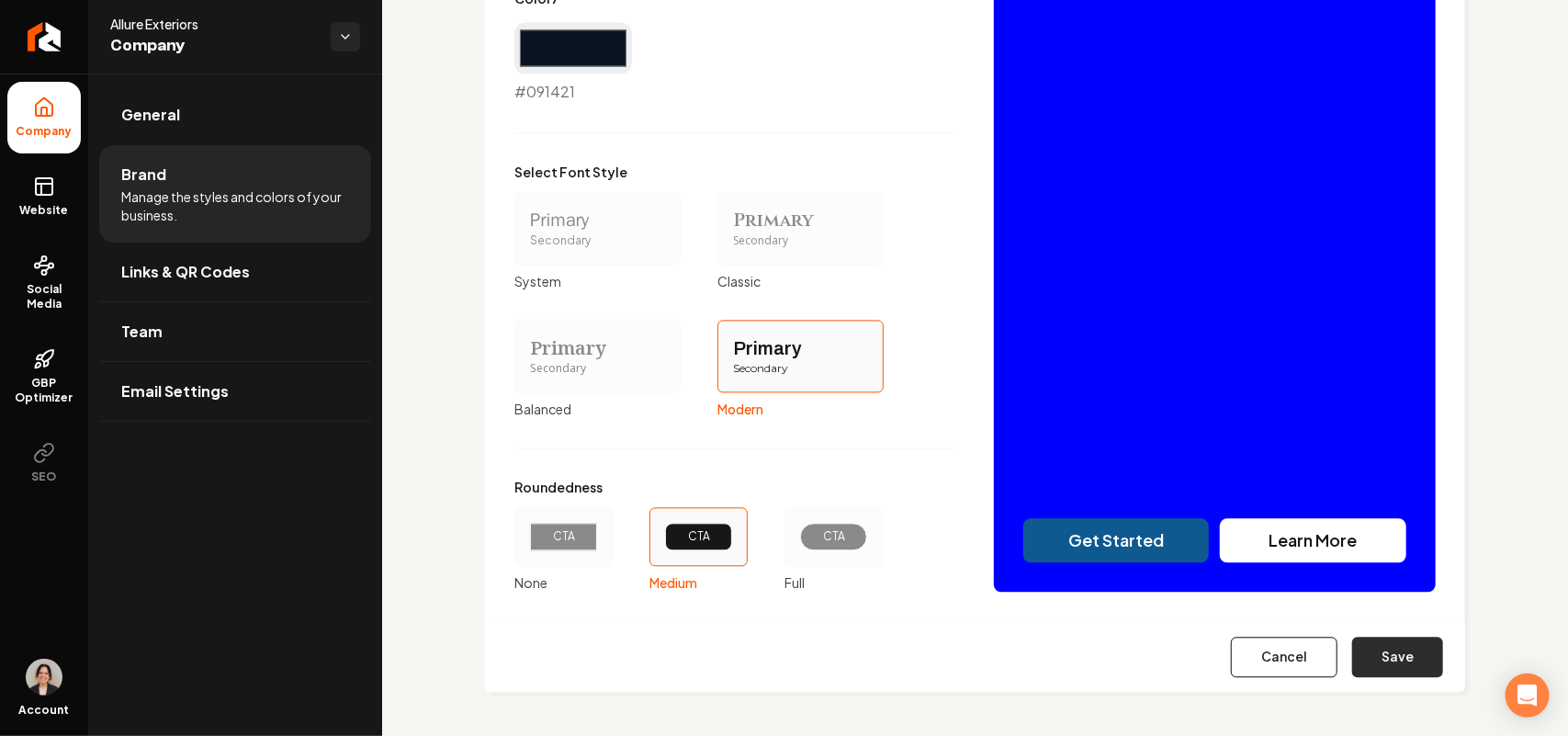 click on "Save" at bounding box center (1397, 657) 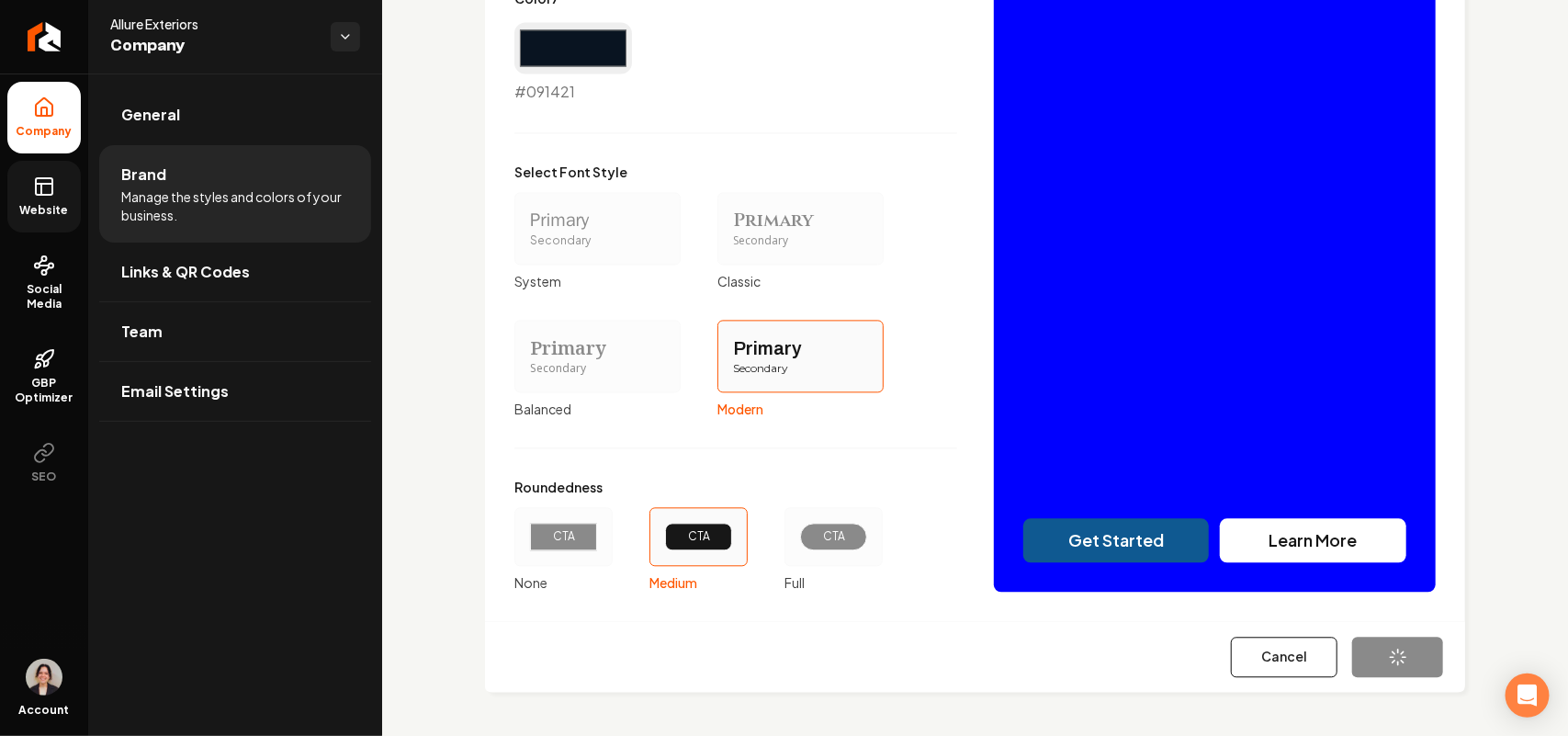 type on "#eff1f4" 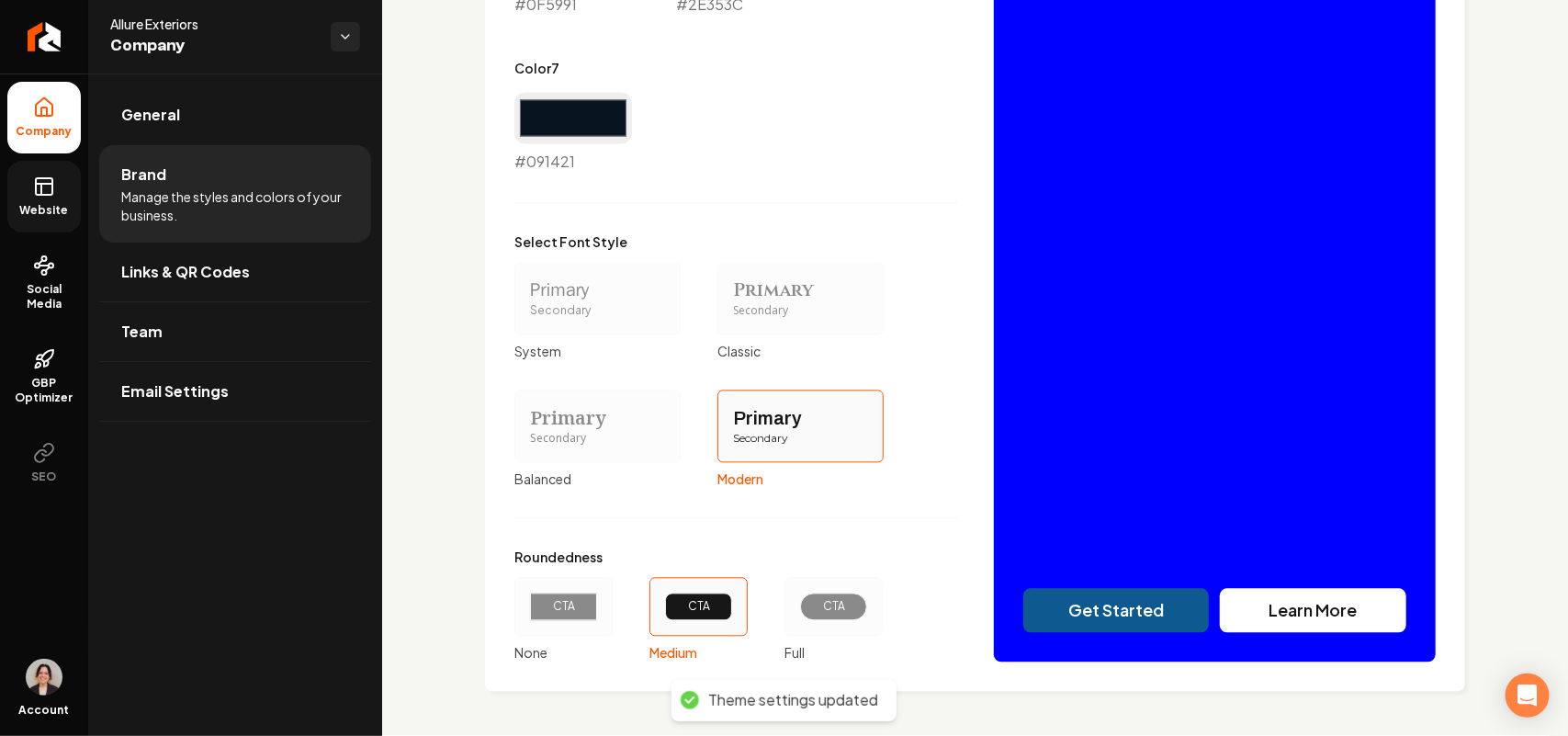 click on "Website" at bounding box center (44, 197) 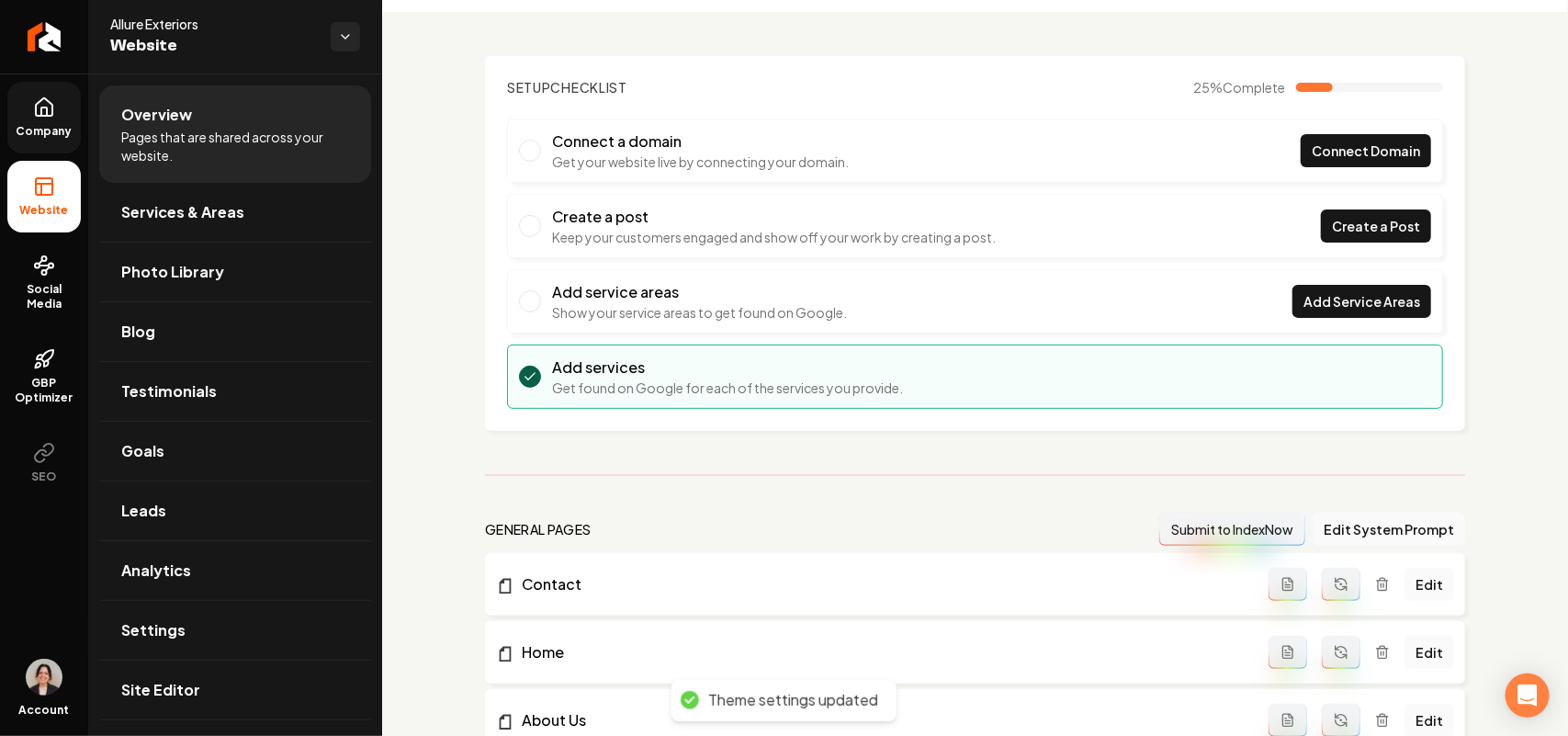 scroll, scrollTop: 0, scrollLeft: 0, axis: both 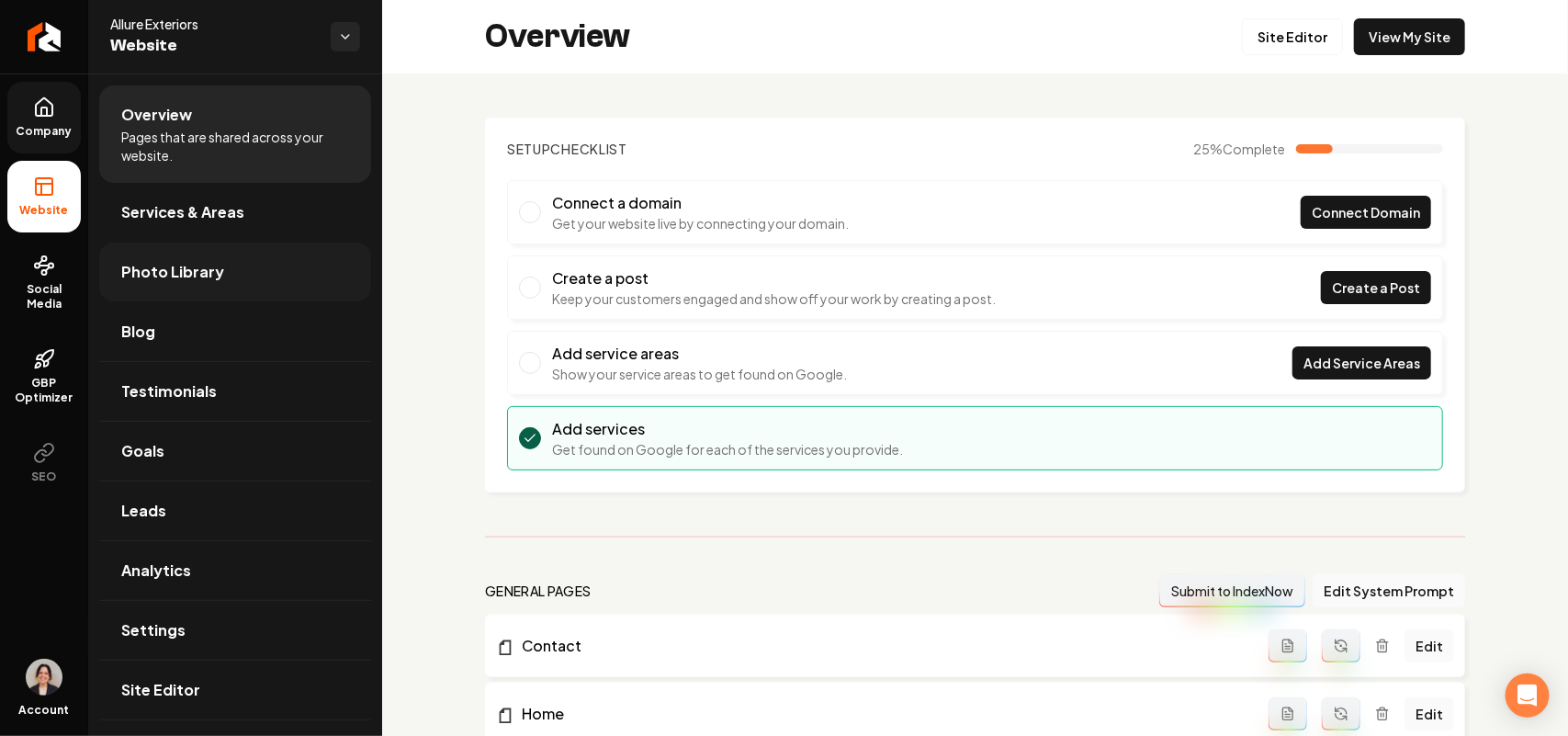 click on "Photo Library" at bounding box center [173, 272] 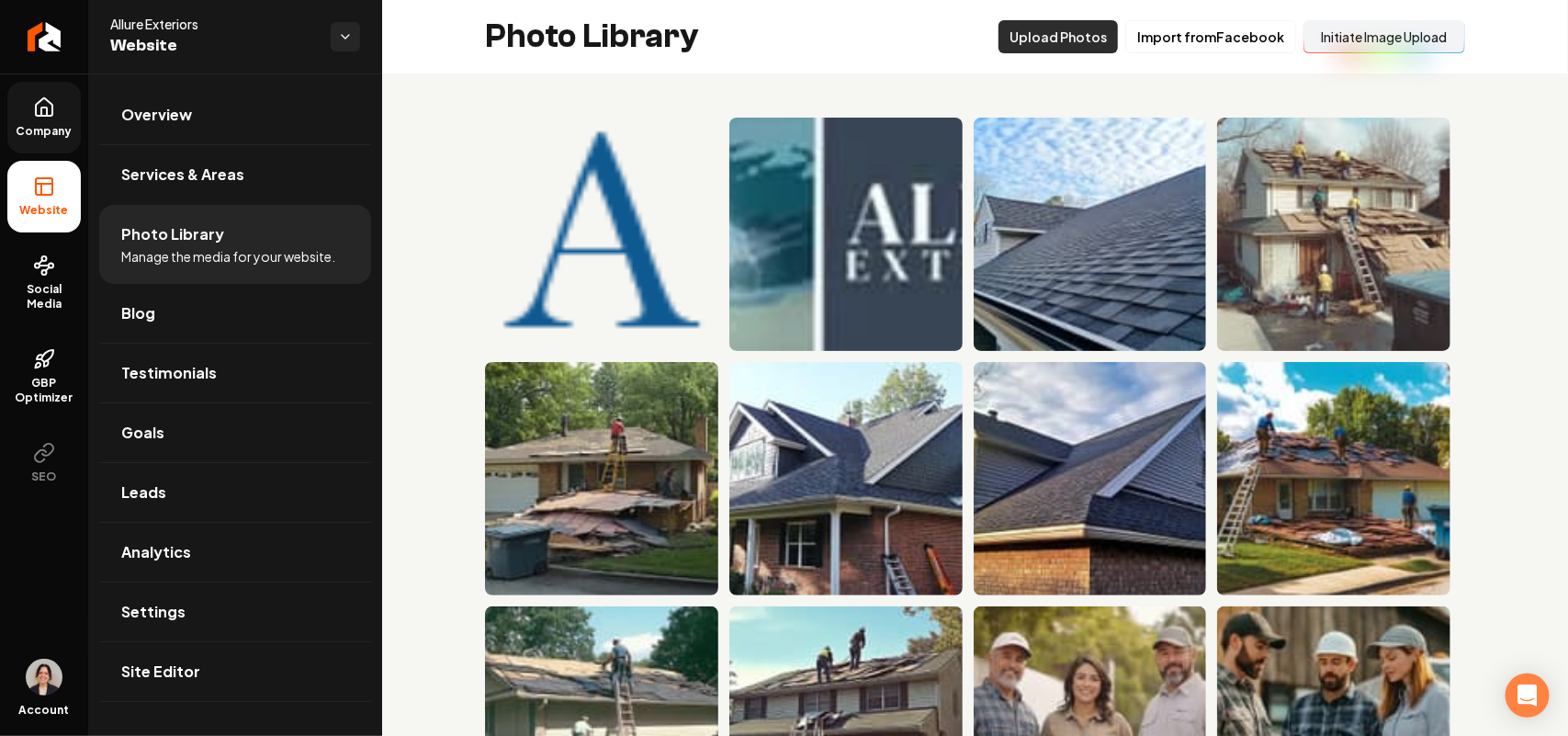 click on "Upload Photos" at bounding box center (1058, 37) 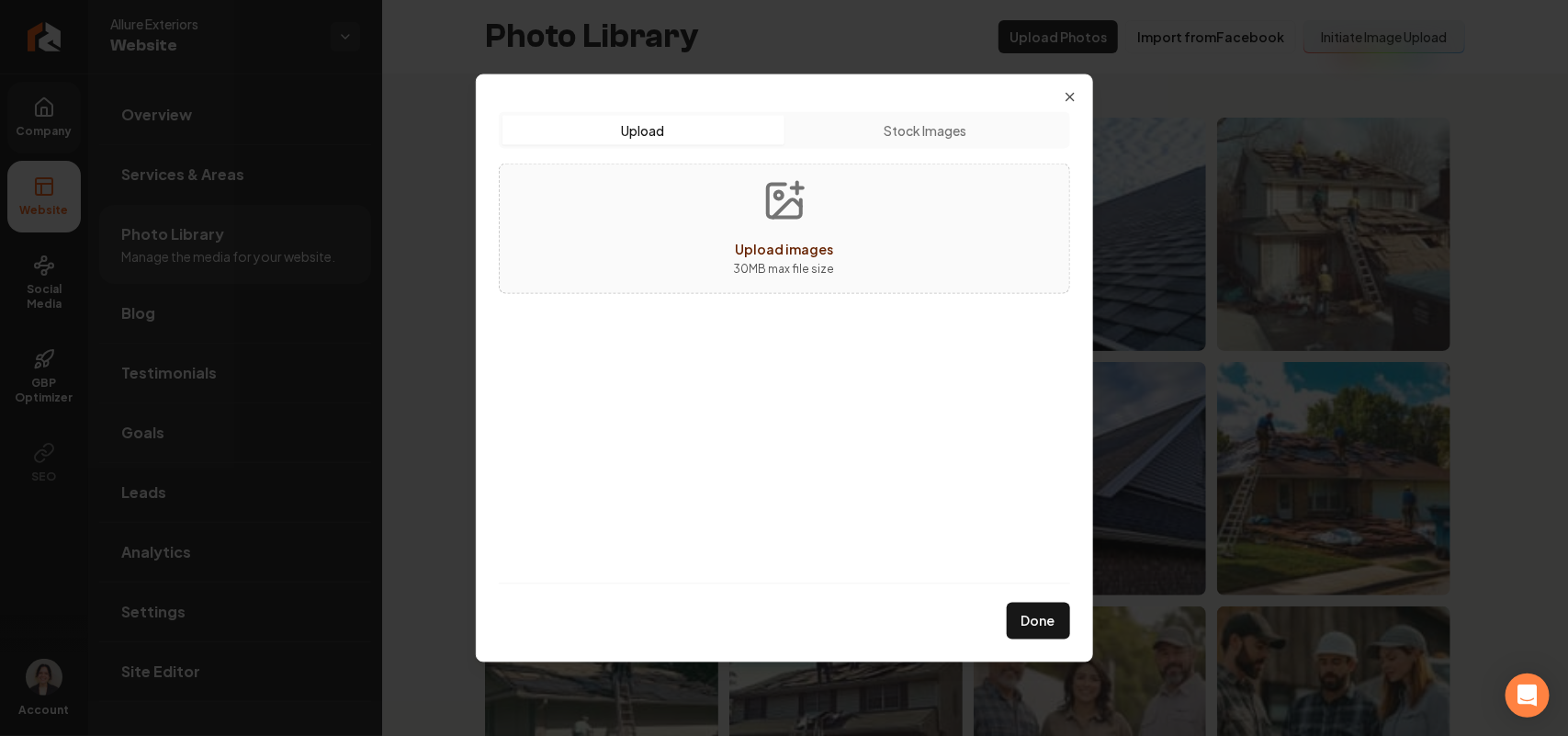 click on "Upload images 30  MB max file size" at bounding box center (784, 228) 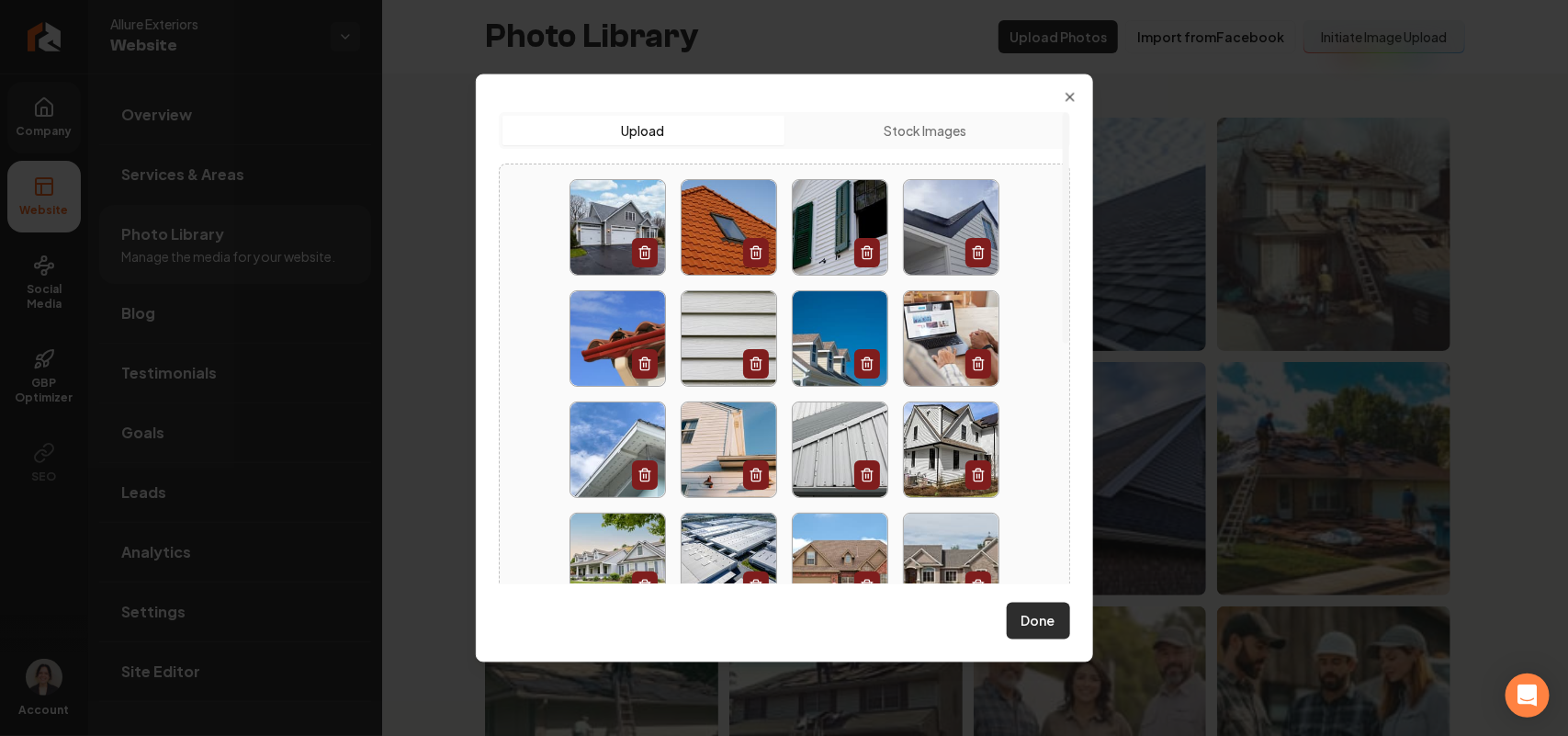 click on "Done" at bounding box center [1038, 621] 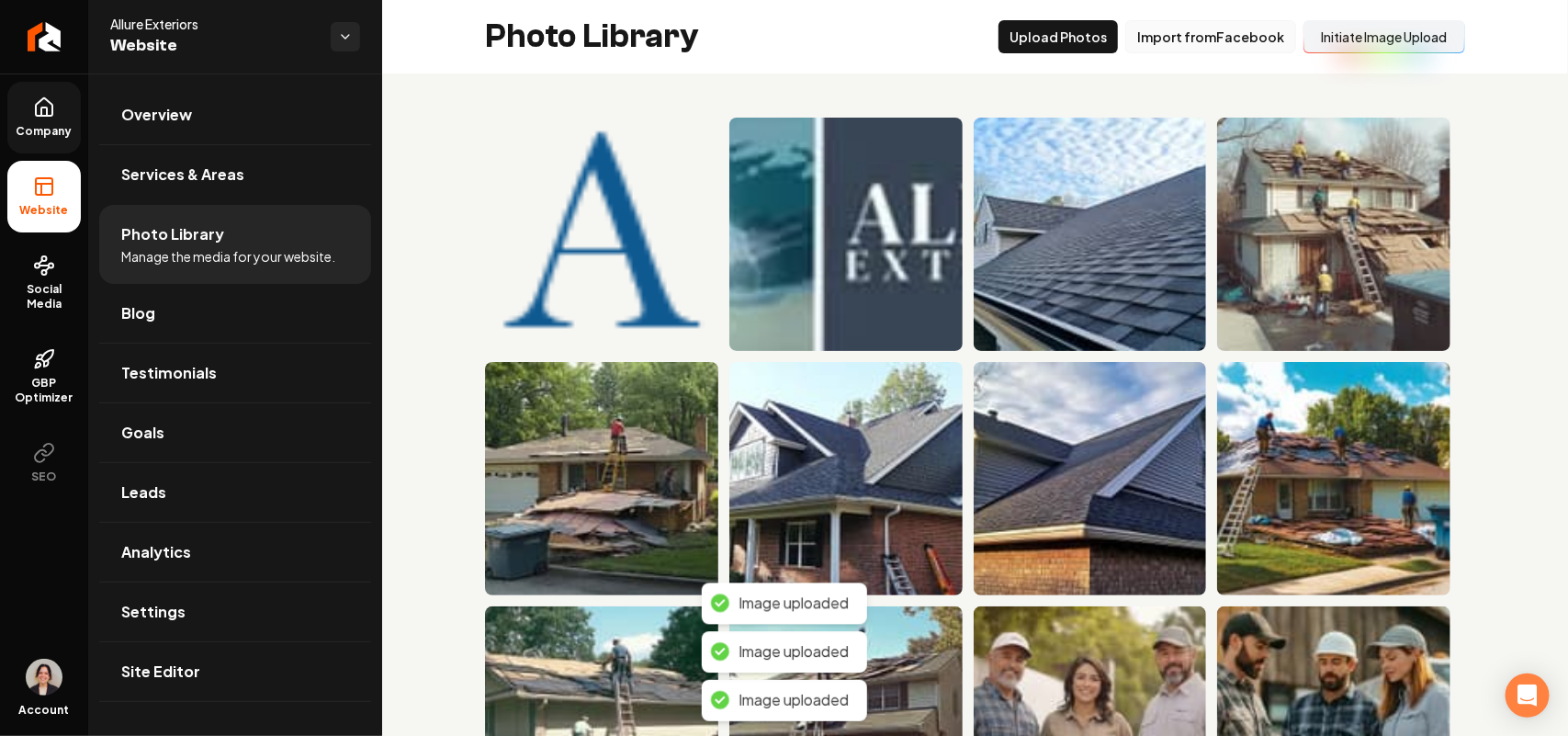 click on "Import from  Facebook" at bounding box center [1211, 37] 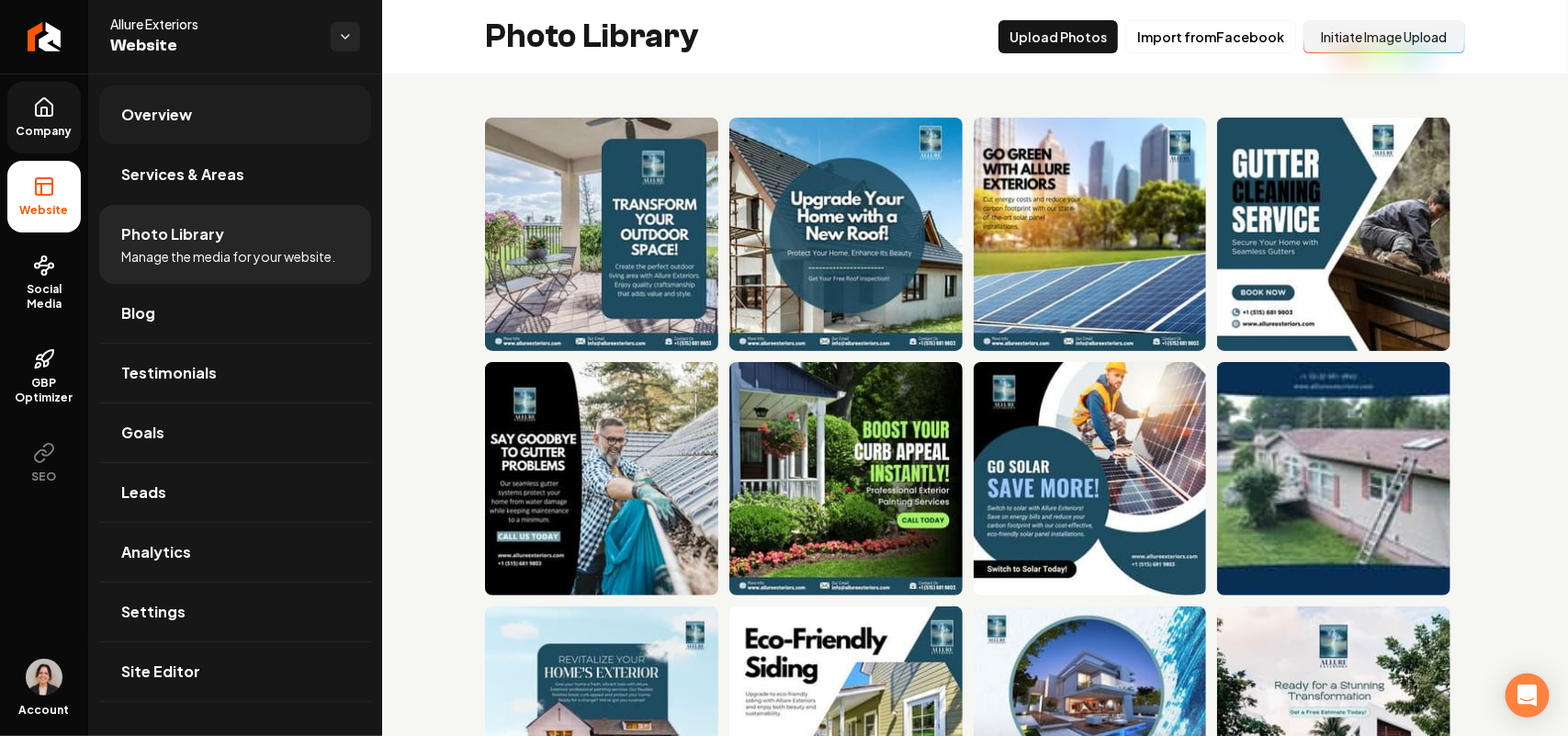 click on "Overview" at bounding box center [235, 115] 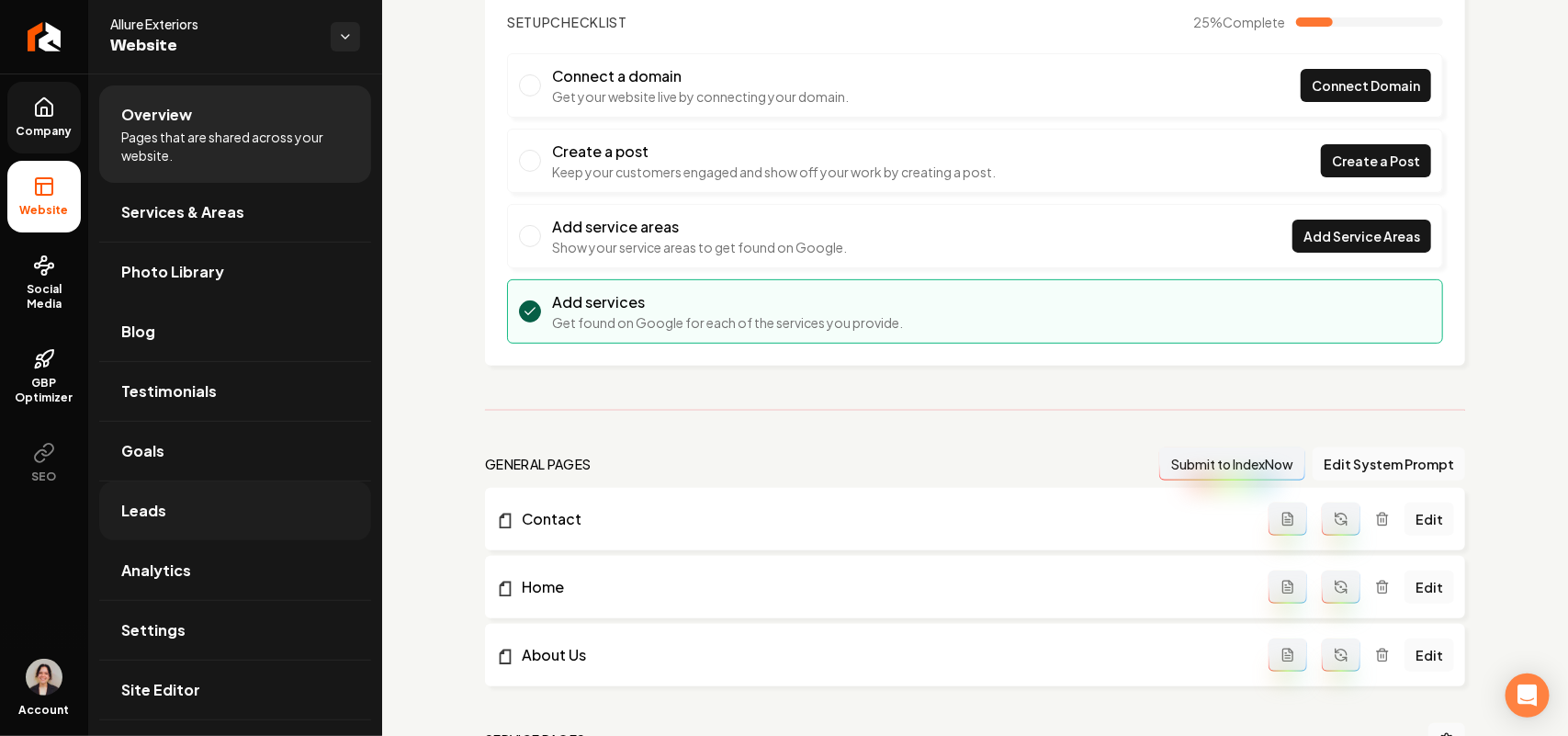 scroll, scrollTop: 345, scrollLeft: 0, axis: vertical 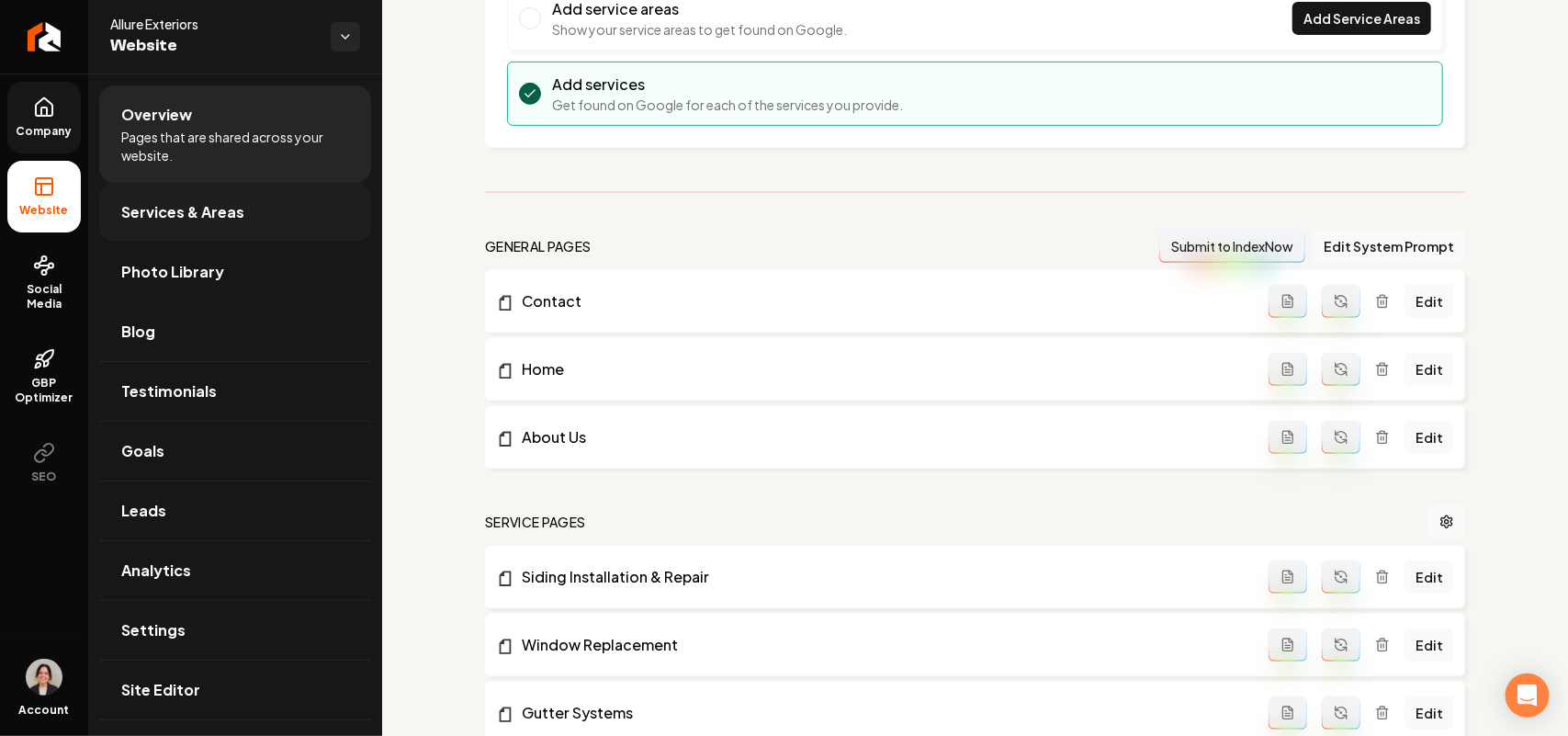 click on "Services & Areas" at bounding box center [183, 212] 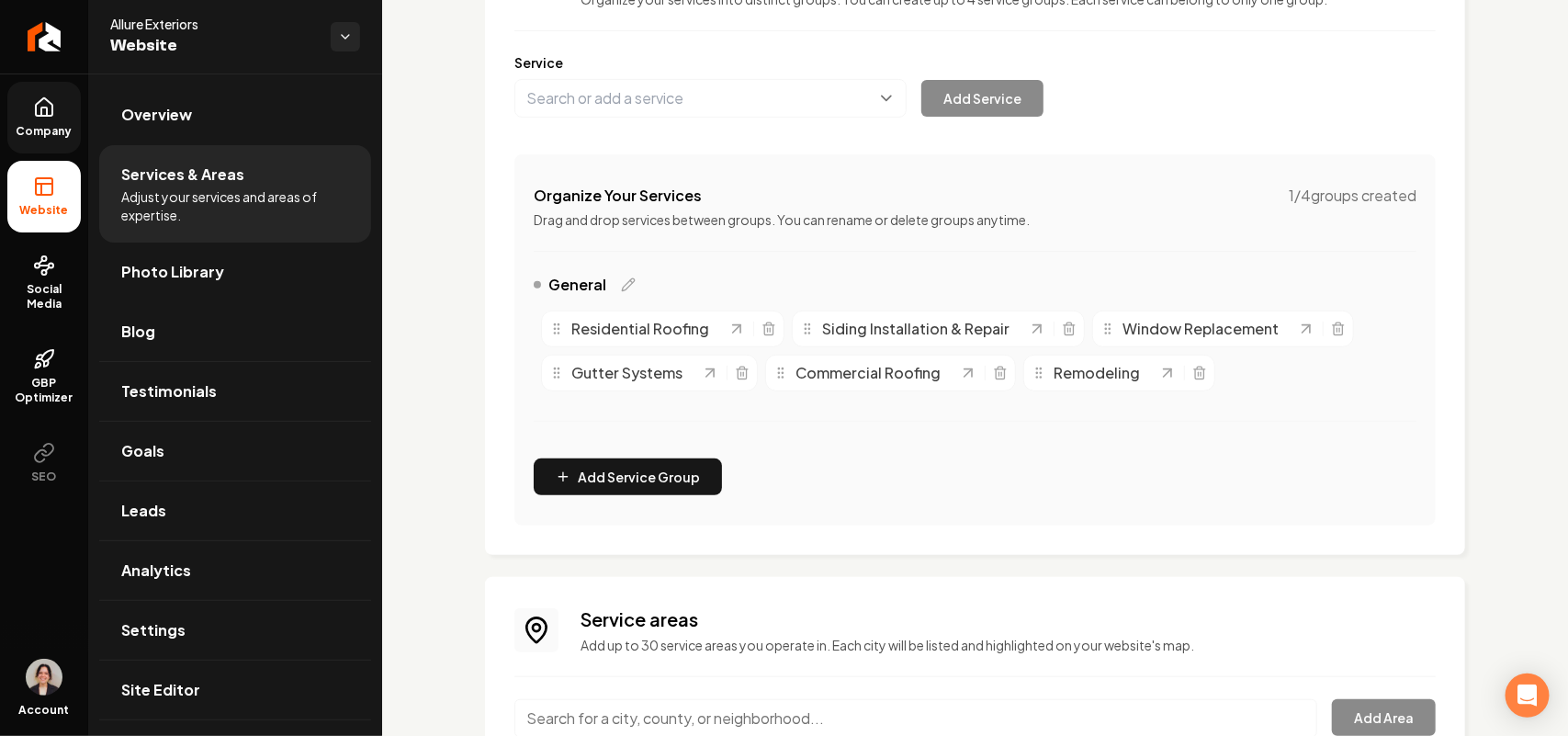 scroll, scrollTop: 328, scrollLeft: 0, axis: vertical 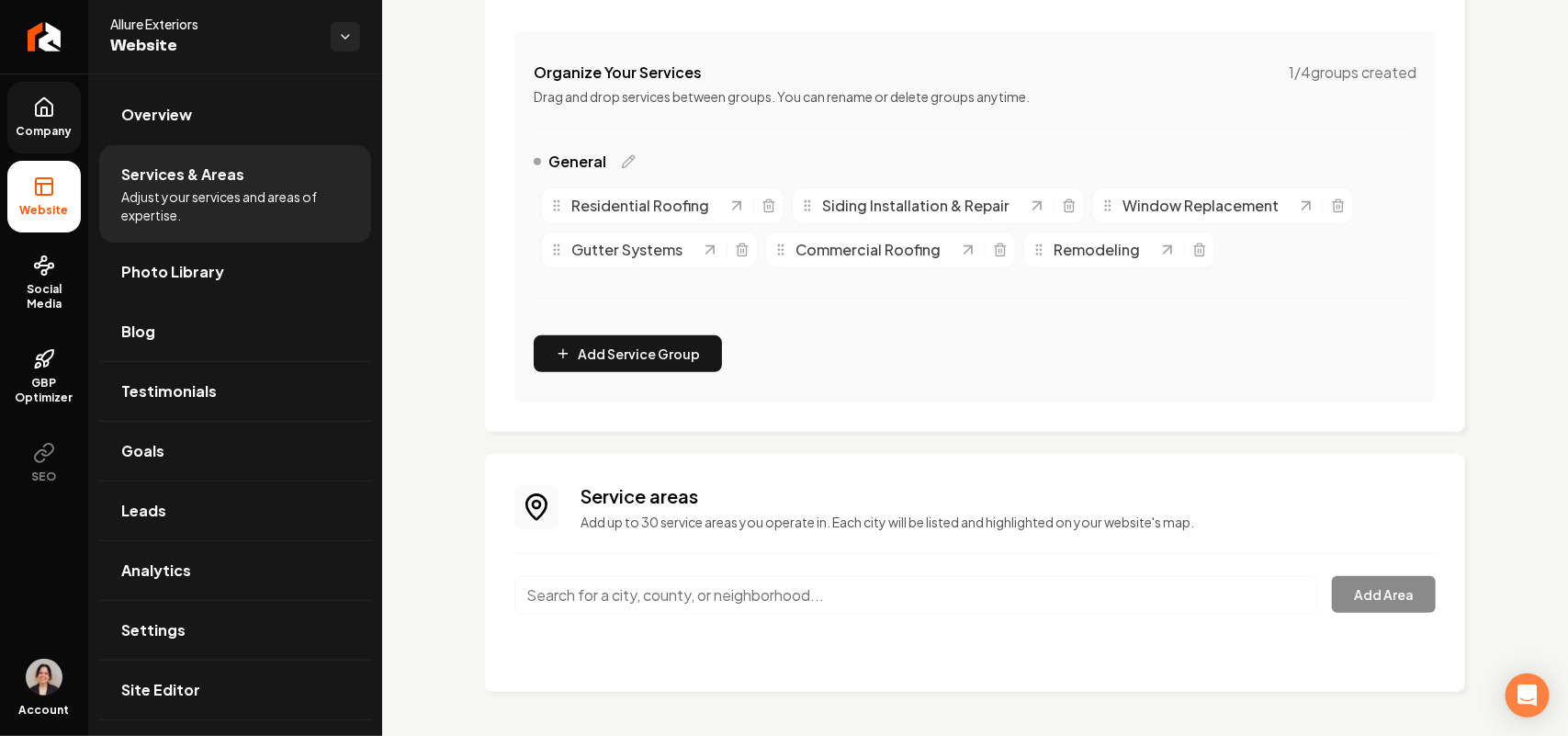 click at bounding box center (916, 595) 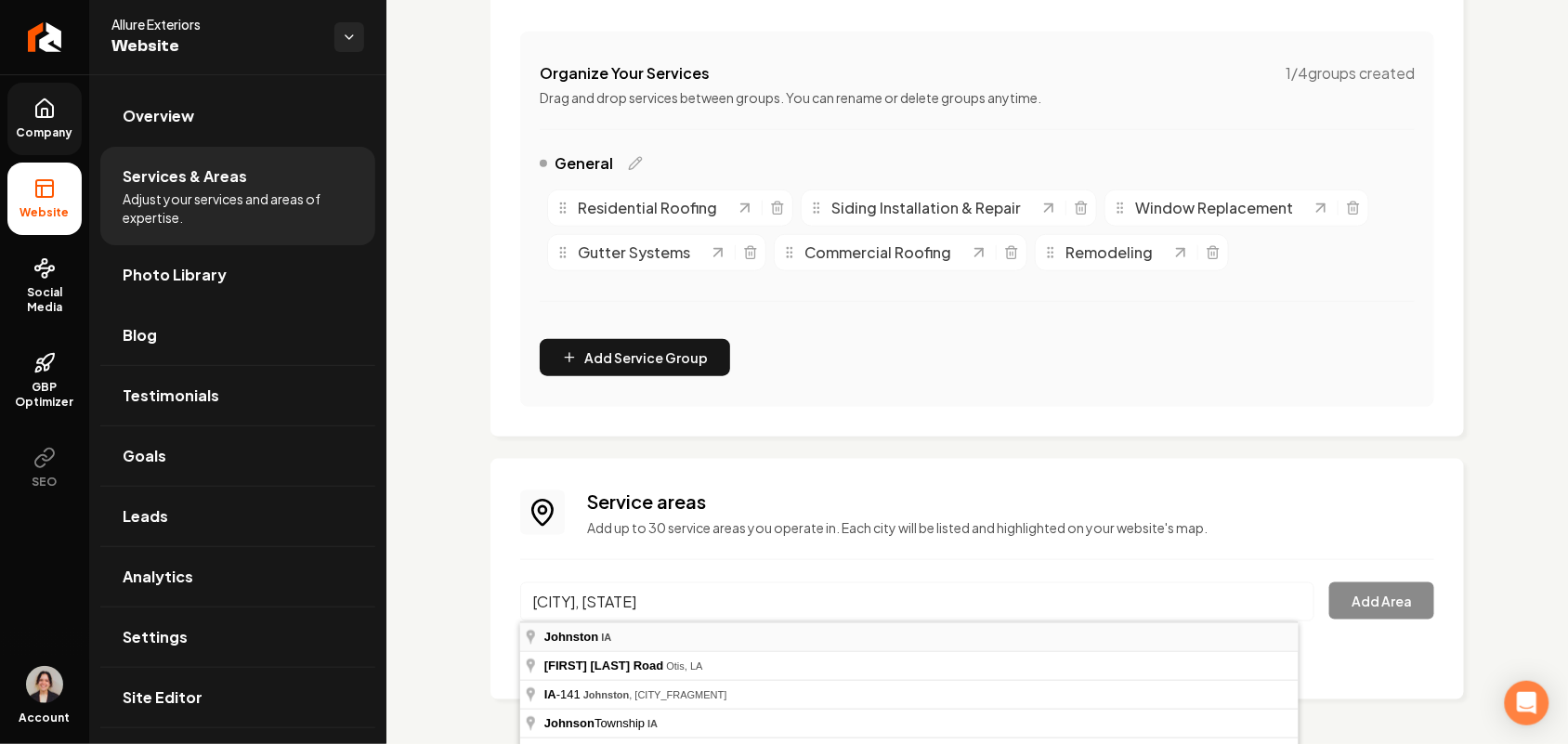 type on "Johnston, IA" 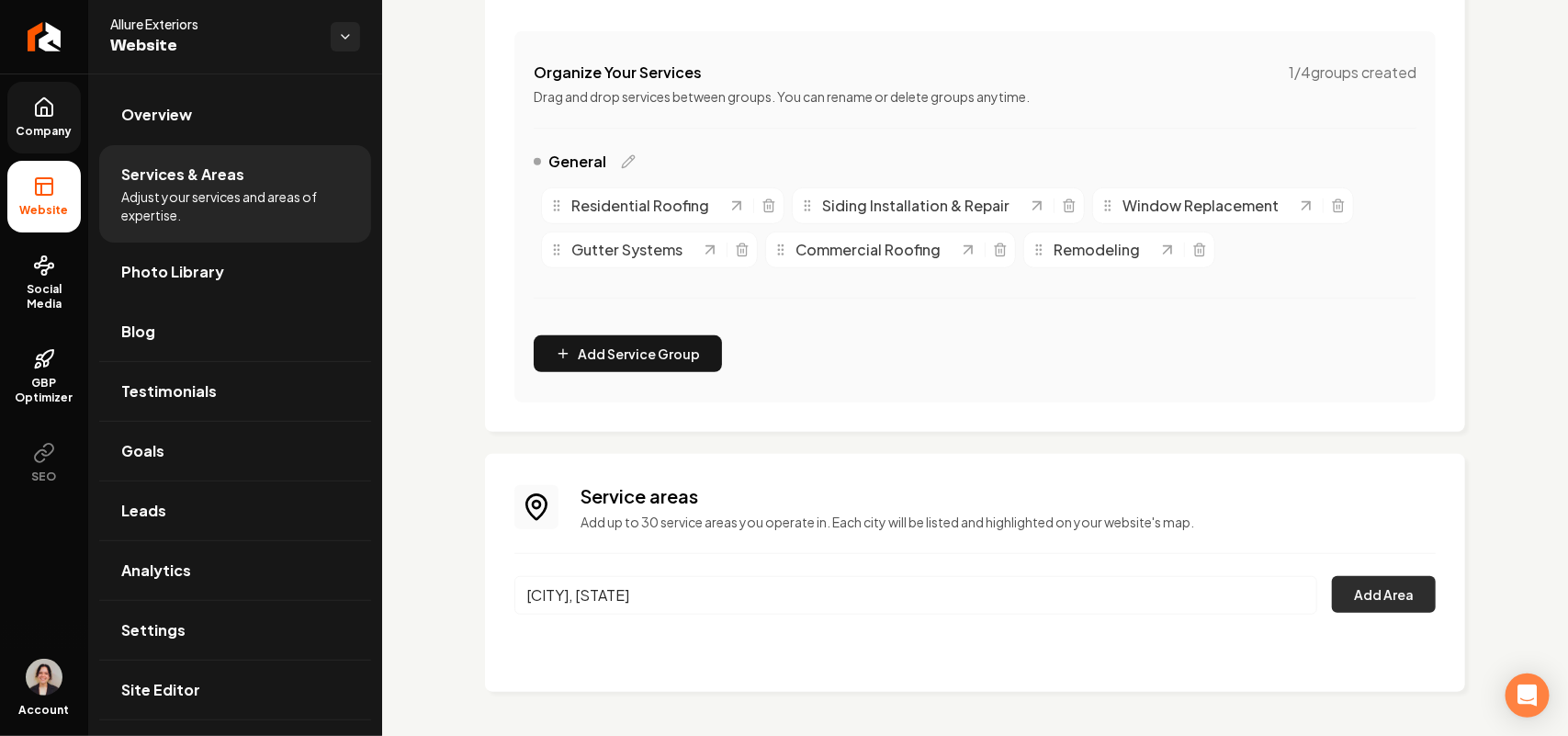 click on "Add Area" at bounding box center (1383, 594) 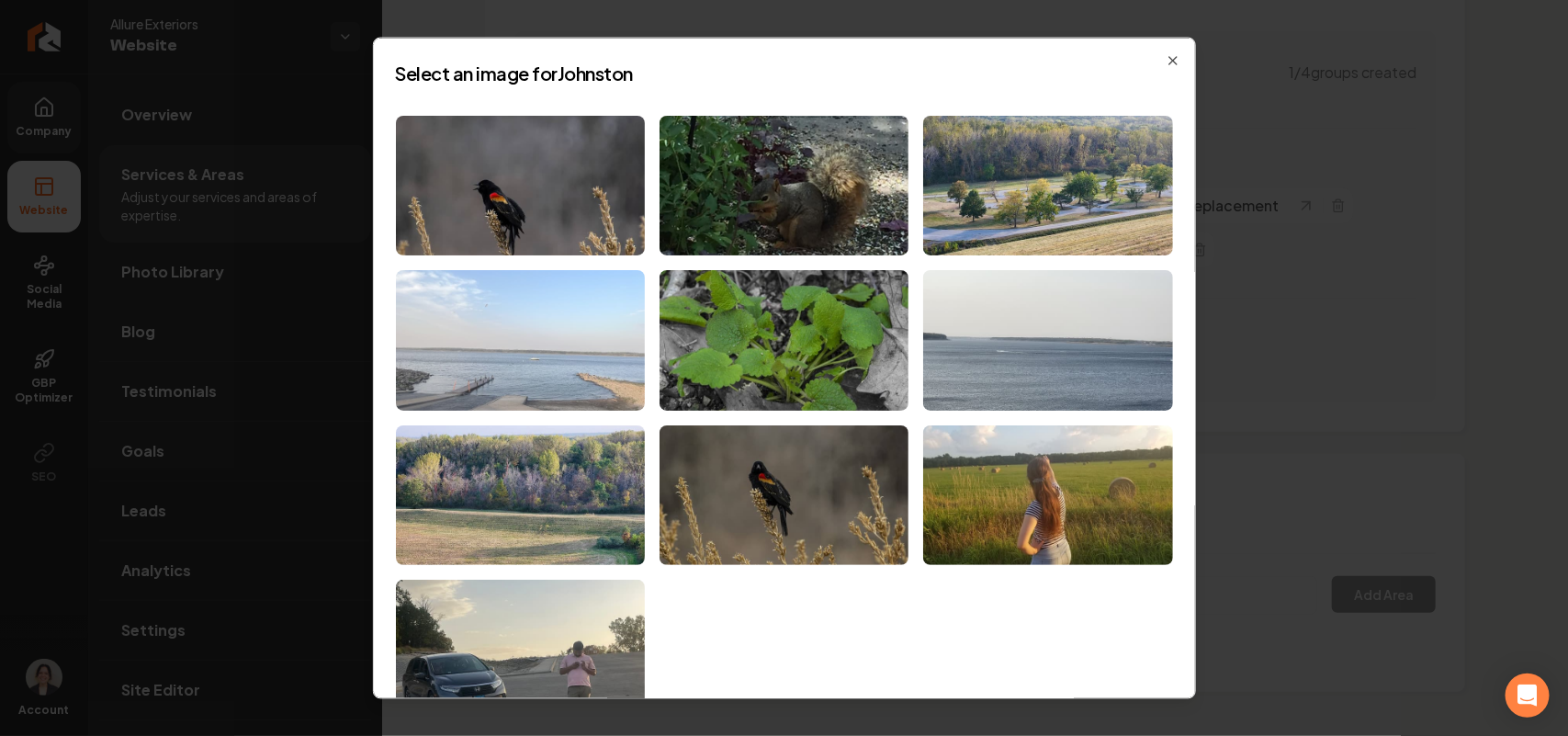 click at bounding box center [520, 340] 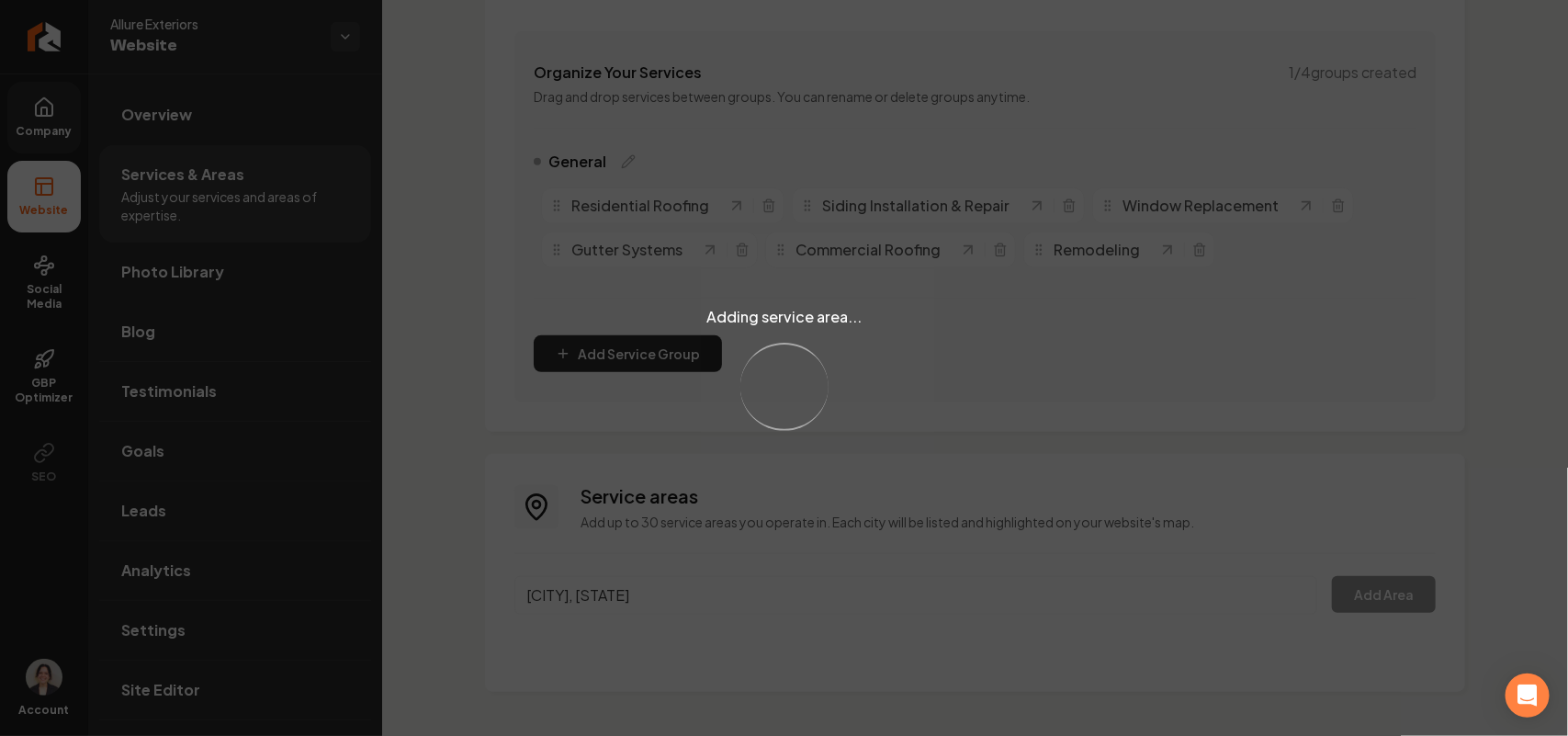 type 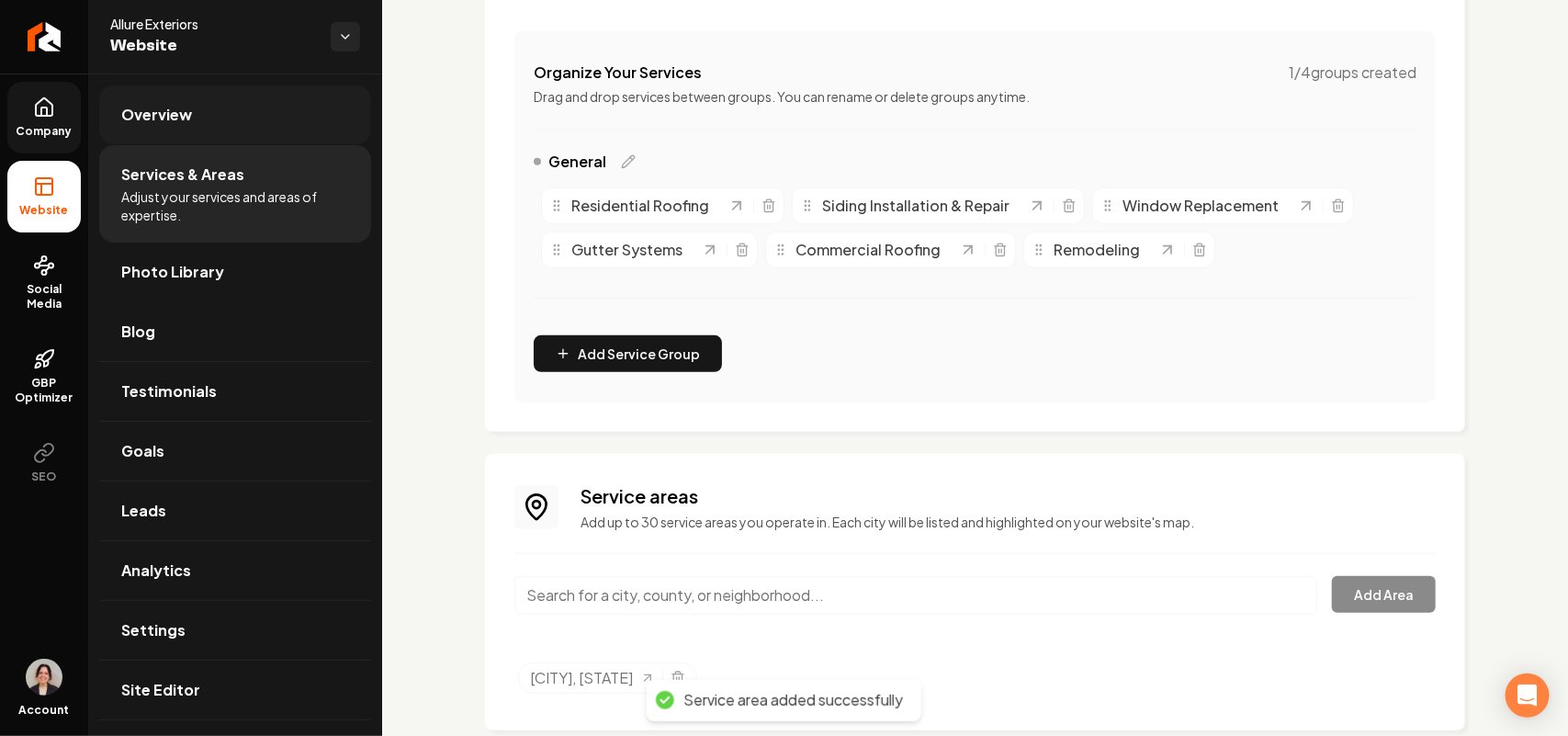 click on "Overview" at bounding box center (235, 115) 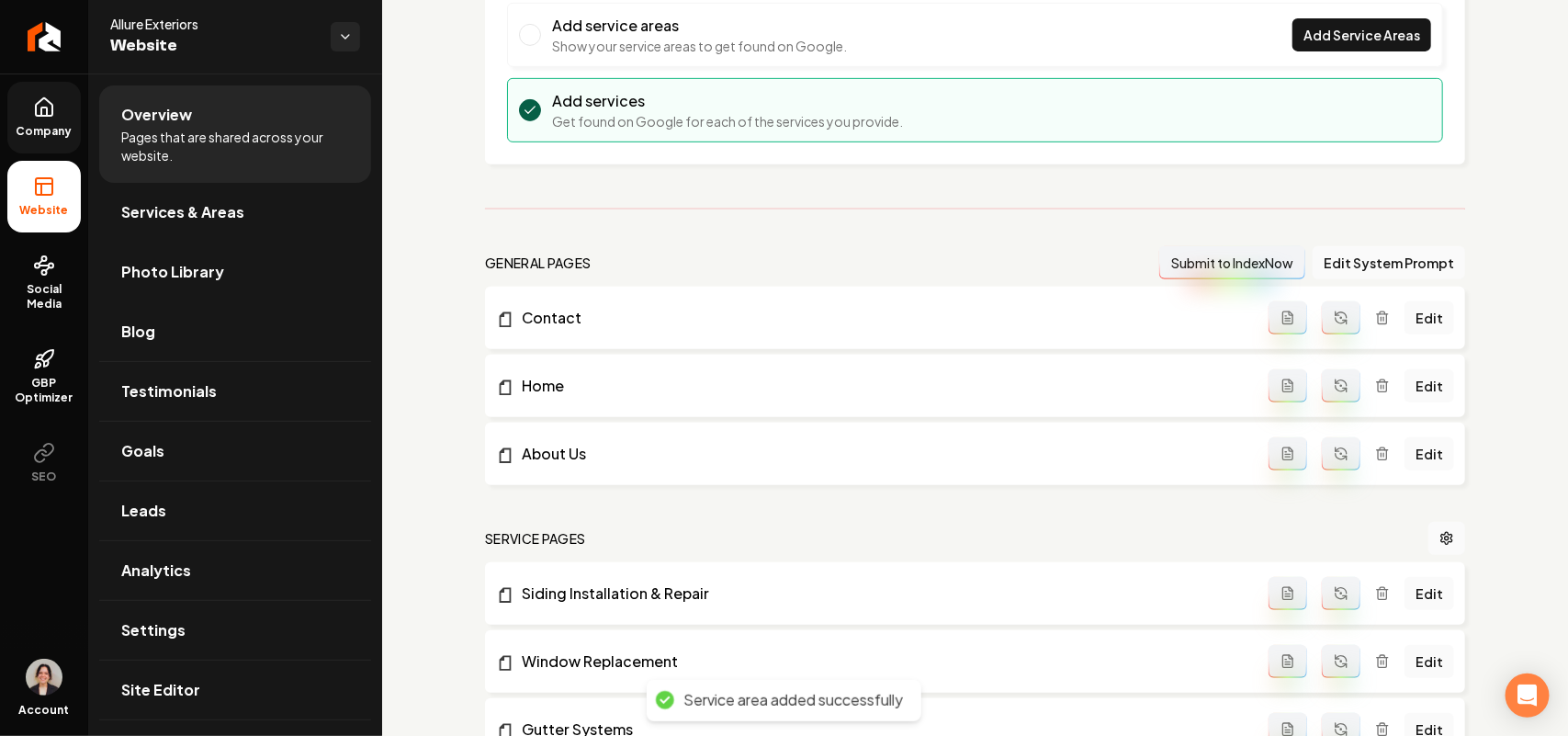 scroll, scrollTop: 0, scrollLeft: 0, axis: both 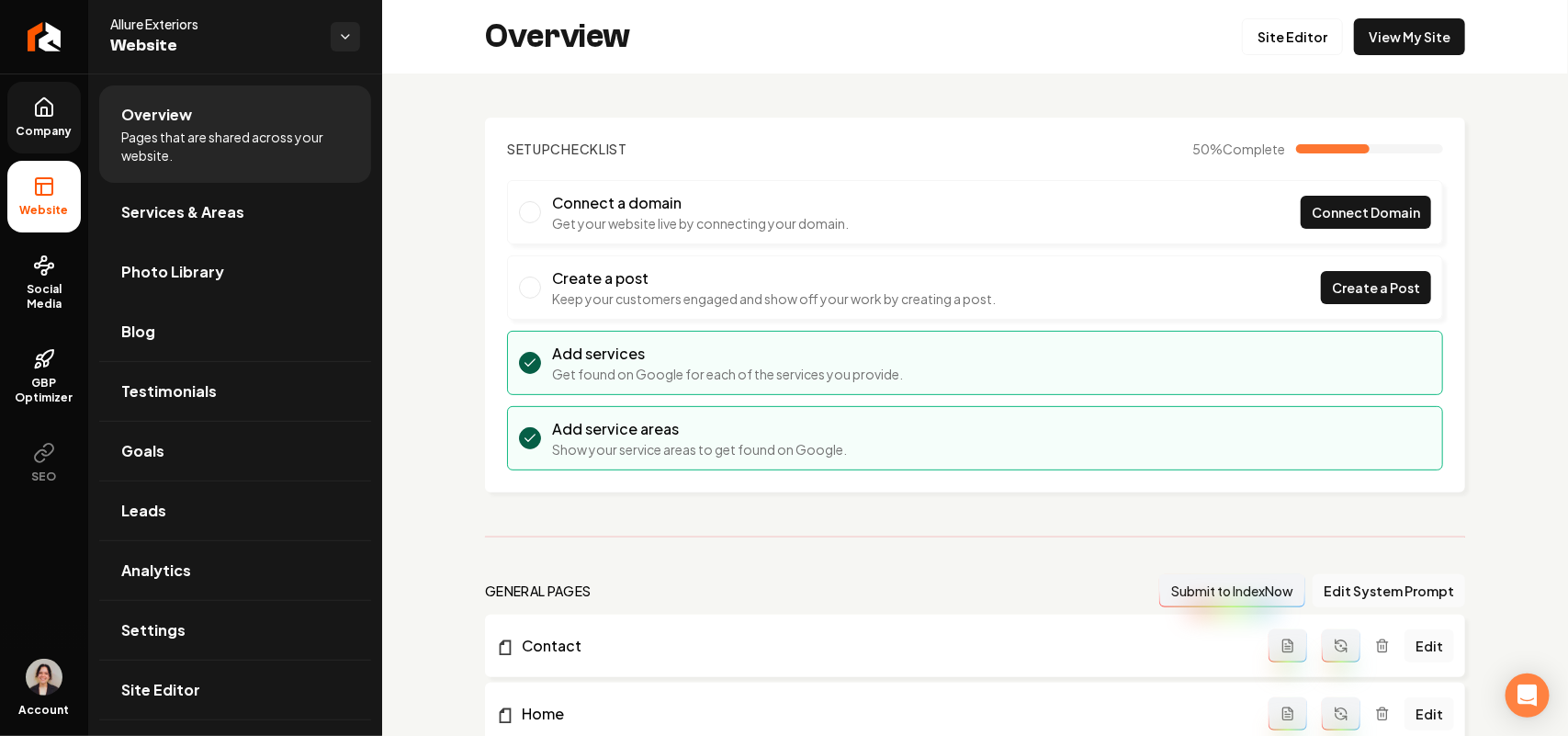 click on "Overview Site Editor View My Site" at bounding box center [975, 37] 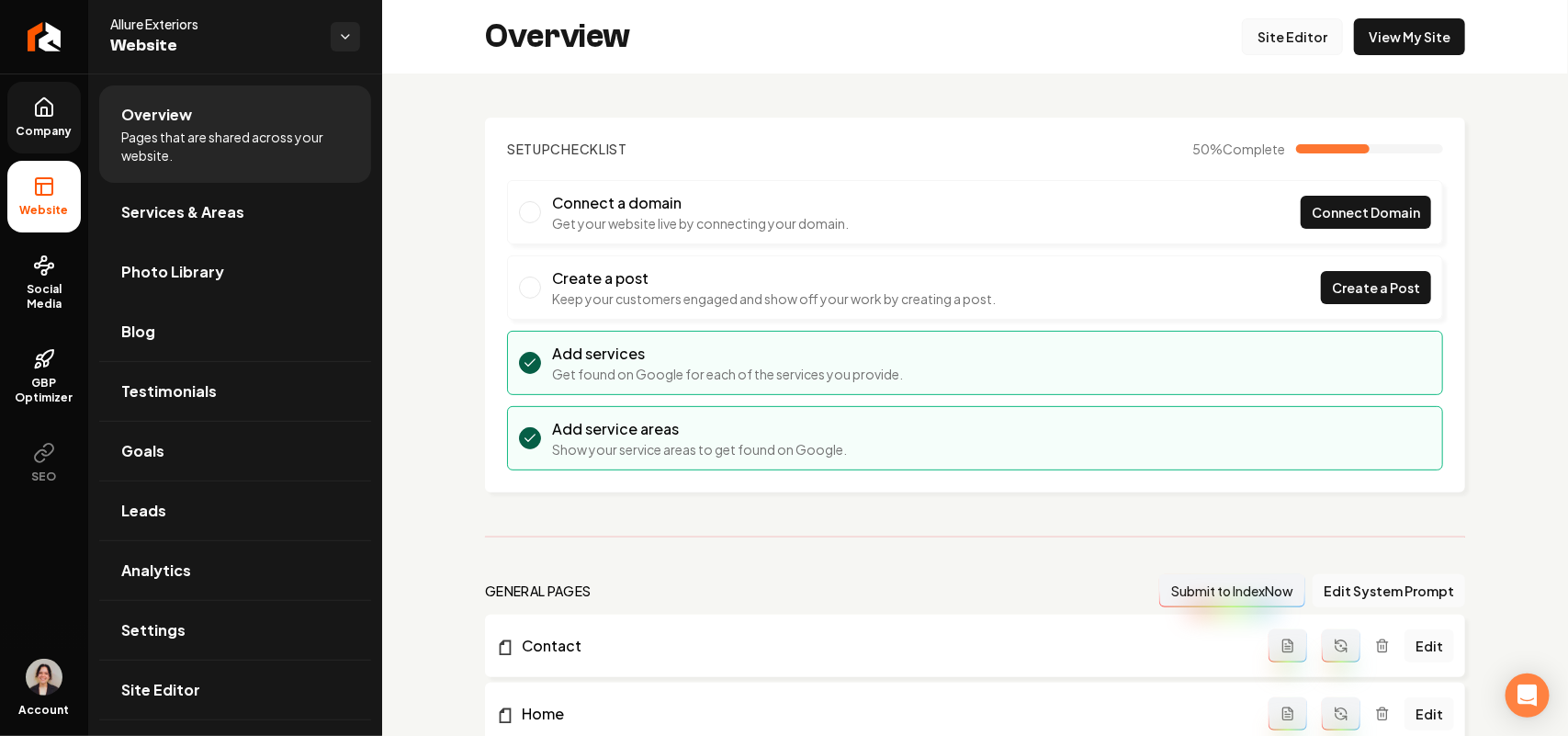click on "Site Editor" at bounding box center (1292, 37) 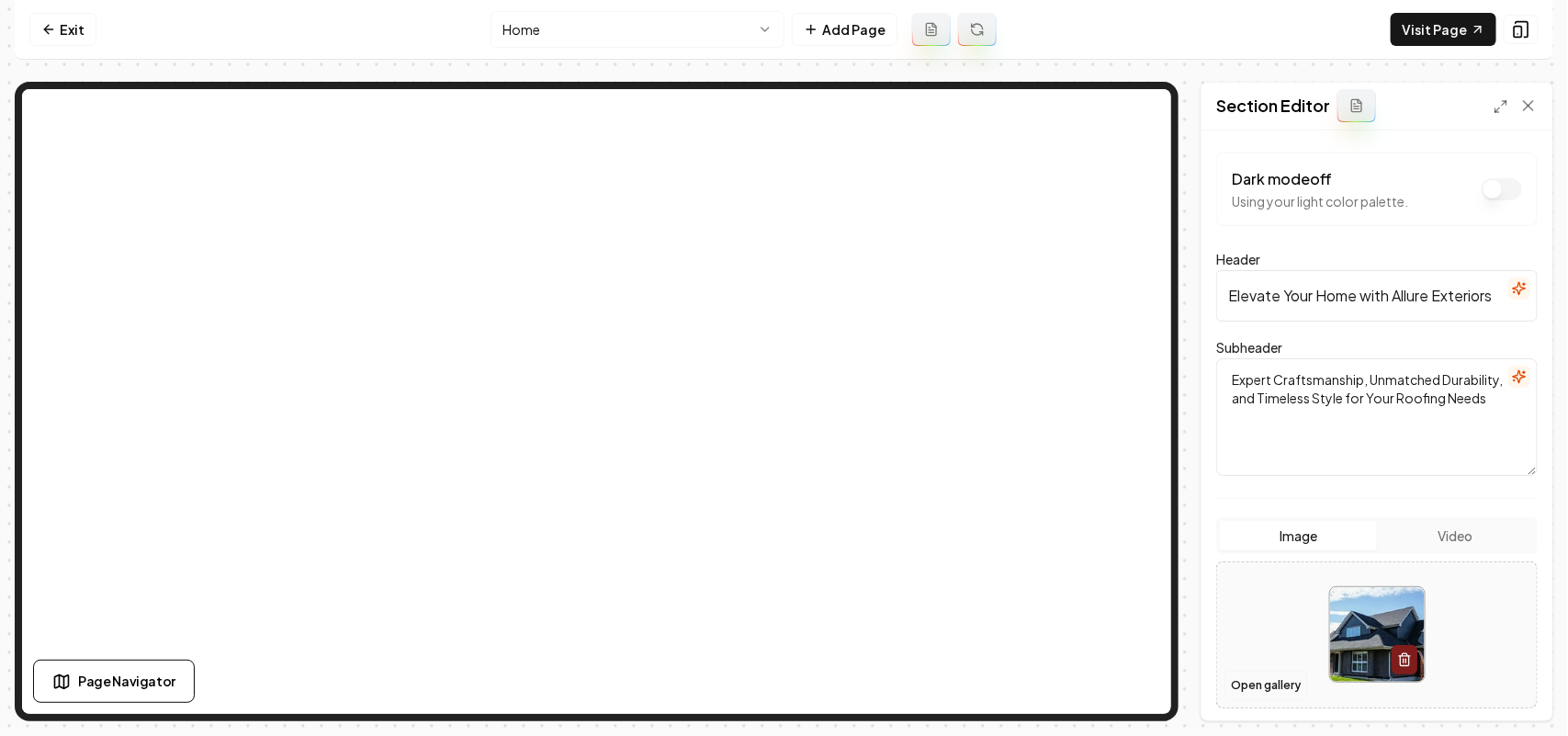 click on "Open gallery" at bounding box center [1266, 685] 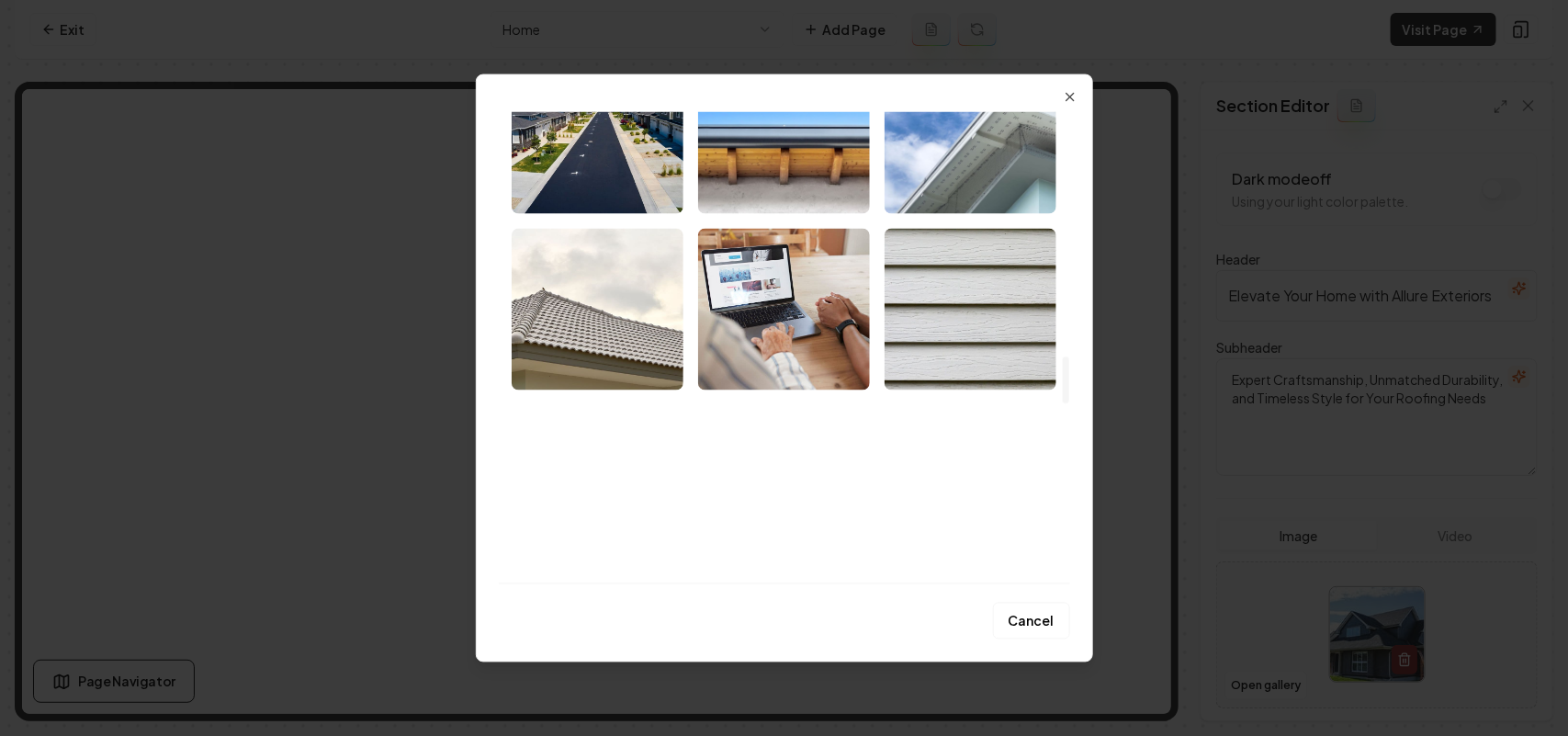 scroll, scrollTop: 2067, scrollLeft: 0, axis: vertical 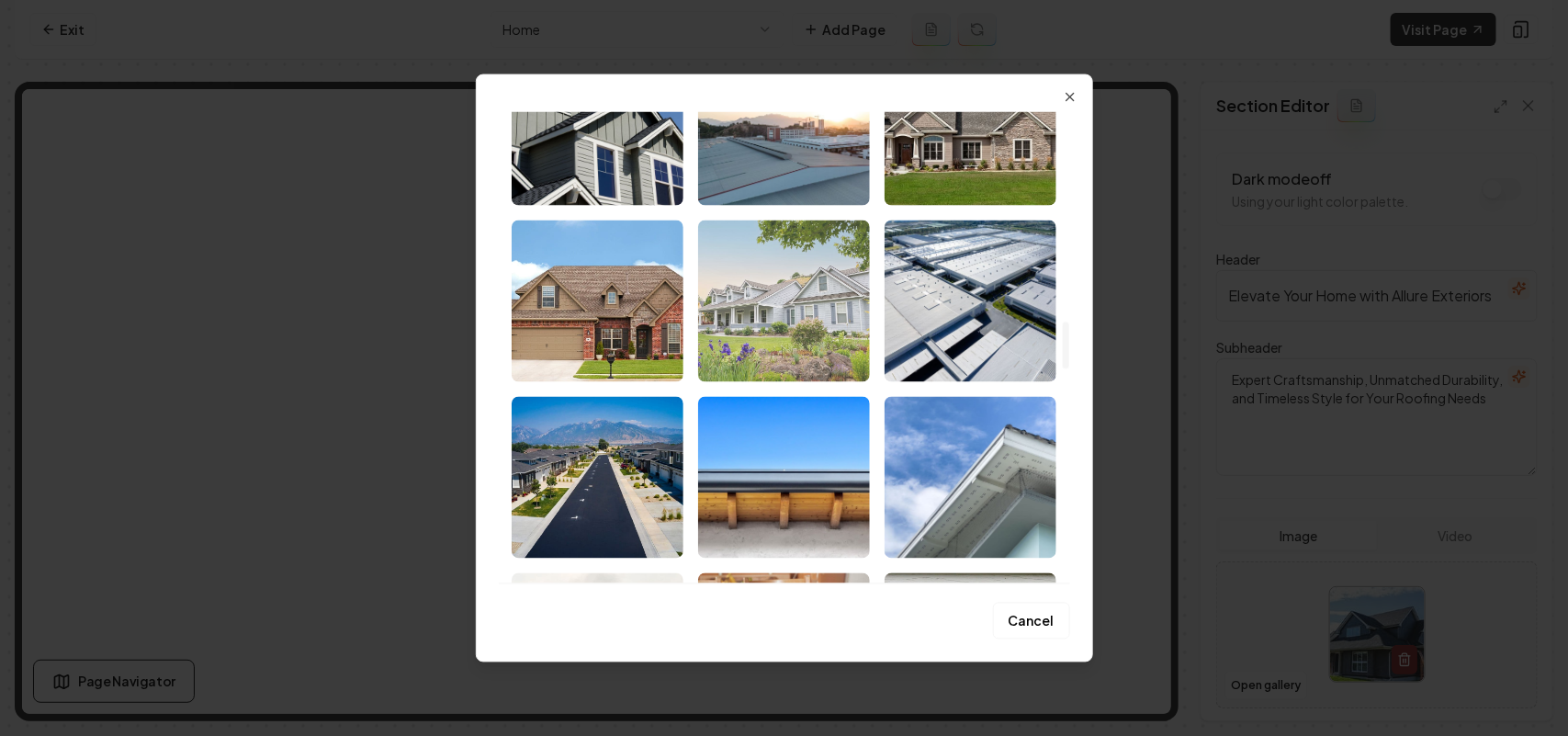 click at bounding box center (784, 300) 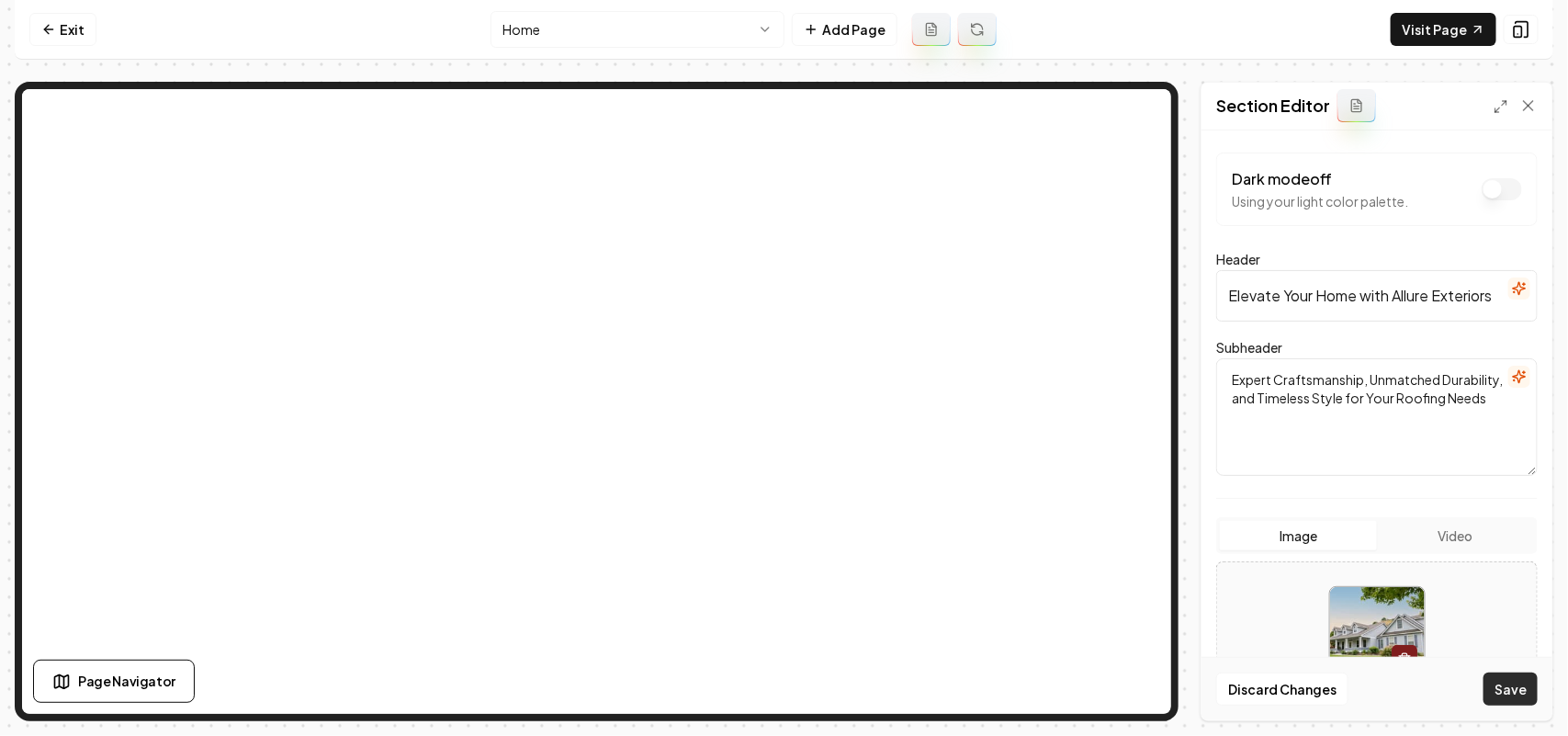click on "Save" at bounding box center (1510, 689) 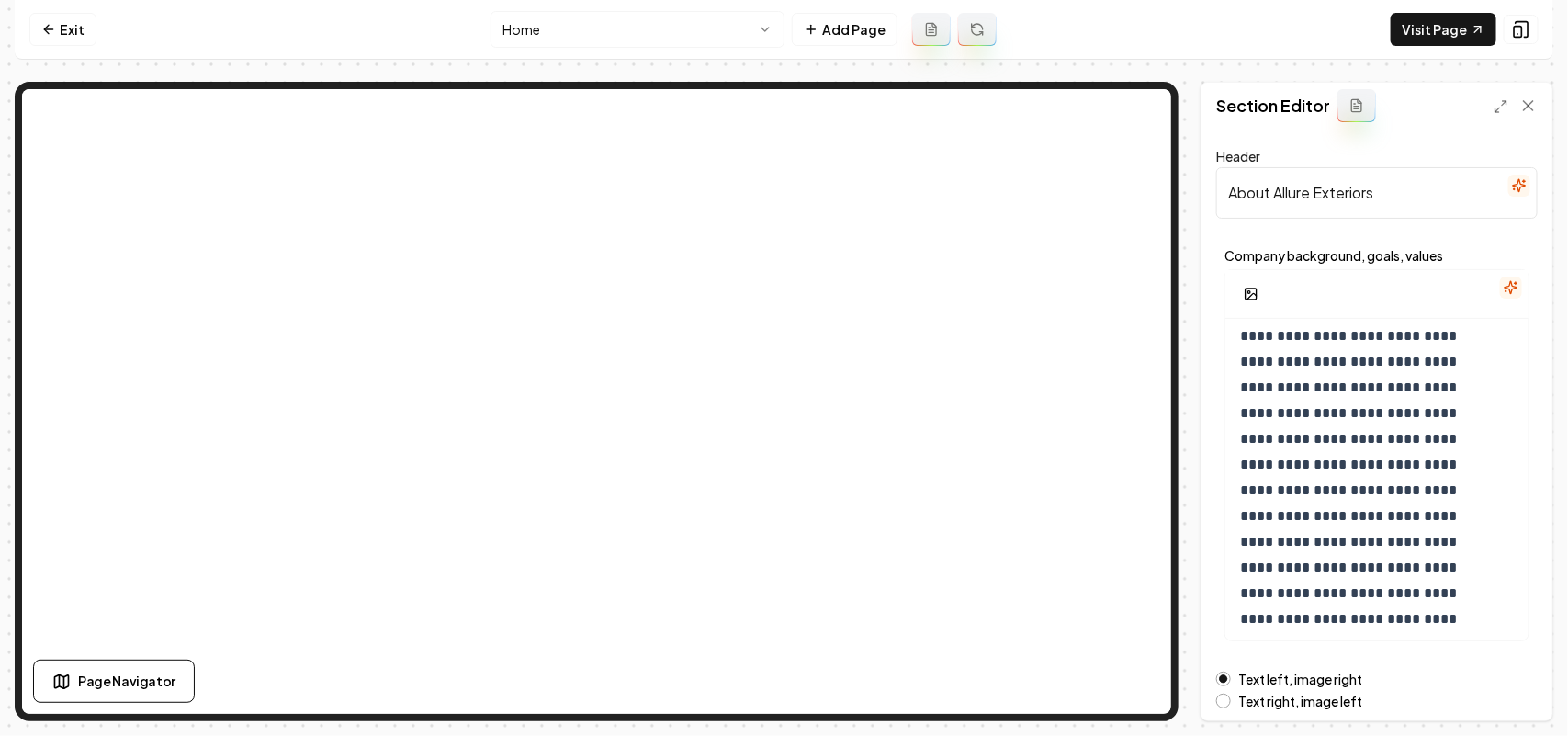 scroll, scrollTop: 94, scrollLeft: 0, axis: vertical 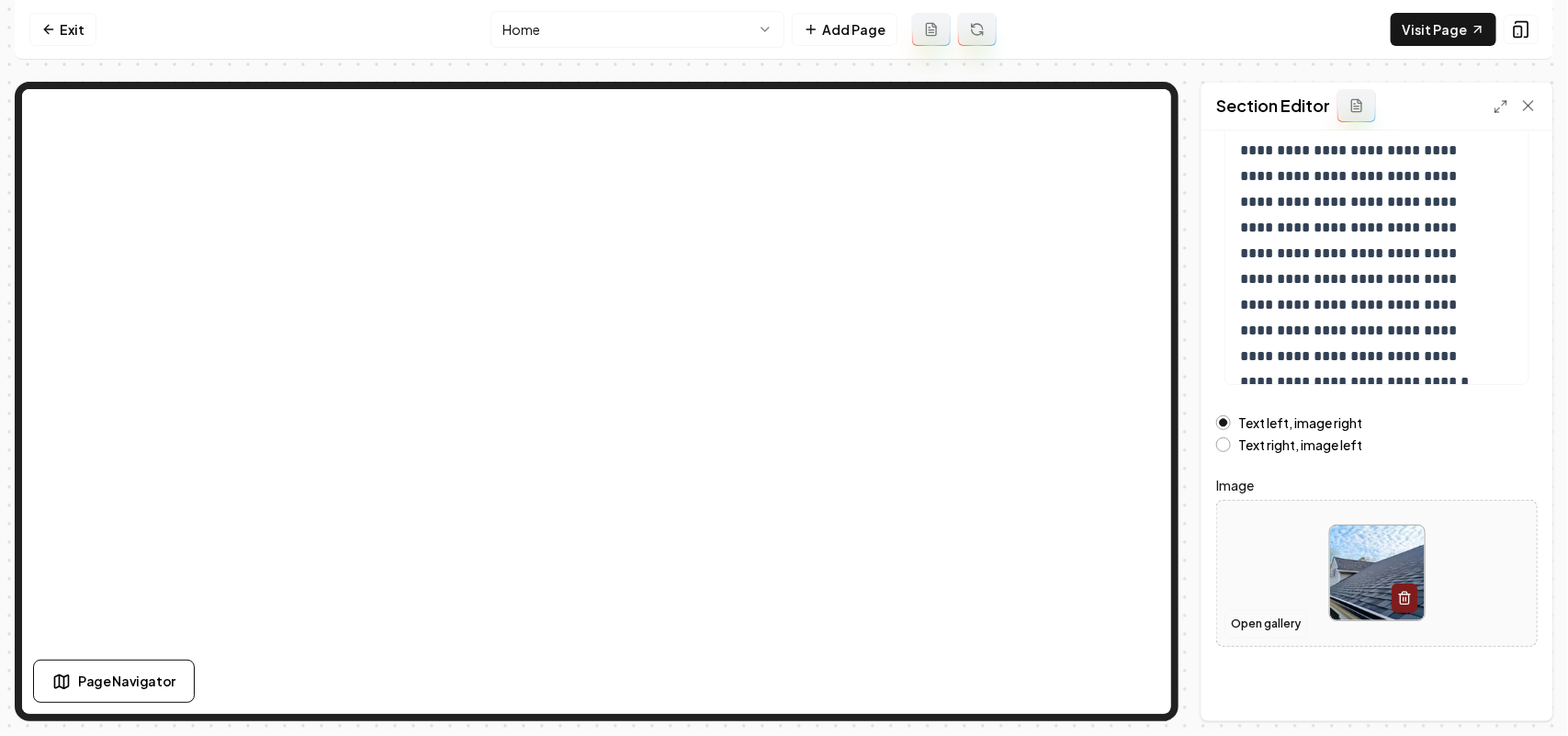 click on "Open gallery" at bounding box center [1266, 624] 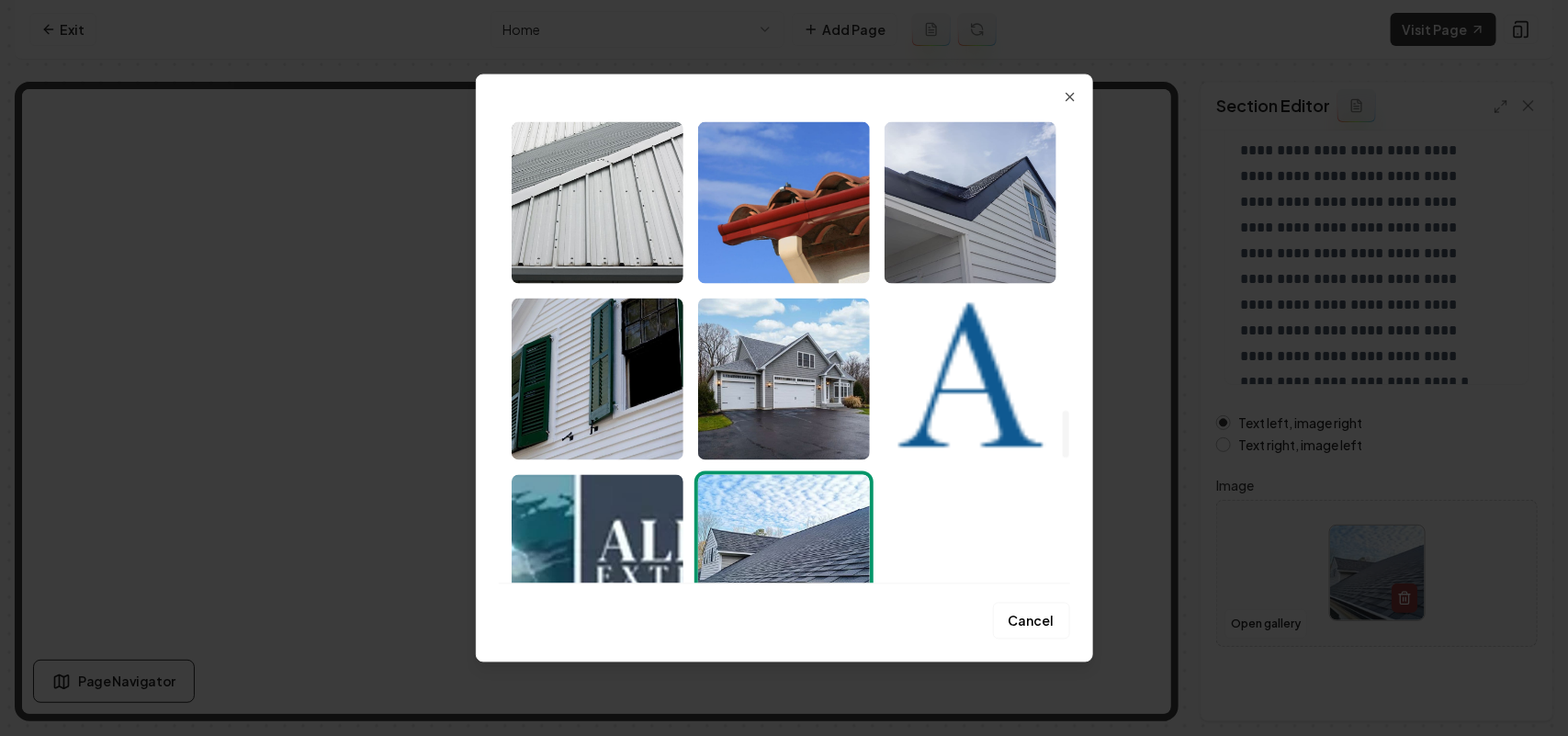 scroll, scrollTop: 3216, scrollLeft: 0, axis: vertical 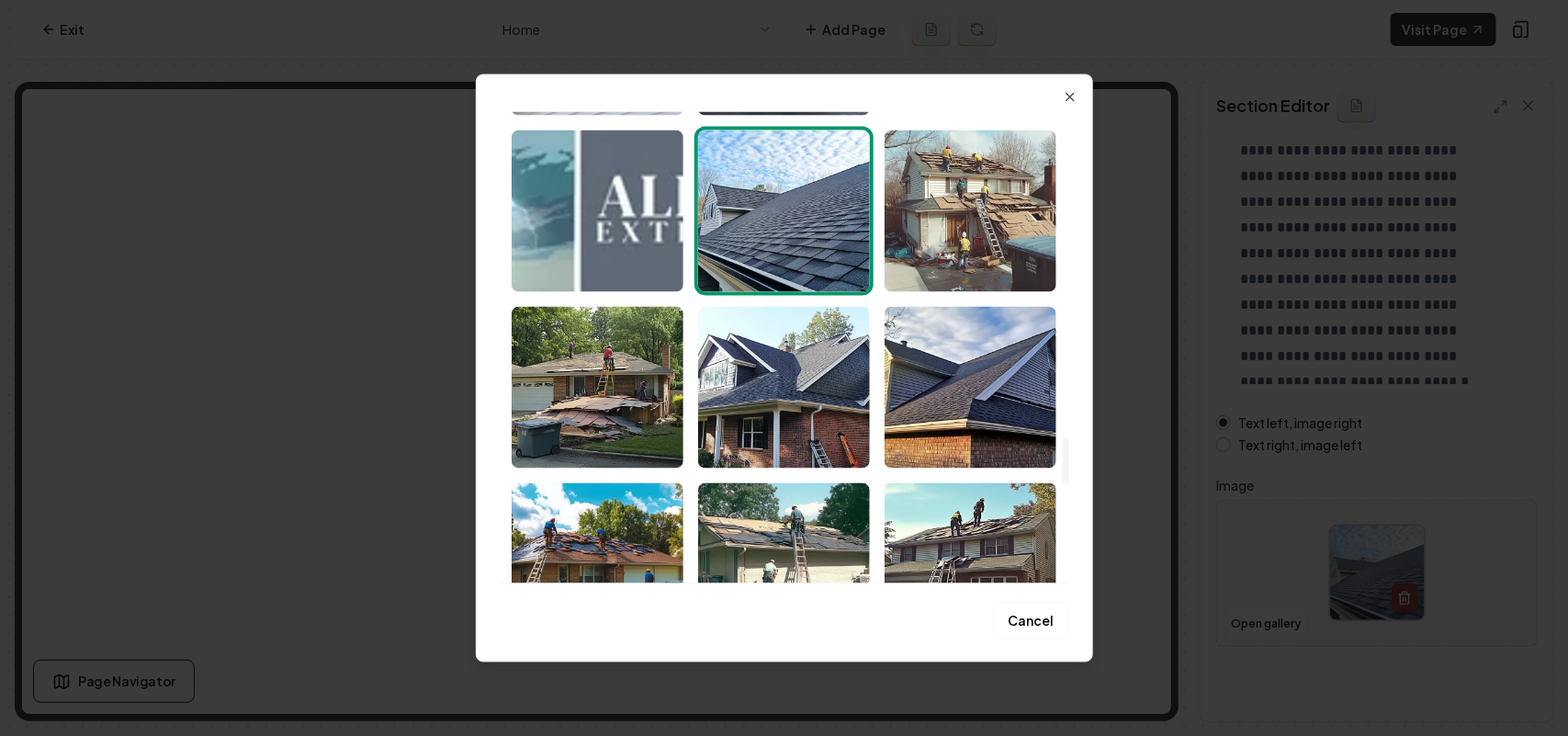 click at bounding box center [597, 210] 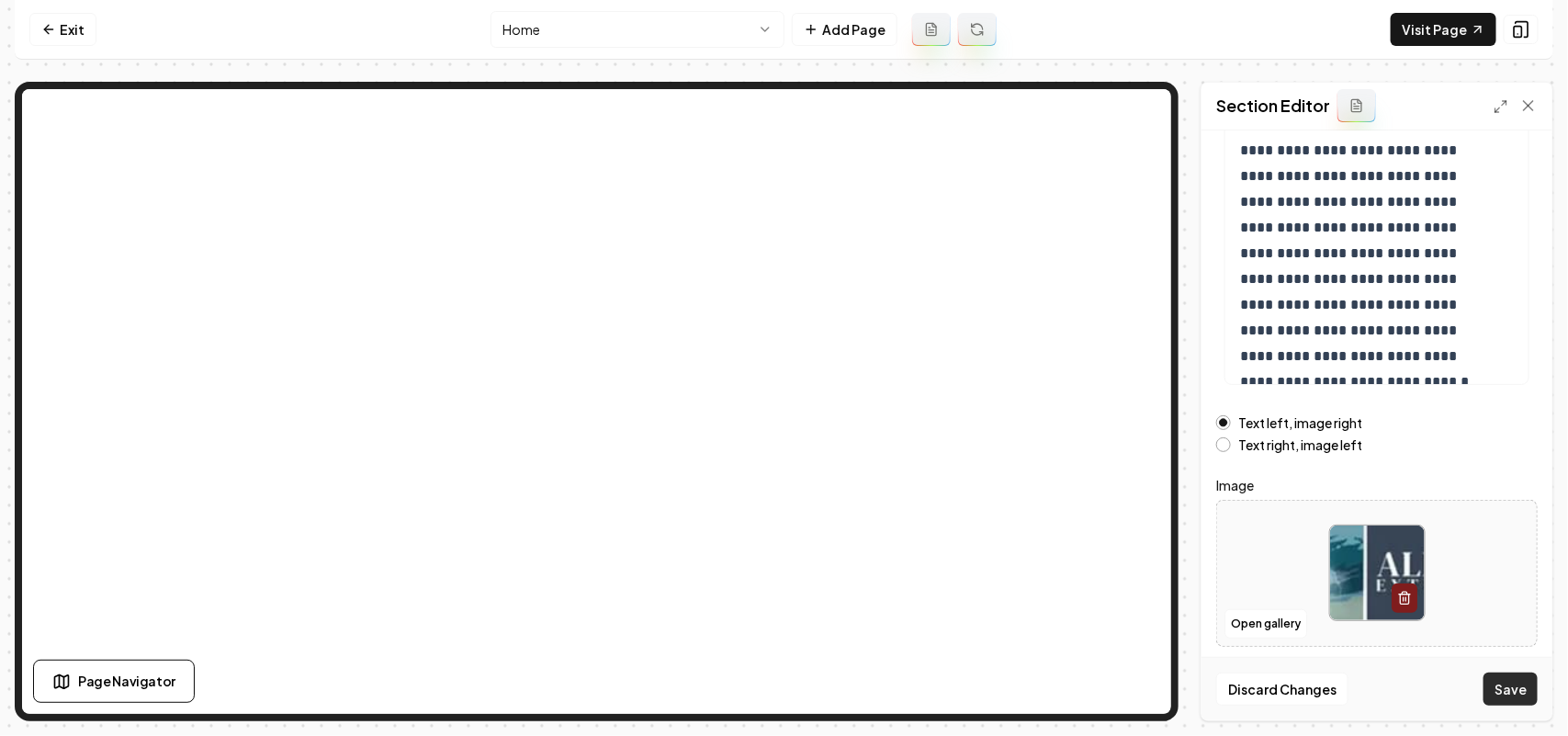 click on "Save" at bounding box center [1510, 689] 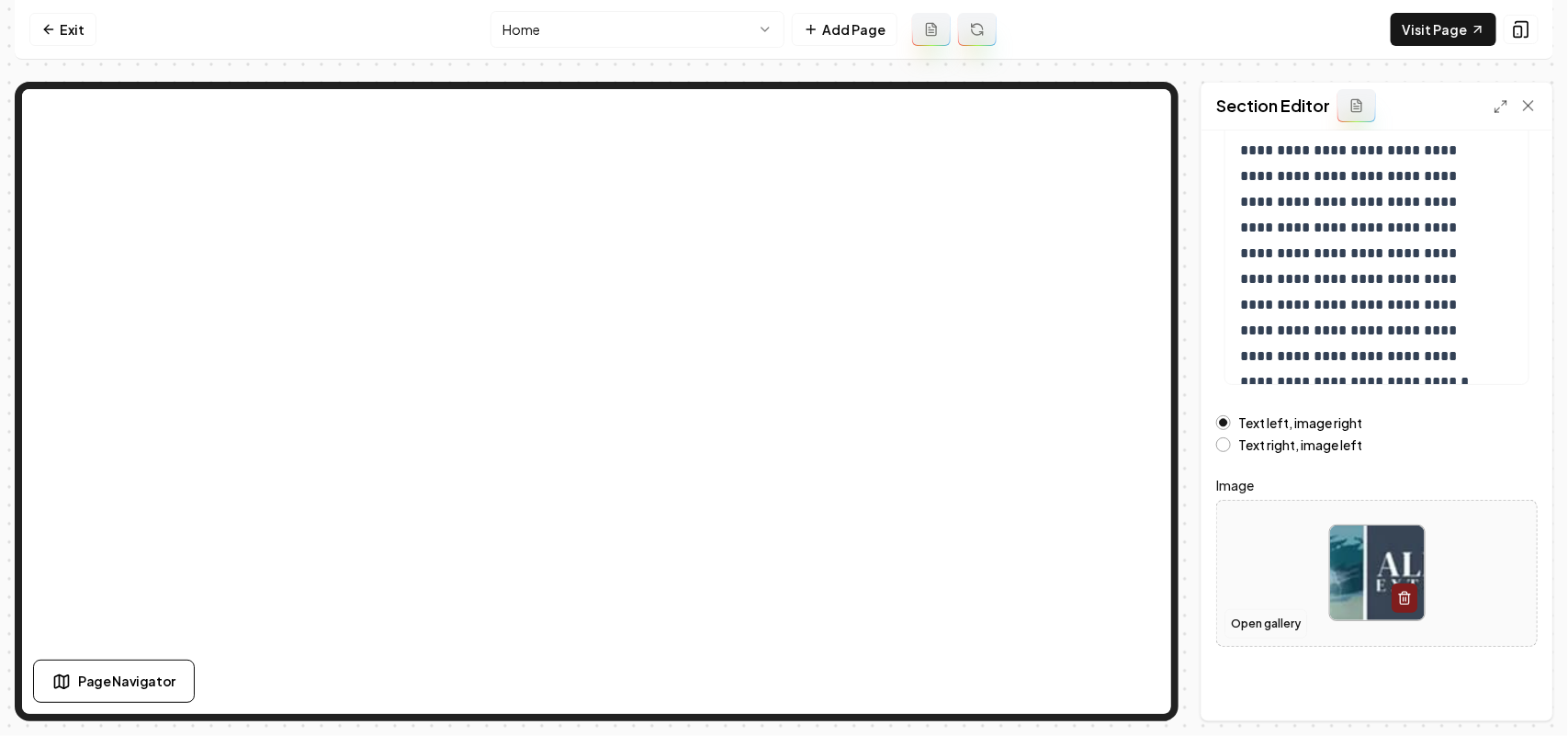 click on "Open gallery" at bounding box center [1266, 624] 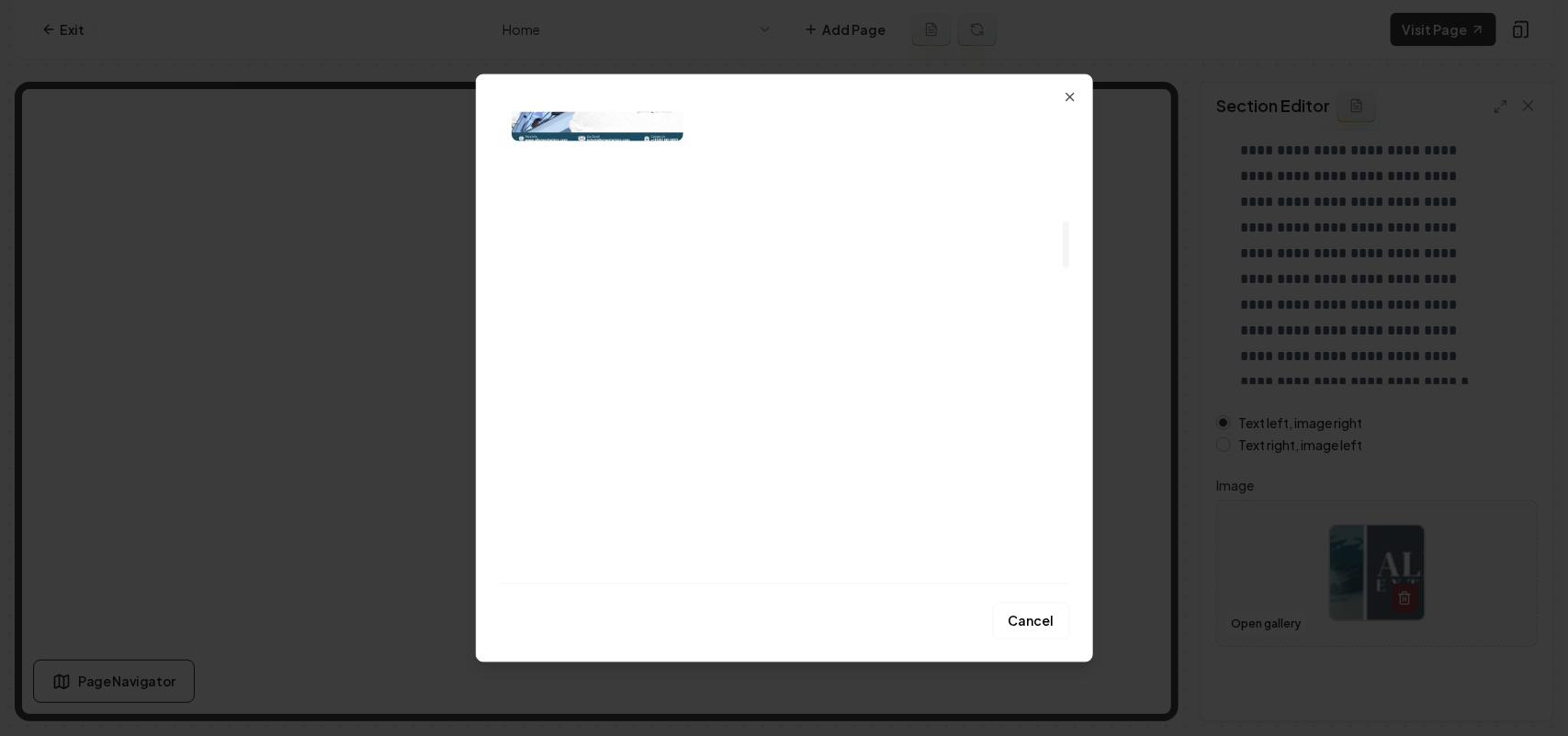 scroll, scrollTop: 1378, scrollLeft: 0, axis: vertical 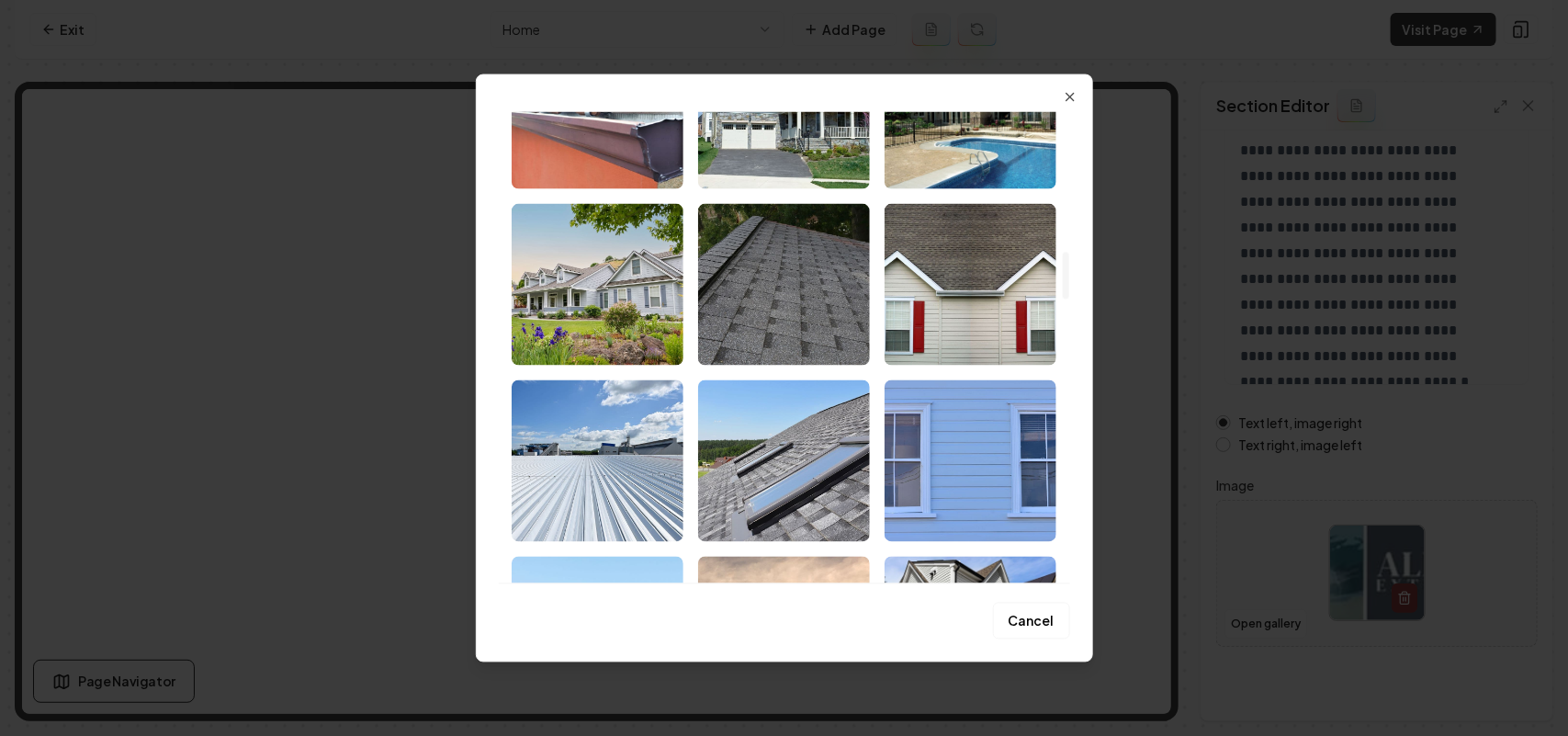 click at bounding box center [784, 460] 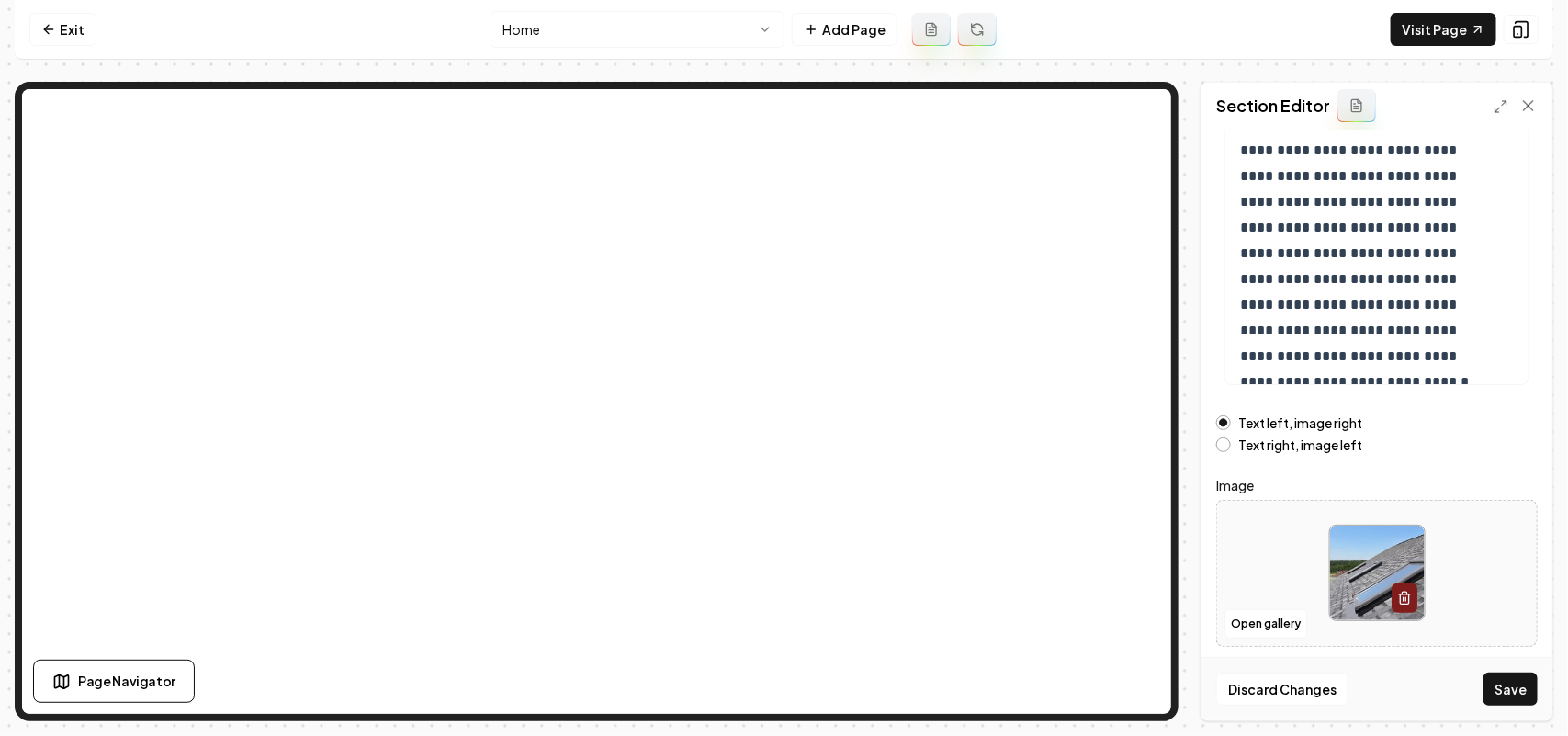 click on "Save" at bounding box center [1510, 689] 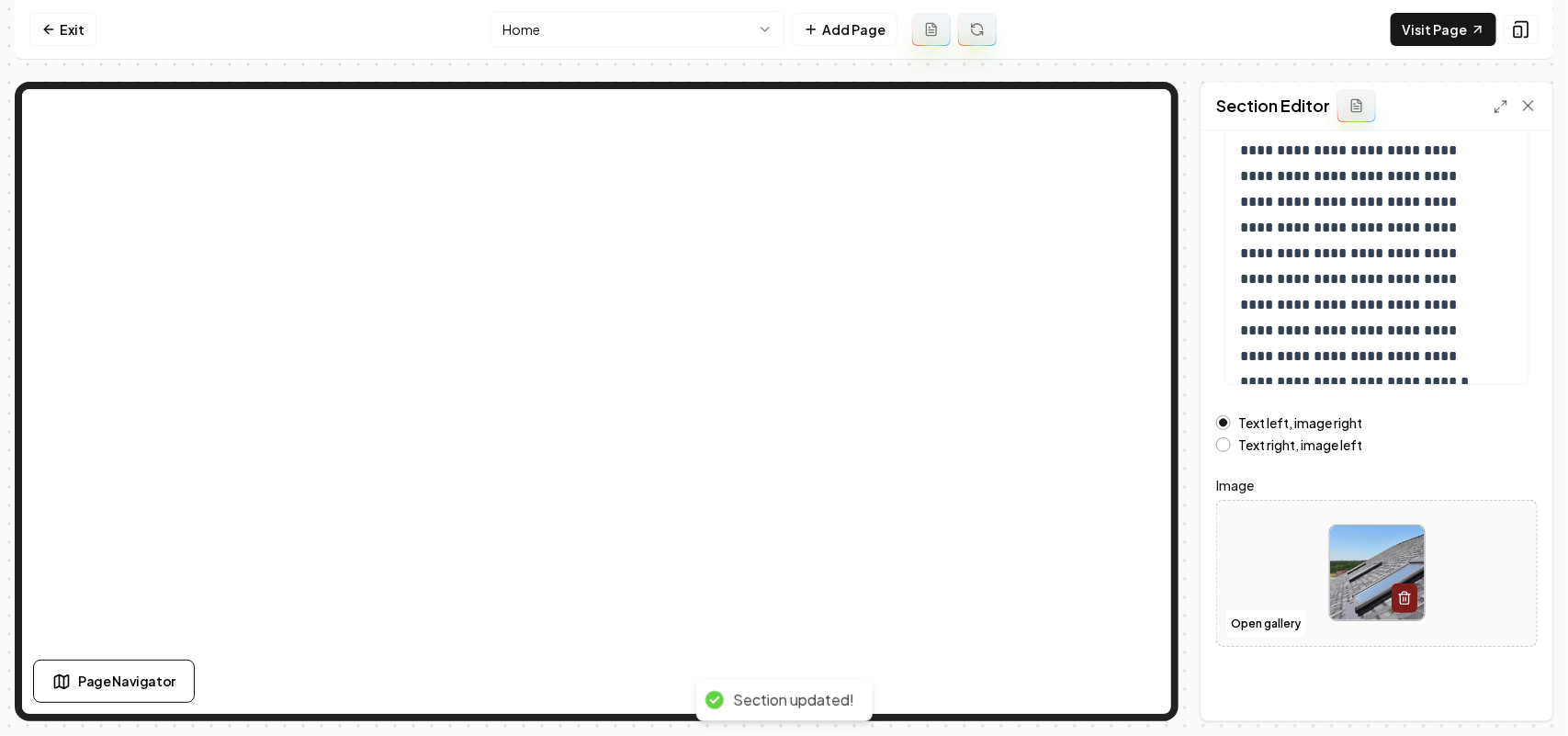 scroll, scrollTop: 0, scrollLeft: 0, axis: both 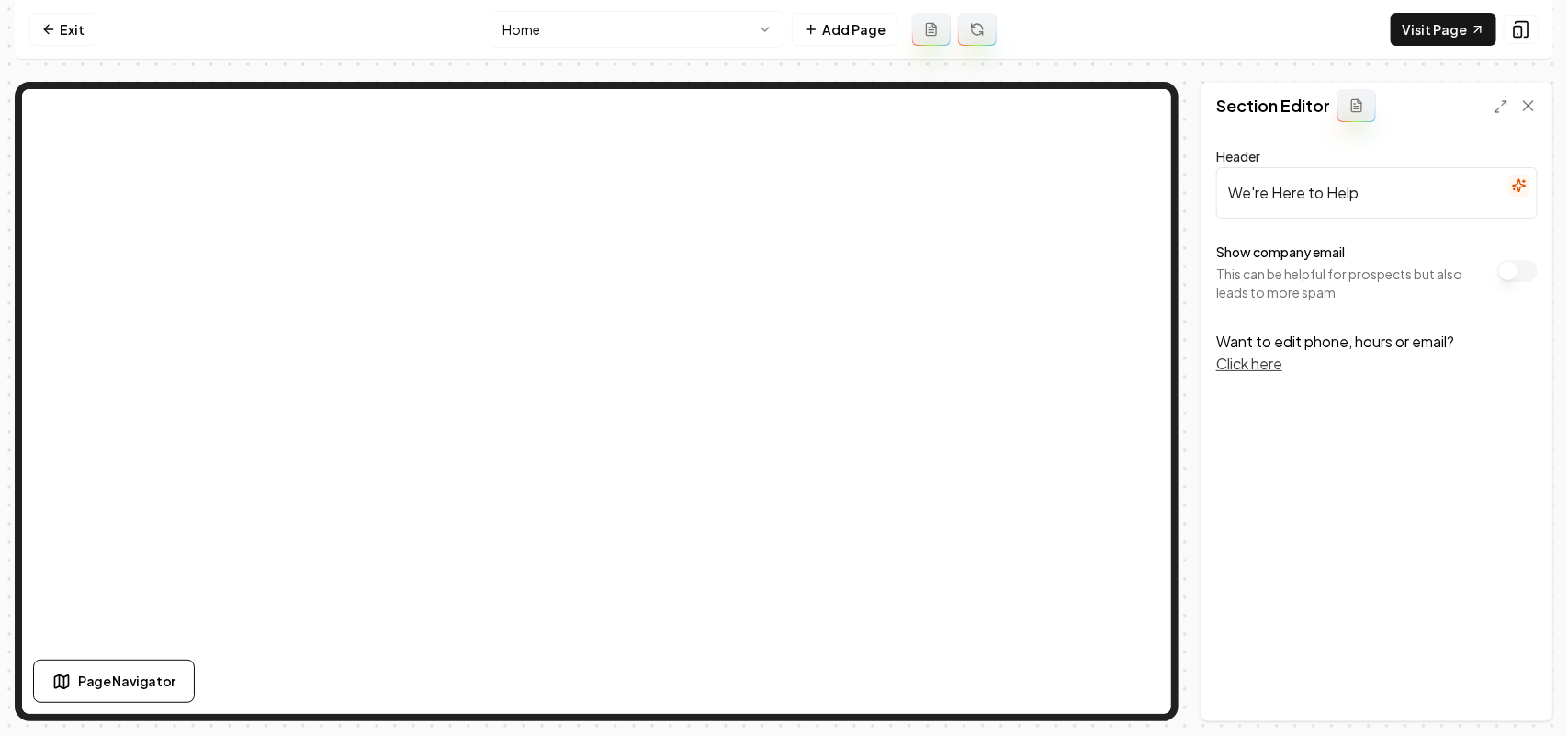click on "Show company email This can be helpful for prospects but also leads to more spam" at bounding box center [1377, 271] 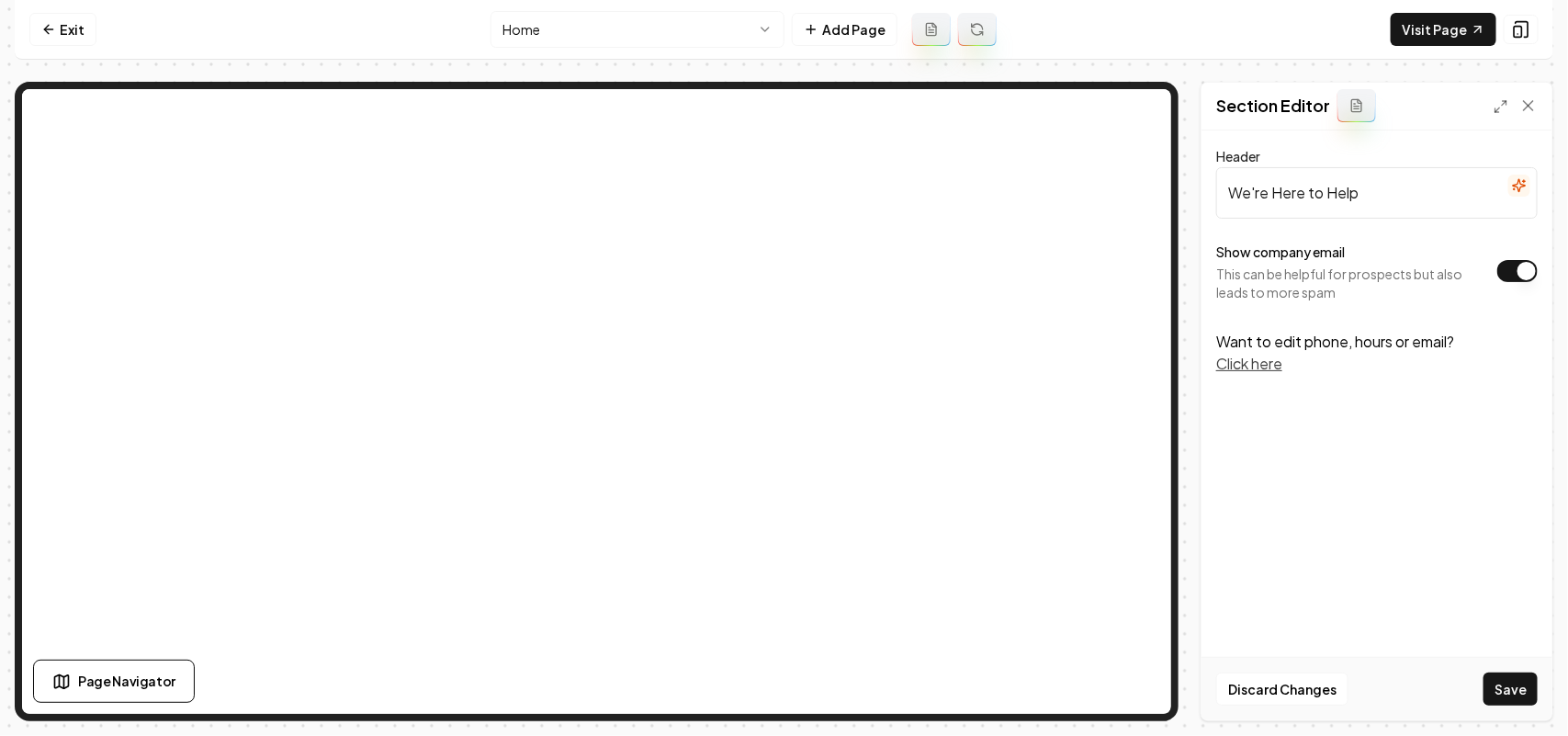 click on "Show company email" at bounding box center (1517, 271) 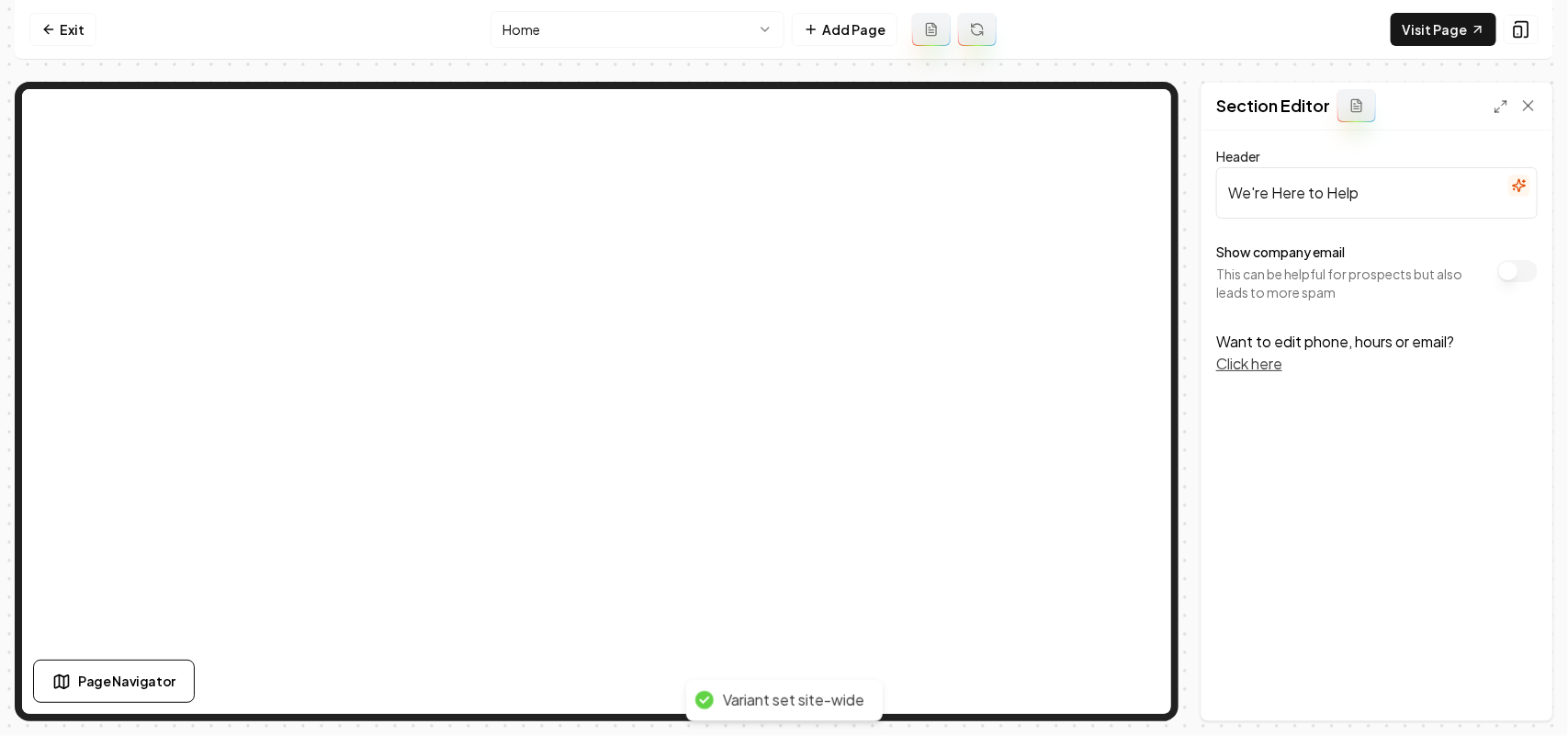click on "Computer Required This feature is only available on a computer. Please switch to a computer to edit your site. Go back  Exit Home Add Page Visit Page  Page Navigator Page Settings Section Editor Header We're Here to Help Show company email This can be helpful for prospects but also leads to more spam Want to edit phone, hours or email? Click here Discard Changes Save Variant set site-wide /dashboard/sites/b103e655-5d7b-44a2-a401-34673792dc9e/pages/94f01b7a-651a-493b-8471-0e9748ca965a" at bounding box center (784, 368) 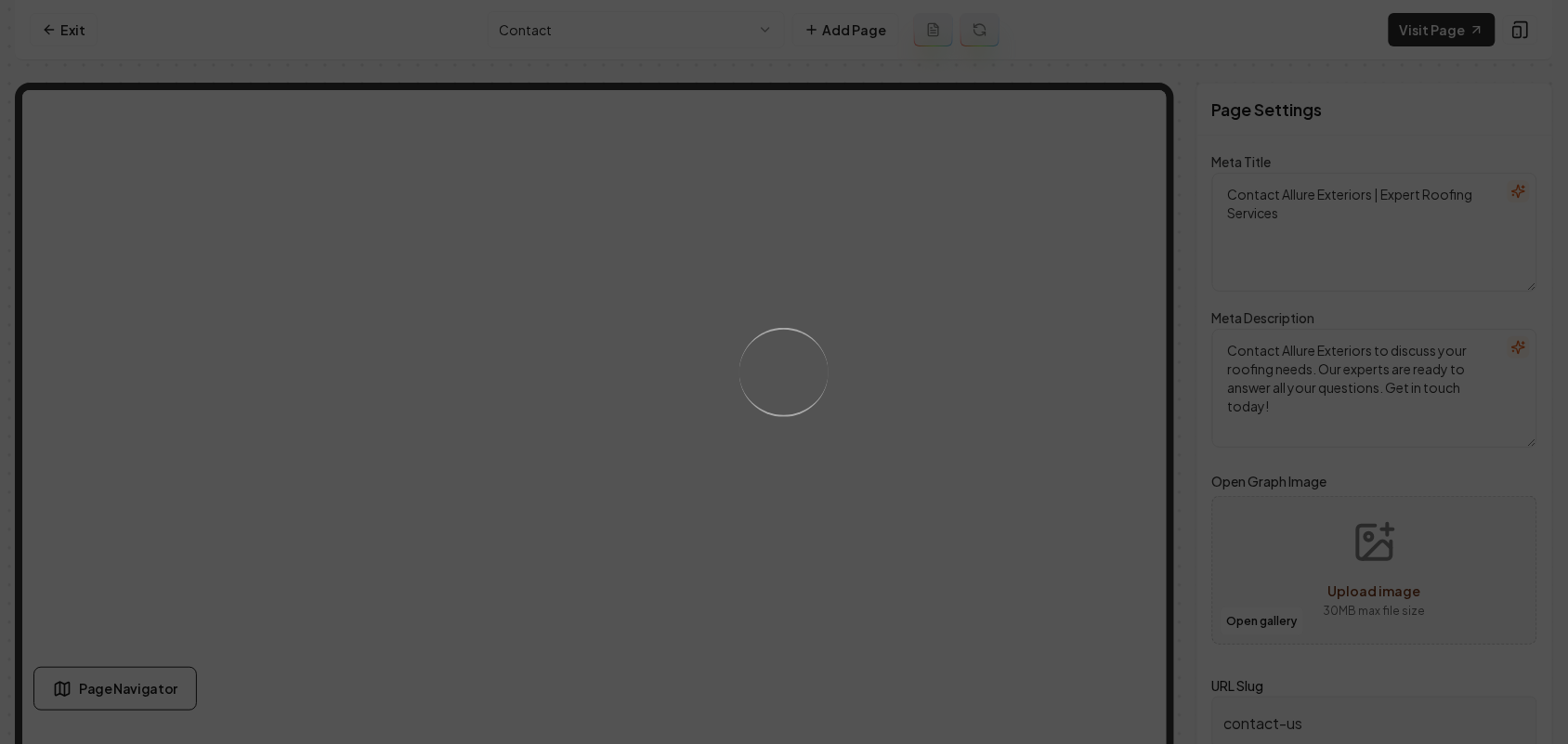 click on "Loading..." at bounding box center (784, 372) 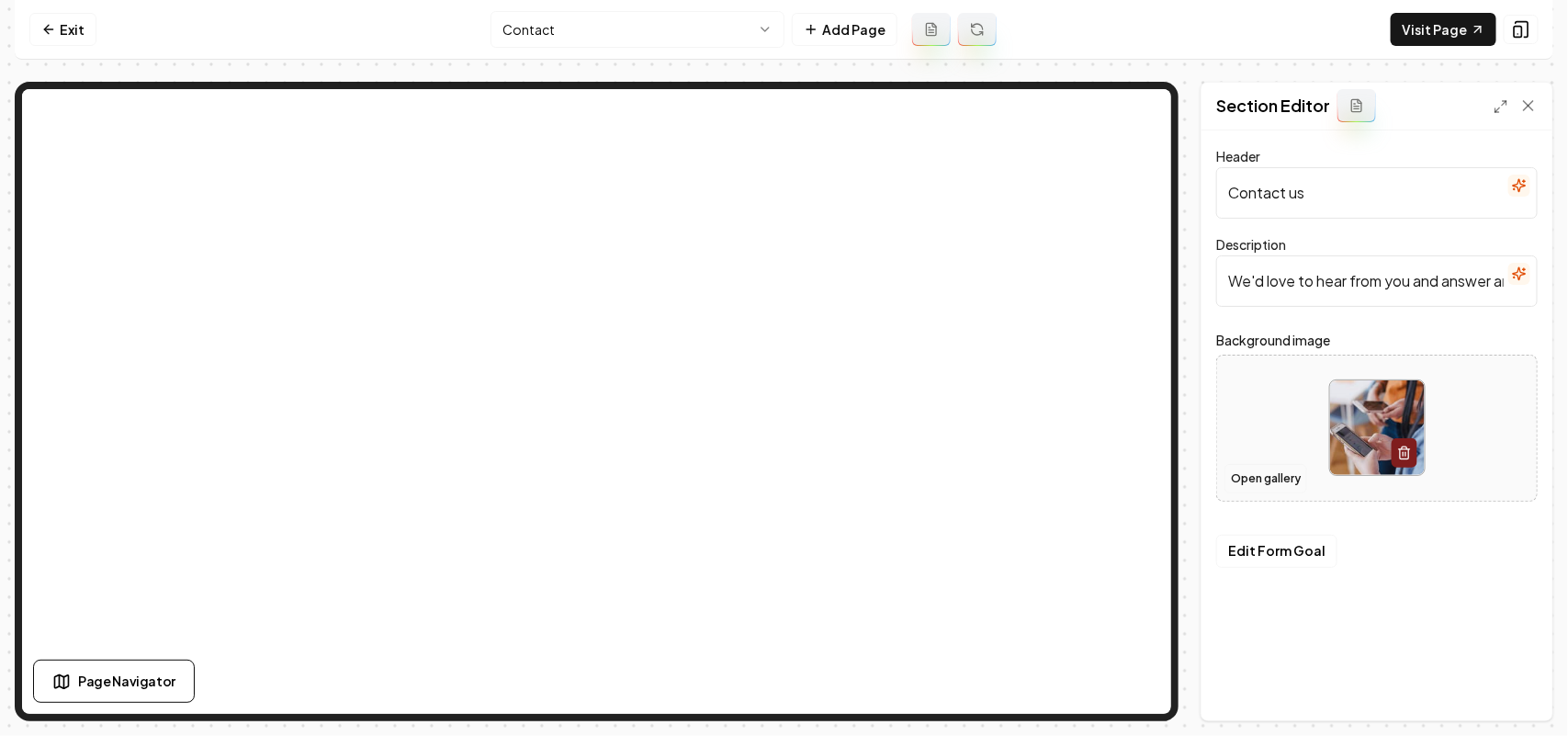 click on "Open gallery" at bounding box center (1266, 479) 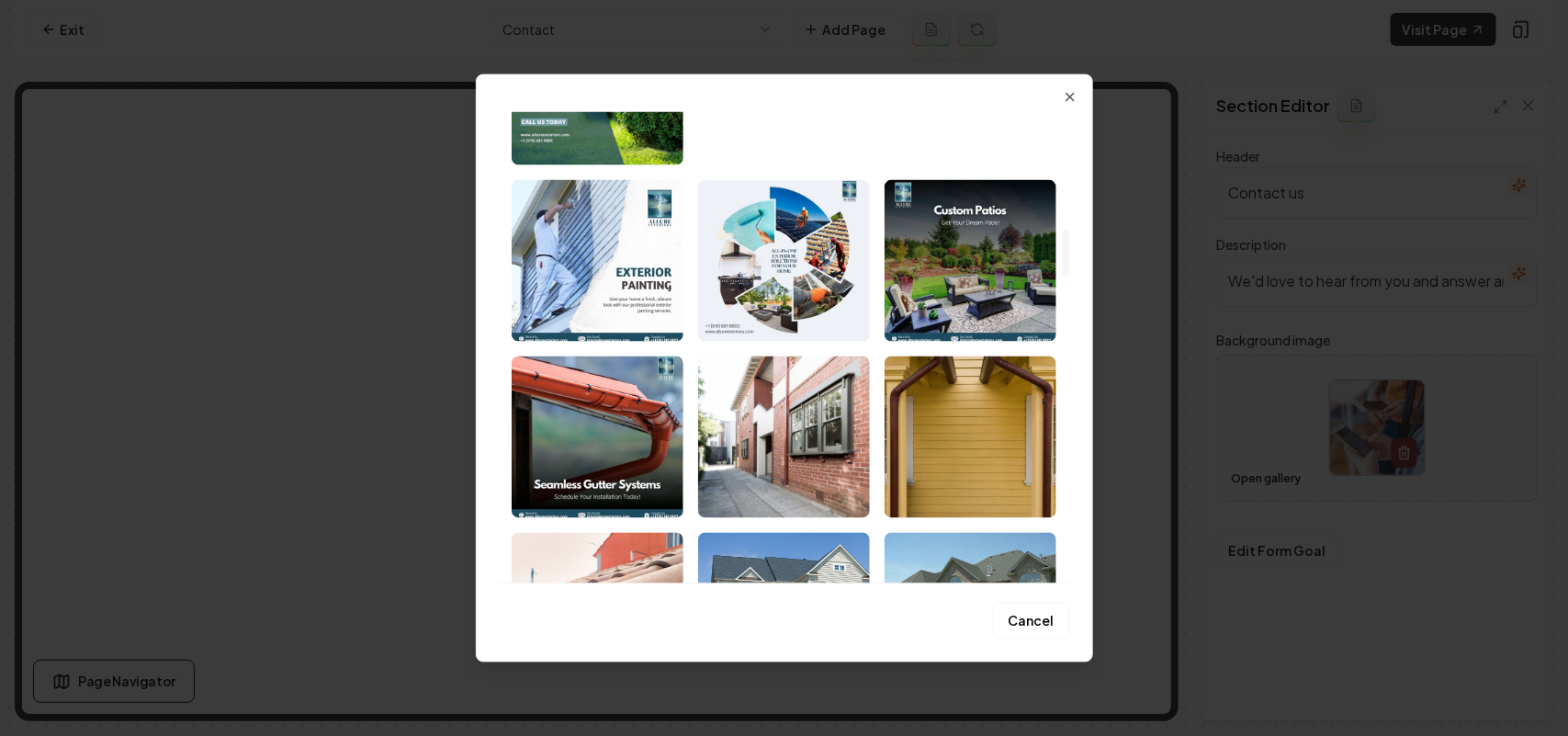 scroll, scrollTop: 1149, scrollLeft: 0, axis: vertical 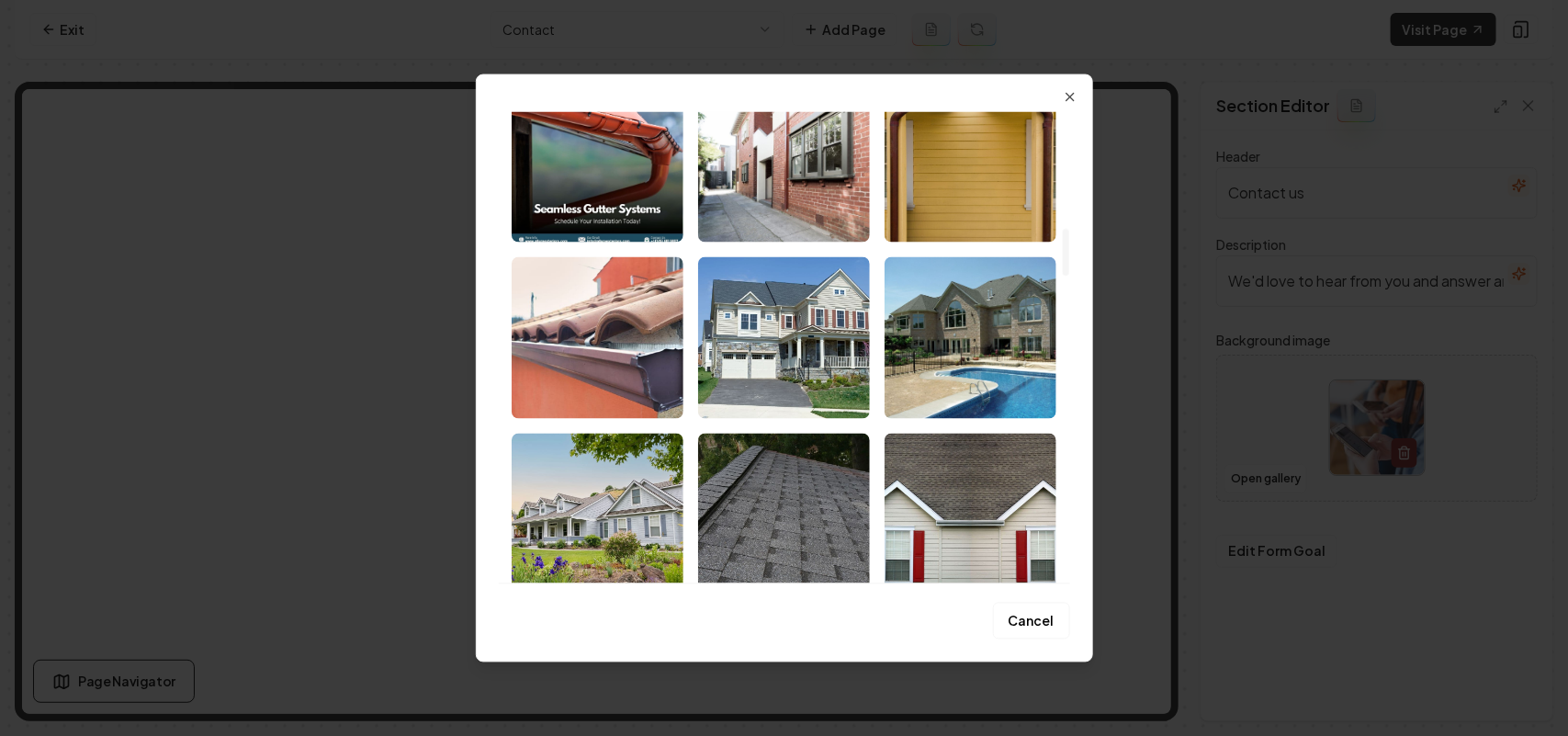 click at bounding box center [970, 337] 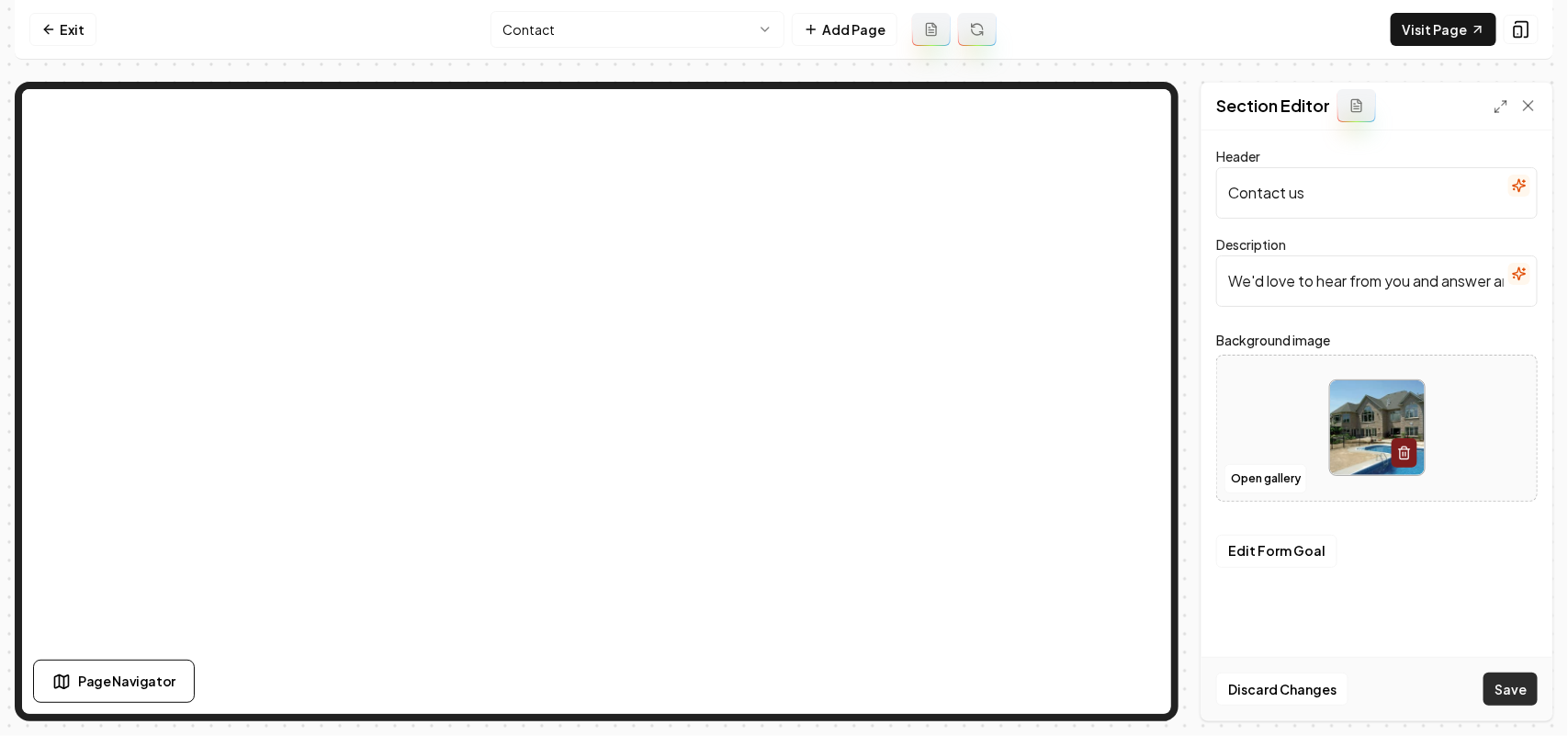 click on "Save" at bounding box center (1510, 689) 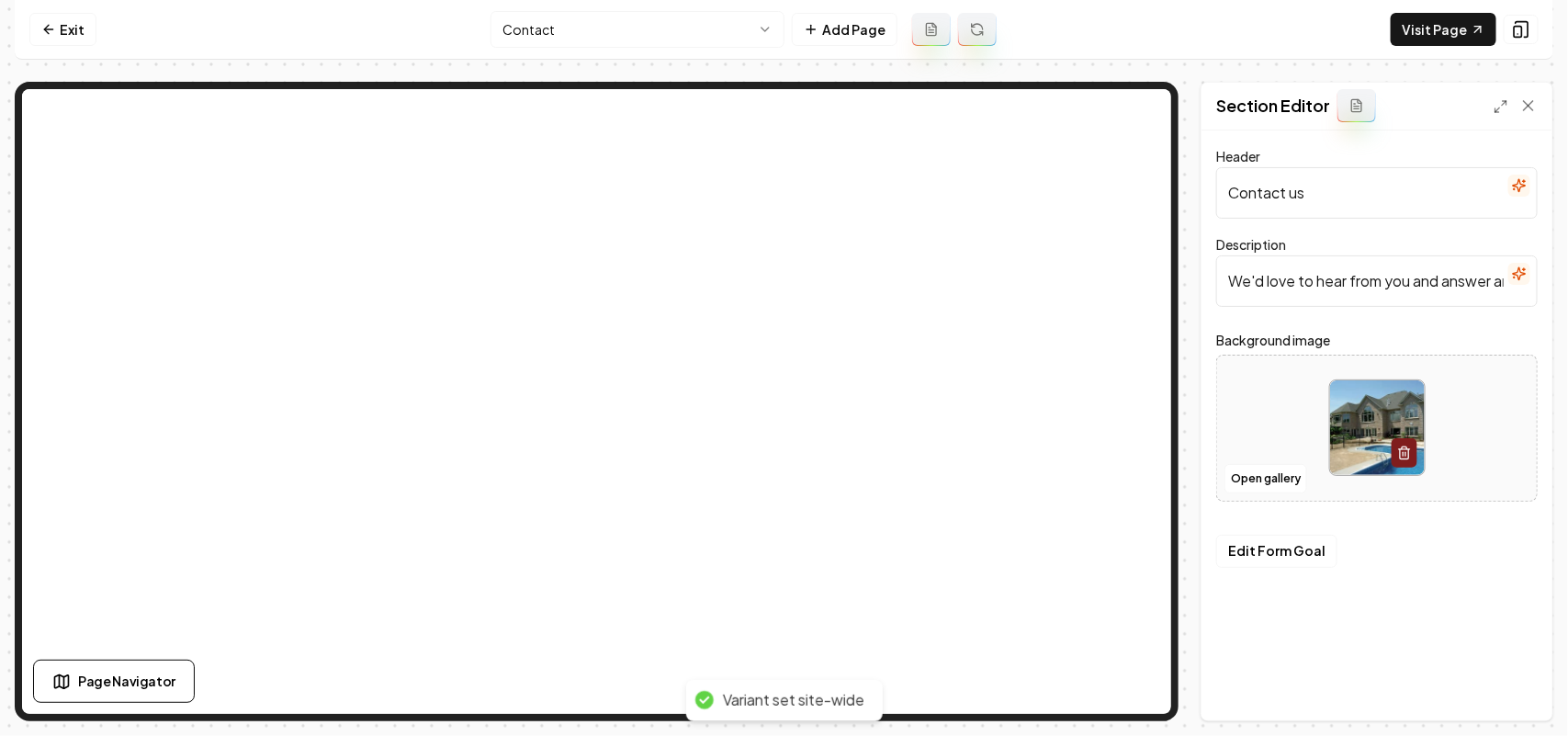 click on "Computer Required This feature is only available on a computer. Please switch to a computer to edit your site. Go back  Exit Contact Add Page Visit Page  Page Navigator Page Settings Section Editor Header Contact us Description We'd love to hear from you and answer any questions you may have. Background image Open gallery Edit Form Goal Discard Changes Save Variant set site-wide /dashboard/sites/b103e655-5d7b-44a2-a401-34673792dc9e/pages/1be615d5-4a46-4a78-b1f8-2e302426aed4" at bounding box center (784, 368) 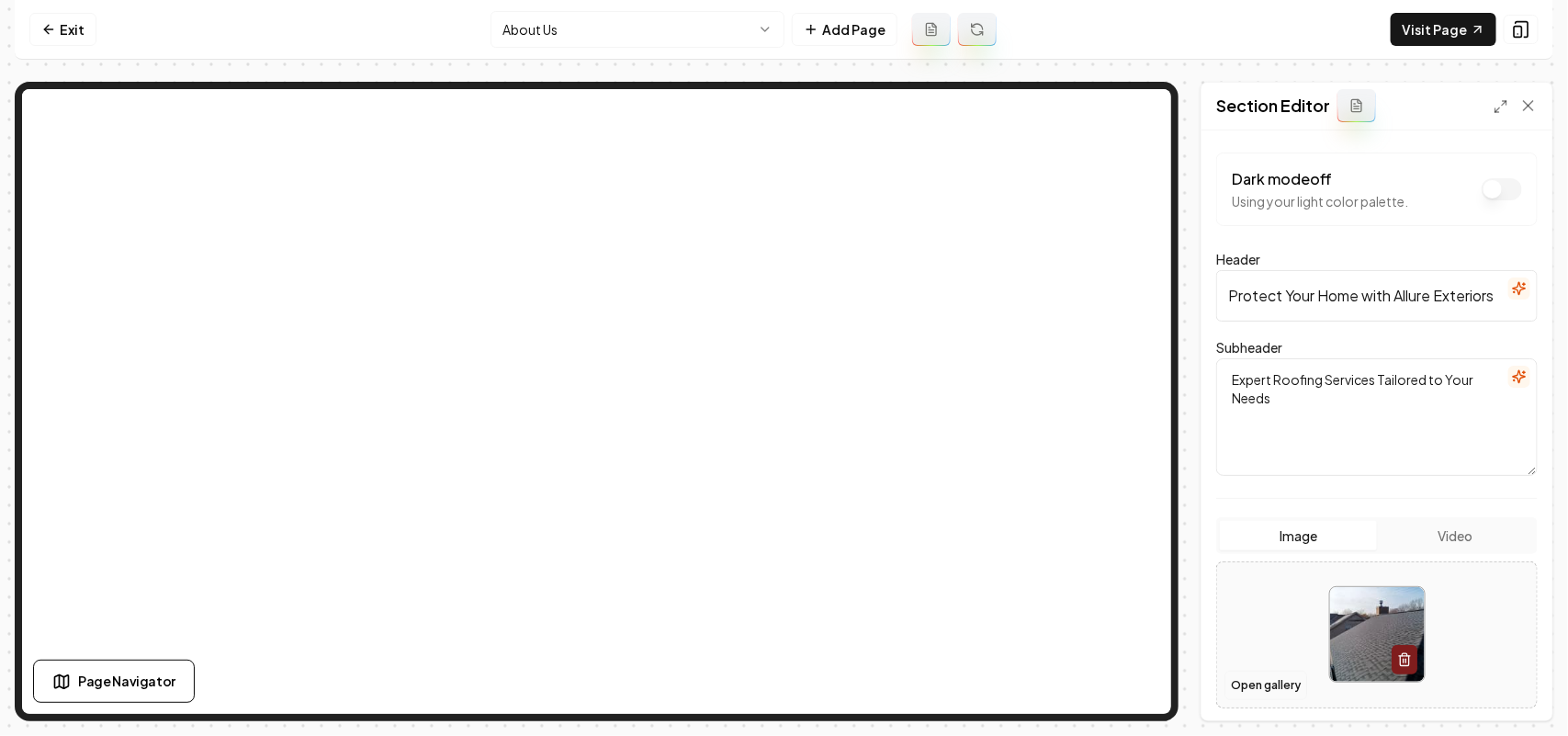 click on "Open gallery" at bounding box center [1266, 685] 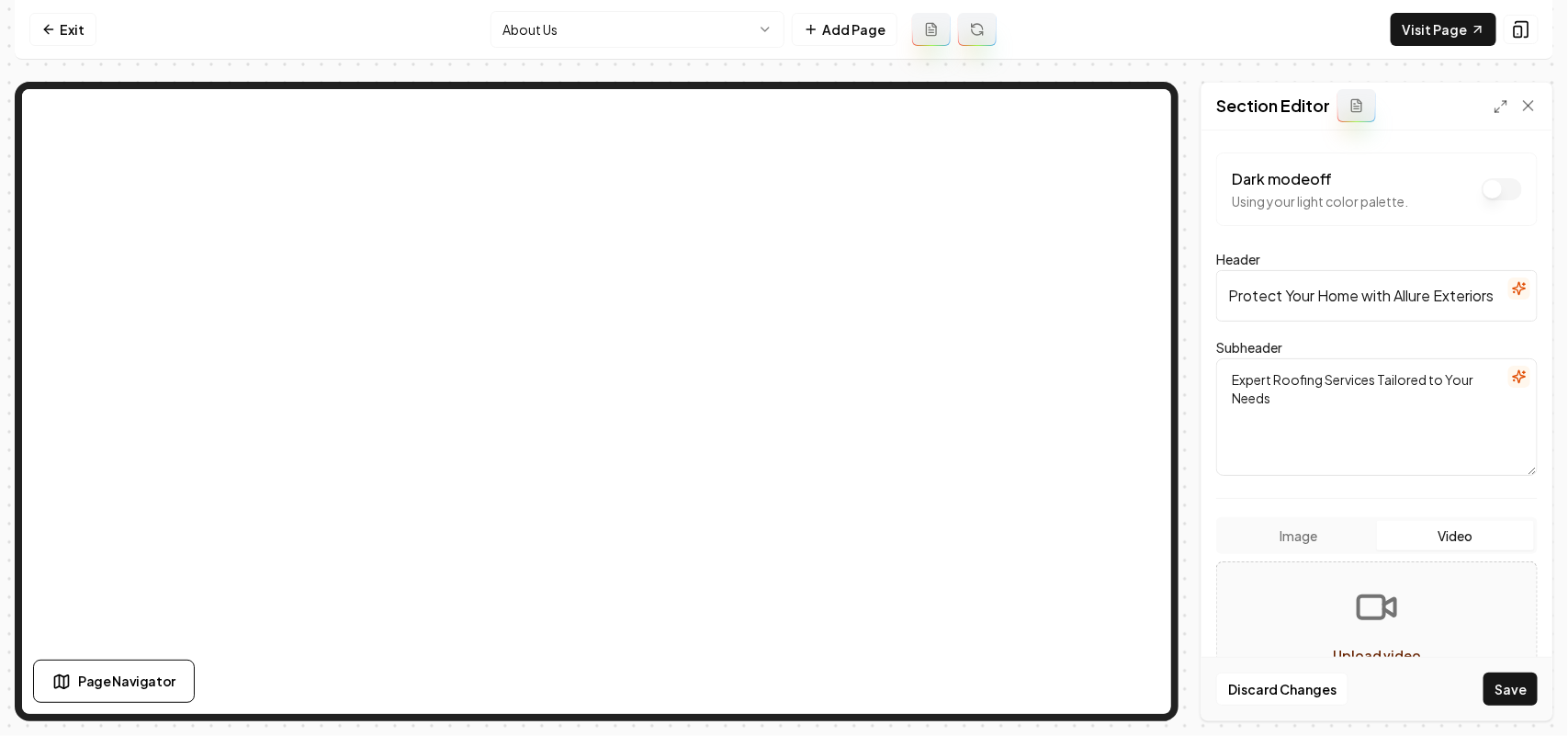 click on "Video" at bounding box center (1455, 536) 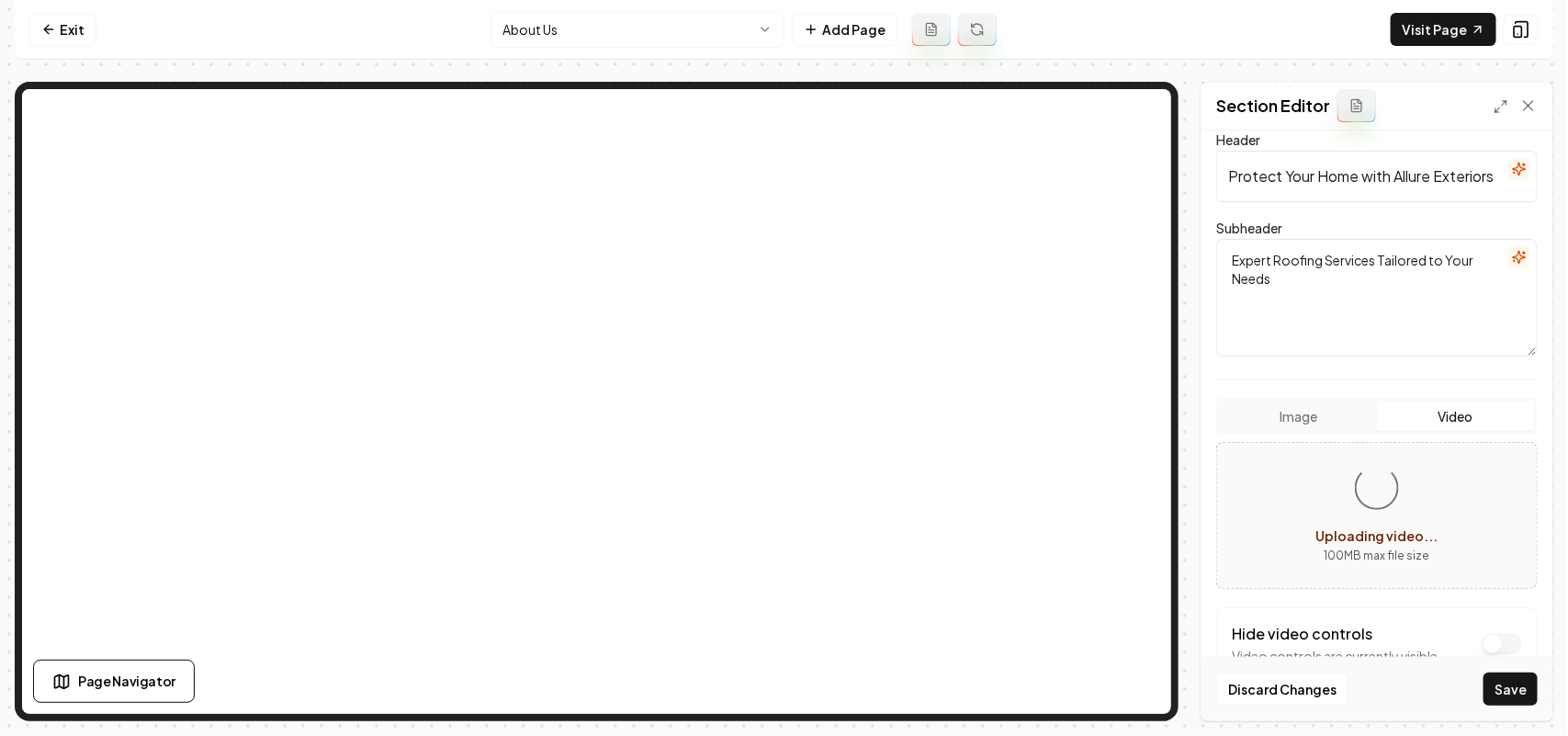 scroll, scrollTop: 230, scrollLeft: 0, axis: vertical 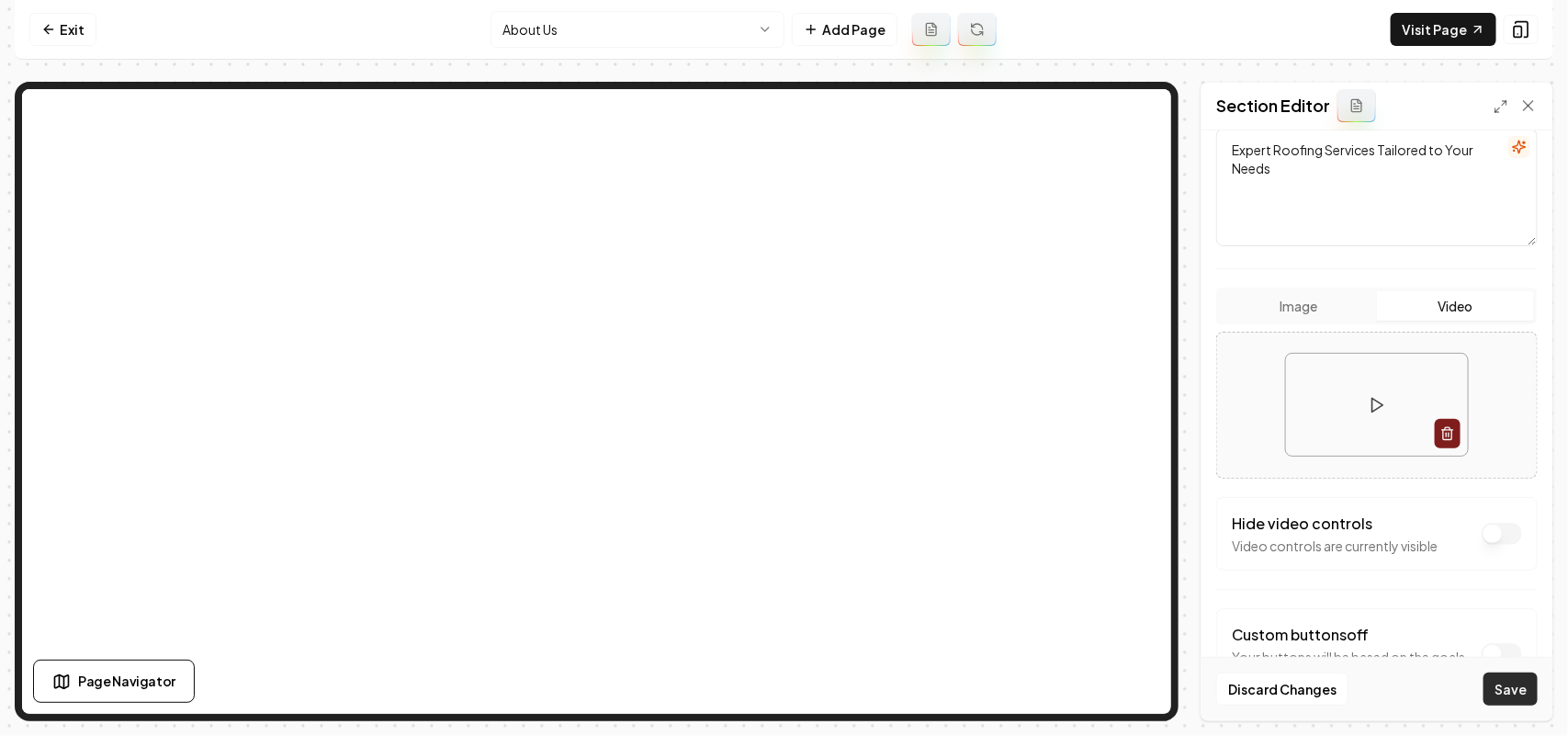 click on "Save" at bounding box center [1510, 689] 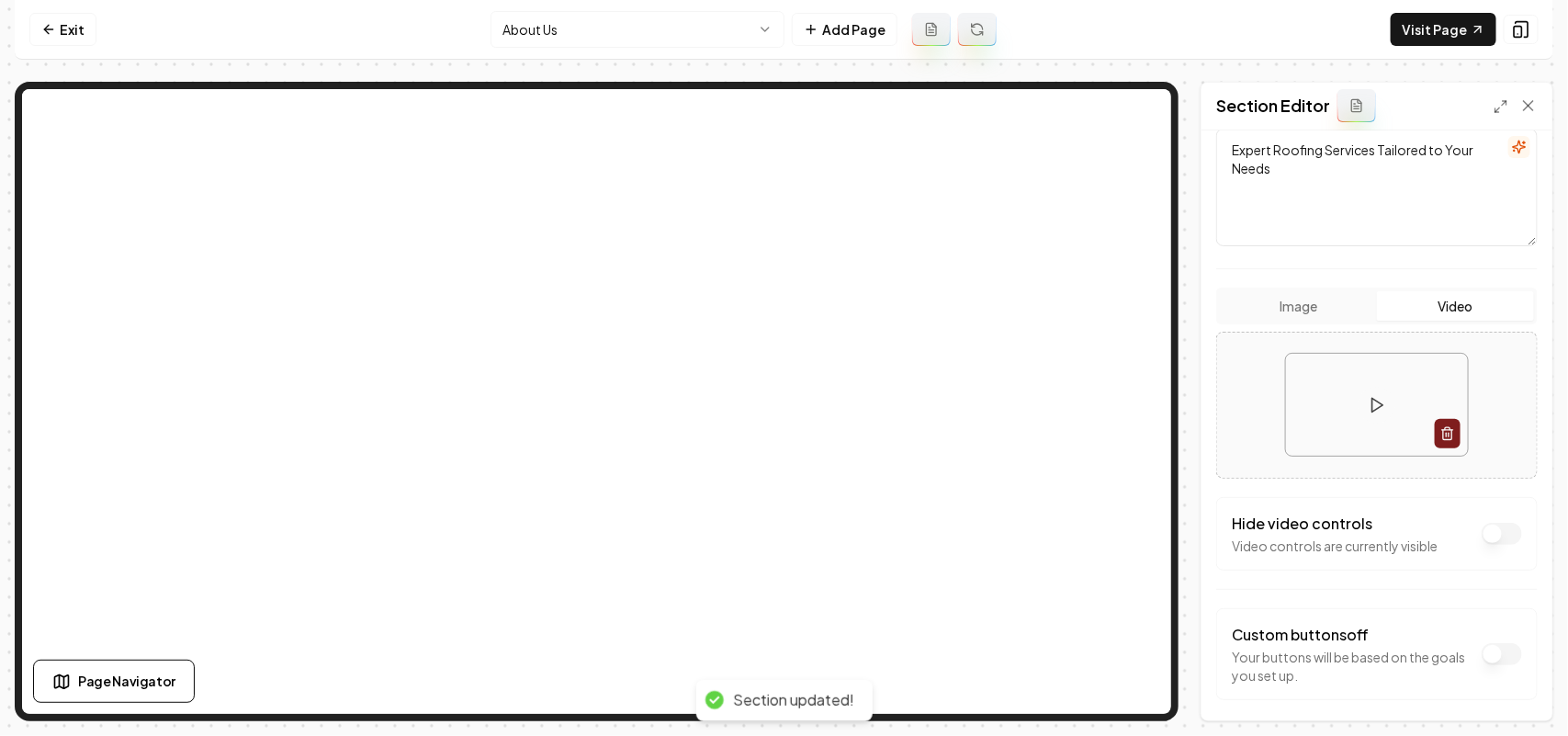 click on "Dark mode  off" at bounding box center (1502, 534) 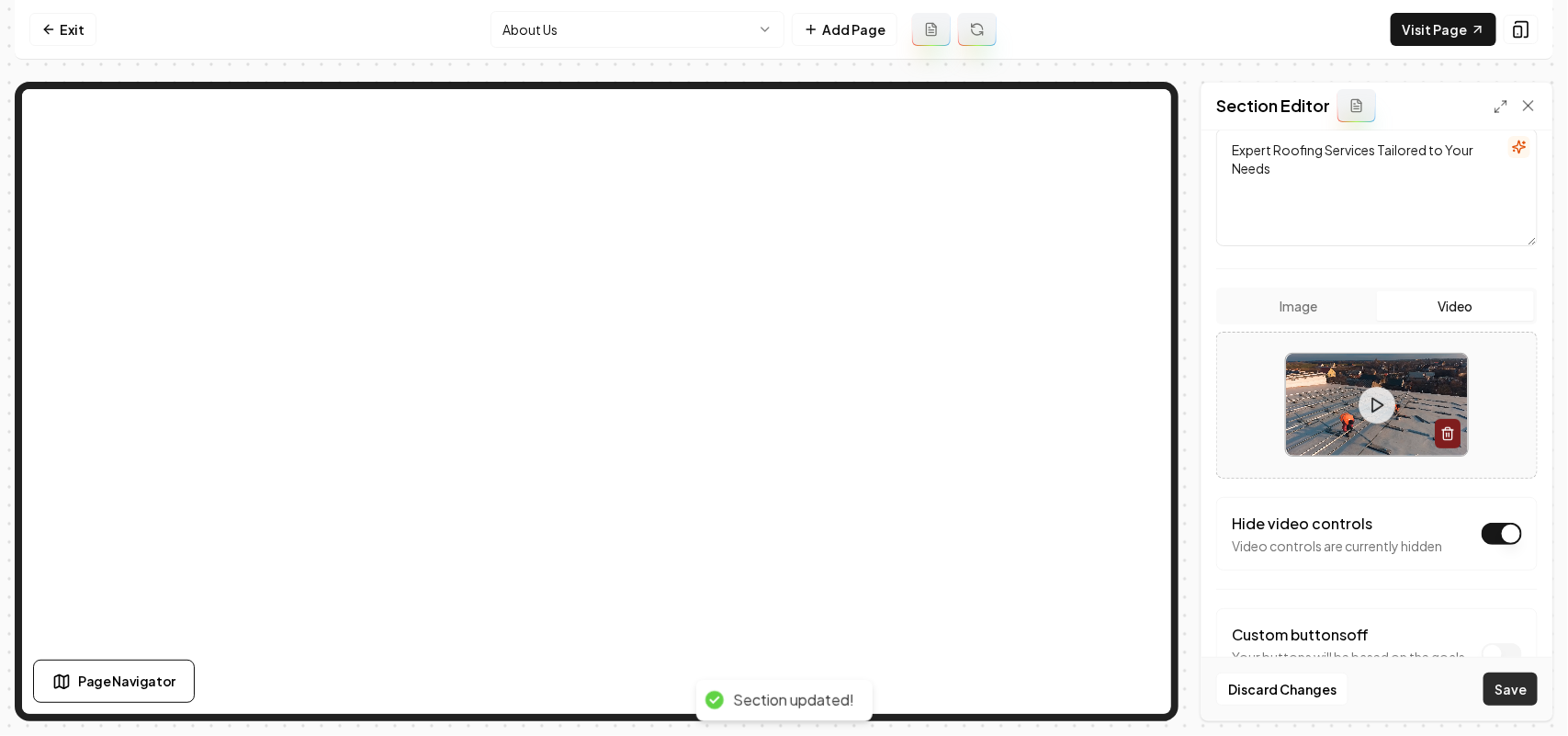 click on "Save" at bounding box center [1510, 689] 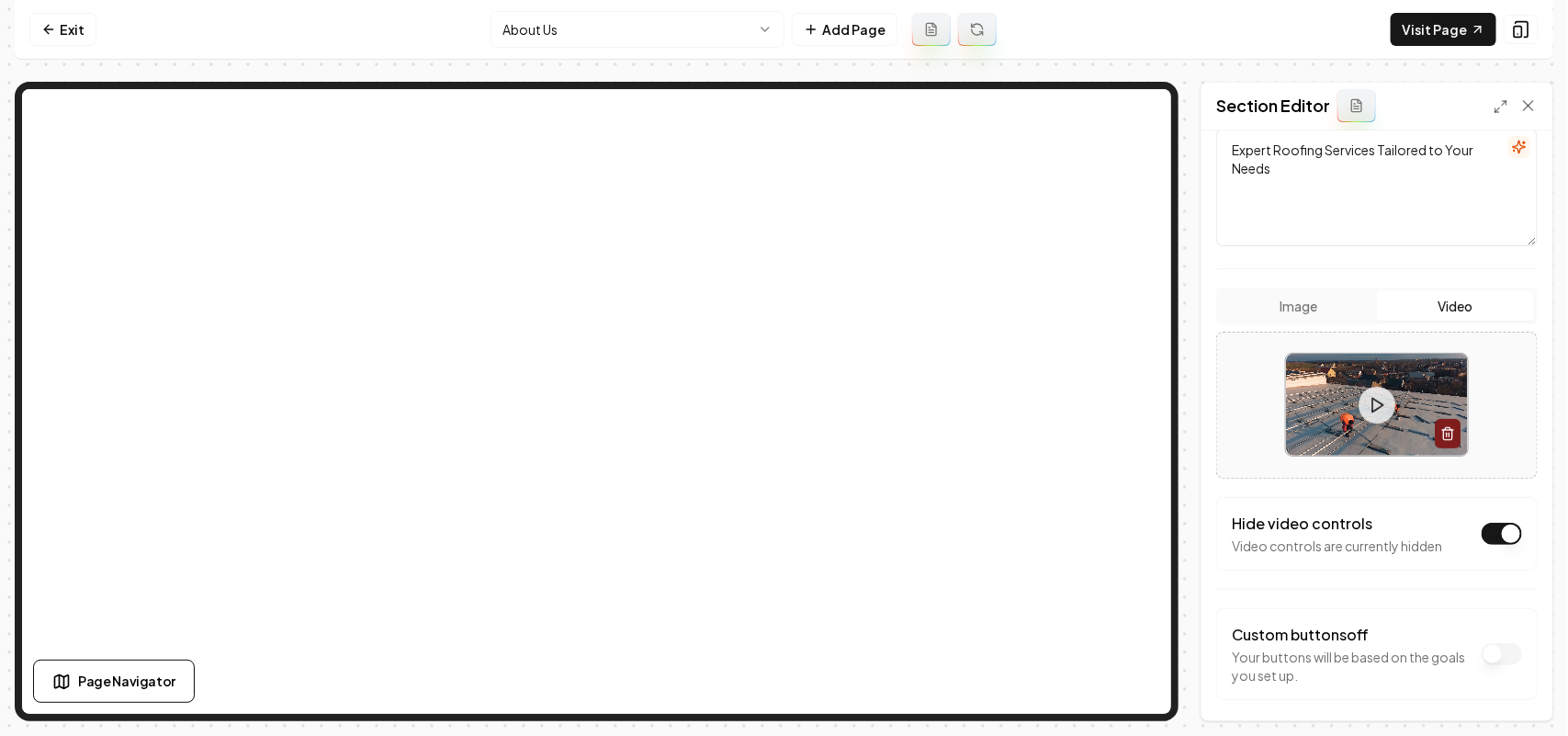 click on "Computer Required This feature is only available on a computer. Please switch to a computer to edit your site. Go back  Exit About Us Add Page Visit Page  Page Navigator Page Settings Section Editor Dark mode  off Using your light color palette. Header Protect Your Home with Allure Exteriors Subheader Expert Roofing Services Tailored to Your Needs Image Video Hide video controls Video controls are currently hidden Custom buttons  off Your buttons will be based on the goals you set up. Discard Changes Save /dashboard/sites/b103e655-5d7b-44a2-a401-34673792dc9e/pages/5a9aa2b6-9b3d-4f64-bdbb-940dec0c6475" at bounding box center (784, 368) 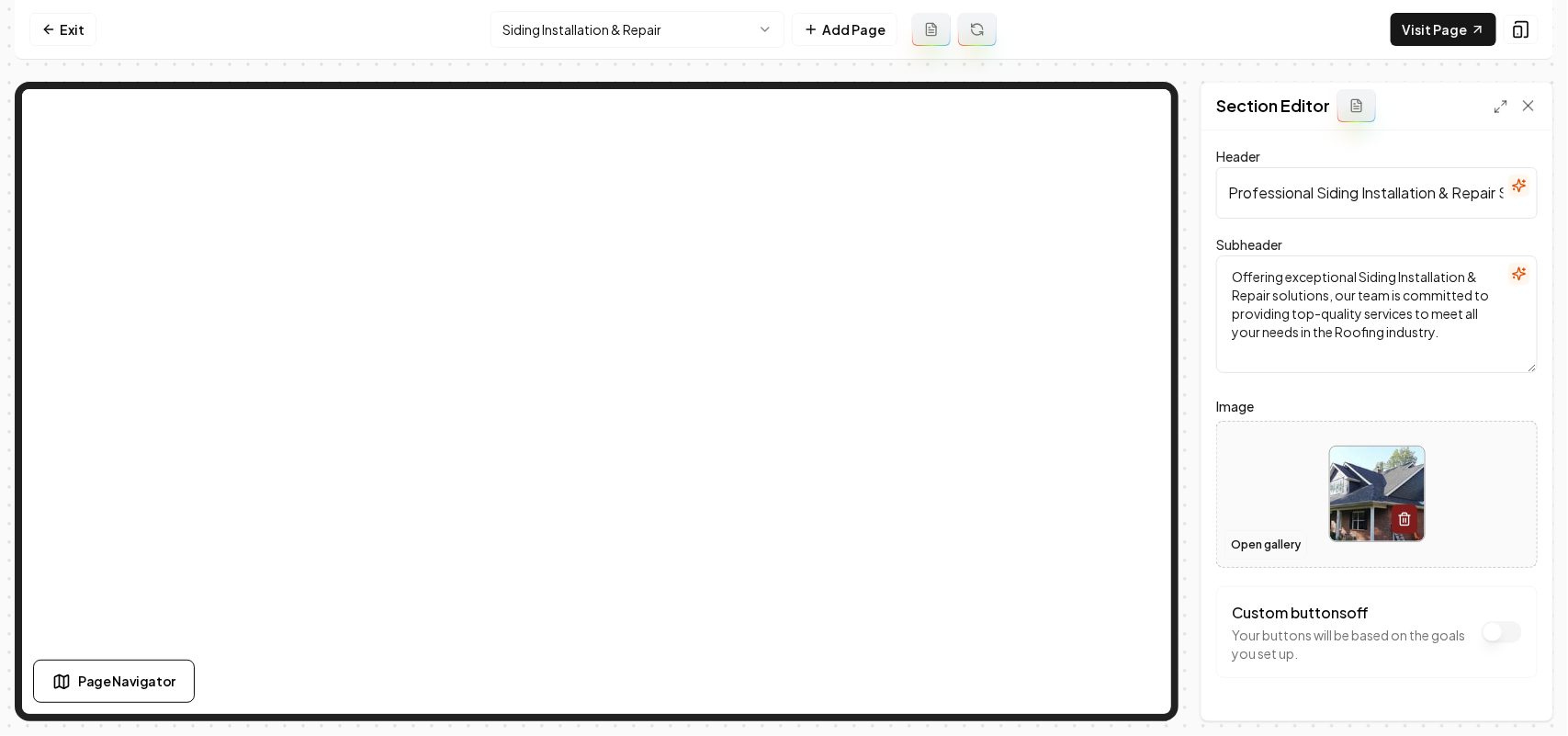 click on "Open gallery" at bounding box center [1266, 545] 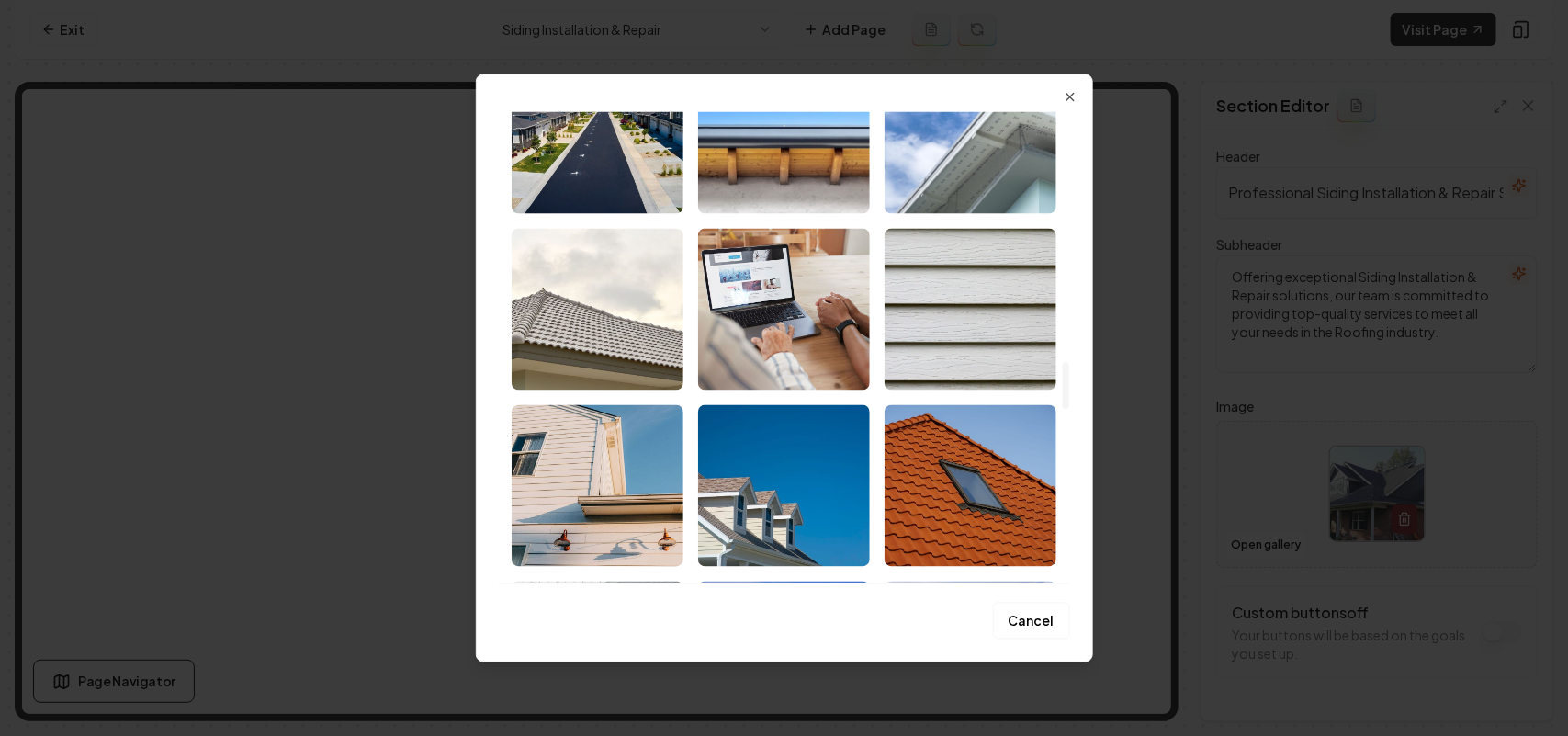 scroll, scrollTop: 2642, scrollLeft: 0, axis: vertical 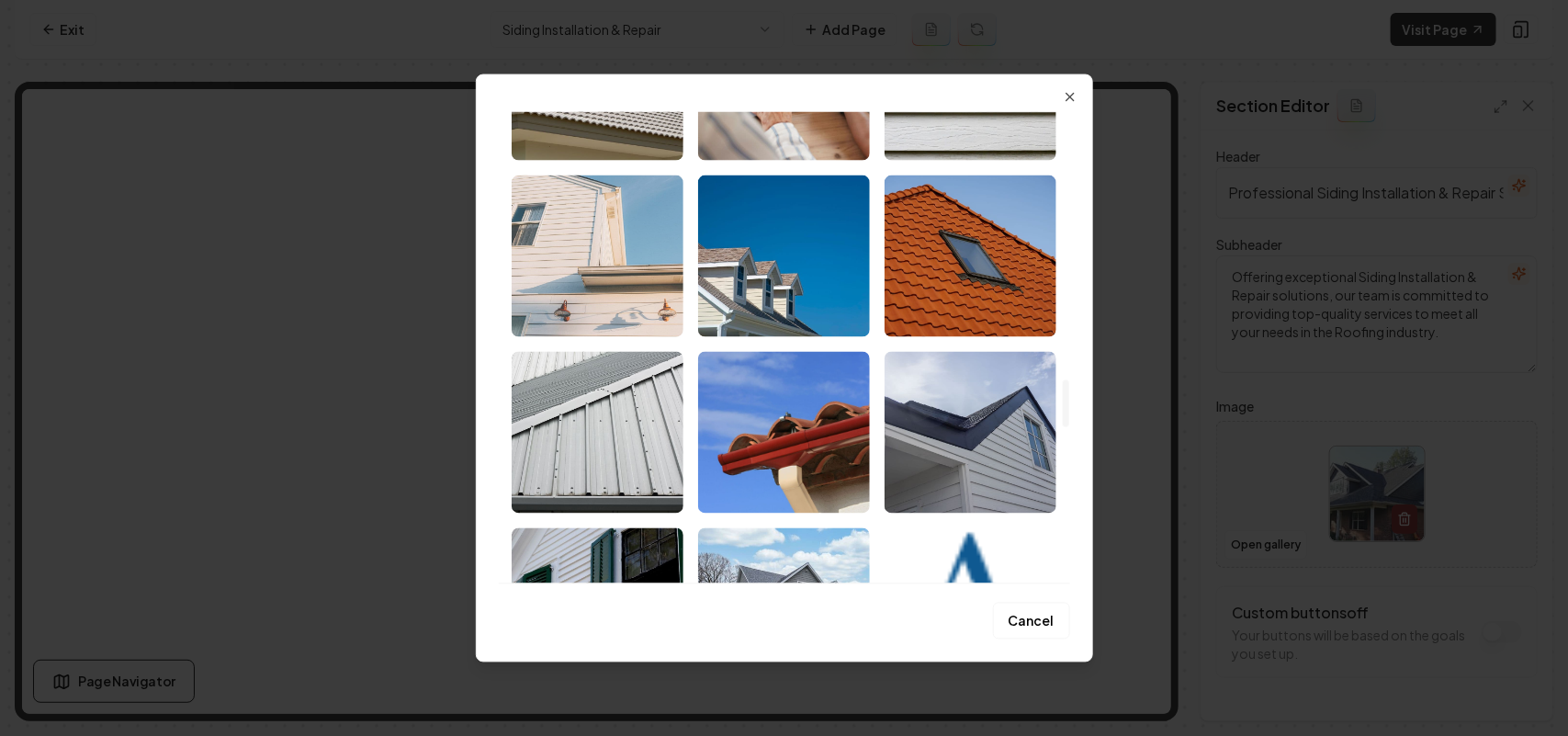 click at bounding box center (597, 255) 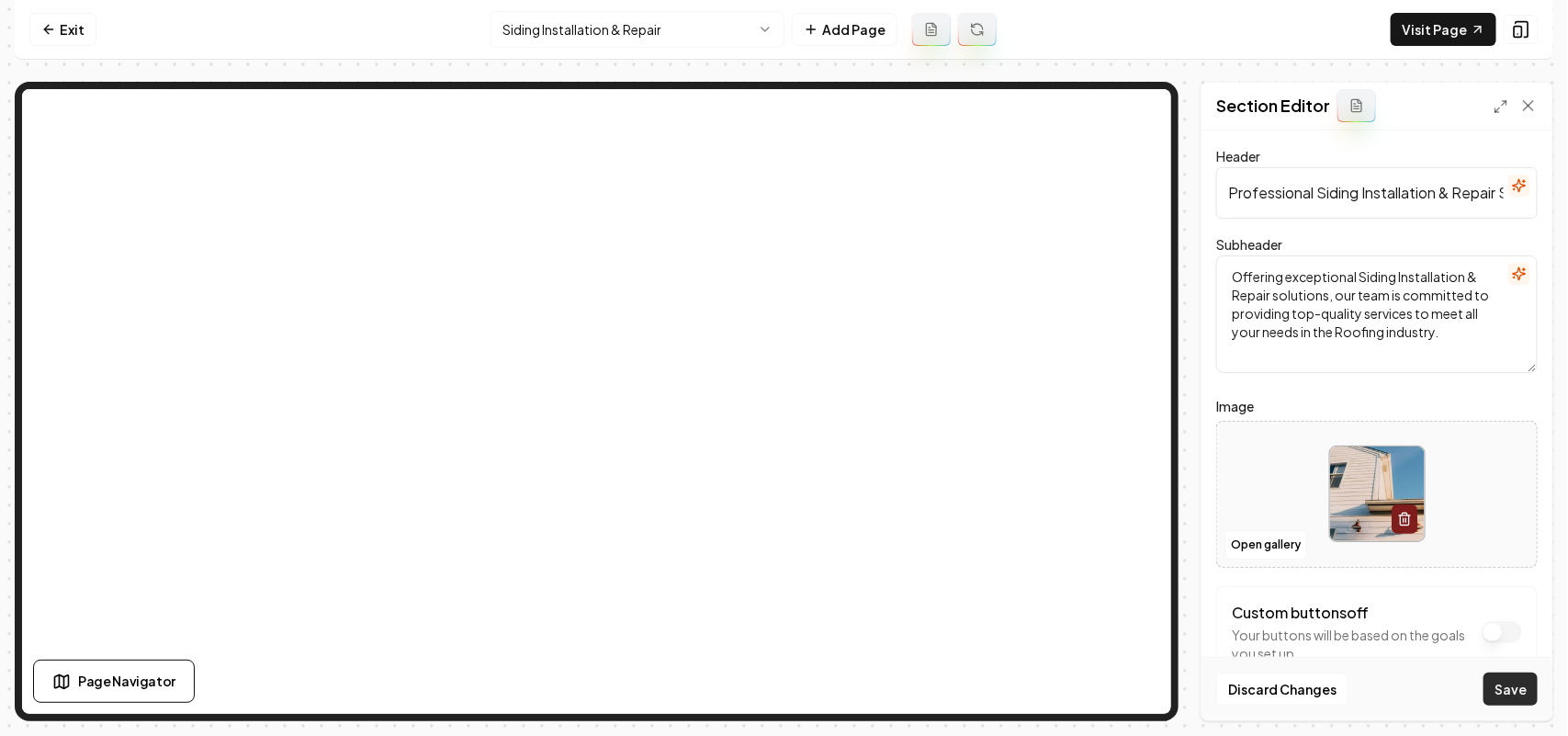 click on "Save" at bounding box center [1510, 689] 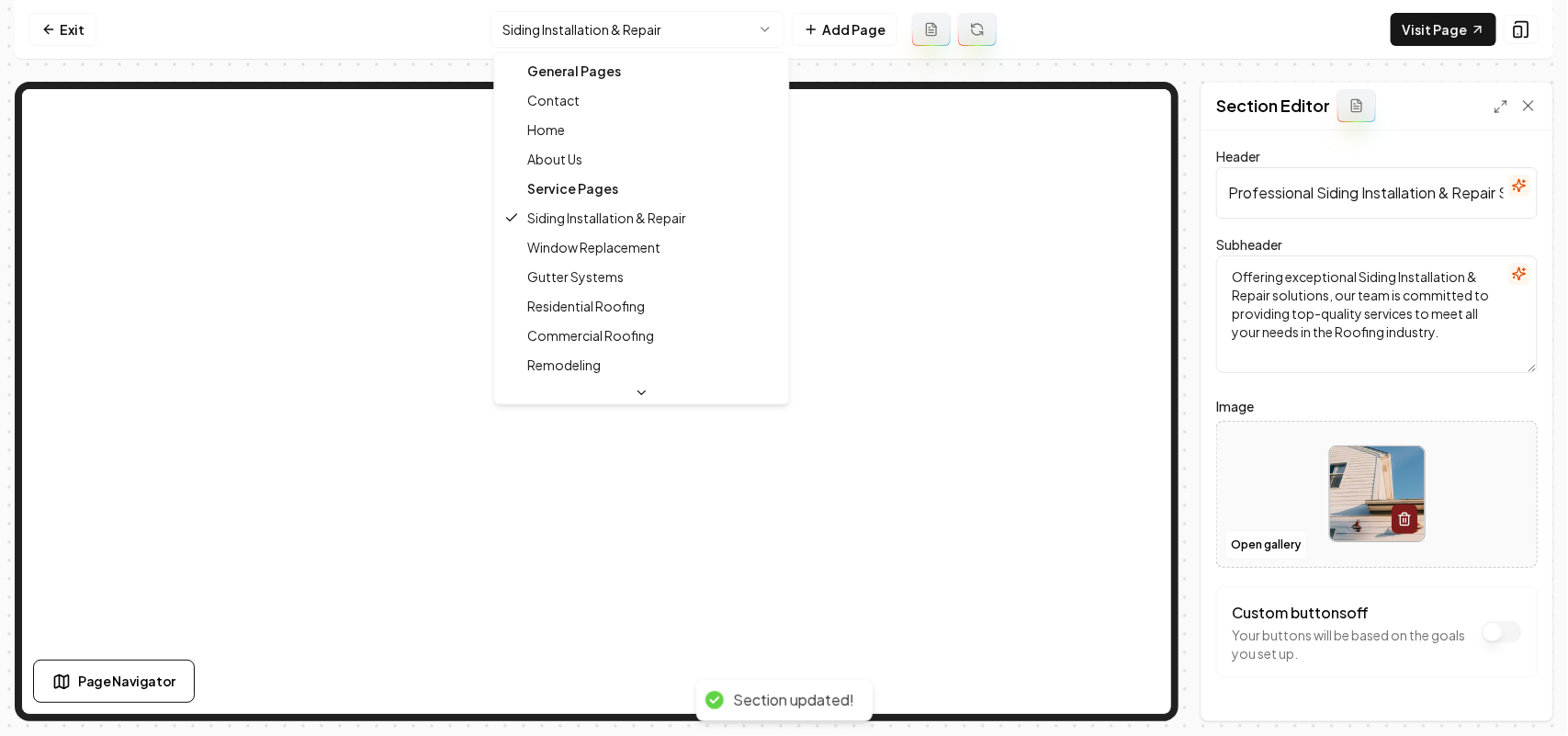 click on "Computer Required This feature is only available on a computer. Please switch to a computer to edit your site. Go back  Exit Siding Installation & Repair Add Page Visit Page  Page Navigator Page Settings Section Editor Header Professional Siding Installation & Repair Services Subheader Offering exceptional Siding Installation & Repair solutions, our team is committed to providing top-quality services to meet all your needs in the Roofing industry. Image Open gallery Custom buttons  off Your buttons will be based on the goals you set up. Discard Changes Save Section updated! /dashboard/sites/b103e655-5d7b-44a2-a401-34673792dc9e/pages/97892a70-92df-48b4-b870-5f2fd2df81a2 General Pages Contact Home About Us Service Pages Siding Installation & Repair Window Replacement Gutter Systems Residential Roofing Commercial Roofing Remodeling Service Area Pages Johnston, IA" at bounding box center [784, 368] 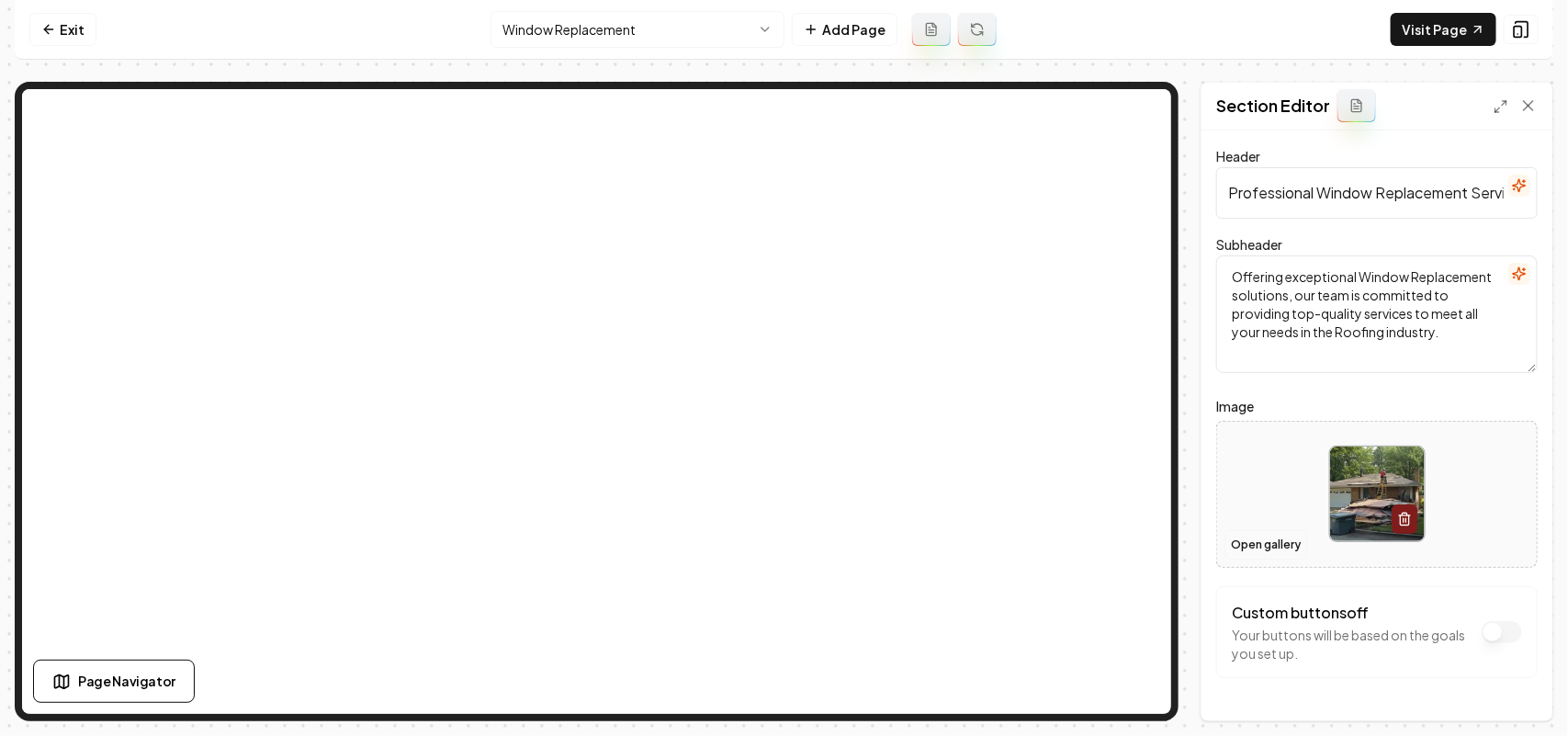 click on "Open gallery" at bounding box center [1266, 545] 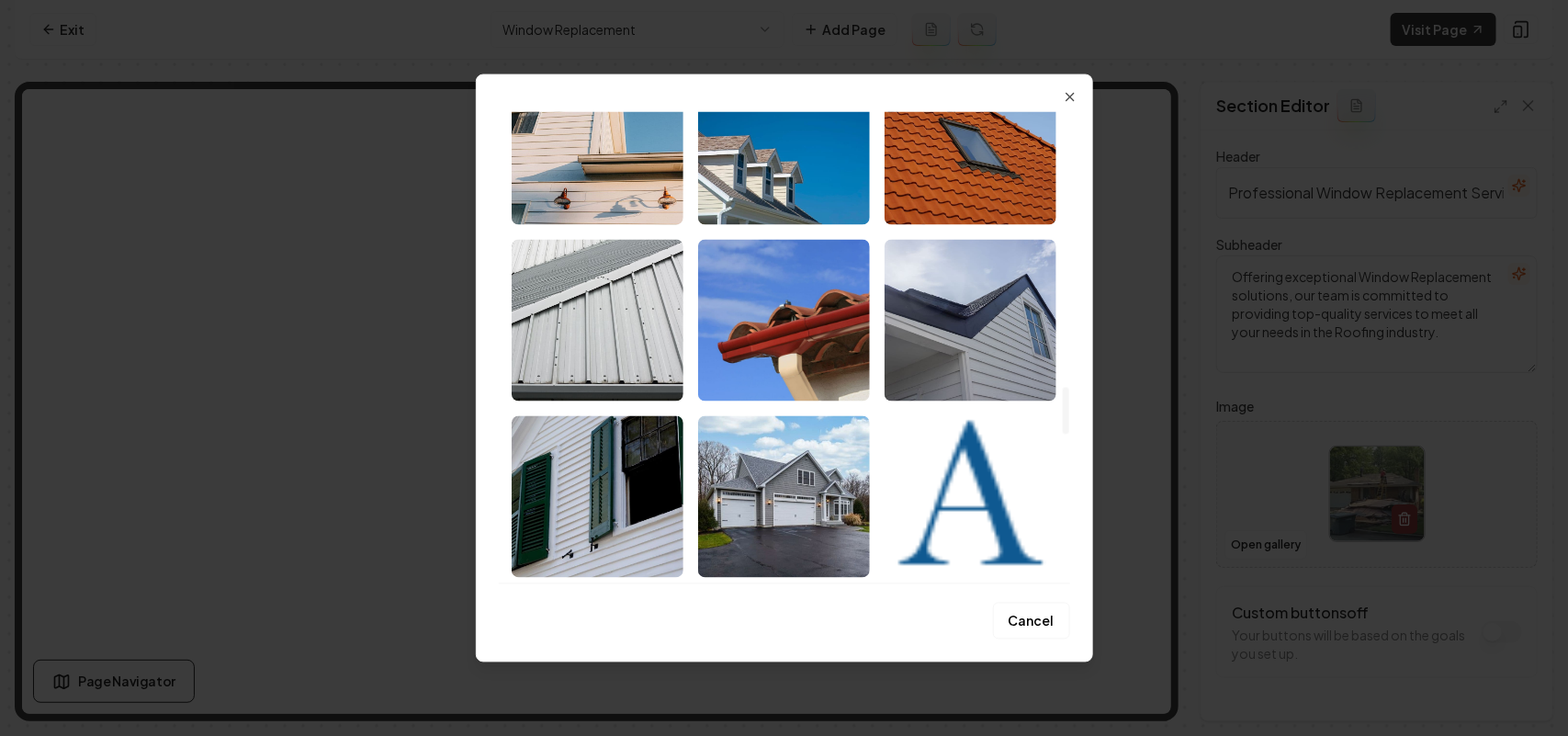 scroll, scrollTop: 2757, scrollLeft: 0, axis: vertical 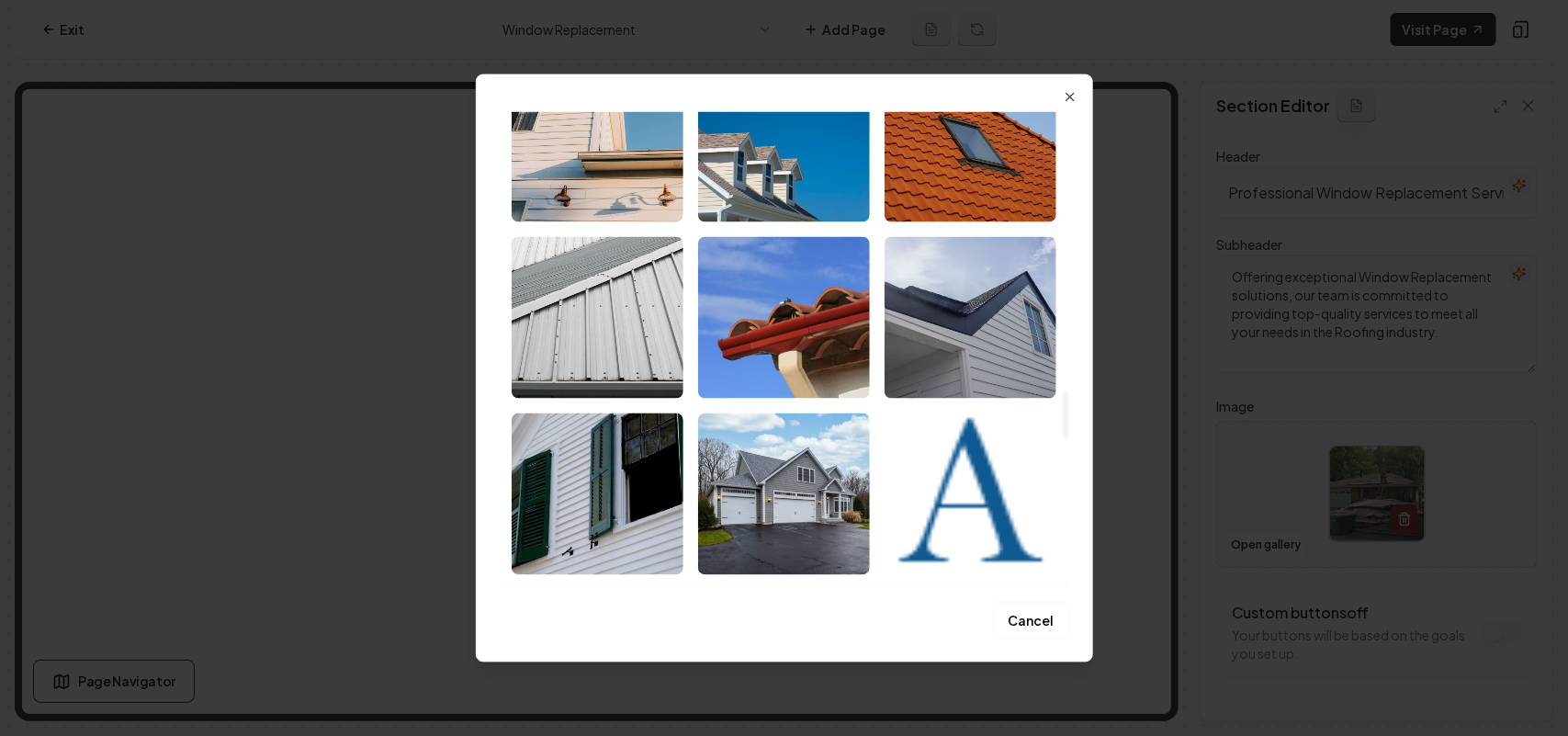 click at bounding box center (970, 141) 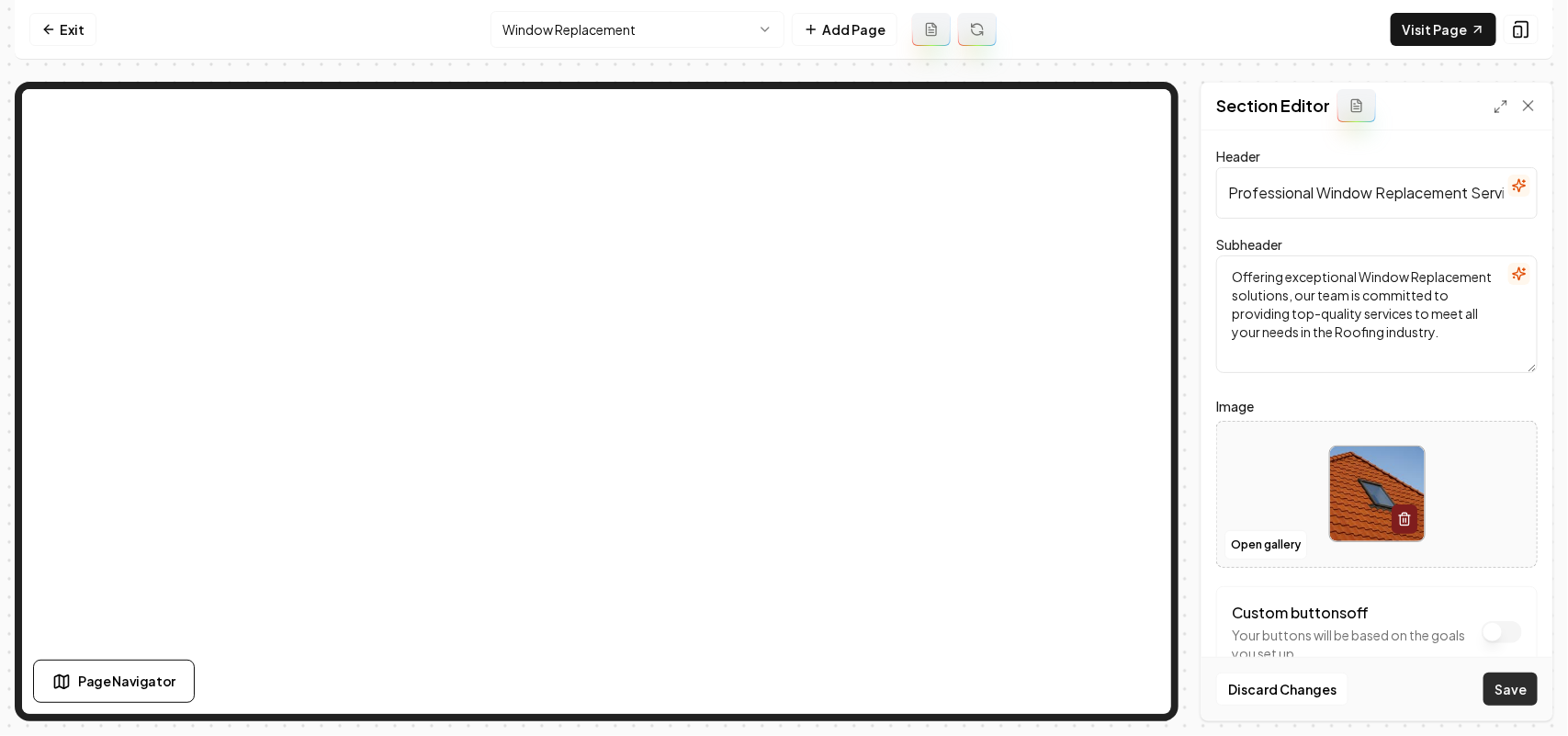 click on "Save" at bounding box center [1510, 689] 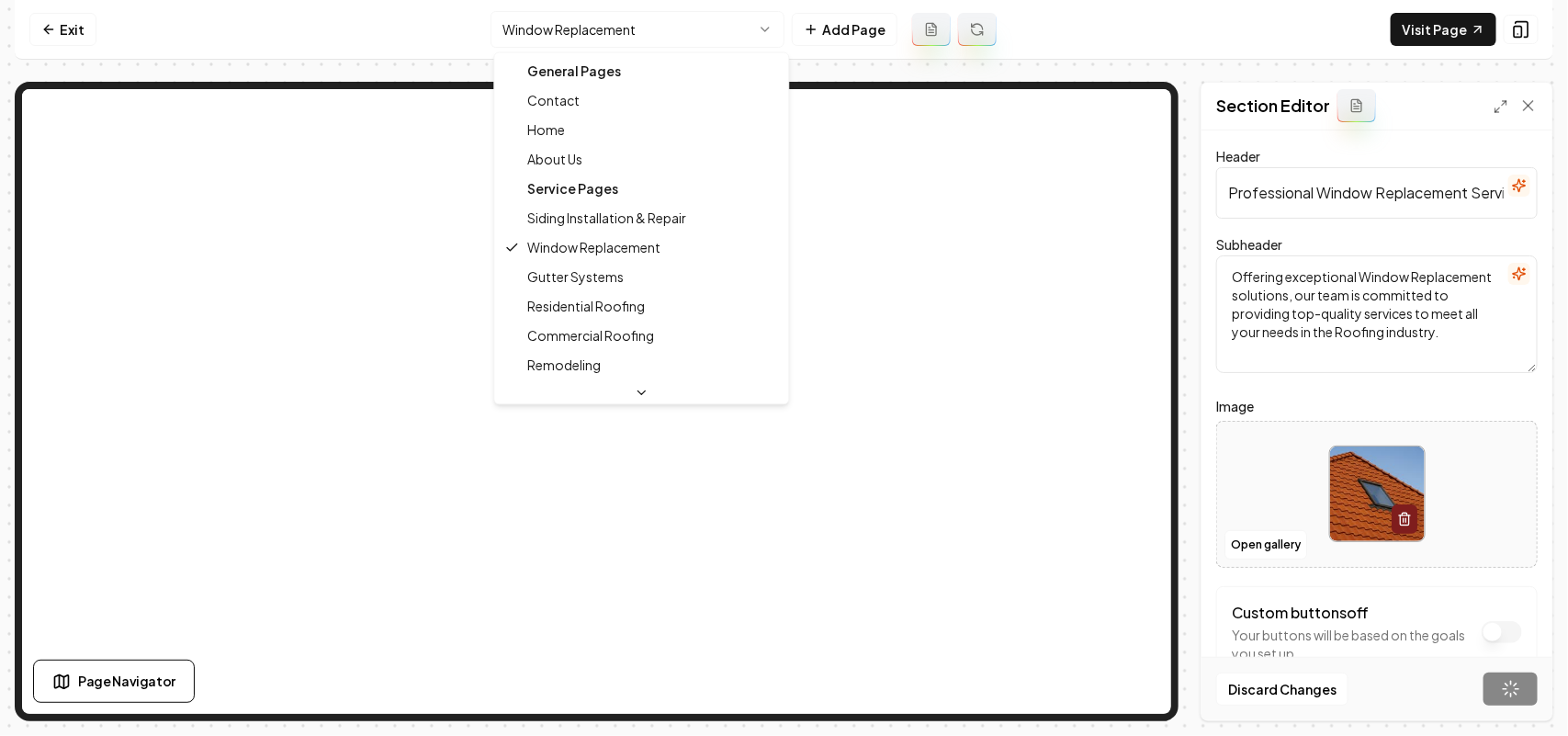 click on "Computer Required This feature is only available on a computer. Please switch to a computer to edit your site. Go back  Exit Window Replacement Add Page Visit Page  Page Navigator Page Settings Section Editor Header Professional Window Replacement Services Subheader Offering exceptional Window Replacement solutions, our team is committed to providing top-quality services to meet all your needs in the Roofing industry. Image Open gallery Custom buttons  off Your buttons will be based on the goals you set up. Discard Changes Save /dashboard/sites/b103e655-5d7b-44a2-a401-34673792dc9e/pages/1bf7b6e4-8e56-42f2-9c82-87c8e0769b6f General Pages Contact Home About Us Service Pages Siding Installation & Repair Window Replacement Gutter Systems Residential Roofing Commercial Roofing Remodeling Service Area Pages Johnston, IA" at bounding box center (784, 368) 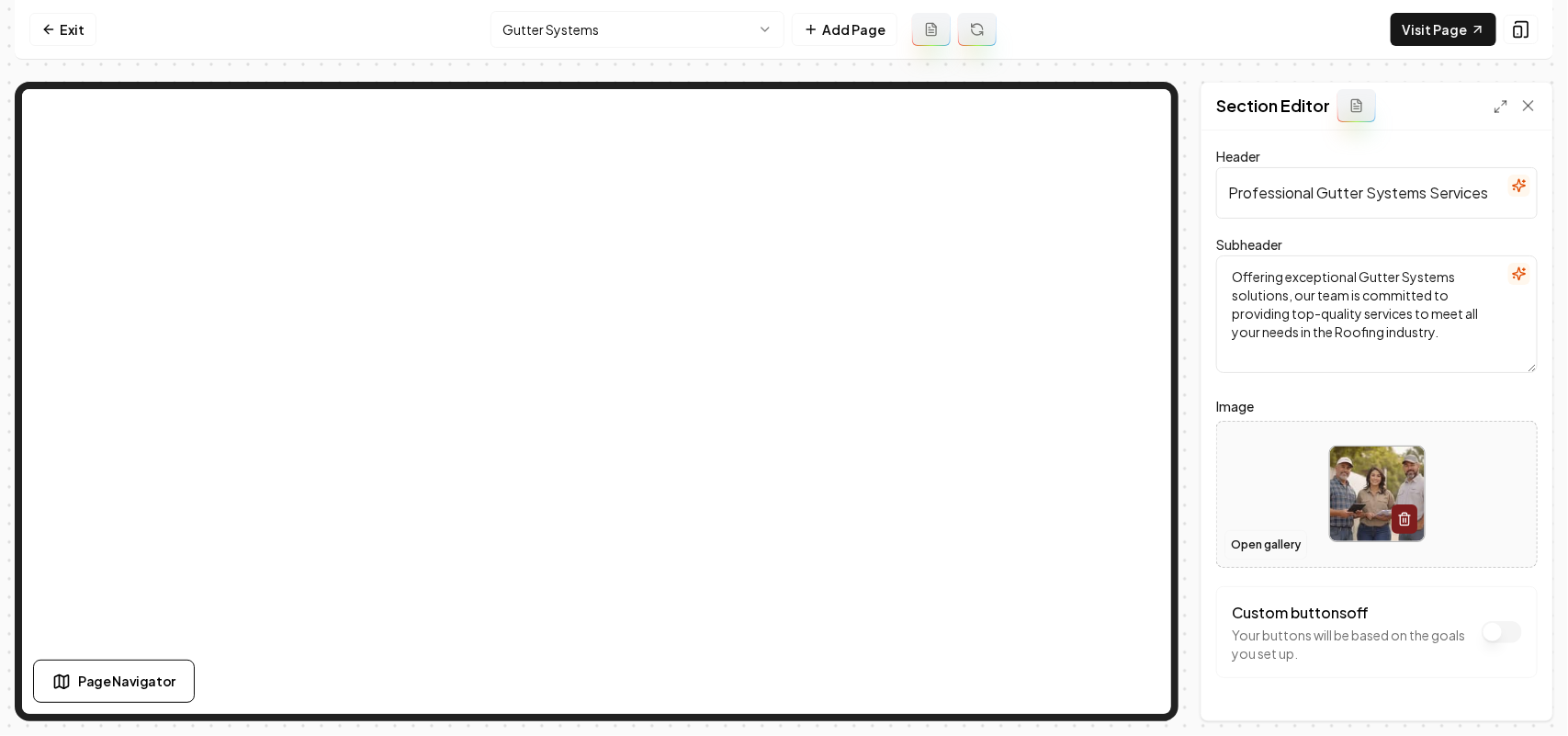 click on "Open gallery" at bounding box center (1266, 545) 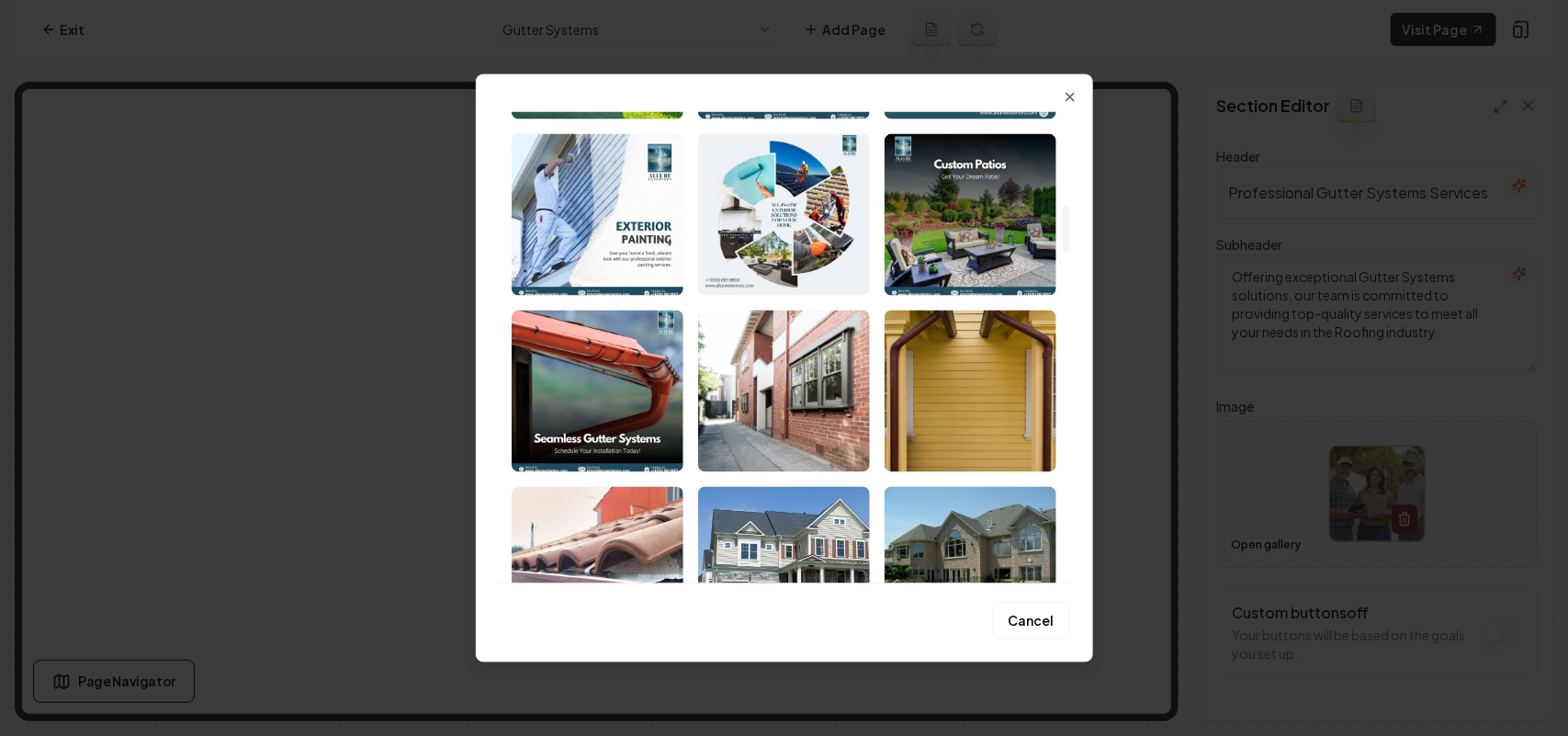 scroll, scrollTop: 1263, scrollLeft: 0, axis: vertical 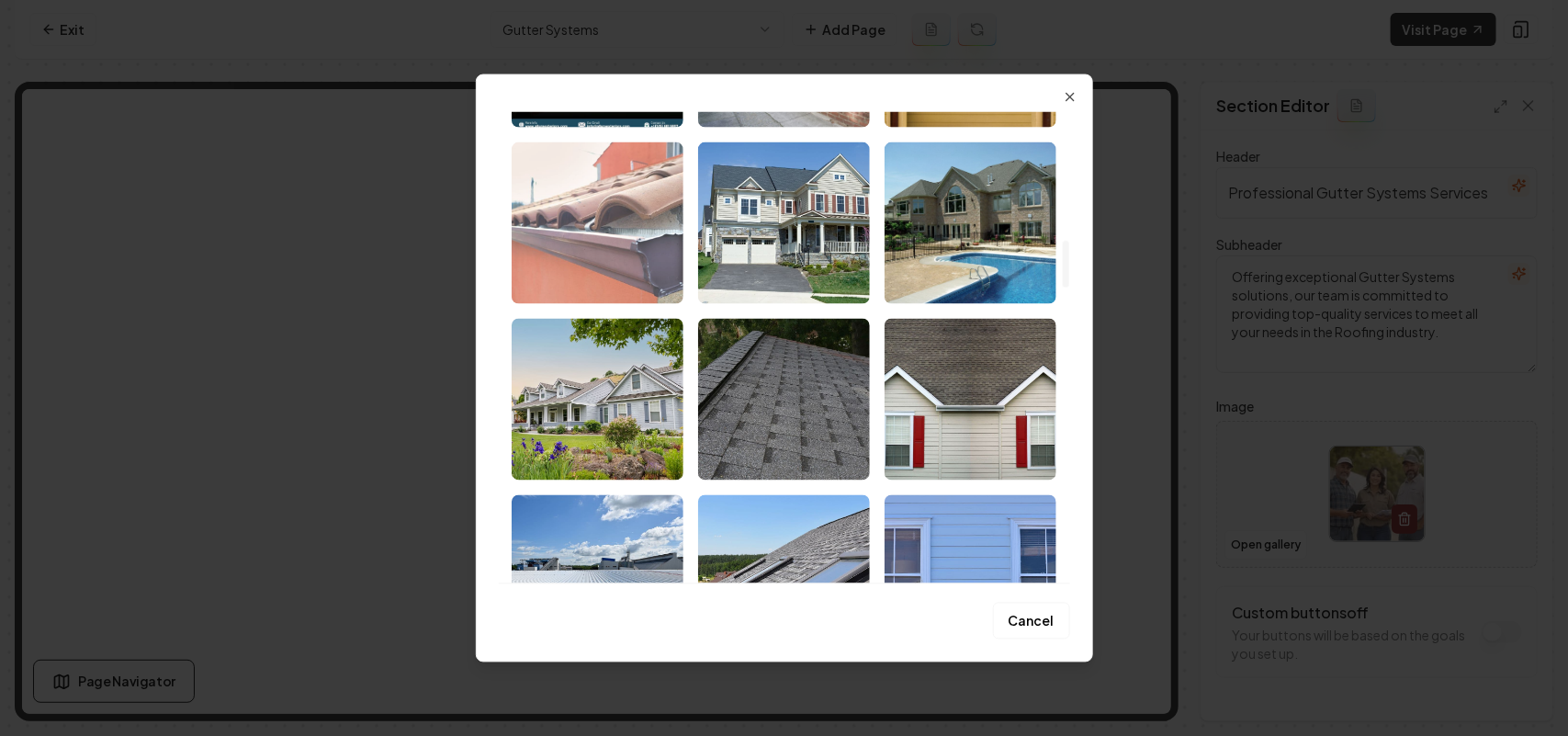 click at bounding box center [597, 222] 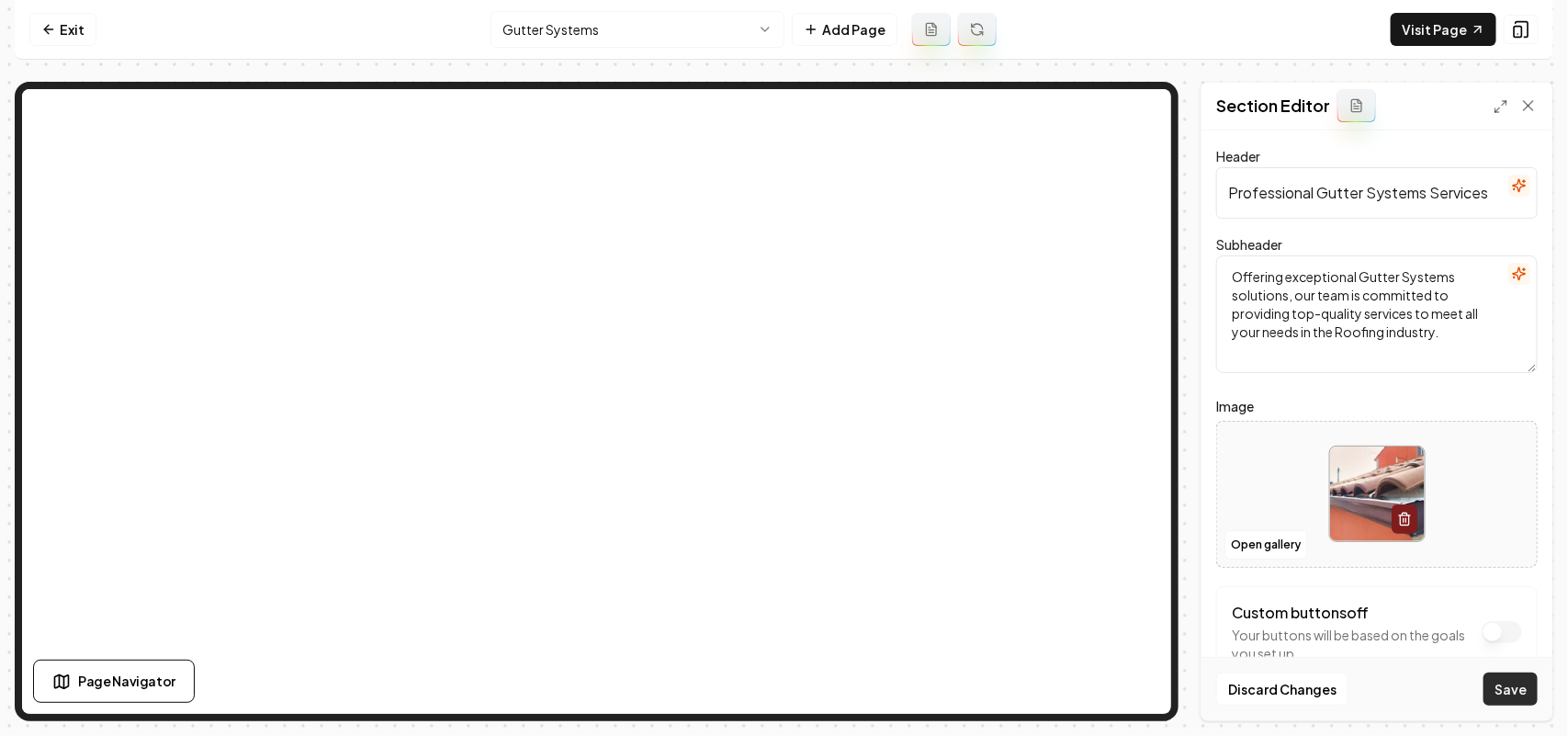 click on "Save" at bounding box center [1510, 689] 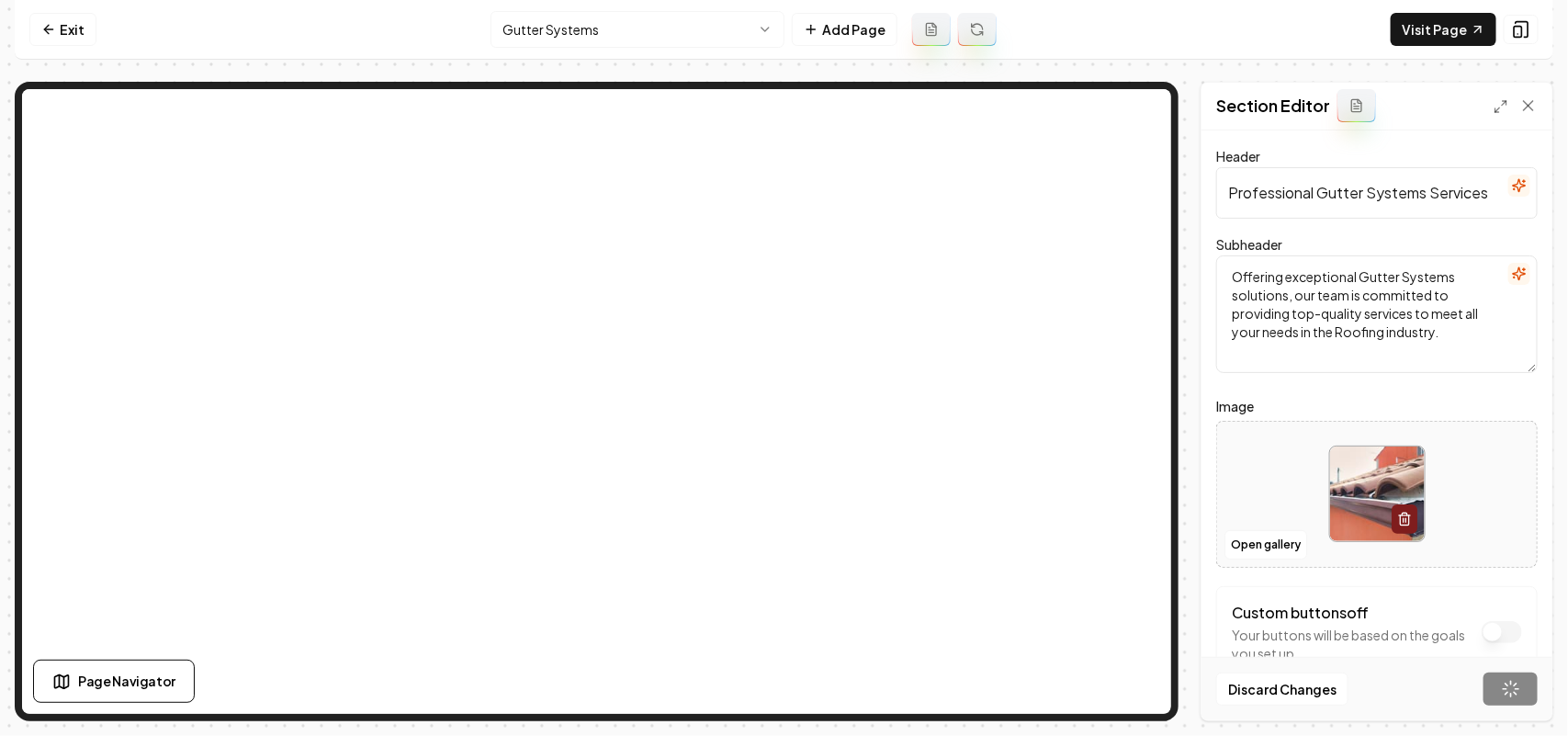 click on "Computer Required This feature is only available on a computer. Please switch to a computer to edit your site. Go back  Exit Gutter Systems Add Page Visit Page  Page Navigator Page Settings Section Editor Header Professional Gutter Systems Services Subheader Offering exceptional Gutter Systems solutions, our team is committed to providing top-quality services to meet all your needs in the Roofing industry. Image Open gallery Custom buttons  off Your buttons will be based on the goals you set up. Discard Changes Save /dashboard/sites/b103e655-5d7b-44a2-a401-34673792dc9e/pages/32721614-01f0-4cdb-aab2-dc3709092759" at bounding box center (784, 368) 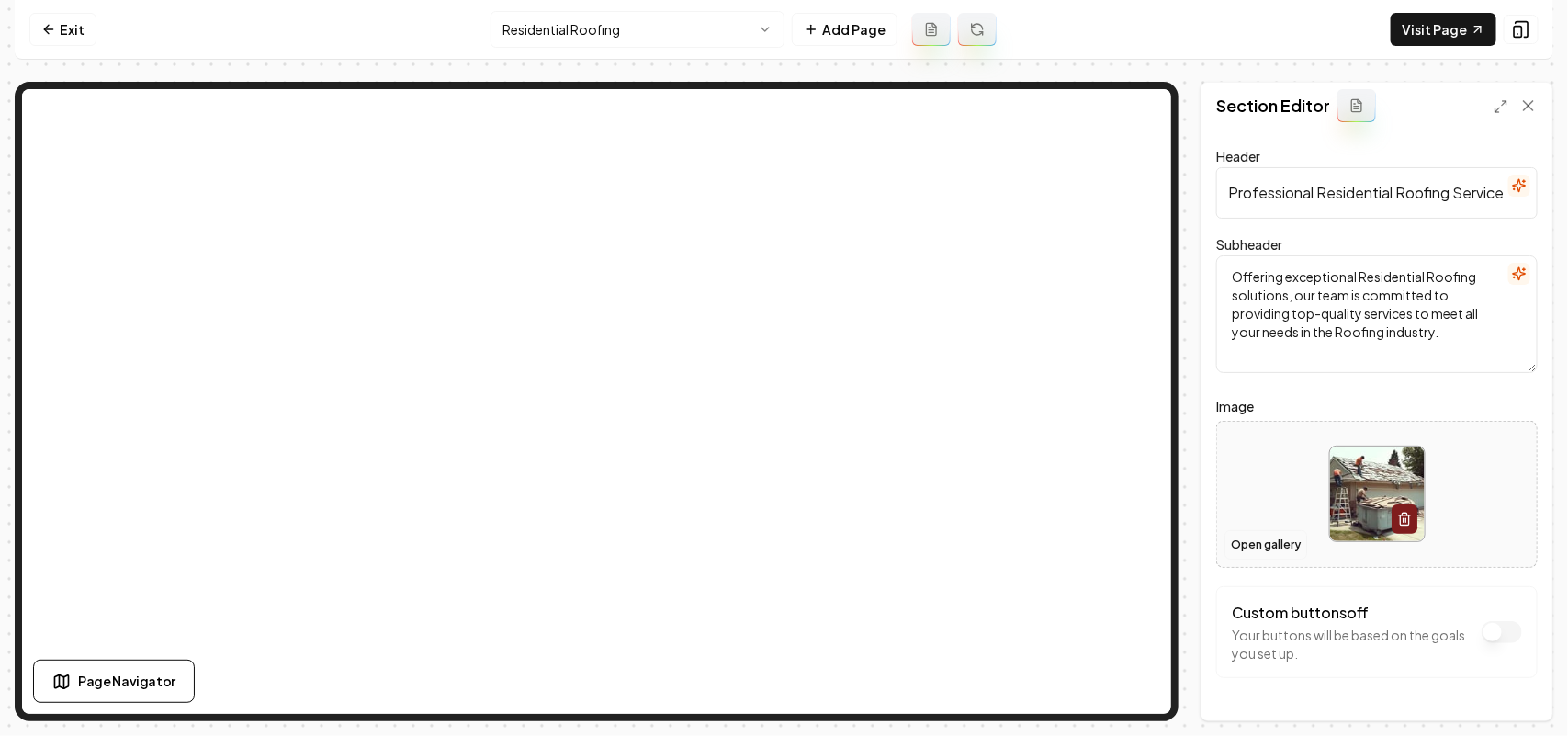 click on "Open gallery" at bounding box center [1266, 545] 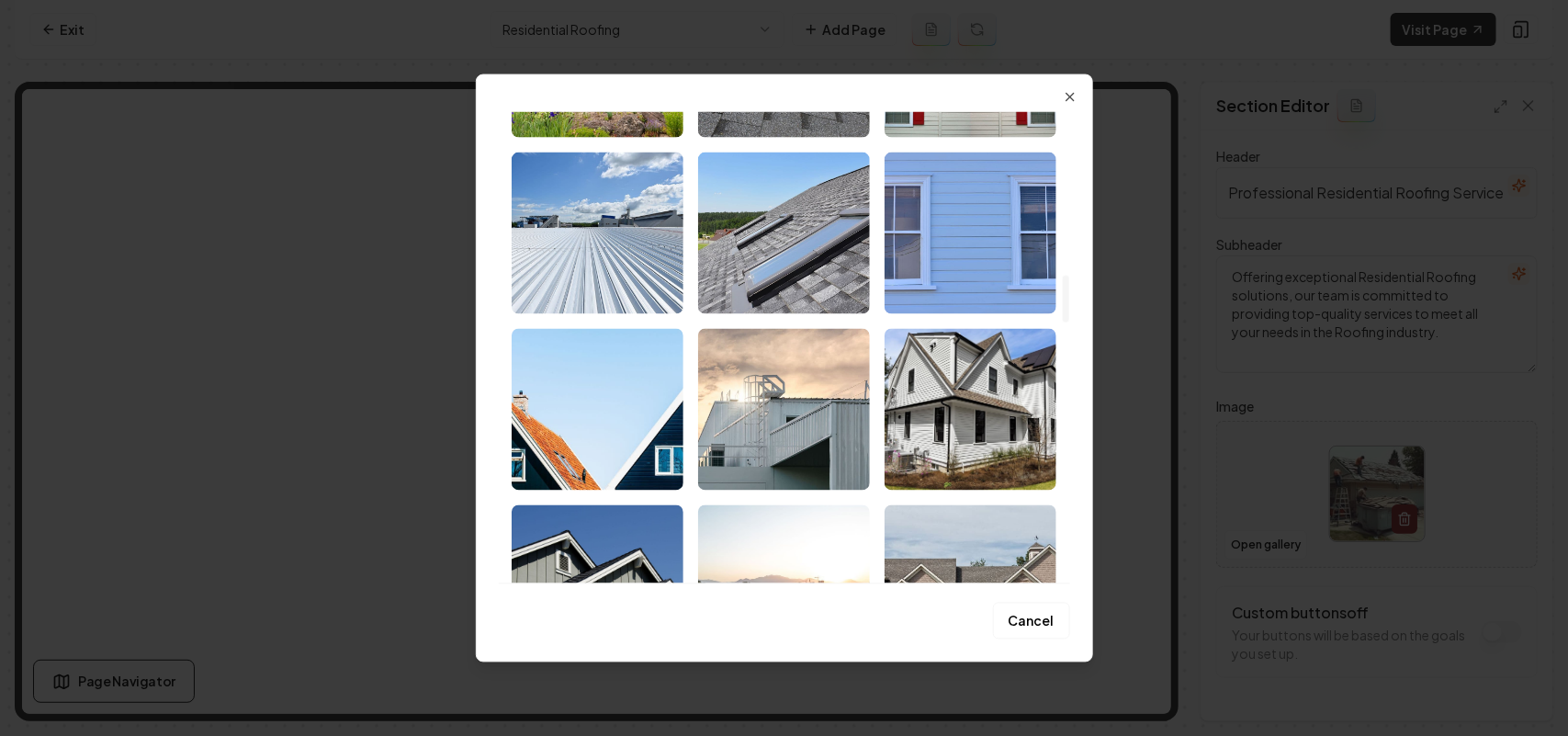 scroll, scrollTop: 1608, scrollLeft: 0, axis: vertical 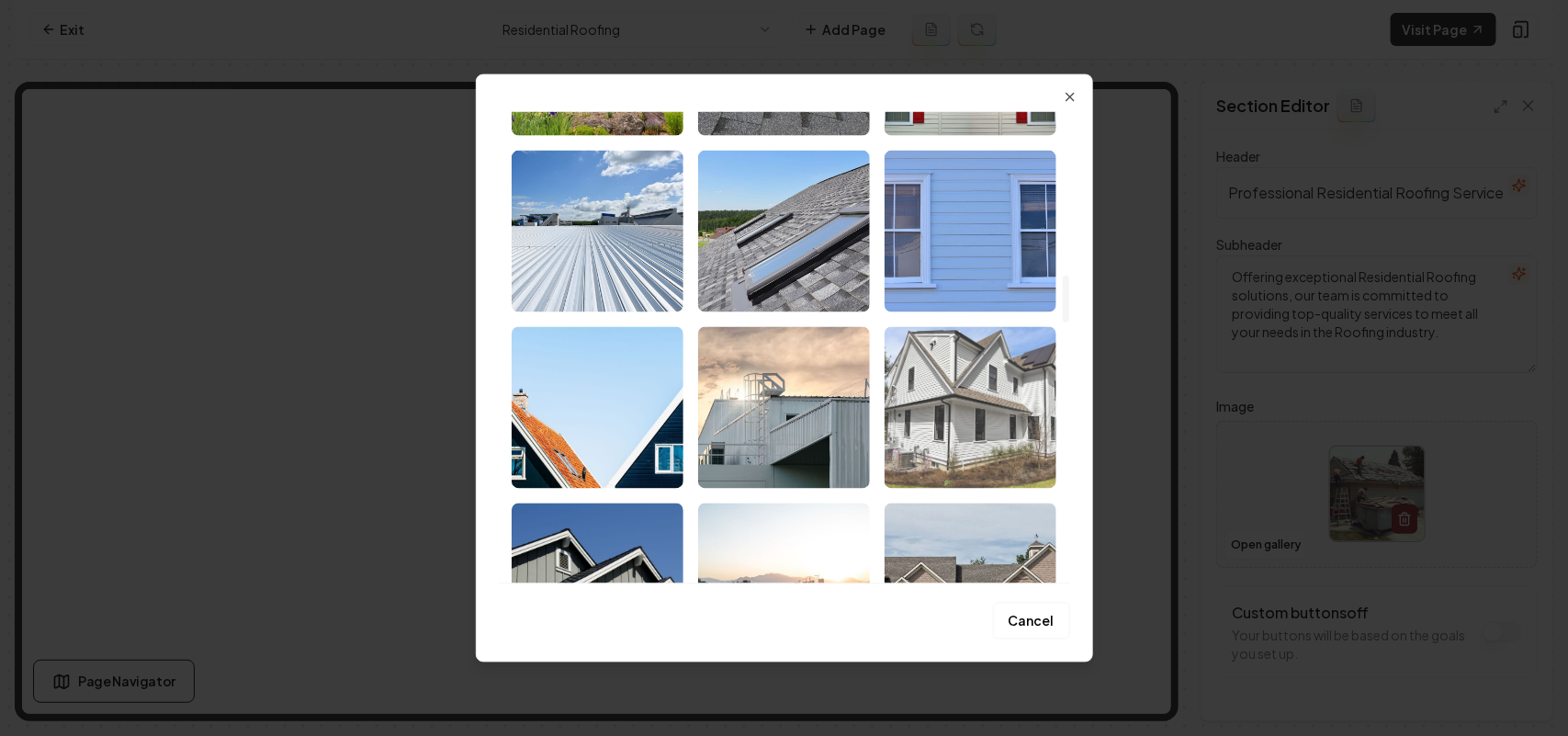 click at bounding box center (970, 407) 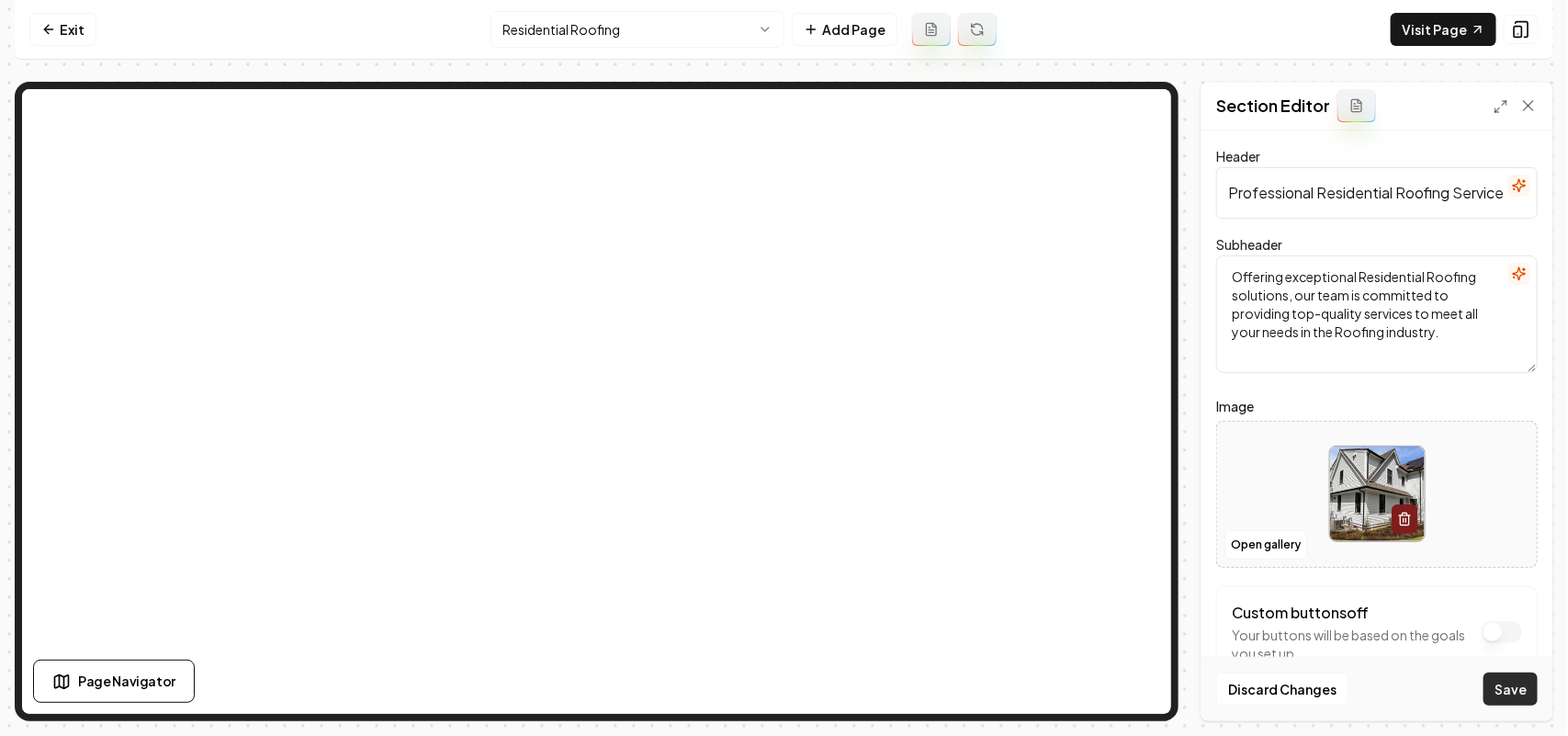 click on "Save" at bounding box center (1510, 689) 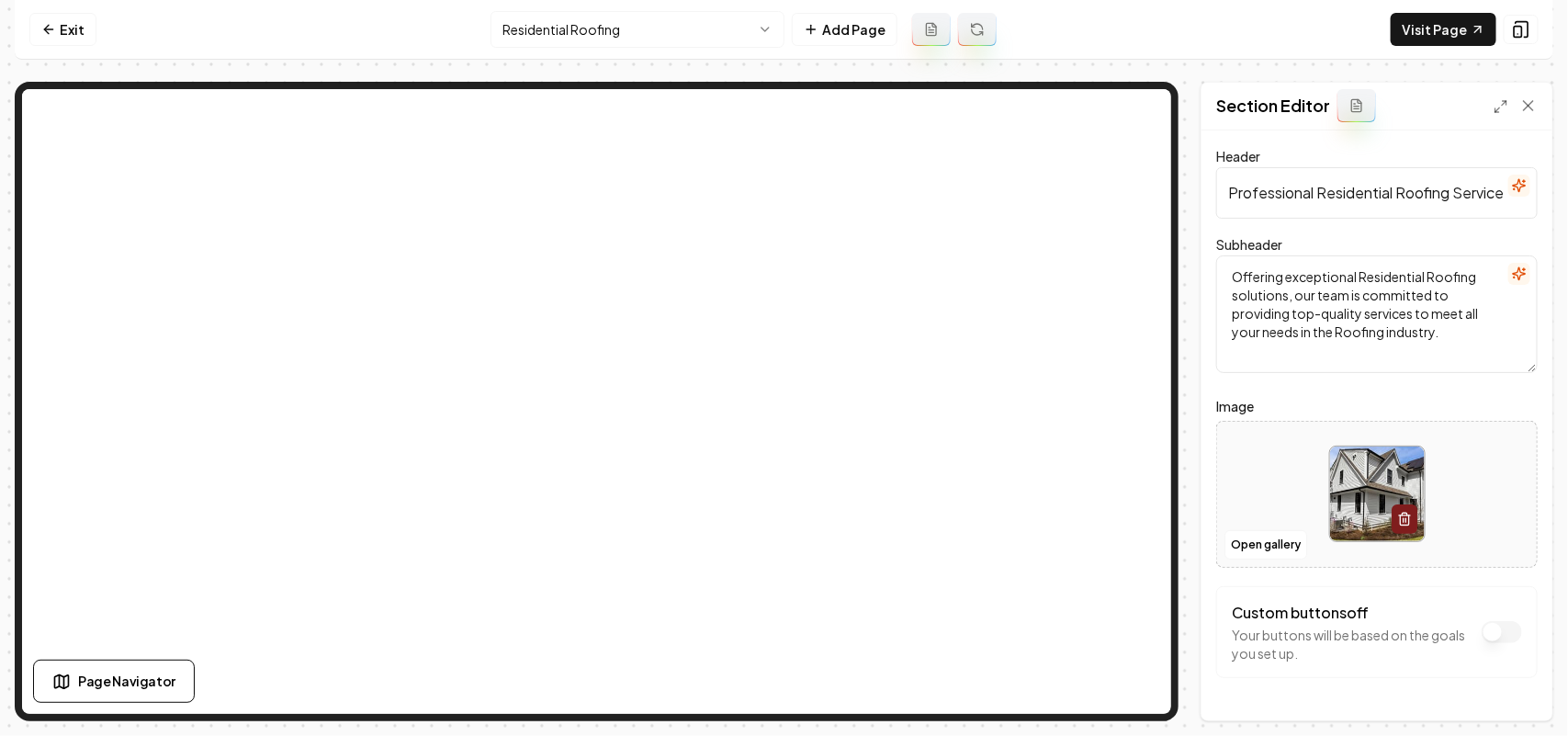 click on "Exit Residential Roofing Add Page Visit Page" at bounding box center (784, 29) 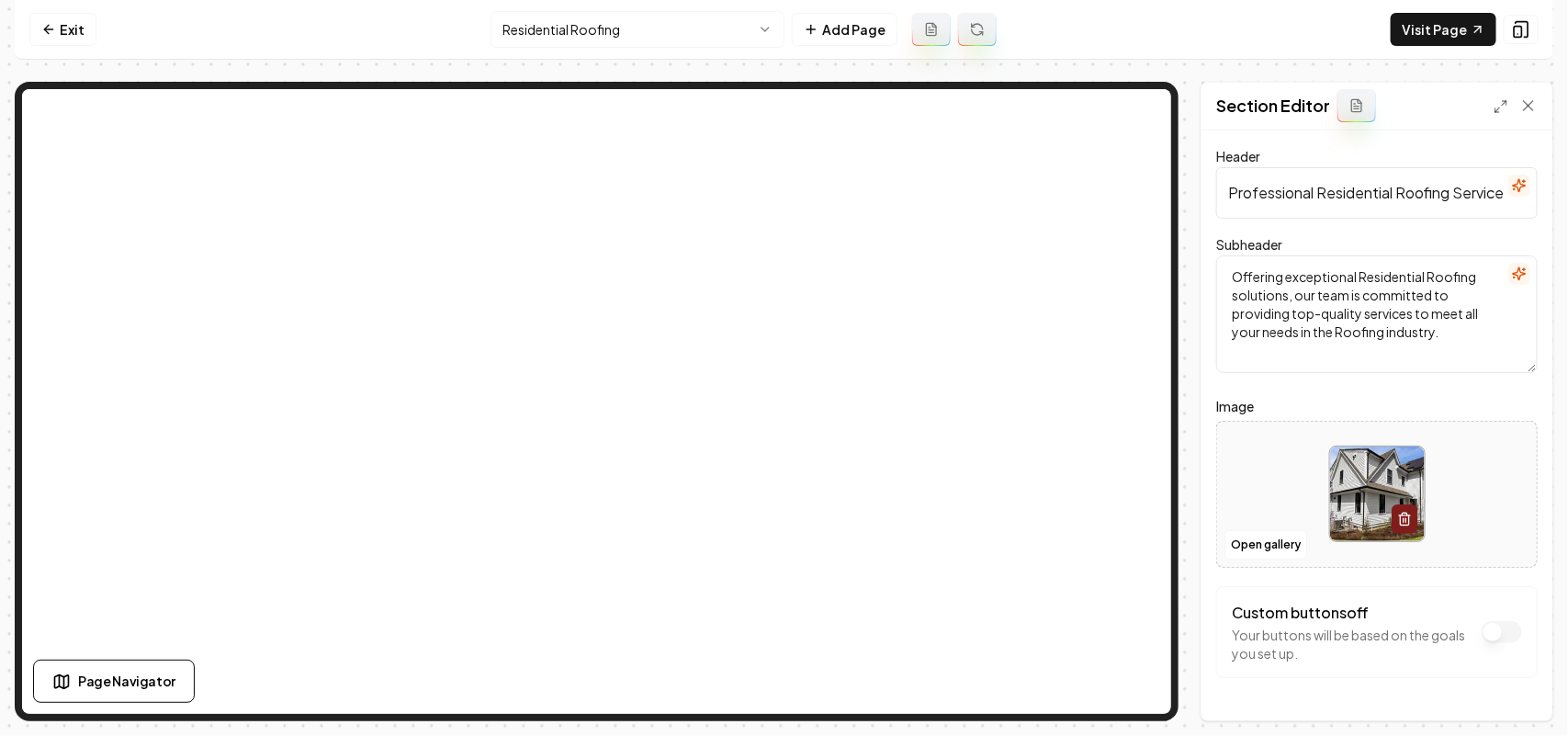 click on "Computer Required This feature is only available on a computer. Please switch to a computer to edit your site. Go back  Exit Residential Roofing Add Page Visit Page  Page Navigator Page Settings Section Editor Header Professional Residential Roofing Services Subheader Offering exceptional Residential Roofing solutions, our team is committed to providing top-quality services to meet all your needs in the Roofing industry. Image Open gallery Custom buttons  off Your buttons will be based on the goals you set up. Discard Changes Save /dashboard/sites/b103e655-5d7b-44a2-a401-34673792dc9e/pages/a98fdbe5-26d9-4bce-8f52-c8bf8c80ca9d" at bounding box center [784, 368] 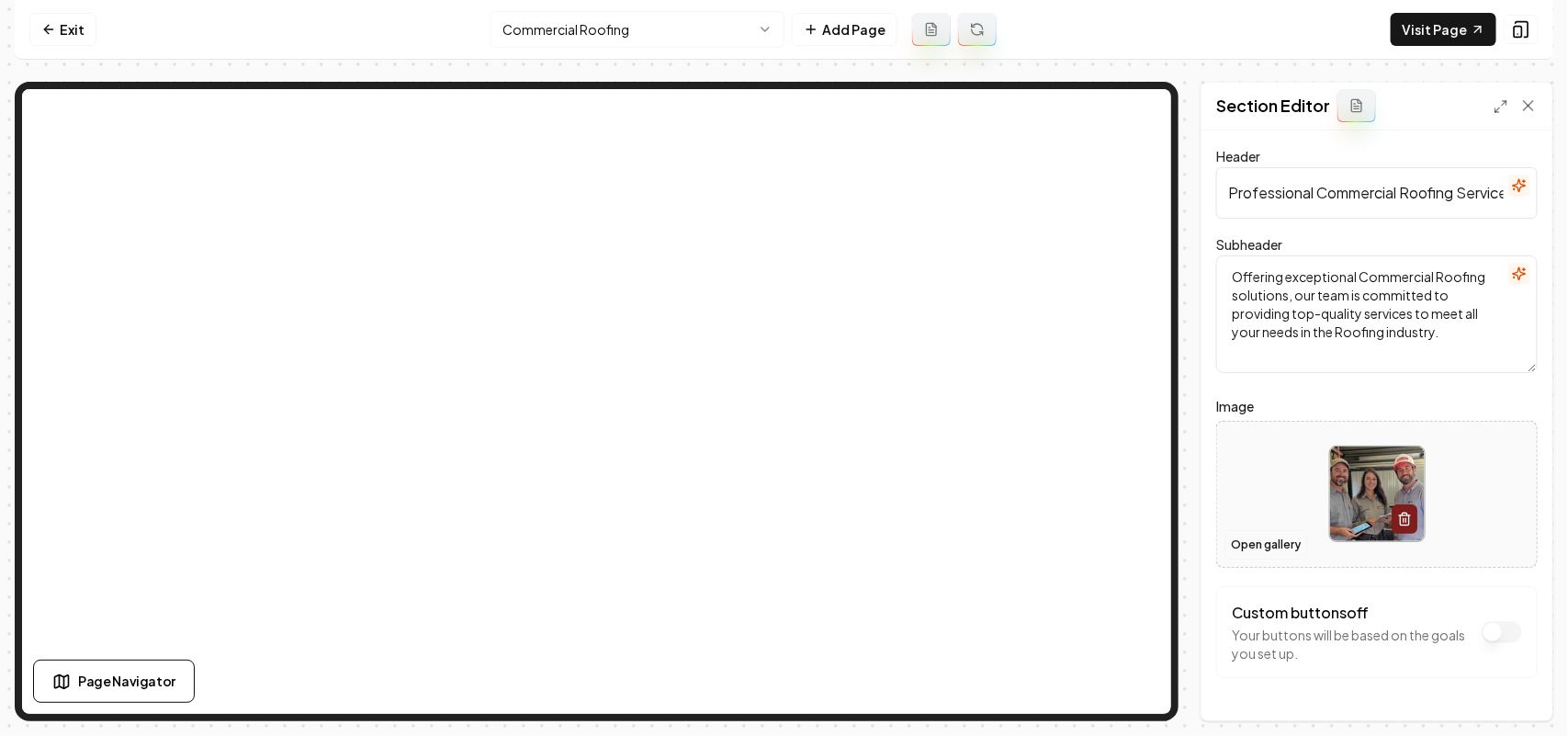 click on "Open gallery" at bounding box center (1266, 545) 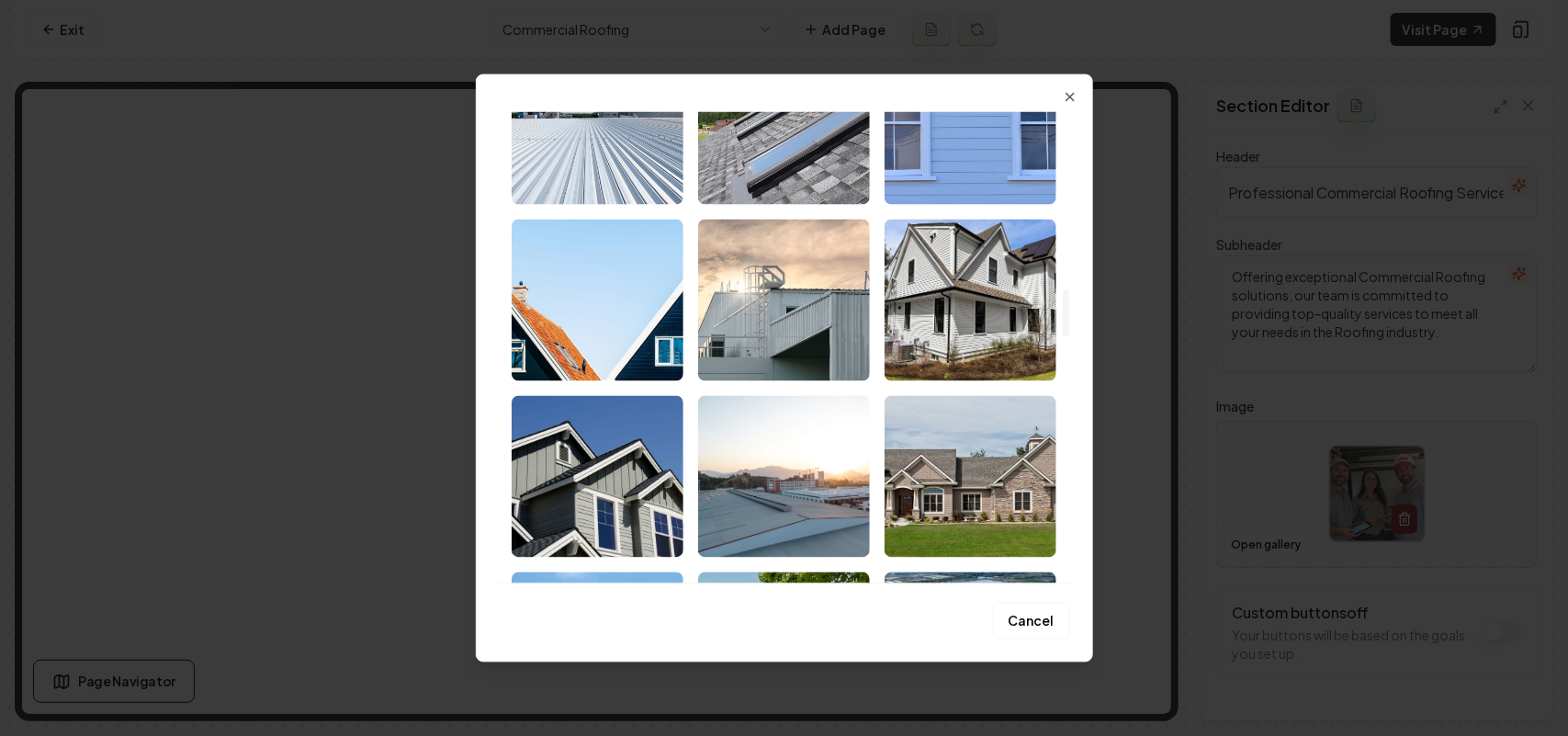 scroll, scrollTop: 1838, scrollLeft: 0, axis: vertical 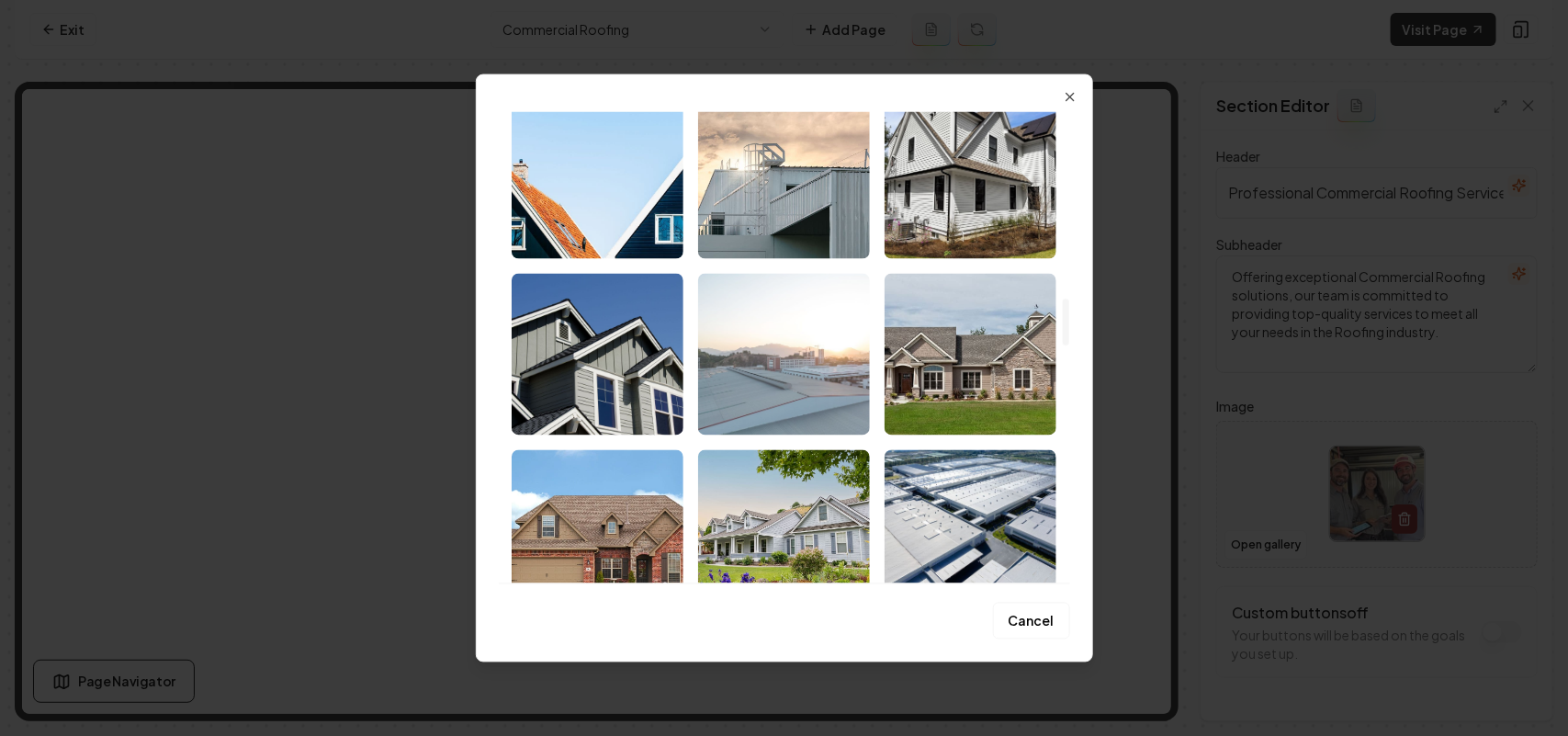click at bounding box center (784, 354) 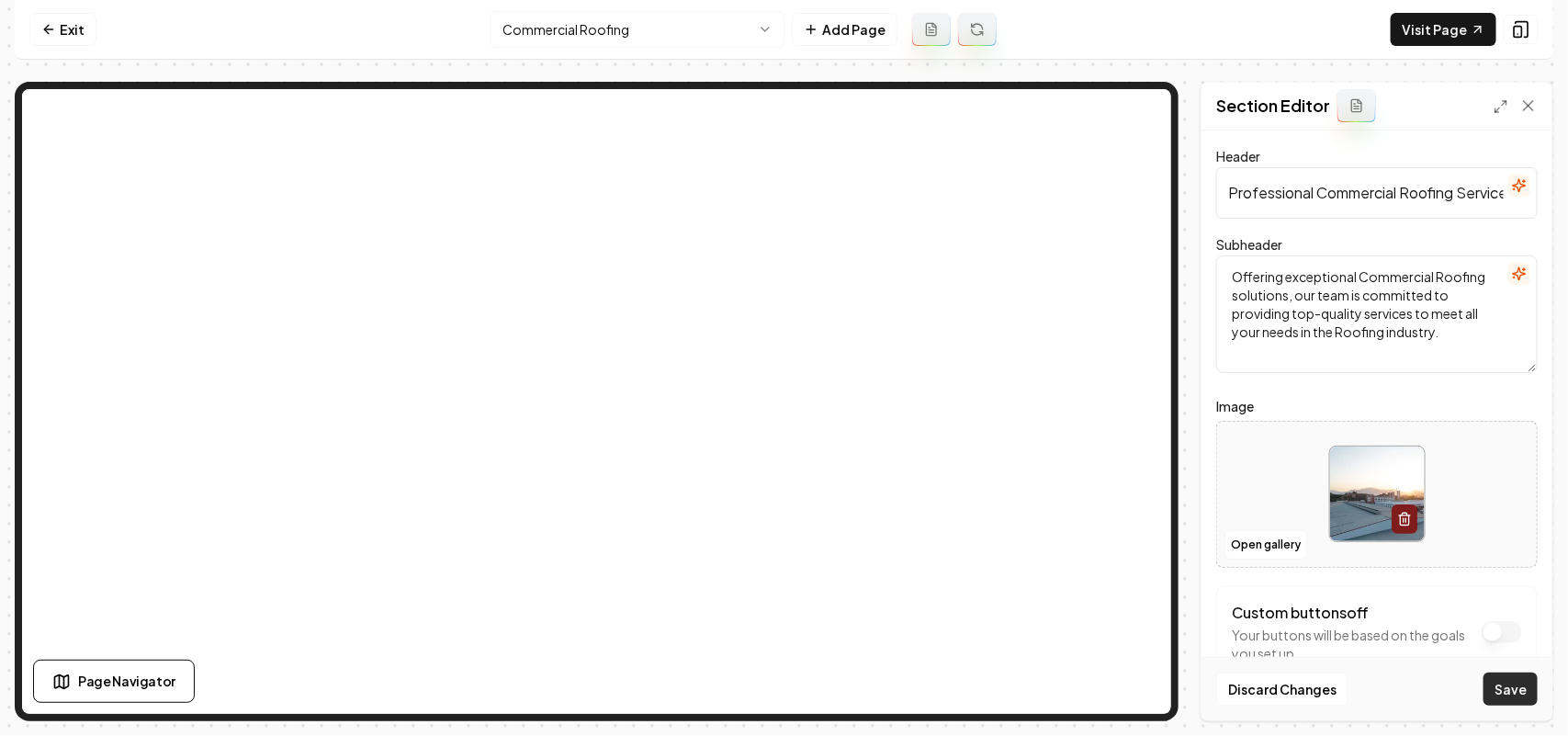 click on "Save" at bounding box center [1510, 689] 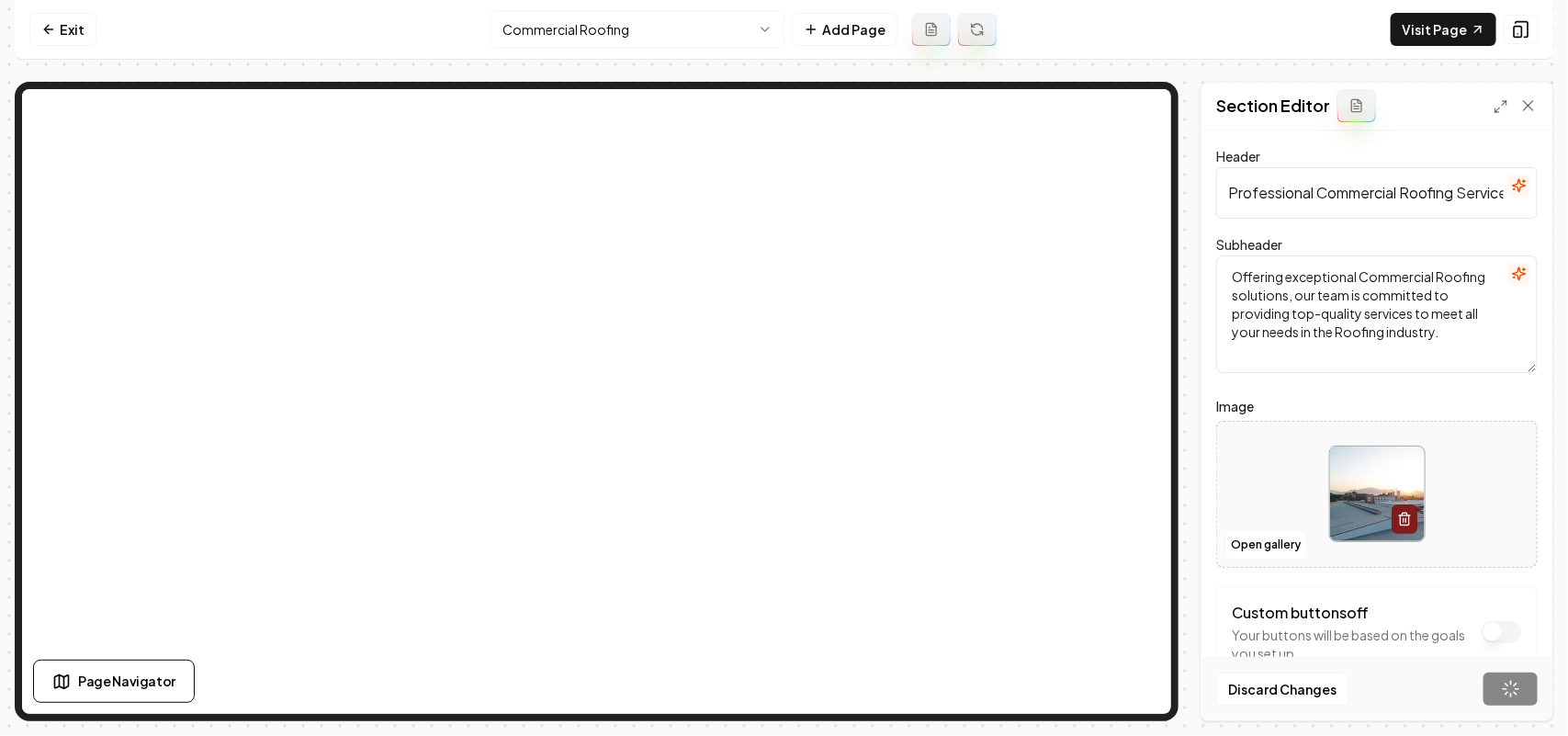 click on "Computer Required This feature is only available on a computer. Please switch to a computer to edit your site. Go back  Exit Commercial Roofing Add Page Visit Page  Page Navigator Page Settings Section Editor Header Professional Commercial Roofing Services Subheader Offering exceptional Commercial Roofing solutions, our team is committed to providing top-quality services to meet all your needs in the Roofing industry. Image Open gallery Custom buttons  off Your buttons will be based on the goals you set up. Discard Changes Save /dashboard/sites/b103e655-5d7b-44a2-a401-34673792dc9e/pages/7b14d434-f9e1-4030-8e85-8ffd29cea6c2" at bounding box center [784, 368] 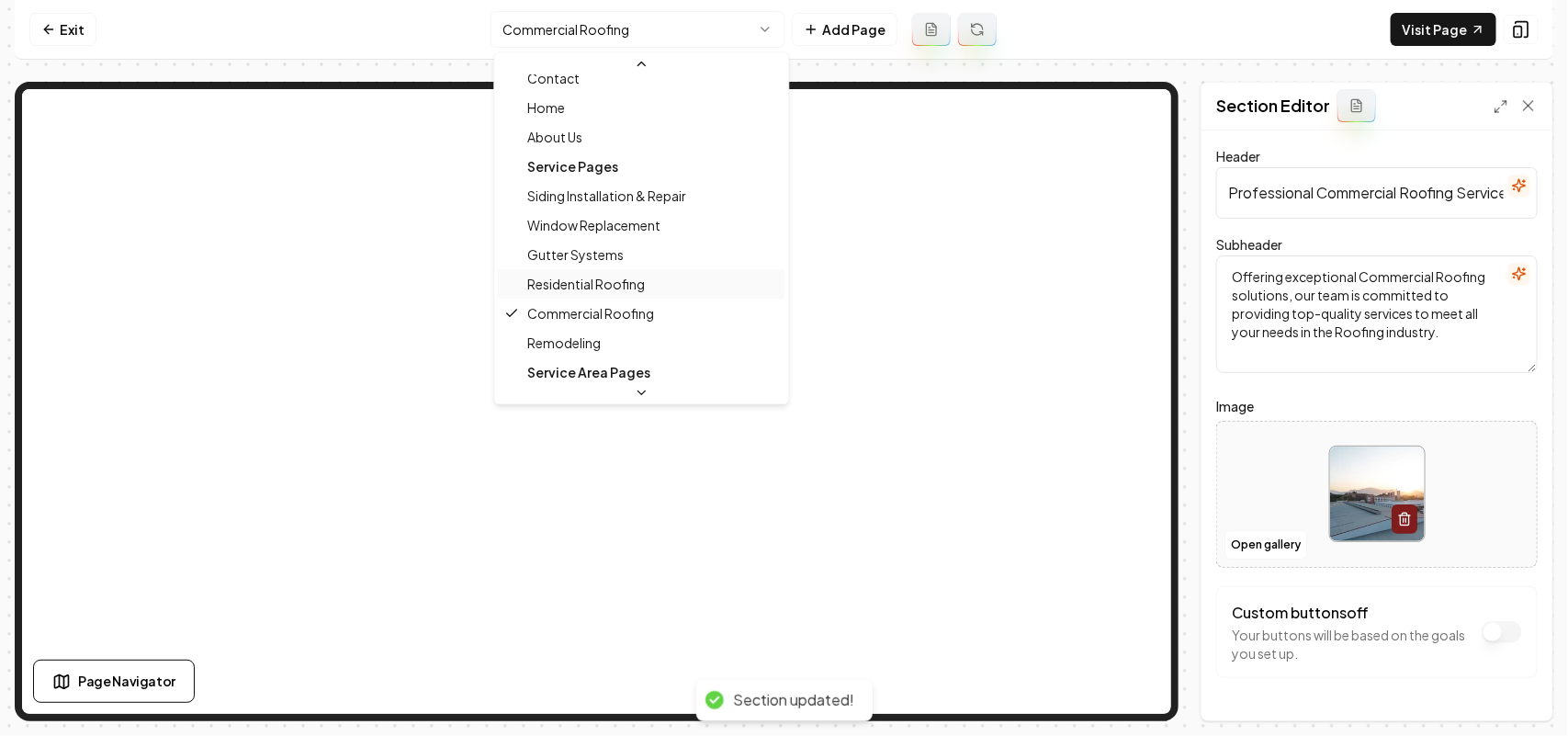 scroll, scrollTop: 61, scrollLeft: 0, axis: vertical 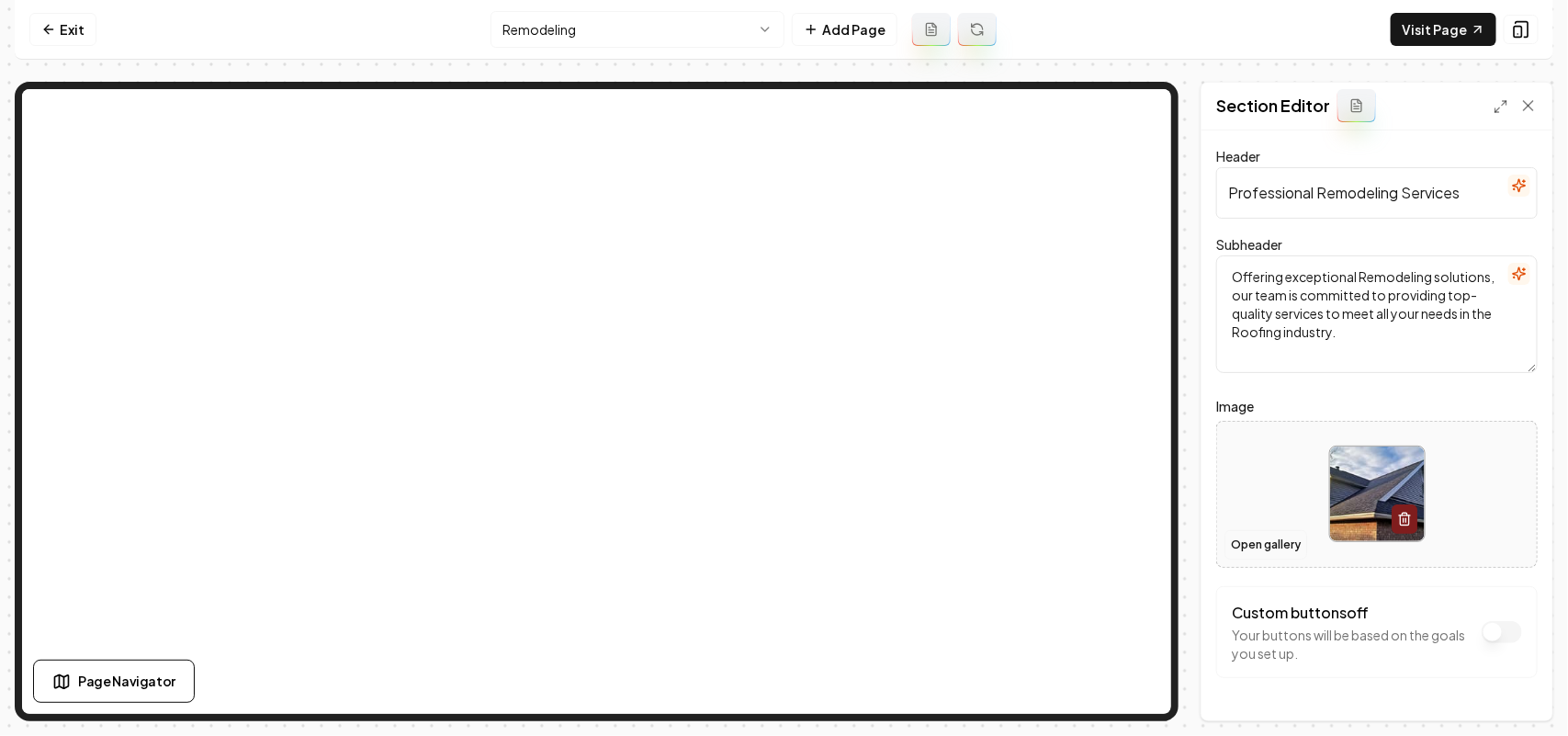 click on "Open gallery" at bounding box center (1266, 545) 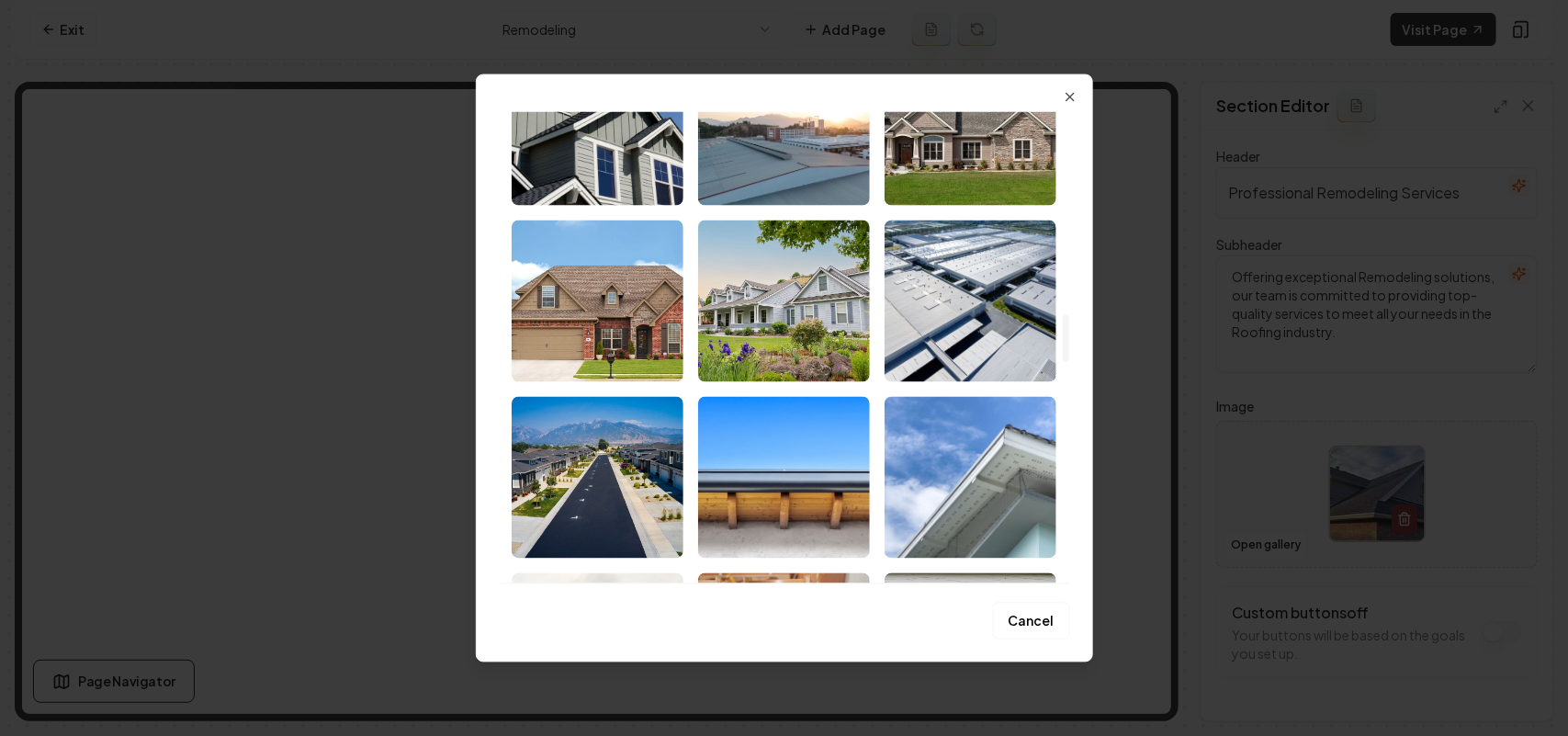 scroll, scrollTop: 1953, scrollLeft: 0, axis: vertical 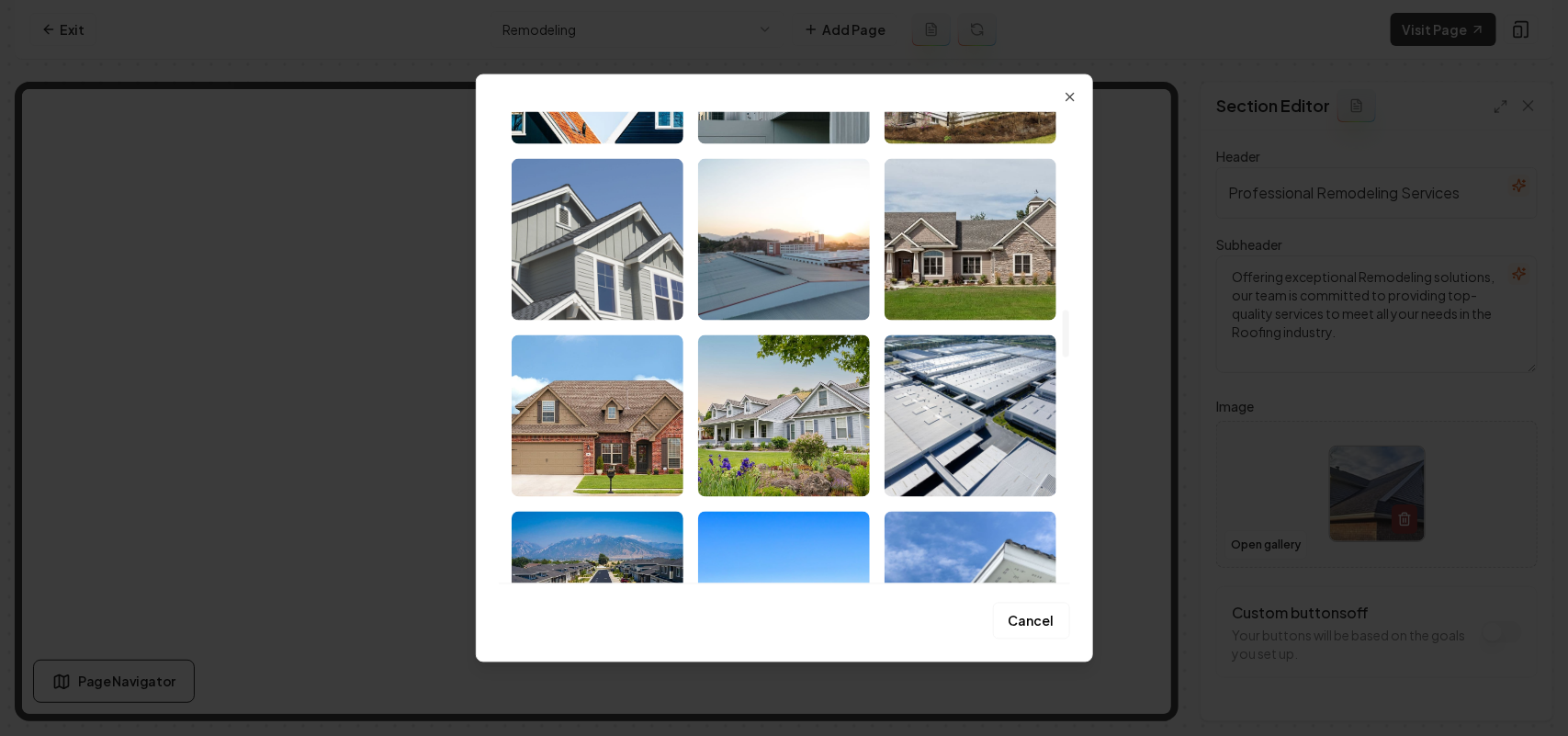 click at bounding box center (597, 239) 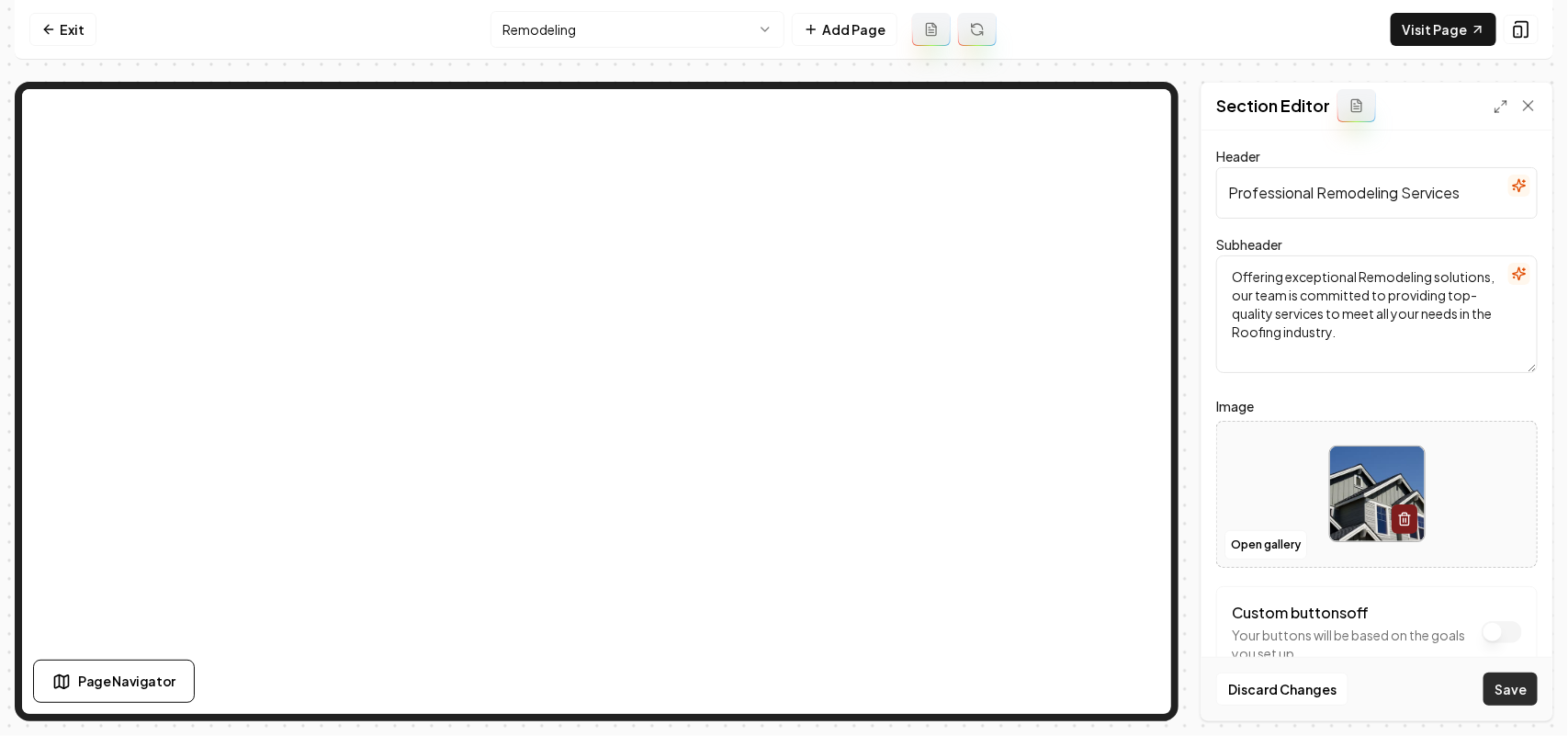 click on "Save" at bounding box center (1510, 689) 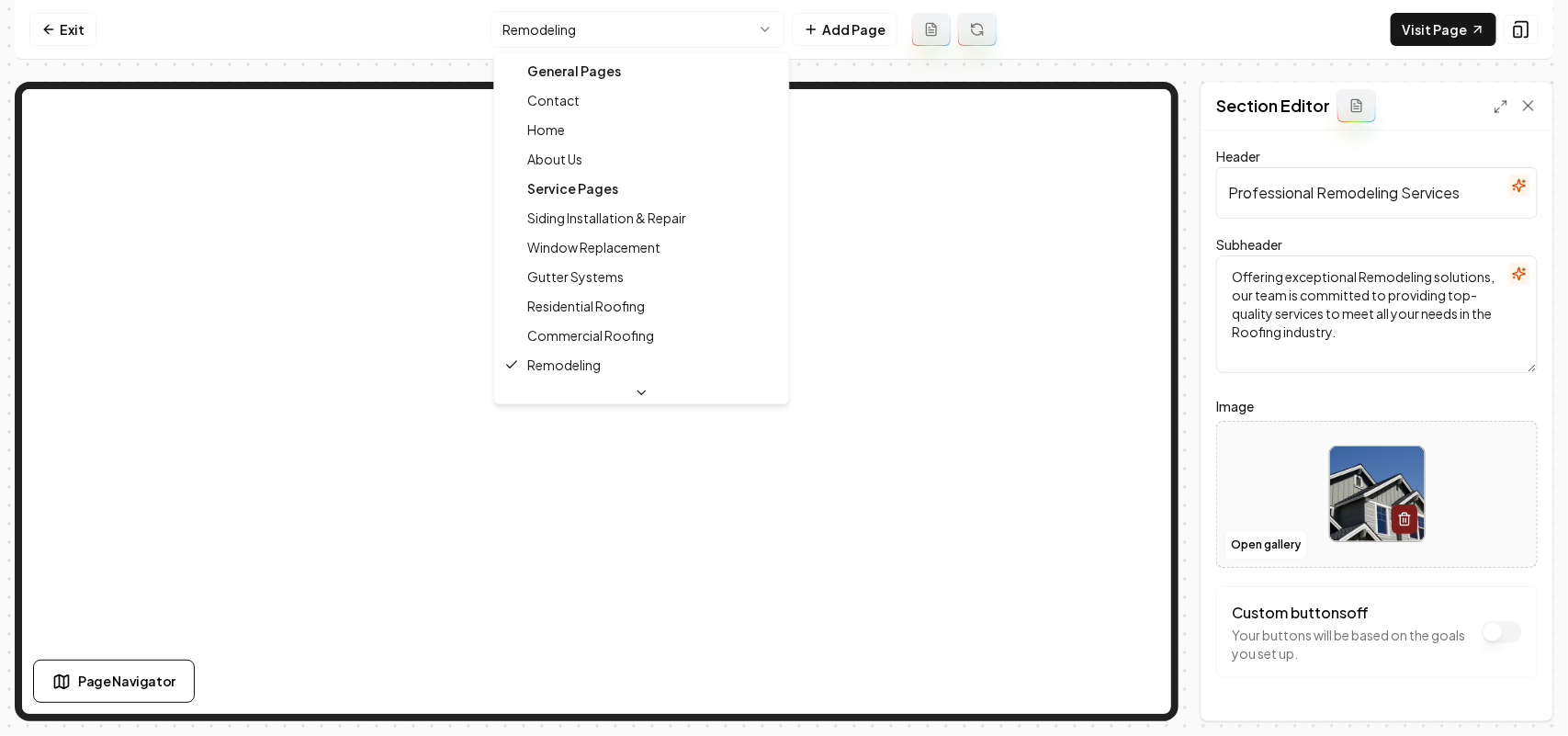 click on "Computer Required This feature is only available on a computer. Please switch to a computer to edit your site. Go back  Exit Remodeling Add Page Visit Page  Page Navigator Page Settings Section Editor Header Professional Remodeling Services Subheader Offering exceptional Remodeling solutions, our team is committed to providing top-quality services to meet all your needs in the Roofing industry. Image Open gallery Custom buttons  off Your buttons will be based on the goals you set up. Discard Changes Save Section updated! /dashboard/sites/b103e655-5d7b-44a2-a401-34673792dc9e/pages/d76d01e7-1b86-4113-8c63-a95bbc4e769e General Pages Contact Home About Us Service Pages Siding Installation & Repair Window Replacement Gutter Systems Residential Roofing Commercial Roofing Remodeling Service Area Pages Johnston, IA" at bounding box center (784, 368) 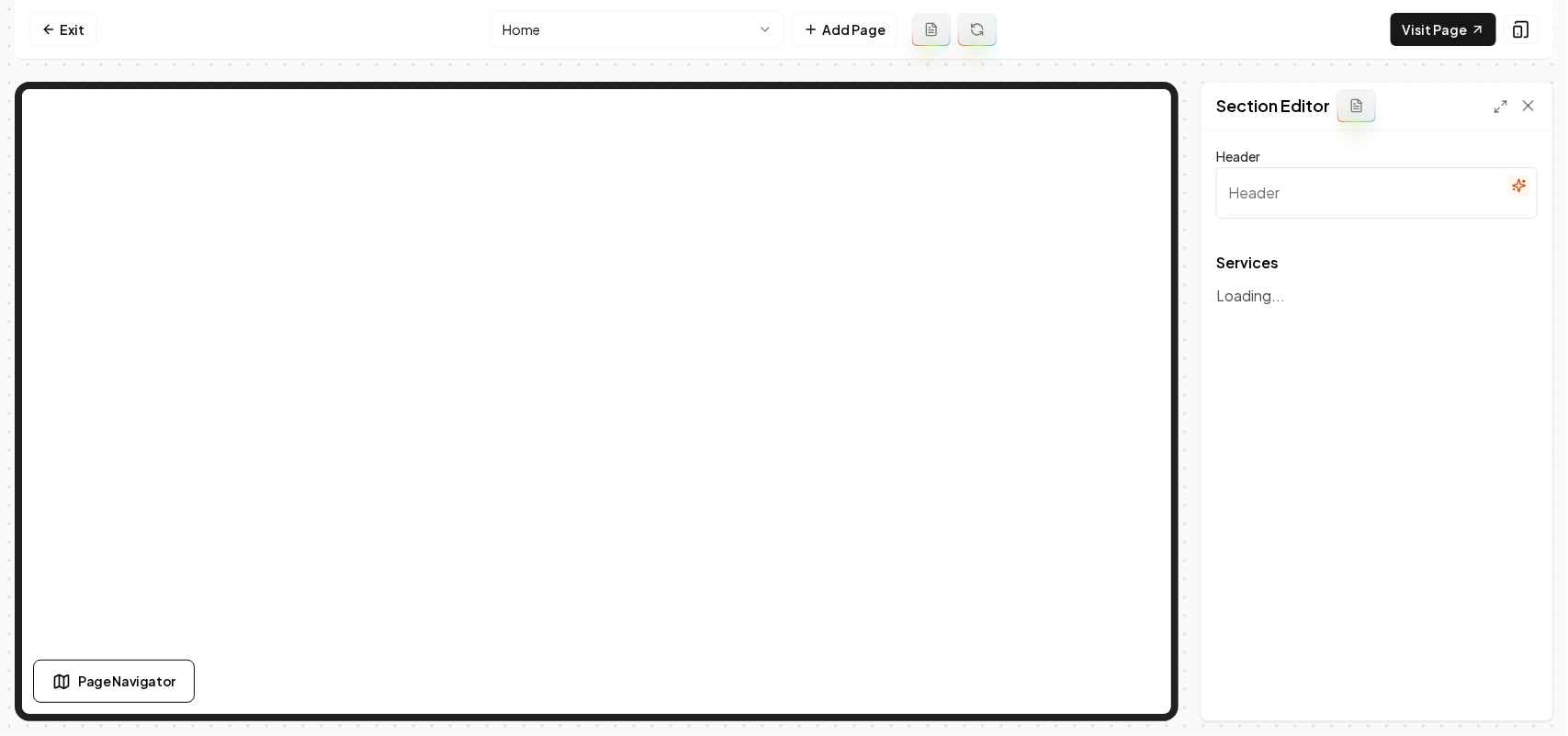 type on "Our Roofing Services Overview" 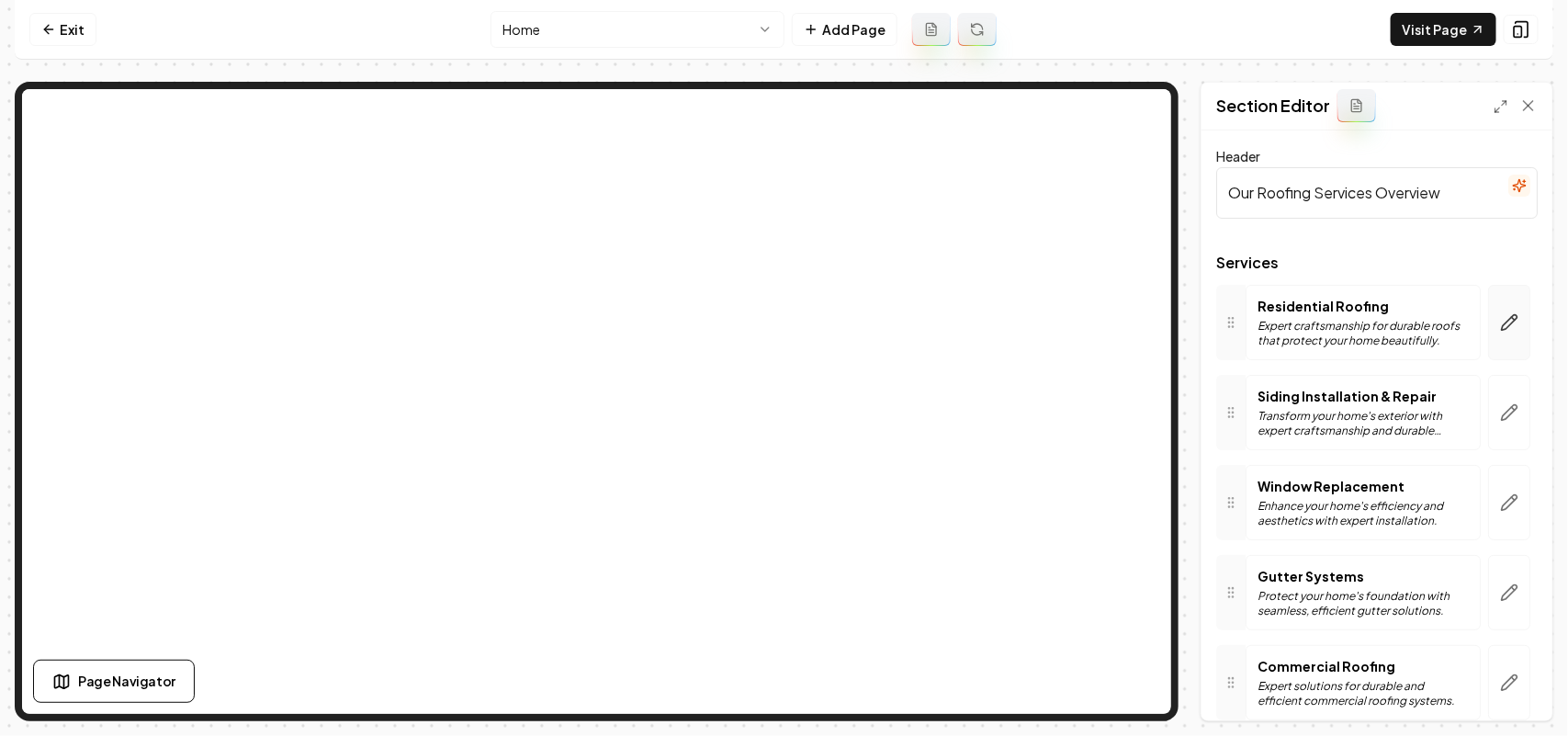 click at bounding box center [1509, 323] 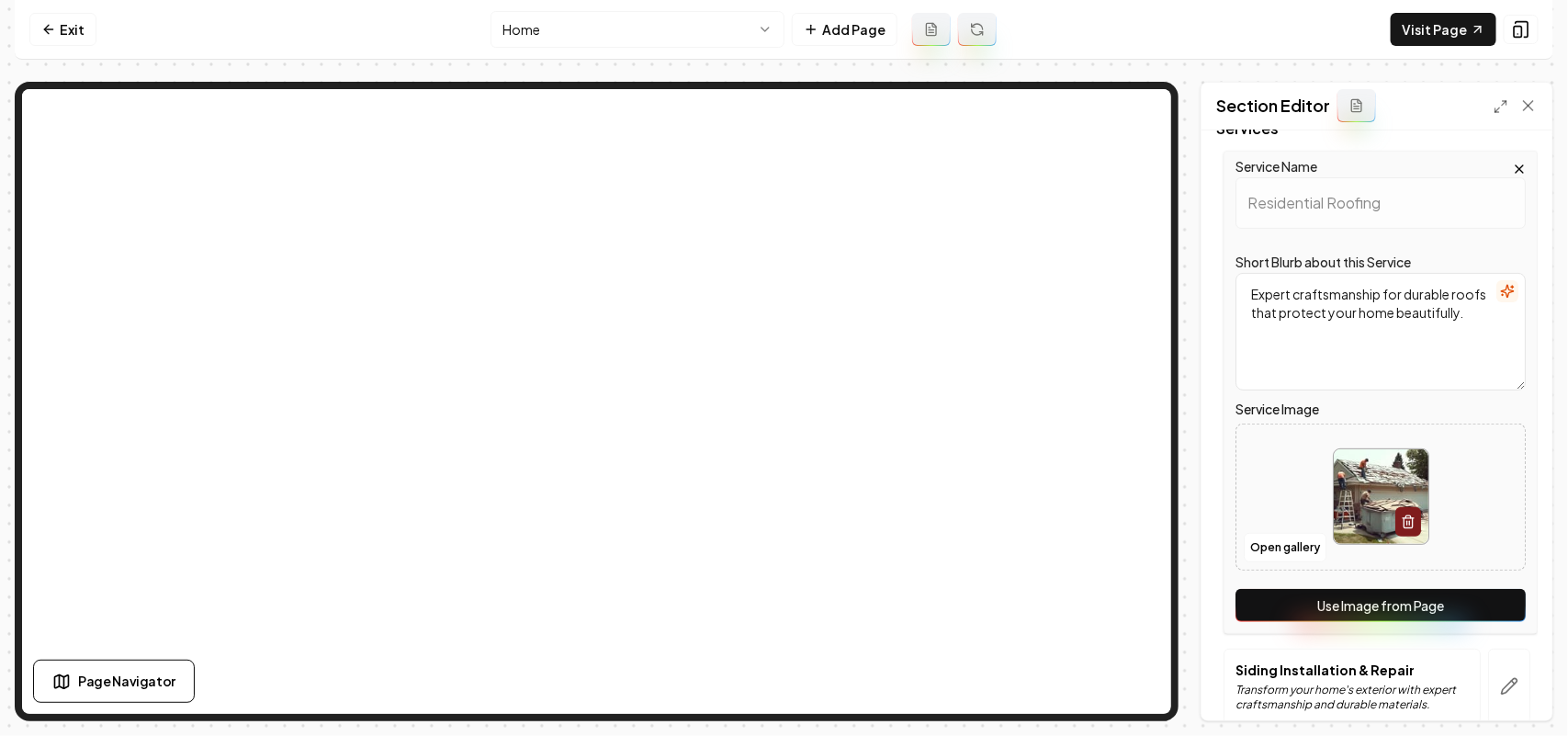 scroll, scrollTop: 345, scrollLeft: 0, axis: vertical 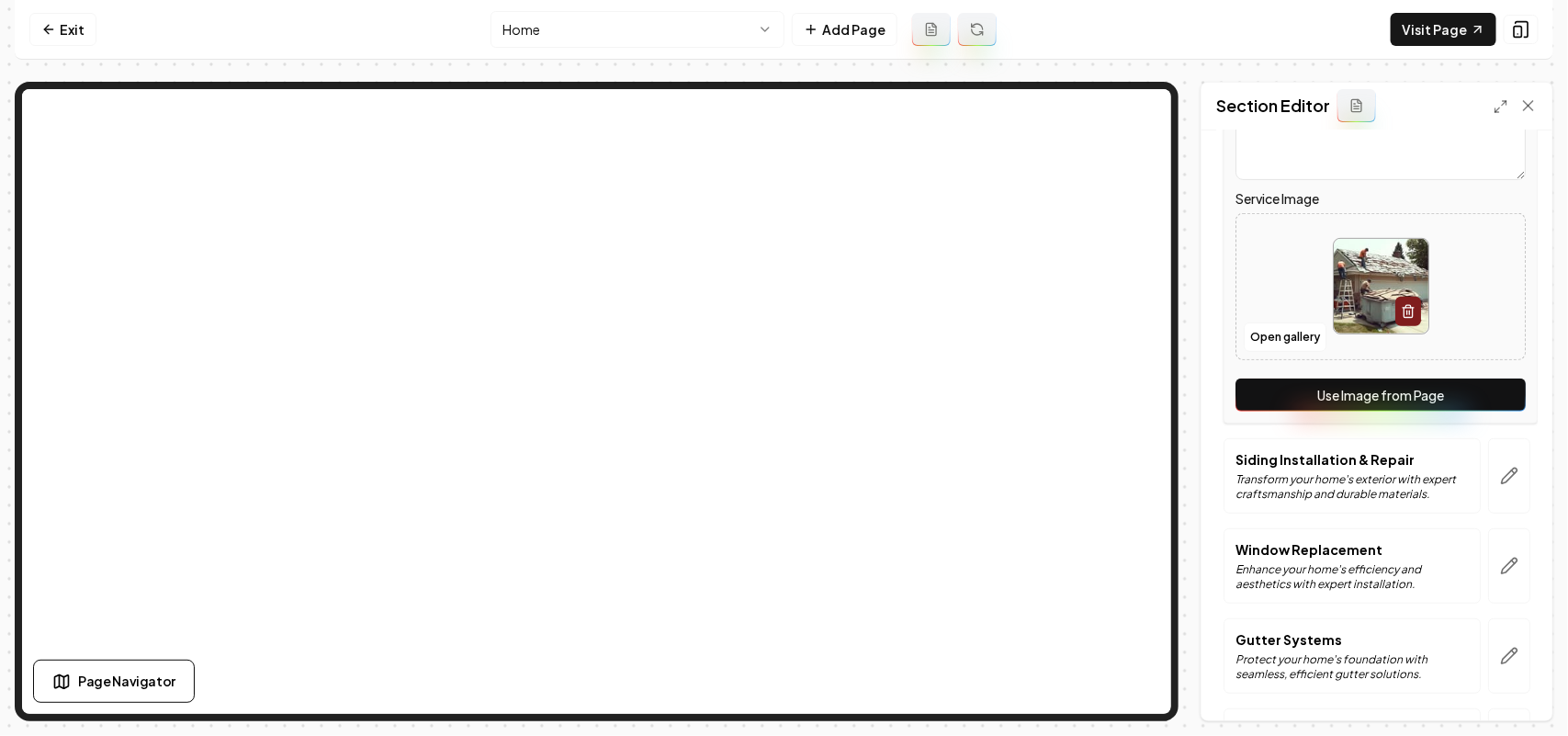click on "Use Image from Page" at bounding box center [1381, 395] 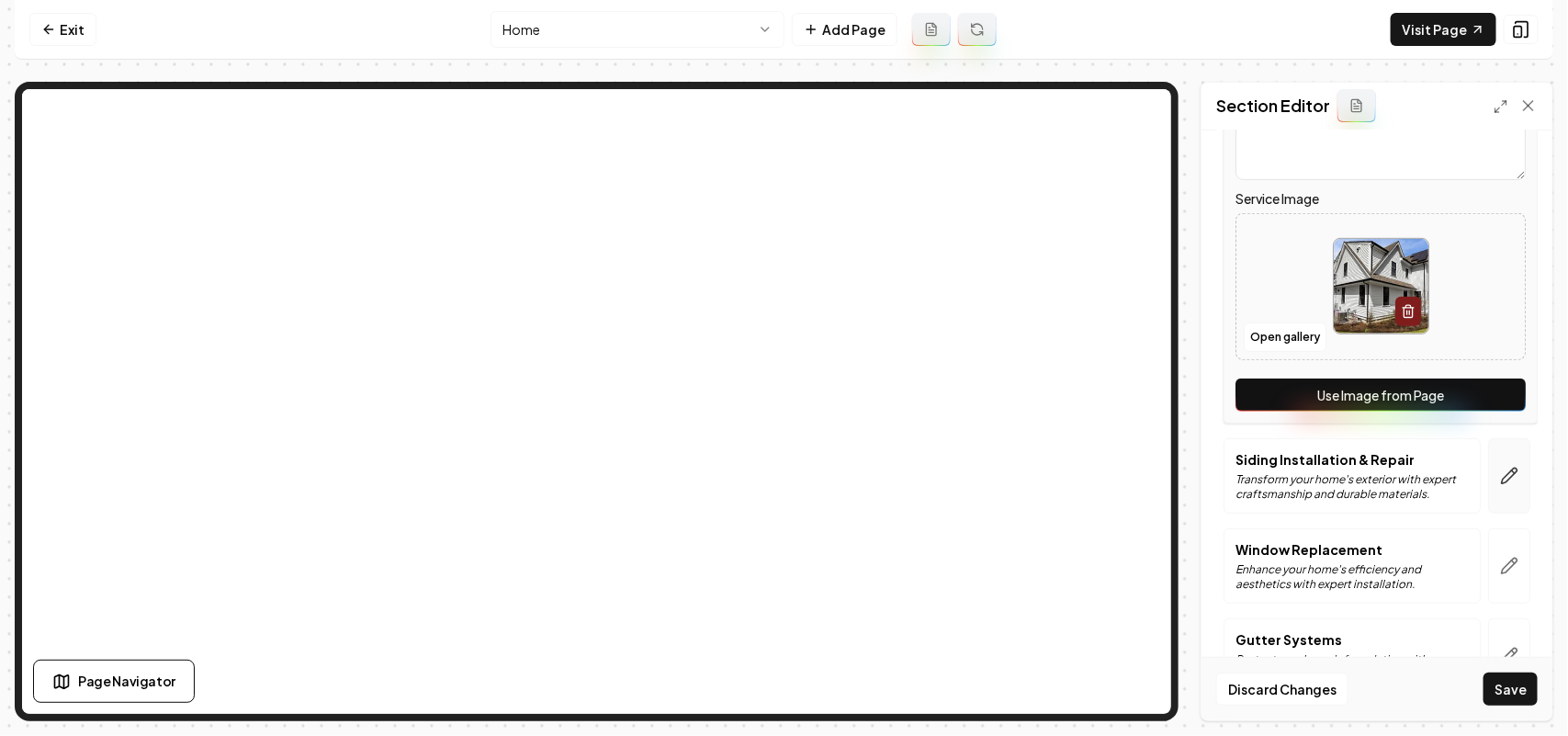 click at bounding box center [1509, 476] 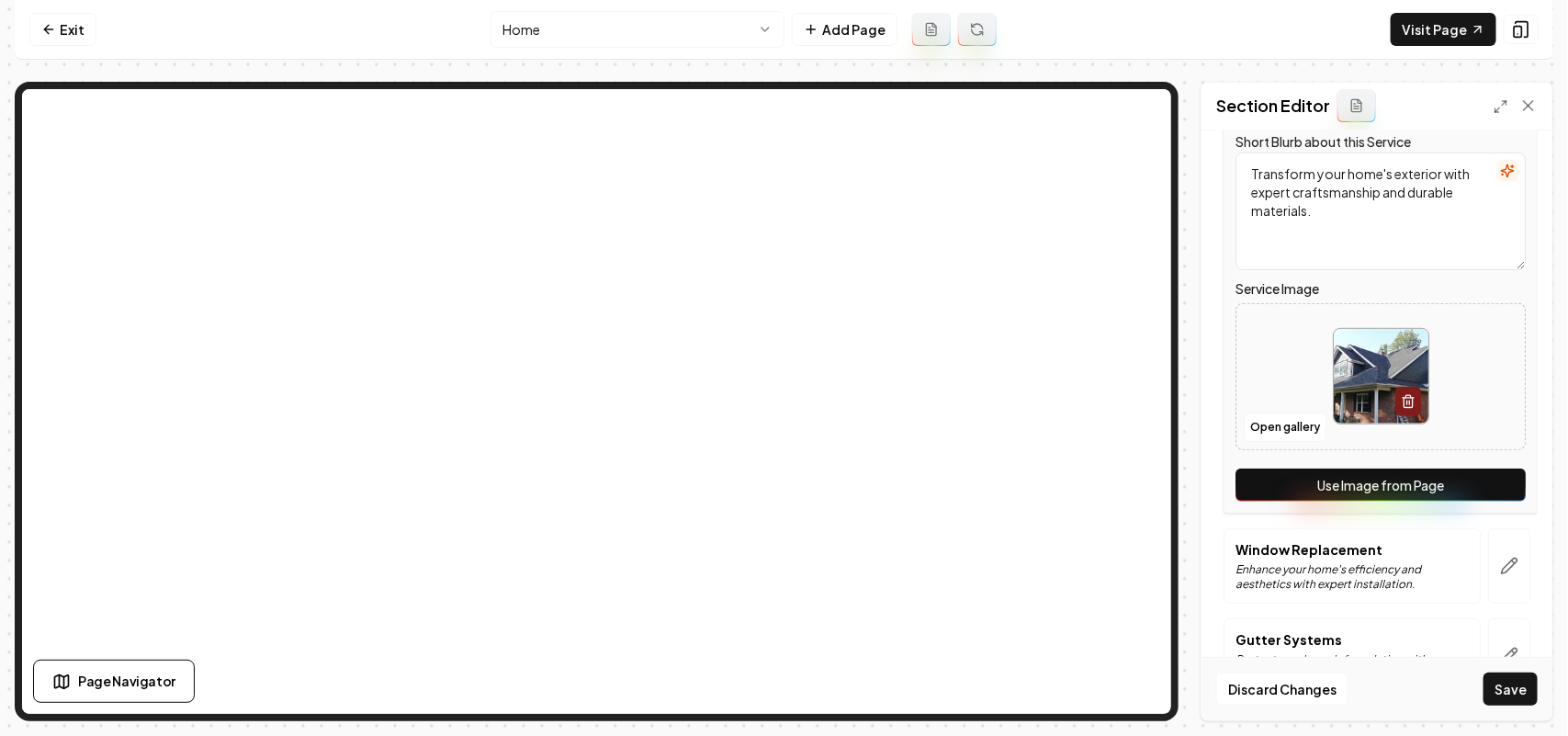 click on "Use Image from Page" at bounding box center [1381, 485] 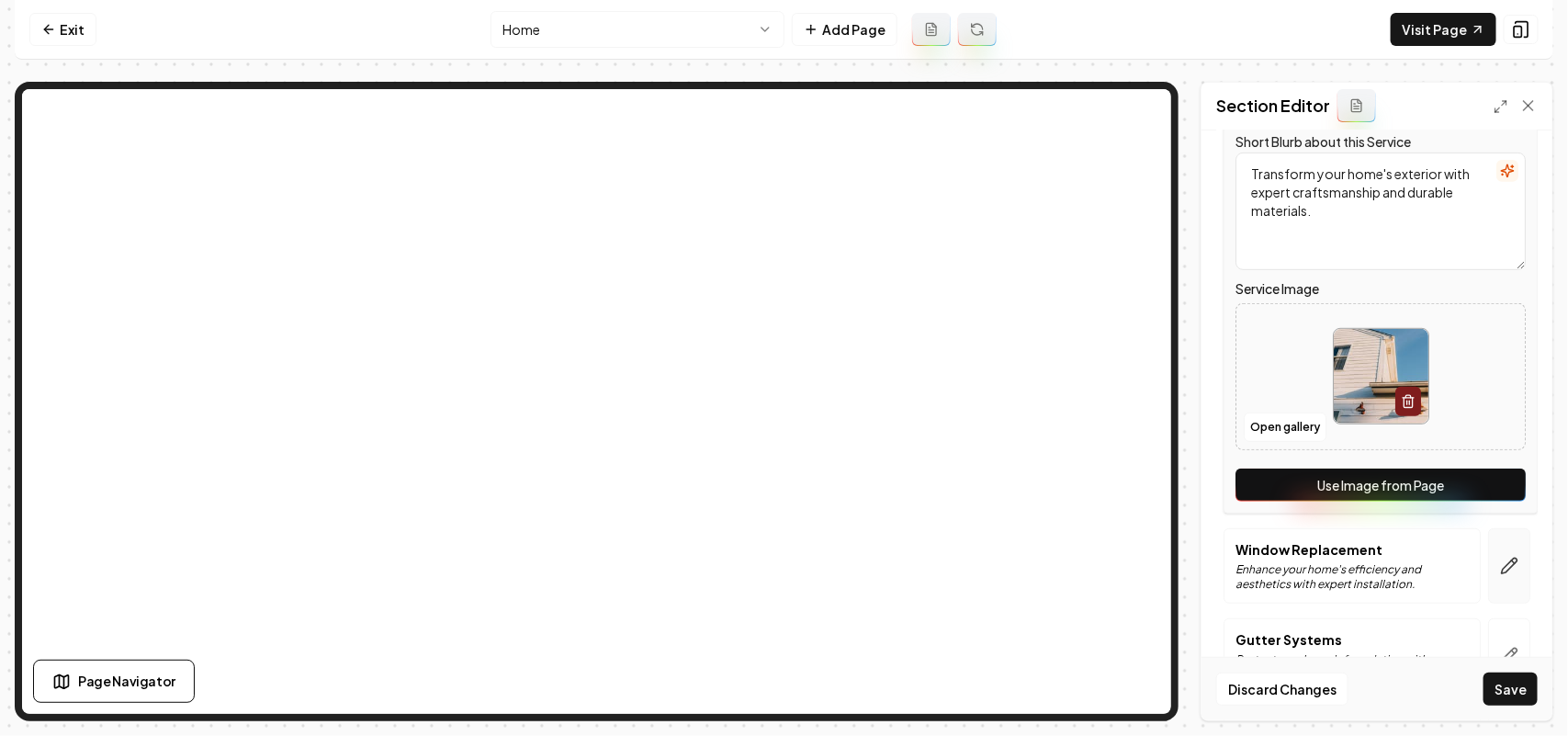 click 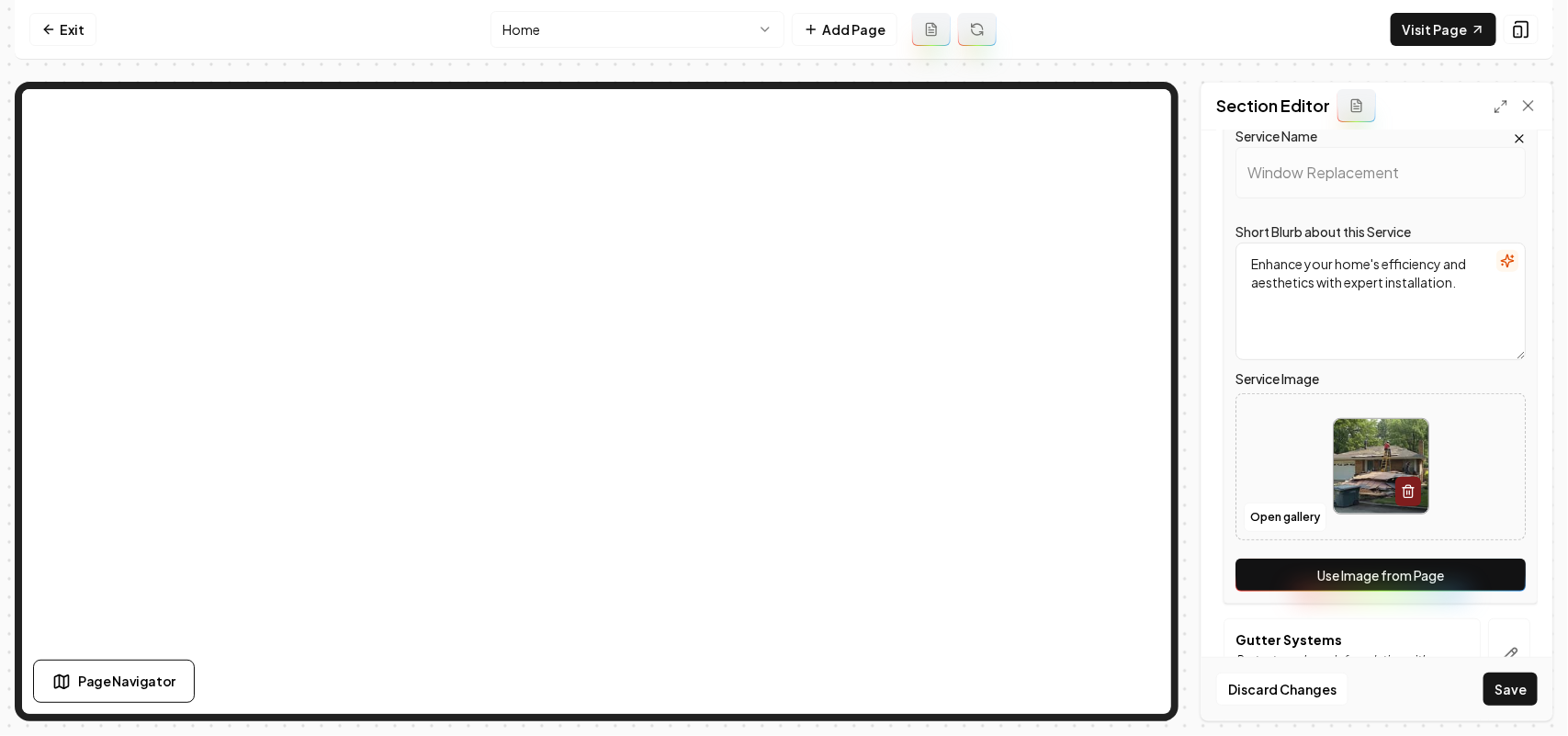 click on "Use Image from Page" at bounding box center (1381, 575) 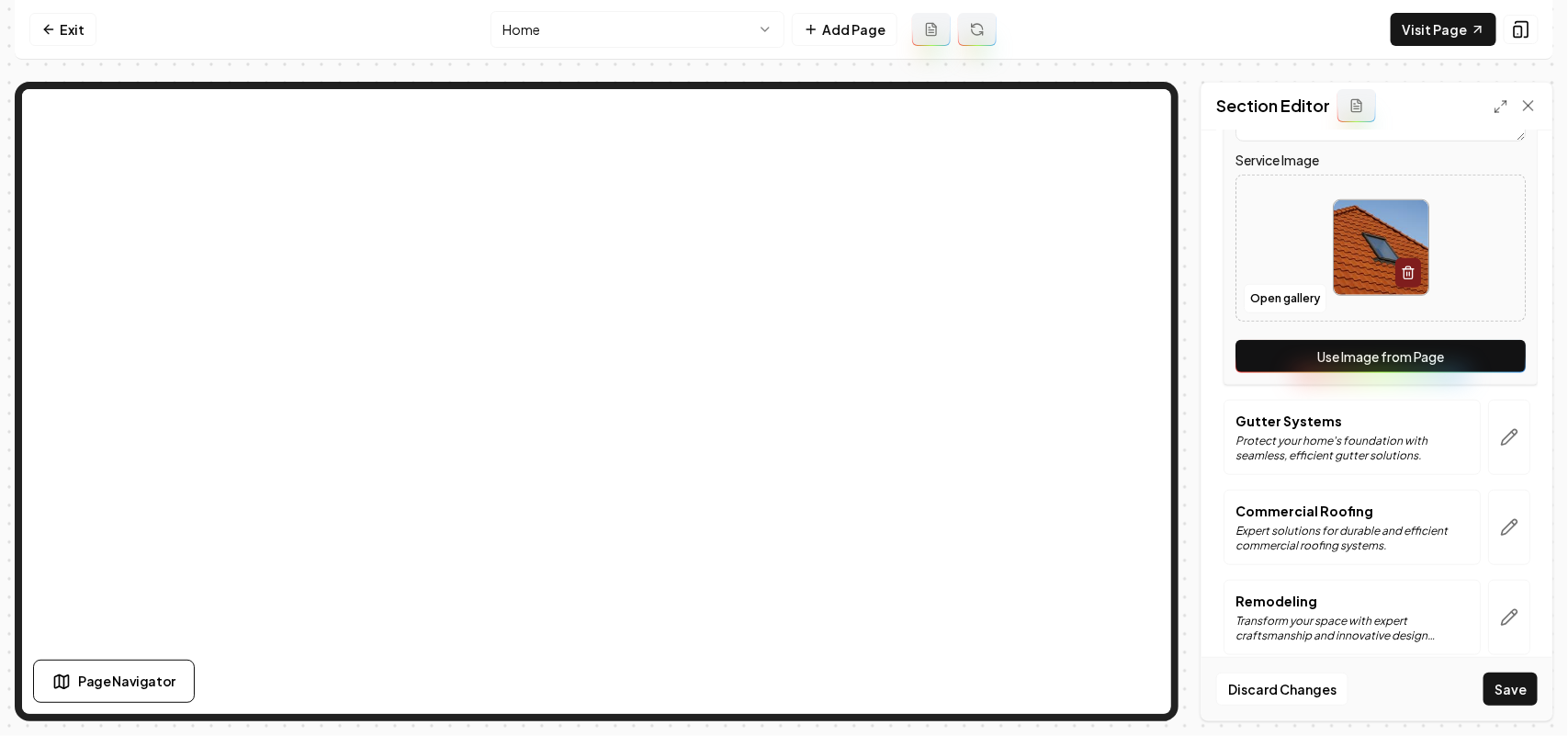 scroll, scrollTop: 584, scrollLeft: 0, axis: vertical 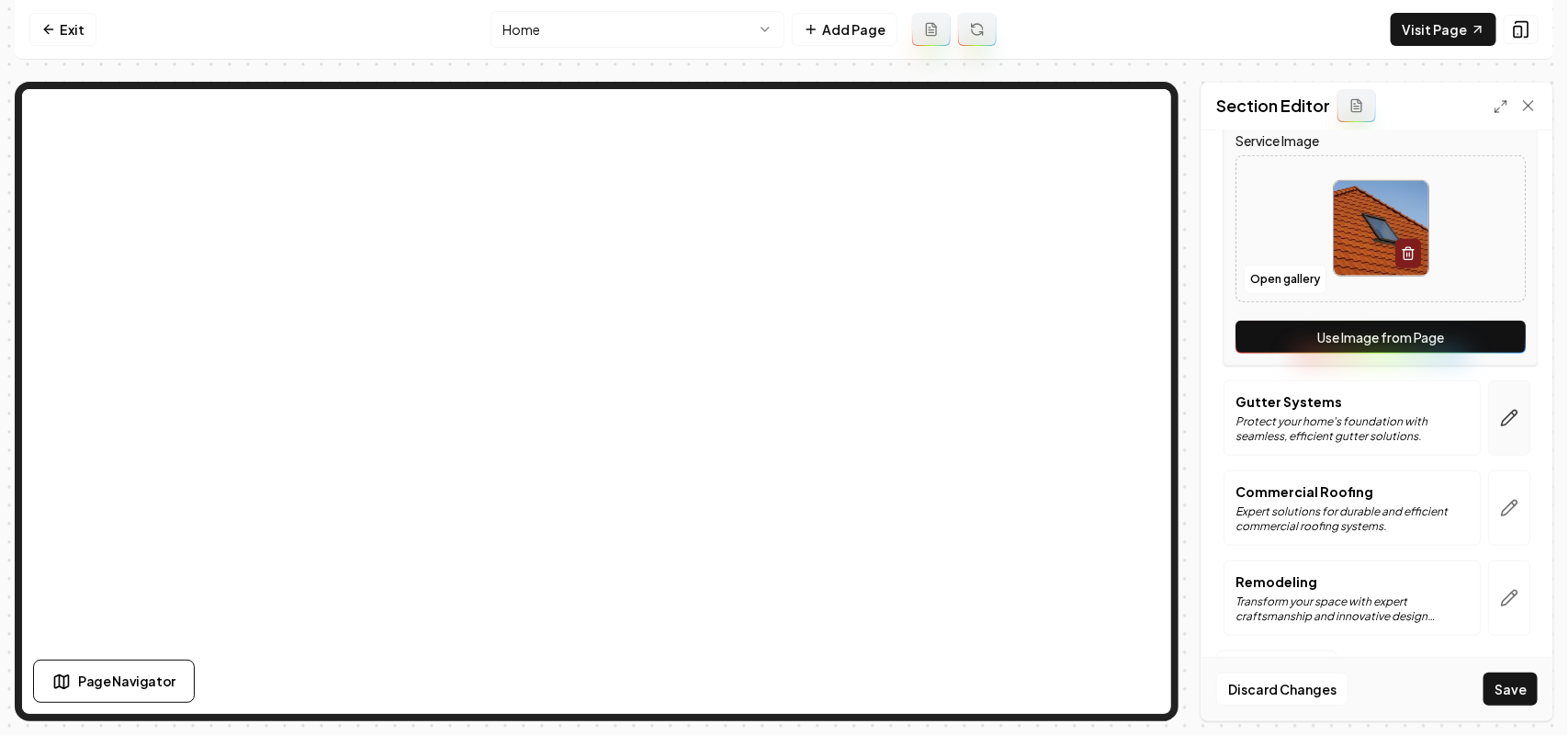 click 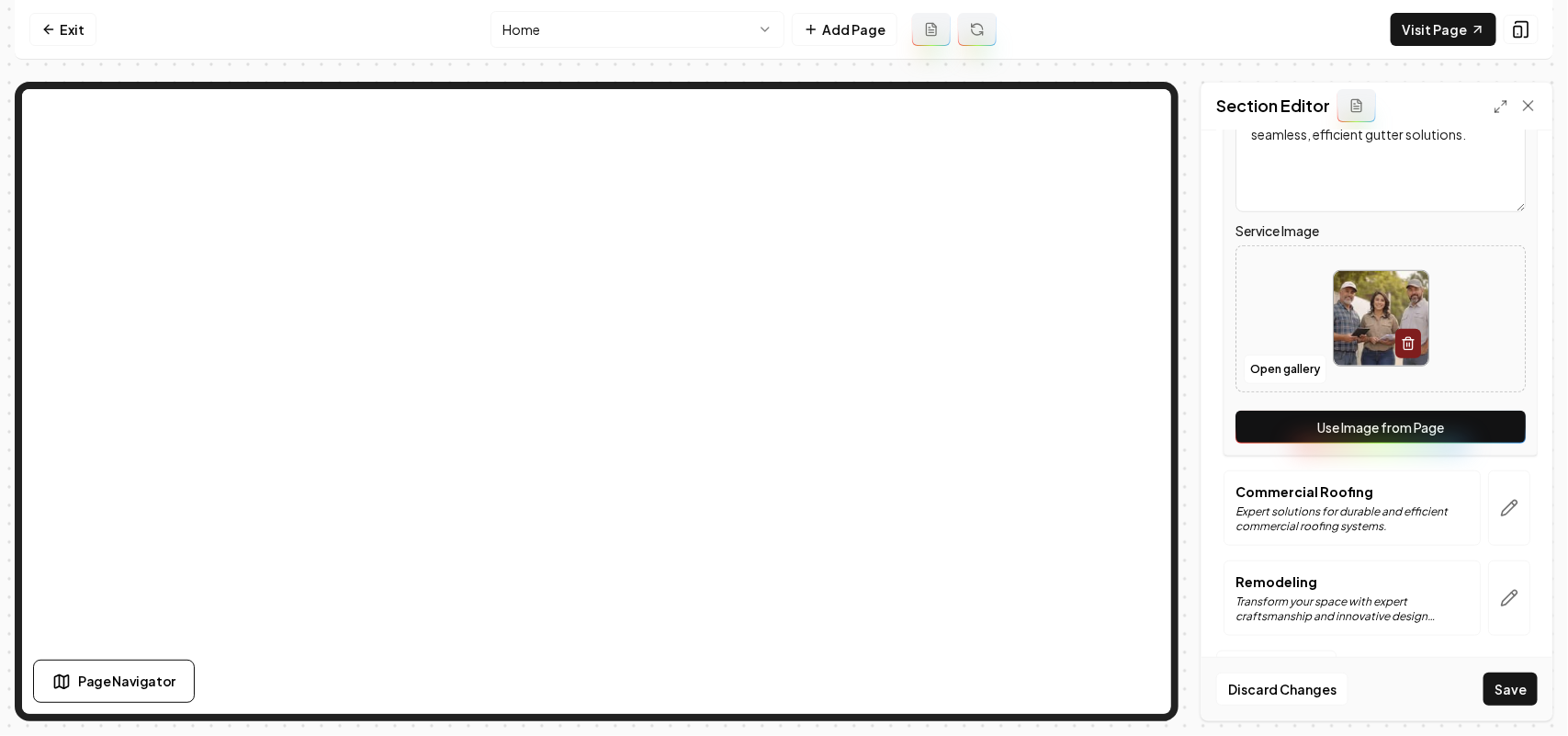 click on "Use Image from Page" at bounding box center (1381, 427) 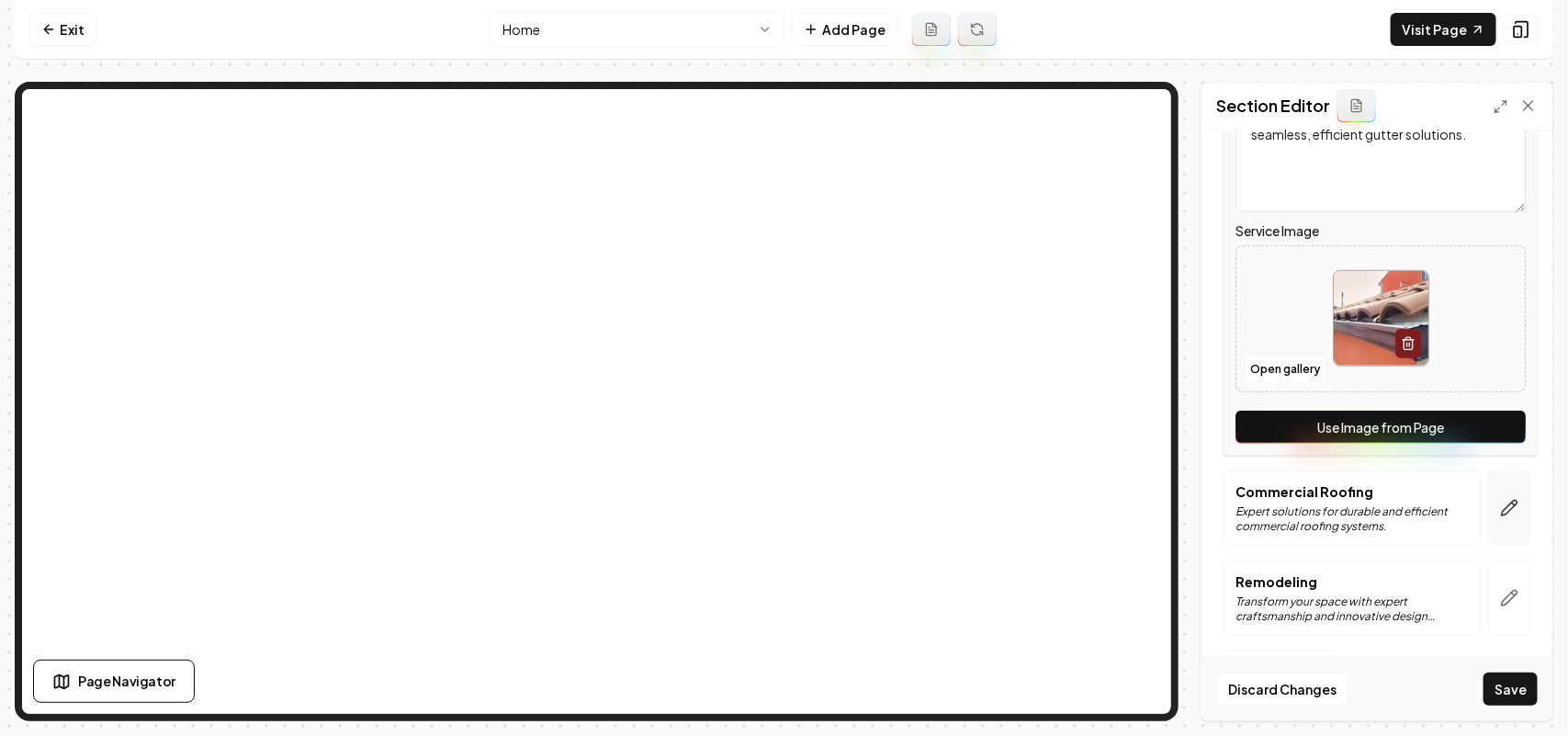click 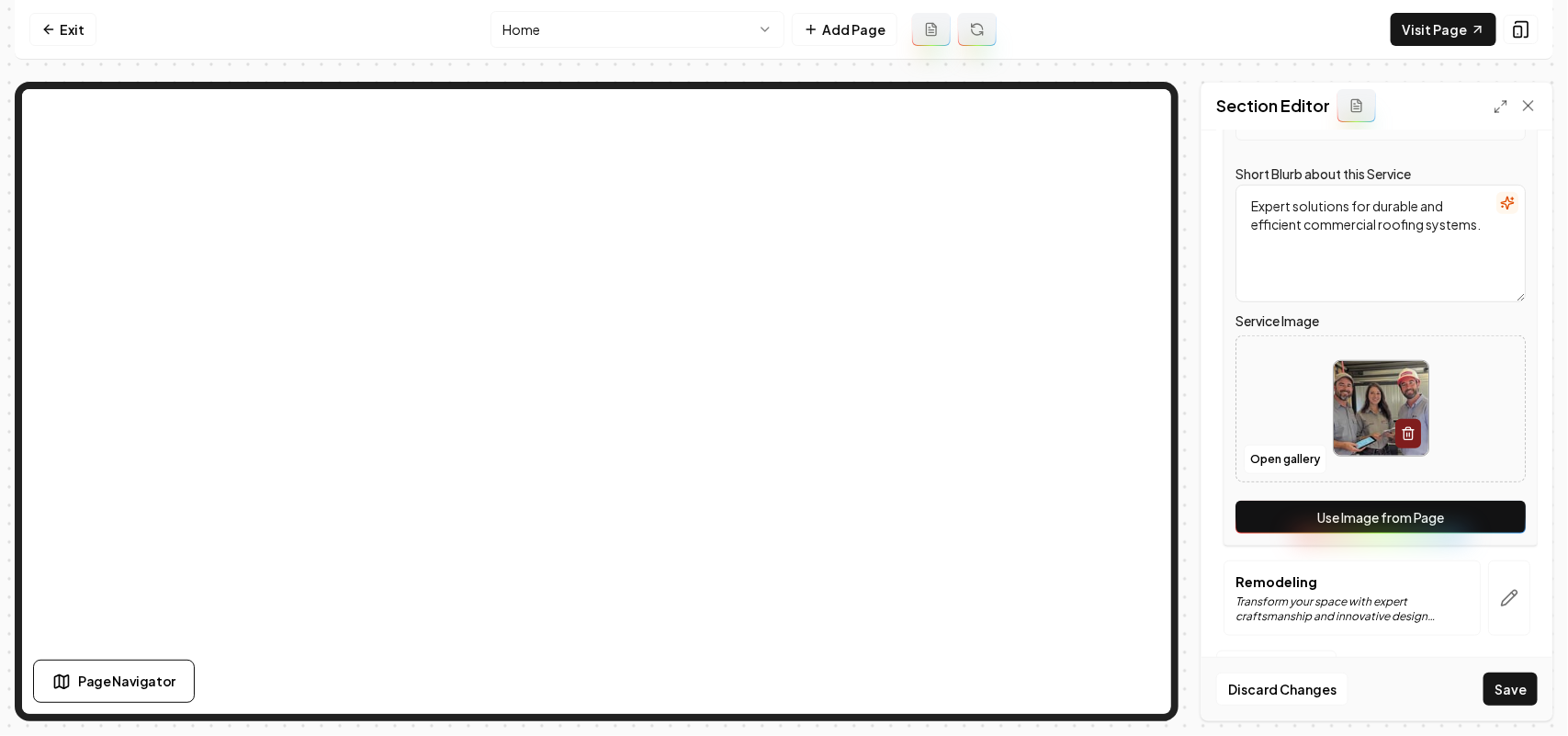 click on "Use Image from Page" at bounding box center [1381, 517] 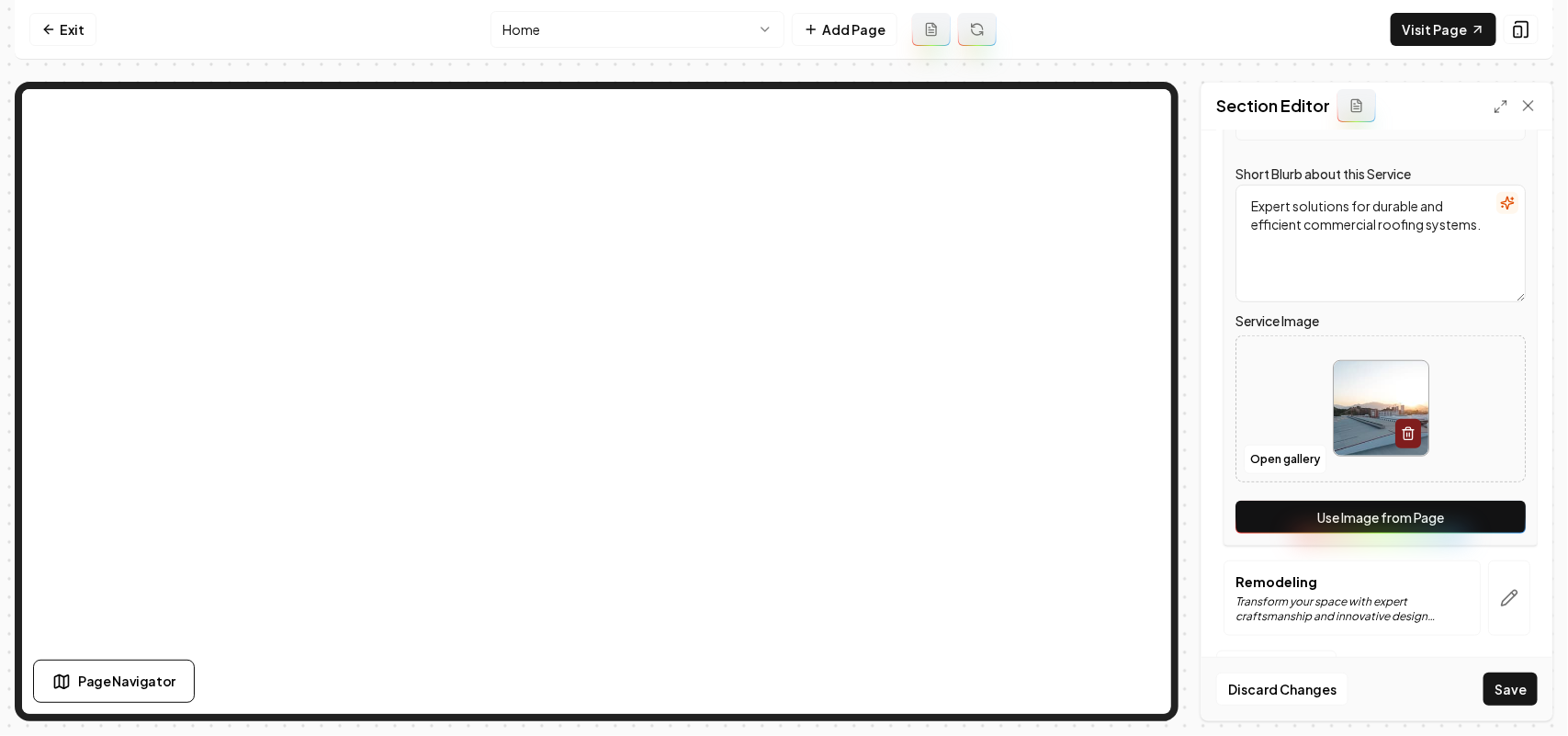 click at bounding box center [1509, 598] 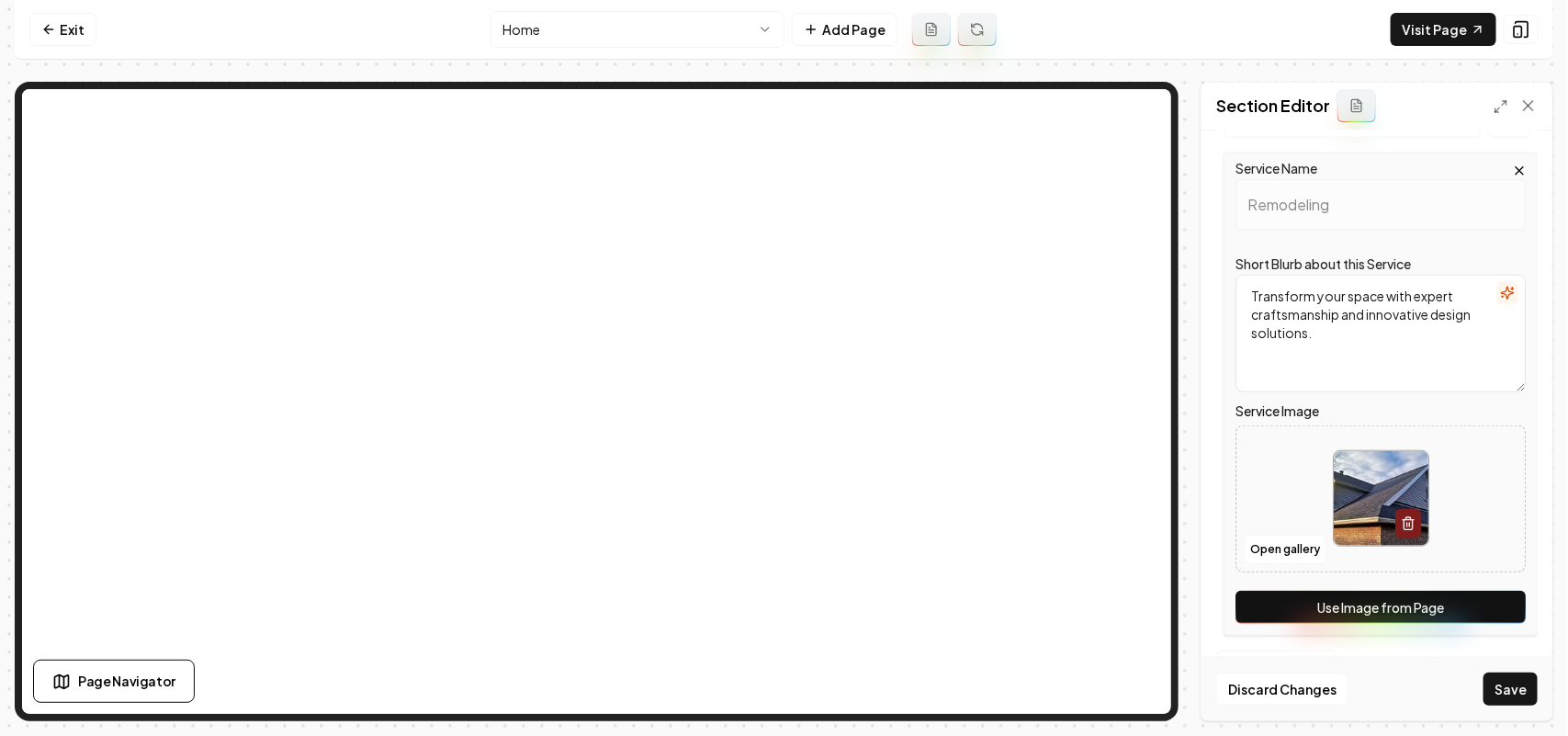 drag, startPoint x: 1483, startPoint y: 589, endPoint x: 1489, endPoint y: 632, distance: 43.41659 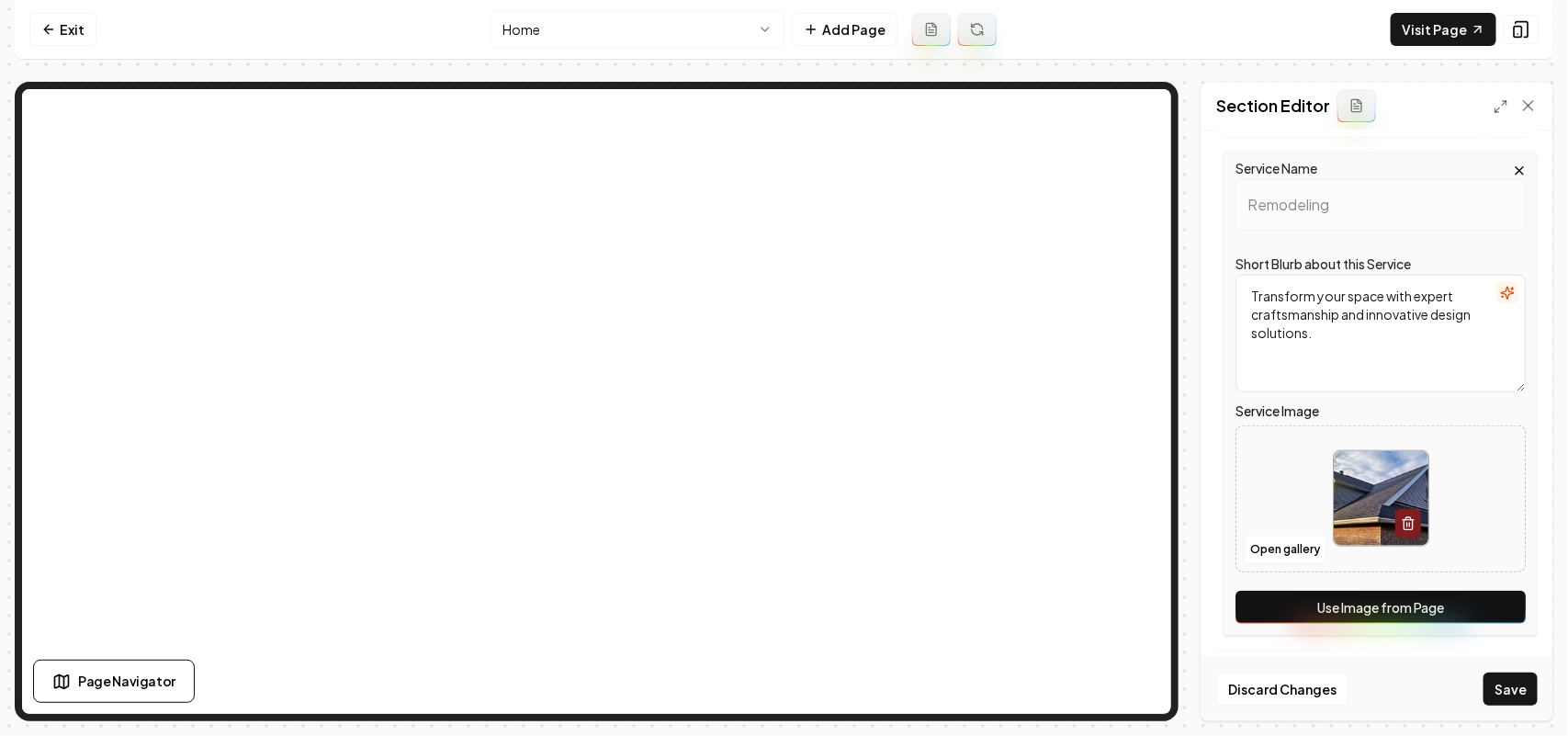 click on "Use Image from Page" at bounding box center [1381, 607] 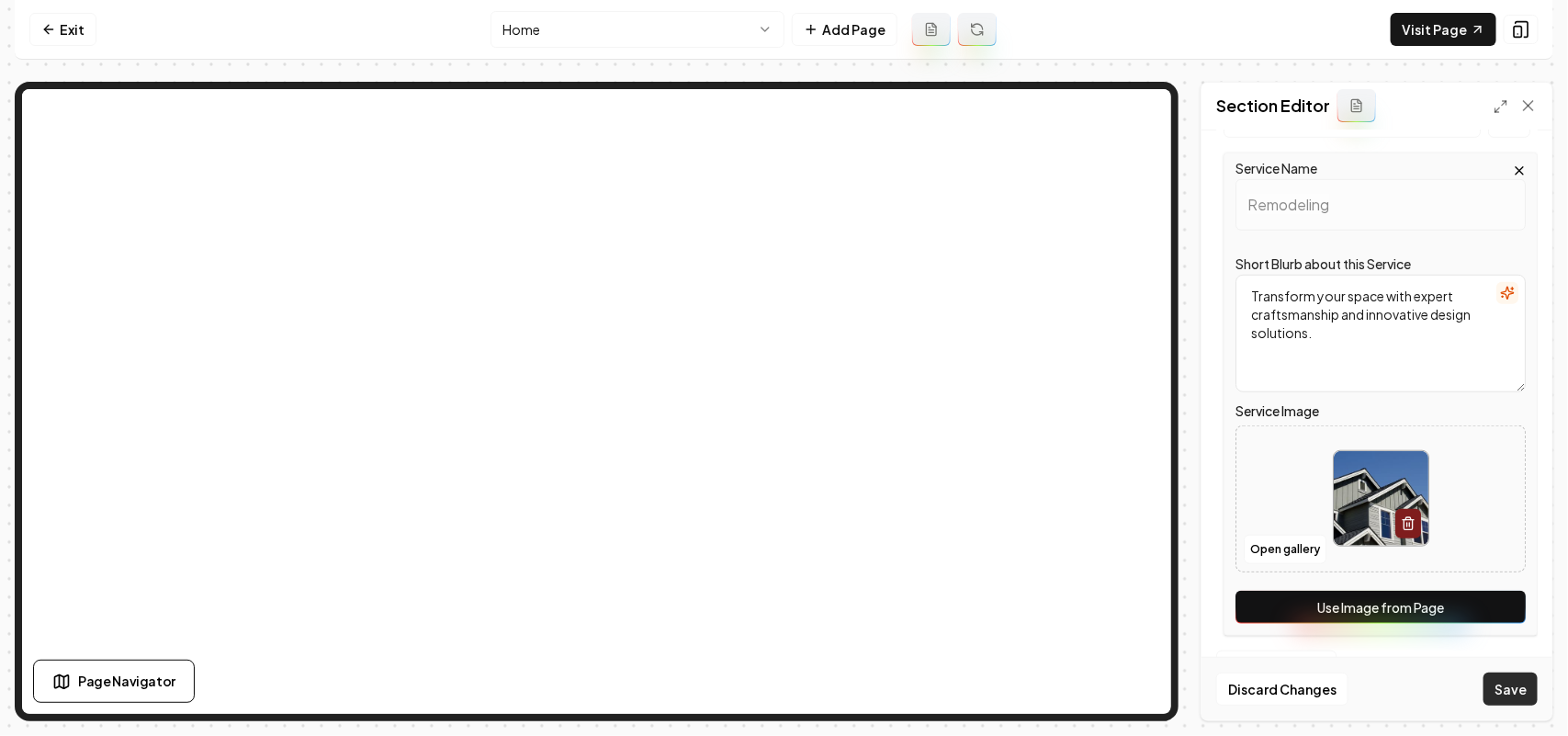 click on "Save" at bounding box center (1510, 689) 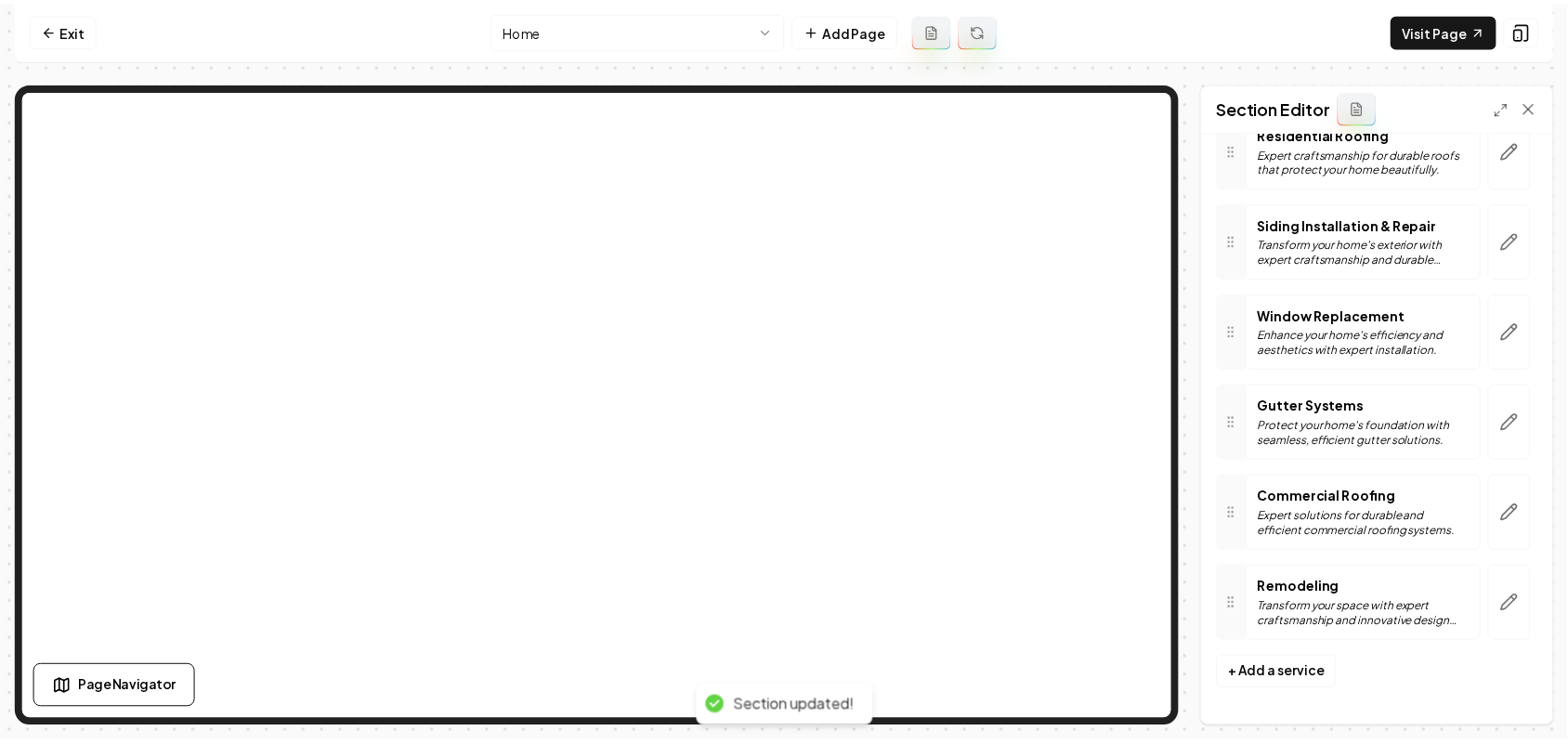 scroll, scrollTop: 178, scrollLeft: 0, axis: vertical 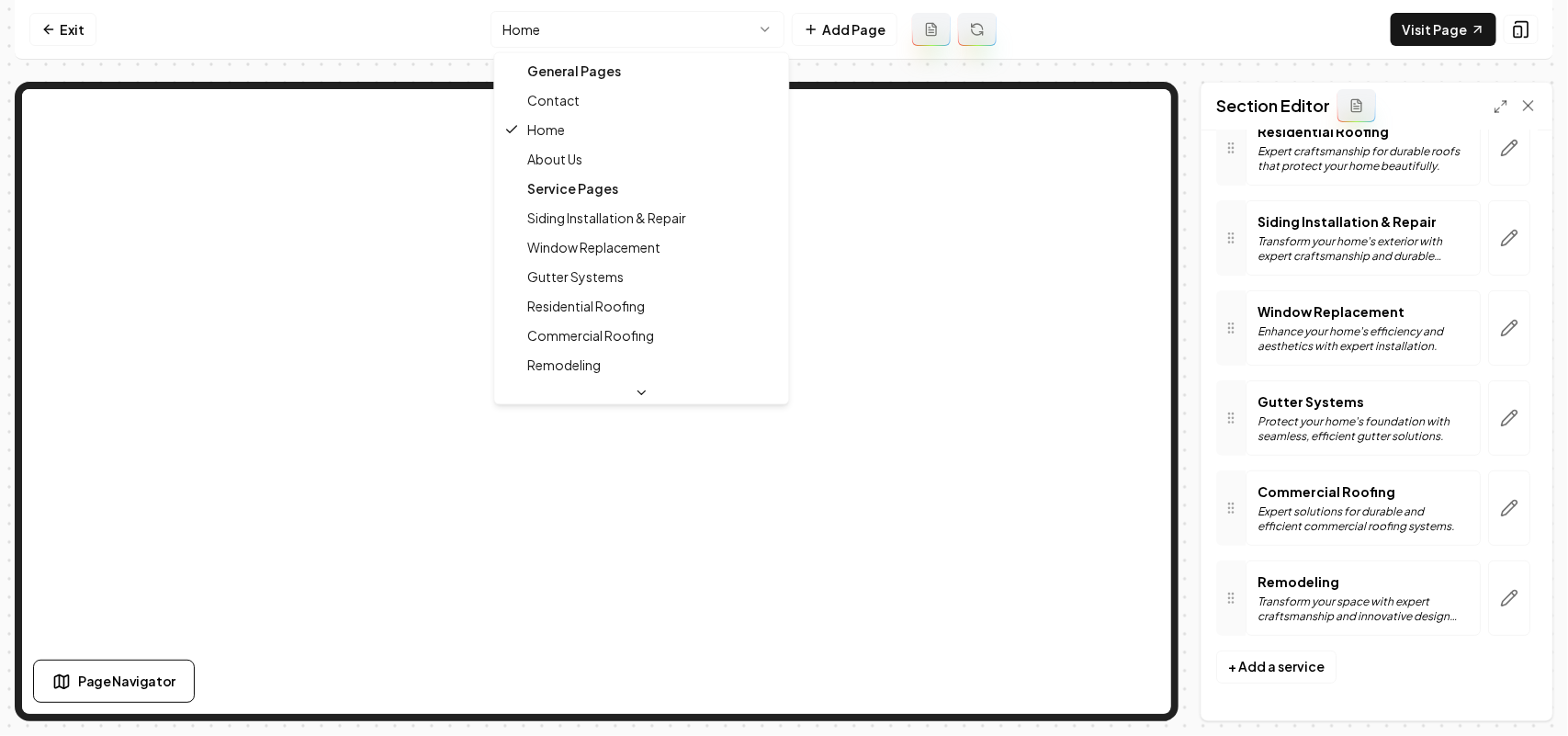 click on "Computer Required This feature is only available on a computer. Please switch to a computer to edit your site. Go back  Exit Home Add Page Visit Page  Page Navigator Page Settings Section Editor Header Our Roofing Services Overview Services Residential Roofing Expert craftsmanship for durable roofs that protect your home beautifully. Siding Installation & Repair Transform your home's exterior with expert craftsmanship and durable materials. Window Replacement Enhance your home's efficiency and aesthetics with expert installation. Gutter Systems Protect your home's foundation with seamless, efficient gutter solutions. Commercial Roofing Expert solutions for durable and efficient commercial roofing systems. Remodeling Transform your space with expert craftsmanship and innovative design solutions.
To pick up a draggable item, press the space bar.
While dragging, use the arrow keys to move the item.
Press space again to drop the item in its new position, or press escape to cancel.
+ Add a service" at bounding box center (784, 368) 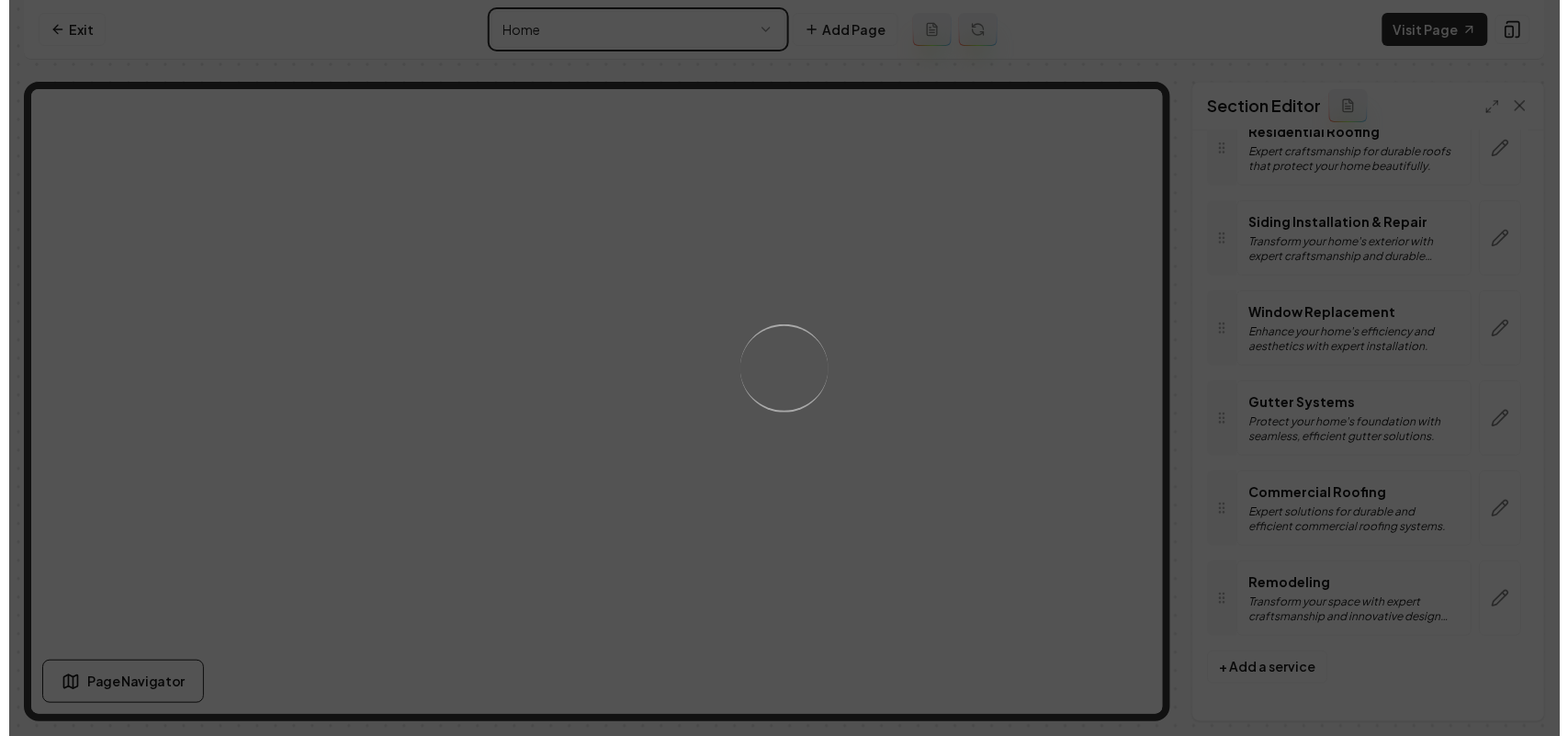 scroll, scrollTop: 0, scrollLeft: 0, axis: both 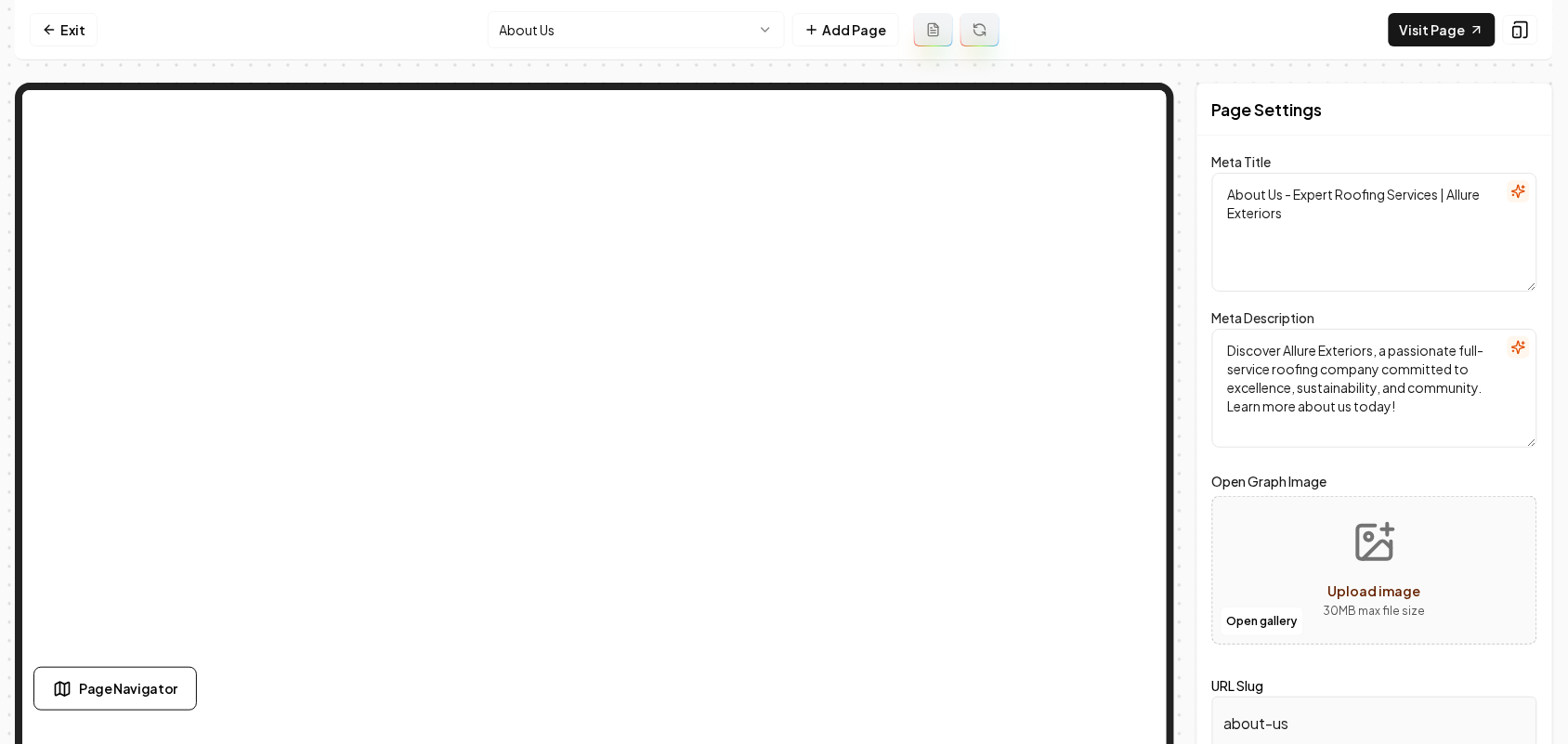 click on "Computer Required This feature is only available on a computer. Please switch to a computer to edit your site. Go back  Exit About Us Add Page Visit Page  Page Navigator Page Settings Meta Title About Us - Expert Roofing Services | Allure Exteriors Meta Description Discover Allure Exteriors, a passionate full-service roofing company committed to excellence, sustainability, and community. Learn more about us today! Open Graph Image Open gallery Upload image 30  MB max file size URL Slug about-us Discard Changes Save Section Editor Unsupported section type /dashboard/sites/b103e655-5d7b-44a2-a401-34673792dc9e/pages/5a9aa2b6-9b3d-4f64-bdbb-940dec0c6475" at bounding box center (784, 372) 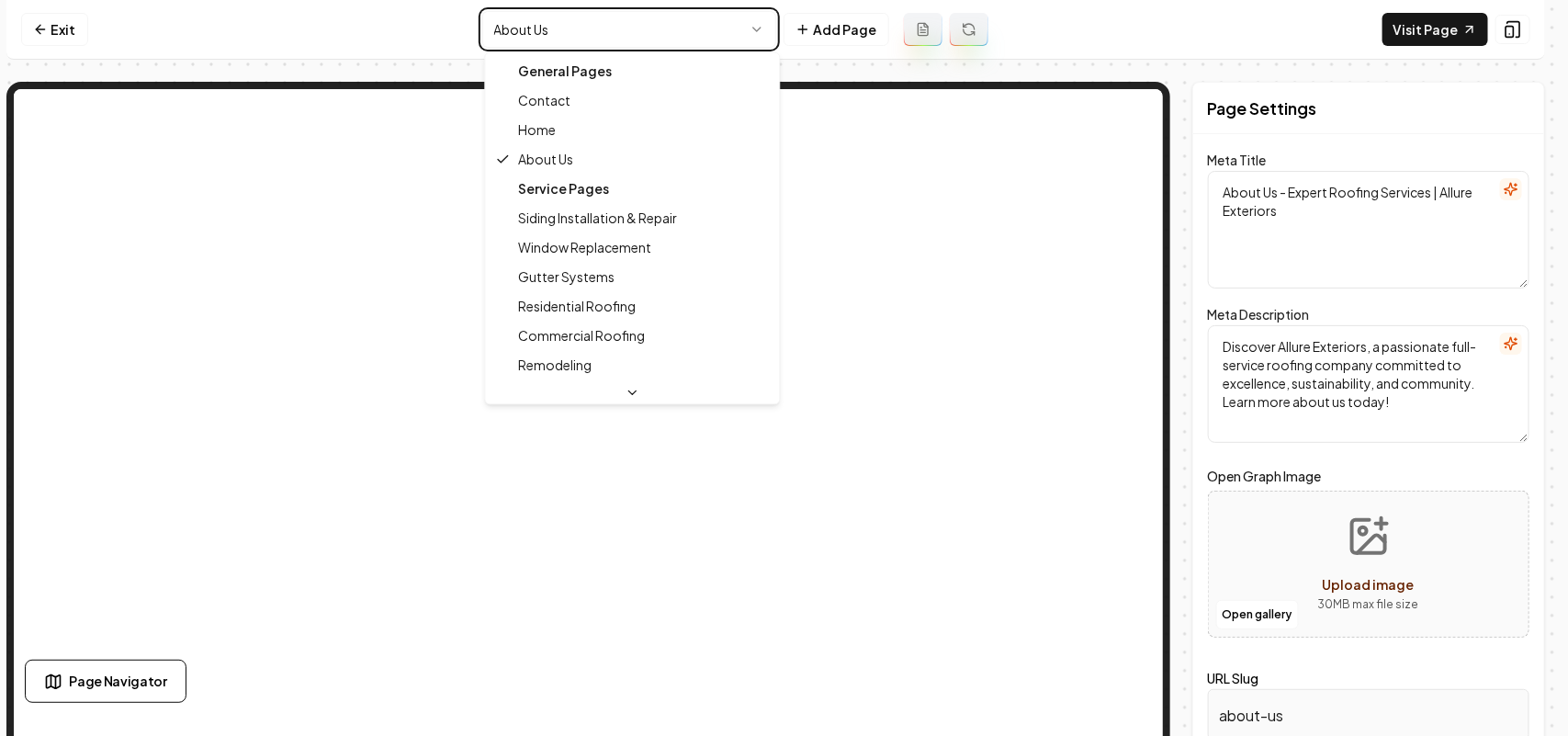 type on "Roofing Excellence & Offers | Allure Exteriors" 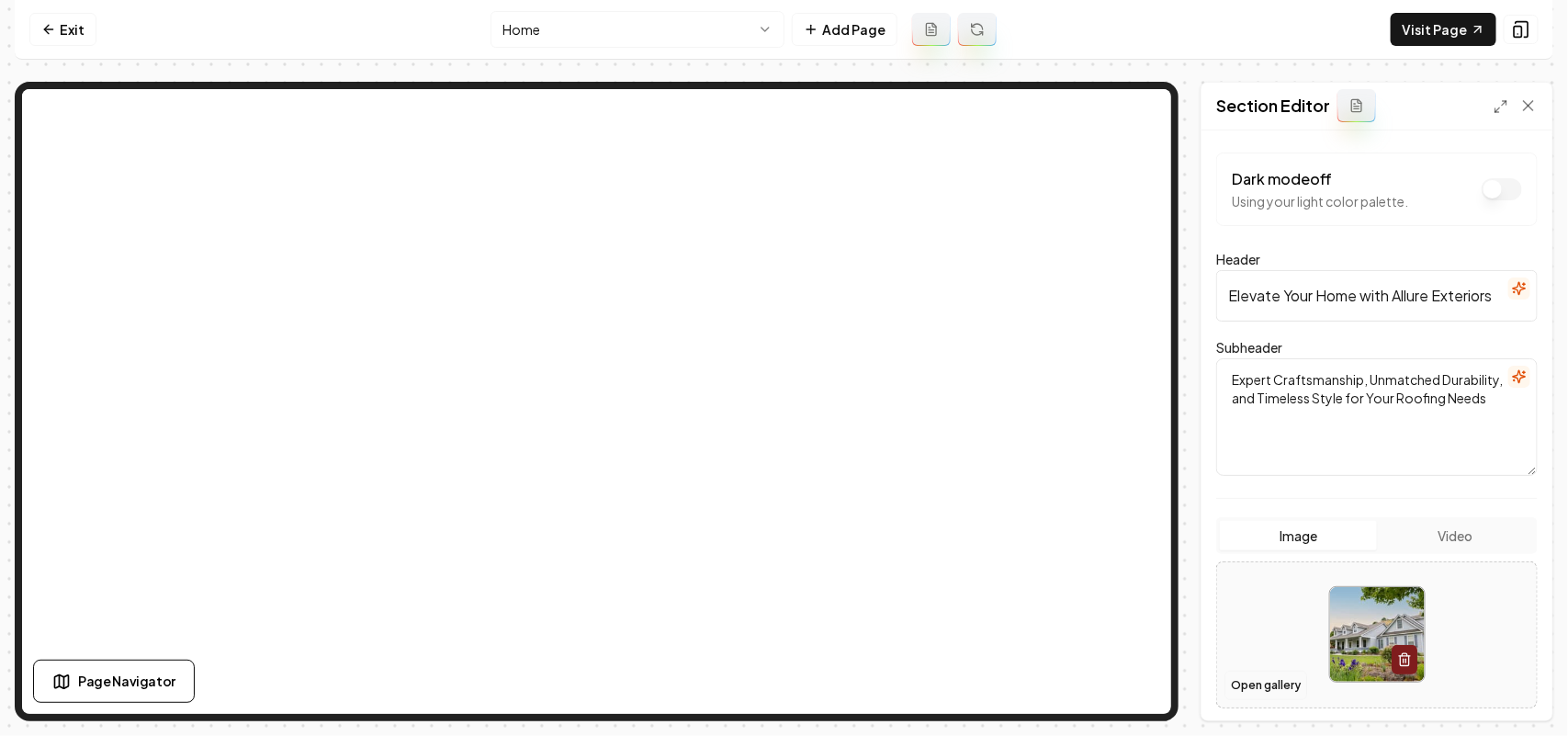 click on "Open gallery" at bounding box center [1266, 685] 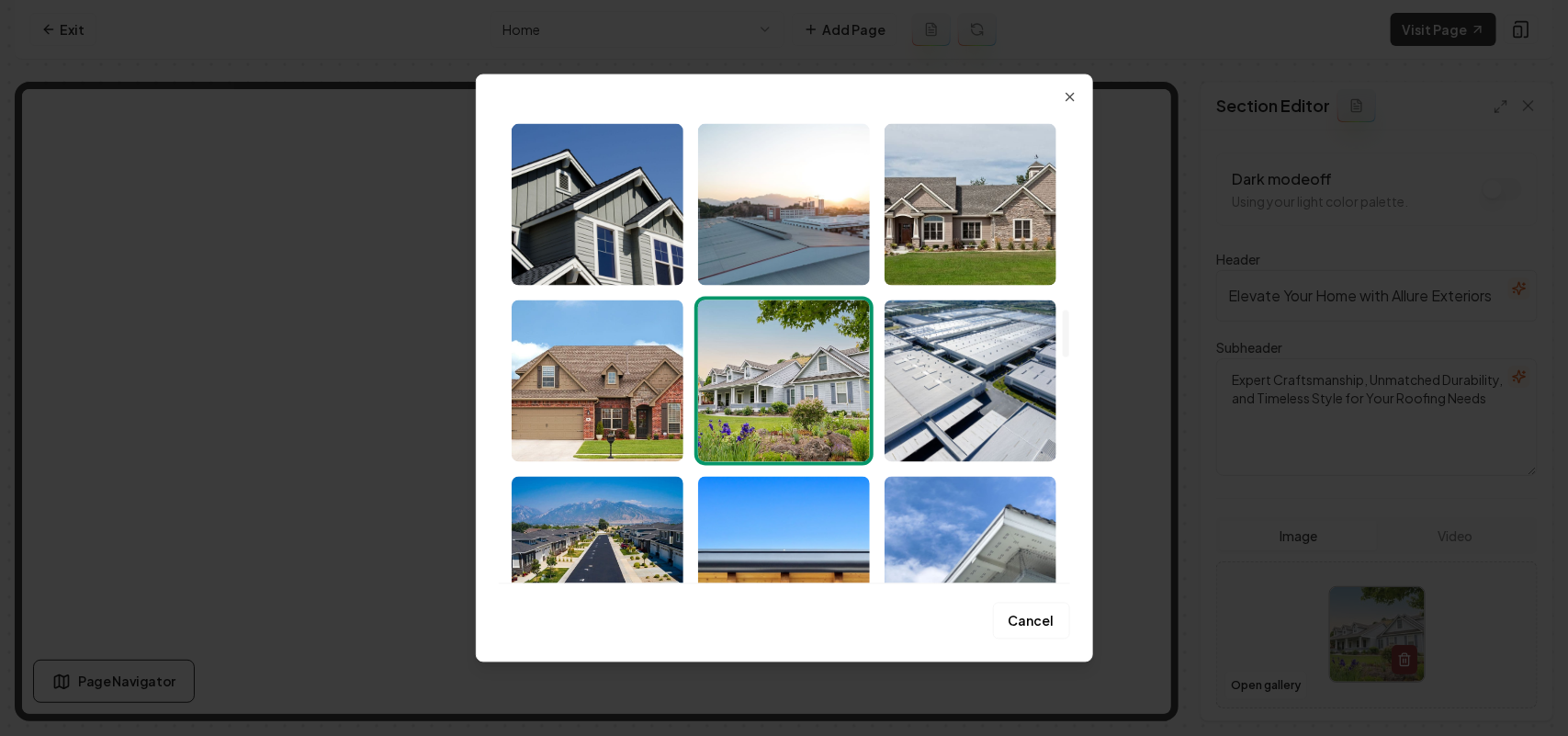 scroll, scrollTop: 1953, scrollLeft: 0, axis: vertical 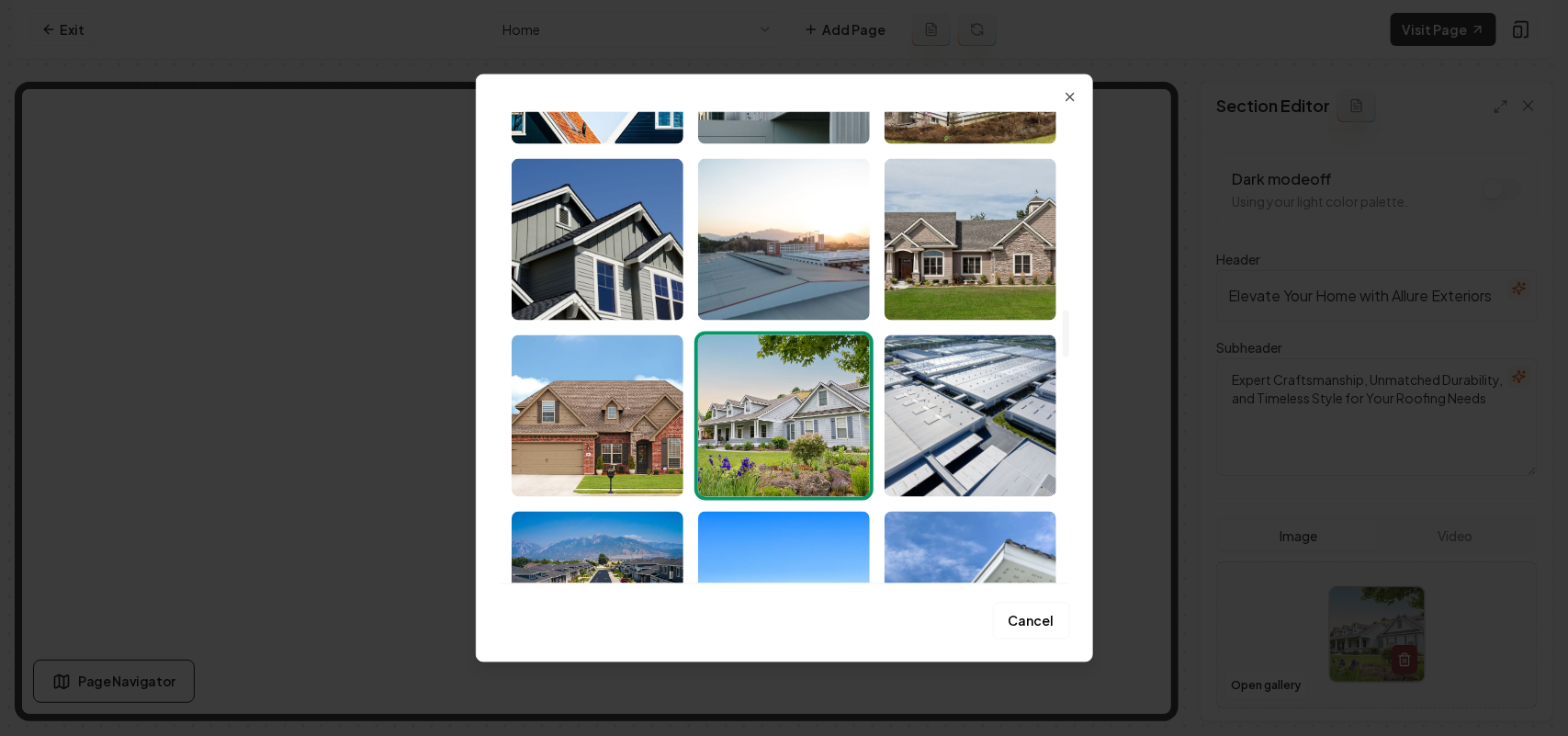 click at bounding box center (970, 239) 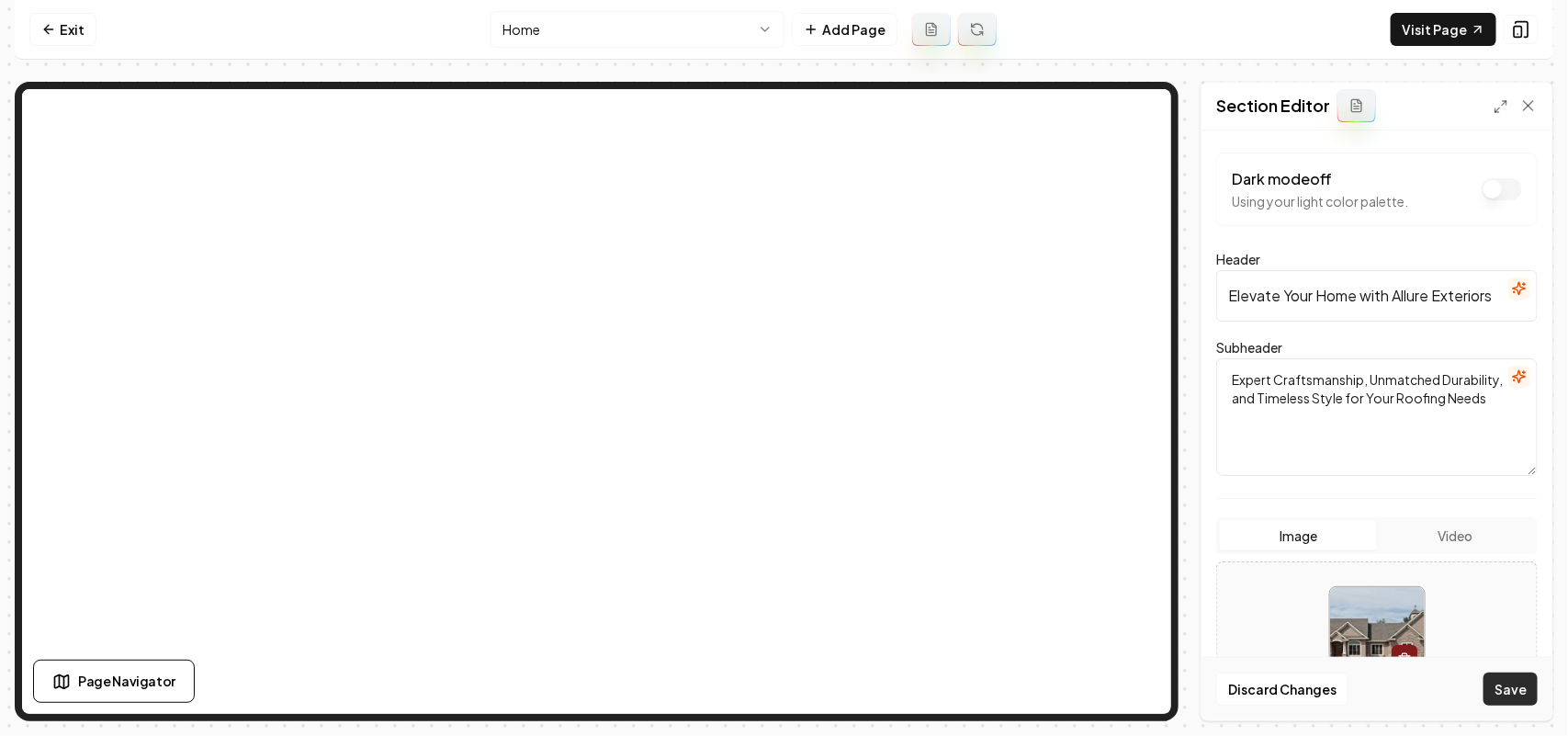 click on "Save" at bounding box center (1510, 689) 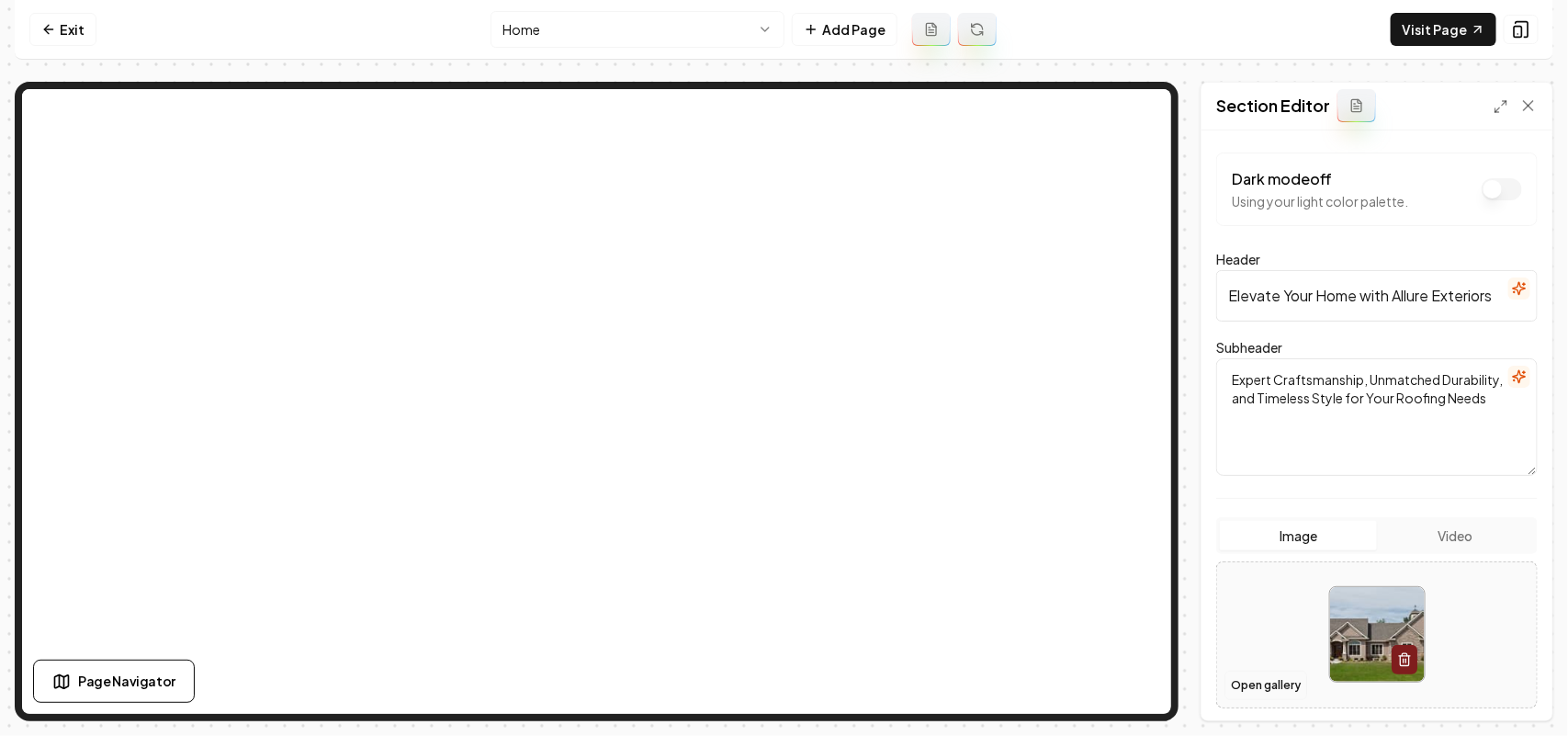 click on "Open gallery" at bounding box center [1266, 685] 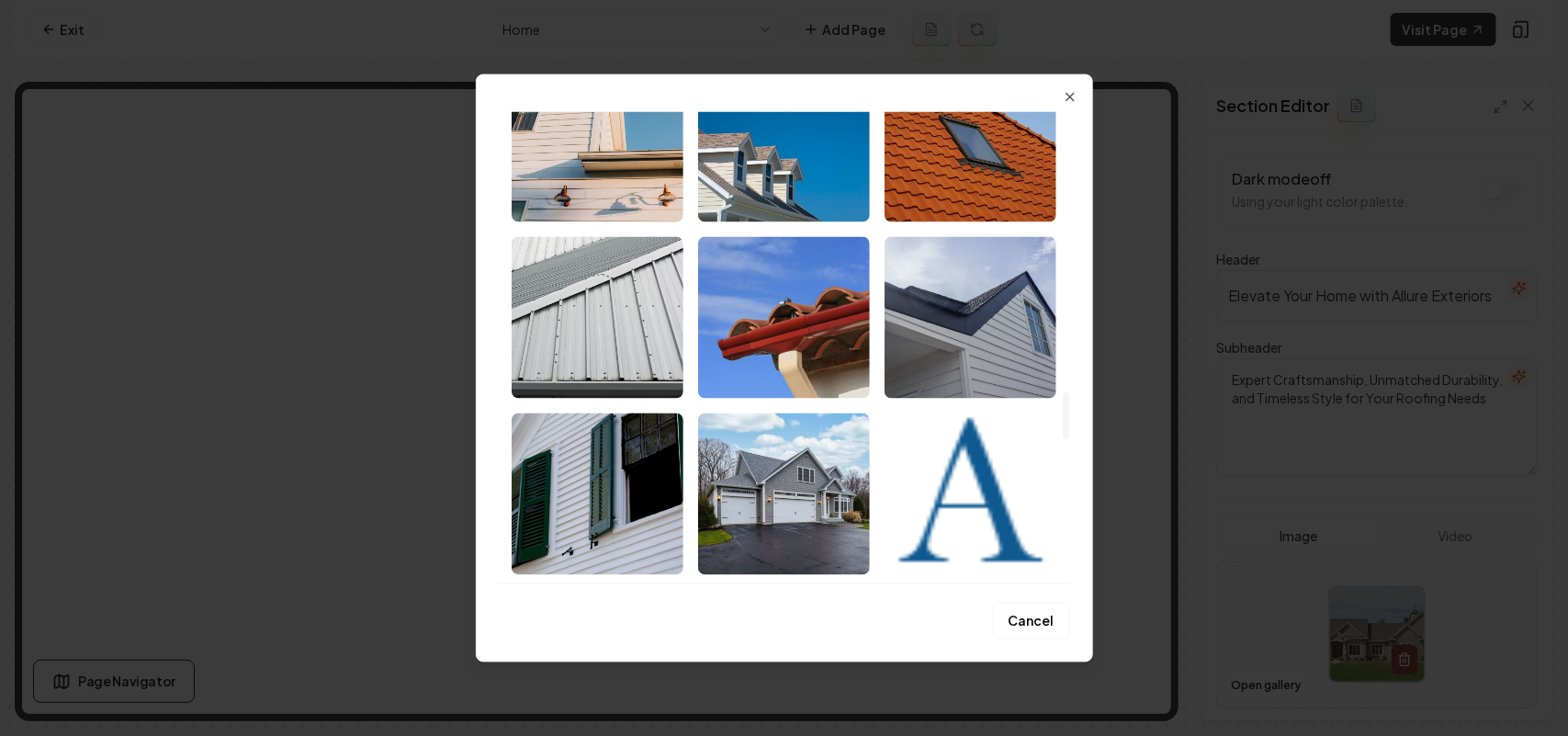 scroll, scrollTop: 2871, scrollLeft: 0, axis: vertical 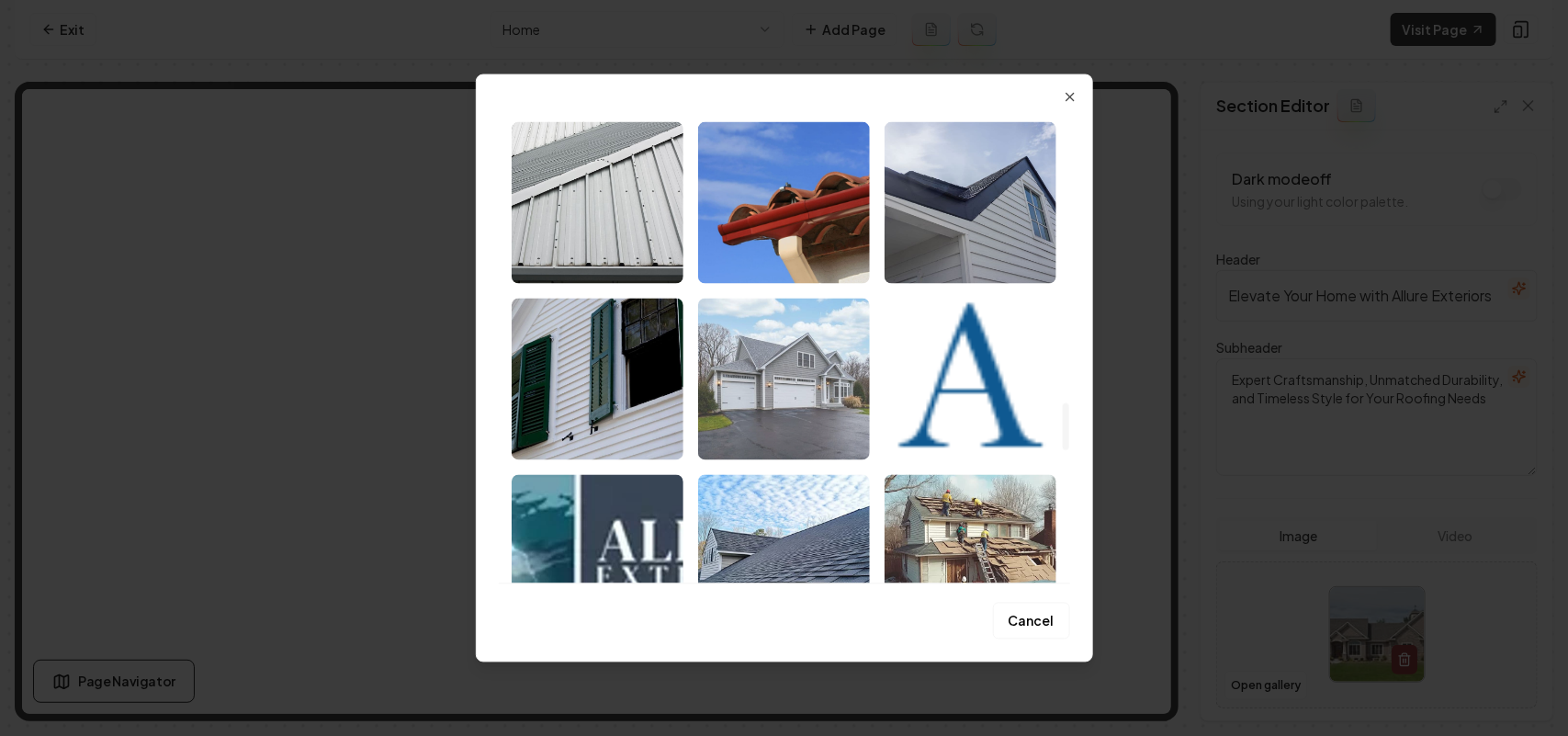 click at bounding box center (784, 379) 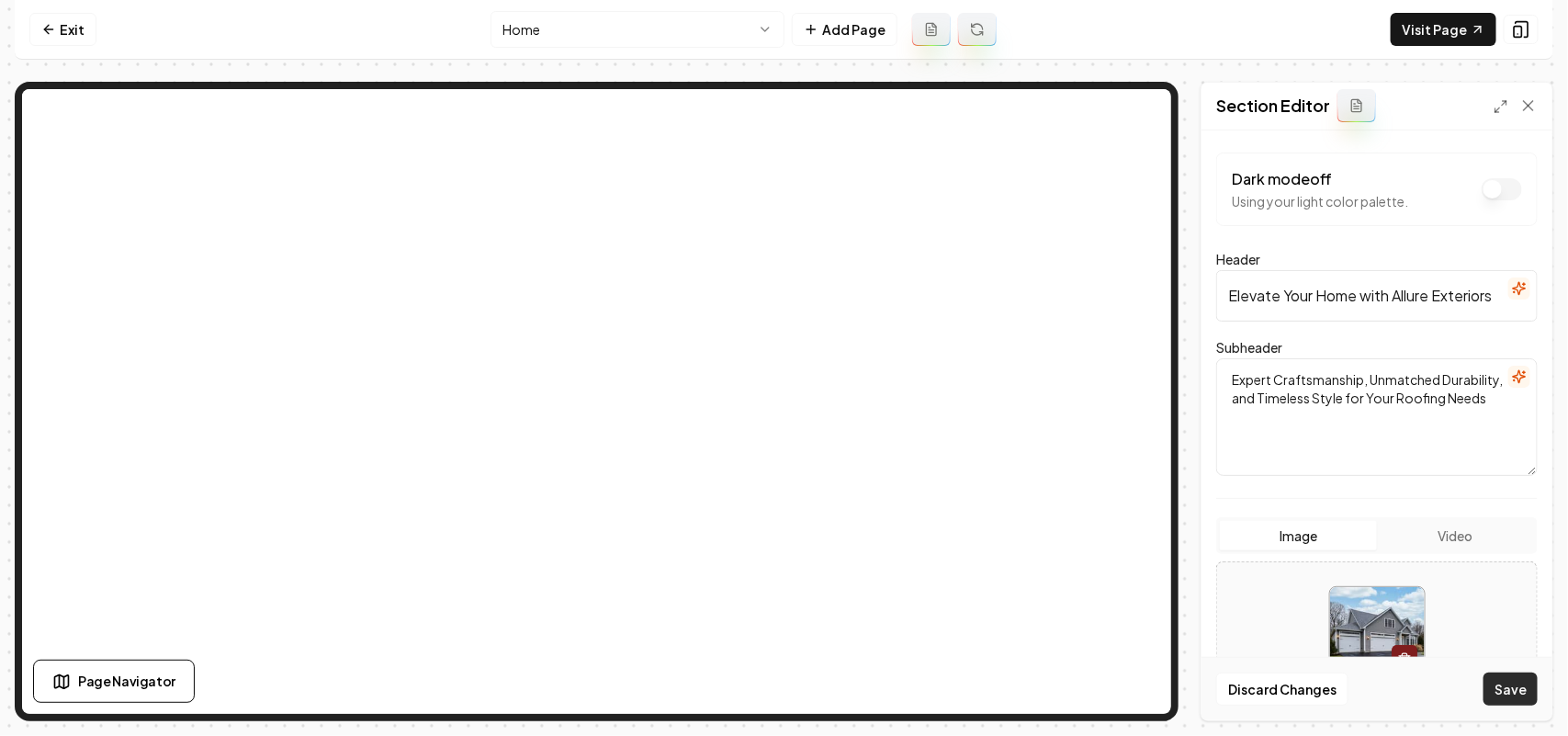 click on "Save" at bounding box center [1510, 689] 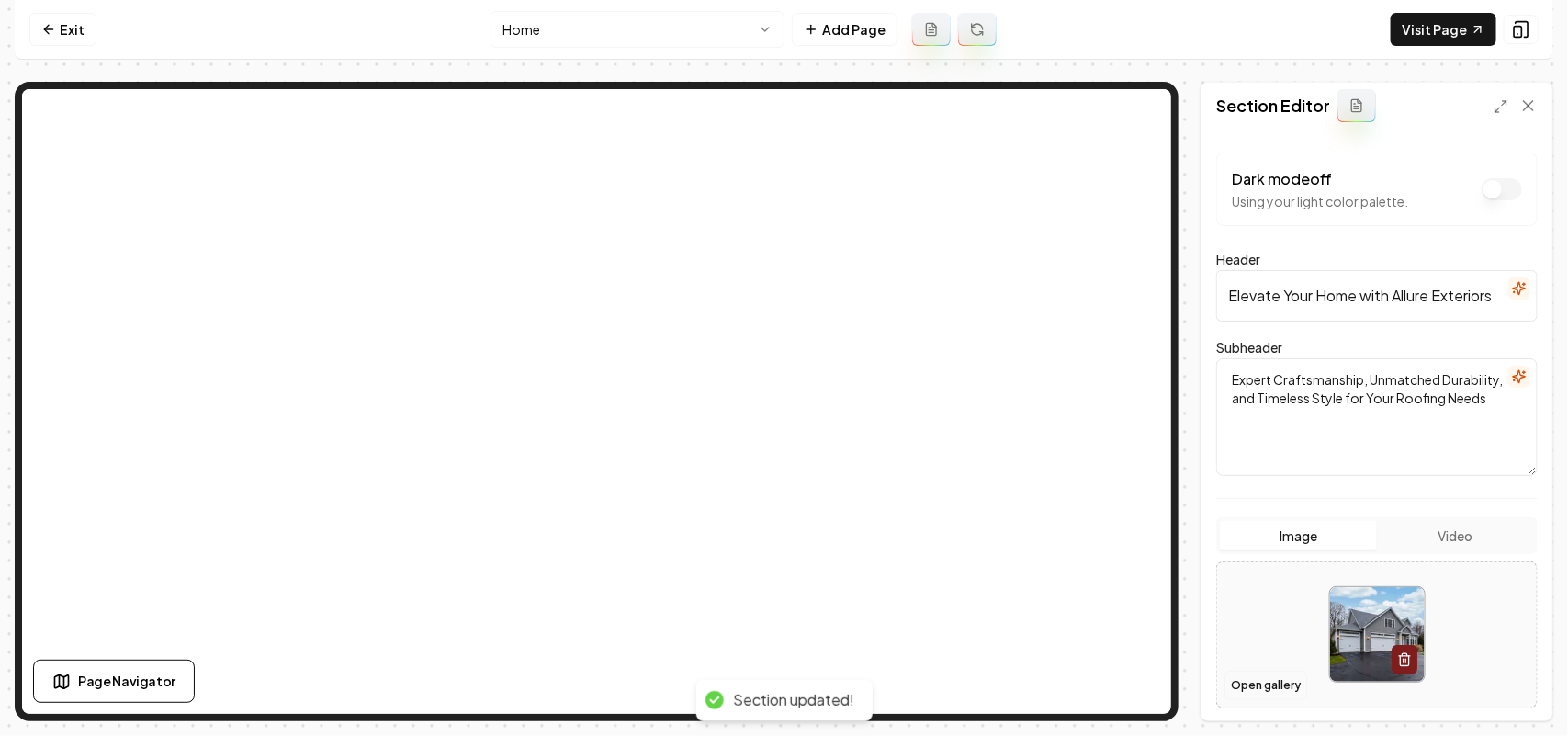 click on "Open gallery" at bounding box center [1266, 685] 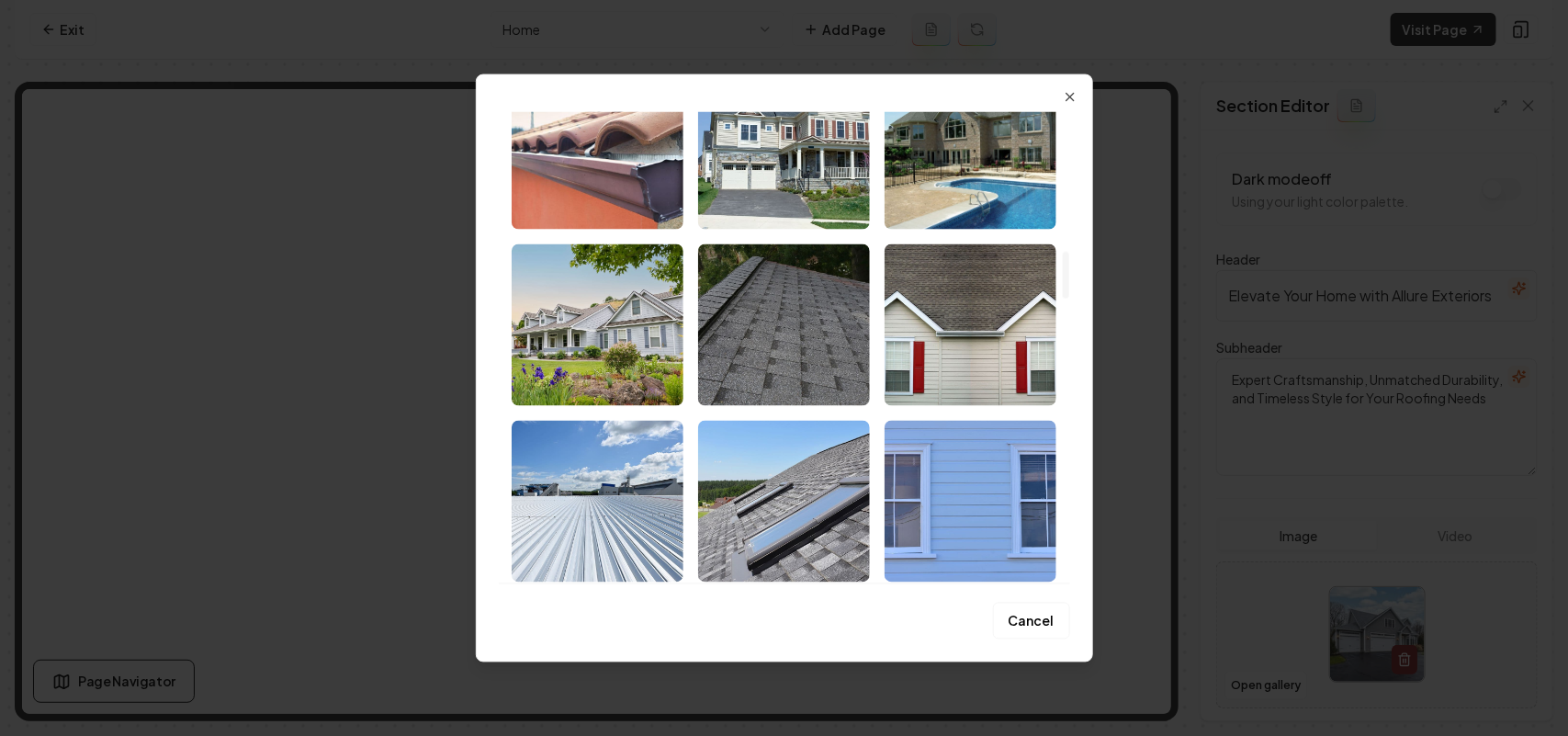 scroll, scrollTop: 1378, scrollLeft: 0, axis: vertical 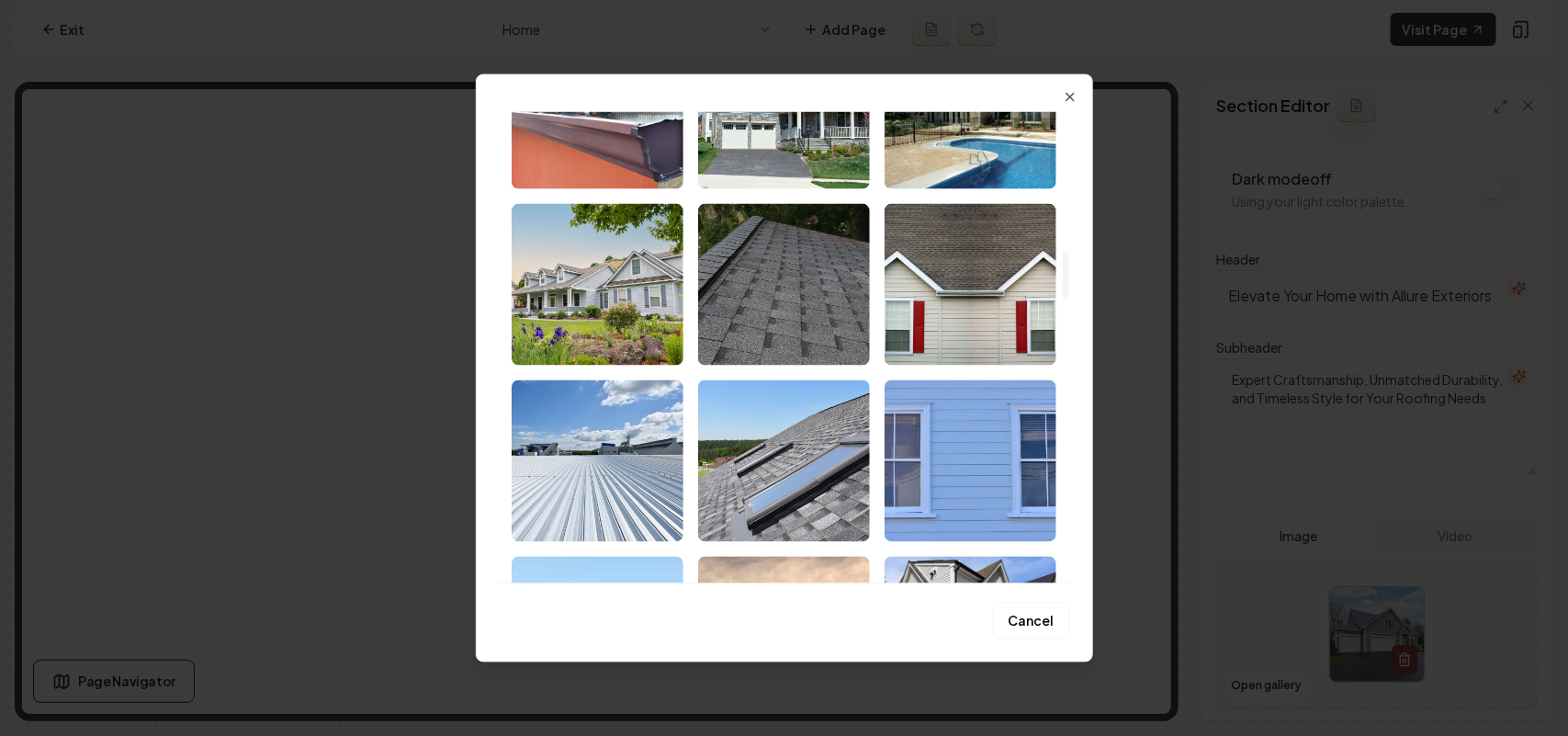 click at bounding box center [597, 284] 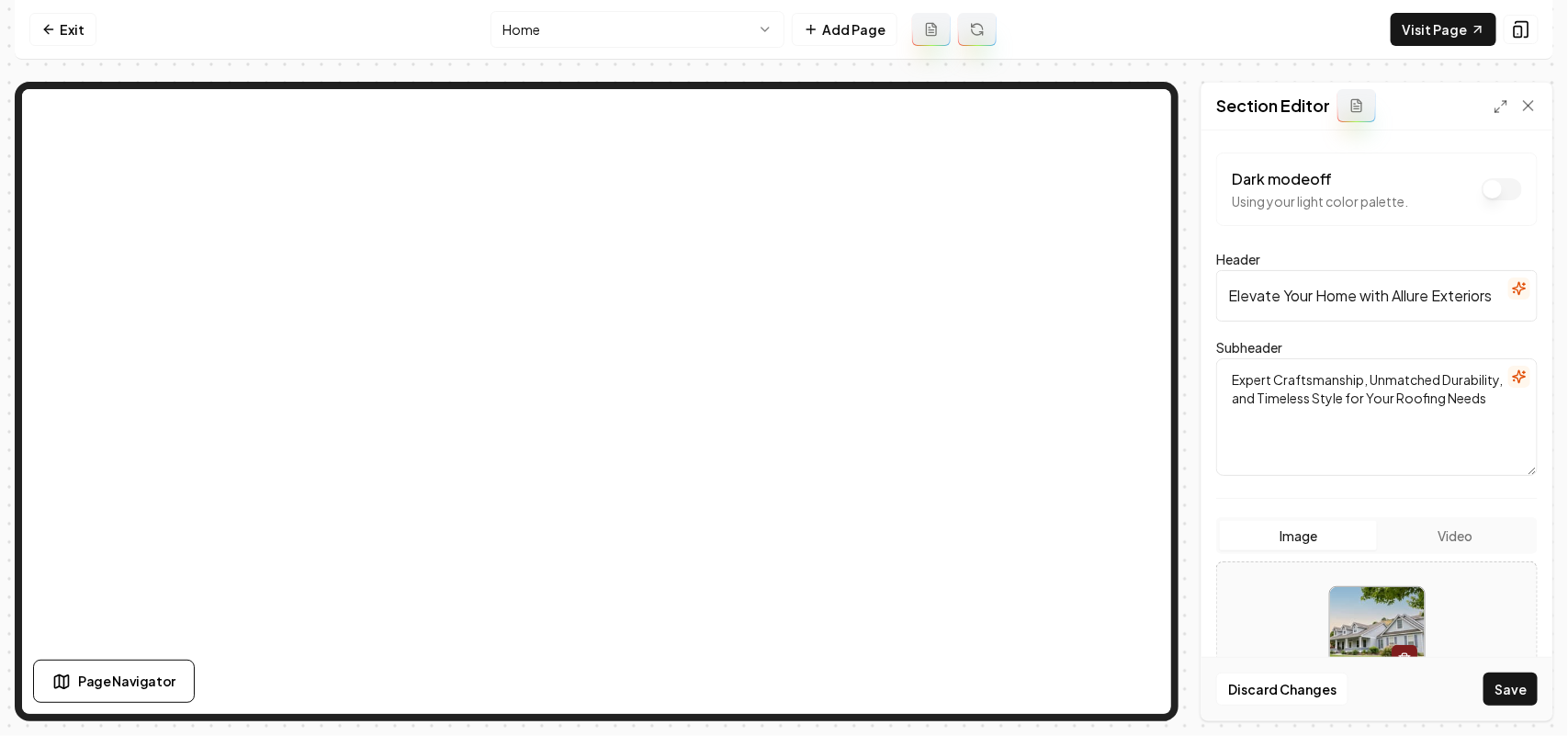 drag, startPoint x: 1511, startPoint y: 690, endPoint x: 1508, endPoint y: 678, distance: 12.369317 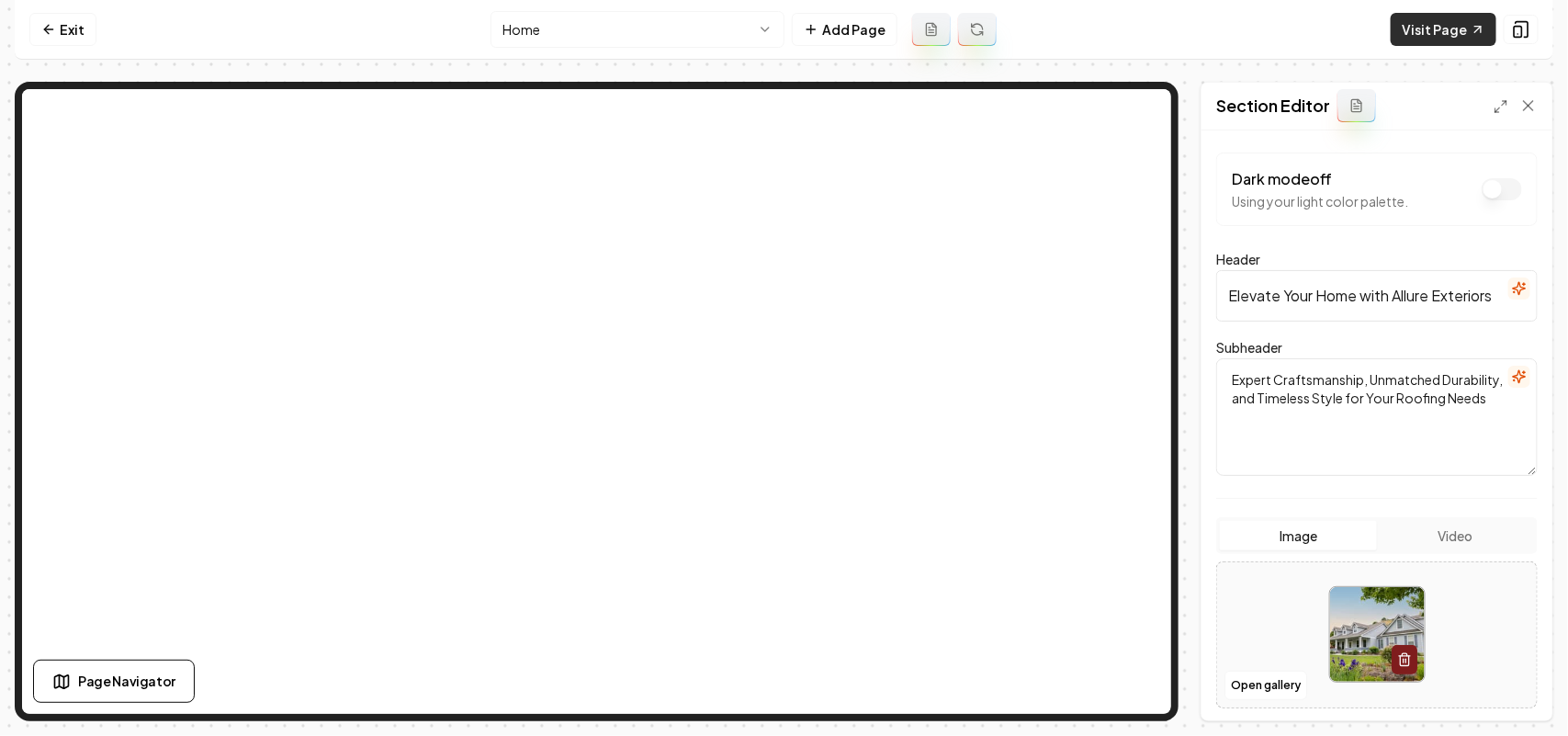click on "Visit Page" at bounding box center (1443, 29) 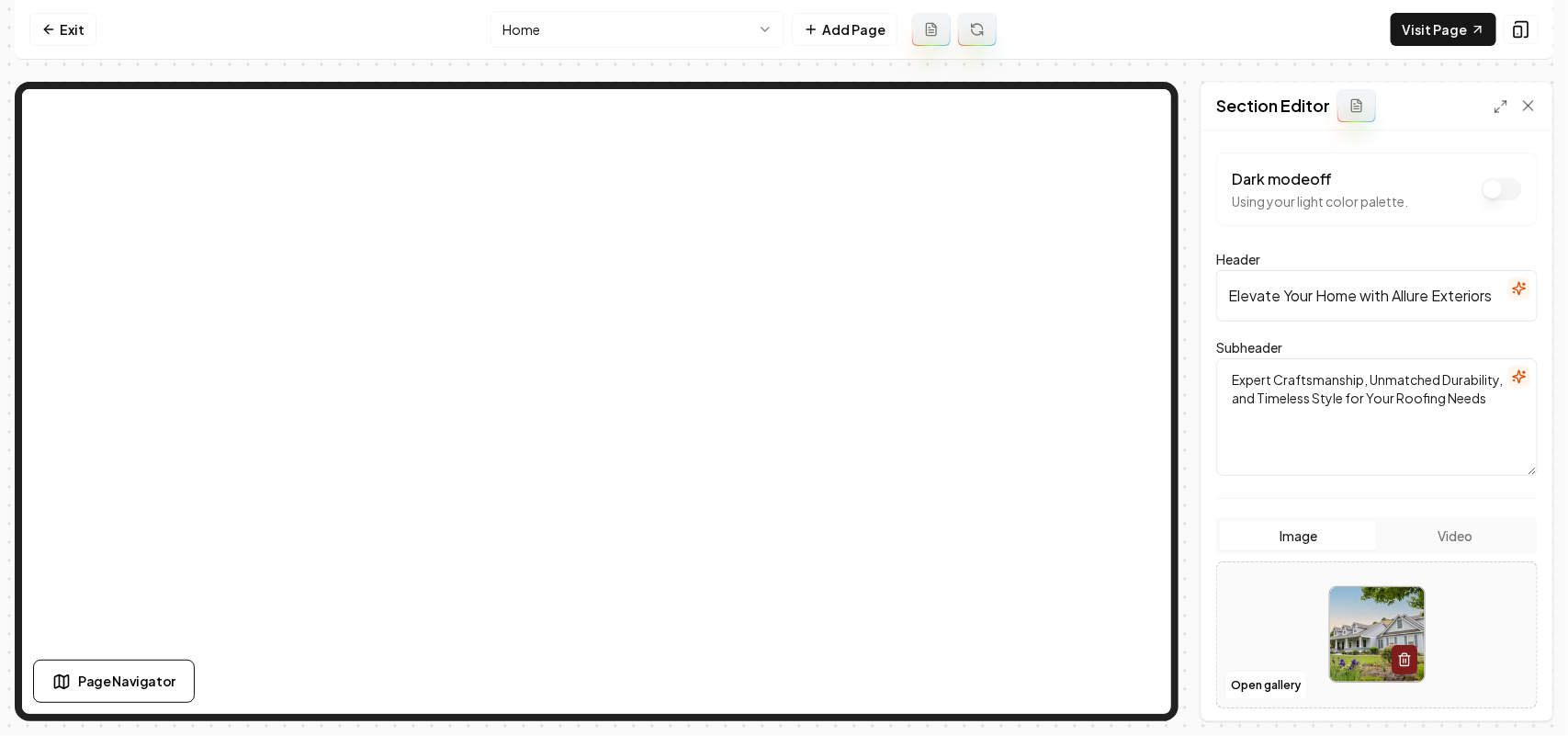 click on "Computer Required This feature is only available on a computer. Please switch to a computer to edit your site. Go back  Exit Home Add Page Visit Page  Page Navigator Page Settings Section Editor Dark mode  off Using your light color palette. Header Elevate Your Home with Allure Exteriors Subheader Expert Craftsmanship, Unmatched Durability, and Timeless Style for Your Roofing Needs Image Video Open gallery Custom buttons  off Your buttons will be based on the goals you set up. Discard Changes Save /dashboard/sites/b103e655-5d7b-44a2-a401-34673792dc9e/pages/94f01b7a-651a-493b-8471-0e9748ca965a" at bounding box center [784, 368] 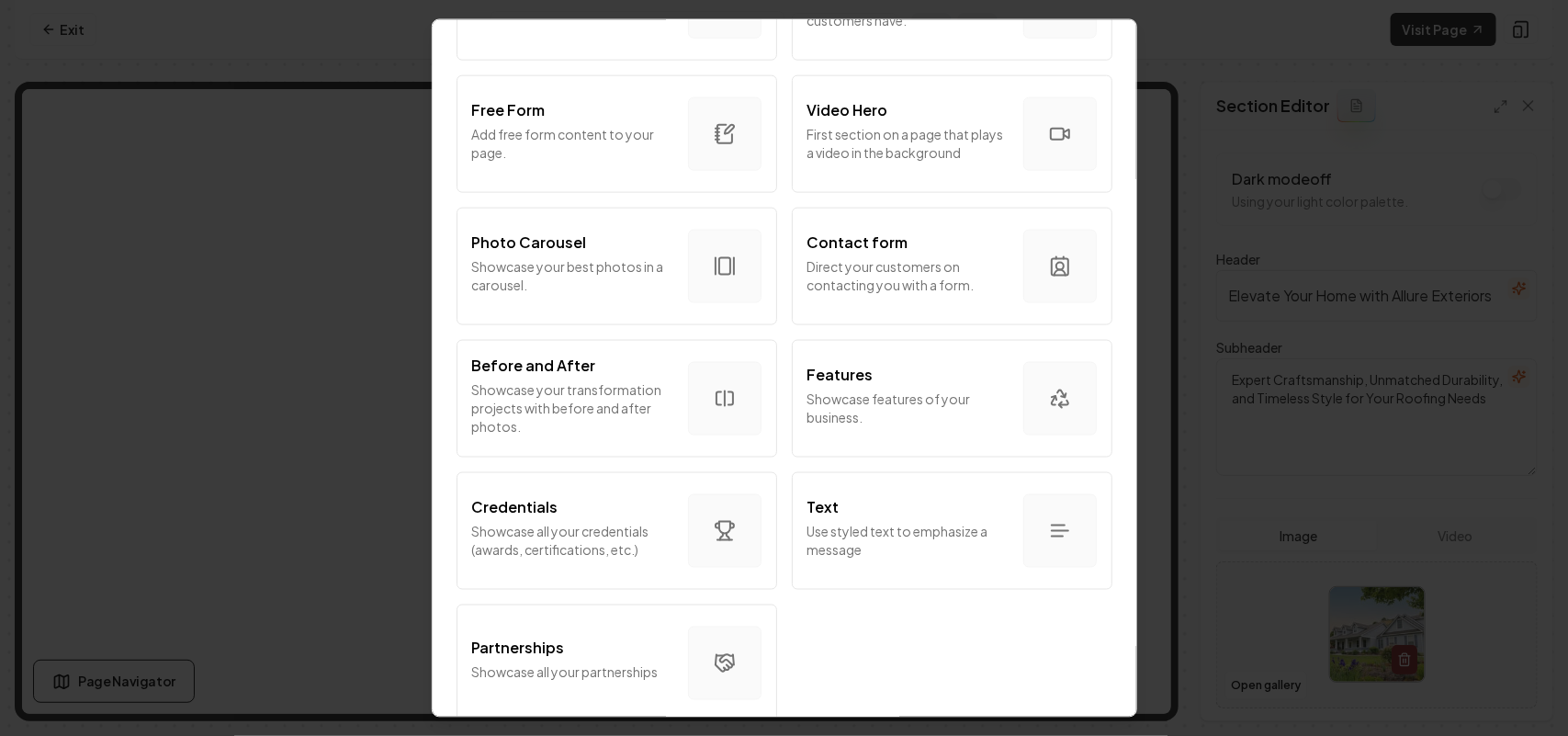 scroll, scrollTop: 1036, scrollLeft: 0, axis: vertical 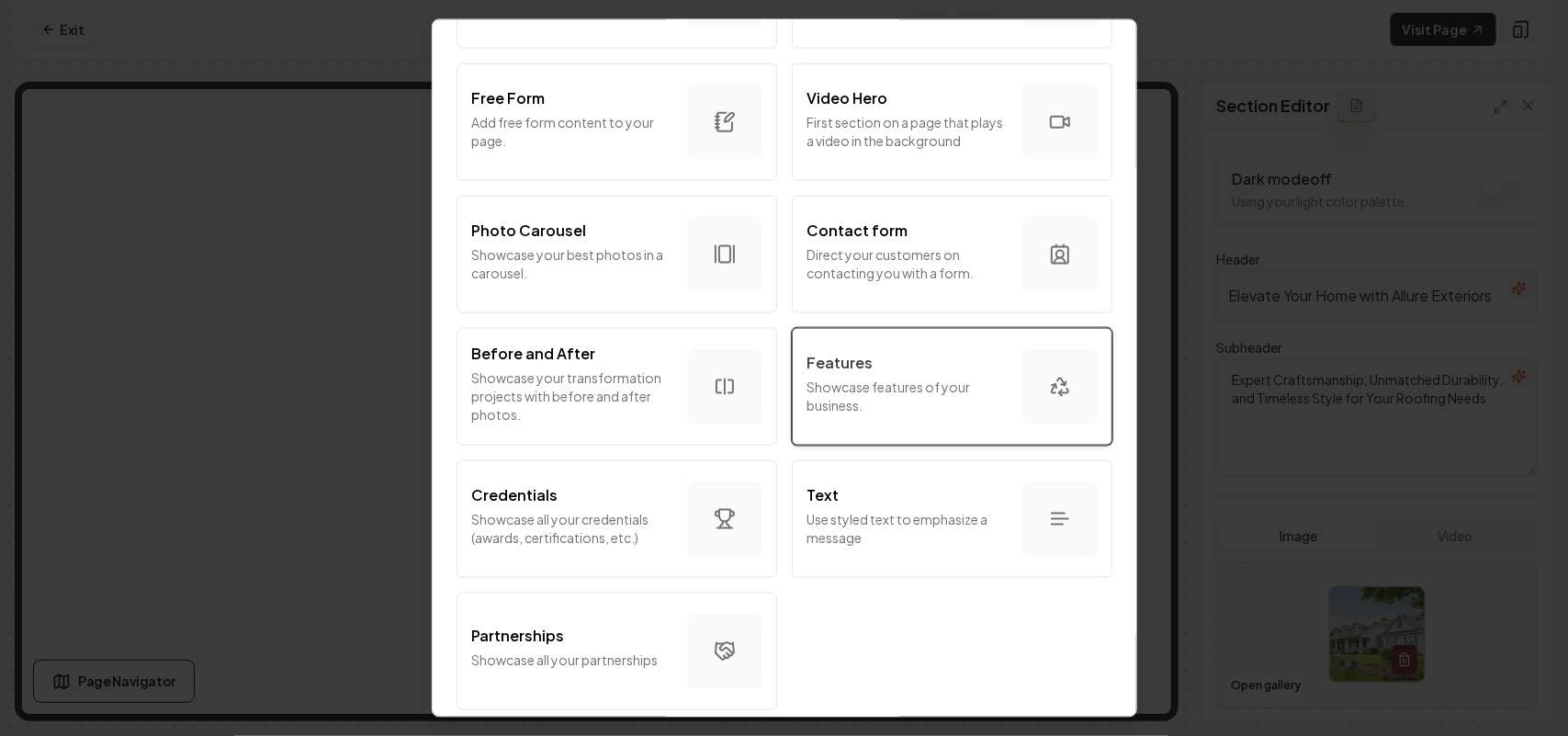 click on "Showcase features of your business." at bounding box center (908, 395) 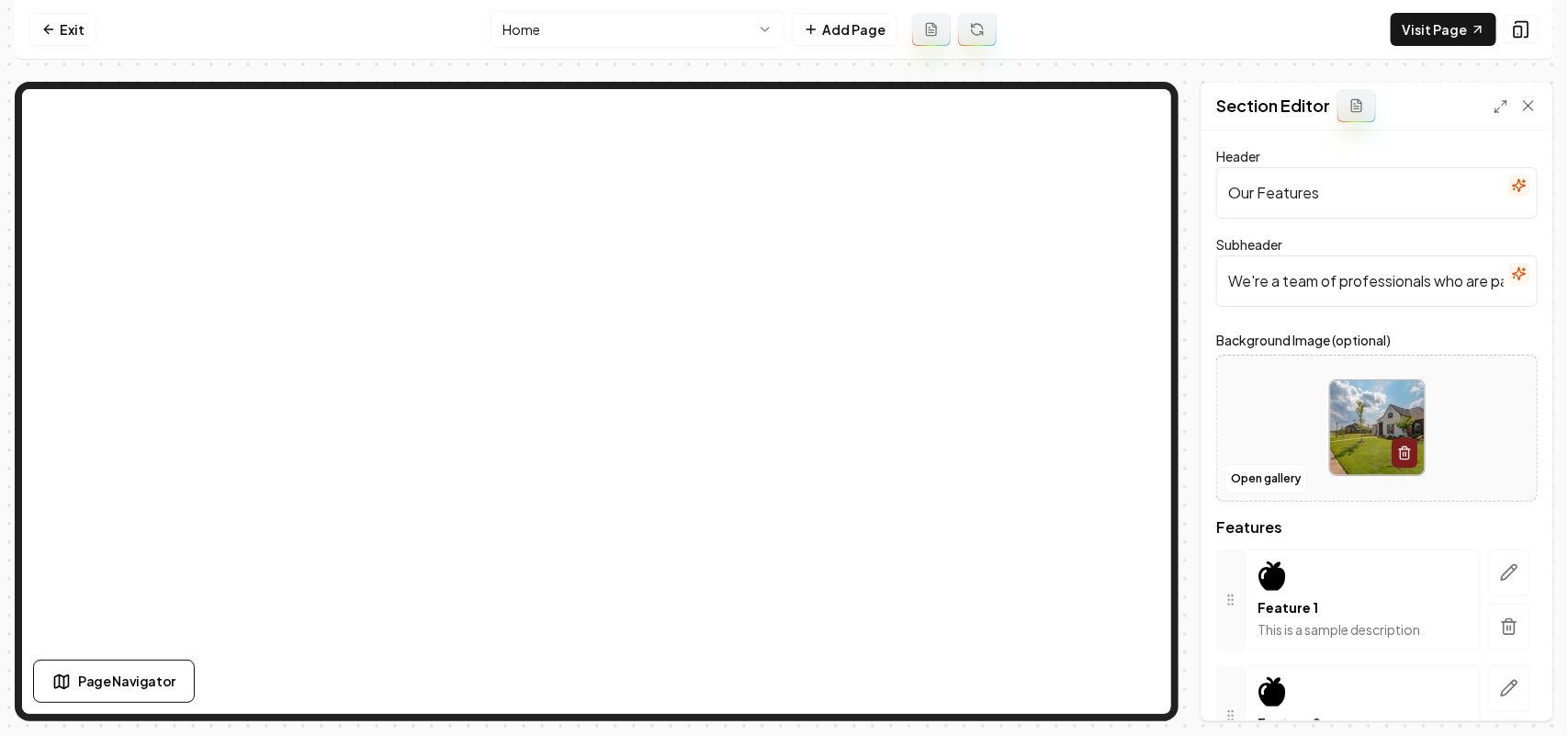 drag, startPoint x: 1392, startPoint y: 175, endPoint x: 1144, endPoint y: 187, distance: 248.29015 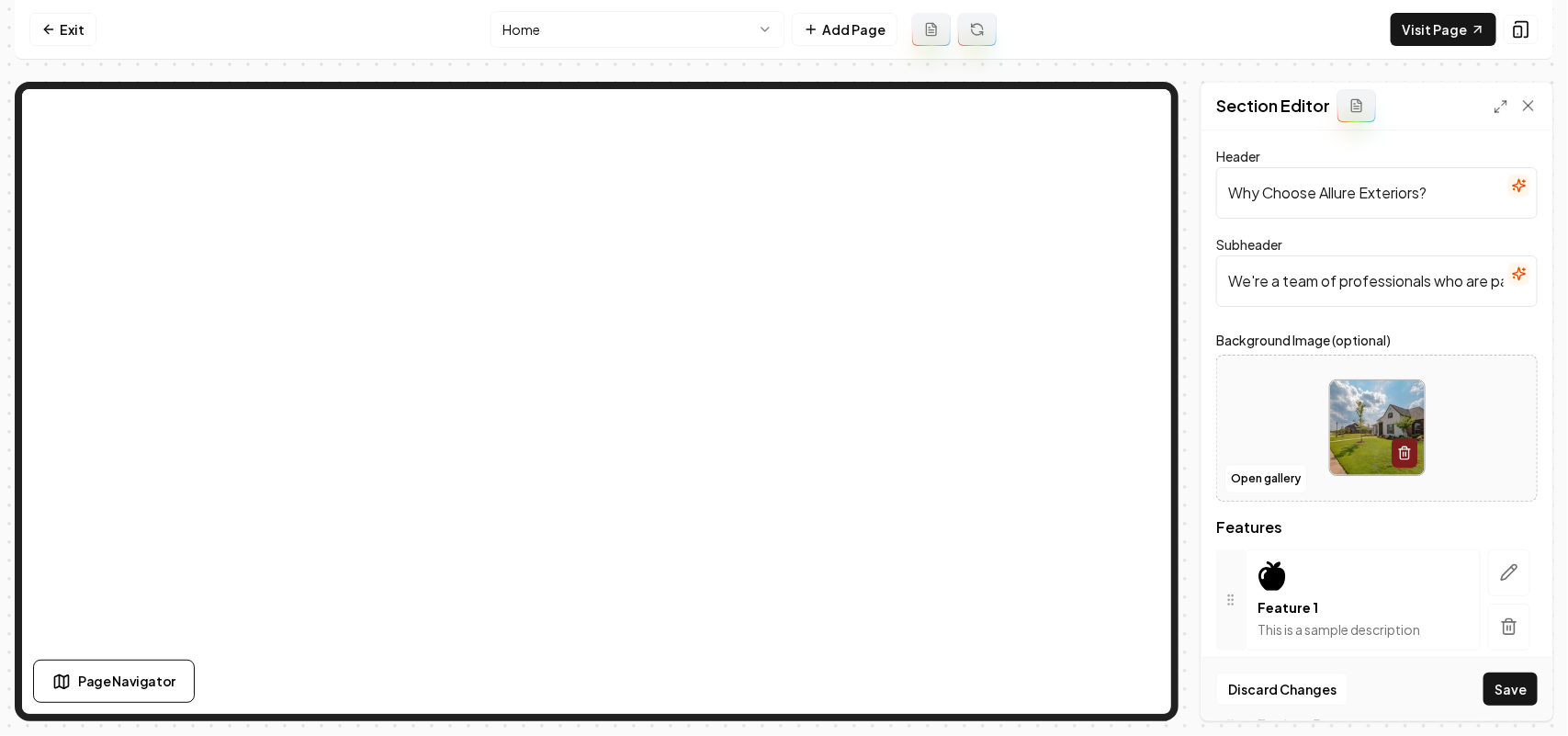type on "Why Choose Allure Exteriors?" 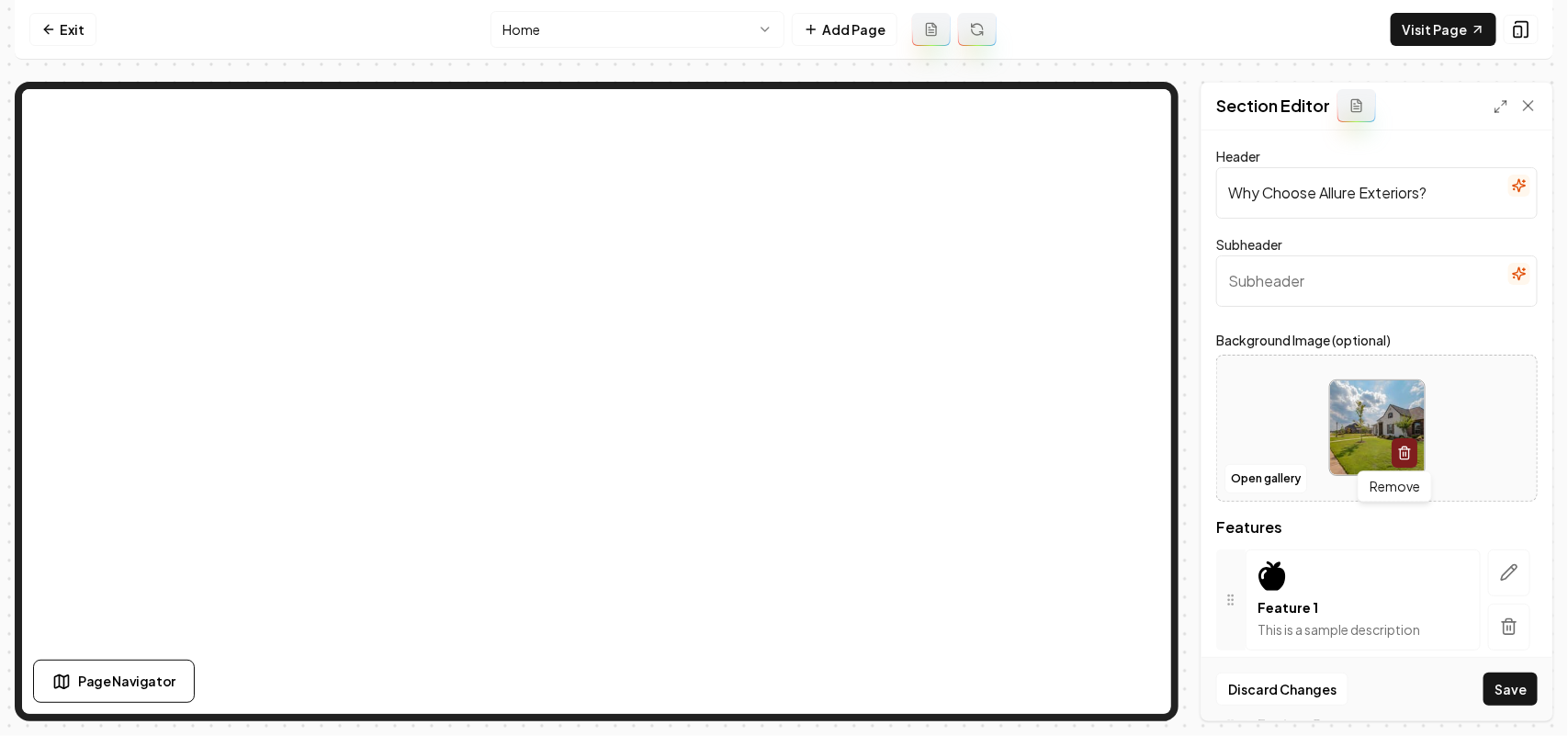 type 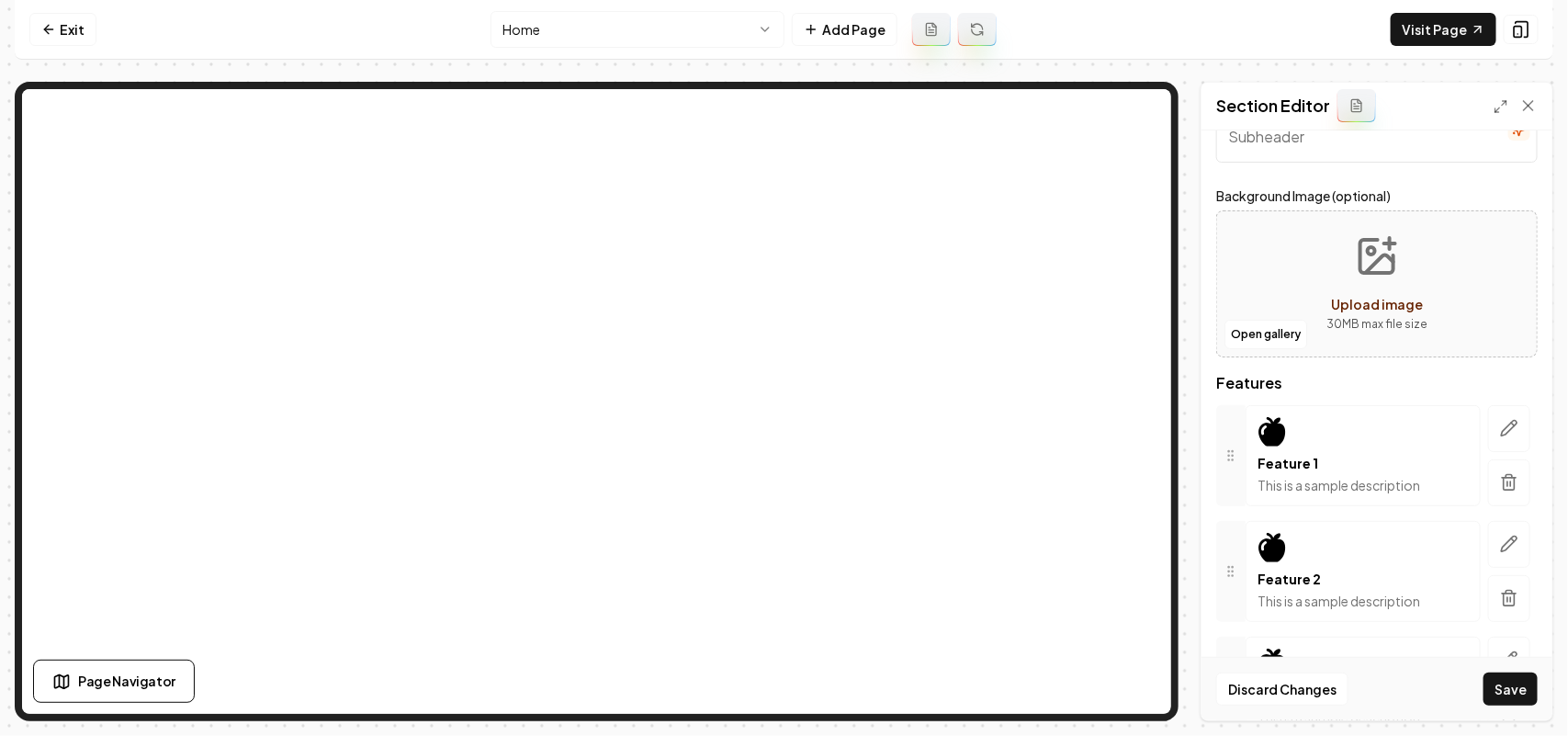 scroll, scrollTop: 295, scrollLeft: 0, axis: vertical 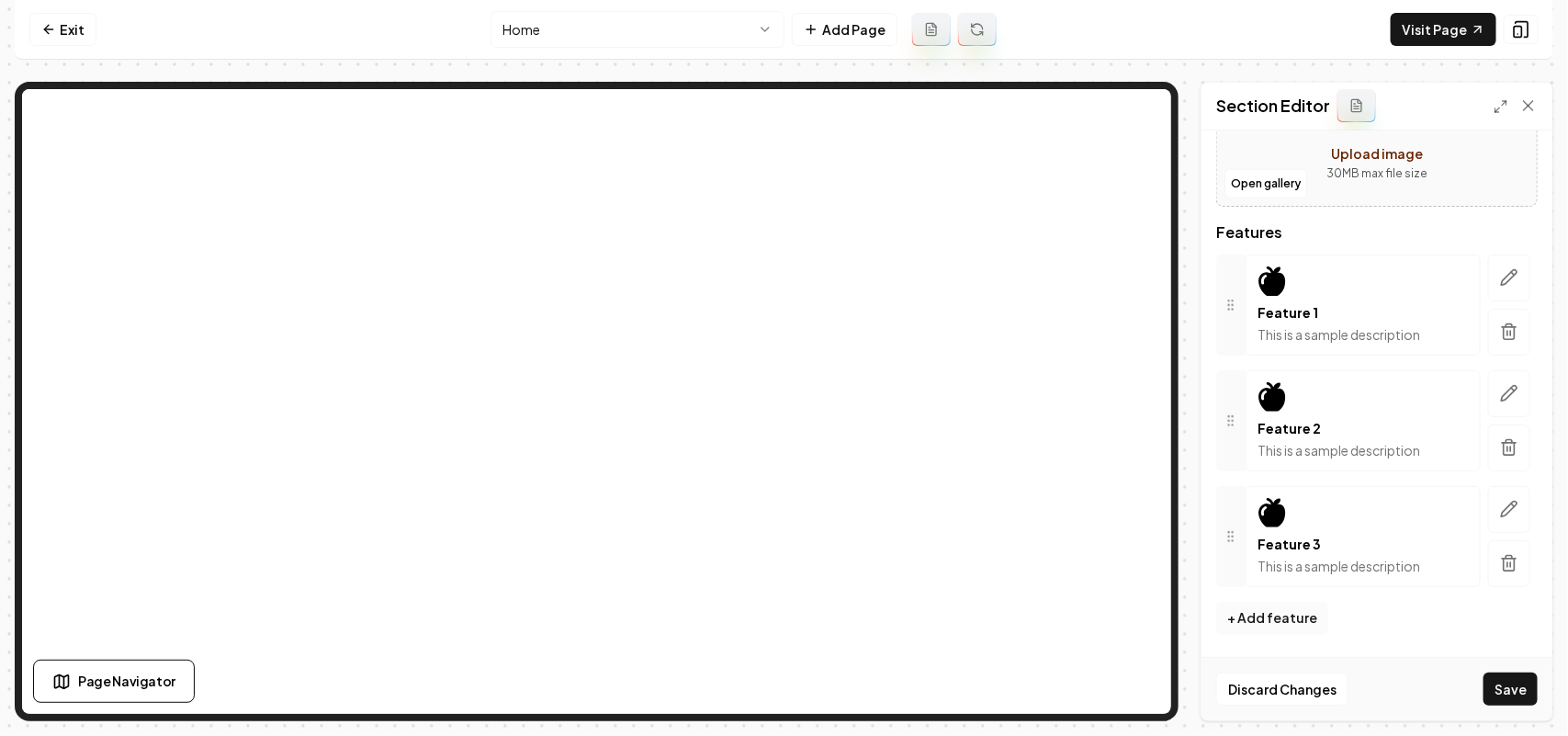 click on "+ Add feature" at bounding box center (1272, 618) 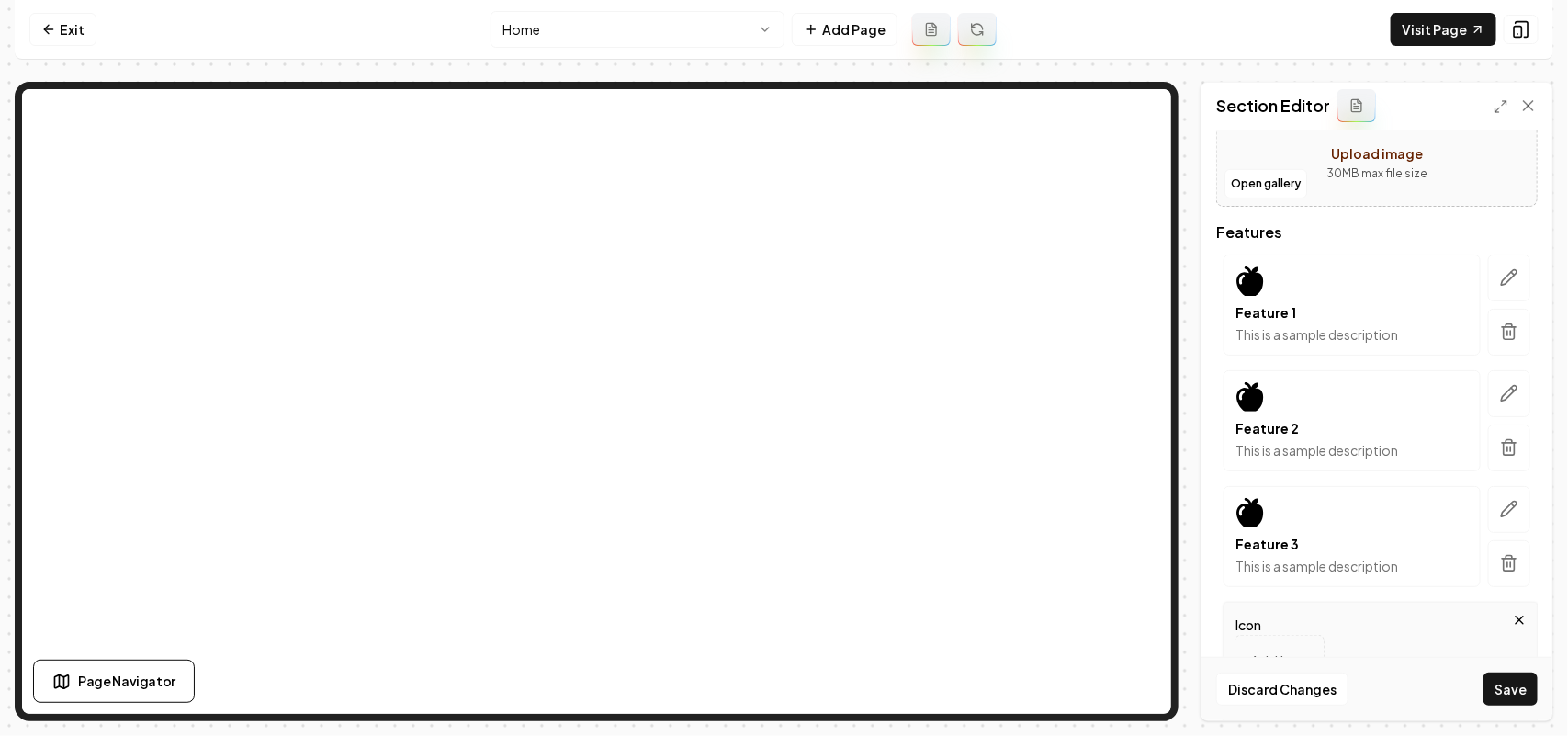 scroll, scrollTop: 620, scrollLeft: 0, axis: vertical 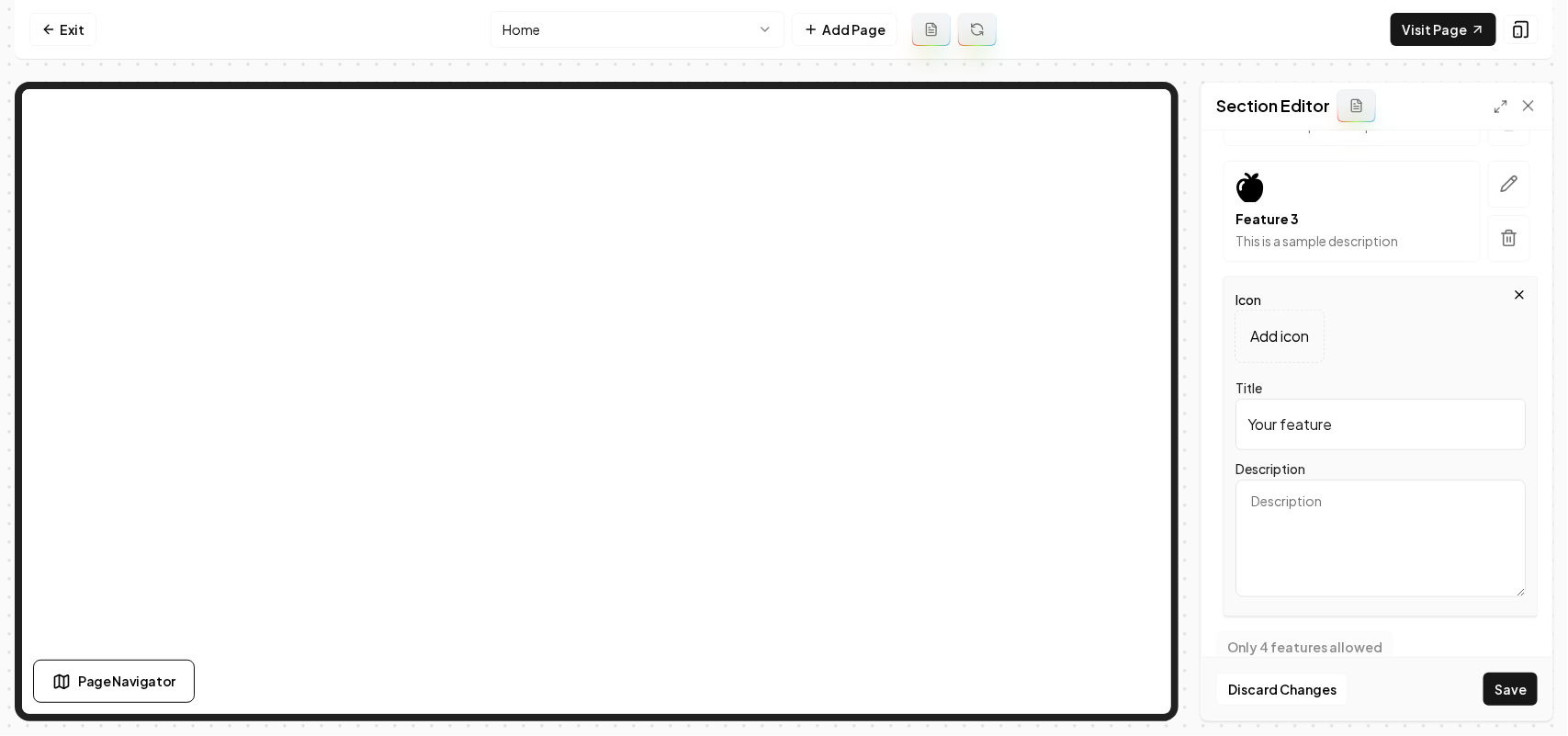 drag, startPoint x: 1334, startPoint y: 427, endPoint x: 1156, endPoint y: 420, distance: 178.13759 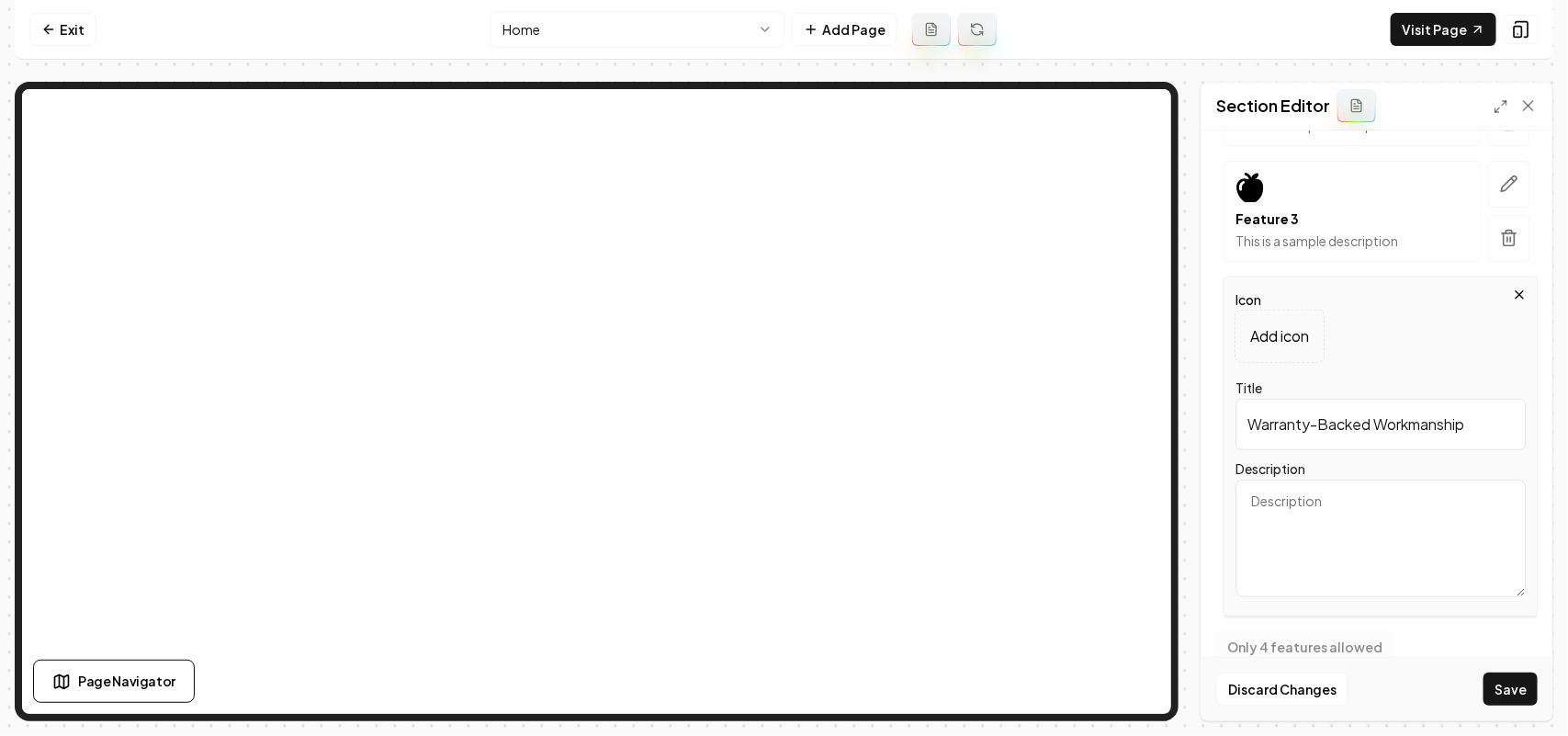 type on "Warranty-Backed Workmanship" 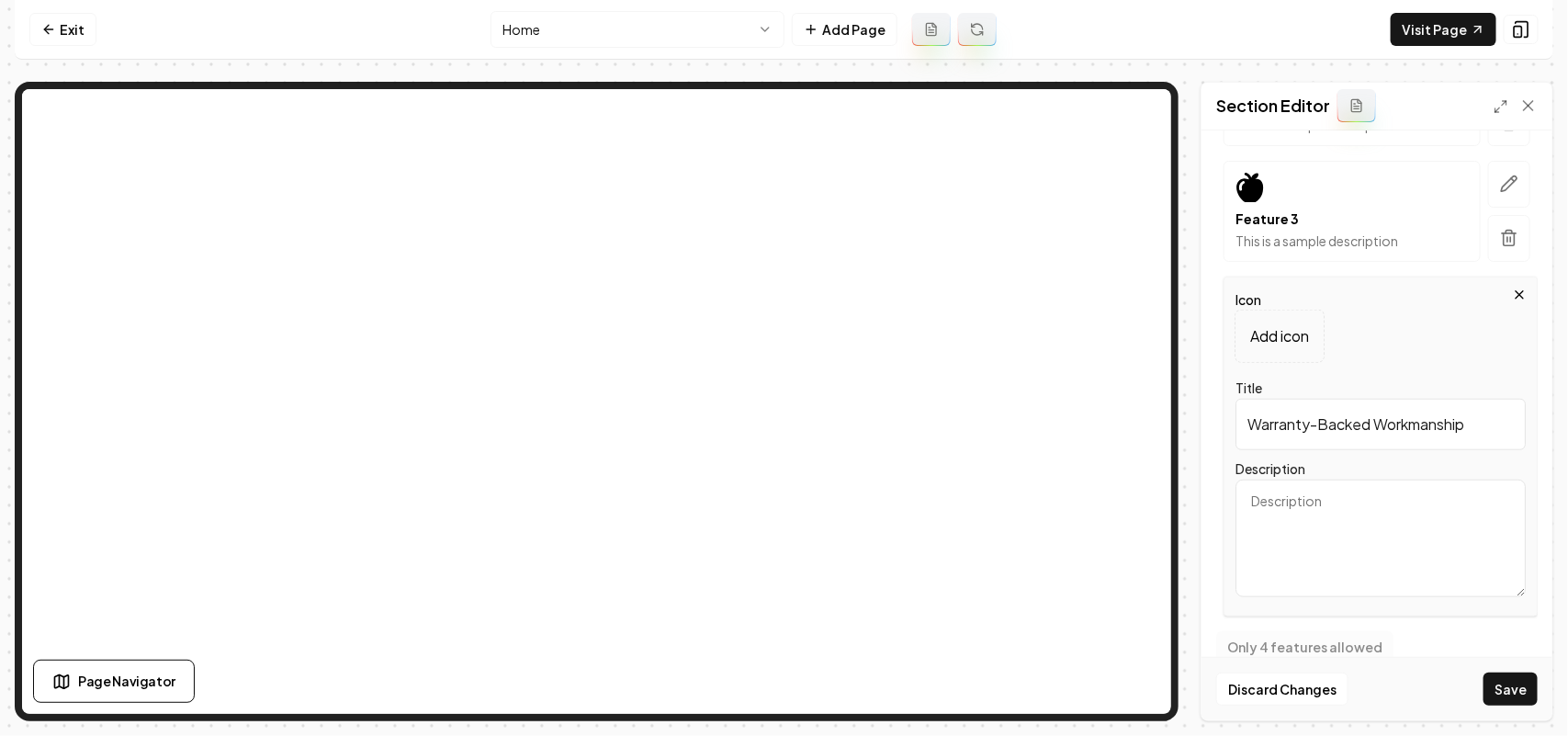 drag, startPoint x: 1375, startPoint y: 548, endPoint x: 1351, endPoint y: 538, distance: 26 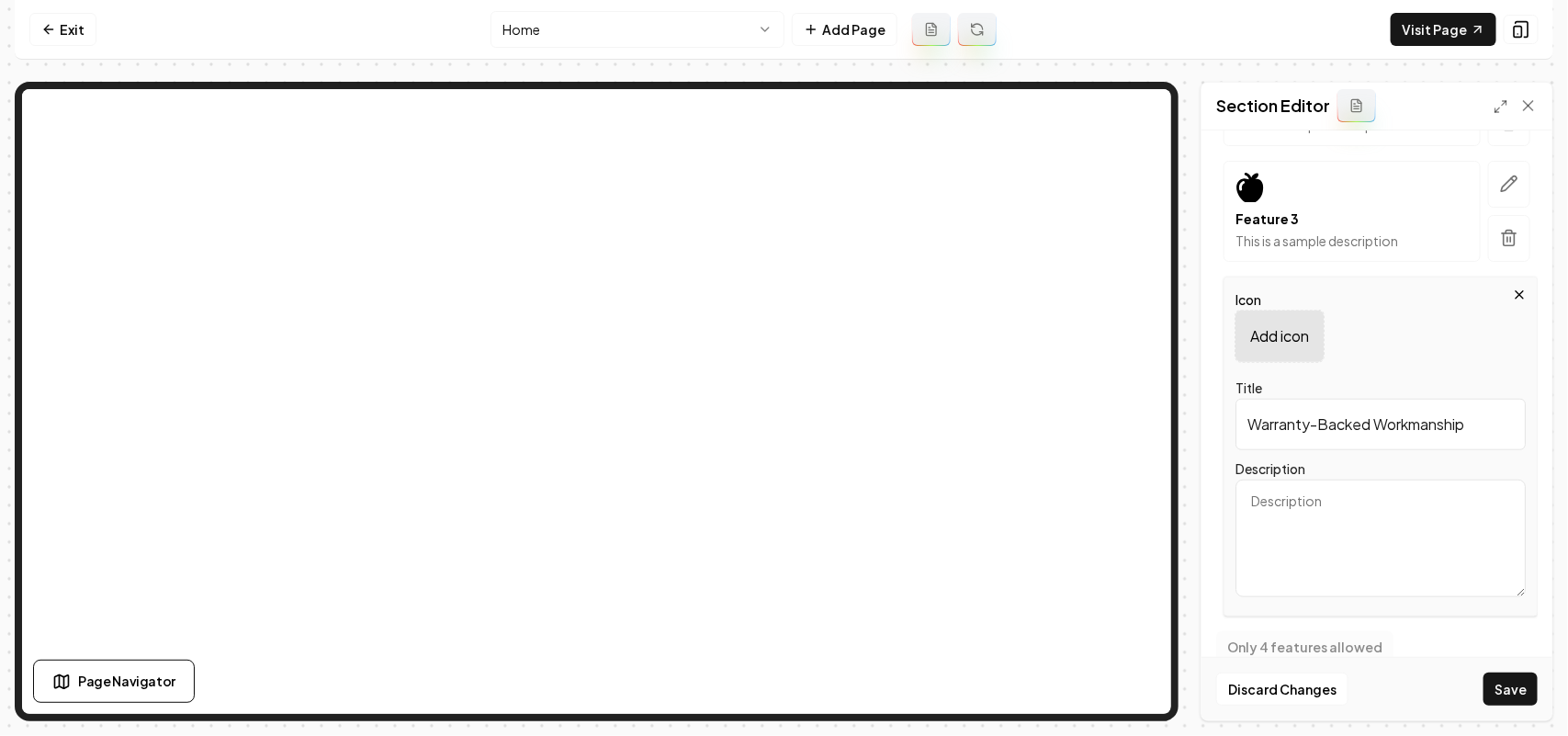 paste on "We stand behind the quality of our work. Ask about the warranties available on your Since 2018, Allure Exteriors has proudly served Johnston-area homeowners with remodeling services built on trust, transparency, and craftsmanship. No matter the size of your project, we’re ready to help you create a space you love coming home to." 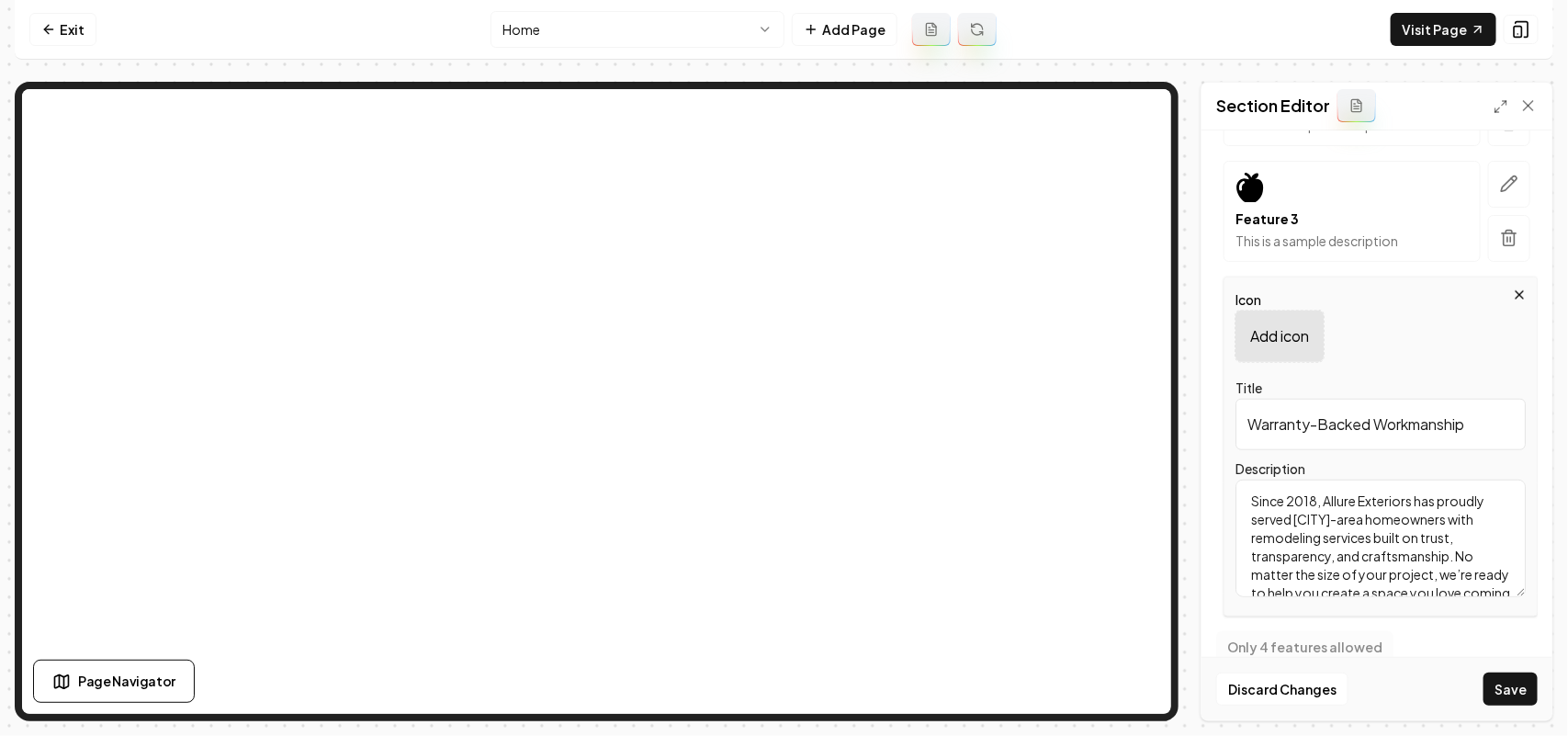 scroll, scrollTop: 116, scrollLeft: 0, axis: vertical 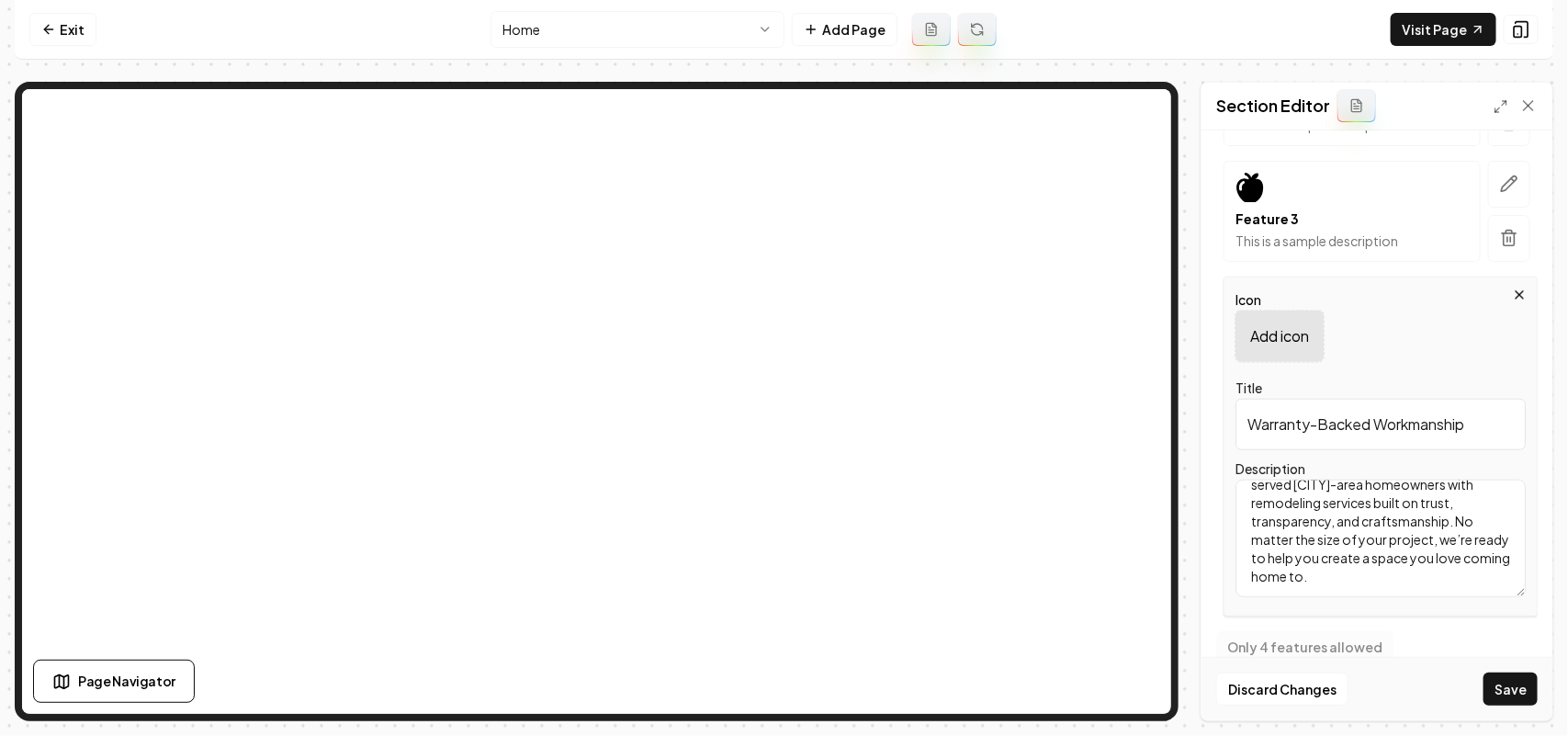 type on "We stand behind the quality of our work. Ask about the warranties available on your Since 2018, Allure Exteriors has proudly served Johnston-area homeowners with remodeling services built on trust, transparency, and craftsmanship. No matter the size of your project, we’re ready to help you create a space you love coming home to." 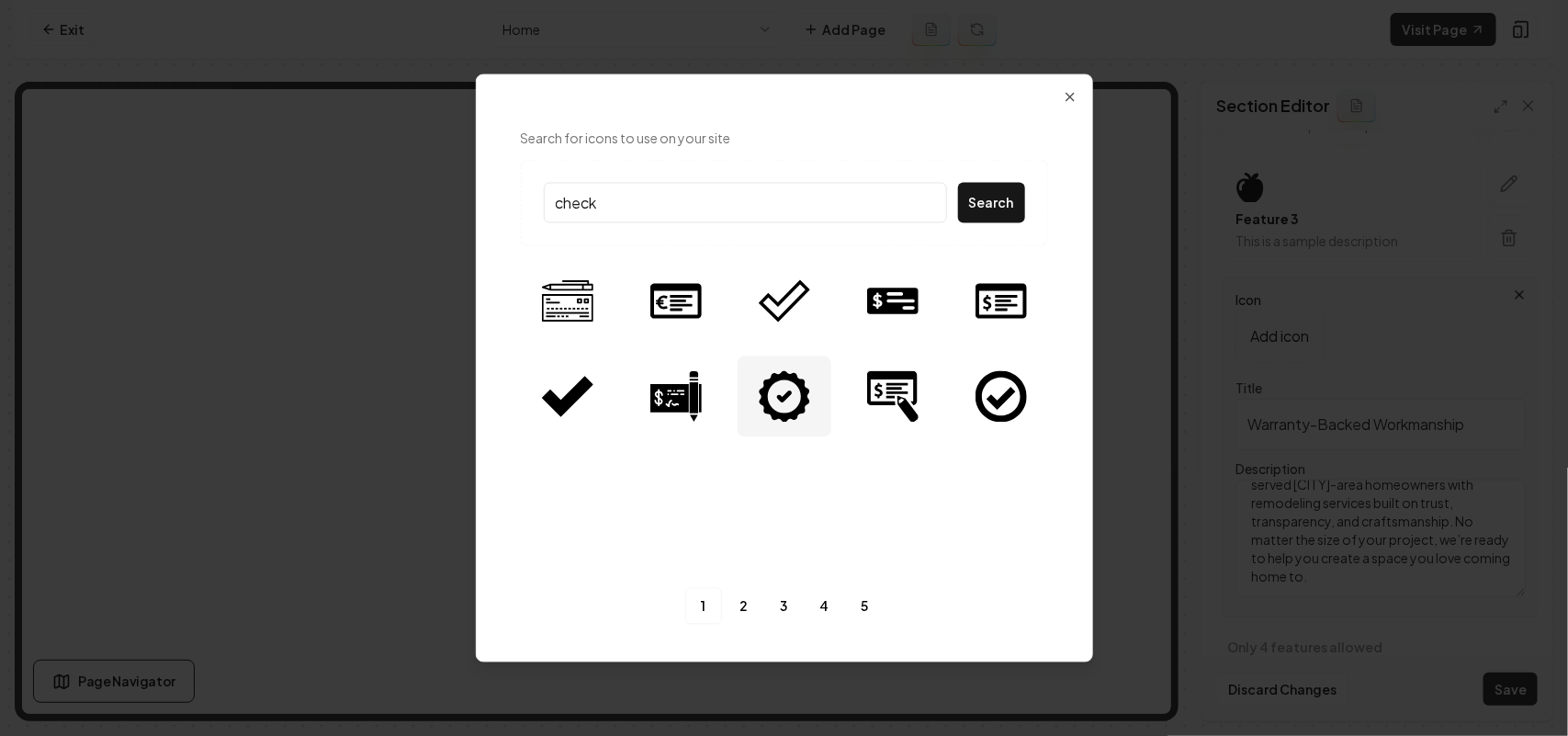 type on "check" 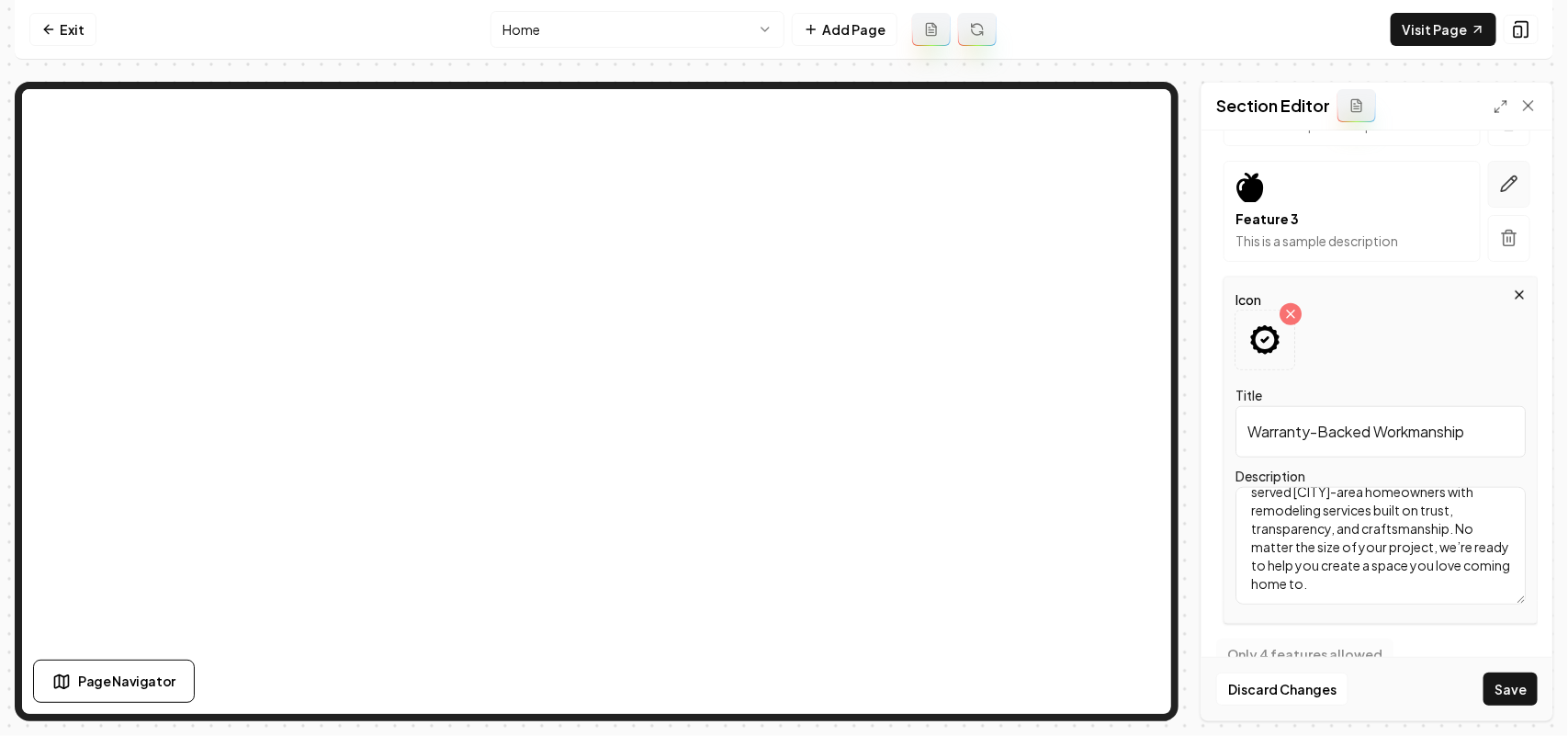 click 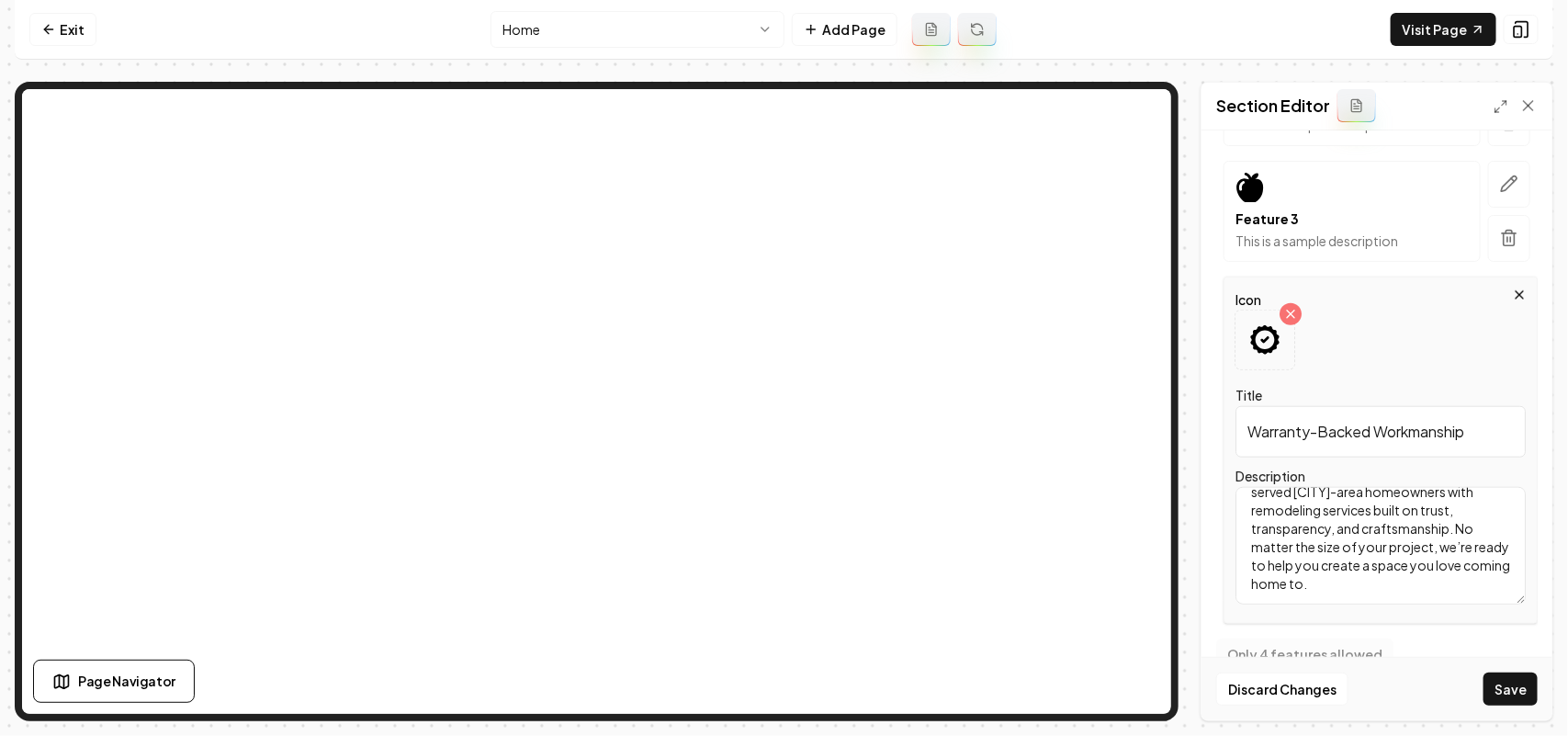scroll, scrollTop: 605, scrollLeft: 0, axis: vertical 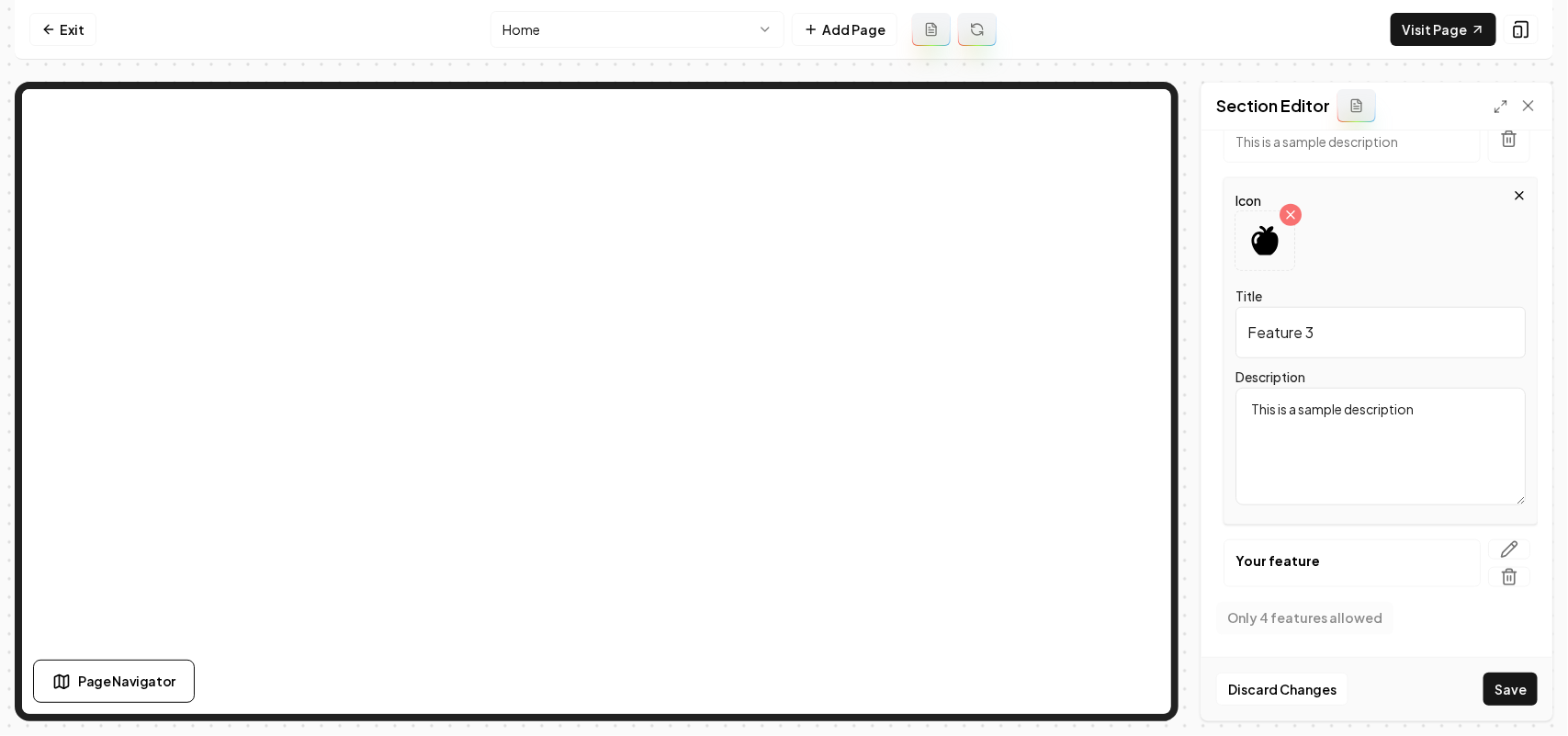 click on "Page Settings Section Editor Header Why Choose Allure Exteriors? Subheader Background Image (optional) Open gallery Upload image 30  MB max file size Features
Feature 1 This is a sample description
Feature 2 This is a sample description Icon
Title Feature 3 Description This is a sample description Your feature
To pick up a draggable item, press the space bar.
While dragging, use the arrow keys to move the item.
Press space again to drop the item in its new position, or press escape to cancel.
Only 4 features allowed Discard Changes Save" at bounding box center [784, 402] 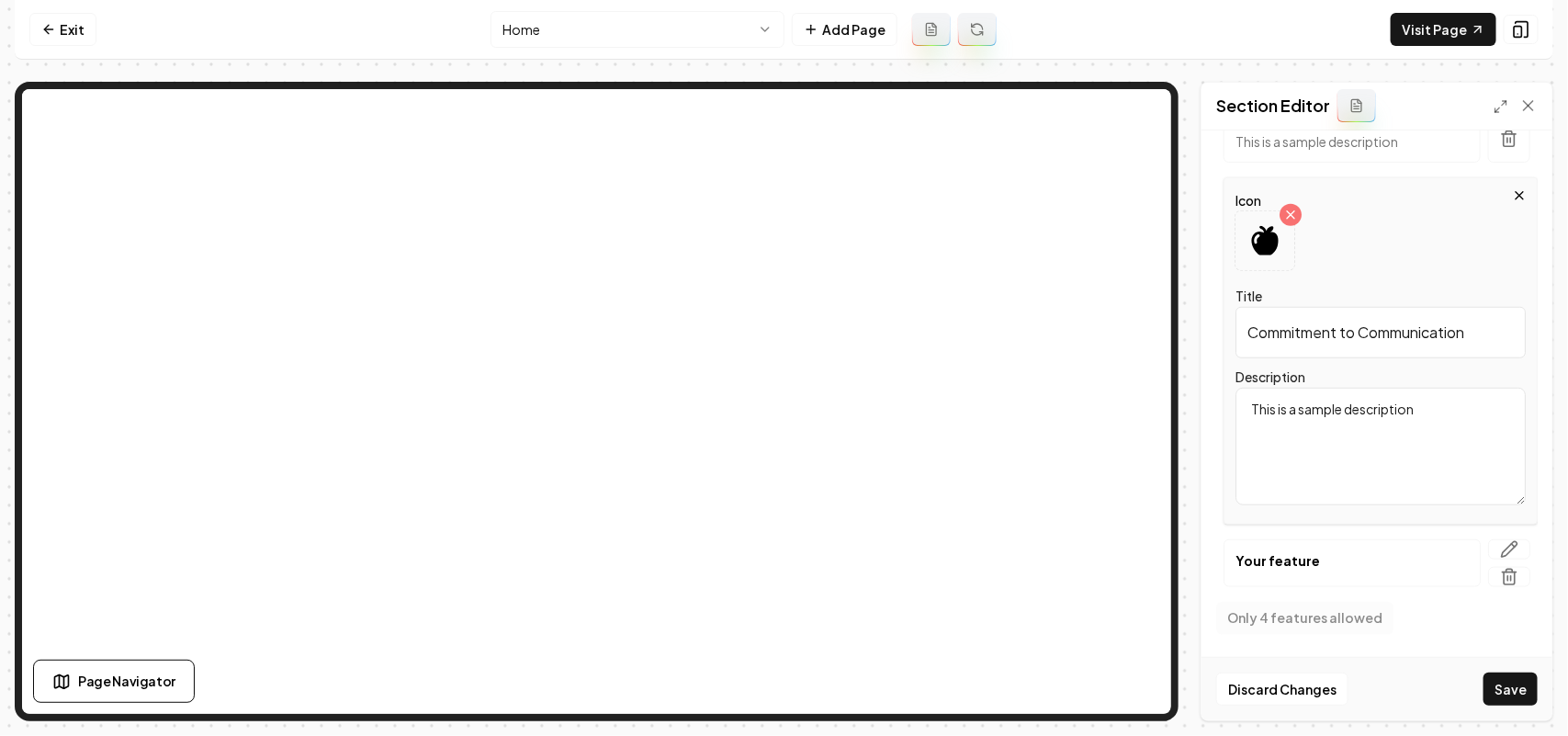 type on "Commitment to Communication" 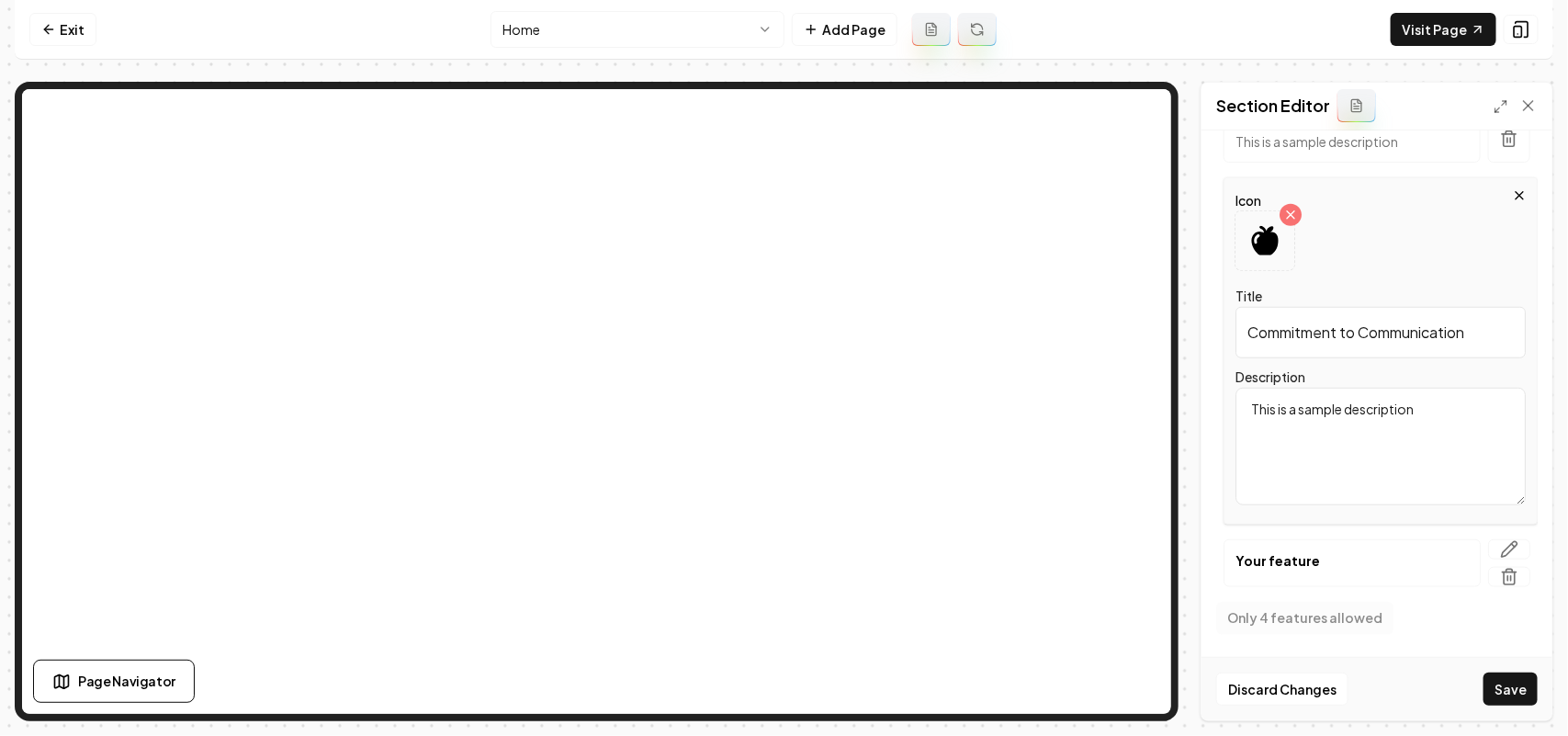 click on "Page Settings Section Editor Header Why Choose Allure Exteriors? Subheader Background Image (optional) Open gallery Upload image 30  MB max file size Features
Feature 1 This is a sample description
Feature 2 This is a sample description Icon
Title Commitment to Communication Description This is a sample description Your feature
To pick up a draggable item, press the space bar.
While dragging, use the arrow keys to move the item.
Press space again to drop the item in its new position, or press escape to cancel.
Only 4 features allowed Discard Changes Save" at bounding box center (784, 402) 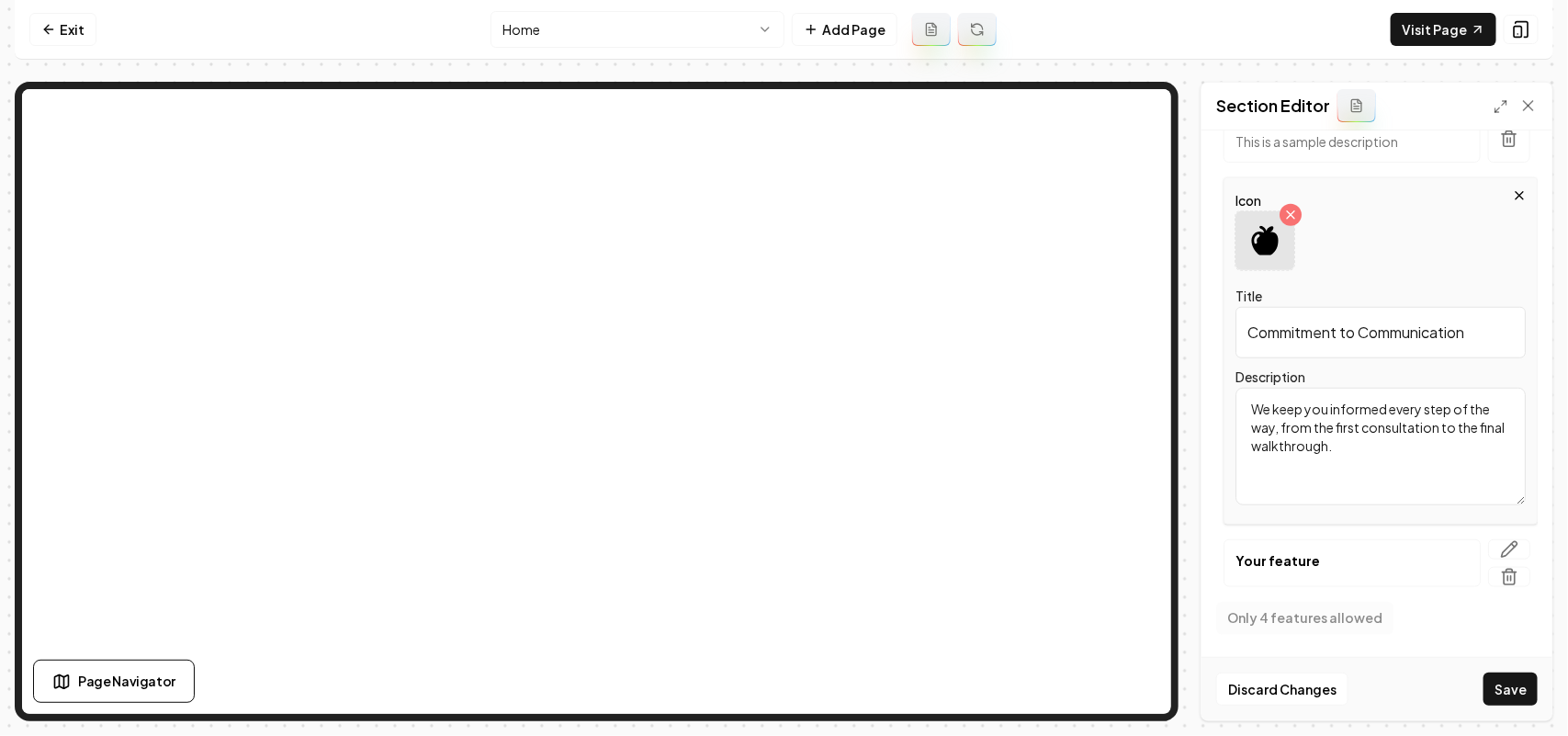 type on "We keep you informed every step of the way, from the first consultation to the final walkthrough." 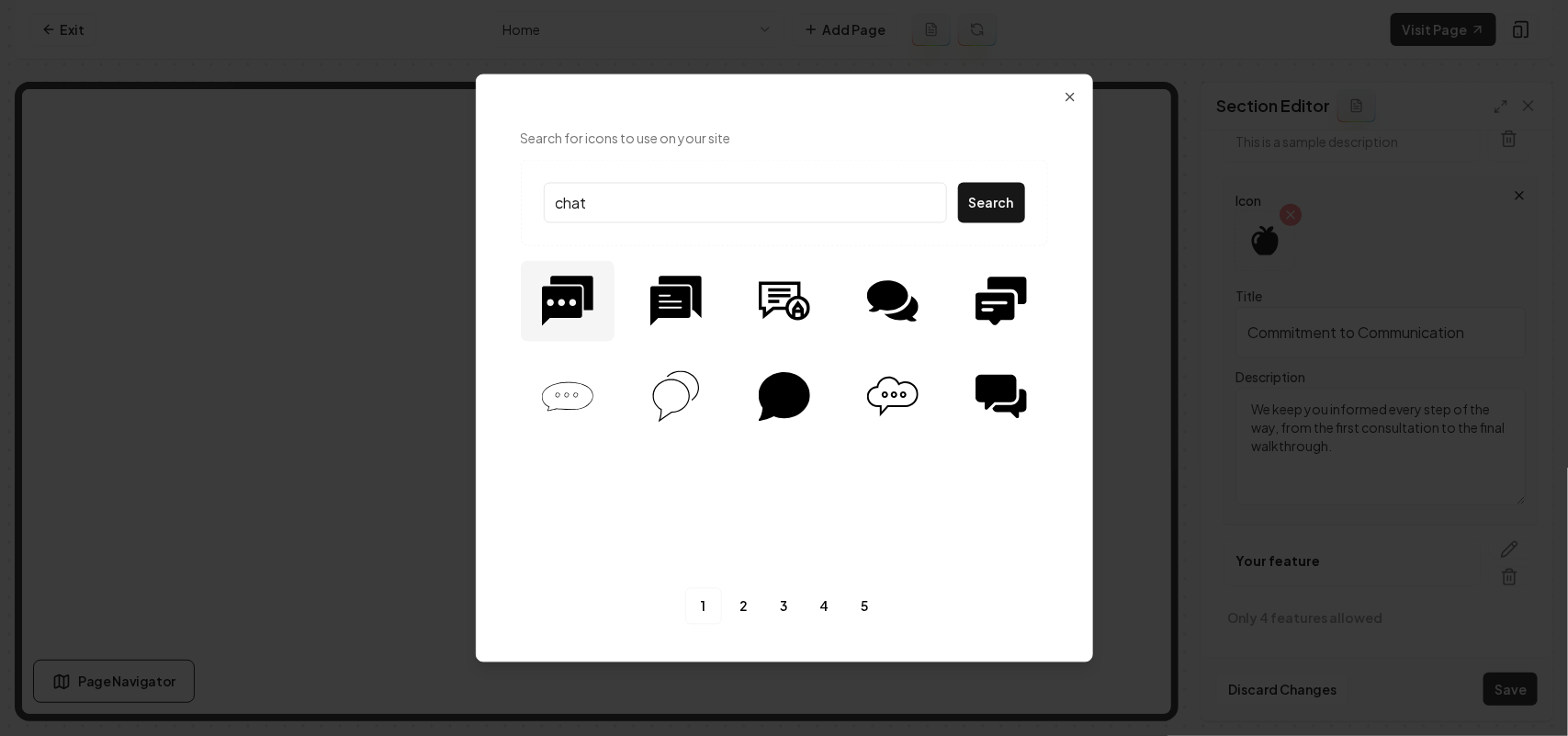 type on "chat" 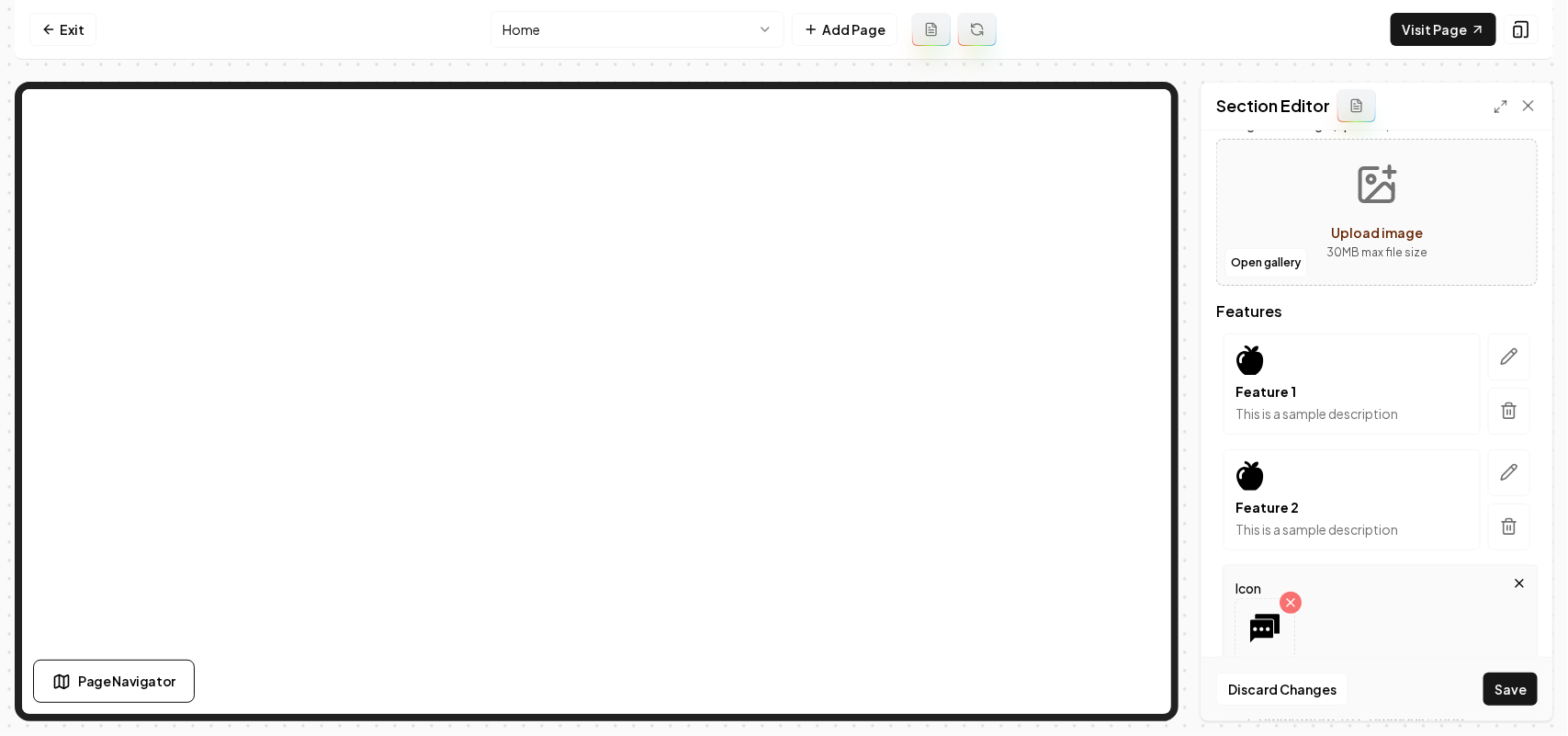 scroll, scrollTop: 145, scrollLeft: 0, axis: vertical 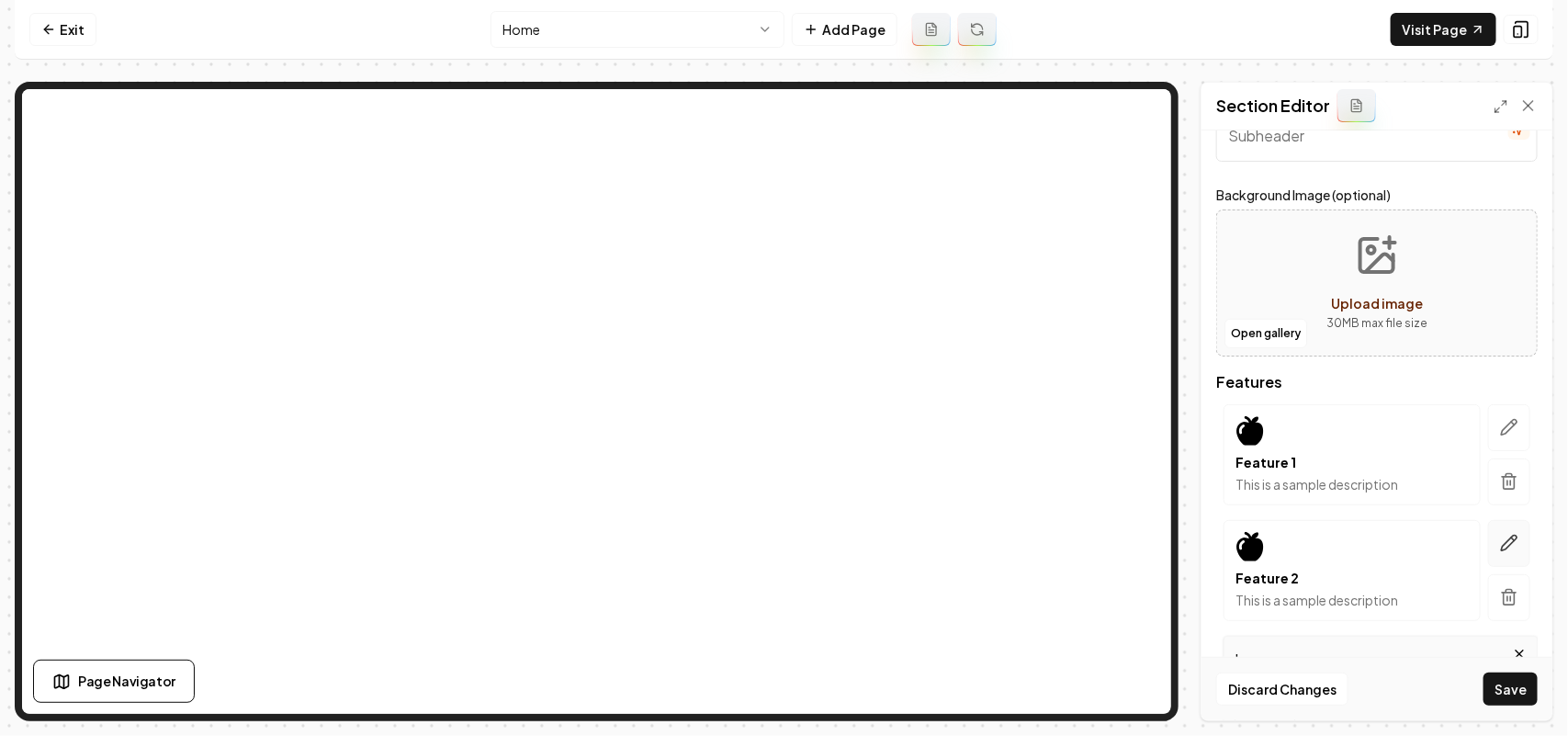 click at bounding box center [1509, 543] 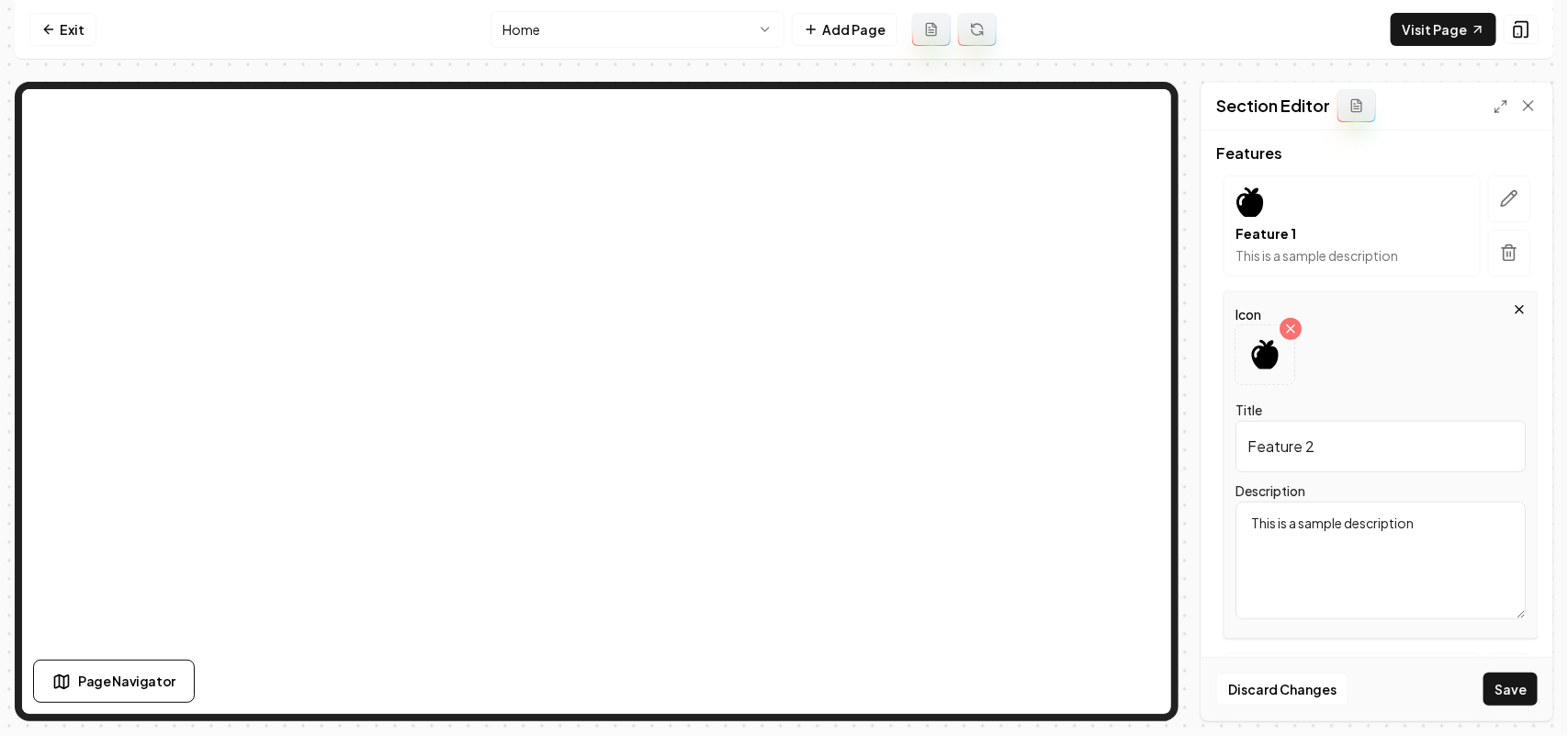 scroll, scrollTop: 375, scrollLeft: 0, axis: vertical 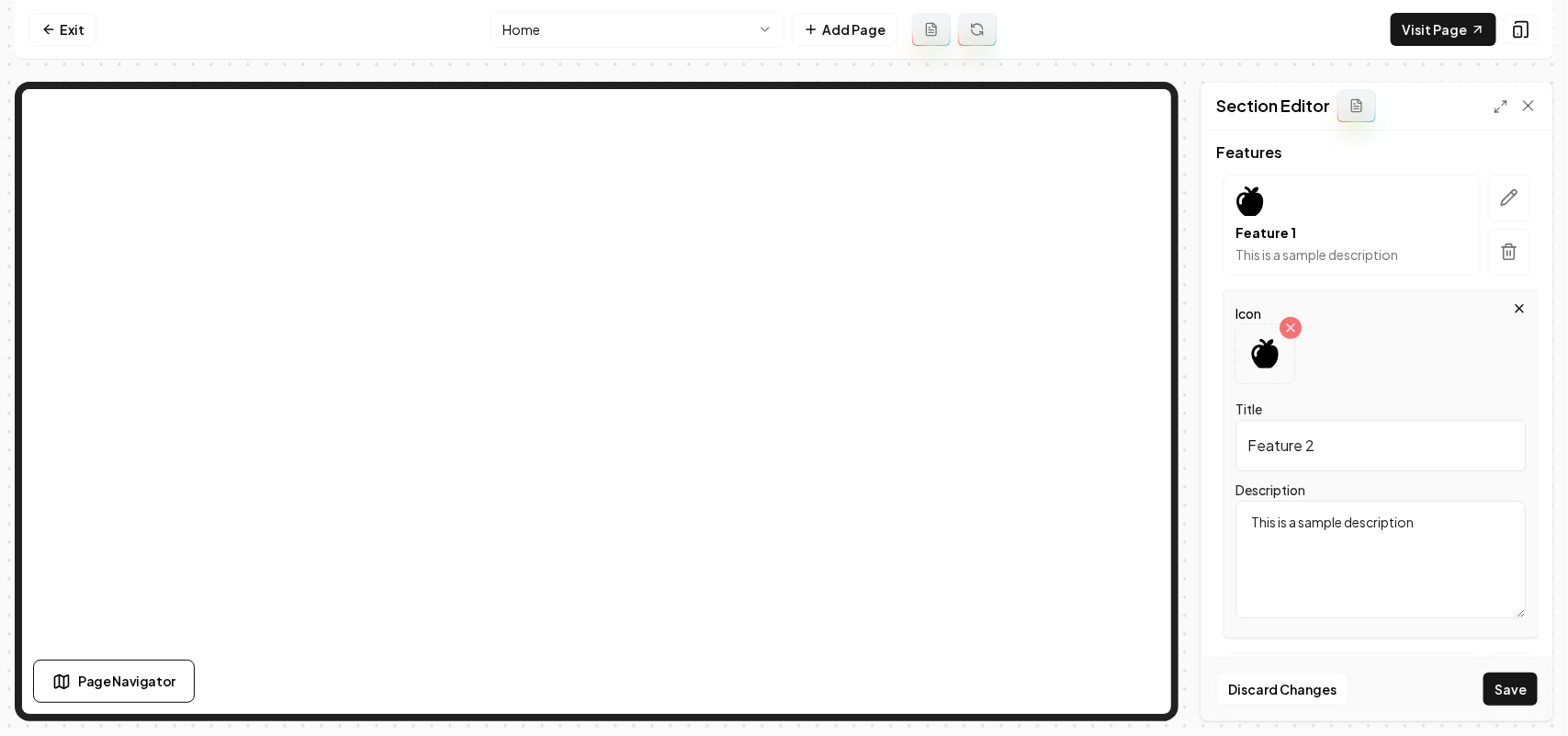 click on "Page Settings Section Editor Header Why Choose Allure Exteriors? Subheader Background Image (optional) Open gallery Upload image 30  MB max file size Features
Feature 1 This is a sample description Icon
Title Feature 2 Description This is a sample description
Feature 3 This is a sample description Your feature
To pick up a draggable item, press the space bar.
While dragging, use the arrow keys to move the item.
Press space again to drop the item in its new position, or press escape to cancel.
Only 4 features allowed Discard Changes Save" at bounding box center [784, 402] 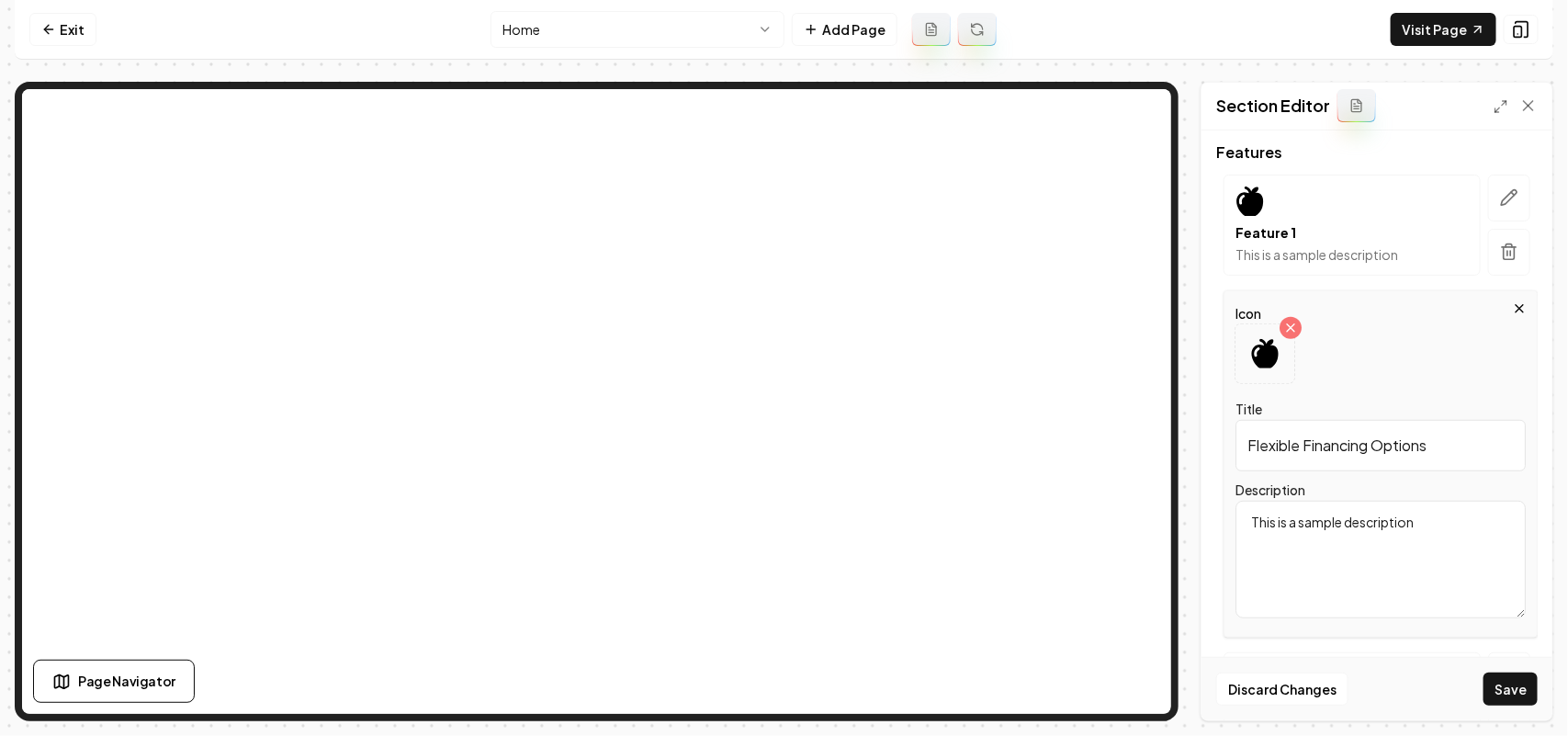 type on "Flexible Financing Options" 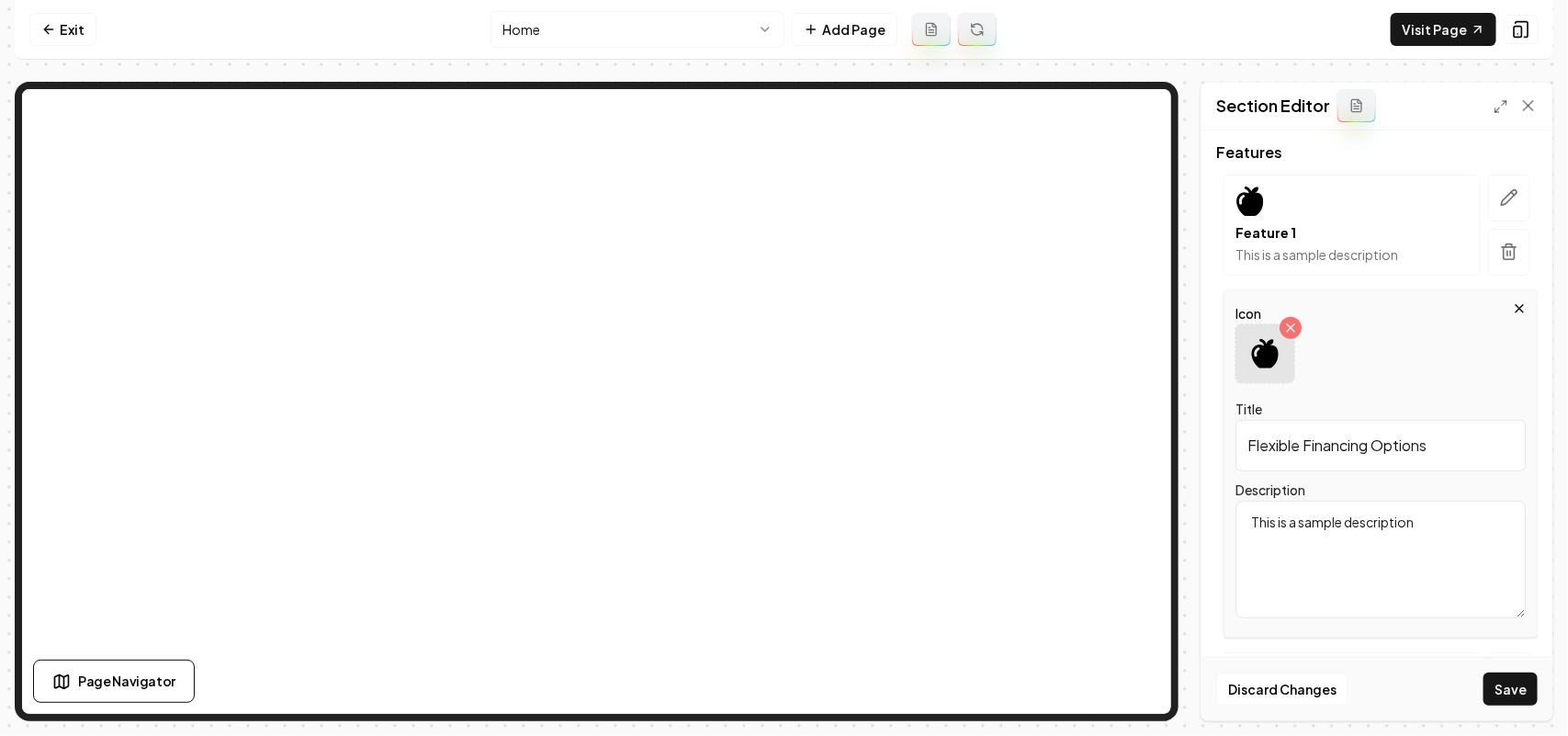 paste on "We offer practical solutions to help you fund your remodeling project without stress." 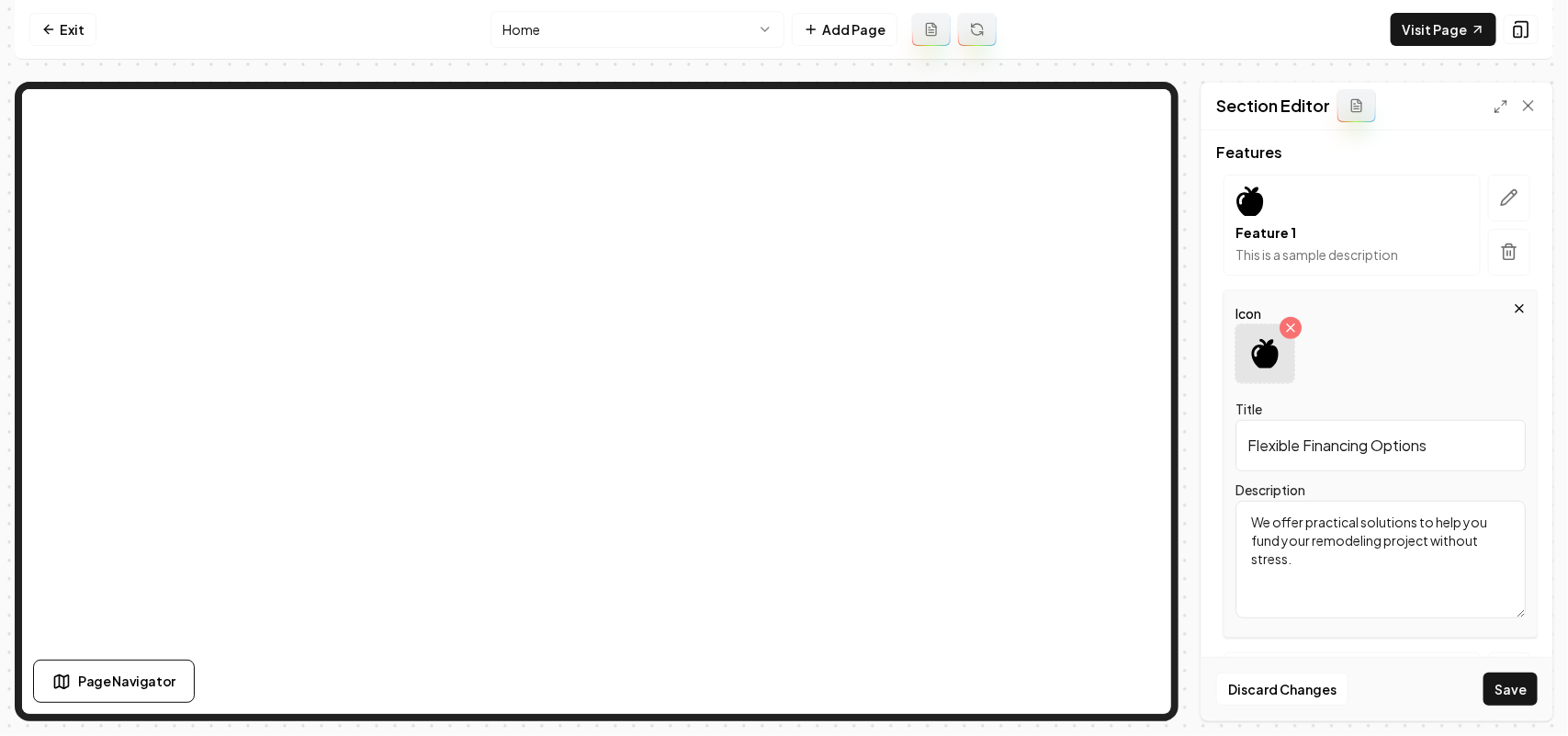 type on "We offer practical solutions to help you fund your remodeling project without stress." 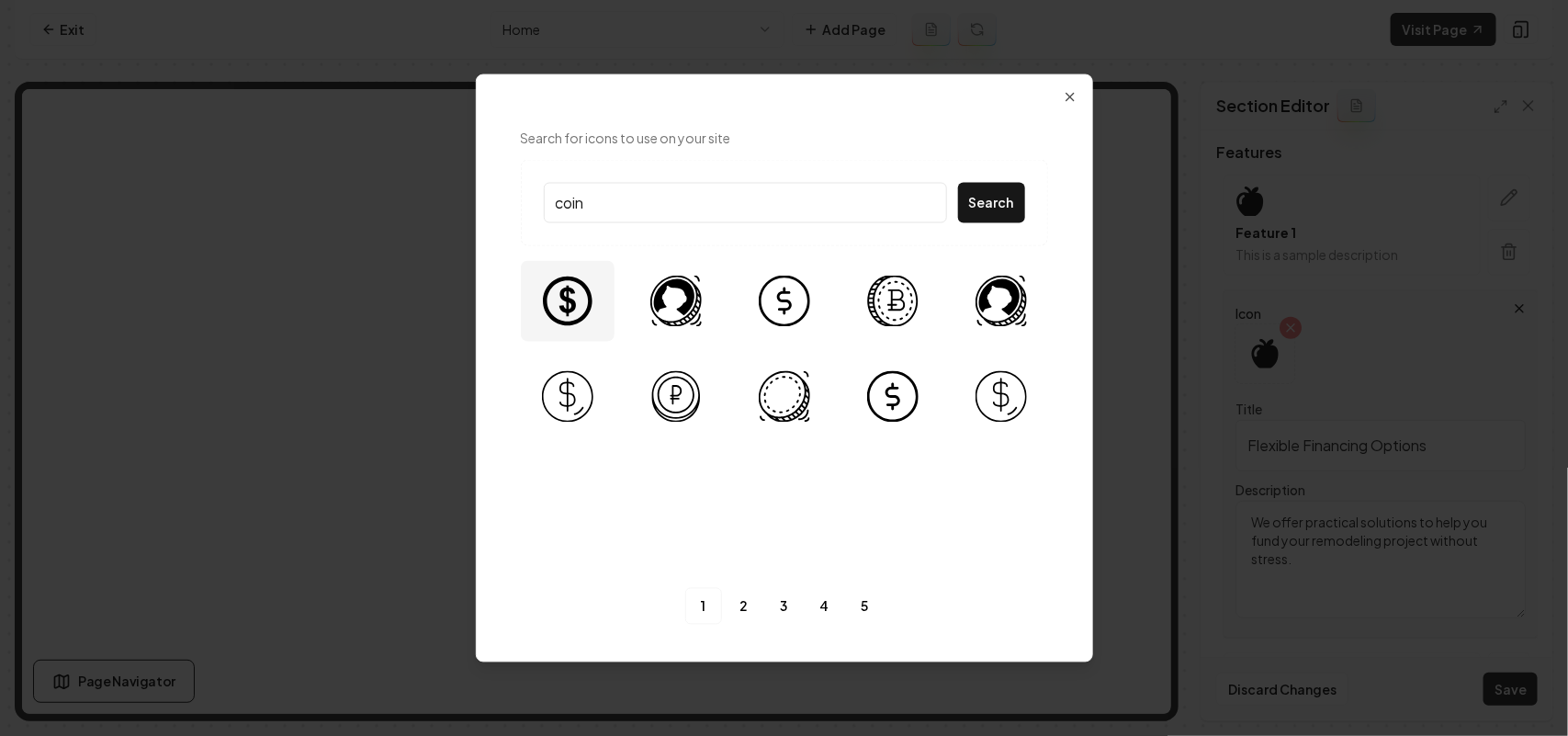 type on "coin" 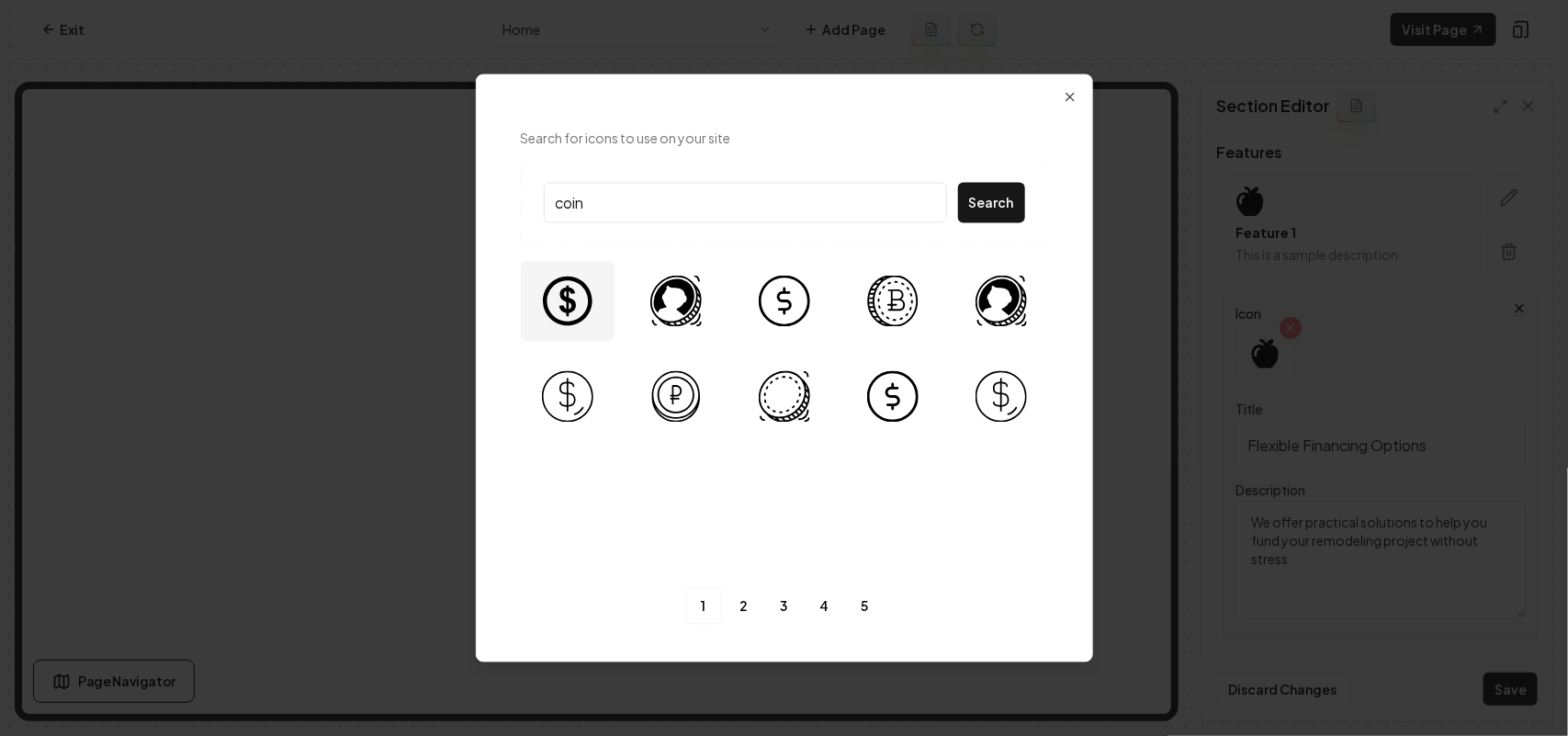 click at bounding box center (568, 300) 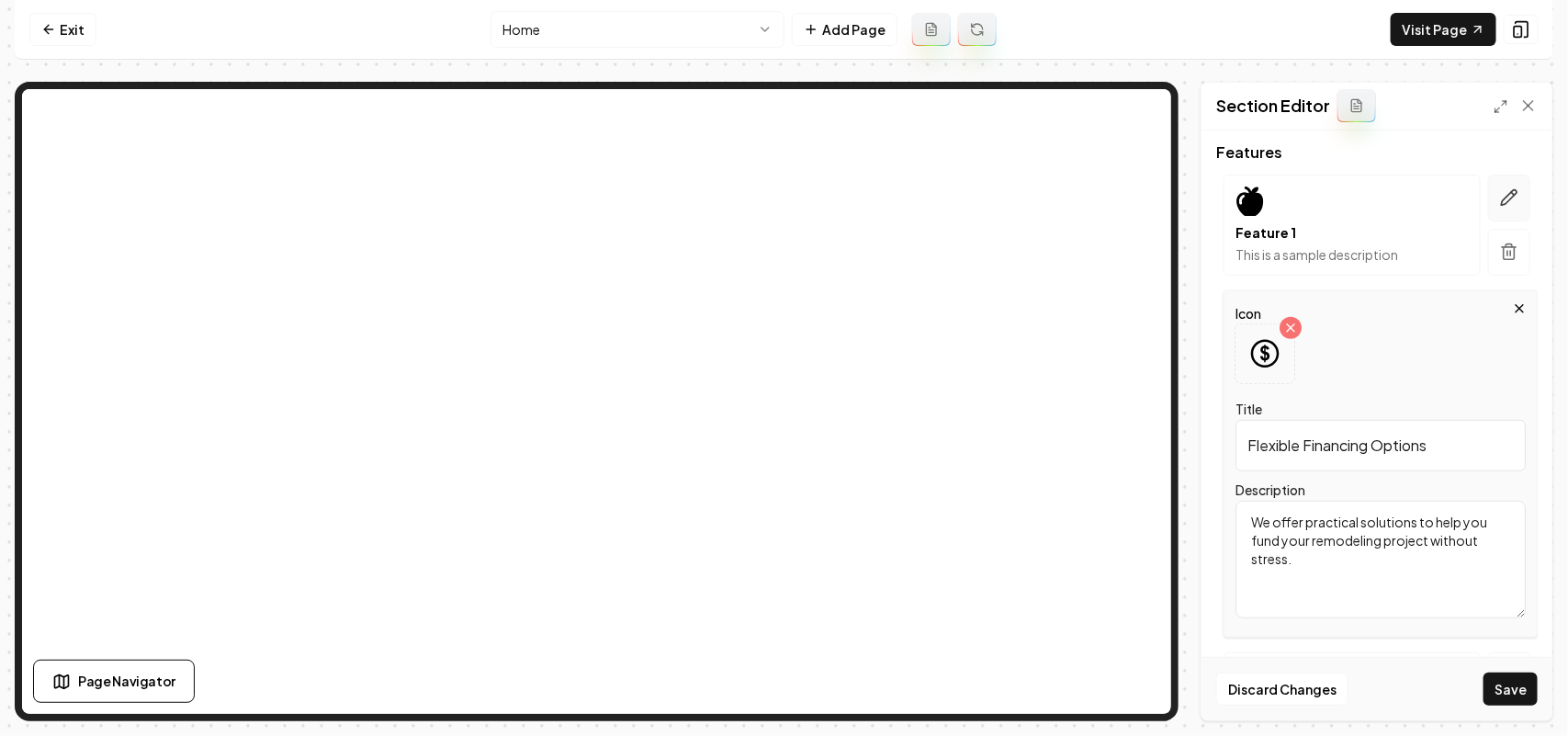 click 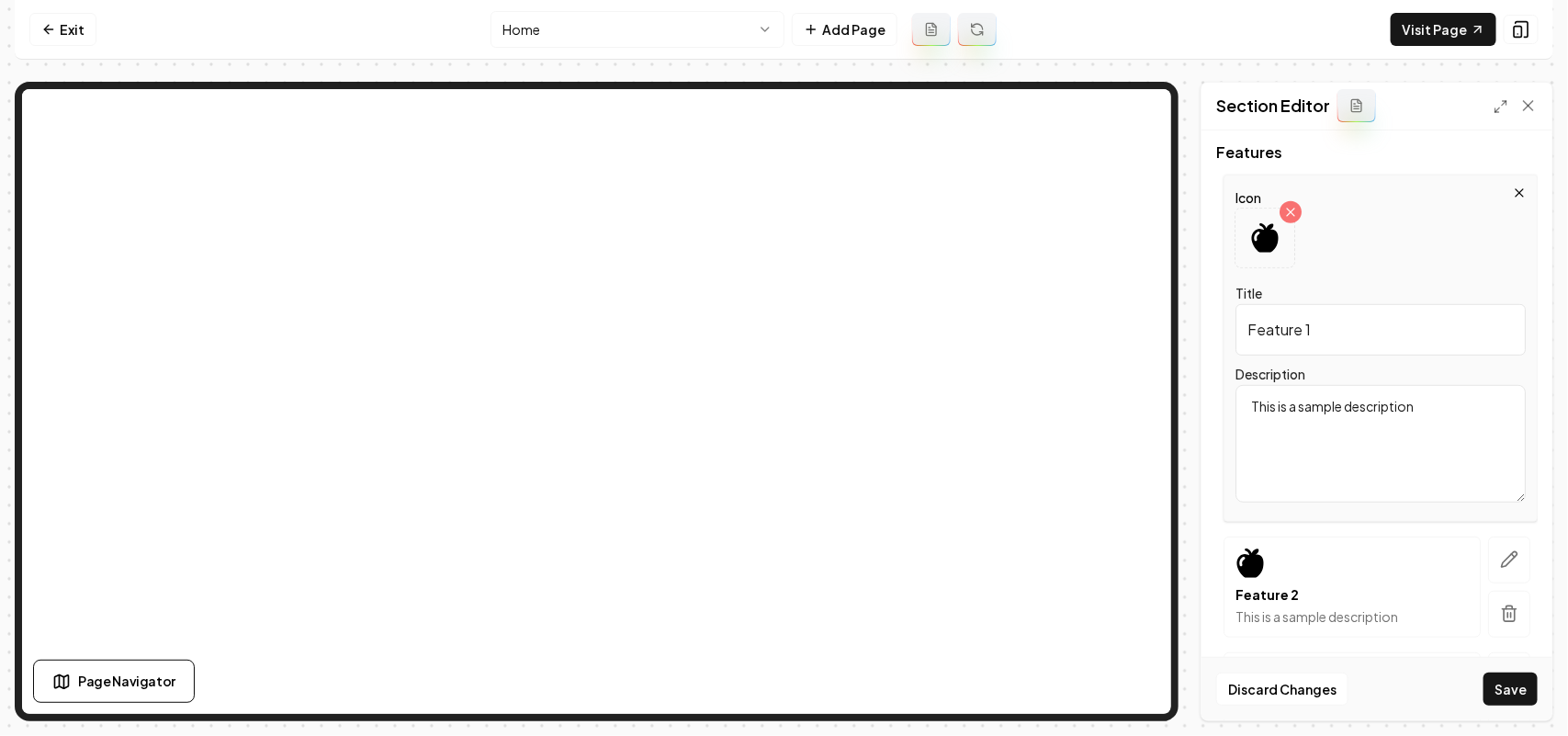 drag, startPoint x: 1289, startPoint y: 323, endPoint x: 1154, endPoint y: 323, distance: 135 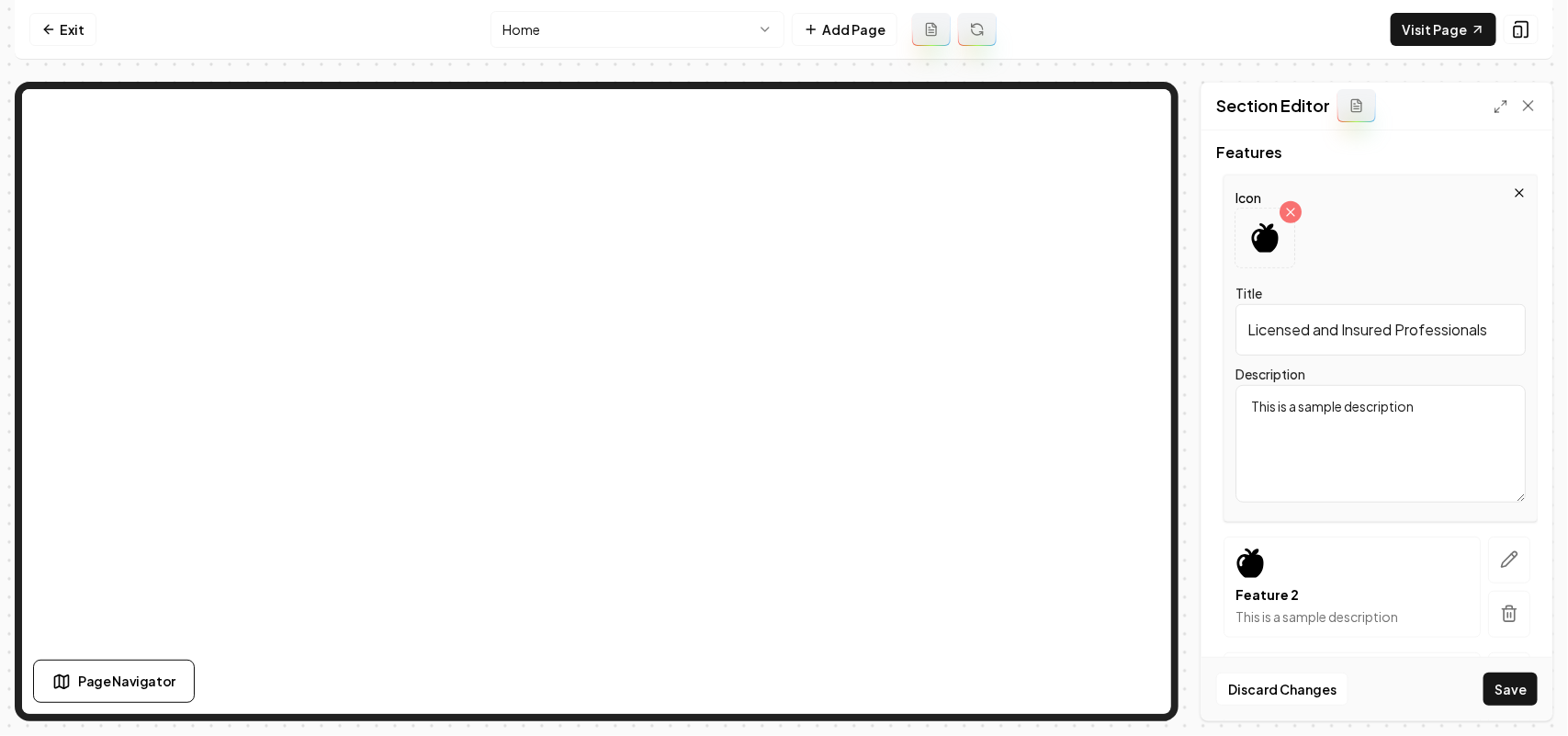 type on "Licensed and Insured Professionals" 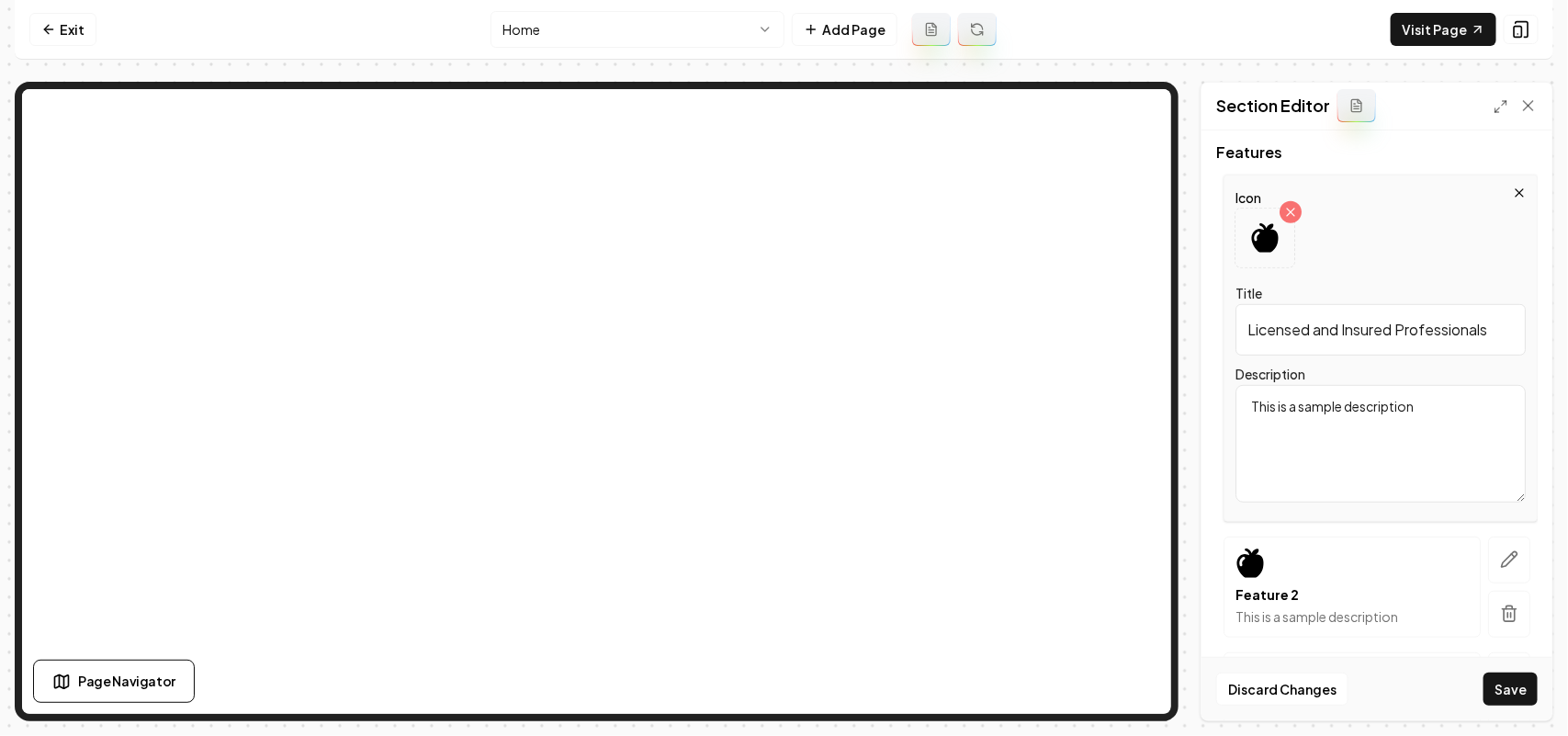 drag, startPoint x: 1426, startPoint y: 419, endPoint x: 1168, endPoint y: 391, distance: 259.51493 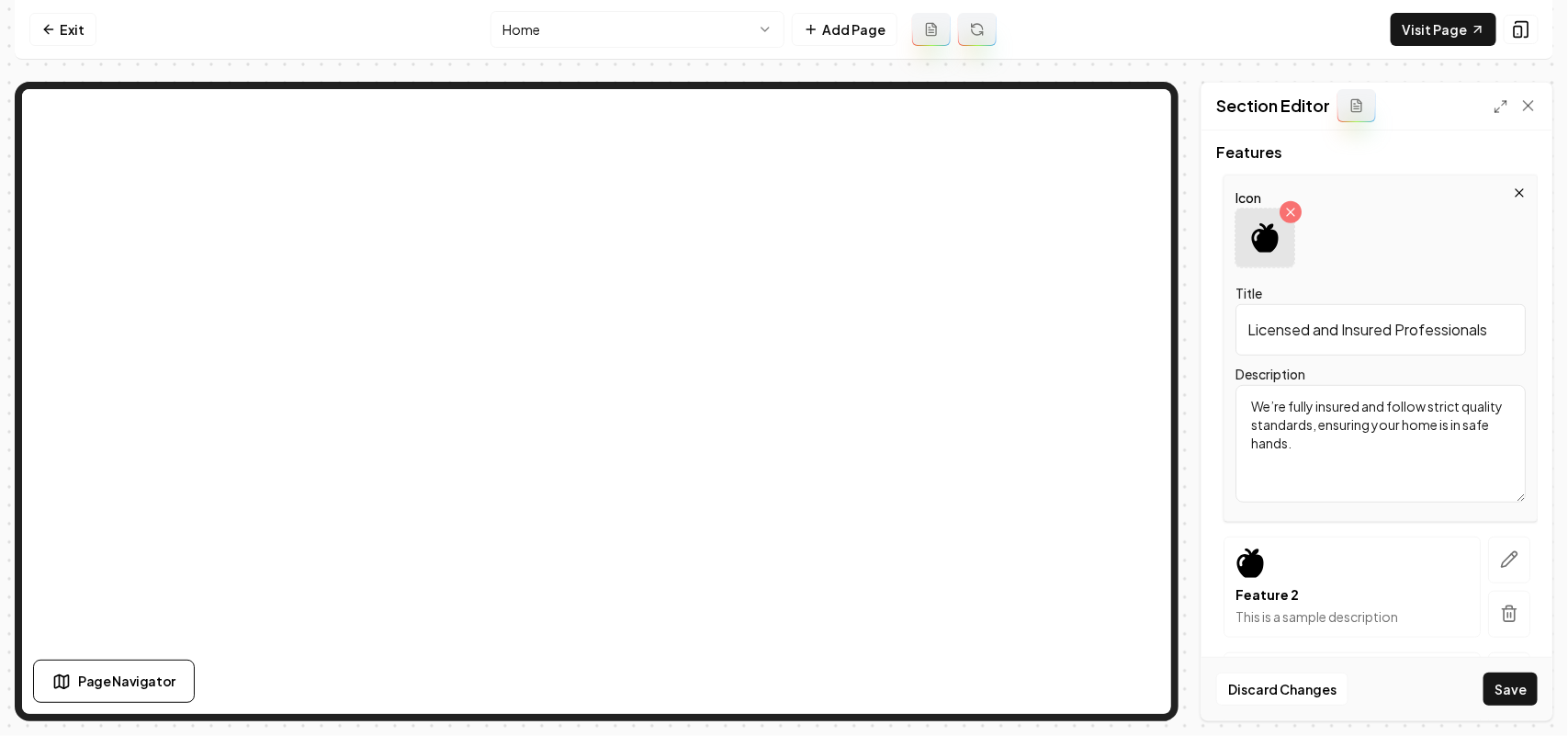 type on "We’re fully insured and follow strict quality standards, ensuring your home is in safe hands." 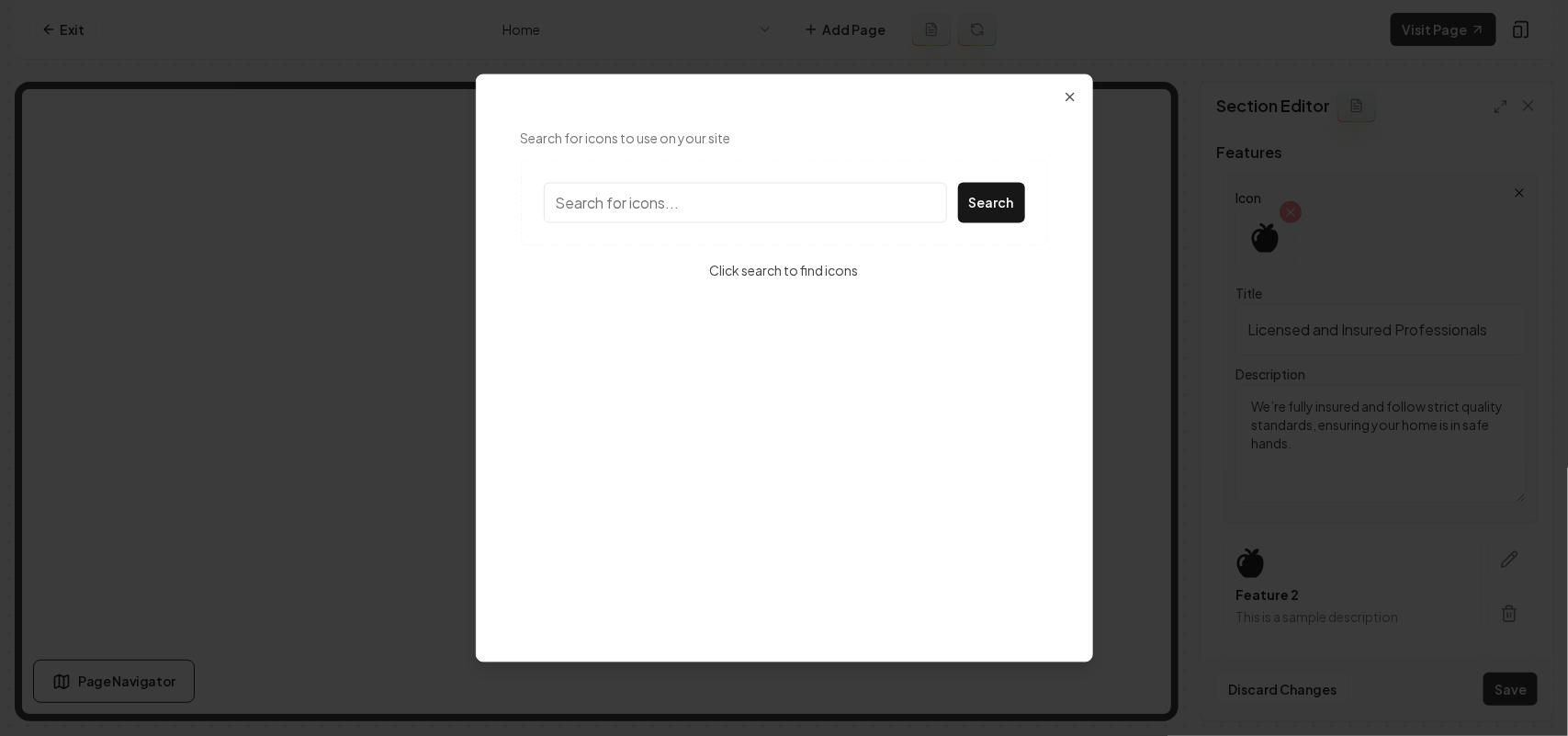 click on "Search for icons to use on your site" at bounding box center (745, 202) 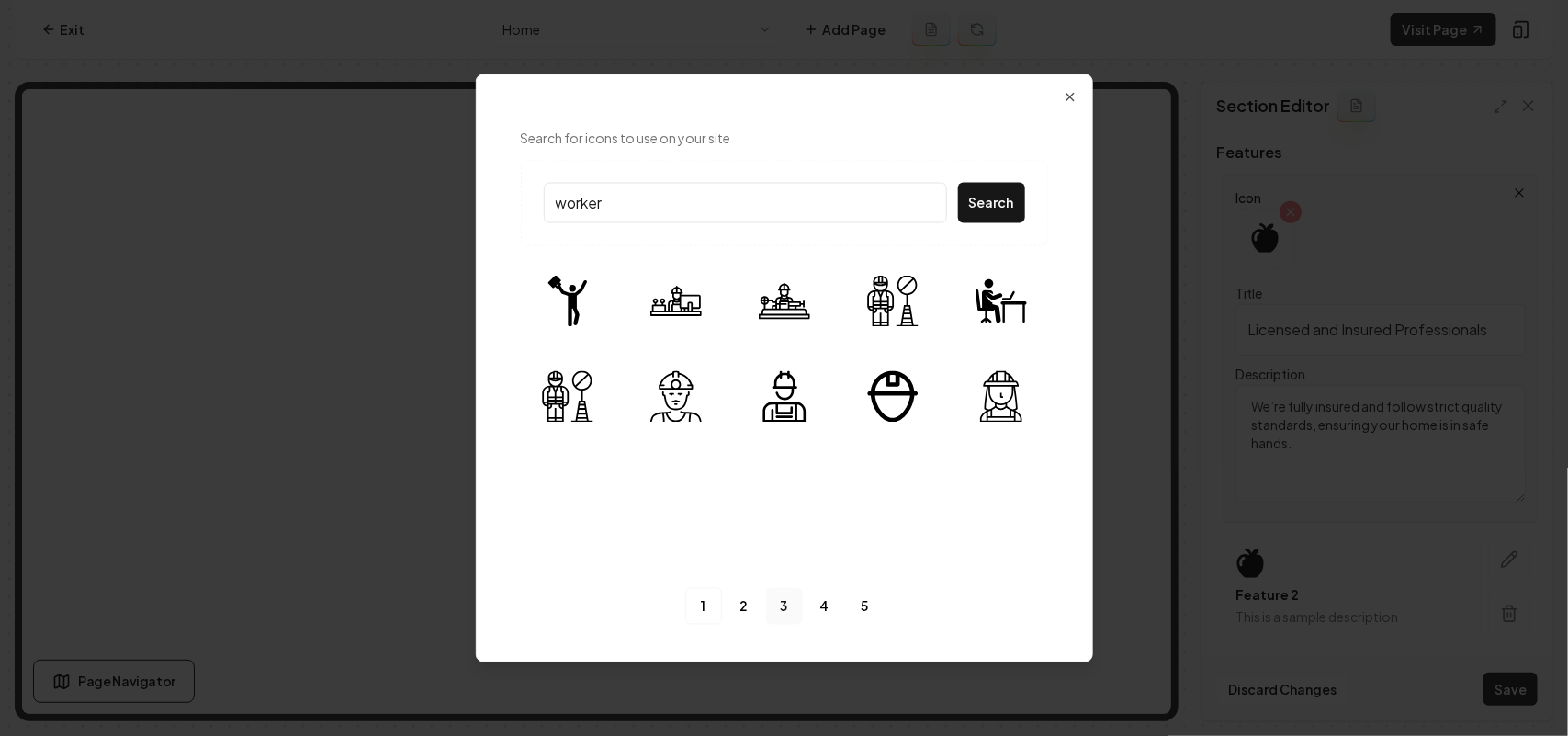 type on "worker" 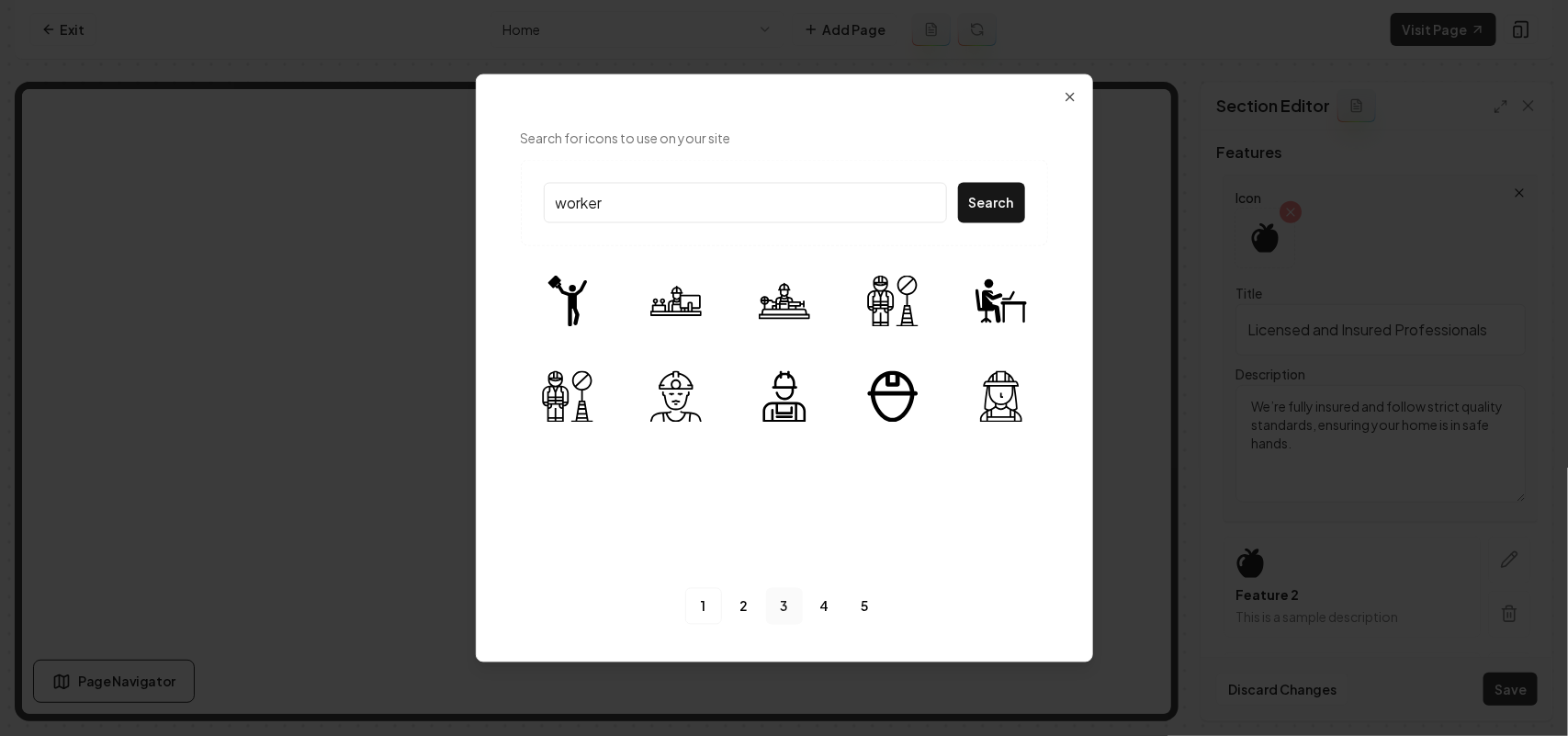 click on "3" at bounding box center [784, 606] 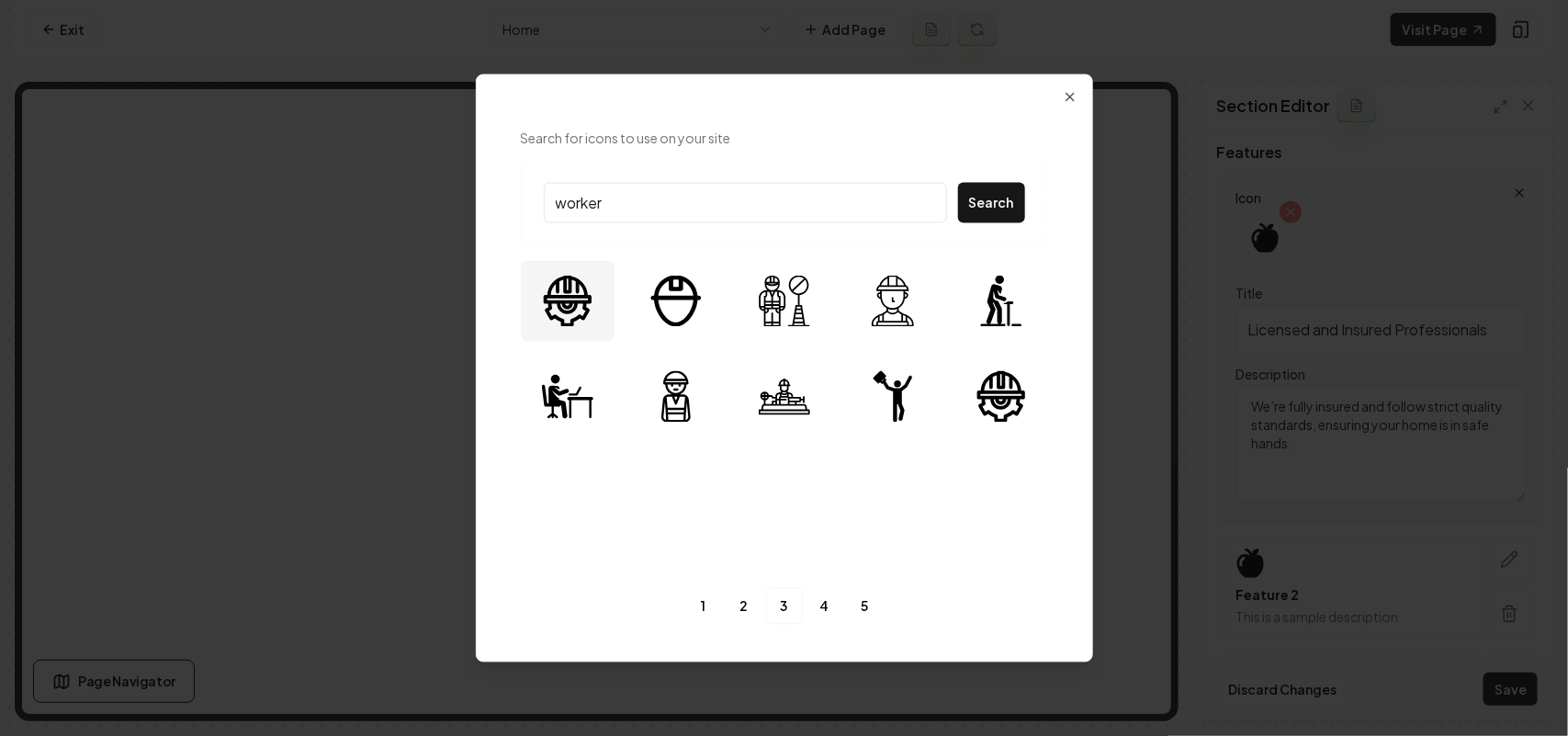 click at bounding box center [568, 300] 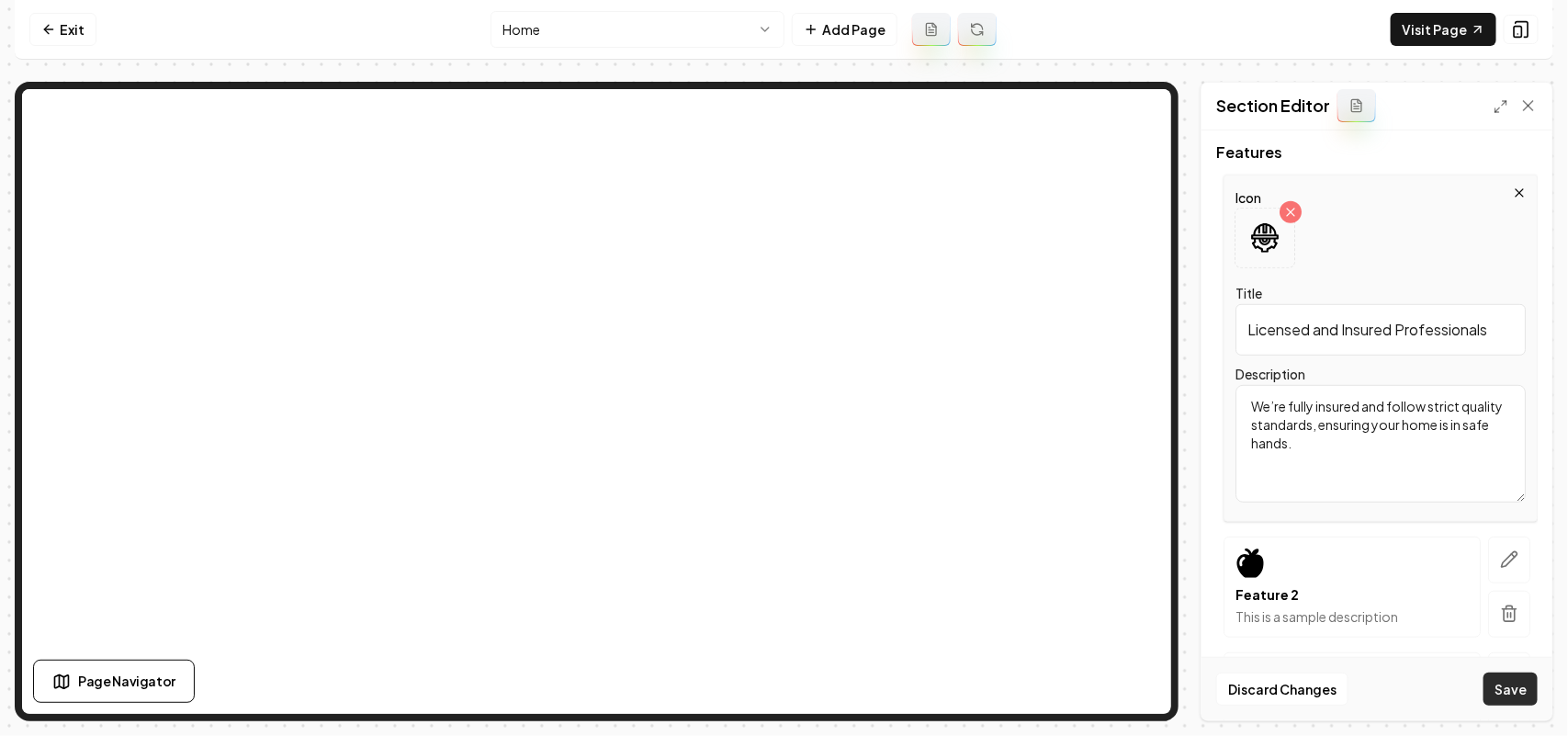 click on "Save" at bounding box center [1510, 689] 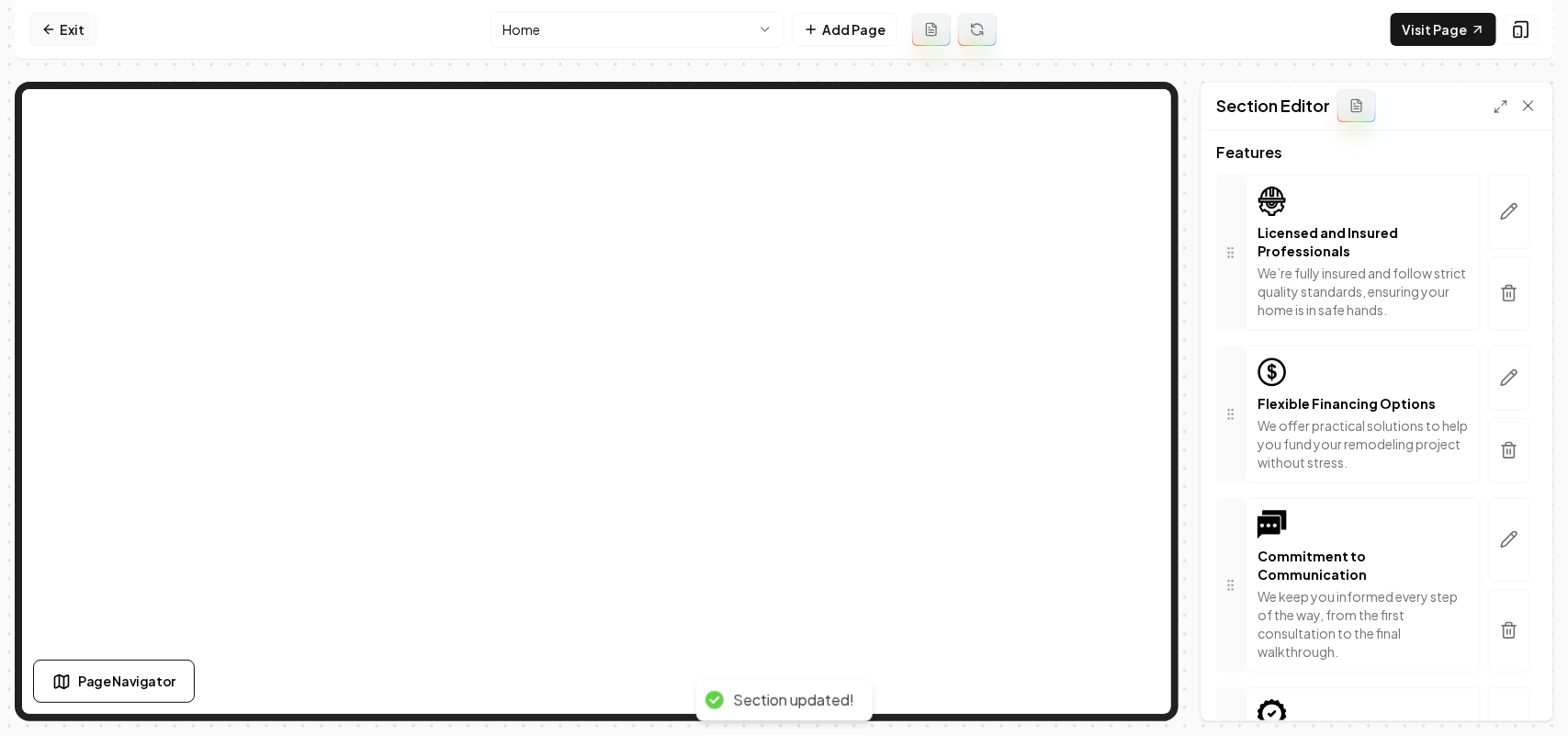 click on "Exit" at bounding box center (62, 29) 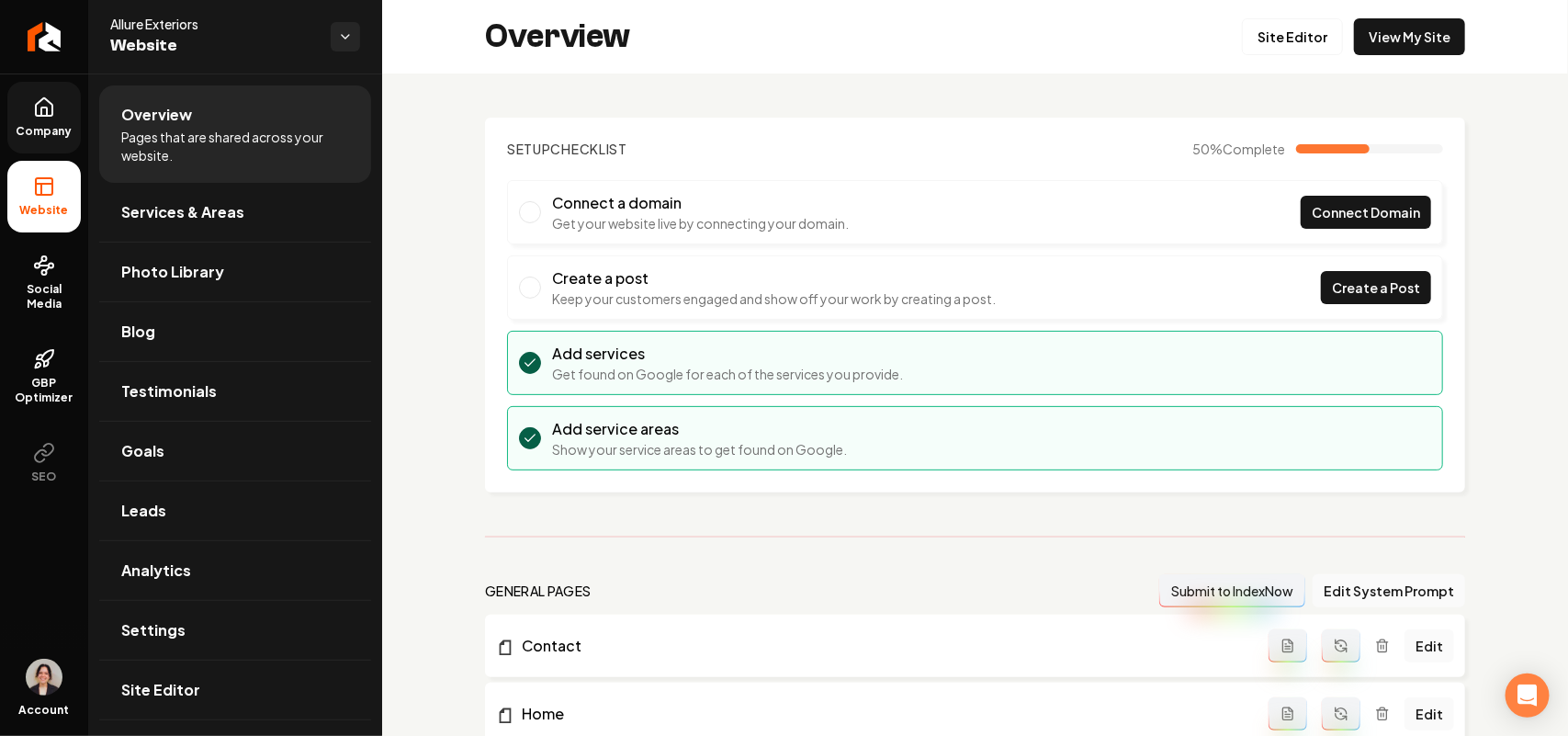 click on "Company" at bounding box center [44, 118] 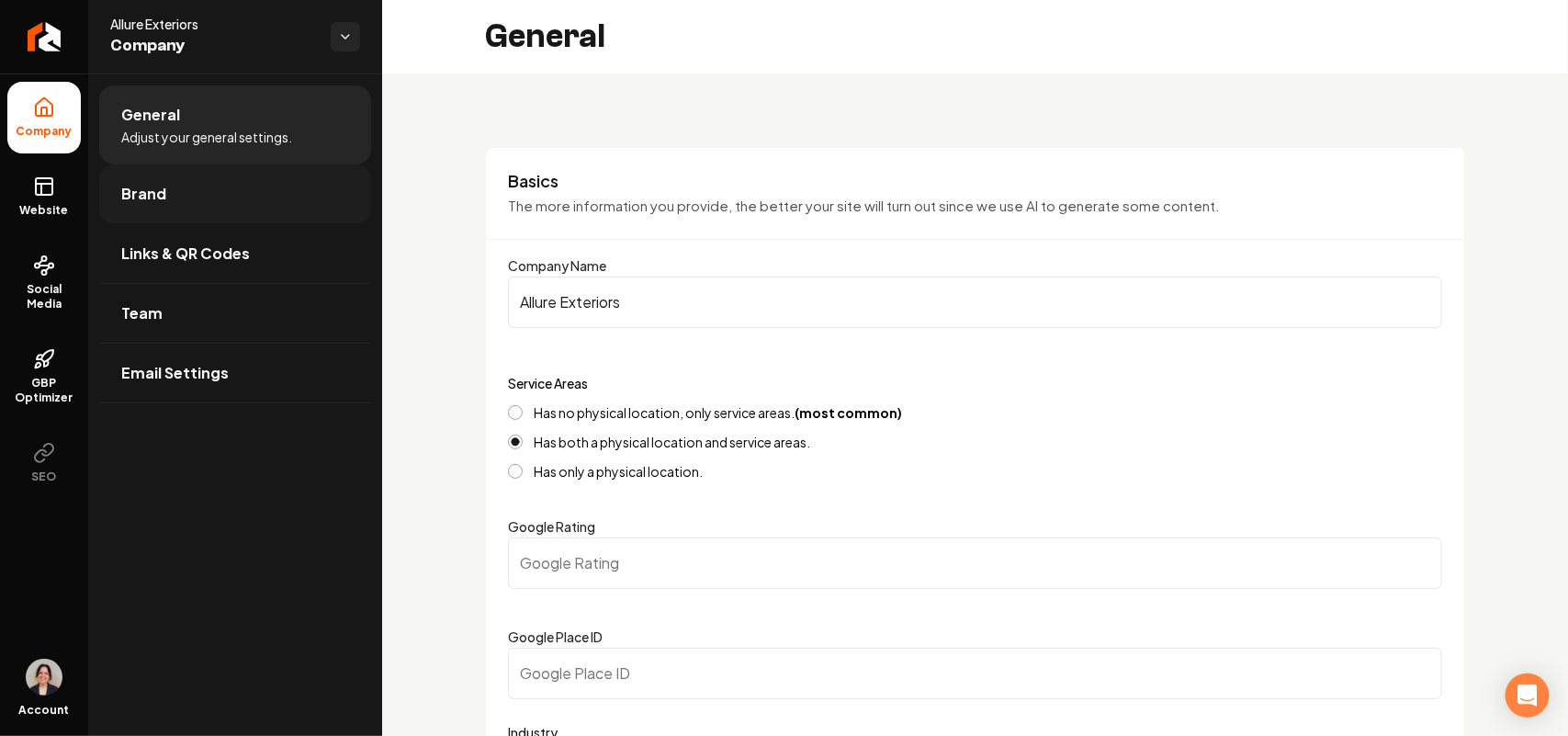 click on "Brand" at bounding box center (143, 194) 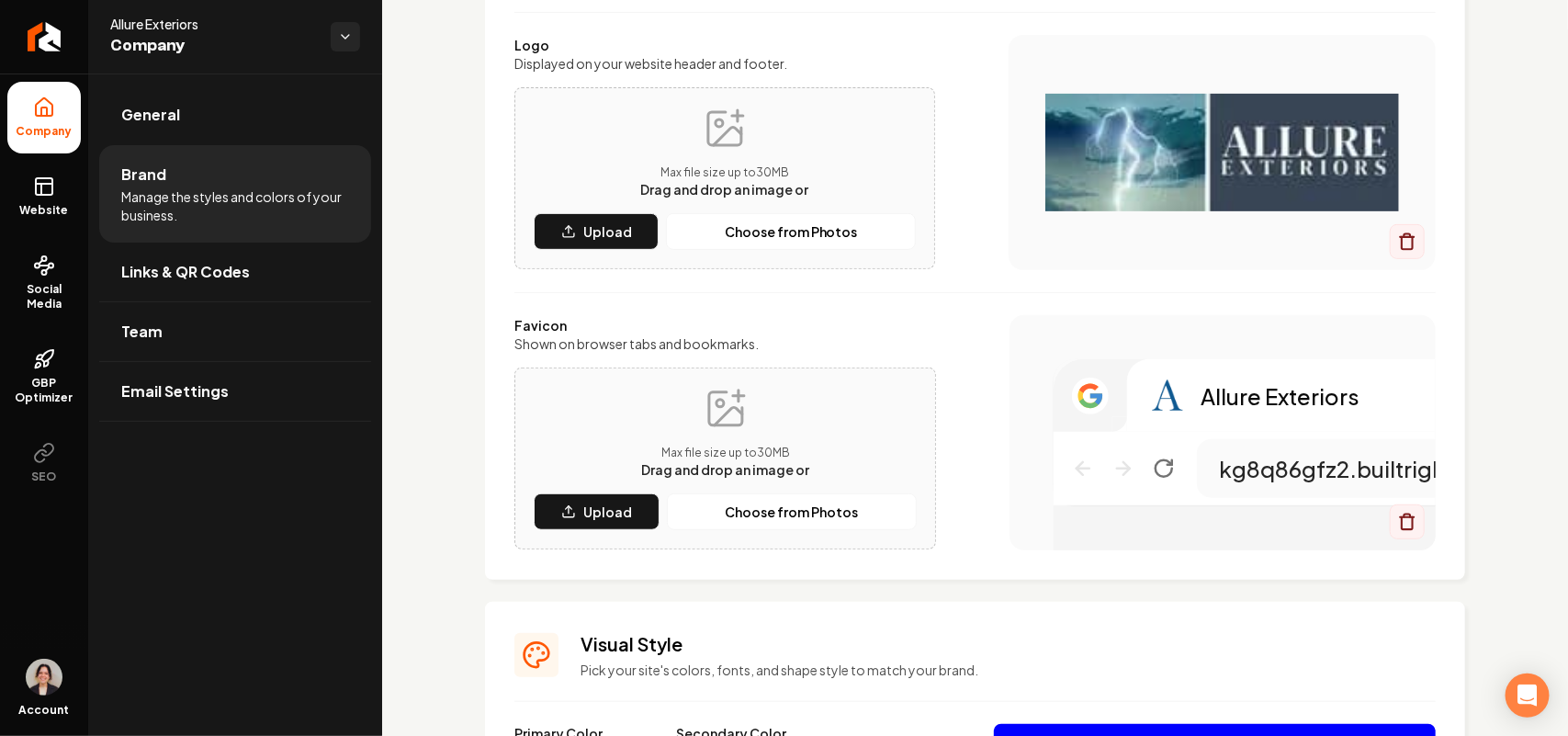 scroll, scrollTop: 574, scrollLeft: 0, axis: vertical 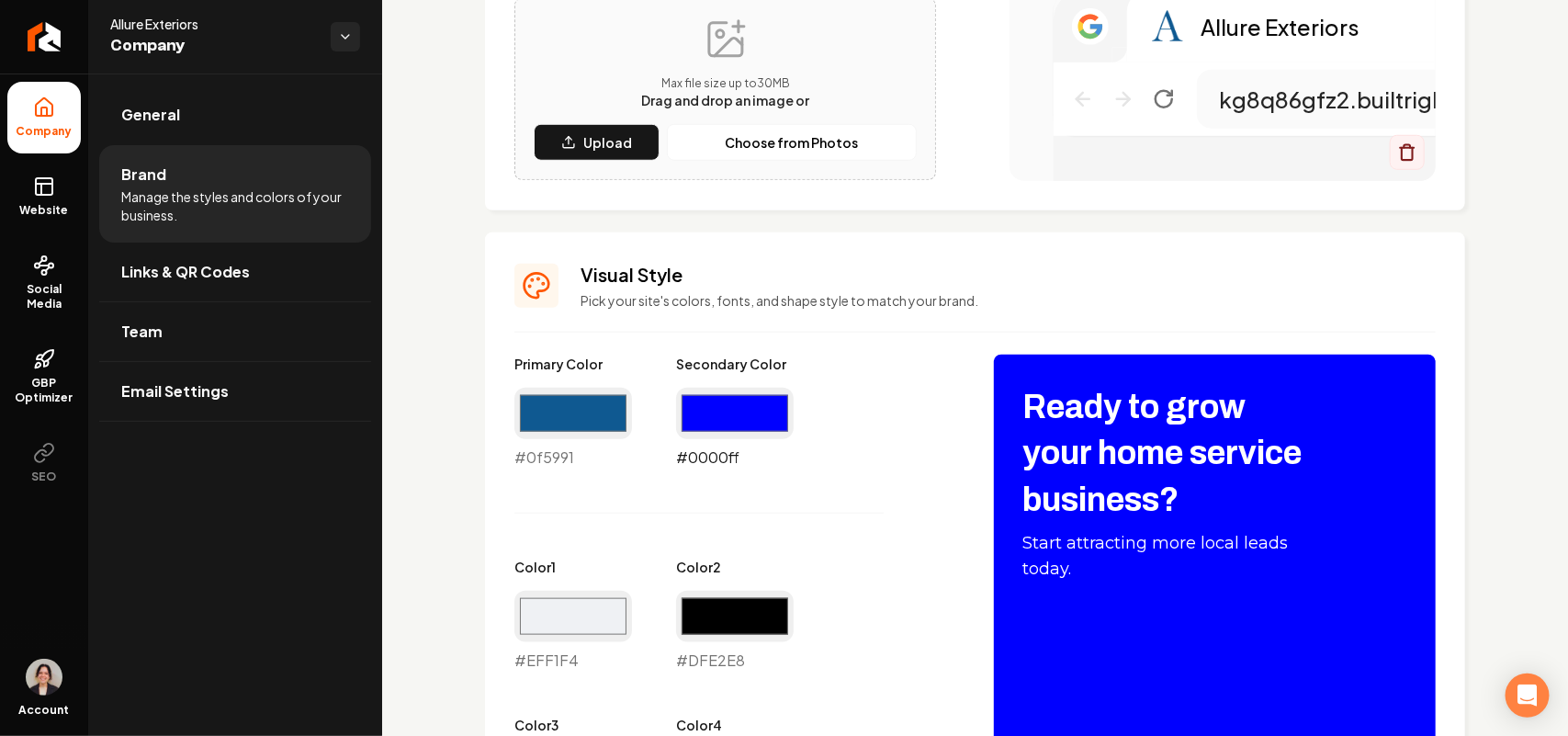 click on "#0000ff" at bounding box center (735, 413) 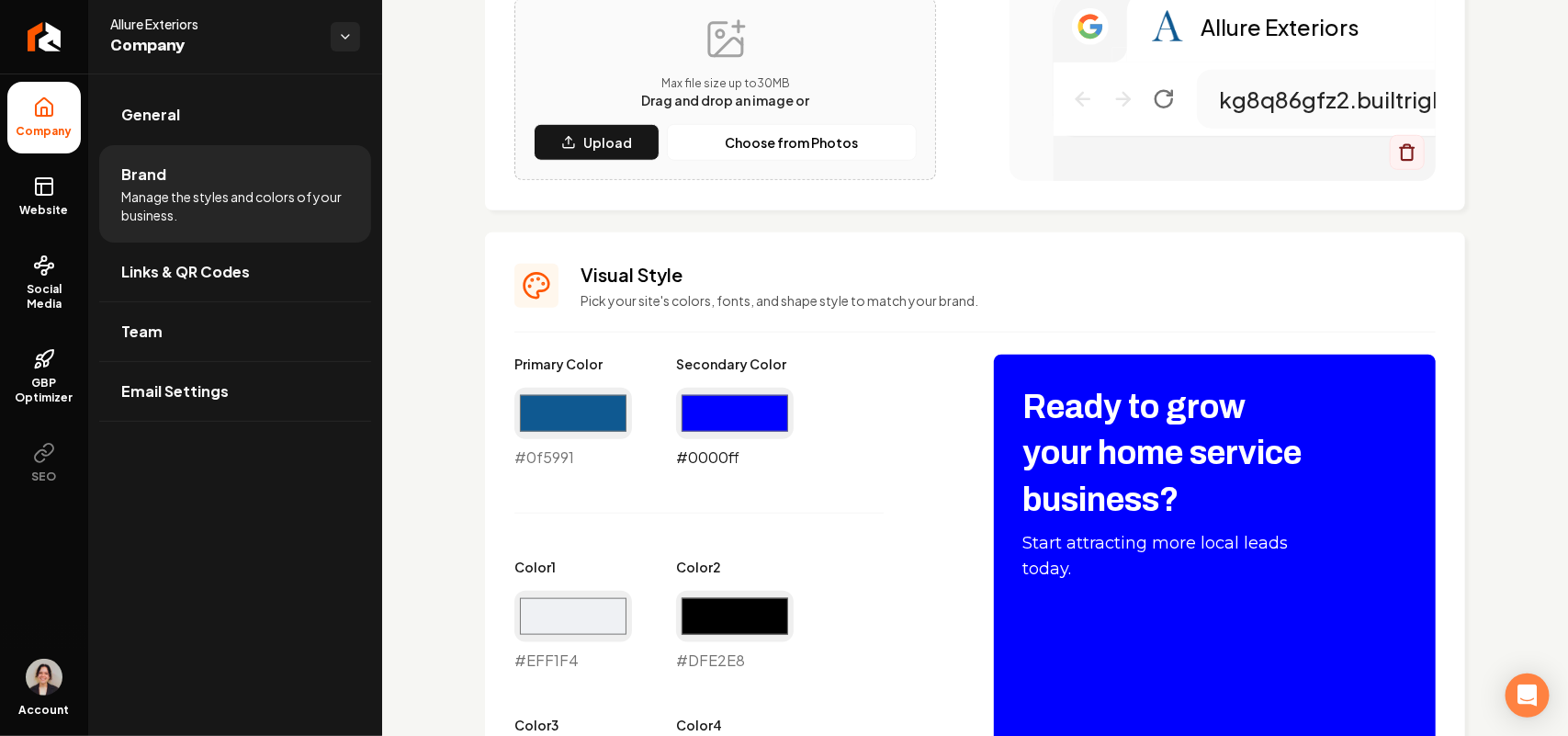 scroll, scrollTop: 345, scrollLeft: 0, axis: vertical 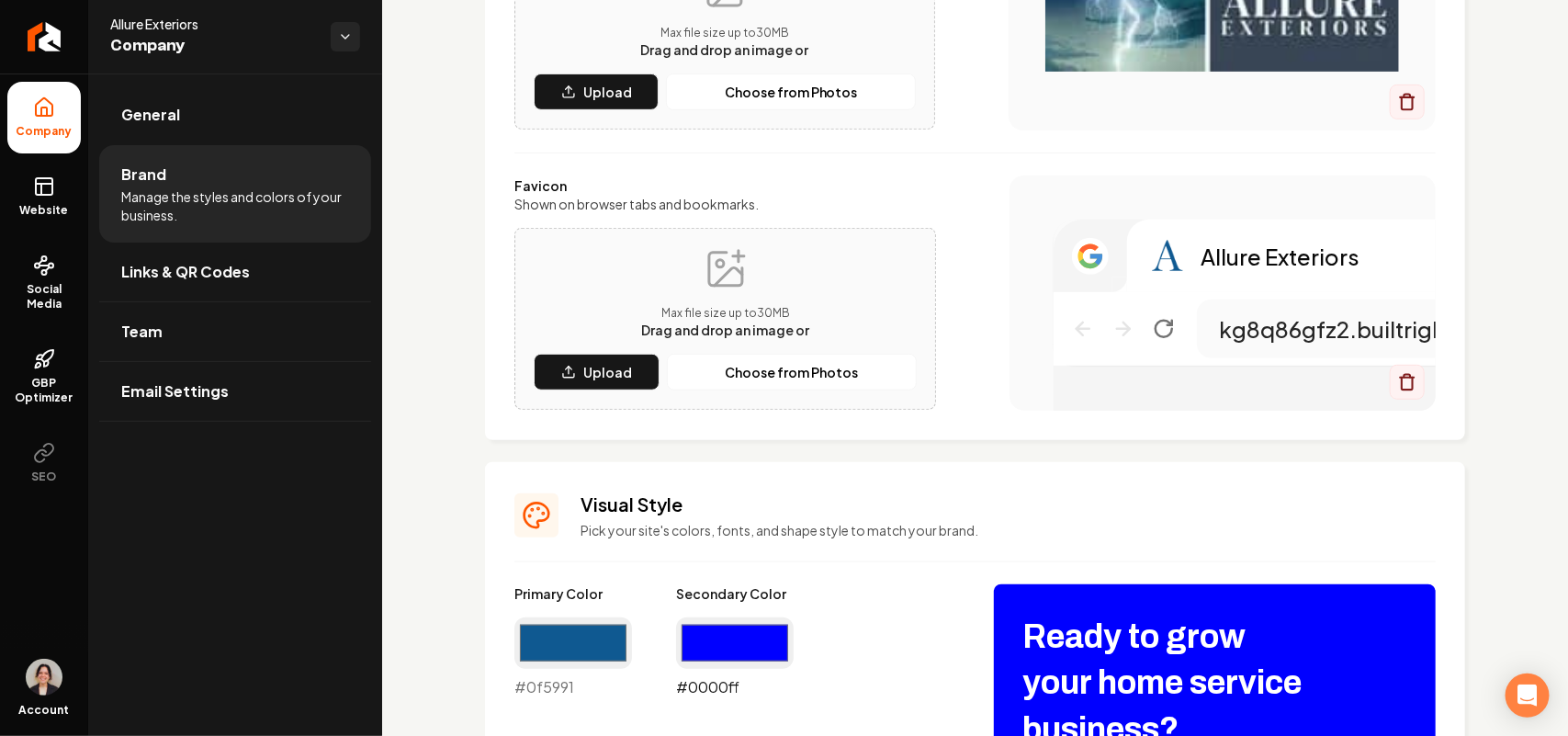 click on "#0000ff" at bounding box center (735, 643) 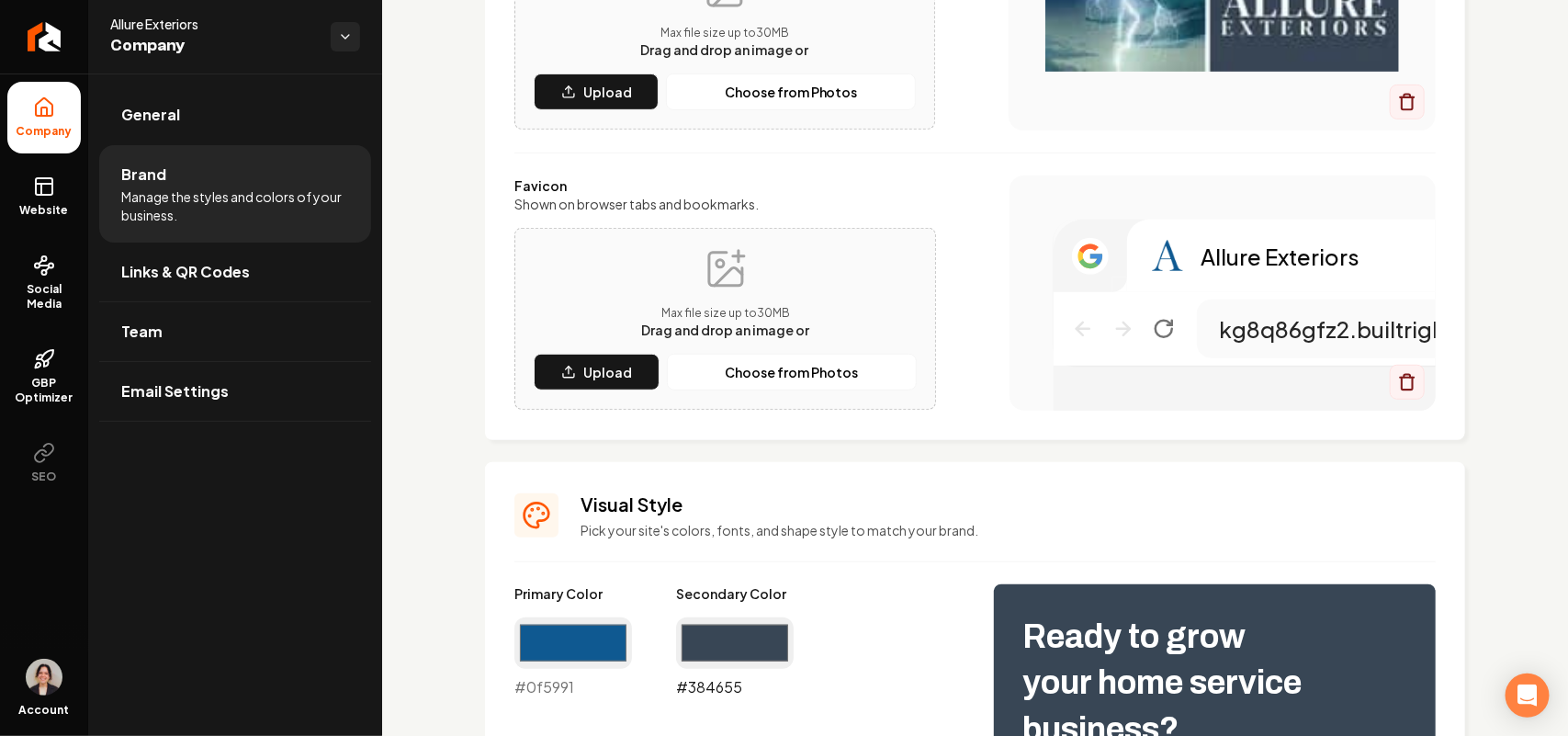 type on "#384655" 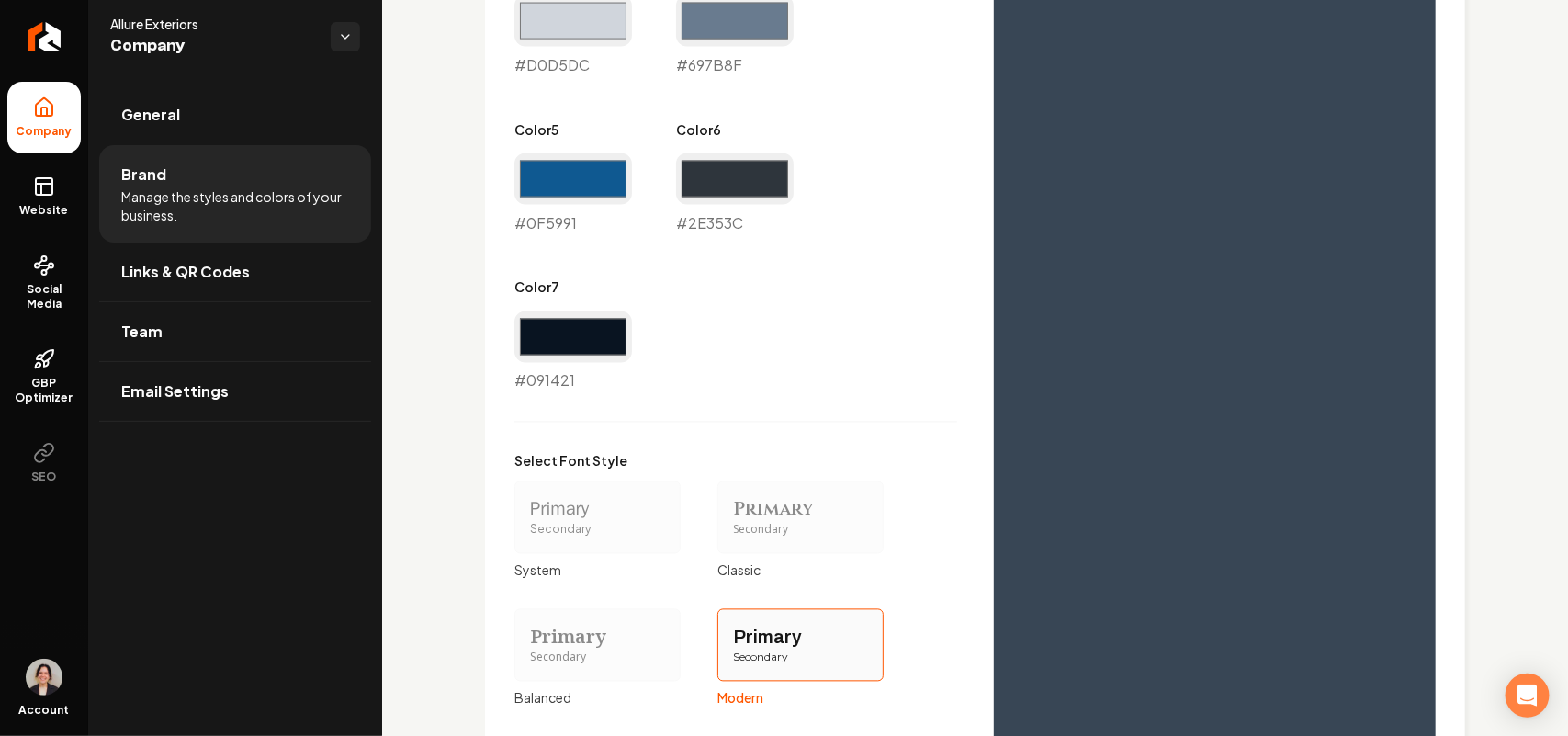 scroll, scrollTop: 1618, scrollLeft: 0, axis: vertical 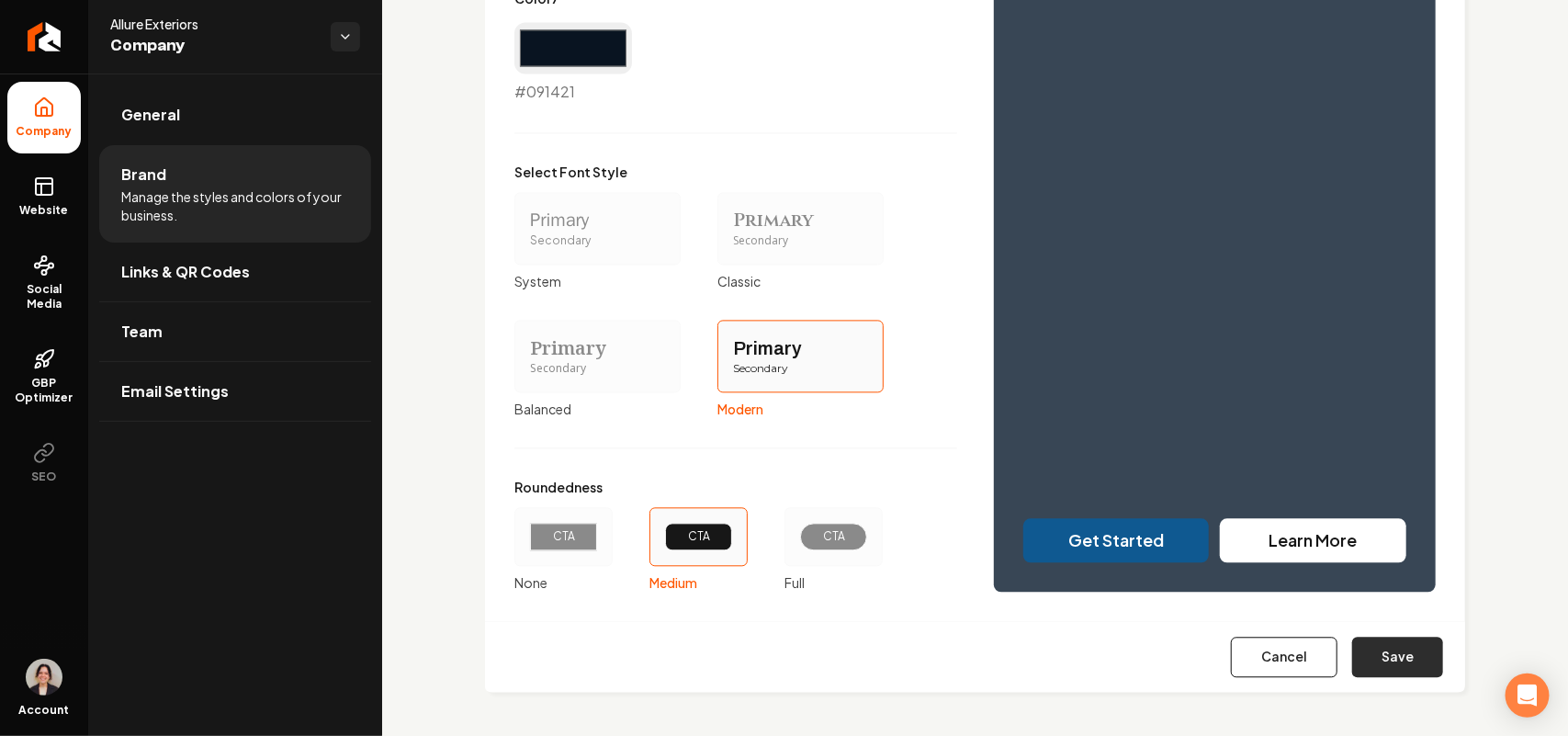 click on "Save" at bounding box center [1397, 657] 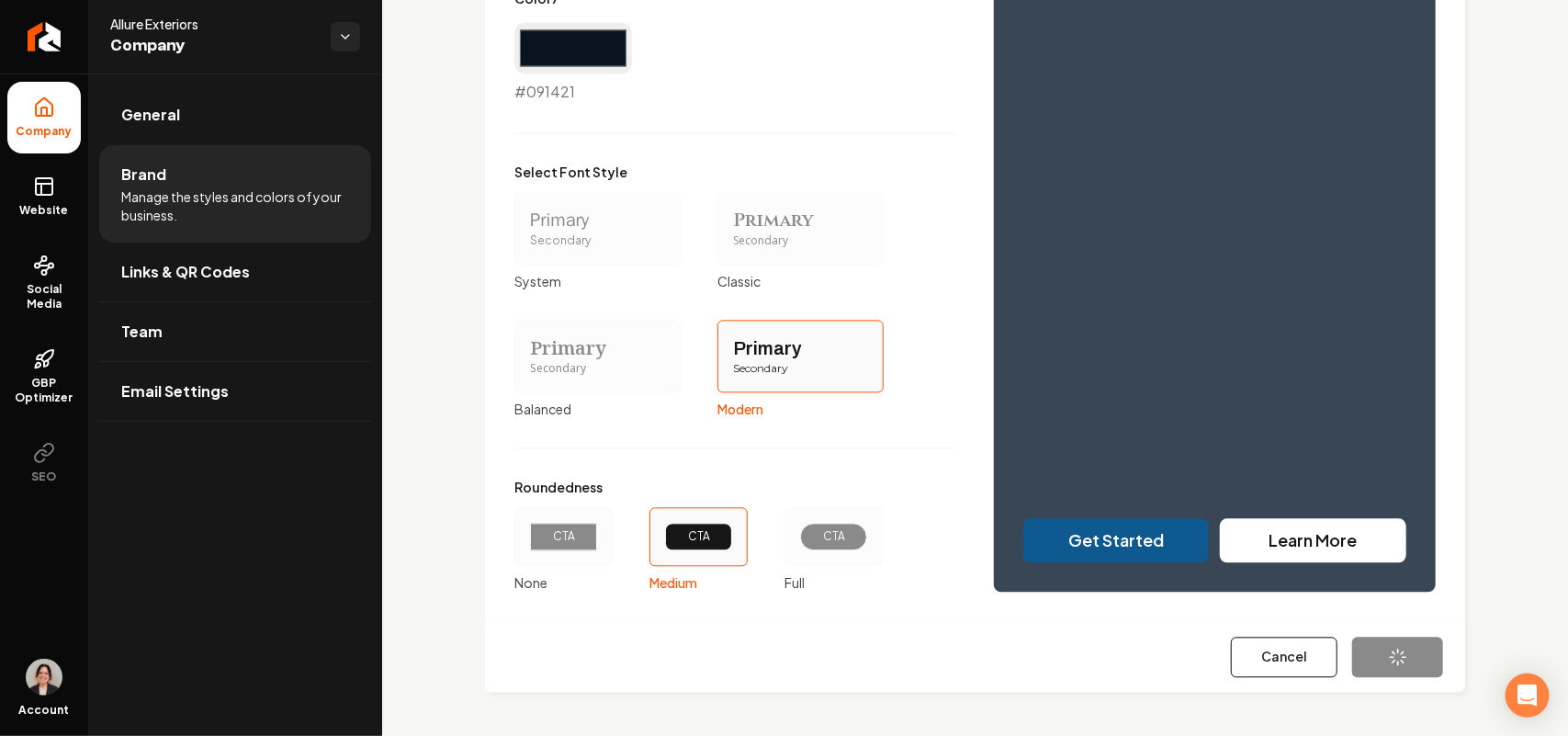 type on "#eff1f4" 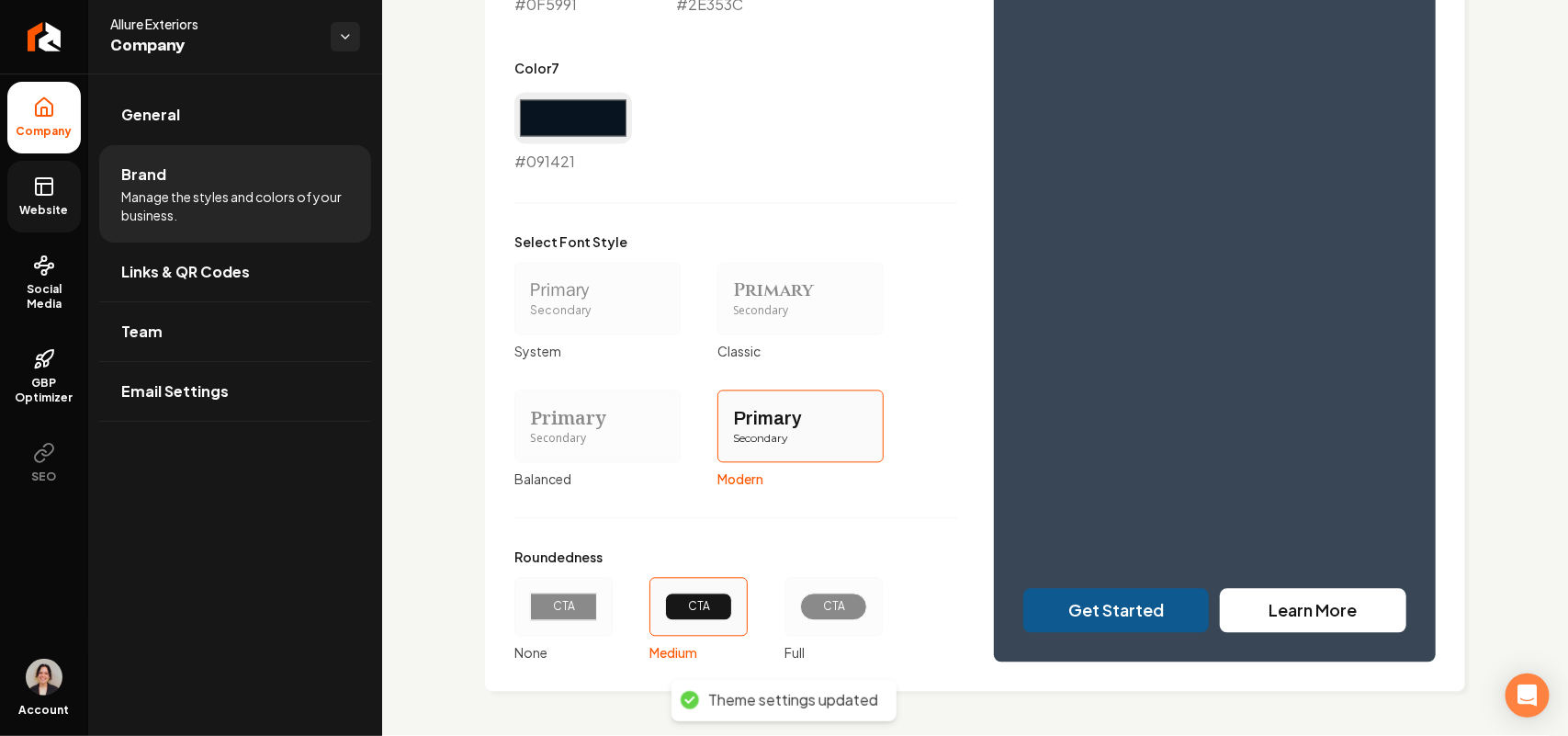 click 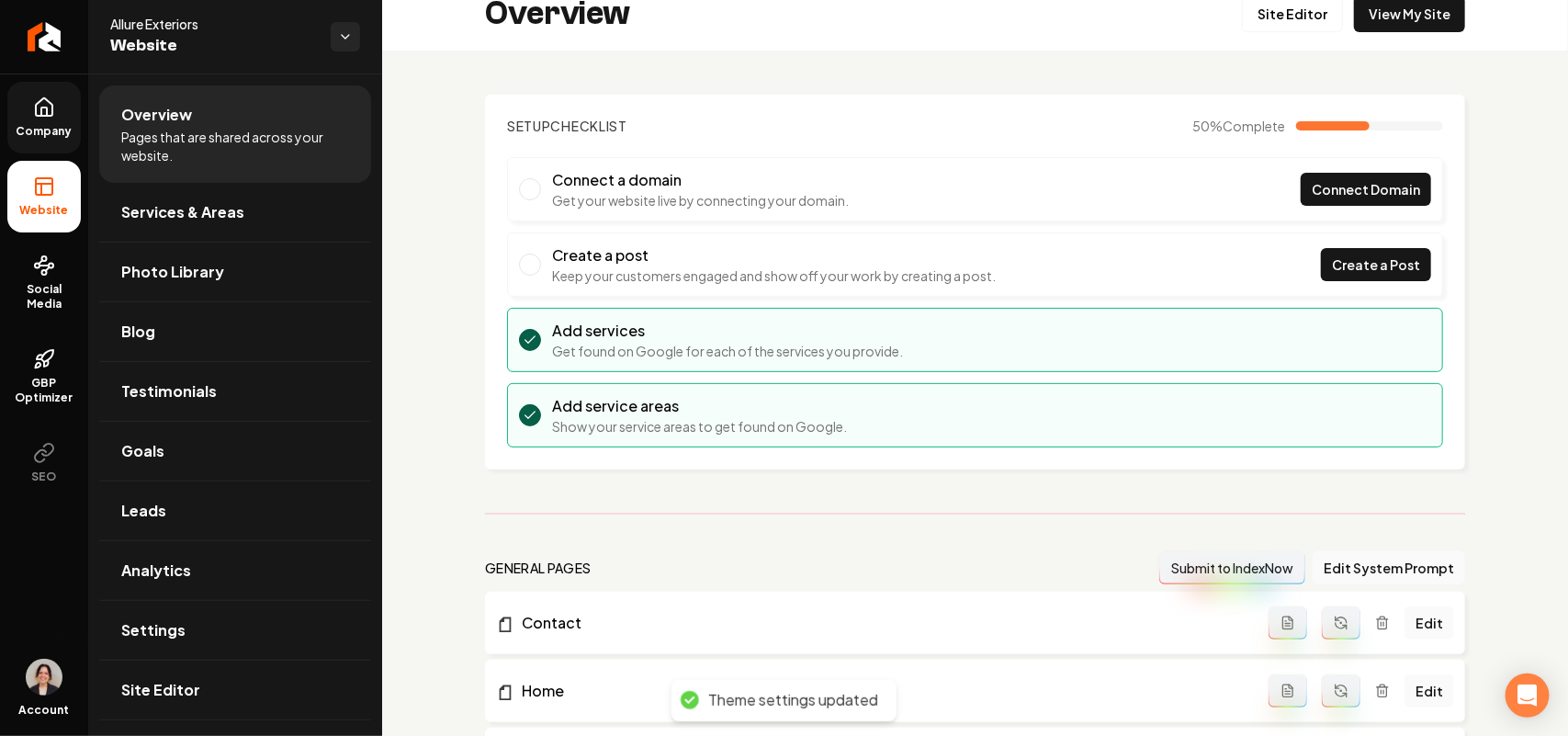 scroll, scrollTop: 0, scrollLeft: 0, axis: both 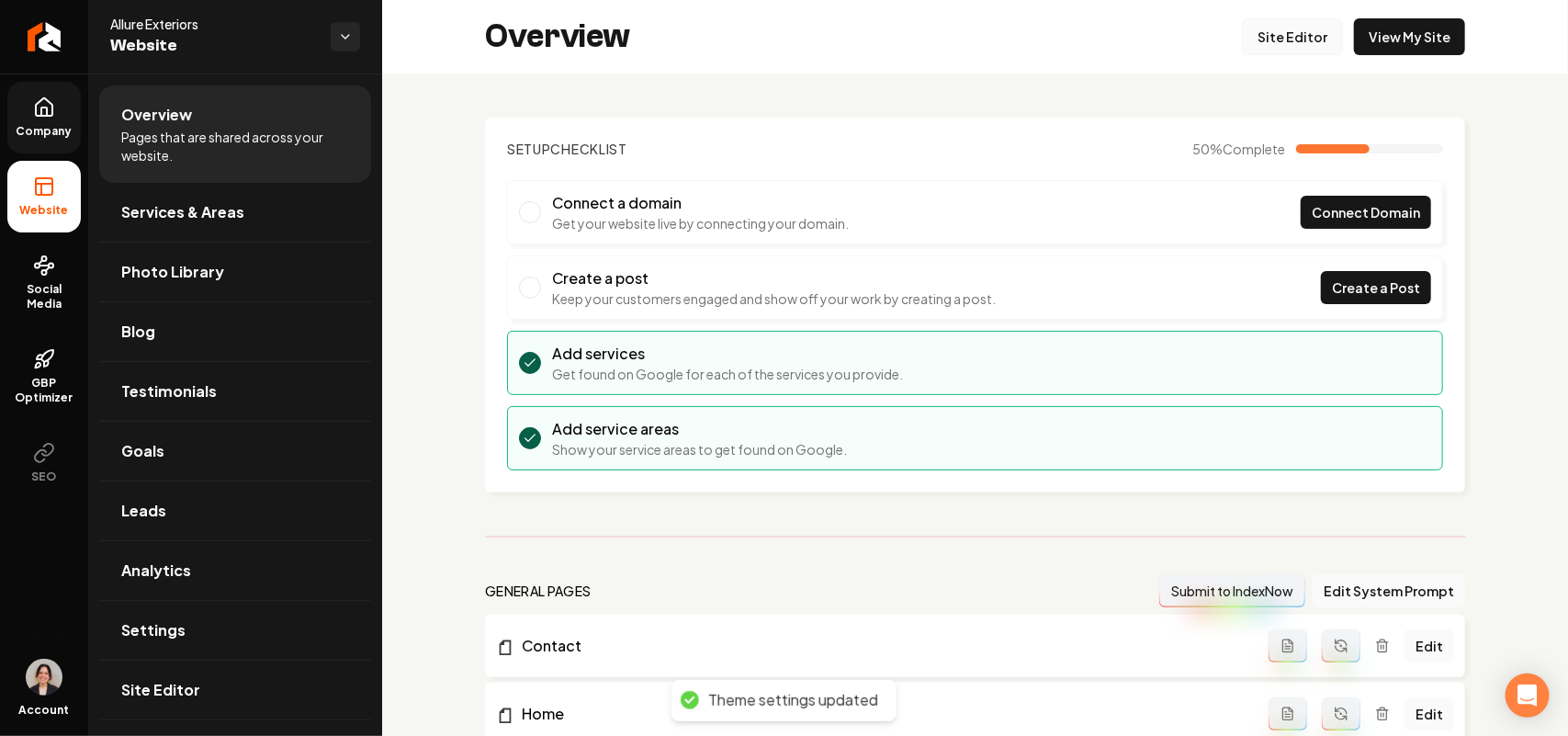 click on "Site Editor" at bounding box center (1292, 37) 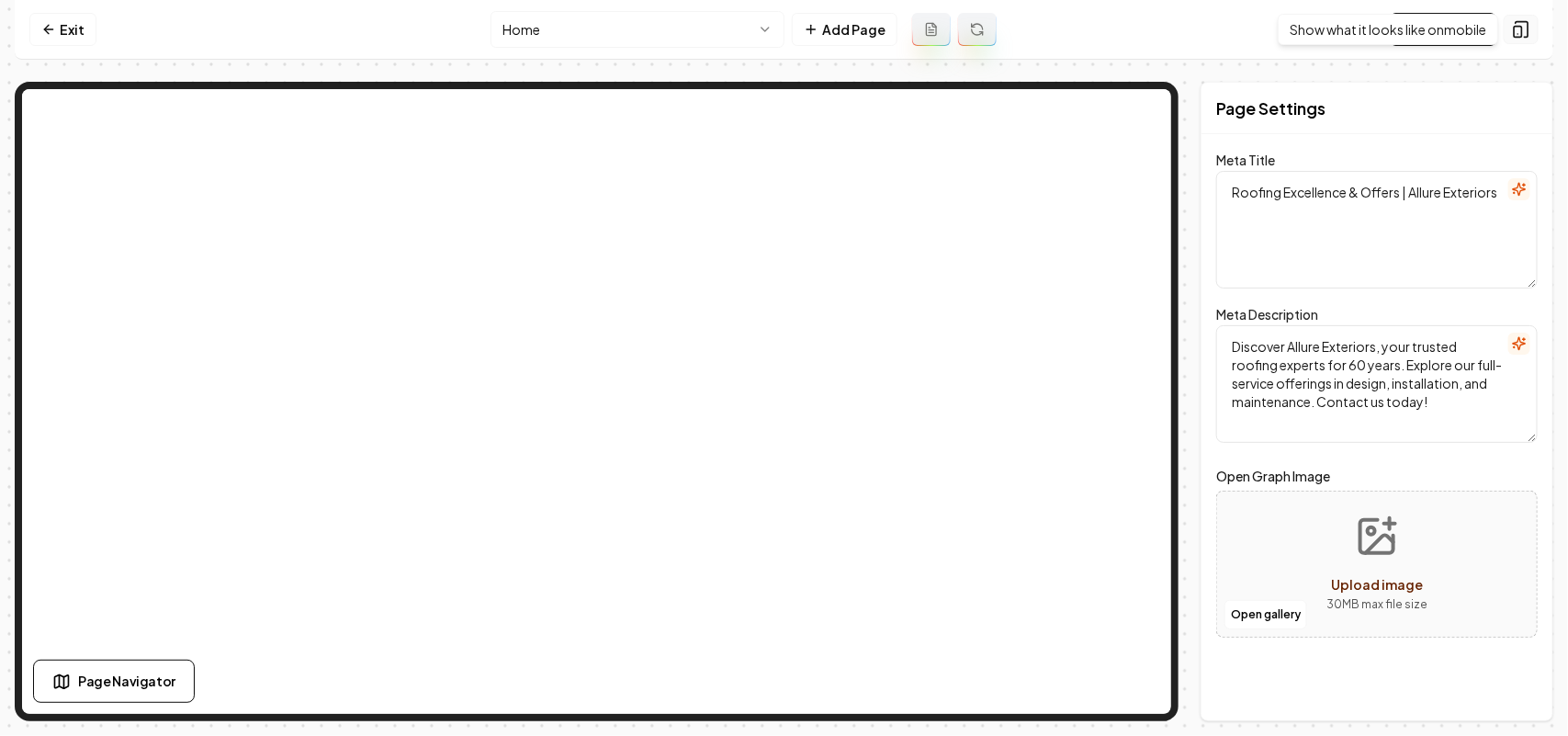 click on "Show what it looks like on  mobile Show what it looks like on  mobile" at bounding box center (1388, 29) 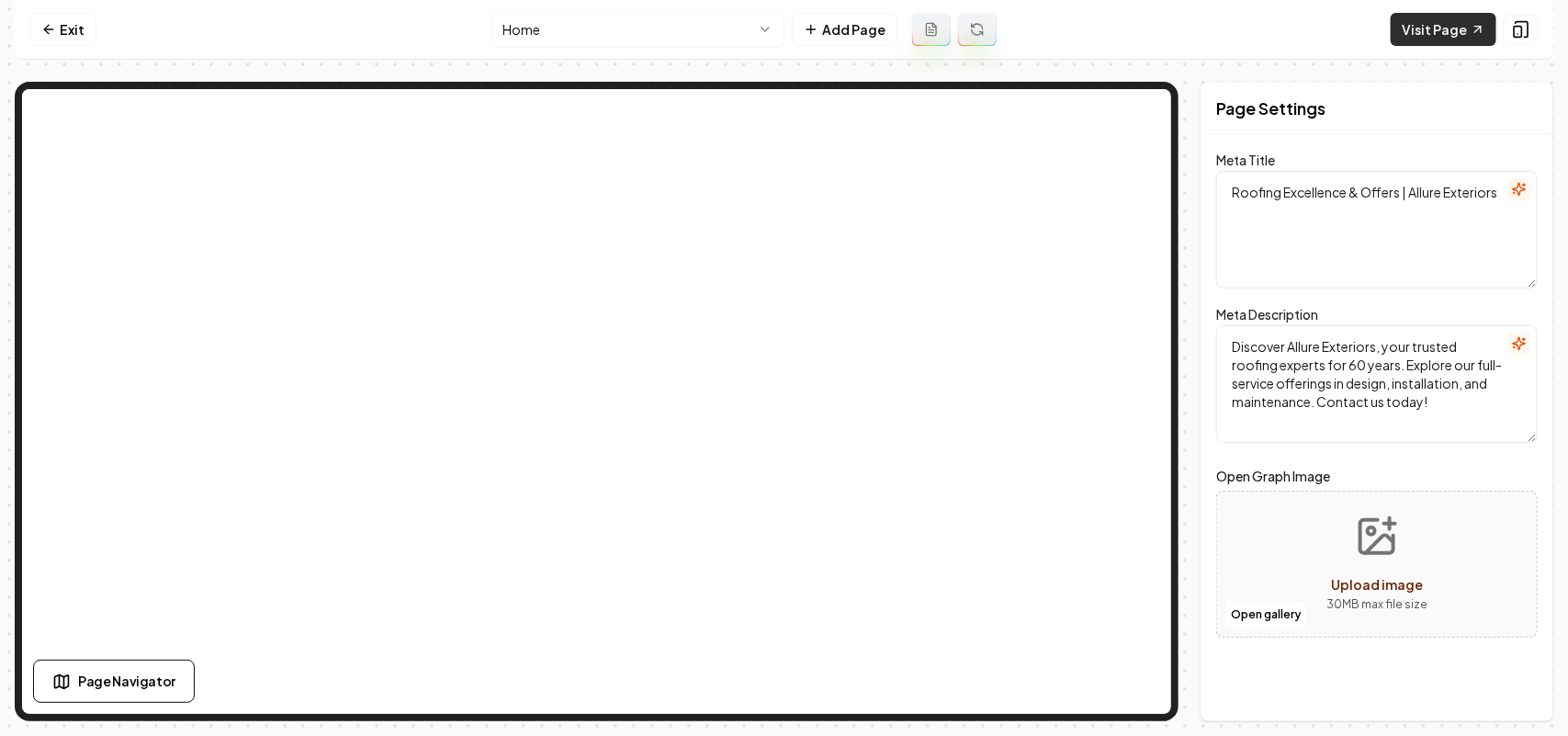 click on "Visit Page" at bounding box center (1443, 29) 